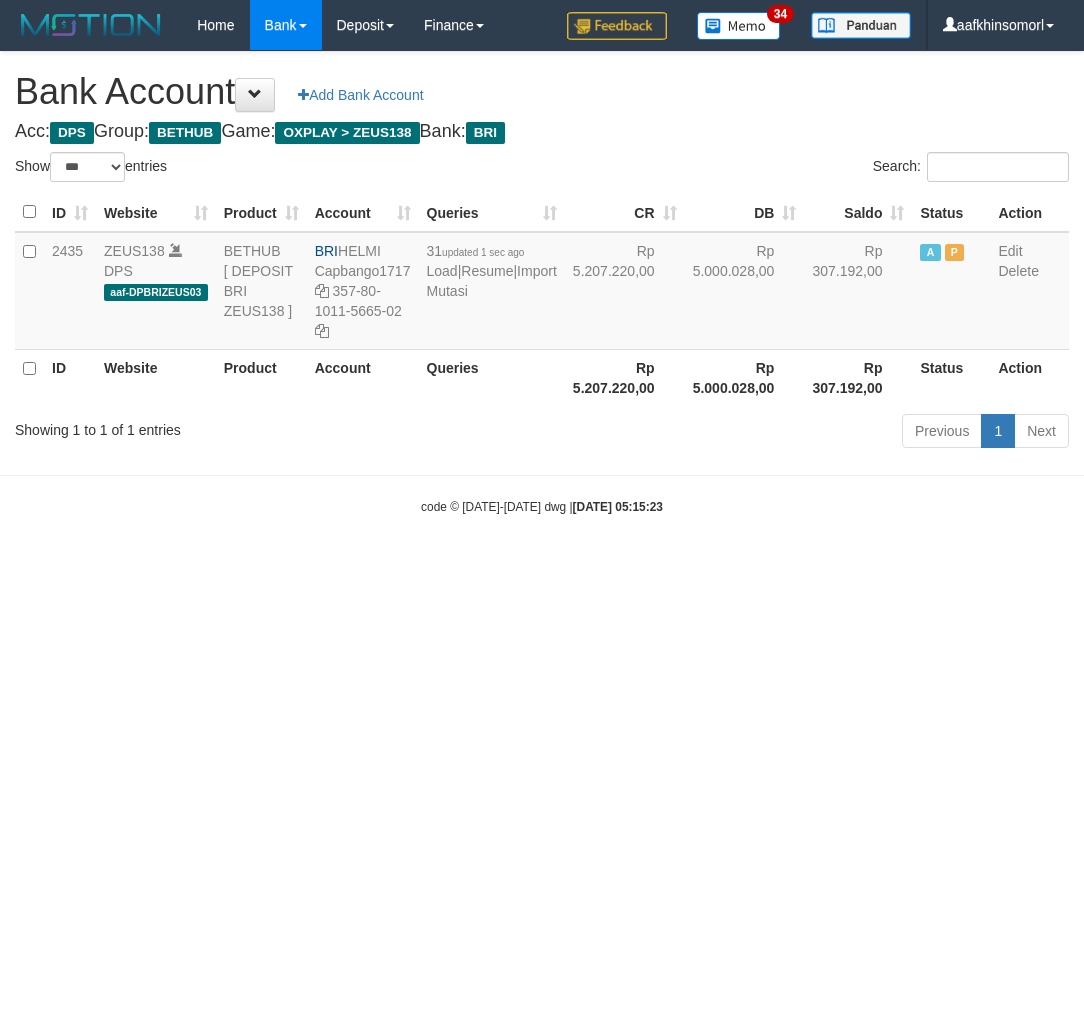 select on "***" 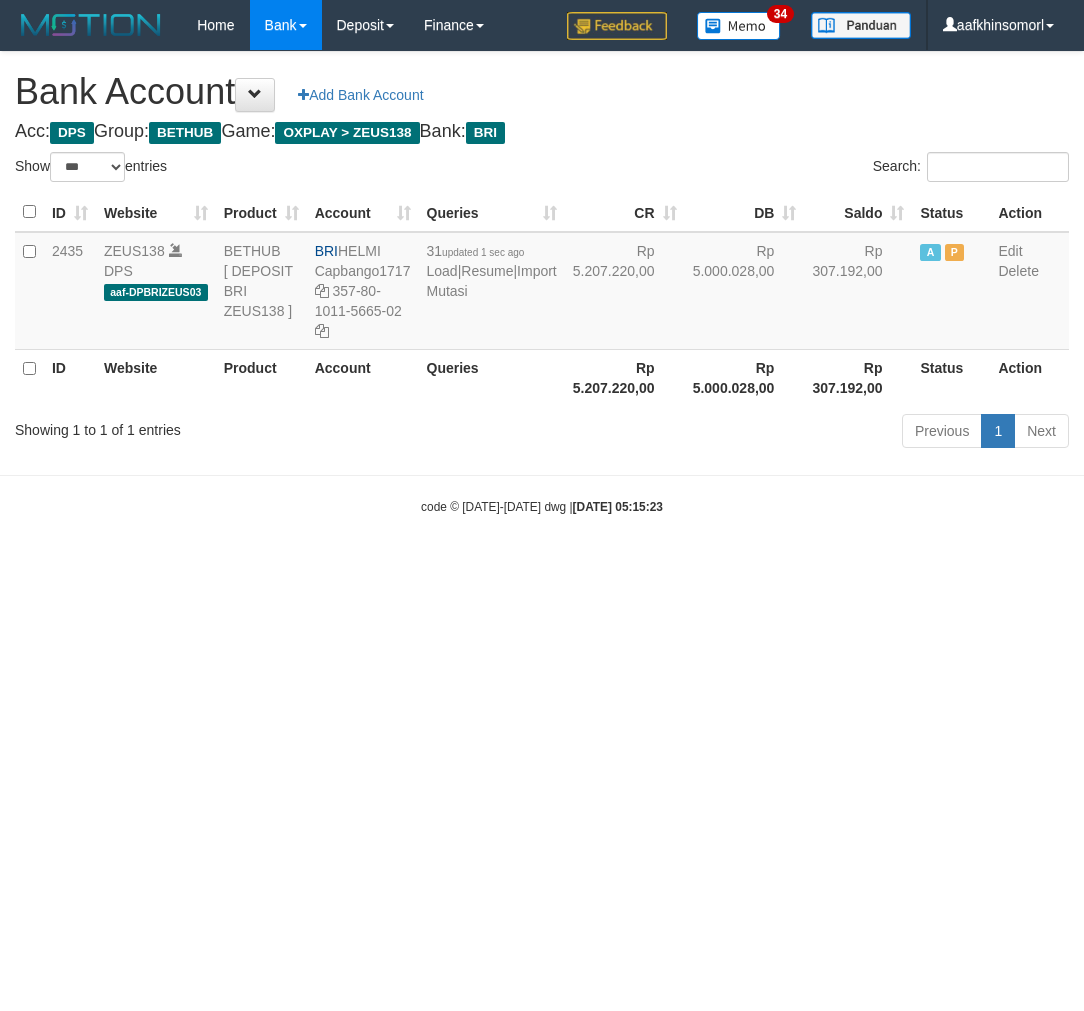 scroll, scrollTop: 0, scrollLeft: 0, axis: both 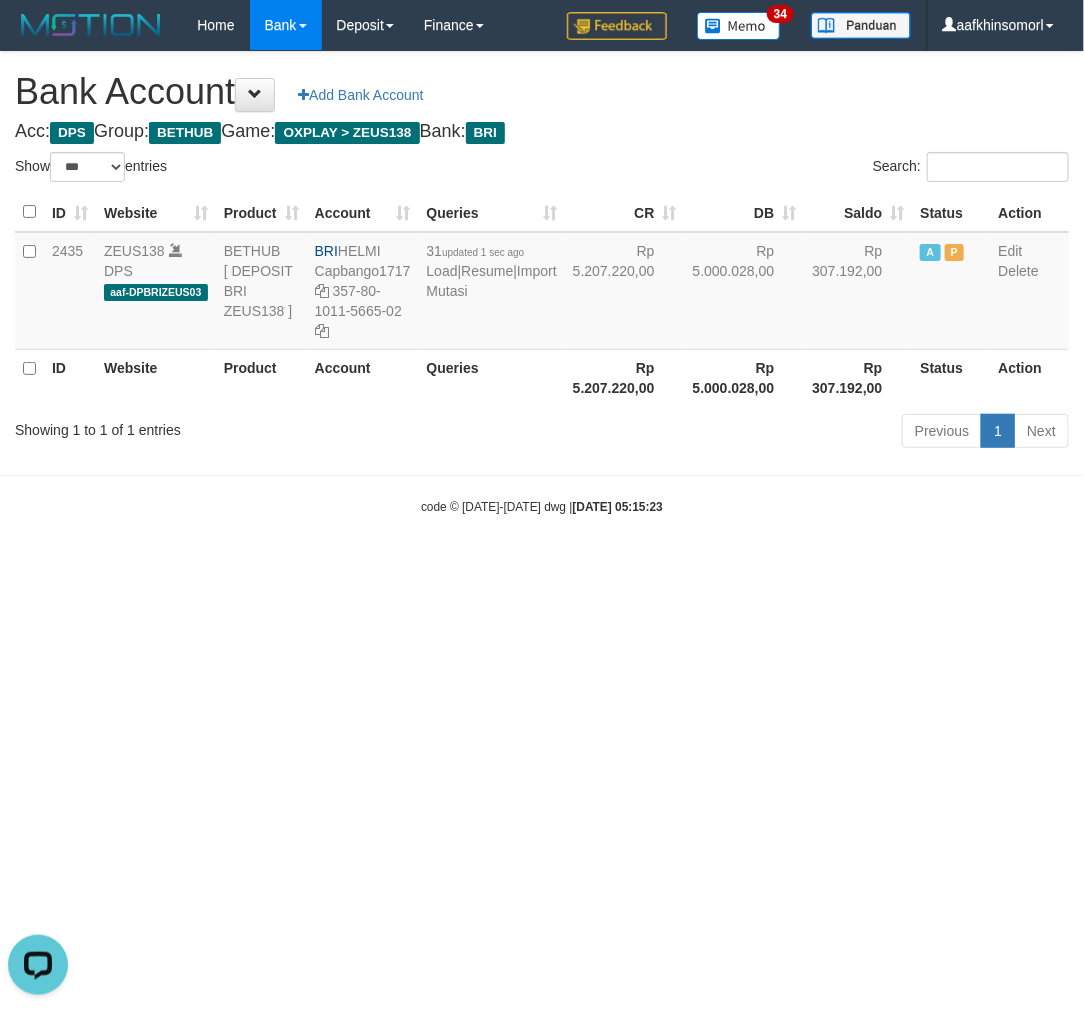 click on "Toggle navigation
Home
Bank
Account List
Load
By Website
Group
[OXPLAY]													ZEUS138
By Load Group (DPS)" at bounding box center [542, 283] 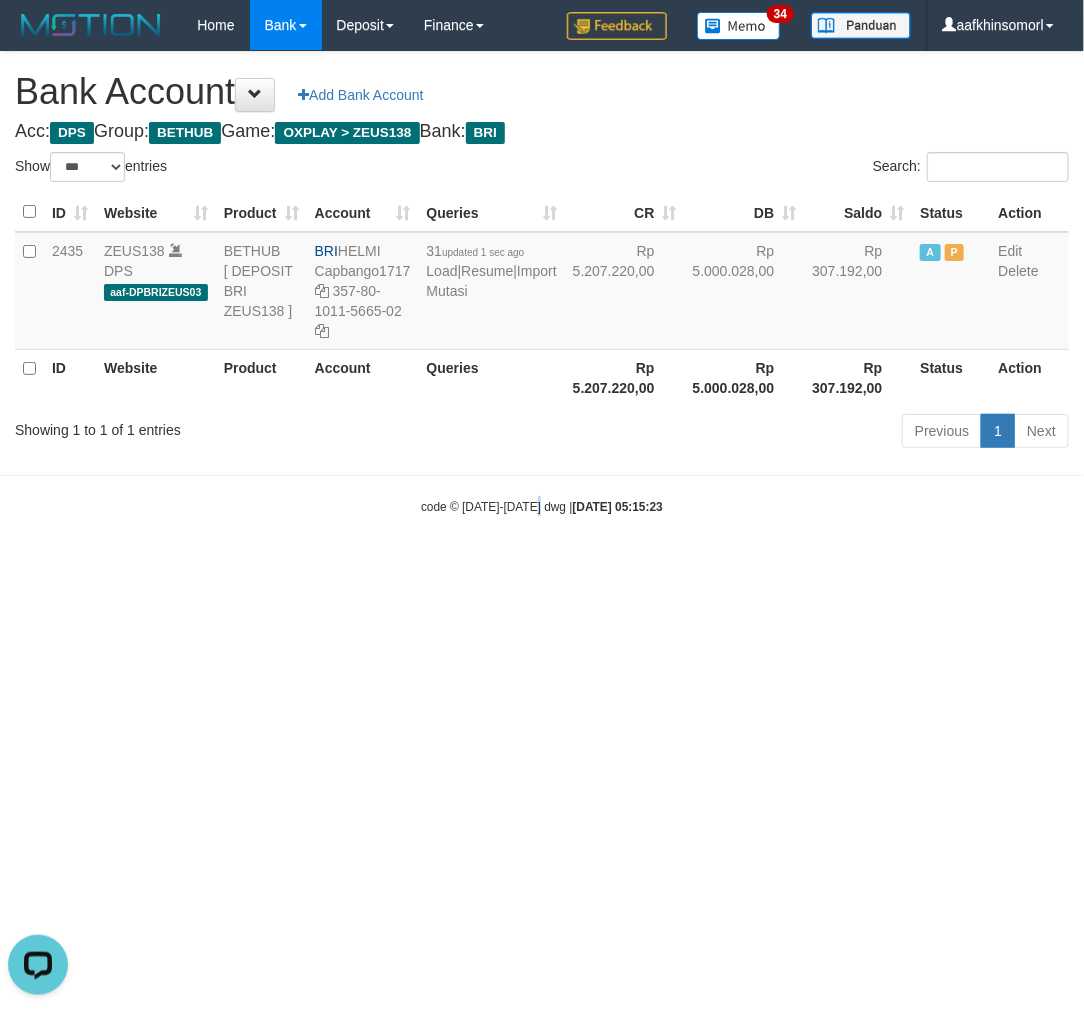 click on "Toggle navigation
Home
Bank
Account List
Load
By Website
Group
[OXPLAY]													ZEUS138
By Load Group (DPS)" at bounding box center (542, 283) 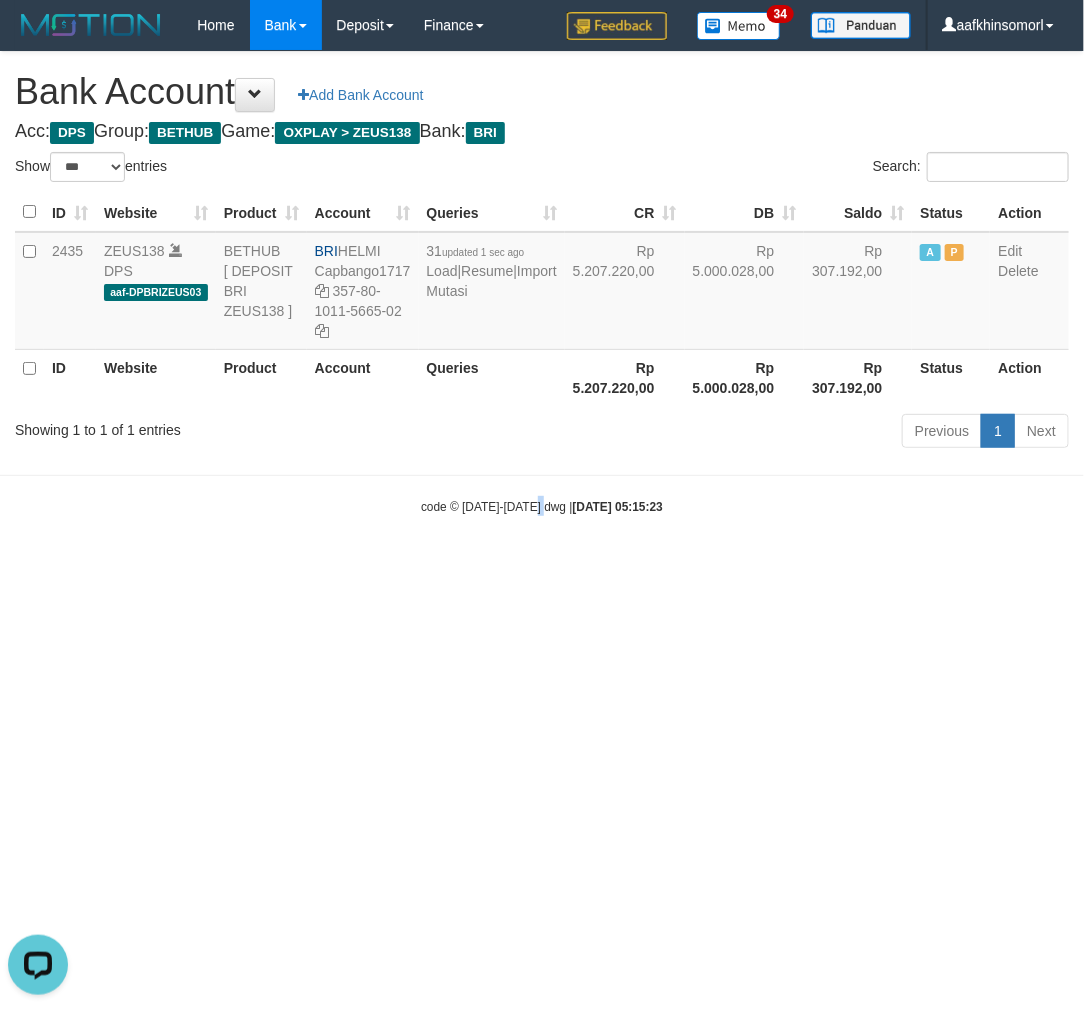 click on "Toggle navigation
Home
Bank
Account List
Load
By Website
Group
[OXPLAY]													ZEUS138
By Load Group (DPS)" at bounding box center [542, 283] 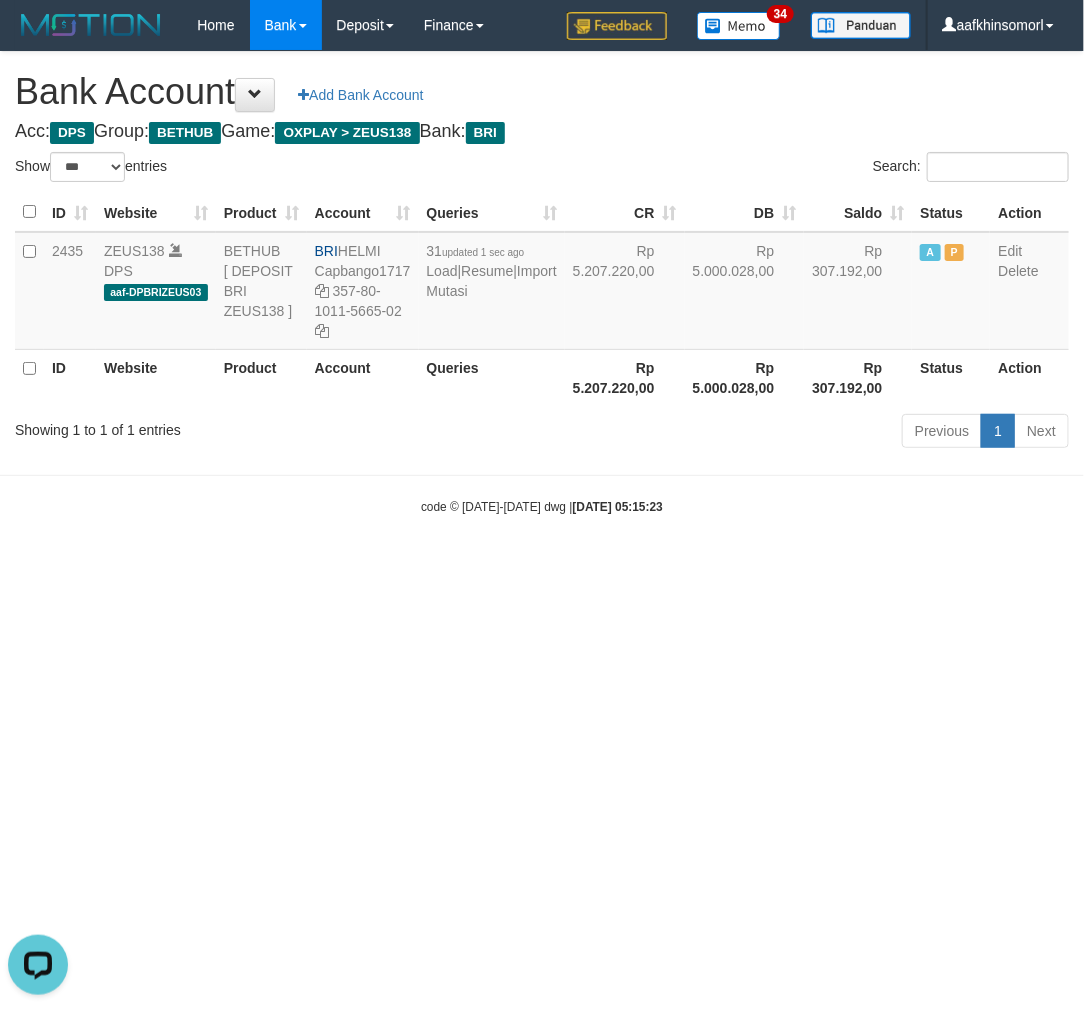 click on "Toggle navigation
Home
Bank
Account List
Load
By Website
Group
[OXPLAY]													ZEUS138
By Load Group (DPS)" at bounding box center [542, 283] 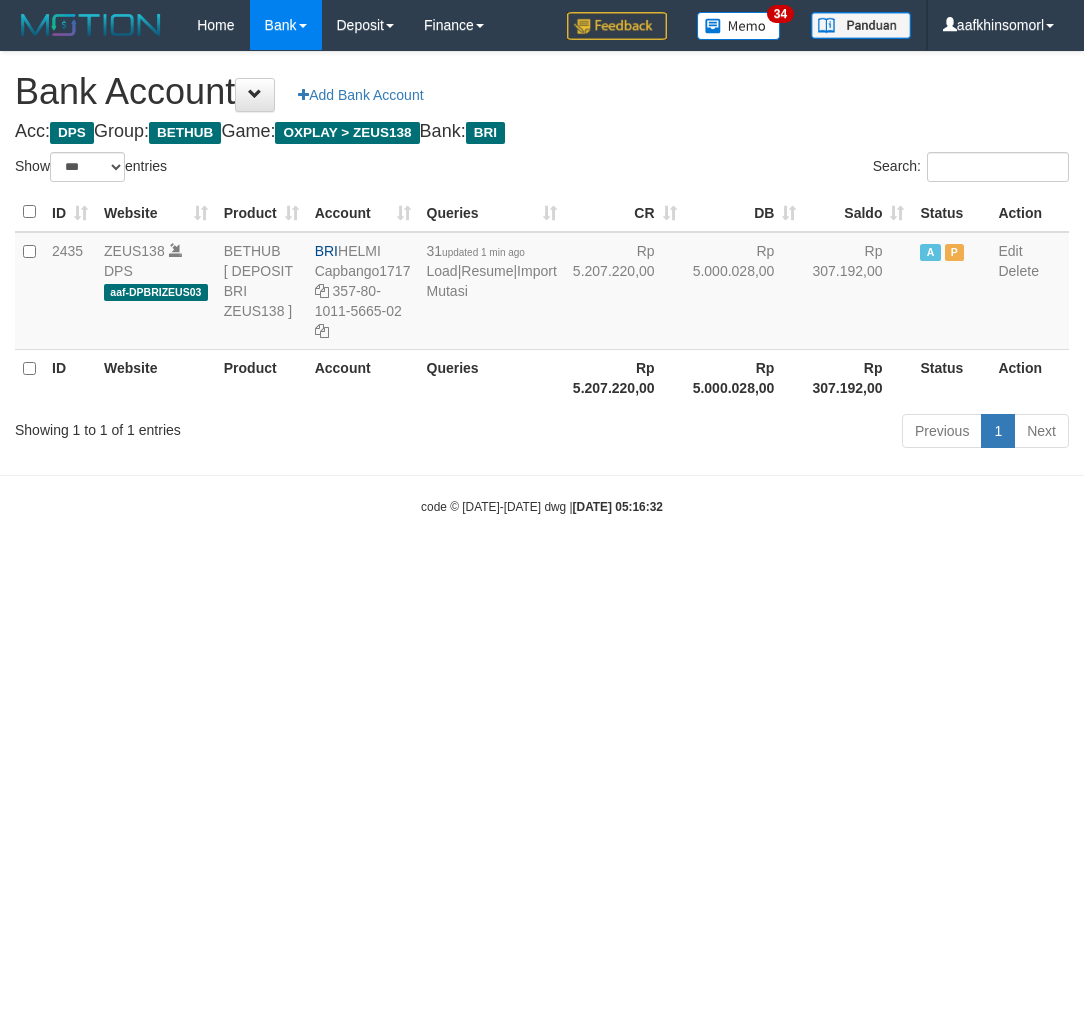 select on "***" 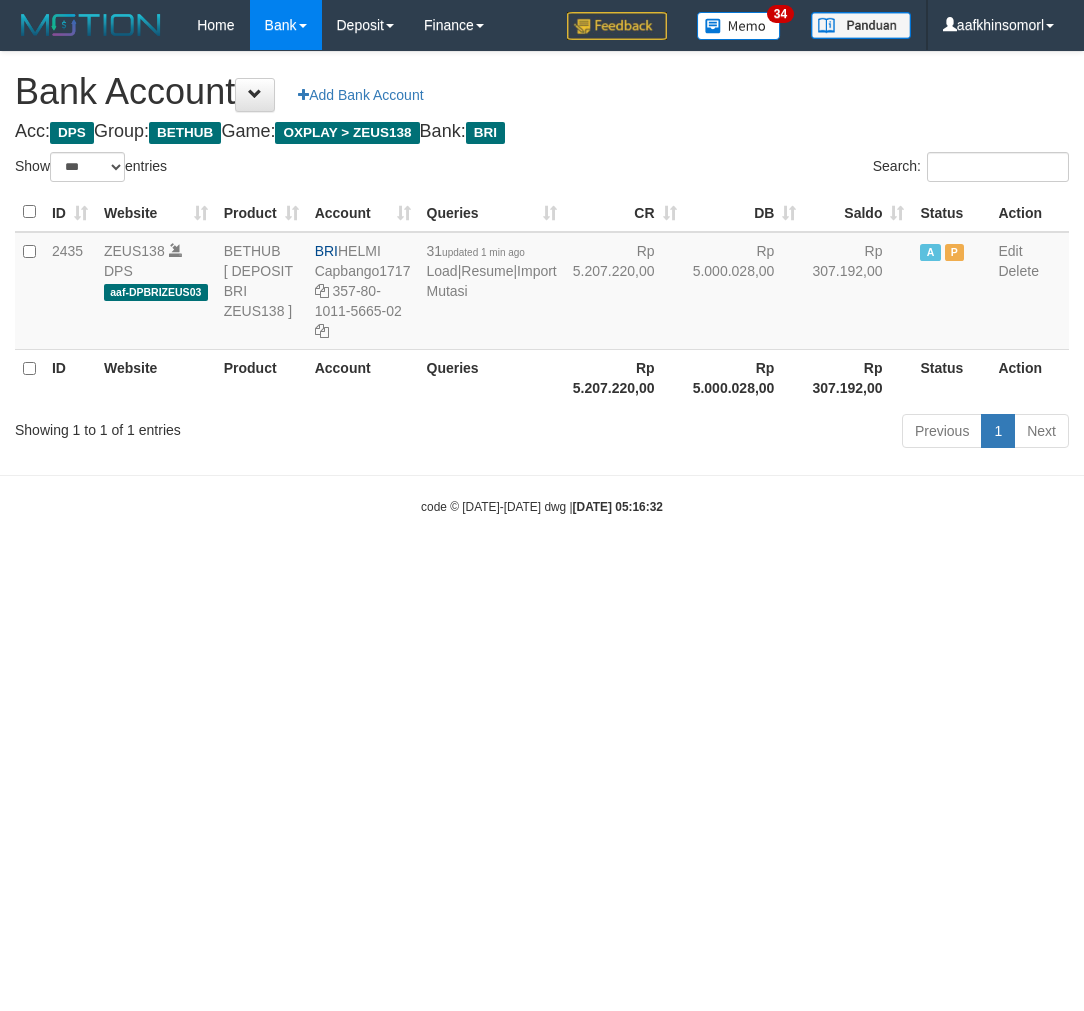 scroll, scrollTop: 0, scrollLeft: 0, axis: both 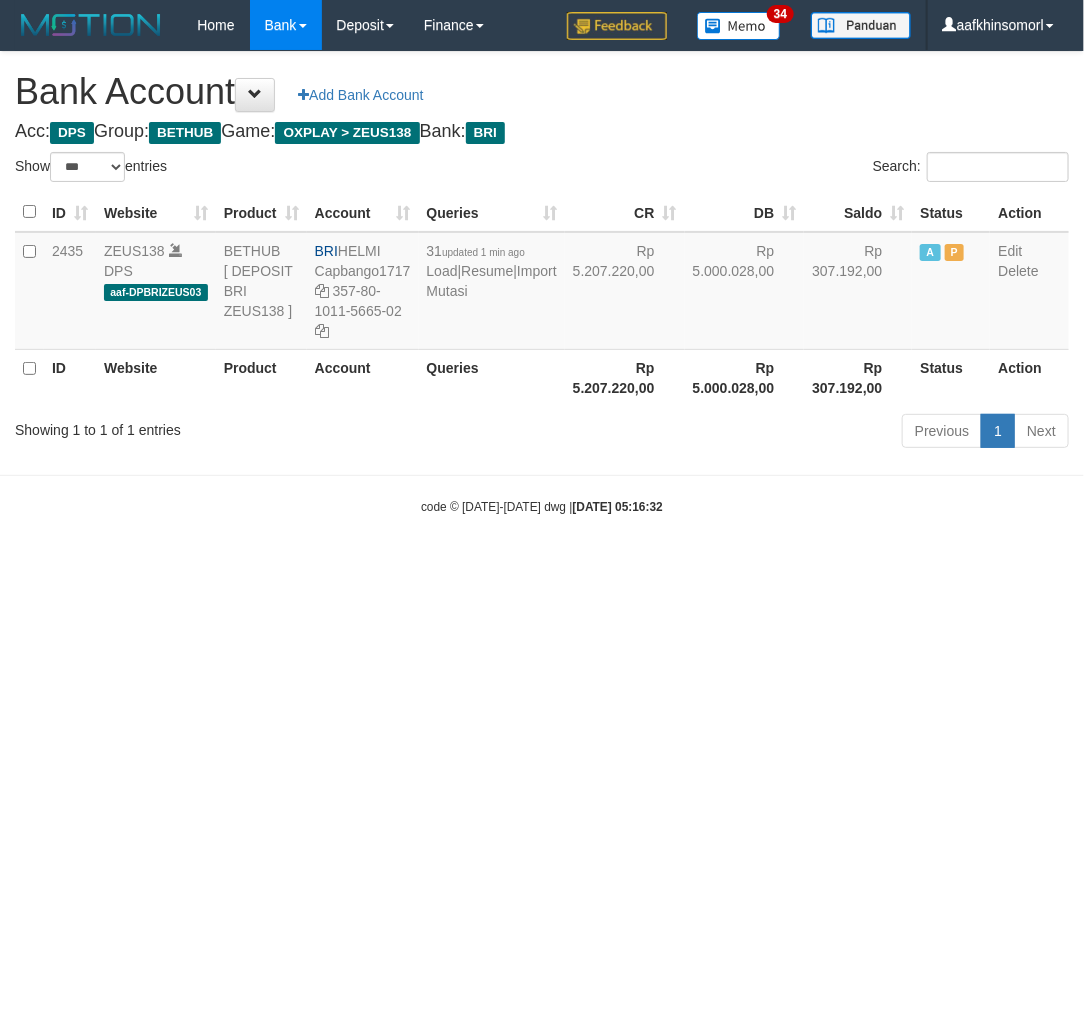 drag, startPoint x: 718, startPoint y: 726, endPoint x: 1078, endPoint y: 747, distance: 360.61197 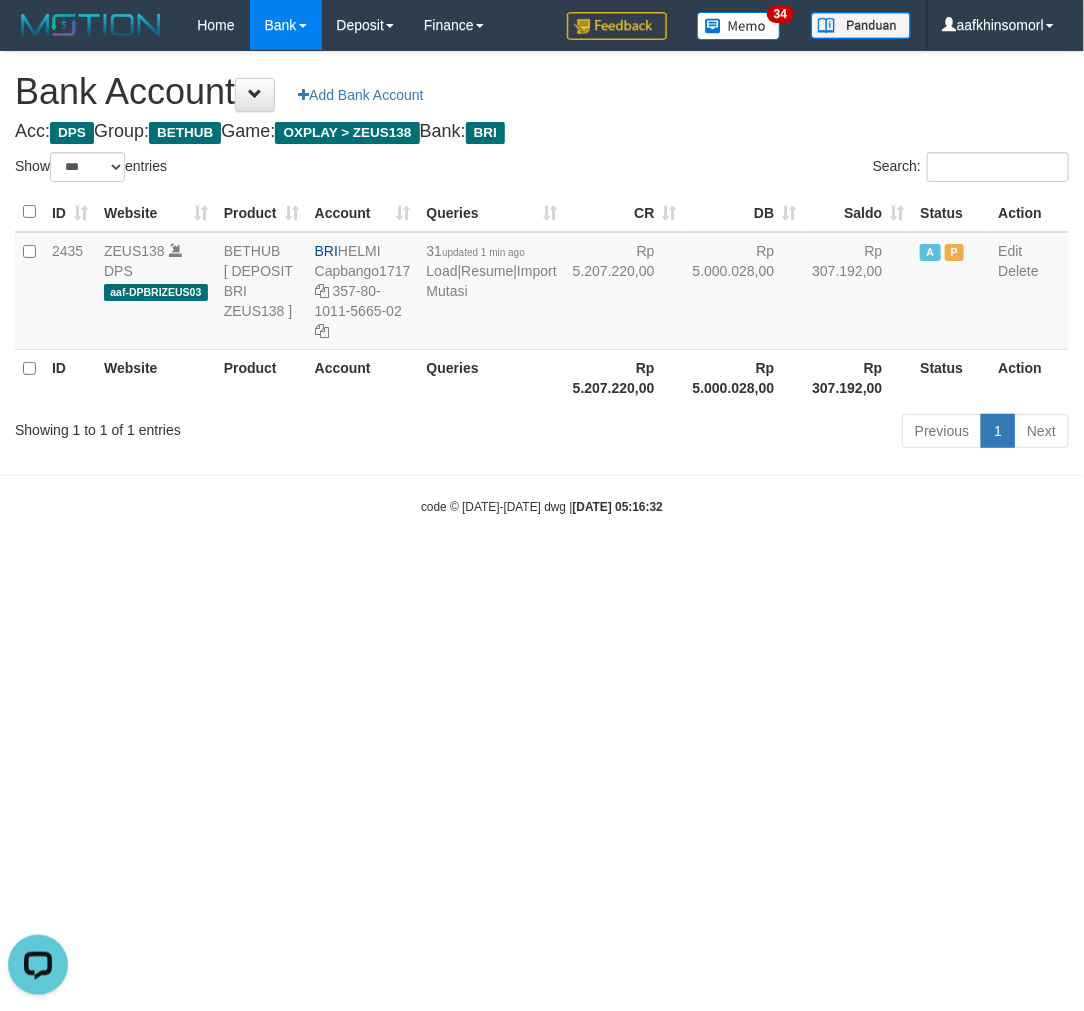 scroll, scrollTop: 0, scrollLeft: 0, axis: both 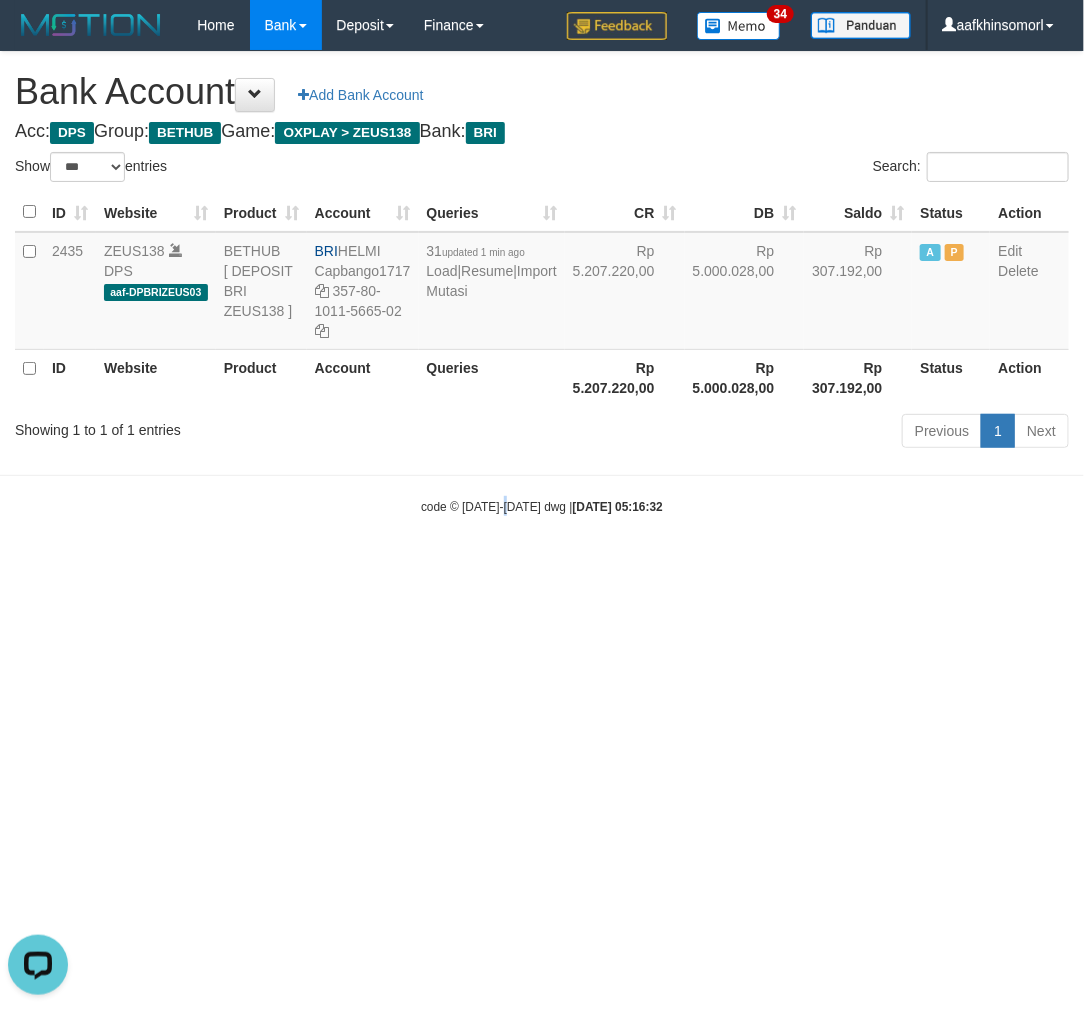 drag, startPoint x: 510, startPoint y: 781, endPoint x: 493, endPoint y: 791, distance: 19.723083 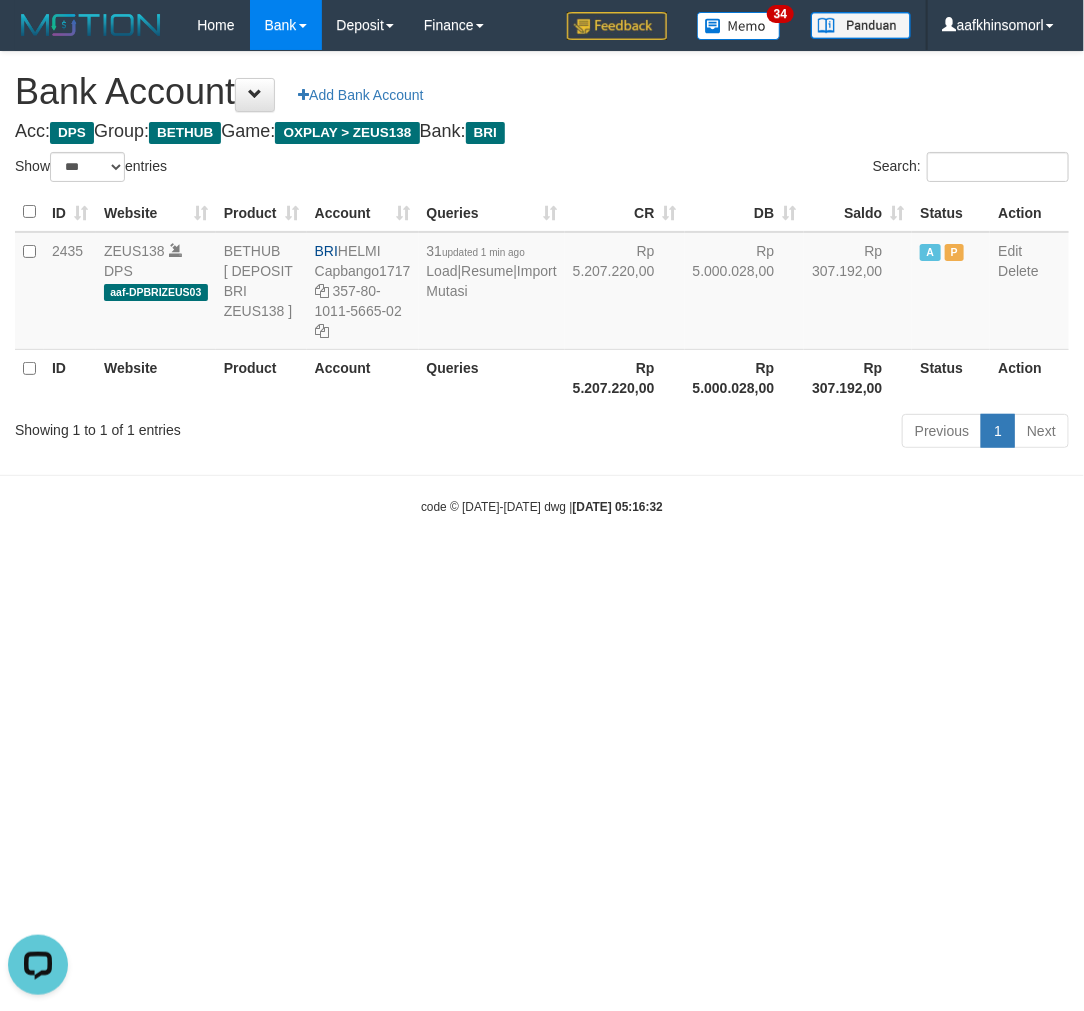 drag, startPoint x: 481, startPoint y: 810, endPoint x: 858, endPoint y: 600, distance: 431.54257 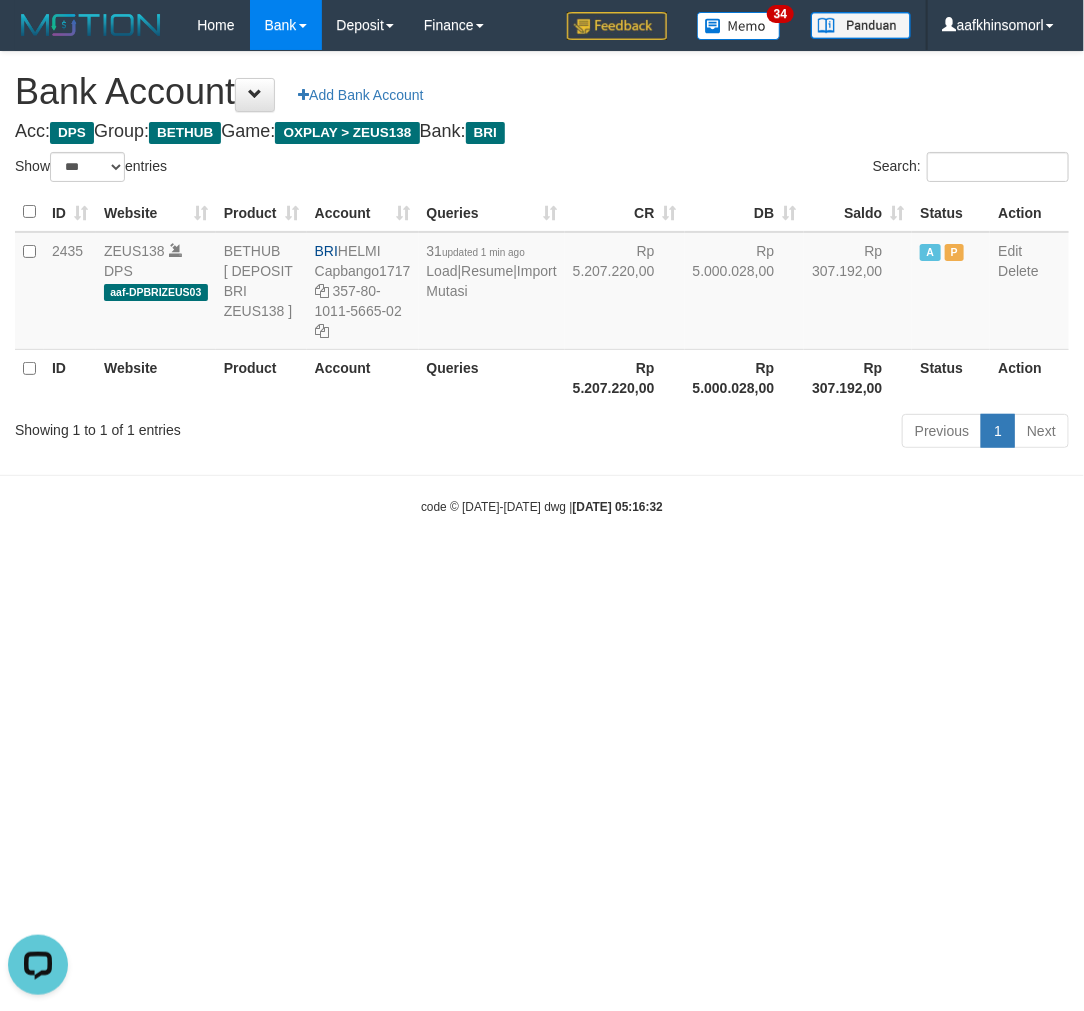 click on "Toggle navigation
Home
Bank
Account List
Load
By Website
Group
[OXPLAY]													ZEUS138
By Load Group (DPS)" at bounding box center (542, 283) 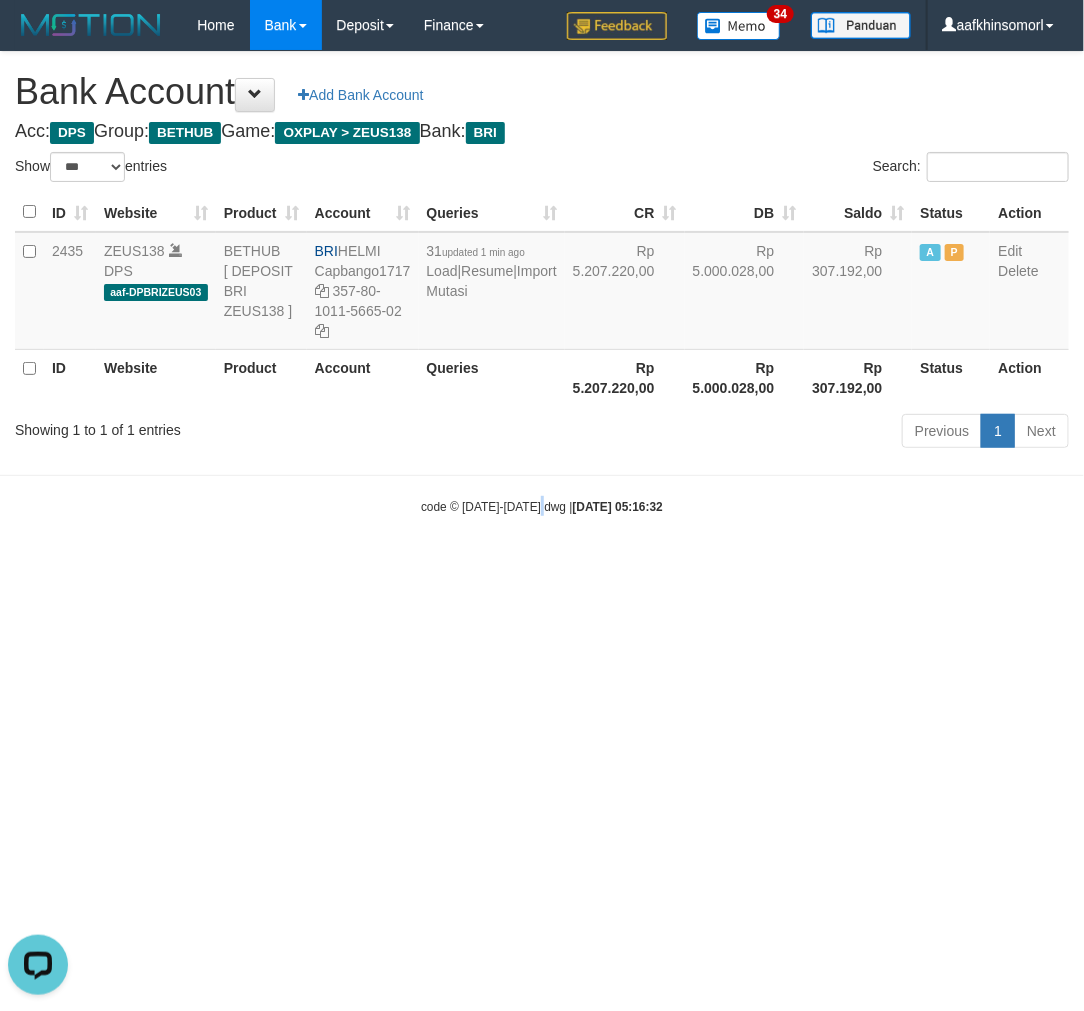 click on "Toggle navigation
Home
Bank
Account List
Load
By Website
Group
[OXPLAY]													ZEUS138
By Load Group (DPS)" at bounding box center (542, 283) 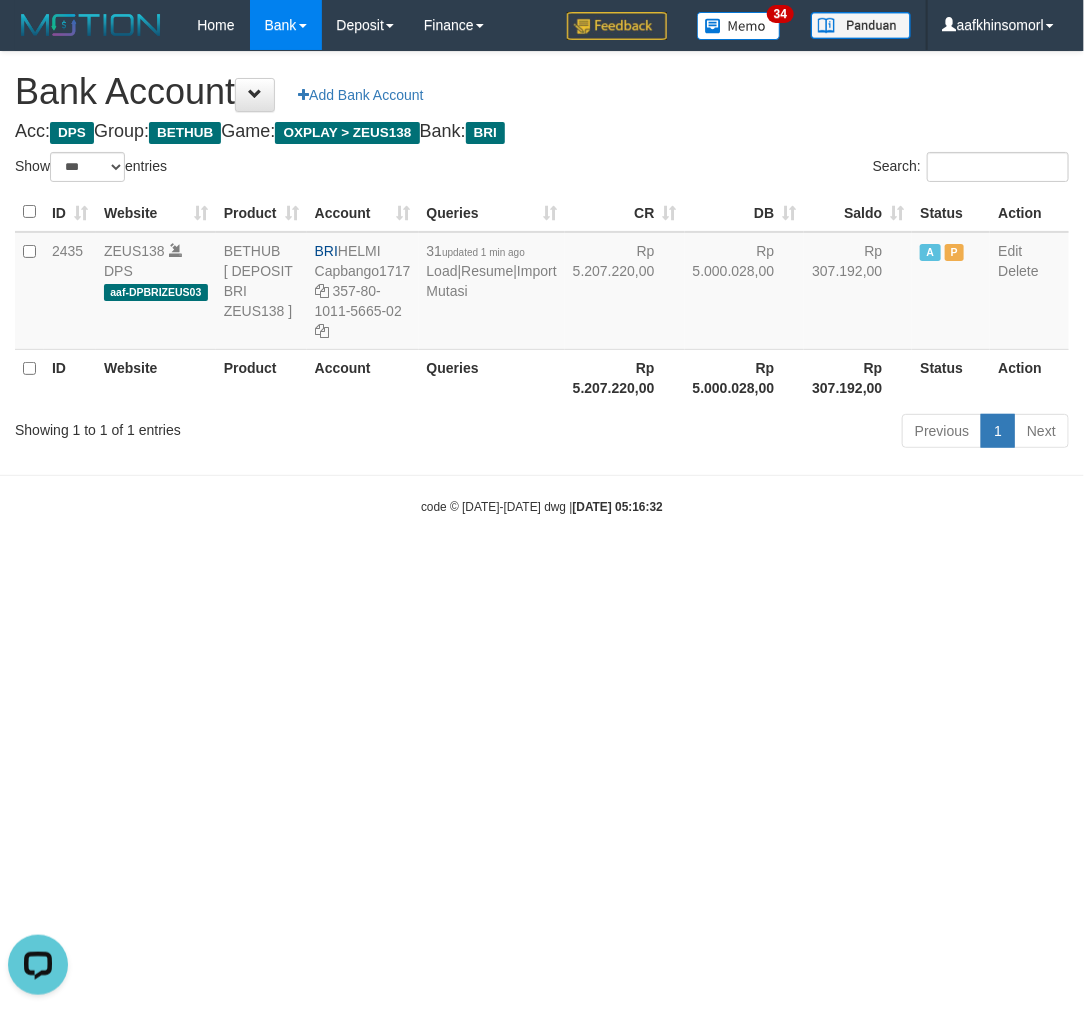 click on "Toggle navigation
Home
Bank
Account List
Load
By Website
Group
[OXPLAY]													ZEUS138
By Load Group (DPS)" at bounding box center (542, 283) 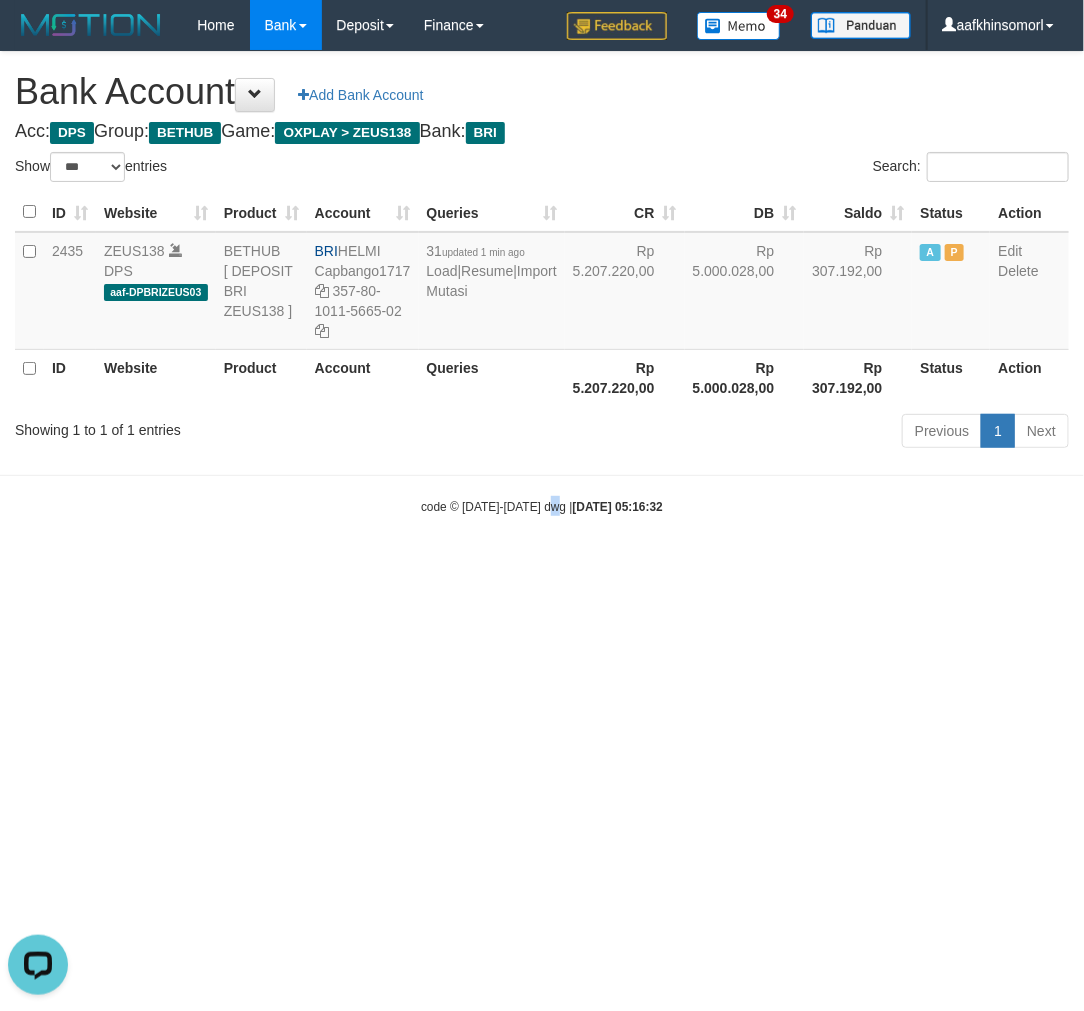 click on "Toggle navigation
Home
Bank
Account List
Load
By Website
Group
[OXPLAY]													ZEUS138
By Load Group (DPS)" at bounding box center (542, 283) 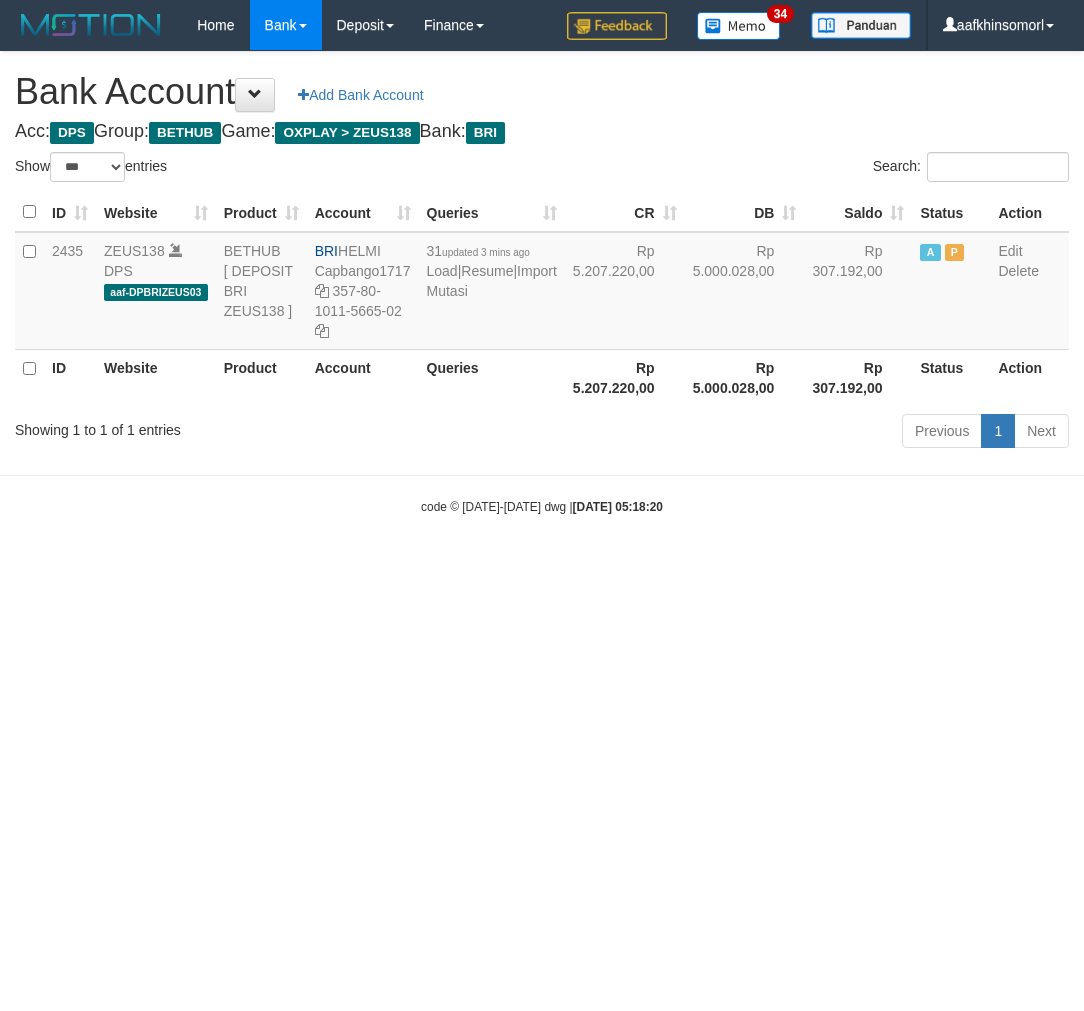 select on "***" 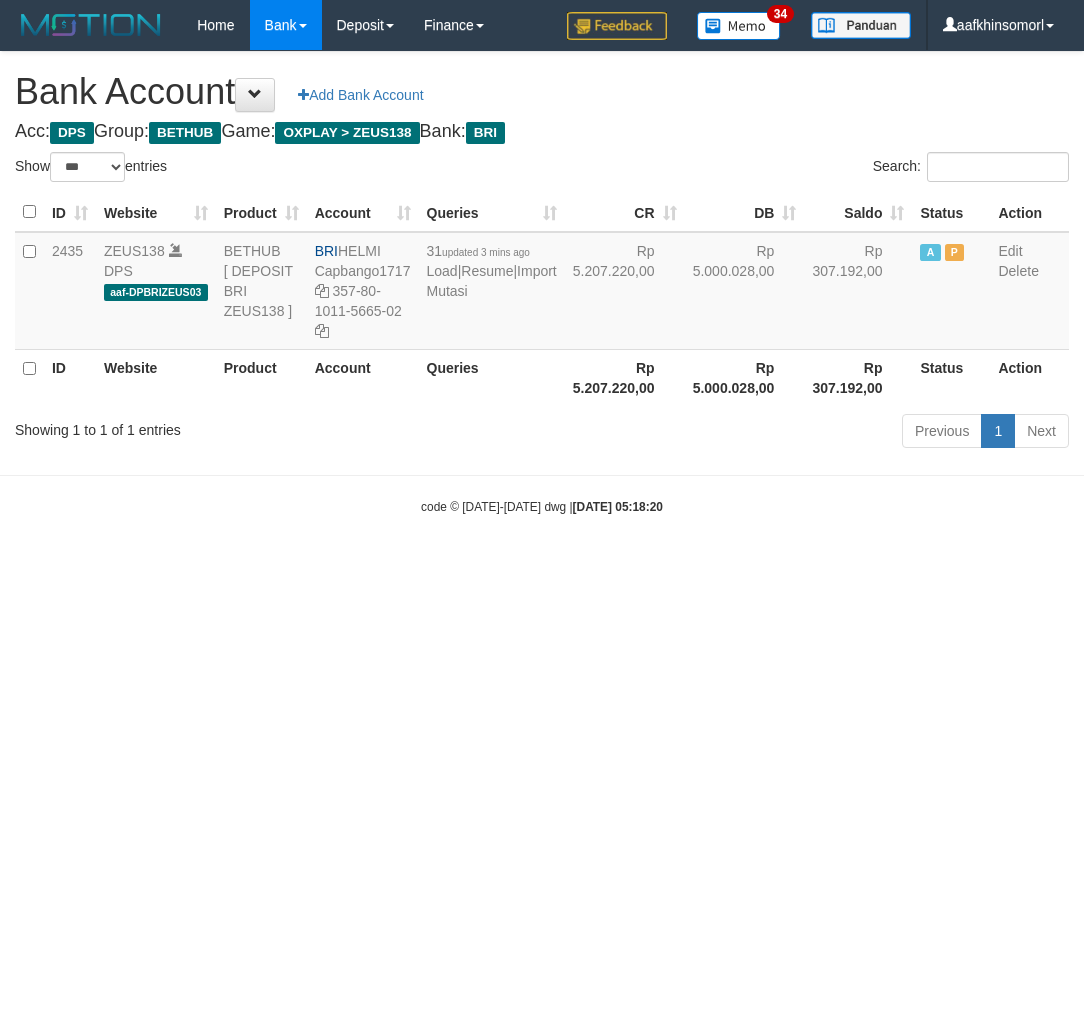 scroll, scrollTop: 0, scrollLeft: 0, axis: both 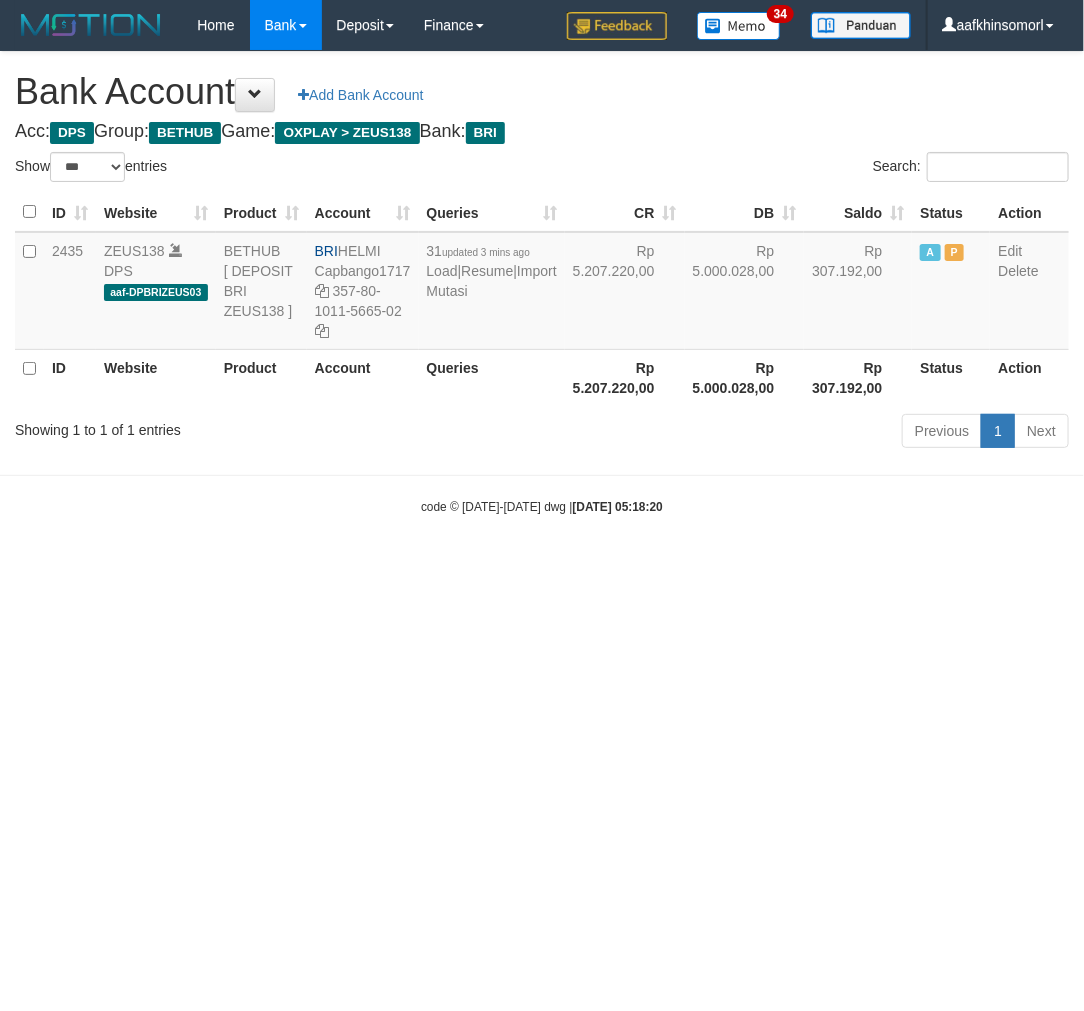 click on "Toggle navigation
Home
Bank
Account List
Load
By Website
Group
[OXPLAY]													ZEUS138
By Load Group (DPS)" at bounding box center [542, 283] 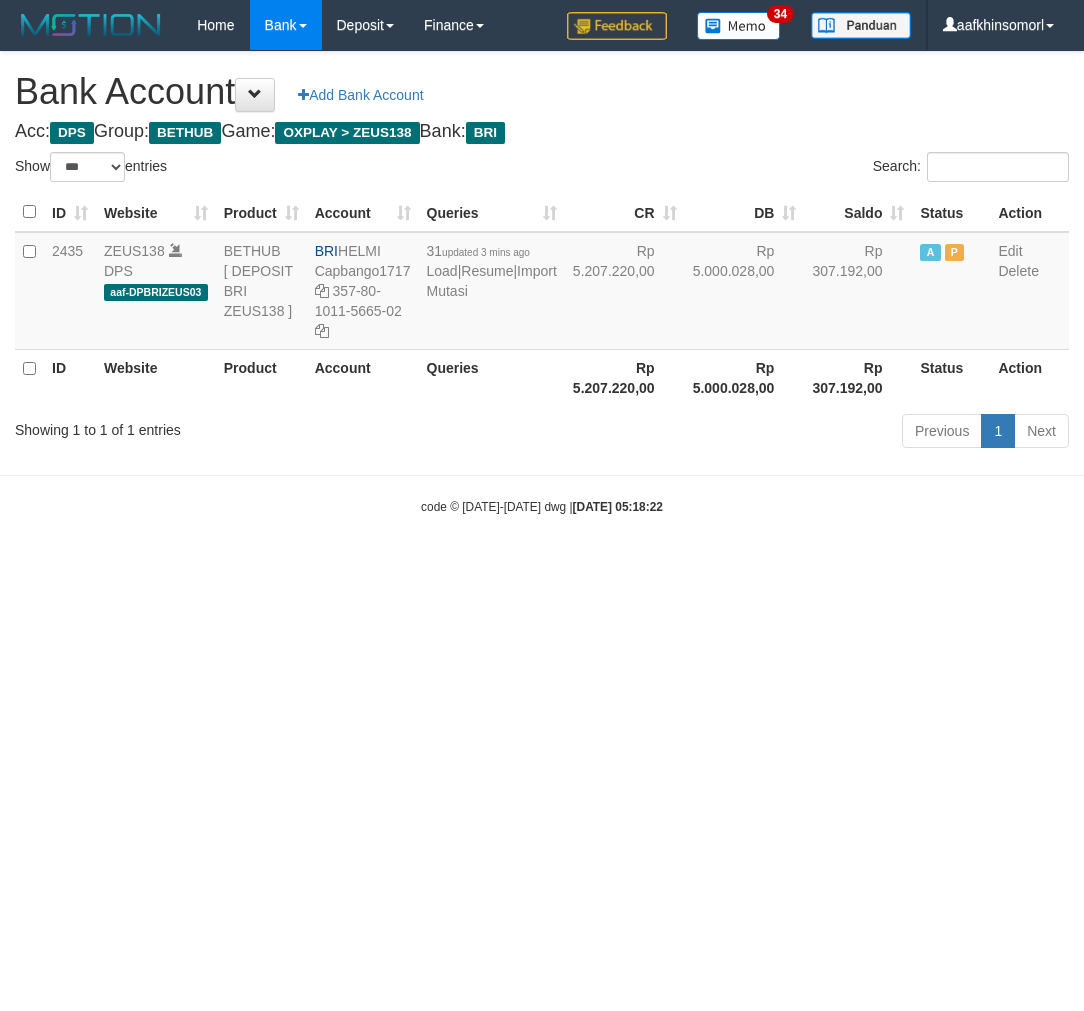 select on "***" 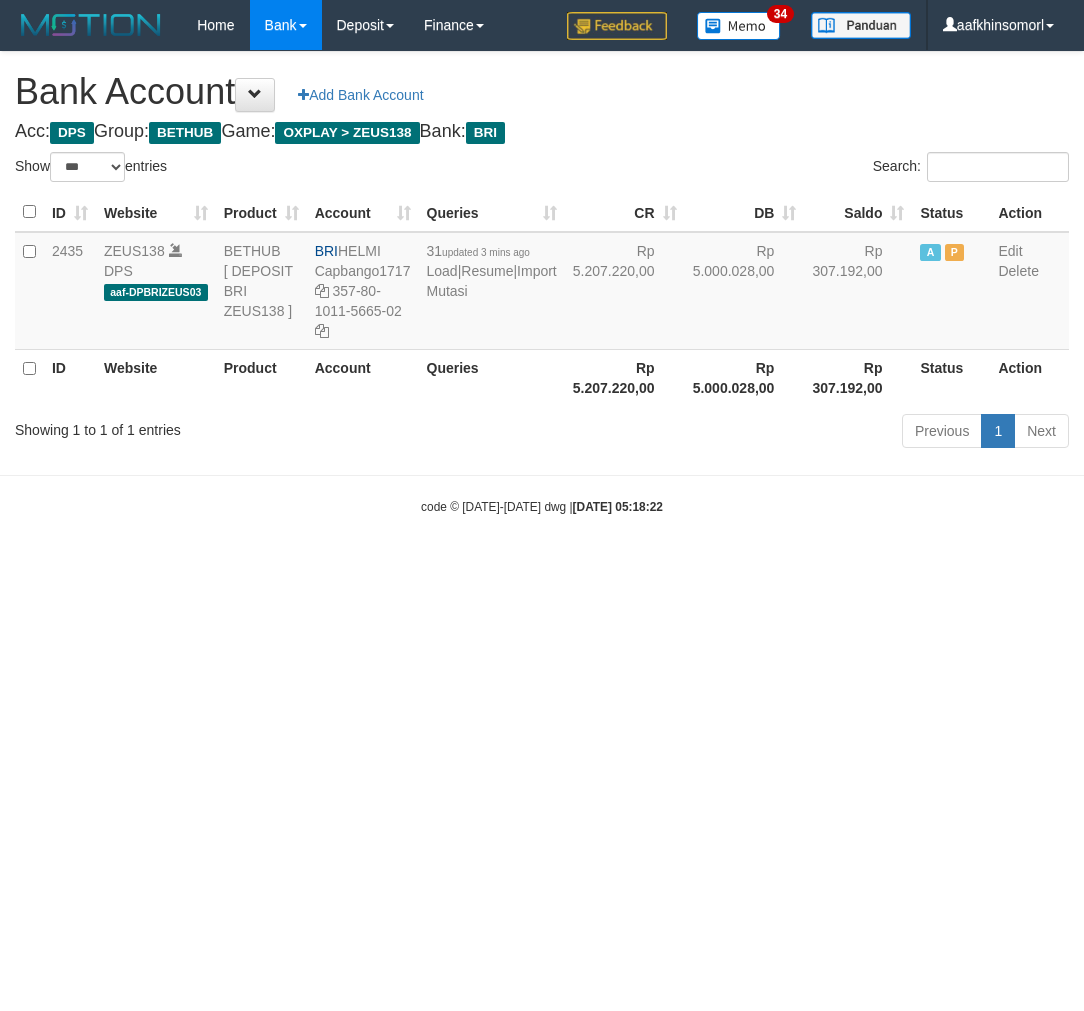 scroll, scrollTop: 0, scrollLeft: 0, axis: both 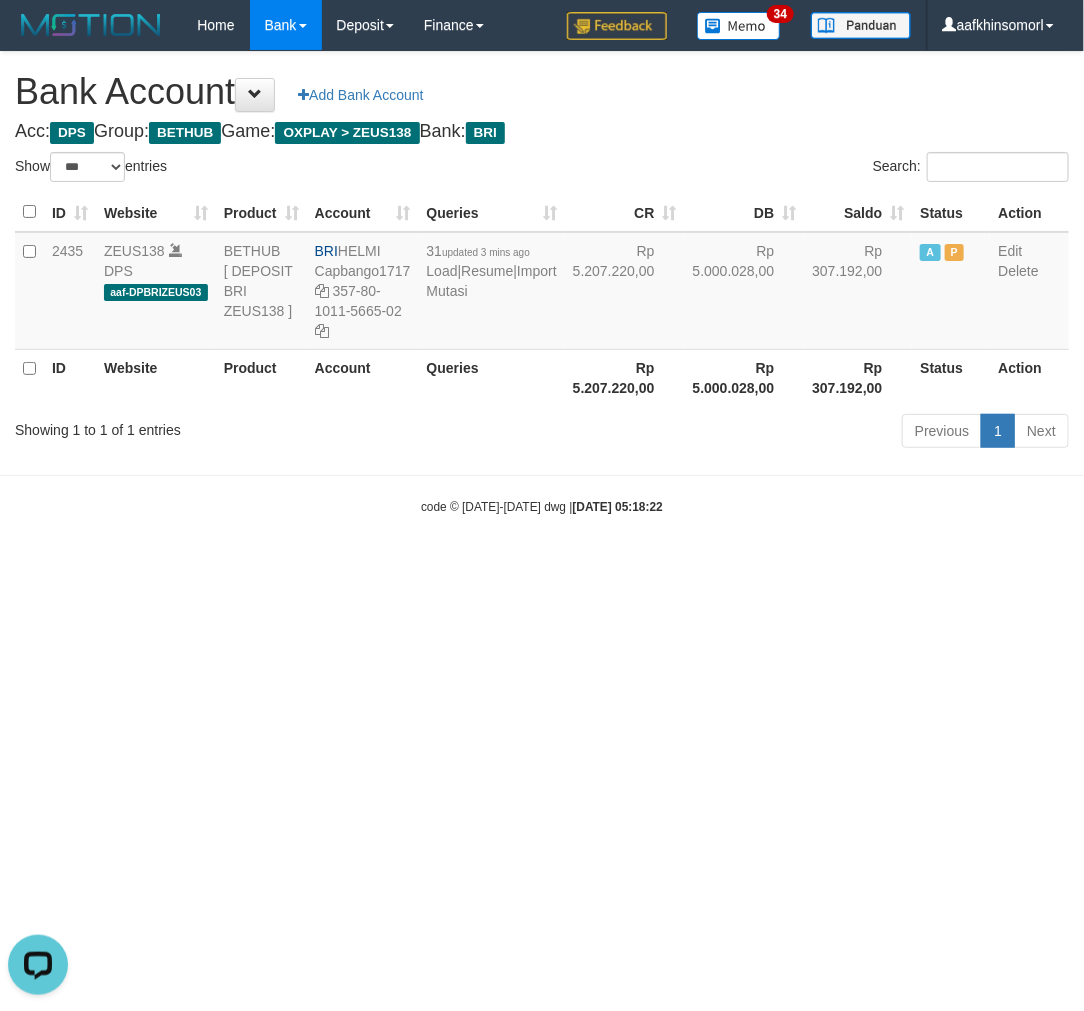 click on "Toggle navigation
Home
Bank
Account List
Load
By Website
Group
[OXPLAY]													ZEUS138
By Load Group (DPS)" at bounding box center [542, 283] 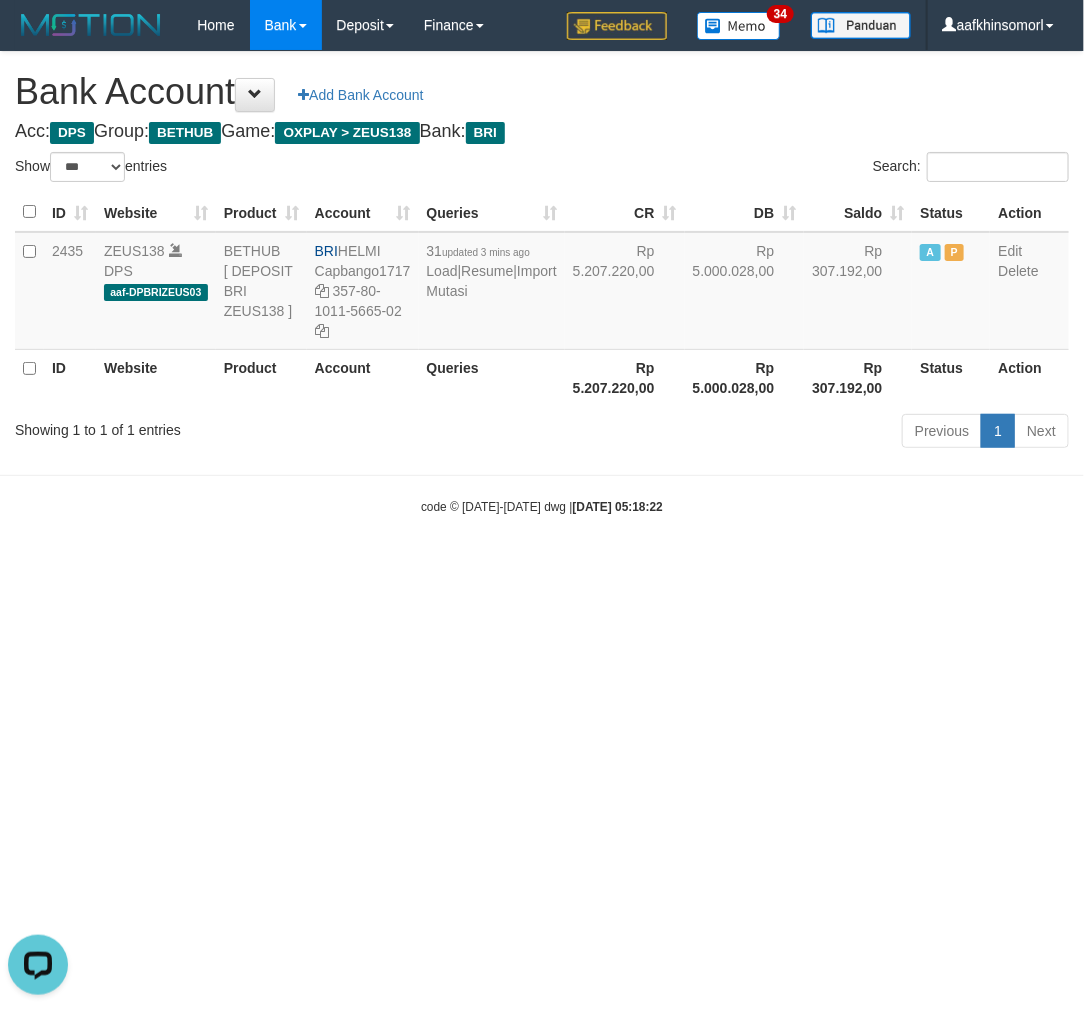 click on "Toggle navigation
Home
Bank
Account List
Load
By Website
Group
[OXPLAY]													ZEUS138
By Load Group (DPS)" at bounding box center [542, 283] 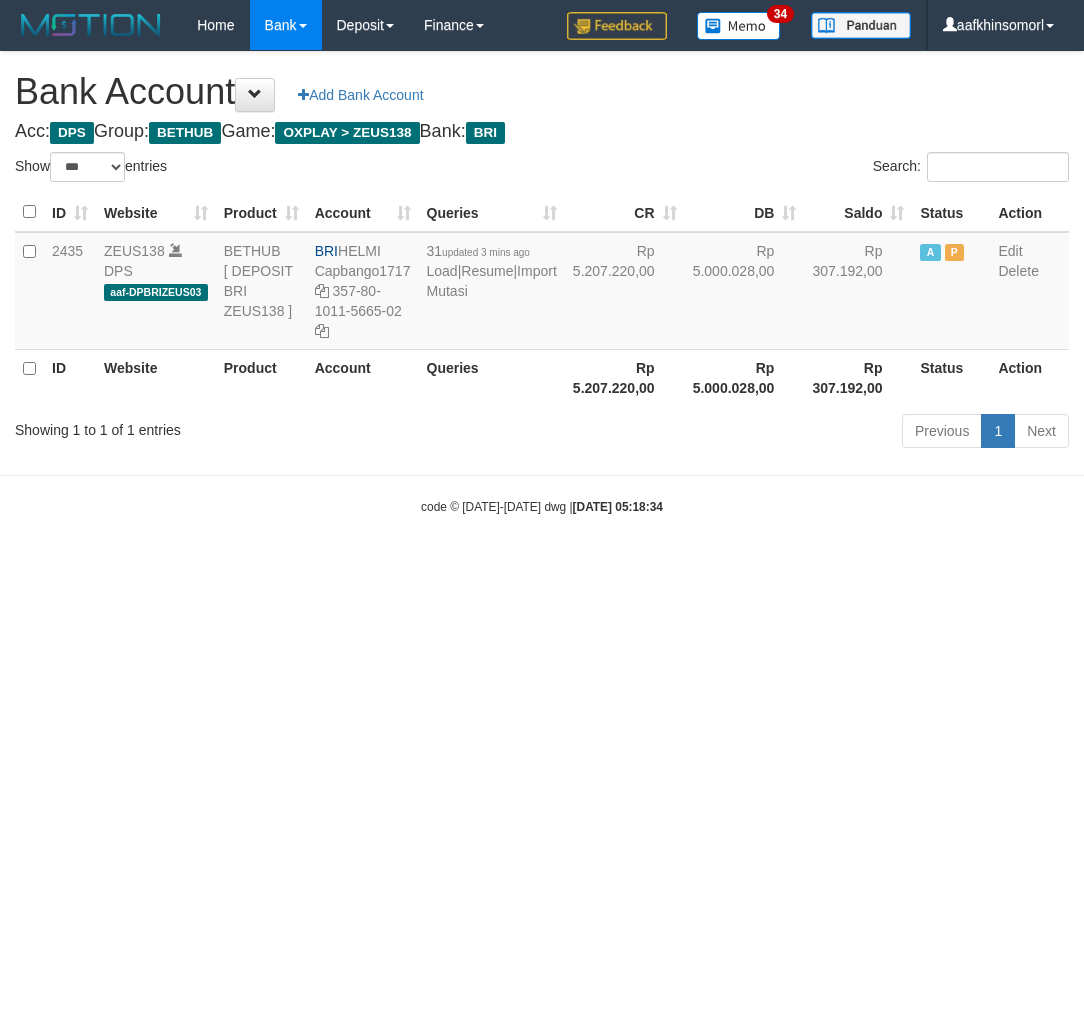 select on "***" 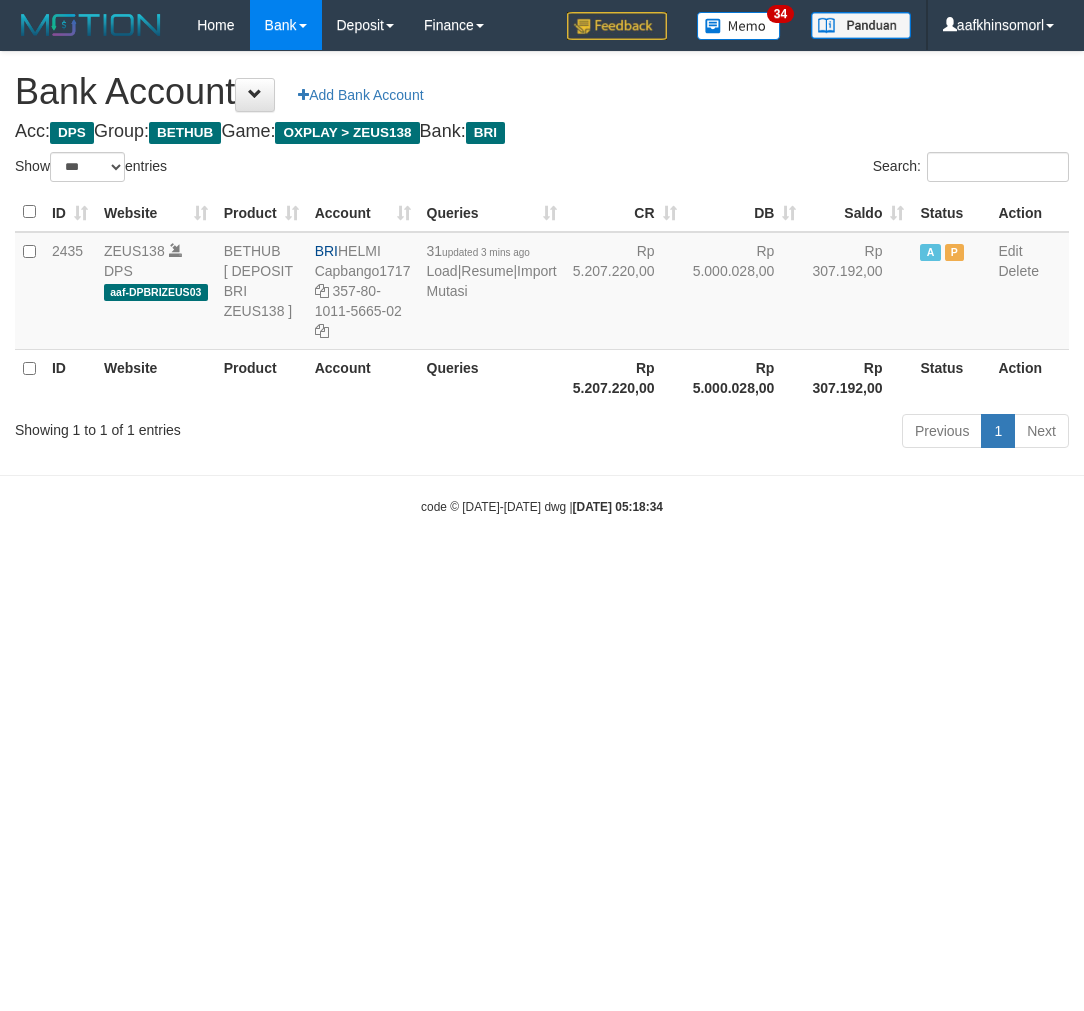 scroll, scrollTop: 0, scrollLeft: 0, axis: both 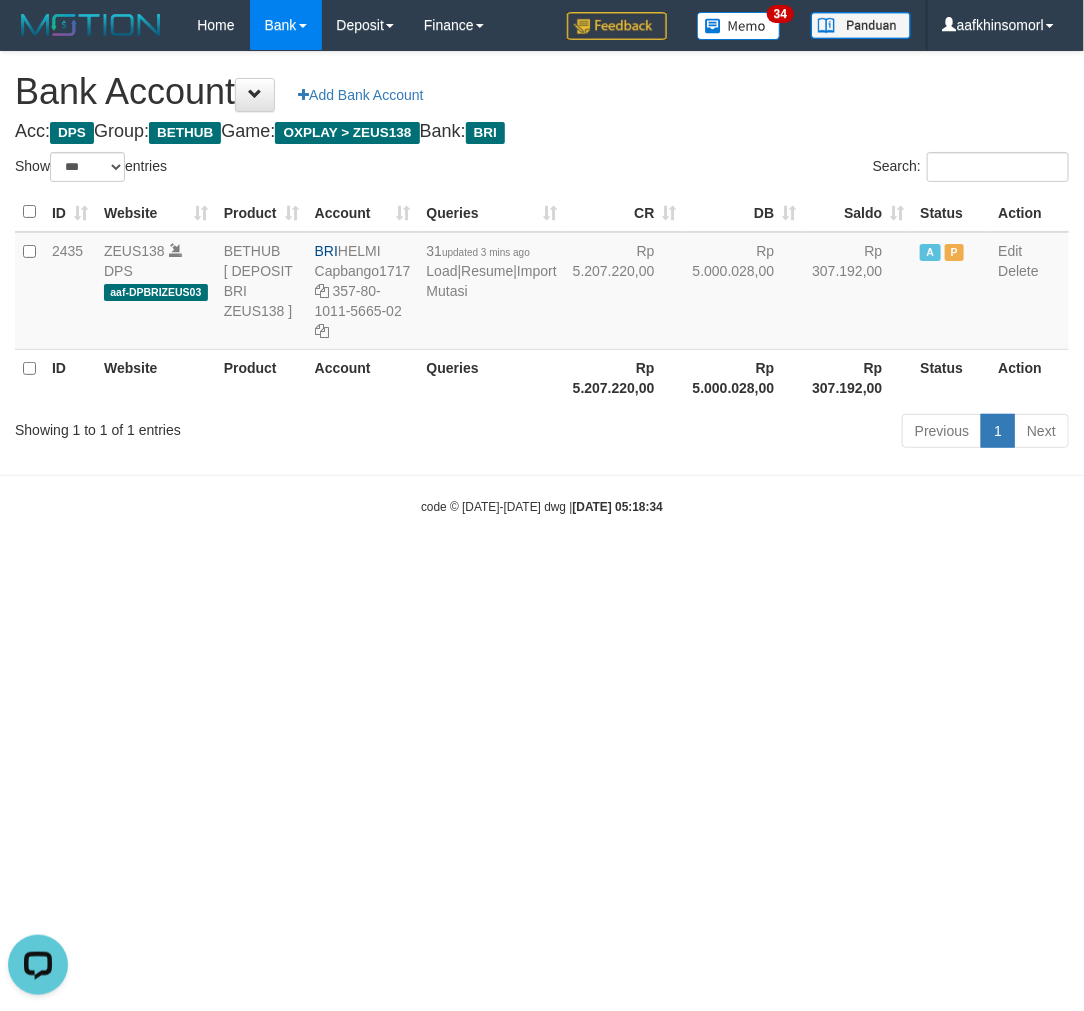 click on "Toggle navigation
Home
Bank
Account List
Load
By Website
Group
[OXPLAY]													ZEUS138
By Load Group (DPS)" at bounding box center (542, 283) 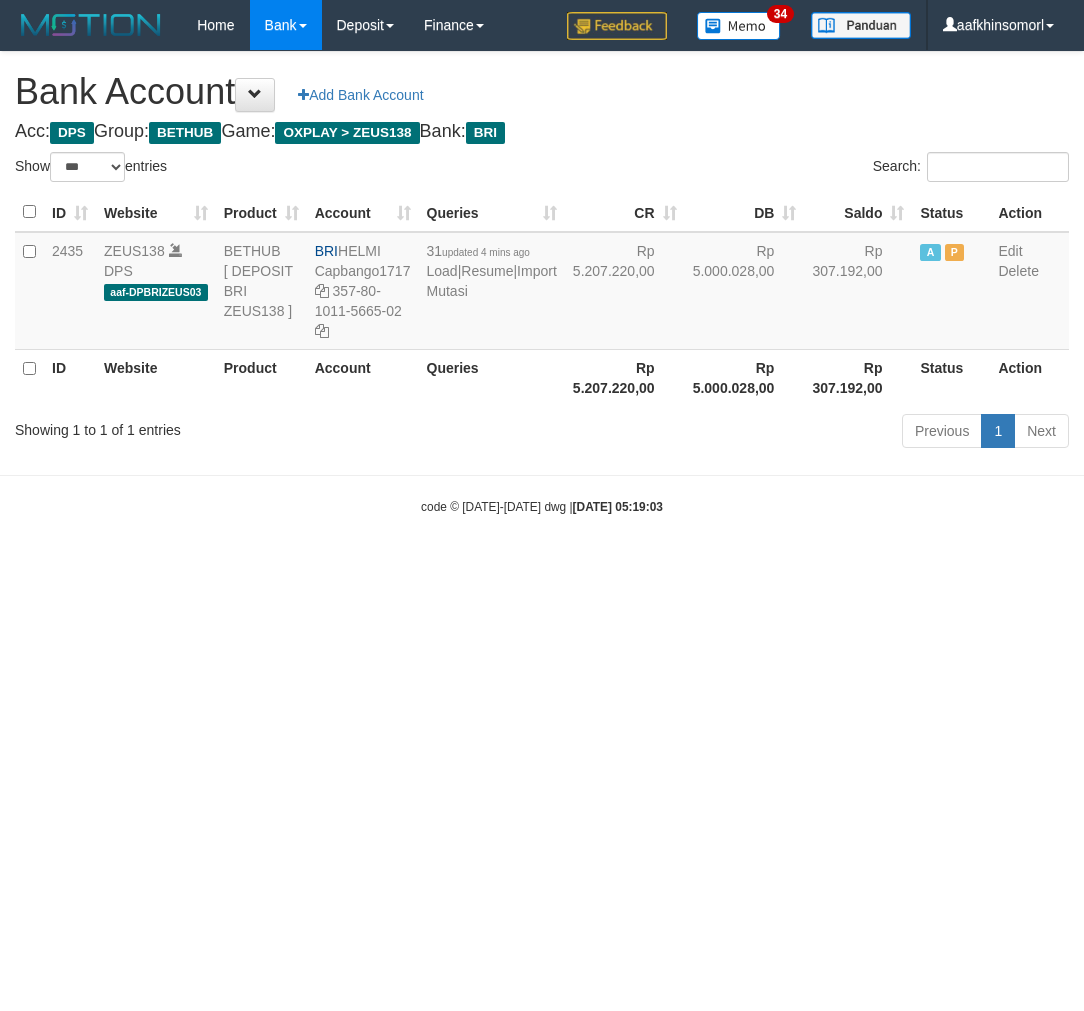 select on "***" 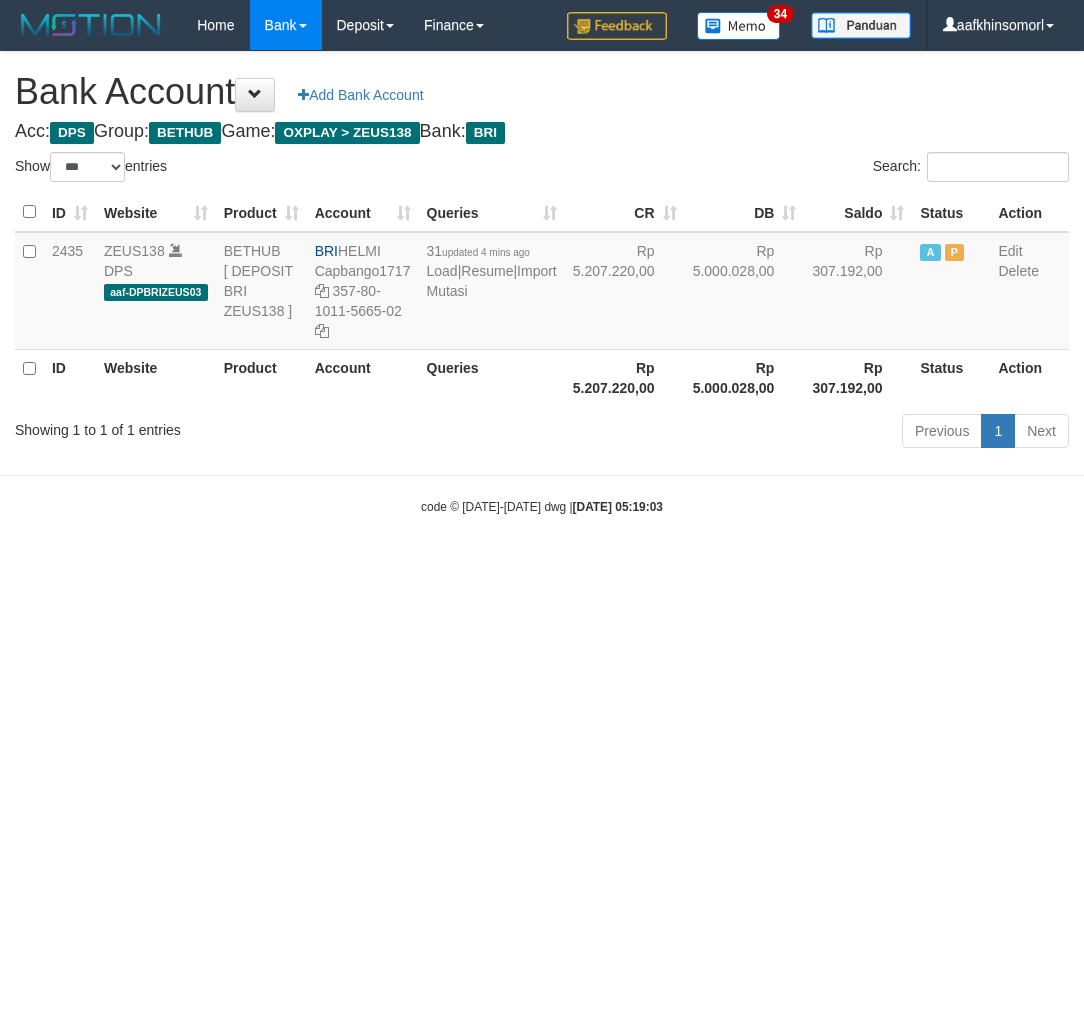 scroll, scrollTop: 0, scrollLeft: 0, axis: both 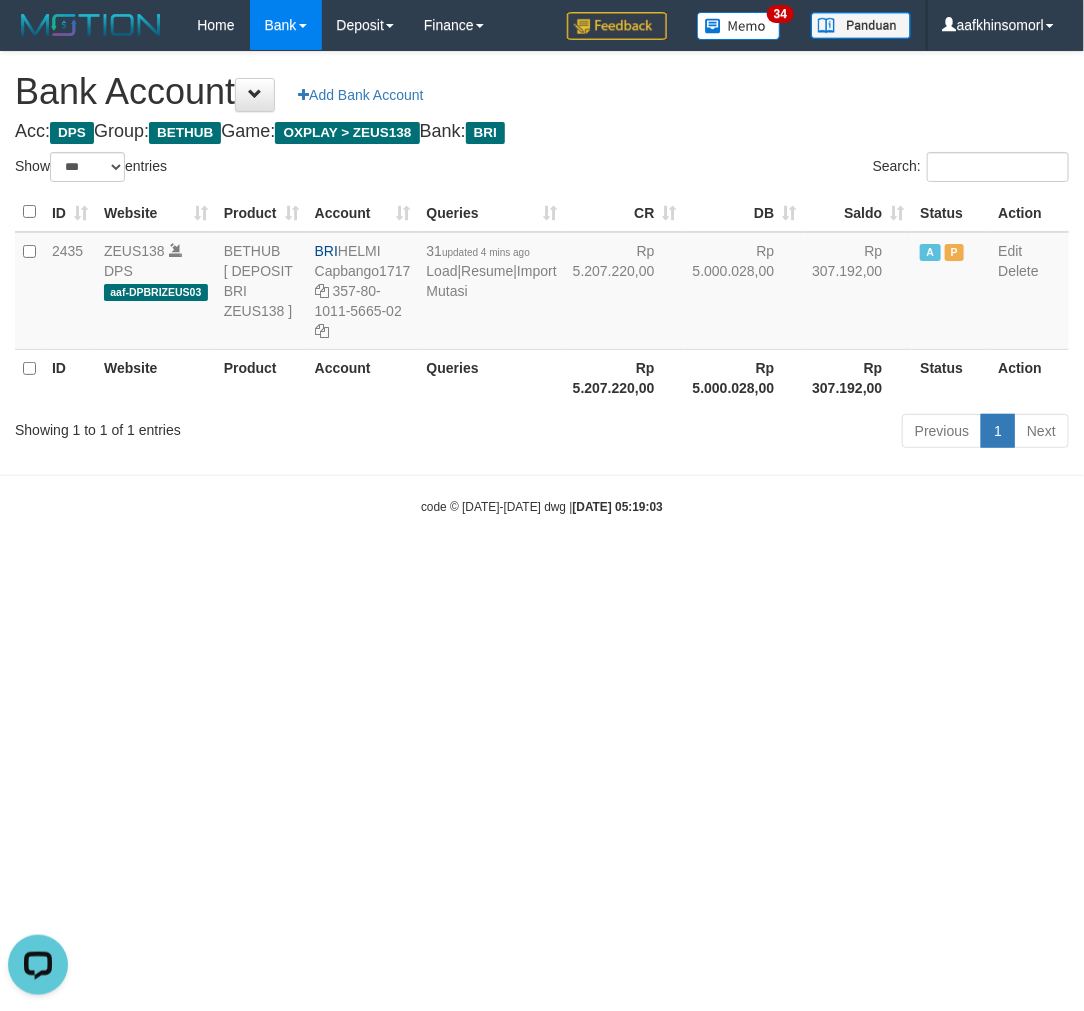 click on "Toggle navigation
Home
Bank
Account List
Load
By Website
Group
[OXPLAY]													ZEUS138
By Load Group (DPS)" at bounding box center [542, 283] 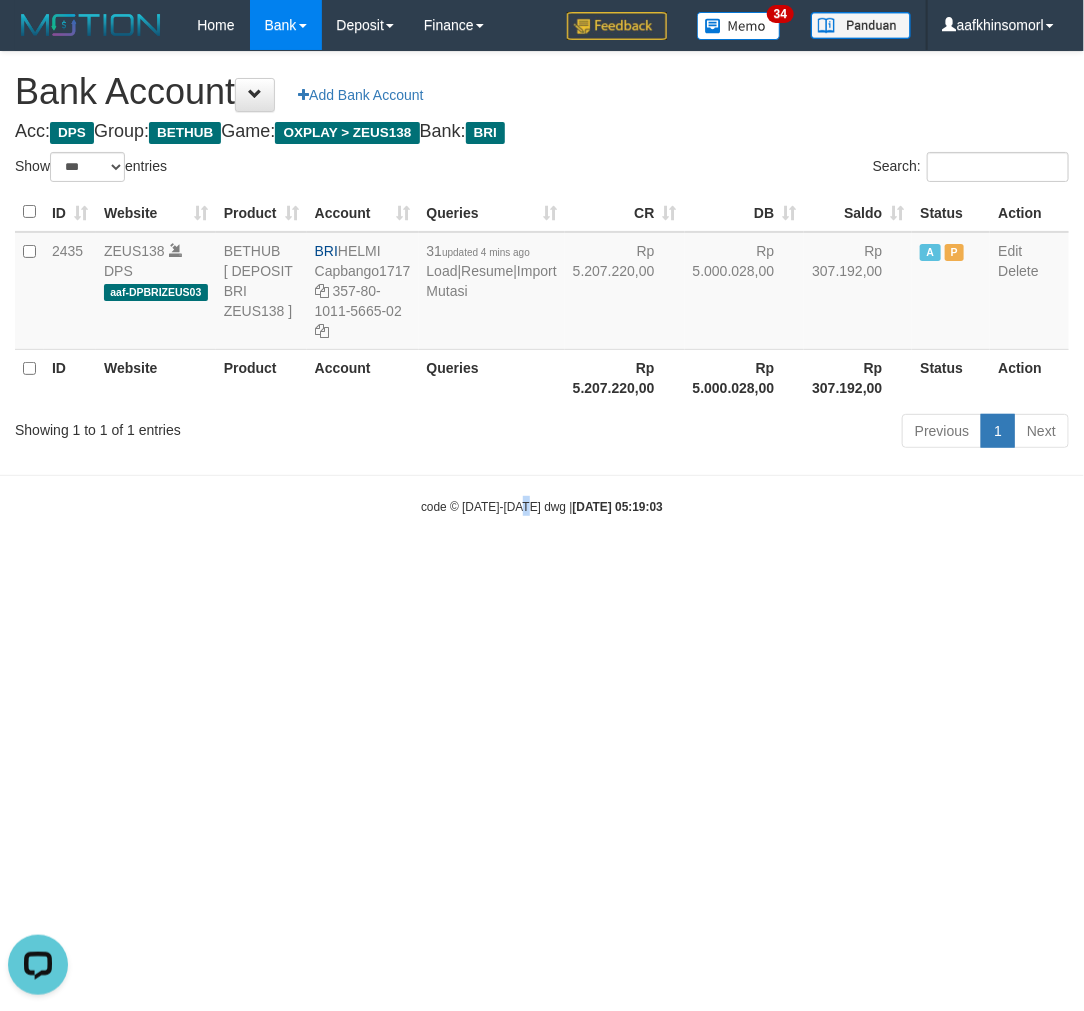 drag, startPoint x: 524, startPoint y: 831, endPoint x: 513, endPoint y: 814, distance: 20.248457 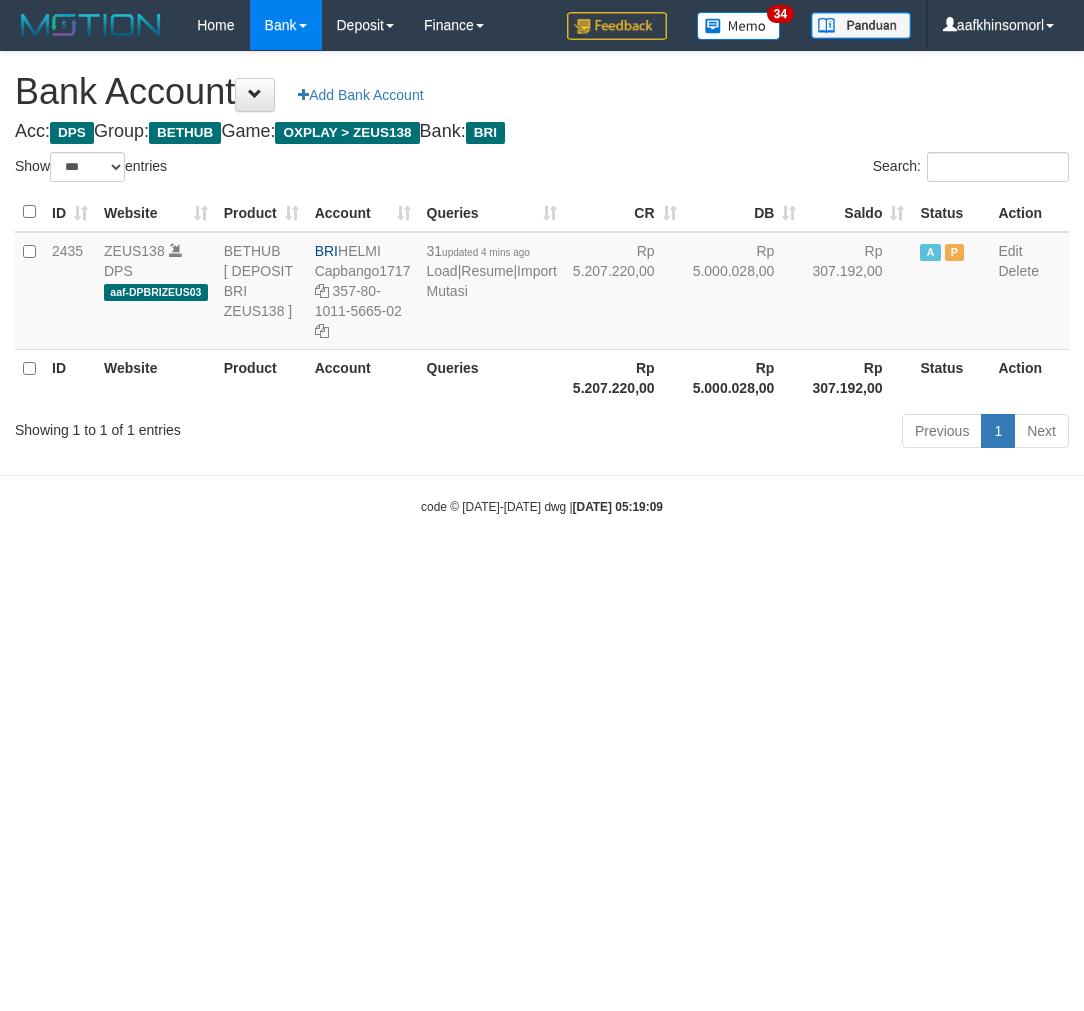 select on "***" 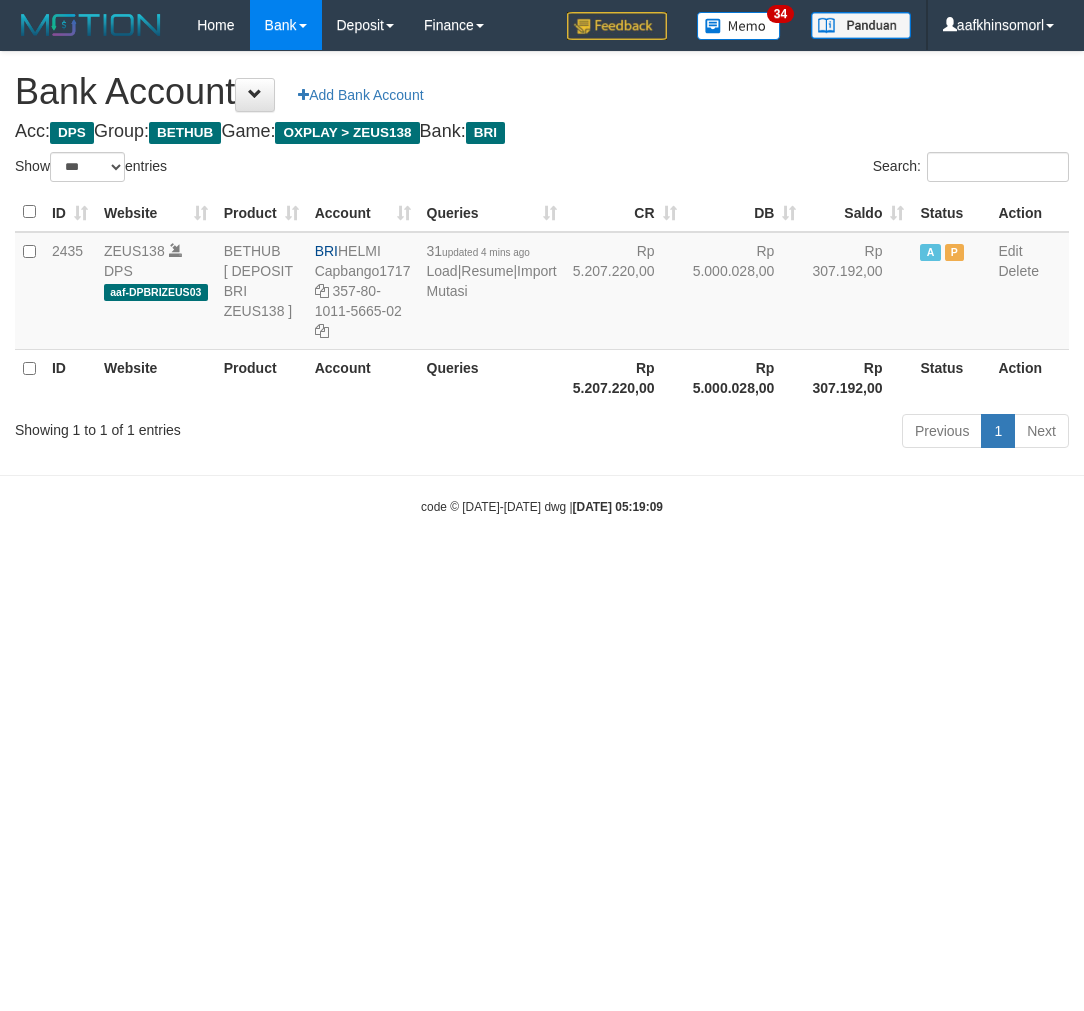 scroll, scrollTop: 0, scrollLeft: 0, axis: both 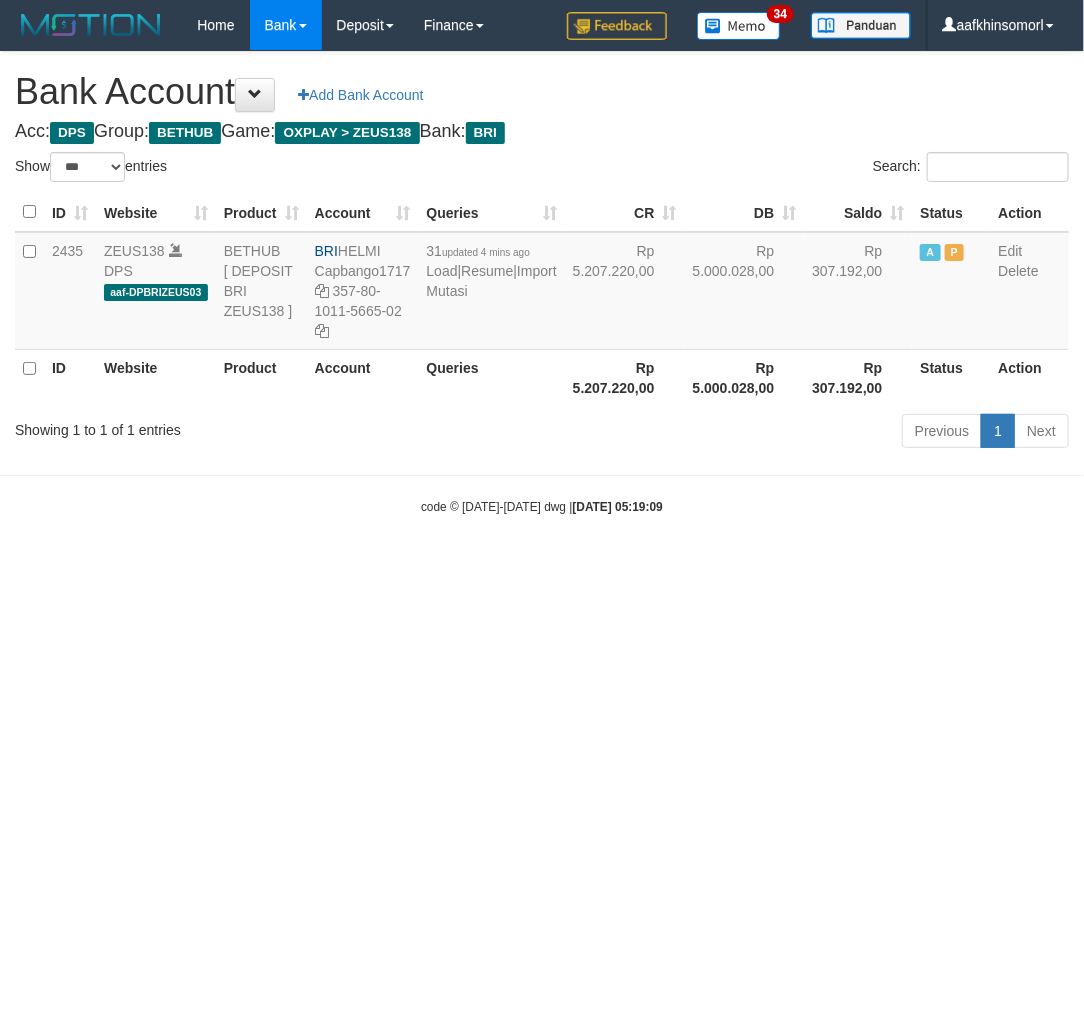 click on "Toggle navigation
Home
Bank
Account List
Load
By Website
Group
[OXPLAY]													ZEUS138
By Load Group (DPS)" at bounding box center (542, 283) 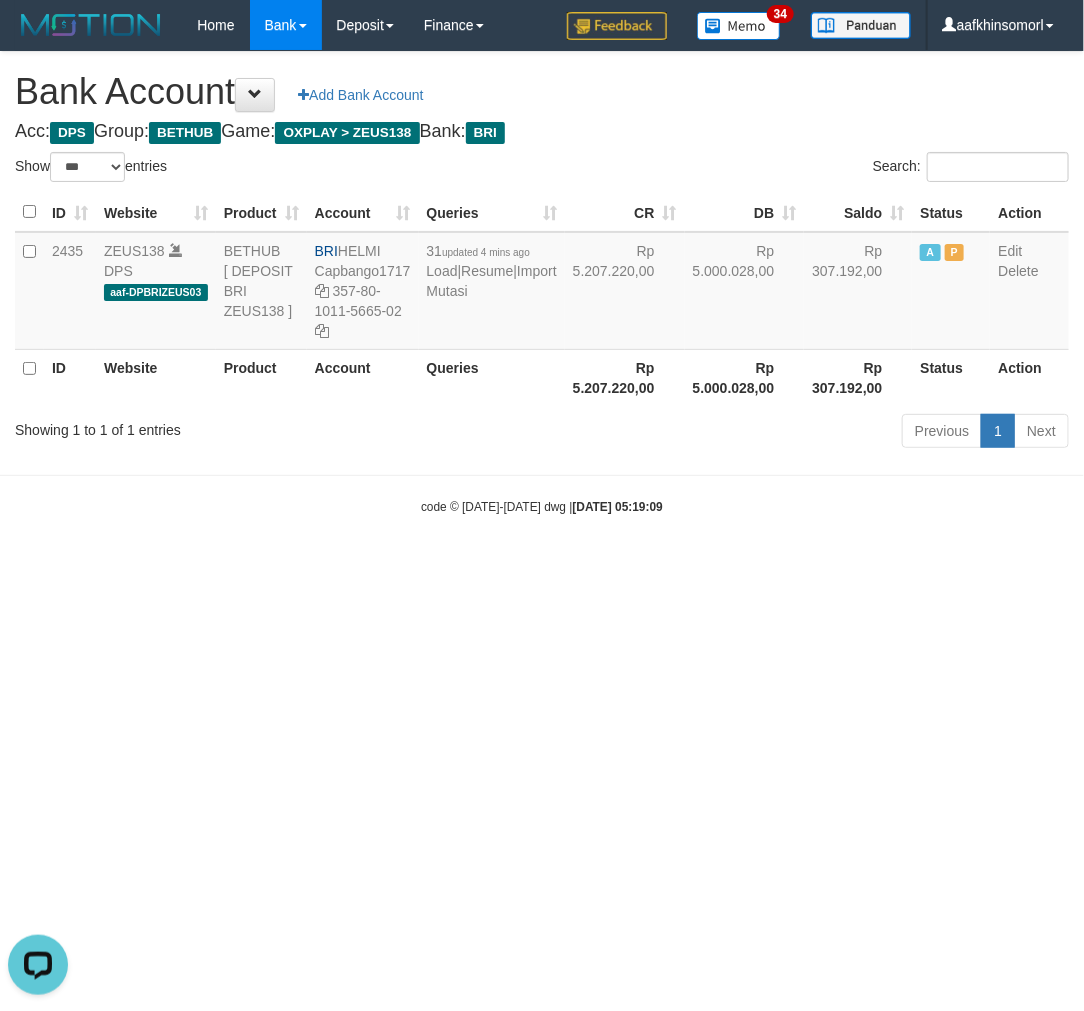 scroll, scrollTop: 0, scrollLeft: 0, axis: both 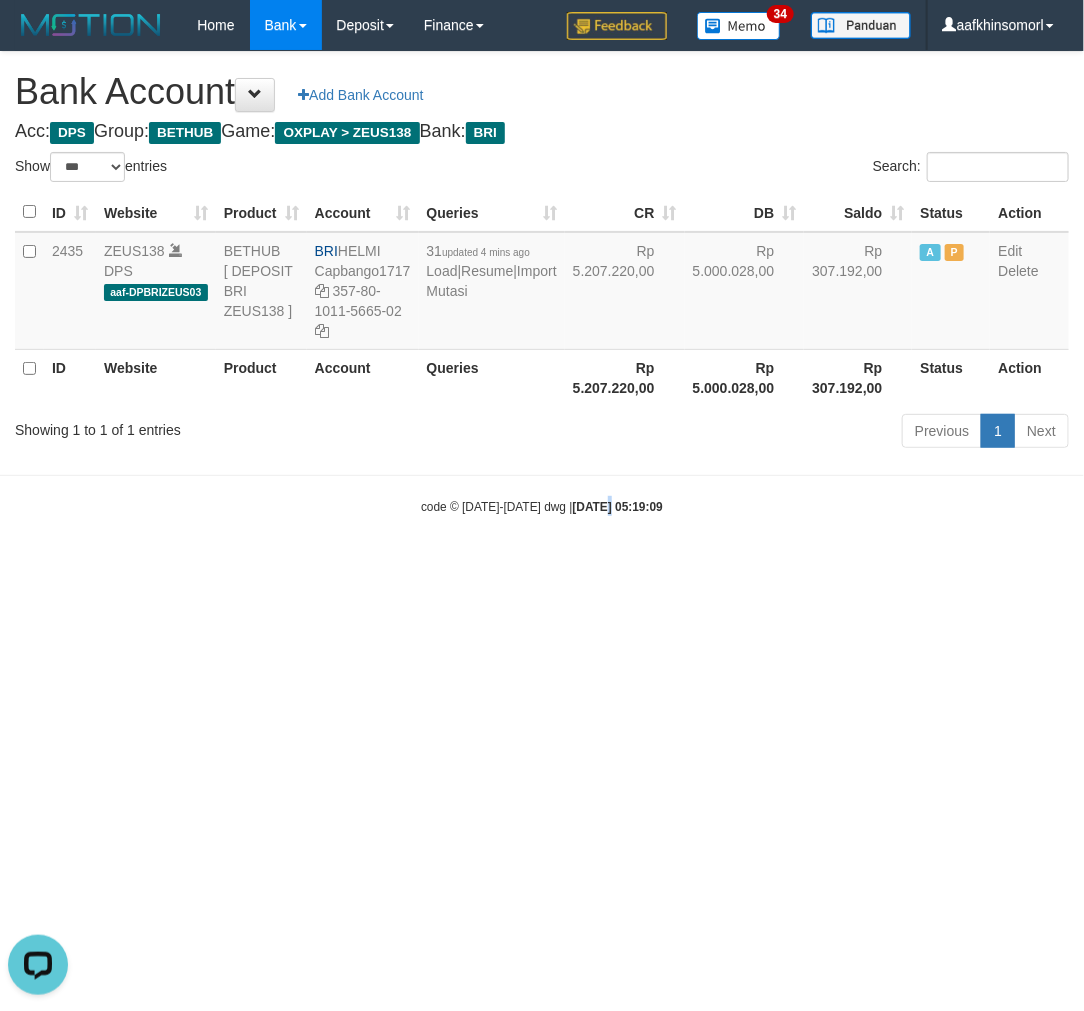 click on "Toggle navigation
Home
Bank
Account List
Load
By Website
Group
[OXPLAY]													ZEUS138
By Load Group (DPS)" at bounding box center (542, 283) 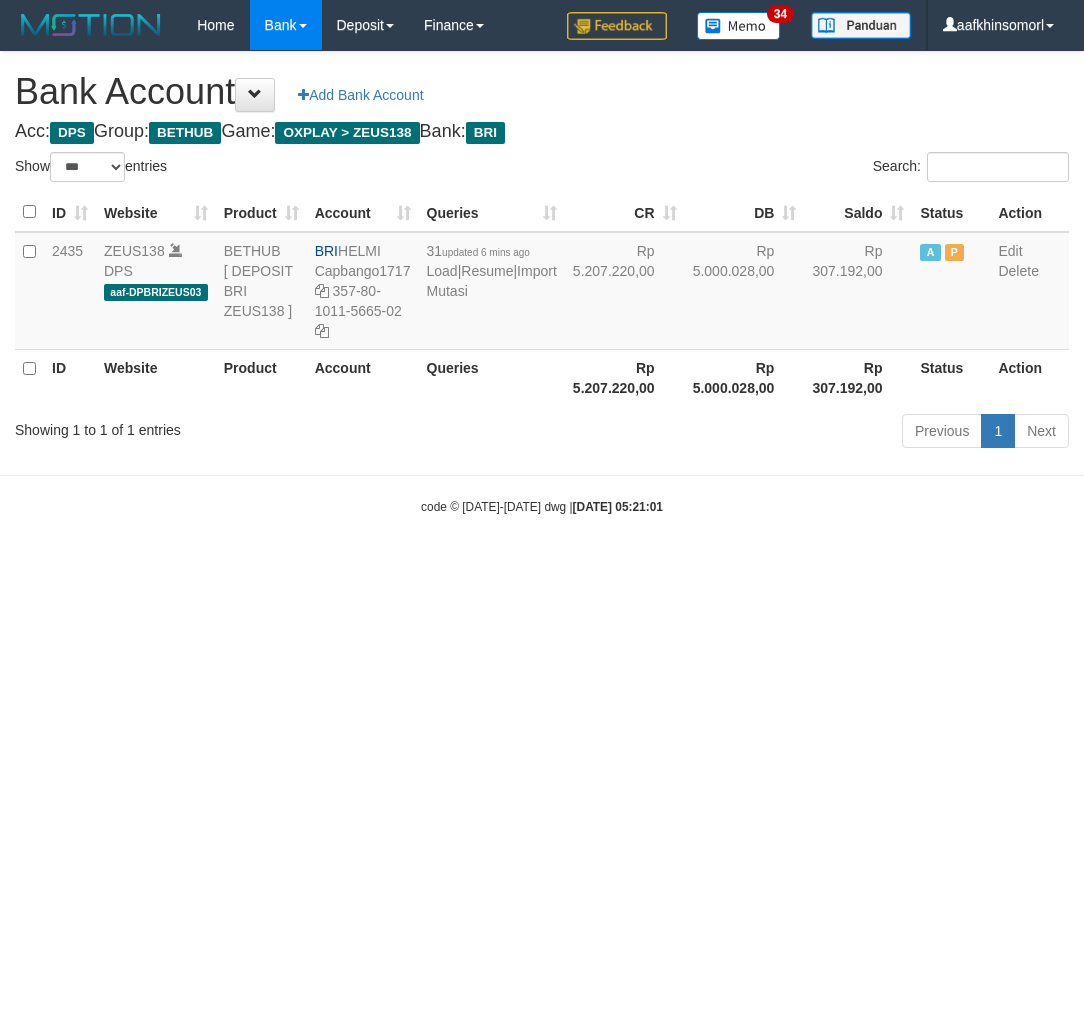 select on "***" 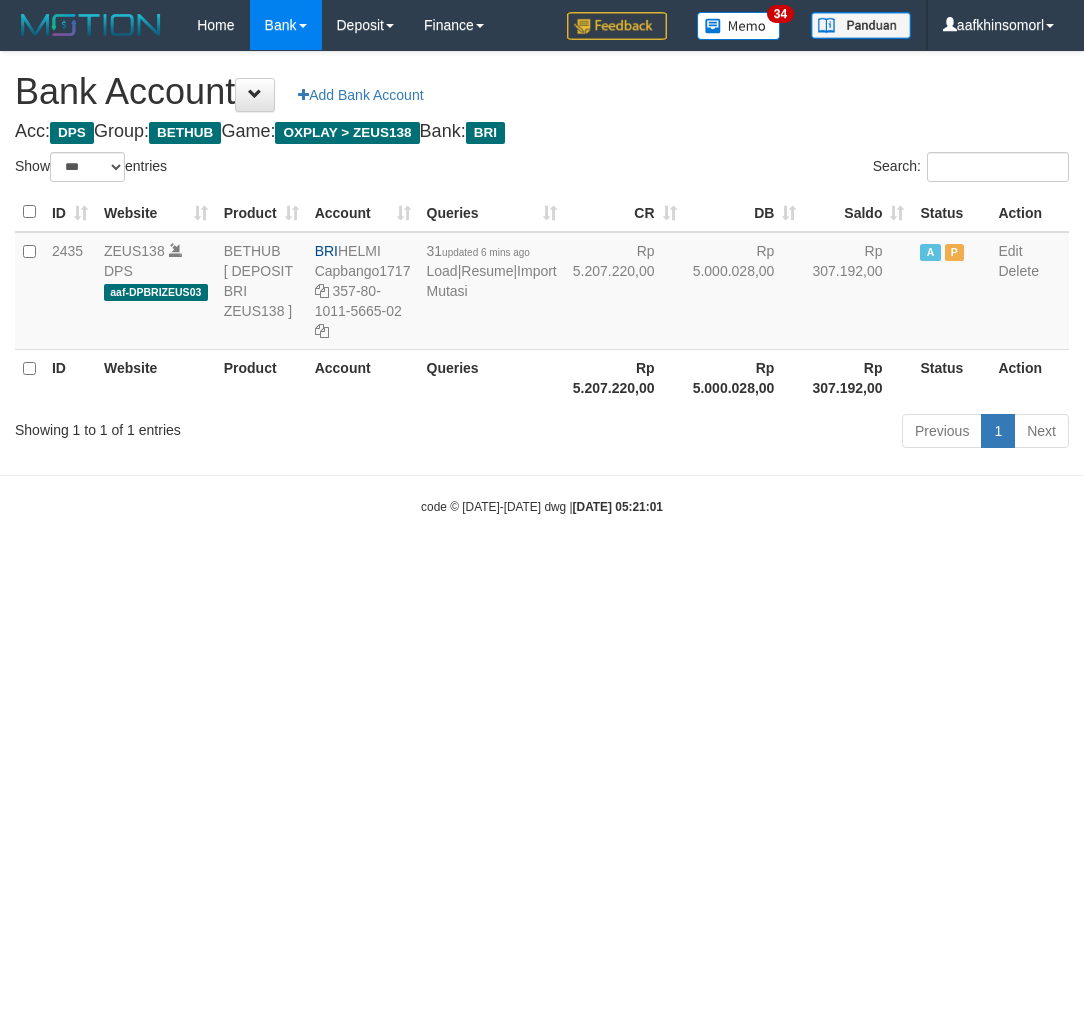 scroll, scrollTop: 0, scrollLeft: 0, axis: both 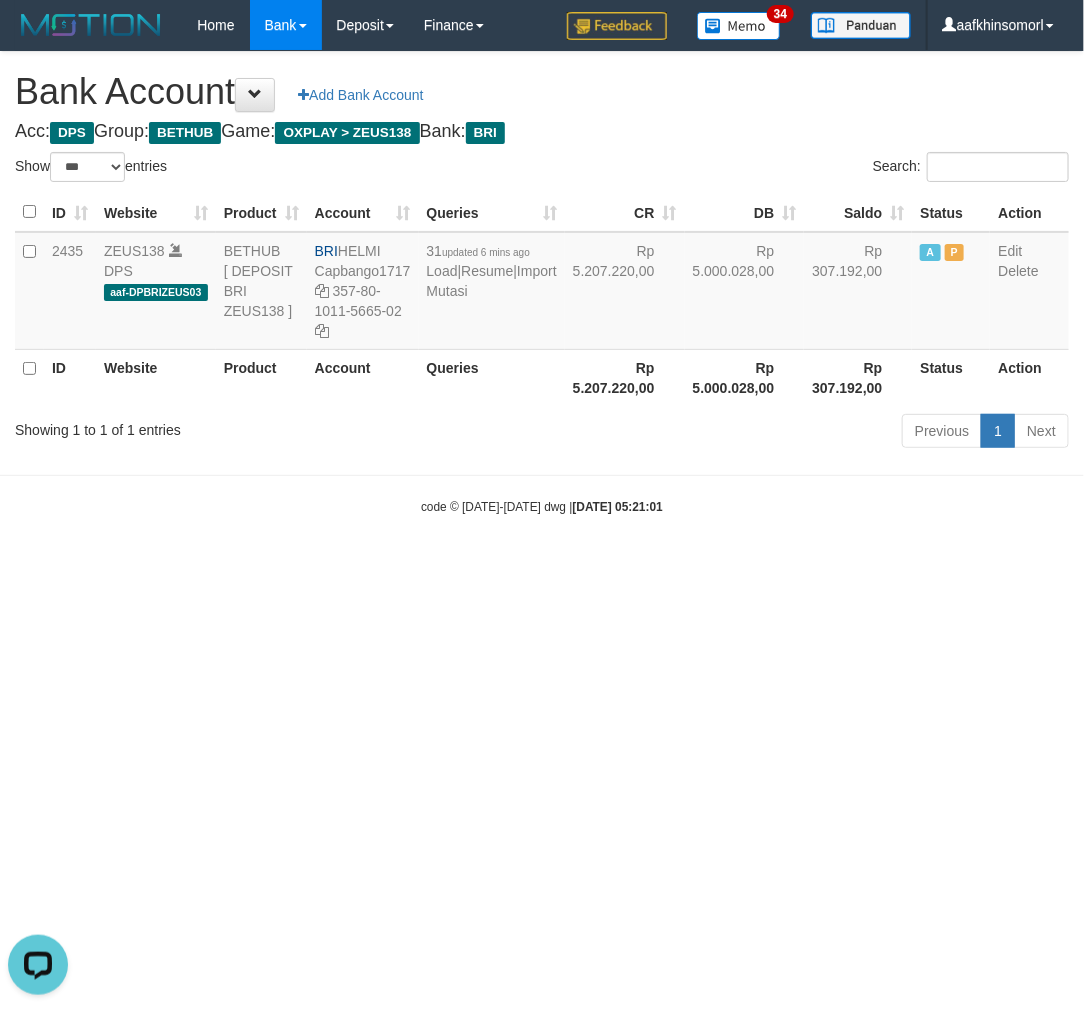 click on "Toggle navigation
Home
Bank
Account List
Load
By Website
Group
[OXPLAY]													ZEUS138
By Load Group (DPS)" at bounding box center [542, 283] 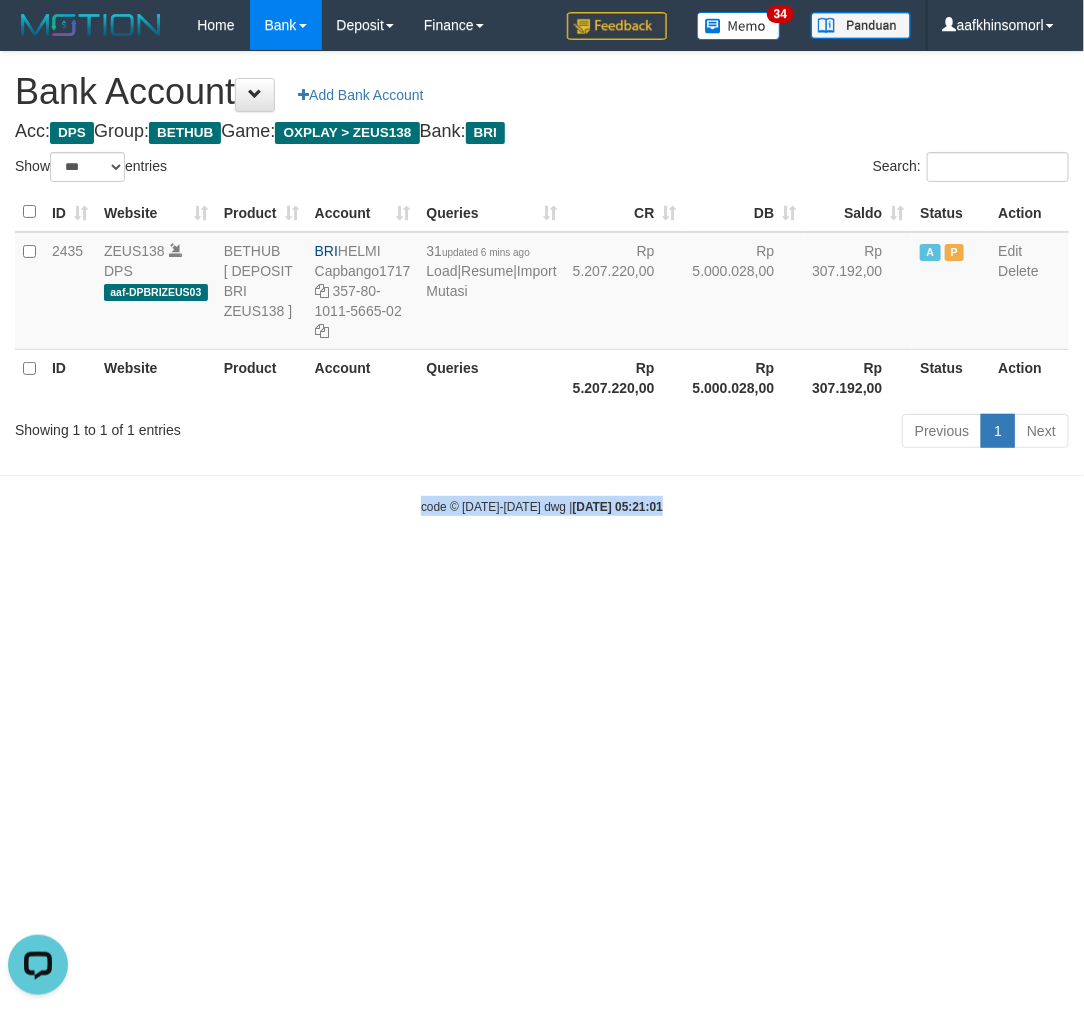 click on "Toggle navigation
Home
Bank
Account List
Load
By Website
Group
[OXPLAY]													ZEUS138
By Load Group (DPS)" at bounding box center [542, 283] 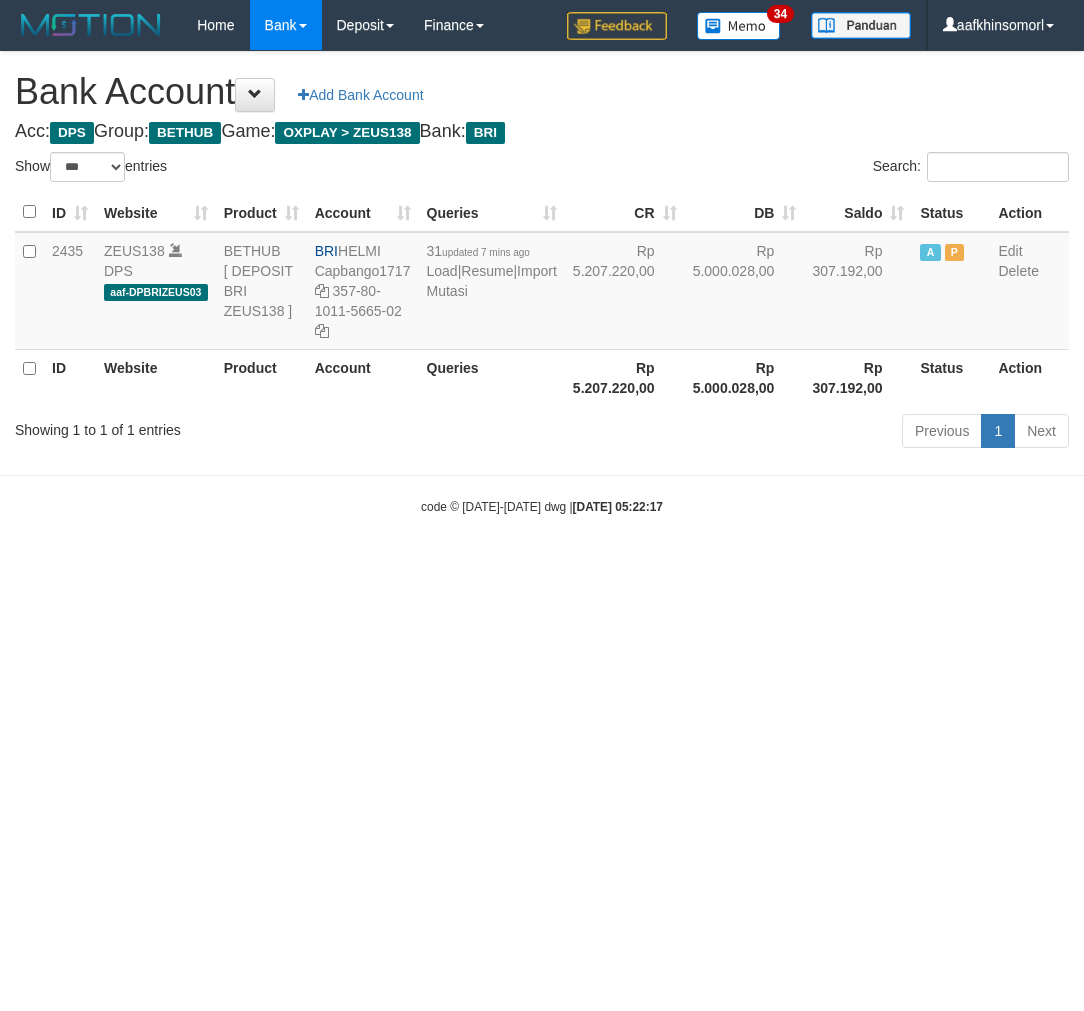 select on "***" 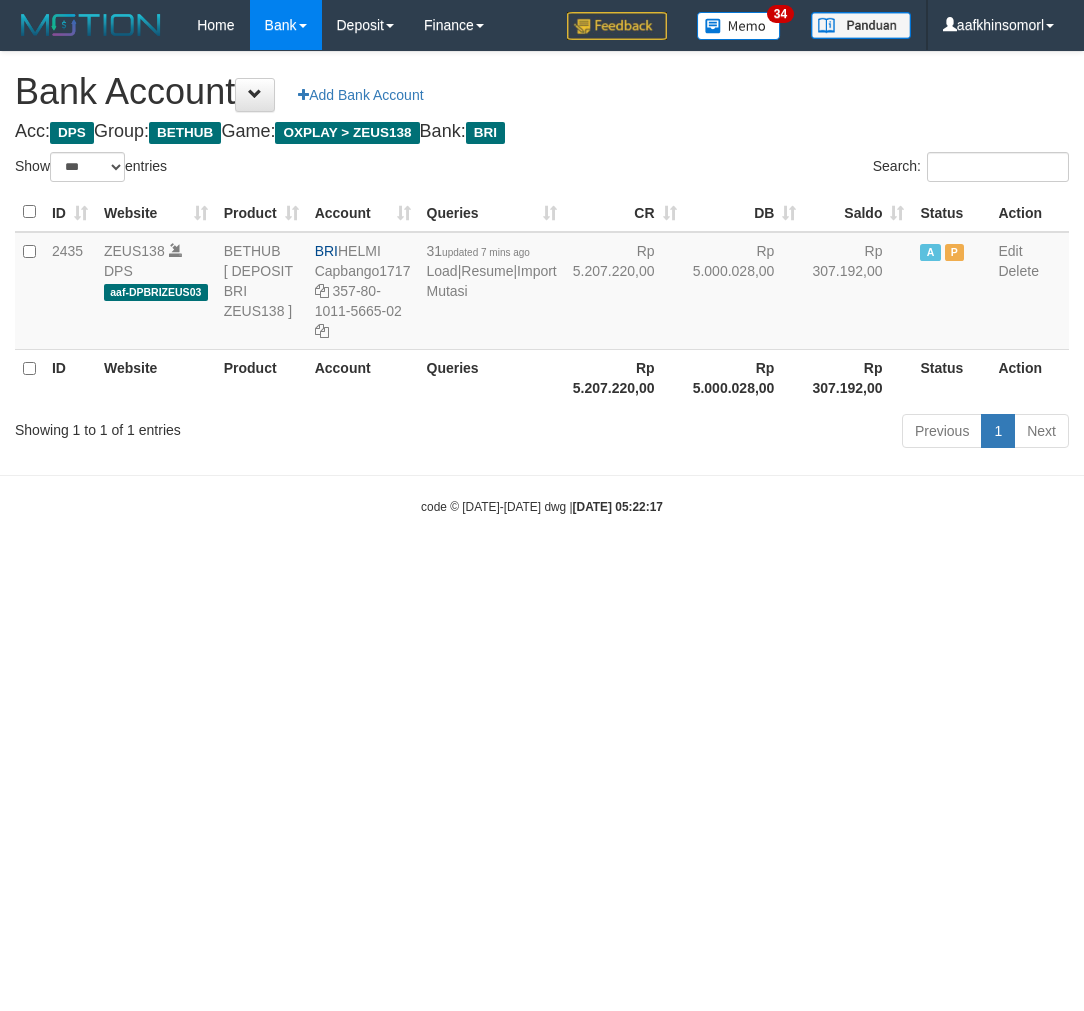 scroll, scrollTop: 0, scrollLeft: 0, axis: both 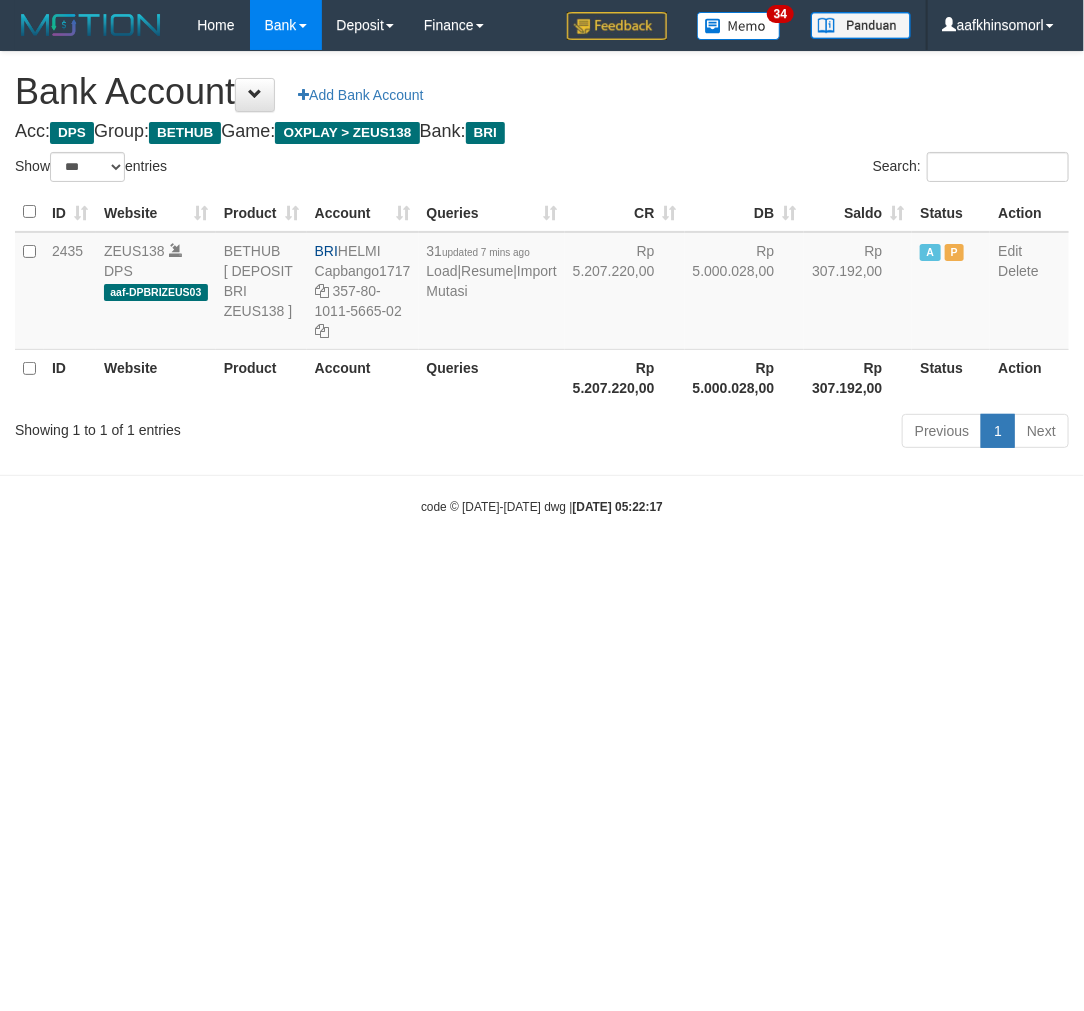 drag, startPoint x: 644, startPoint y: 804, endPoint x: 811, endPoint y: 711, distance: 191.14915 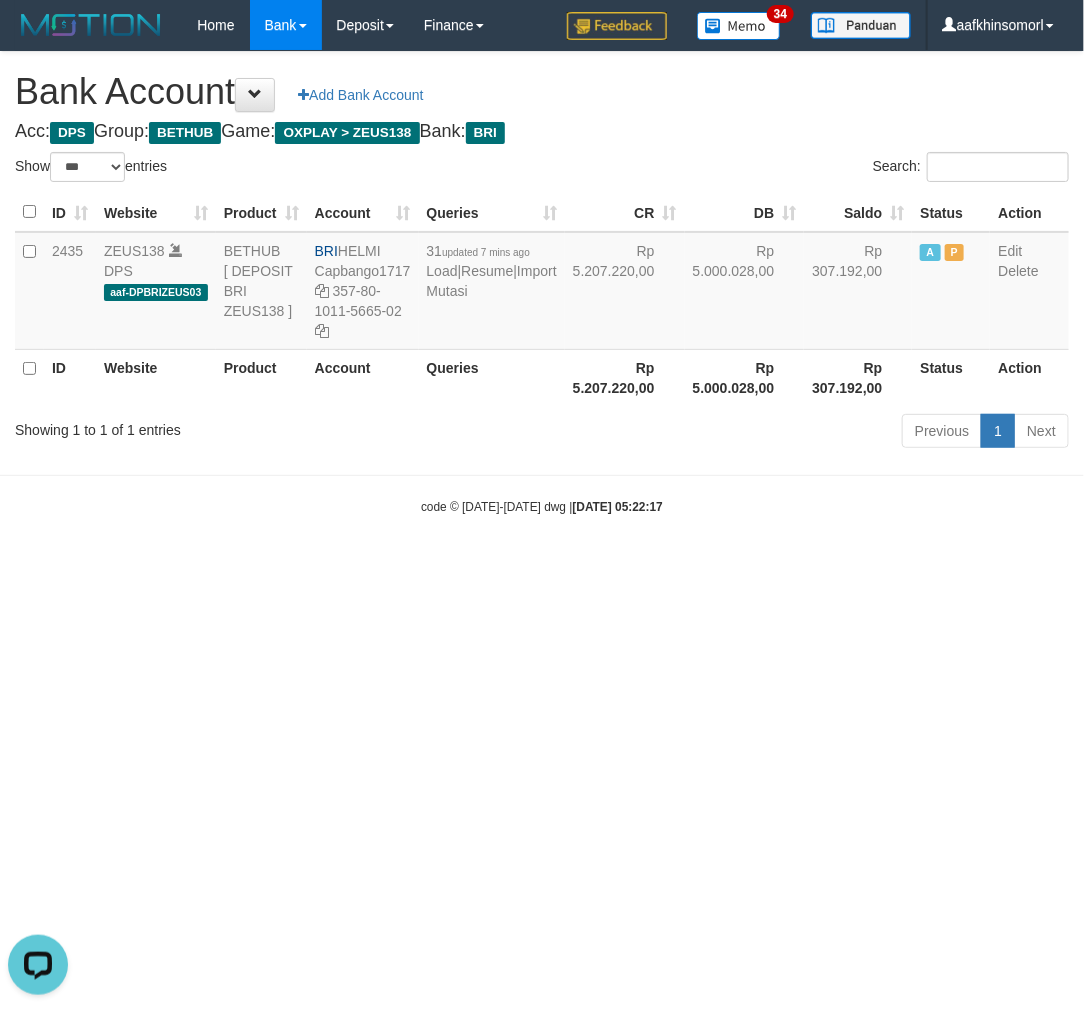 scroll, scrollTop: 0, scrollLeft: 0, axis: both 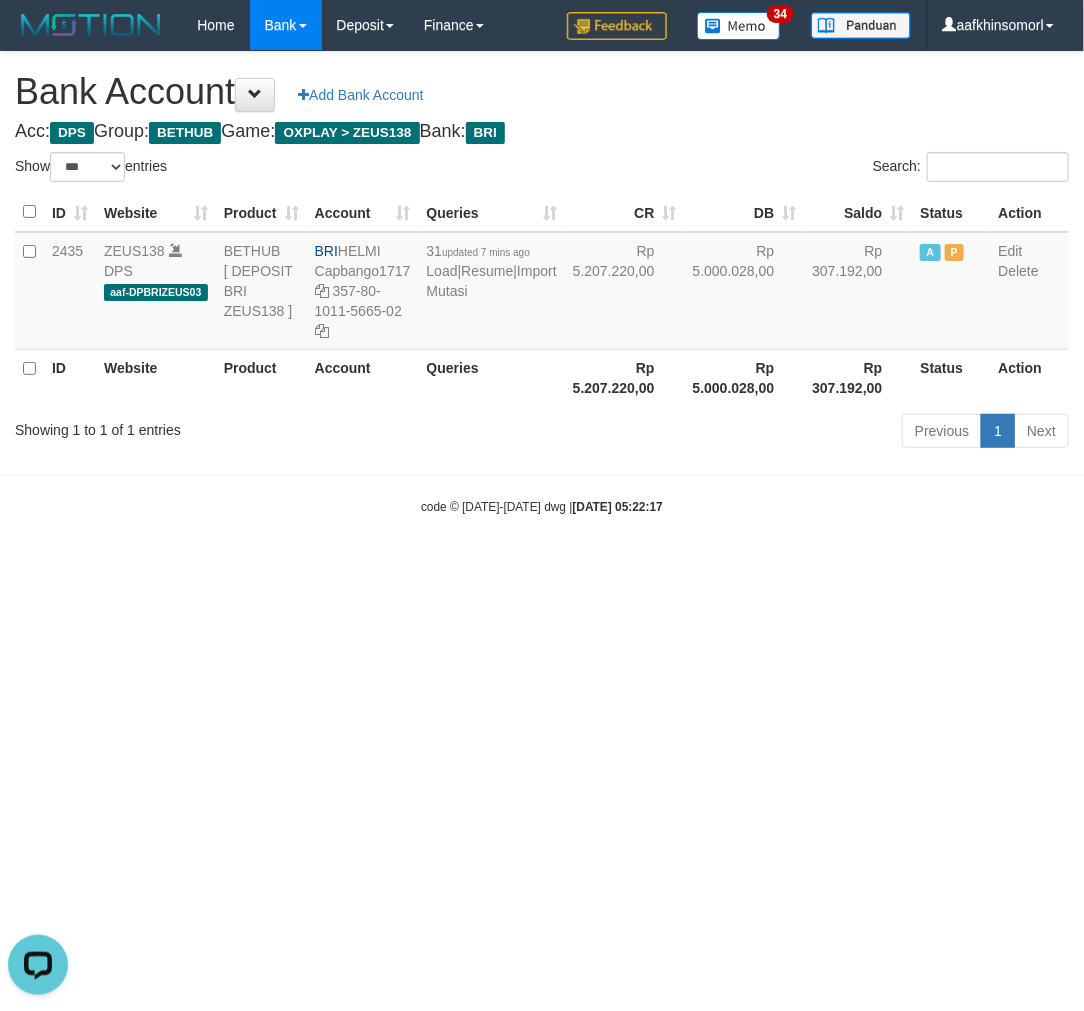 click on "Toggle navigation
Home
Bank
Account List
Load
By Website
Group
[OXPLAY]													ZEUS138
By Load Group (DPS)" at bounding box center (542, 283) 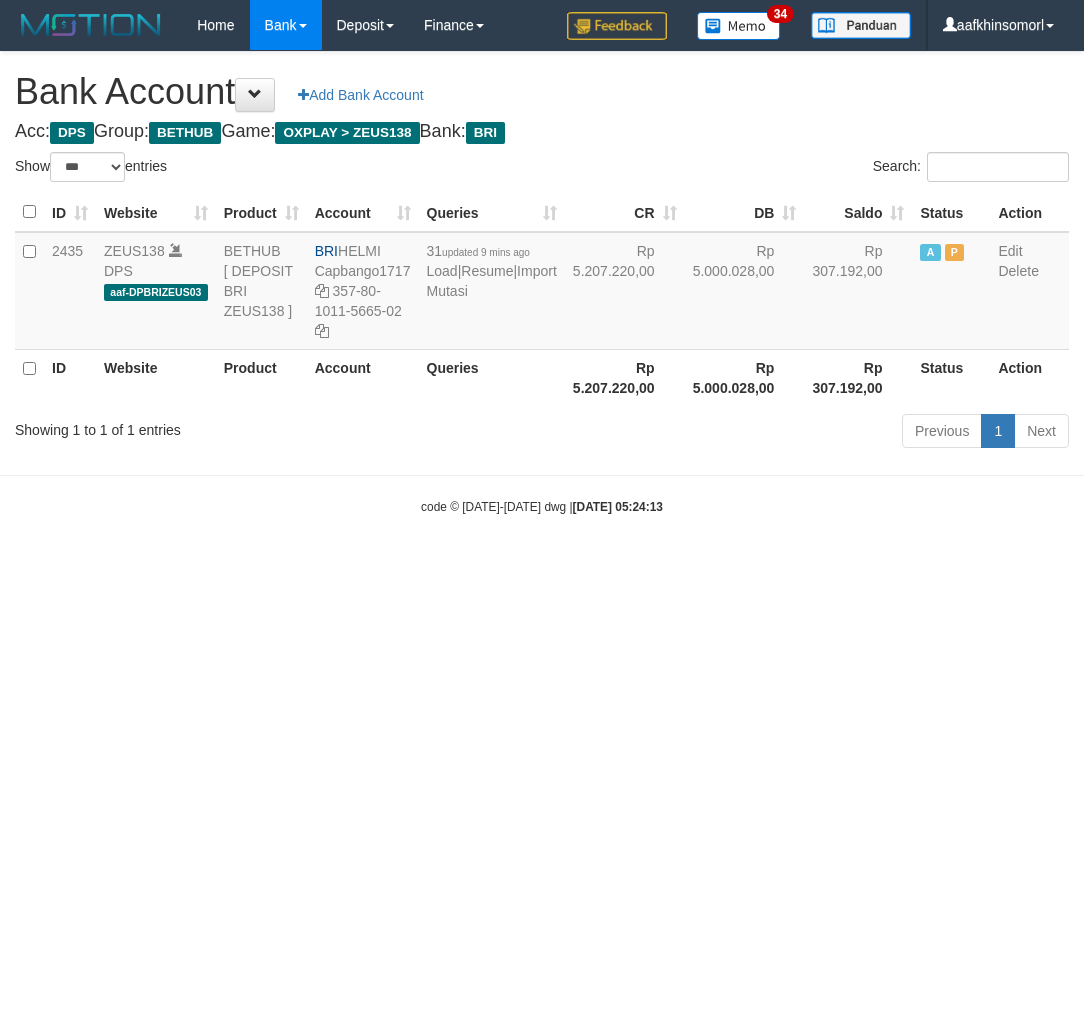 select on "***" 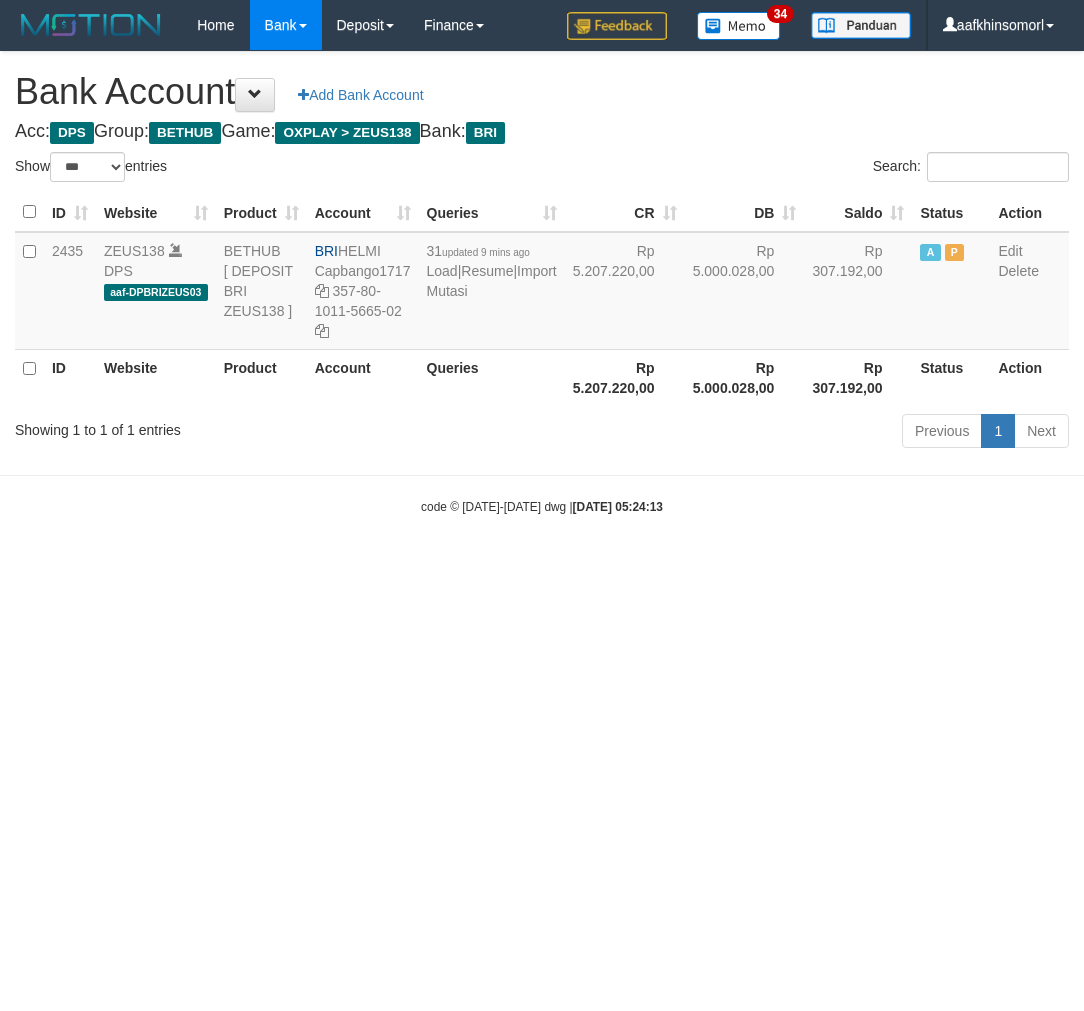 scroll, scrollTop: 0, scrollLeft: 0, axis: both 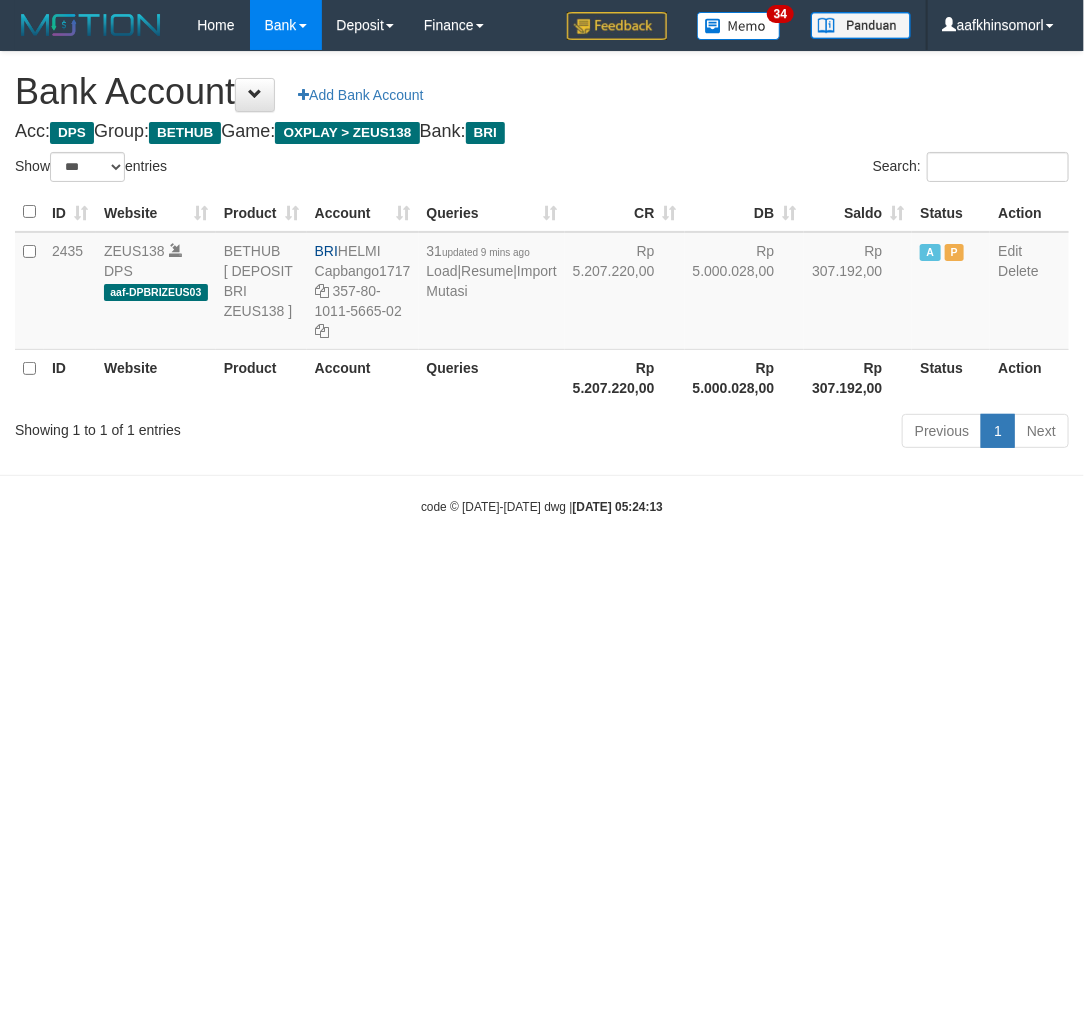 click on "Toggle navigation
Home
Bank
Account List
Load
By Website
Group
[OXPLAY]													ZEUS138
By Load Group (DPS)" at bounding box center (542, 283) 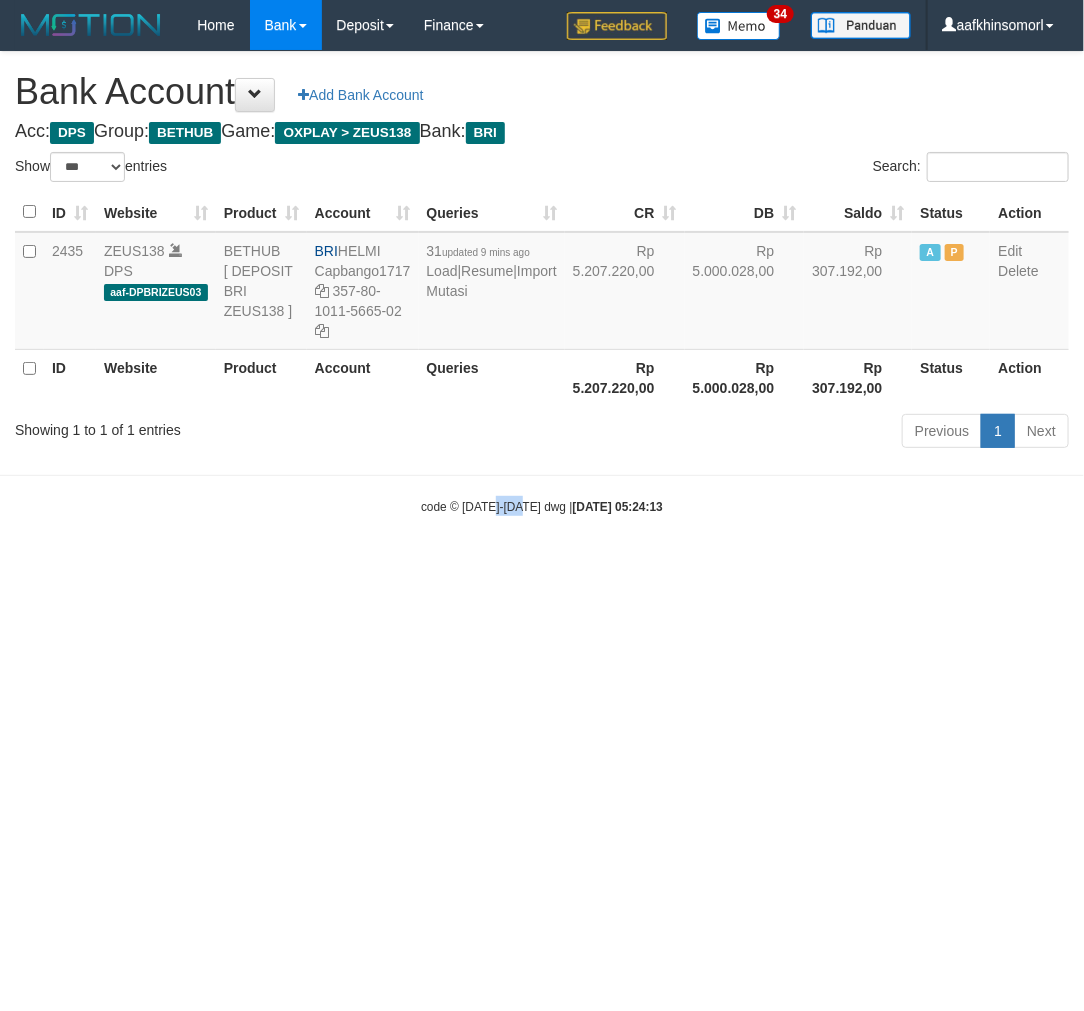 click on "Toggle navigation
Home
Bank
Account List
Load
By Website
Group
[OXPLAY]													ZEUS138
By Load Group (DPS)" at bounding box center (542, 283) 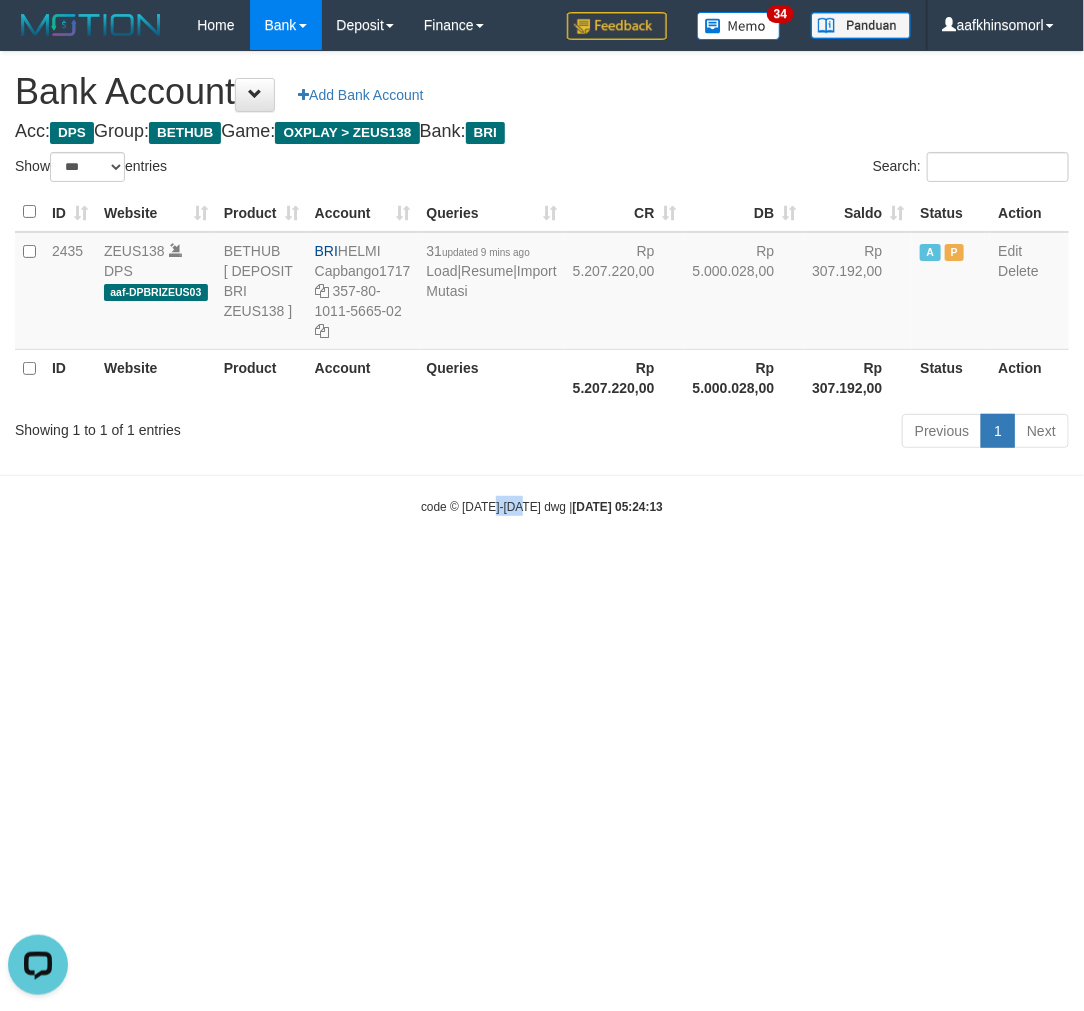 scroll, scrollTop: 0, scrollLeft: 0, axis: both 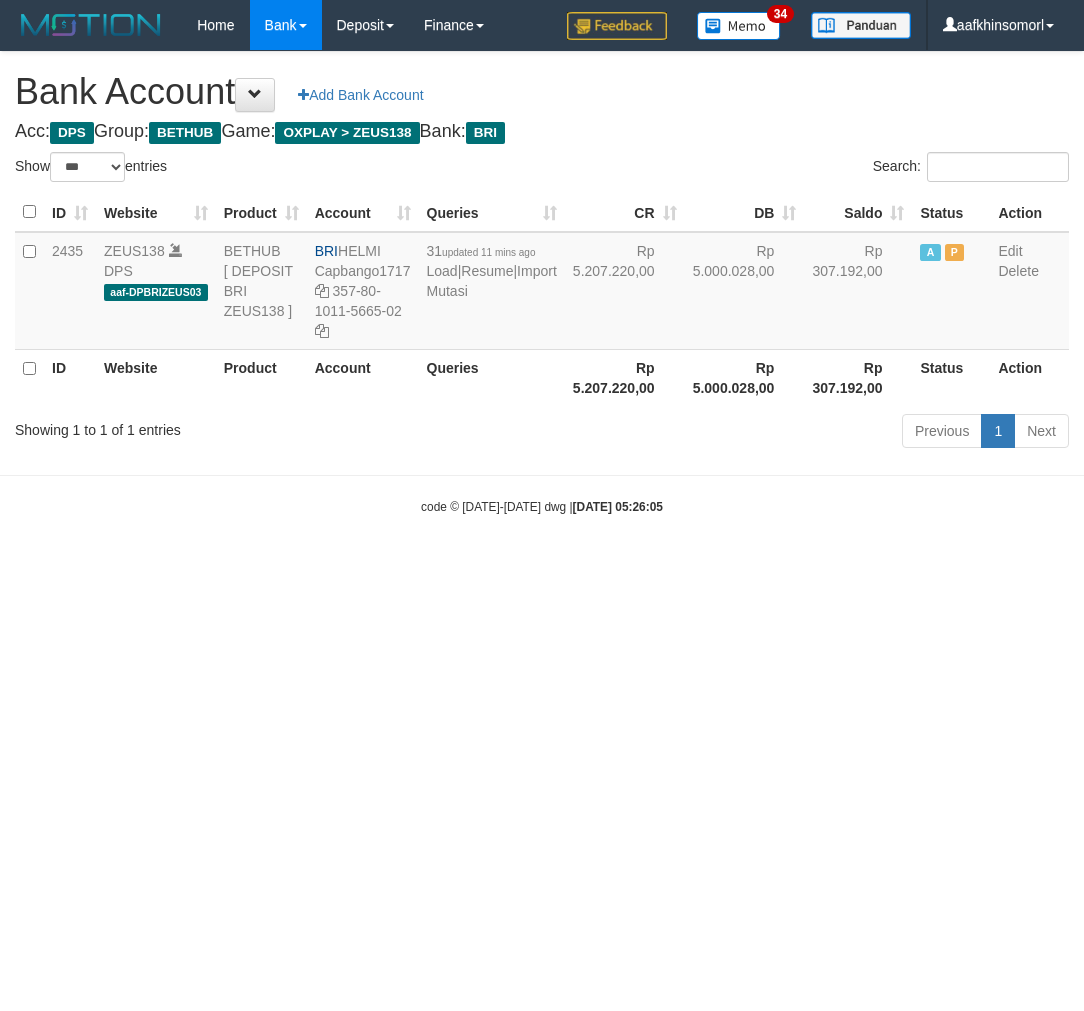 select on "***" 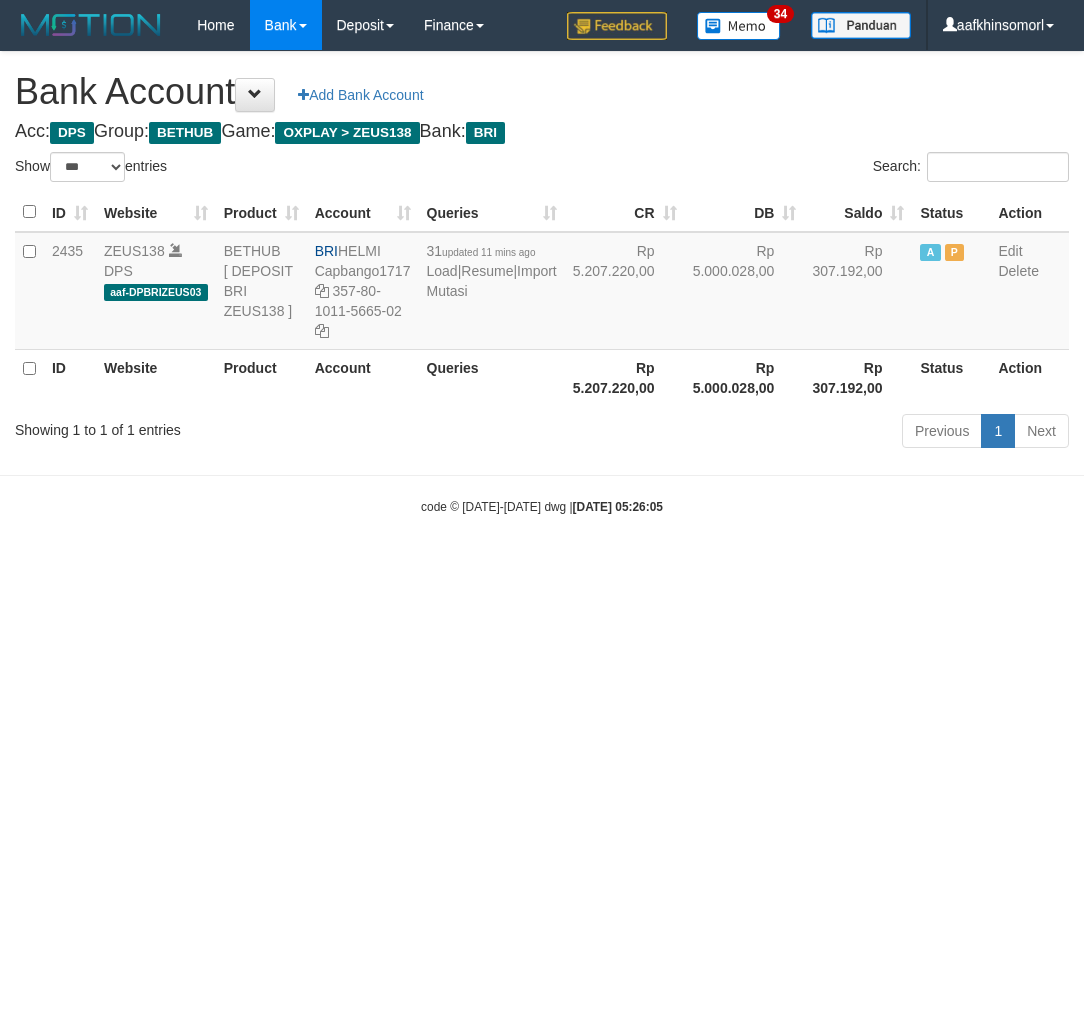 scroll, scrollTop: 0, scrollLeft: 0, axis: both 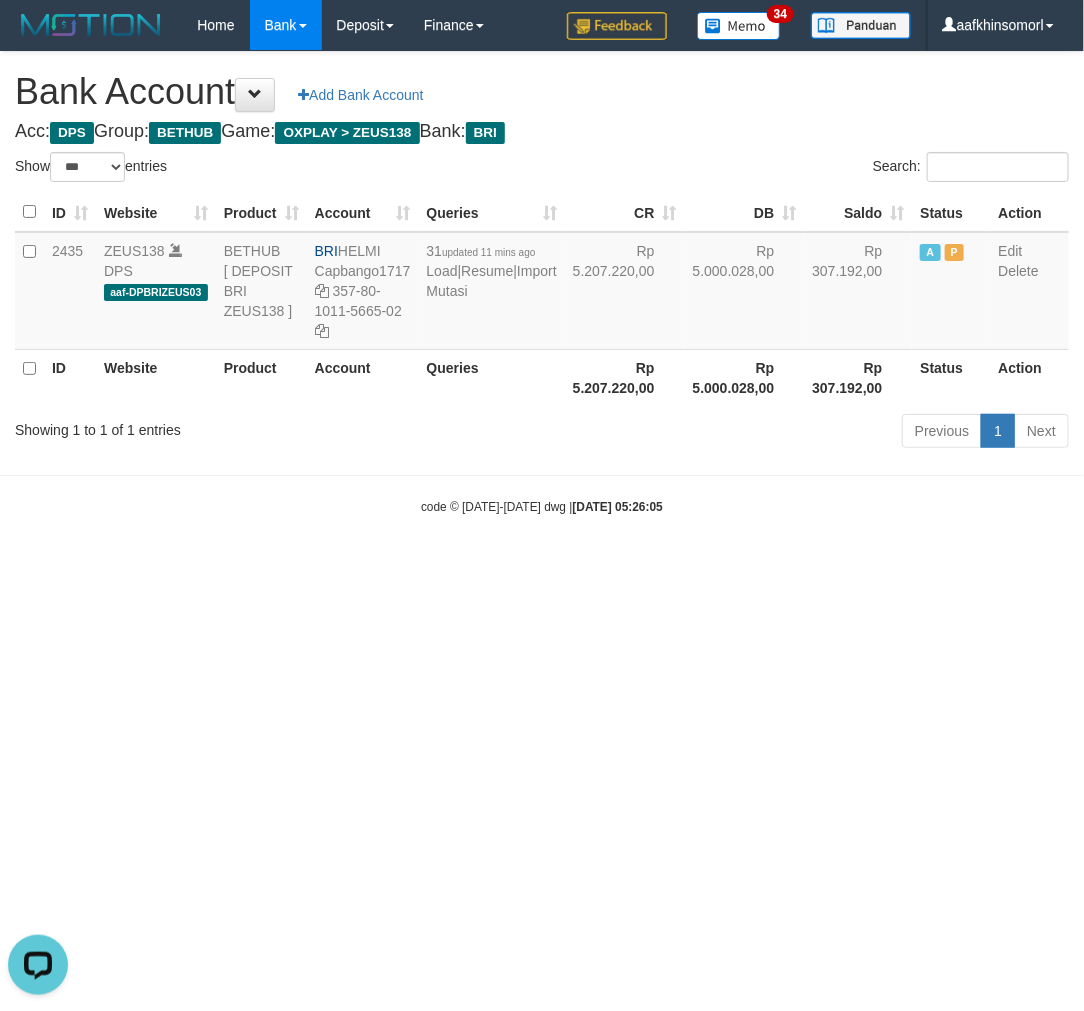 click on "Toggle navigation
Home
Bank
Account List
Load
By Website
Group
[OXPLAY]													ZEUS138
By Load Group (DPS)" at bounding box center [542, 283] 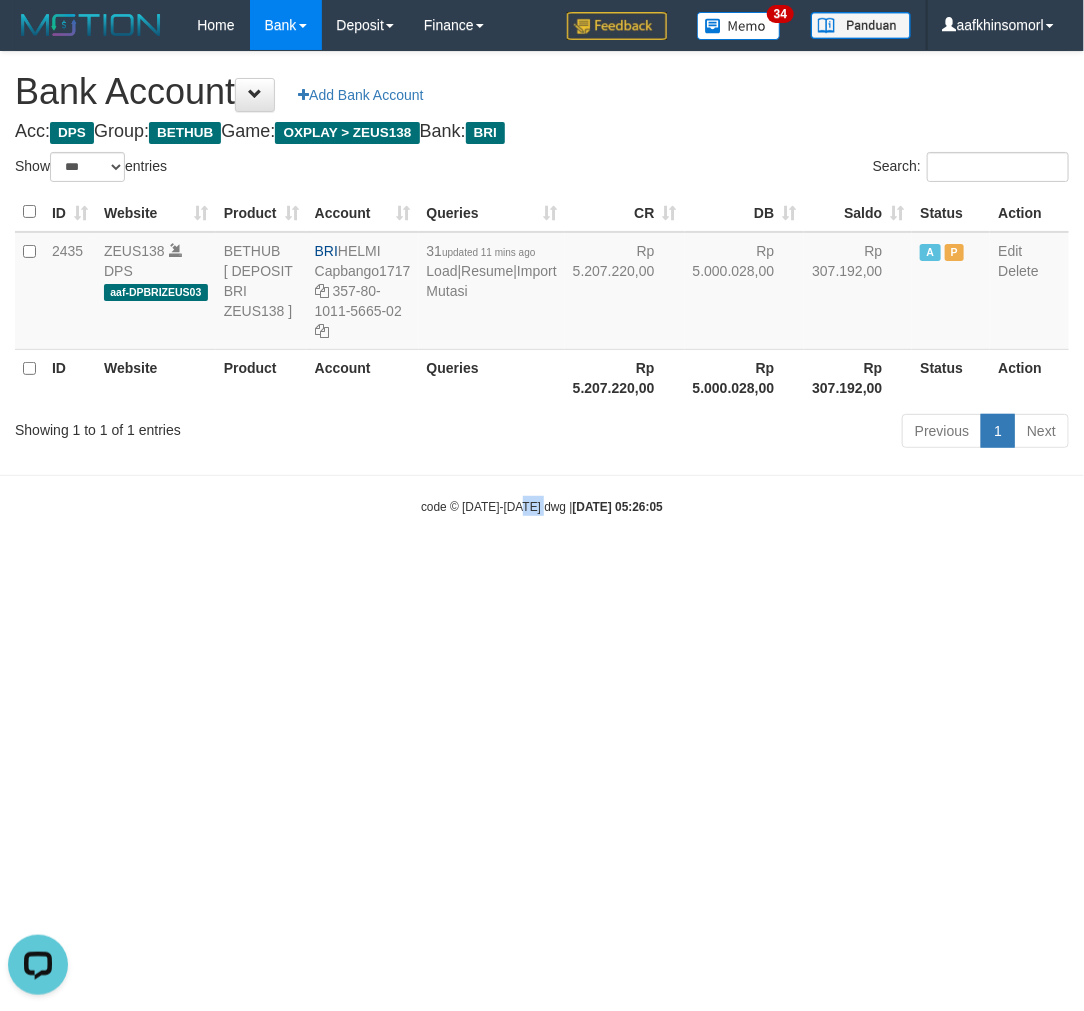 click on "Toggle navigation
Home
Bank
Account List
Load
By Website
Group
[OXPLAY]													ZEUS138
By Load Group (DPS)" at bounding box center [542, 283] 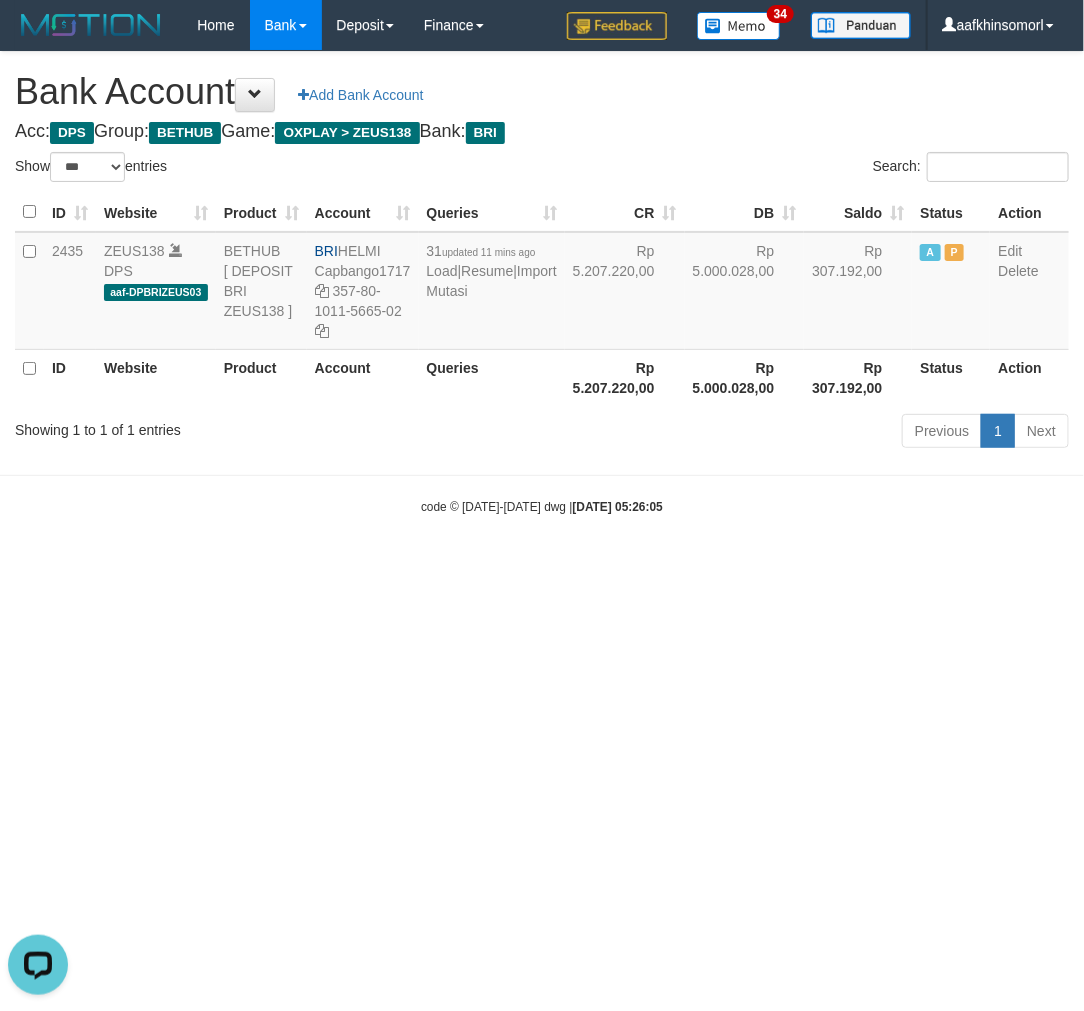 click on "Toggle navigation
Home
Bank
Account List
Load
By Website
Group
[OXPLAY]													ZEUS138
By Load Group (DPS)" at bounding box center [542, 283] 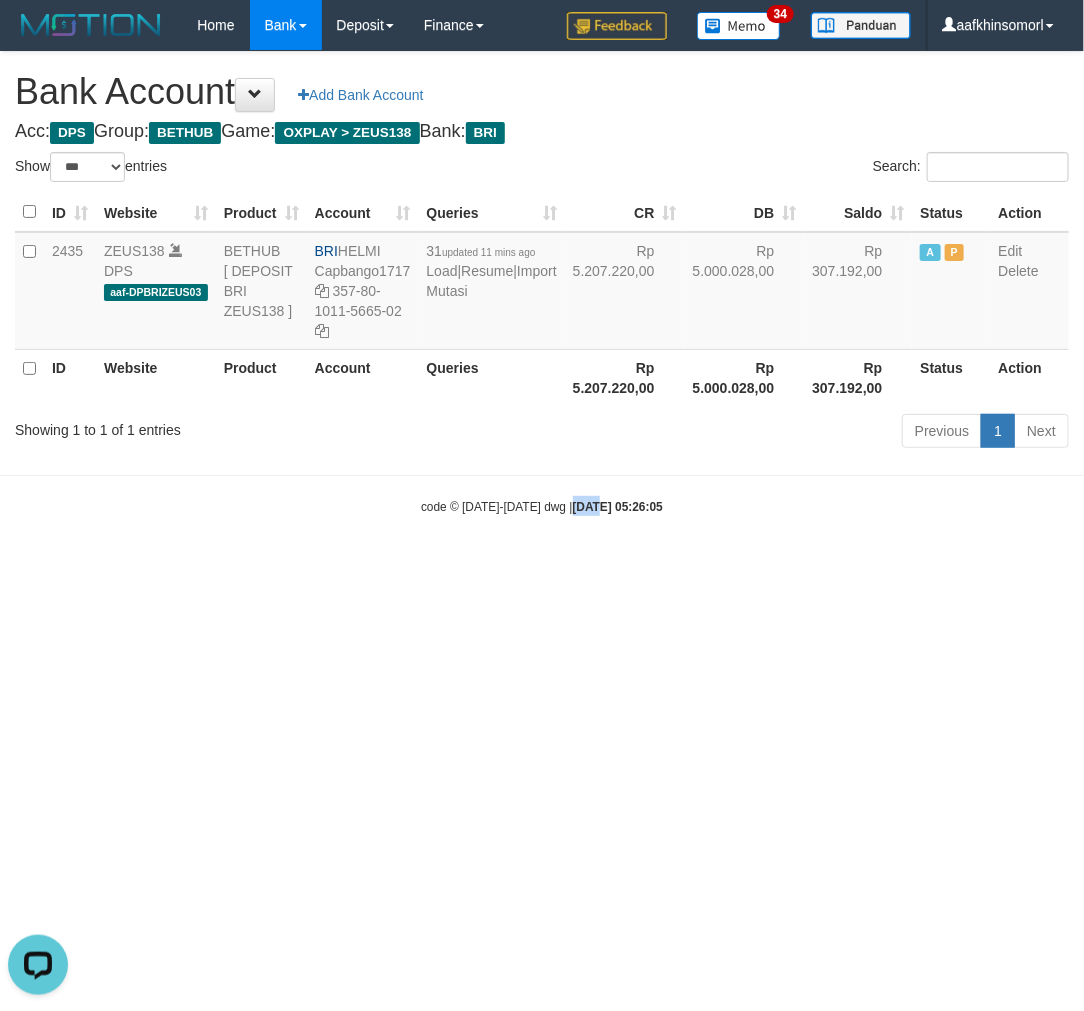click on "Toggle navigation
Home
Bank
Account List
Load
By Website
Group
[OXPLAY]													ZEUS138
By Load Group (DPS)" at bounding box center [542, 283] 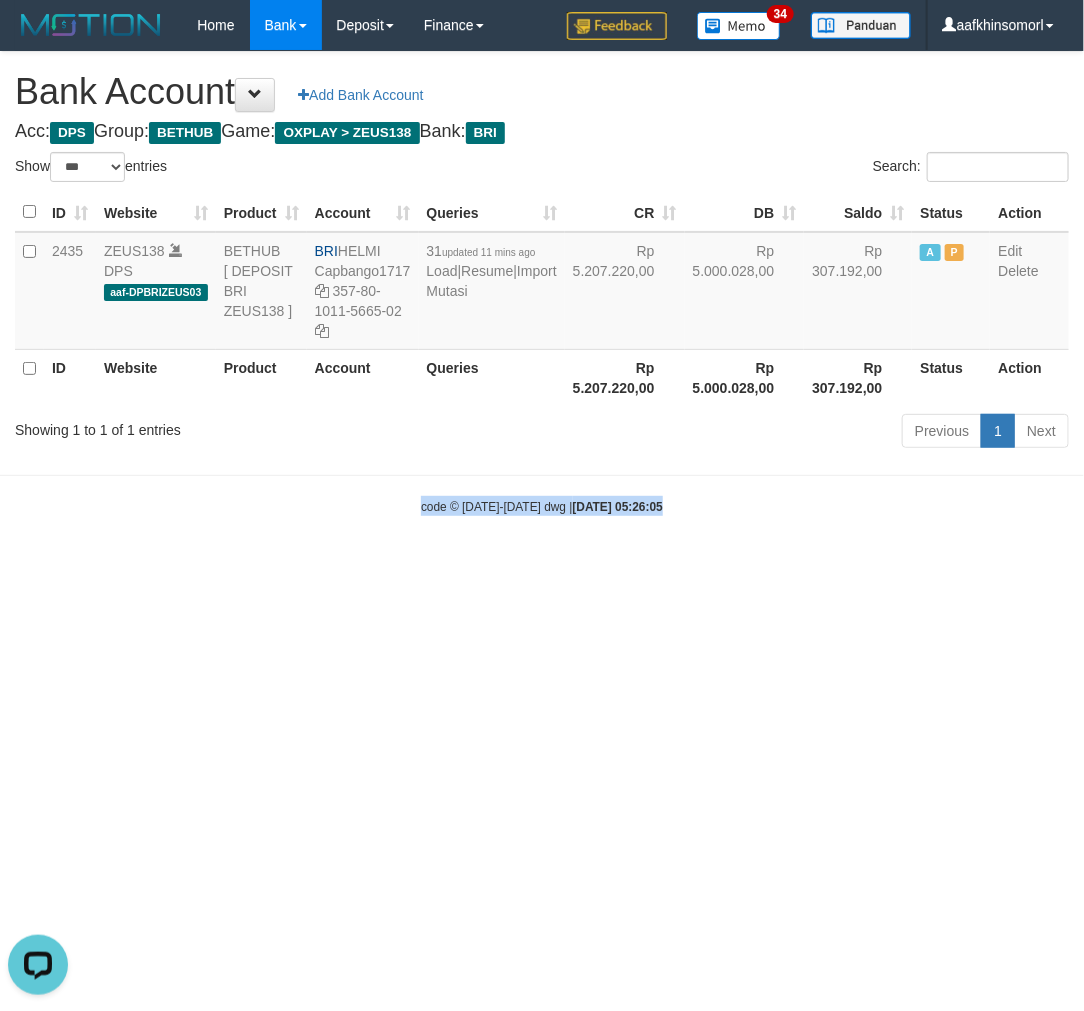click on "Toggle navigation
Home
Bank
Account List
Load
By Website
Group
[OXPLAY]													ZEUS138
By Load Group (DPS)" at bounding box center [542, 283] 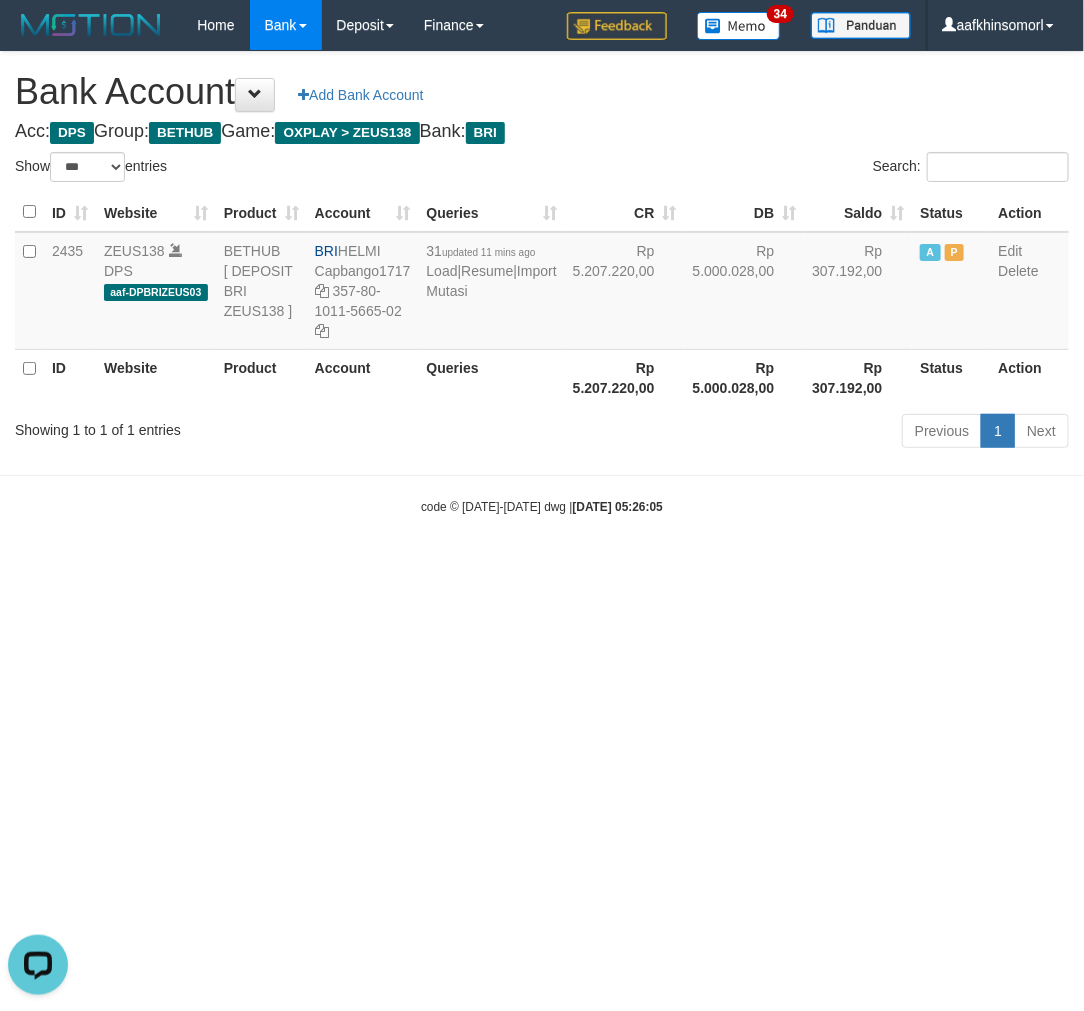 click on "Toggle navigation
Home
Bank
Account List
Load
By Website
Group
[OXPLAY]													ZEUS138
By Load Group (DPS)" at bounding box center [542, 283] 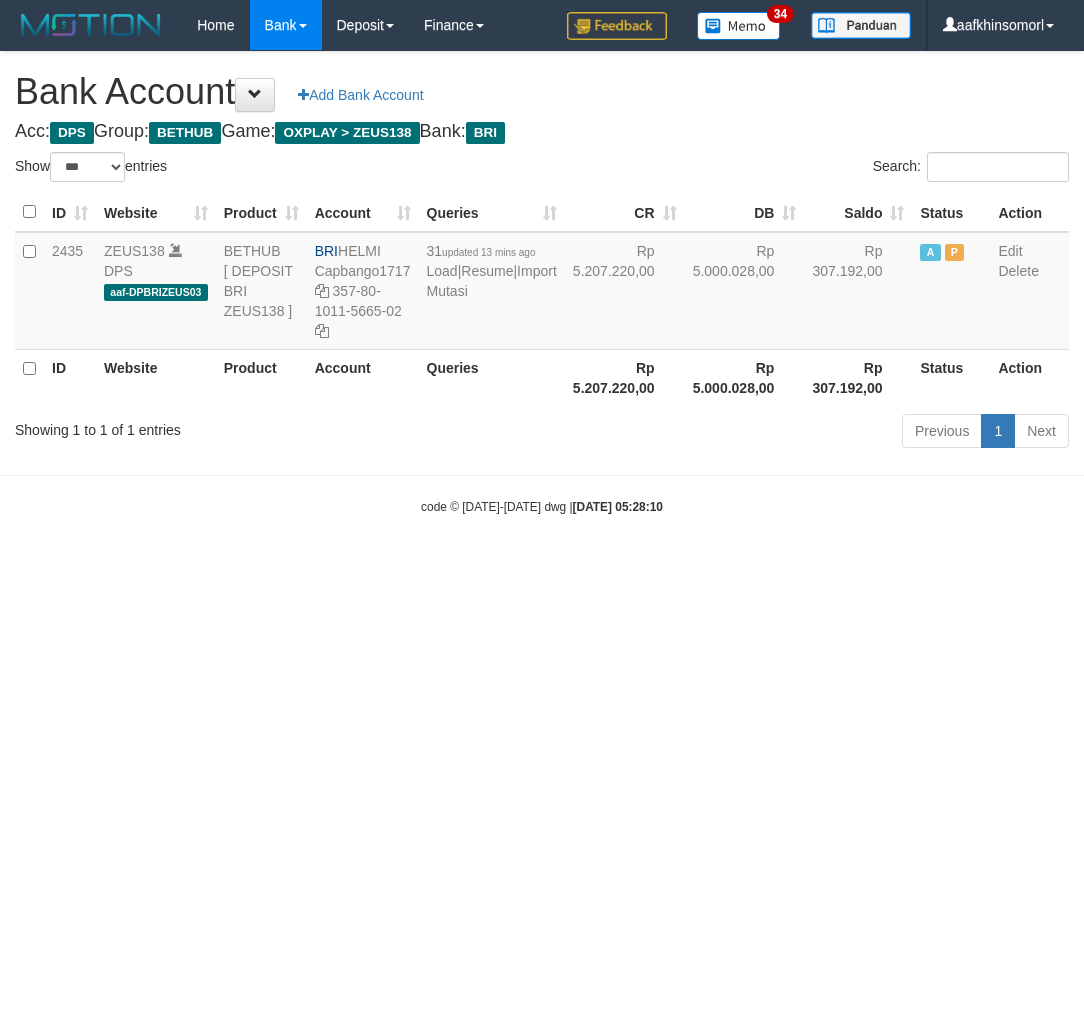 select on "***" 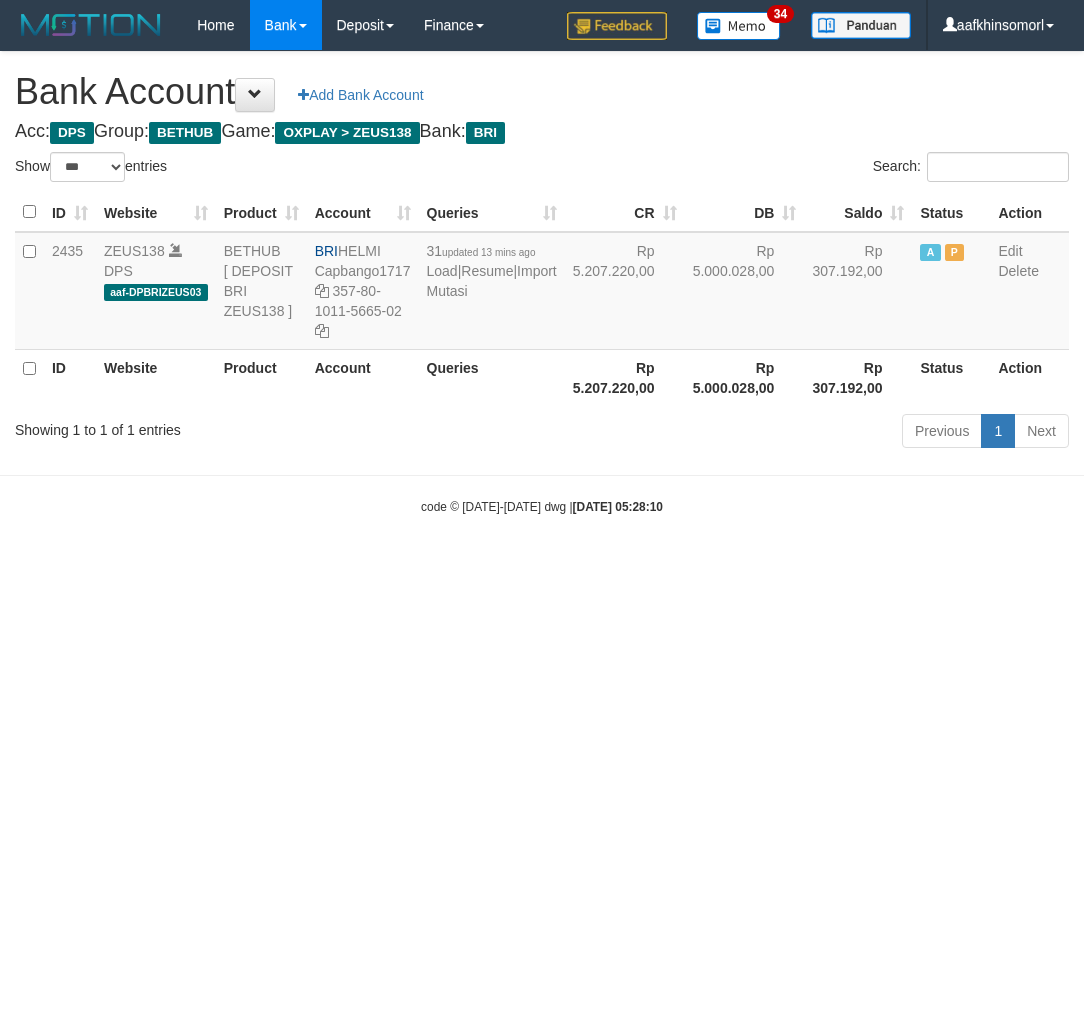 scroll, scrollTop: 0, scrollLeft: 0, axis: both 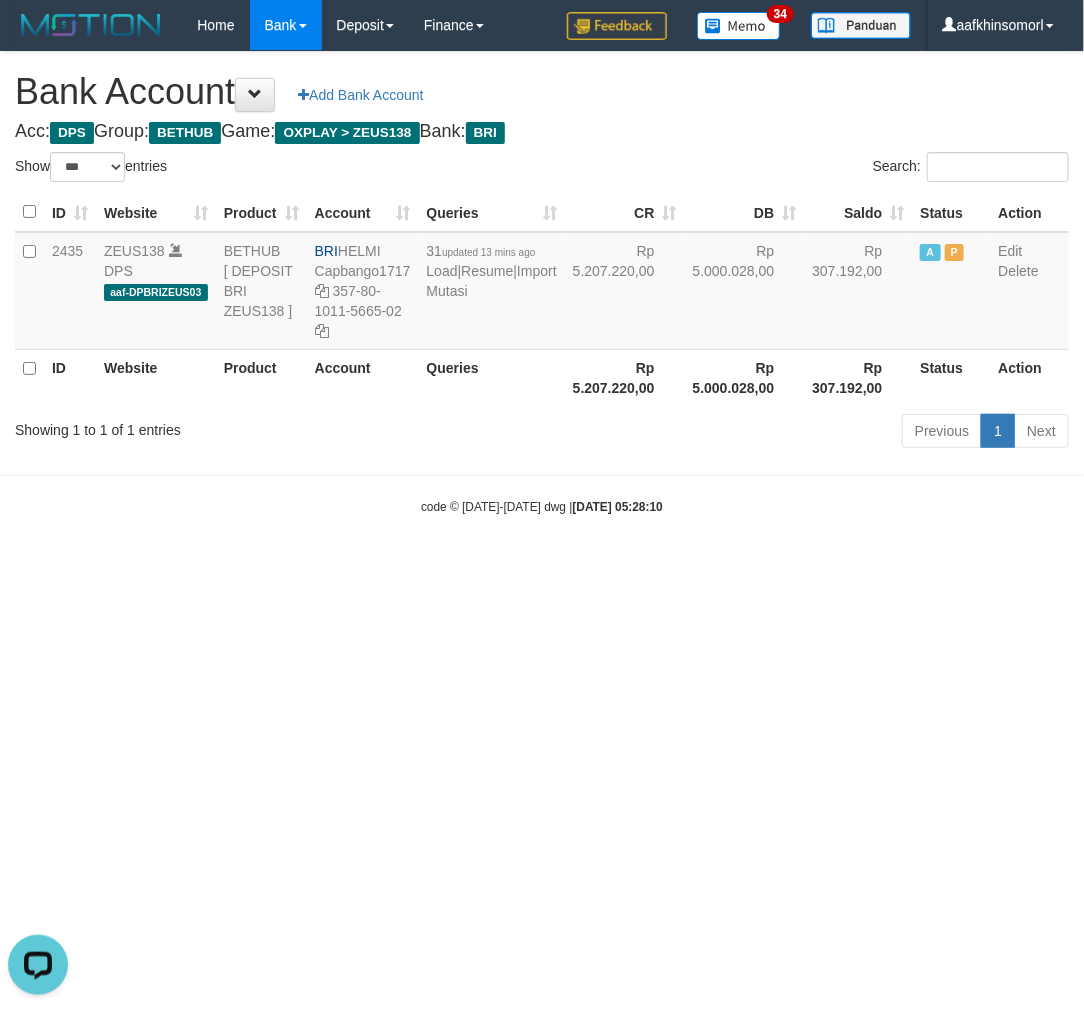 click on "Toggle navigation
Home
Bank
Account List
Load
By Website
Group
[OXPLAY]													ZEUS138
By Load Group (DPS)" at bounding box center (542, 283) 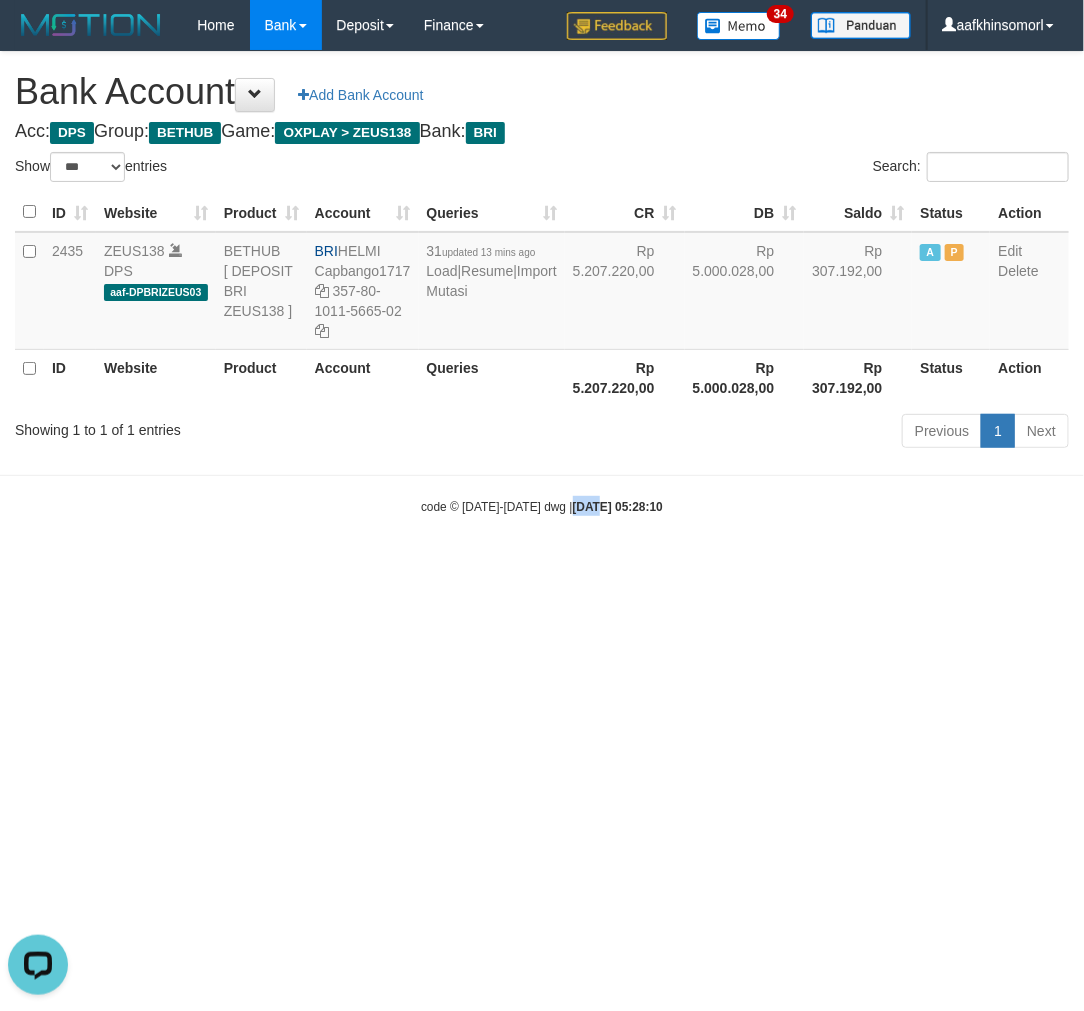click on "Toggle navigation
Home
Bank
Account List
Load
By Website
Group
[OXPLAY]													ZEUS138
By Load Group (DPS)" at bounding box center [542, 283] 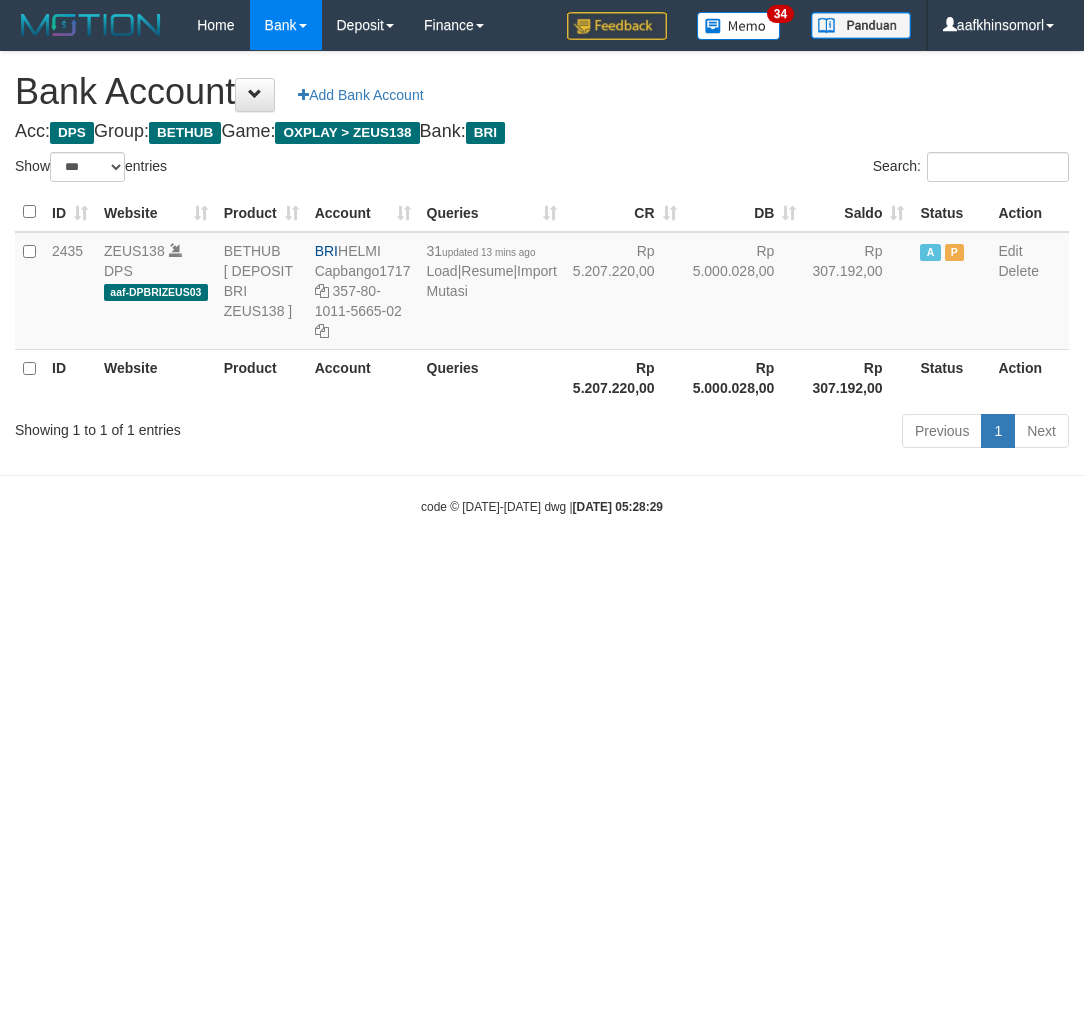 select on "***" 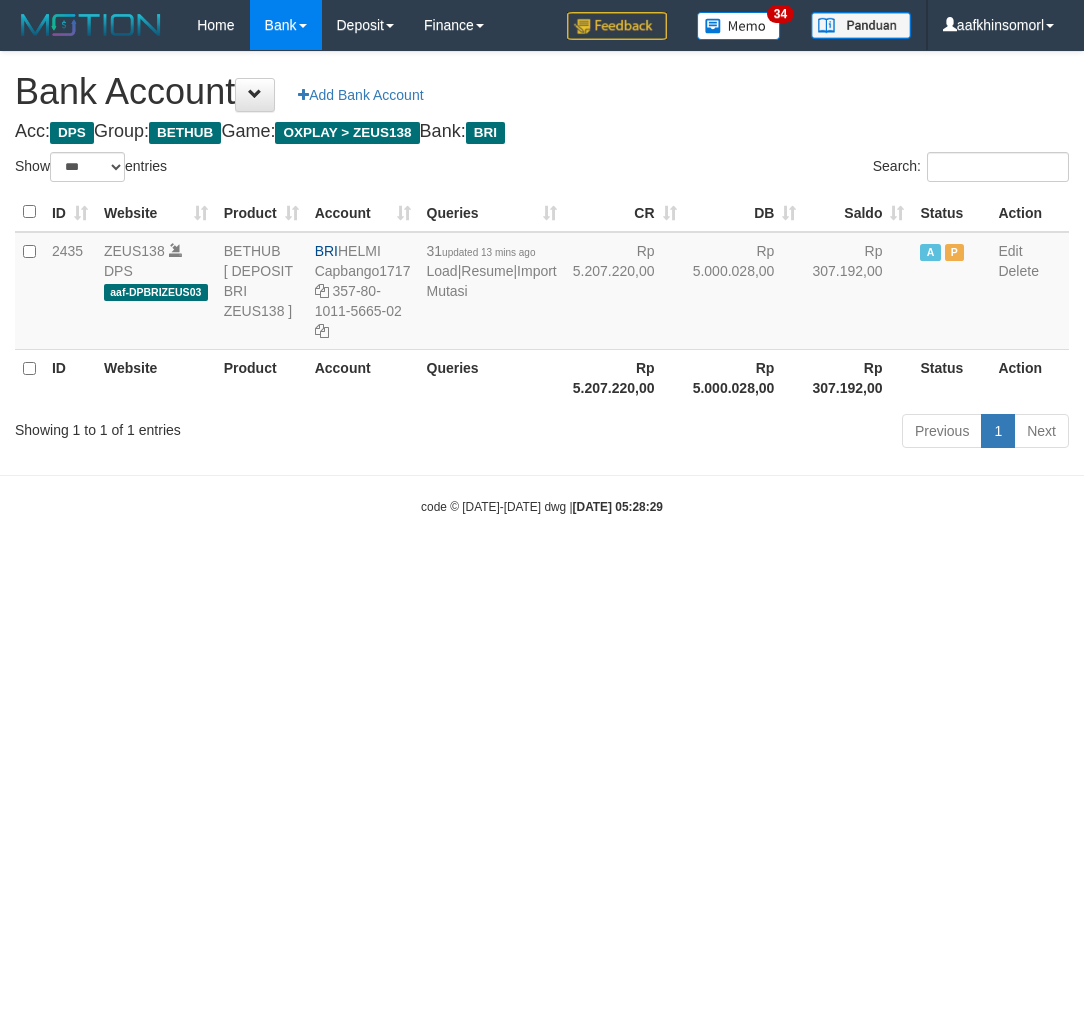 scroll, scrollTop: 0, scrollLeft: 0, axis: both 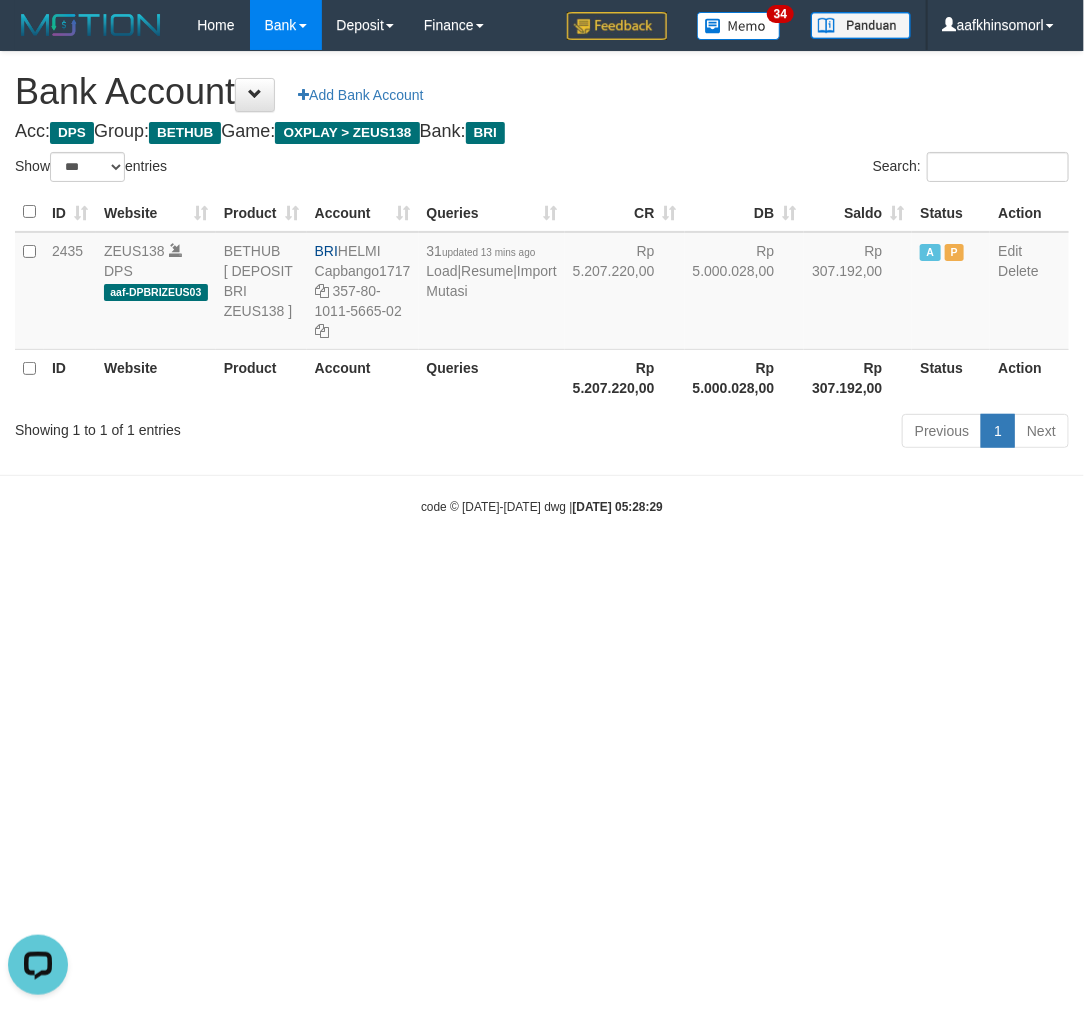 click on "Toggle navigation
Home
Bank
Account List
Load
By Website
Group
[OXPLAY]													ZEUS138
By Load Group (DPS)" at bounding box center (542, 283) 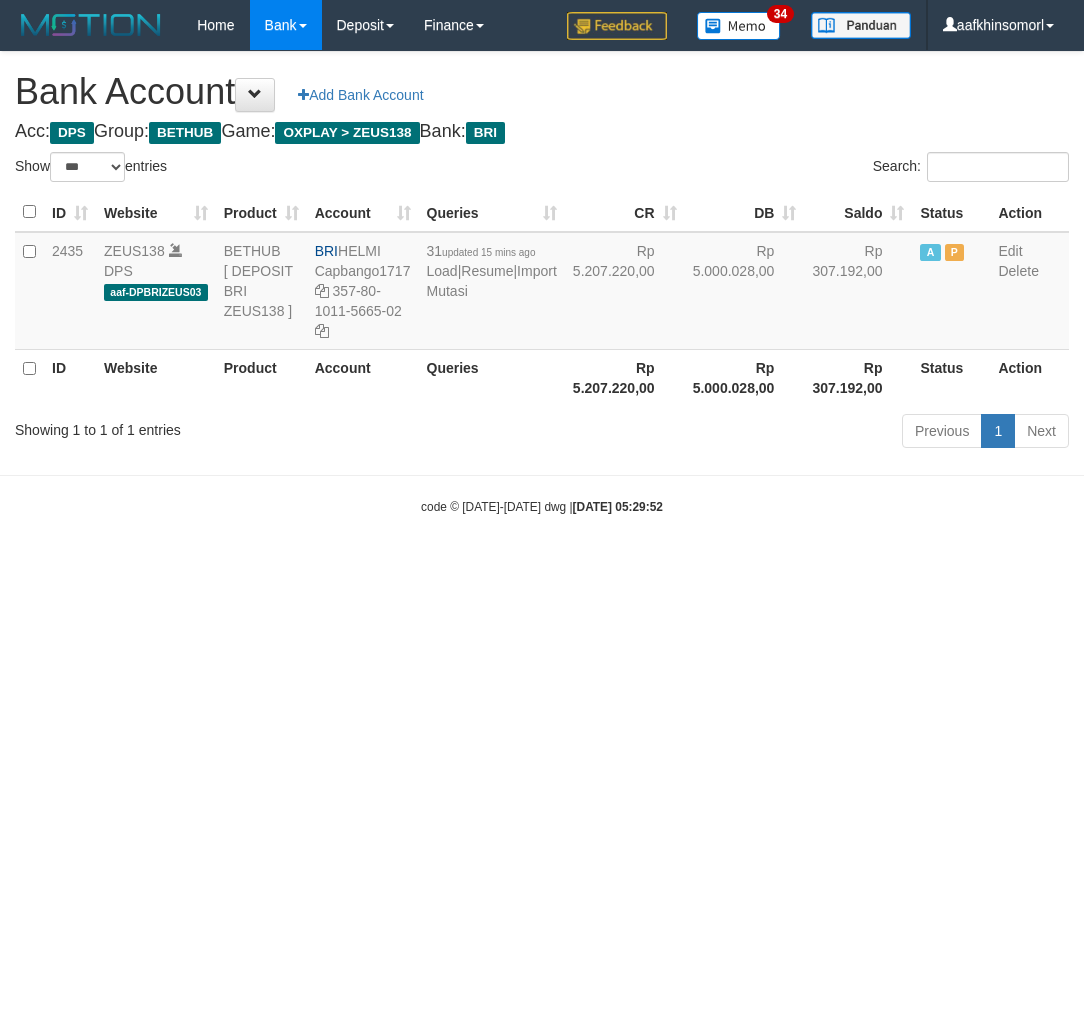 select on "***" 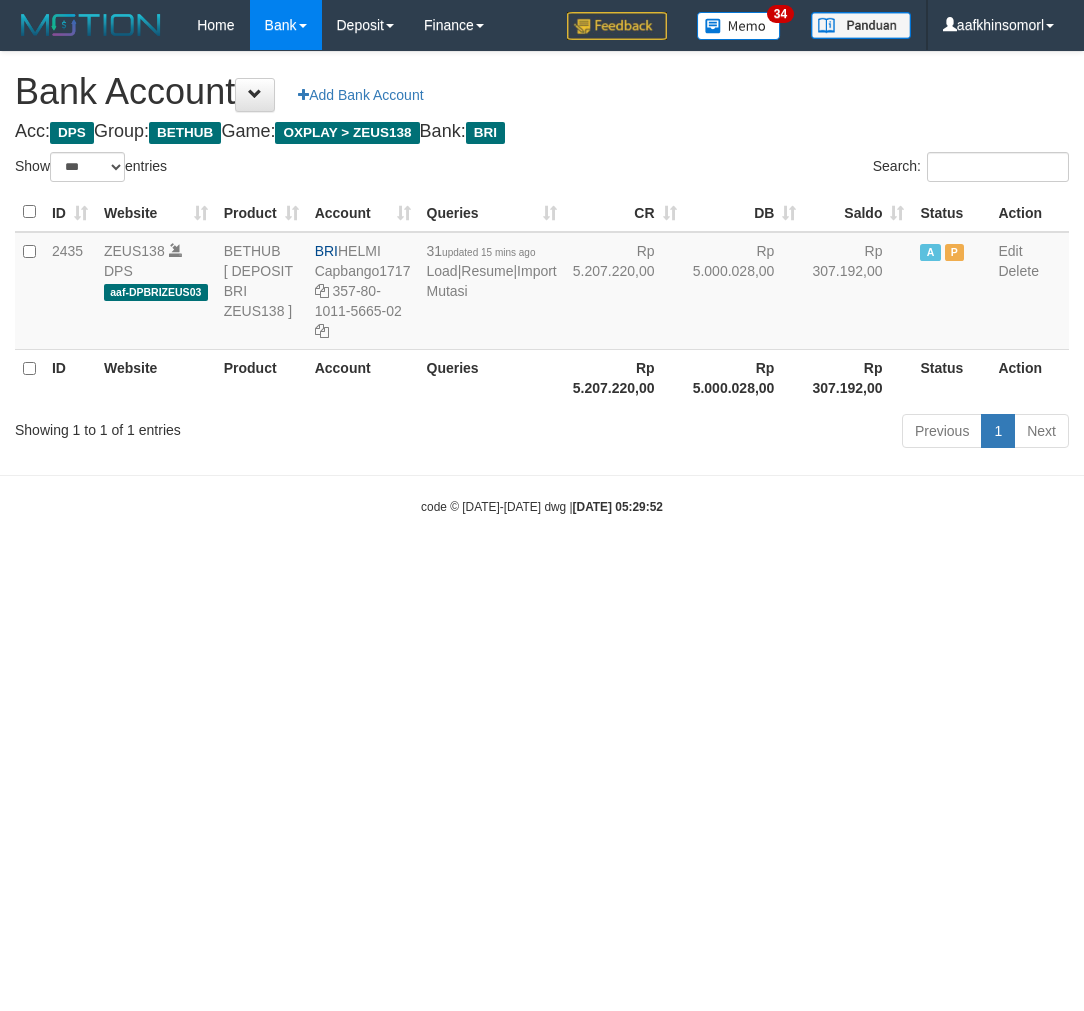 scroll, scrollTop: 0, scrollLeft: 0, axis: both 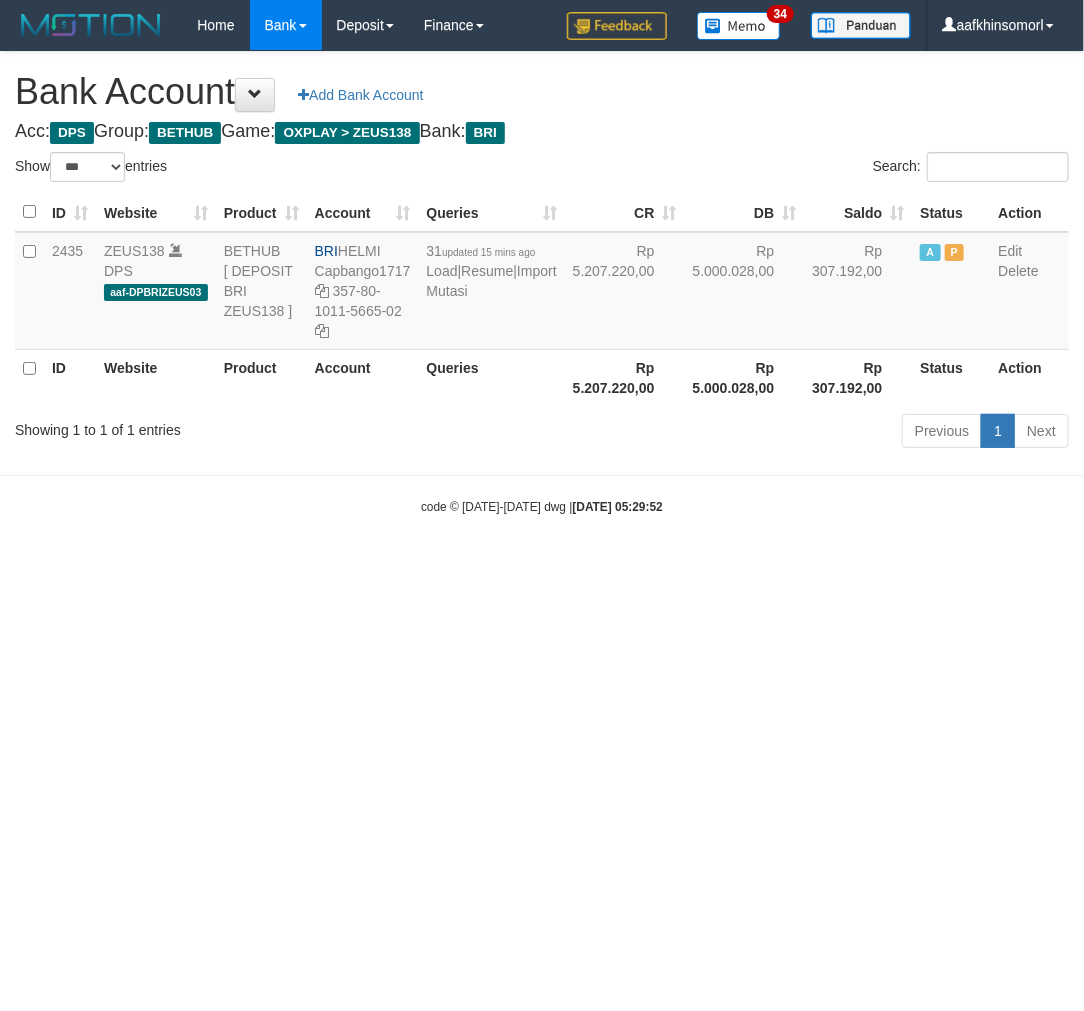click on "Toggle navigation
Home
Bank
Account List
Load
By Website
Group
[OXPLAY]													ZEUS138
By Load Group (DPS)" at bounding box center (542, 283) 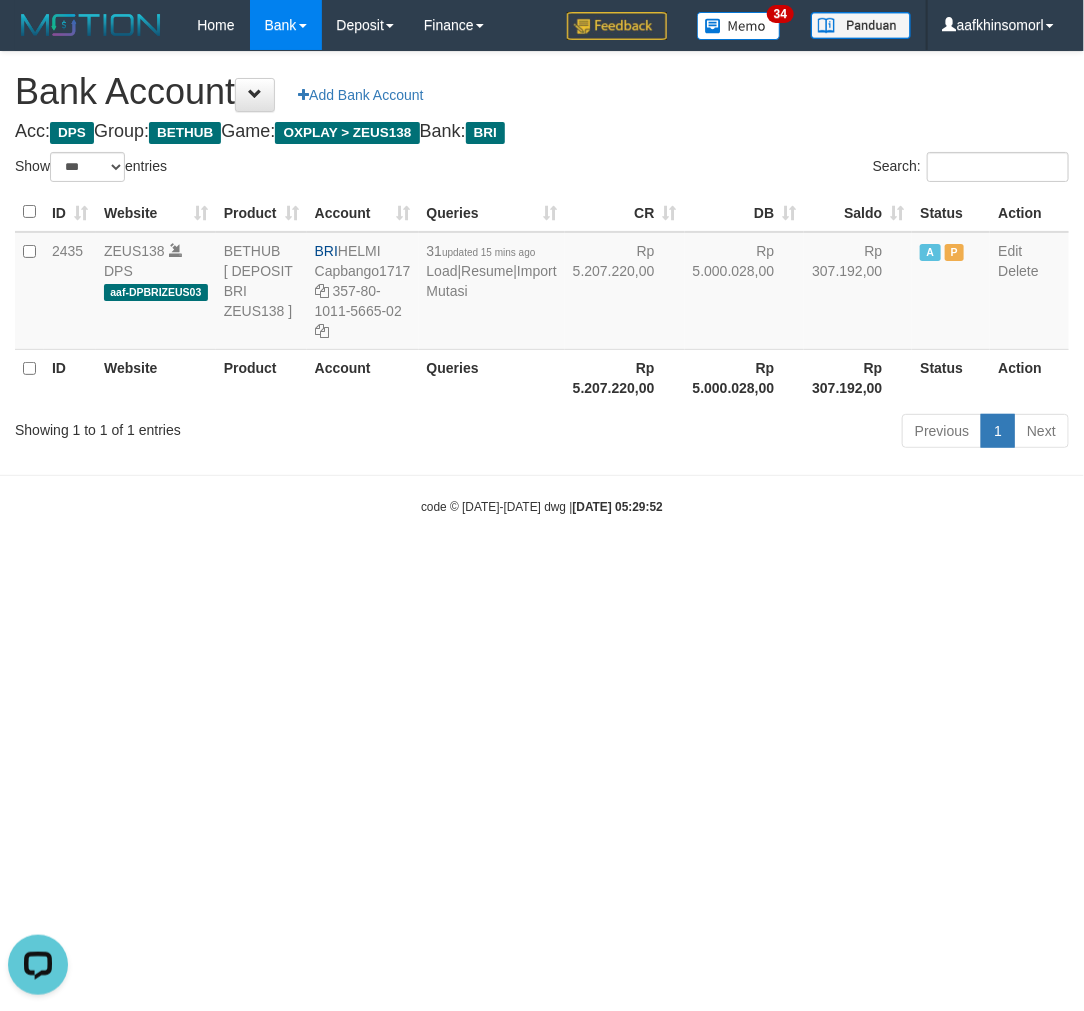 scroll, scrollTop: 0, scrollLeft: 0, axis: both 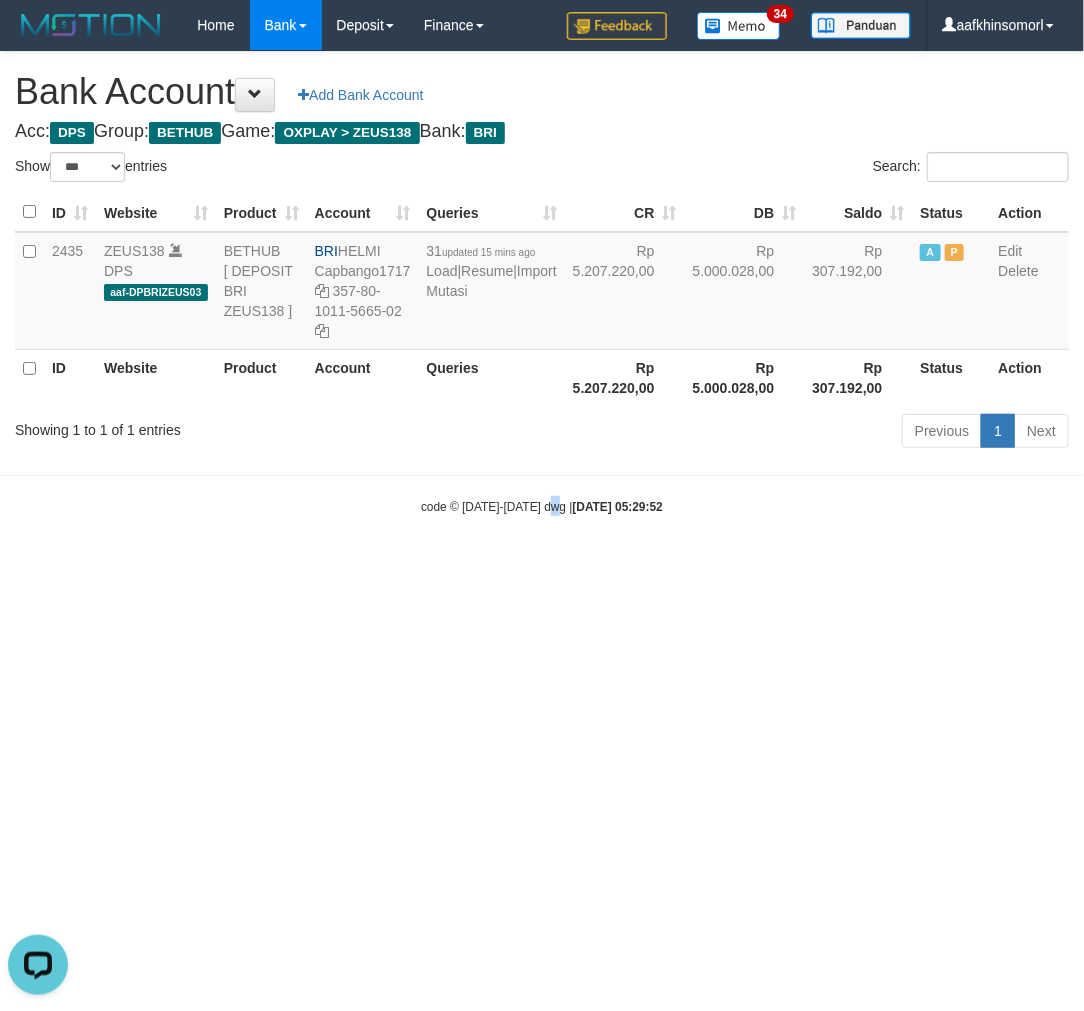 click on "Toggle navigation
Home
Bank
Account List
Load
By Website
Group
[OXPLAY]													ZEUS138
By Load Group (DPS)" at bounding box center (542, 283) 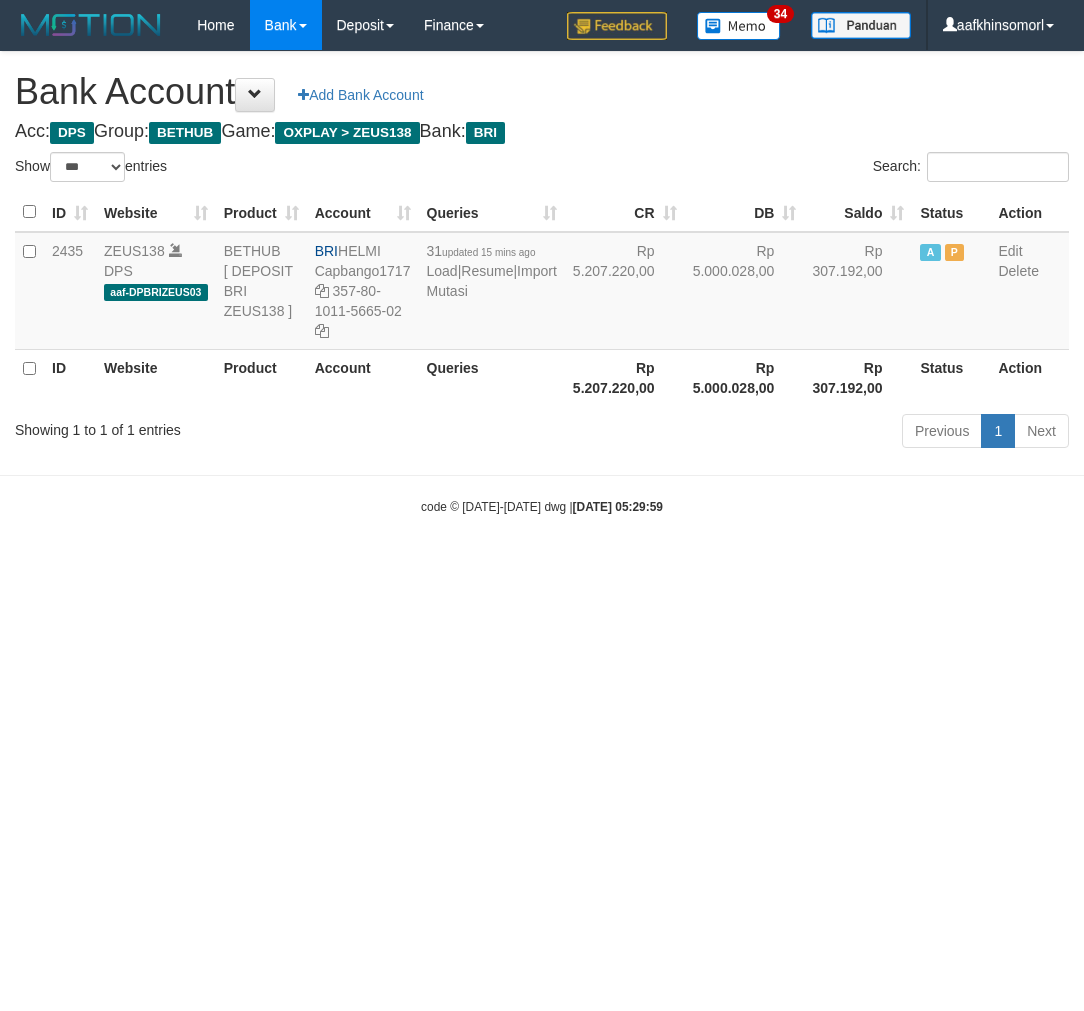 select on "***" 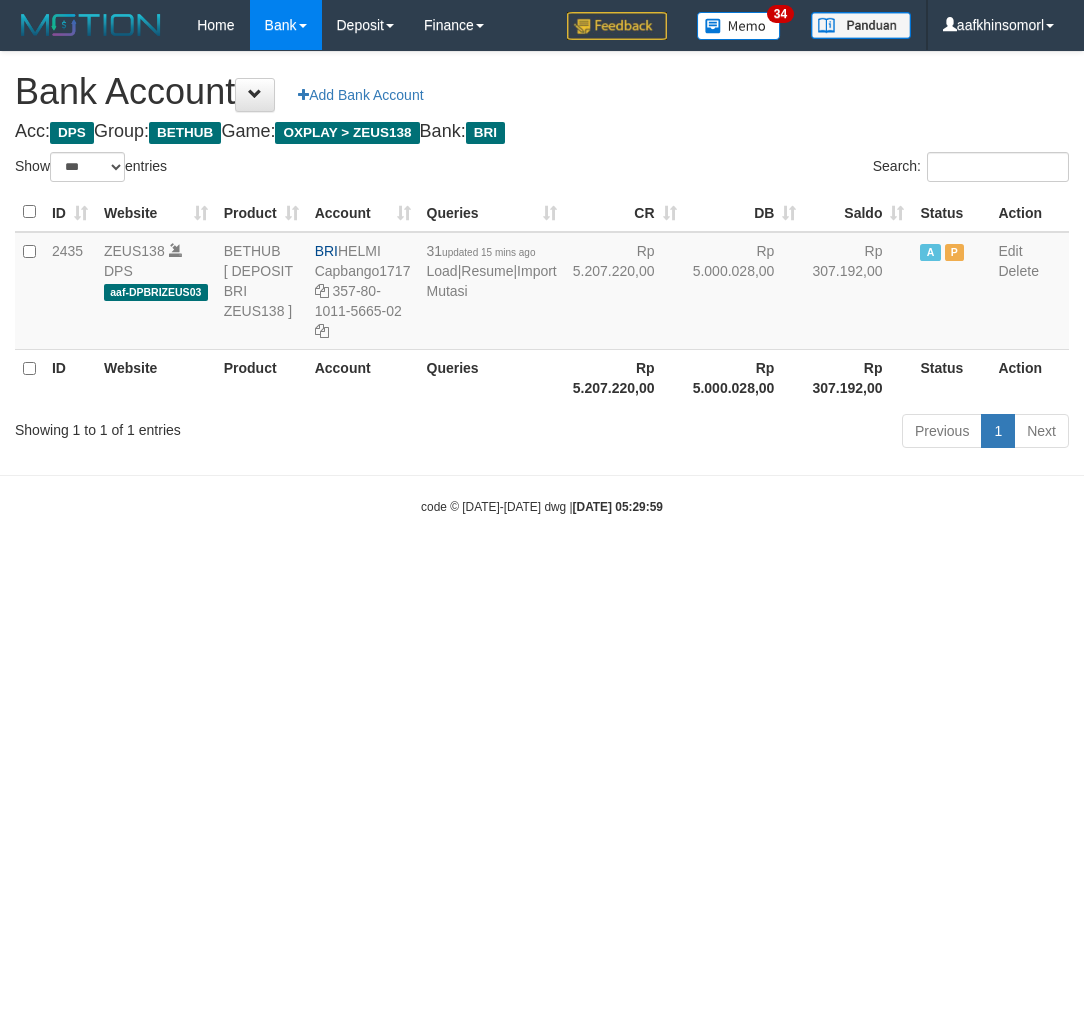 scroll, scrollTop: 0, scrollLeft: 0, axis: both 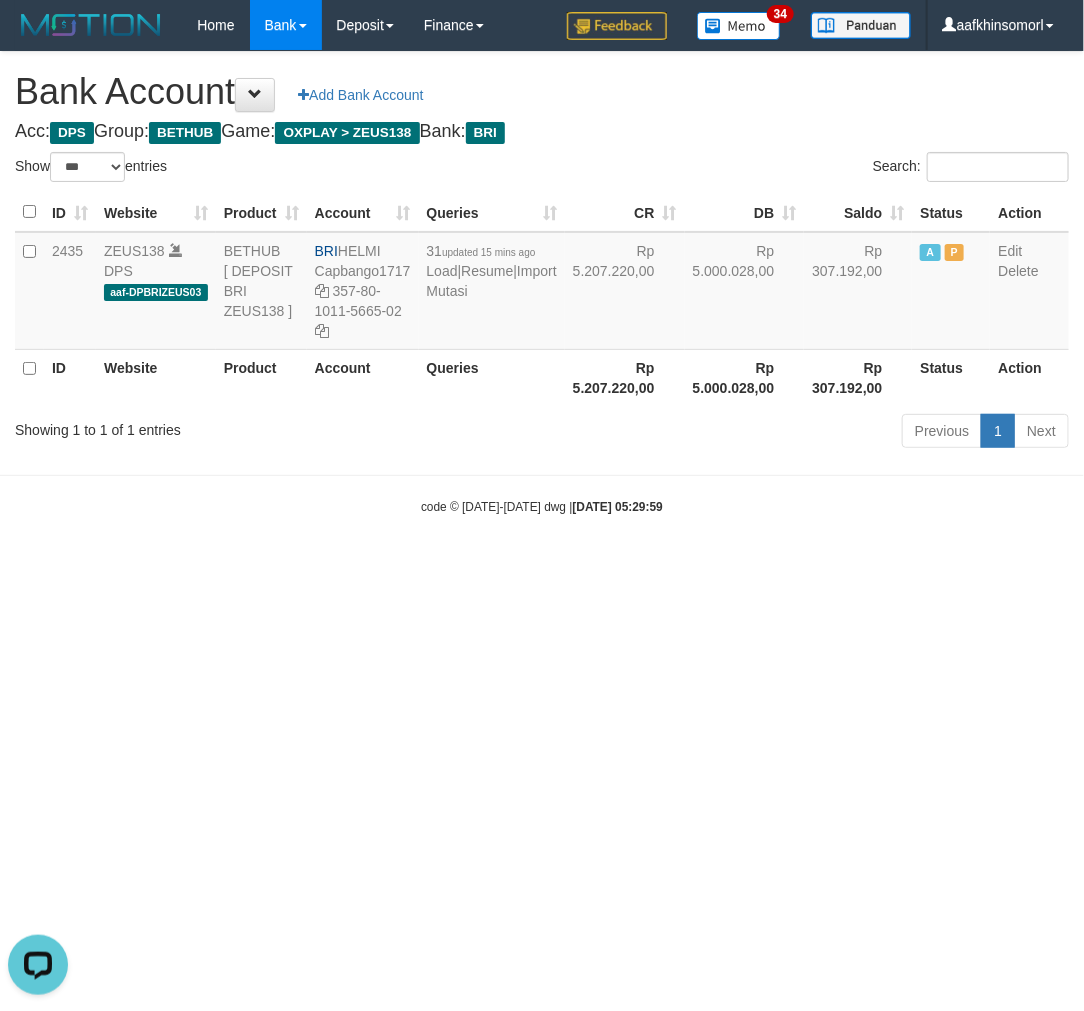 click on "Toggle navigation
Home
Bank
Account List
Load
By Website
Group
[OXPLAY]													ZEUS138
By Load Group (DPS)" at bounding box center (542, 283) 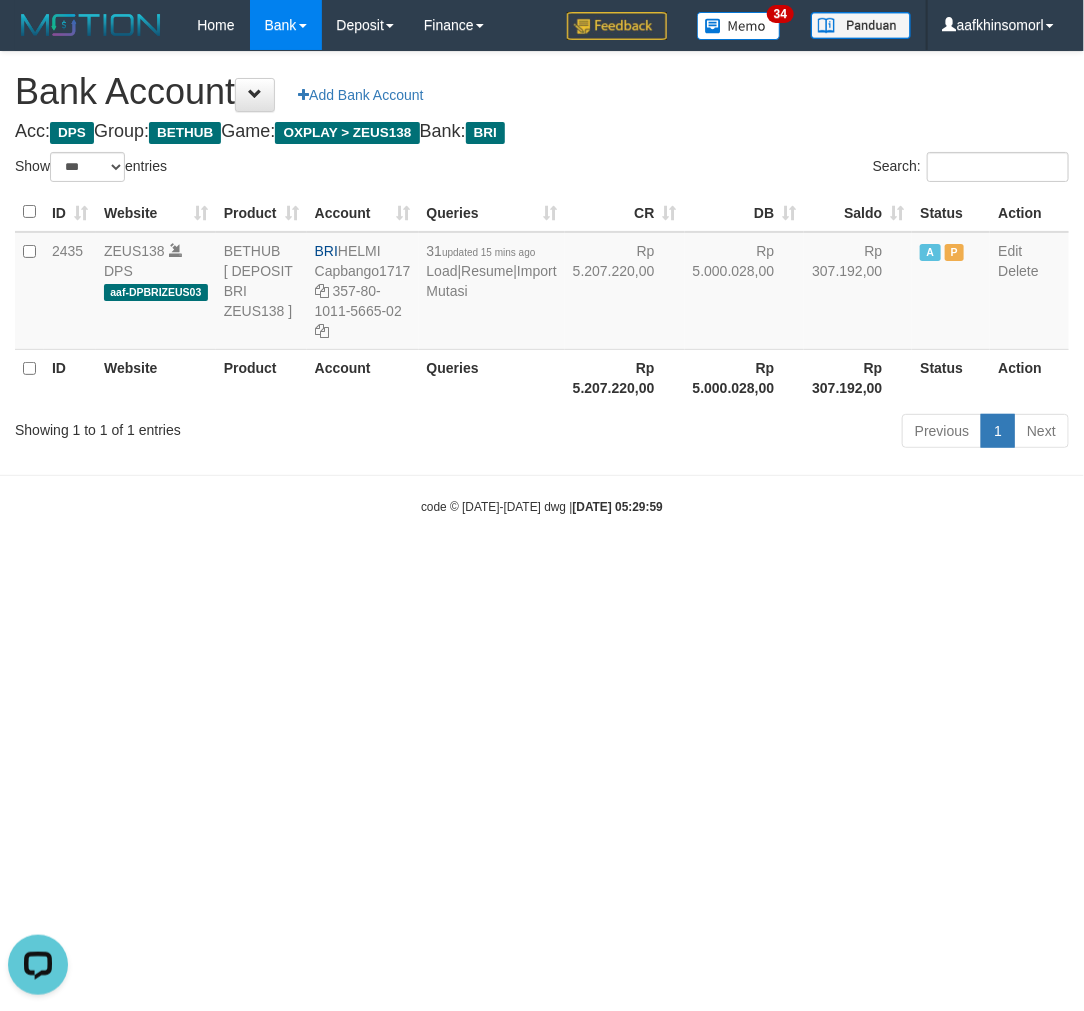 click on "Toggle navigation
Home
Bank
Account List
Load
By Website
Group
[OXPLAY]													ZEUS138
By Load Group (DPS)" at bounding box center [542, 283] 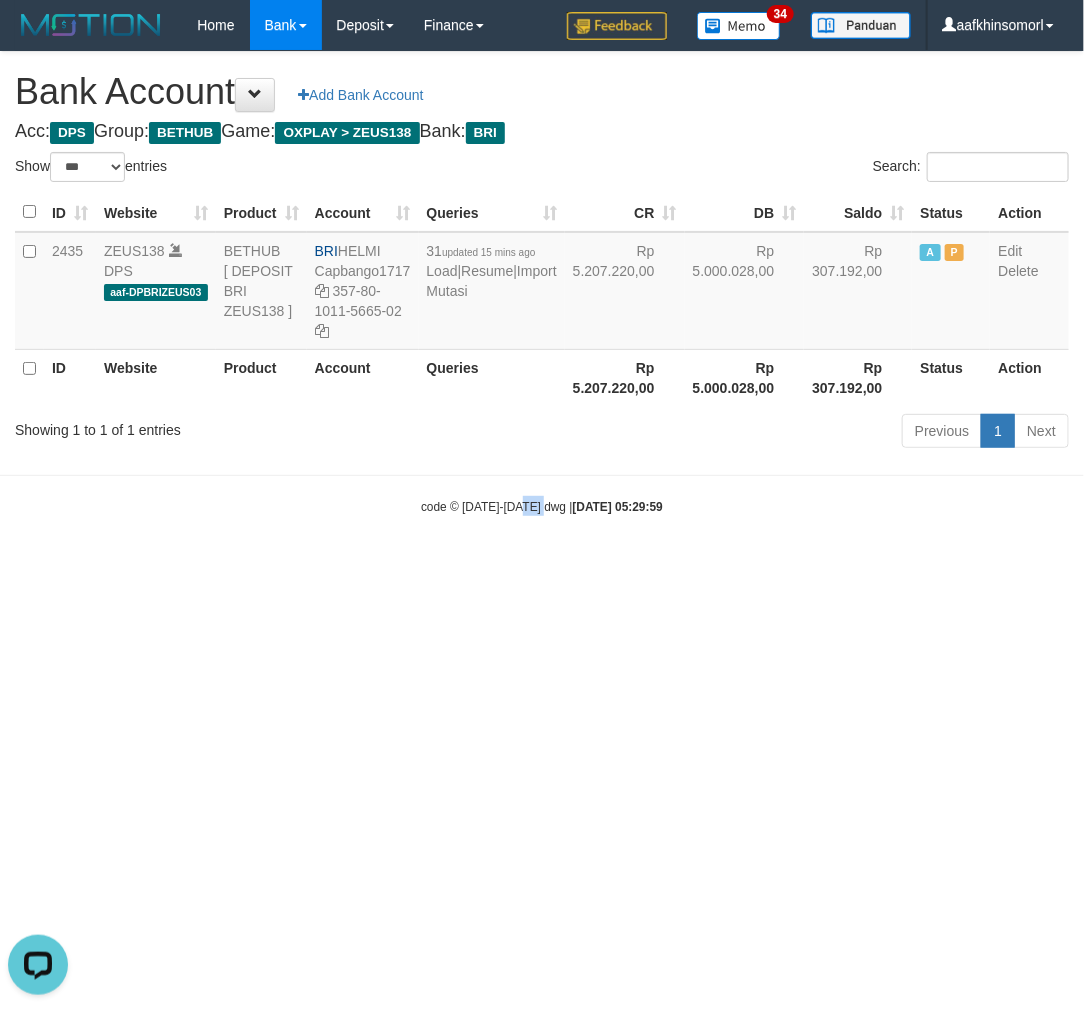 click on "Toggle navigation
Home
Bank
Account List
Load
By Website
Group
[OXPLAY]													ZEUS138
By Load Group (DPS)" at bounding box center (542, 283) 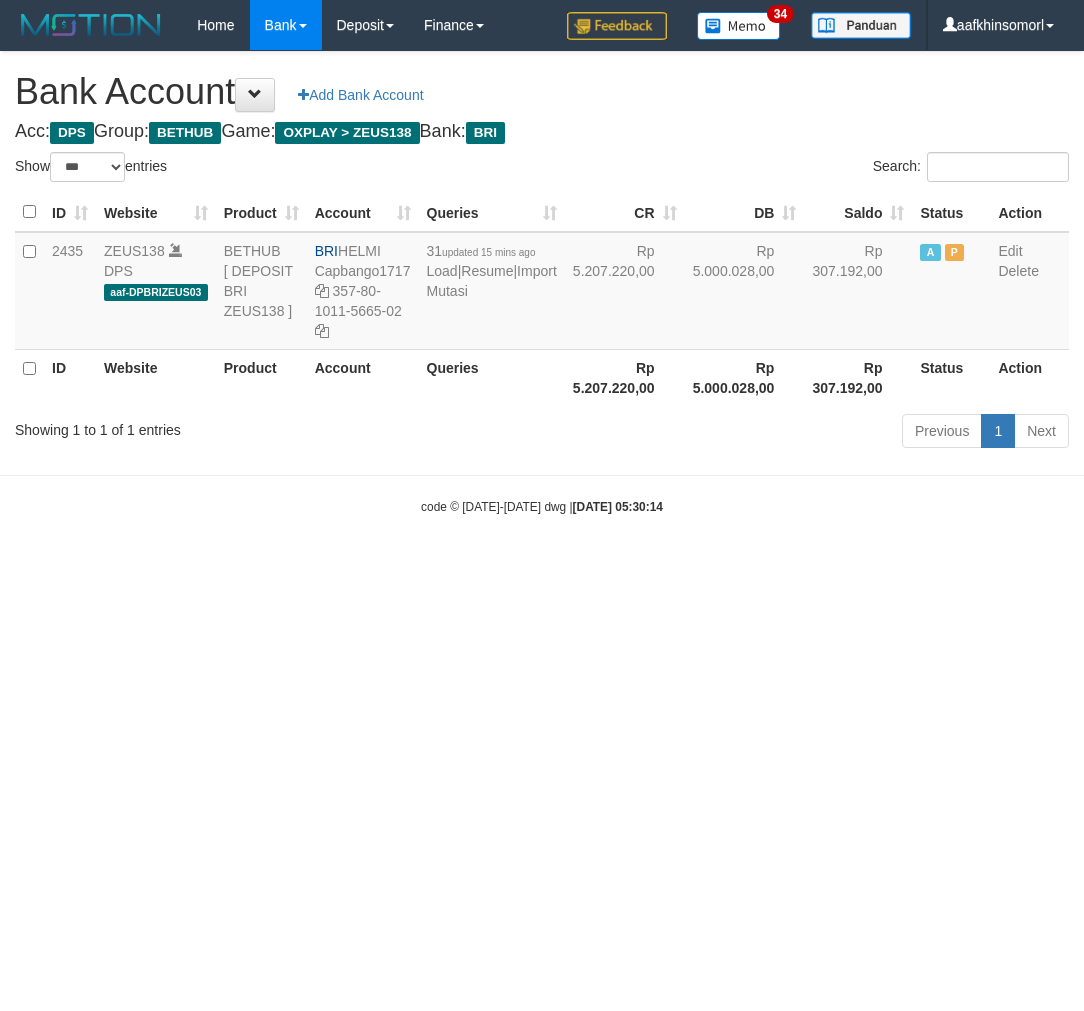 select on "***" 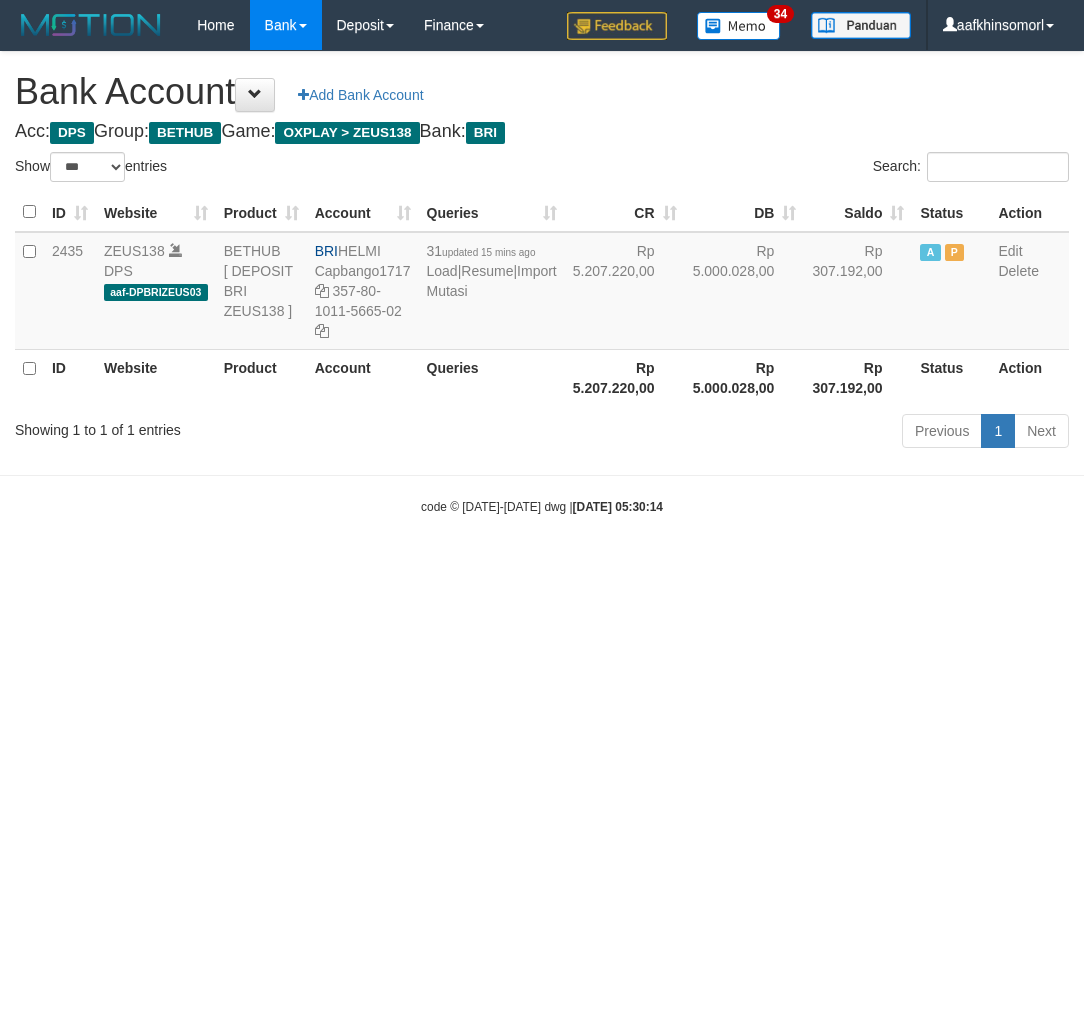scroll, scrollTop: 0, scrollLeft: 0, axis: both 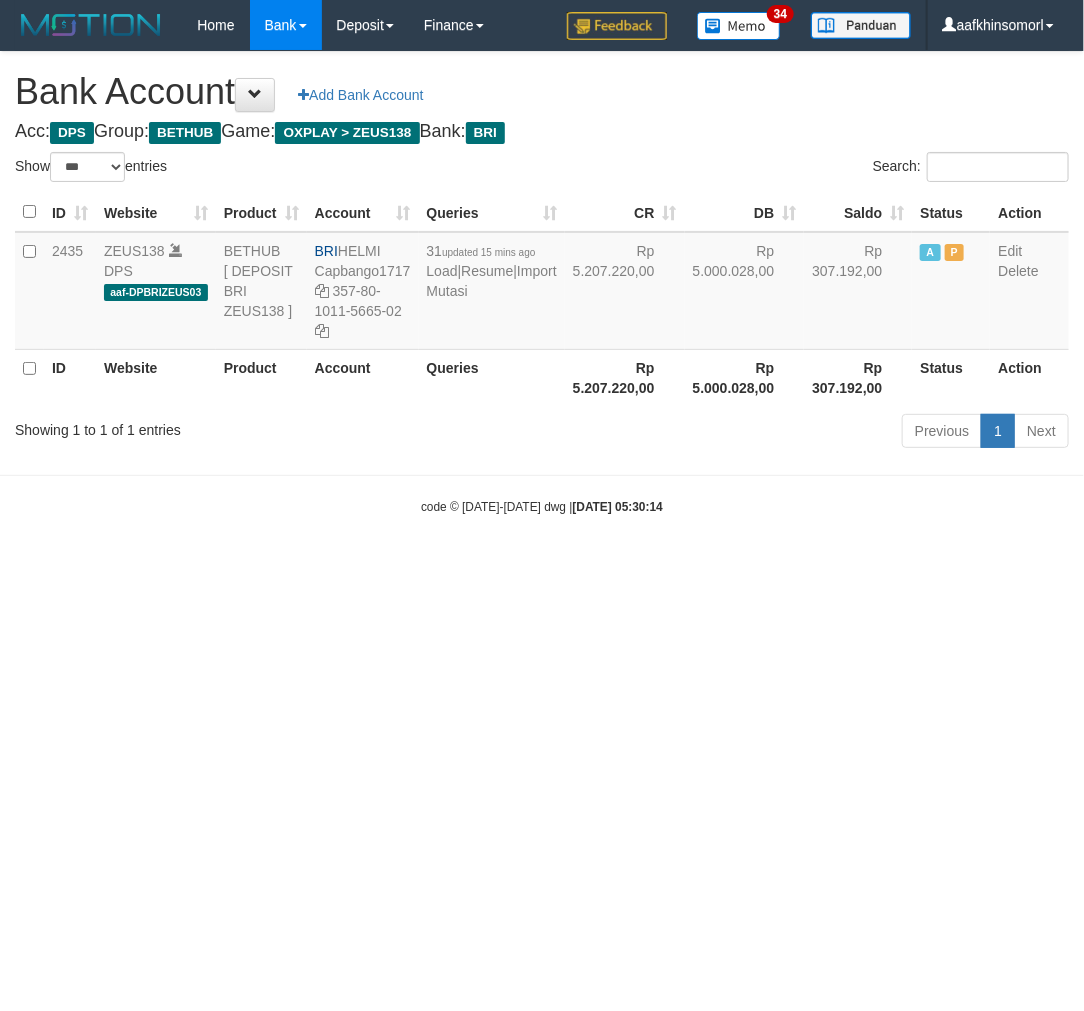 click on "Toggle navigation
Home
Bank
Account List
Load
By Website
Group
[OXPLAY]													ZEUS138
By Load Group (DPS)" at bounding box center [542, 283] 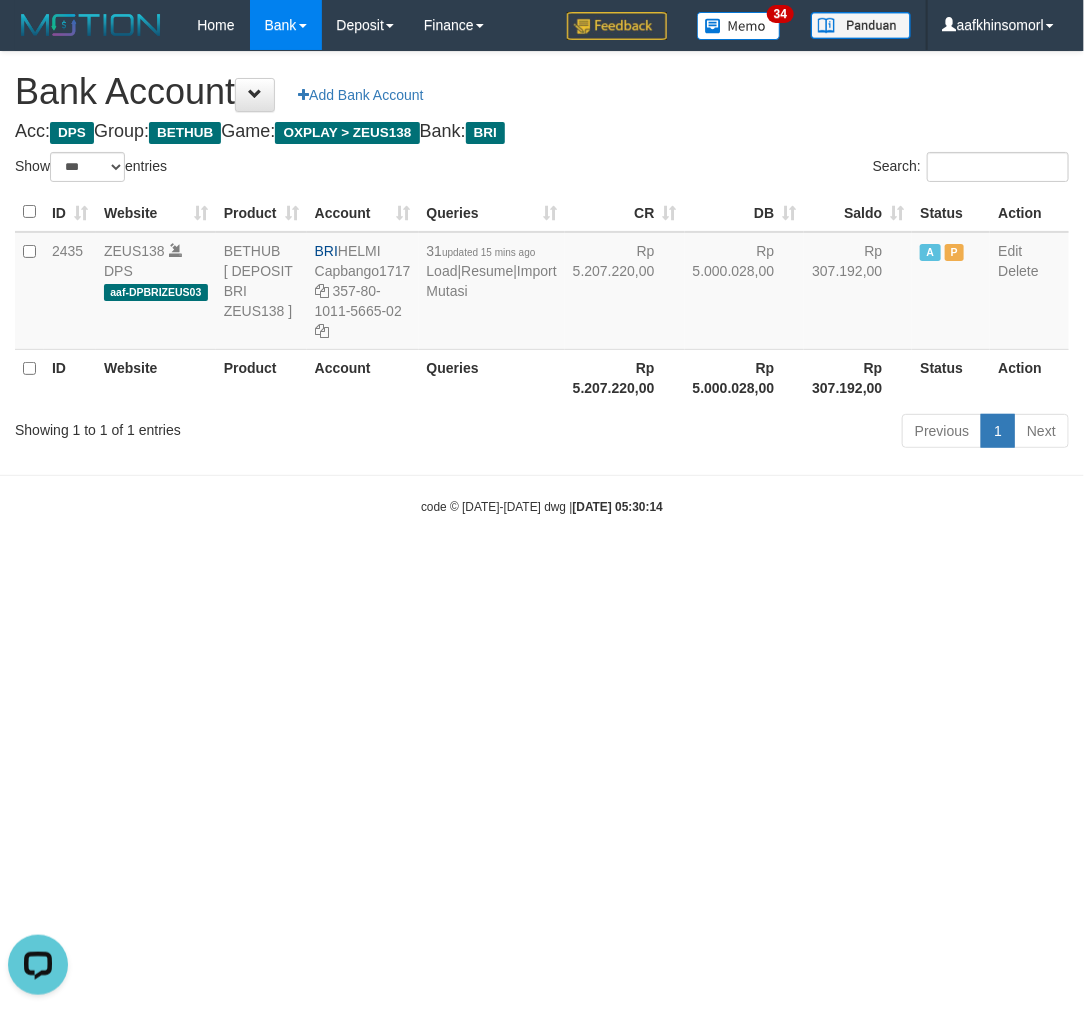 scroll, scrollTop: 0, scrollLeft: 0, axis: both 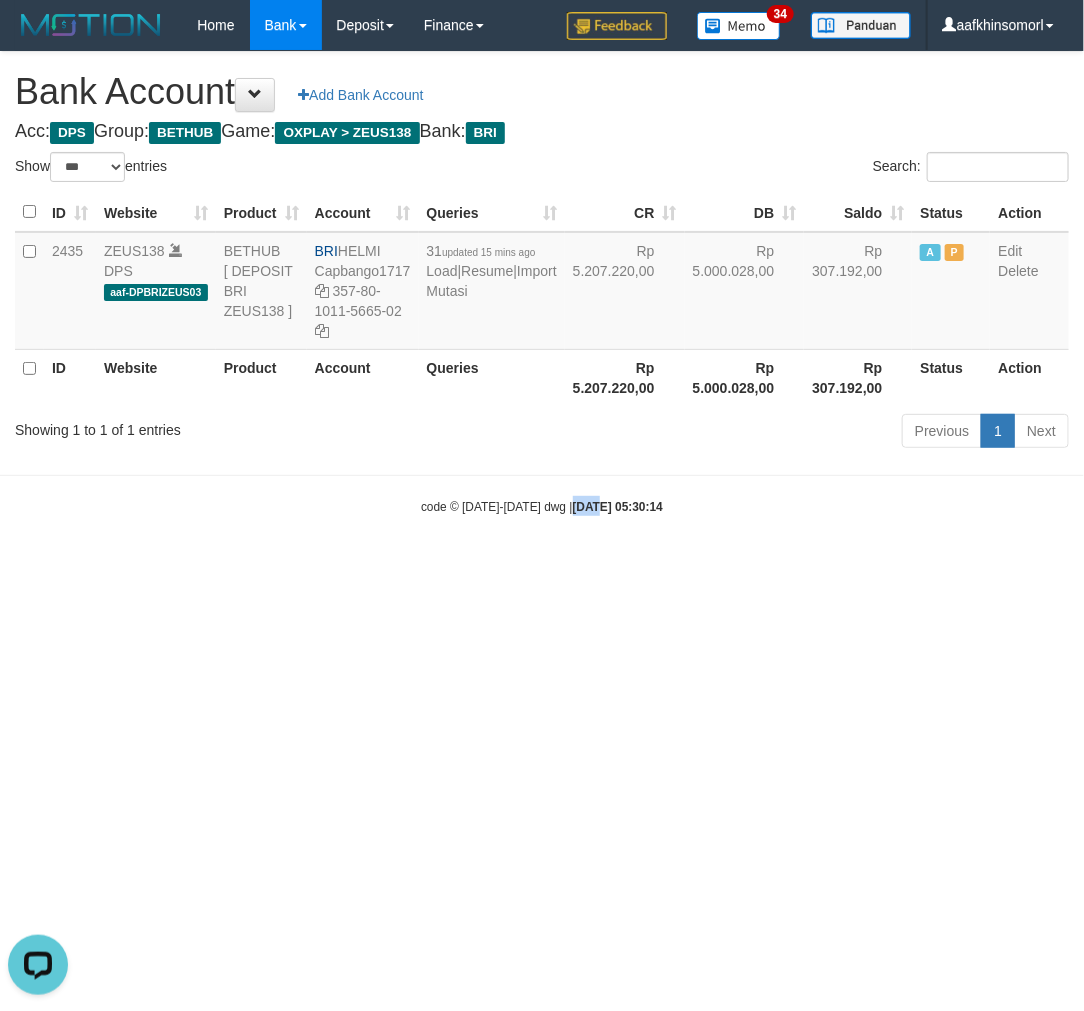 click on "Toggle navigation
Home
Bank
Account List
Load
By Website
Group
[OXPLAY]													ZEUS138
By Load Group (DPS)" at bounding box center [542, 283] 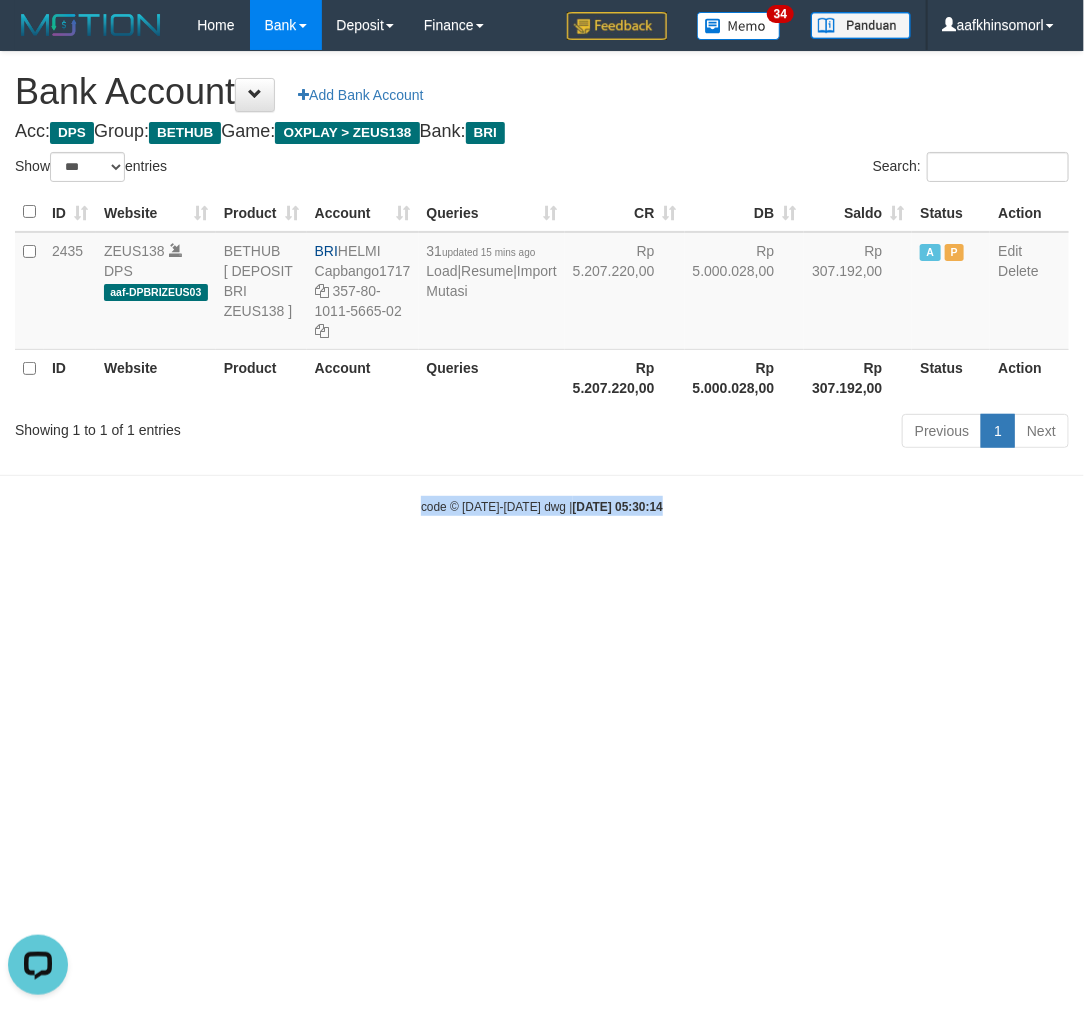 click on "Toggle navigation
Home
Bank
Account List
Load
By Website
Group
[OXPLAY]													ZEUS138
By Load Group (DPS)" at bounding box center (542, 283) 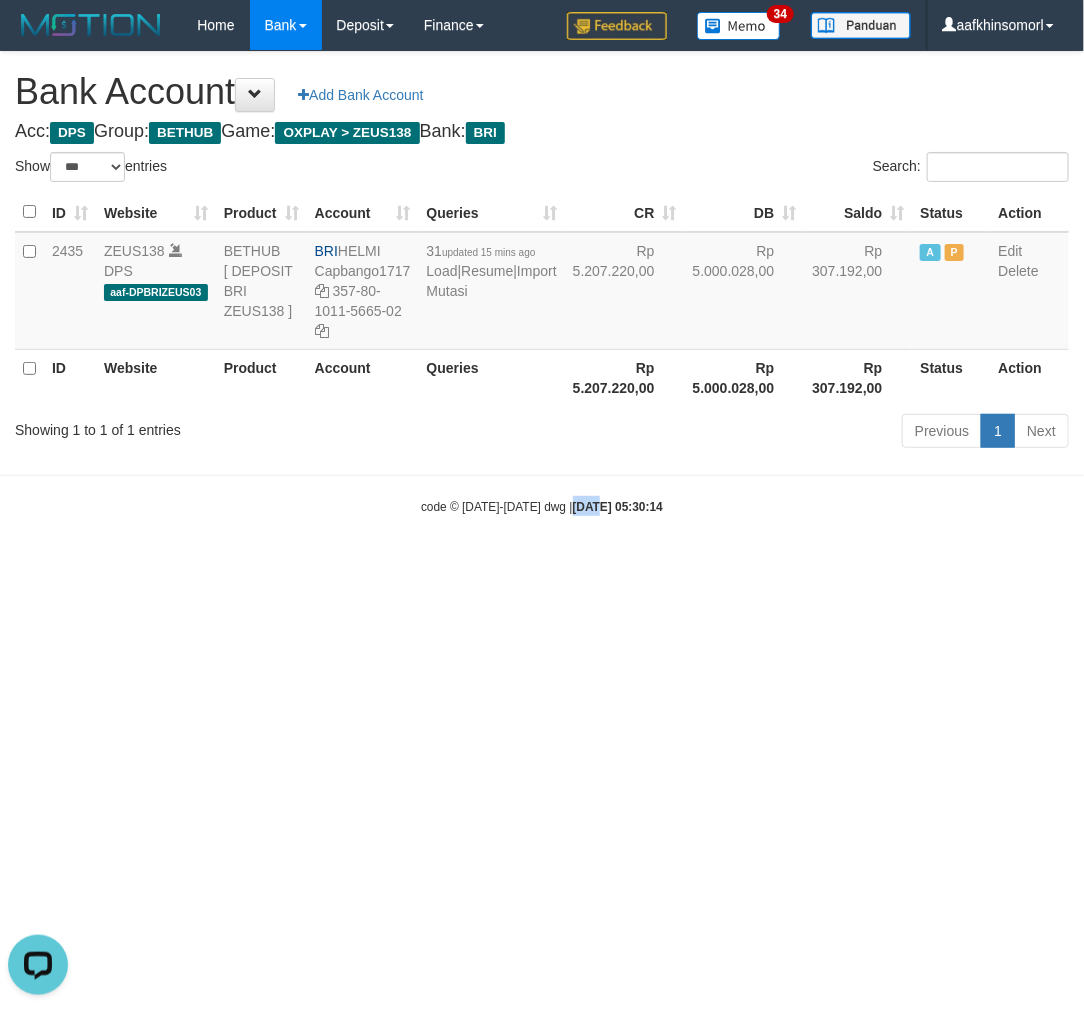 click on "Toggle navigation
Home
Bank
Account List
Load
By Website
Group
[OXPLAY]													ZEUS138
By Load Group (DPS)" at bounding box center [542, 283] 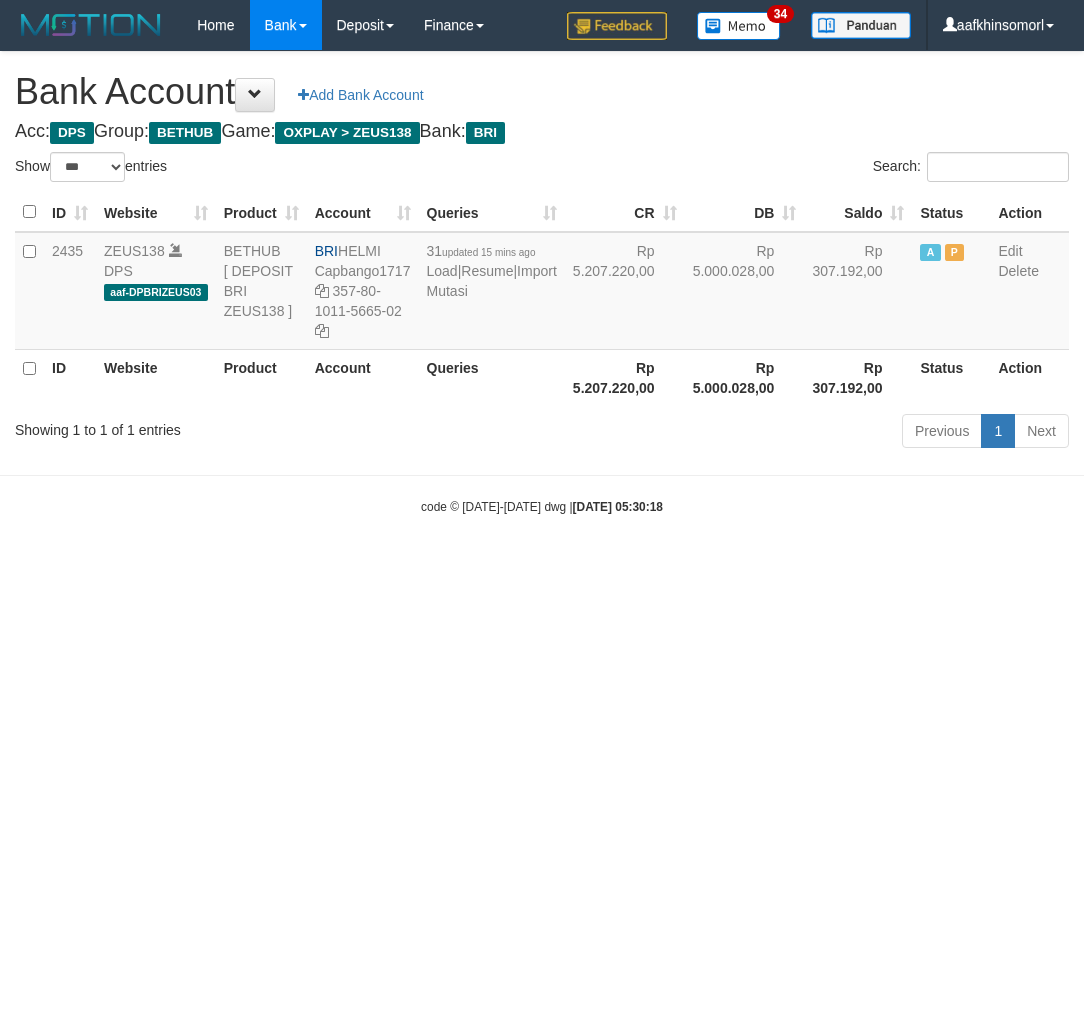select on "***" 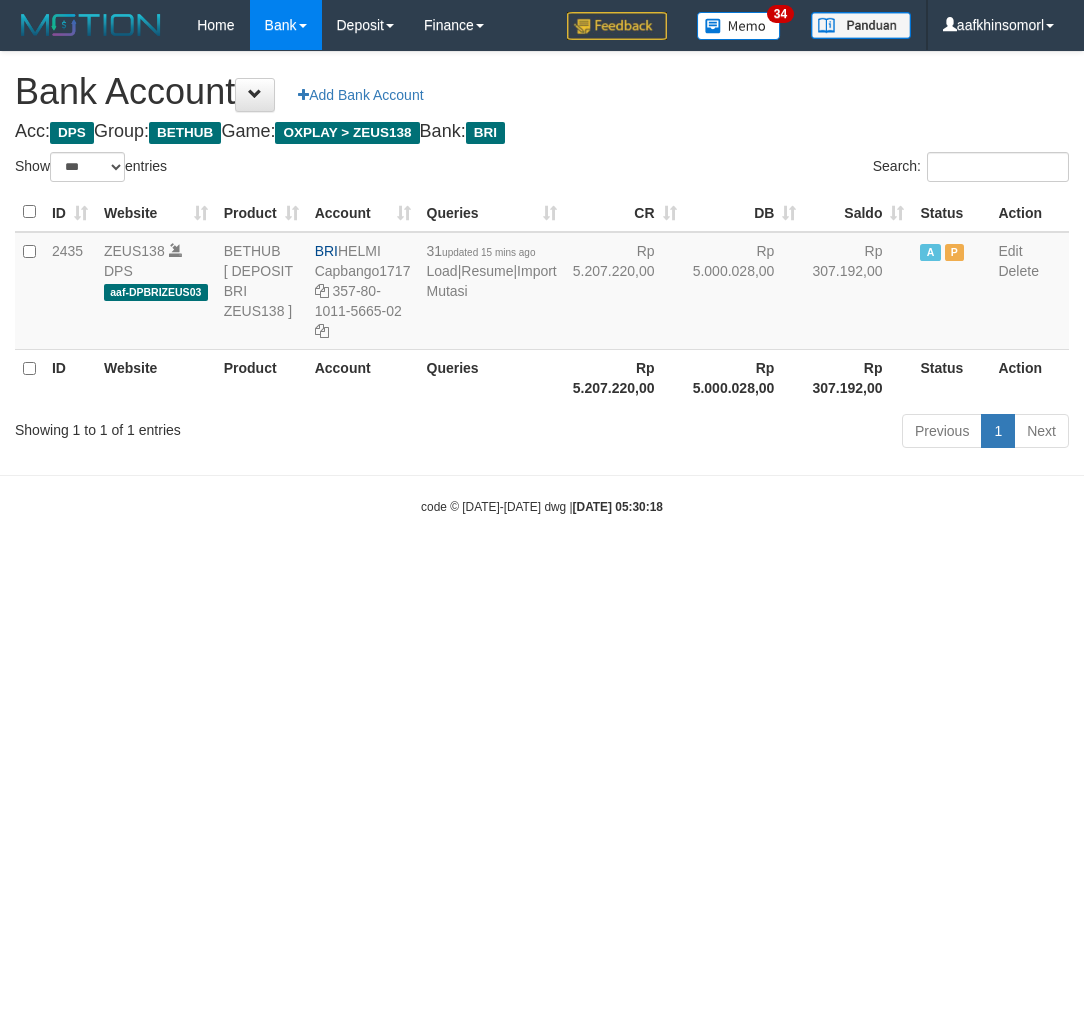 scroll, scrollTop: 0, scrollLeft: 0, axis: both 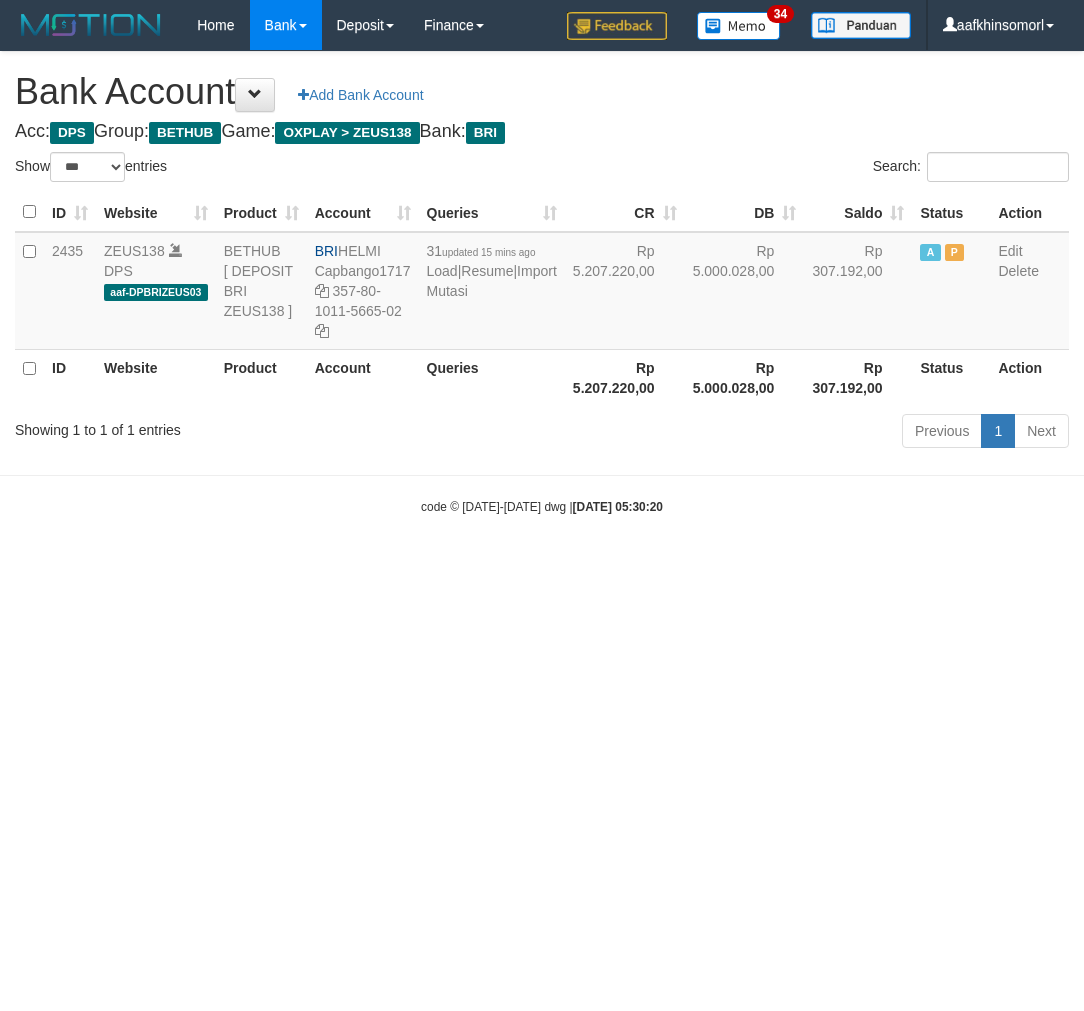 select on "***" 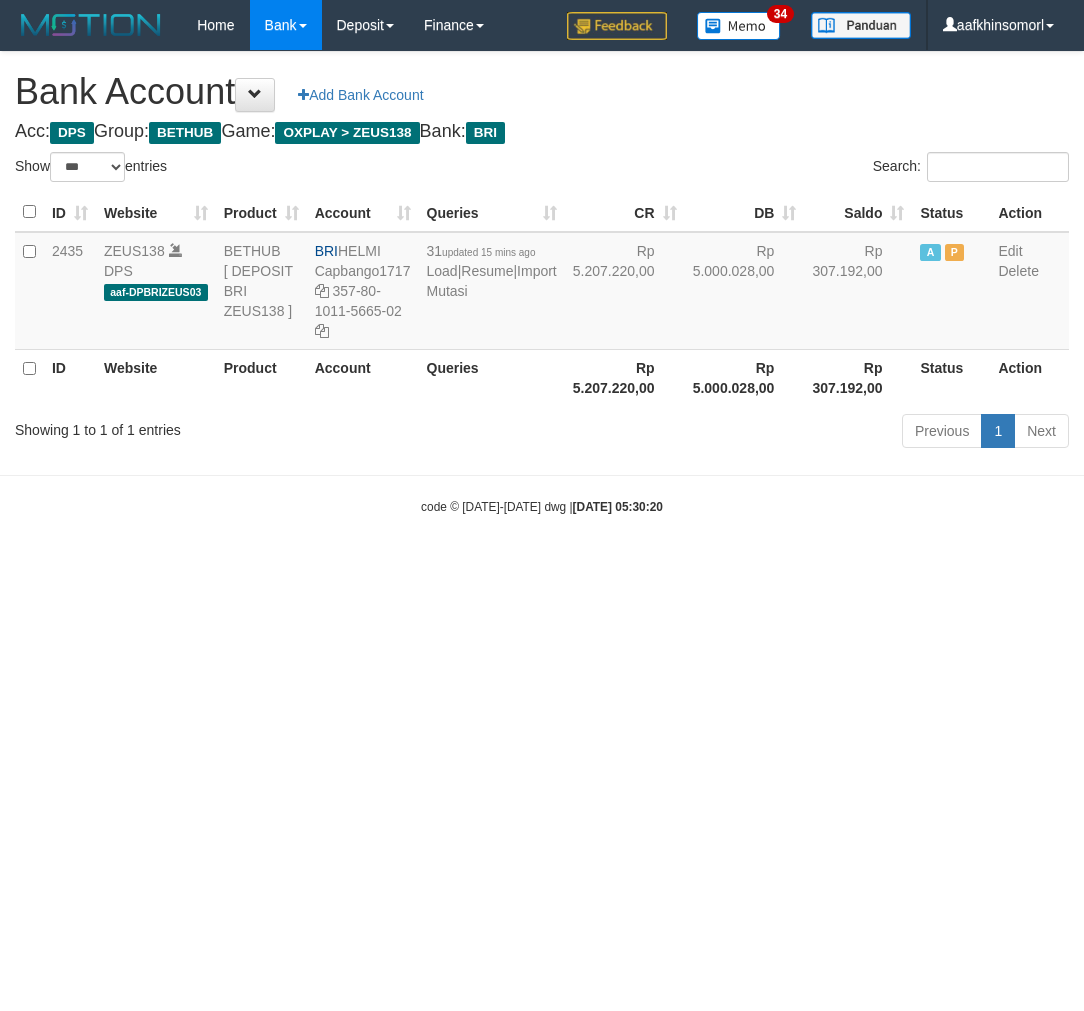 scroll, scrollTop: 0, scrollLeft: 0, axis: both 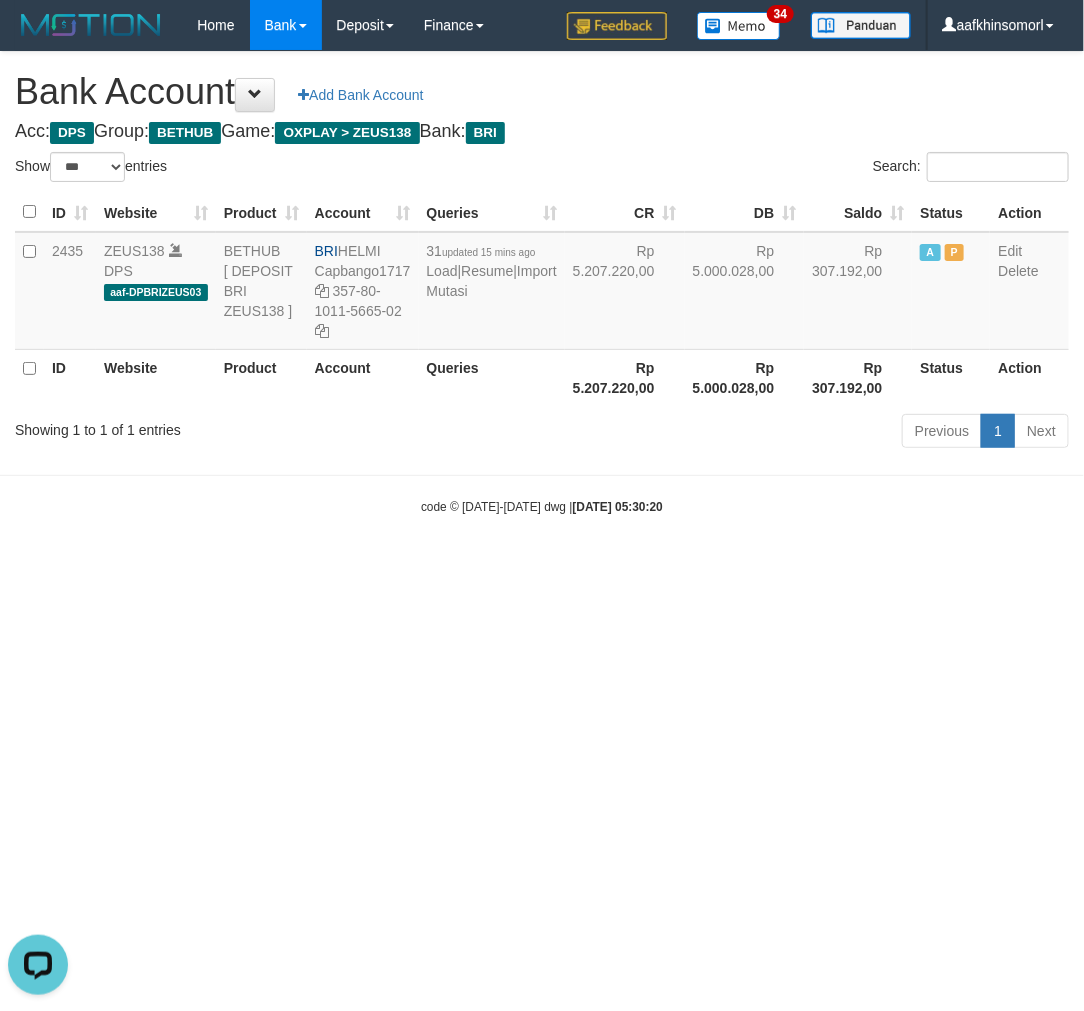 drag, startPoint x: 466, startPoint y: 797, endPoint x: 764, endPoint y: 665, distance: 325.92636 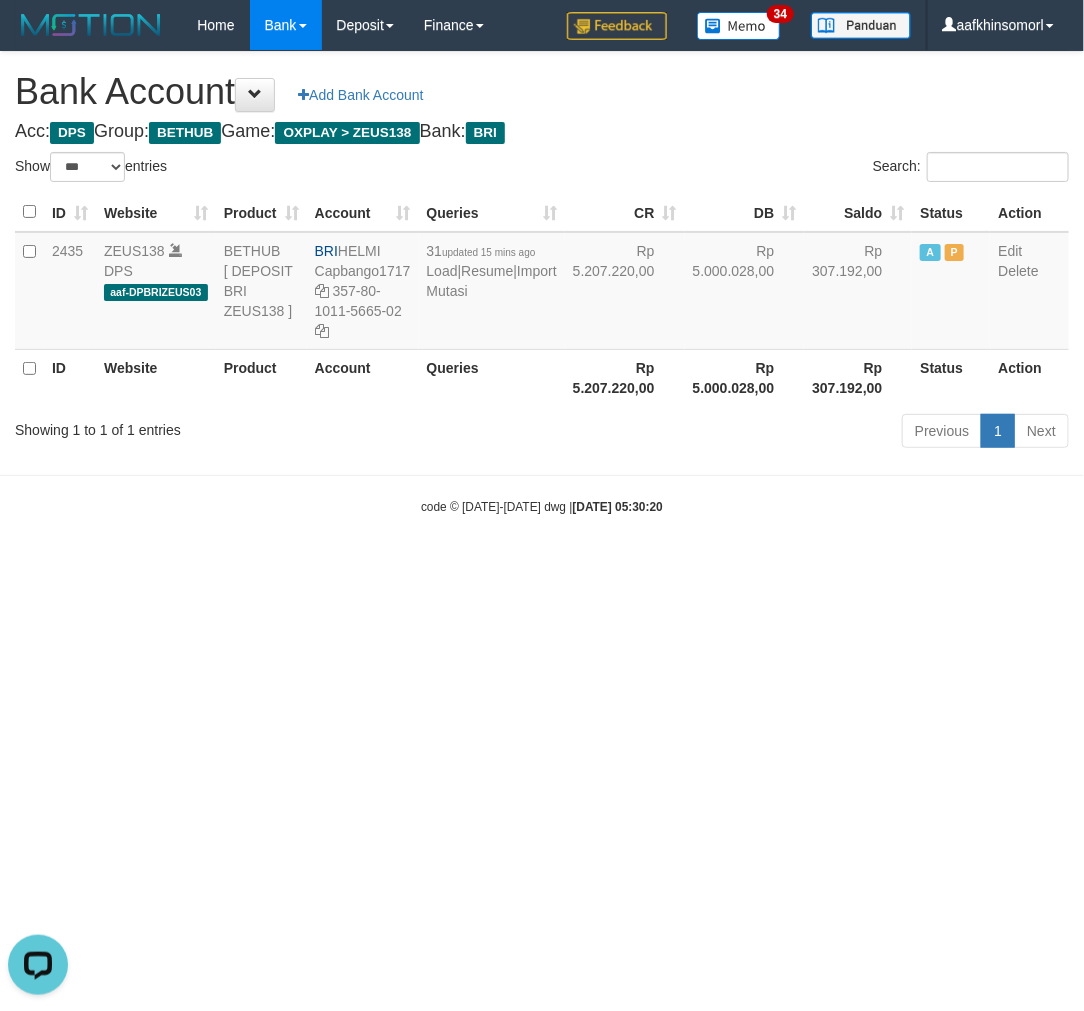 click on "Toggle navigation
Home
Bank
Account List
Load
By Website
Group
[OXPLAY]													ZEUS138
By Load Group (DPS)" at bounding box center (542, 283) 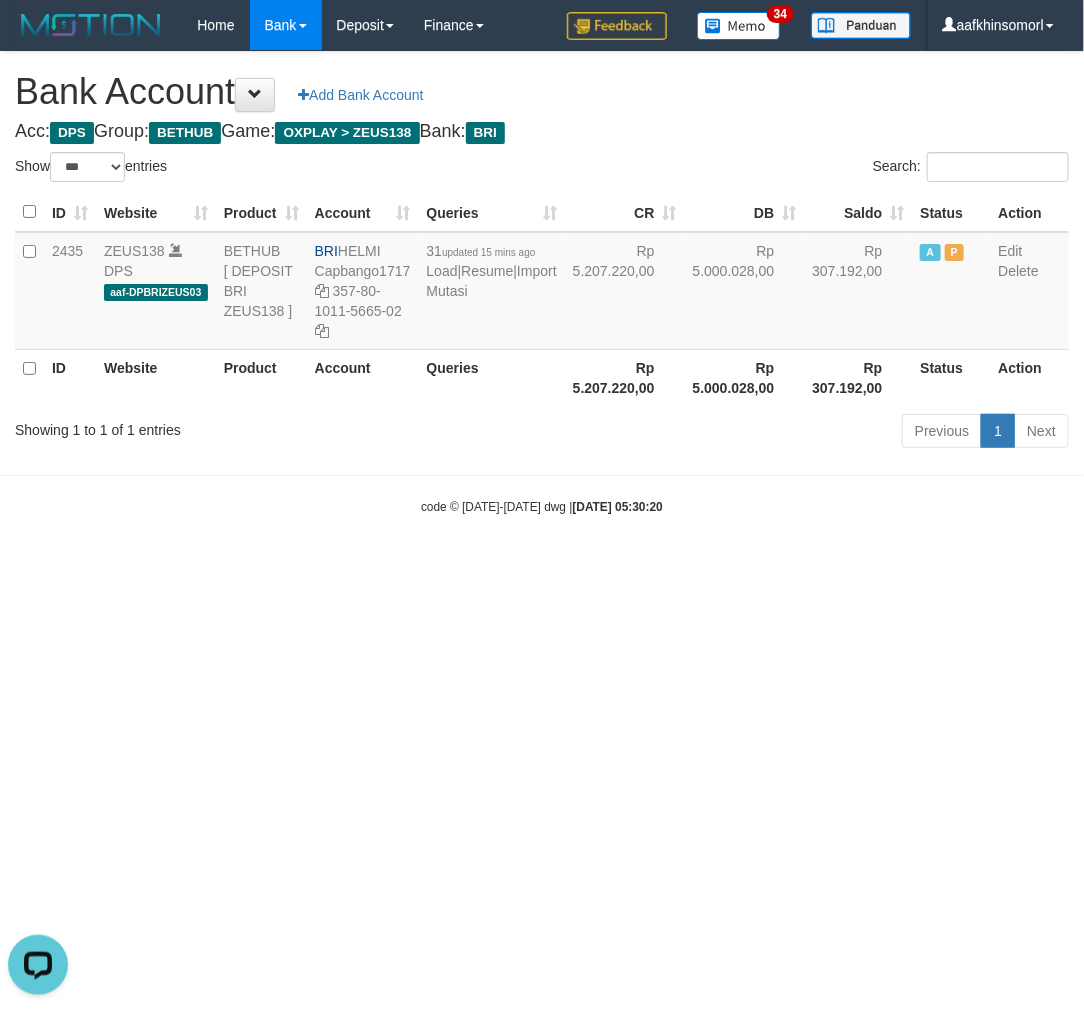 click on "Toggle navigation
Home
Bank
Account List
Load
By Website
Group
[OXPLAY]													ZEUS138
By Load Group (DPS)" at bounding box center (542, 283) 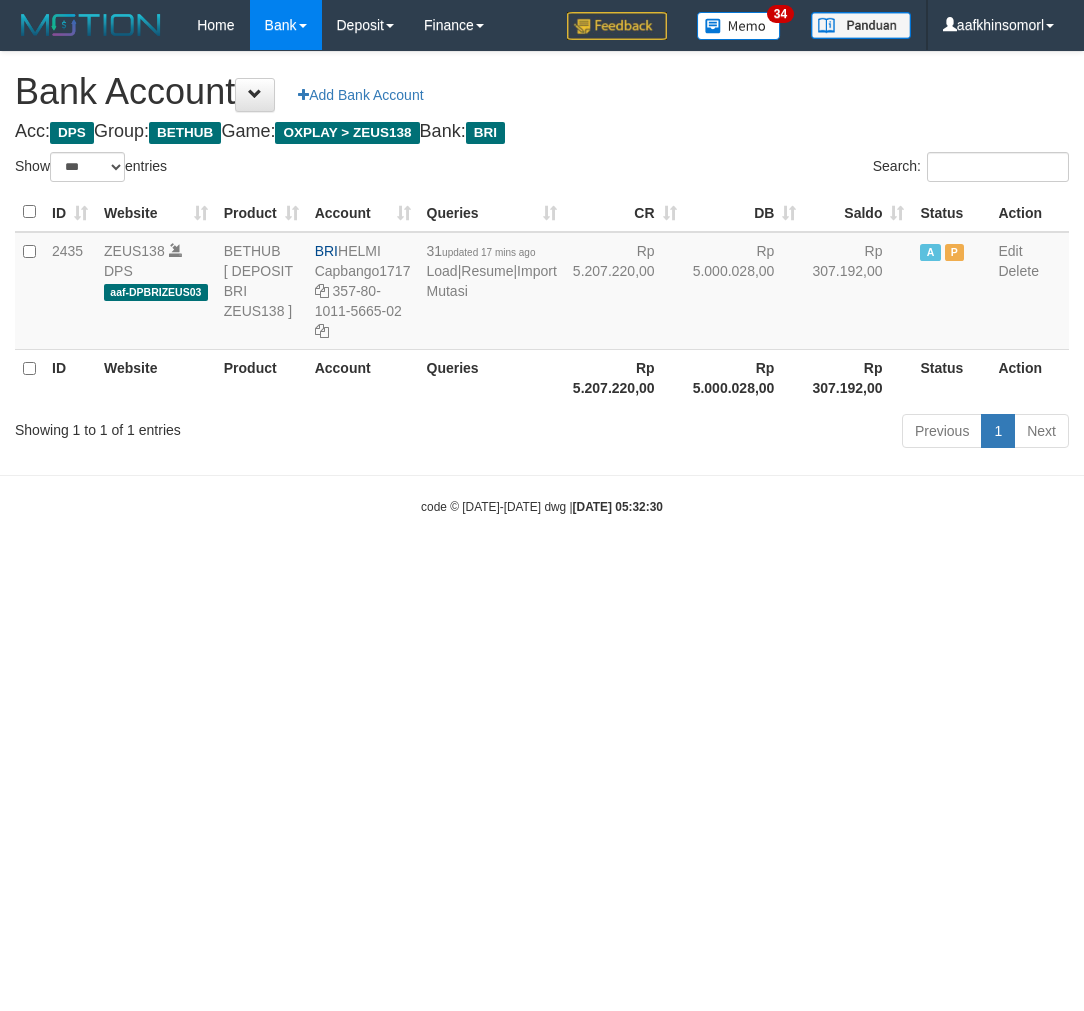 select on "***" 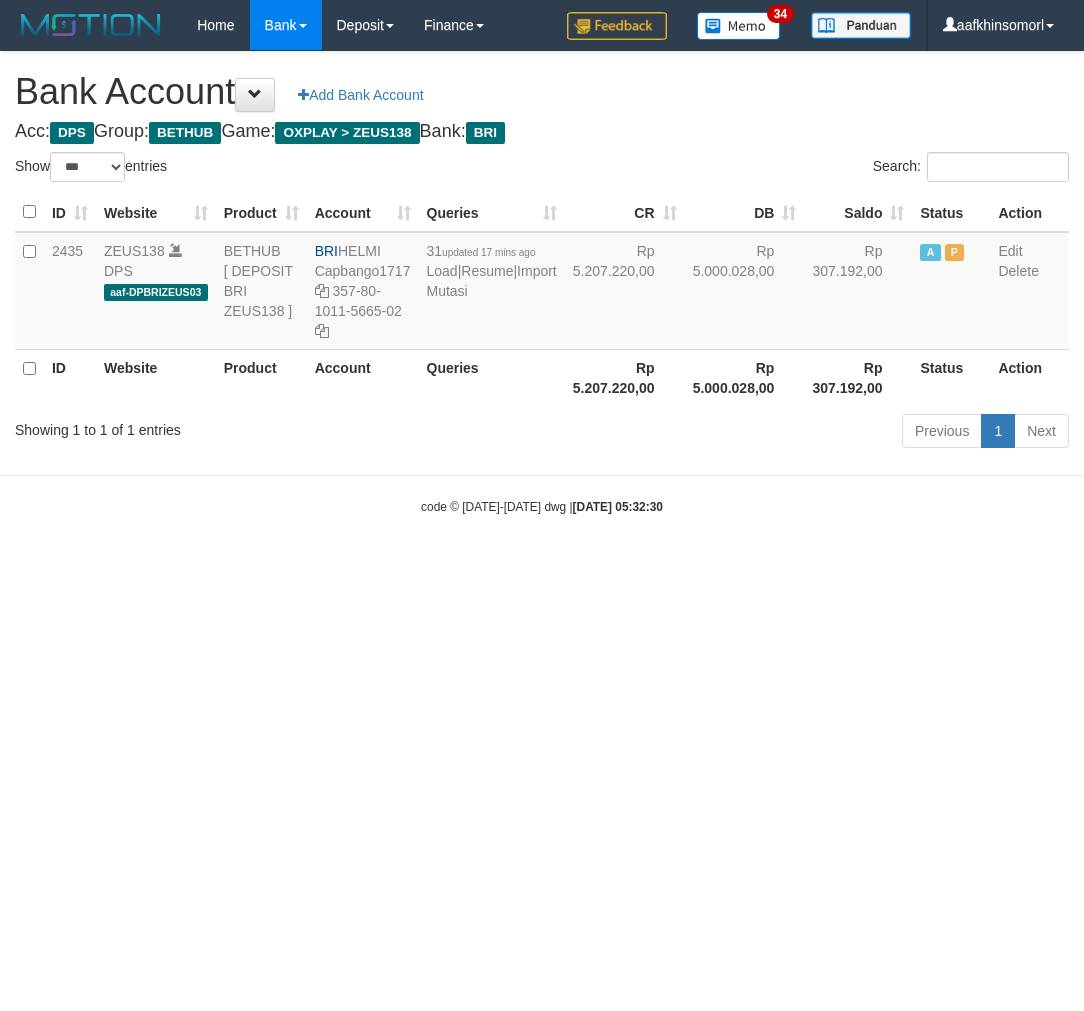scroll, scrollTop: 0, scrollLeft: 0, axis: both 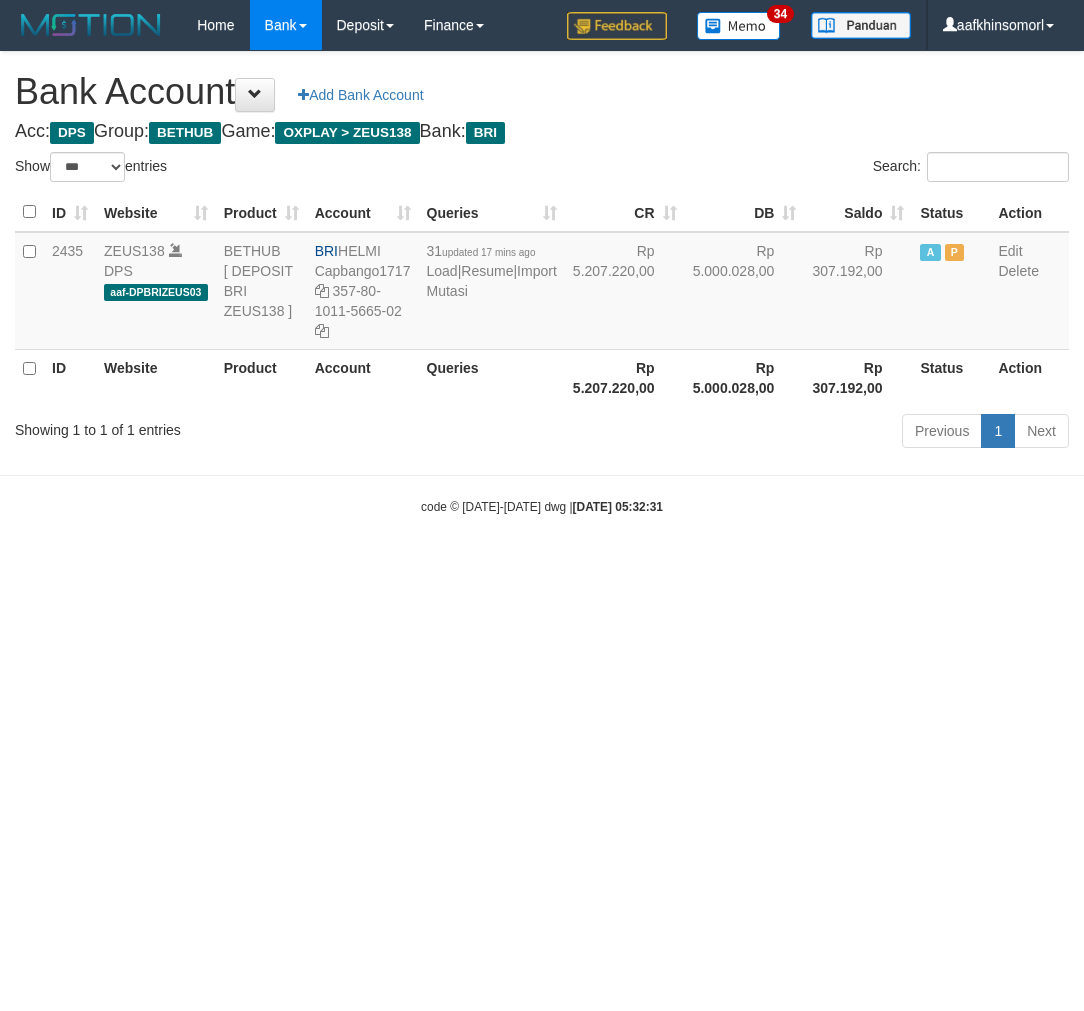 select on "***" 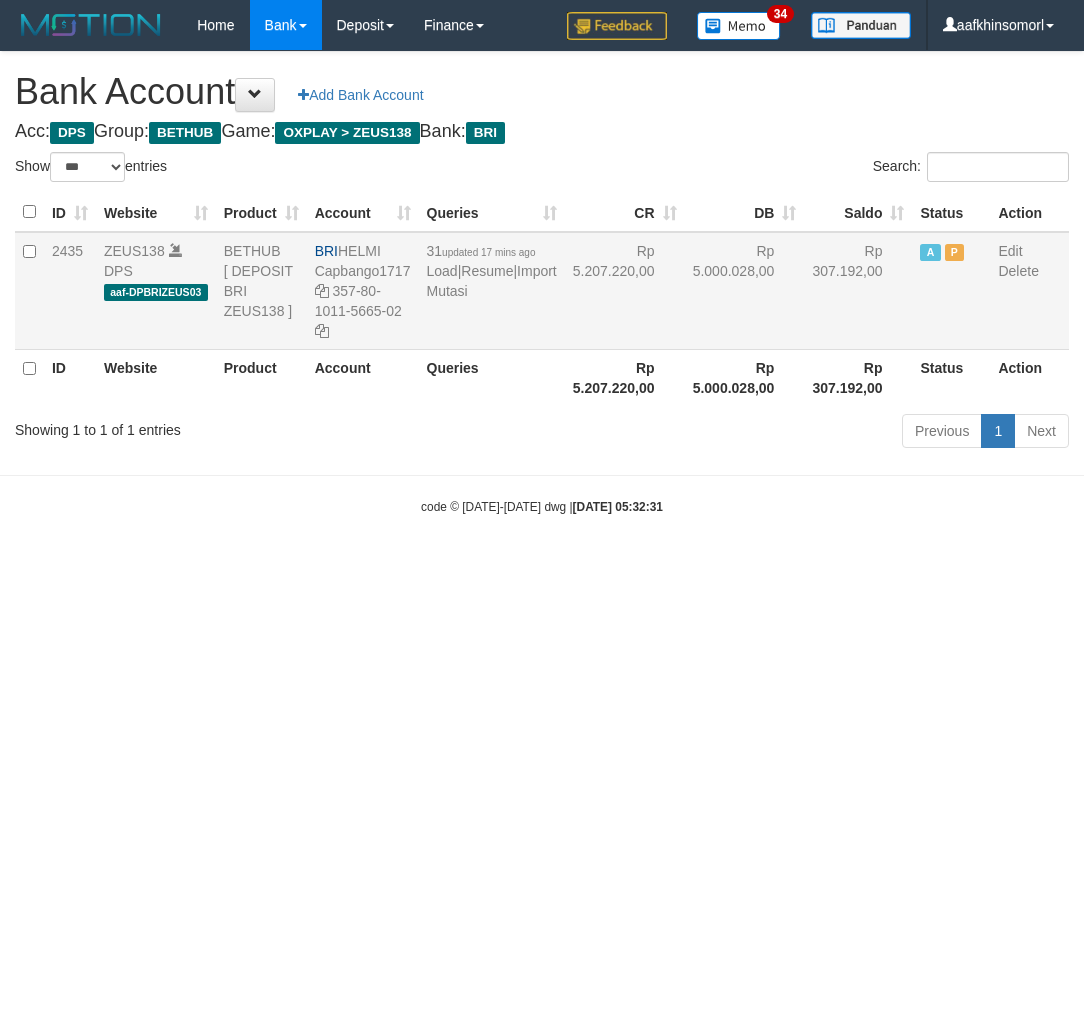 scroll, scrollTop: 0, scrollLeft: 0, axis: both 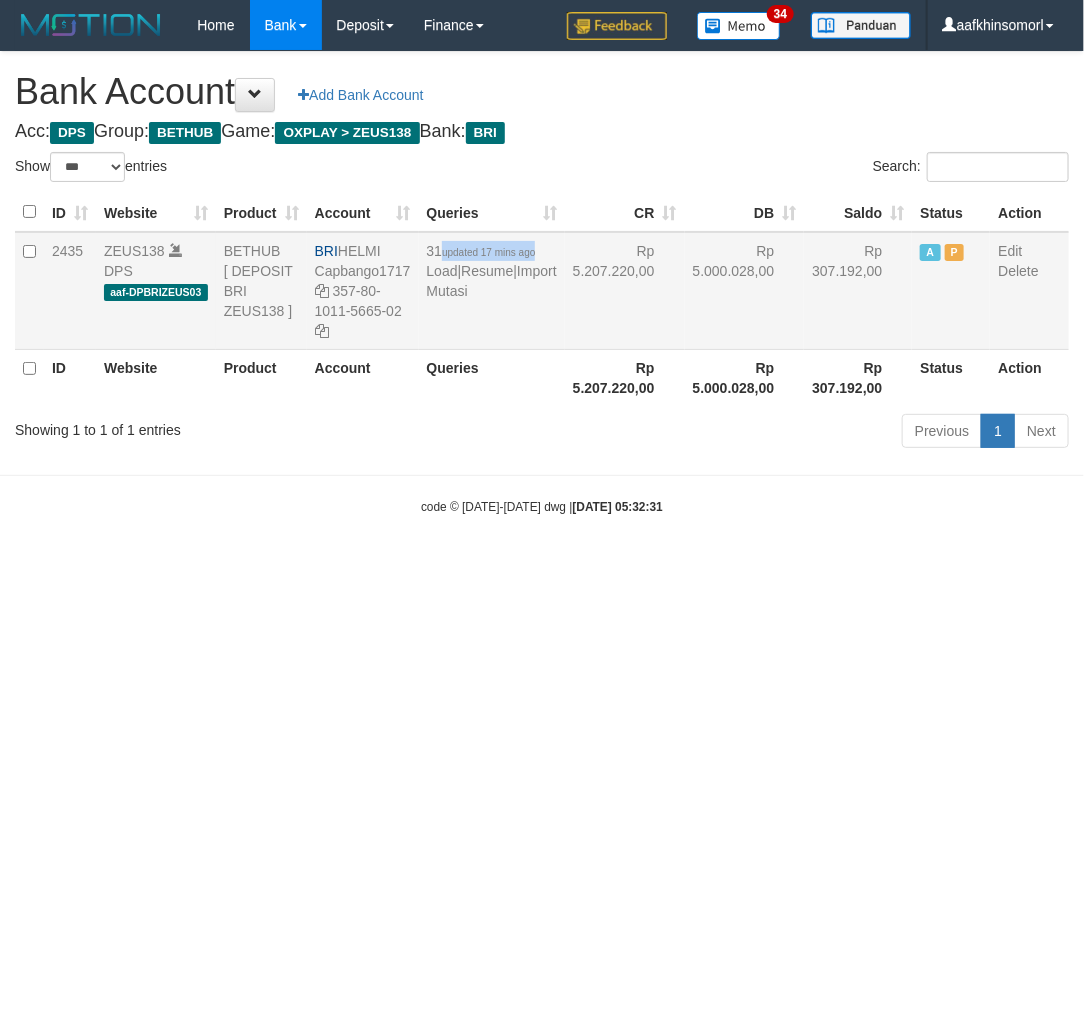 drag, startPoint x: 466, startPoint y: 263, endPoint x: 482, endPoint y: 272, distance: 18.35756 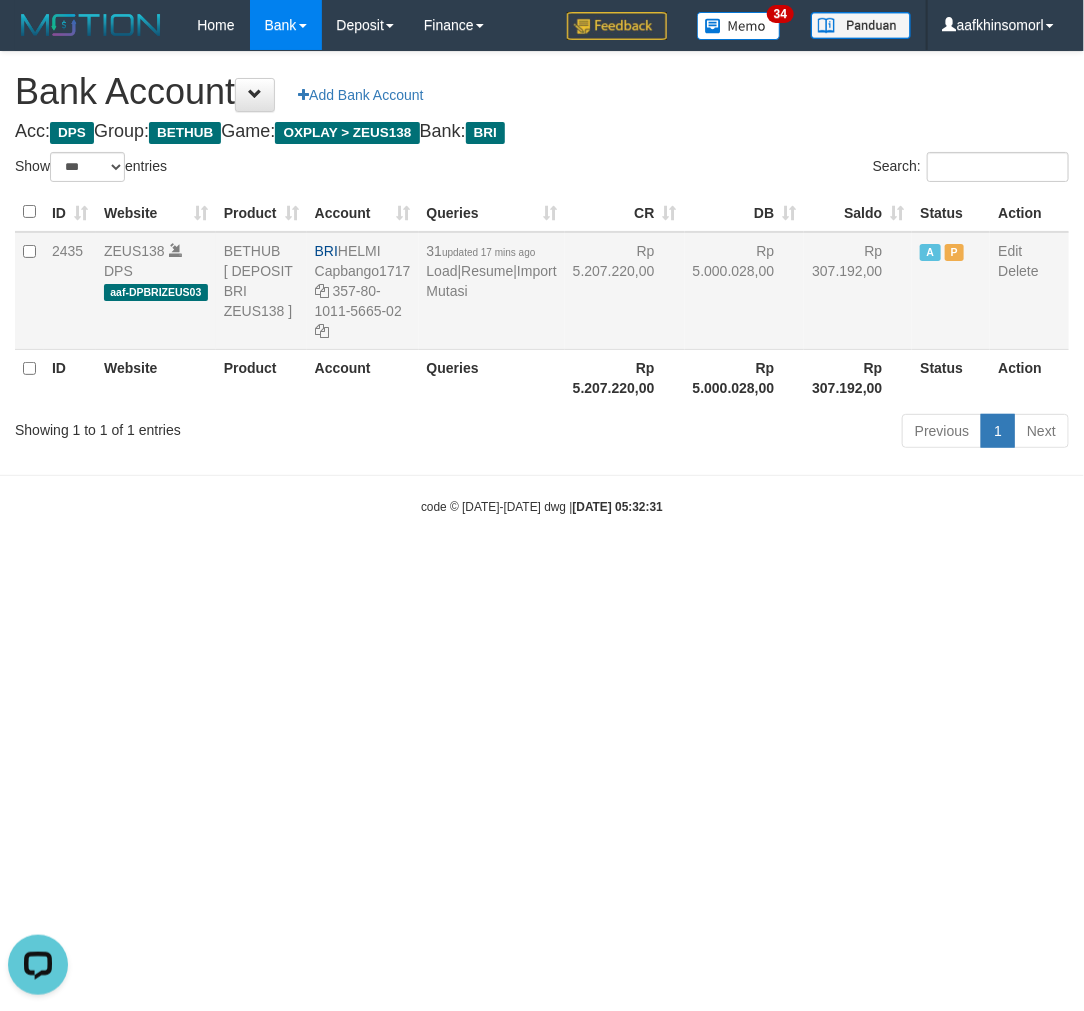scroll, scrollTop: 0, scrollLeft: 0, axis: both 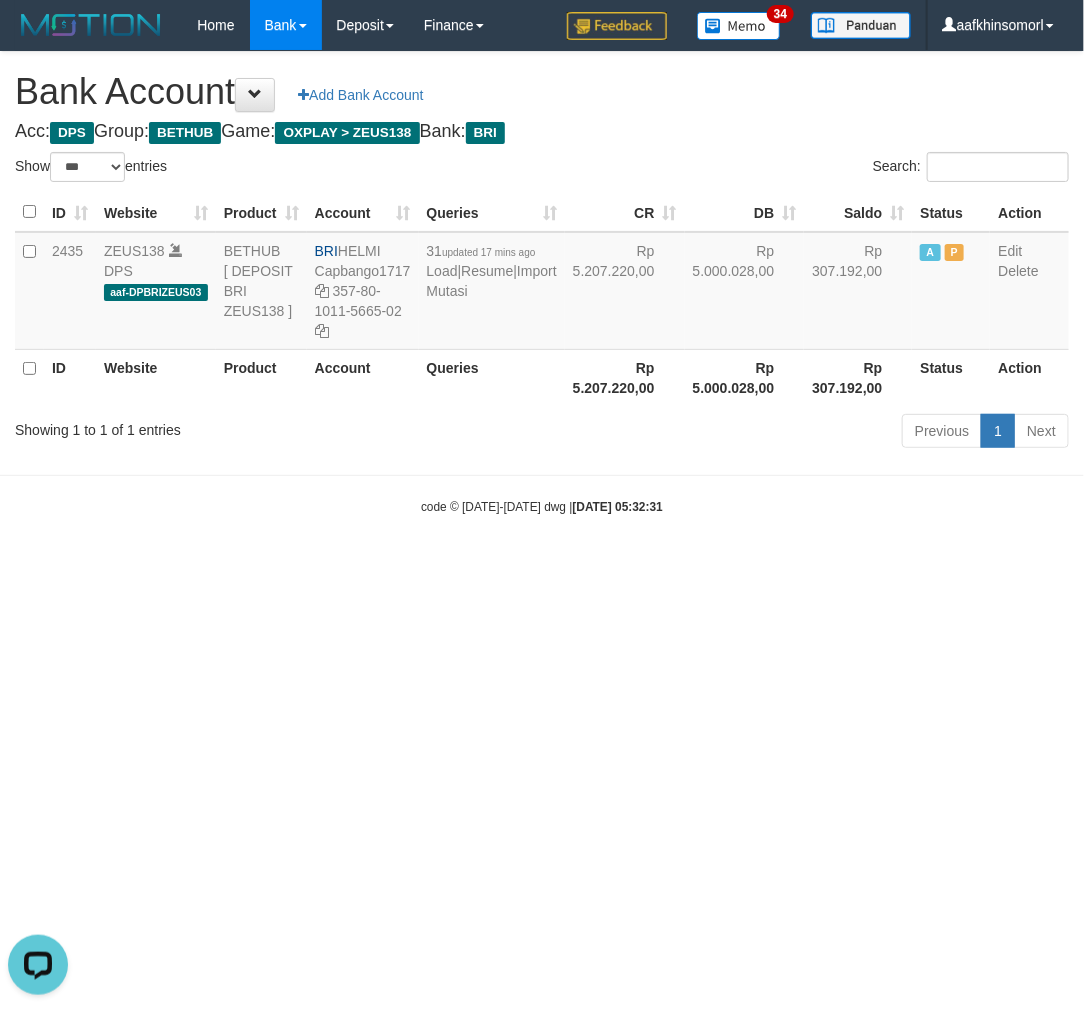 click on "Toggle navigation
Home
Bank
Account List
Load
By Website
Group
[OXPLAY]													ZEUS138
By Load Group (DPS)" at bounding box center [542, 283] 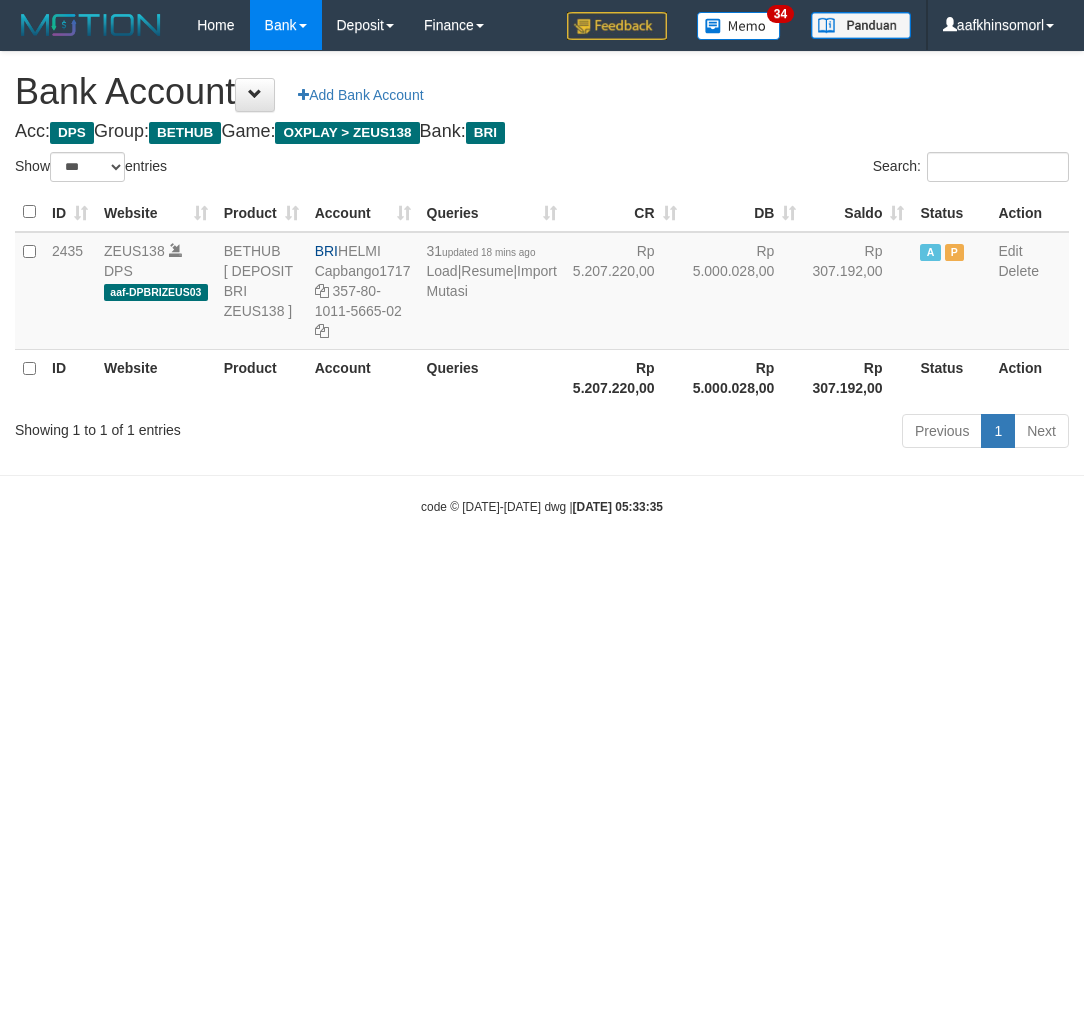 select on "***" 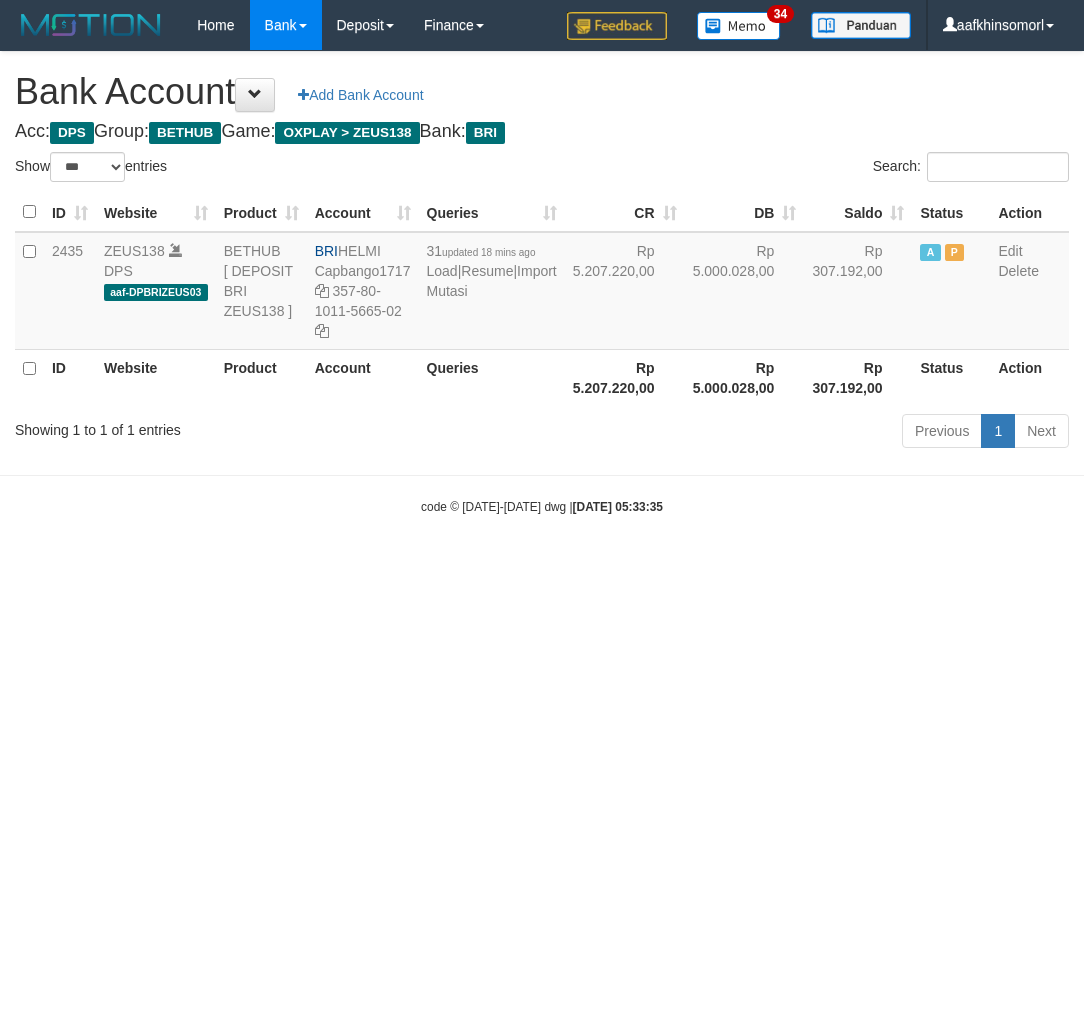 scroll, scrollTop: 0, scrollLeft: 0, axis: both 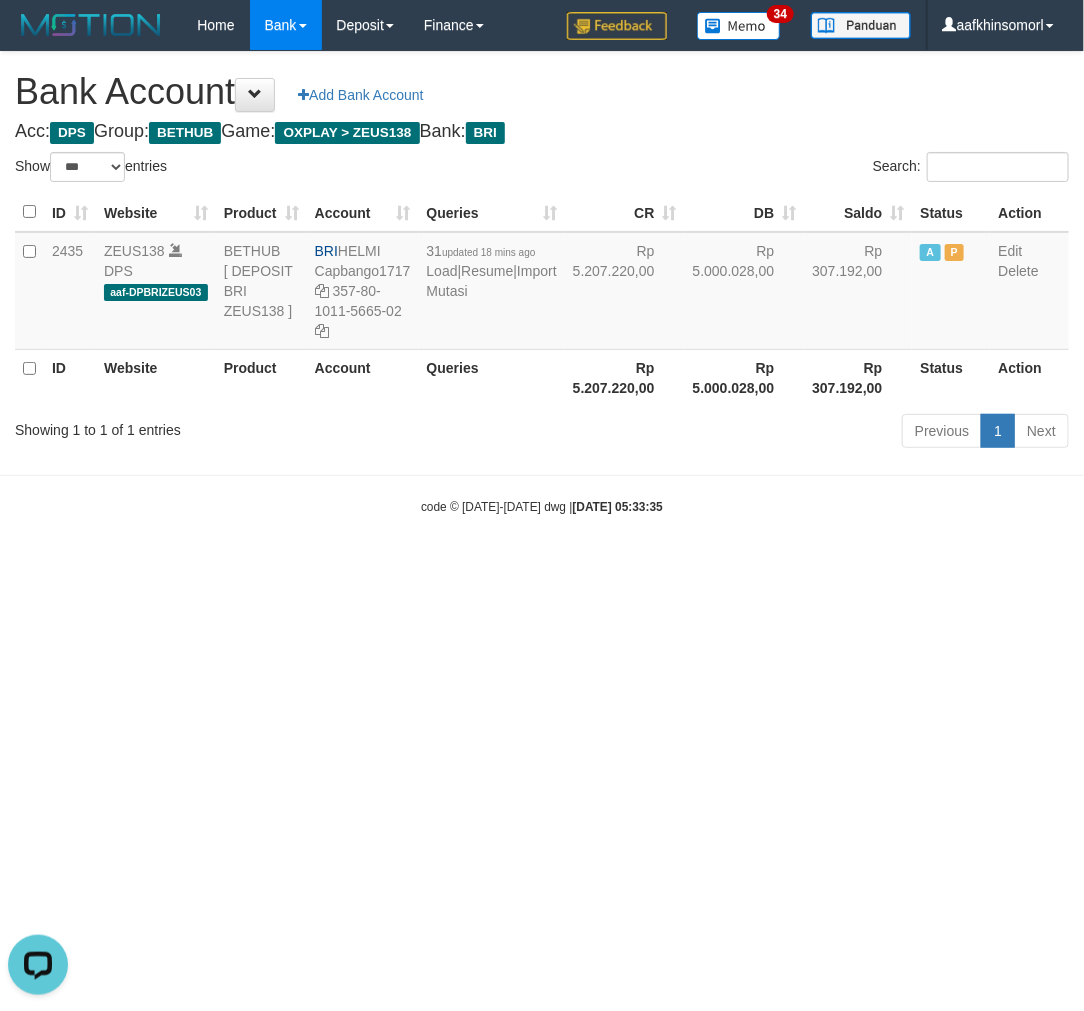 drag, startPoint x: 741, startPoint y: 613, endPoint x: 787, endPoint y: 588, distance: 52.35456 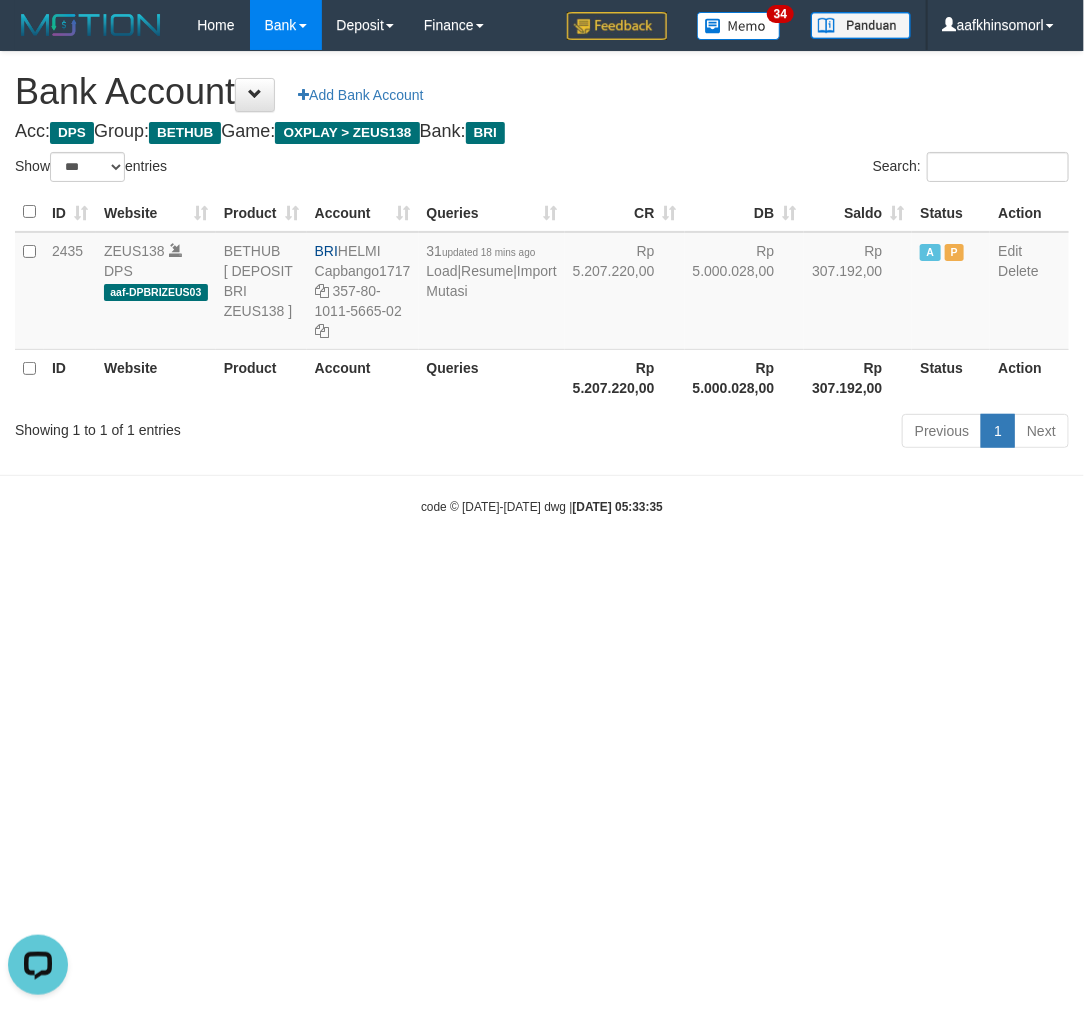 click on "Toggle navigation
Home
Bank
Account List
Load
By Website
Group
[OXPLAY]													ZEUS138
By Load Group (DPS)" at bounding box center (542, 283) 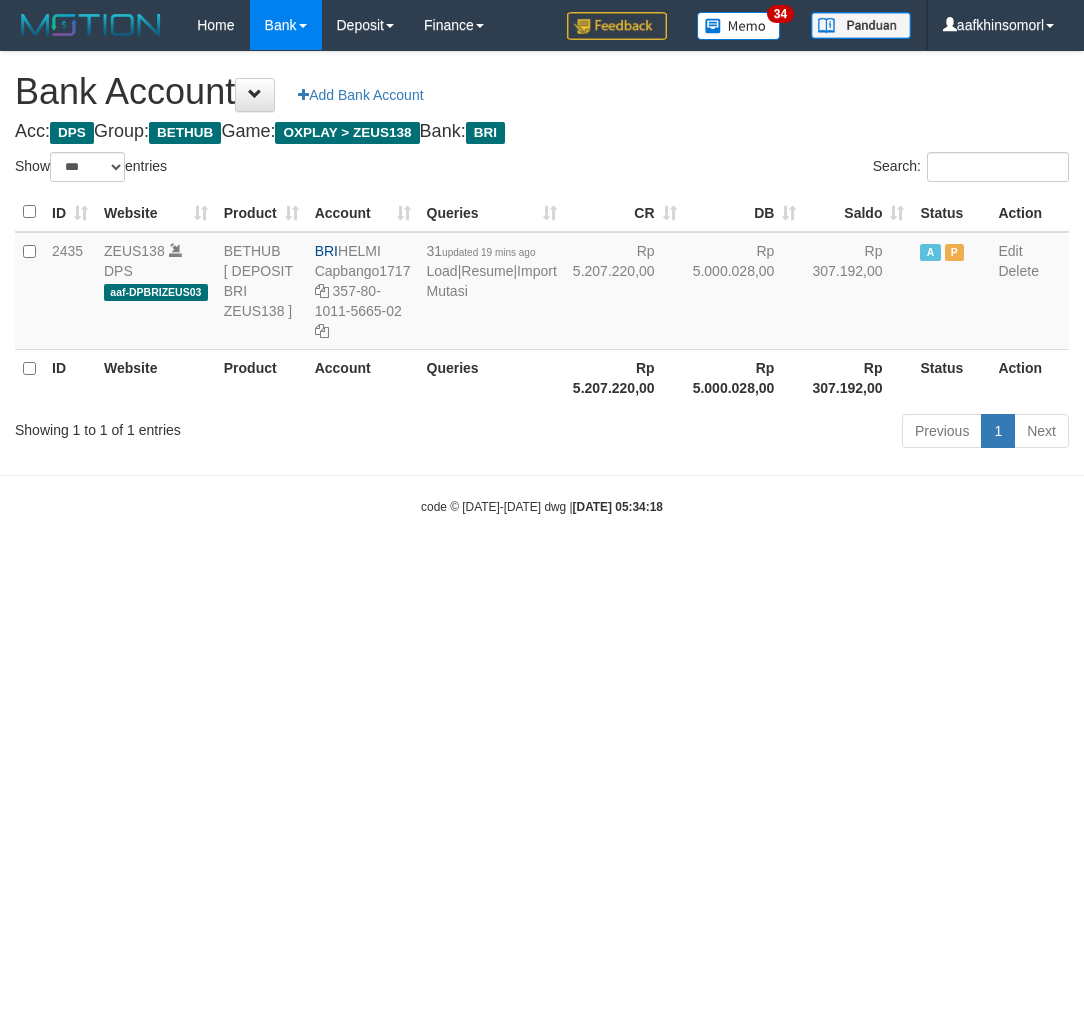 select on "***" 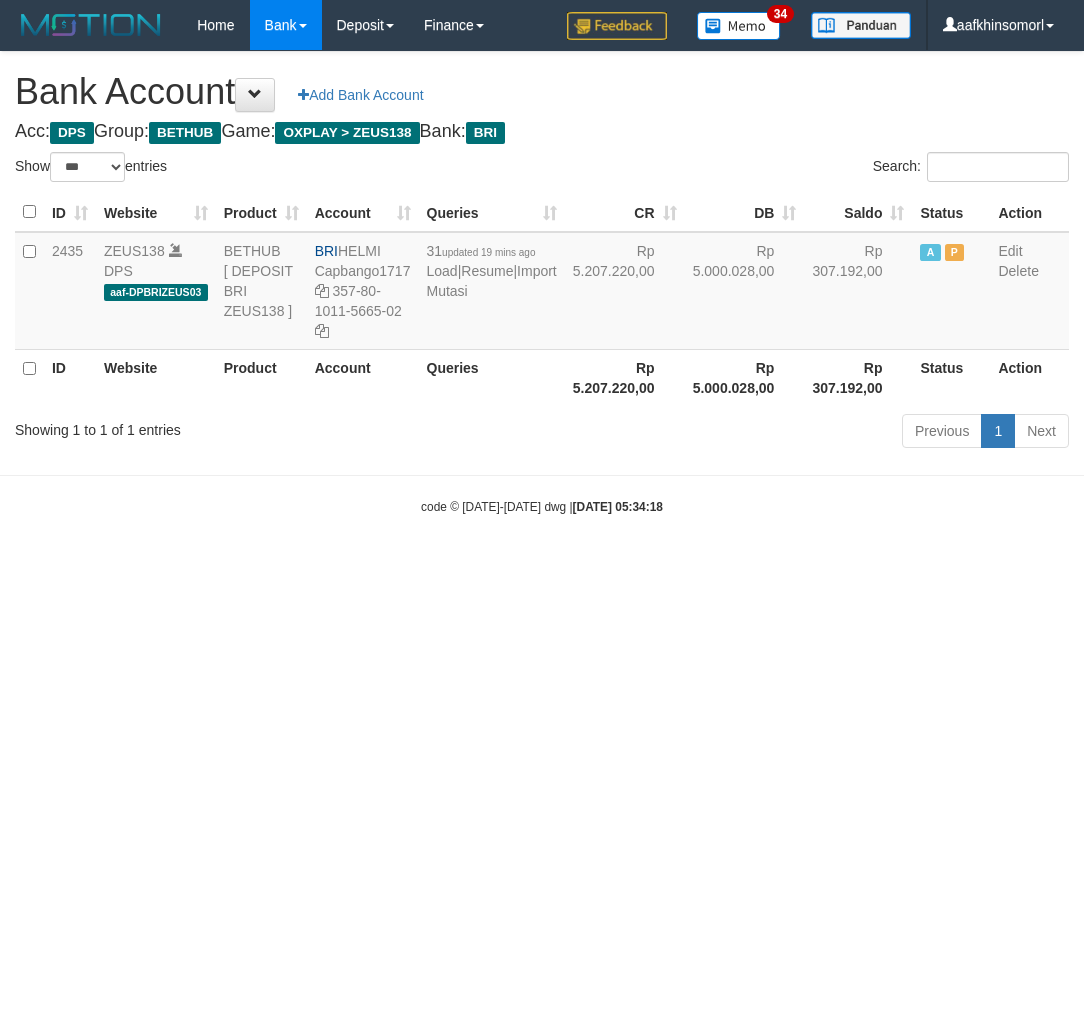 scroll, scrollTop: 0, scrollLeft: 0, axis: both 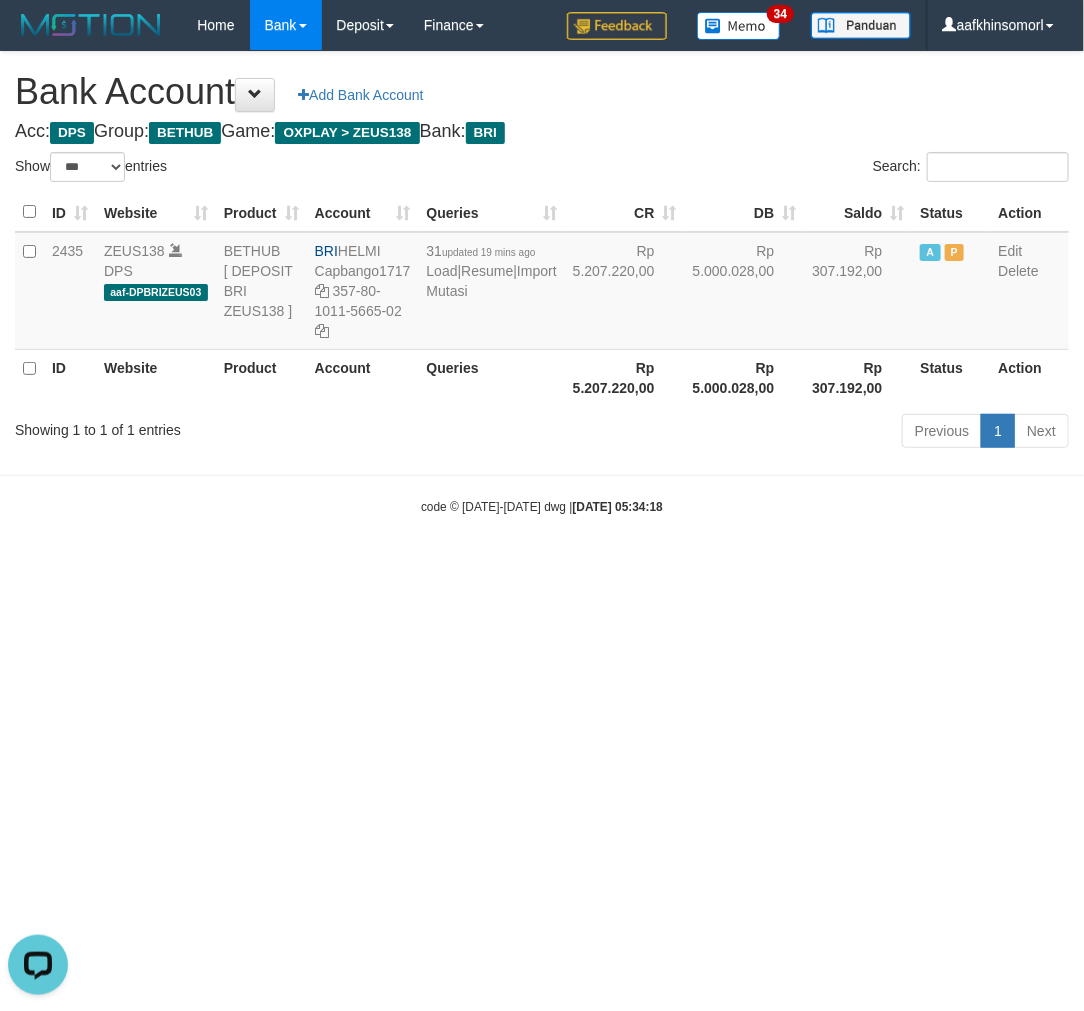 click on "Toggle navigation
Home
Bank
Account List
Load
By Website
Group
[OXPLAY]													ZEUS138
By Load Group (DPS)" at bounding box center (542, 283) 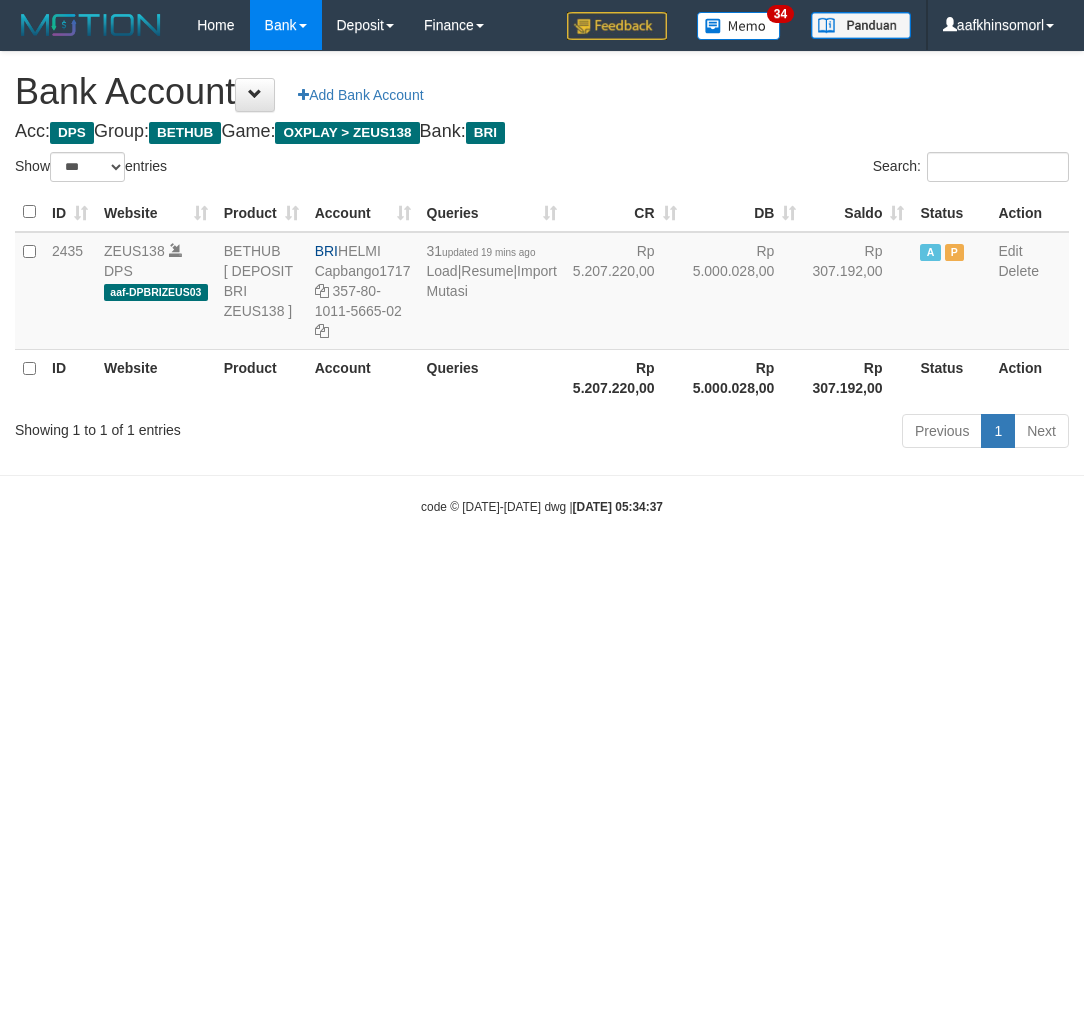 select on "***" 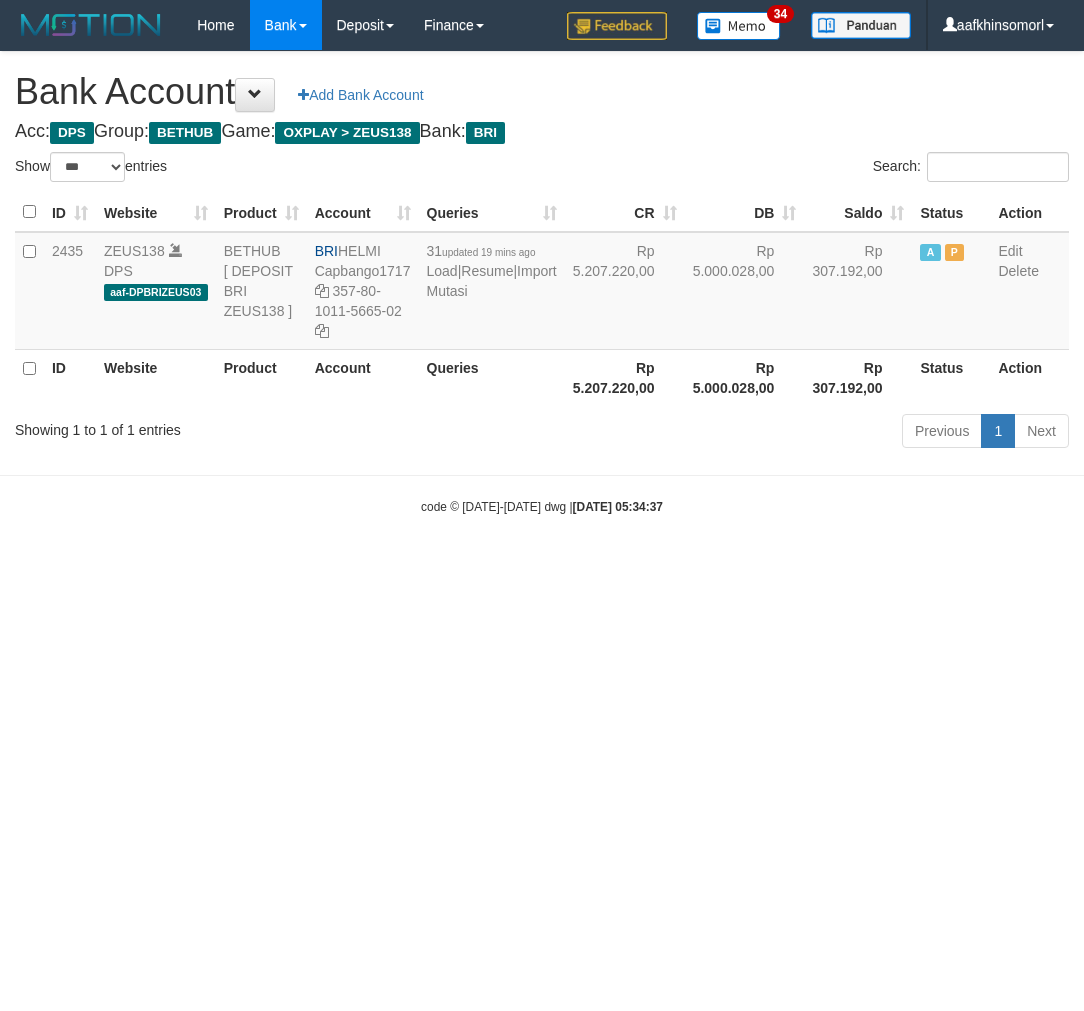 scroll, scrollTop: 0, scrollLeft: 0, axis: both 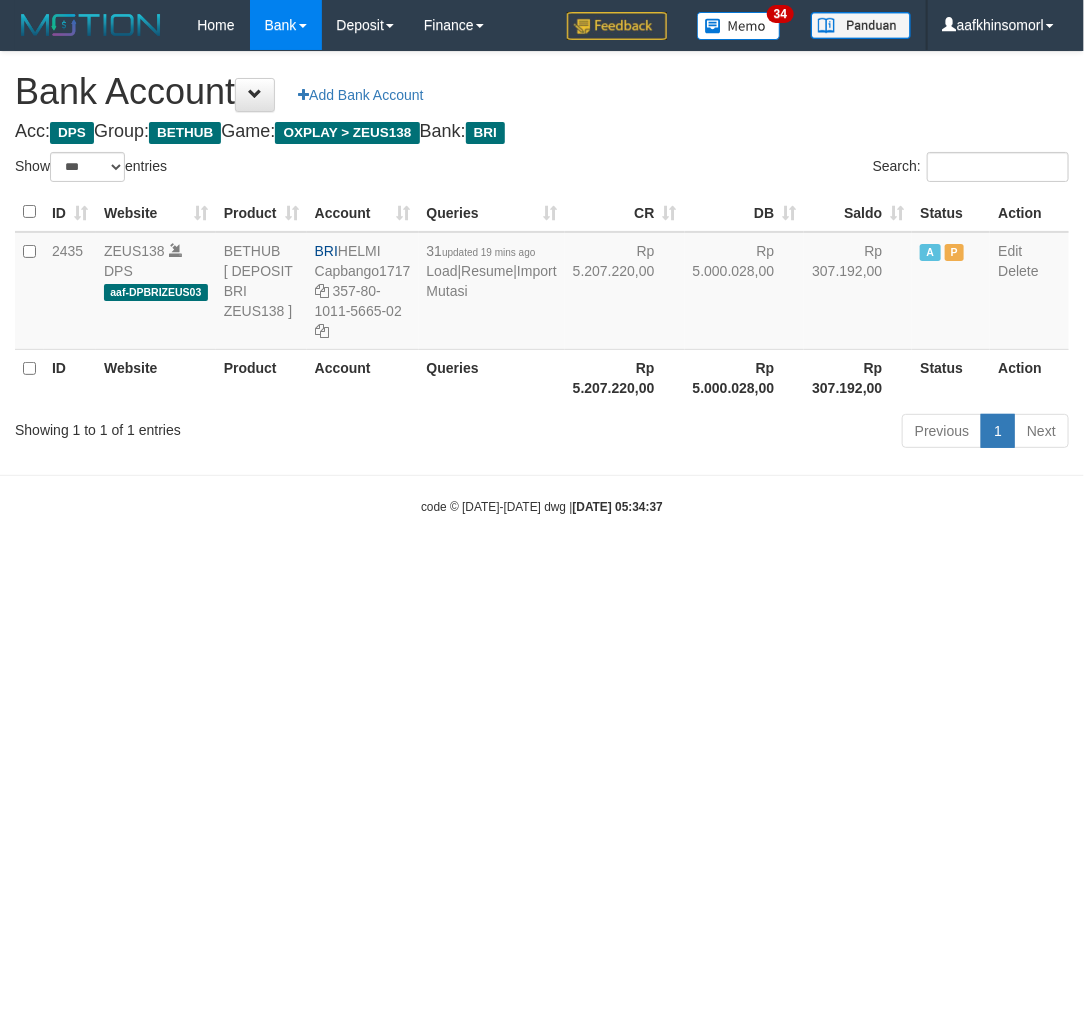 click on "Toggle navigation
Home
Bank
Account List
Load
By Website
Group
[OXPLAY]													ZEUS138
By Load Group (DPS)" at bounding box center [542, 283] 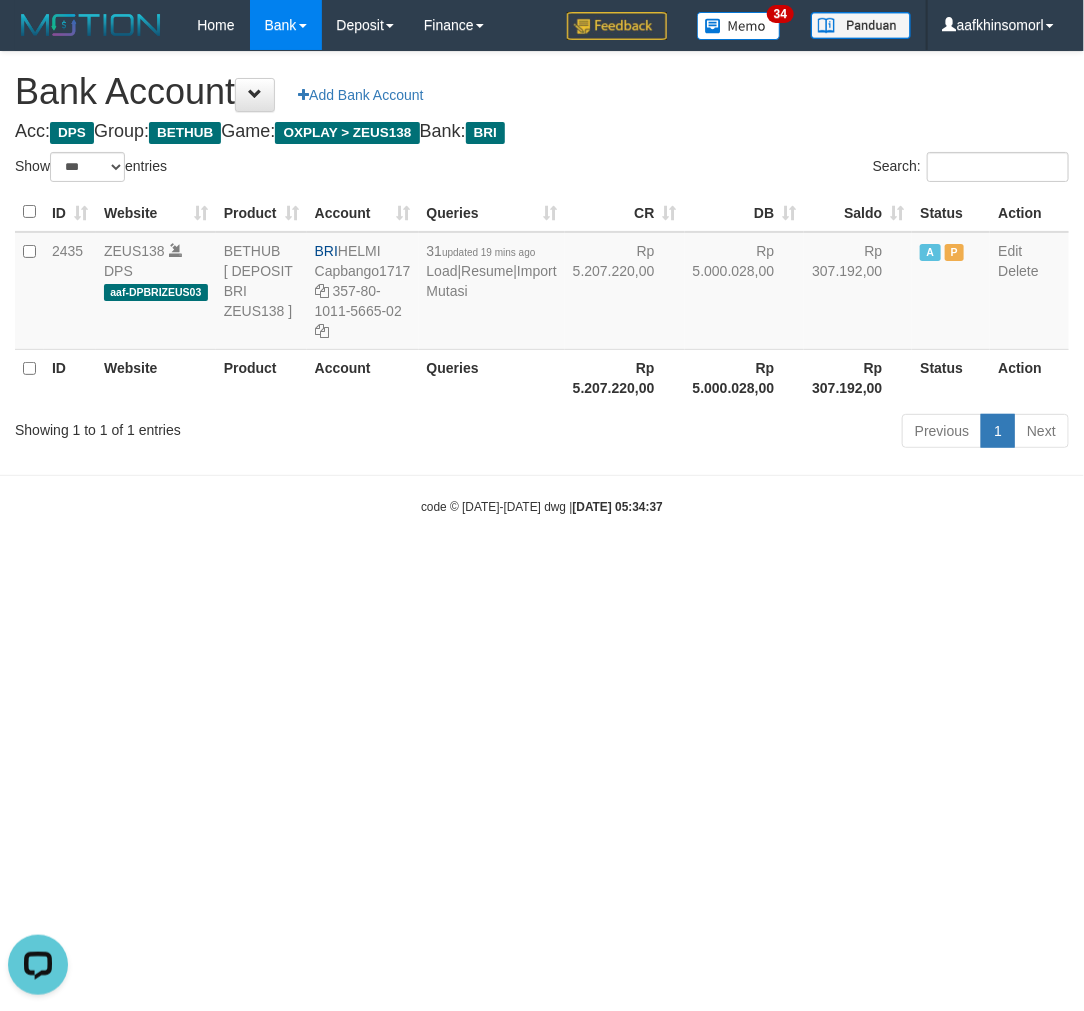 scroll, scrollTop: 0, scrollLeft: 0, axis: both 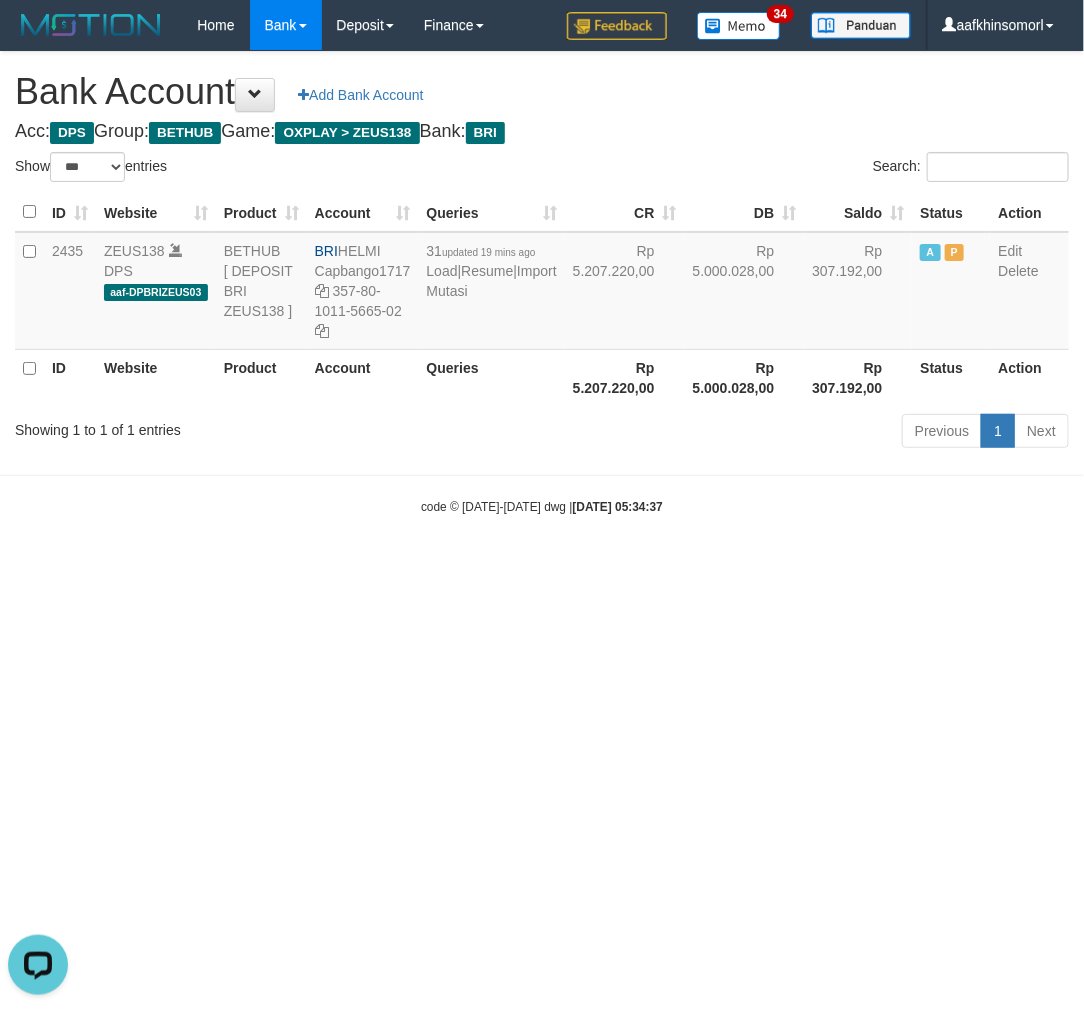 click on "Toggle navigation
Home
Bank
Account List
Load
By Website
Group
[OXPLAY]													ZEUS138
By Load Group (DPS)" at bounding box center [542, 283] 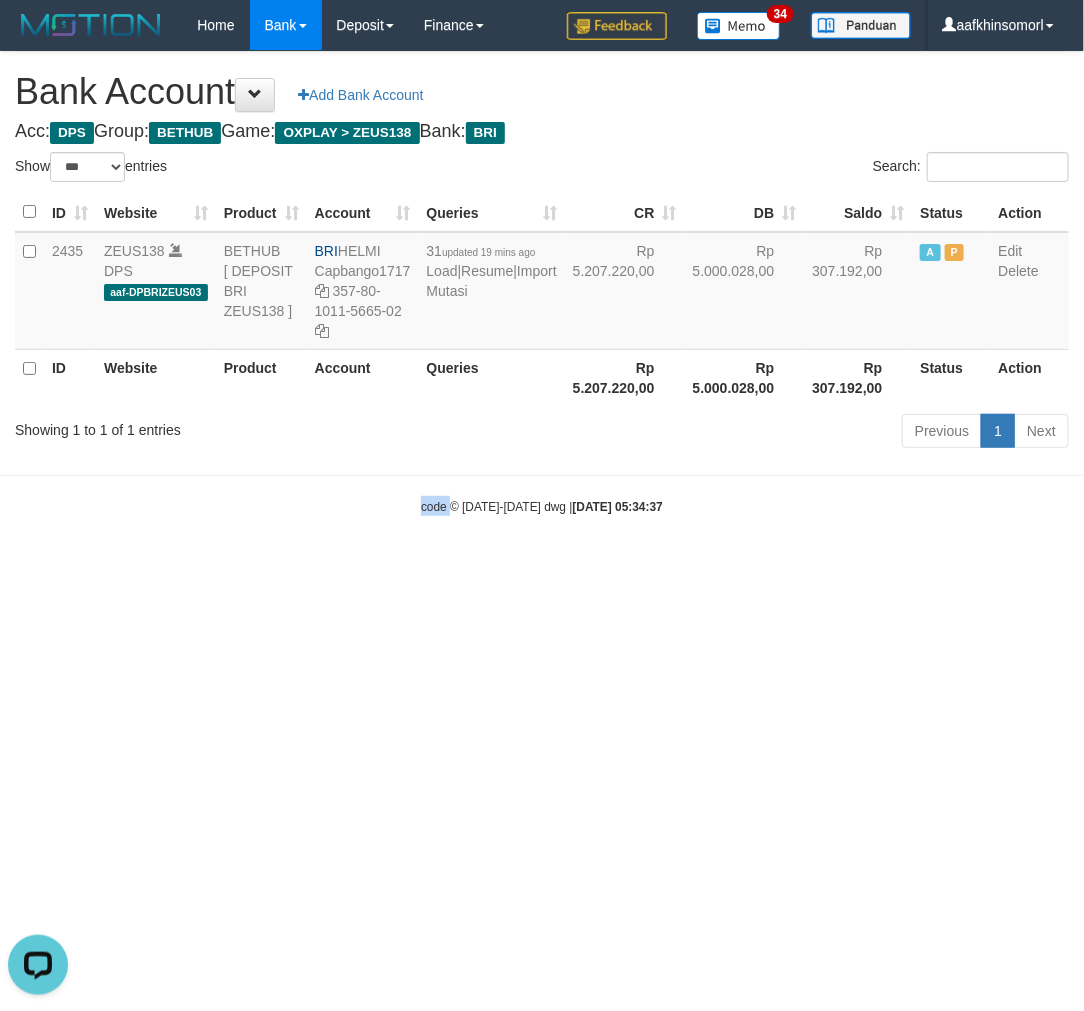 click on "Toggle navigation
Home
Bank
Account List
Load
By Website
Group
[OXPLAY]													ZEUS138
By Load Group (DPS)" at bounding box center (542, 283) 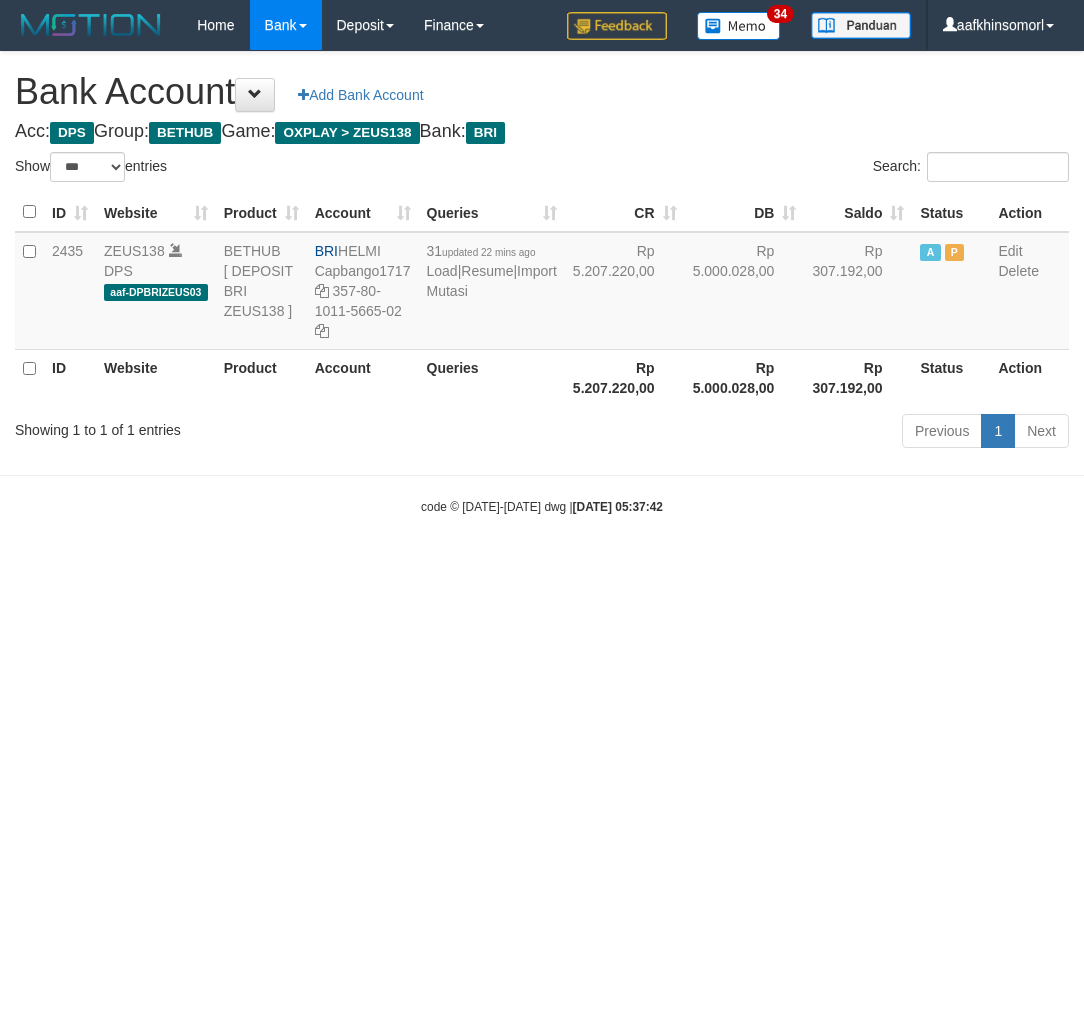 select on "***" 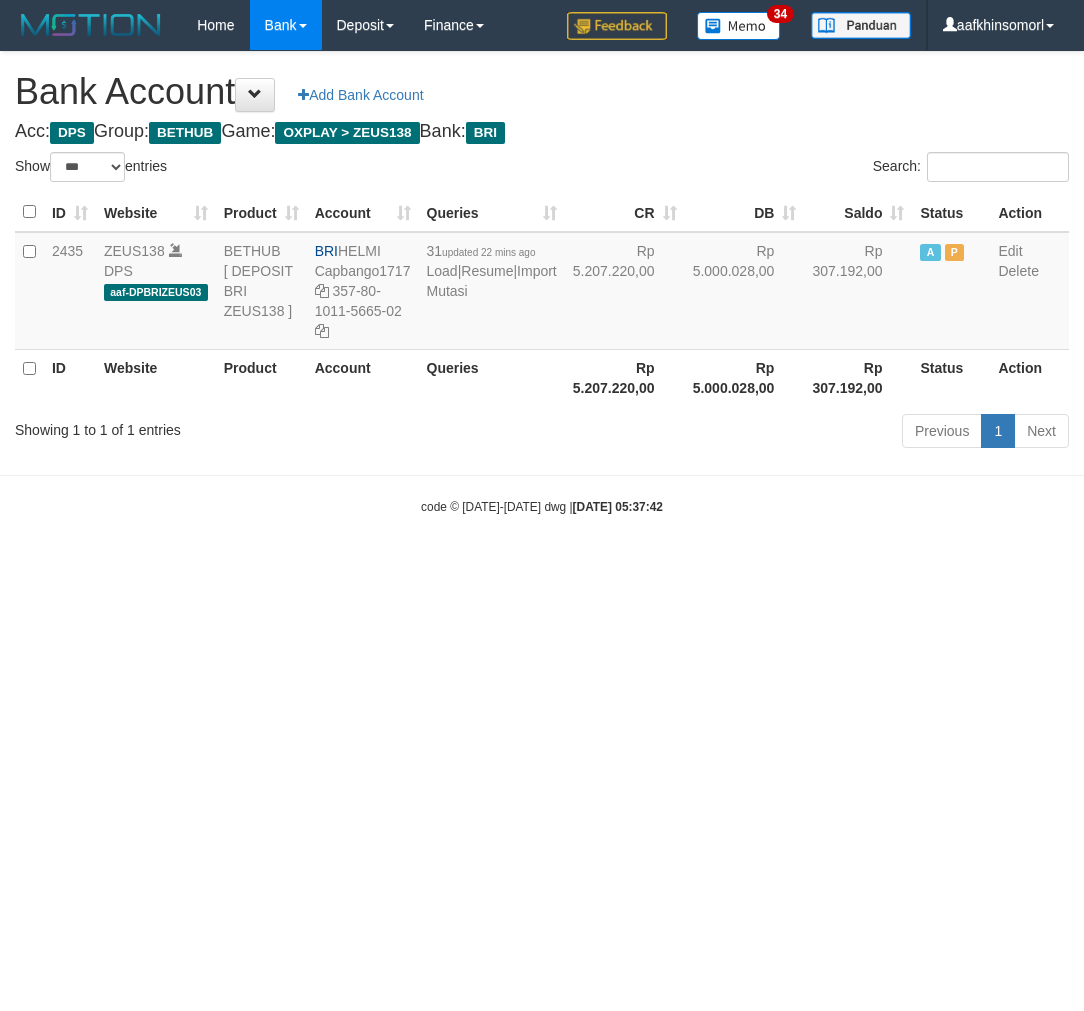 scroll, scrollTop: 0, scrollLeft: 0, axis: both 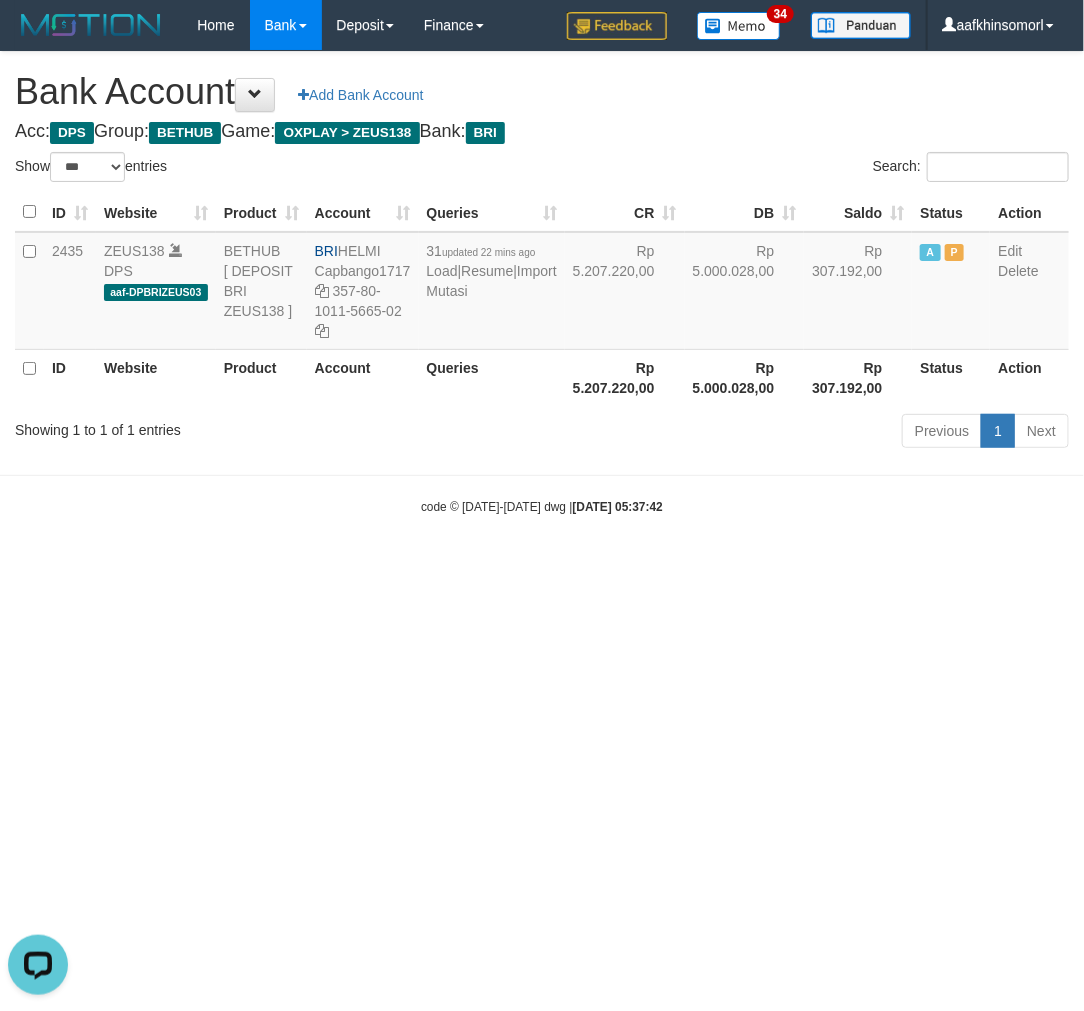 drag, startPoint x: 824, startPoint y: 712, endPoint x: 1080, endPoint y: 656, distance: 262.05344 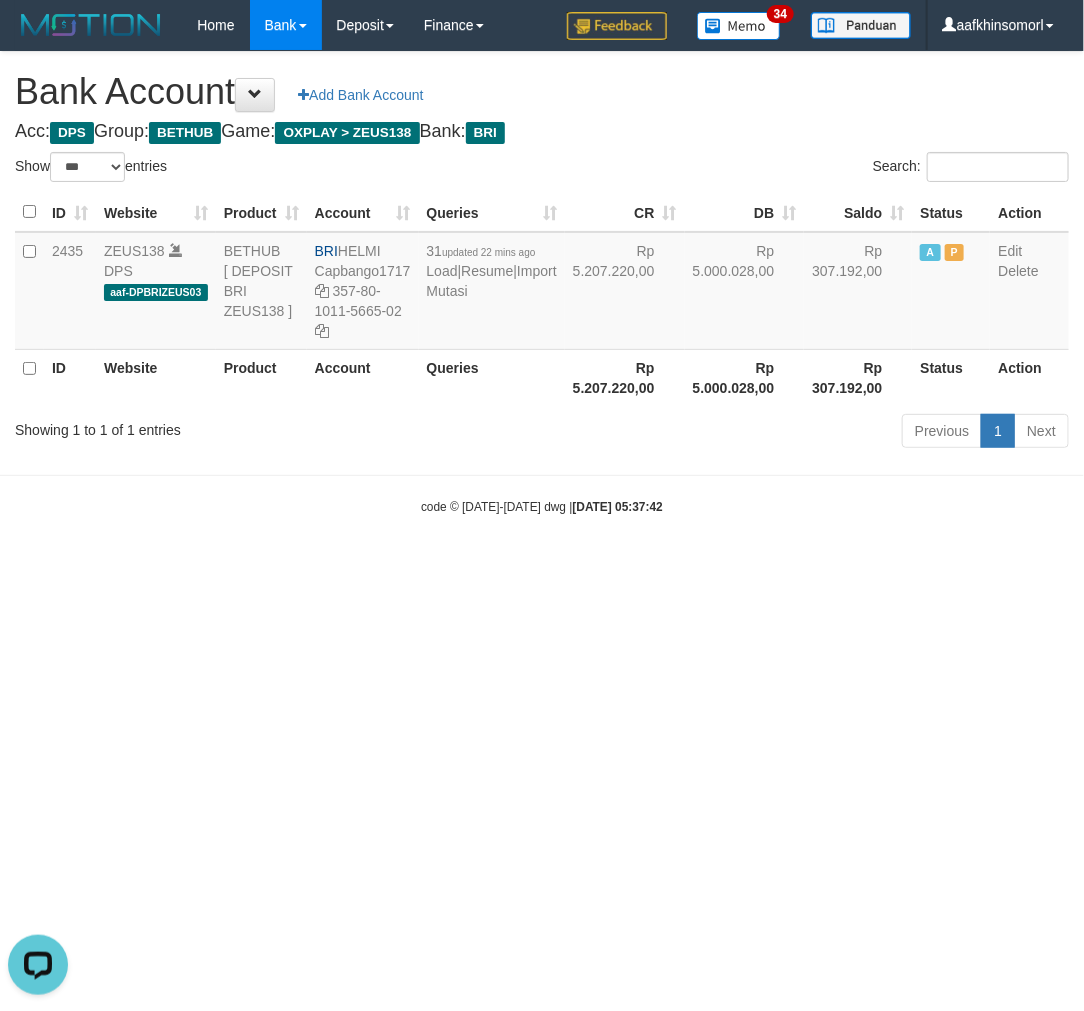 click on "Toggle navigation
Home
Bank
Account List
Load
By Website
Group
[OXPLAY]													ZEUS138
By Load Group (DPS)" at bounding box center (542, 283) 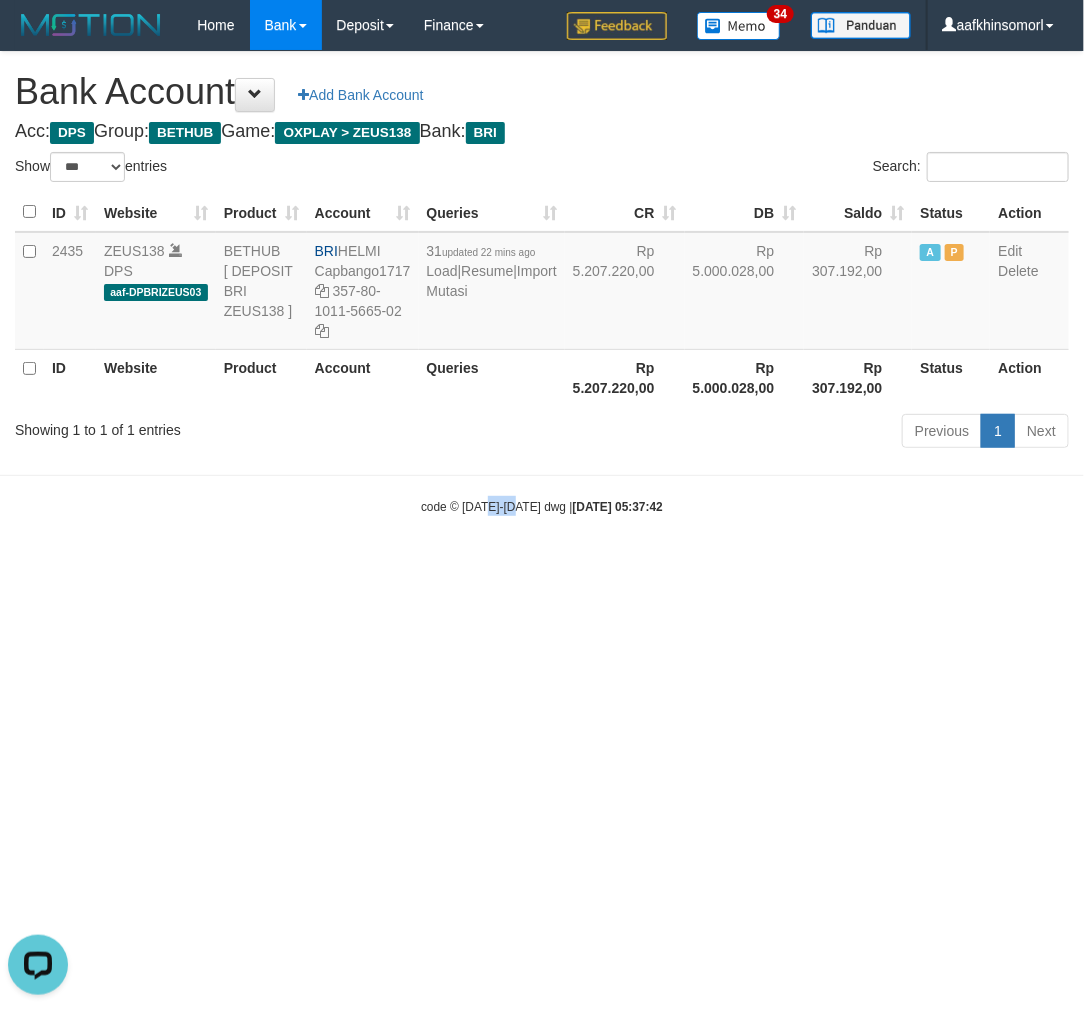 click on "Toggle navigation
Home
Bank
Account List
Load
By Website
Group
[OXPLAY]													ZEUS138
By Load Group (DPS)" at bounding box center (542, 283) 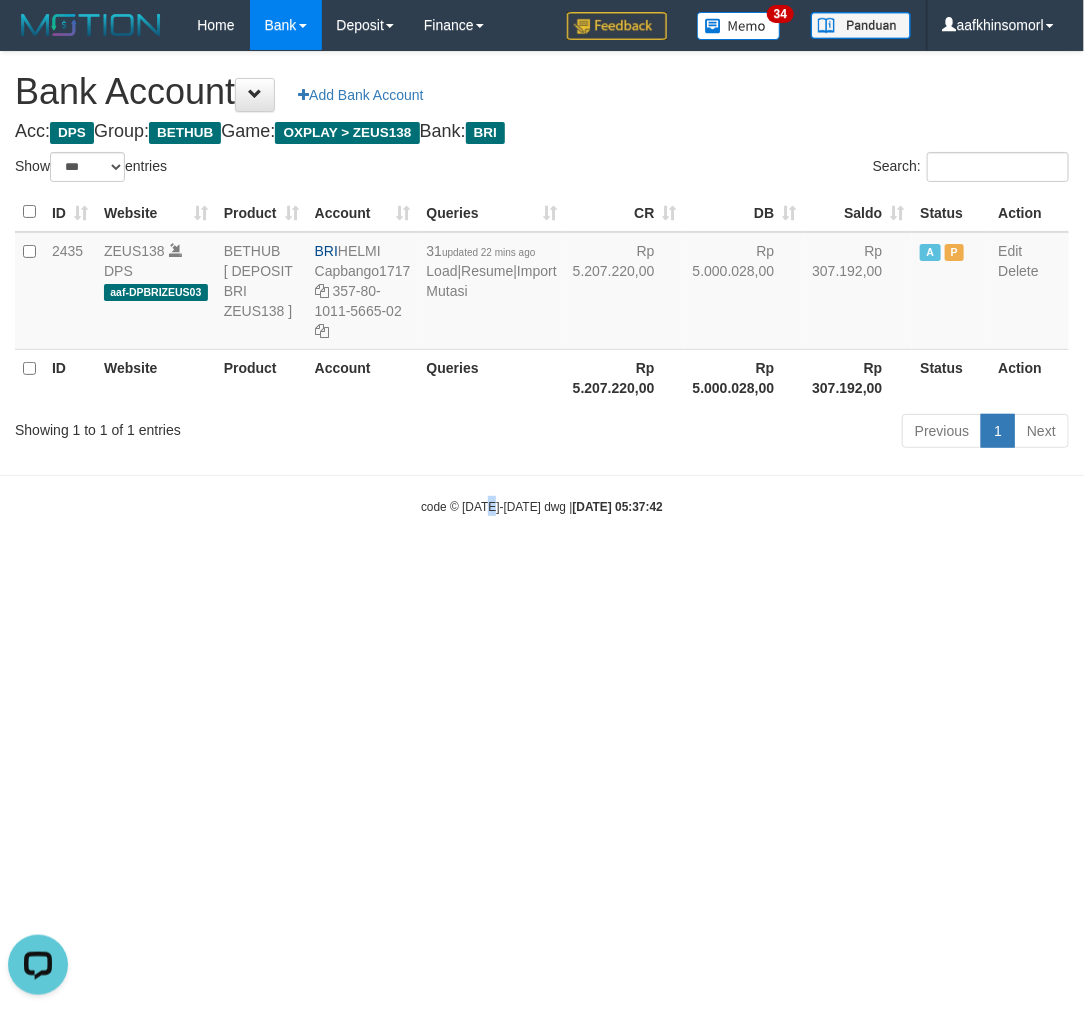 click on "Toggle navigation
Home
Bank
Account List
Load
By Website
Group
[OXPLAY]													ZEUS138
By Load Group (DPS)" at bounding box center (542, 283) 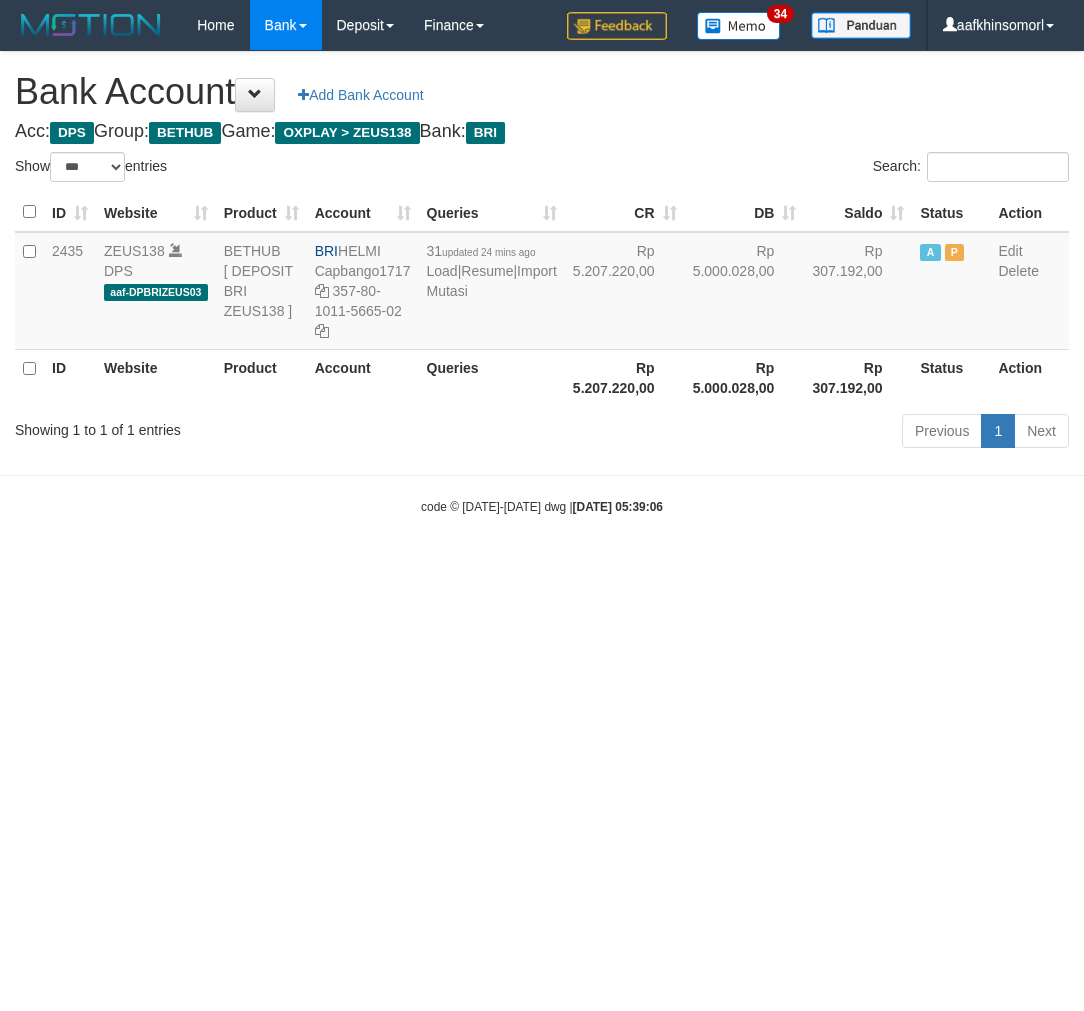select on "***" 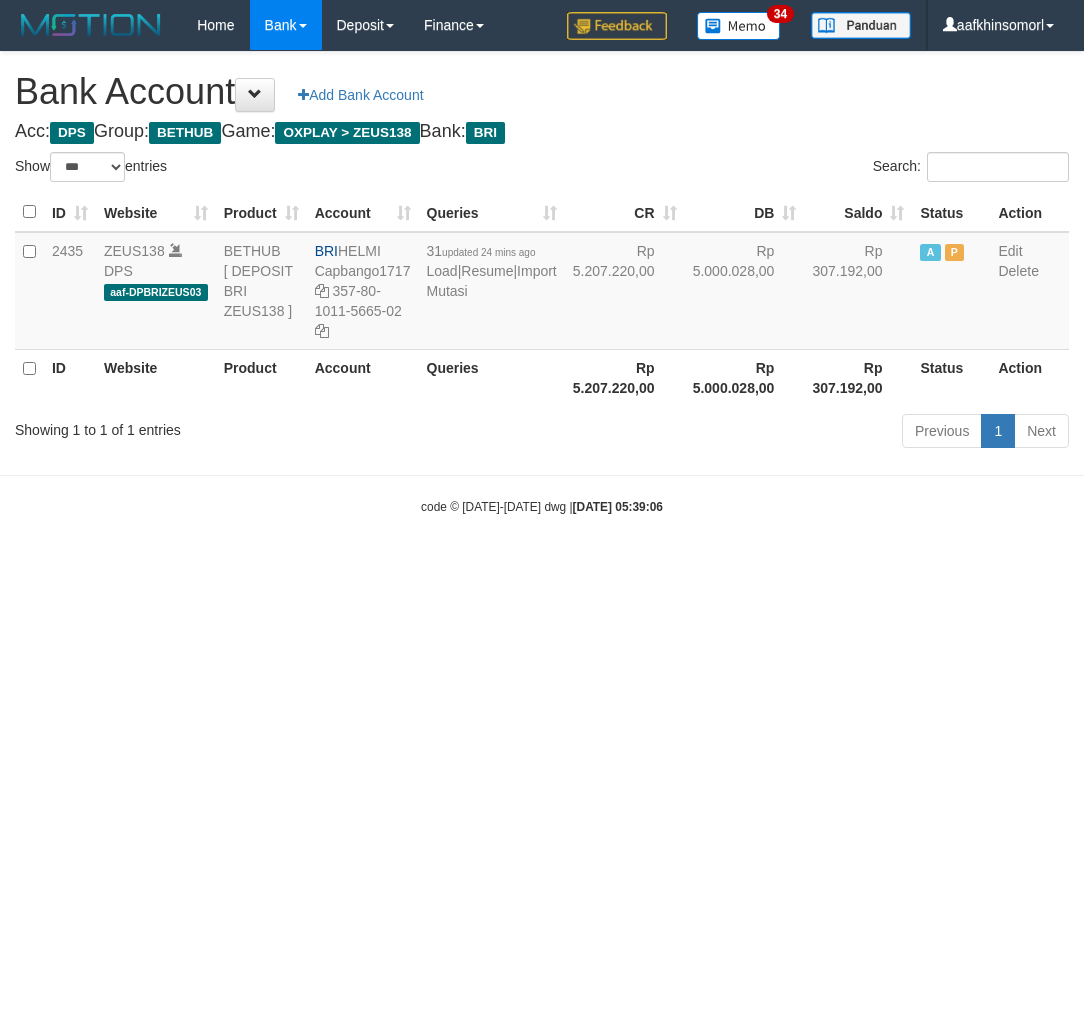scroll, scrollTop: 0, scrollLeft: 0, axis: both 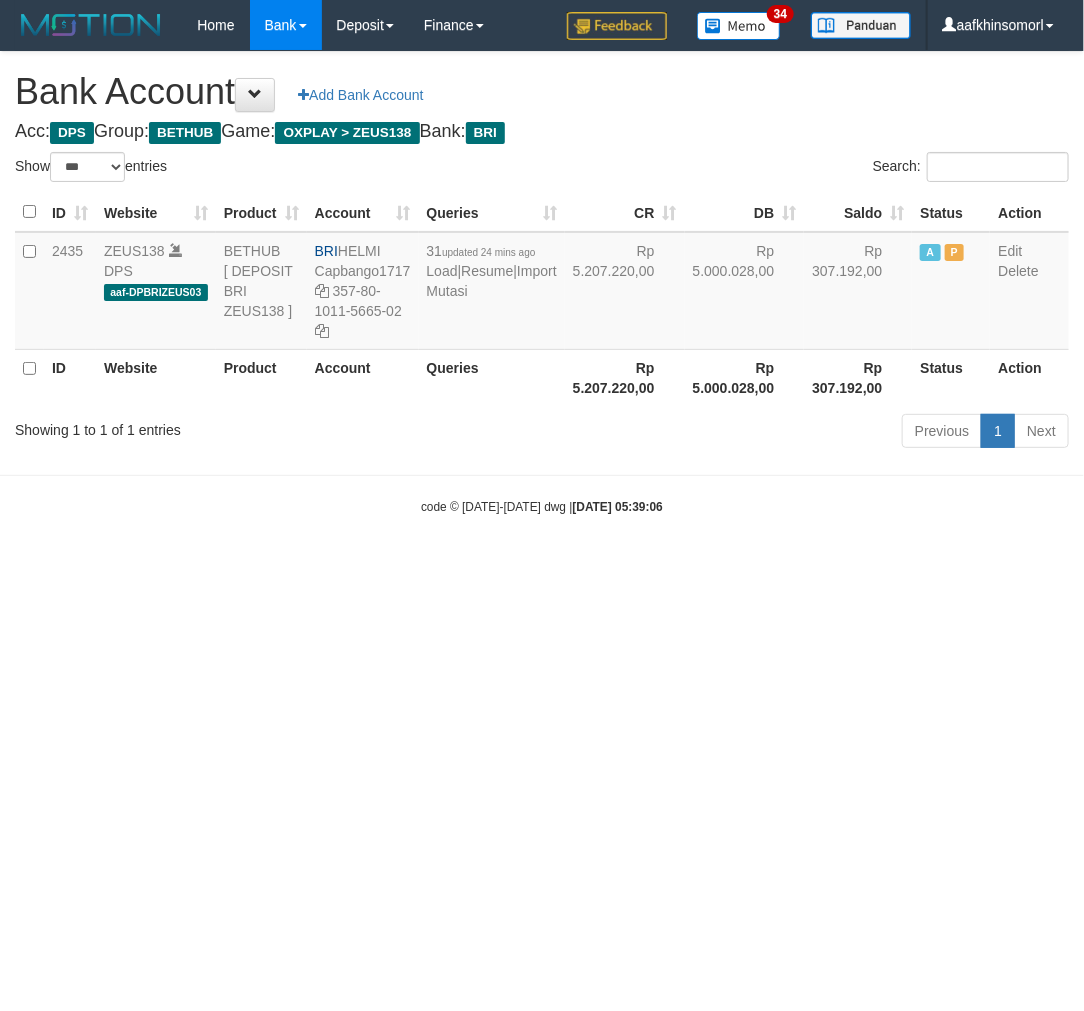click on "Toggle navigation
Home
Bank
Account List
Load
By Website
Group
[OXPLAY]													ZEUS138
By Load Group (DPS)" at bounding box center [542, 283] 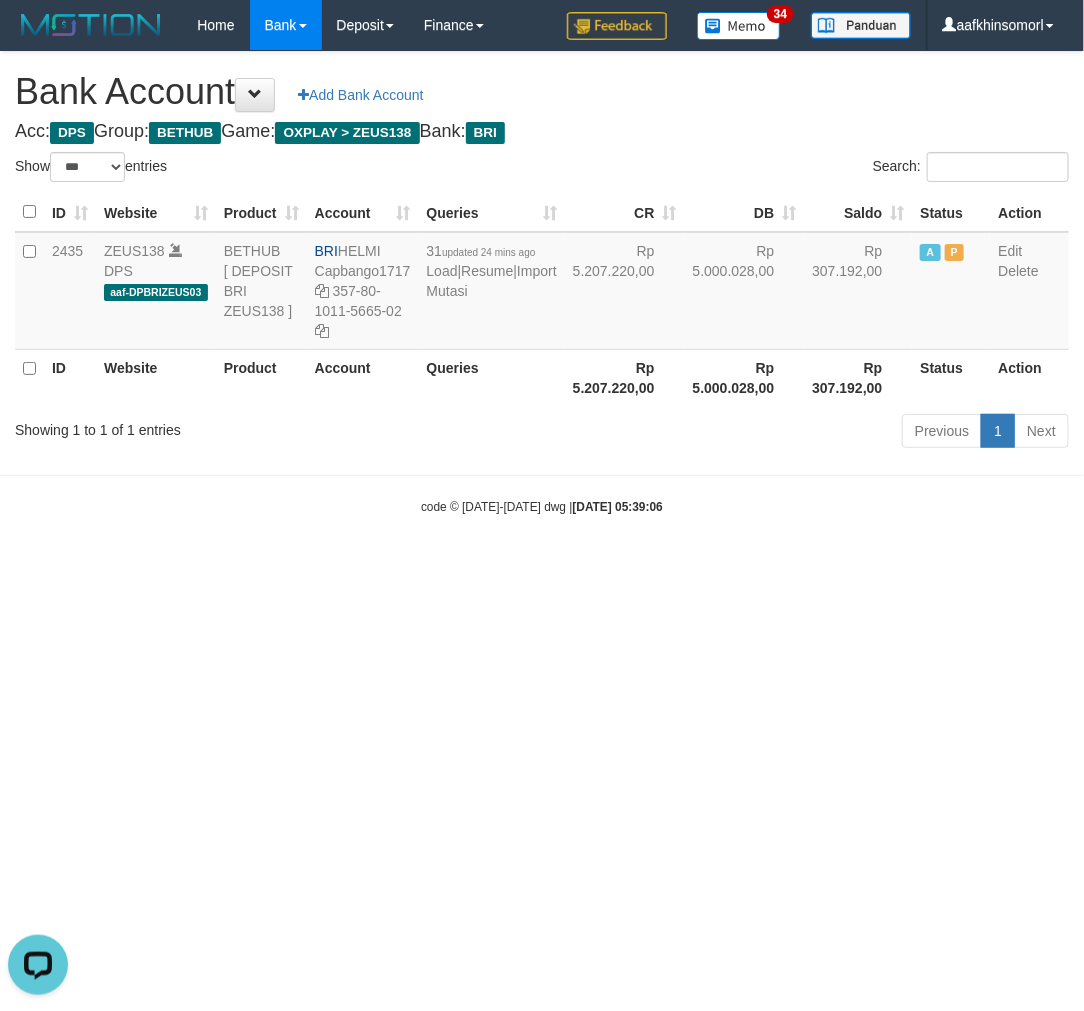 scroll, scrollTop: 0, scrollLeft: 0, axis: both 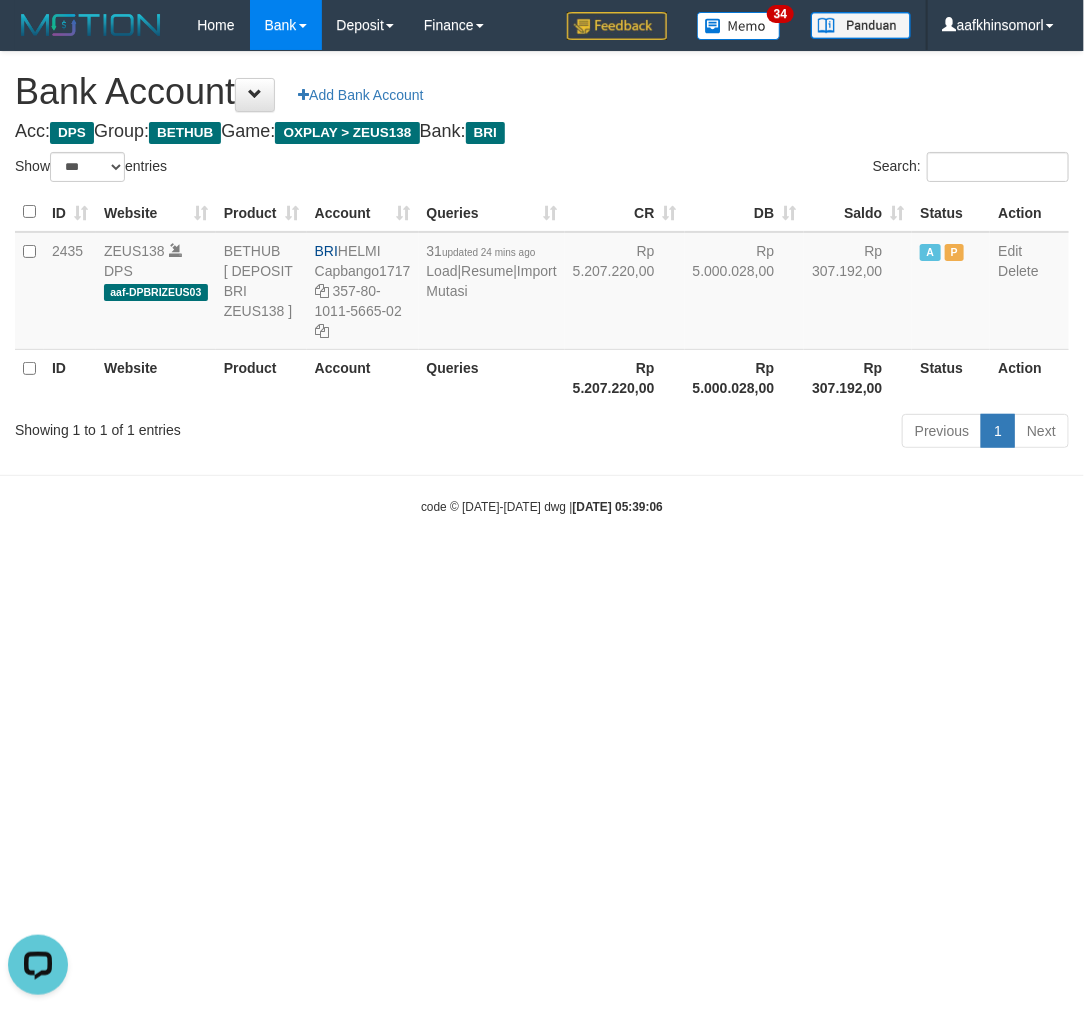 click on "Toggle navigation
Home
Bank
Account List
Load
By Website
Group
[OXPLAY]													ZEUS138
By Load Group (DPS)" at bounding box center [542, 283] 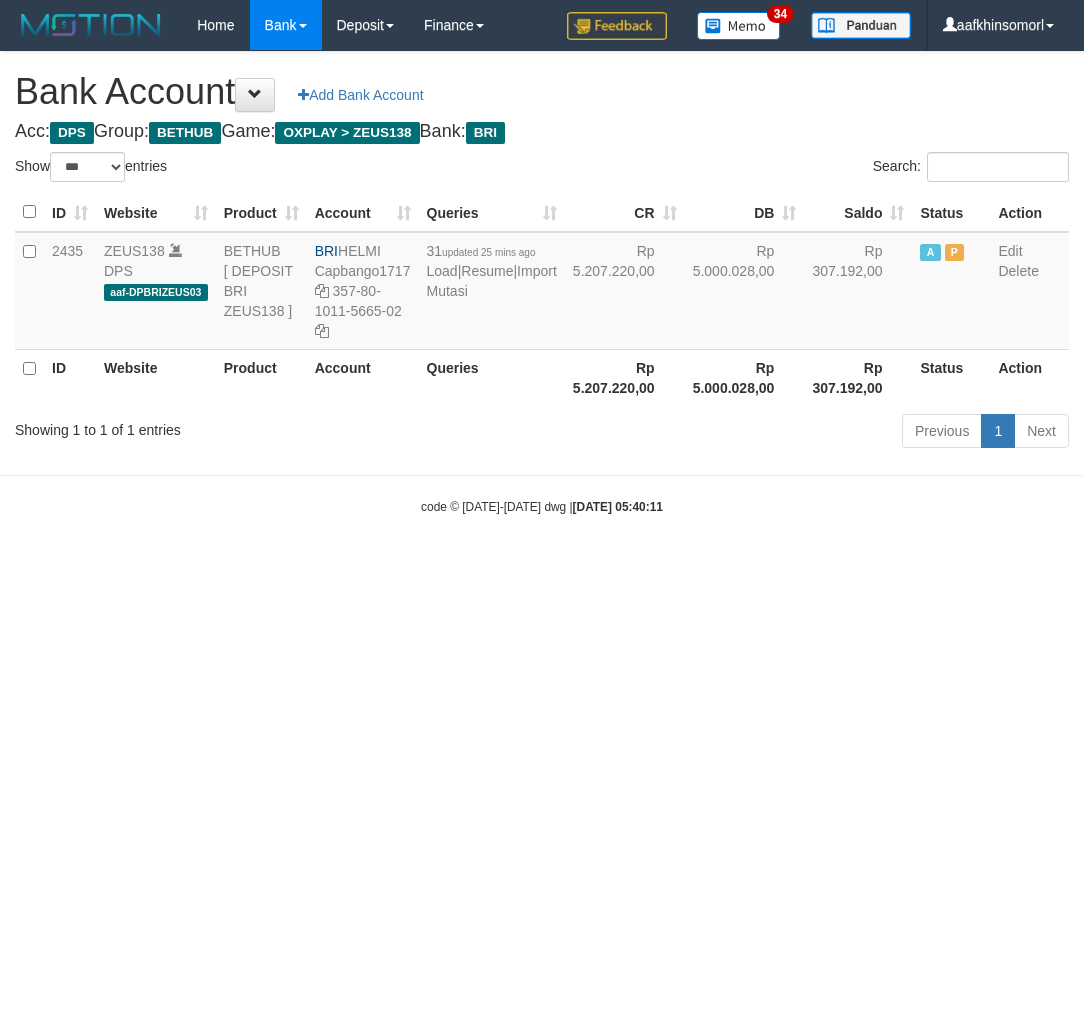 select on "***" 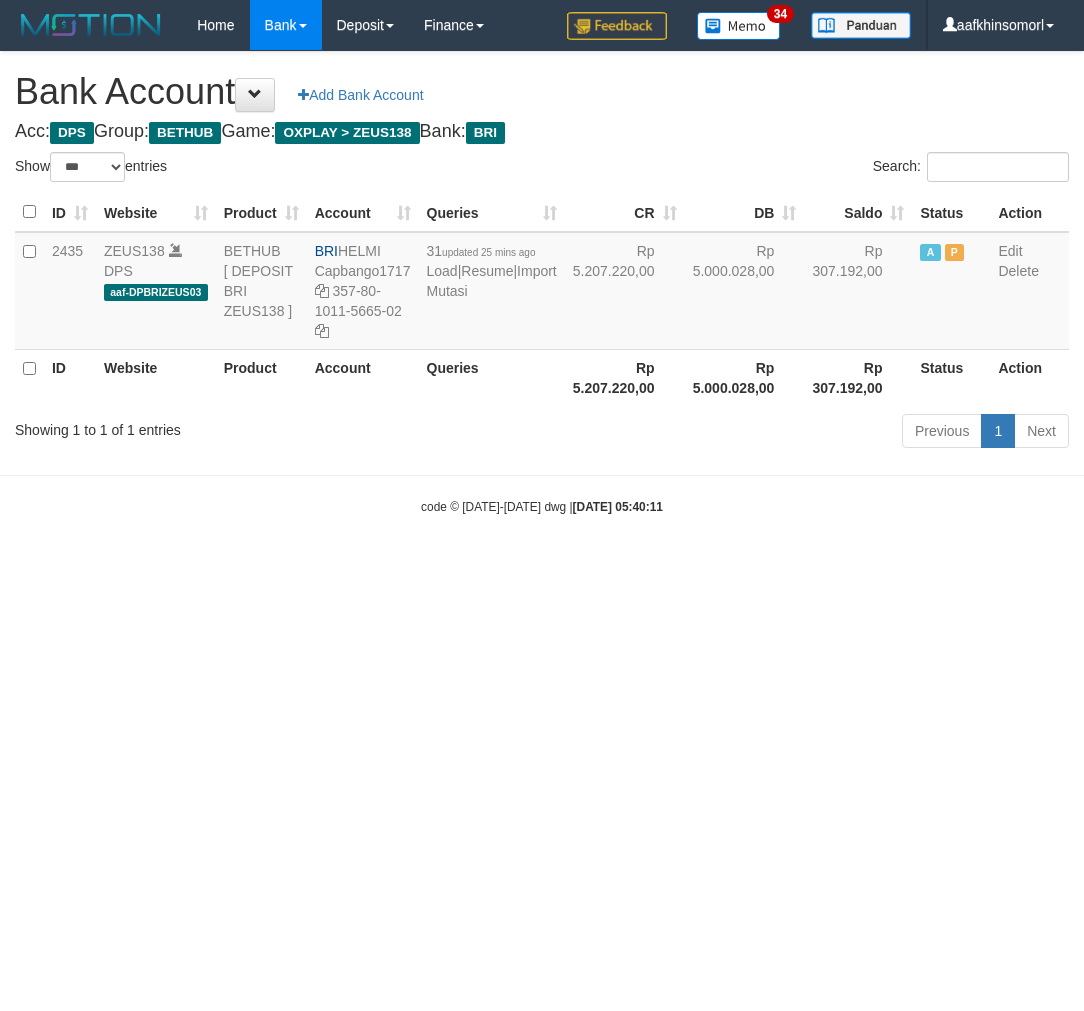scroll, scrollTop: 0, scrollLeft: 0, axis: both 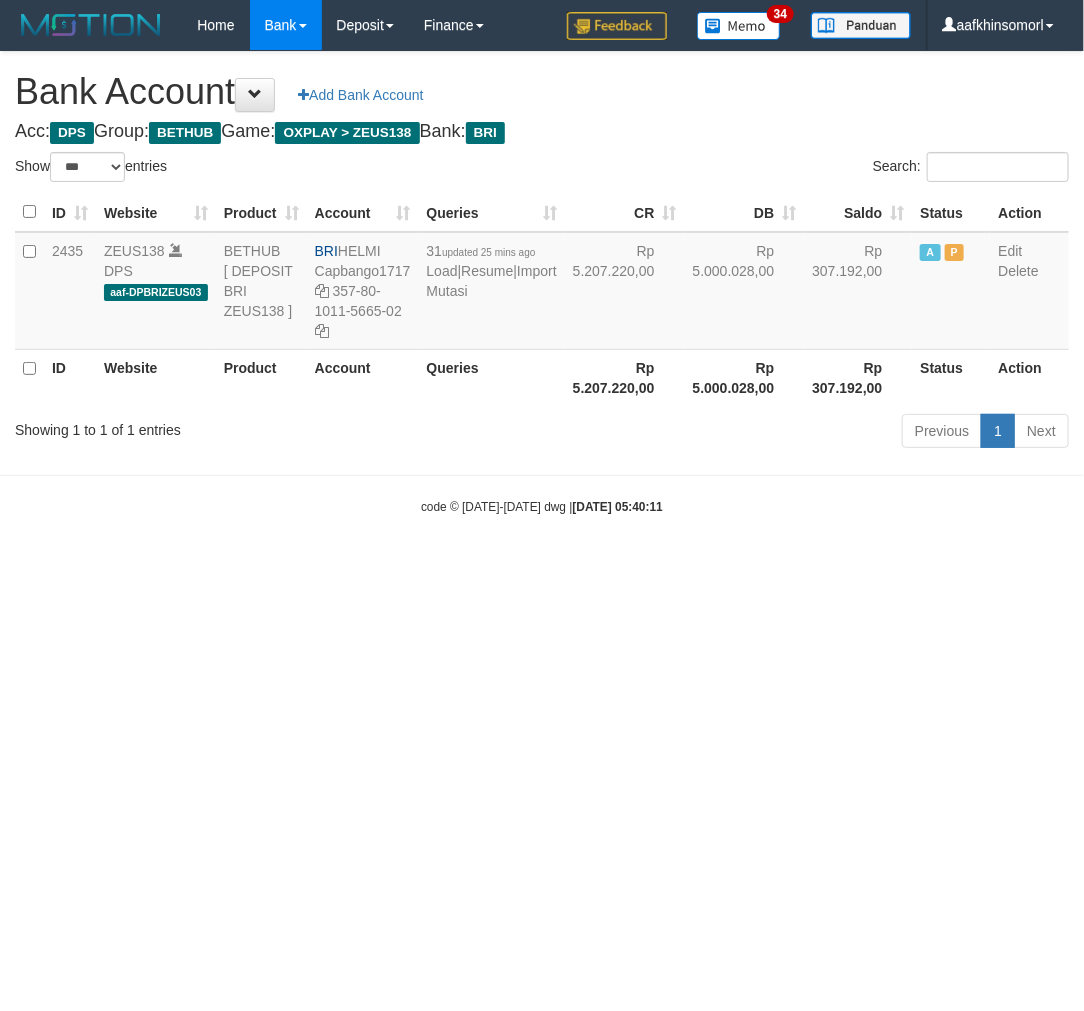 drag, startPoint x: 532, startPoint y: 873, endPoint x: 714, endPoint y: 912, distance: 186.13167 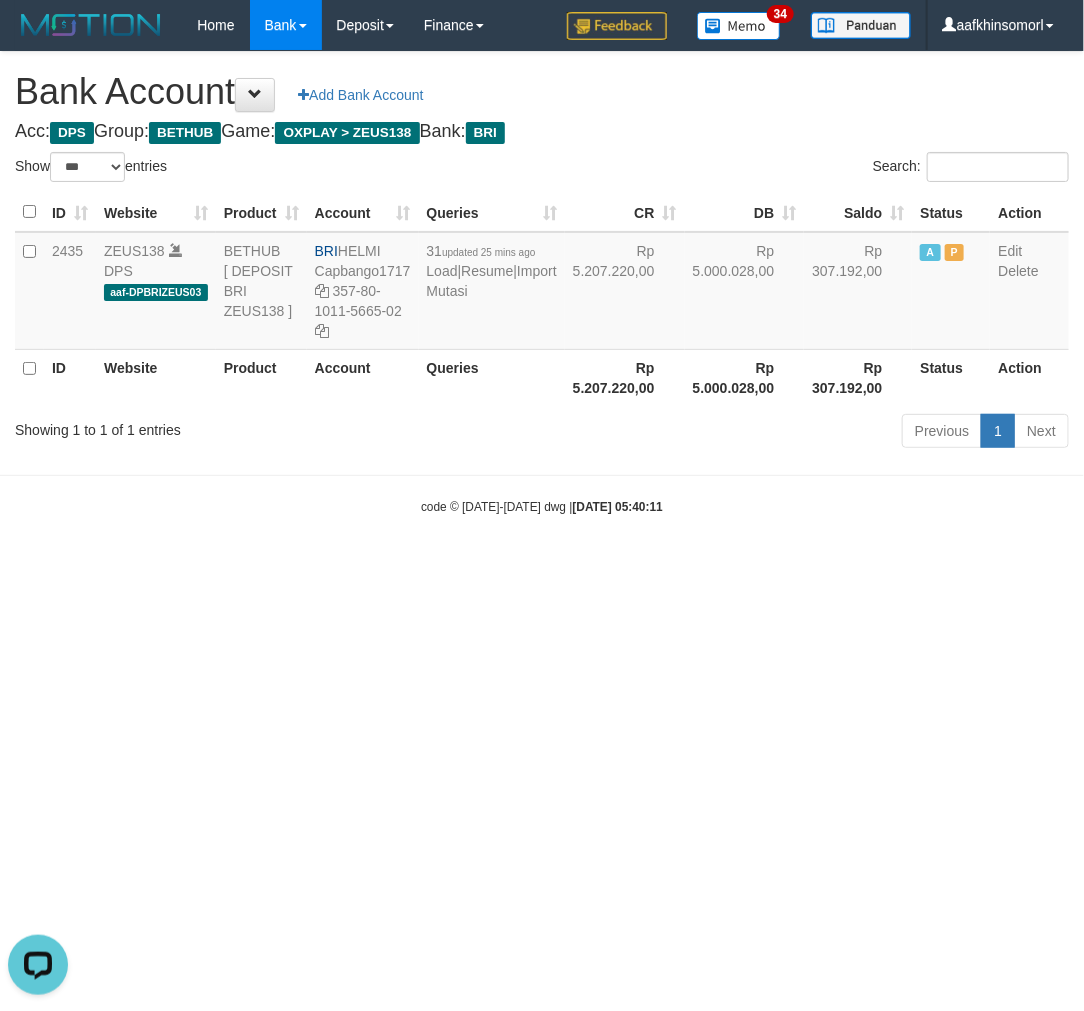 scroll, scrollTop: 0, scrollLeft: 0, axis: both 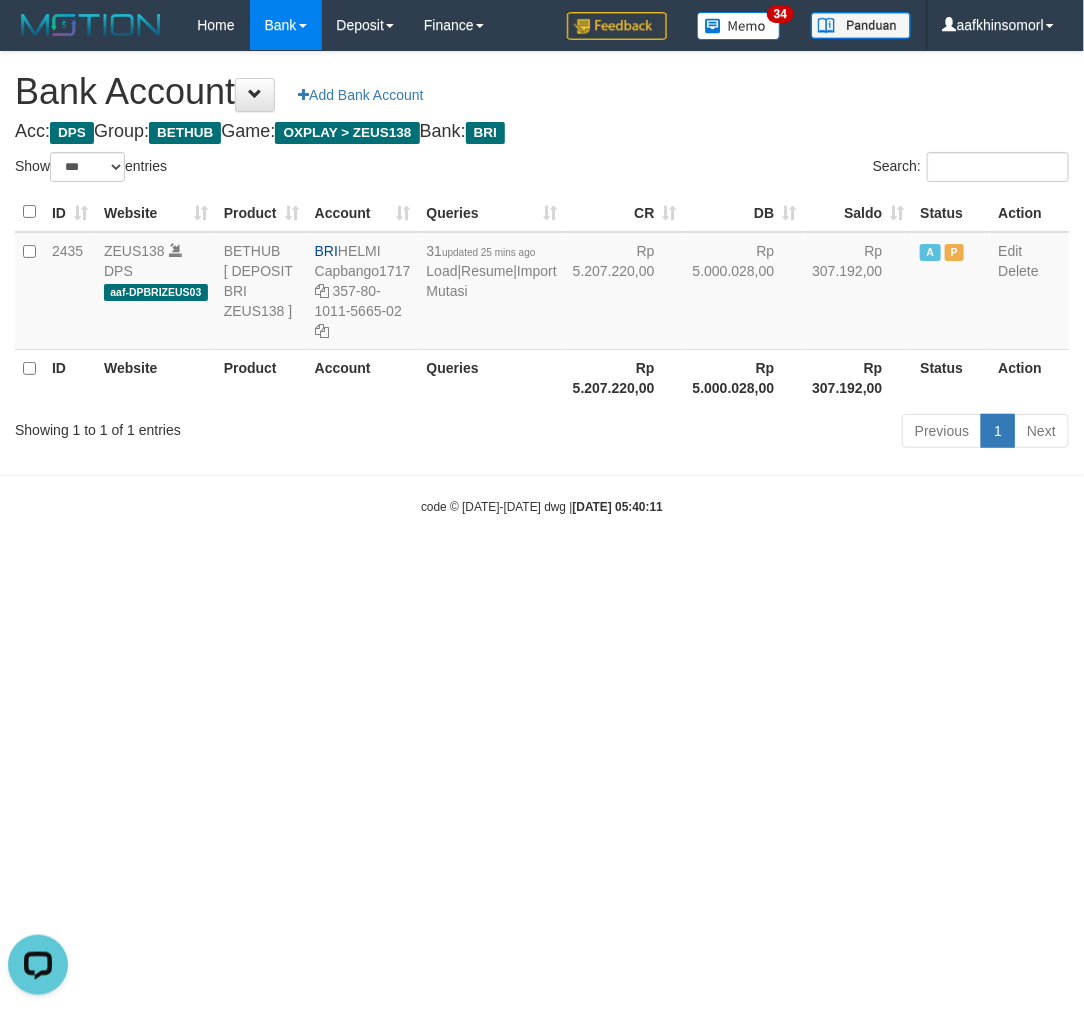 drag, startPoint x: 710, startPoint y: 764, endPoint x: 1078, endPoint y: 691, distance: 375.17062 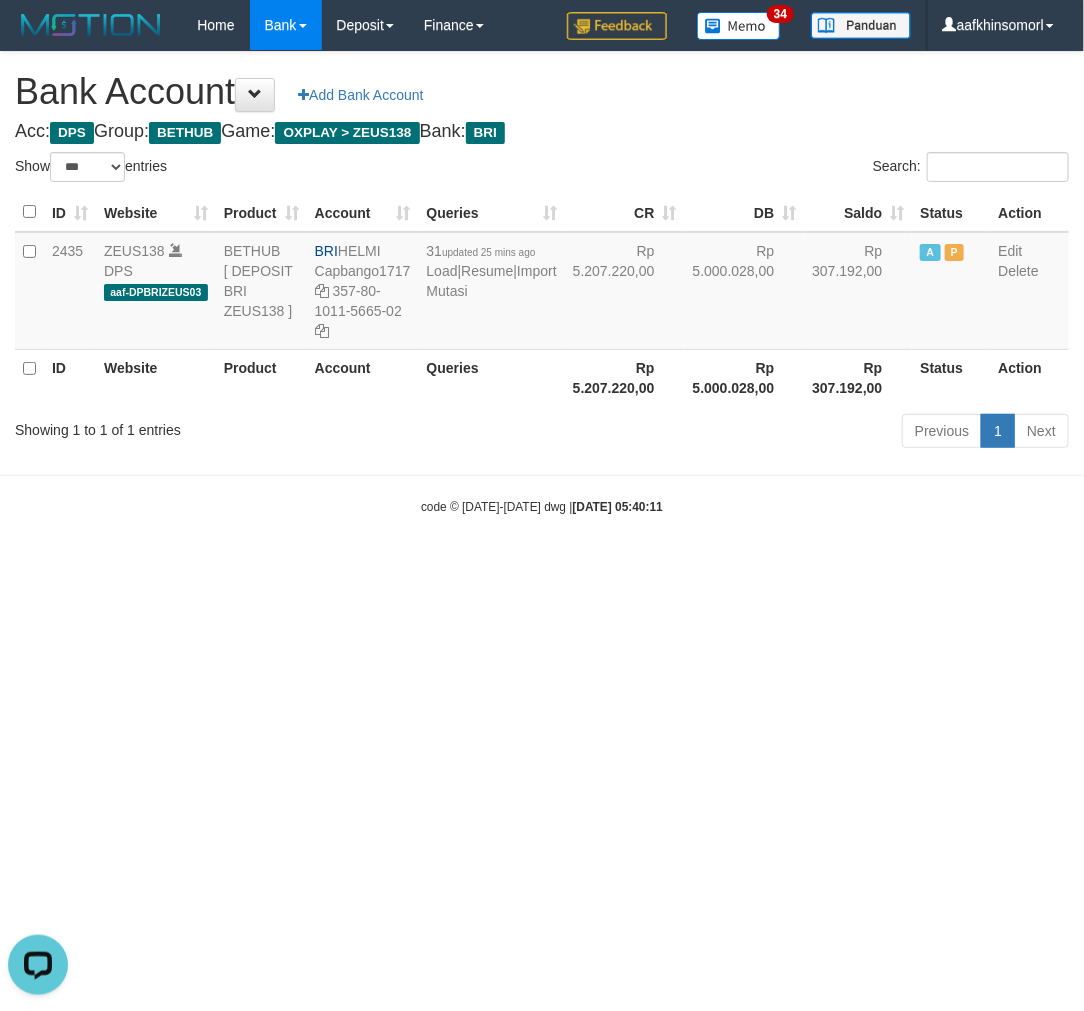 click on "Toggle navigation
Home
Bank
Account List
Load
By Website
Group
[OXPLAY]													ZEUS138
By Load Group (DPS)" at bounding box center (542, 283) 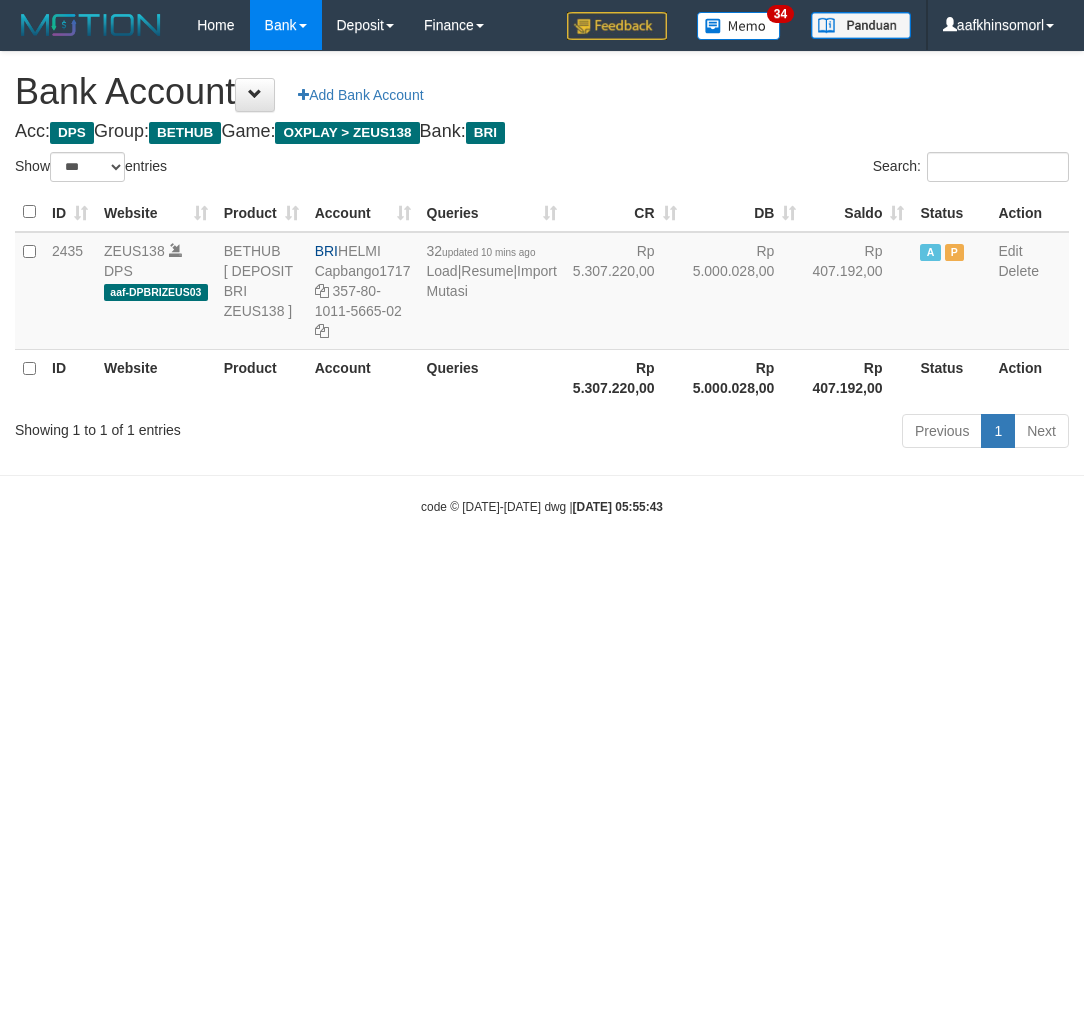 select on "***" 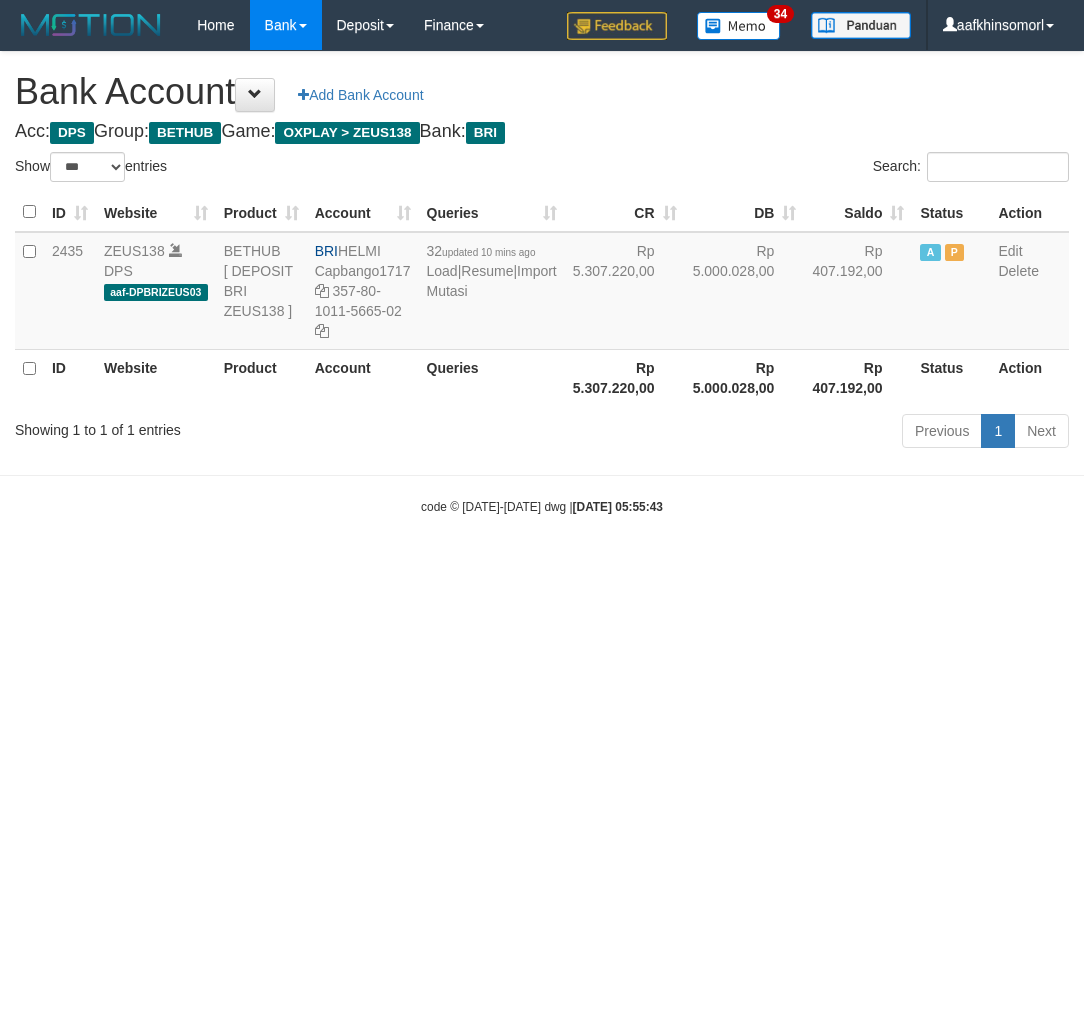 click on "Toggle navigation
Home
Bank
Account List
Load
By Website
Group
[OXPLAY]													ZEUS138
By Load Group (DPS)" at bounding box center (542, 283) 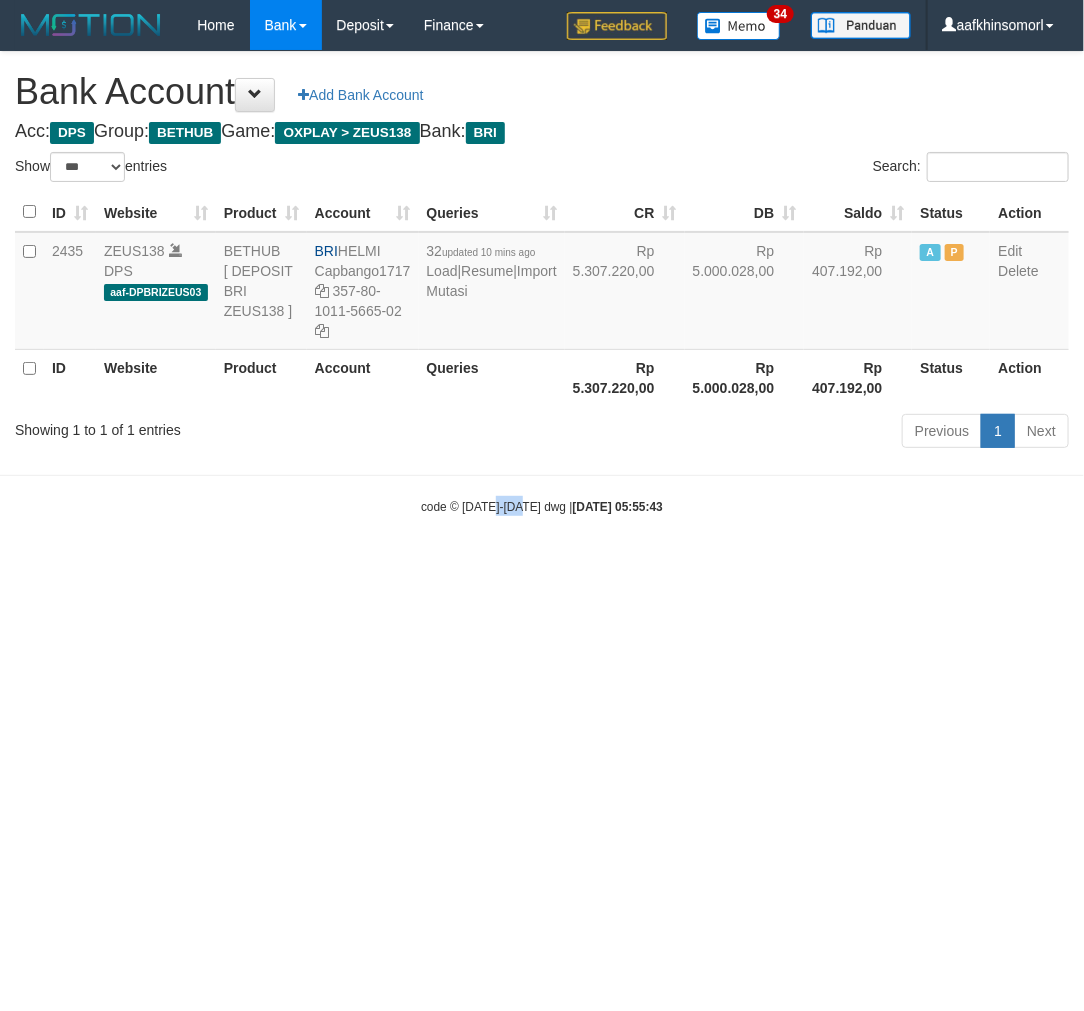 click on "Toggle navigation
Home
Bank
Account List
Load
By Website
Group
[OXPLAY]													ZEUS138
By Load Group (DPS)" at bounding box center (542, 283) 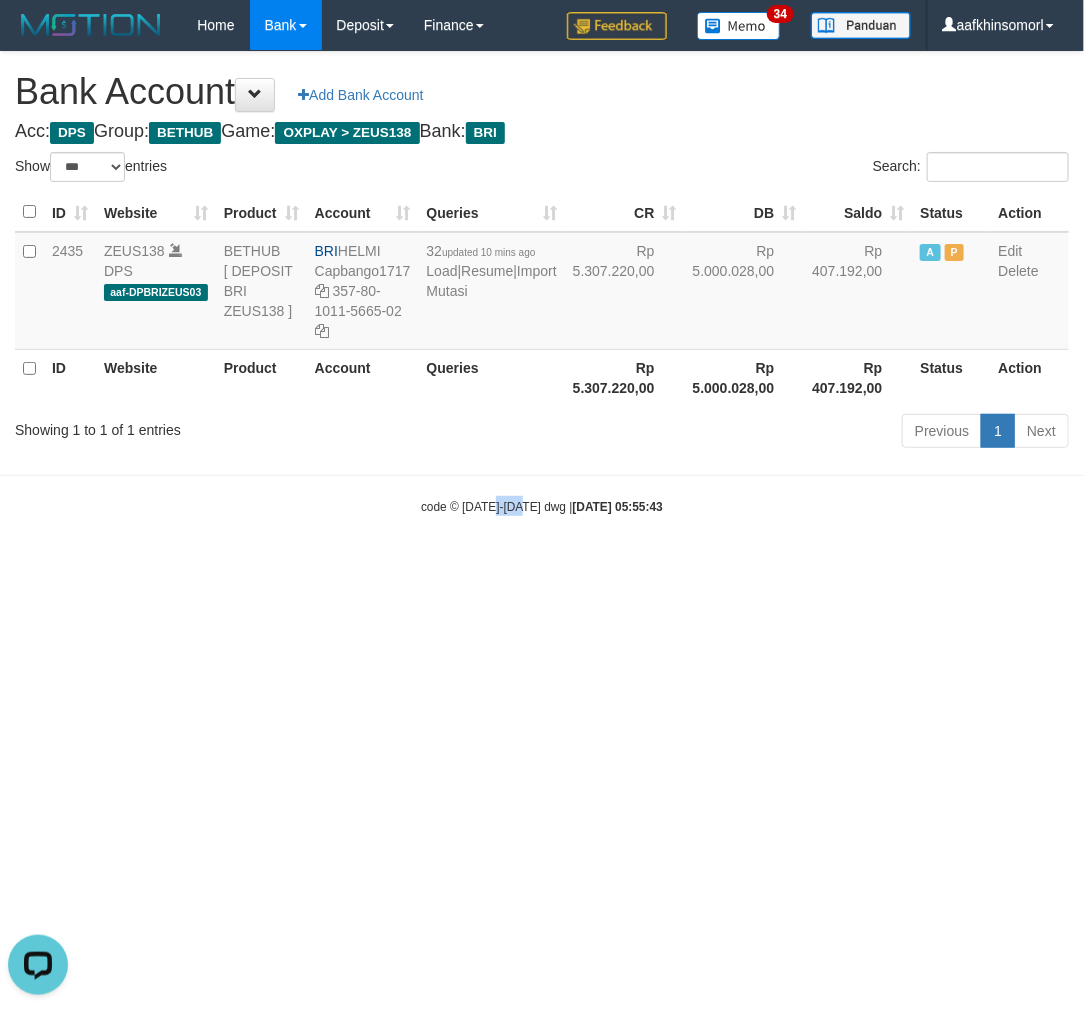scroll, scrollTop: 0, scrollLeft: 0, axis: both 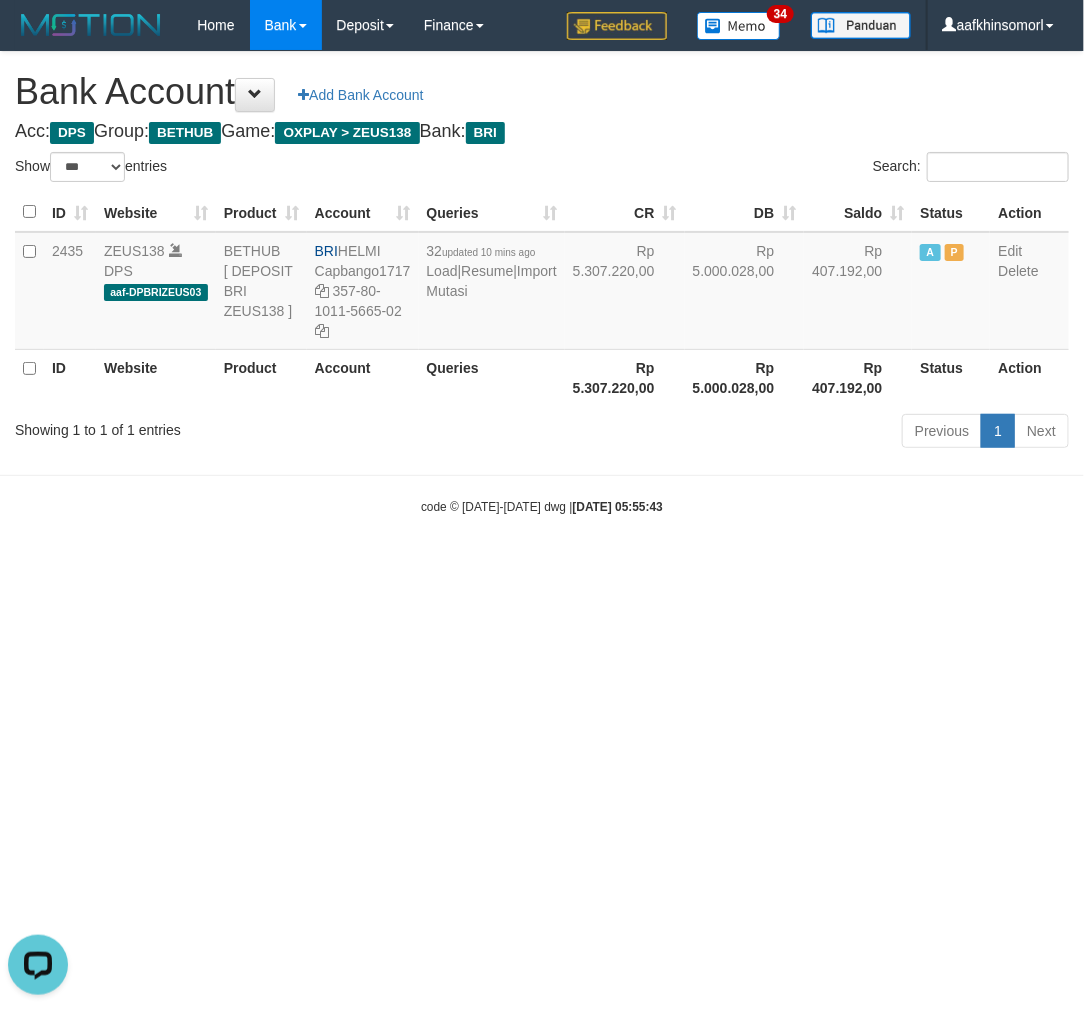 drag, startPoint x: 676, startPoint y: 762, endPoint x: 702, endPoint y: 738, distance: 35.383614 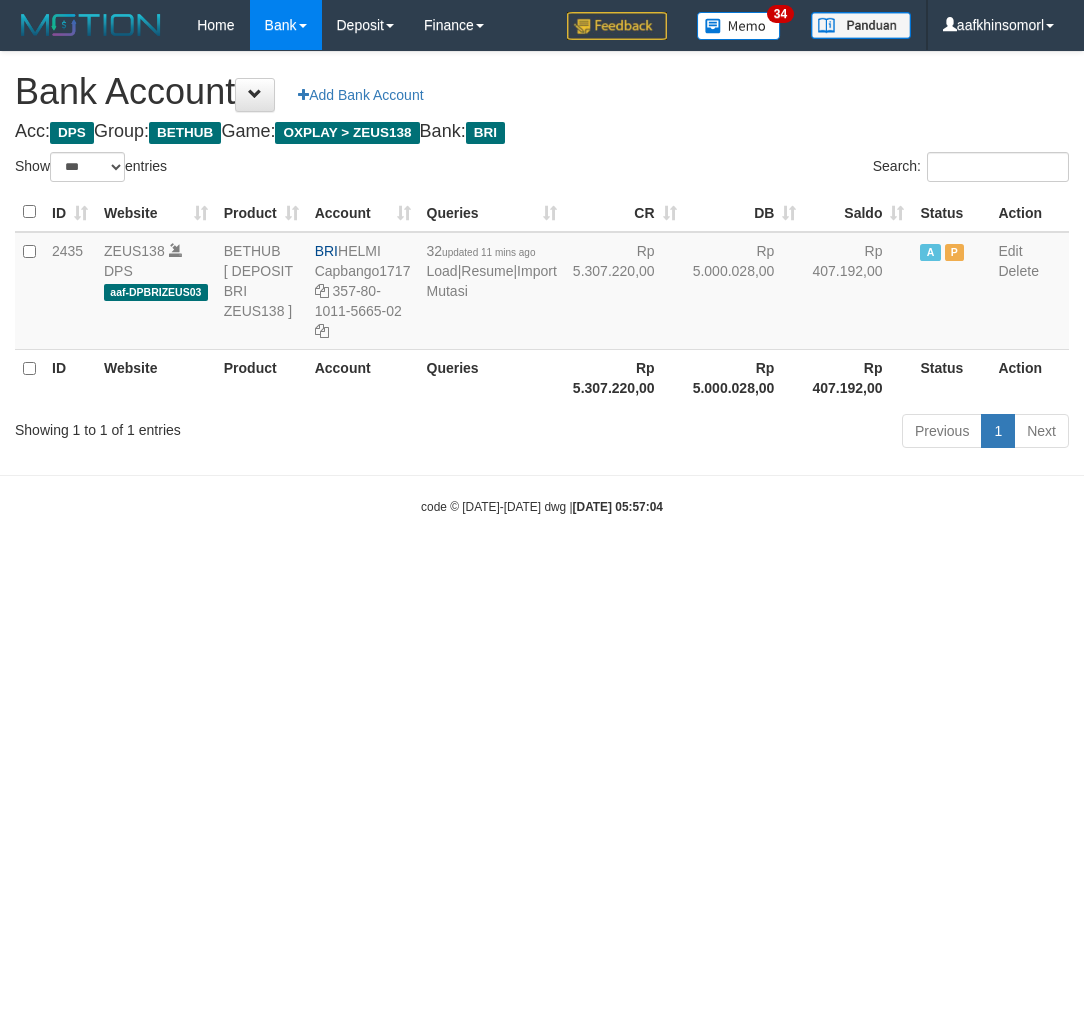 select on "***" 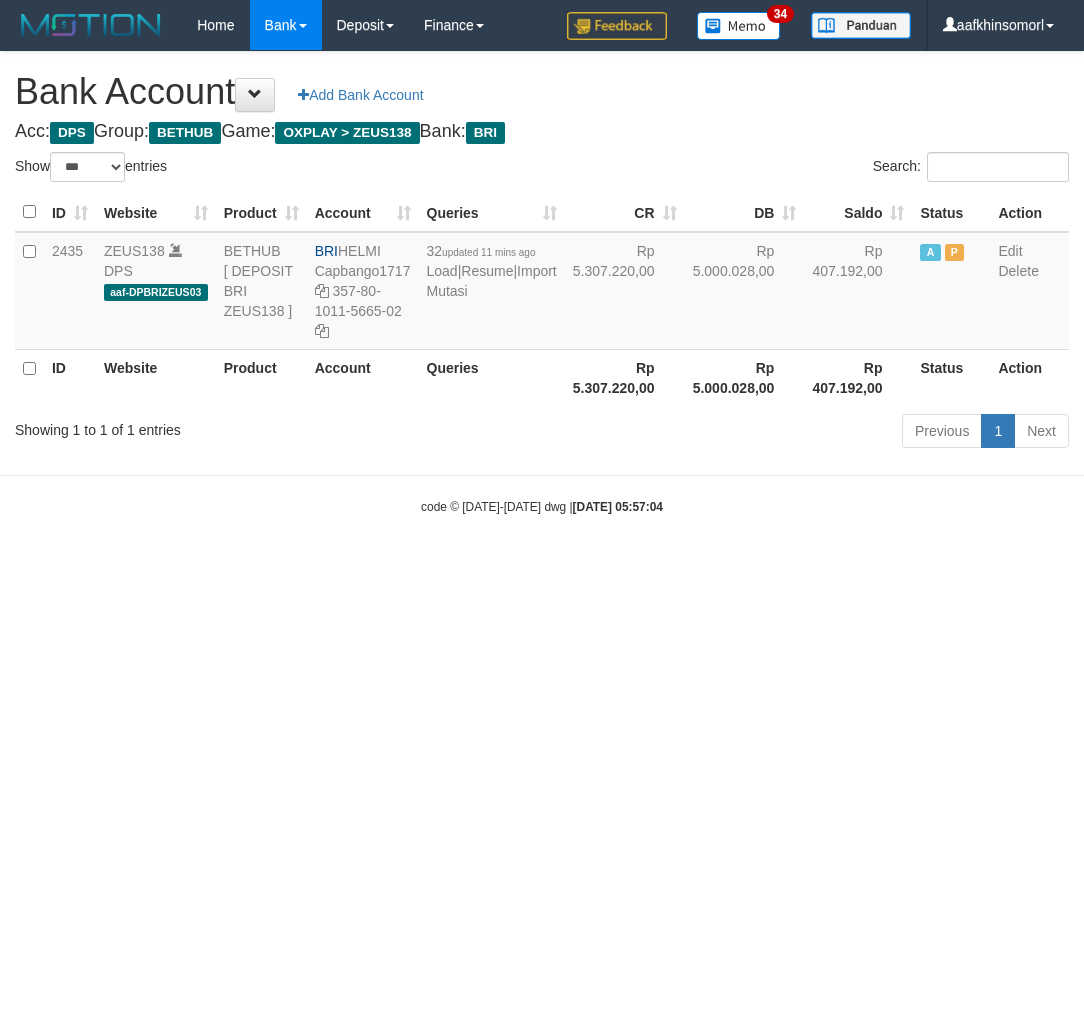 scroll, scrollTop: 0, scrollLeft: 0, axis: both 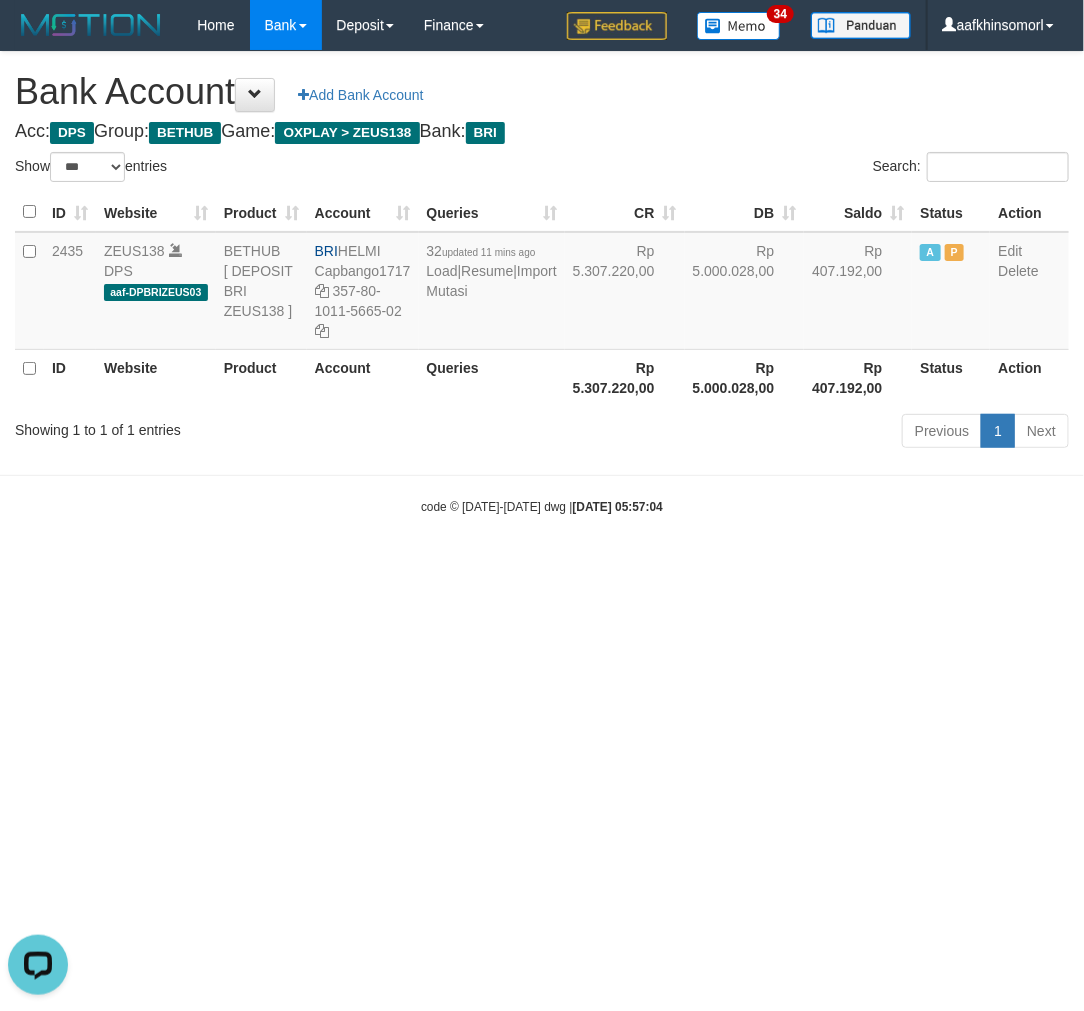 click on "Toggle navigation
Home
Bank
Account List
Load
By Website
Group
[OXPLAY]													ZEUS138
By Load Group (DPS)" at bounding box center (542, 283) 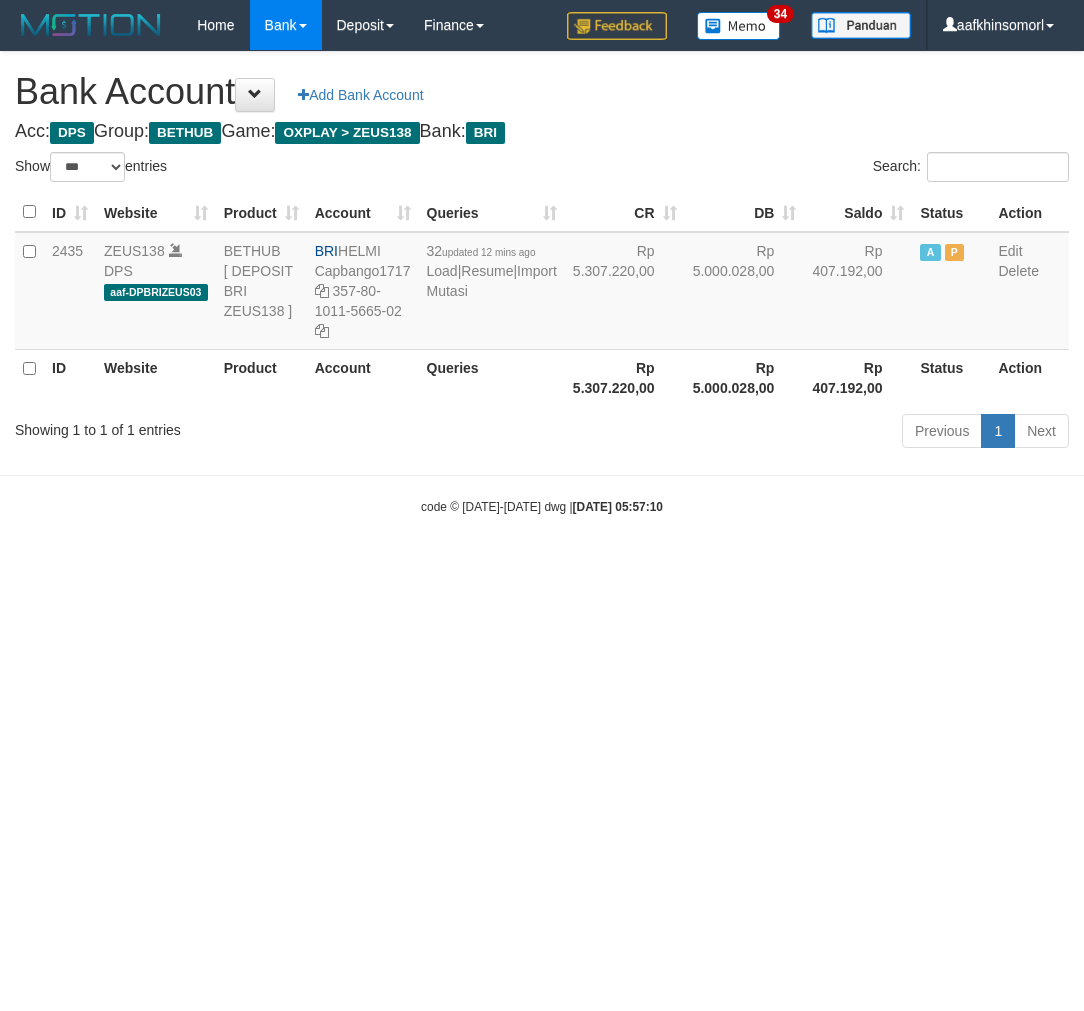 select on "***" 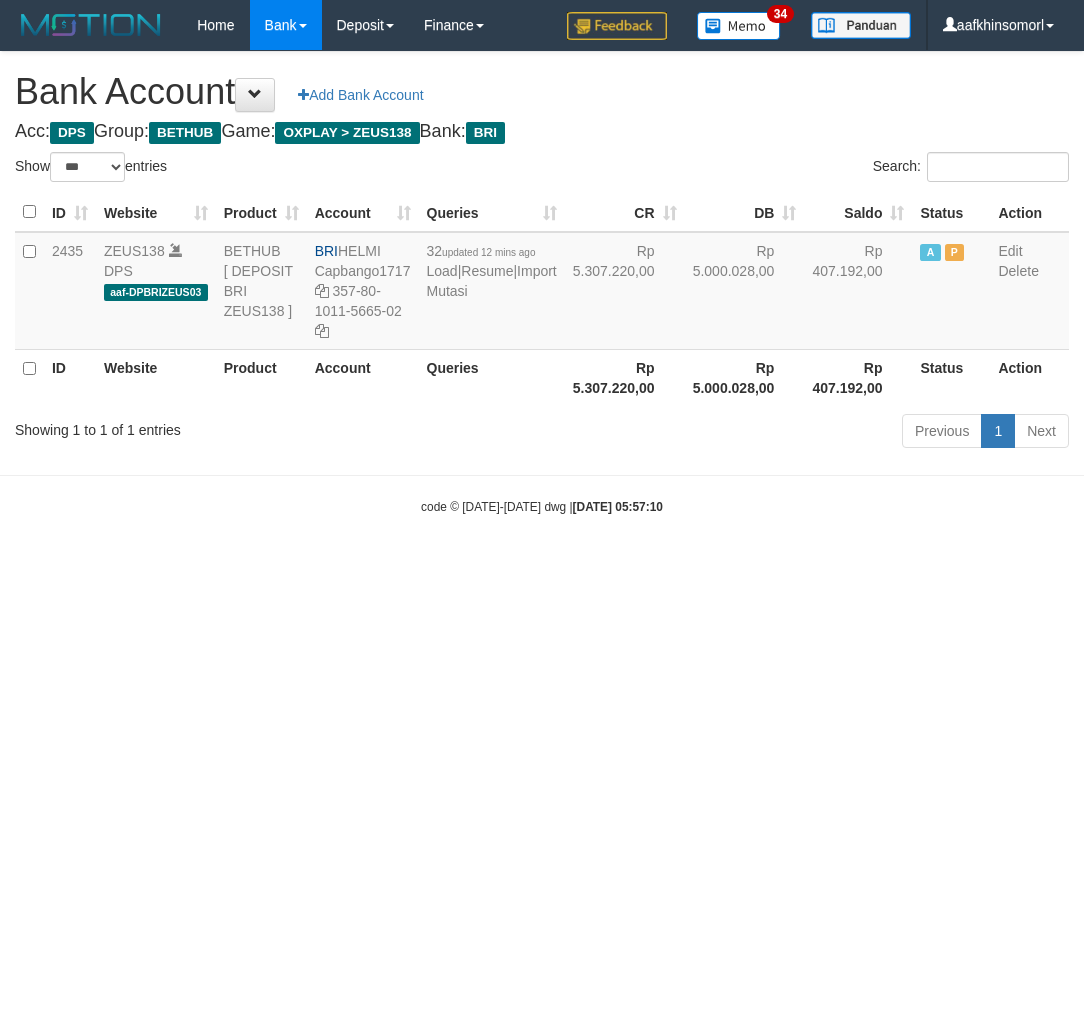 scroll, scrollTop: 0, scrollLeft: 0, axis: both 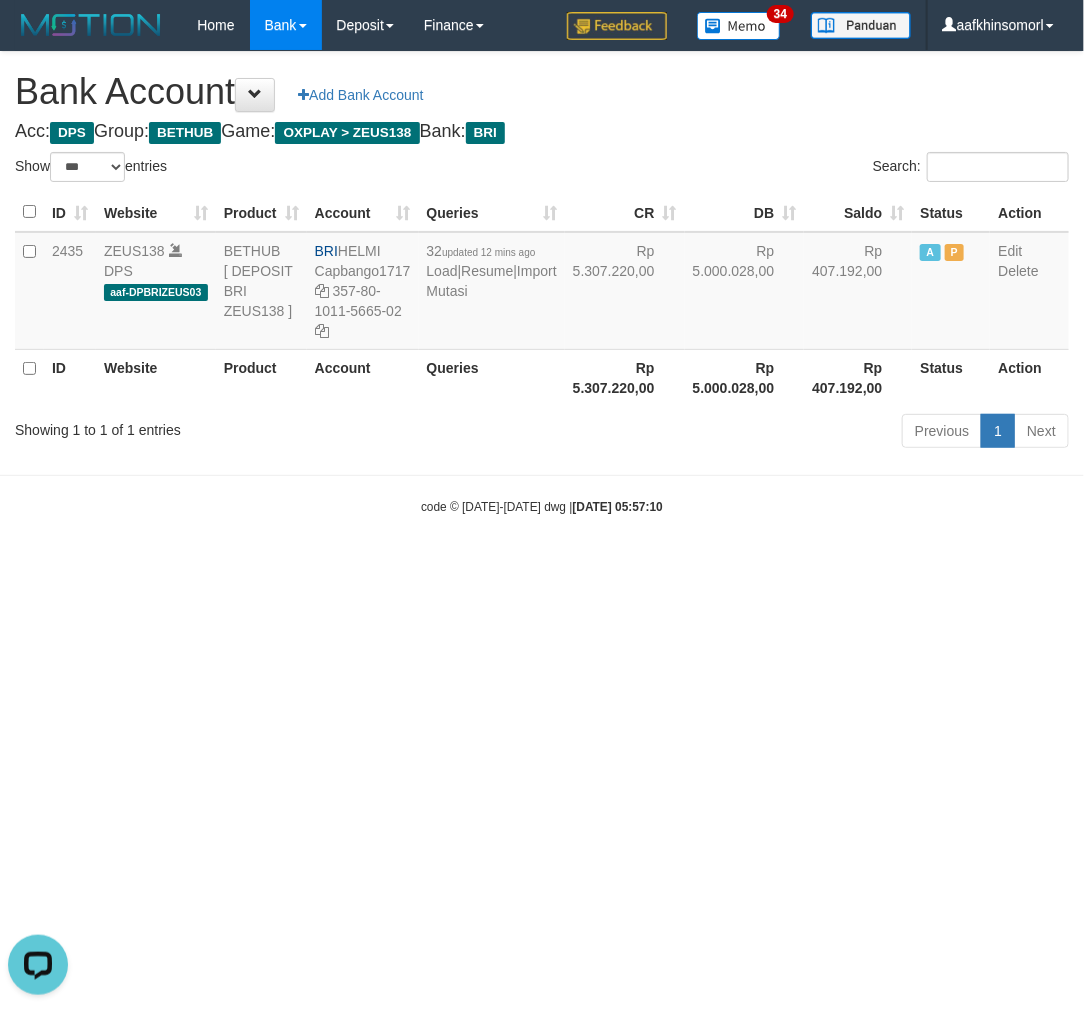 click on "Toggle navigation
Home
Bank
Account List
Load
By Website
Group
[OXPLAY]													ZEUS138
By Load Group (DPS)" at bounding box center (542, 283) 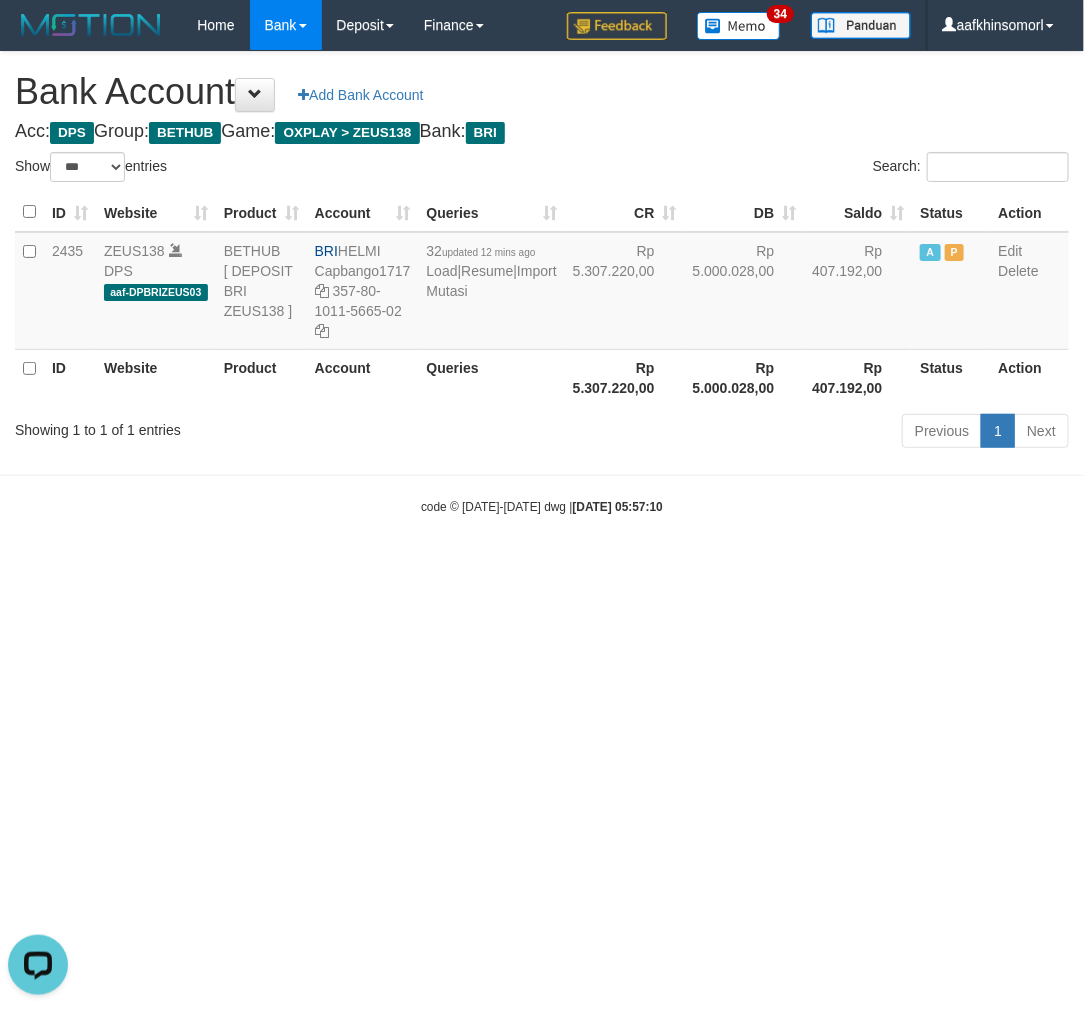 click on "Toggle navigation
Home
Bank
Account List
Load
By Website
Group
[OXPLAY]													ZEUS138
By Load Group (DPS)" at bounding box center (542, 283) 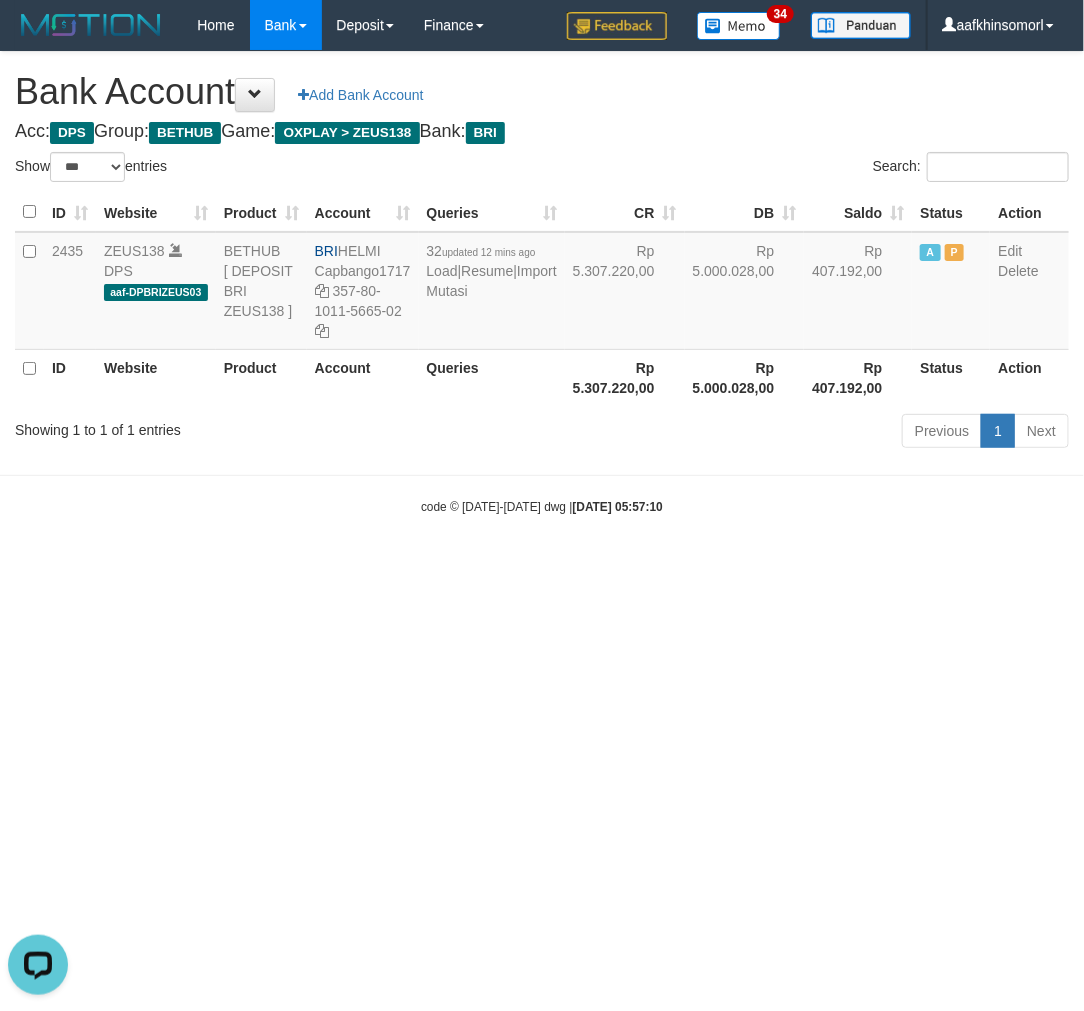 click on "Toggle navigation
Home
Bank
Account List
Load
By Website
Group
[OXPLAY]													ZEUS138
By Load Group (DPS)" at bounding box center (542, 283) 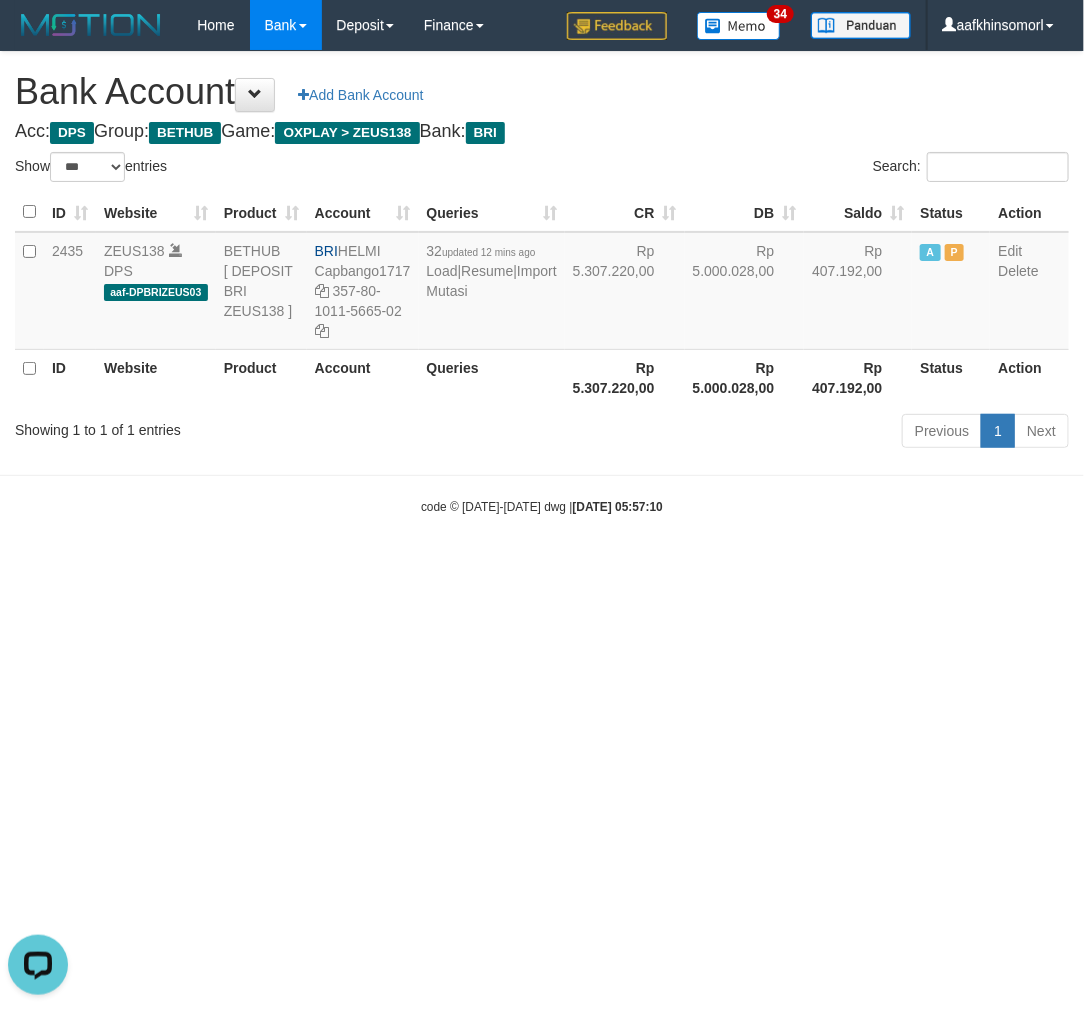 click on "Toggle navigation
Home
Bank
Account List
Load
By Website
Group
[OXPLAY]													ZEUS138
By Load Group (DPS)" at bounding box center (542, 283) 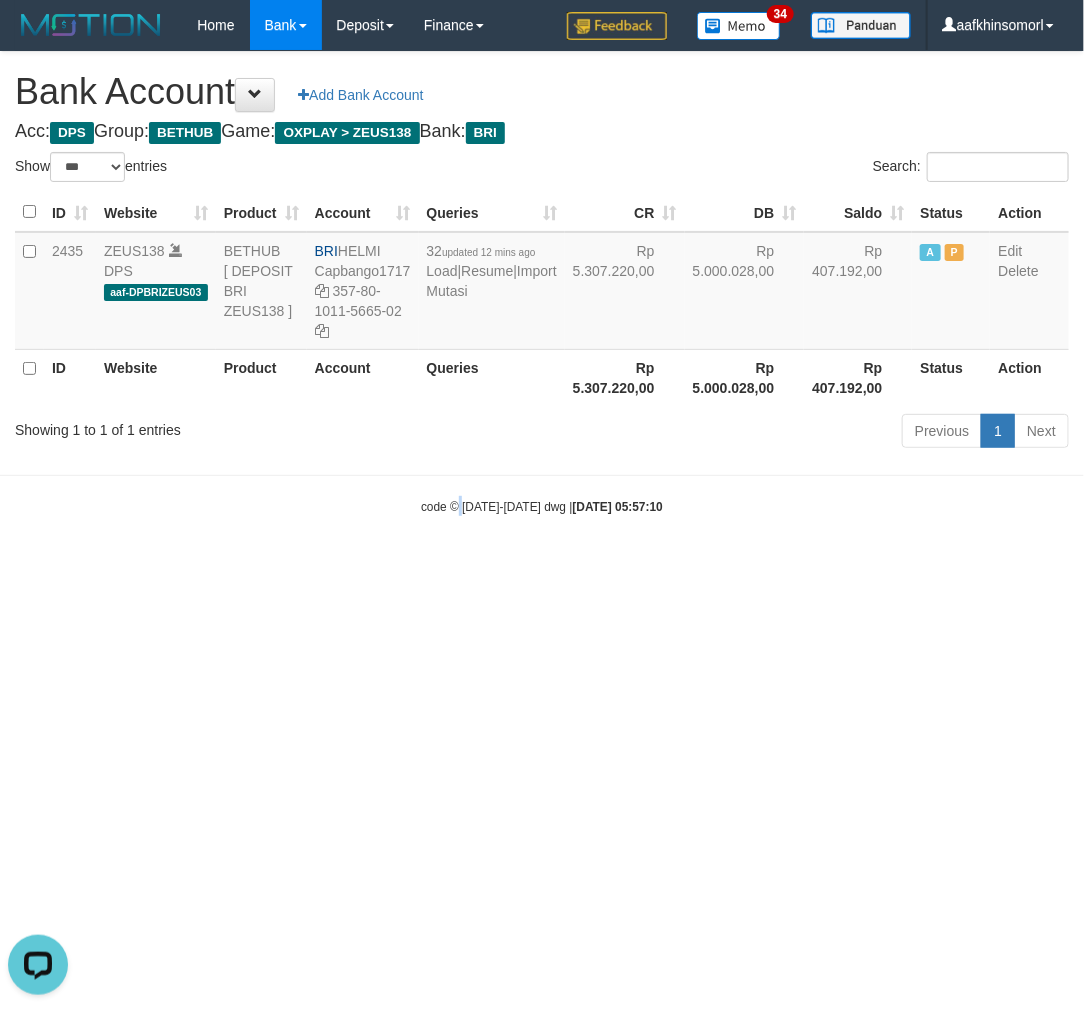 click on "Toggle navigation
Home
Bank
Account List
Load
By Website
Group
[OXPLAY]													ZEUS138
By Load Group (DPS)" at bounding box center (542, 283) 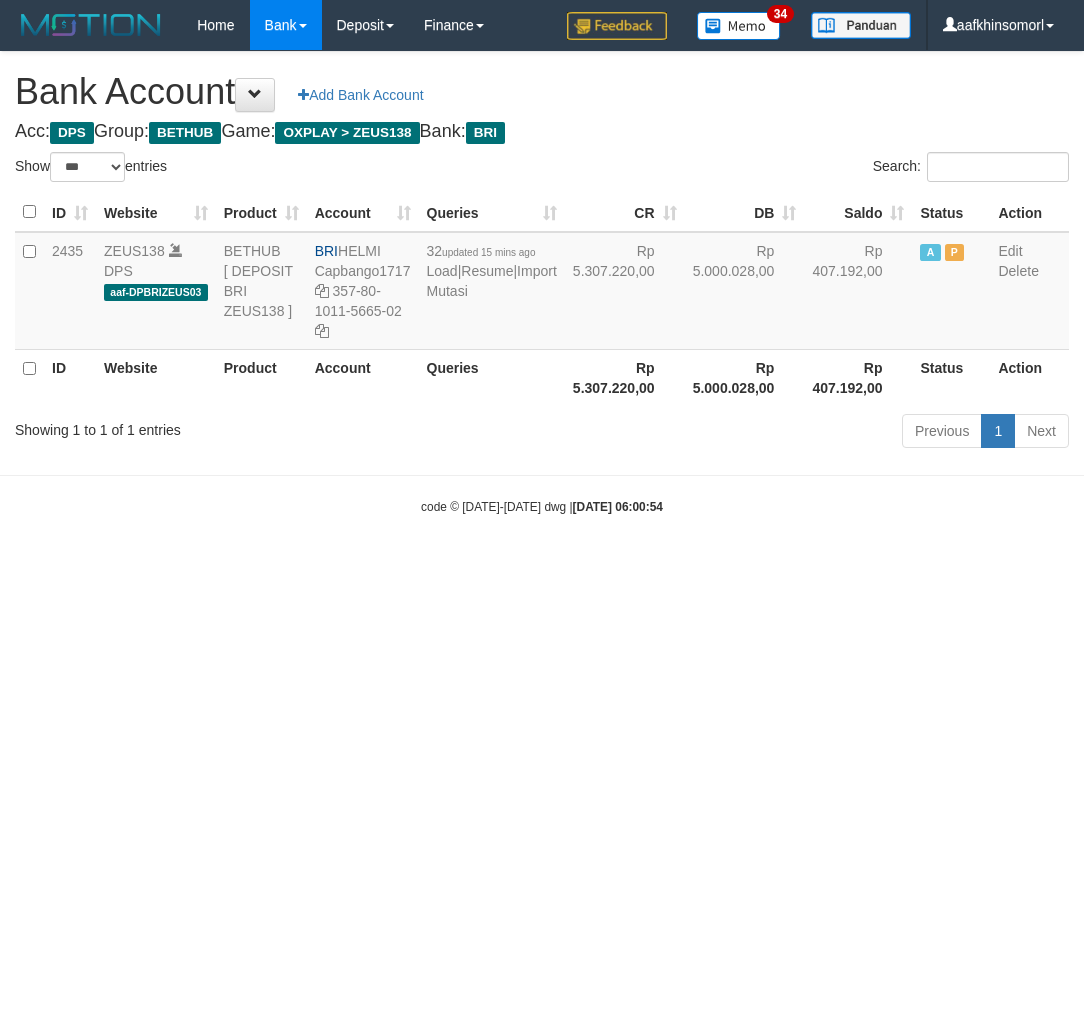 select on "***" 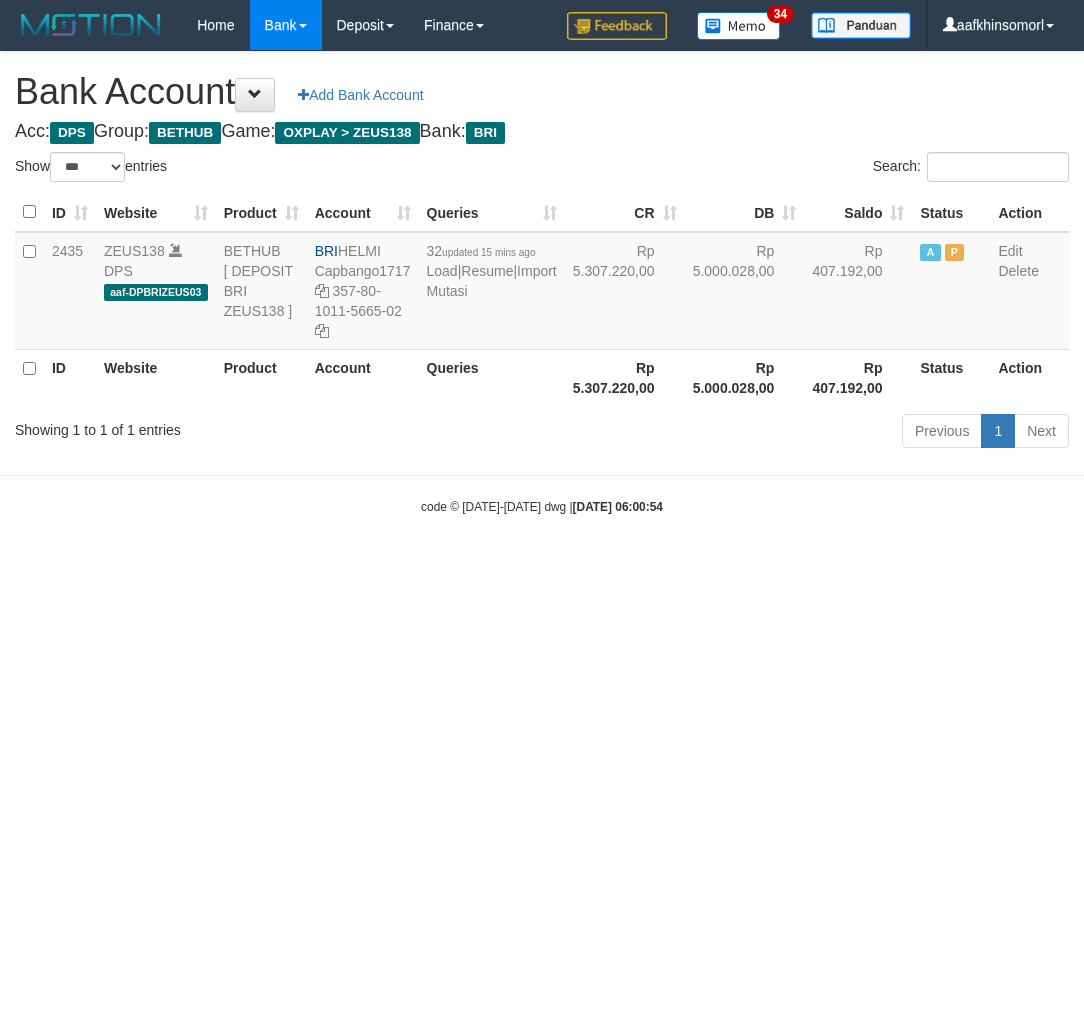 scroll, scrollTop: 0, scrollLeft: 0, axis: both 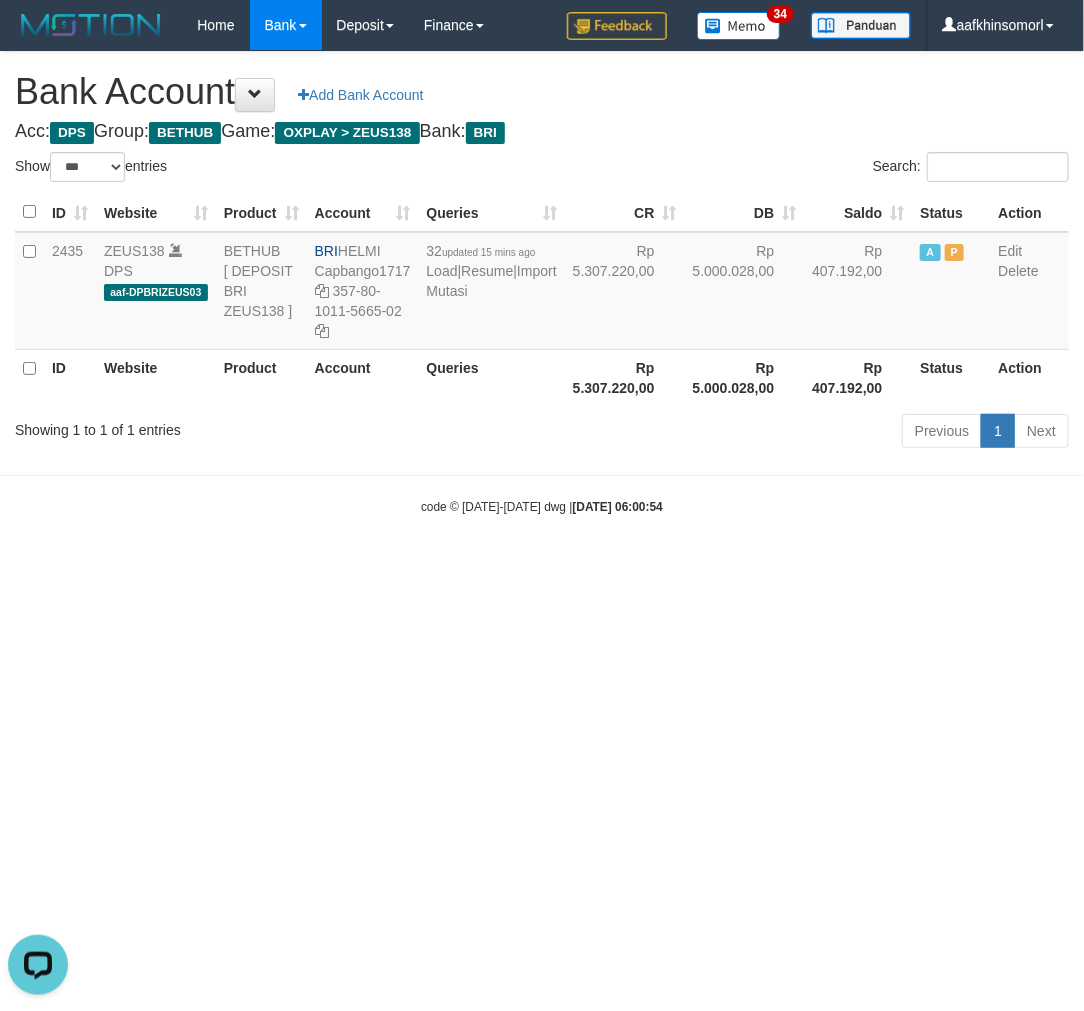drag, startPoint x: 596, startPoint y: 776, endPoint x: 727, endPoint y: 705, distance: 149.00336 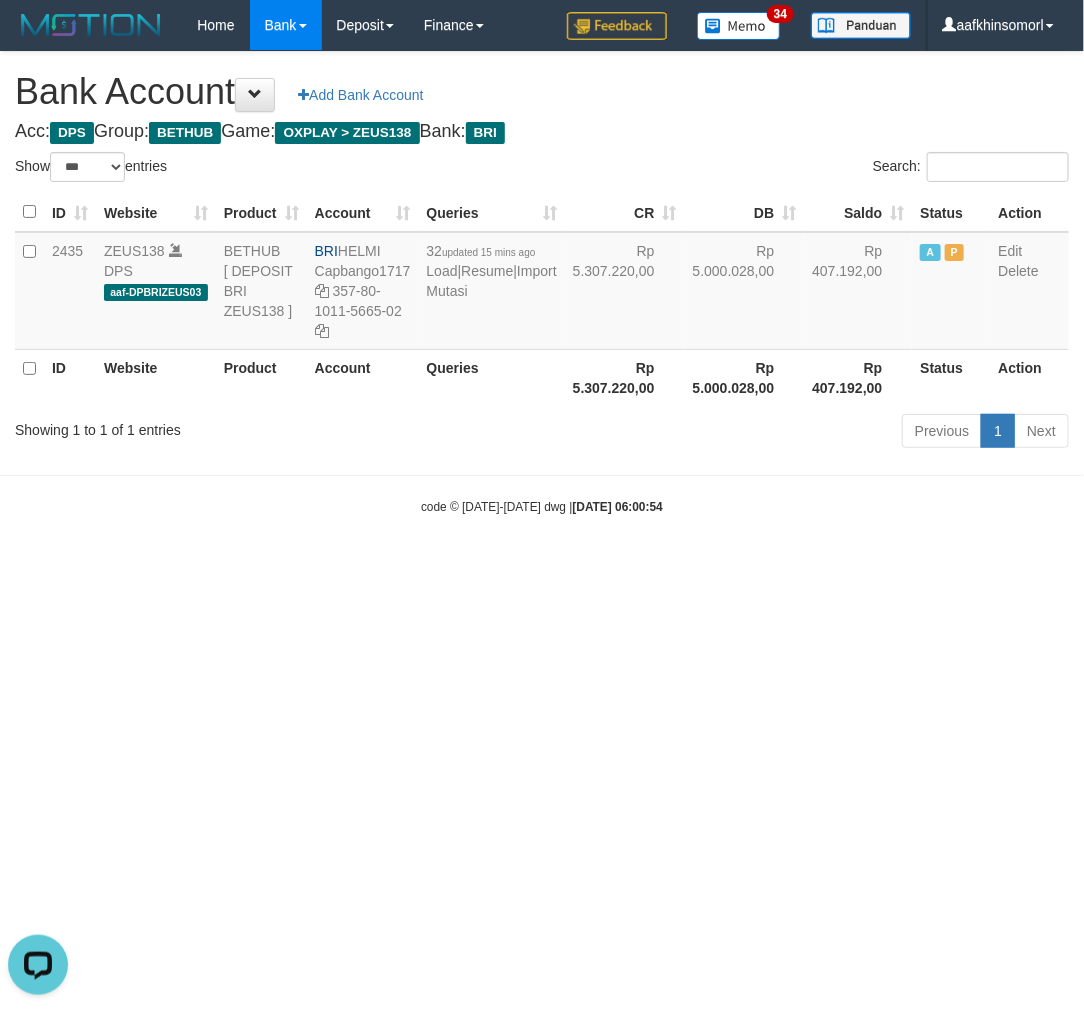 click on "Toggle navigation
Home
Bank
Account List
Load
By Website
Group
[OXPLAY]													ZEUS138
By Load Group (DPS)" at bounding box center [542, 283] 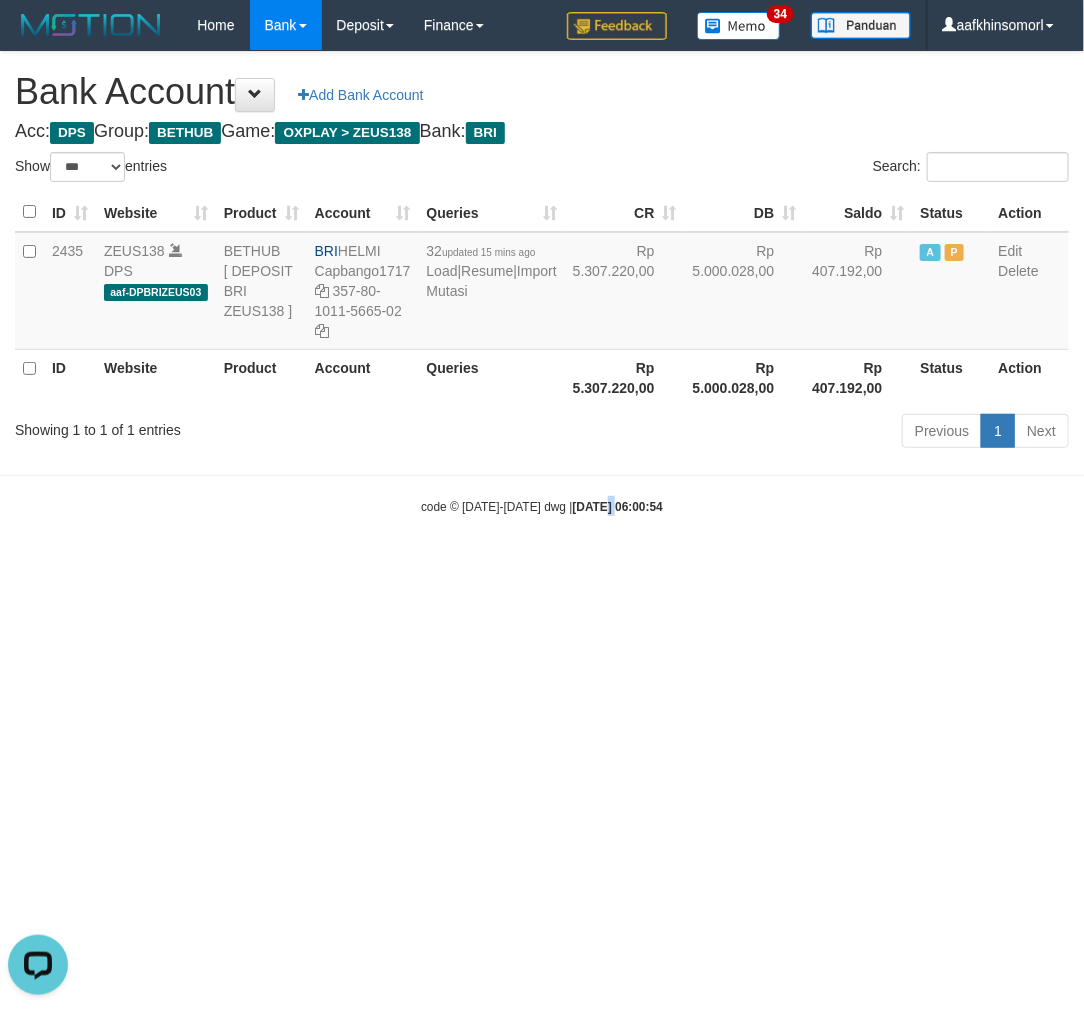 click on "Toggle navigation
Home
Bank
Account List
Load
By Website
Group
[OXPLAY]													ZEUS138
By Load Group (DPS)" at bounding box center (542, 283) 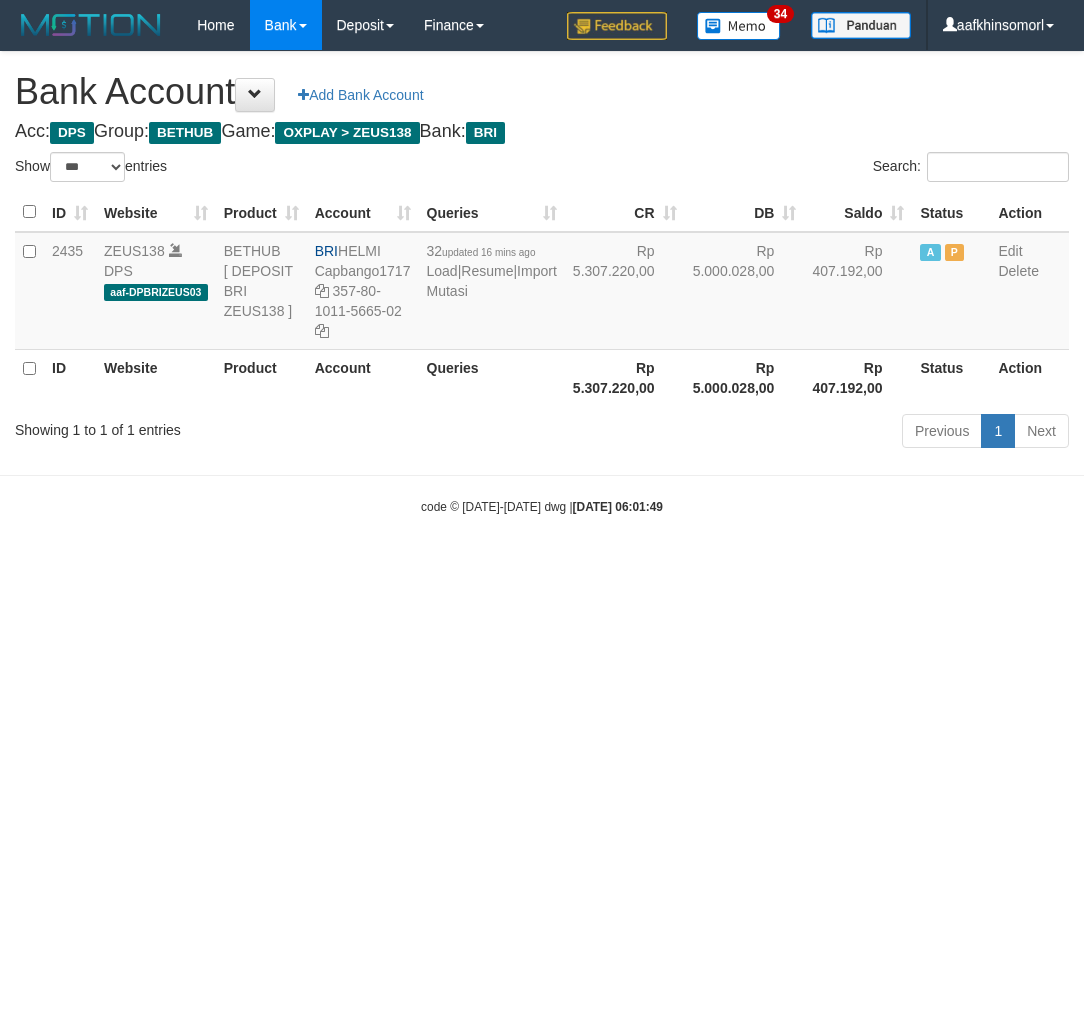 select on "***" 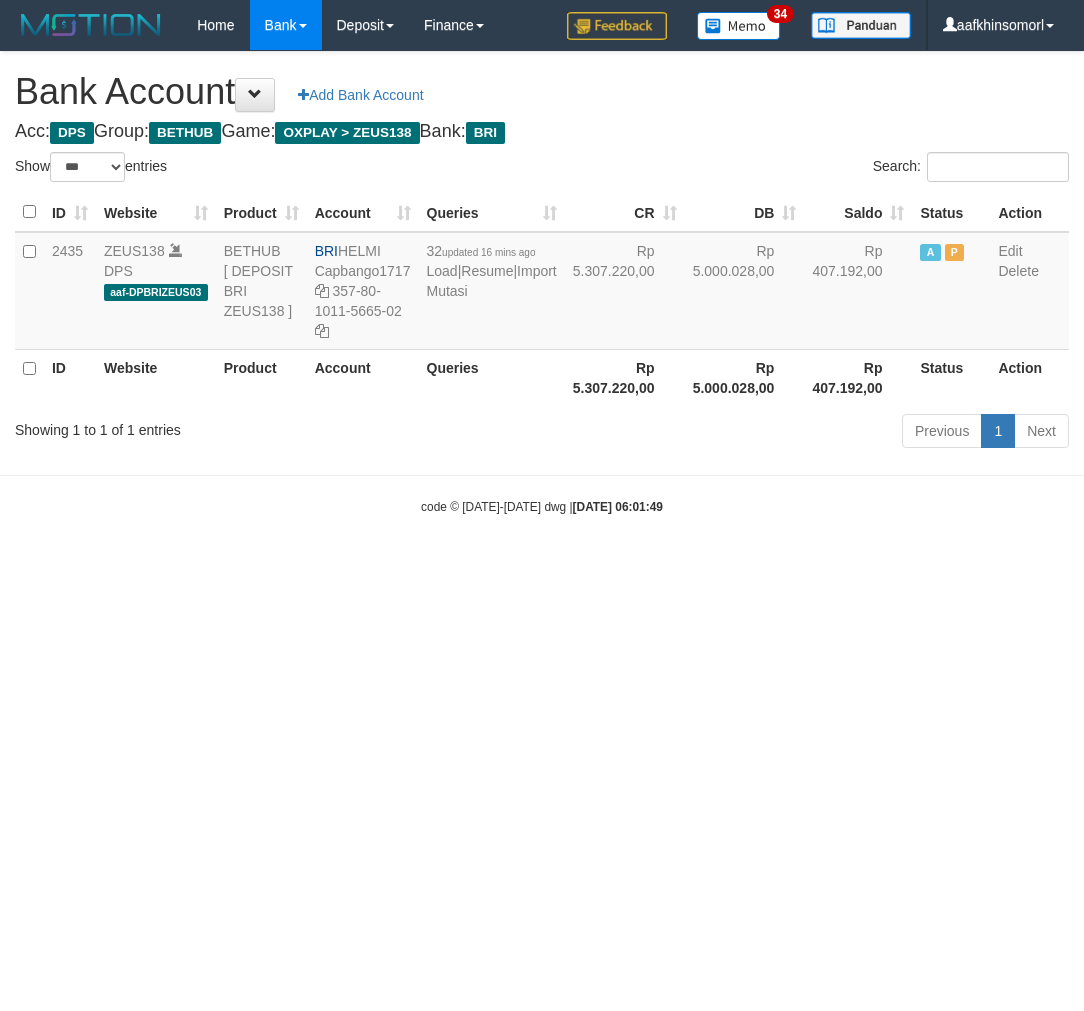 scroll, scrollTop: 0, scrollLeft: 0, axis: both 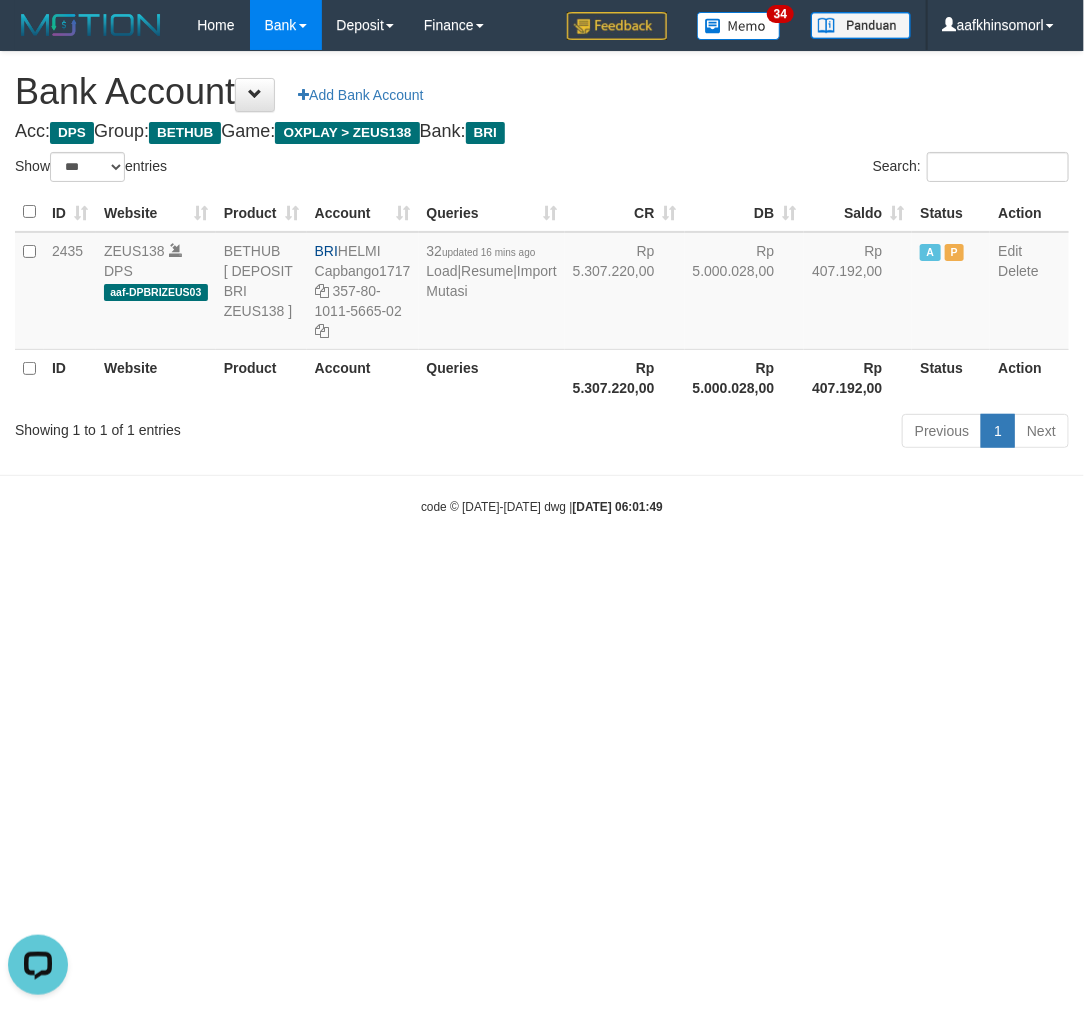 click on "Toggle navigation
Home
Bank
Account List
Load
By Website
Group
[OXPLAY]													ZEUS138
By Load Group (DPS)" at bounding box center (542, 283) 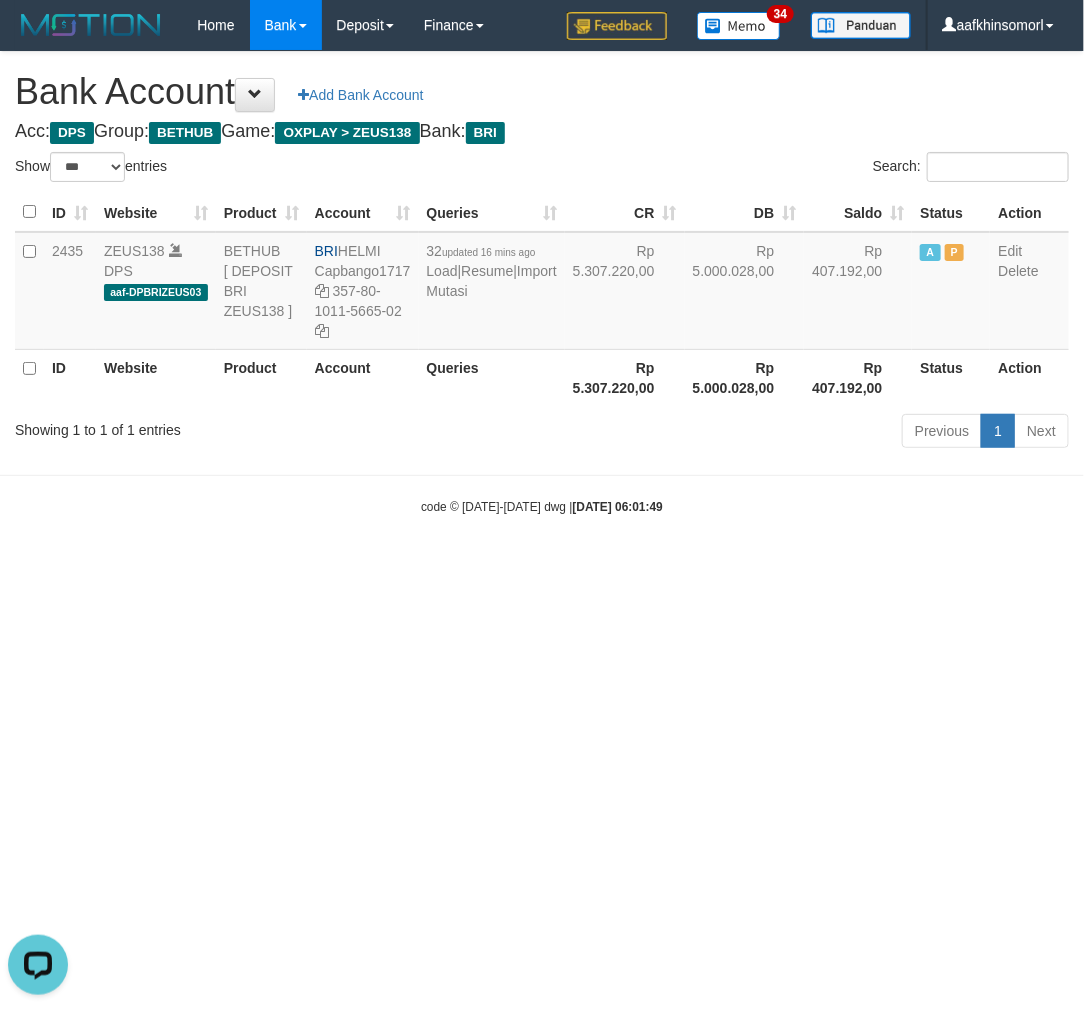 click on "Toggle navigation
Home
Bank
Account List
Load
By Website
Group
[OXPLAY]													ZEUS138
By Load Group (DPS)" at bounding box center (542, 283) 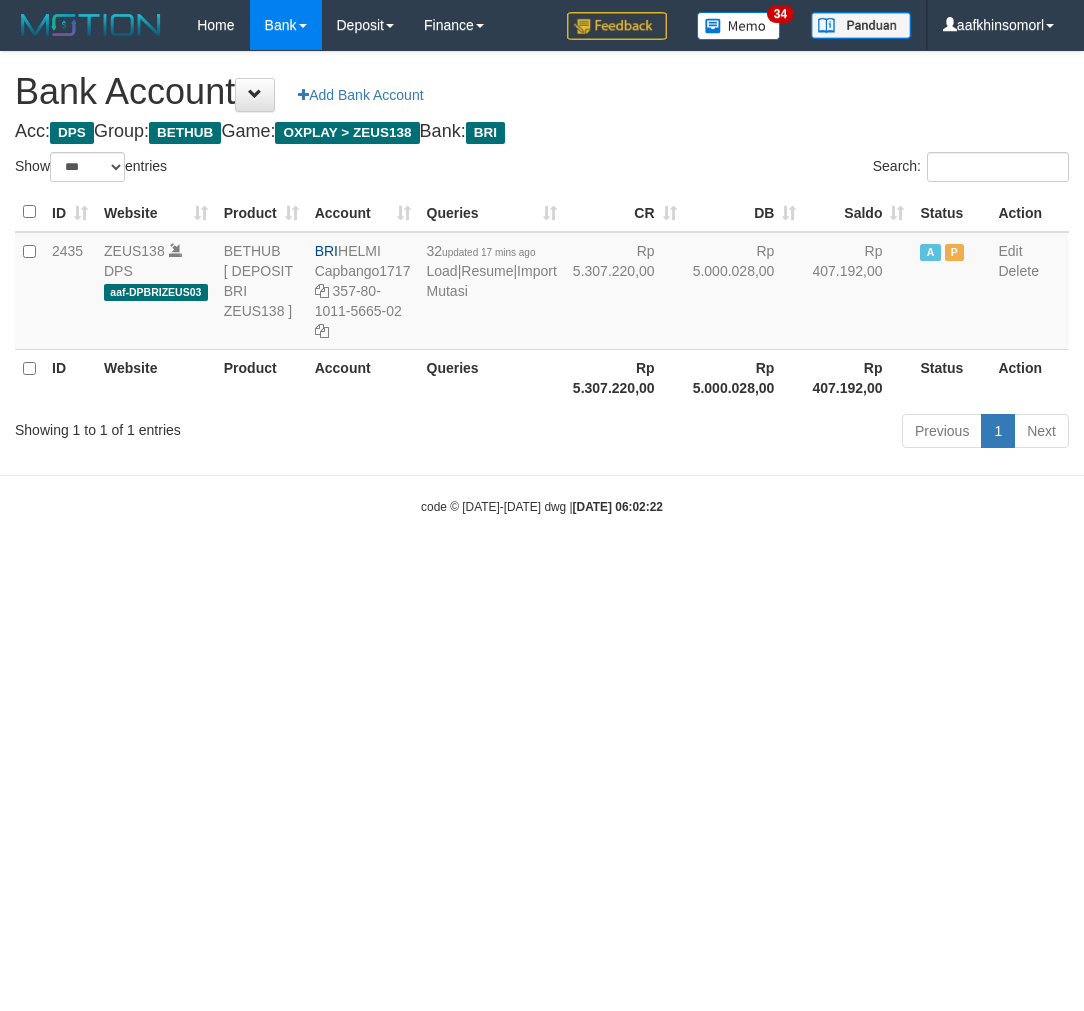 select on "***" 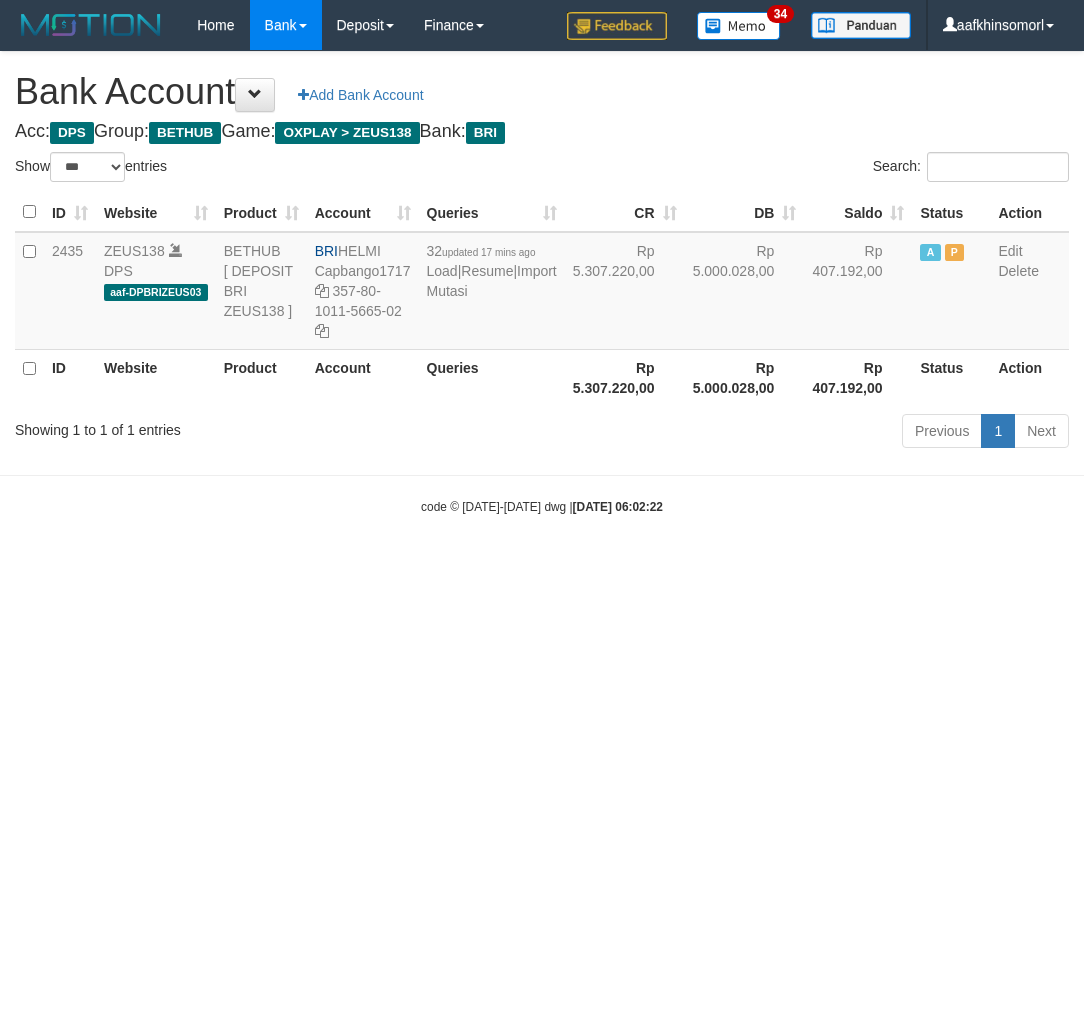 scroll, scrollTop: 0, scrollLeft: 0, axis: both 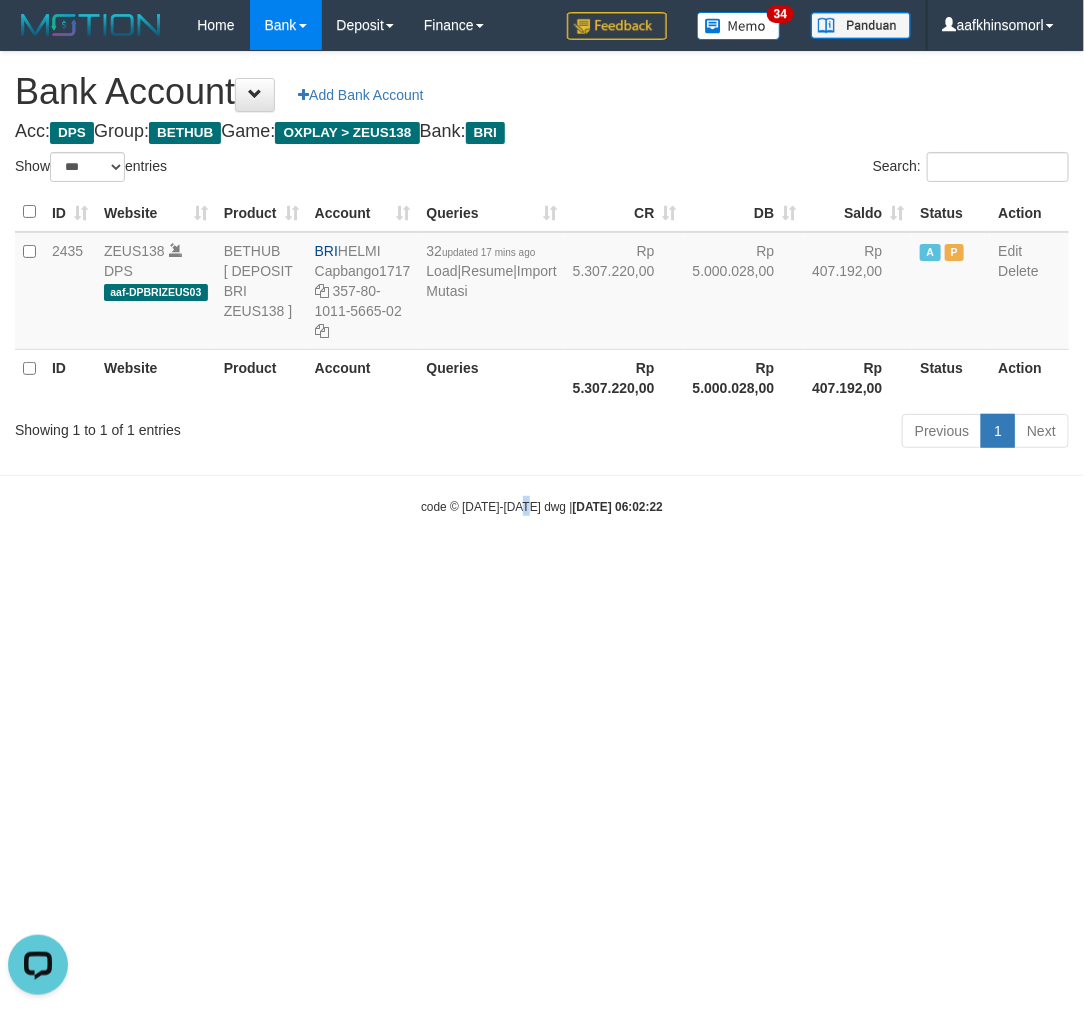click on "Toggle navigation
Home
Bank
Account List
Load
By Website
Group
[OXPLAY]													ZEUS138
By Load Group (DPS)" at bounding box center [542, 283] 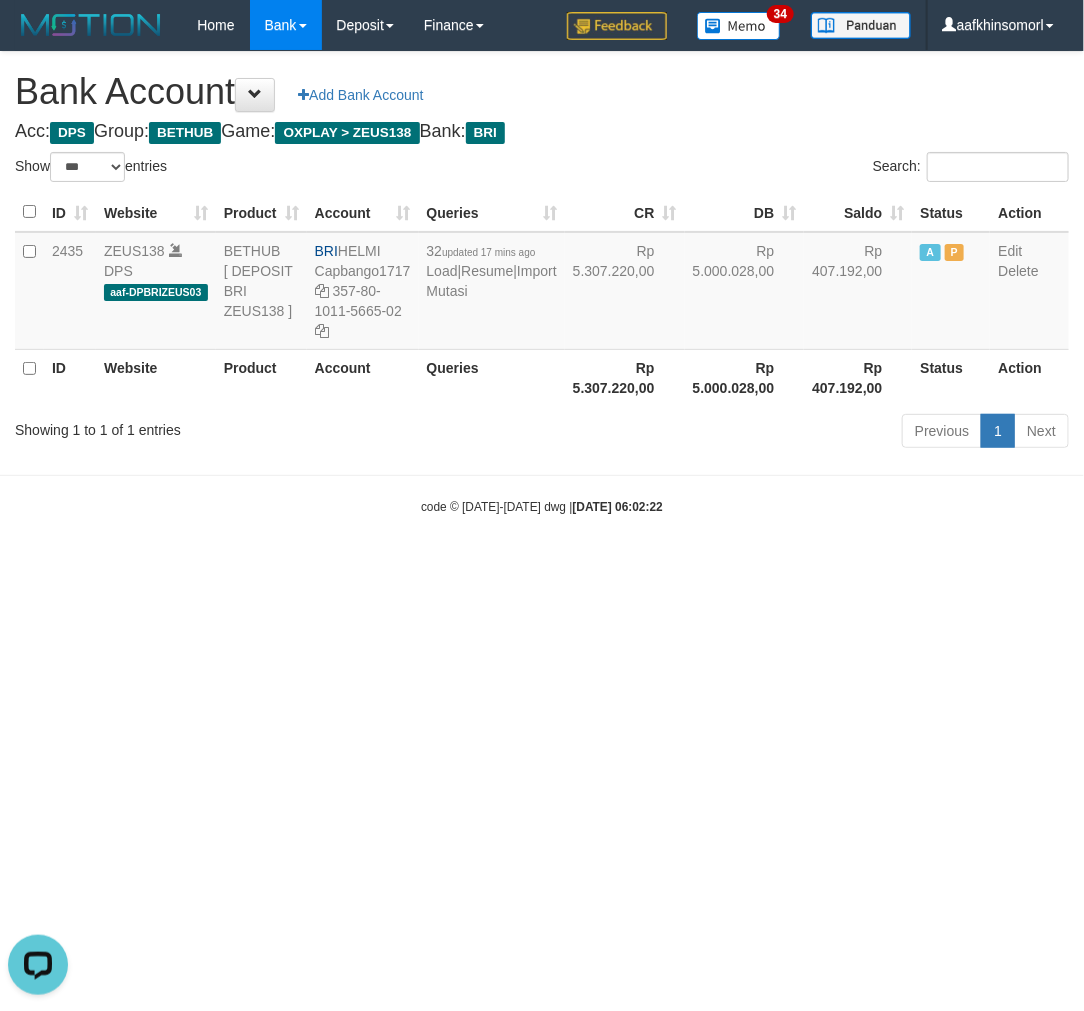 click on "Toggle navigation
Home
Bank
Account List
Load
By Website
Group
[OXPLAY]													ZEUS138
By Load Group (DPS)" at bounding box center [542, 283] 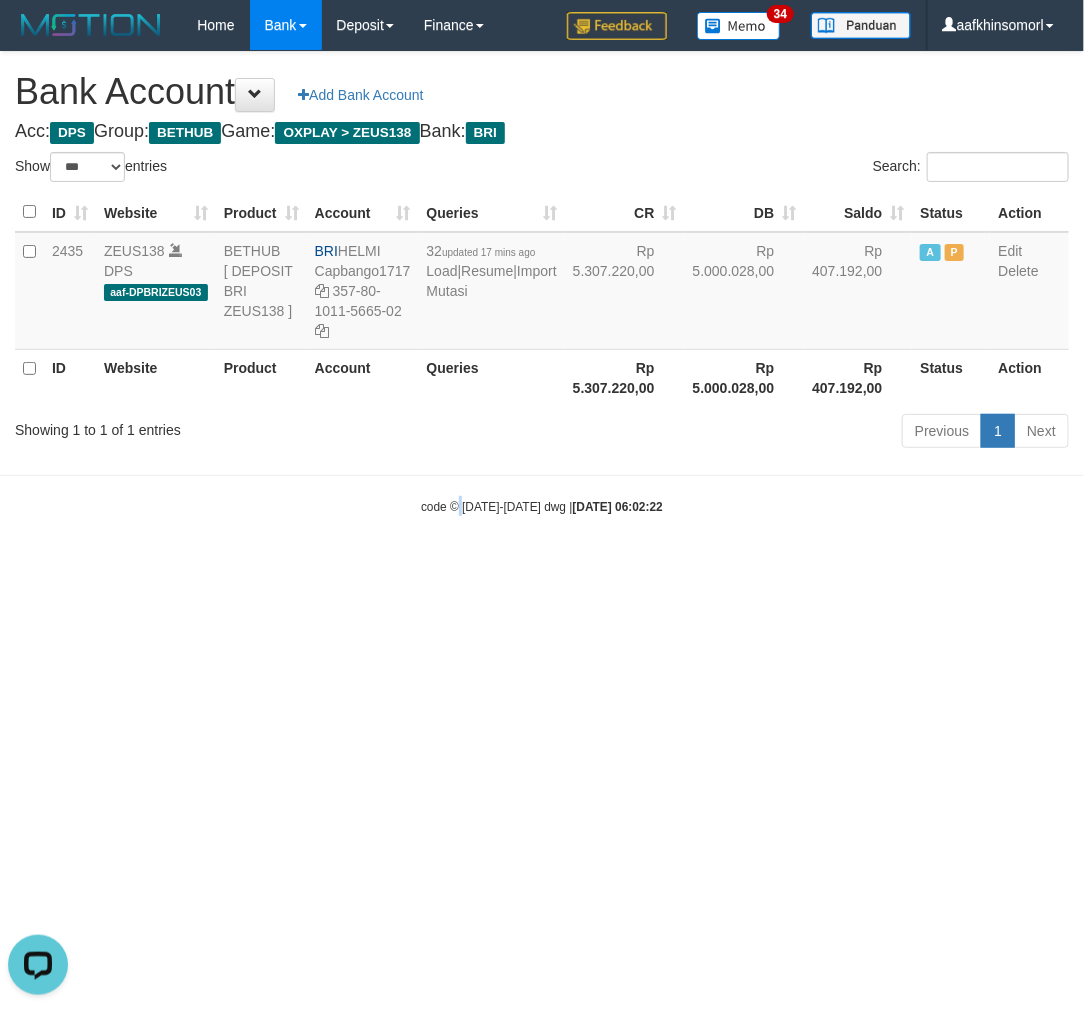 click on "Toggle navigation
Home
Bank
Account List
Load
By Website
Group
[OXPLAY]													ZEUS138
By Load Group (DPS)" at bounding box center [542, 283] 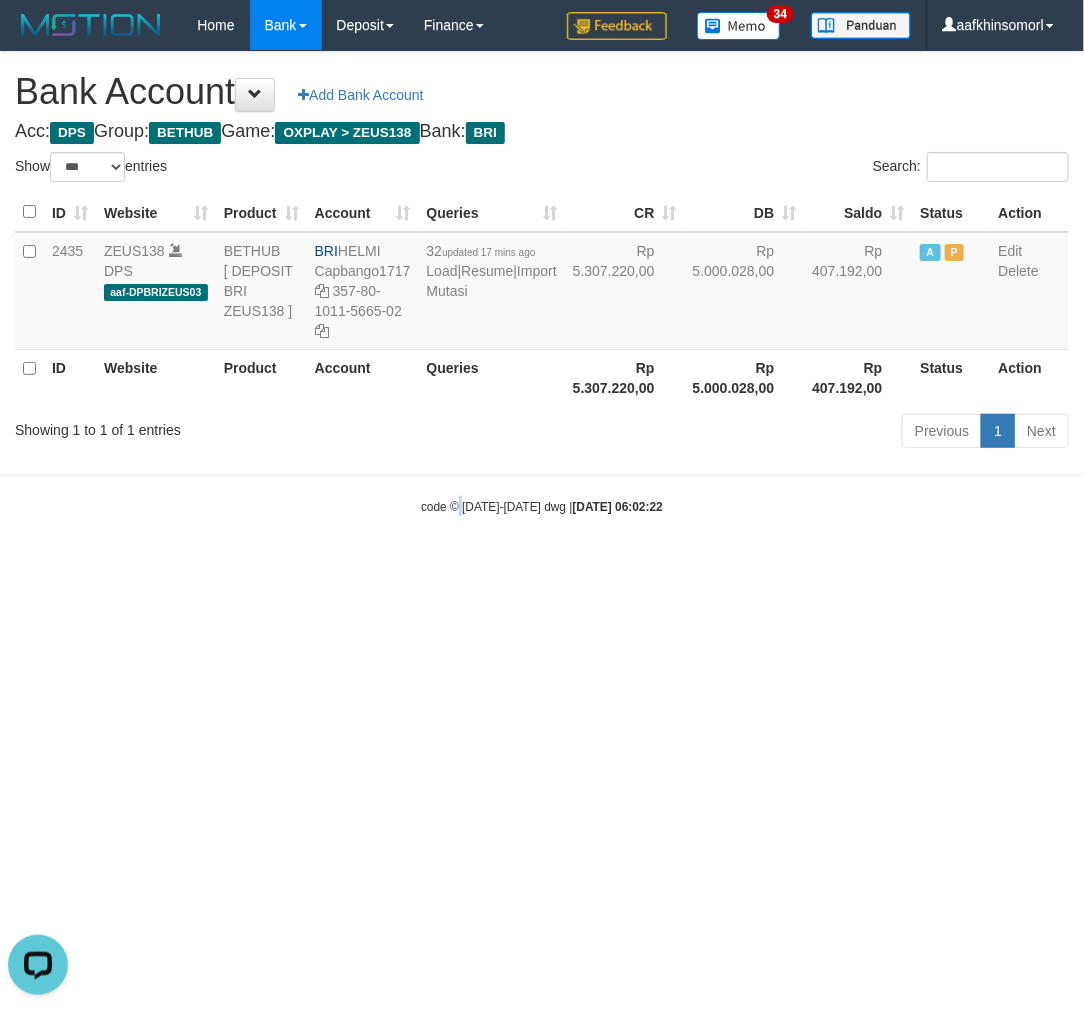click on "Toggle navigation
Home
Bank
Account List
Load
By Website
Group
[OXPLAY]													ZEUS138
By Load Group (DPS)" at bounding box center (542, 283) 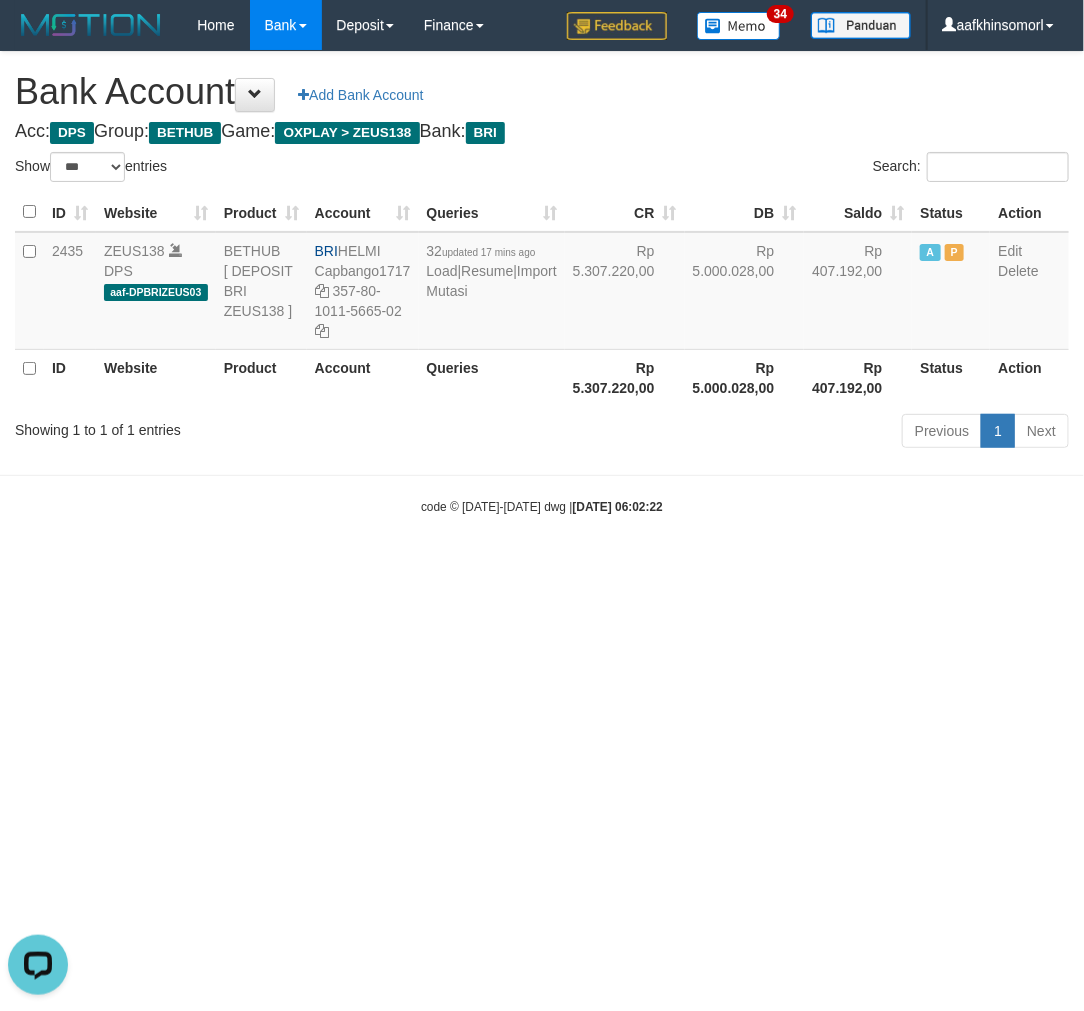 click on "Toggle navigation
Home
Bank
Account List
Load
By Website
Group
[OXPLAY]													ZEUS138
By Load Group (DPS)" at bounding box center (542, 283) 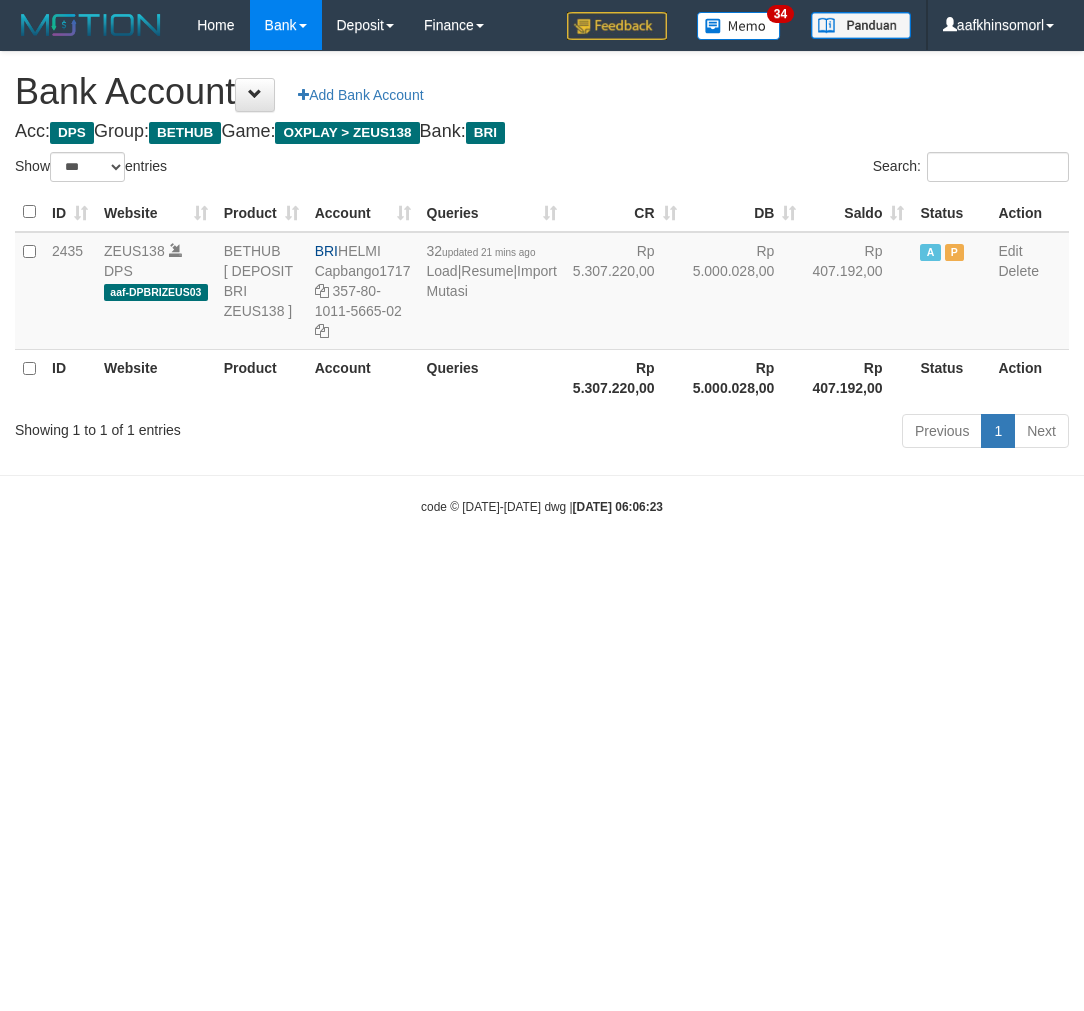 select on "***" 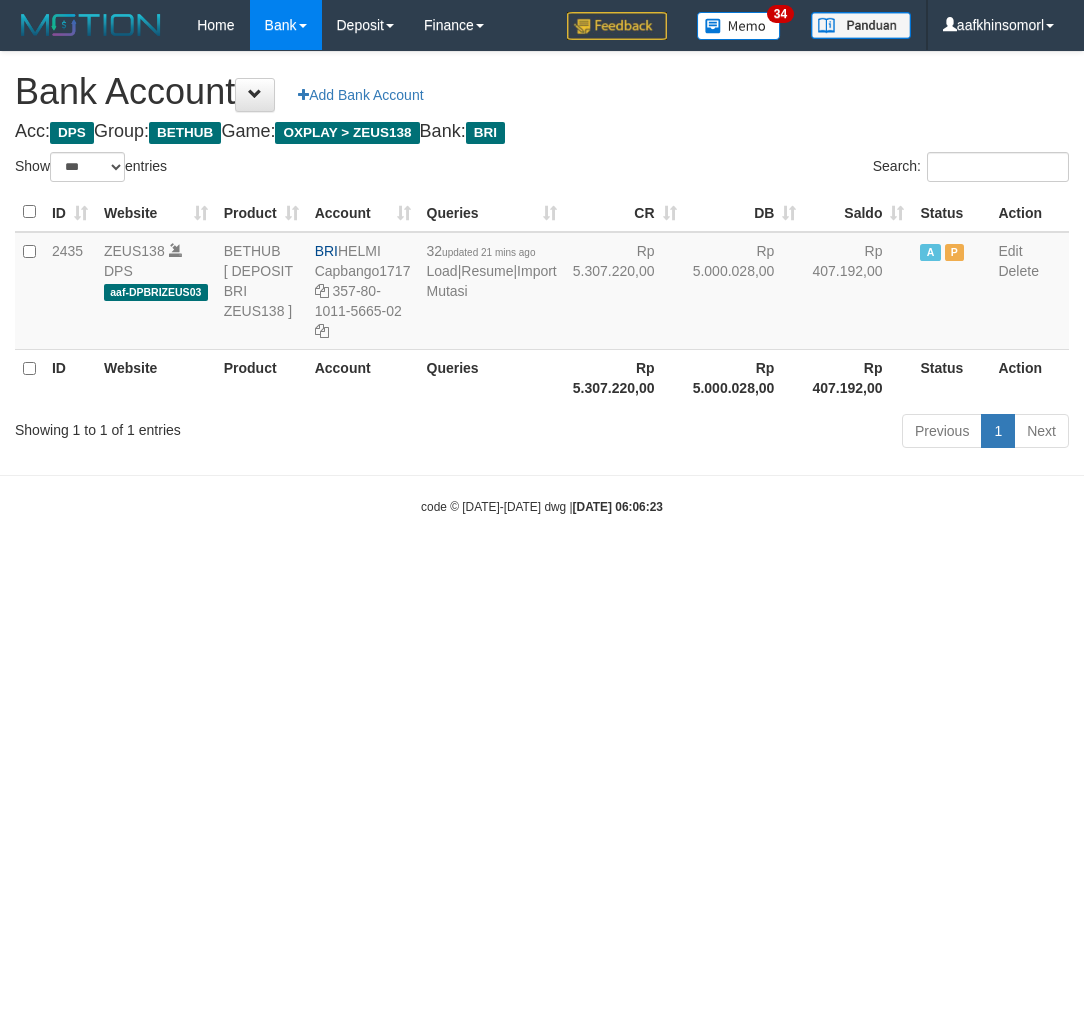 scroll, scrollTop: 0, scrollLeft: 0, axis: both 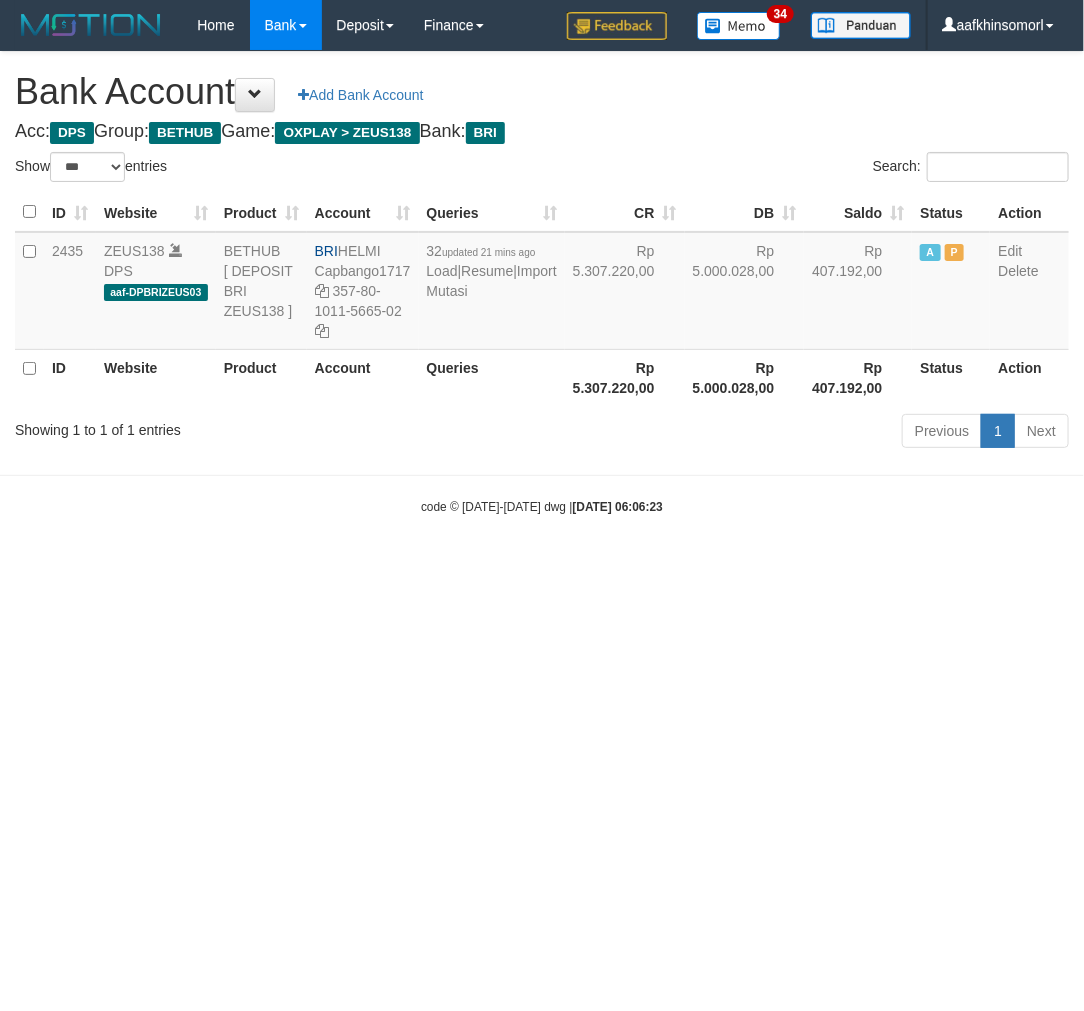 click on "Toggle navigation
Home
Bank
Account List
Load
By Website
Group
[OXPLAY]													ZEUS138
By Load Group (DPS)" at bounding box center (542, 283) 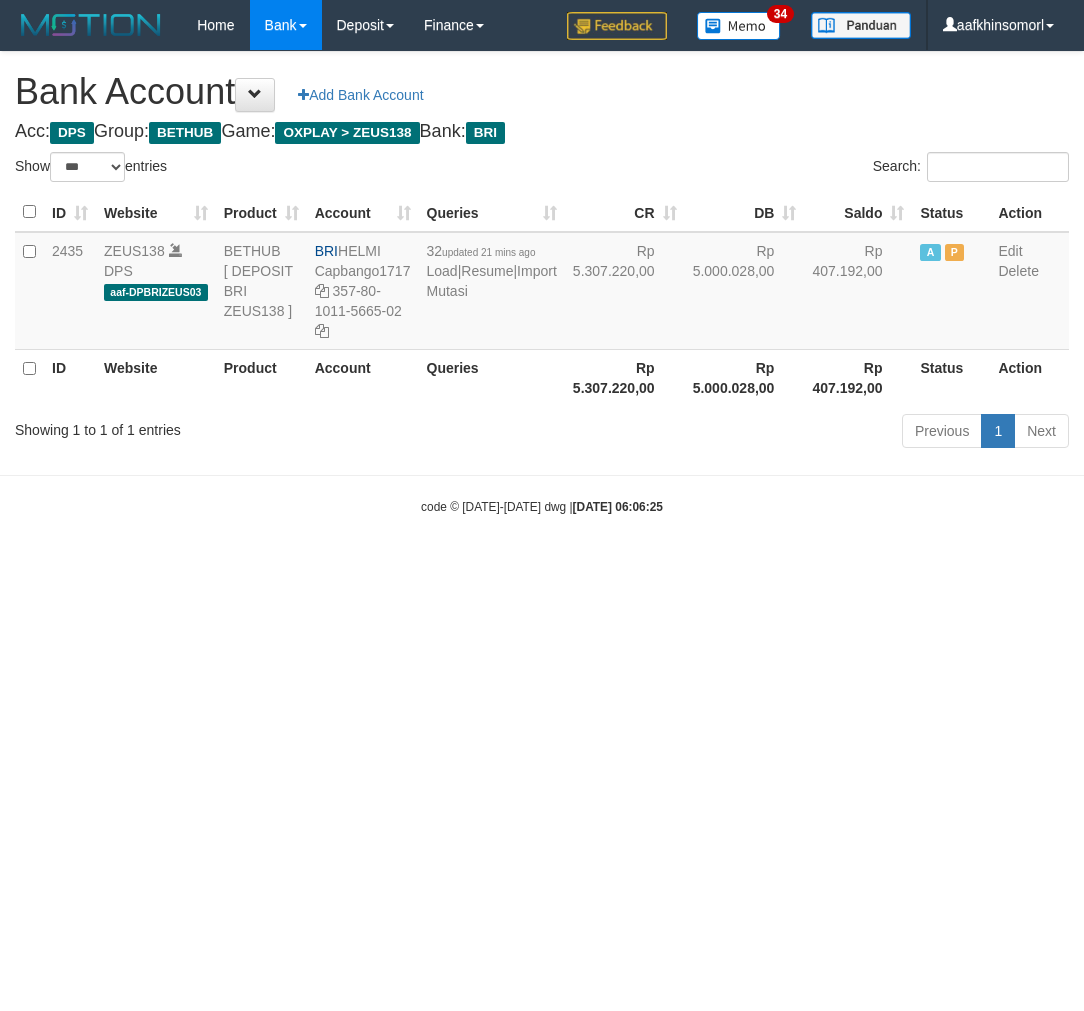 select on "***" 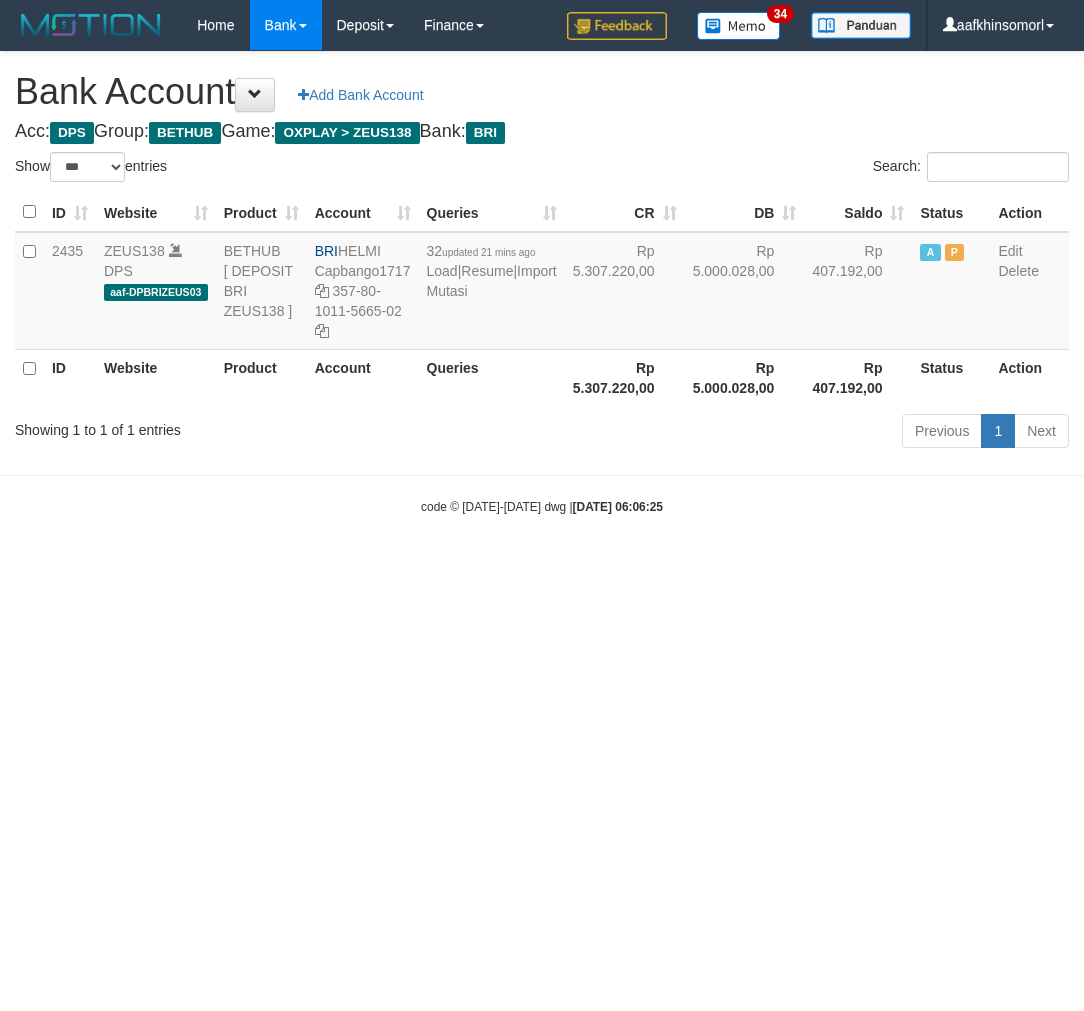 scroll, scrollTop: 0, scrollLeft: 0, axis: both 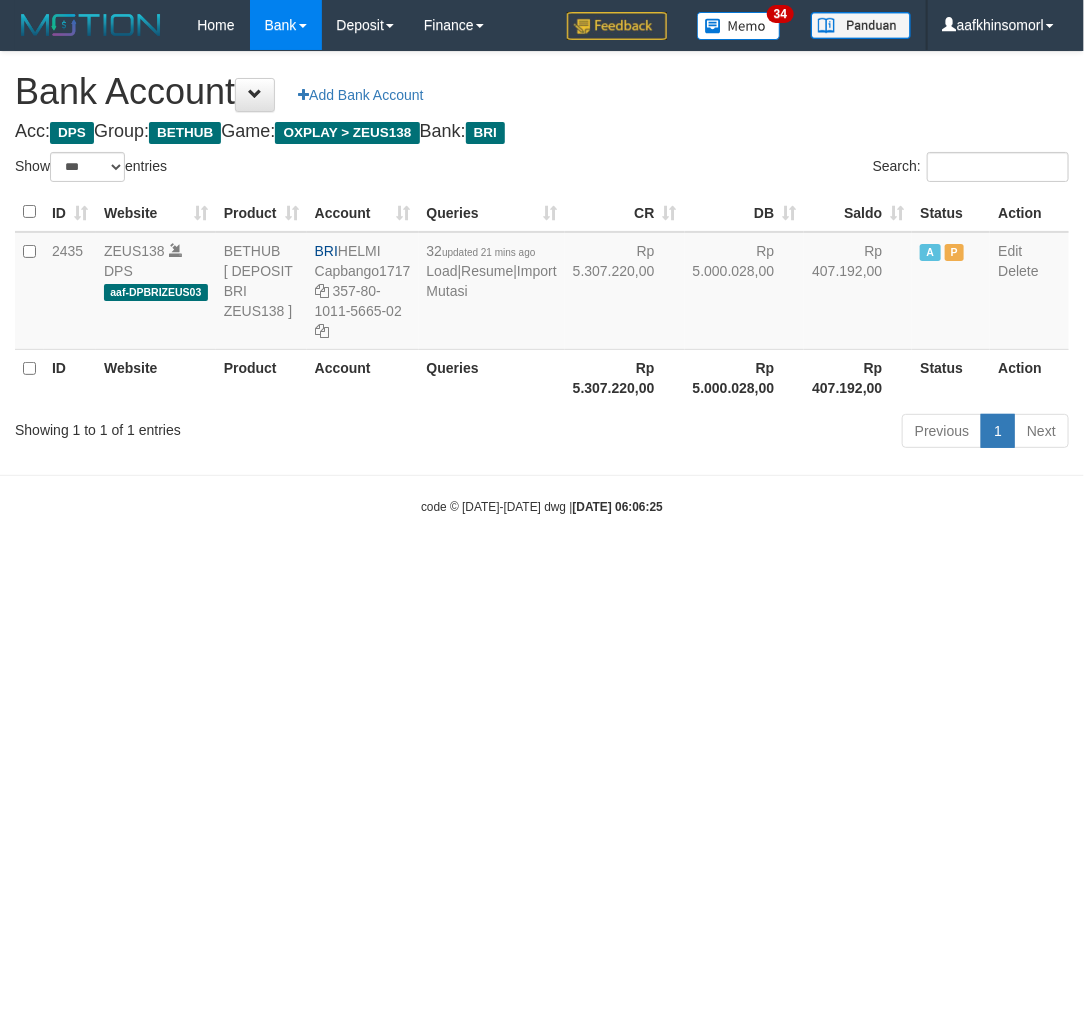 click on "Toggle navigation
Home
Bank
Account List
Load
By Website
Group
[OXPLAY]													ZEUS138
By Load Group (DPS)" at bounding box center [542, 283] 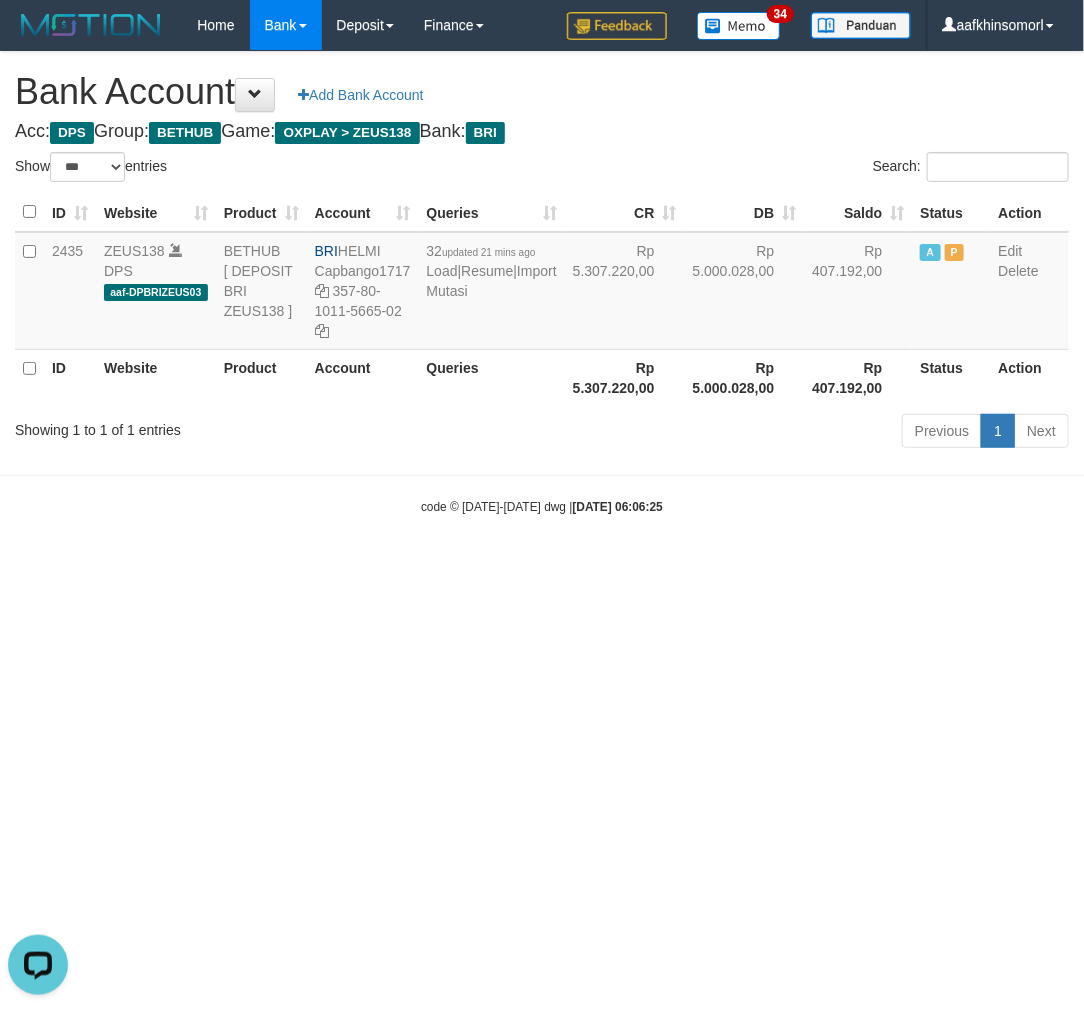 scroll, scrollTop: 0, scrollLeft: 0, axis: both 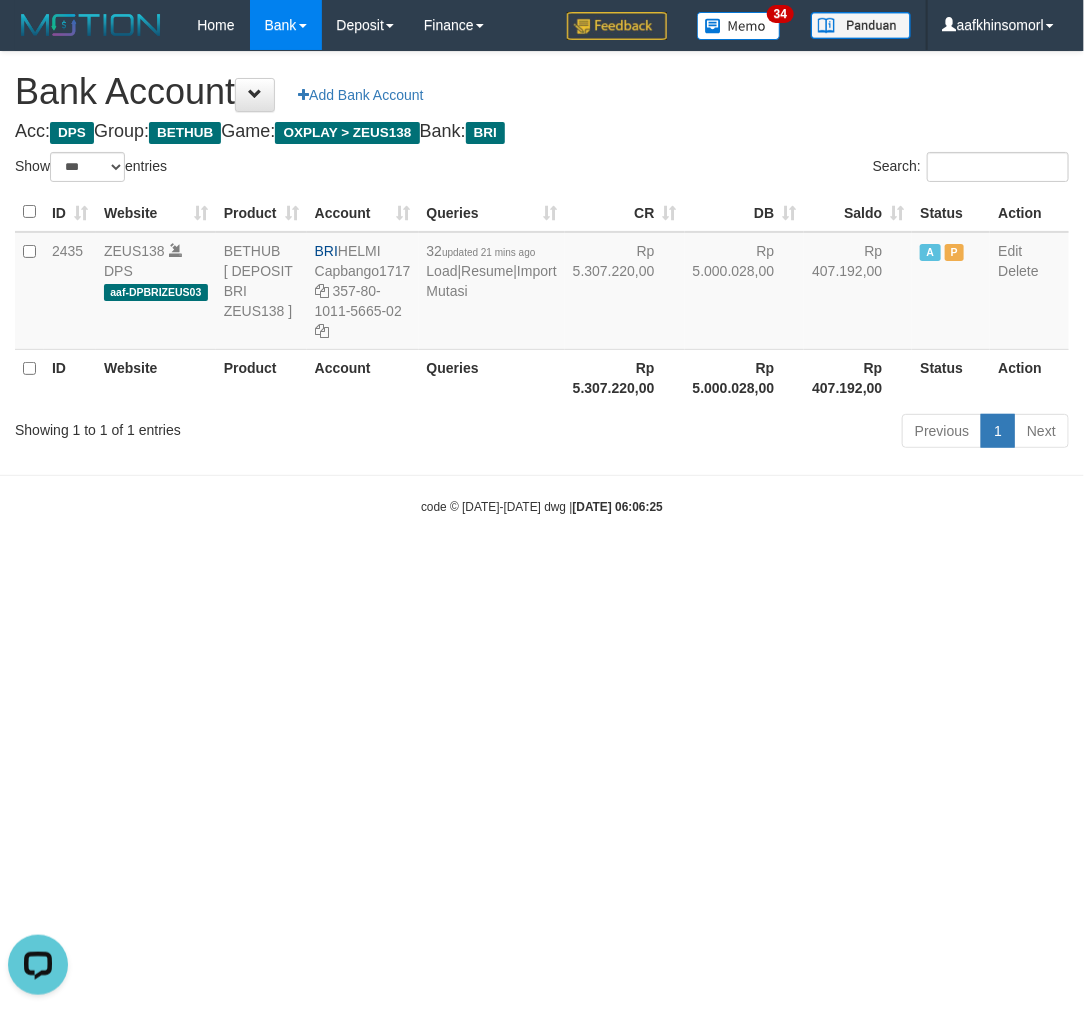 click on "Toggle navigation
Home
Bank
Account List
Load
By Website
Group
[OXPLAY]													ZEUS138
By Load Group (DPS)" at bounding box center (542, 283) 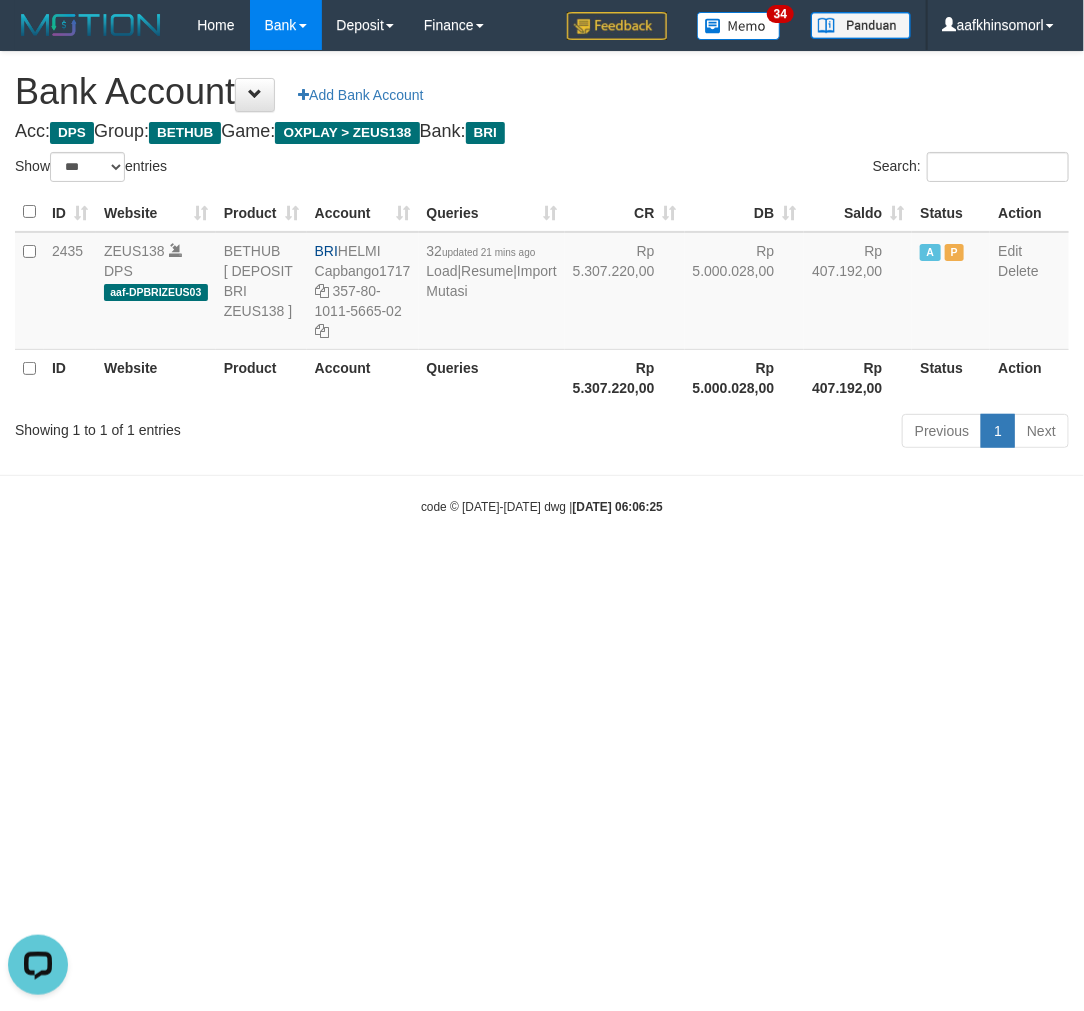 click on "Toggle navigation
Home
Bank
Account List
Load
By Website
Group
[OXPLAY]													ZEUS138
By Load Group (DPS)" at bounding box center [542, 283] 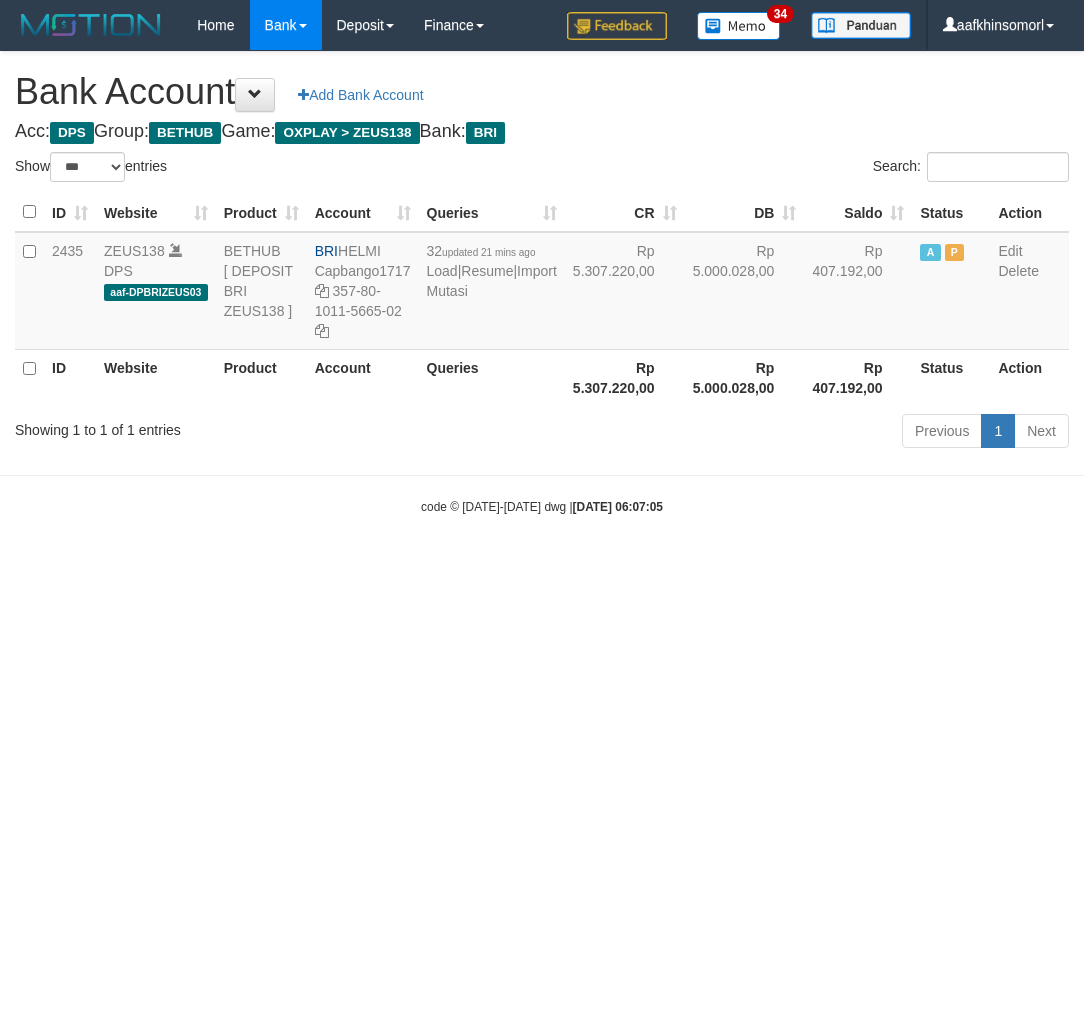 select on "***" 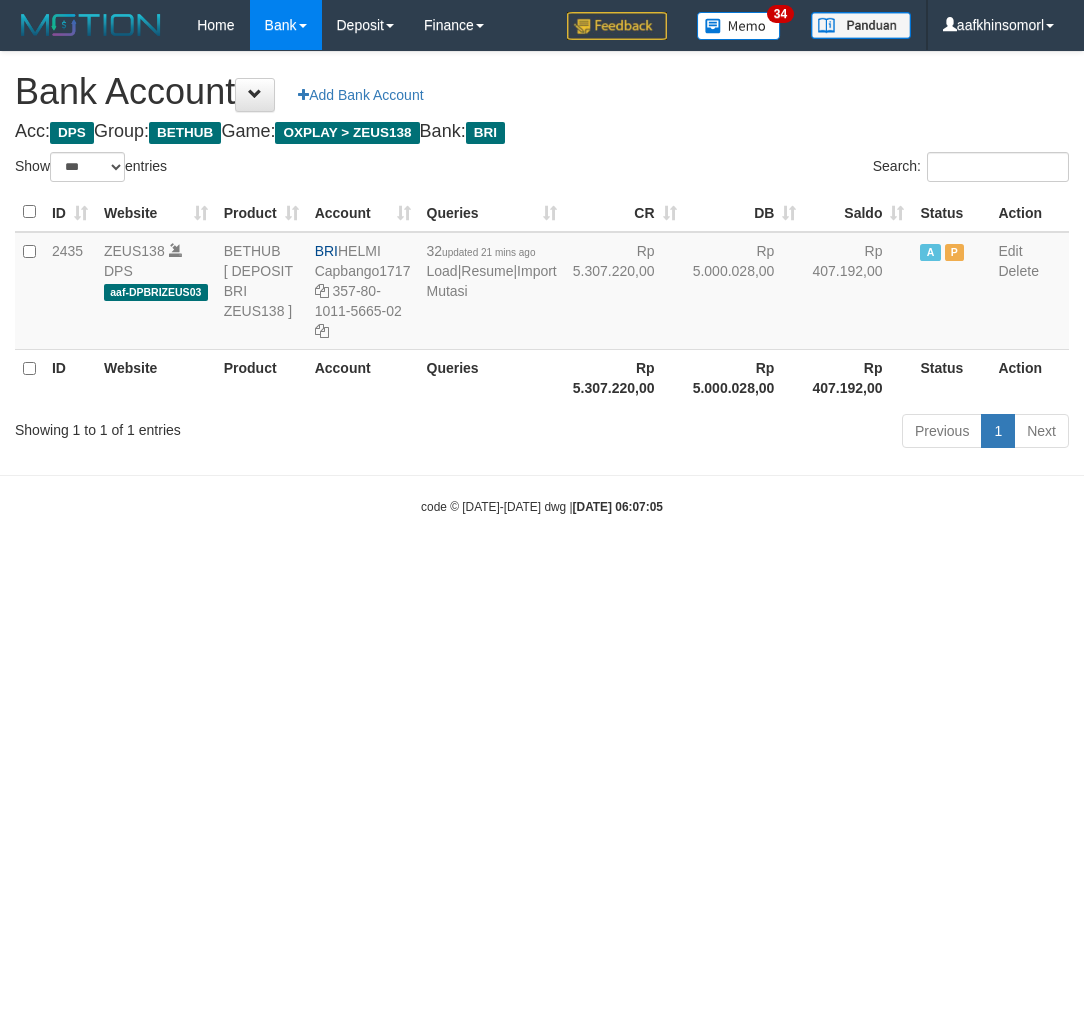 scroll, scrollTop: 0, scrollLeft: 0, axis: both 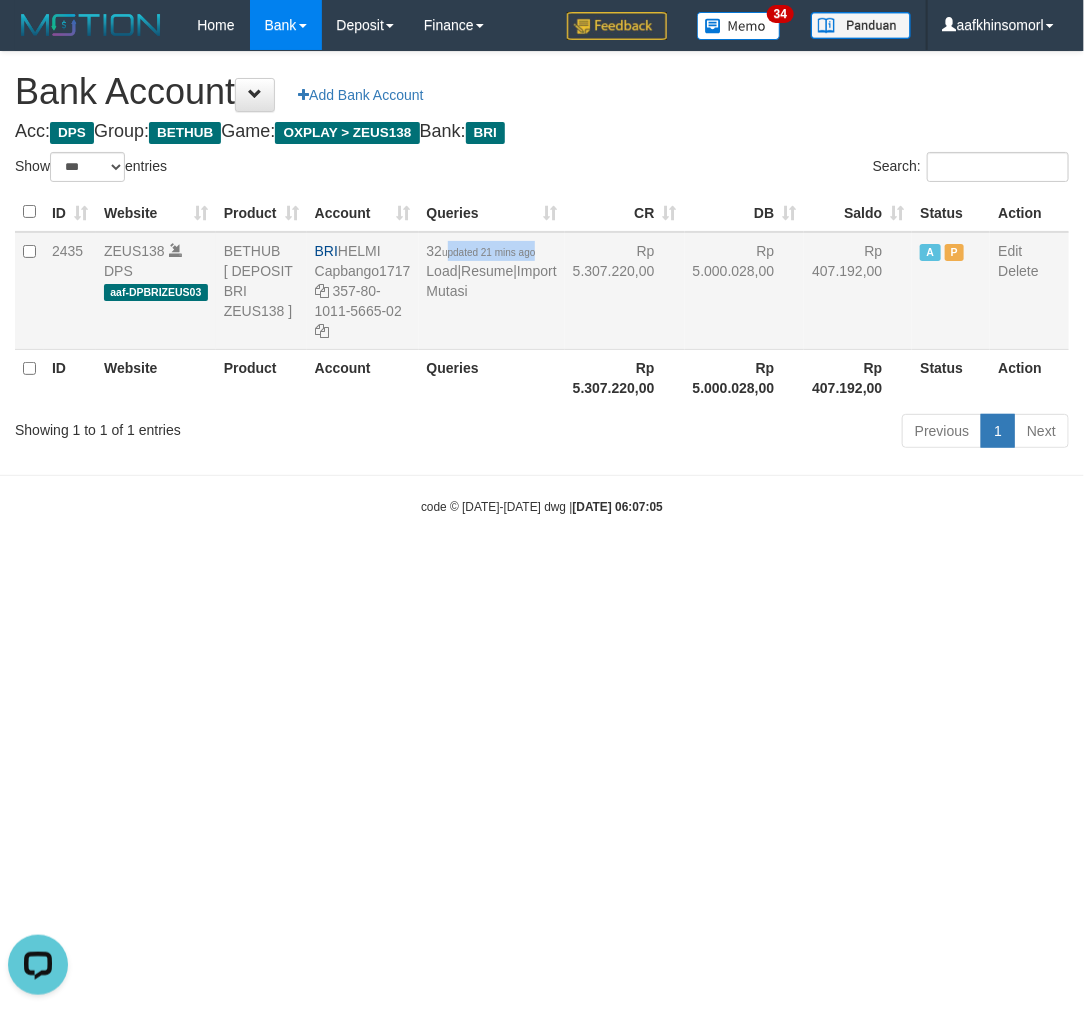 drag, startPoint x: 471, startPoint y: 252, endPoint x: 490, endPoint y: 270, distance: 26.172504 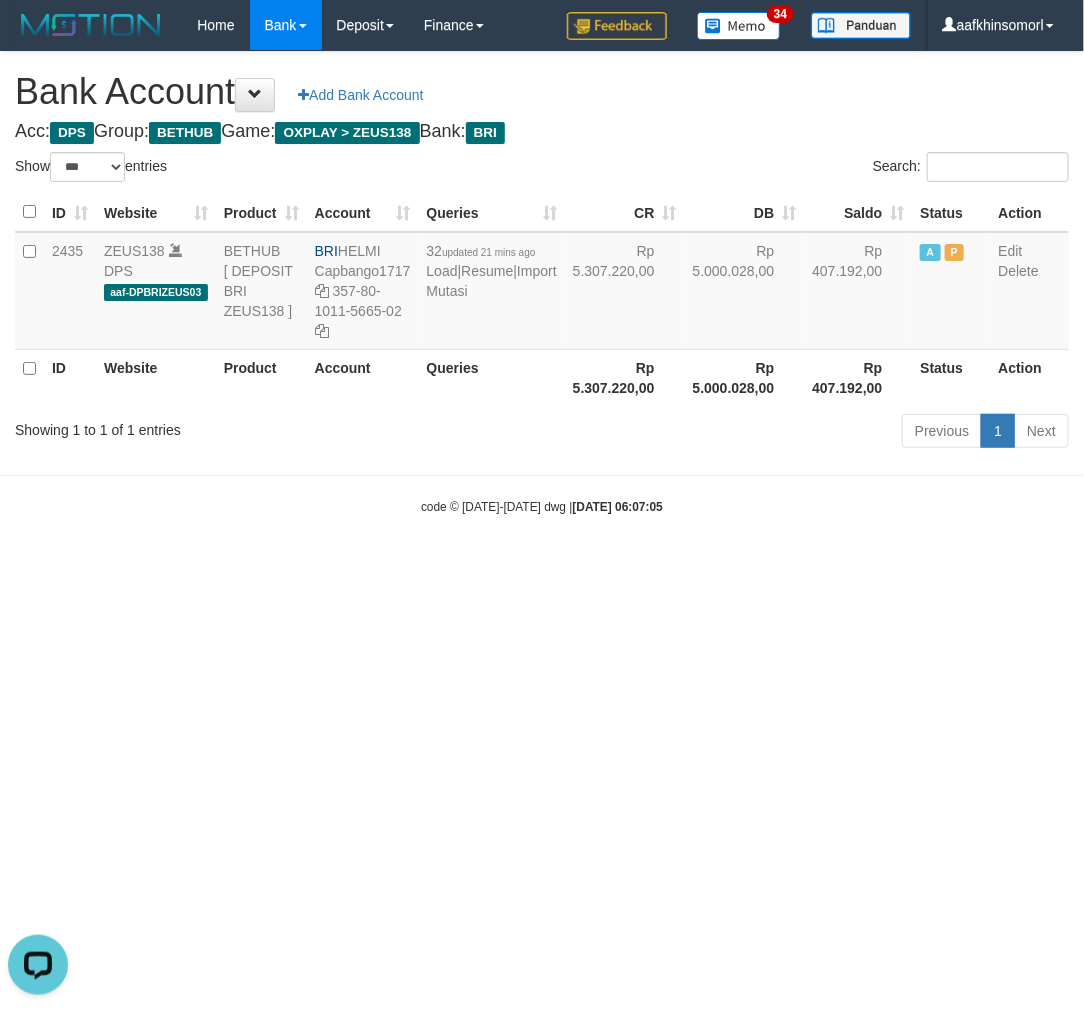 click on "Toggle navigation
Home
Bank
Account List
Load
By Website
Group
[OXPLAY]													ZEUS138
By Load Group (DPS)" at bounding box center [542, 283] 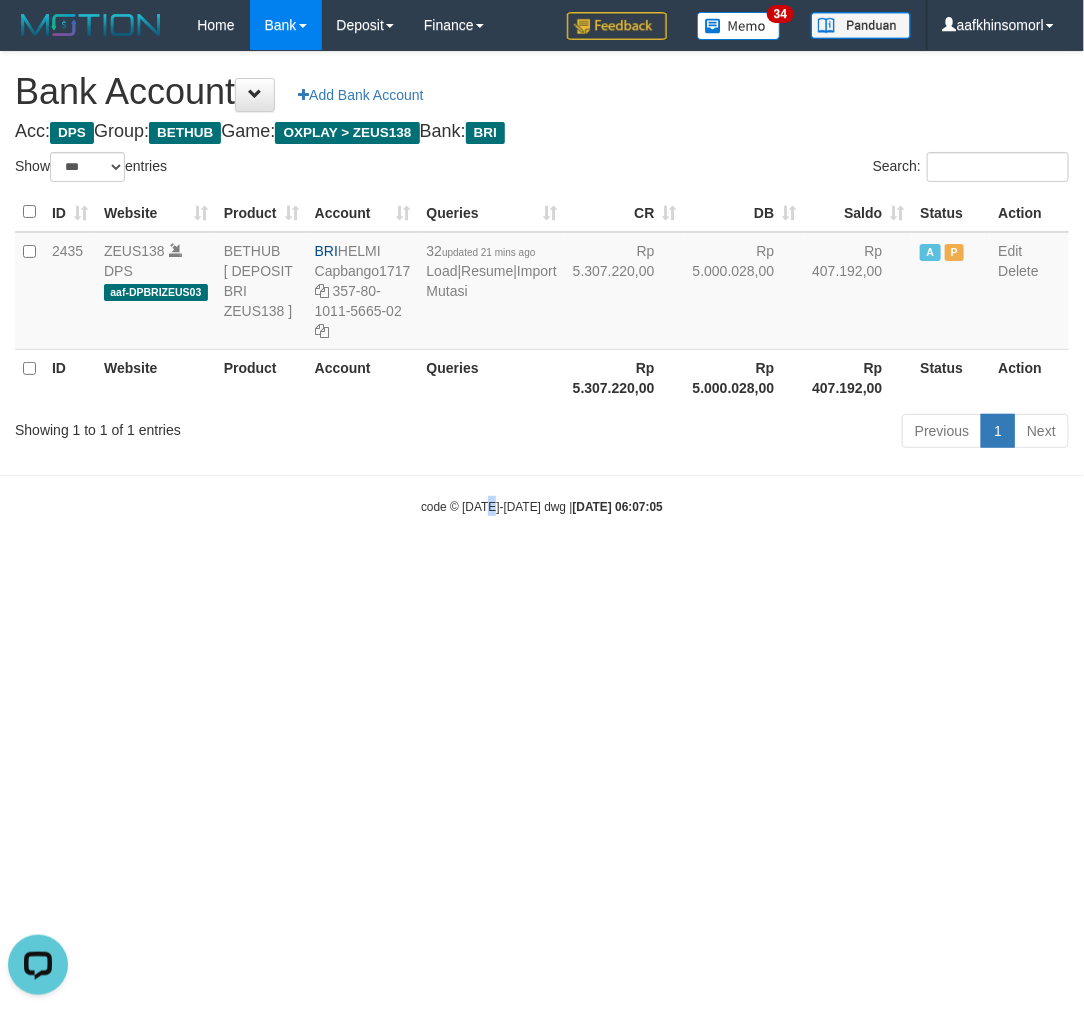 click on "Toggle navigation
Home
Bank
Account List
Load
By Website
Group
[OXPLAY]													ZEUS138
By Load Group (DPS)" at bounding box center [542, 283] 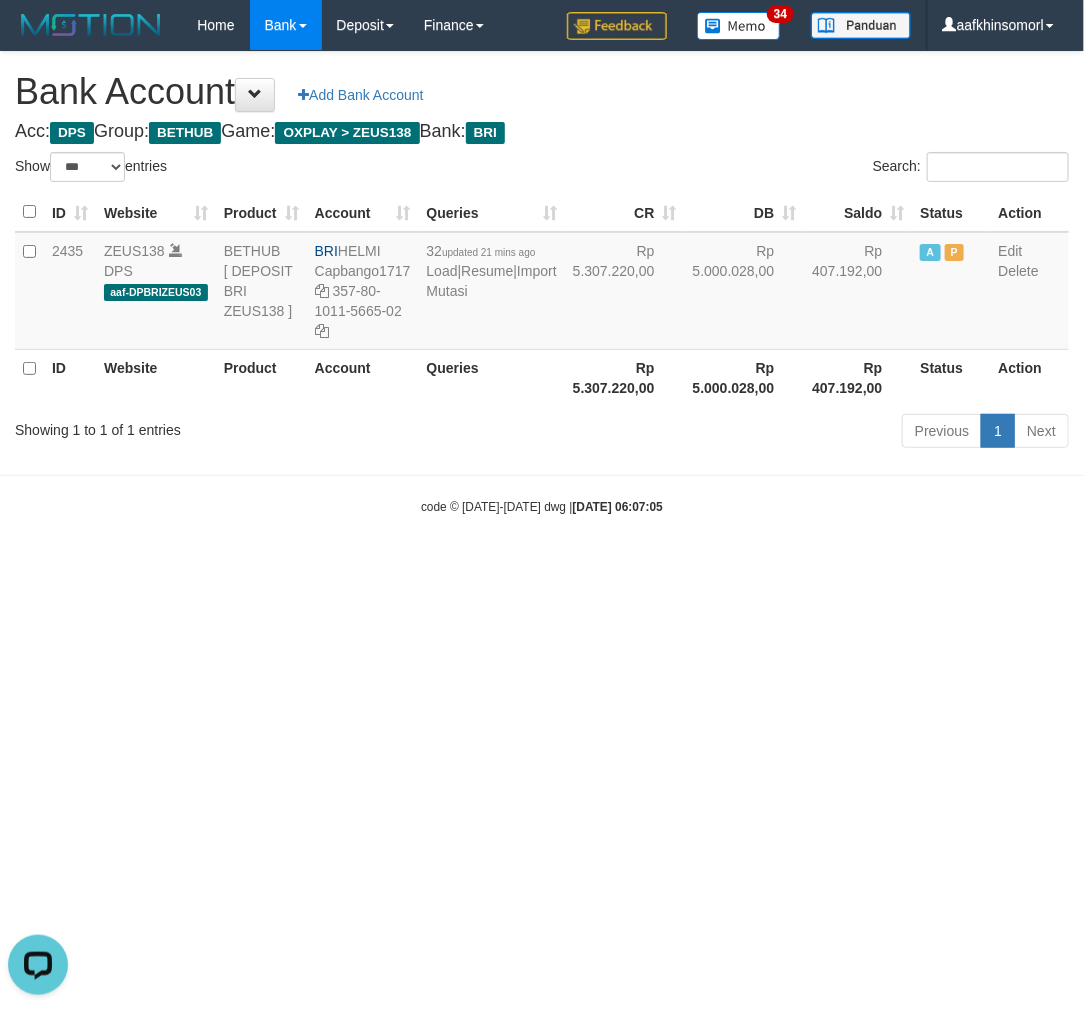 click on "Toggle navigation
Home
Bank
Account List
Load
By Website
Group
[OXPLAY]													ZEUS138
By Load Group (DPS)" at bounding box center (542, 283) 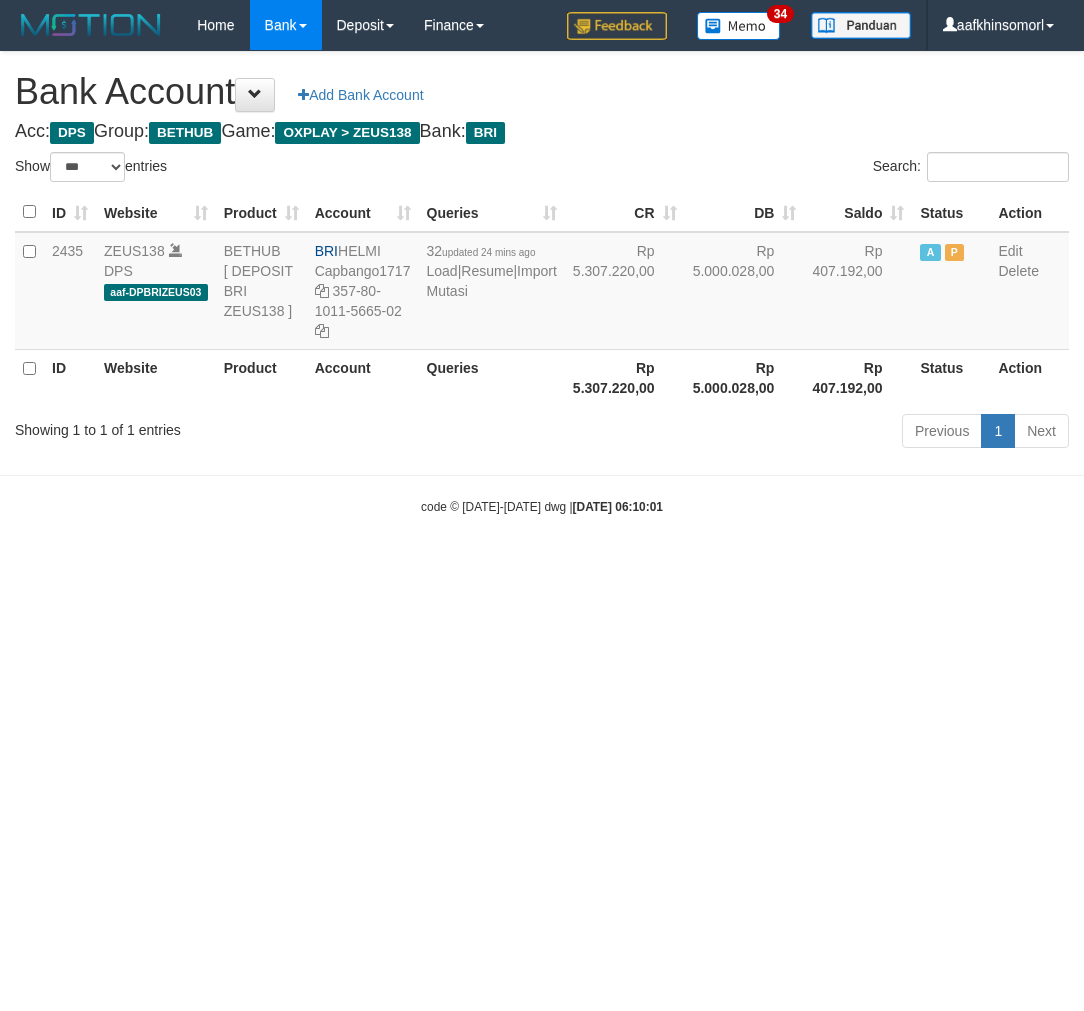 select on "***" 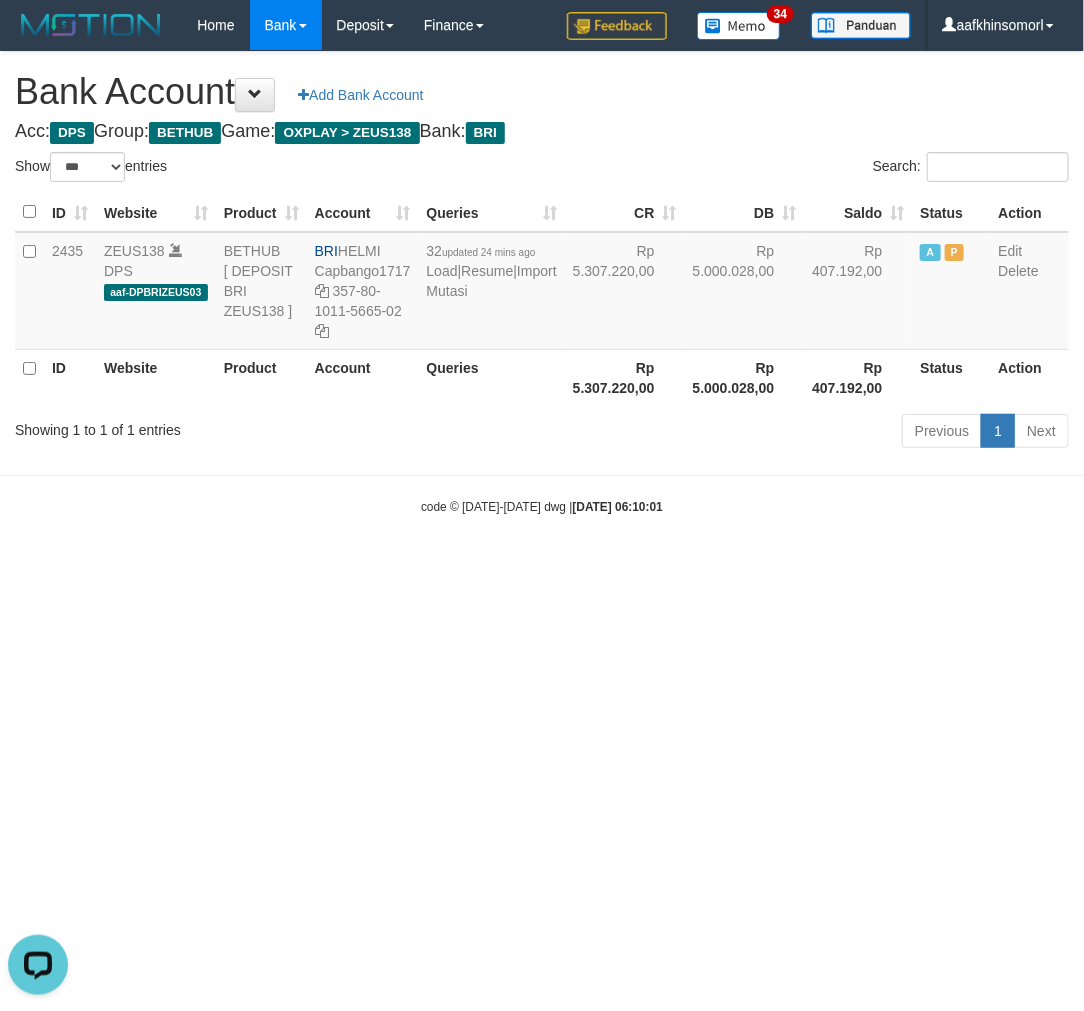 scroll, scrollTop: 0, scrollLeft: 0, axis: both 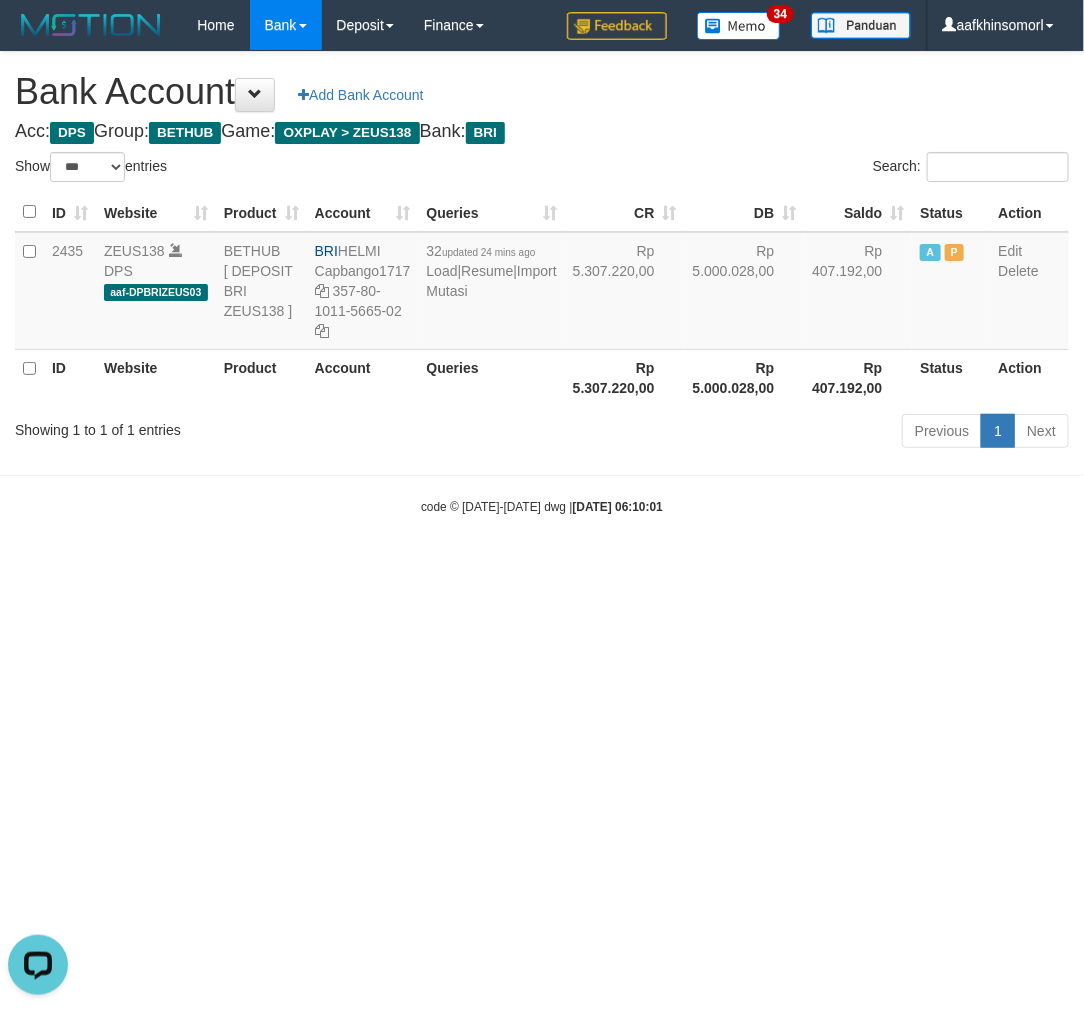 drag, startPoint x: 688, startPoint y: 766, endPoint x: 395, endPoint y: 805, distance: 295.58417 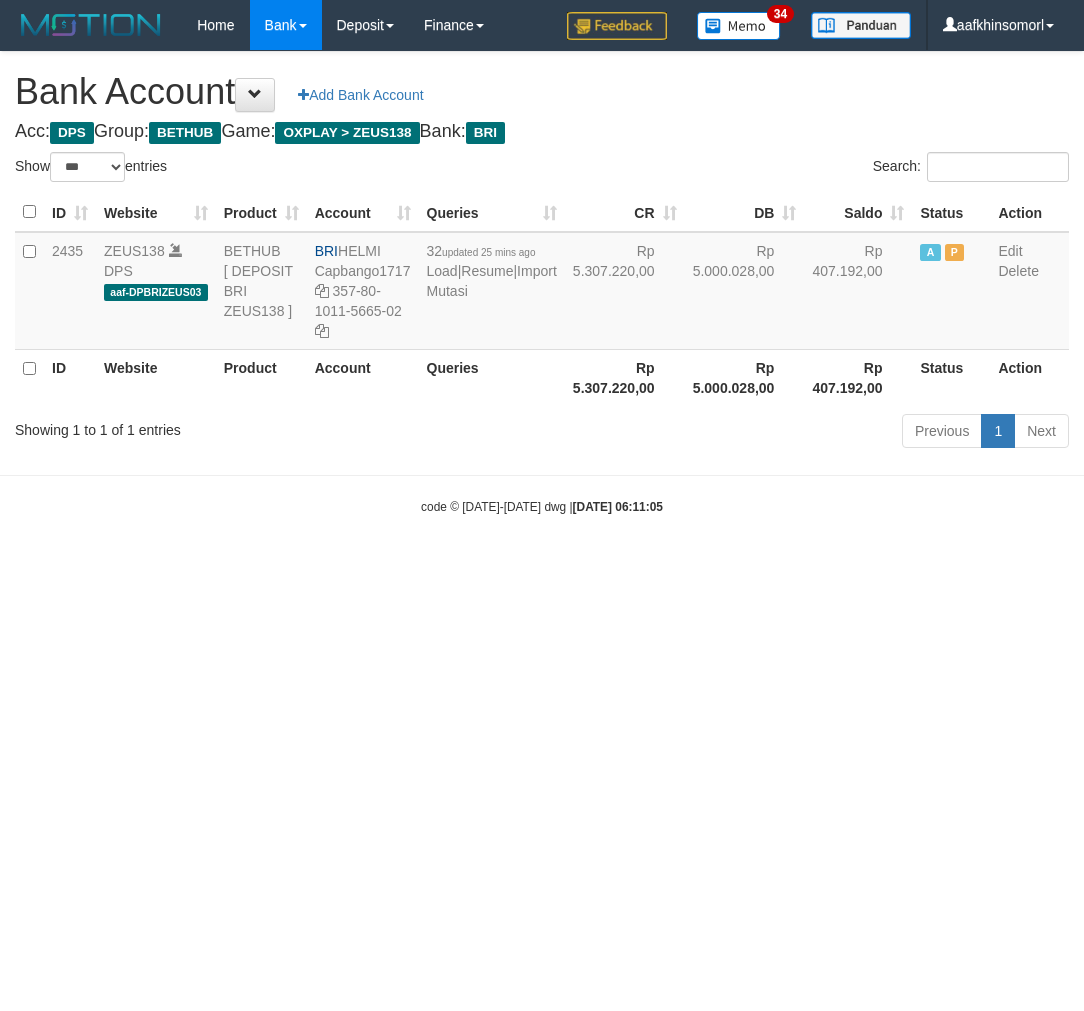 select on "***" 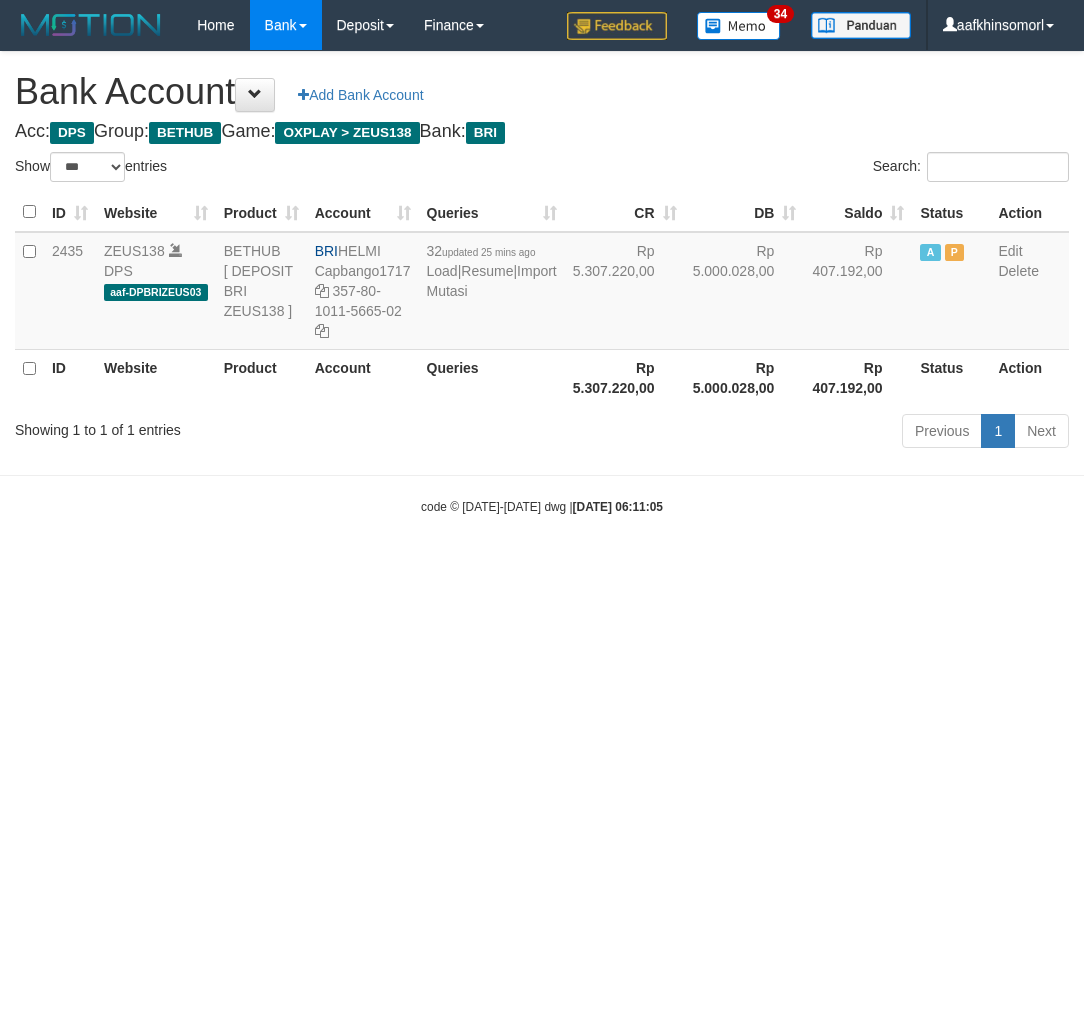 scroll, scrollTop: 0, scrollLeft: 0, axis: both 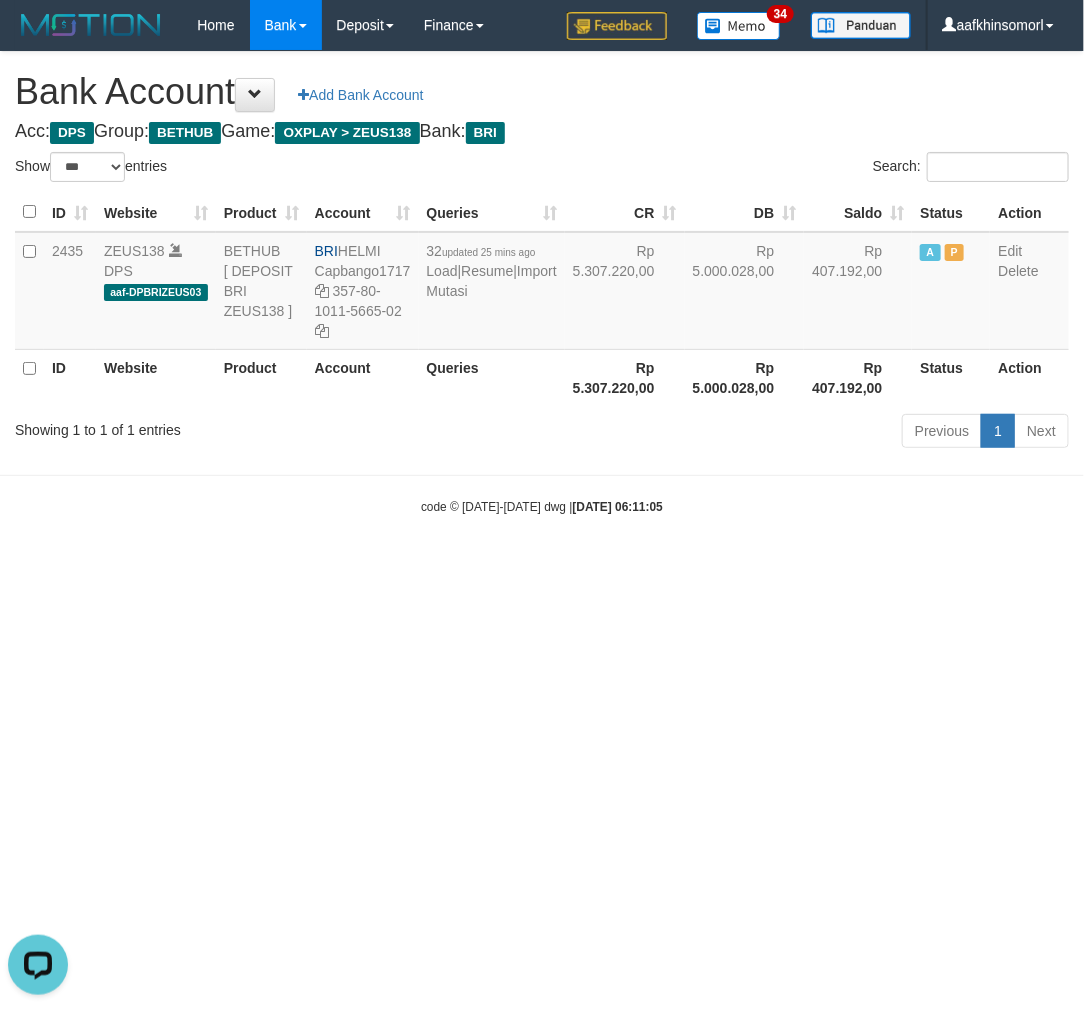 click on "Toggle navigation
Home
Bank
Account List
Load
By Website
Group
[OXPLAY]													ZEUS138
By Load Group (DPS)" at bounding box center (542, 283) 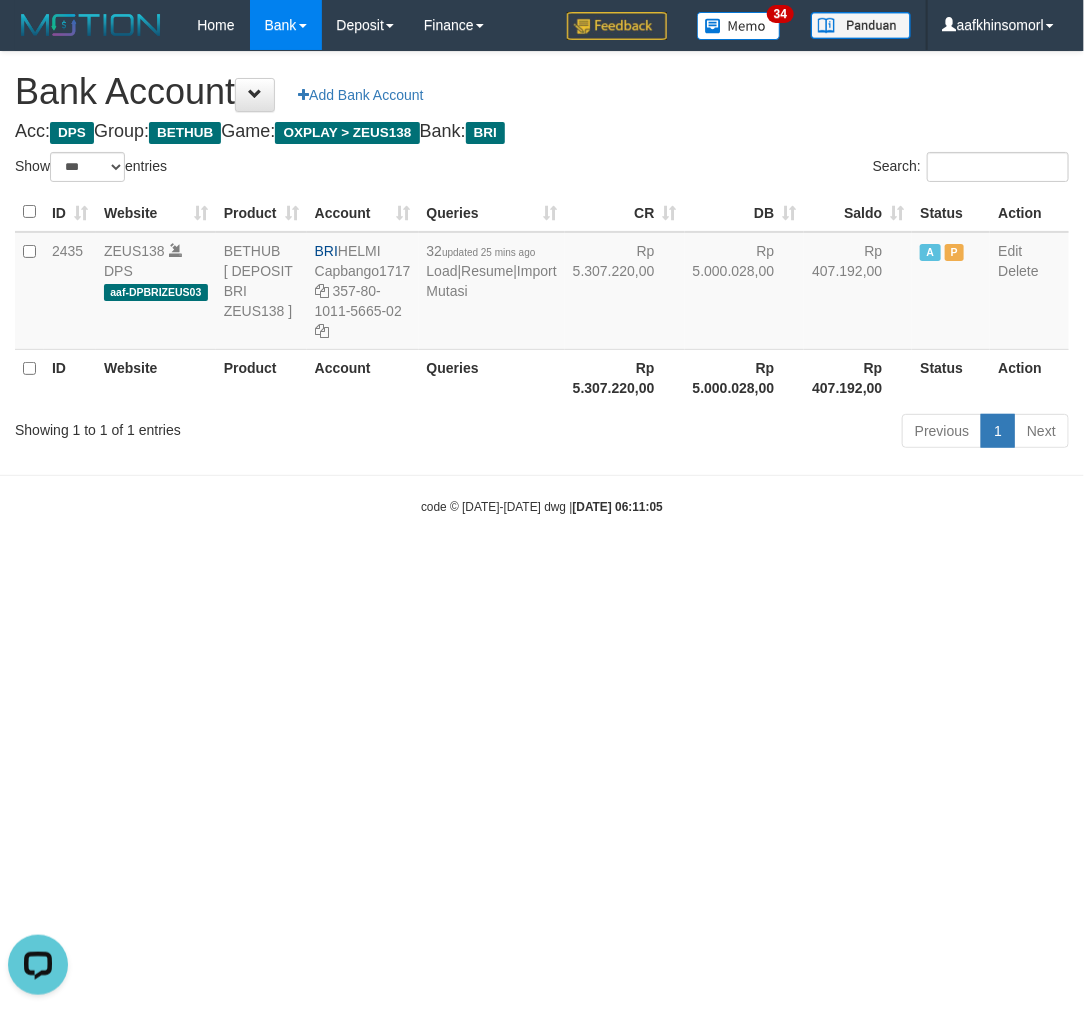 click on "Toggle navigation
Home
Bank
Account List
Load
By Website
Group
[OXPLAY]													ZEUS138
By Load Group (DPS)" at bounding box center [542, 283] 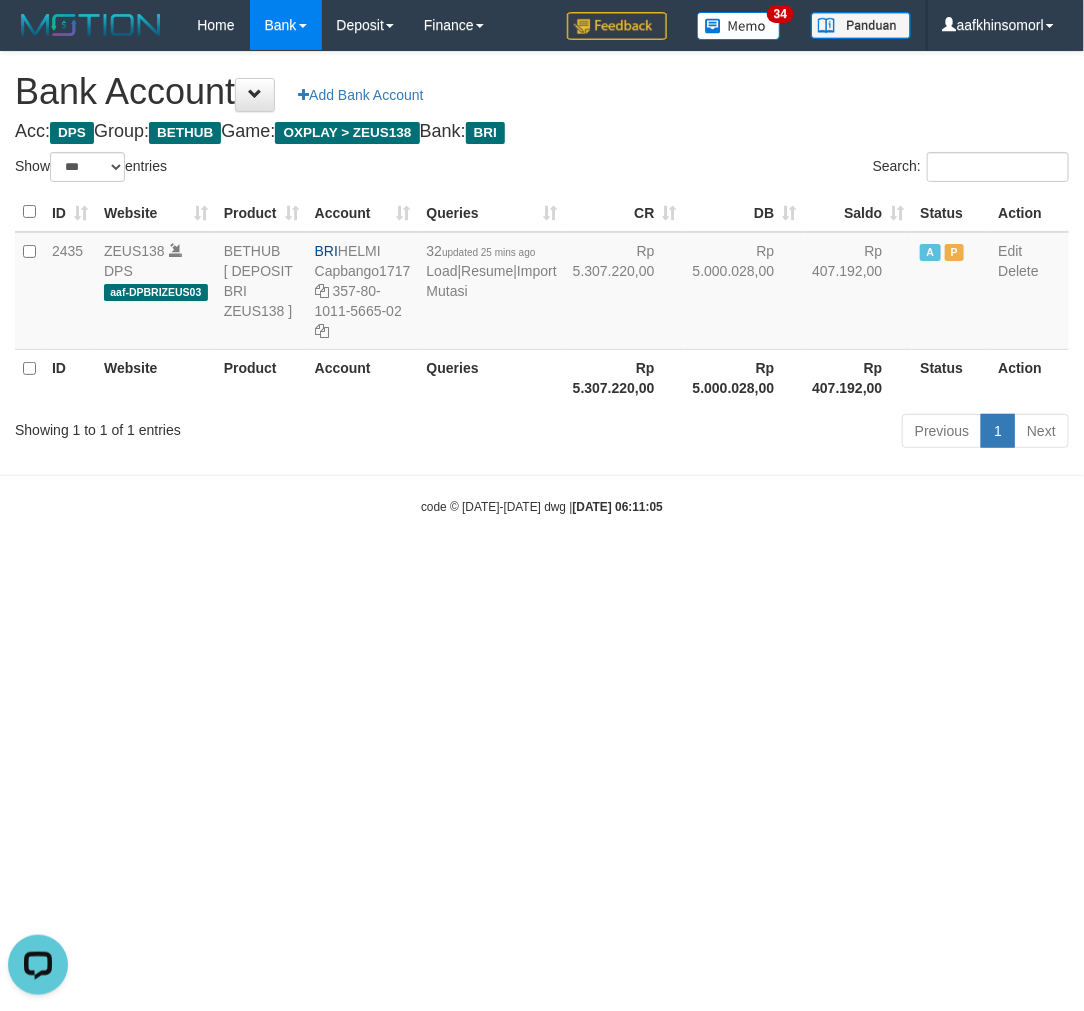 click on "Toggle navigation
Home
Bank
Account List
Load
By Website
Group
[OXPLAY]													ZEUS138
By Load Group (DPS)" at bounding box center (542, 283) 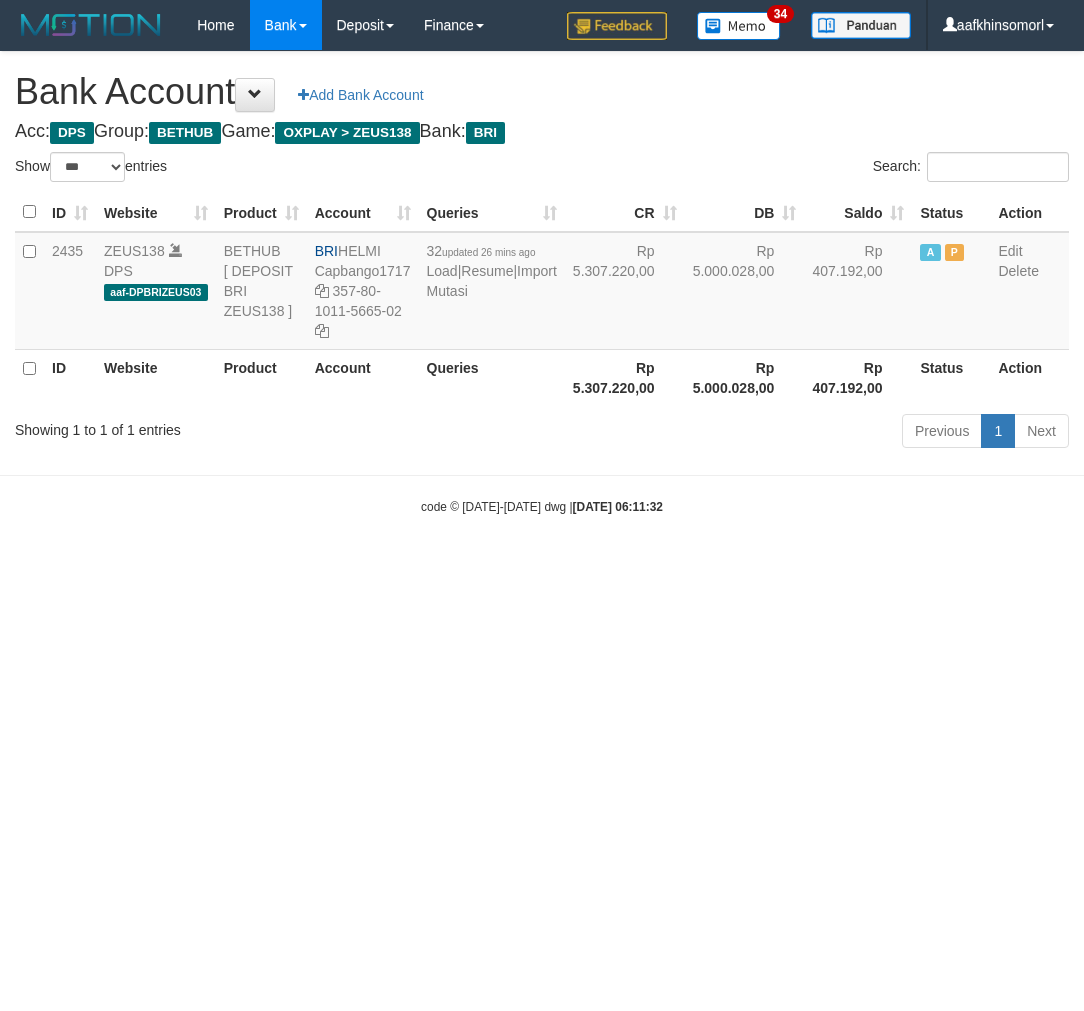 select on "***" 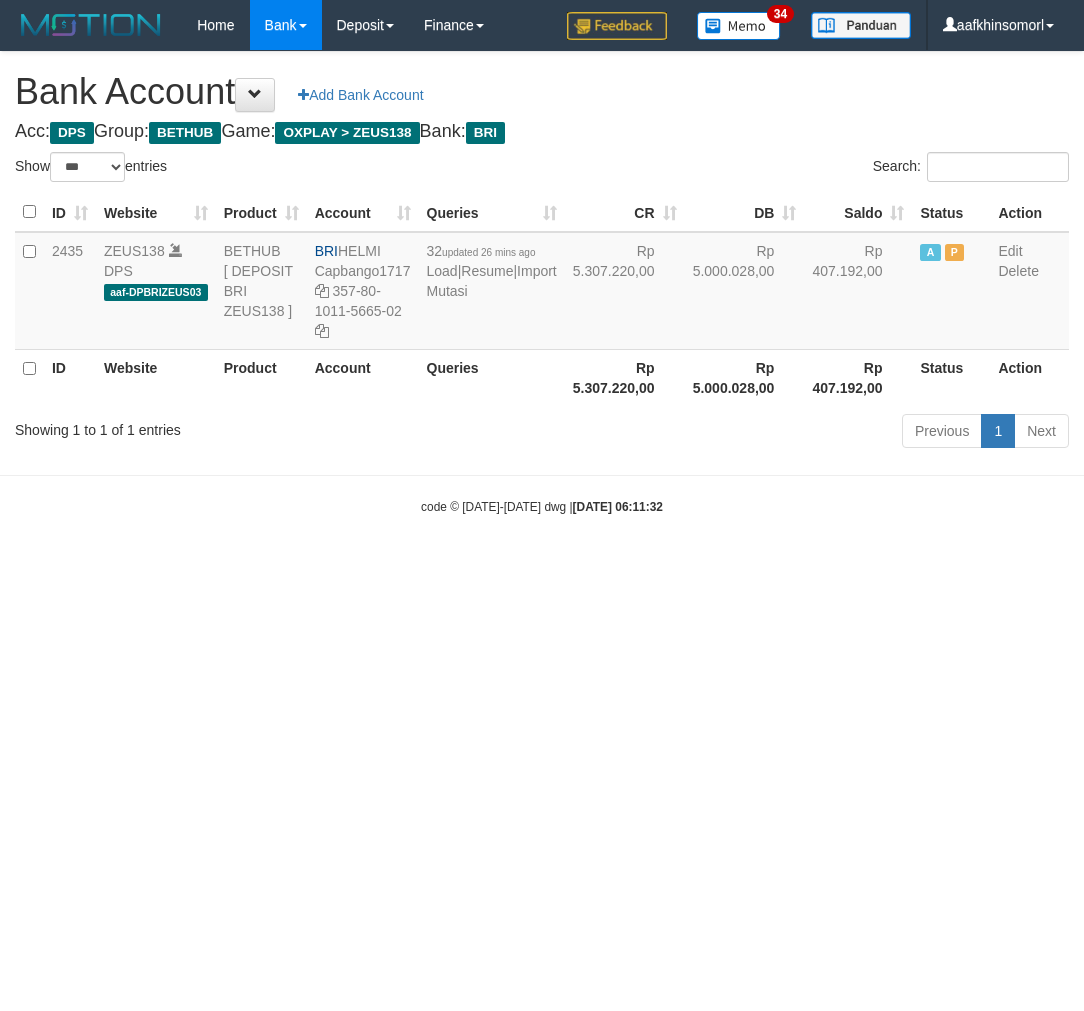 scroll, scrollTop: 0, scrollLeft: 0, axis: both 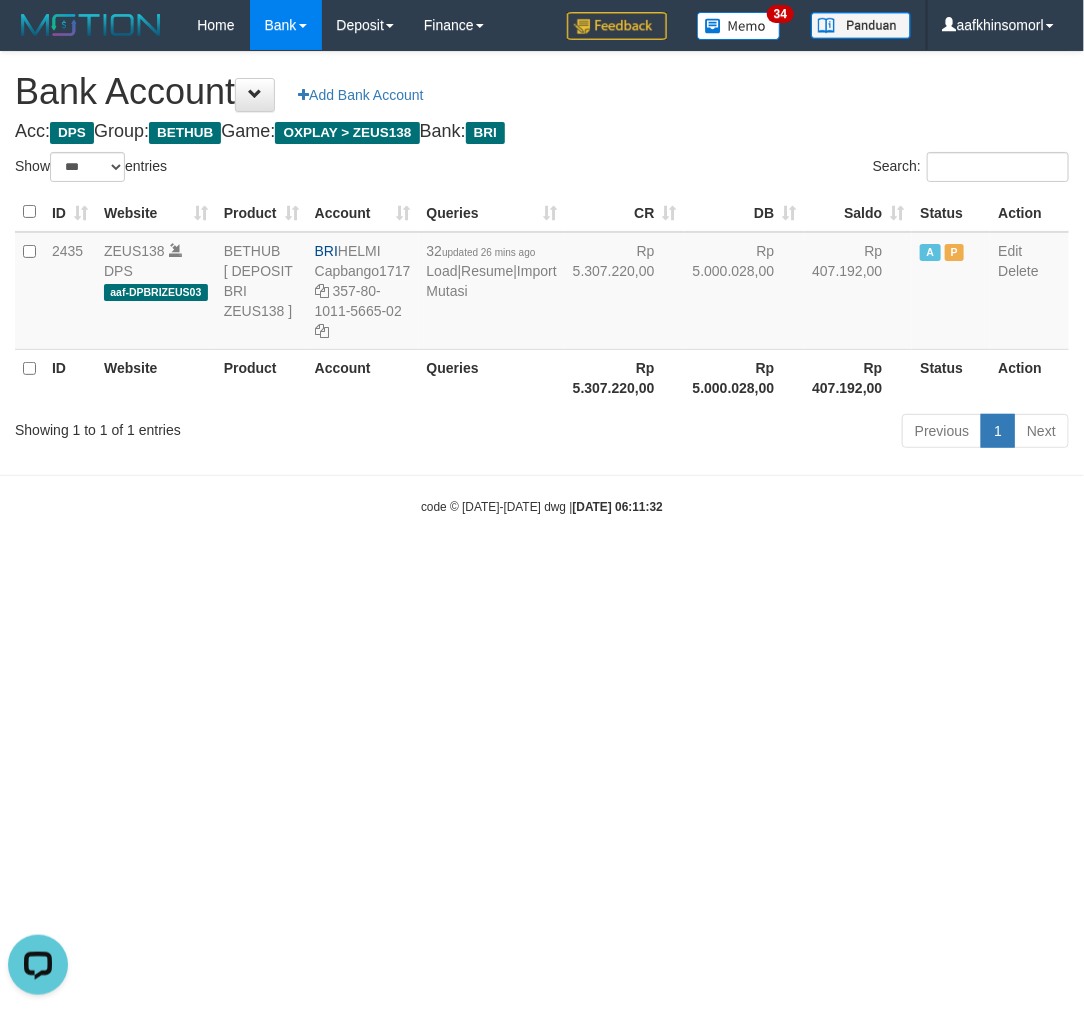 click on "Toggle navigation
Home
Bank
Account List
Load
By Website
Group
[OXPLAY]													ZEUS138
By Load Group (DPS)" at bounding box center [542, 283] 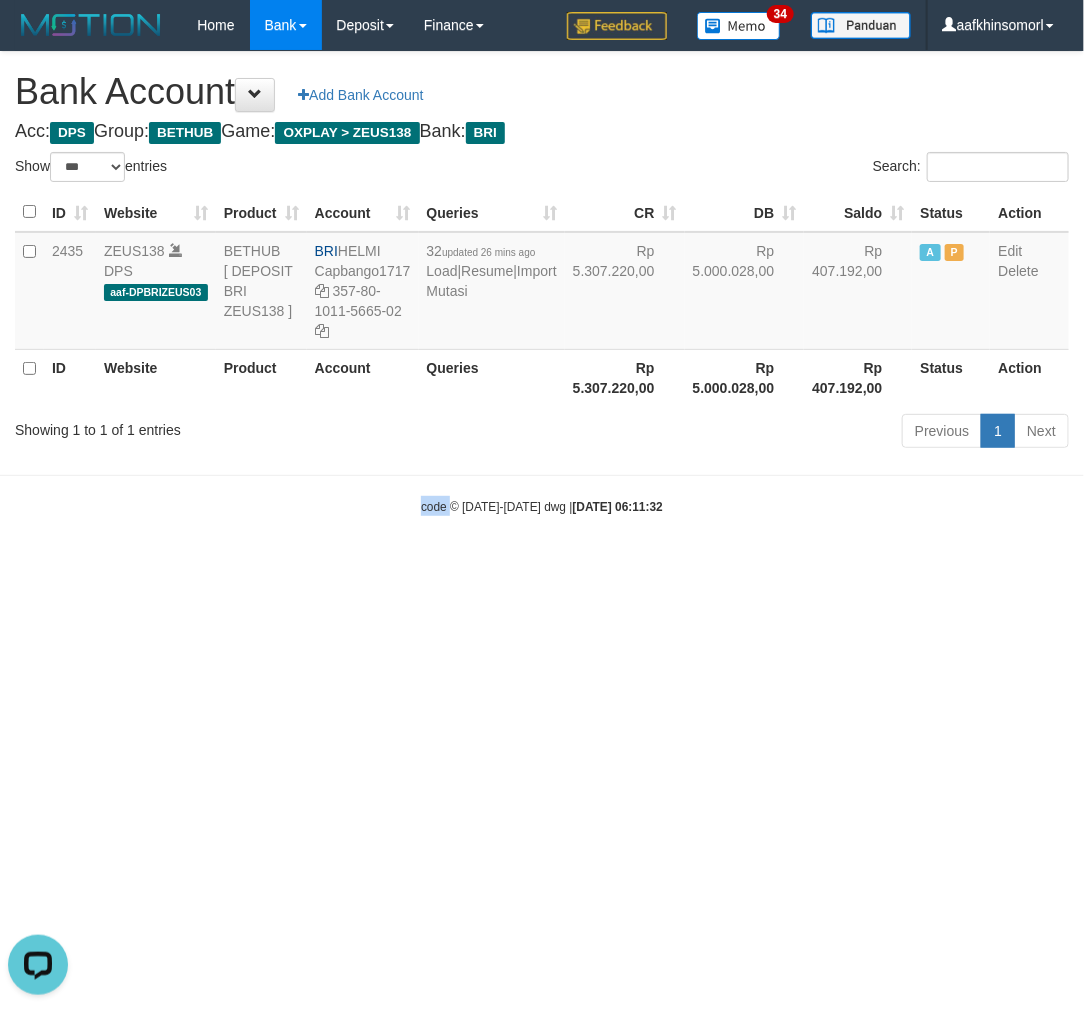 click on "Toggle navigation
Home
Bank
Account List
Load
By Website
Group
[OXPLAY]													ZEUS138
By Load Group (DPS)" at bounding box center (542, 283) 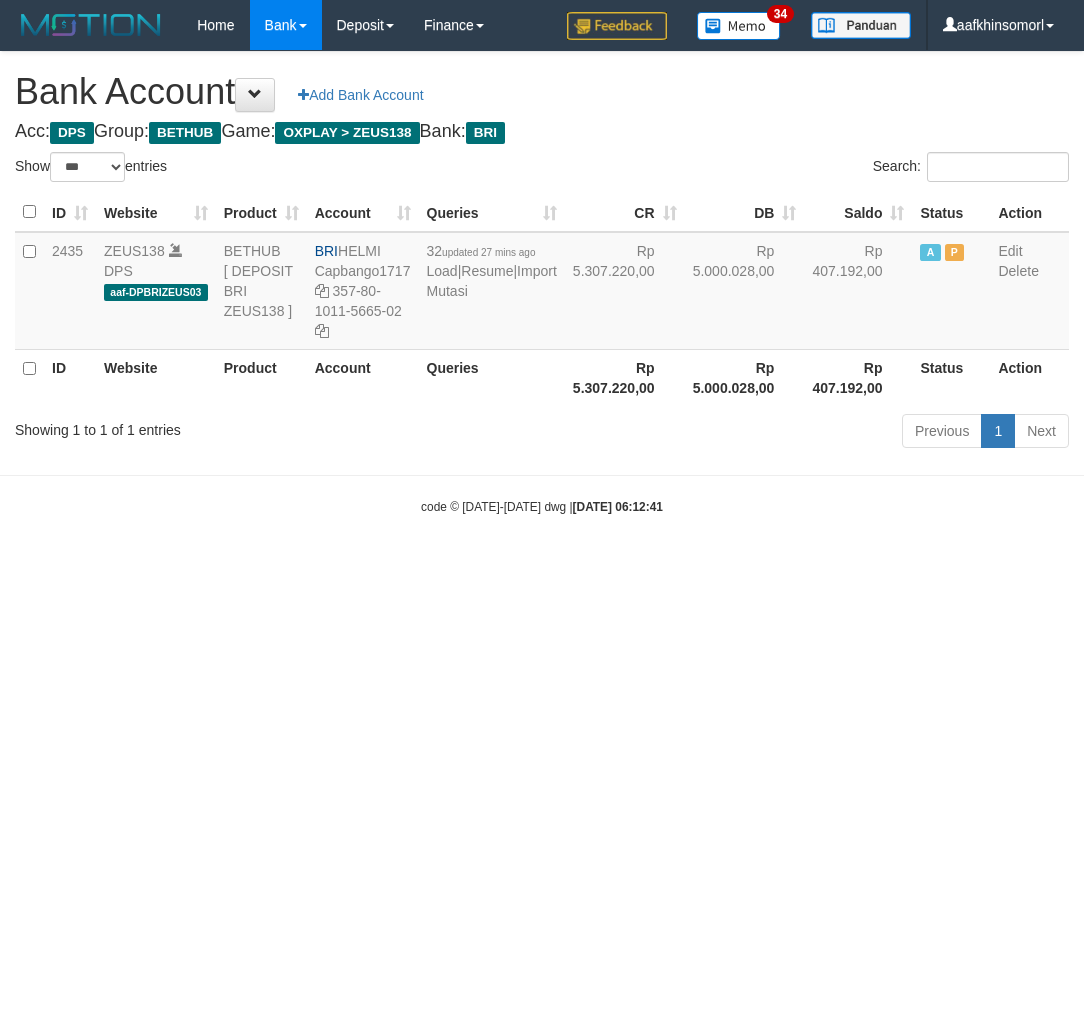 select on "***" 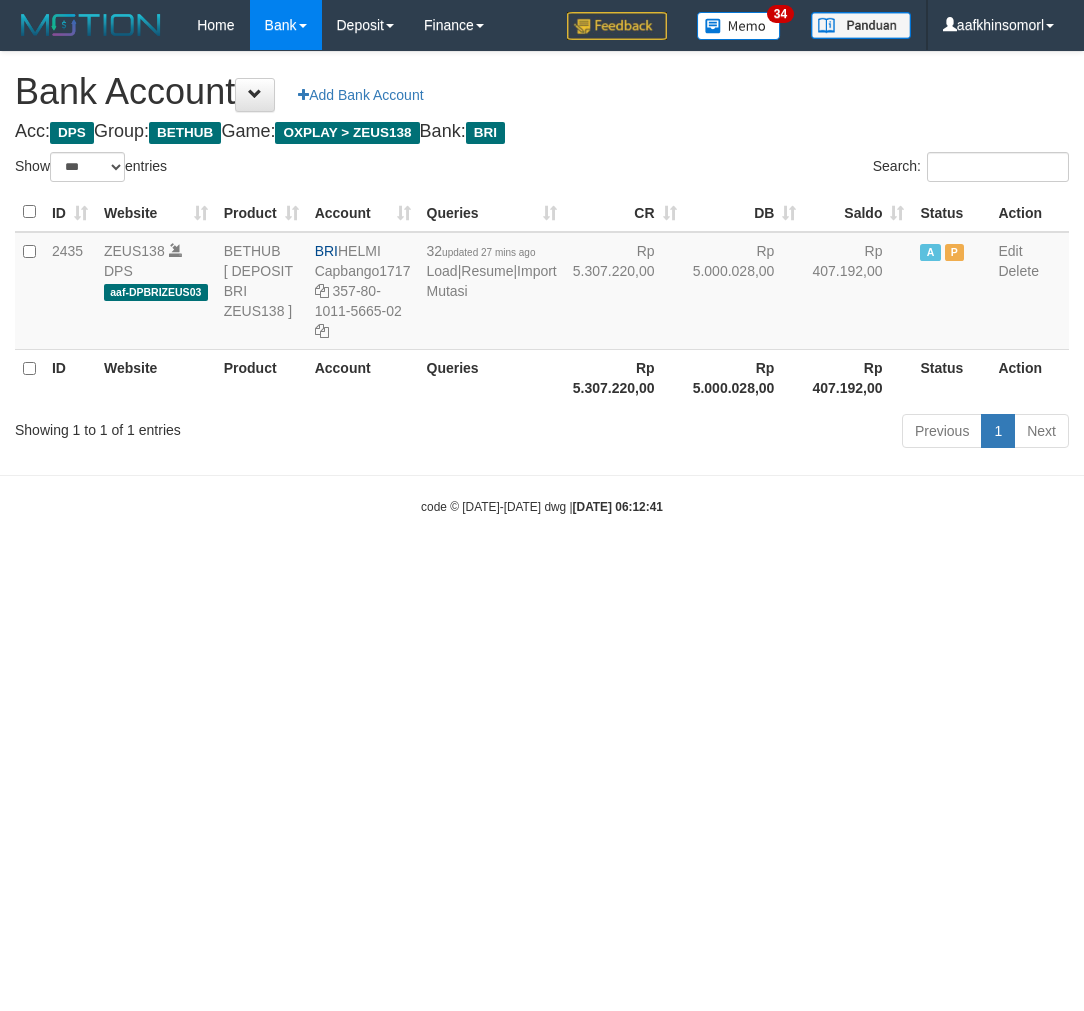 scroll, scrollTop: 0, scrollLeft: 0, axis: both 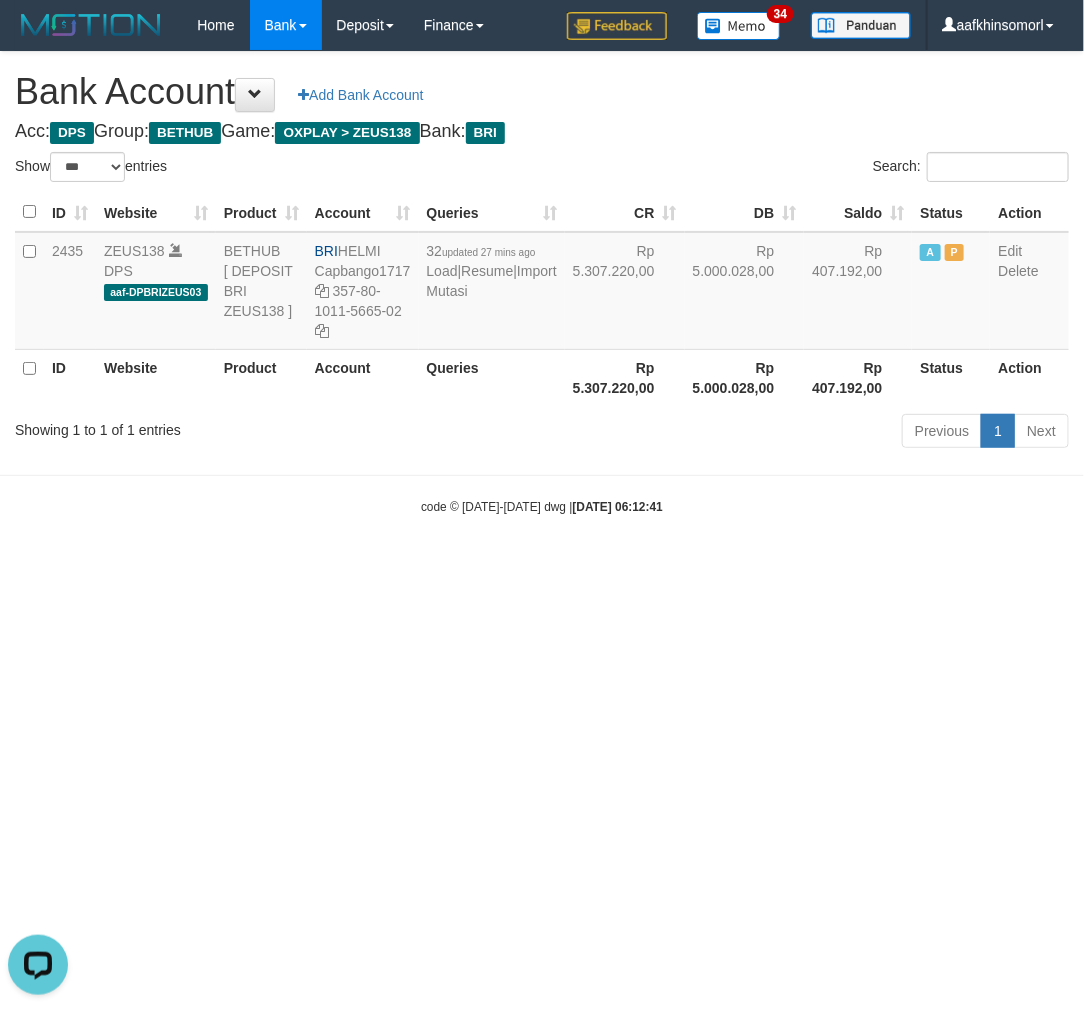 click on "Toggle navigation
Home
Bank
Account List
Load
By Website
Group
[OXPLAY]													ZEUS138
By Load Group (DPS)" at bounding box center [542, 283] 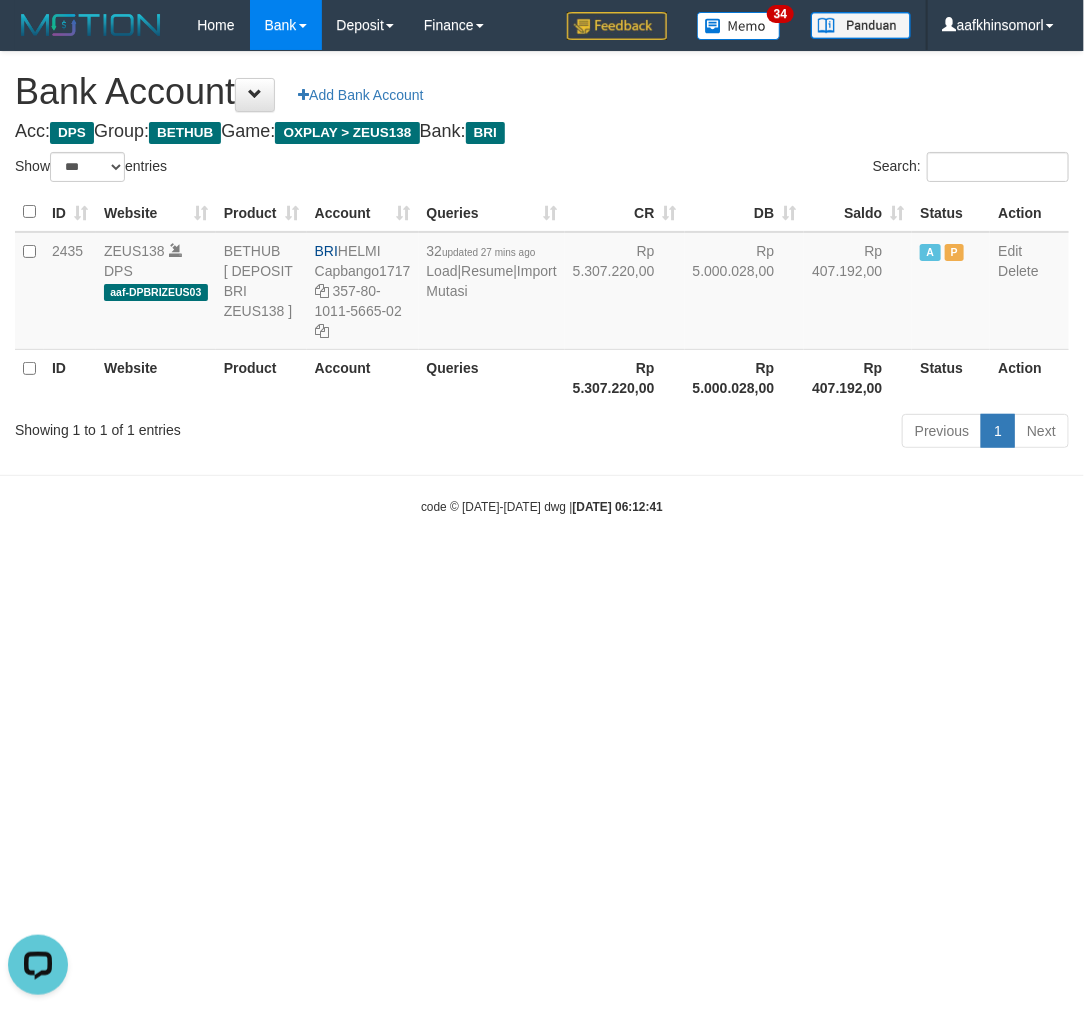 drag, startPoint x: 656, startPoint y: 835, endPoint x: 346, endPoint y: 790, distance: 313.2491 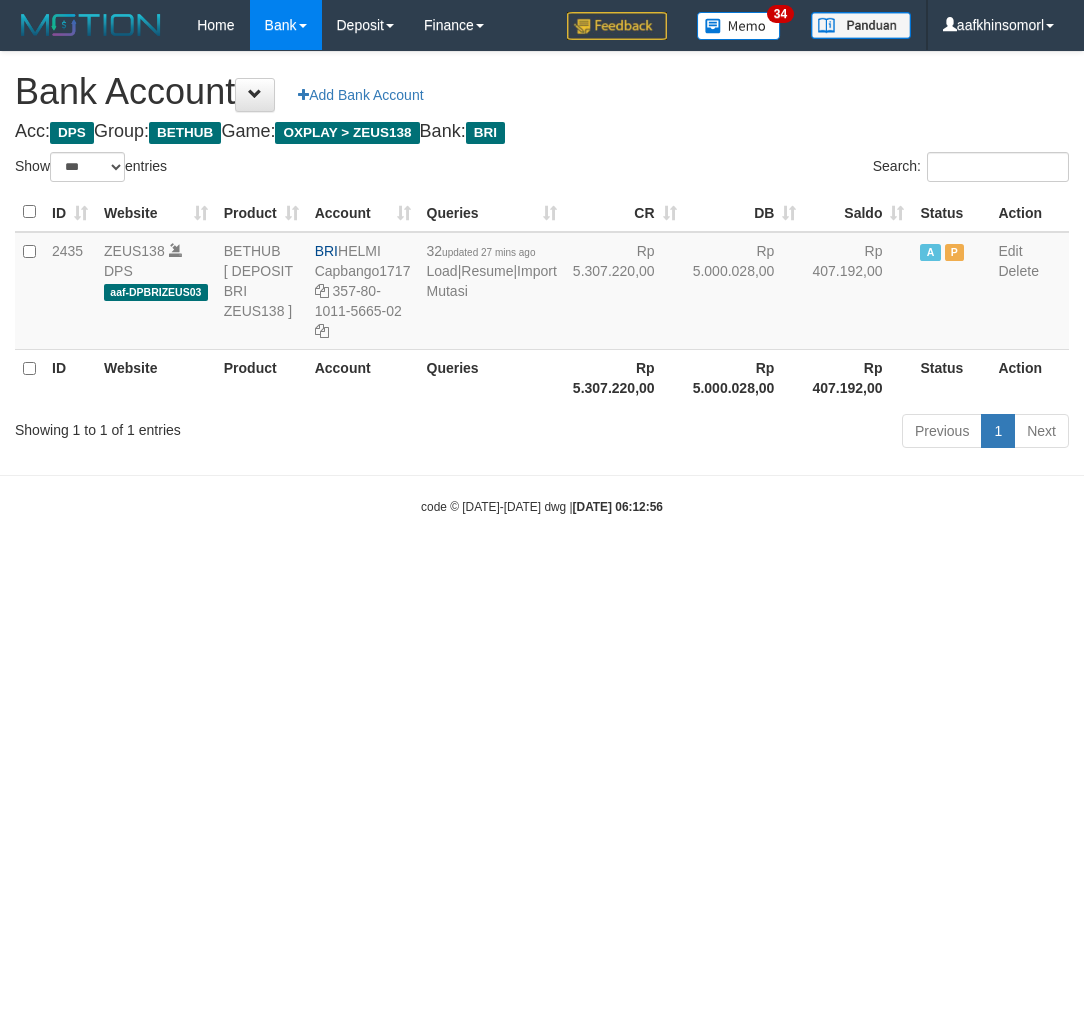 select on "***" 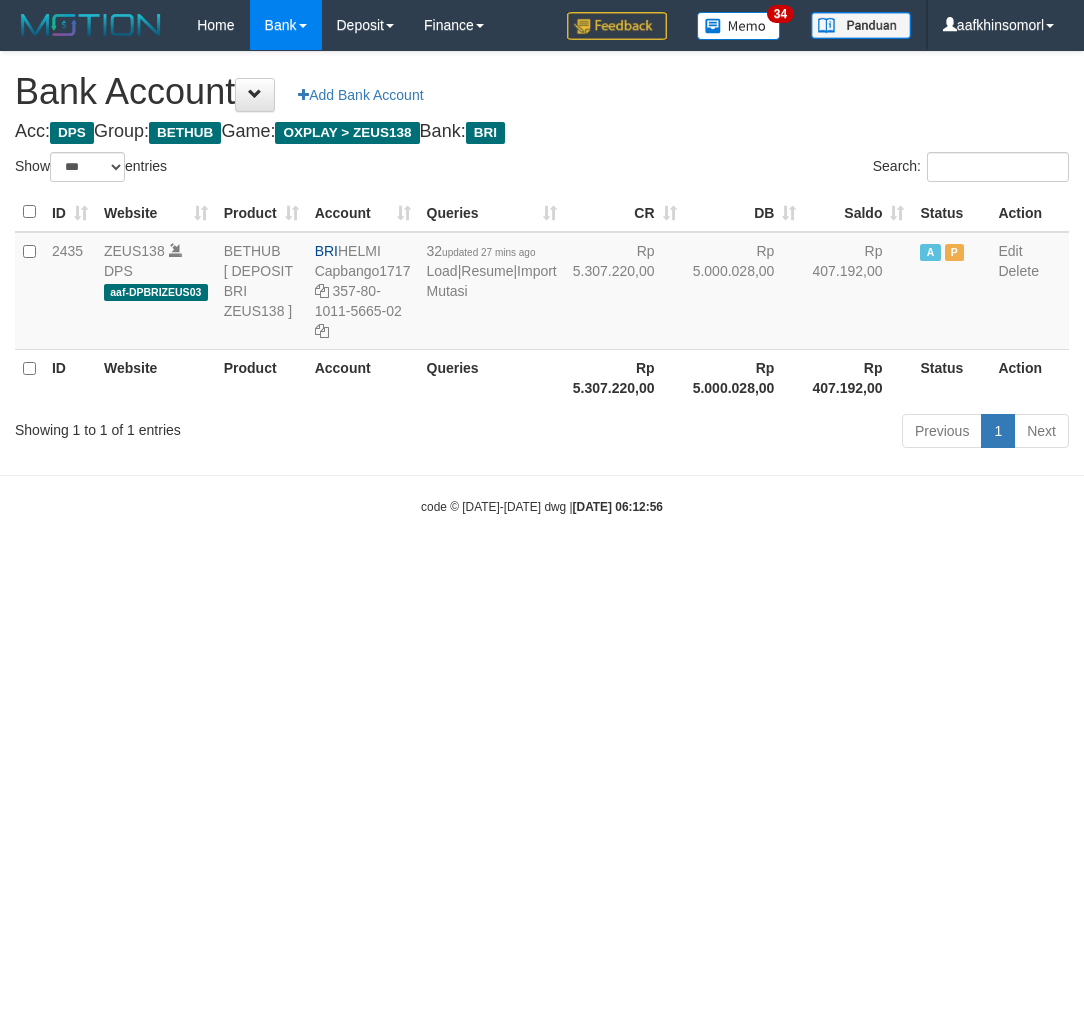 scroll, scrollTop: 0, scrollLeft: 0, axis: both 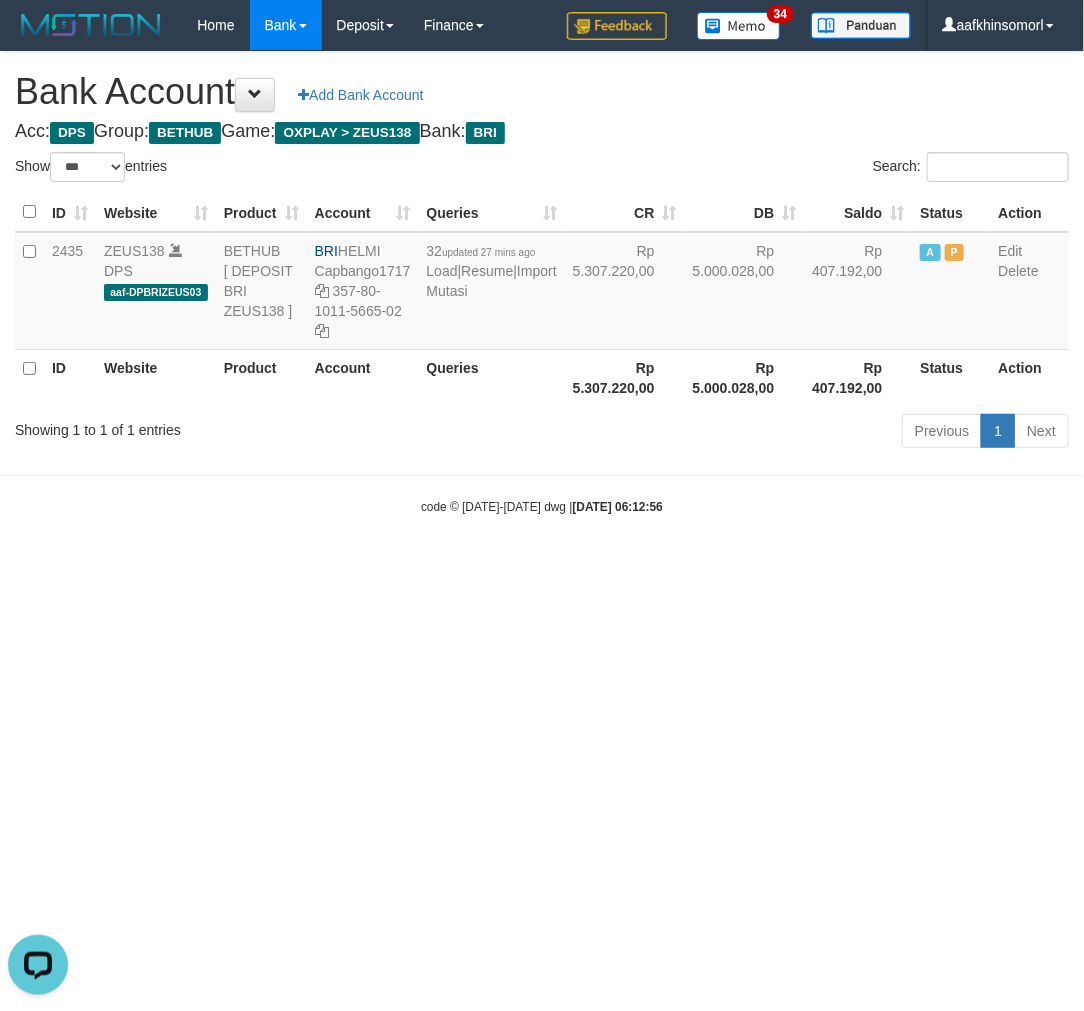click on "Toggle navigation
Home
Bank
Account List
Load
By Website
Group
[OXPLAY]													ZEUS138
By Load Group (DPS)" at bounding box center [542, 283] 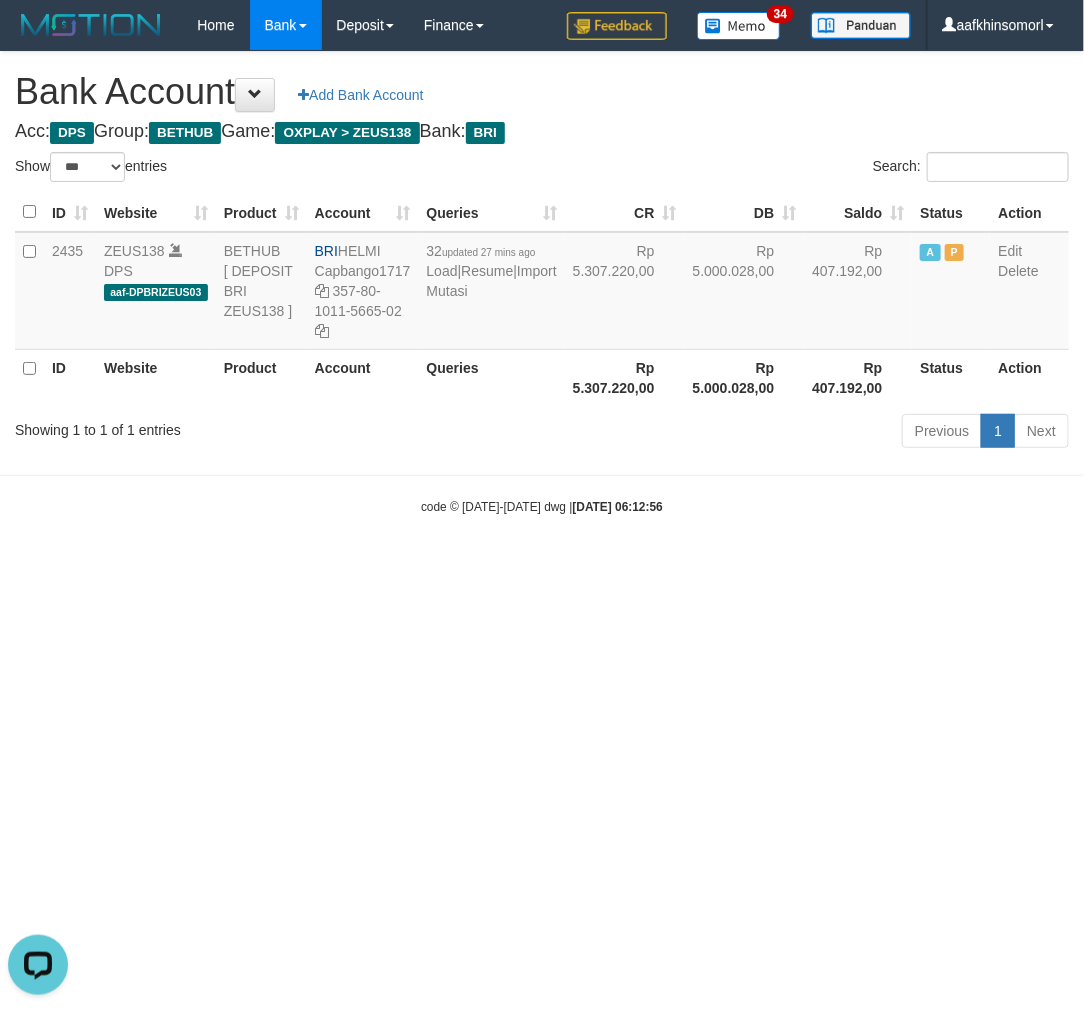 click on "Toggle navigation
Home
Bank
Account List
Load
By Website
Group
[OXPLAY]													ZEUS138
By Load Group (DPS)" at bounding box center [542, 283] 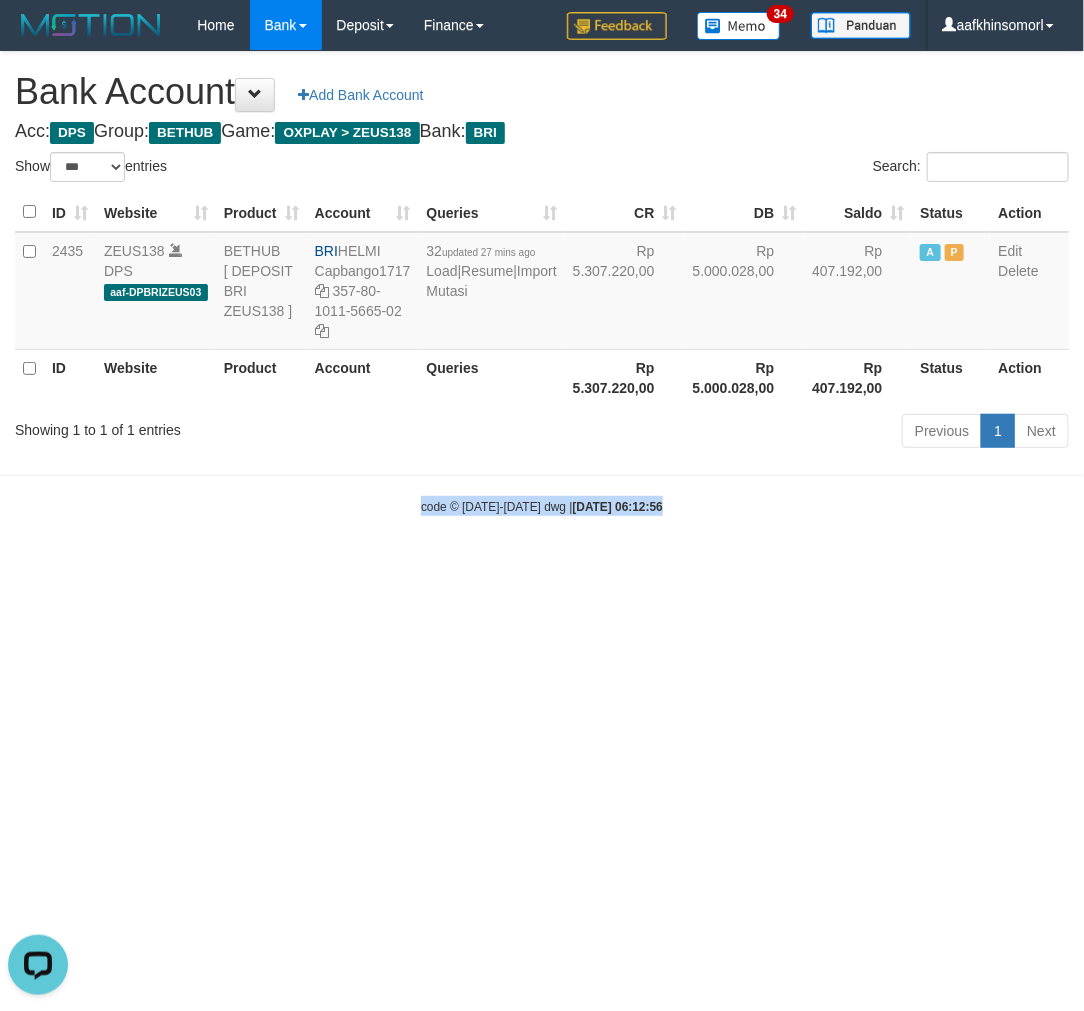 click on "Toggle navigation
Home
Bank
Account List
Load
By Website
Group
[OXPLAY]													ZEUS138
By Load Group (DPS)" at bounding box center (542, 283) 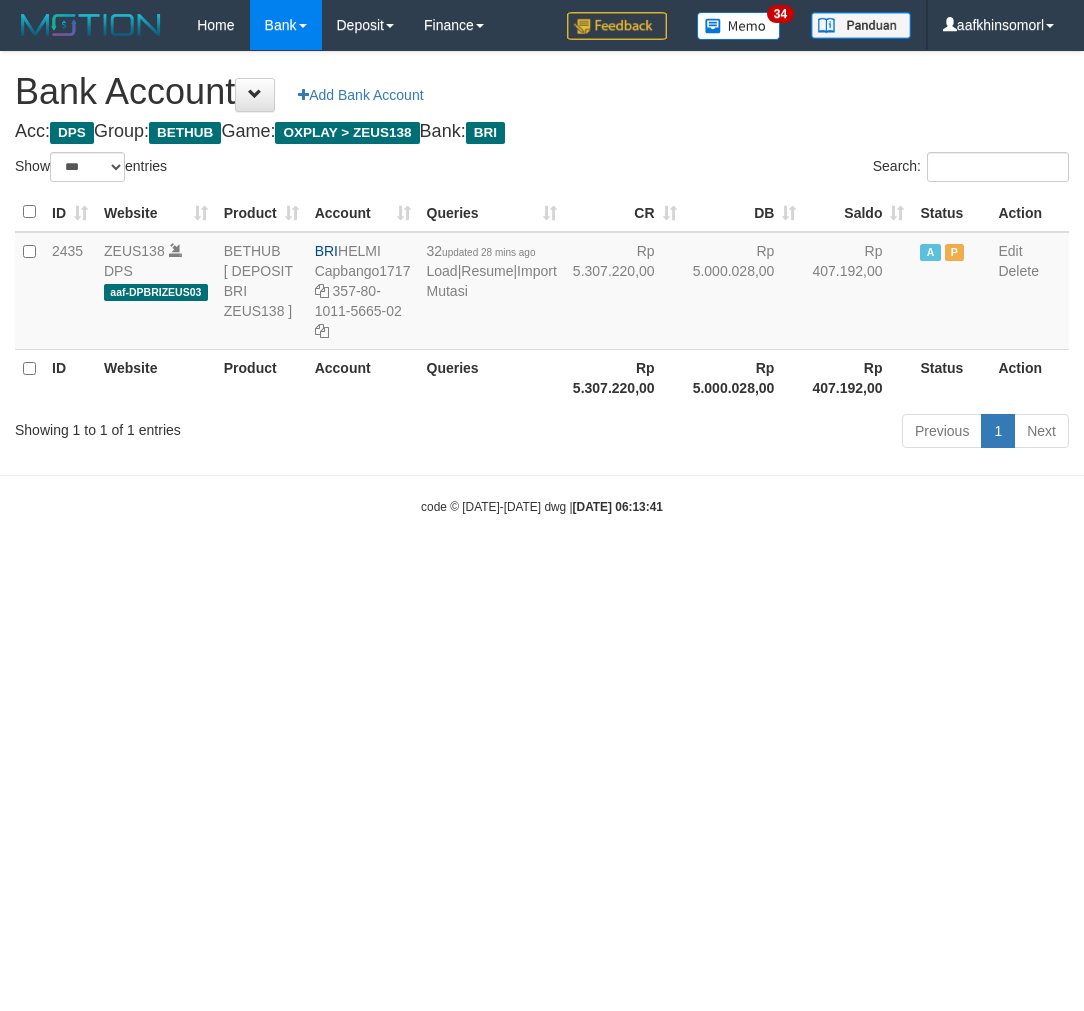 select on "***" 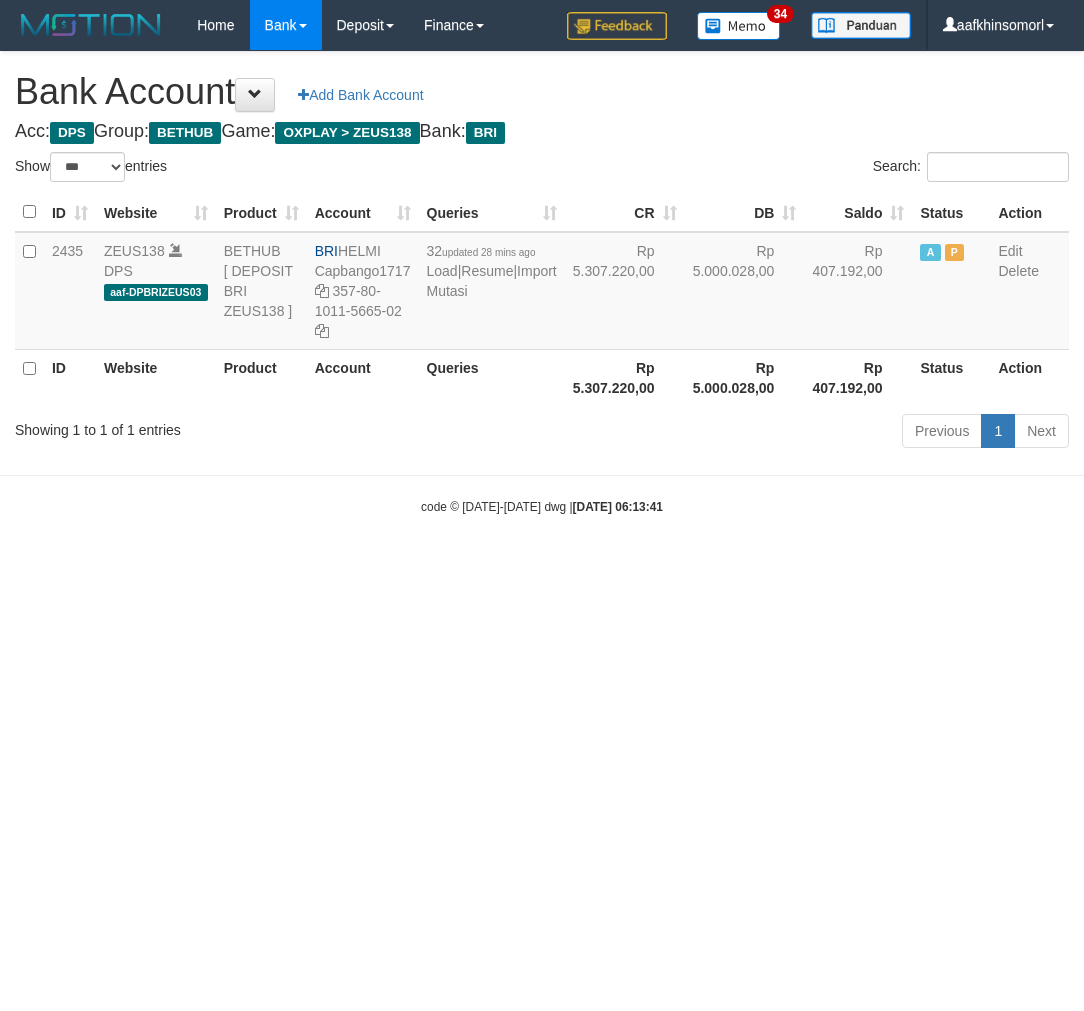 scroll, scrollTop: 0, scrollLeft: 0, axis: both 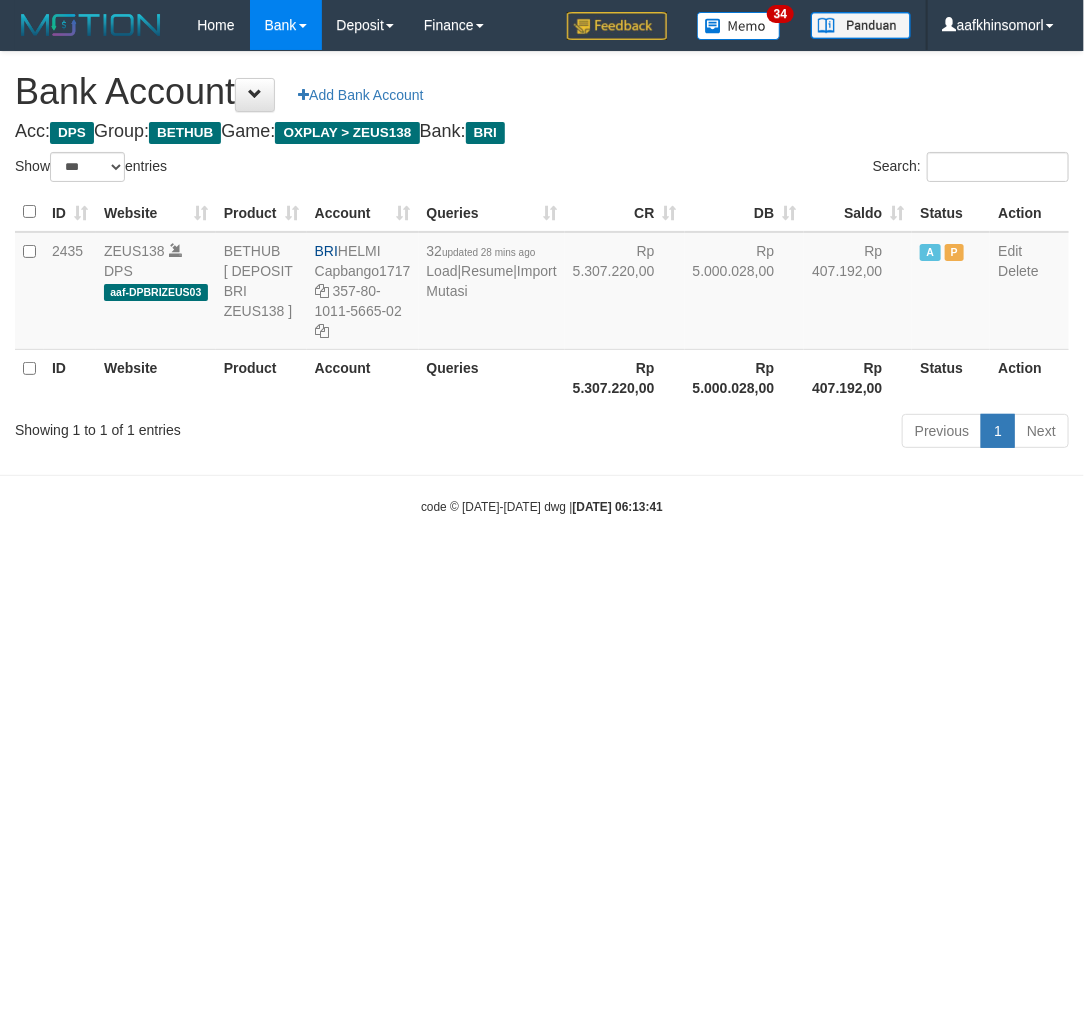 click on "Toggle navigation
Home
Bank
Account List
Load
By Website
Group
[OXPLAY]													ZEUS138
By Load Group (DPS)" at bounding box center [542, 283] 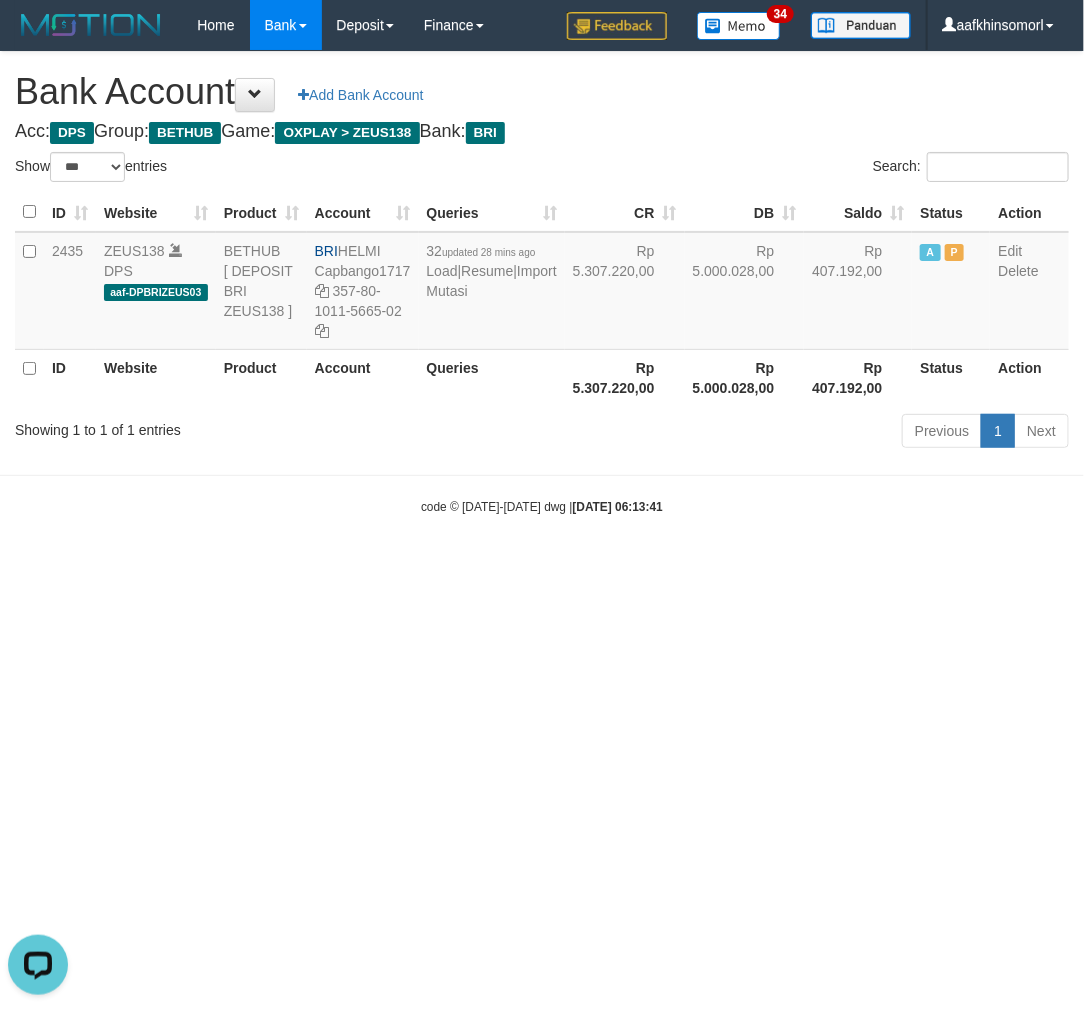 scroll, scrollTop: 0, scrollLeft: 0, axis: both 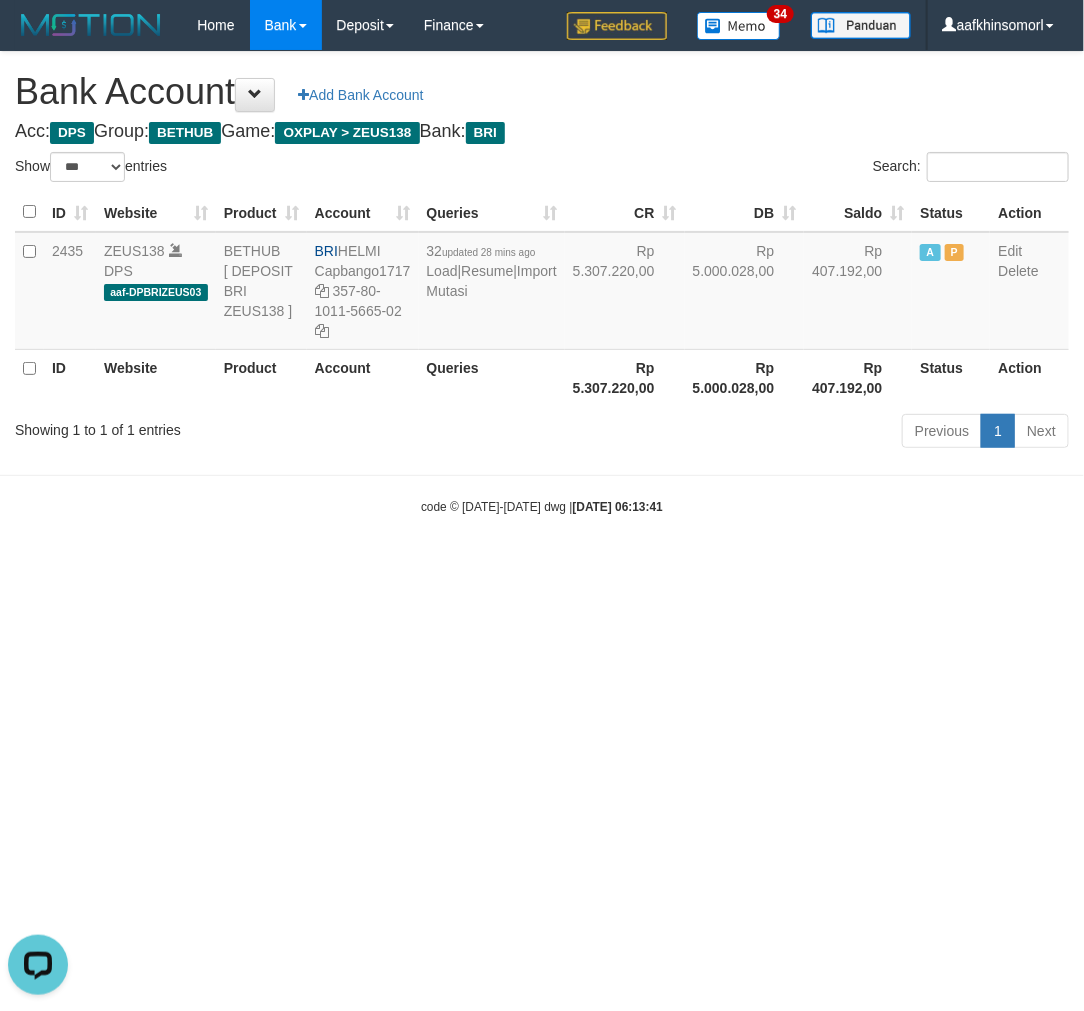 drag, startPoint x: 624, startPoint y: 831, endPoint x: 623, endPoint y: 821, distance: 10.049875 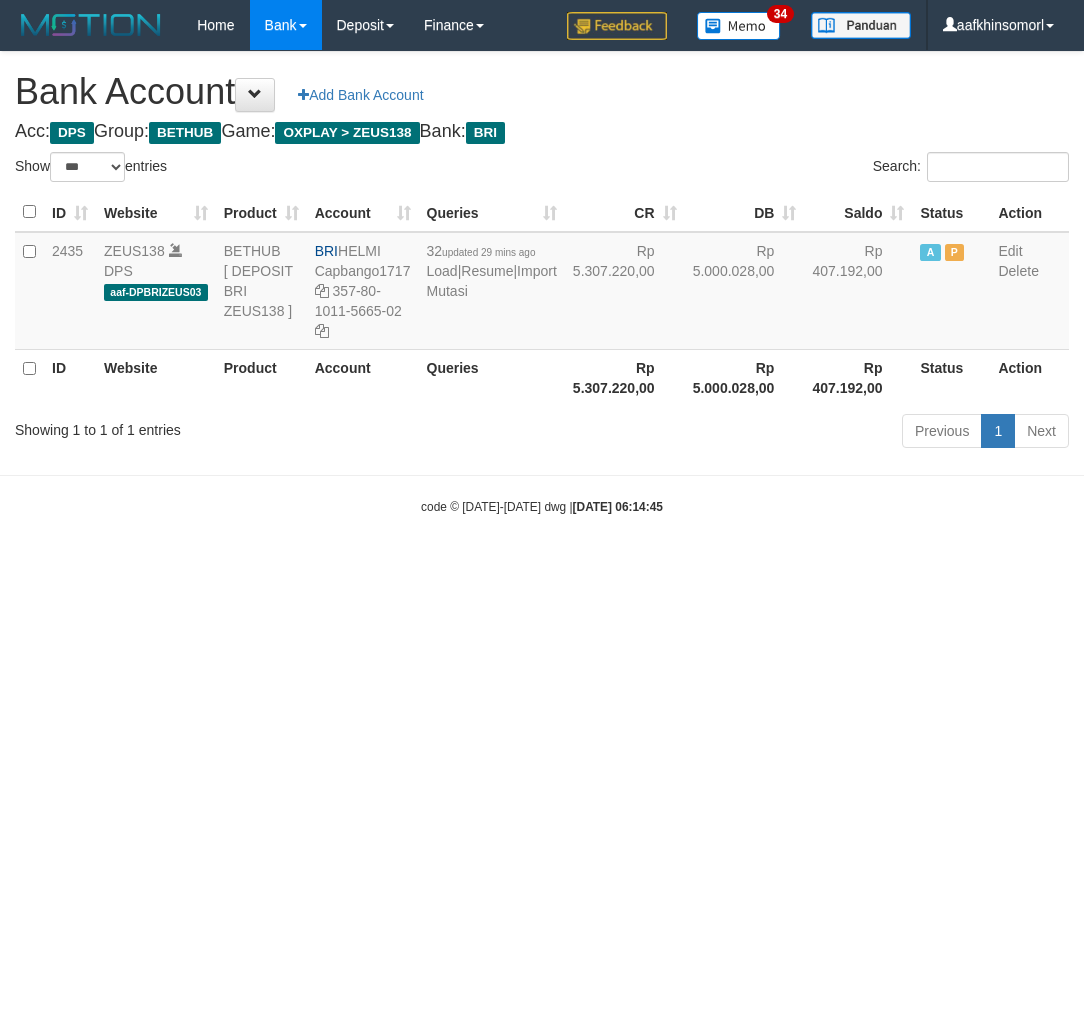 select on "***" 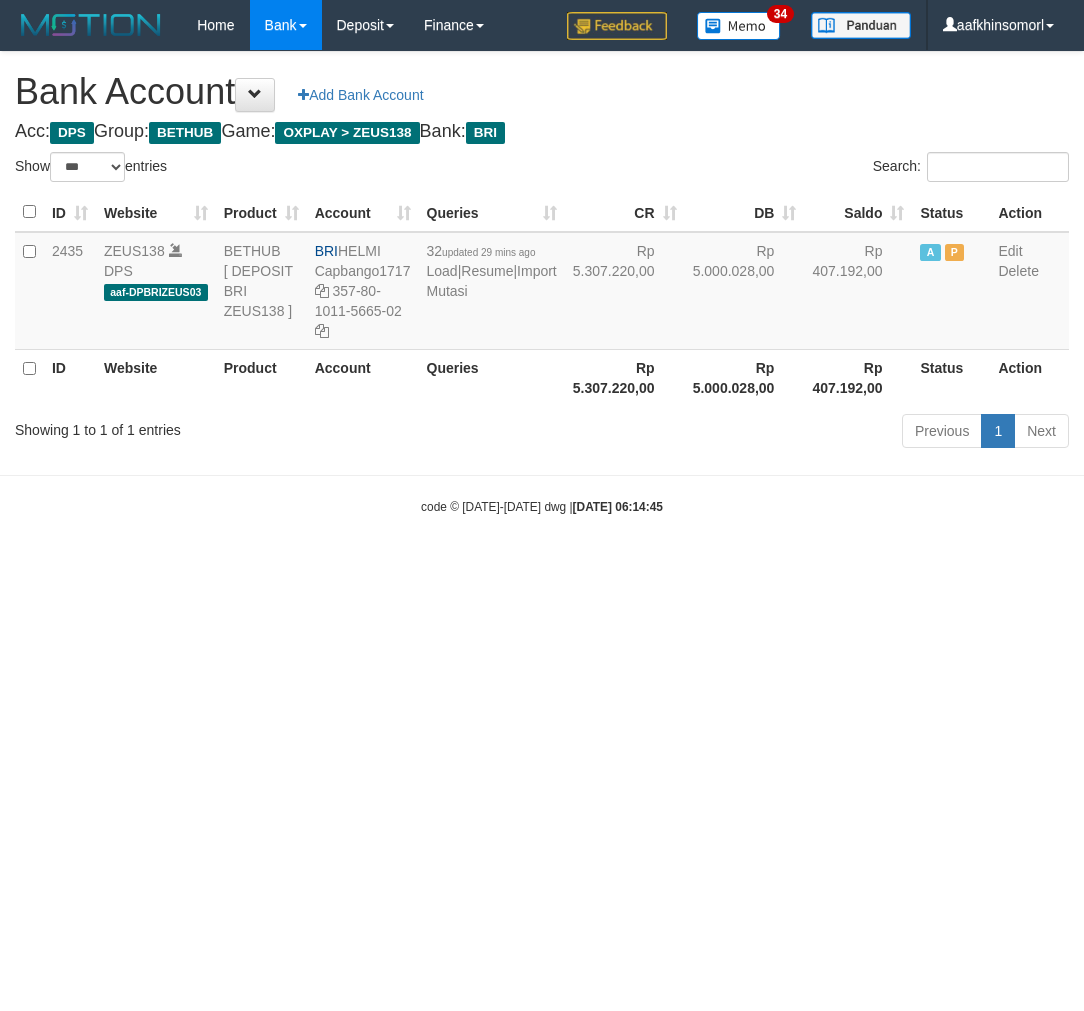 scroll, scrollTop: 0, scrollLeft: 0, axis: both 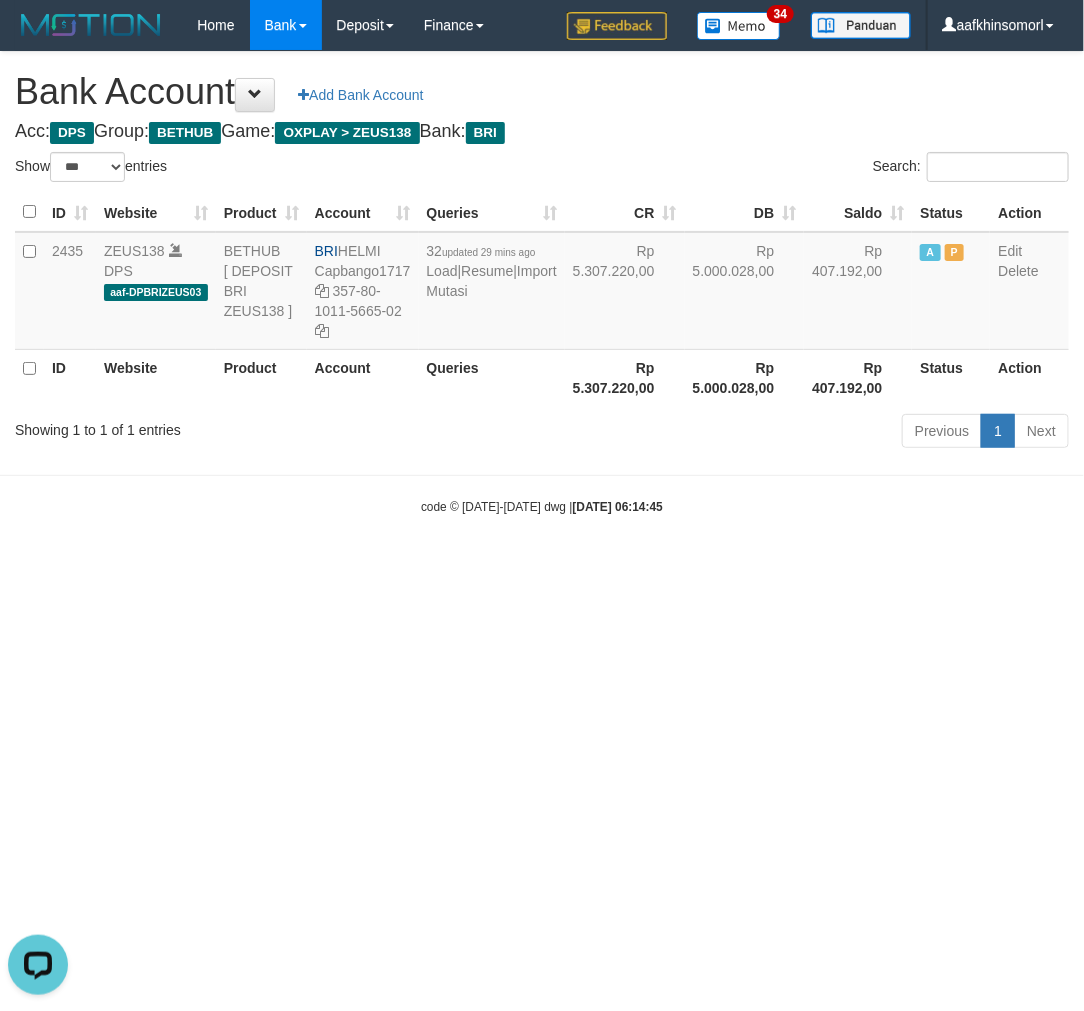 click on "Toggle navigation
Home
Bank
Account List
Load
By Website
Group
[OXPLAY]													ZEUS138
By Load Group (DPS)" at bounding box center (542, 283) 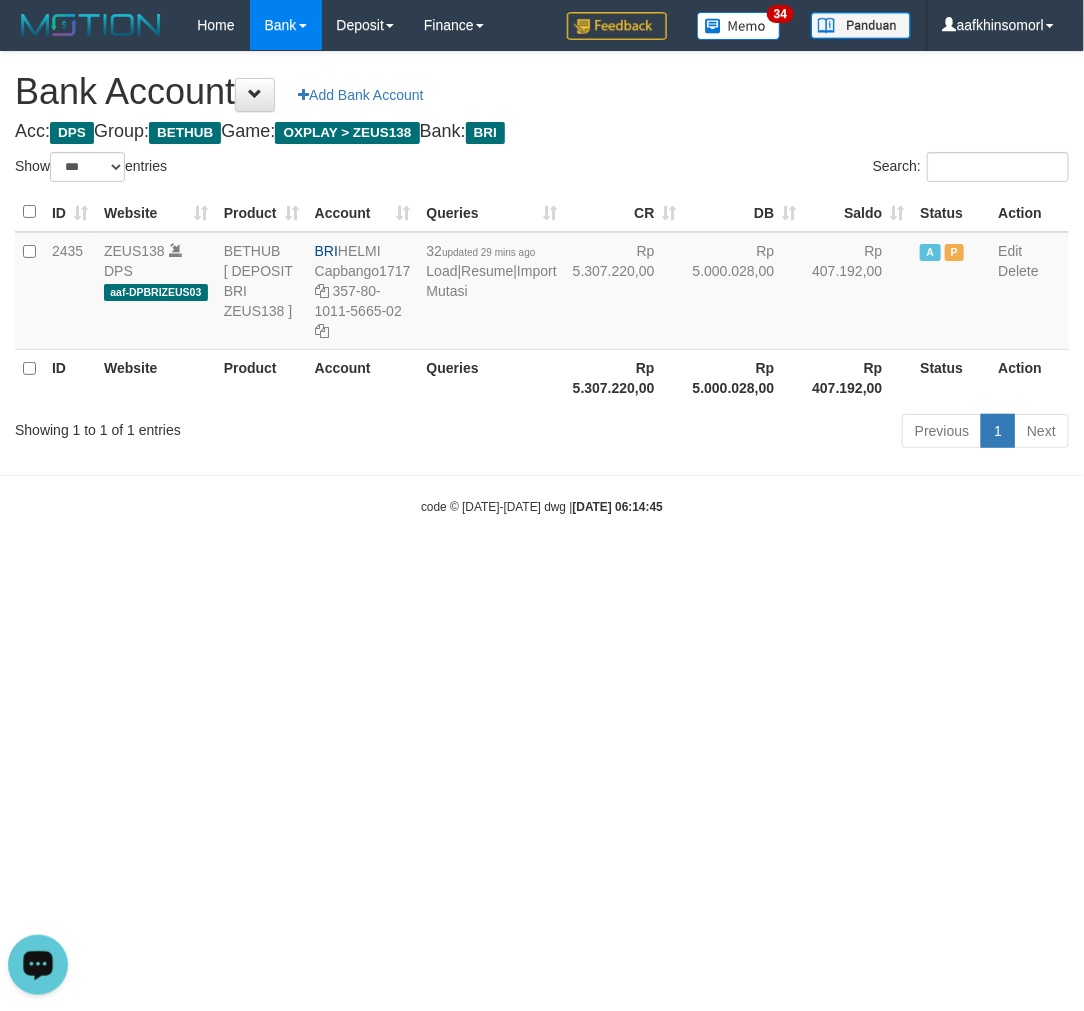 click on "Toggle navigation
Home
Bank
Account List
Load
By Website
Group
[OXPLAY]													ZEUS138
By Load Group (DPS)" at bounding box center [542, 283] 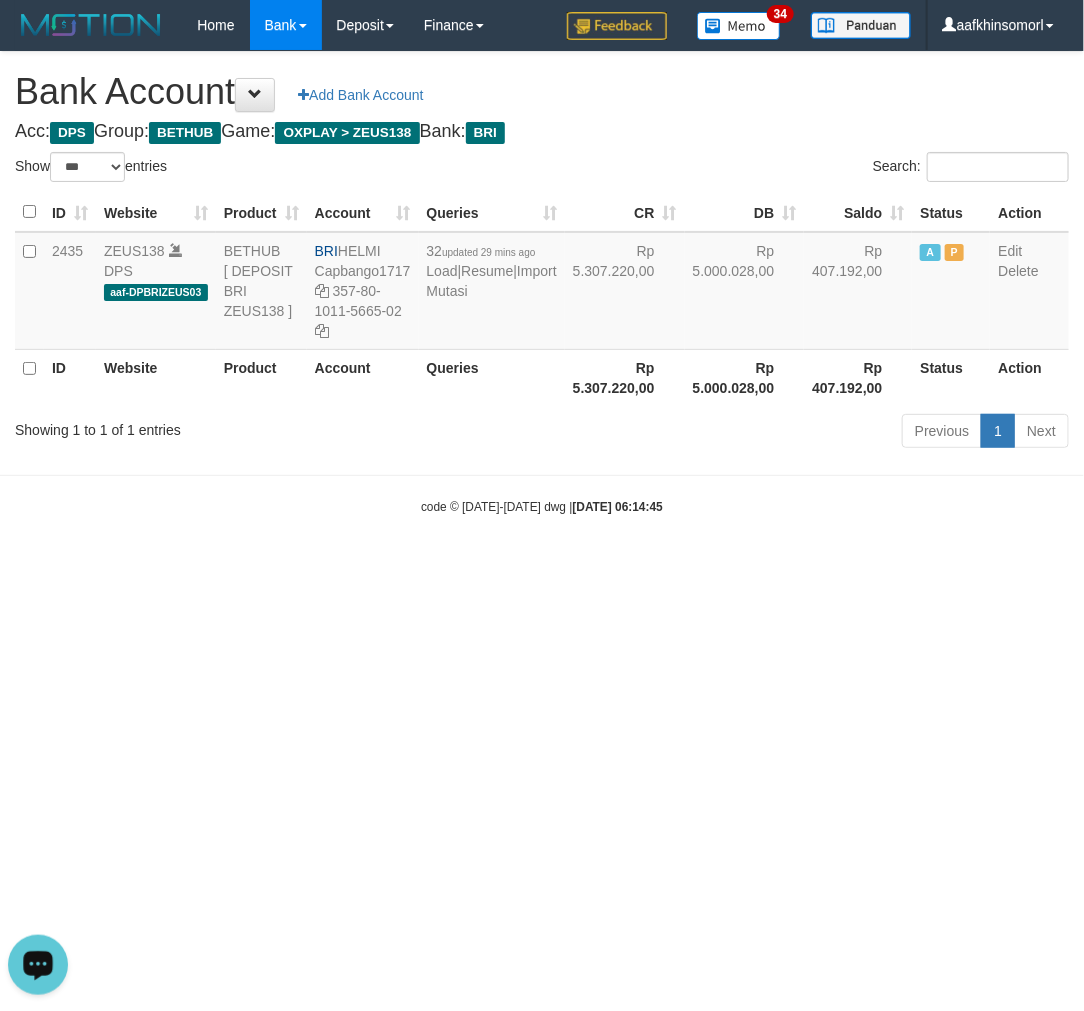 click on "Toggle navigation
Home
Bank
Account List
Load
By Website
Group
[OXPLAY]													ZEUS138
By Load Group (DPS)" at bounding box center [542, 283] 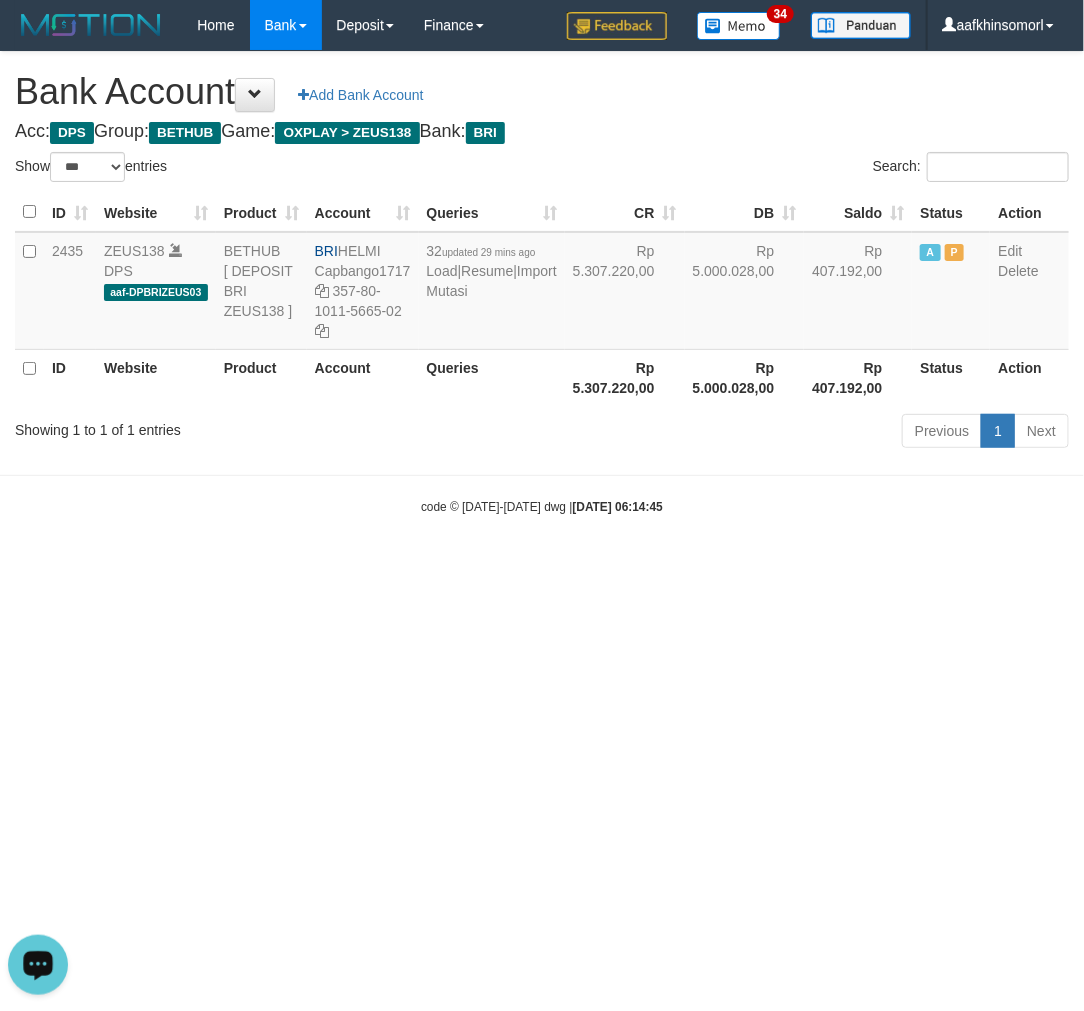 click on "Toggle navigation
Home
Bank
Account List
Load
By Website
Group
[OXPLAY]													ZEUS138
By Load Group (DPS)" at bounding box center (542, 283) 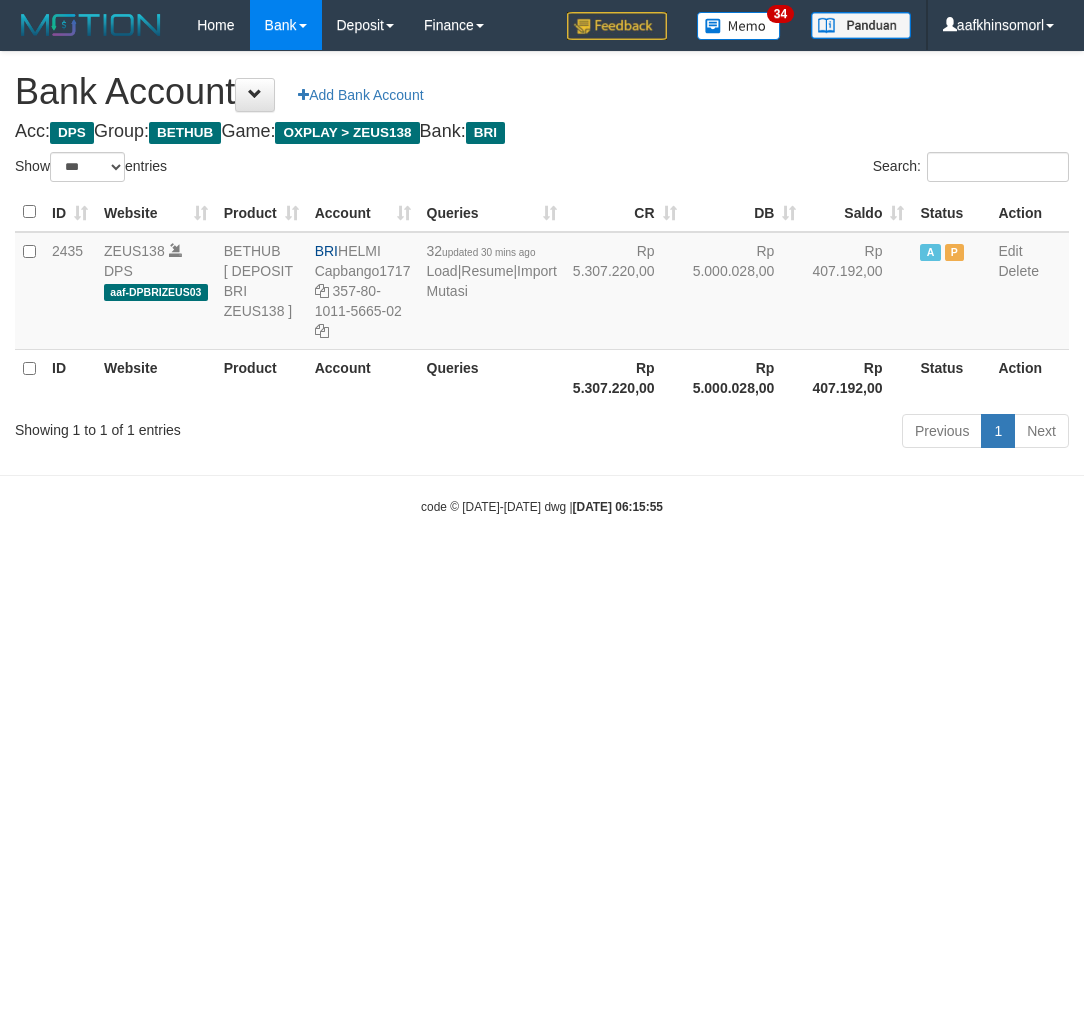 select on "***" 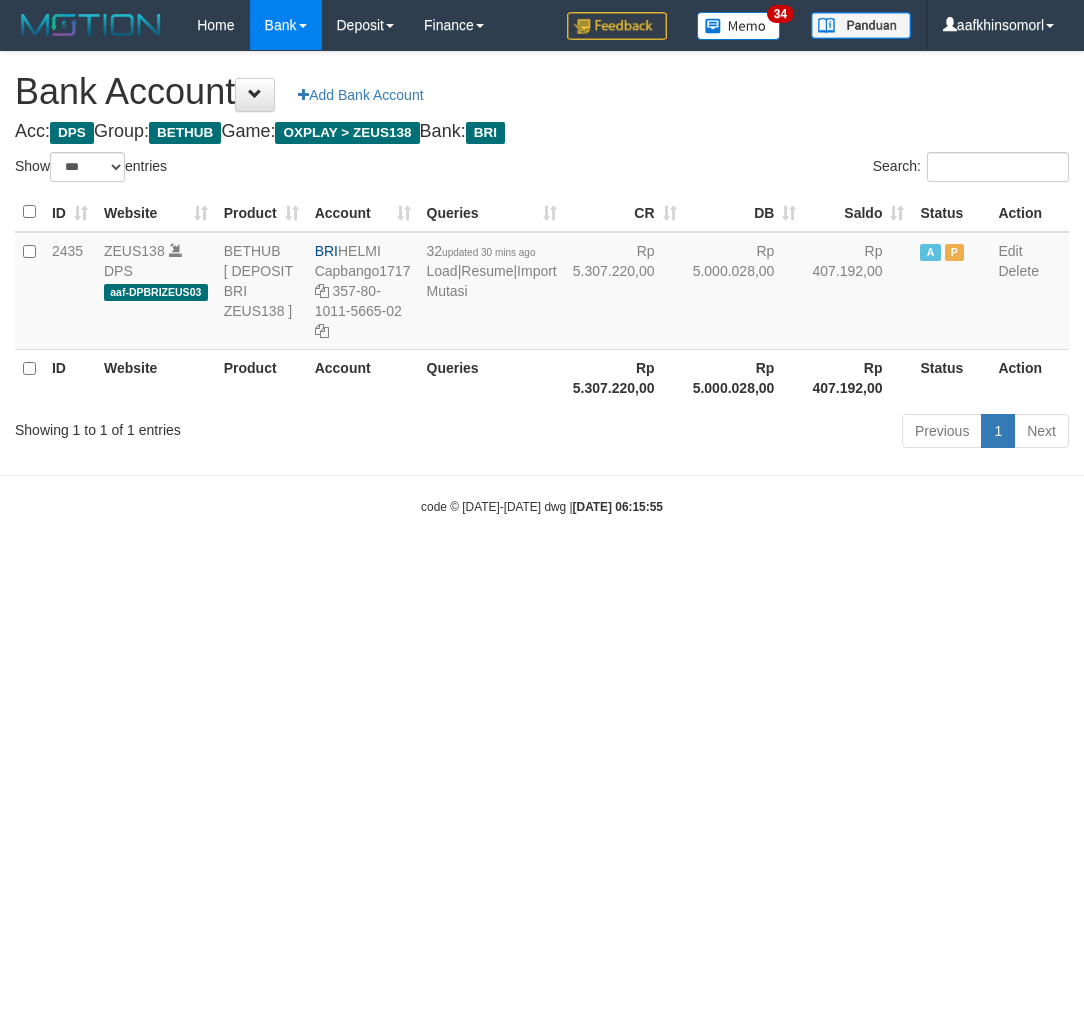scroll, scrollTop: 0, scrollLeft: 0, axis: both 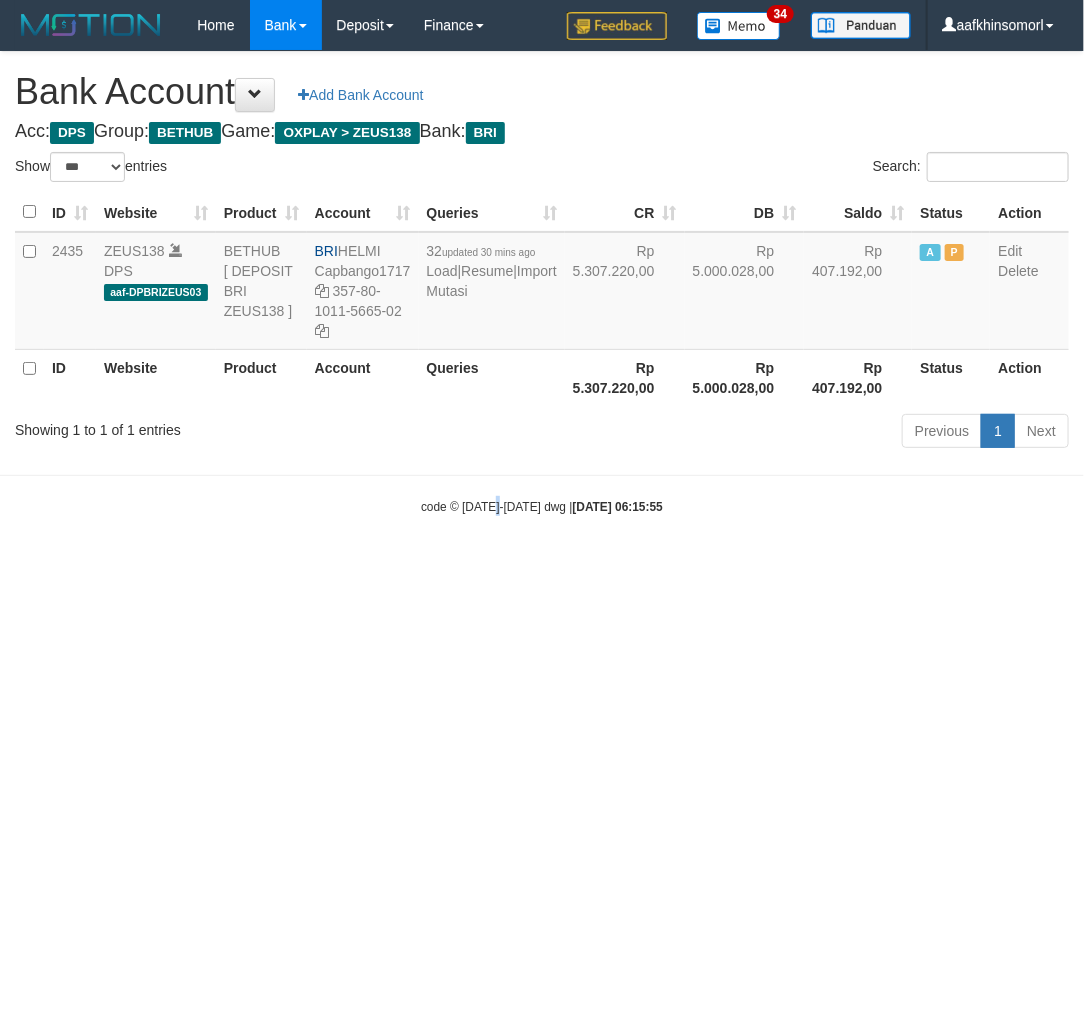 click on "Toggle navigation
Home
Bank
Account List
Load
By Website
Group
[OXPLAY]													ZEUS138
By Load Group (DPS)" at bounding box center (542, 283) 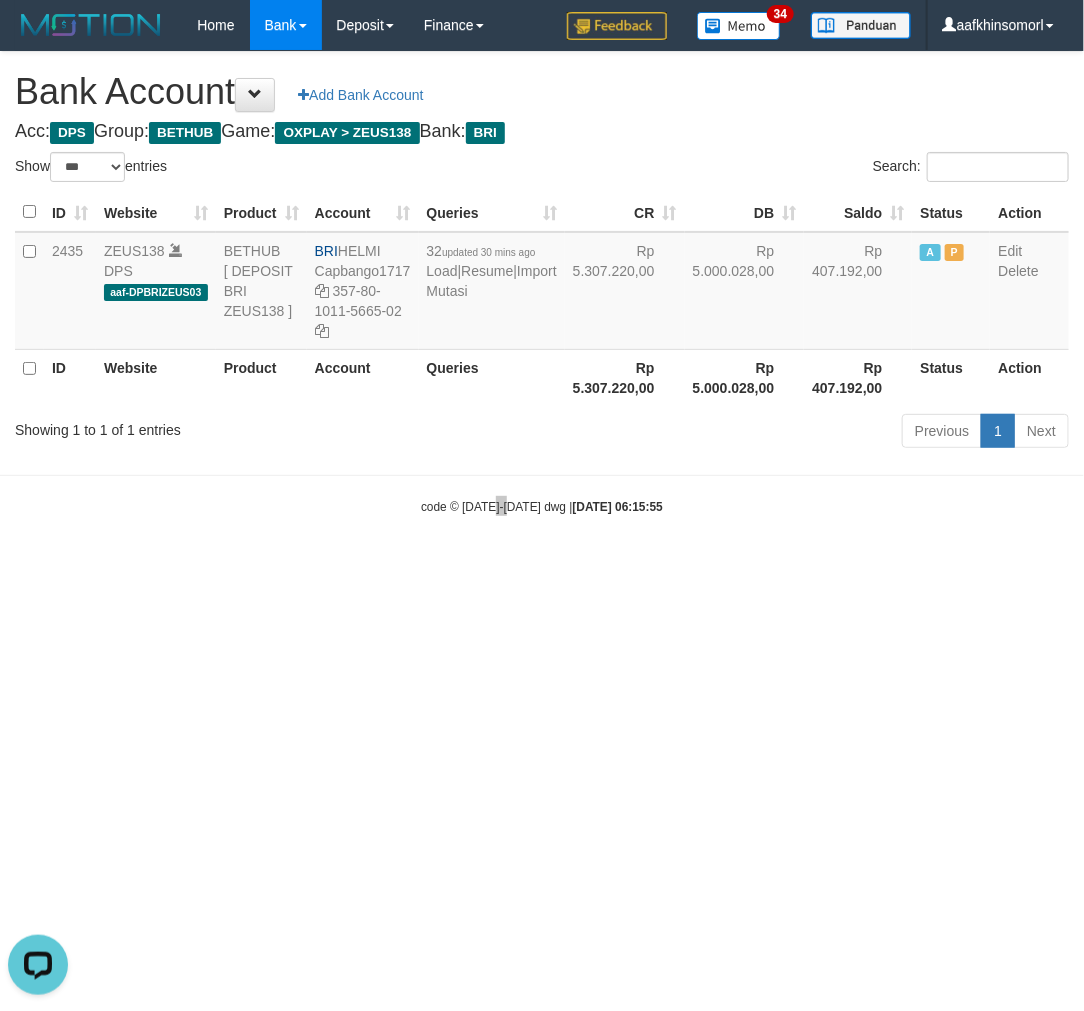 scroll, scrollTop: 0, scrollLeft: 0, axis: both 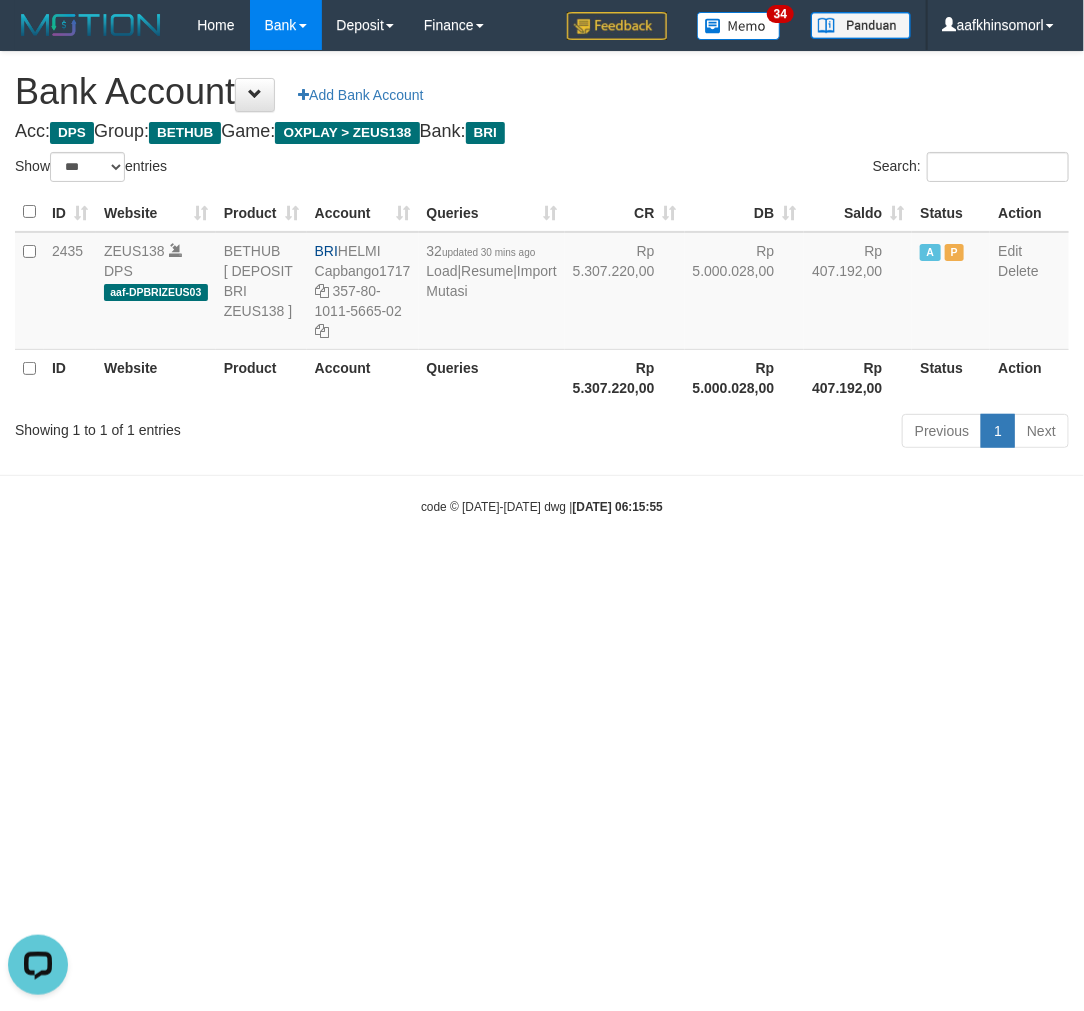 click on "Toggle navigation
Home
Bank
Account List
Load
By Website
Group
[OXPLAY]													ZEUS138
By Load Group (DPS)" at bounding box center (542, 283) 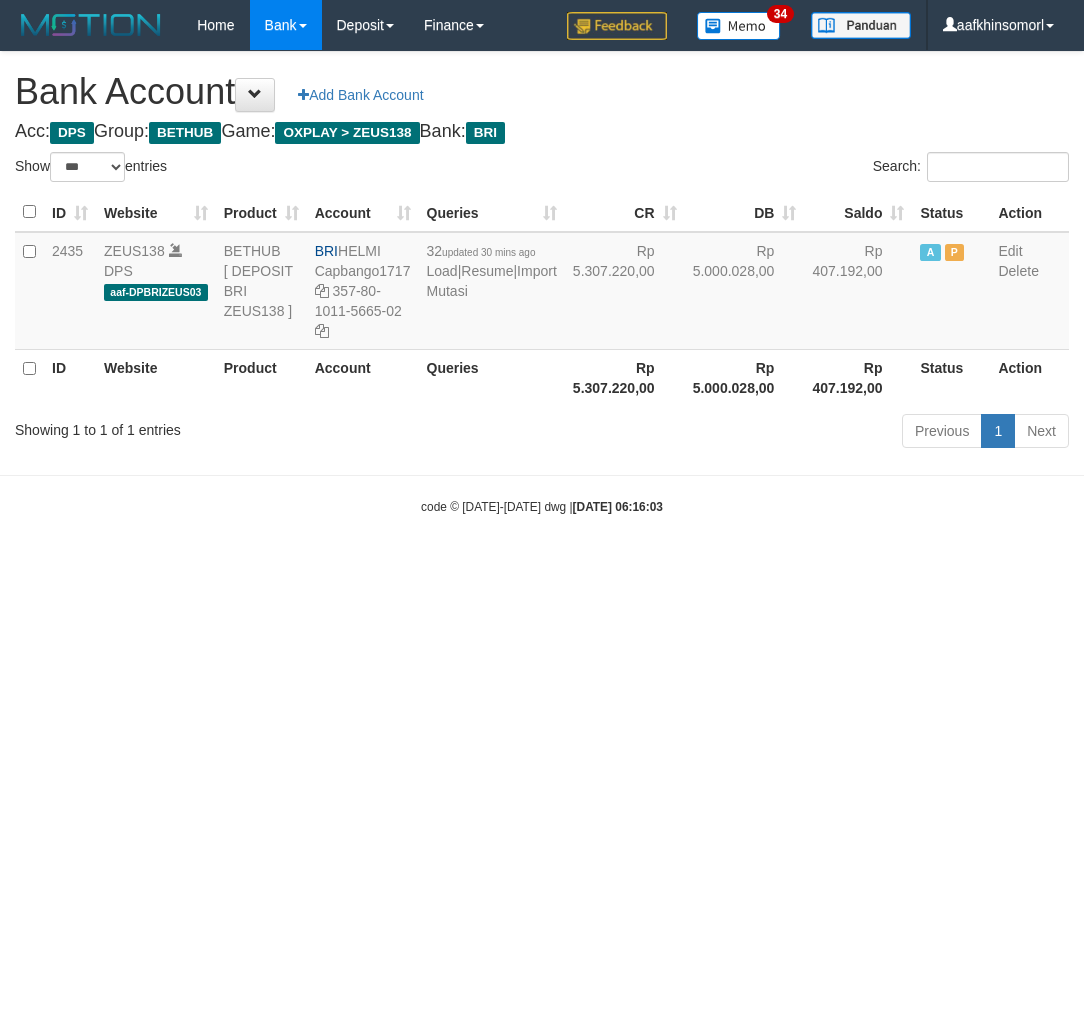 select on "***" 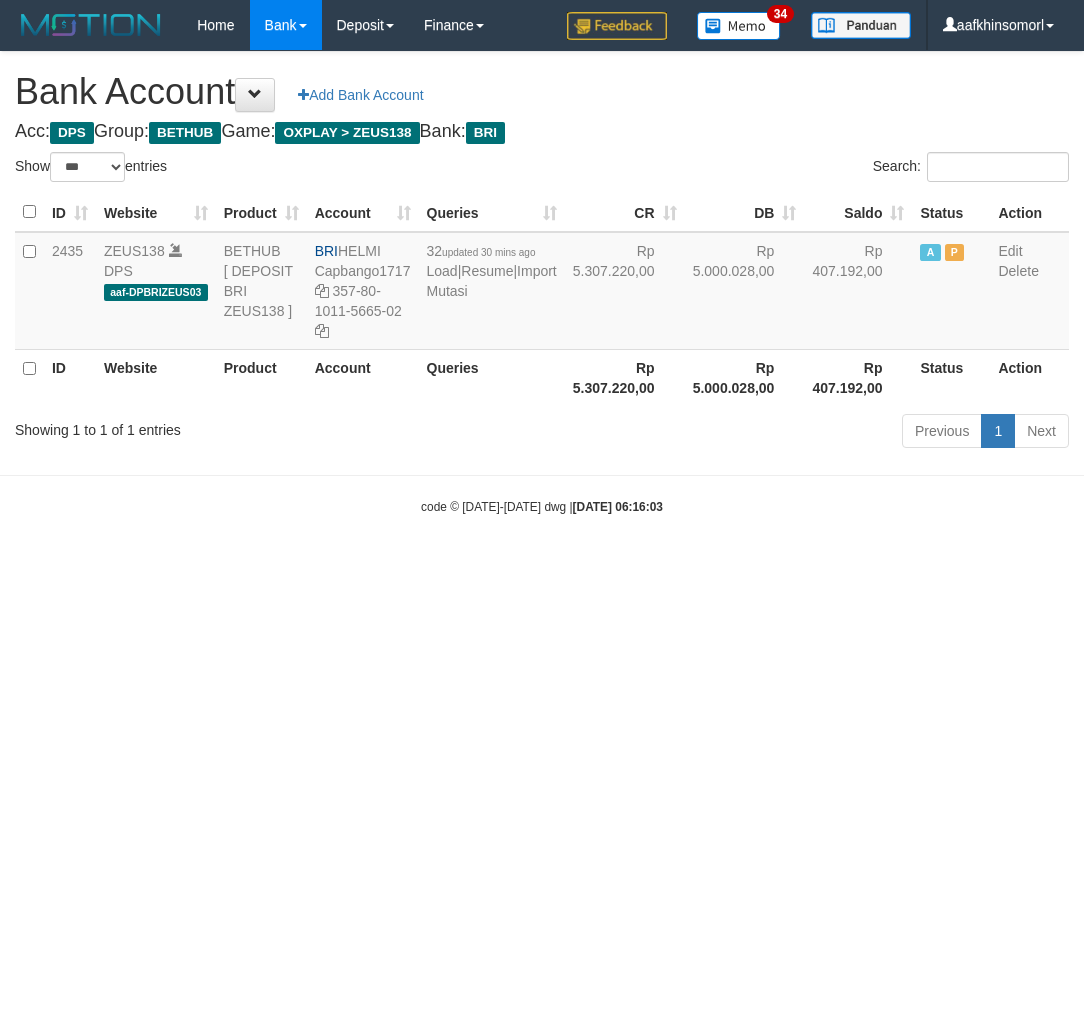 scroll, scrollTop: 0, scrollLeft: 0, axis: both 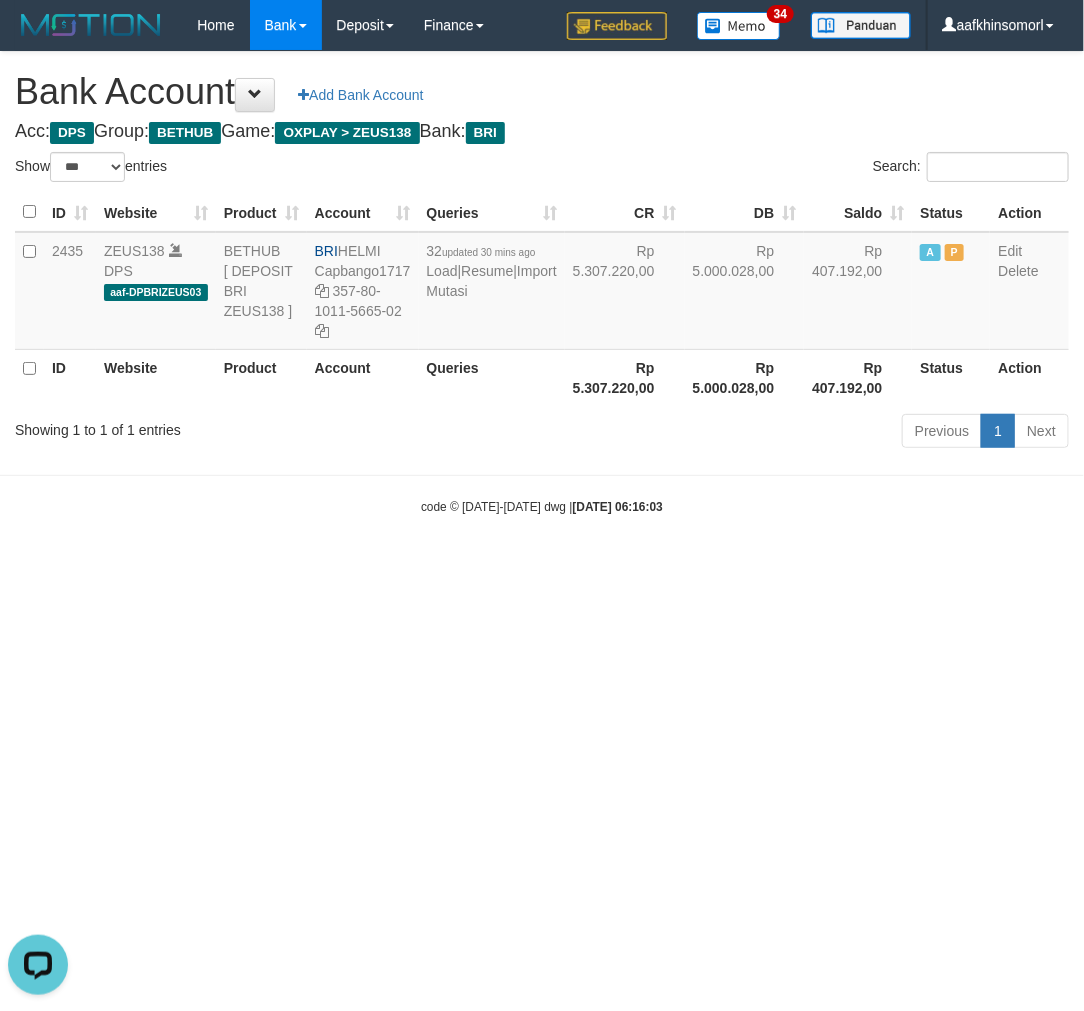 drag, startPoint x: 673, startPoint y: 621, endPoint x: 916, endPoint y: 453, distance: 295.42004 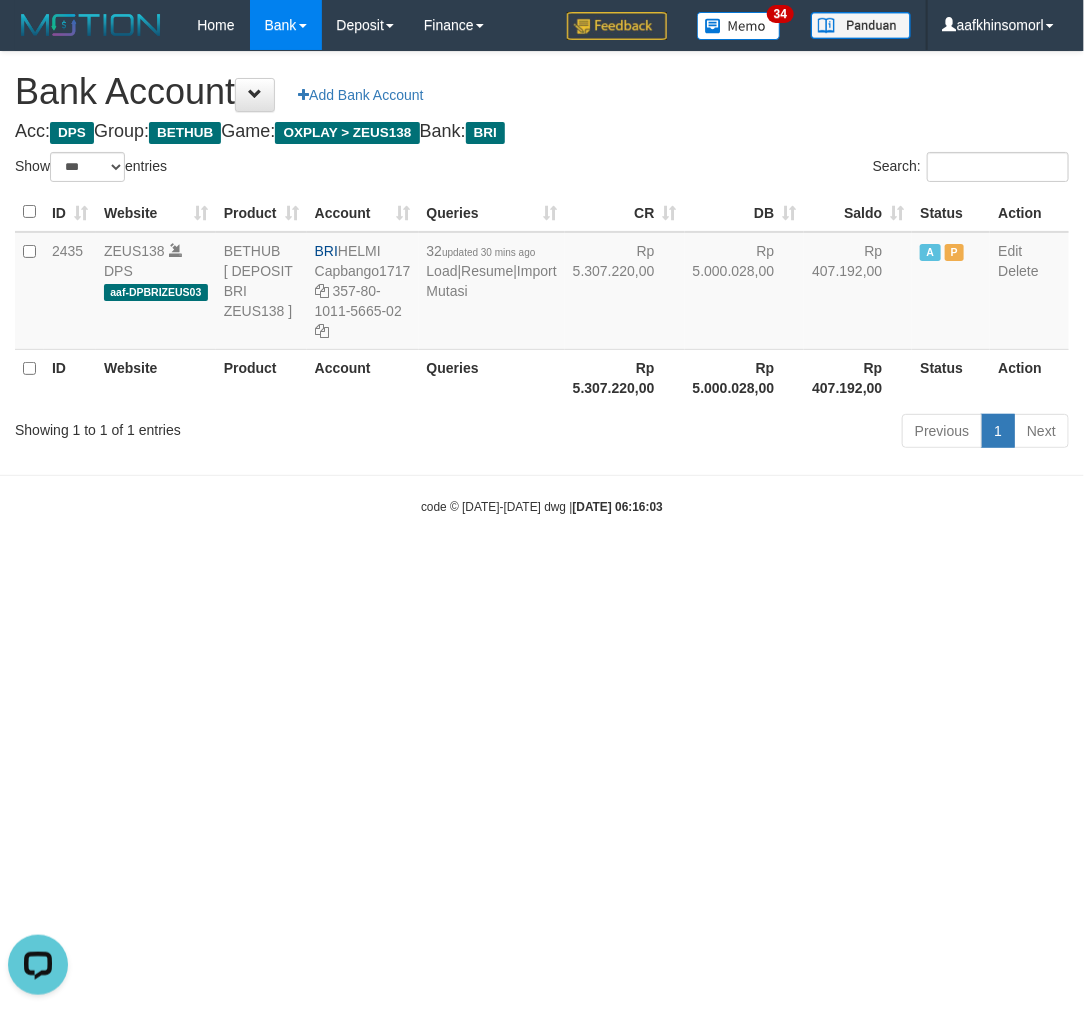 click on "Toggle navigation
Home
Bank
Account List
Load
By Website
Group
[OXPLAY]													ZEUS138
By Load Group (DPS)" at bounding box center [542, 283] 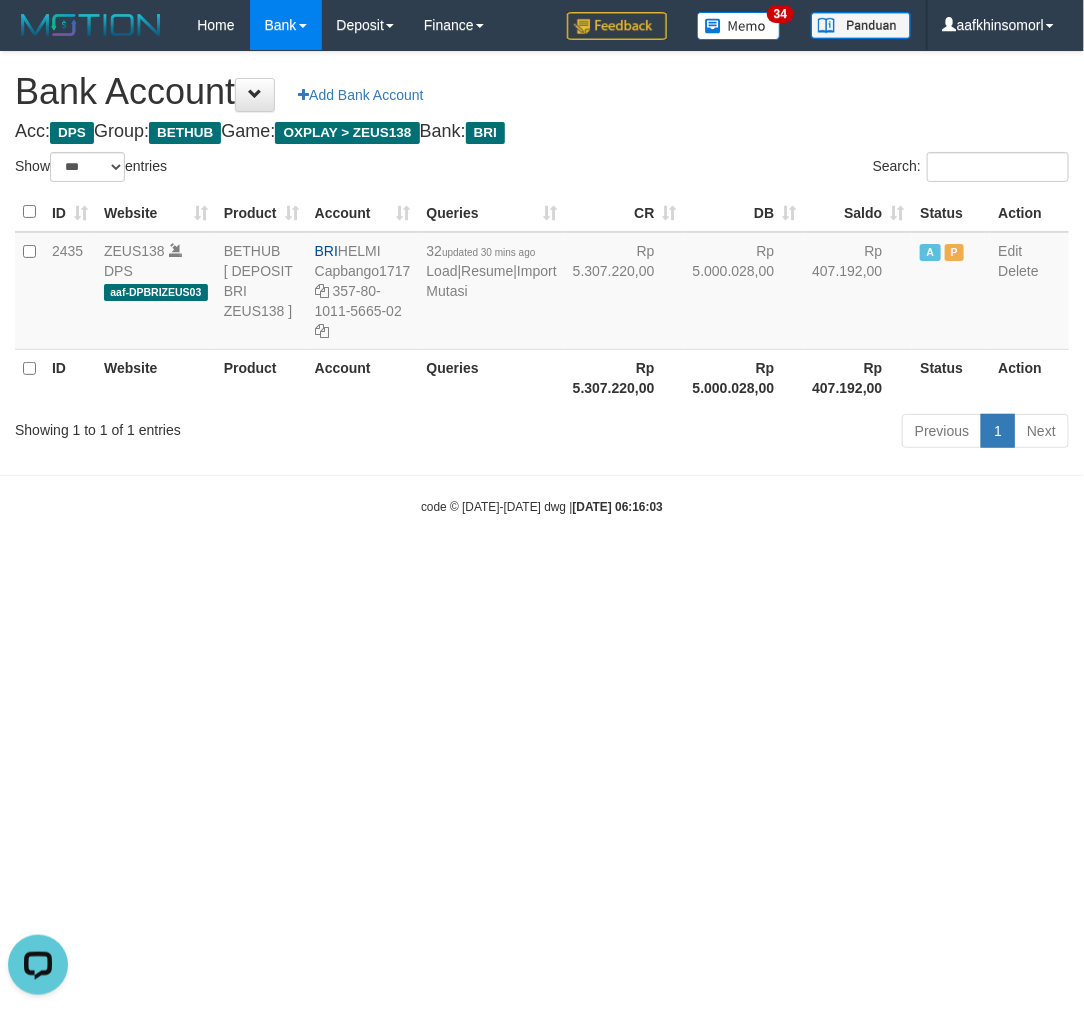 click on "Toggle navigation
Home
Bank
Account List
Load
By Website
Group
[OXPLAY]													ZEUS138
By Load Group (DPS)" at bounding box center [542, 283] 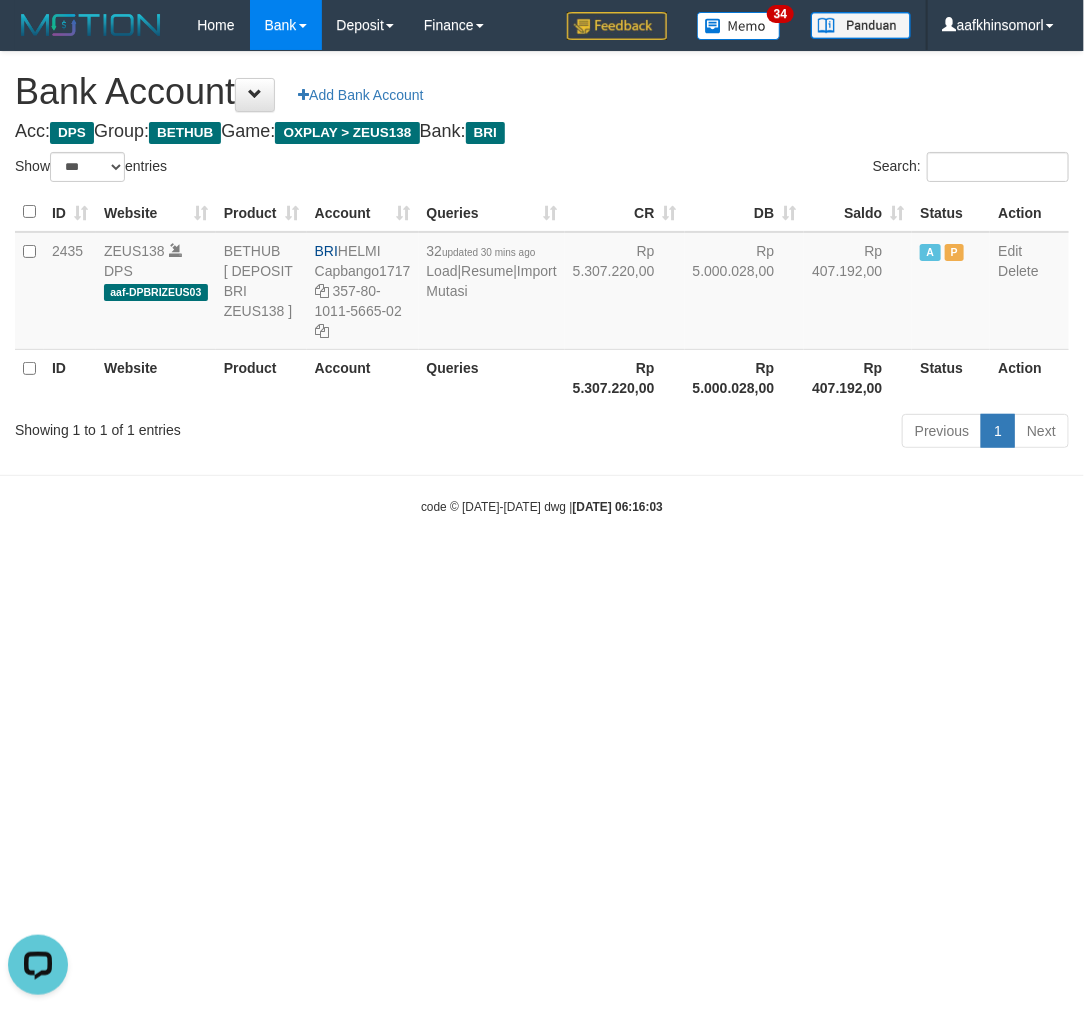 click on "Toggle navigation
Home
Bank
Account List
Load
By Website
Group
[OXPLAY]													ZEUS138
By Load Group (DPS)" at bounding box center (542, 283) 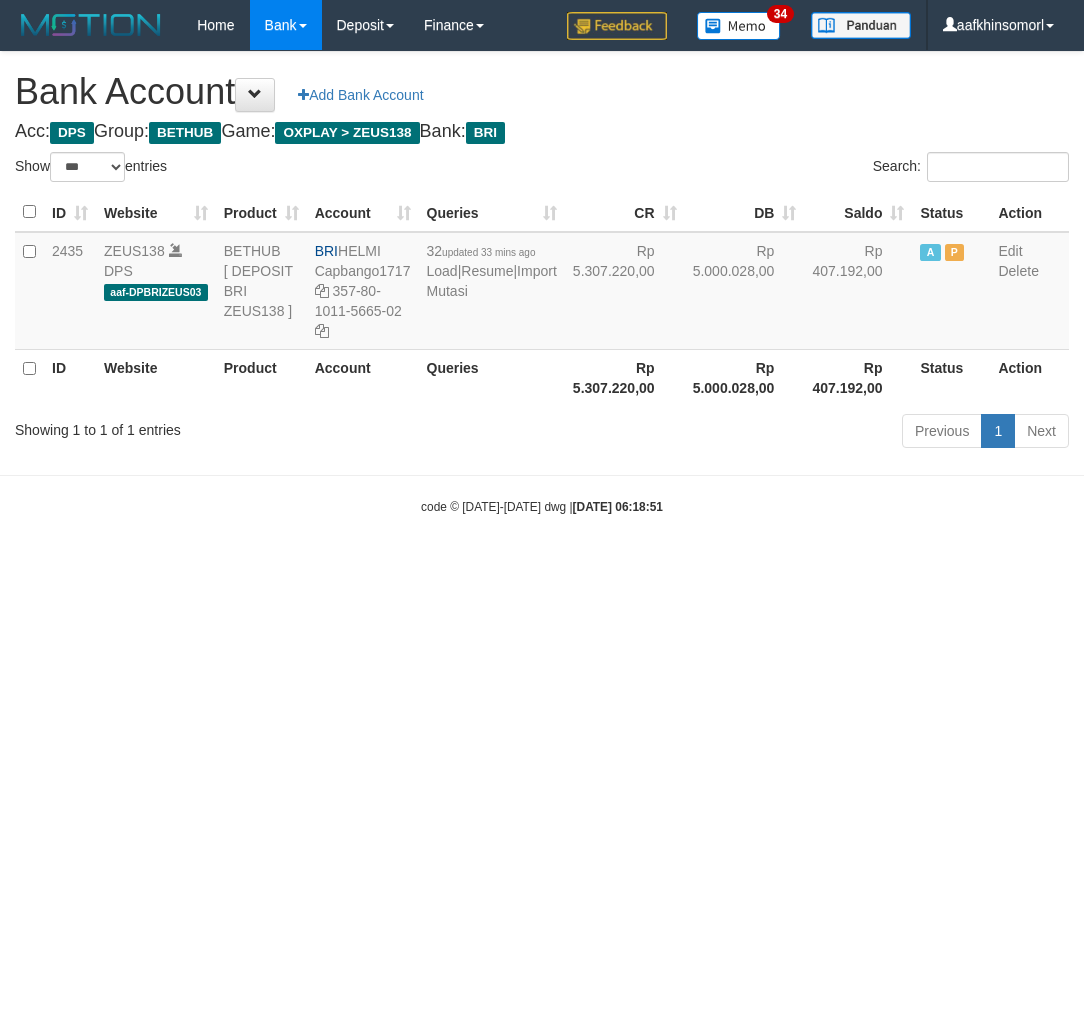 select on "***" 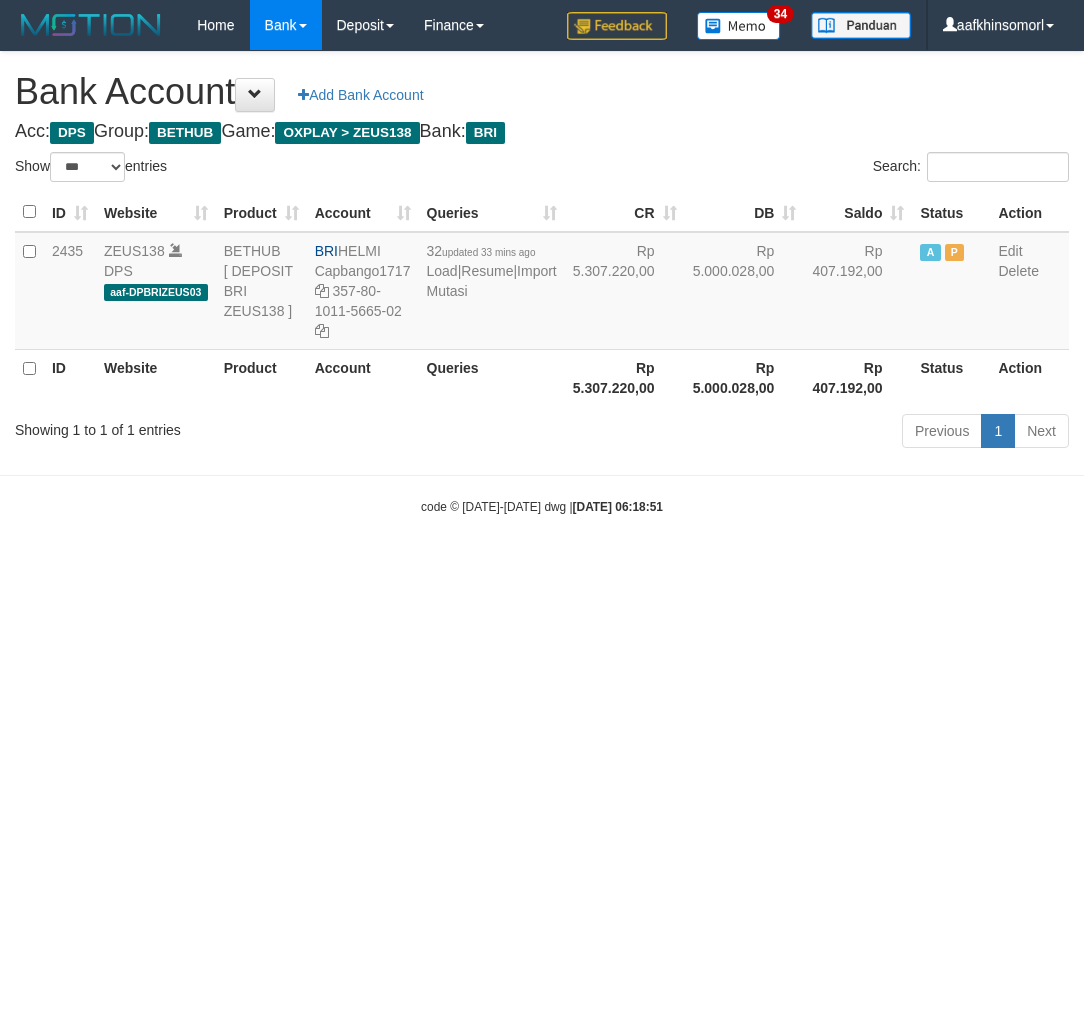 scroll, scrollTop: 0, scrollLeft: 0, axis: both 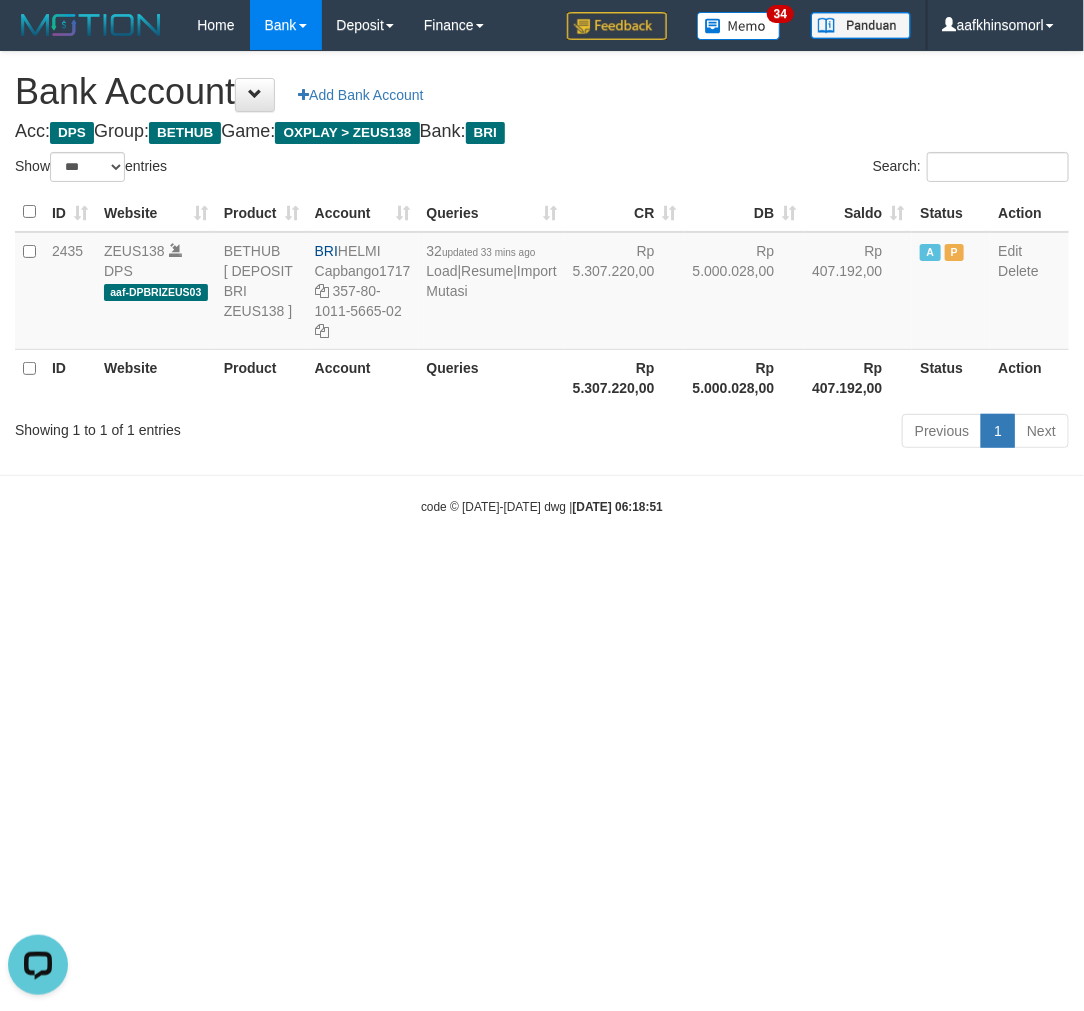 click on "Toggle navigation
Home
Bank
Account List
Load
By Website
Group
[OXPLAY]													ZEUS138
By Load Group (DPS)" at bounding box center (542, 283) 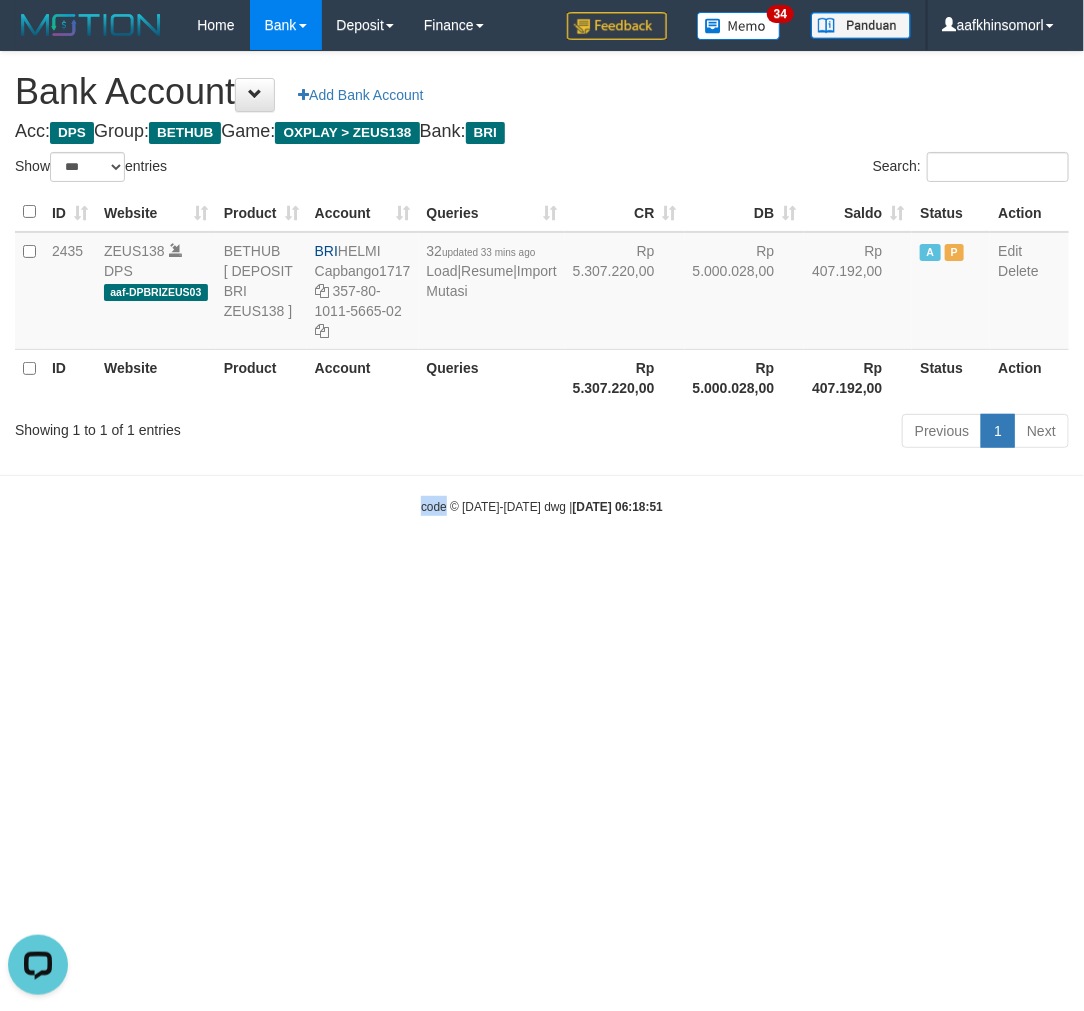 click on "Toggle navigation
Home
Bank
Account List
Load
By Website
Group
[OXPLAY]													ZEUS138
By Load Group (DPS)" at bounding box center (542, 283) 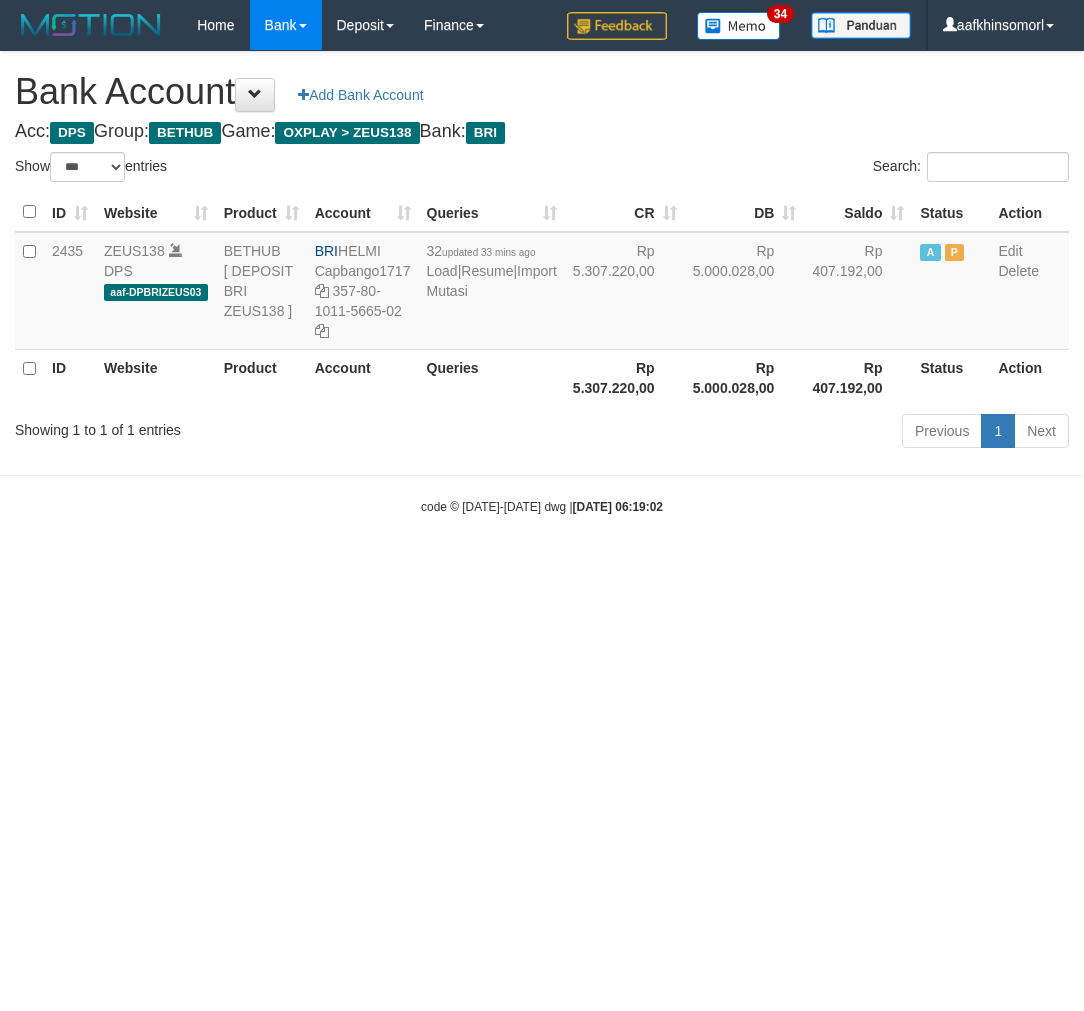 select on "***" 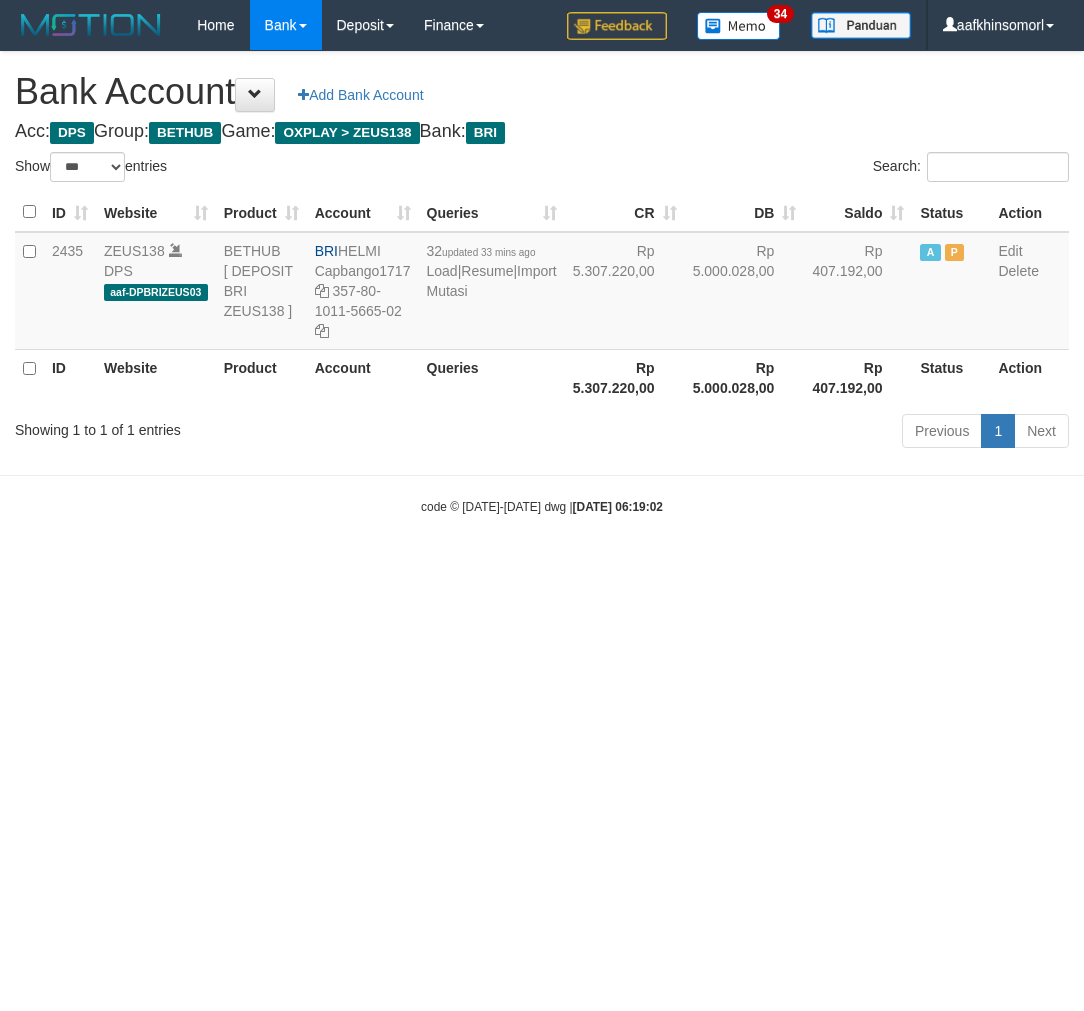 scroll, scrollTop: 0, scrollLeft: 0, axis: both 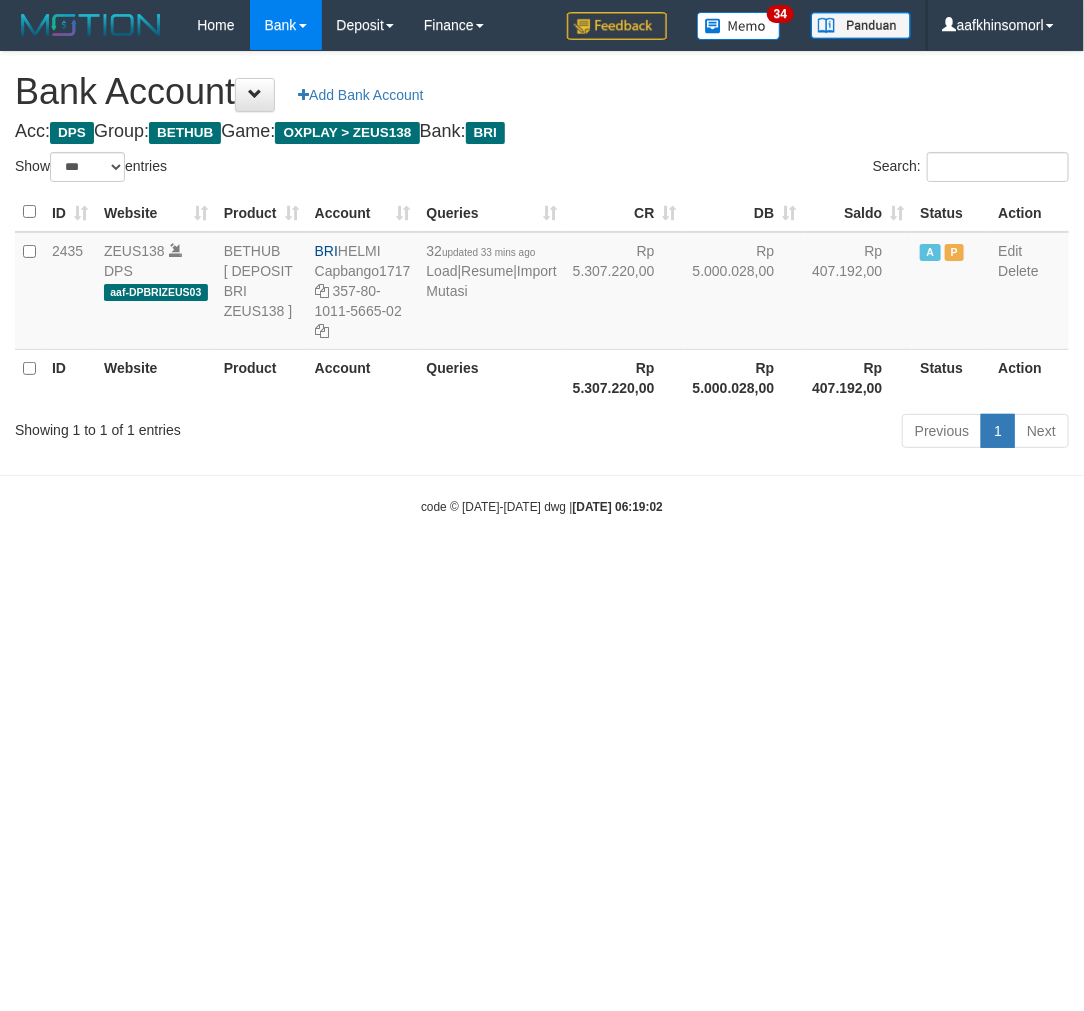 click on "Toggle navigation
Home
Bank
Account List
Load
By Website
Group
[OXPLAY]													ZEUS138
By Load Group (DPS)" at bounding box center (542, 283) 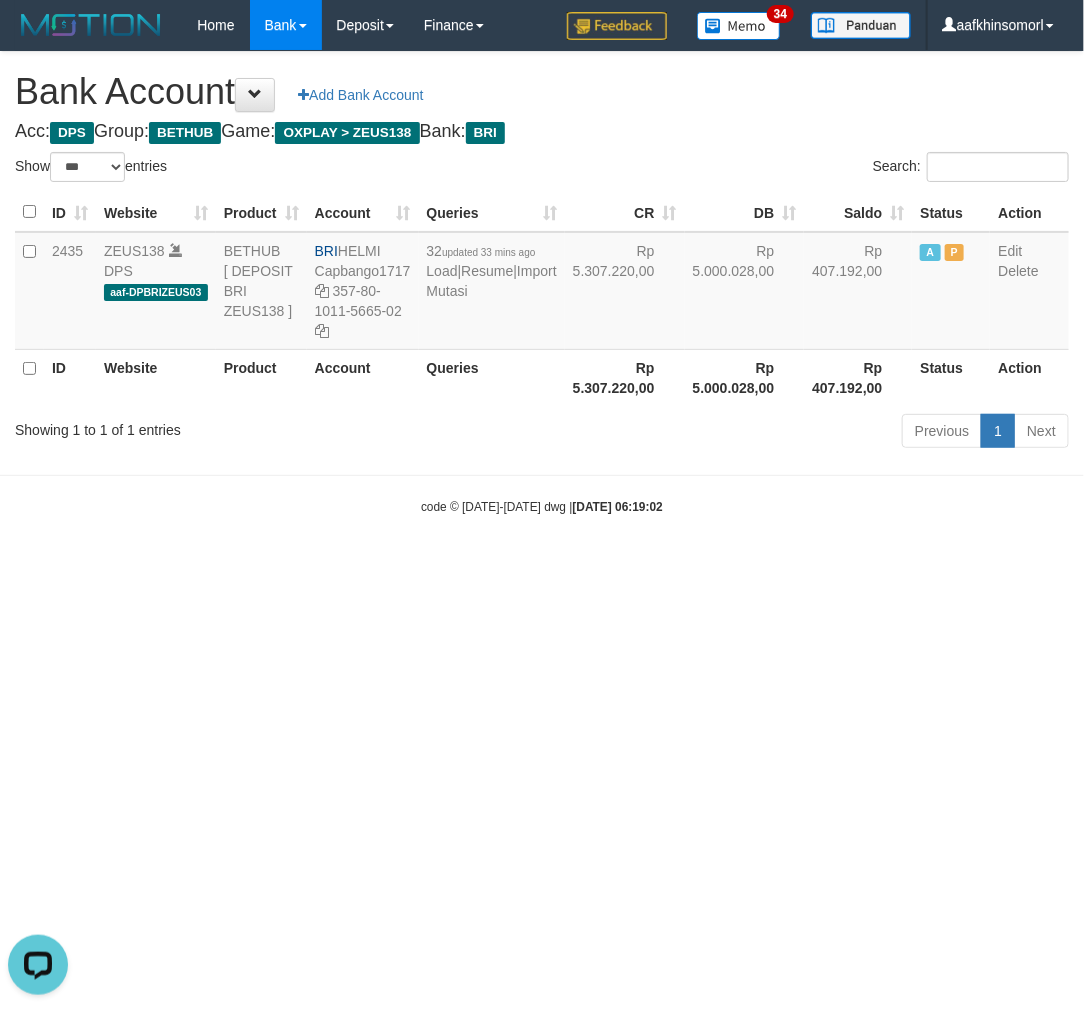 scroll, scrollTop: 0, scrollLeft: 0, axis: both 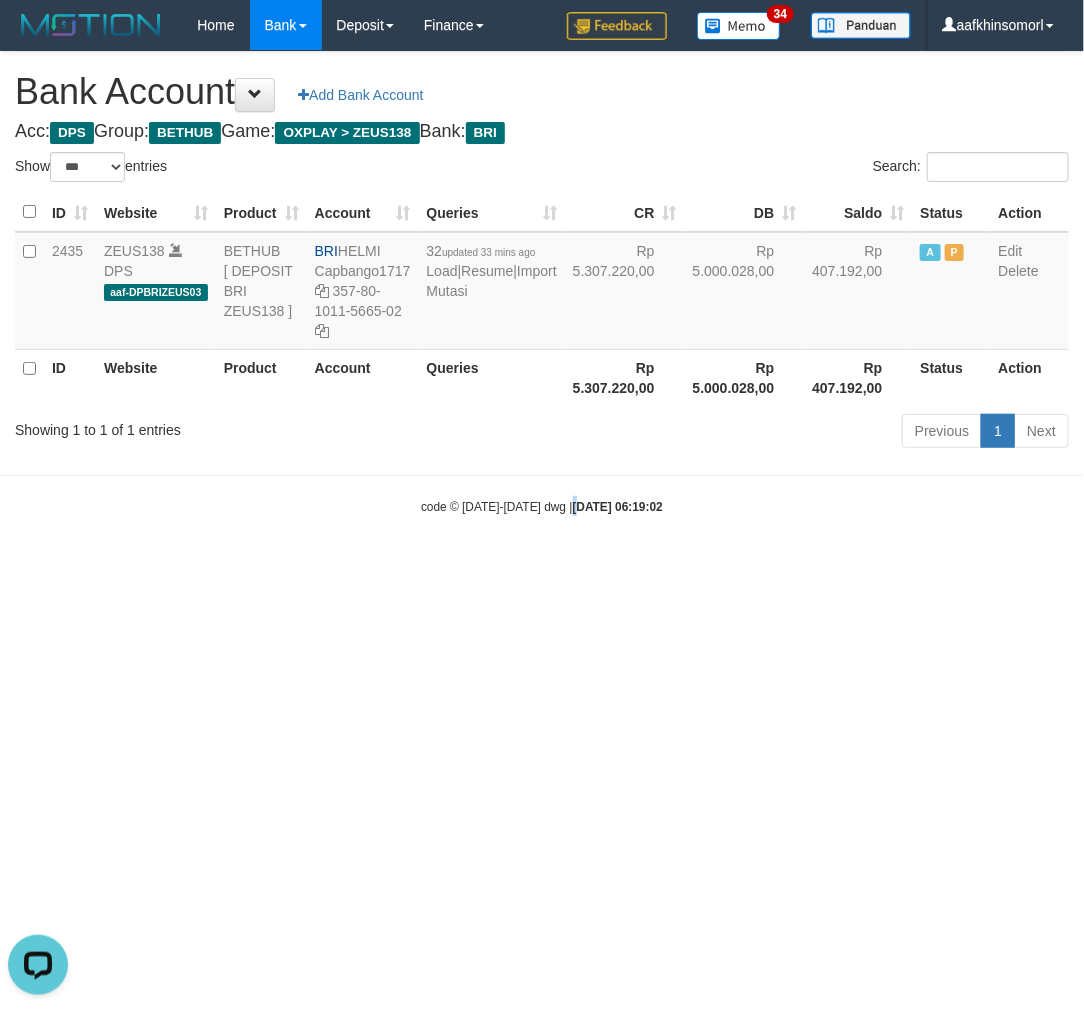 click on "Toggle navigation
Home
Bank
Account List
Load
By Website
Group
[OXPLAY]													ZEUS138
By Load Group (DPS)" at bounding box center (542, 283) 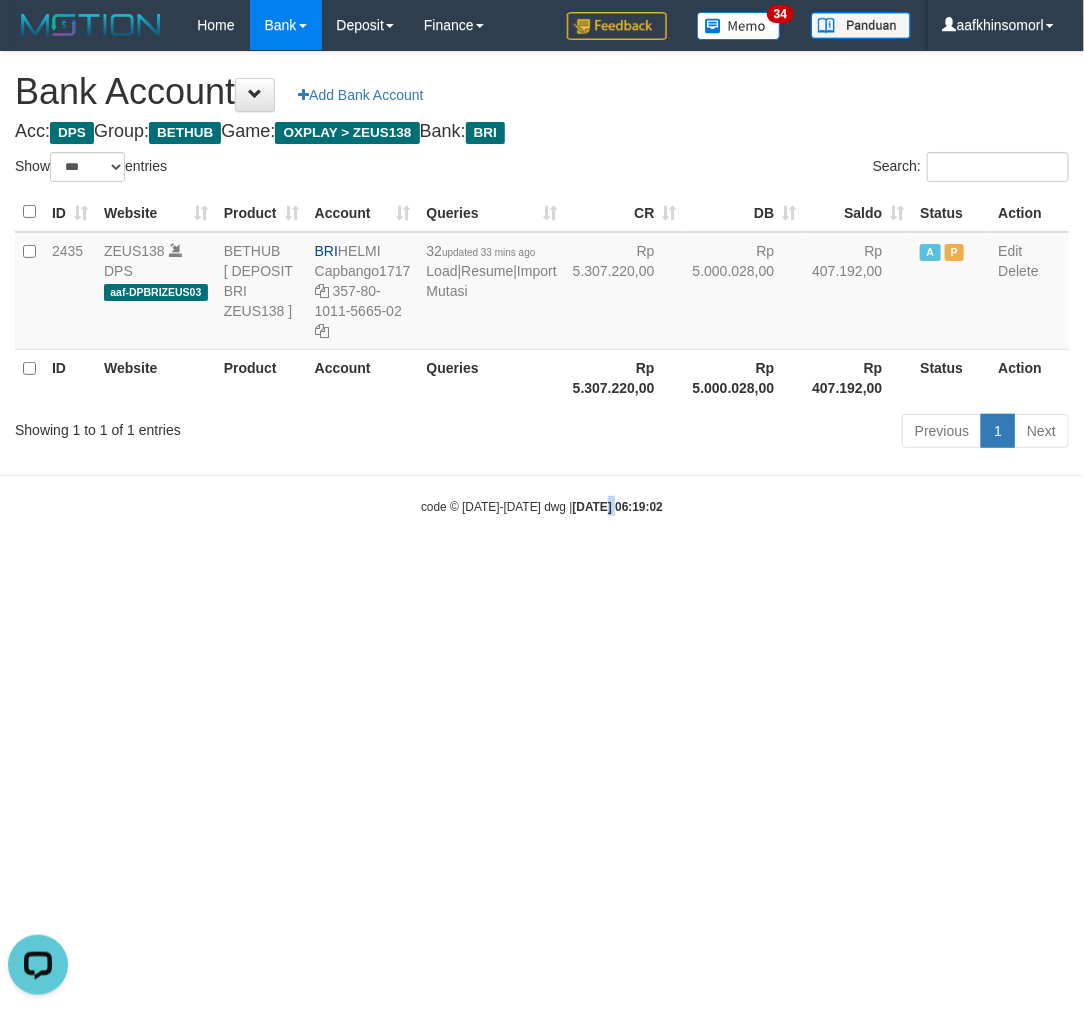 click on "Toggle navigation
Home
Bank
Account List
Load
By Website
Group
[OXPLAY]													ZEUS138
By Load Group (DPS)" at bounding box center (542, 283) 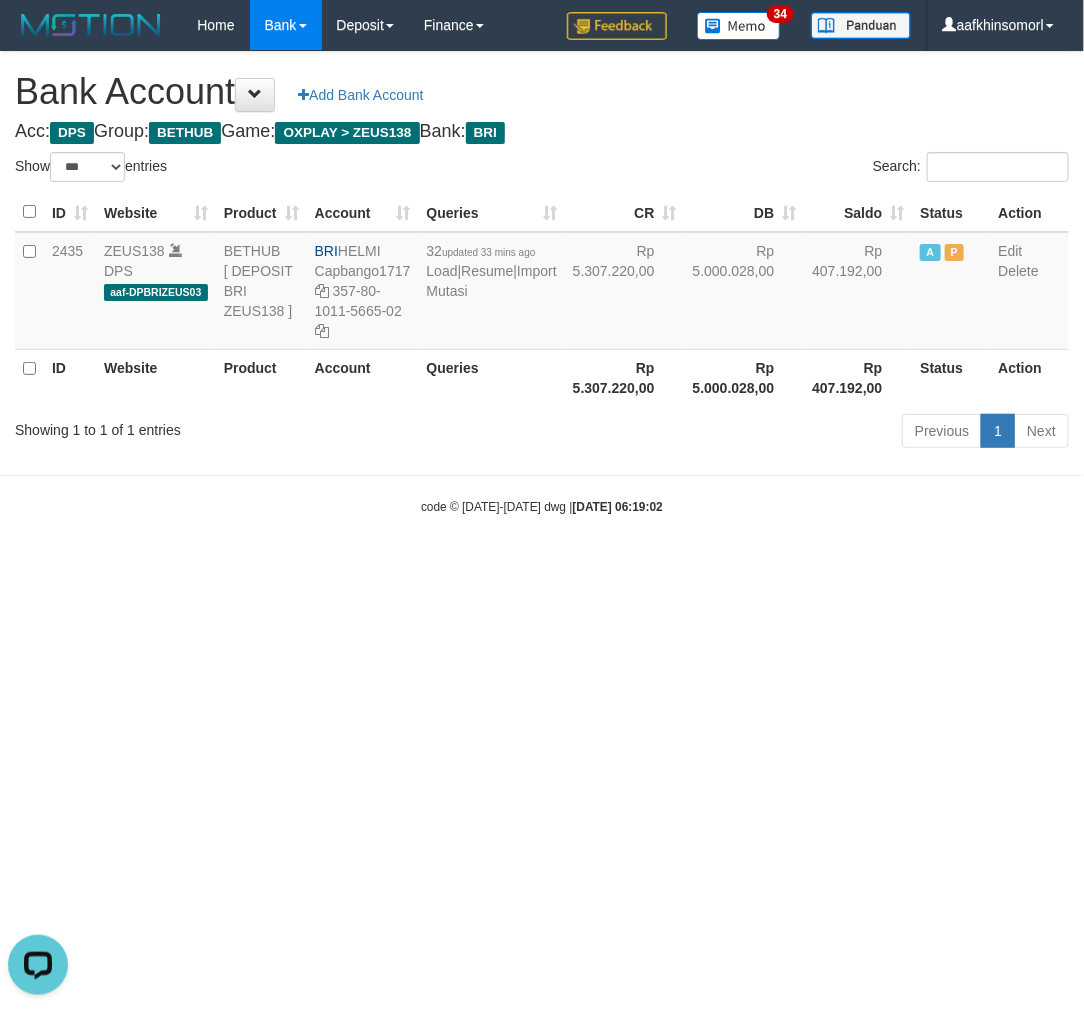click on "Toggle navigation
Home
Bank
Account List
Load
By Website
Group
[OXPLAY]													ZEUS138
By Load Group (DPS)" at bounding box center (542, 283) 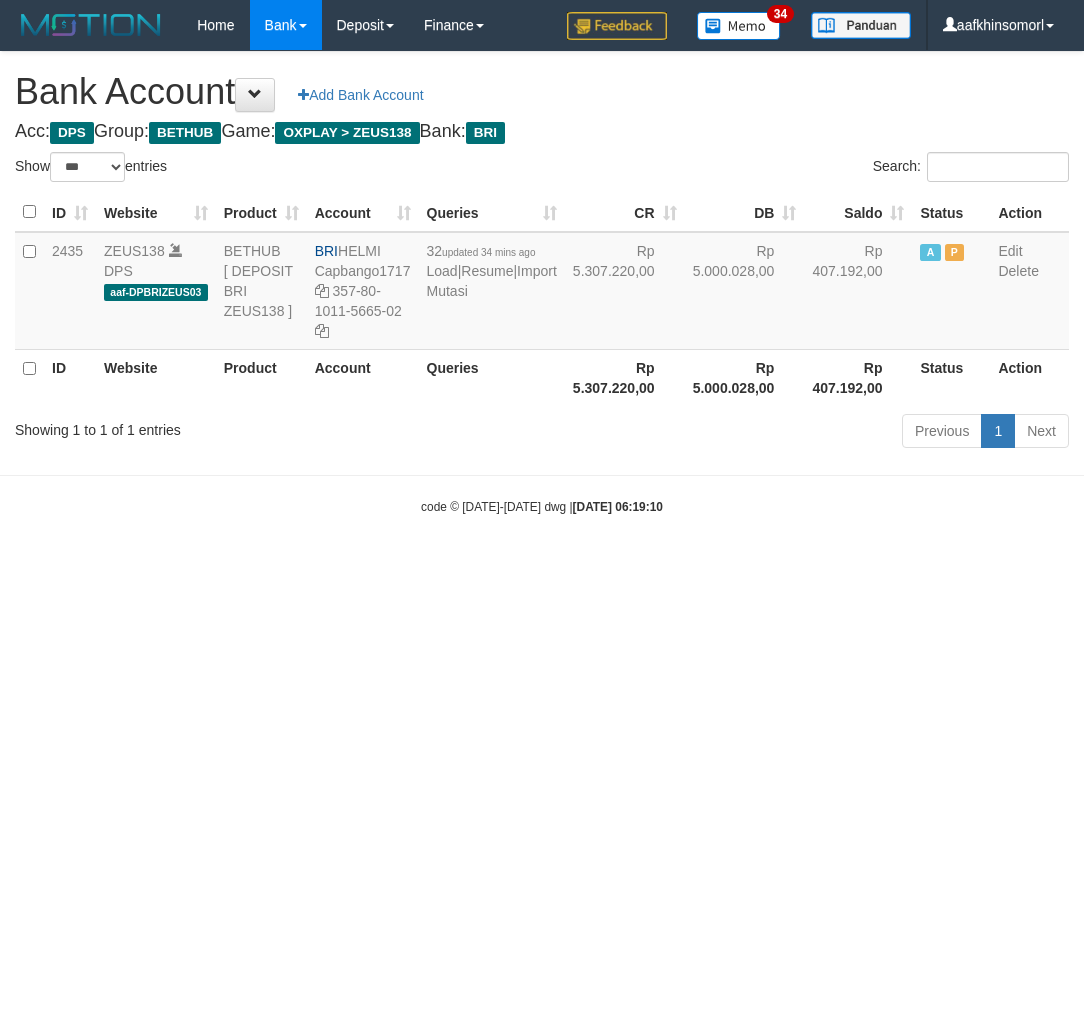 select on "***" 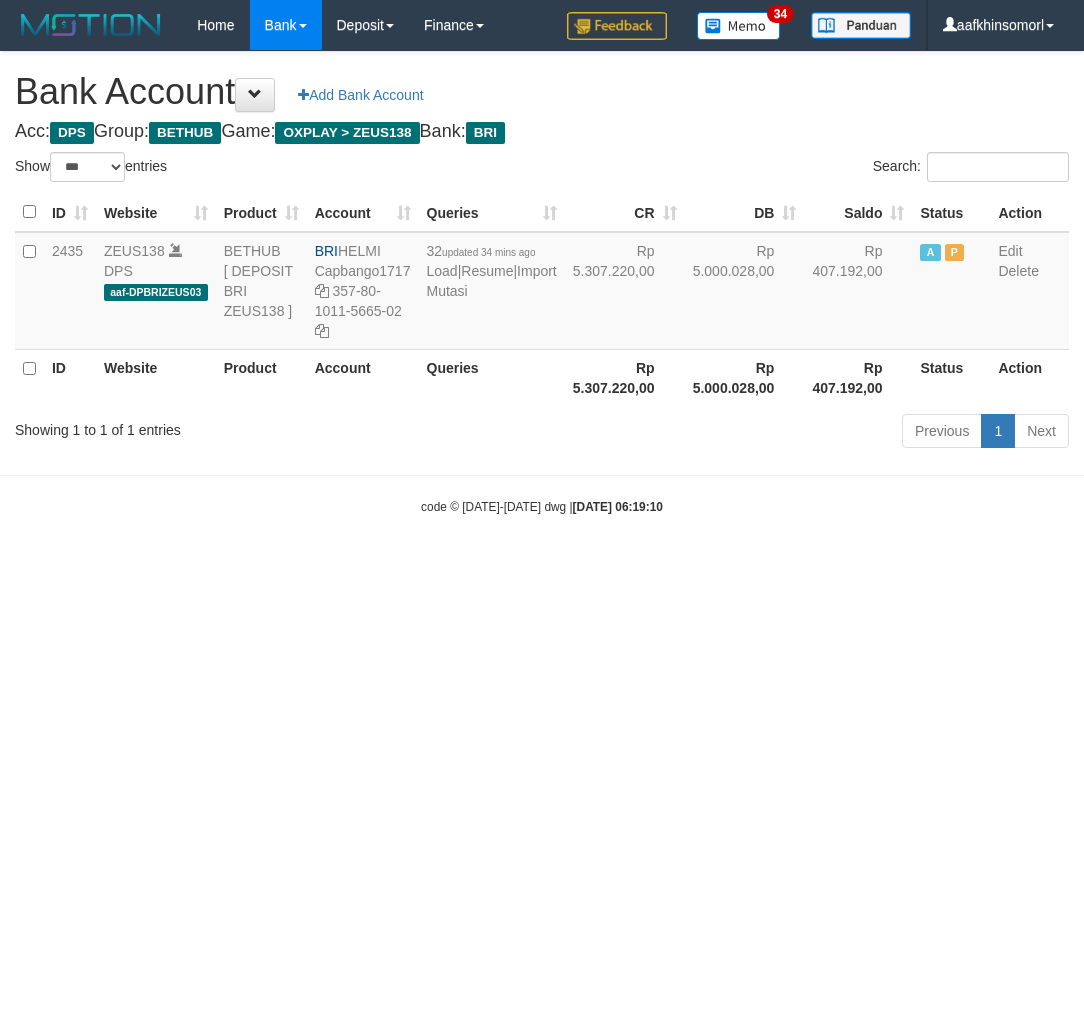 scroll, scrollTop: 0, scrollLeft: 0, axis: both 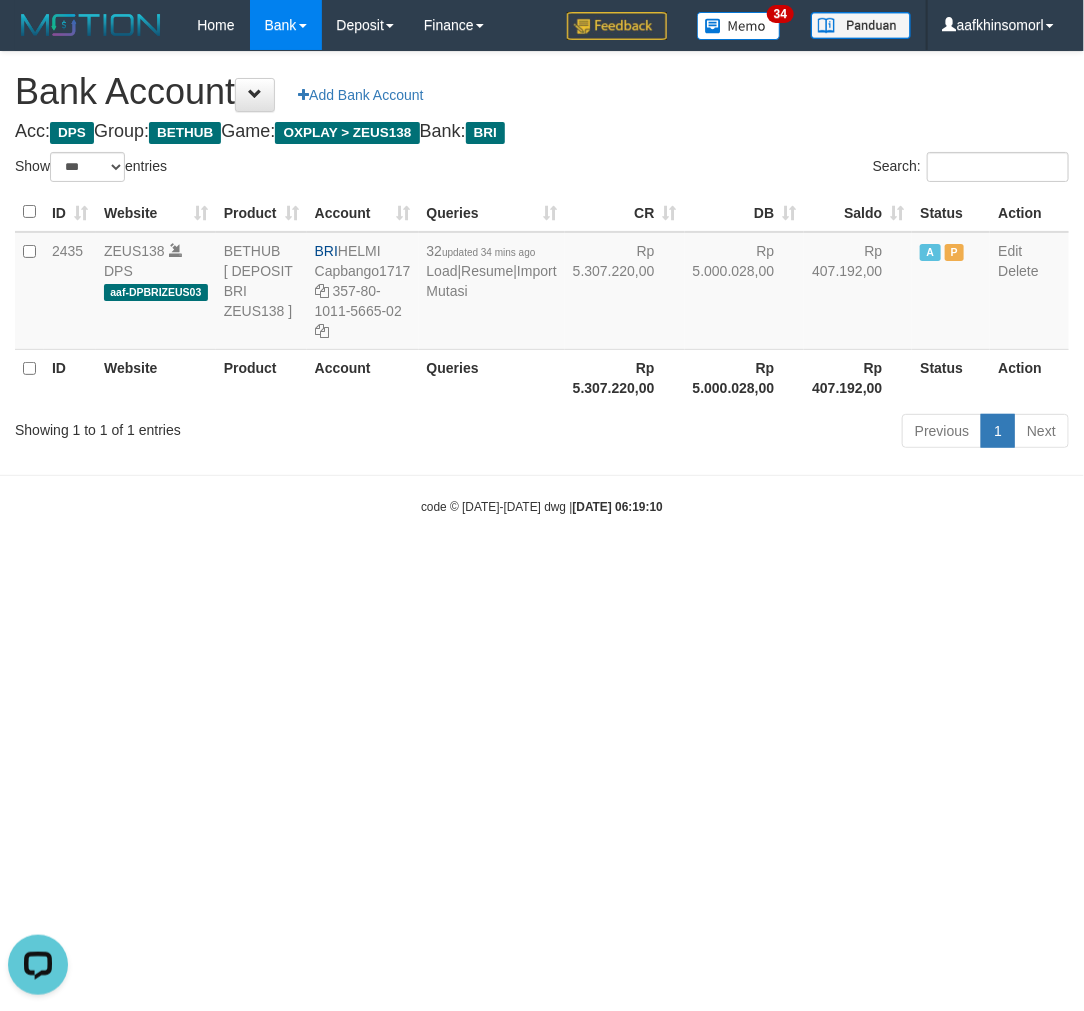 click on "Toggle navigation
Home
Bank
Account List
Load
By Website
Group
[OXPLAY]													ZEUS138
By Load Group (DPS)" at bounding box center (542, 283) 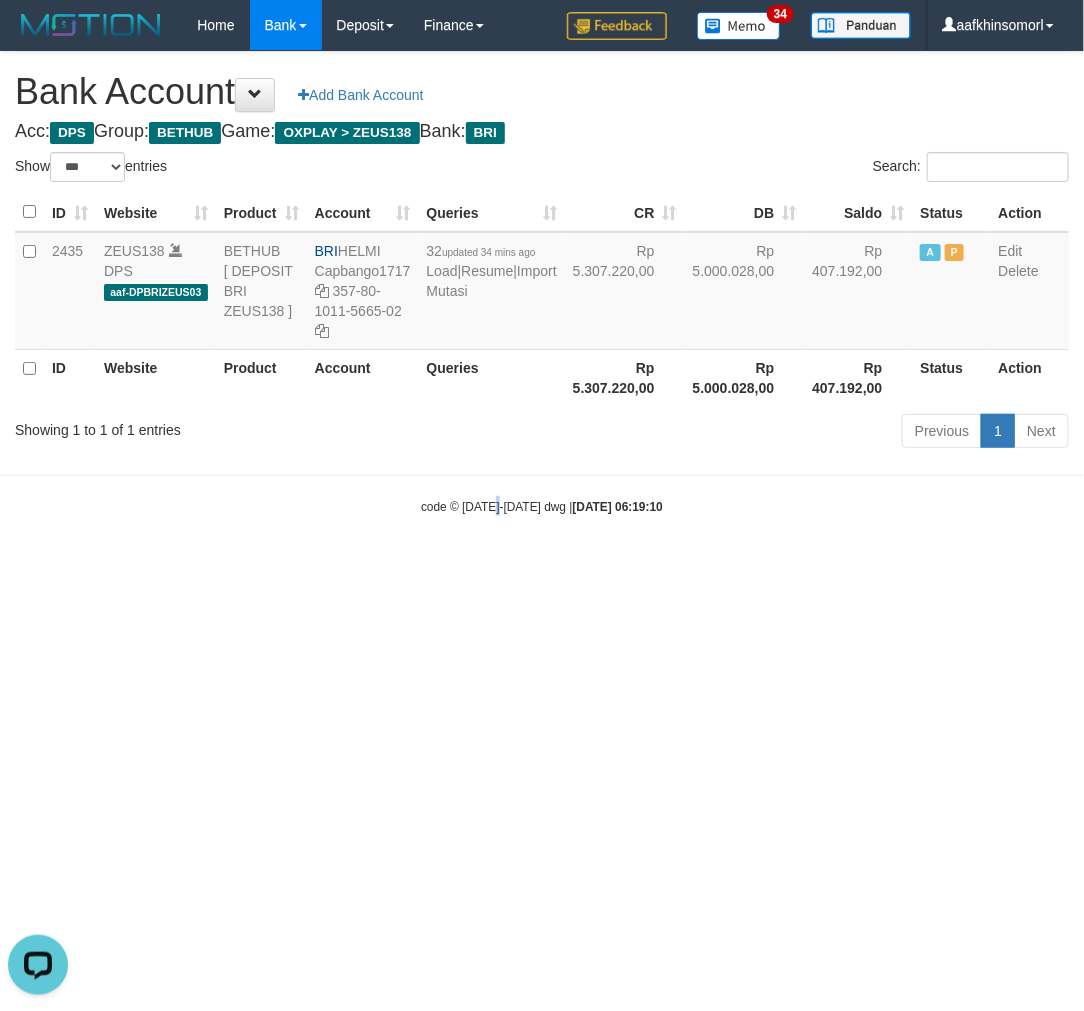 click on "Toggle navigation
Home
Bank
Account List
Load
By Website
Group
[OXPLAY]													ZEUS138
By Load Group (DPS)" at bounding box center (542, 283) 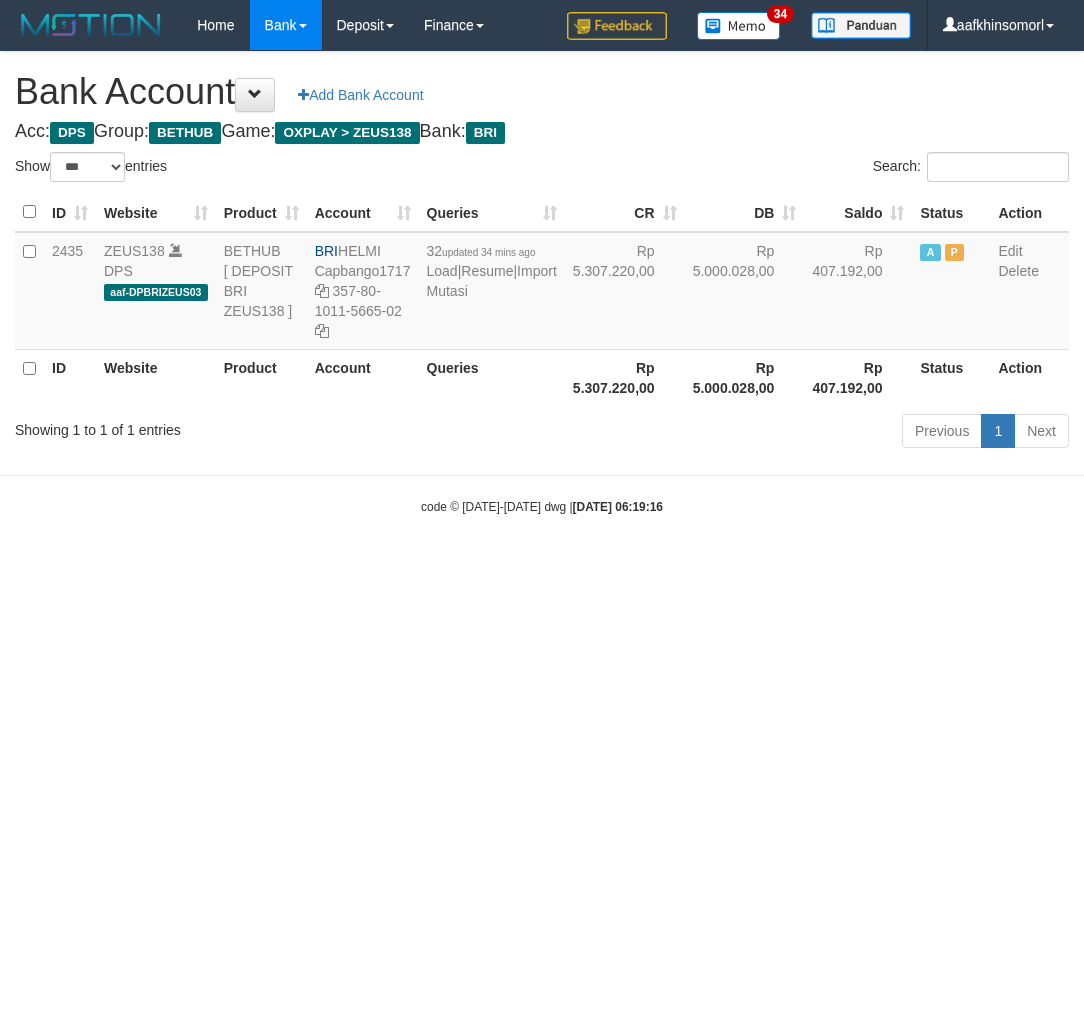 select on "***" 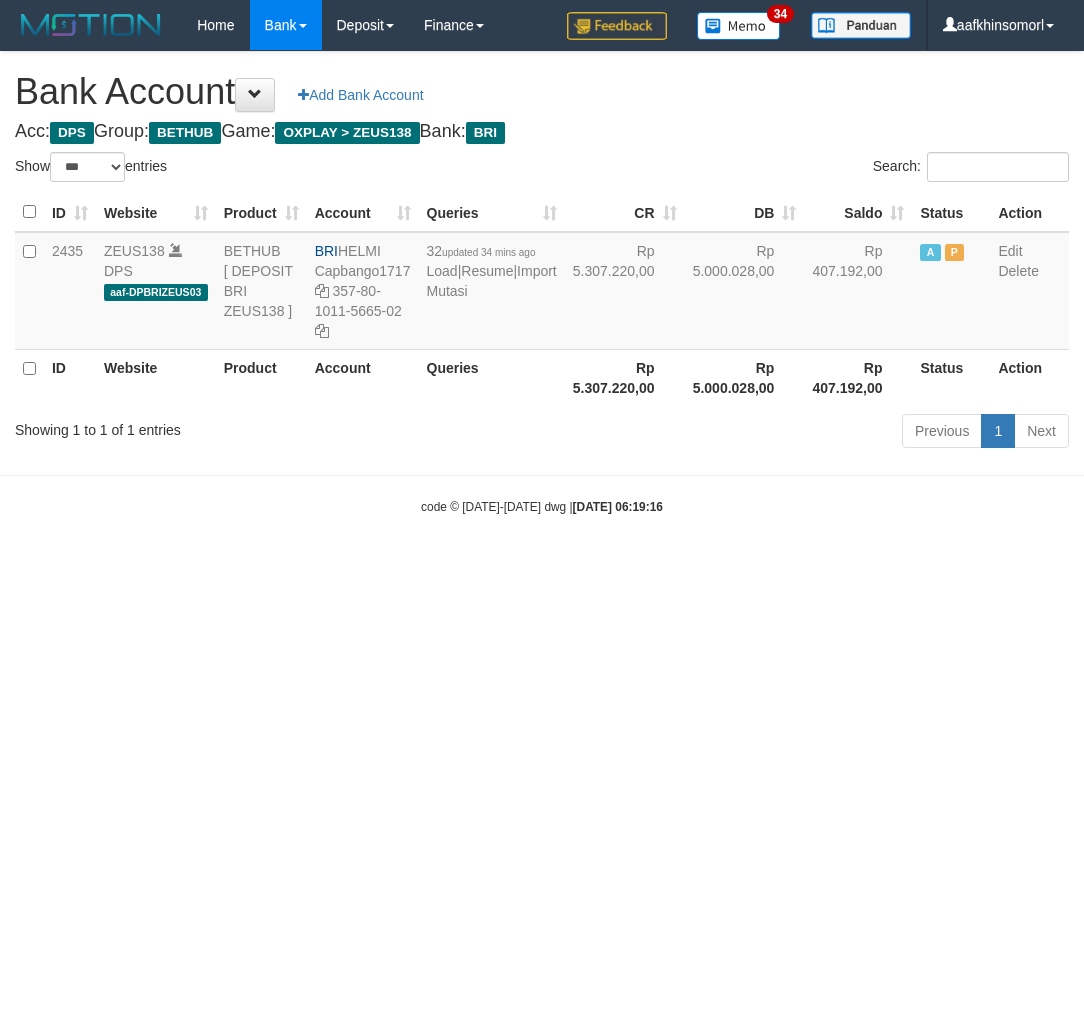 scroll, scrollTop: 0, scrollLeft: 0, axis: both 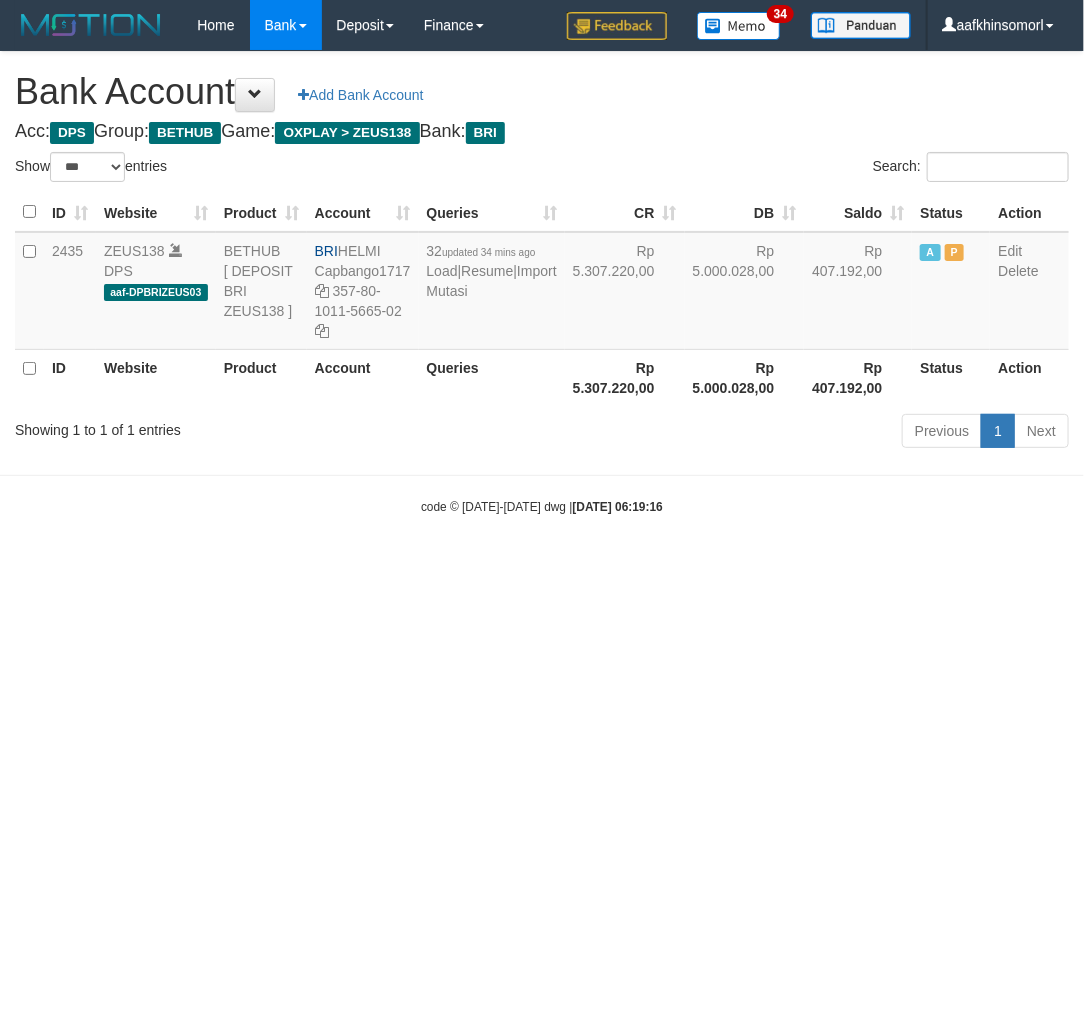 click on "Toggle navigation
Home
Bank
Account List
Load
By Website
Group
[OXPLAY]													ZEUS138
By Load Group (DPS)" at bounding box center (542, 283) 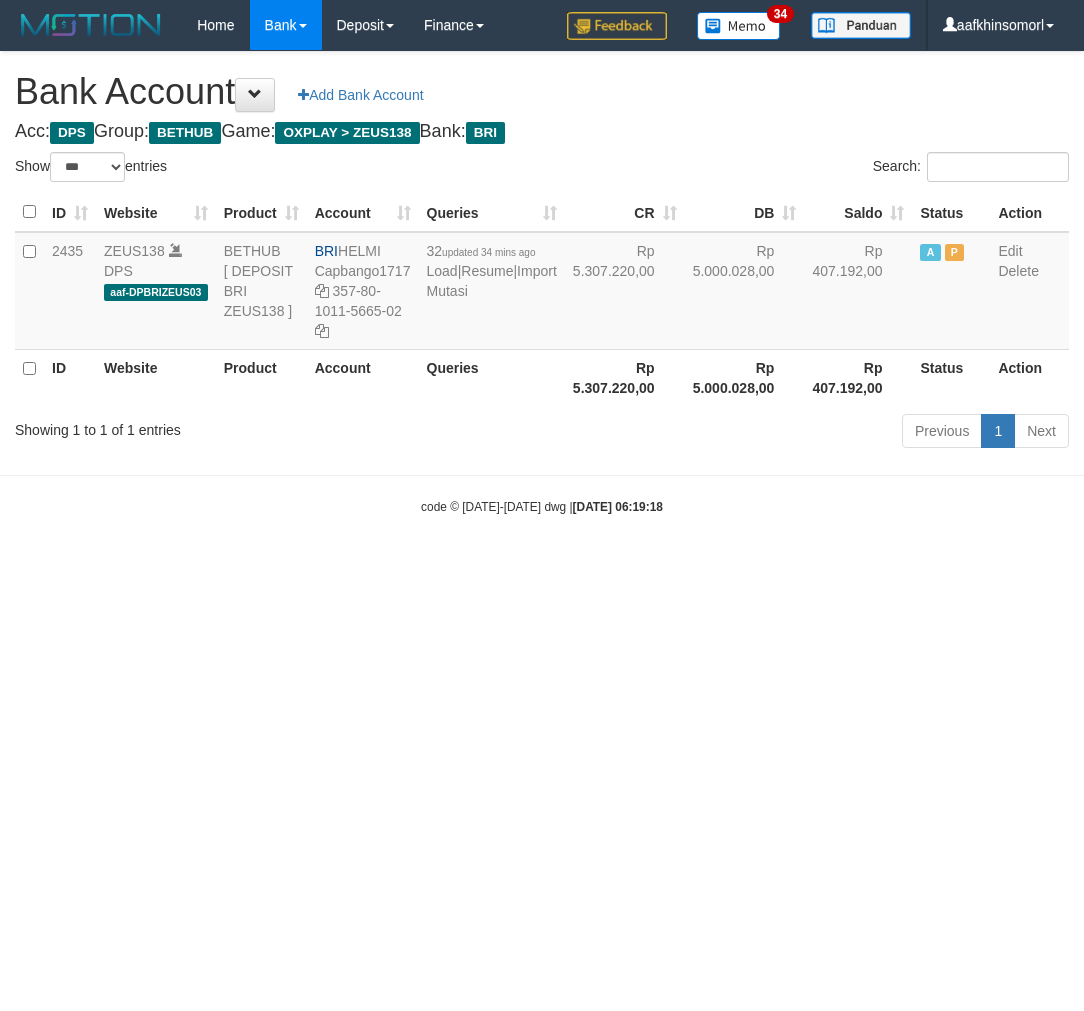 select on "***" 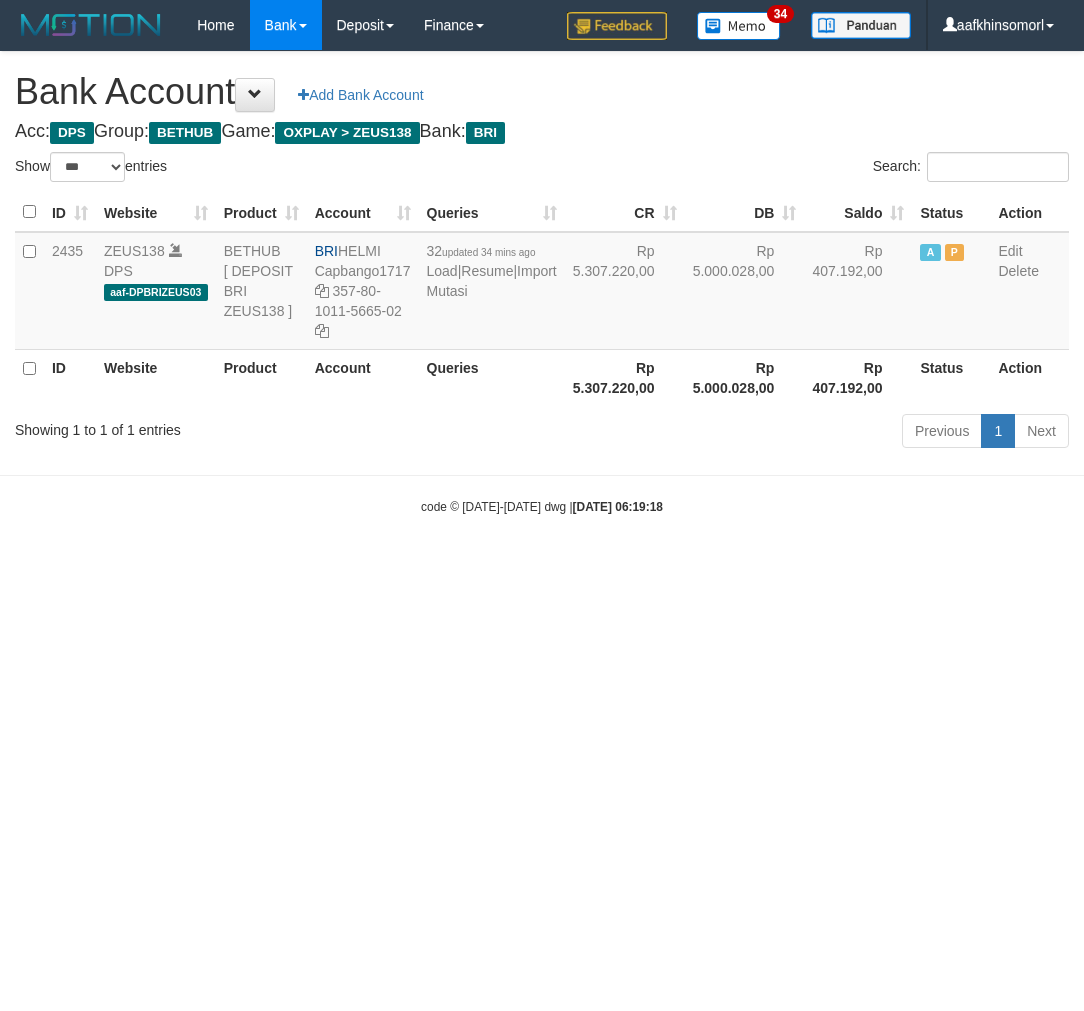 scroll, scrollTop: 0, scrollLeft: 0, axis: both 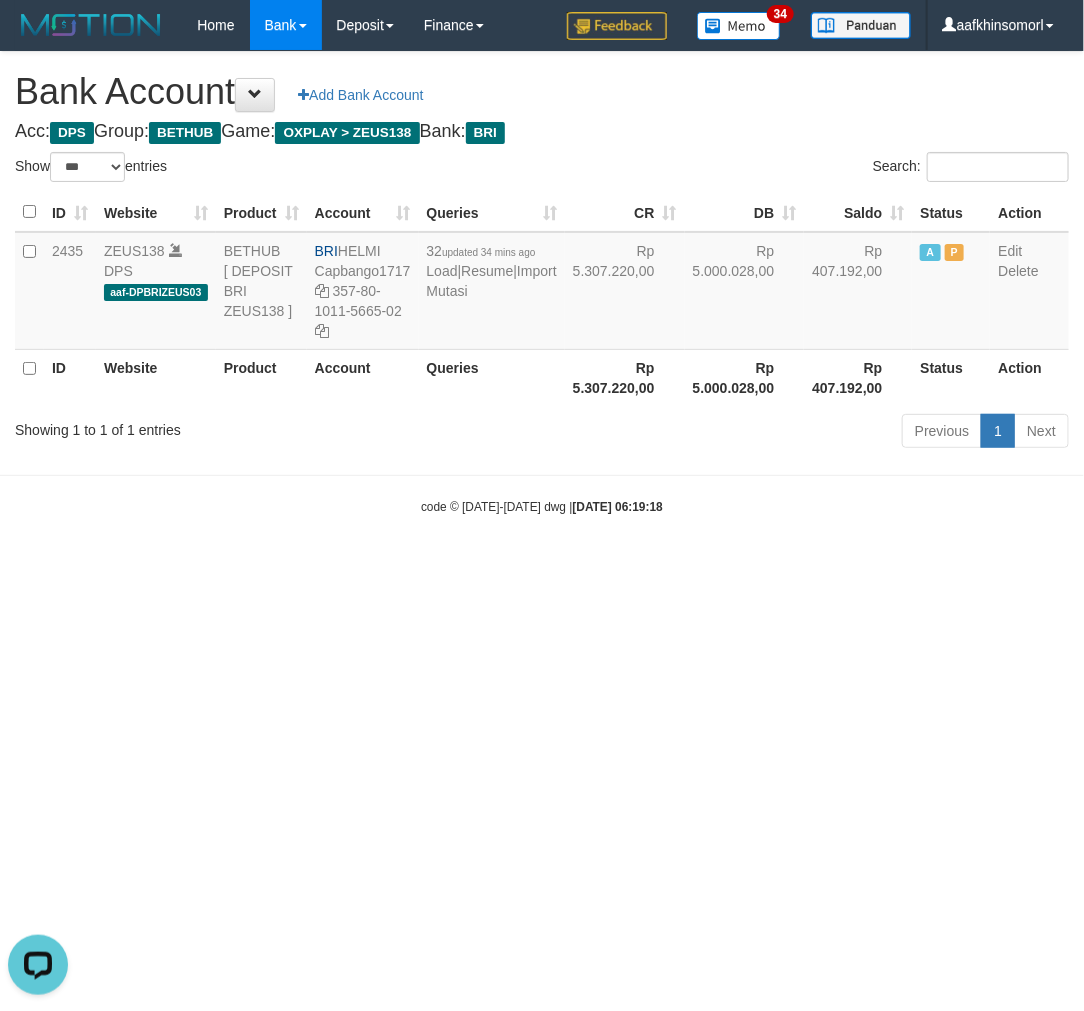 click on "Toggle navigation
Home
Bank
Account List
Load
By Website
Group
[OXPLAY]													ZEUS138
By Load Group (DPS)" at bounding box center [542, 283] 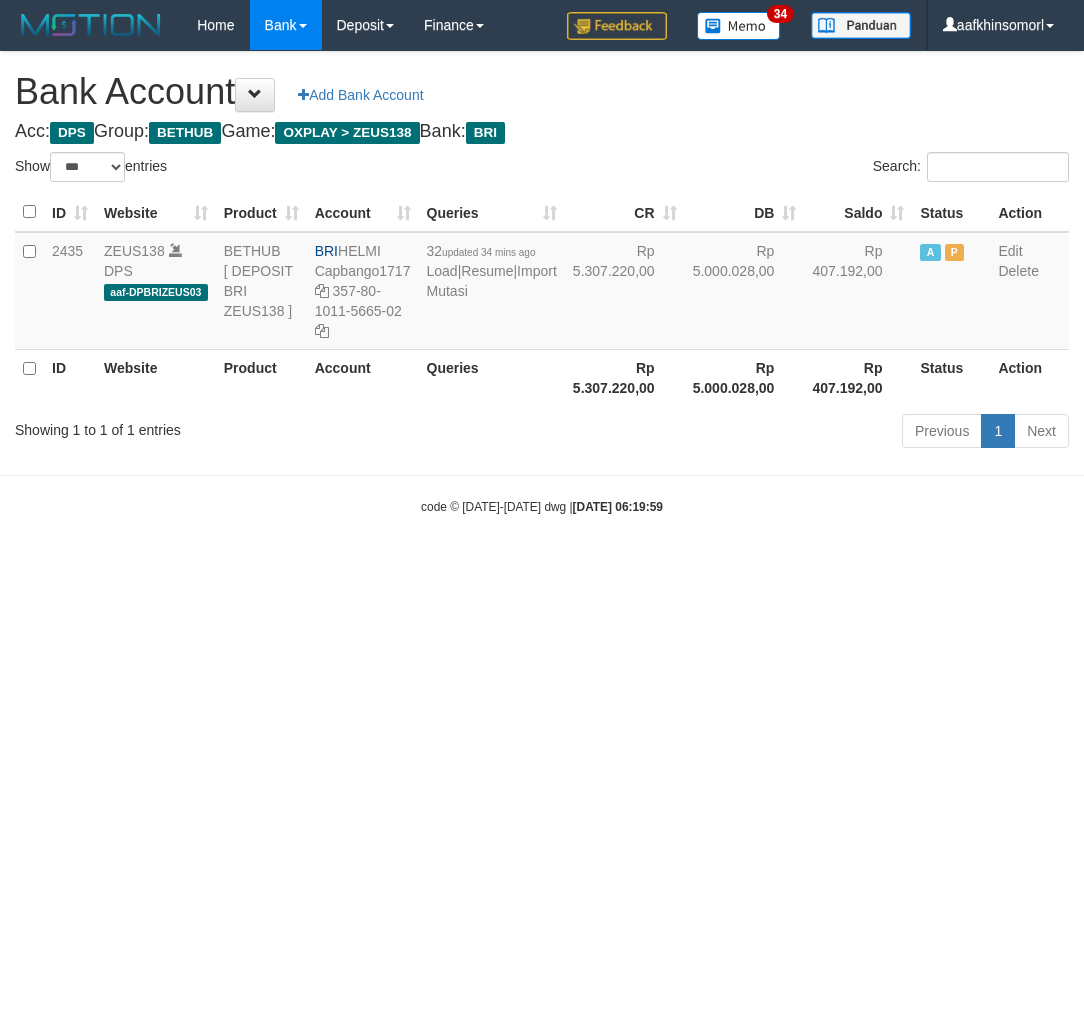 select on "***" 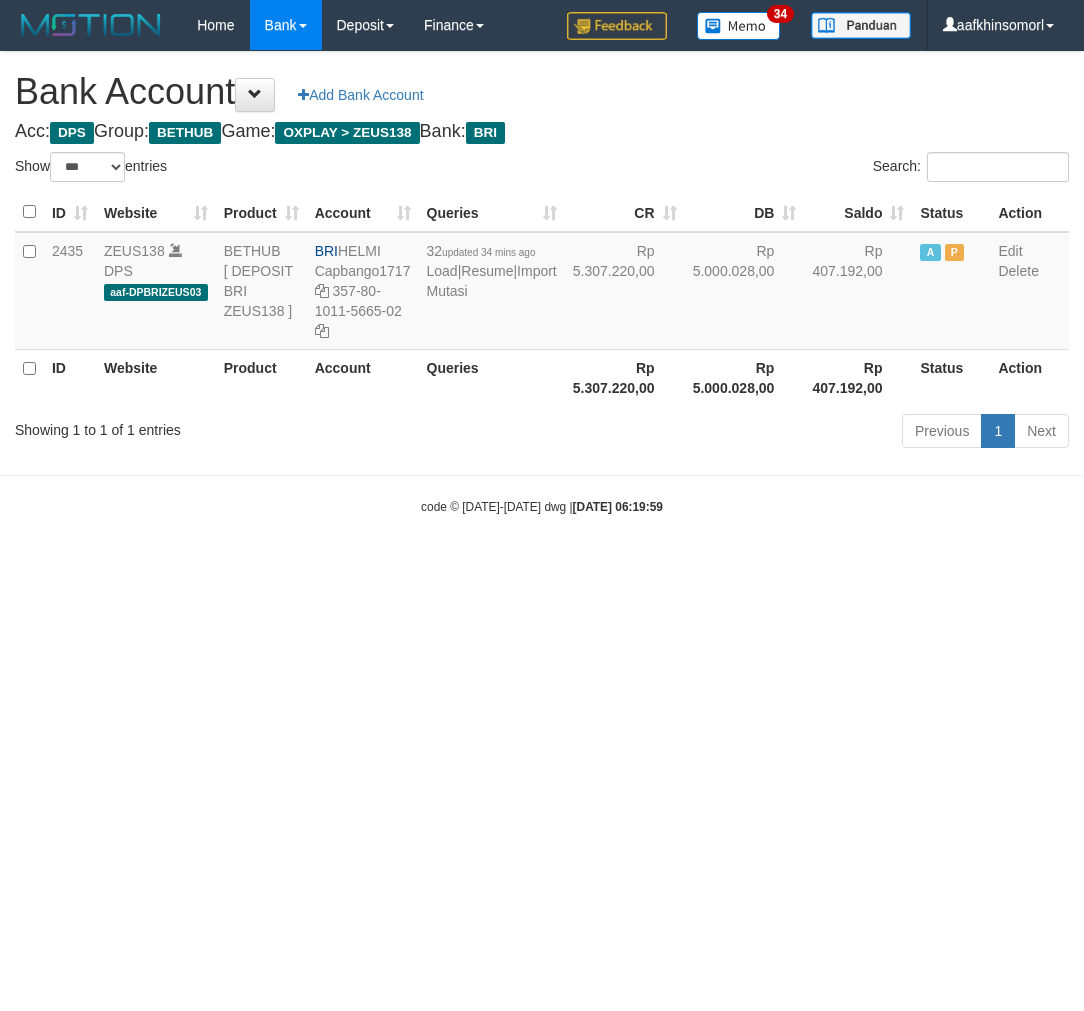 scroll, scrollTop: 0, scrollLeft: 0, axis: both 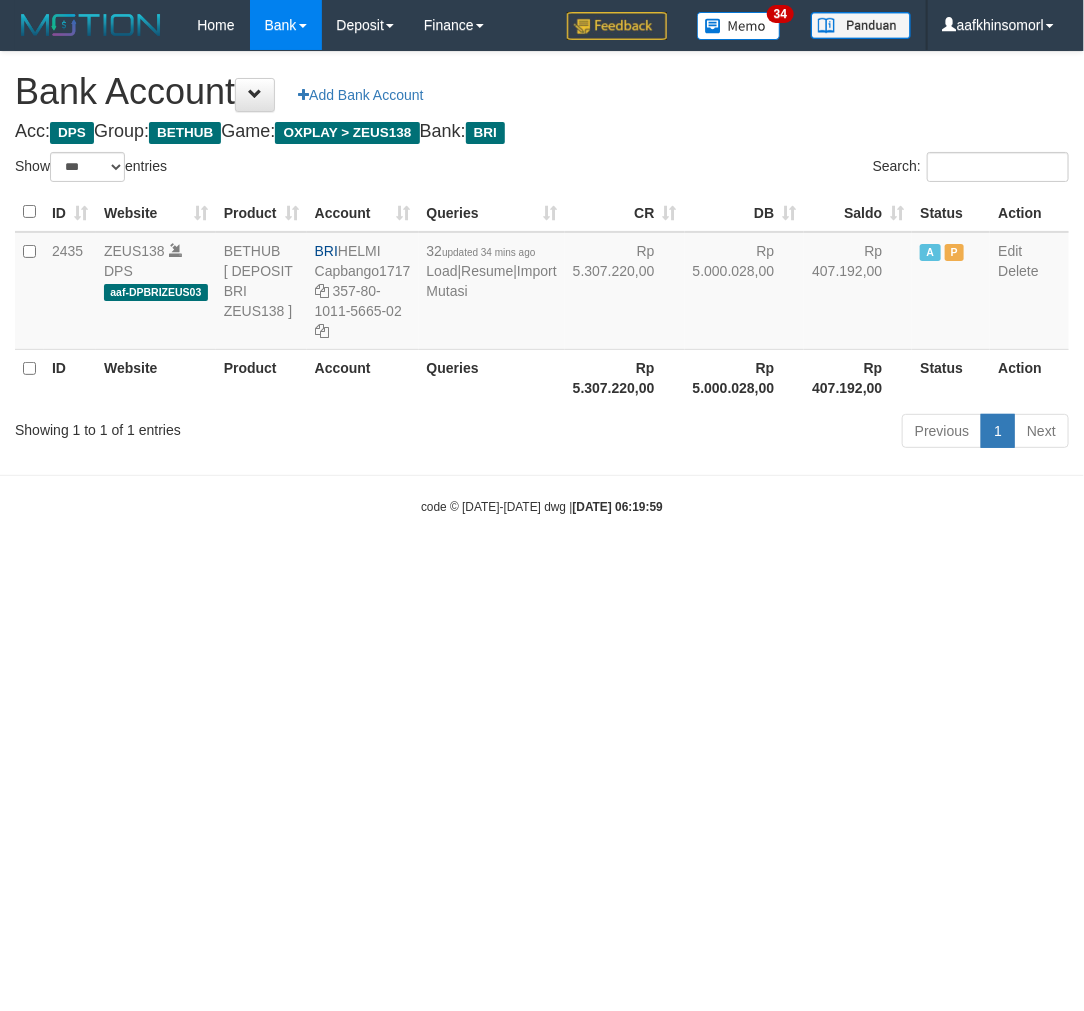 click on "Toggle navigation
Home
Bank
Account List
Load
By Website
Group
[OXPLAY]													ZEUS138
By Load Group (DPS)" at bounding box center (542, 283) 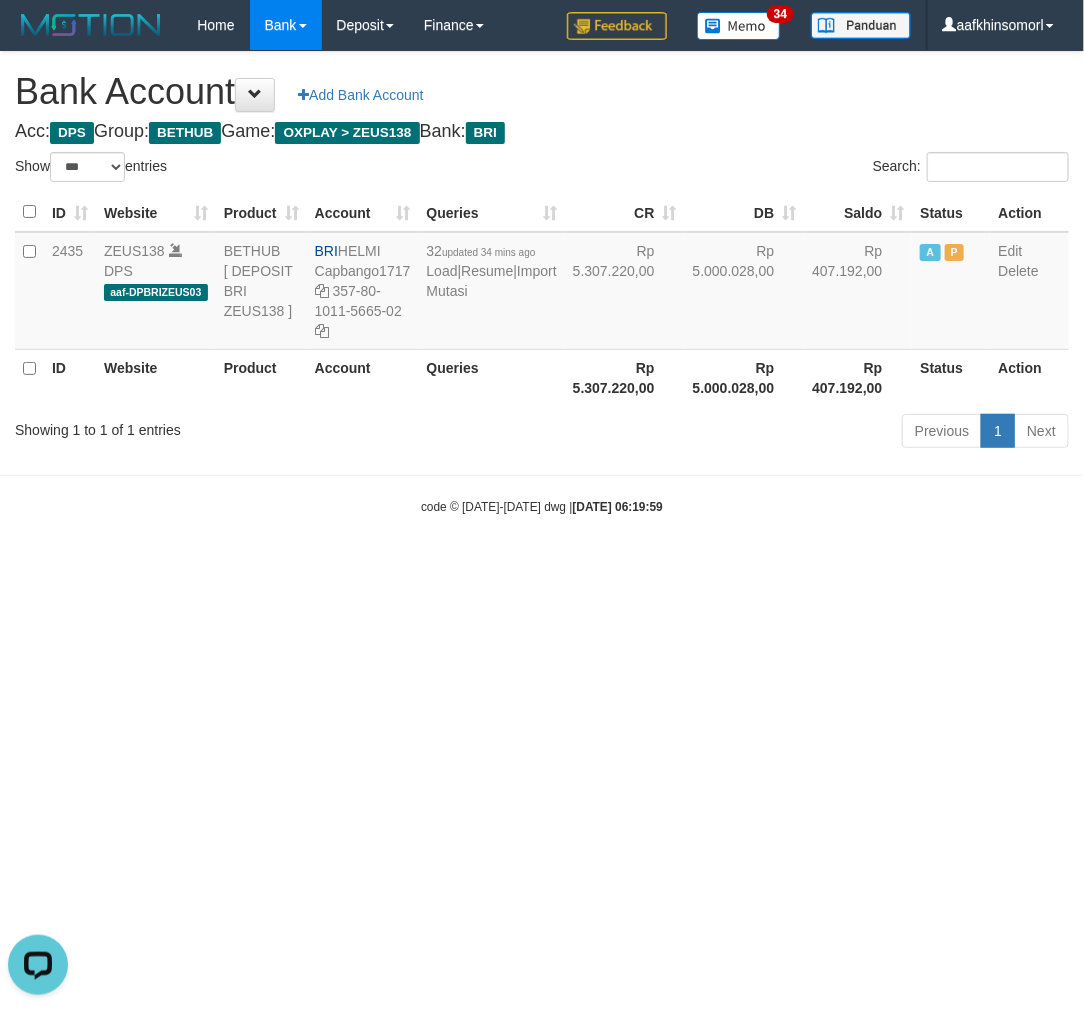 scroll, scrollTop: 0, scrollLeft: 0, axis: both 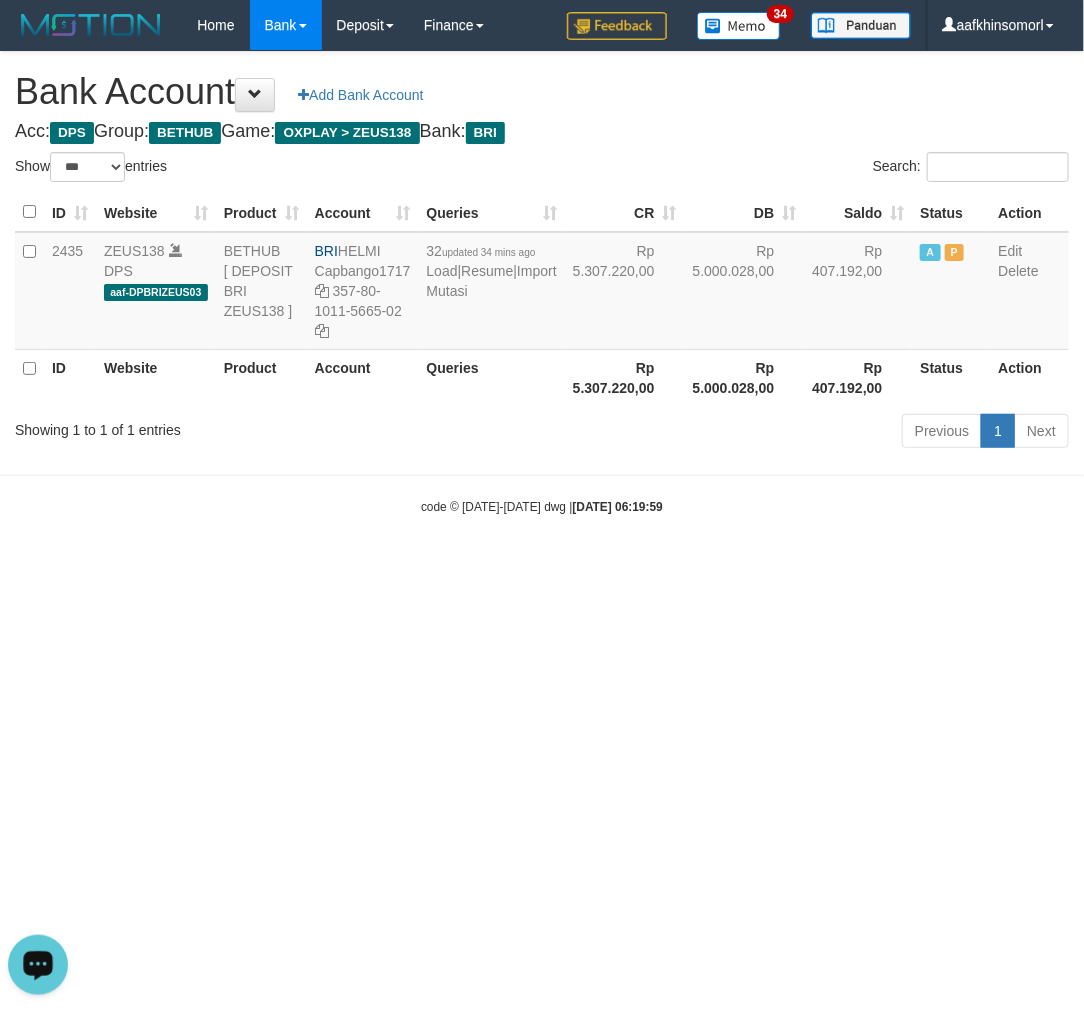 drag, startPoint x: 527, startPoint y: 853, endPoint x: 506, endPoint y: 862, distance: 22.847319 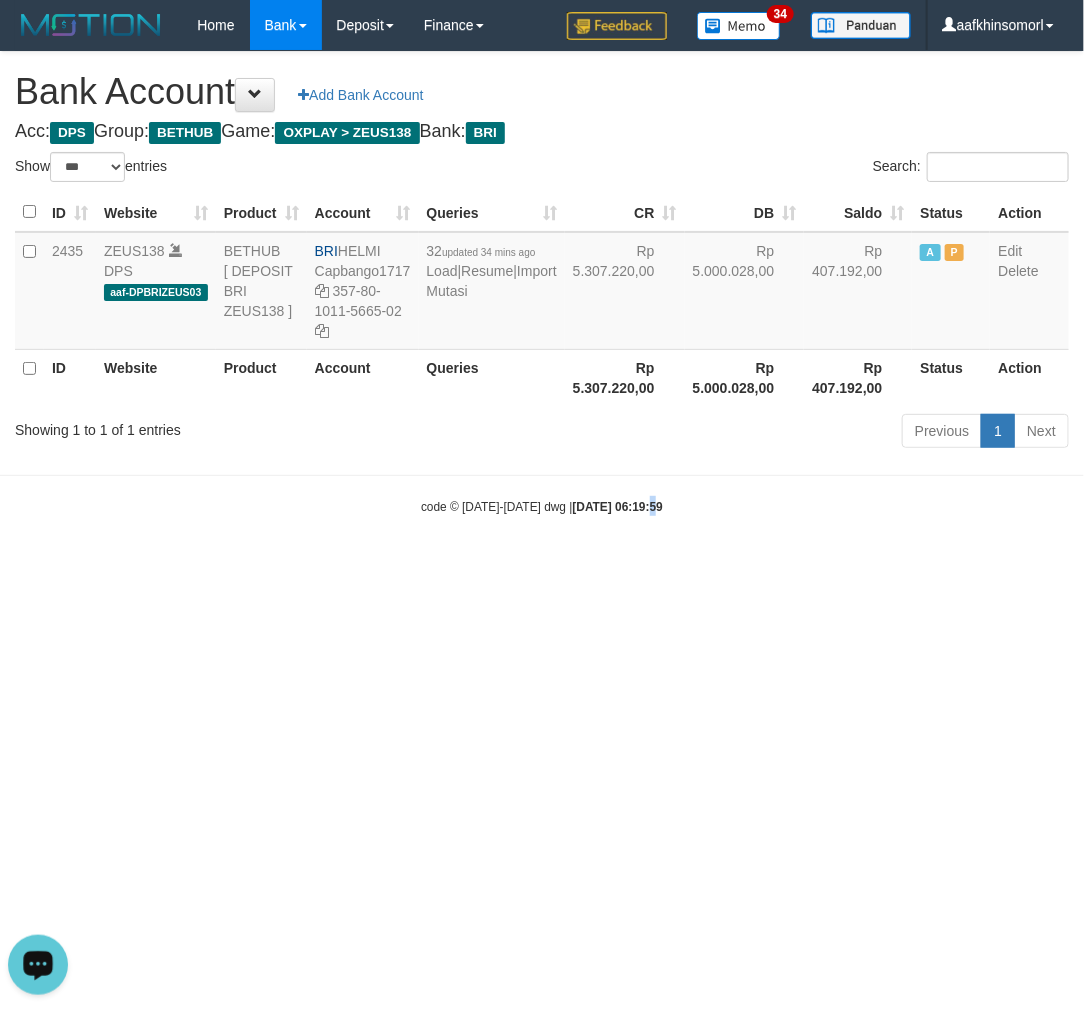 click on "Toggle navigation
Home
Bank
Account List
Load
By Website
Group
[OXPLAY]													ZEUS138
By Load Group (DPS)" at bounding box center [542, 283] 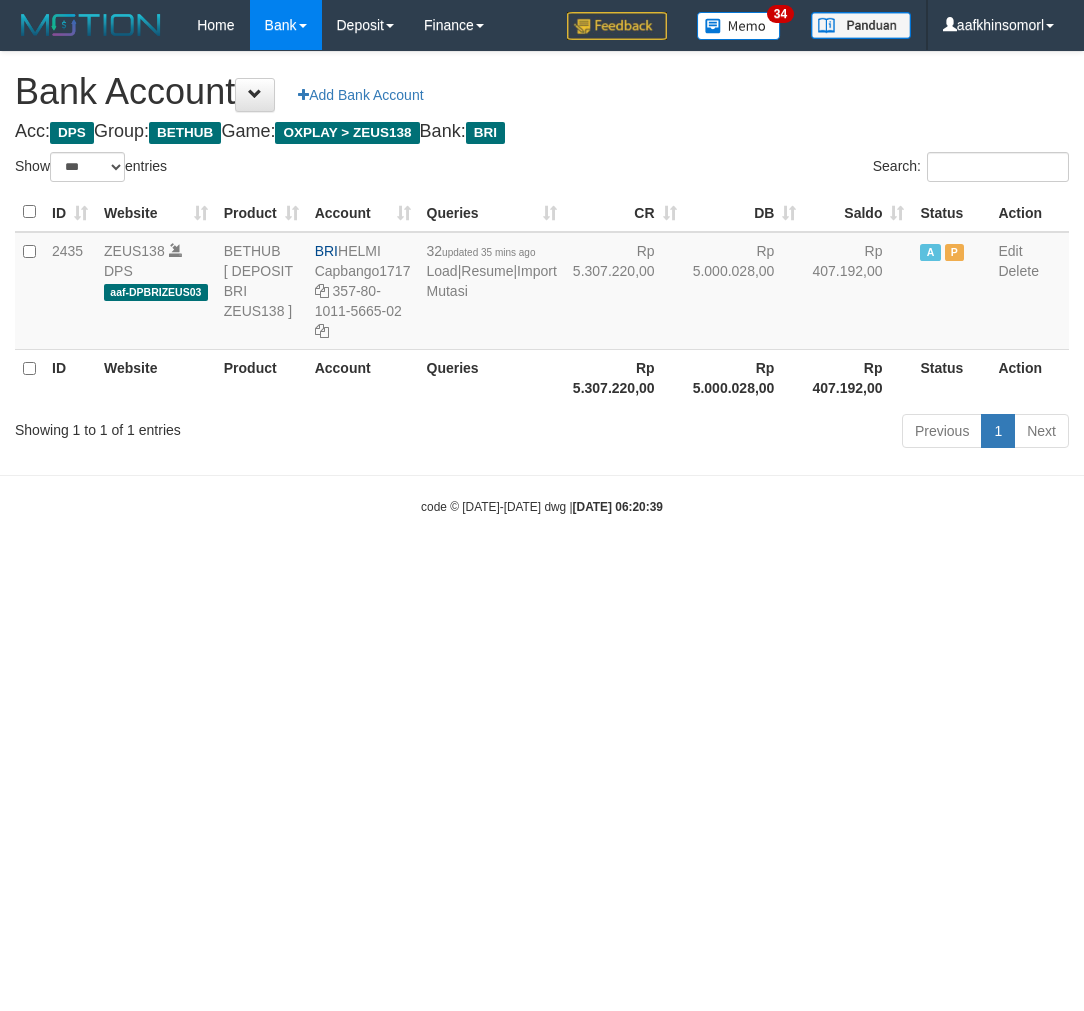 select on "***" 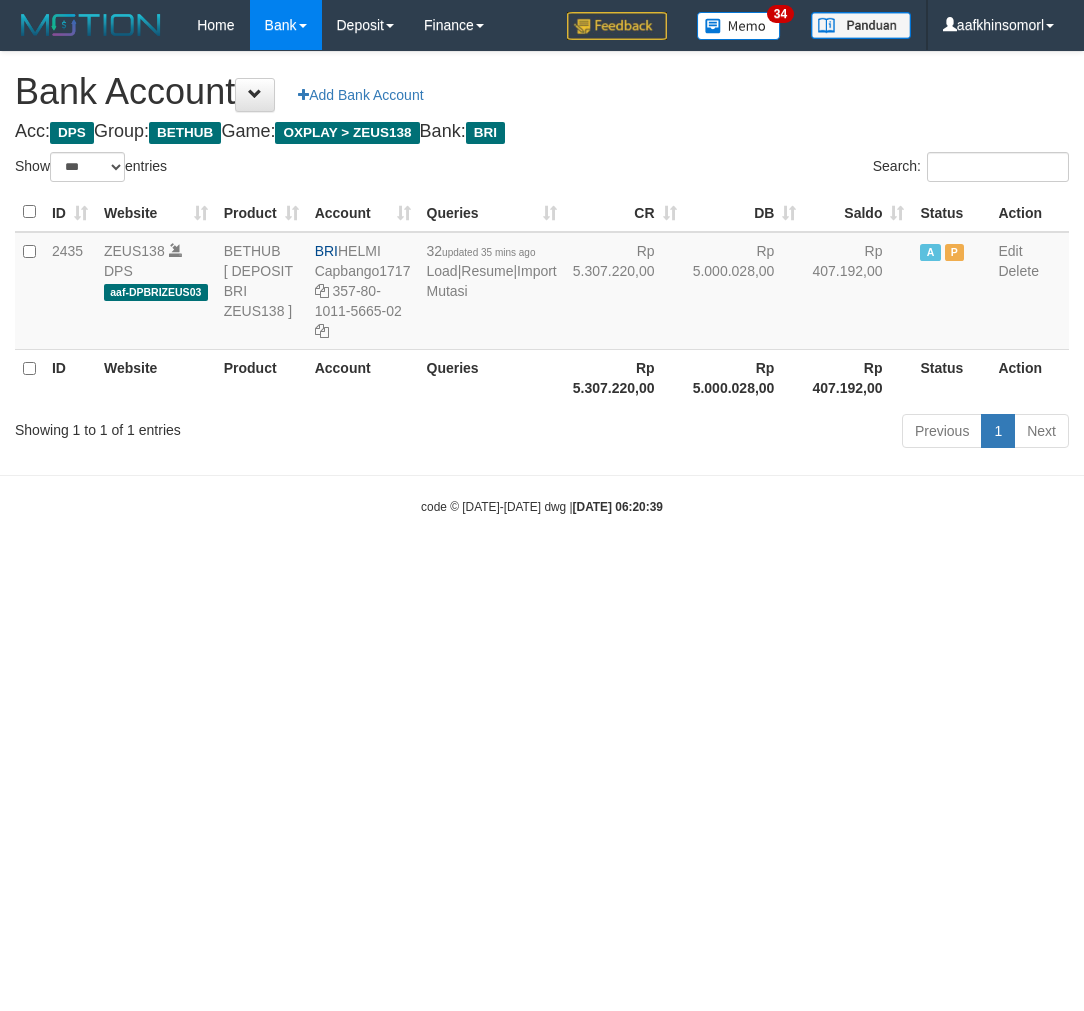scroll, scrollTop: 0, scrollLeft: 0, axis: both 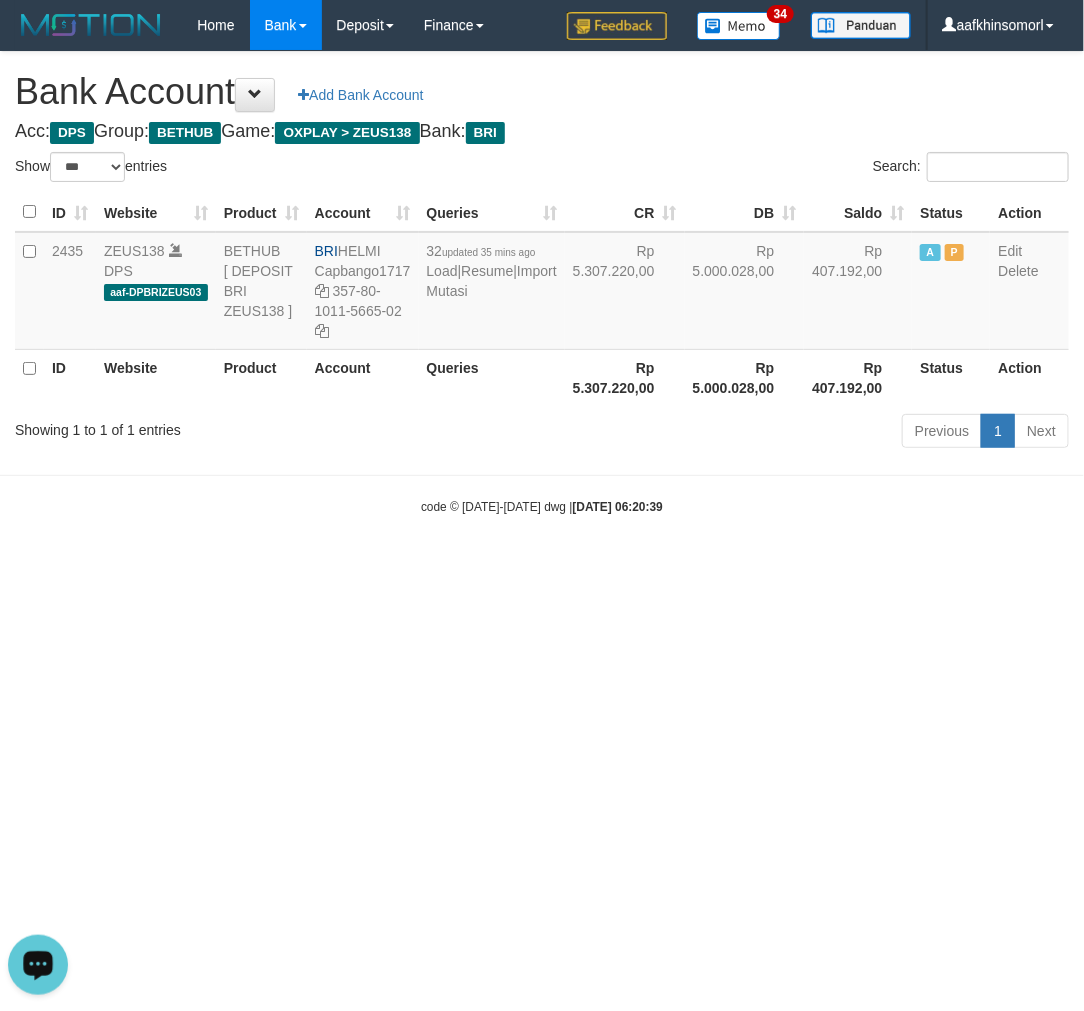 click on "Toggle navigation
Home
Bank
Account List
Load
By Website
Group
[OXPLAY]													ZEUS138
By Load Group (DPS)" at bounding box center [542, 283] 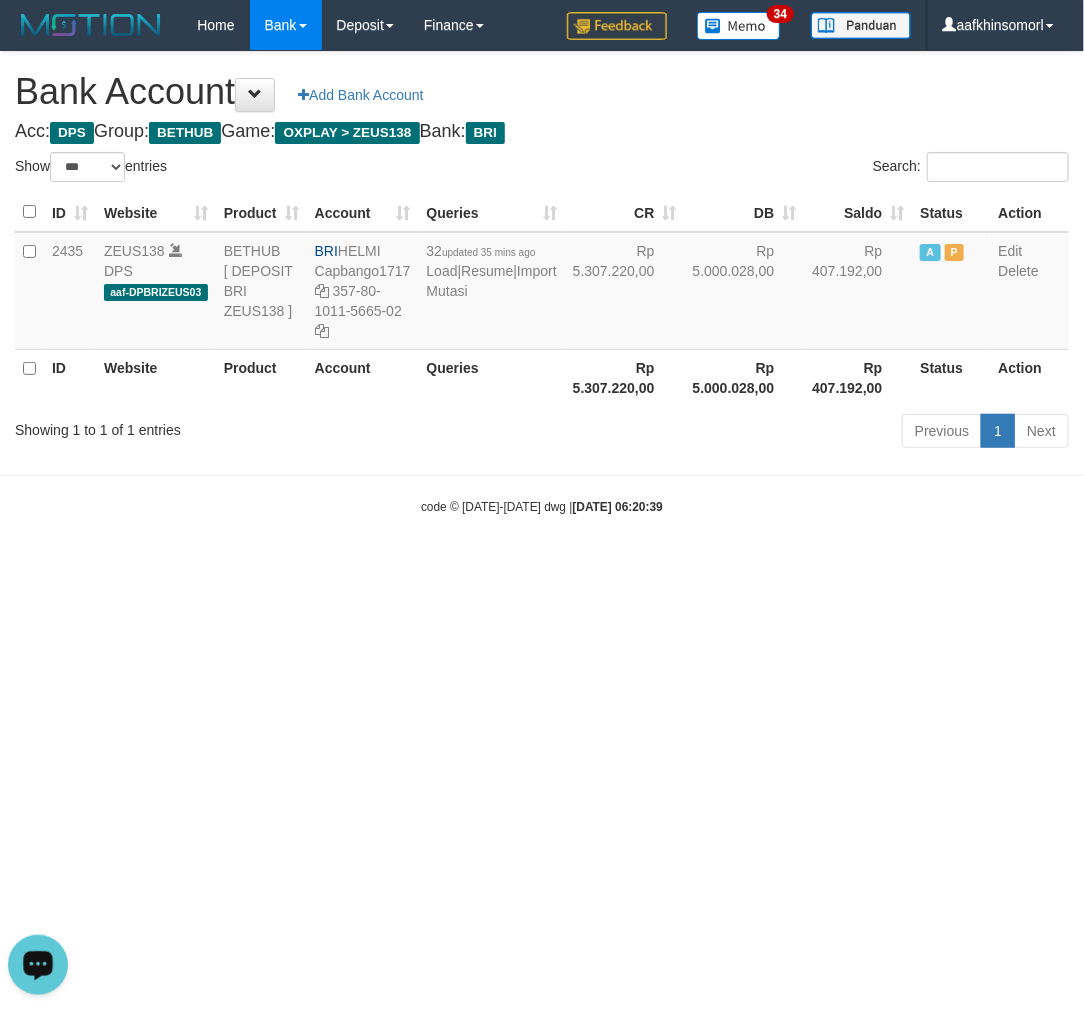 click on "Toggle navigation
Home
Bank
Account List
Load
By Website
Group
[OXPLAY]													ZEUS138
By Load Group (DPS)" at bounding box center [542, 283] 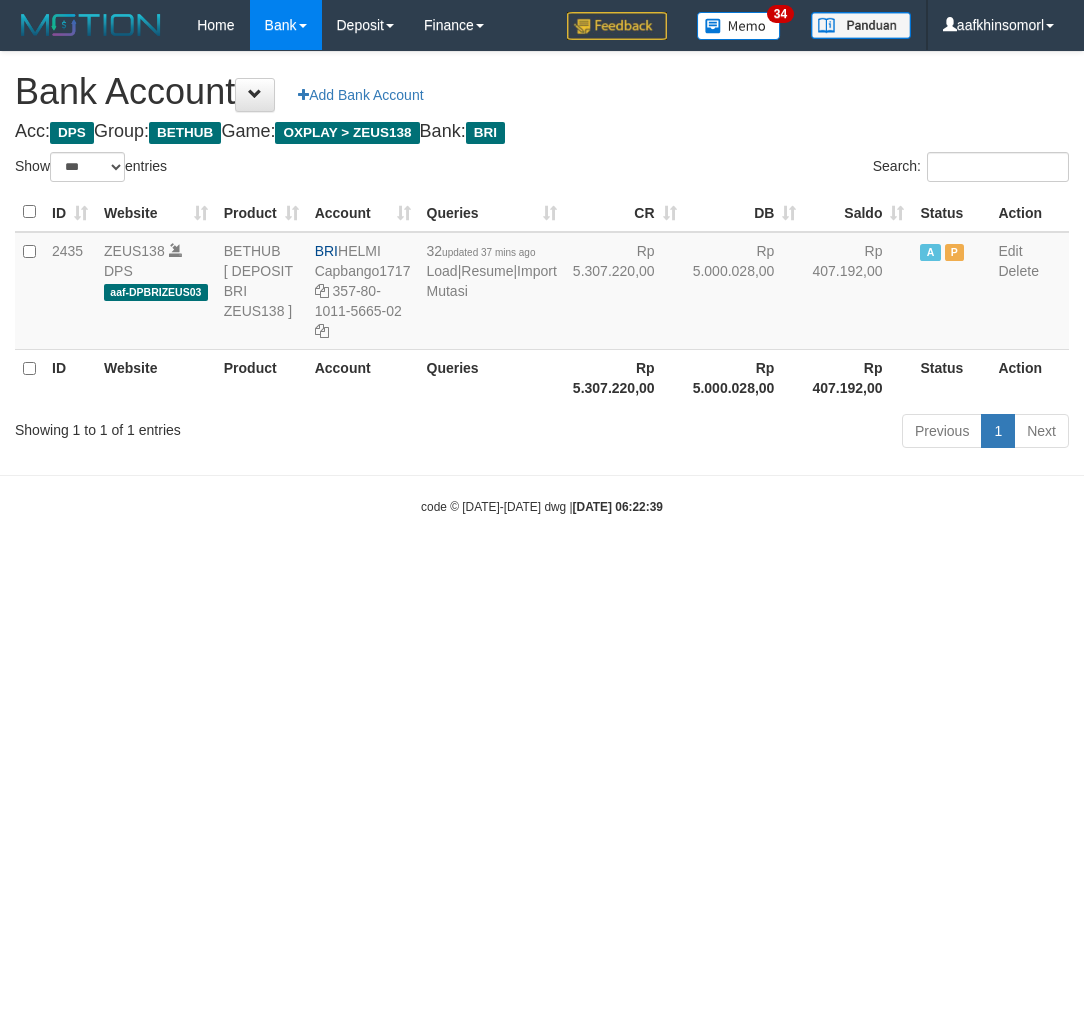 select on "***" 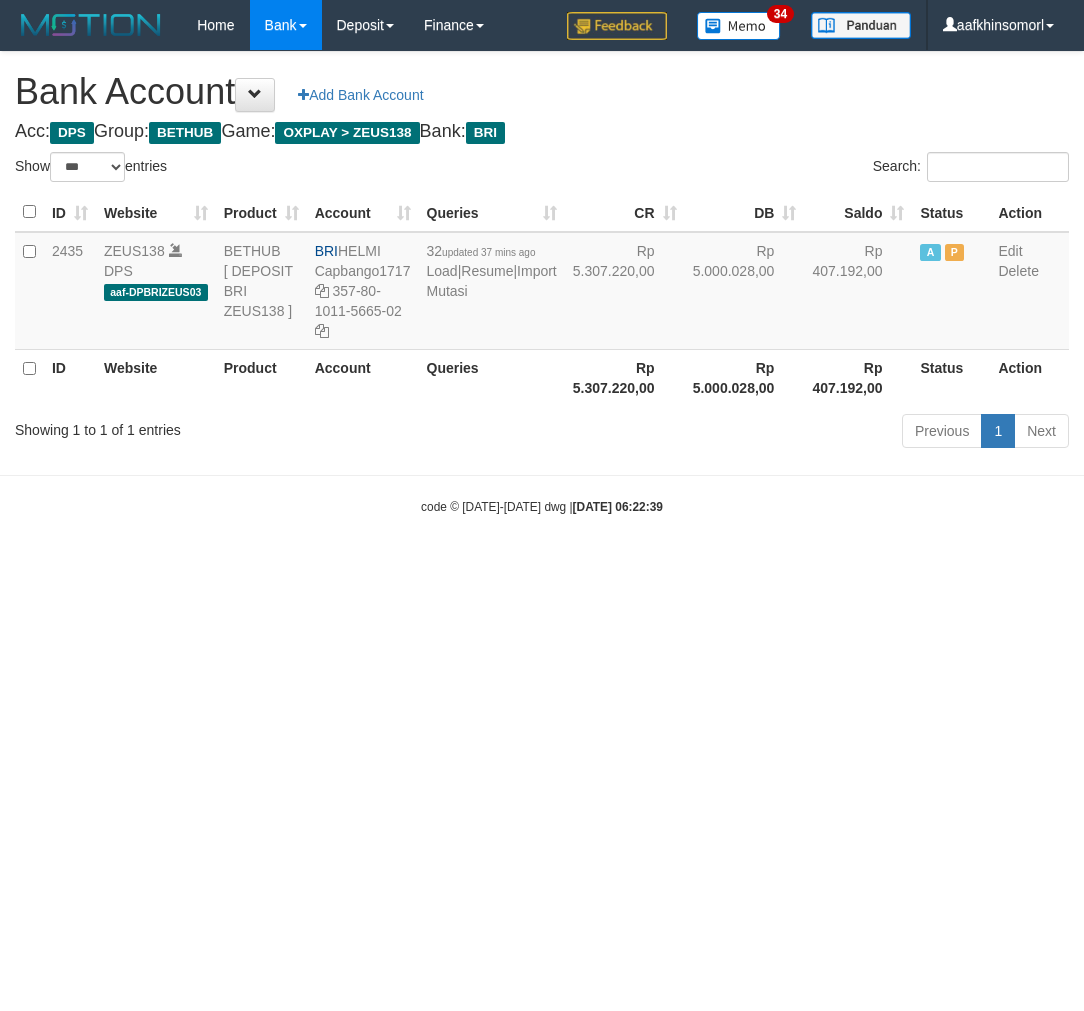 scroll, scrollTop: 0, scrollLeft: 0, axis: both 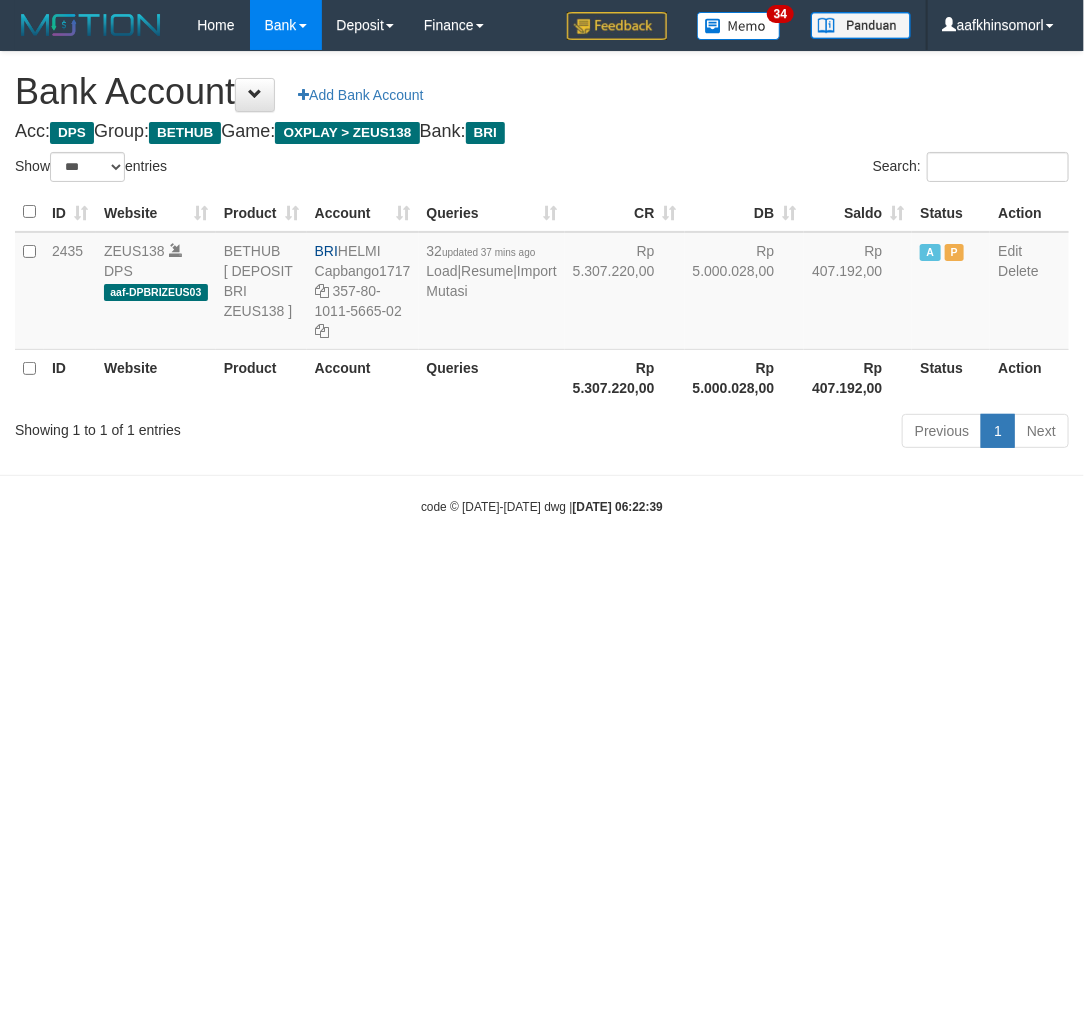 click on "Toggle navigation
Home
Bank
Account List
Load
By Website
Group
[OXPLAY]													ZEUS138
By Load Group (DPS)" at bounding box center [542, 283] 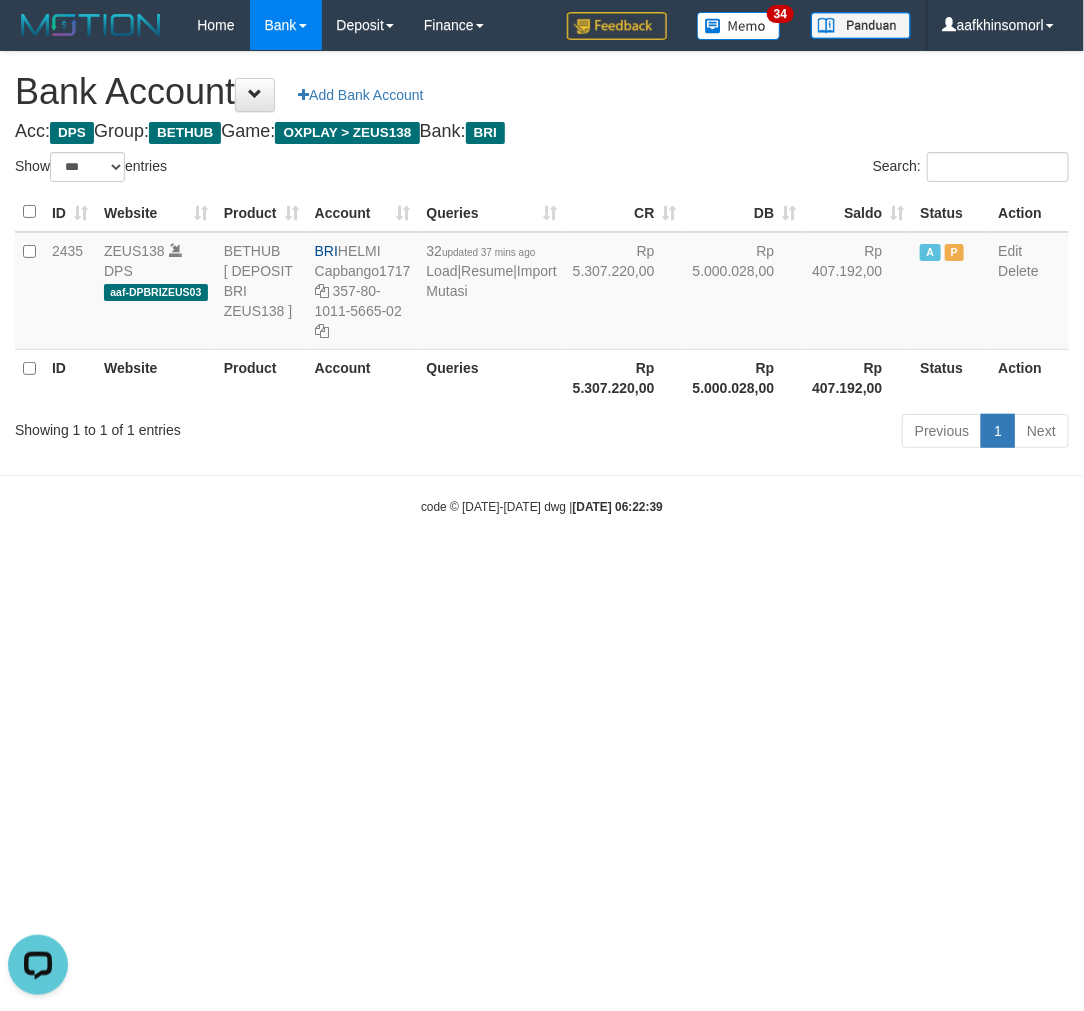 scroll, scrollTop: 0, scrollLeft: 0, axis: both 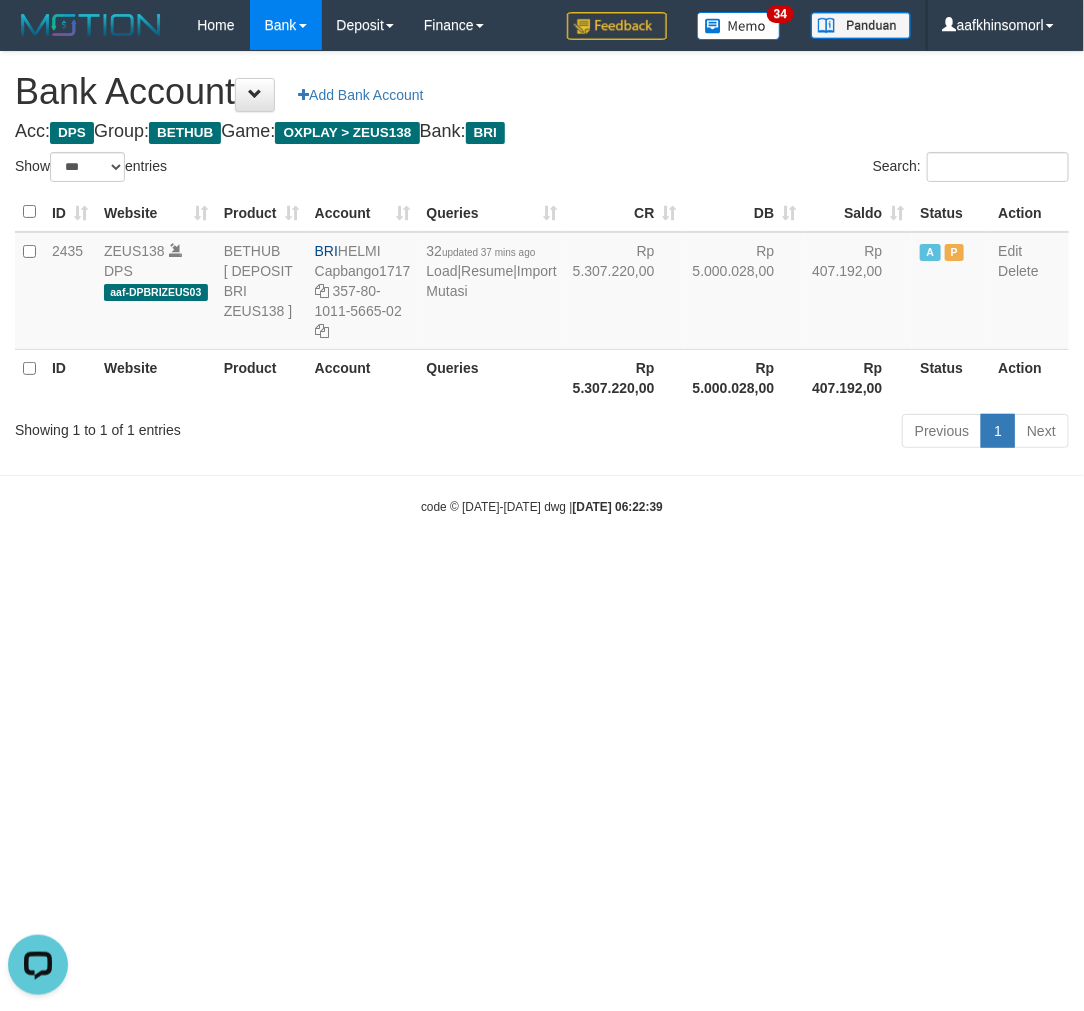 click on "Toggle navigation
Home
Bank
Account List
Load
By Website
Group
[OXPLAY]													ZEUS138
By Load Group (DPS)" at bounding box center [542, 283] 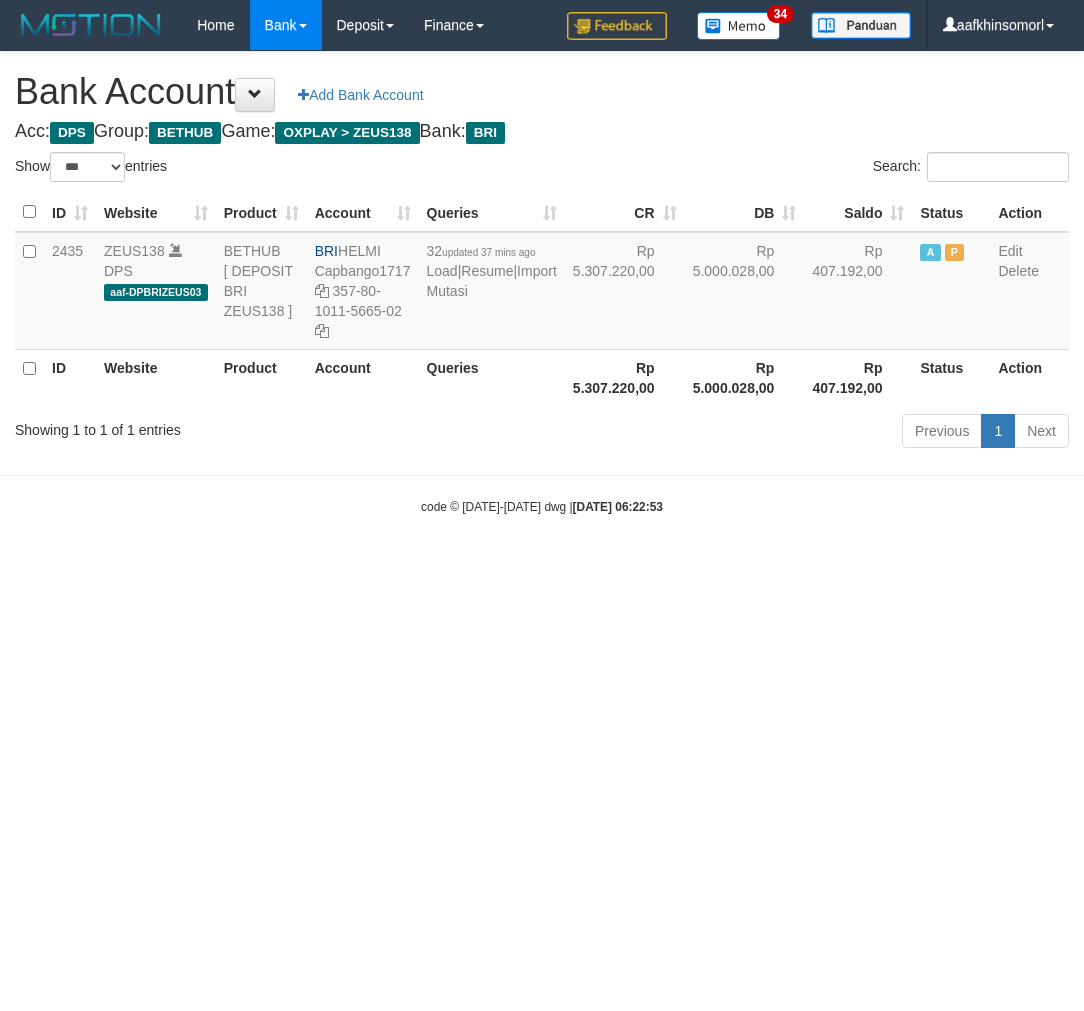 select on "***" 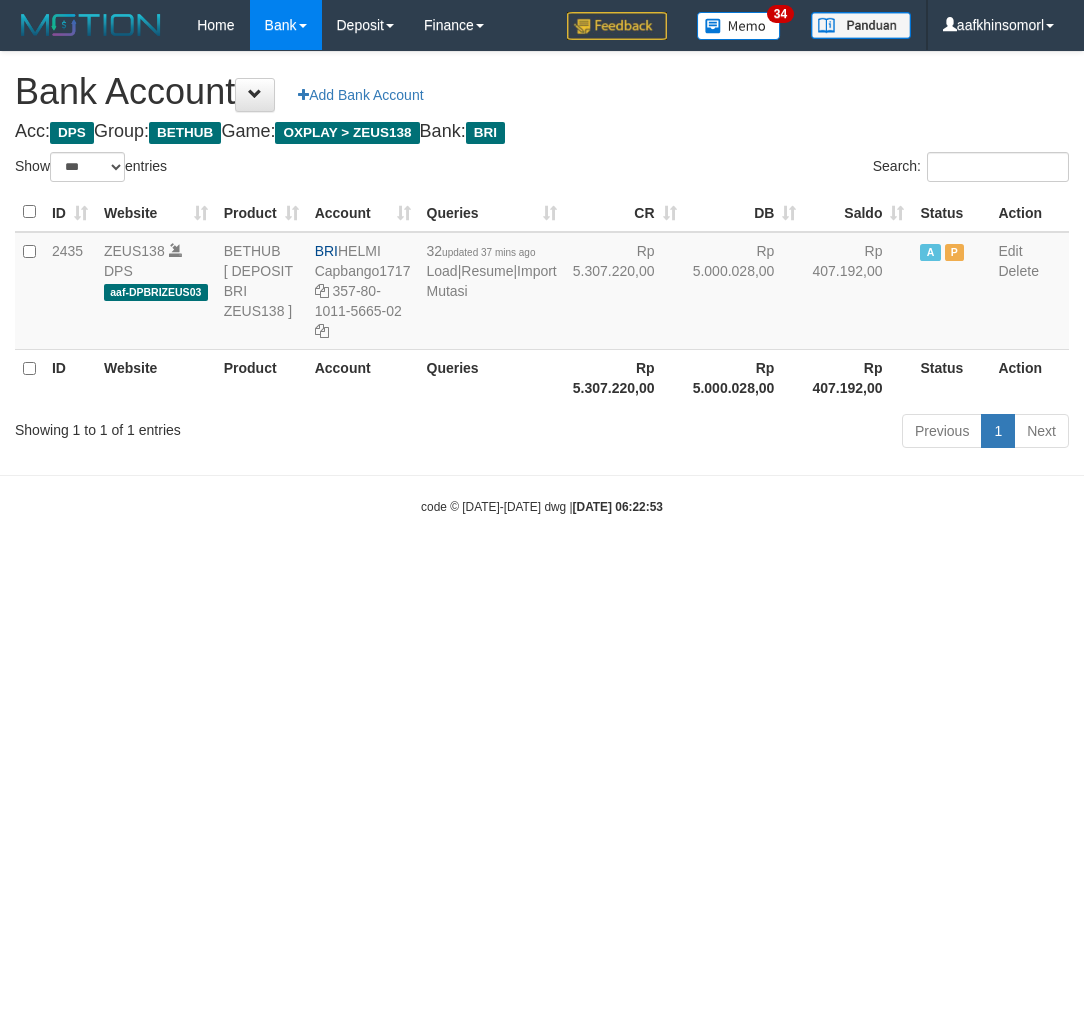 scroll, scrollTop: 0, scrollLeft: 0, axis: both 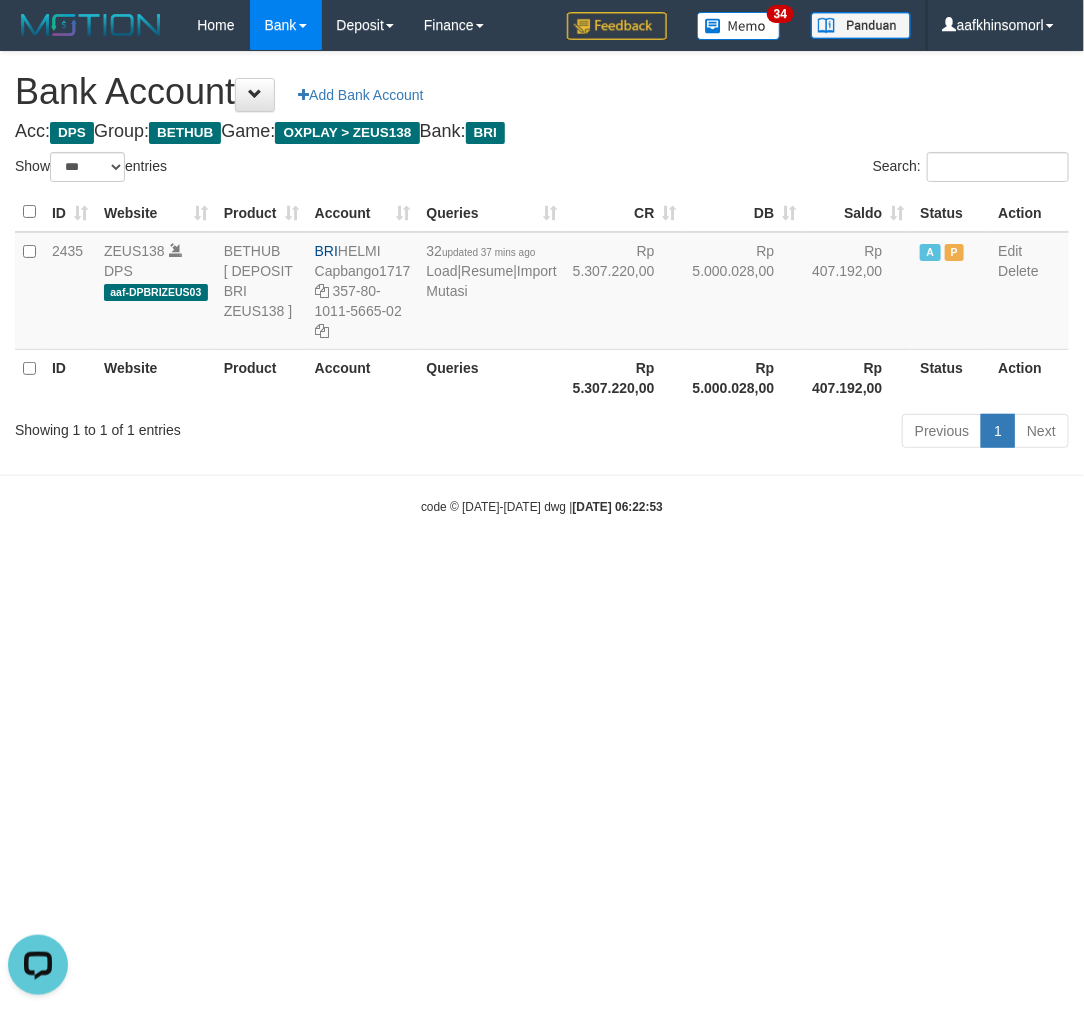 click on "Toggle navigation
Home
Bank
Account List
Load
By Website
Group
[OXPLAY]													ZEUS138
By Load Group (DPS)" at bounding box center [542, 283] 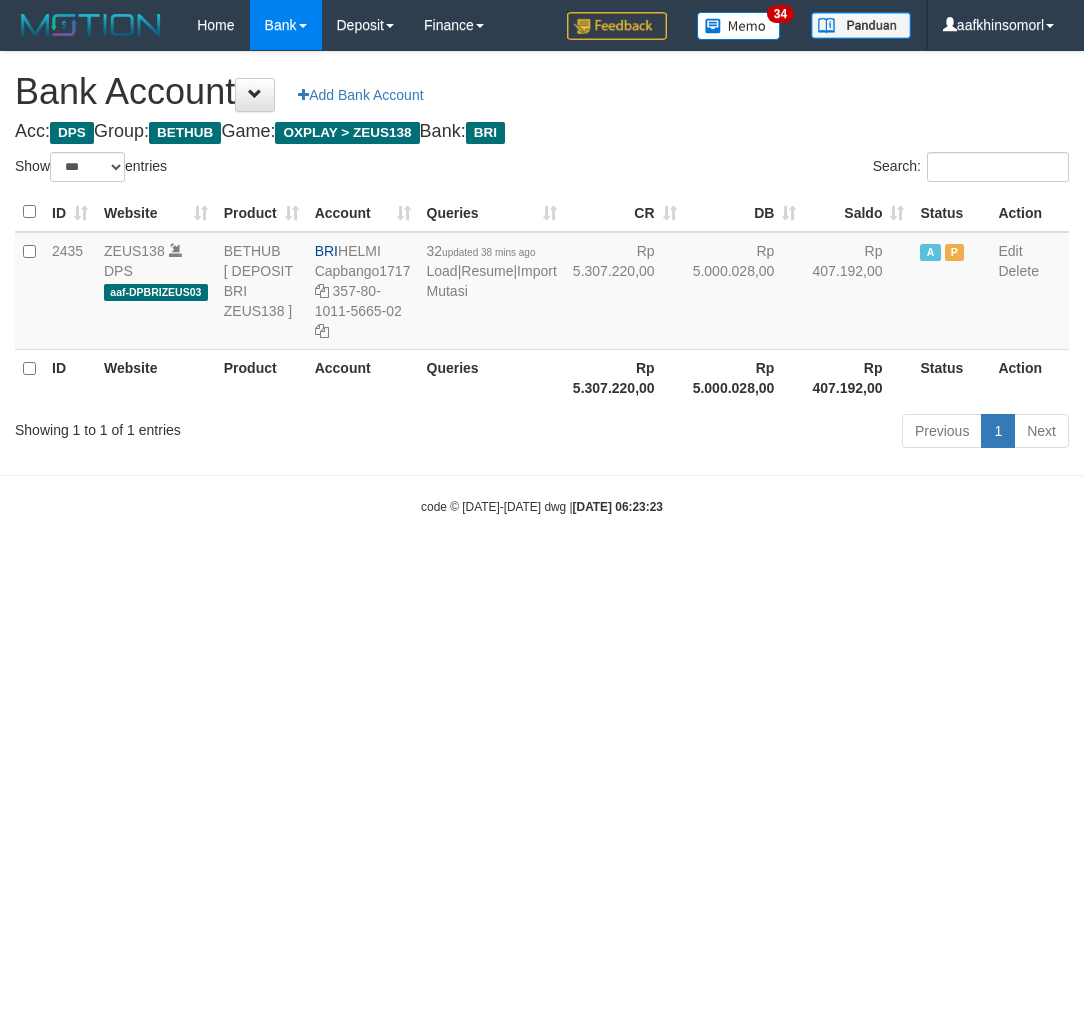 select on "***" 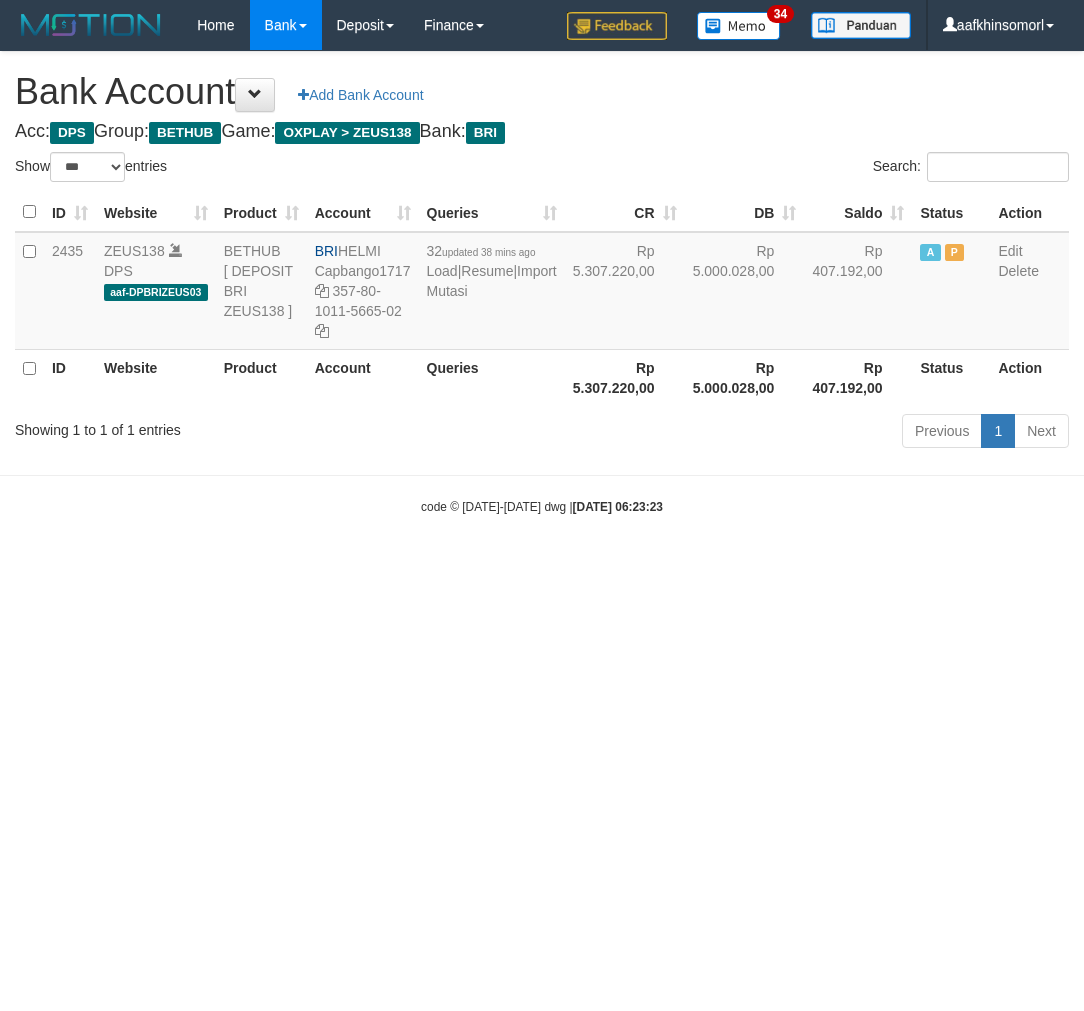 scroll, scrollTop: 0, scrollLeft: 0, axis: both 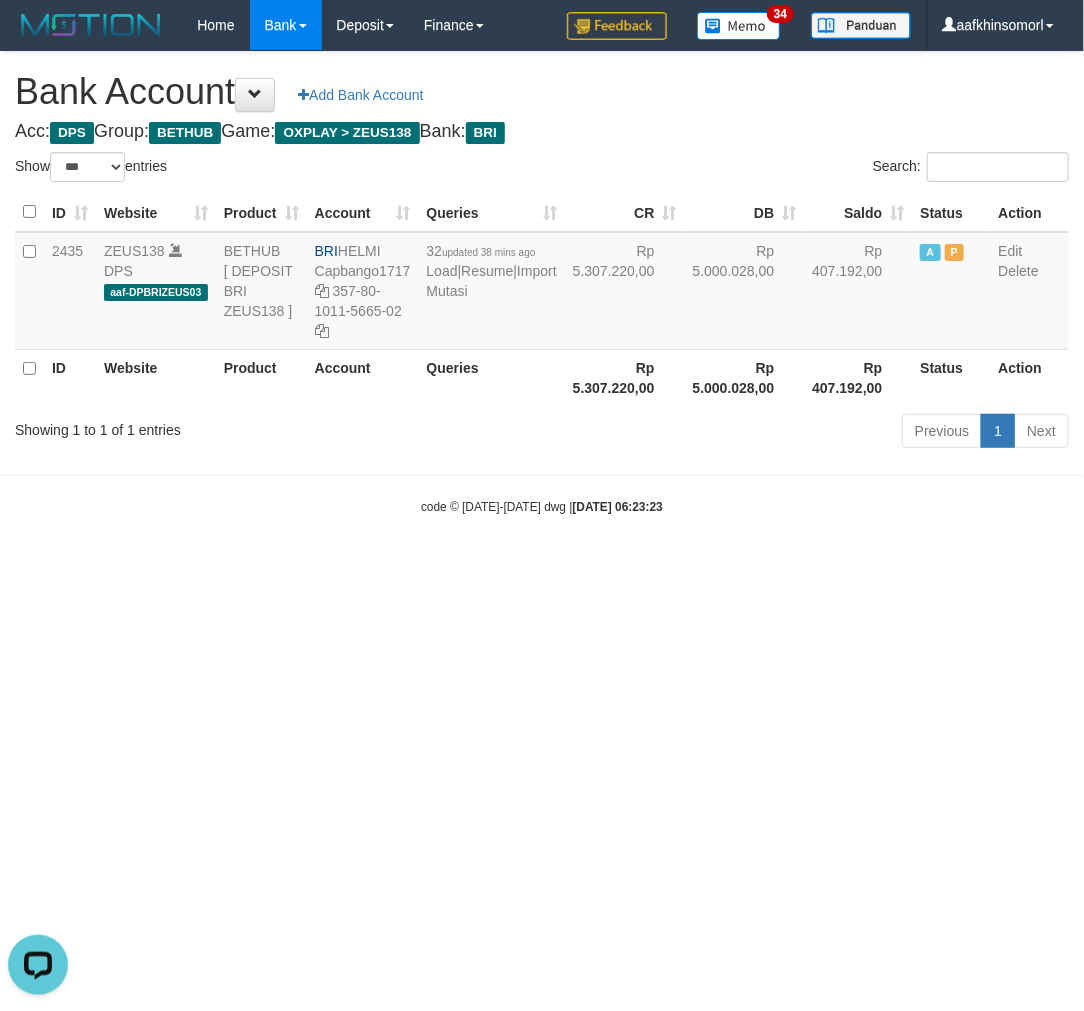 click on "Toggle navigation
Home
Bank
Account List
Load
By Website
Group
[OXPLAY]													ZEUS138
By Load Group (DPS)" at bounding box center (542, 283) 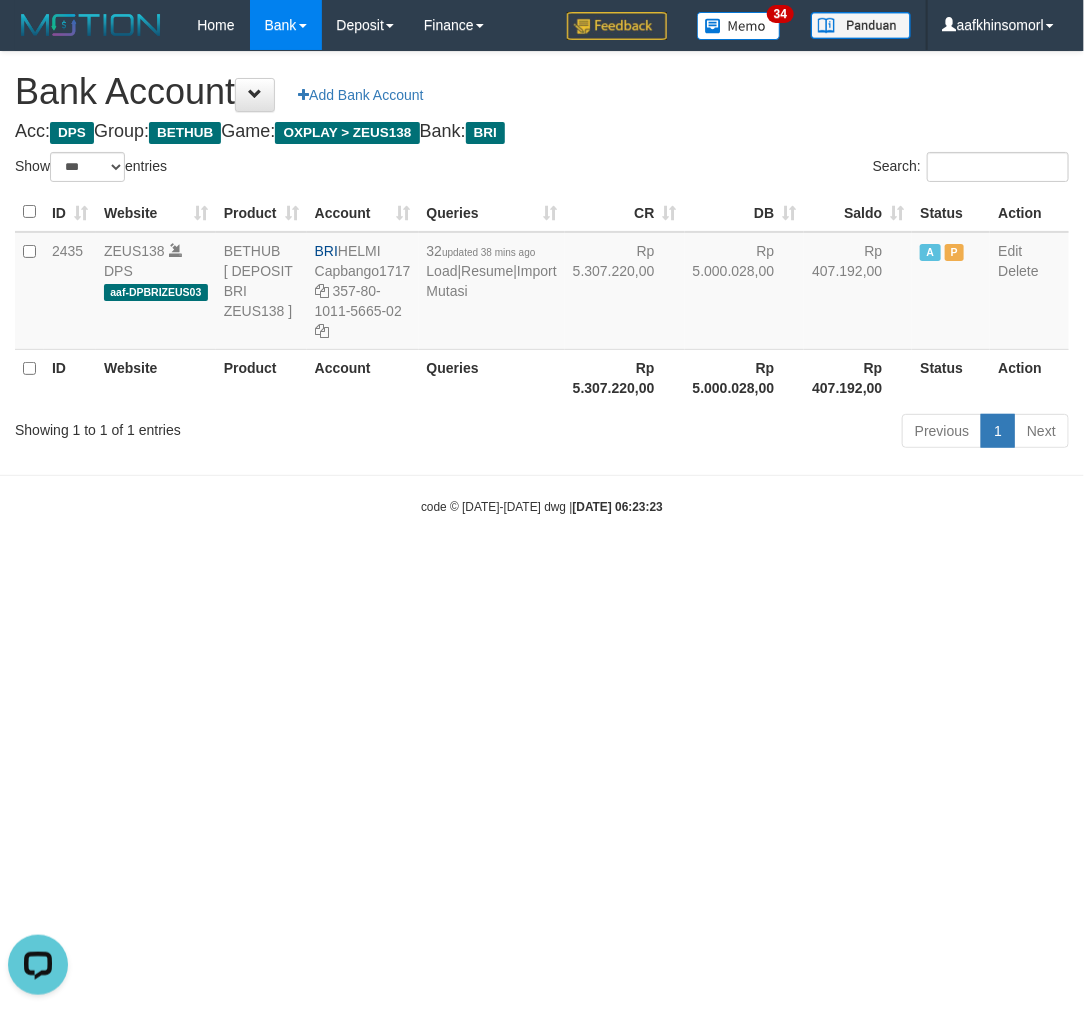 click on "Toggle navigation
Home
Bank
Account List
Load
By Website
Group
[OXPLAY]													ZEUS138
By Load Group (DPS)" at bounding box center (542, 283) 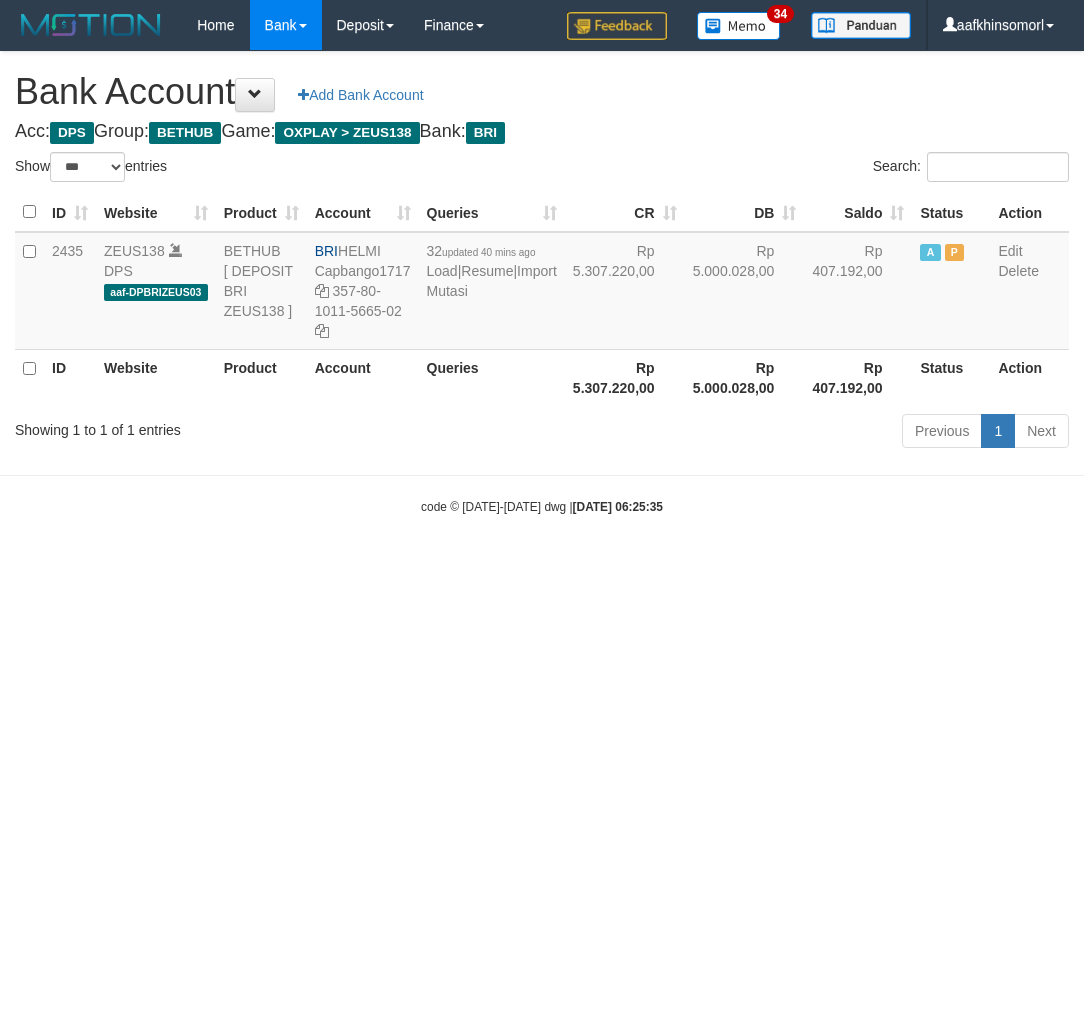 select on "***" 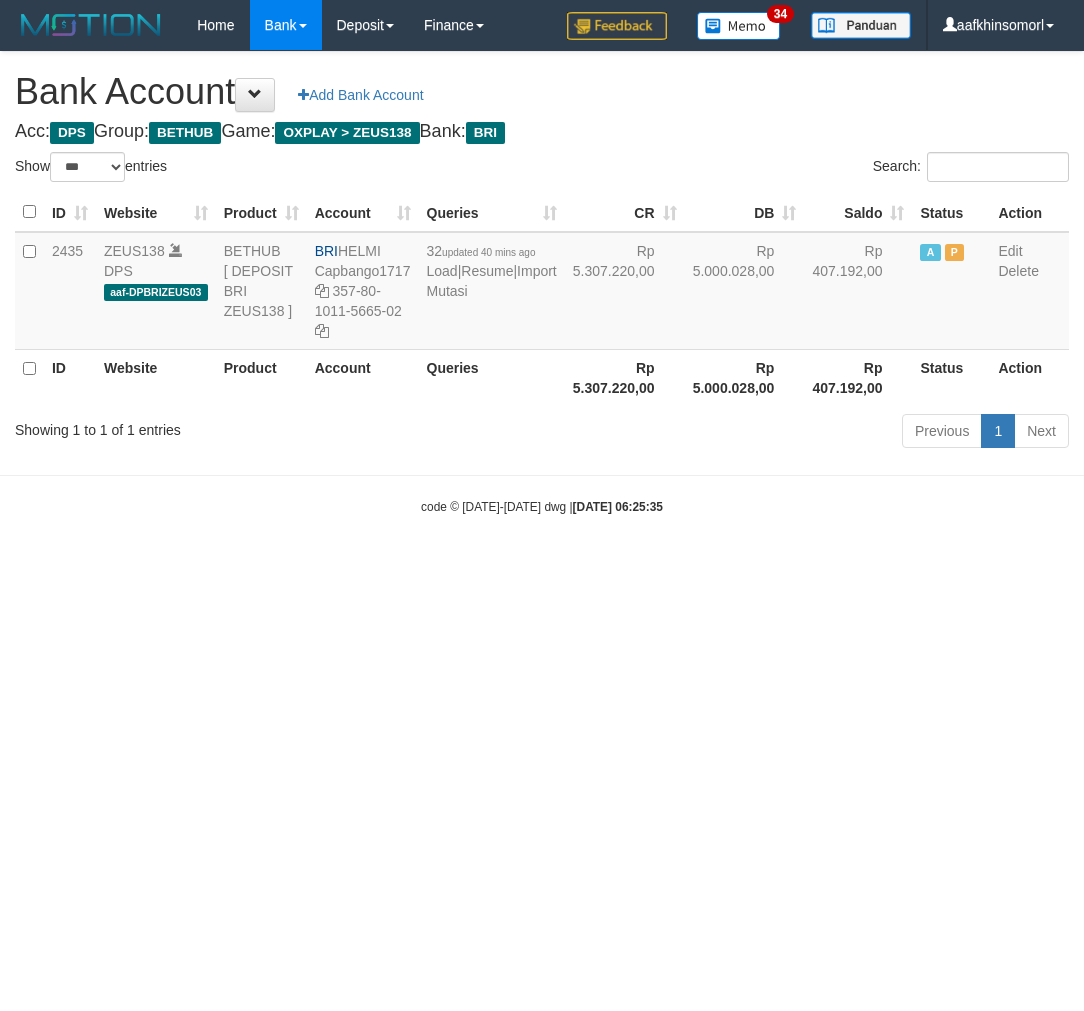 scroll, scrollTop: 0, scrollLeft: 0, axis: both 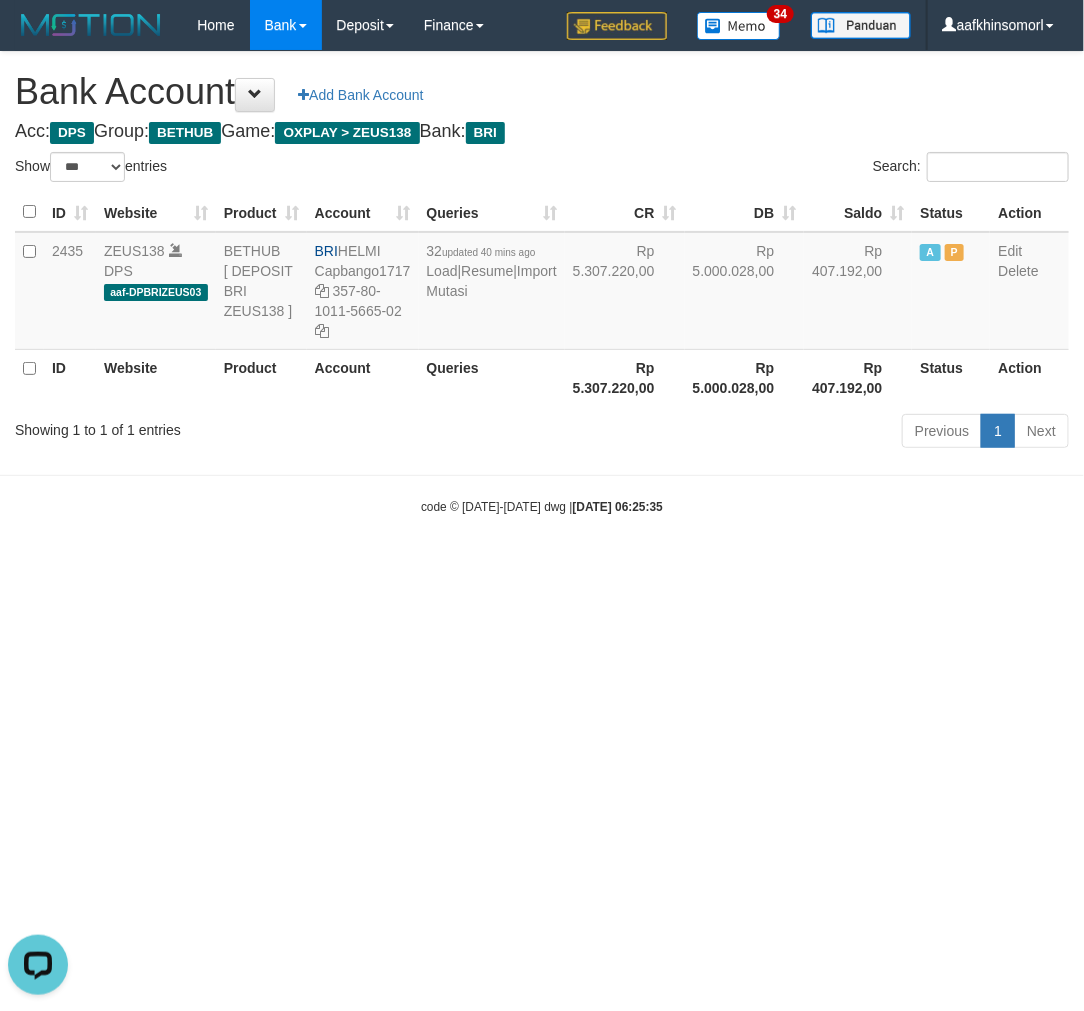 click on "Toggle navigation
Home
Bank
Account List
Load
By Website
Group
[OXPLAY]													ZEUS138
By Load Group (DPS)" at bounding box center (542, 283) 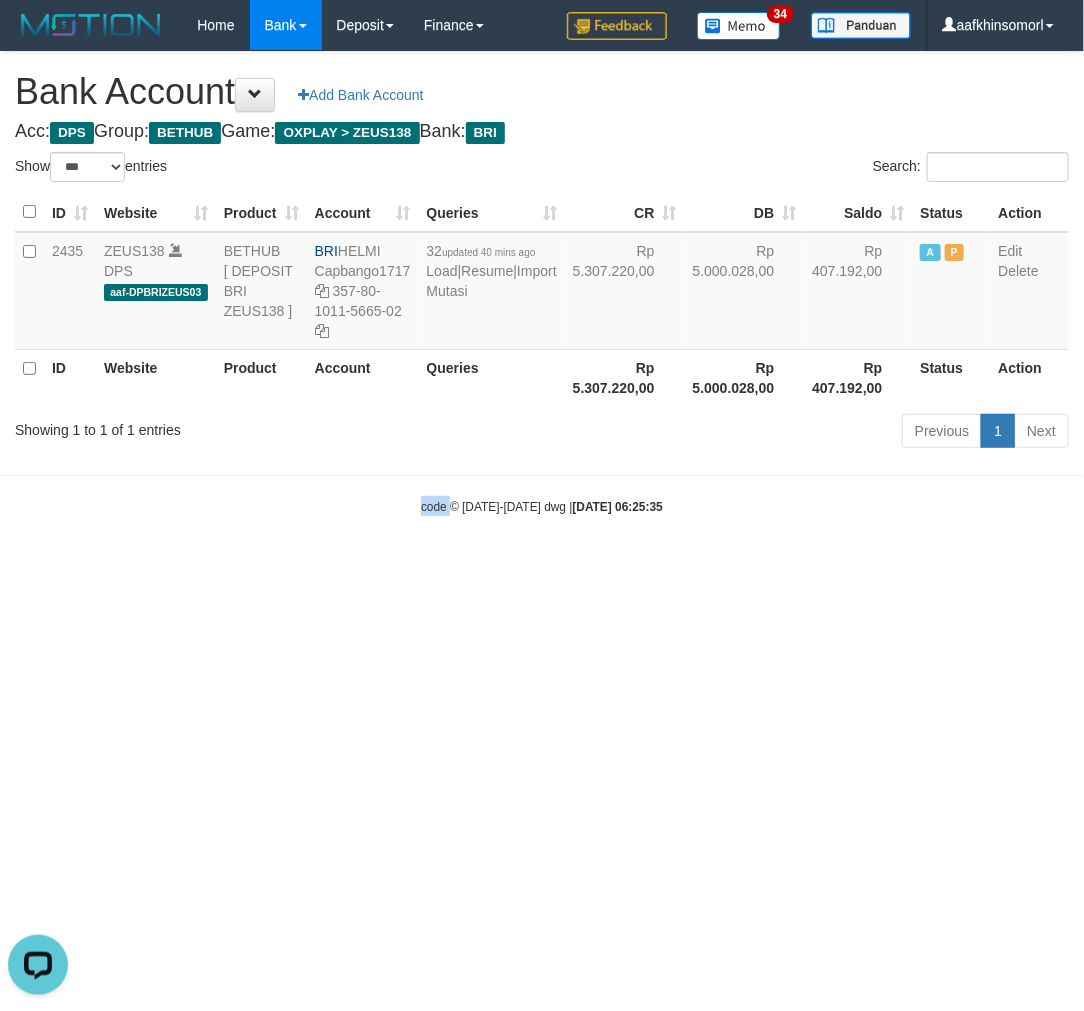 click on "Toggle navigation
Home
Bank
Account List
Load
By Website
Group
[OXPLAY]													ZEUS138
By Load Group (DPS)" at bounding box center [542, 283] 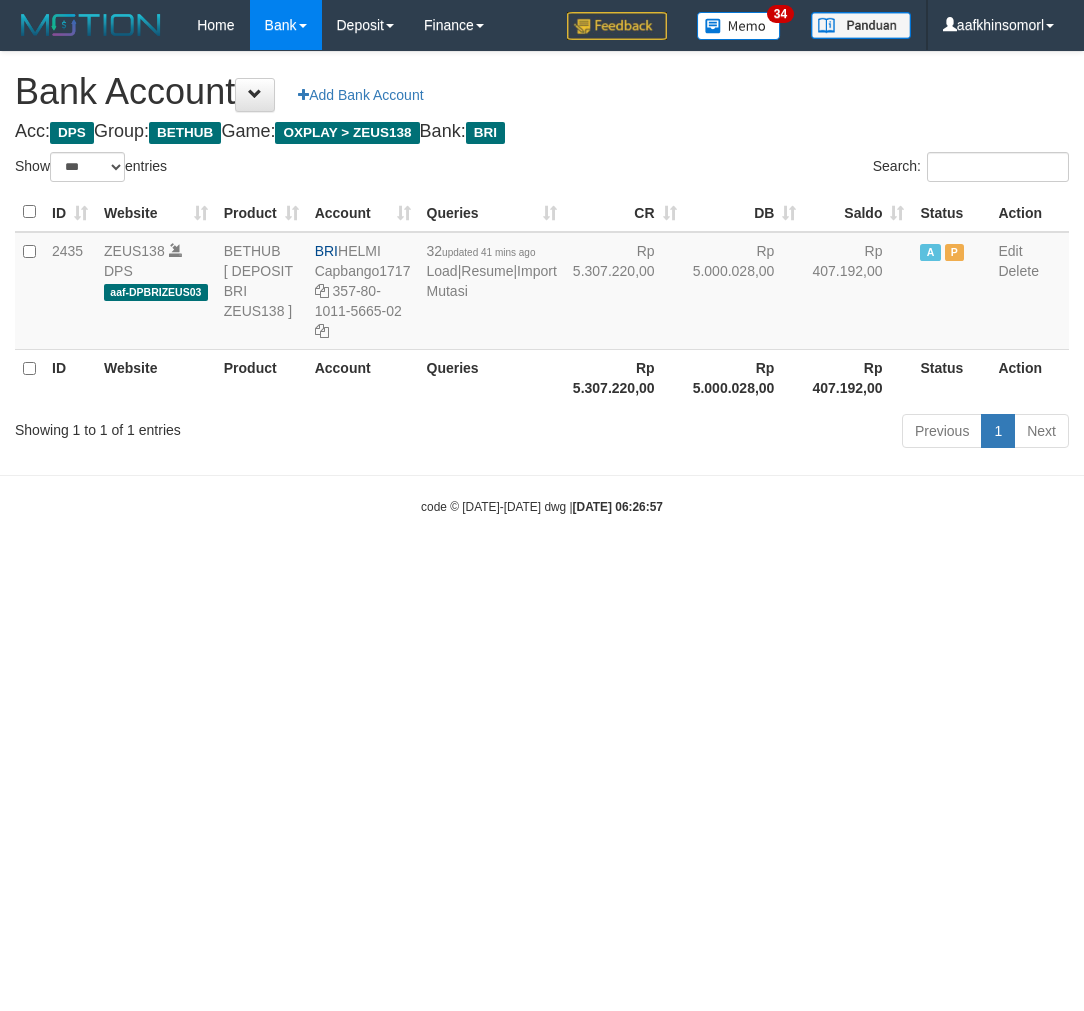select on "***" 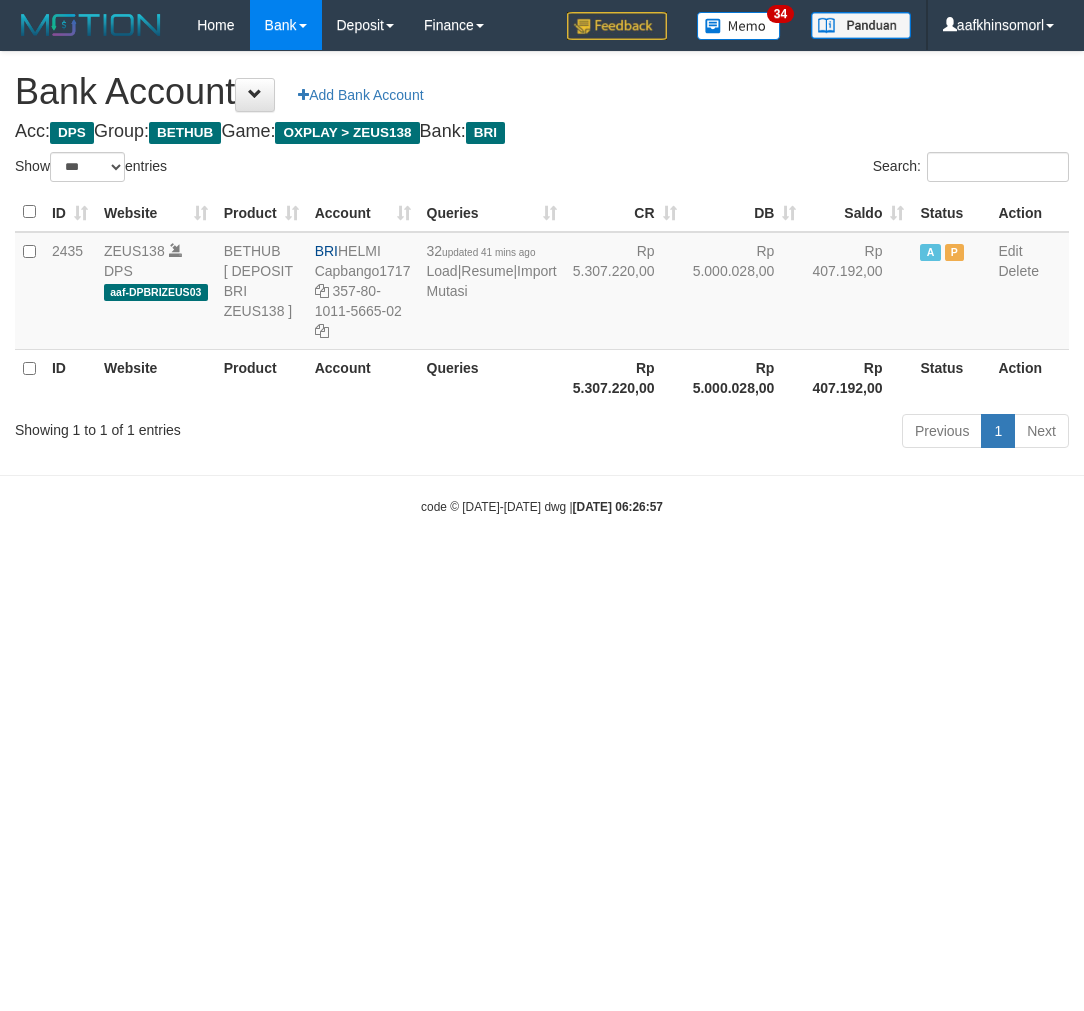 scroll, scrollTop: 0, scrollLeft: 0, axis: both 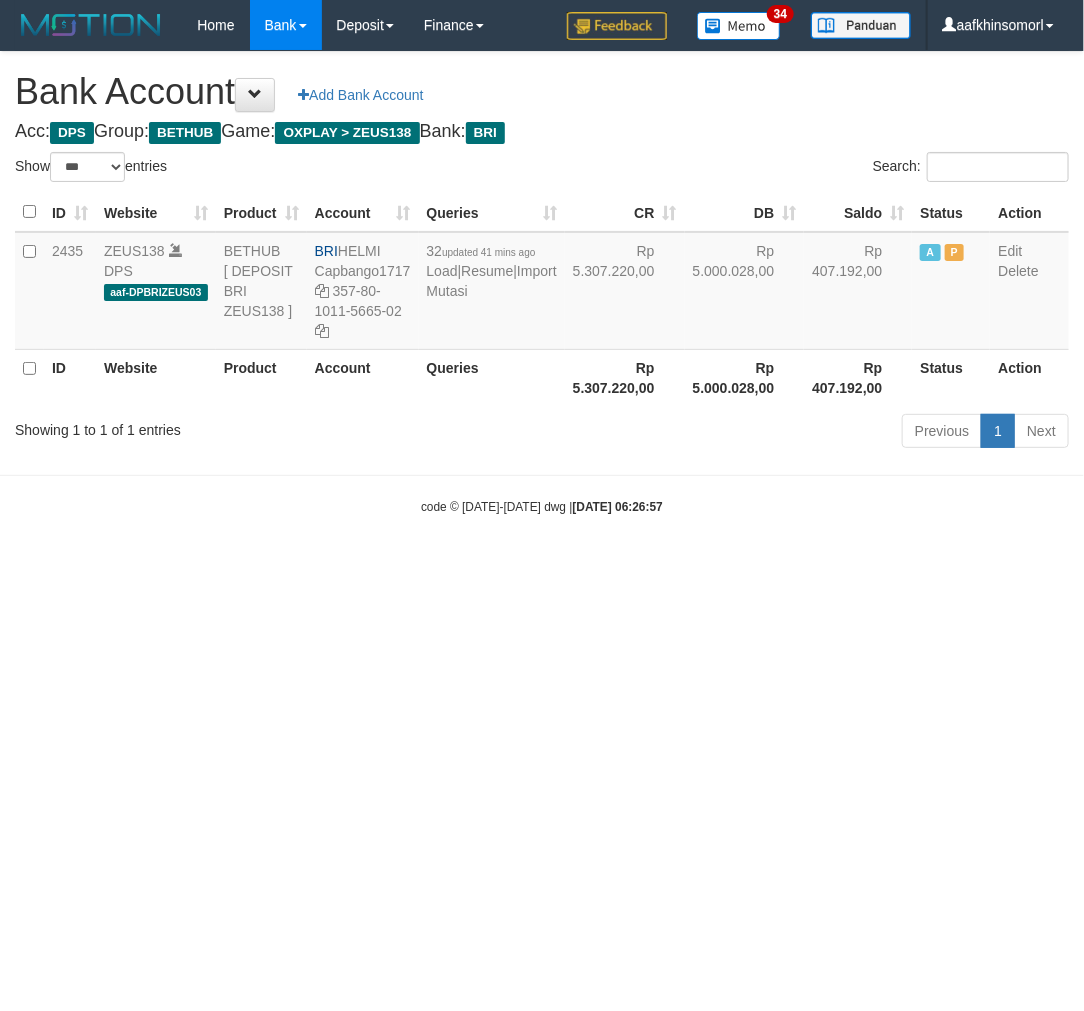 click on "Toggle navigation
Home
Bank
Account List
Load
By Website
Group
[OXPLAY]													ZEUS138
By Load Group (DPS)" at bounding box center [542, 283] 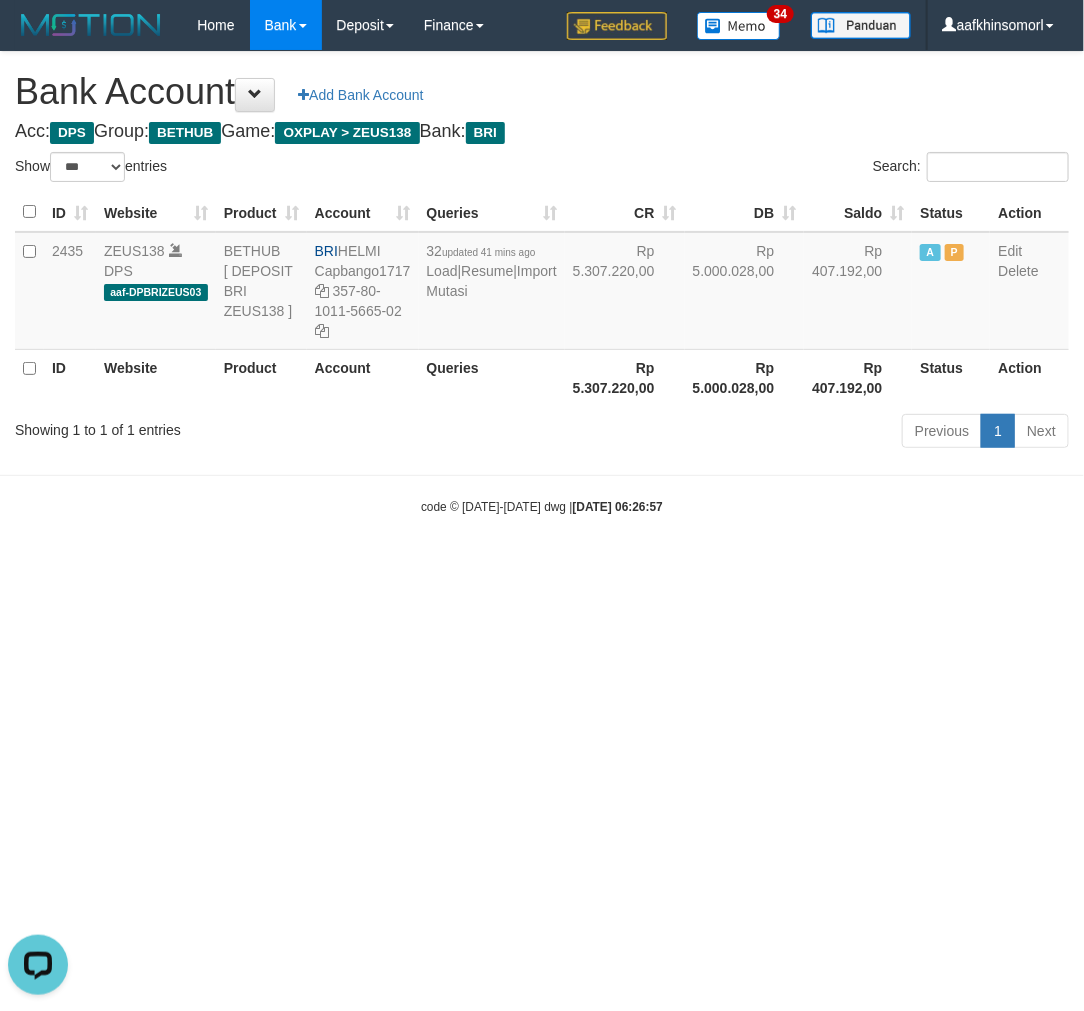 scroll, scrollTop: 0, scrollLeft: 0, axis: both 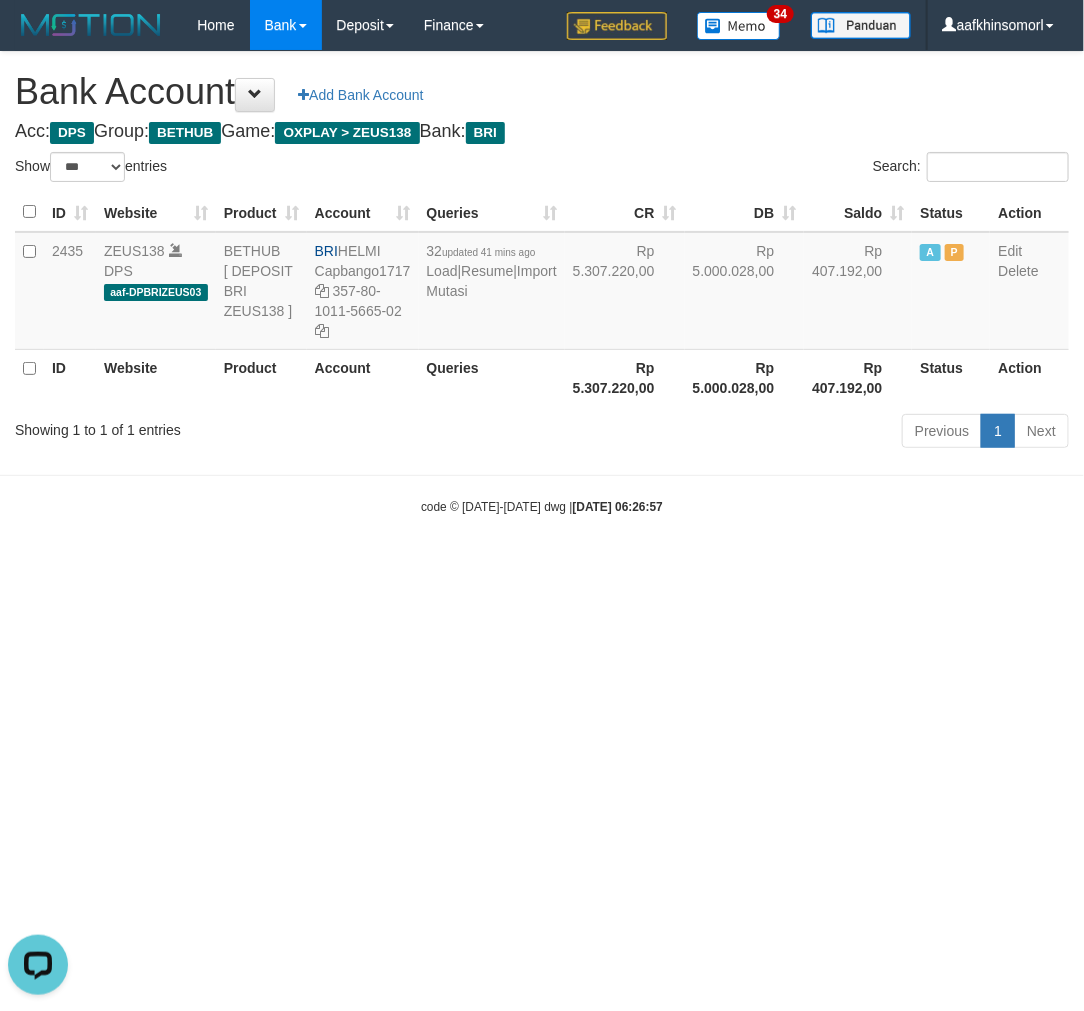 click on "Toggle navigation
Home
Bank
Account List
Load
By Website
Group
[OXPLAY]													ZEUS138
By Load Group (DPS)" at bounding box center [542, 283] 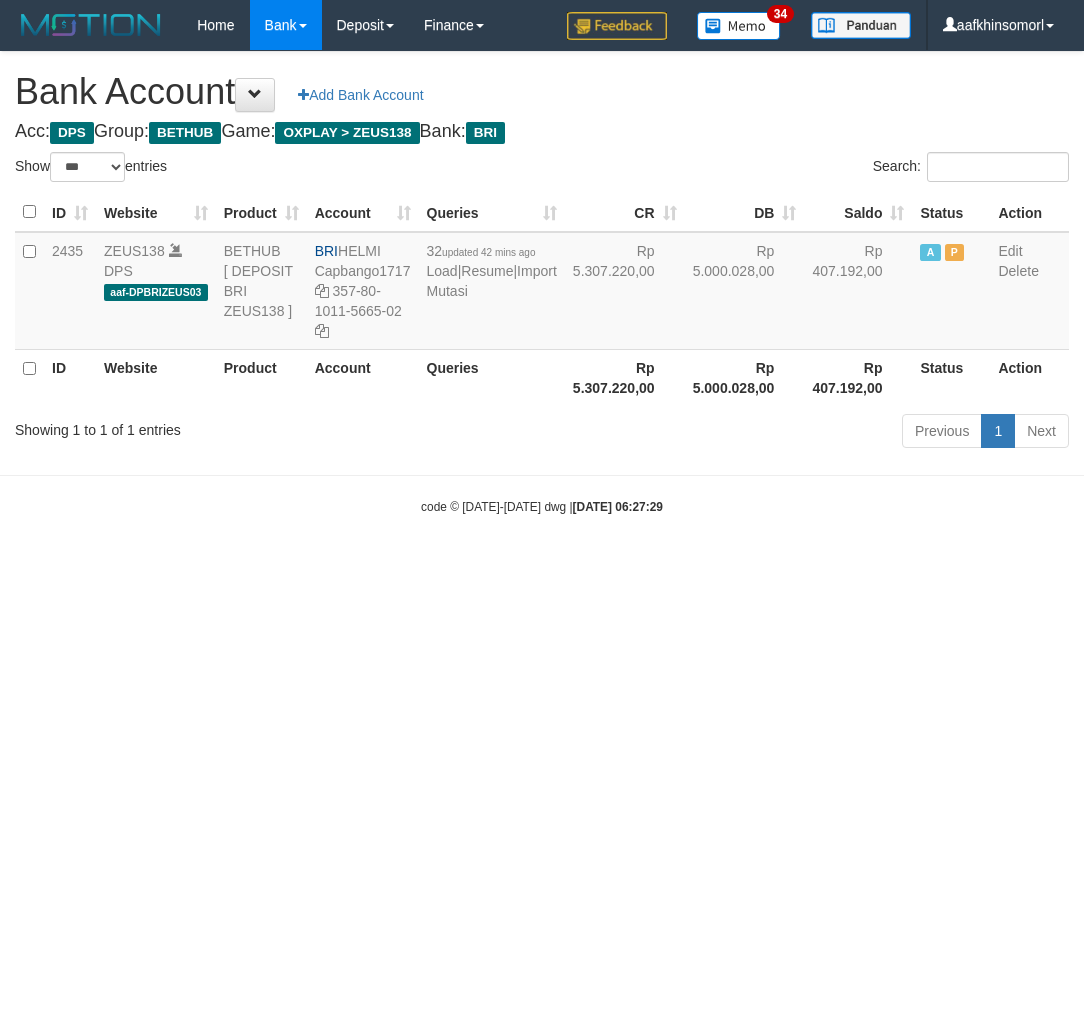 select on "***" 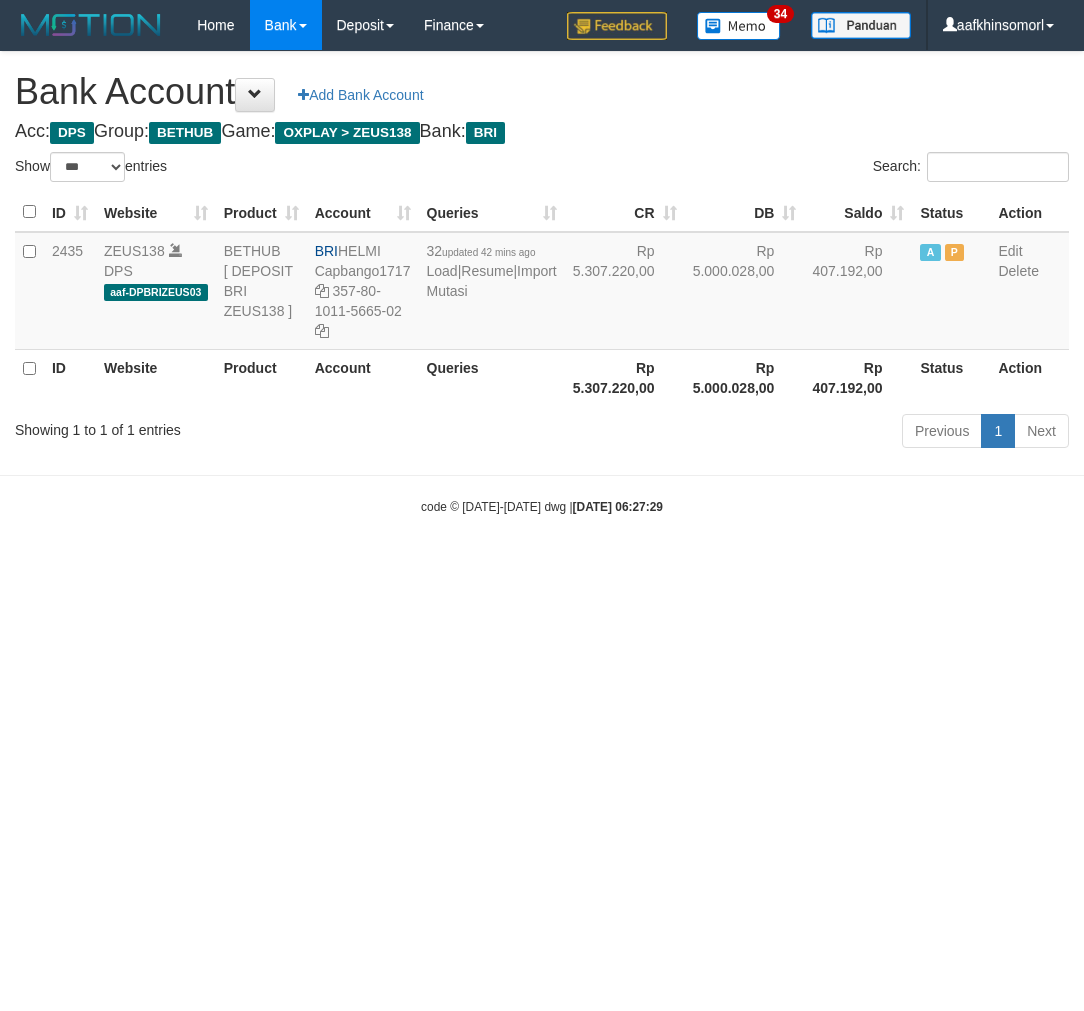 scroll, scrollTop: 0, scrollLeft: 0, axis: both 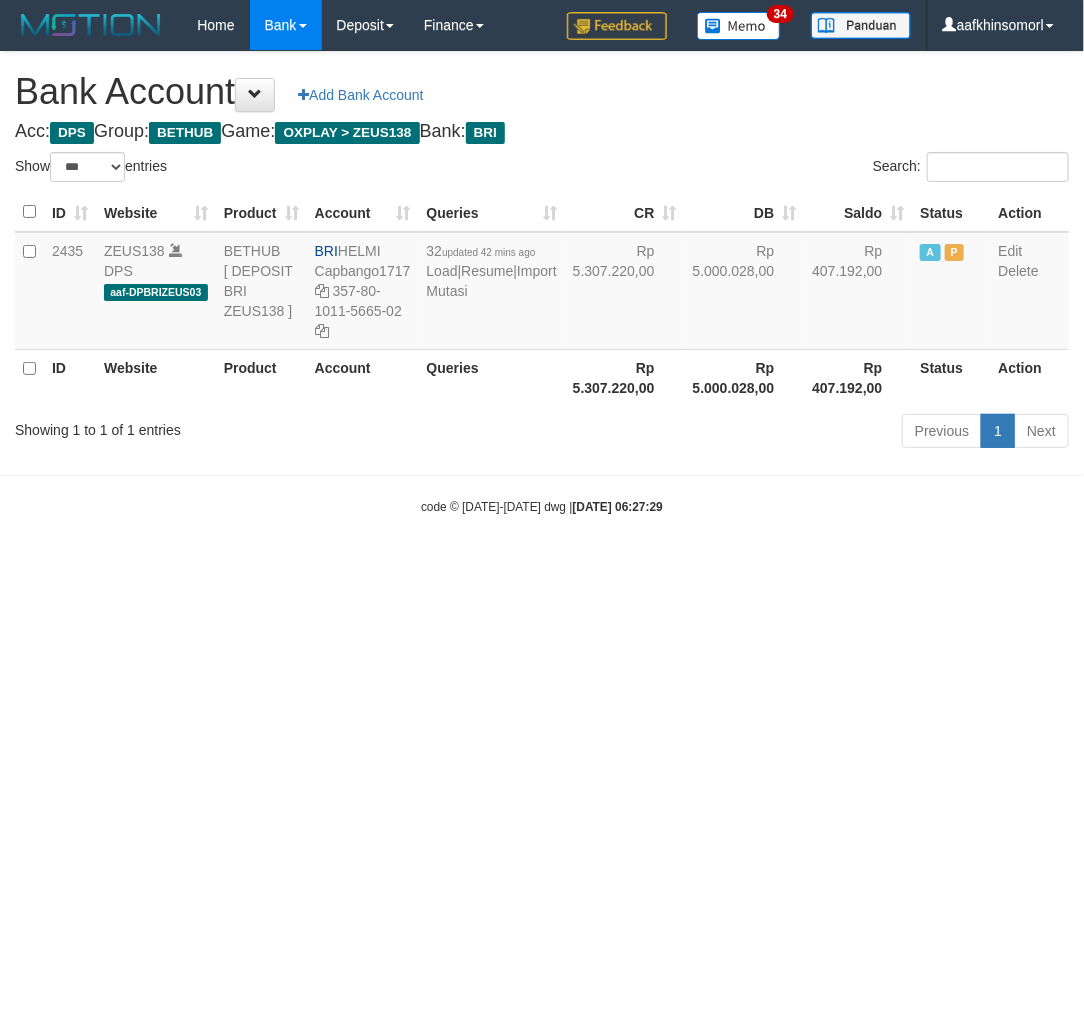 click on "Toggle navigation
Home
Bank
Account List
Load
By Website
Group
[OXPLAY]													ZEUS138
By Load Group (DPS)" at bounding box center [542, 283] 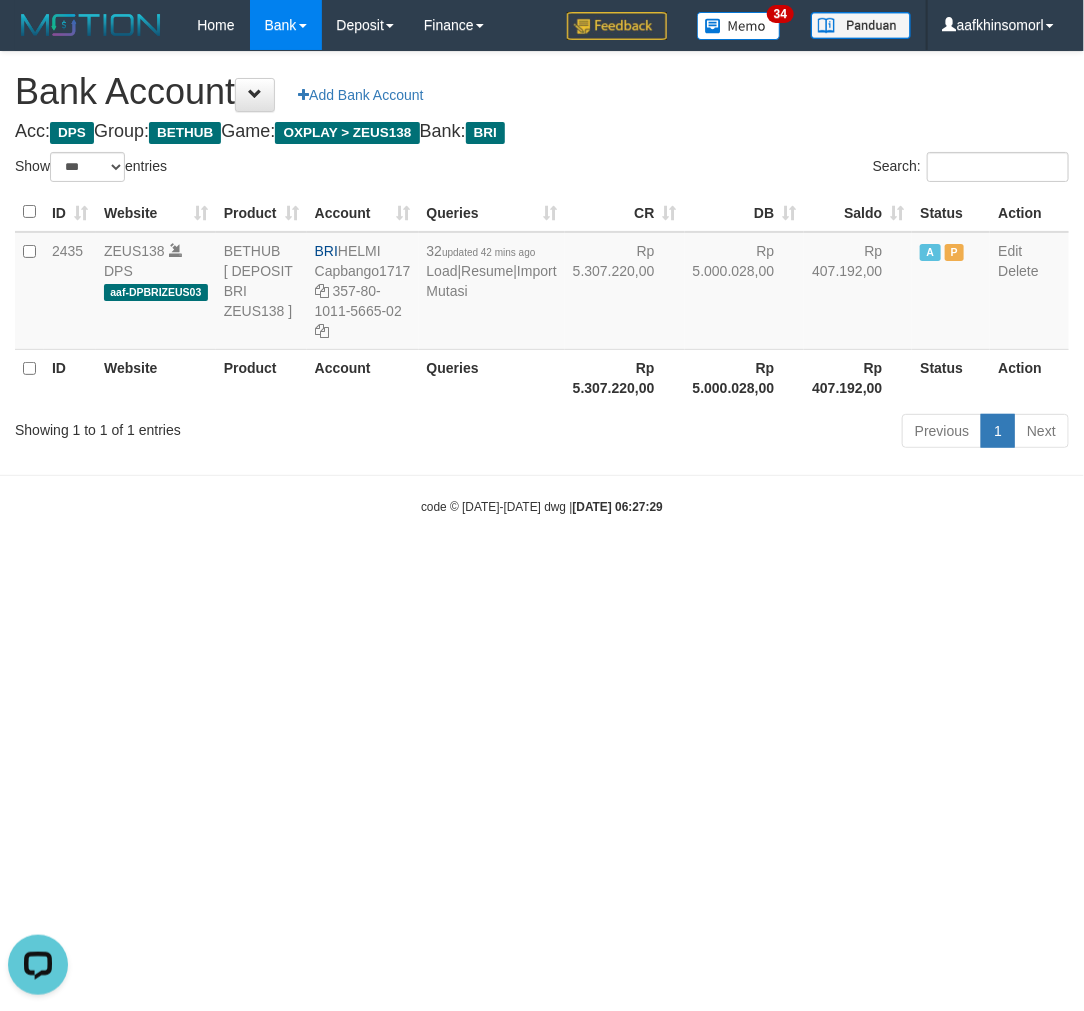 scroll, scrollTop: 0, scrollLeft: 0, axis: both 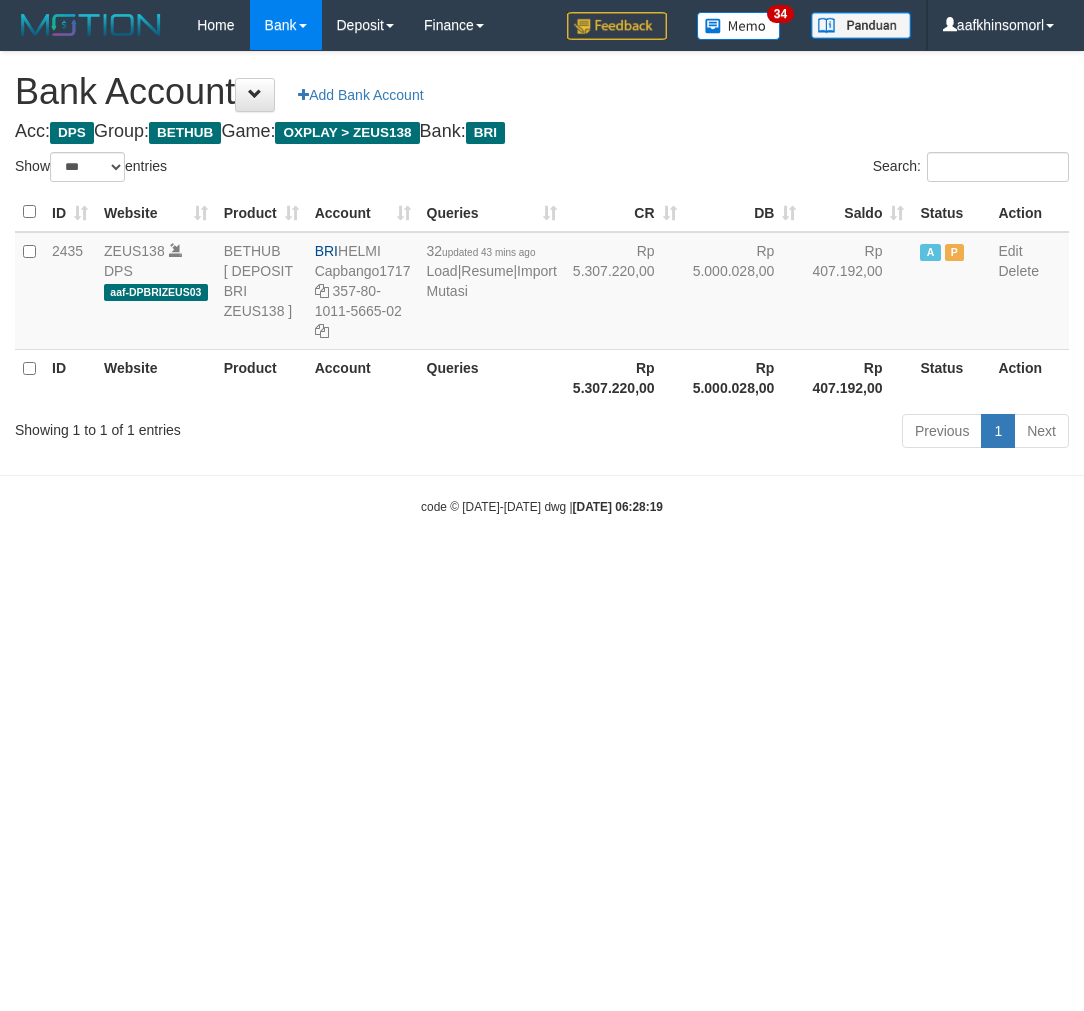 select on "***" 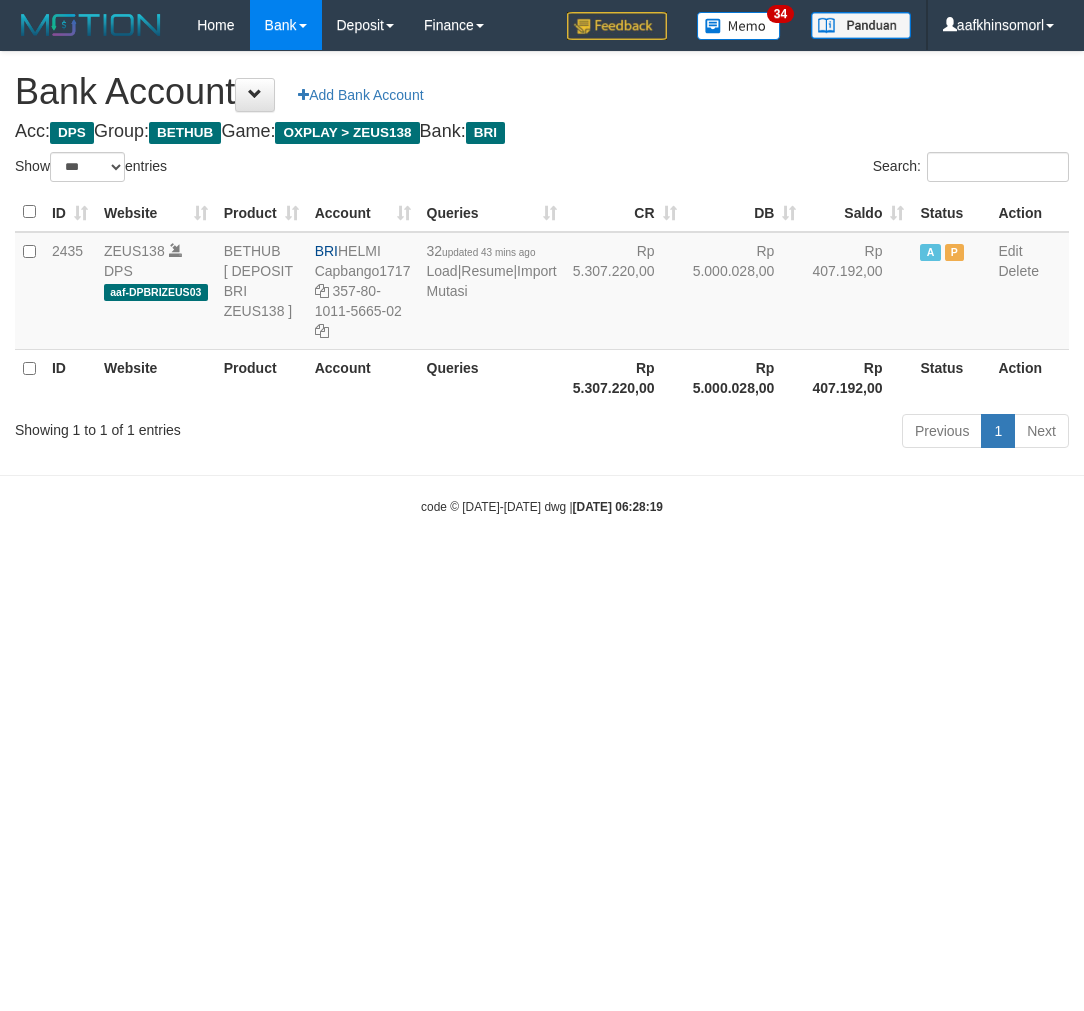 scroll, scrollTop: 0, scrollLeft: 0, axis: both 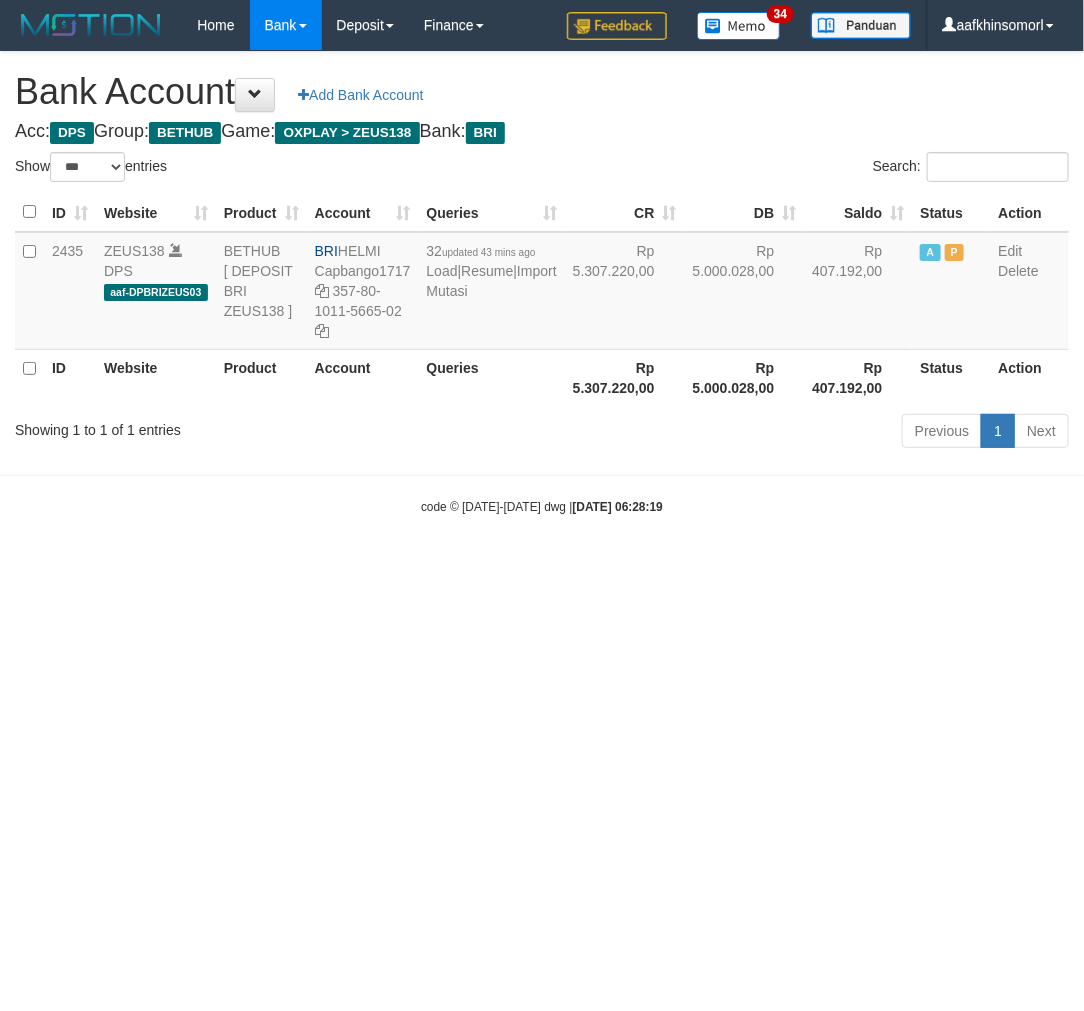 click on "Toggle navigation
Home
Bank
Account List
Load
By Website
Group
[OXPLAY]													ZEUS138
By Load Group (DPS)" at bounding box center [542, 283] 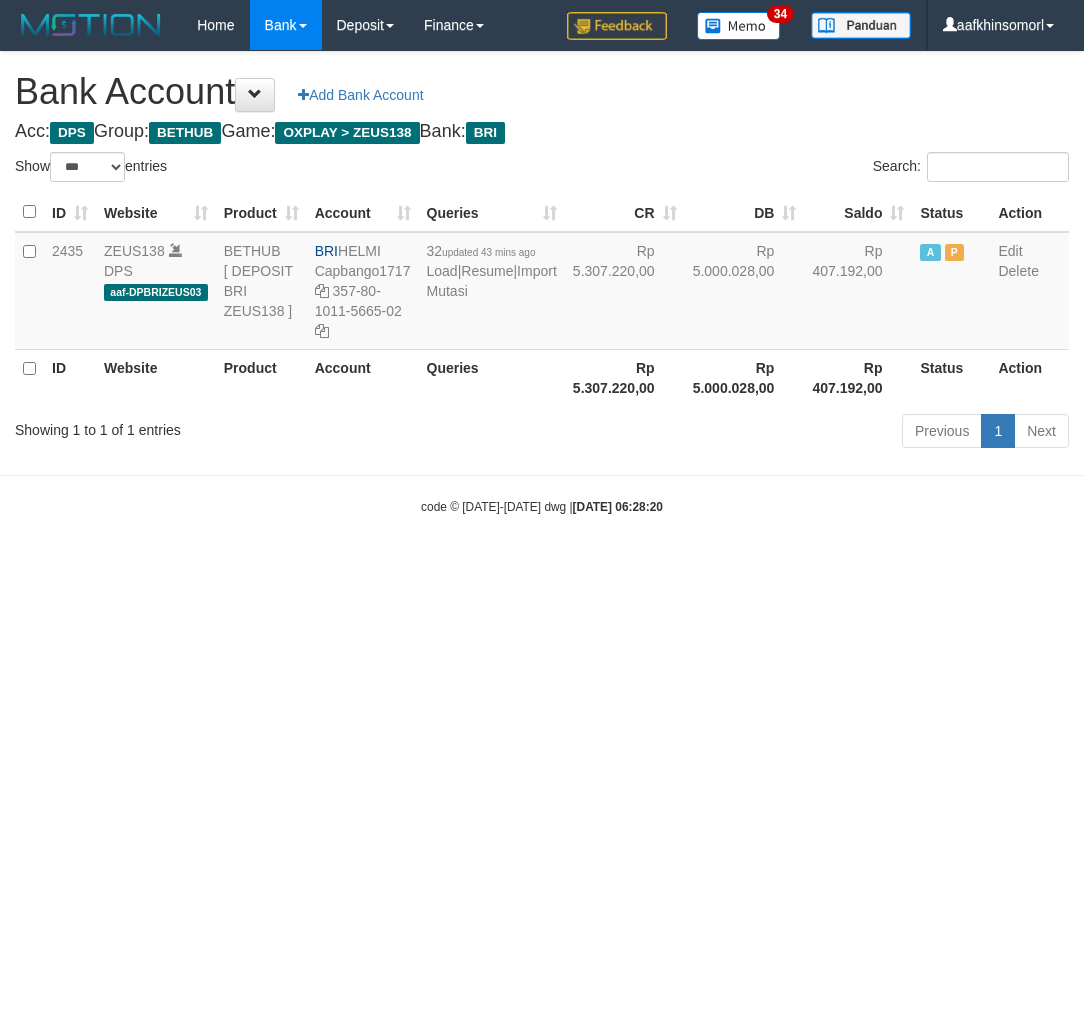 select on "***" 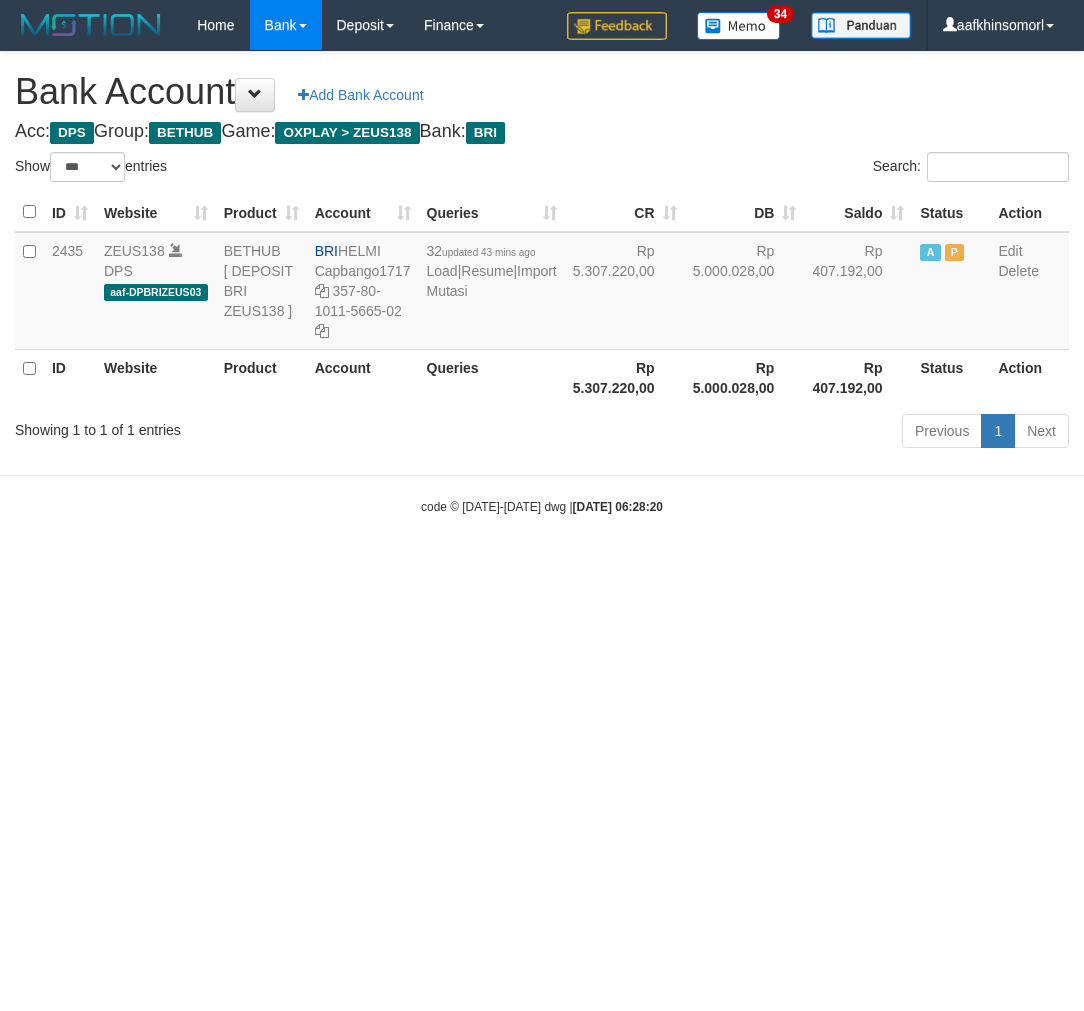 scroll, scrollTop: 0, scrollLeft: 0, axis: both 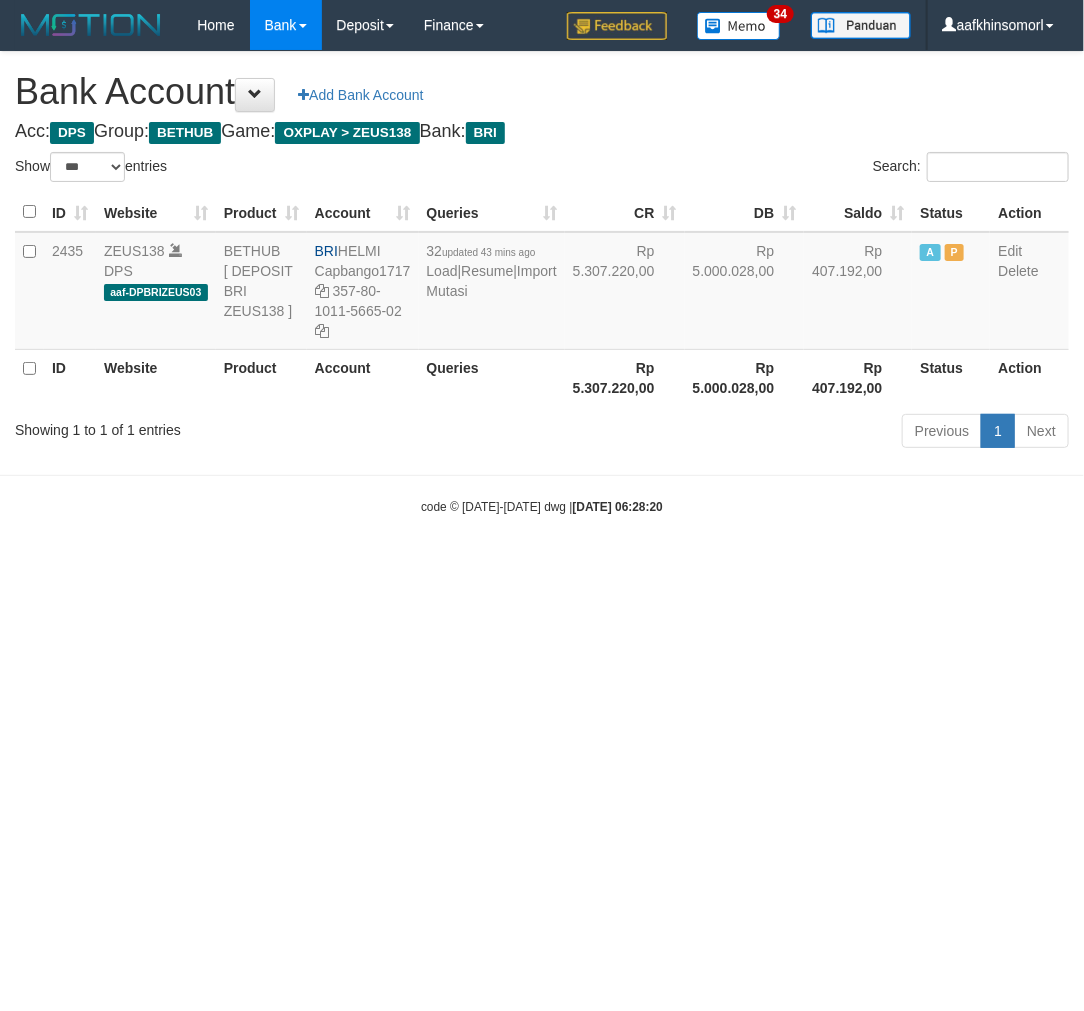 click on "Toggle navigation
Home
Bank
Account List
Load
By Website
Group
[OXPLAY]													ZEUS138
By Load Group (DPS)" at bounding box center [542, 283] 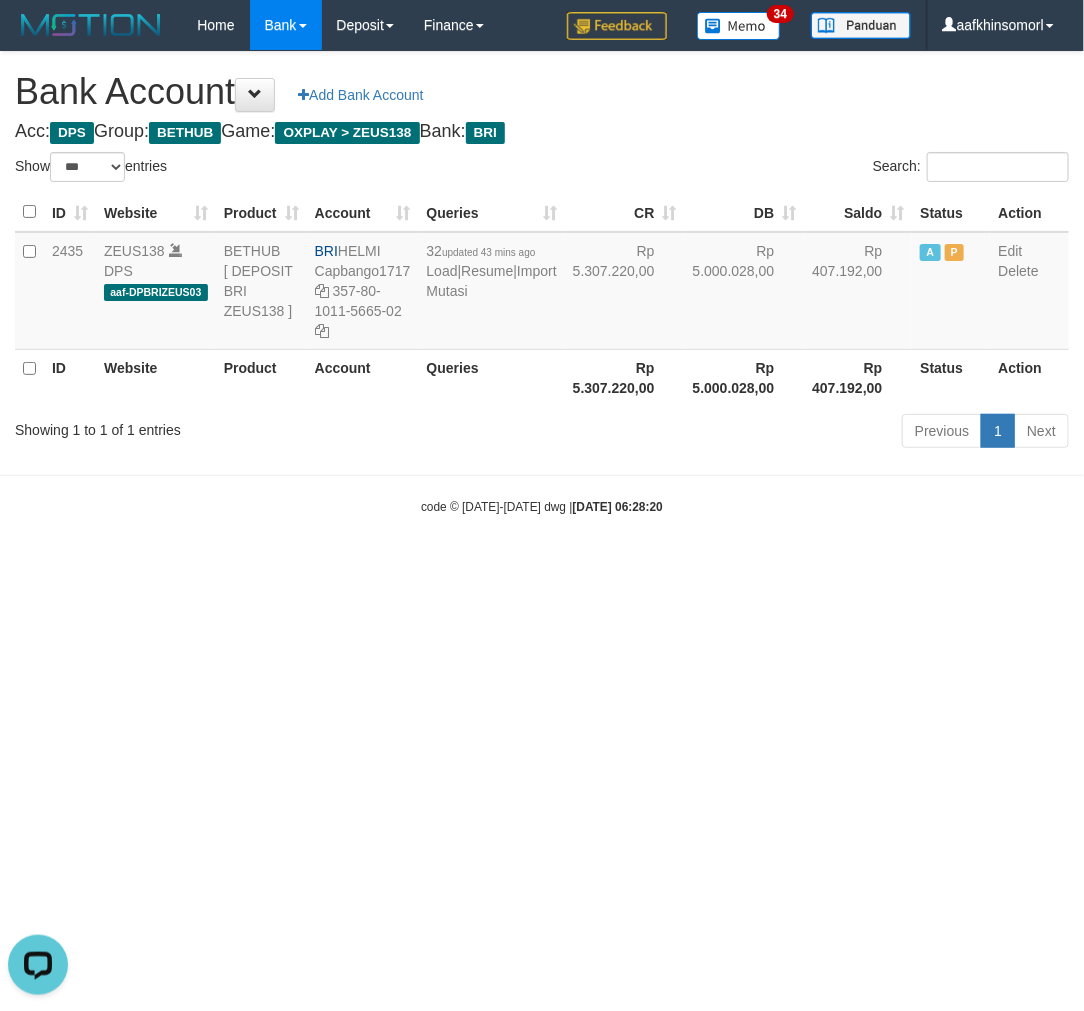 scroll, scrollTop: 0, scrollLeft: 0, axis: both 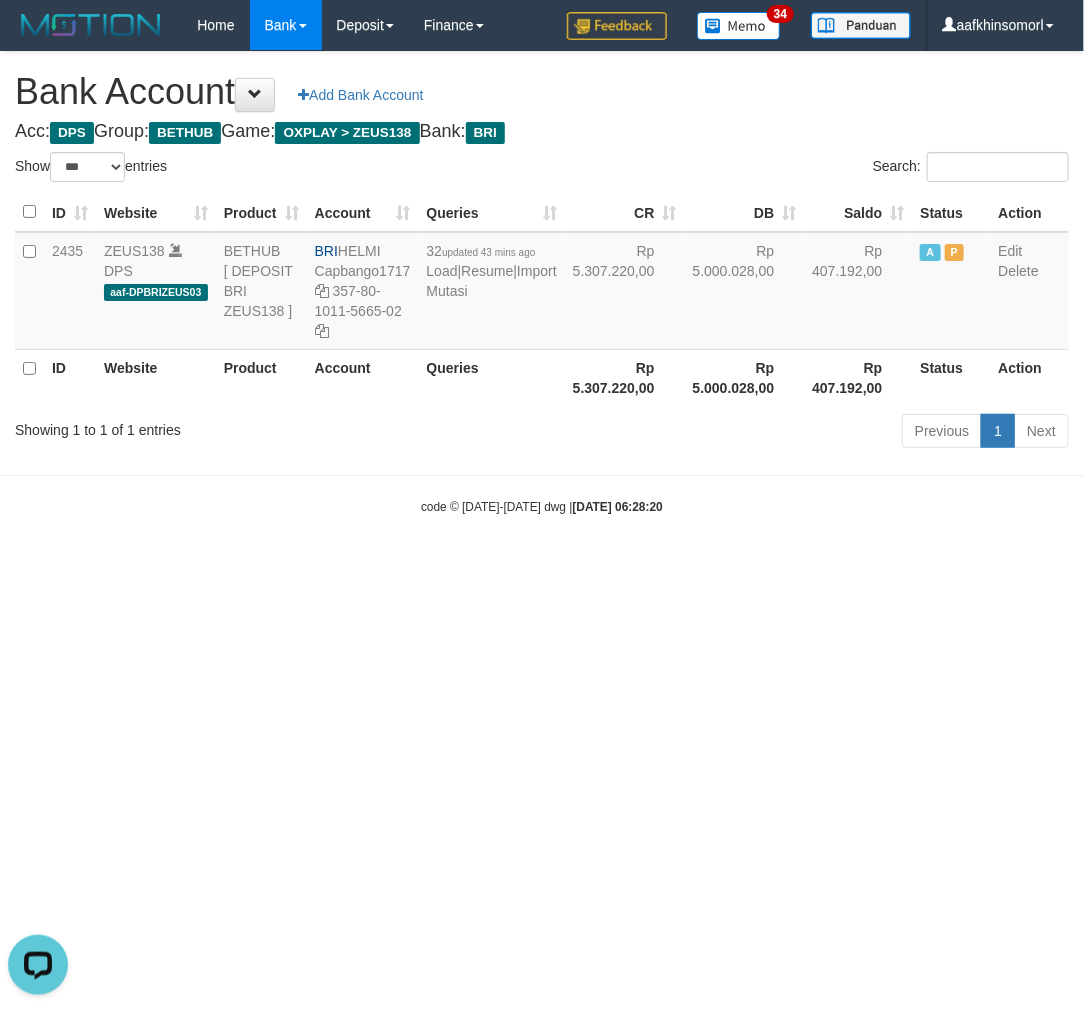 click on "Toggle navigation
Home
Bank
Account List
Load
By Website
Group
[OXPLAY]													ZEUS138
By Load Group (DPS)" at bounding box center (542, 283) 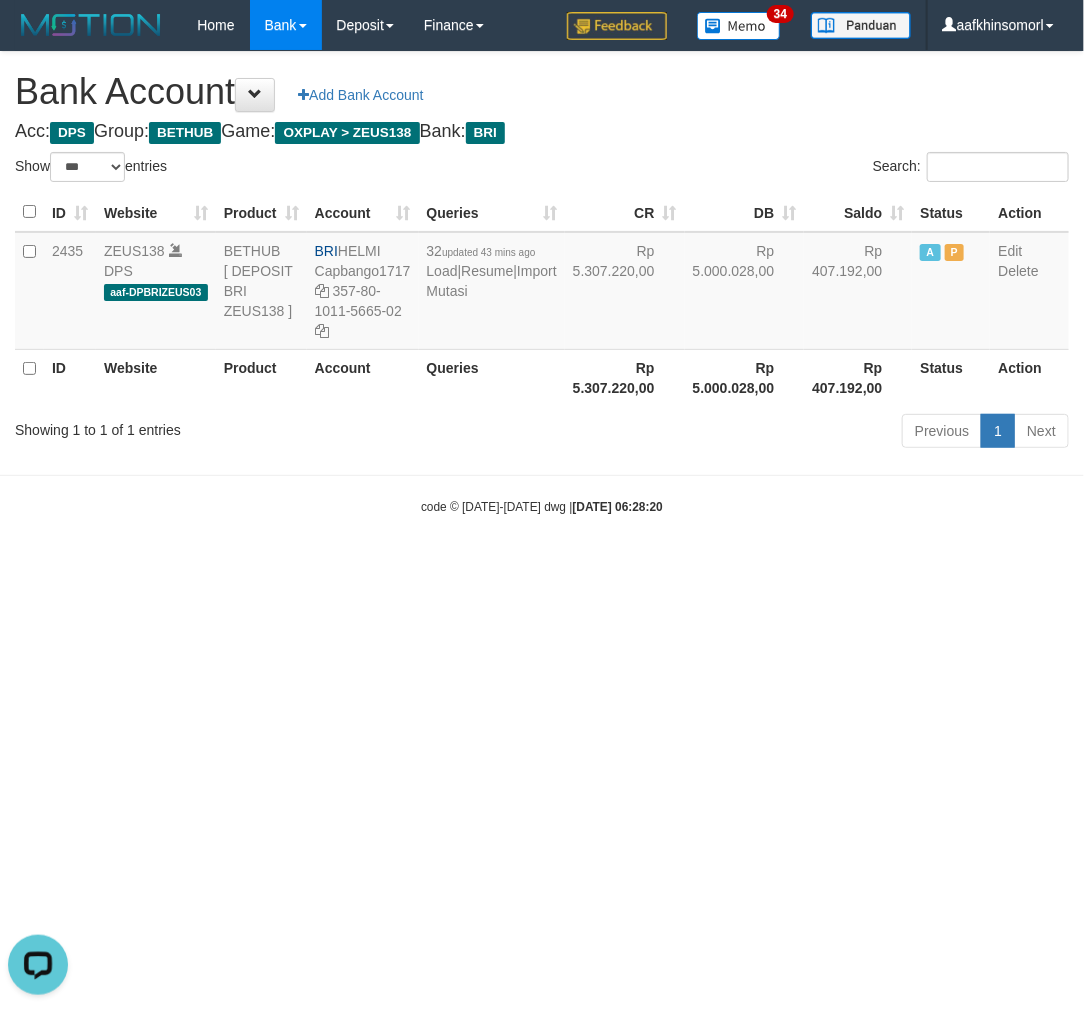 click on "Toggle navigation
Home
Bank
Account List
Load
By Website
Group
[OXPLAY]													ZEUS138
By Load Group (DPS)" at bounding box center (542, 283) 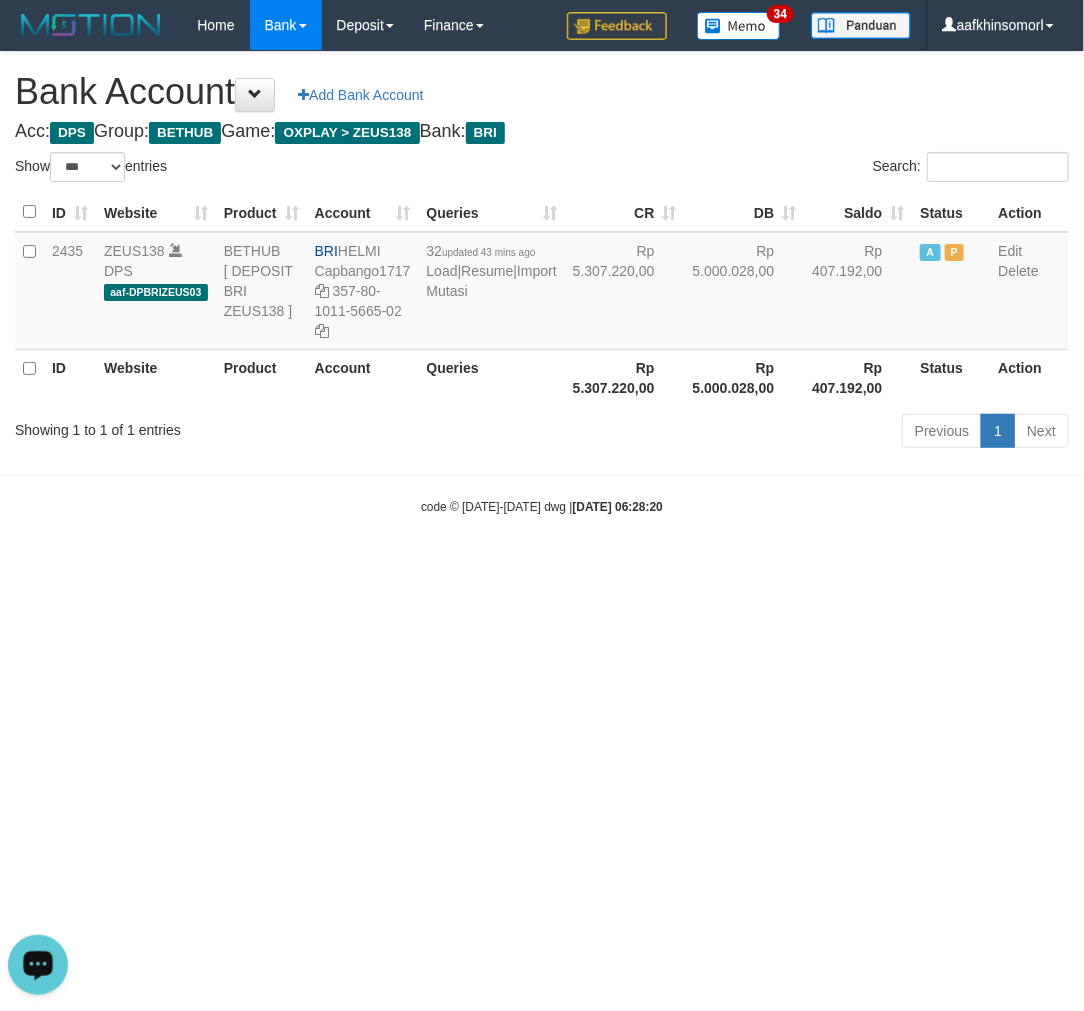 click on "Toggle navigation
Home
Bank
Account List
Load
By Website
Group
[OXPLAY]													ZEUS138
By Load Group (DPS)" at bounding box center (542, 283) 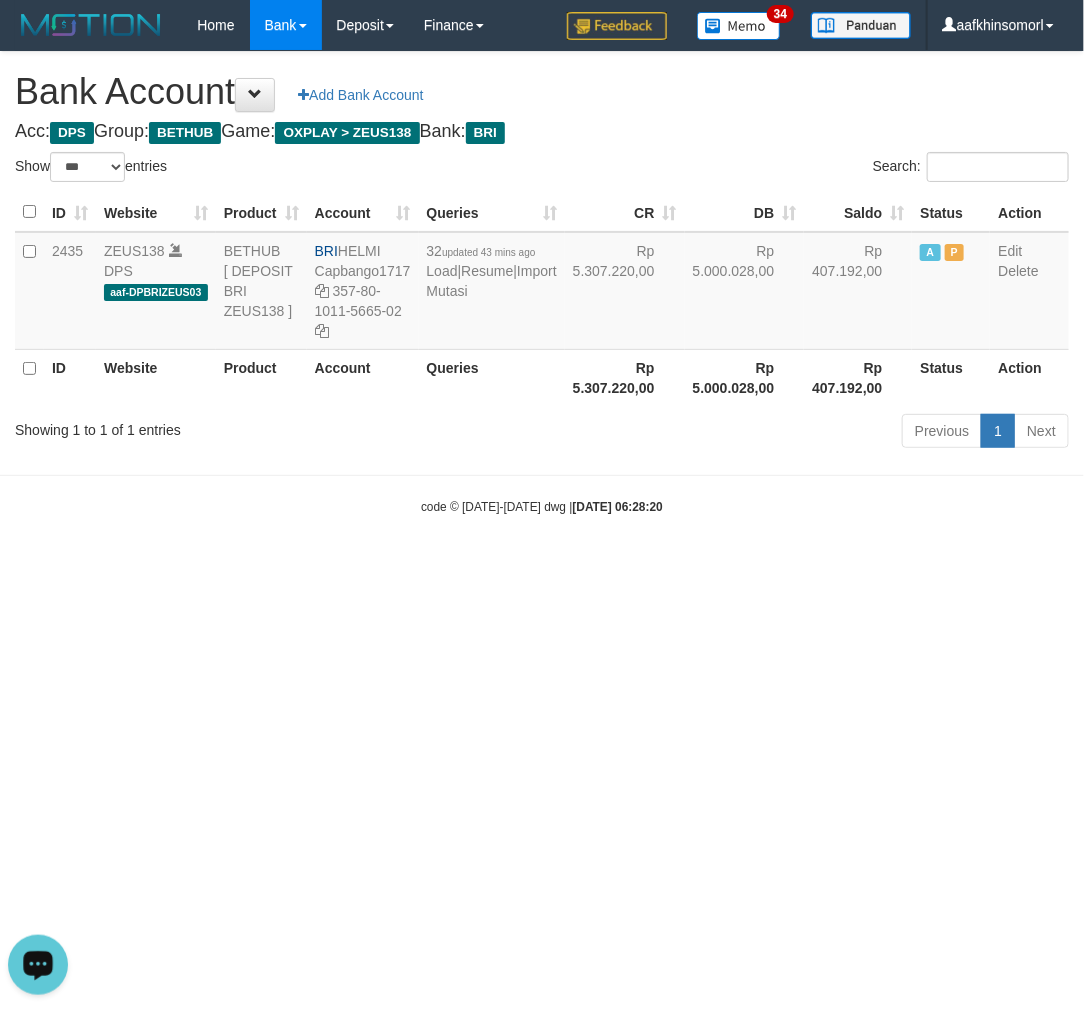 click on "Toggle navigation
Home
Bank
Account List
Load
By Website
Group
[OXPLAY]													ZEUS138
By Load Group (DPS)" at bounding box center (542, 283) 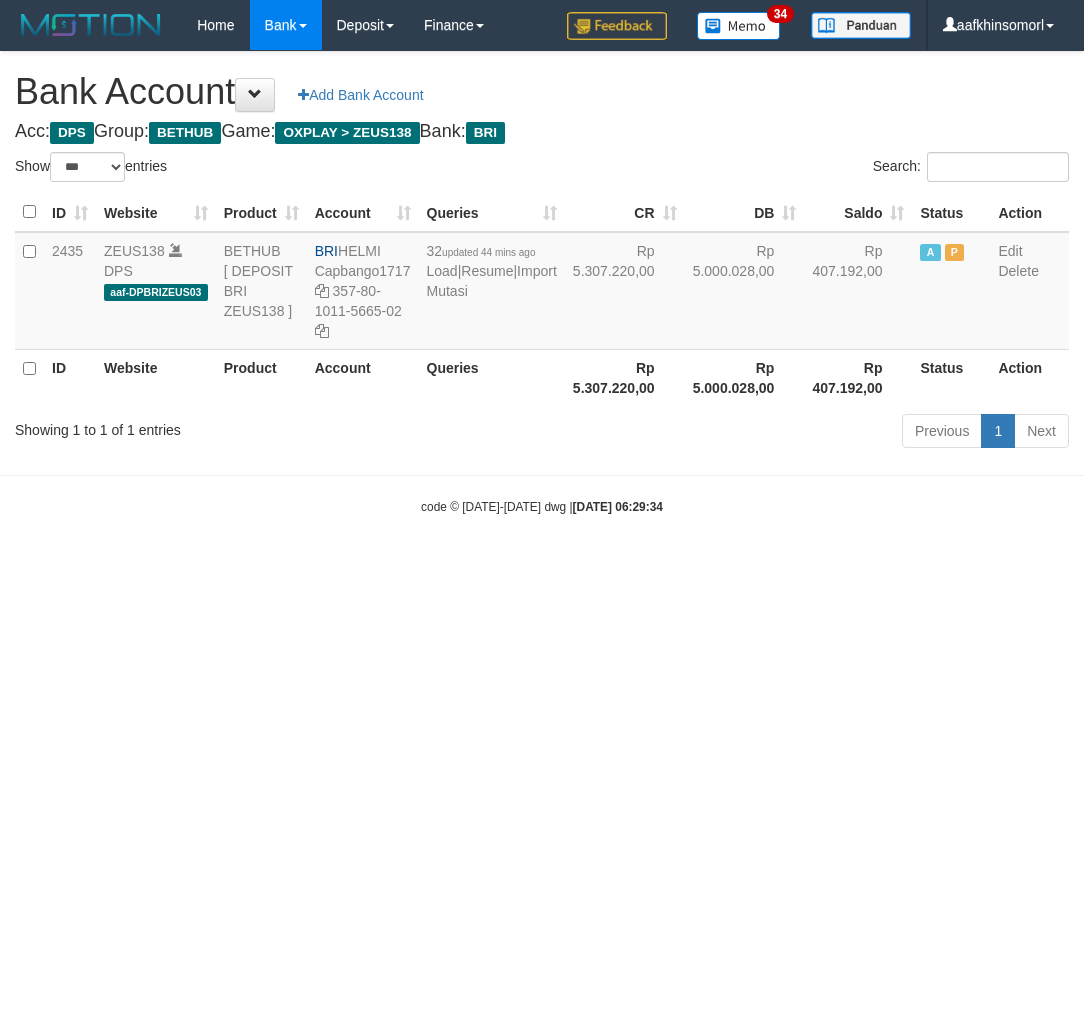 select on "***" 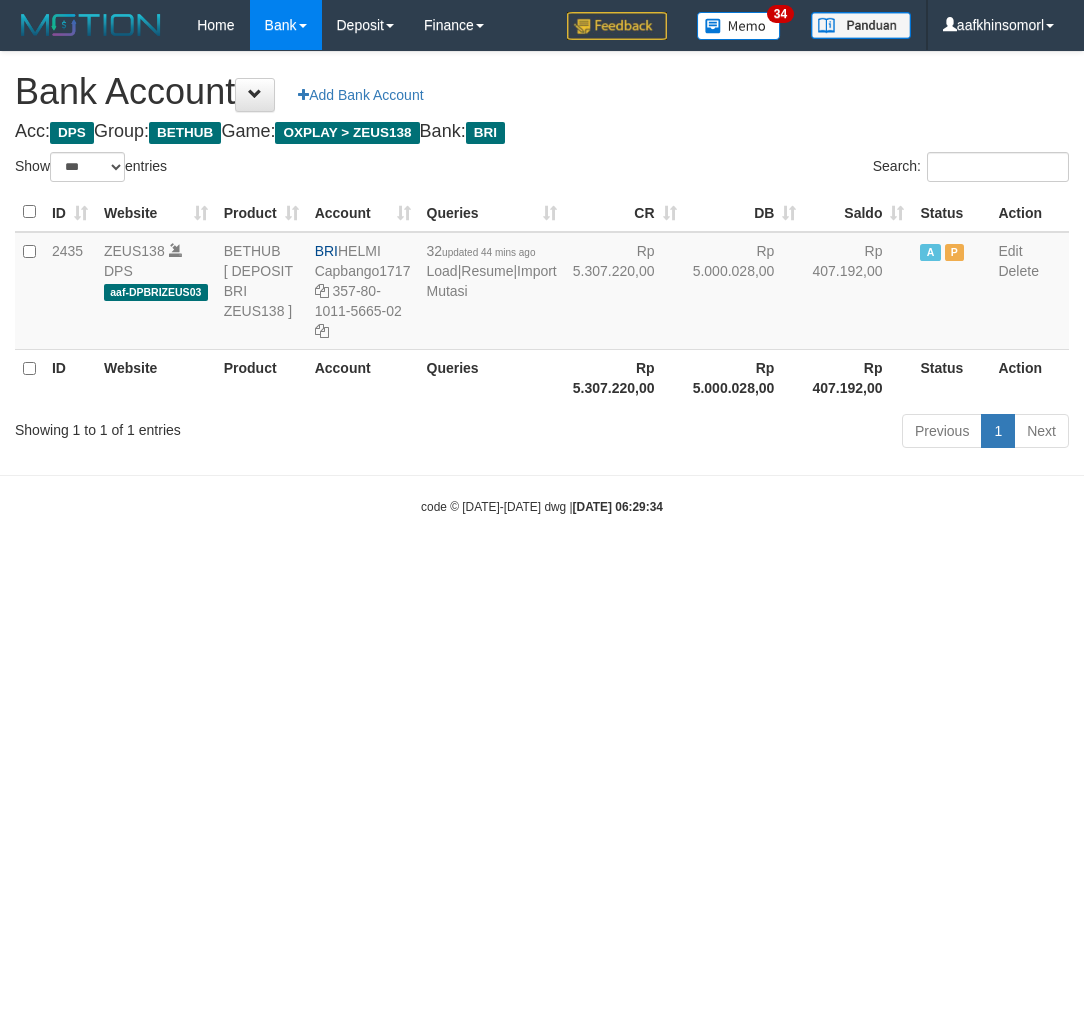 scroll, scrollTop: 0, scrollLeft: 0, axis: both 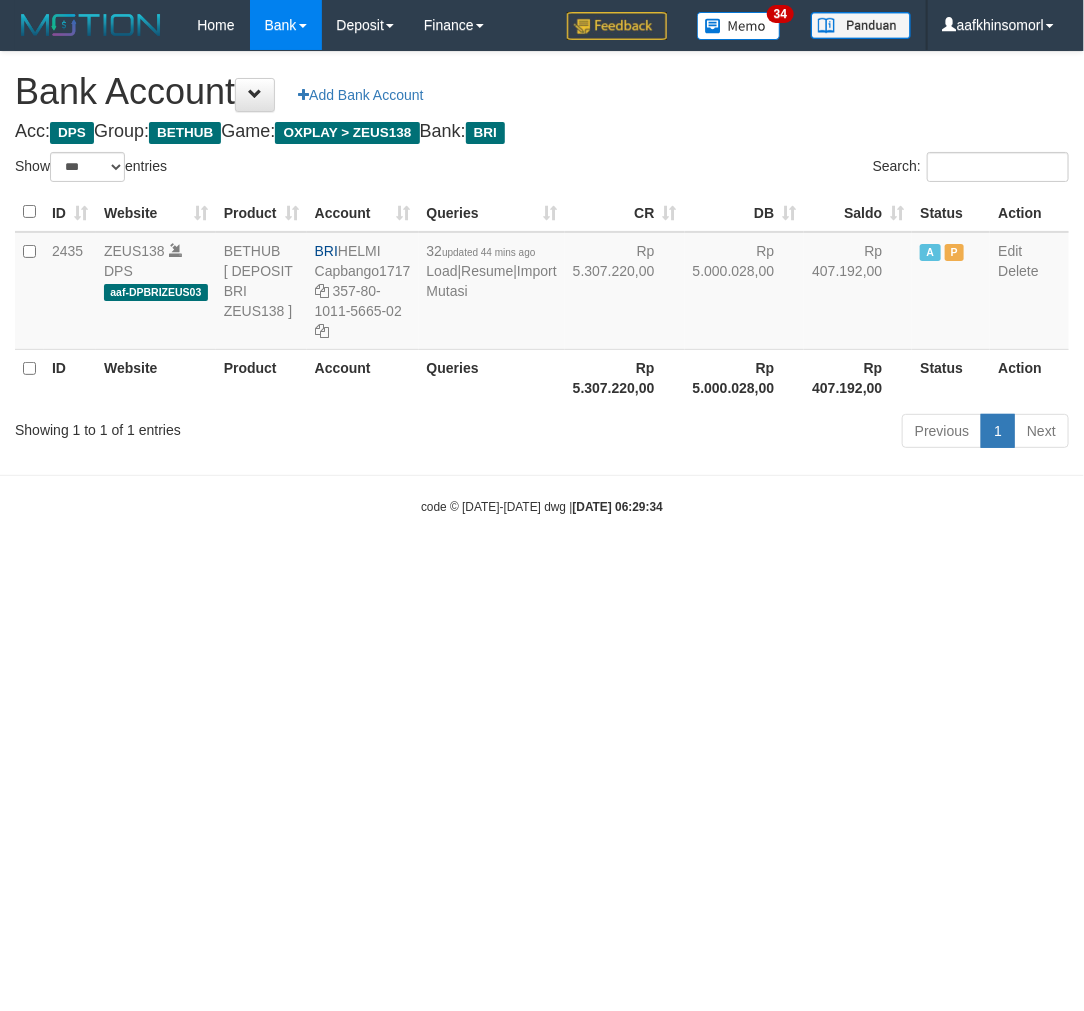 click on "Toggle navigation
Home
Bank
Account List
Load
By Website
Group
[OXPLAY]													ZEUS138
By Load Group (DPS)" at bounding box center (542, 283) 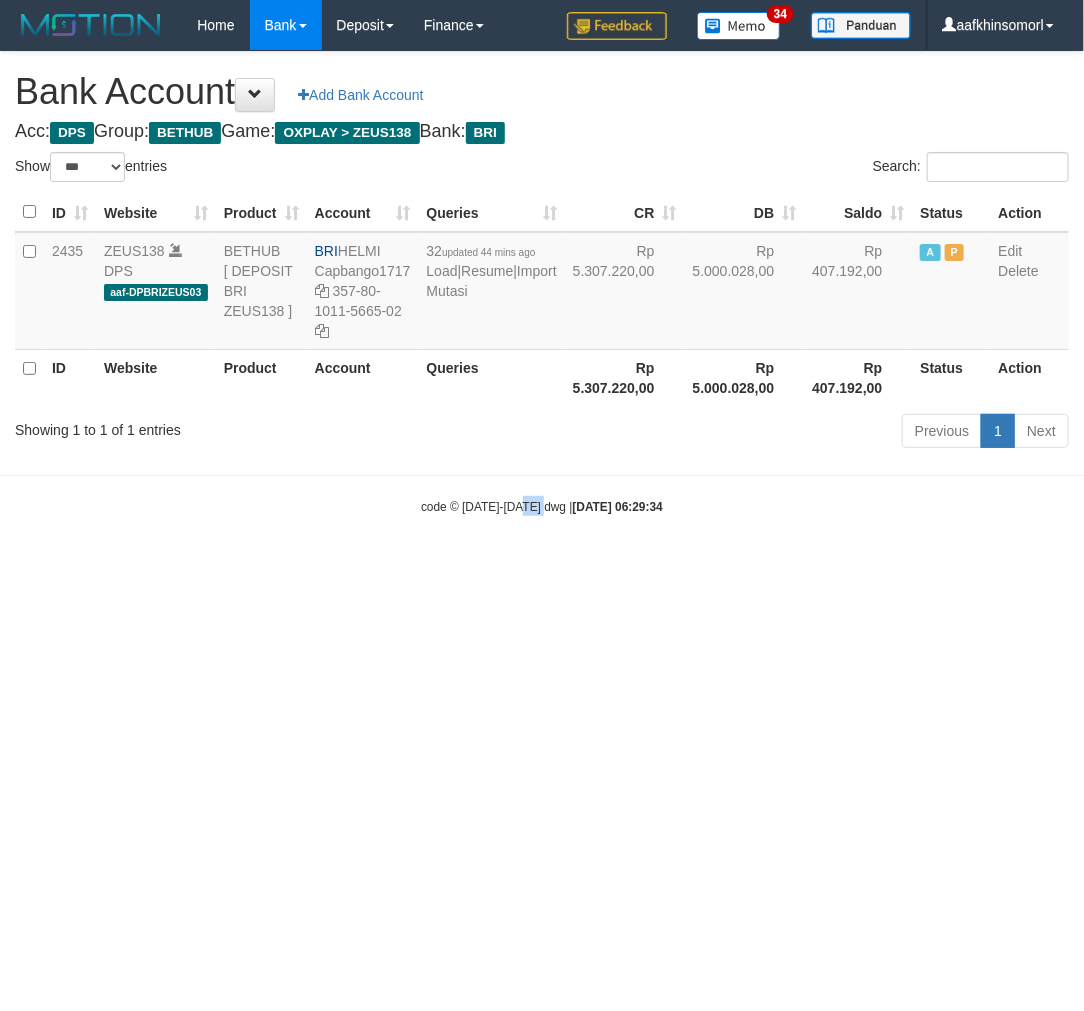 click on "Toggle navigation
Home
Bank
Account List
Load
By Website
Group
[OXPLAY]													ZEUS138
By Load Group (DPS)" at bounding box center [542, 283] 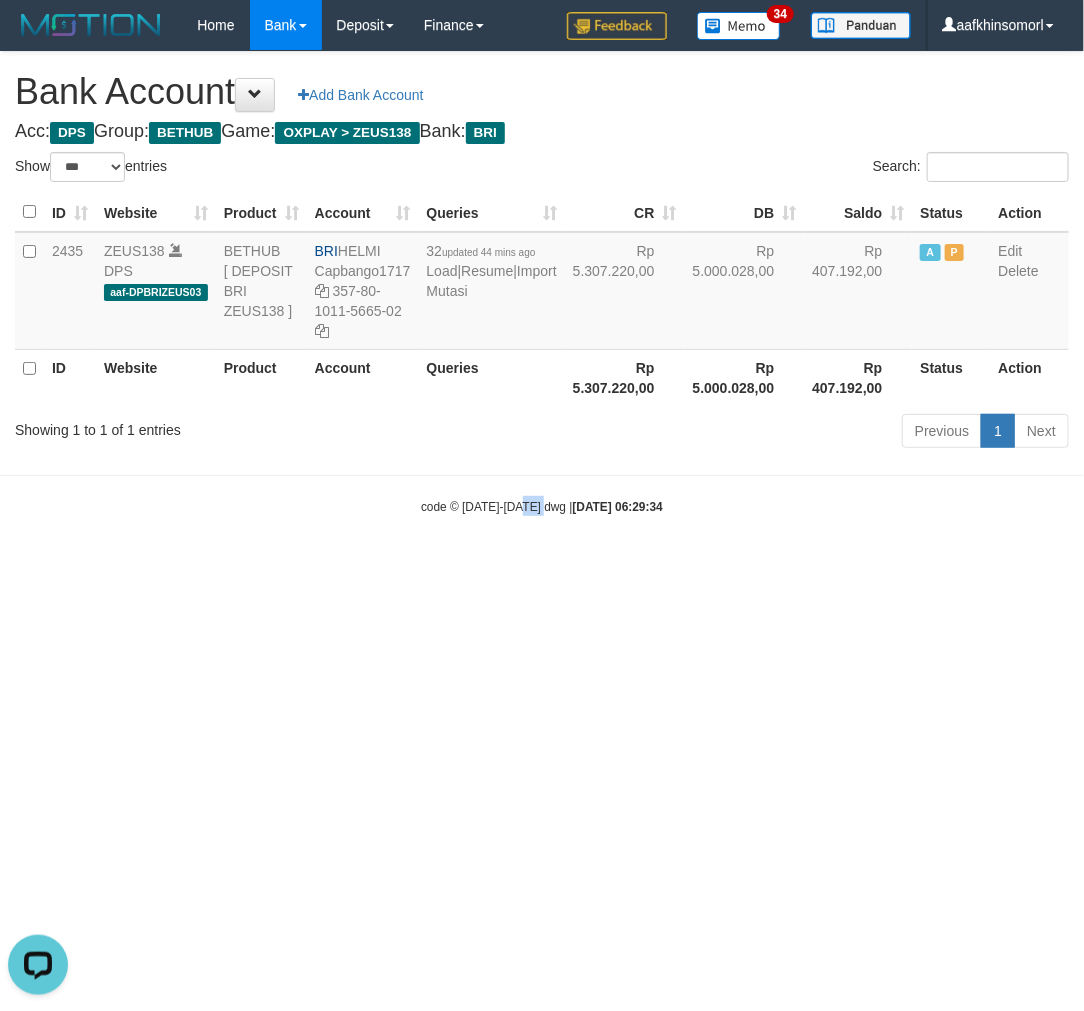 scroll, scrollTop: 0, scrollLeft: 0, axis: both 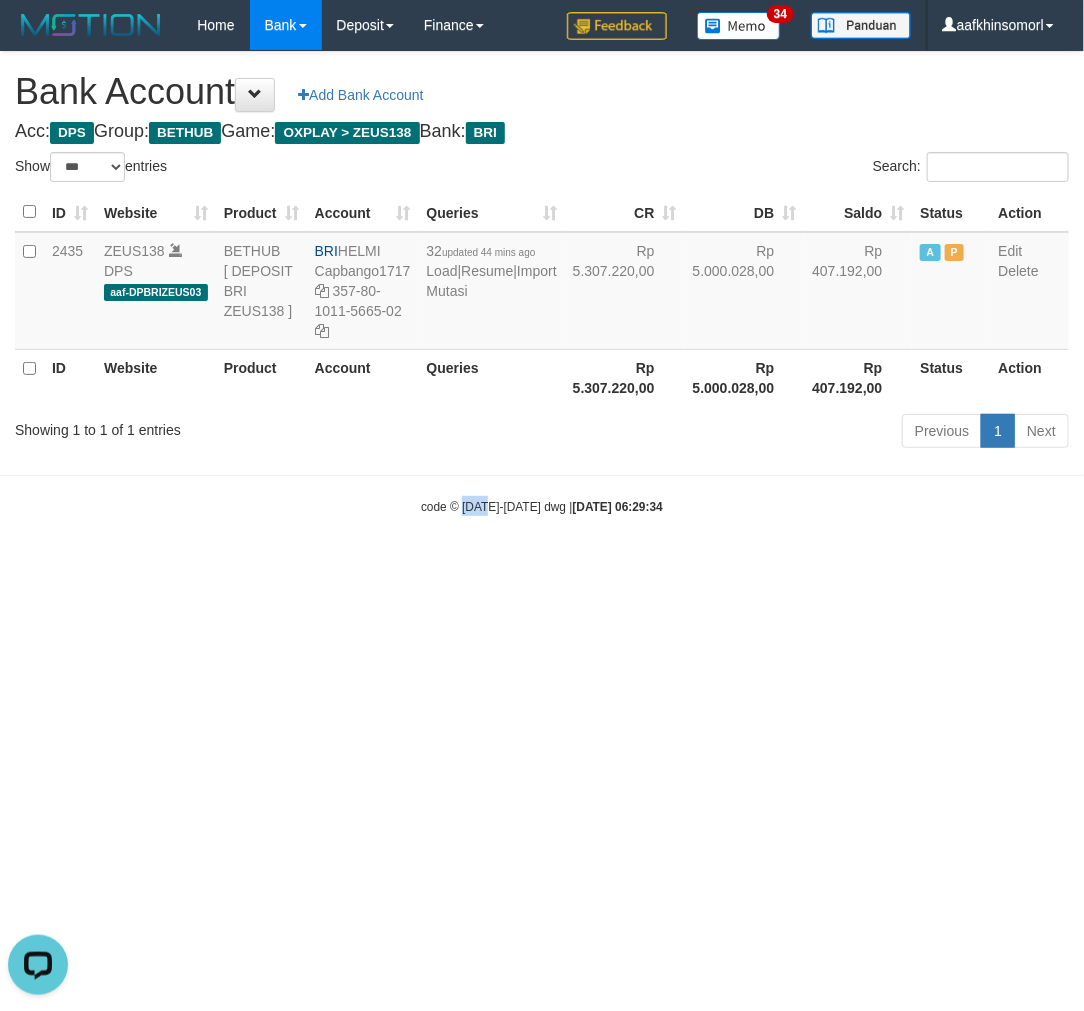 click on "Toggle navigation
Home
Bank
Account List
Load
By Website
Group
[OXPLAY]													ZEUS138
By Load Group (DPS)" at bounding box center (542, 283) 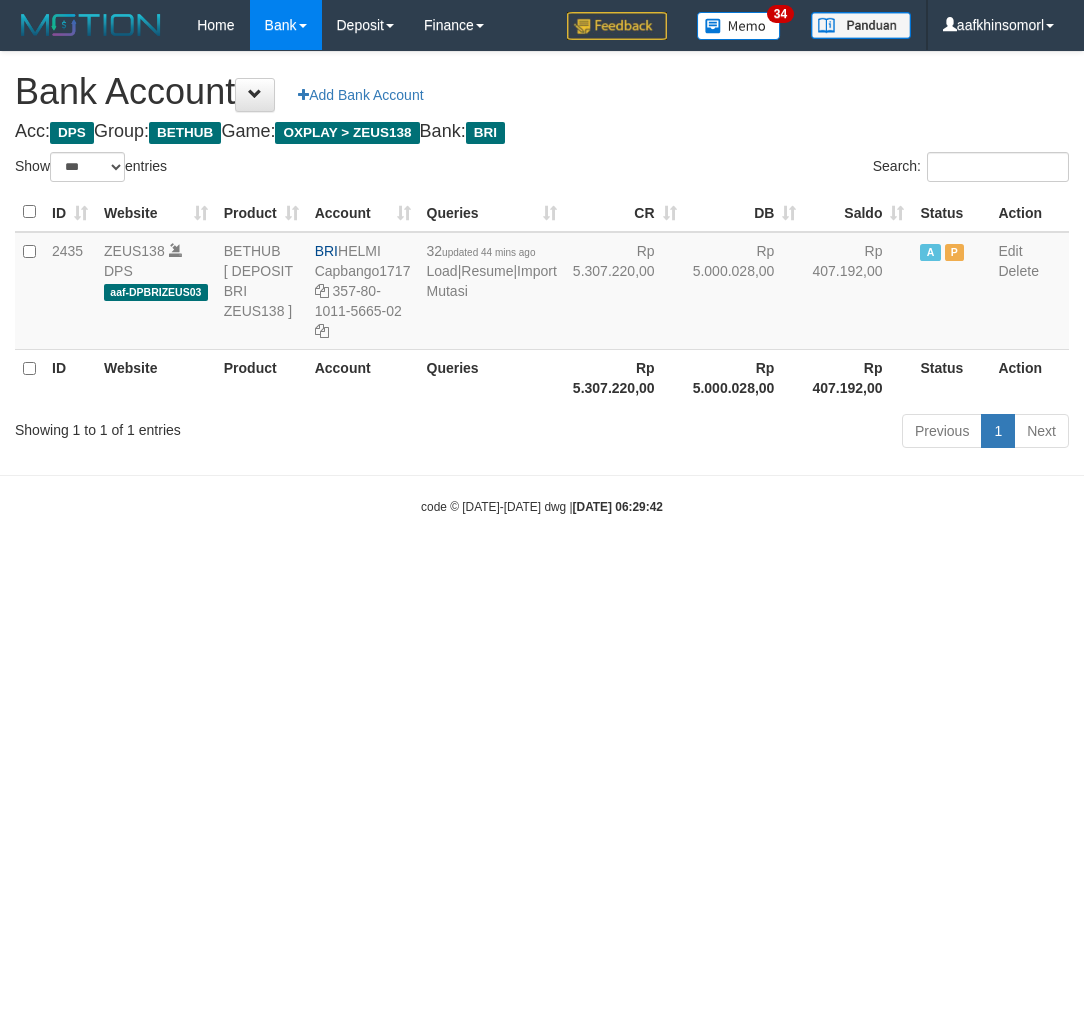 select on "***" 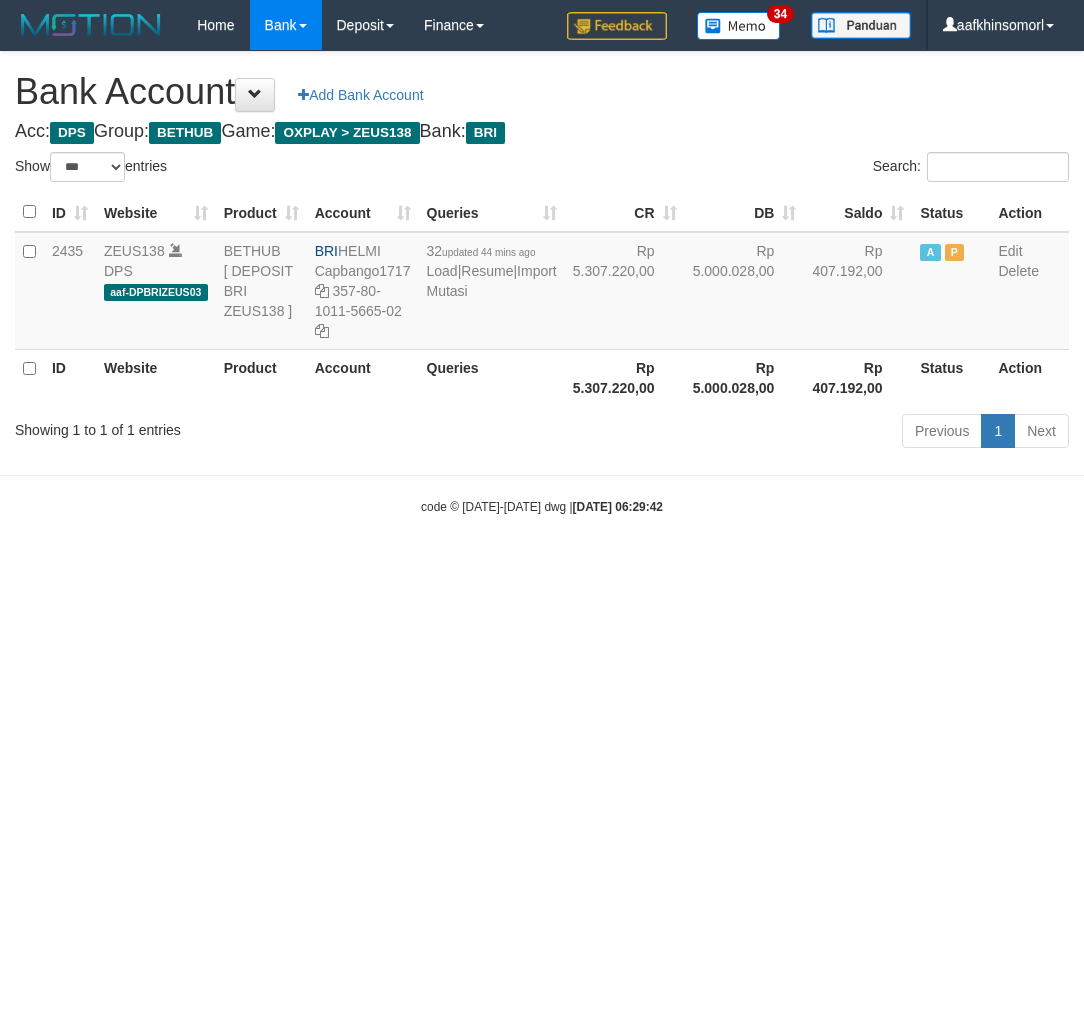scroll, scrollTop: 0, scrollLeft: 0, axis: both 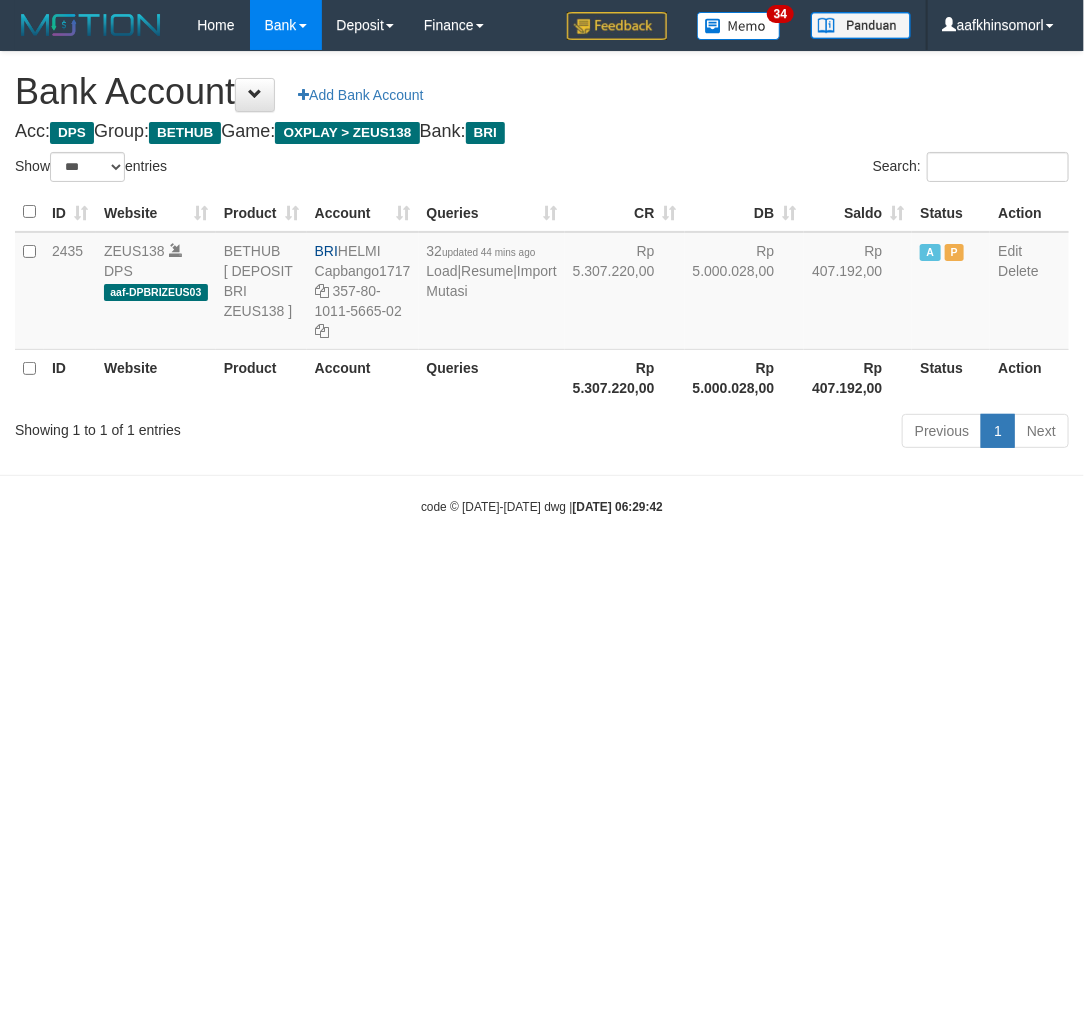 click on "Toggle navigation
Home
Bank
Account List
Load
By Website
Group
[OXPLAY]													ZEUS138
By Load Group (DPS)" at bounding box center (542, 283) 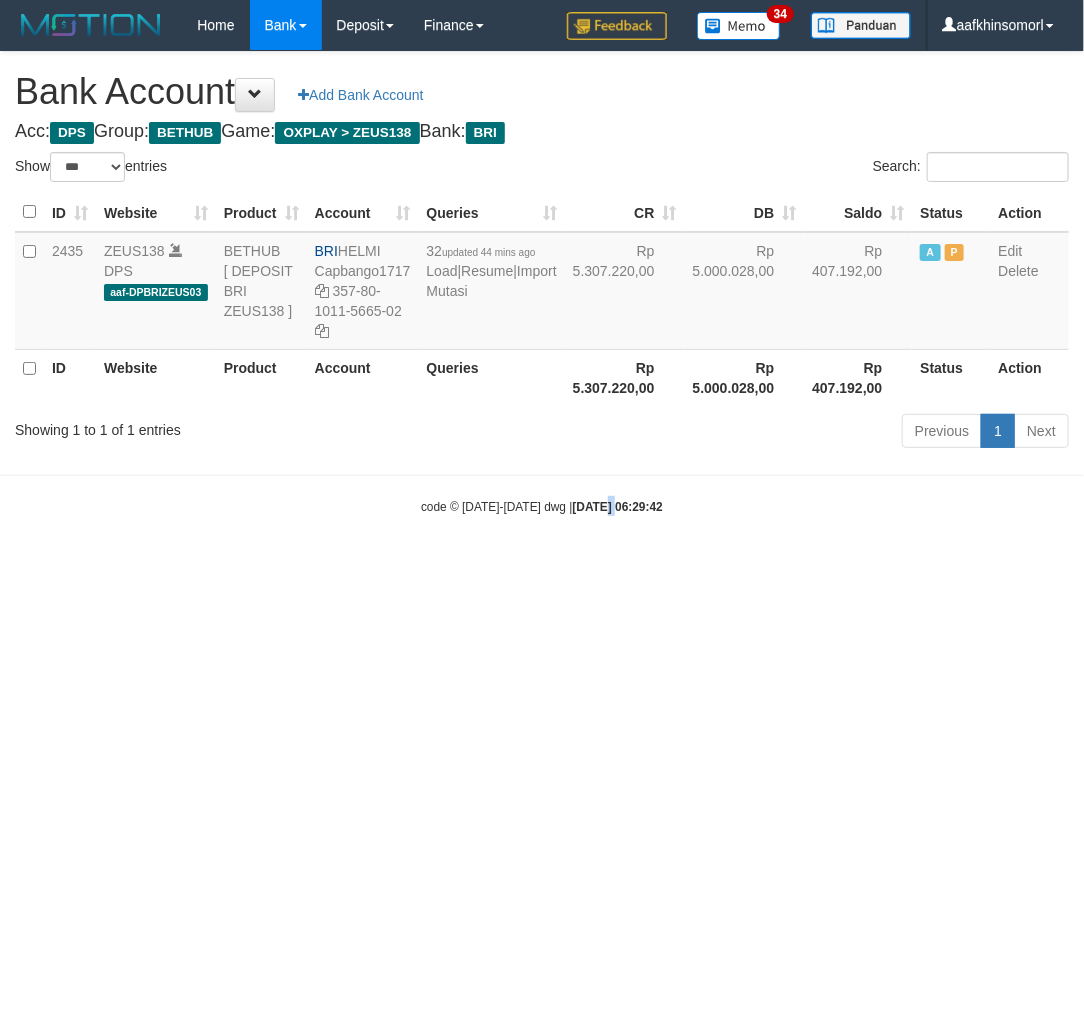 click on "Toggle navigation
Home
Bank
Account List
Load
By Website
Group
[OXPLAY]													ZEUS138
By Load Group (DPS)" at bounding box center [542, 283] 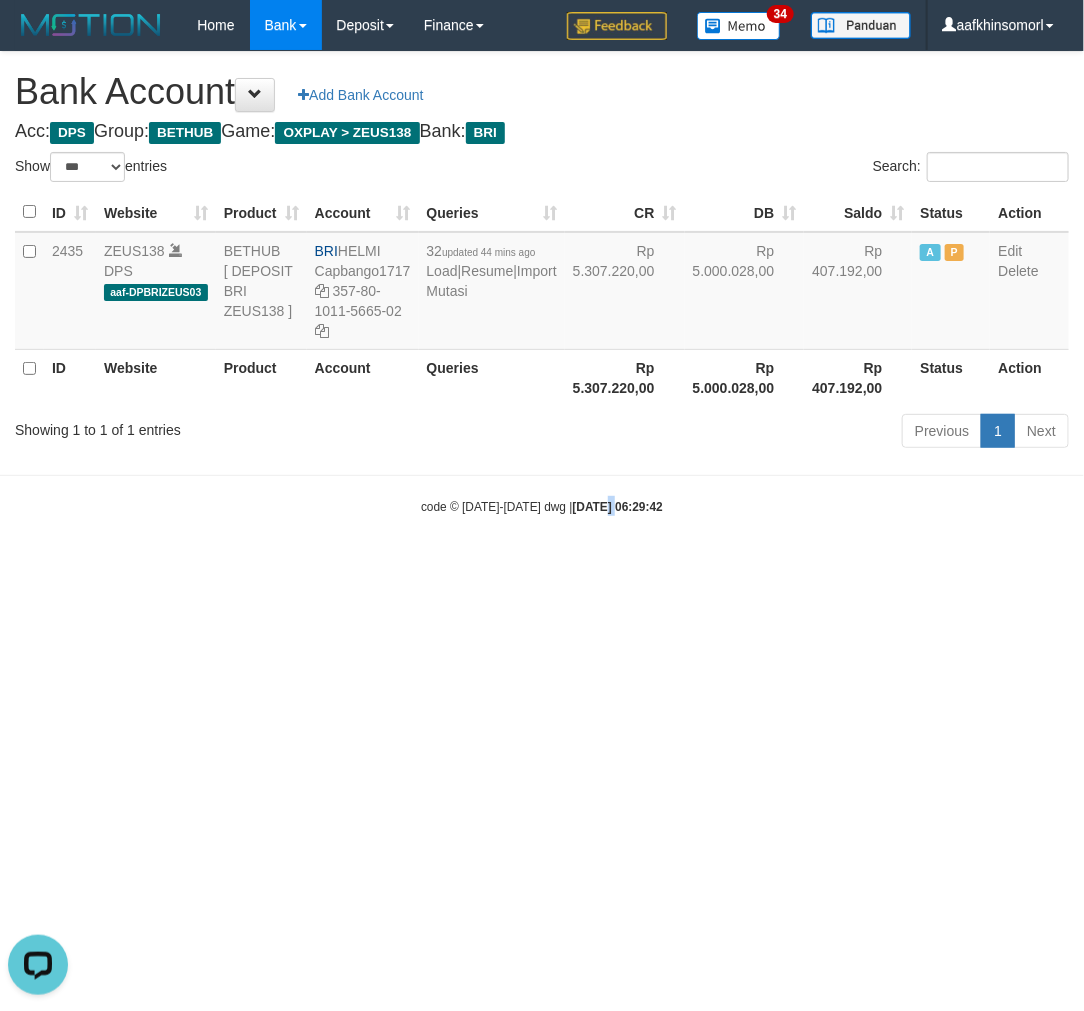 scroll, scrollTop: 0, scrollLeft: 0, axis: both 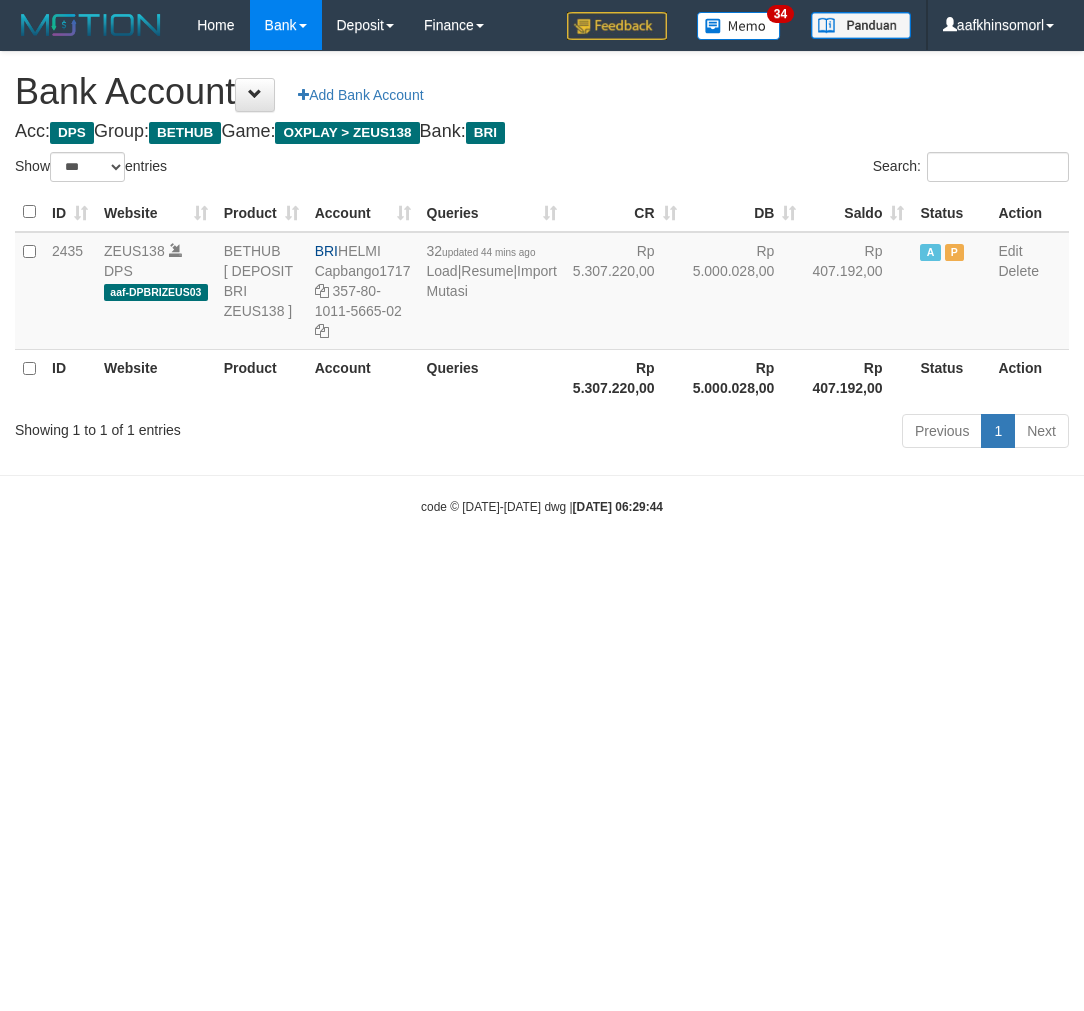 select on "***" 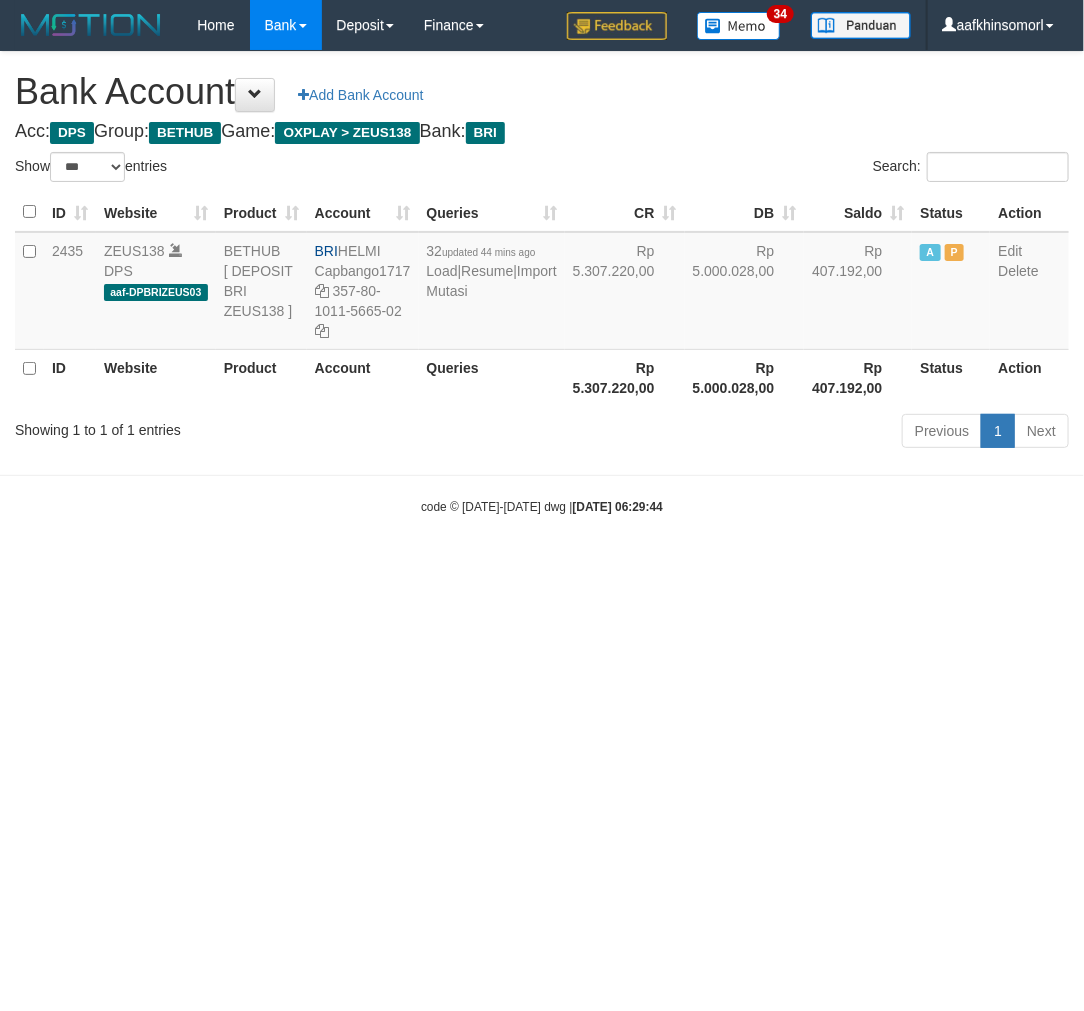 click on "Toggle navigation
Home
Bank
Account List
Load
By Website
Group
[OXPLAY]													ZEUS138
By Load Group (DPS)" at bounding box center (542, 283) 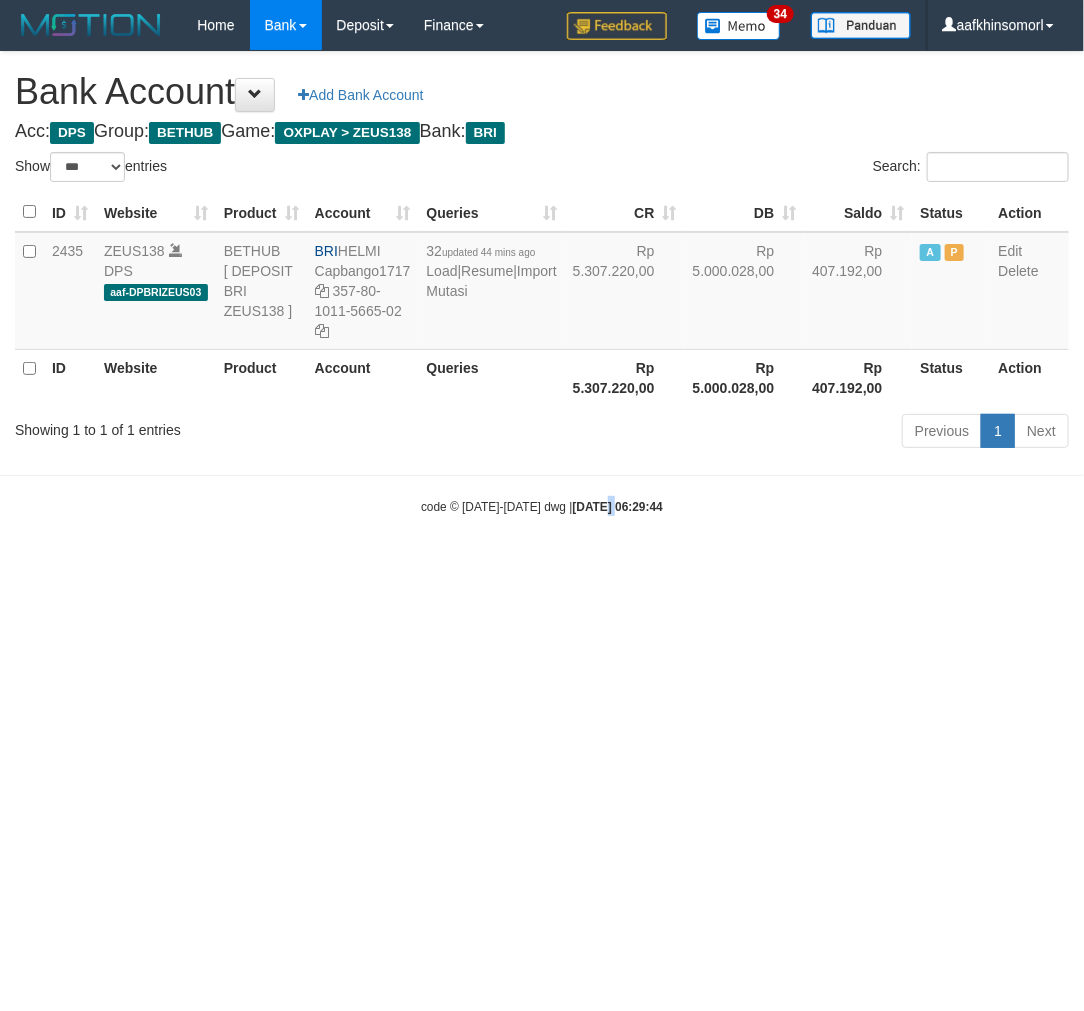 click on "Toggle navigation
Home
Bank
Account List
Load
By Website
Group
[OXPLAY]													ZEUS138
By Load Group (DPS)" at bounding box center (542, 283) 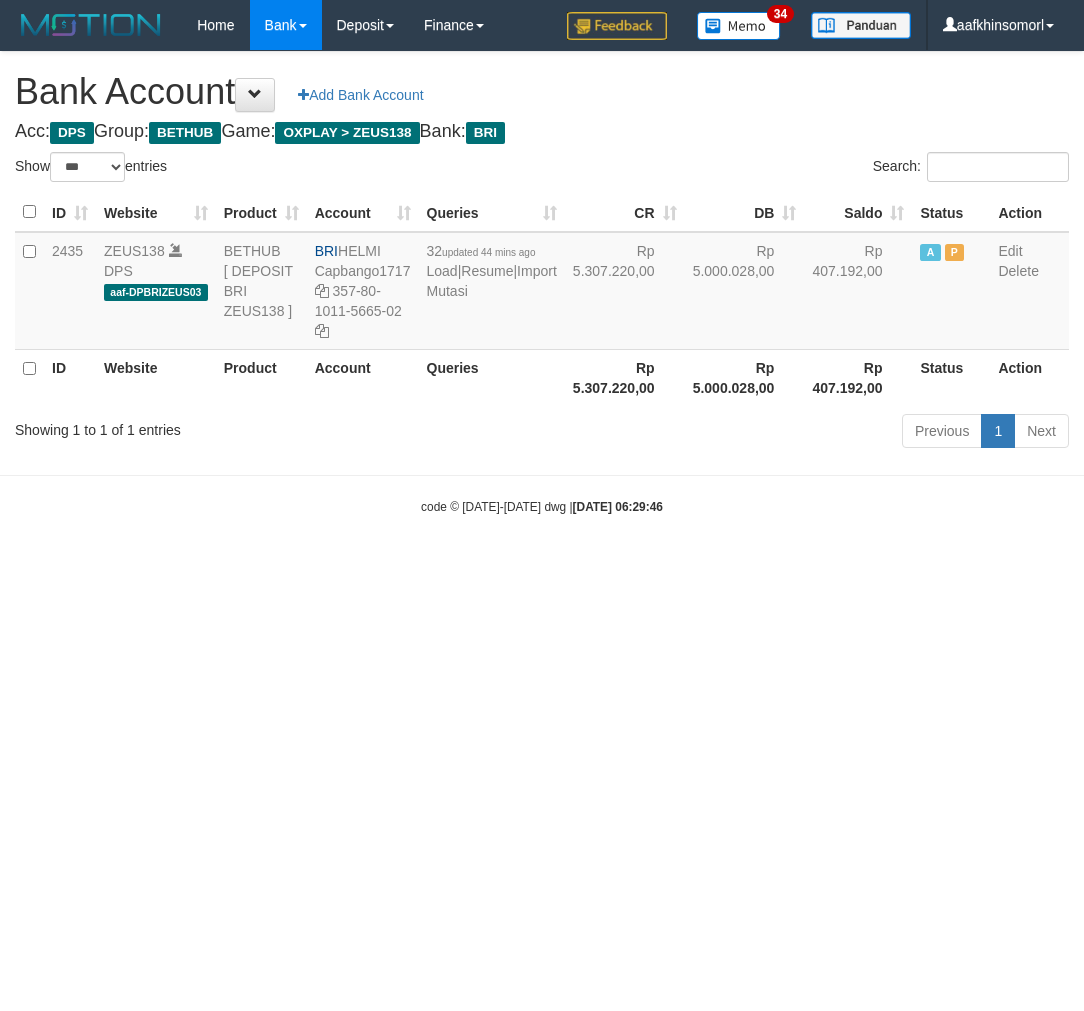 select on "***" 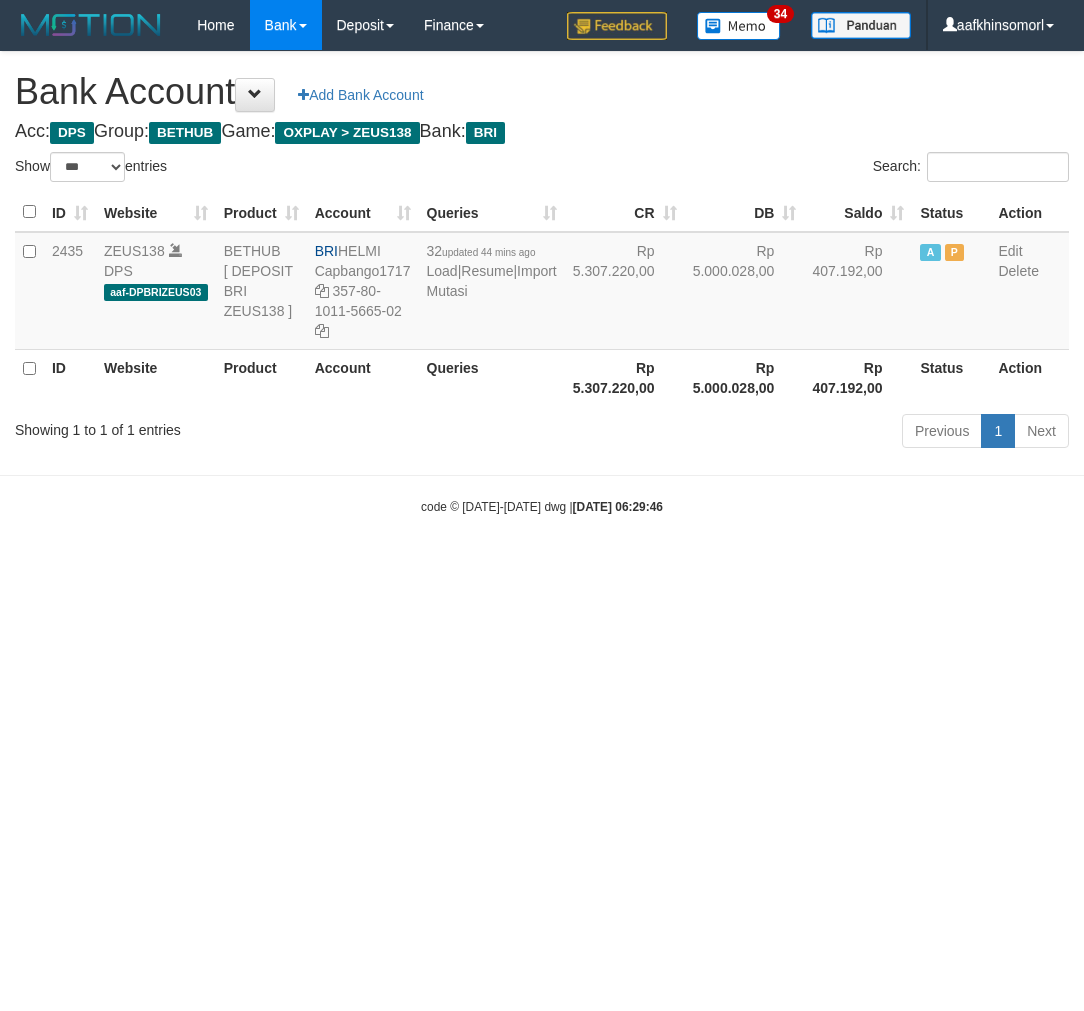 scroll, scrollTop: 0, scrollLeft: 0, axis: both 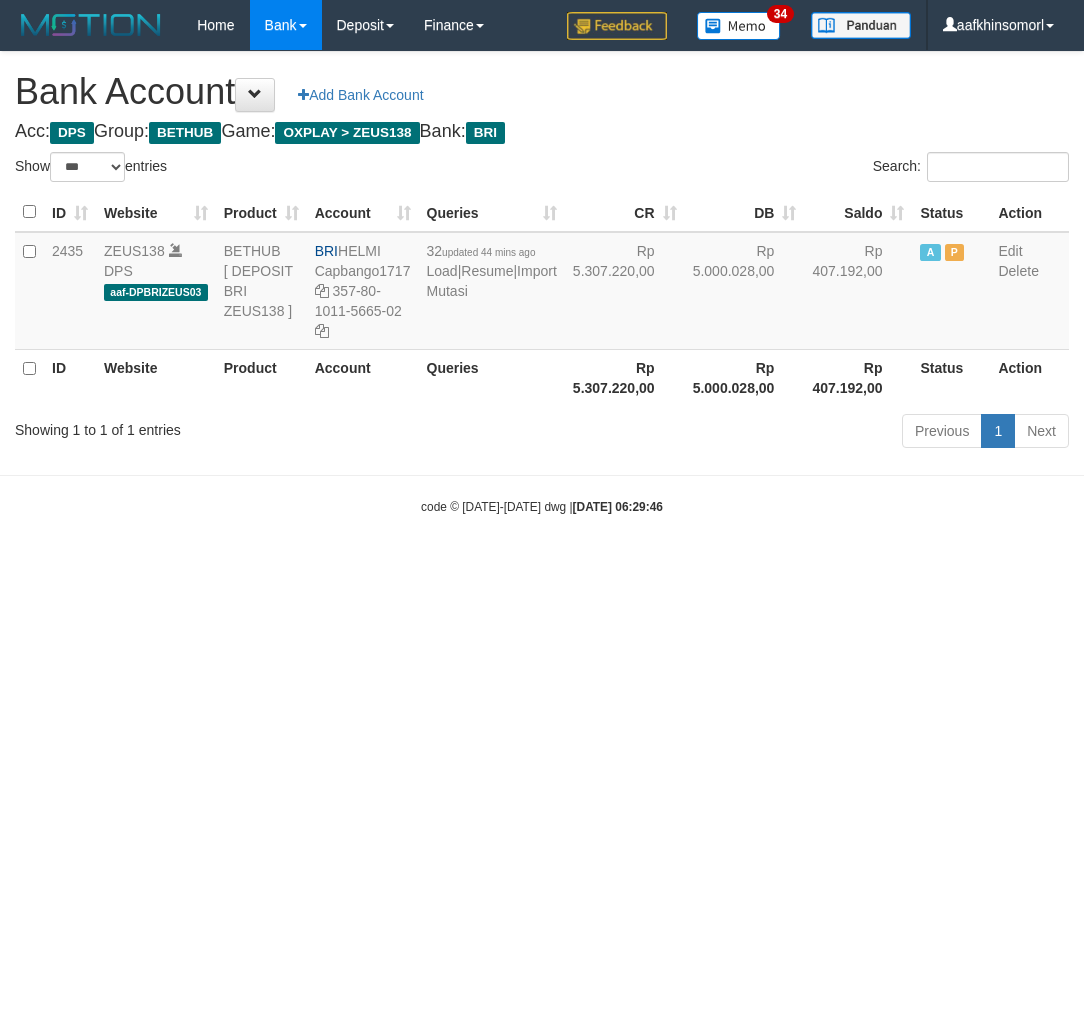select on "***" 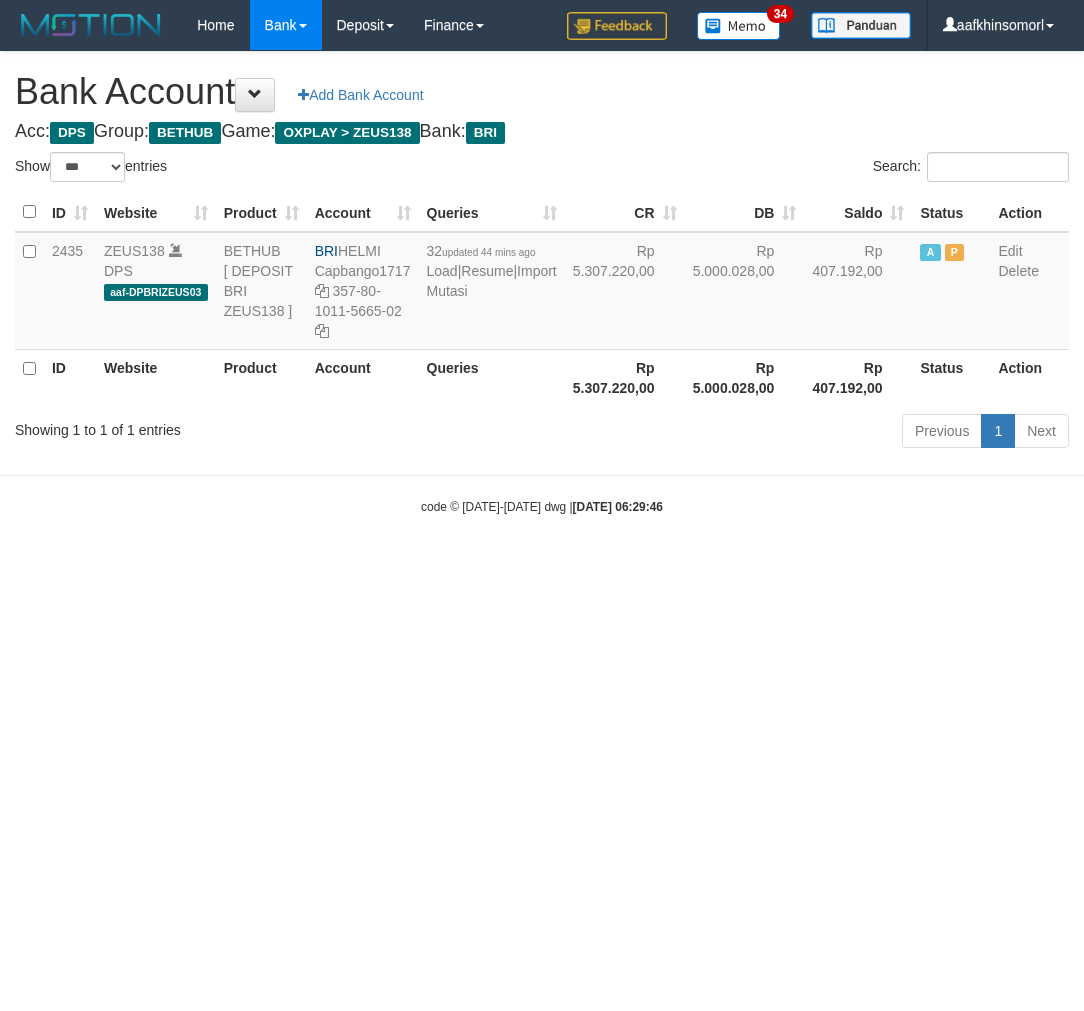 scroll, scrollTop: 0, scrollLeft: 0, axis: both 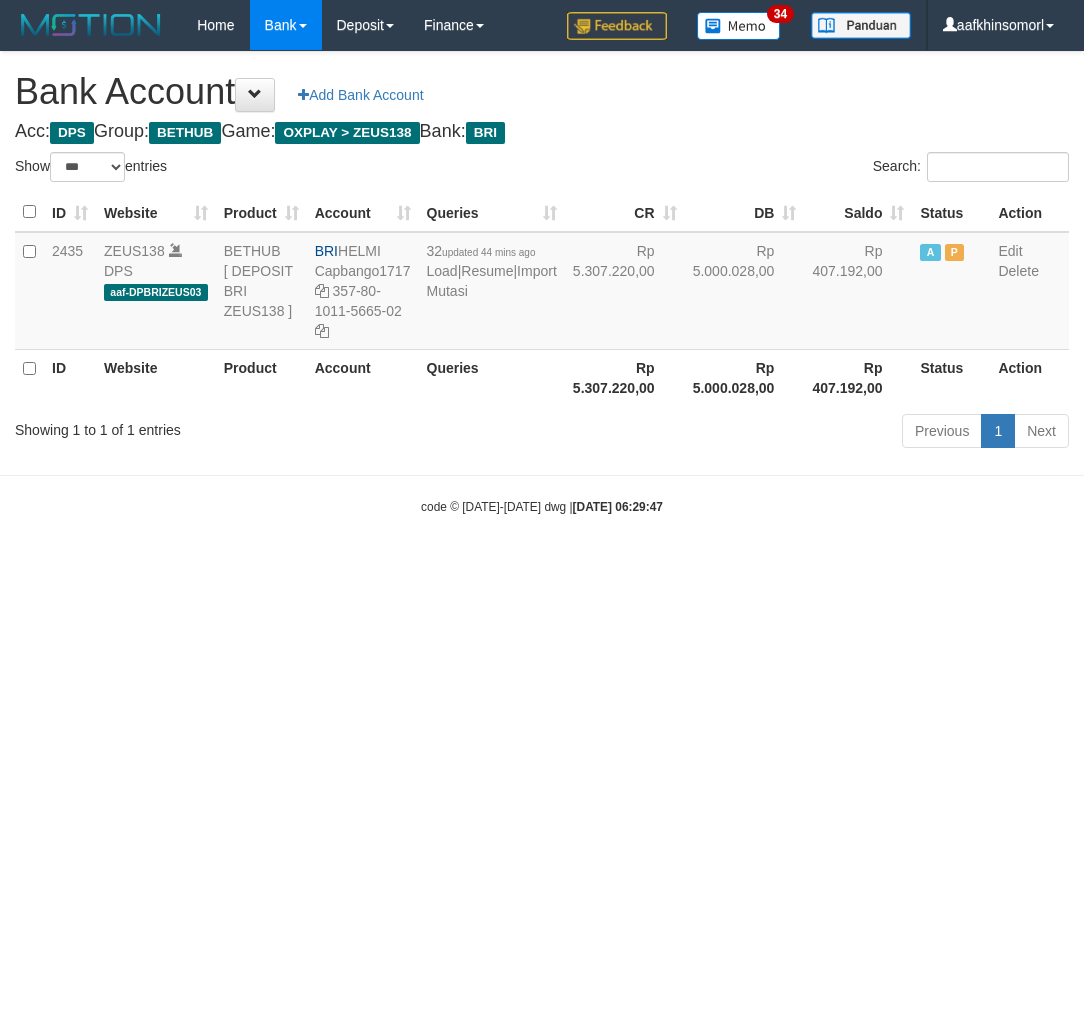 select on "***" 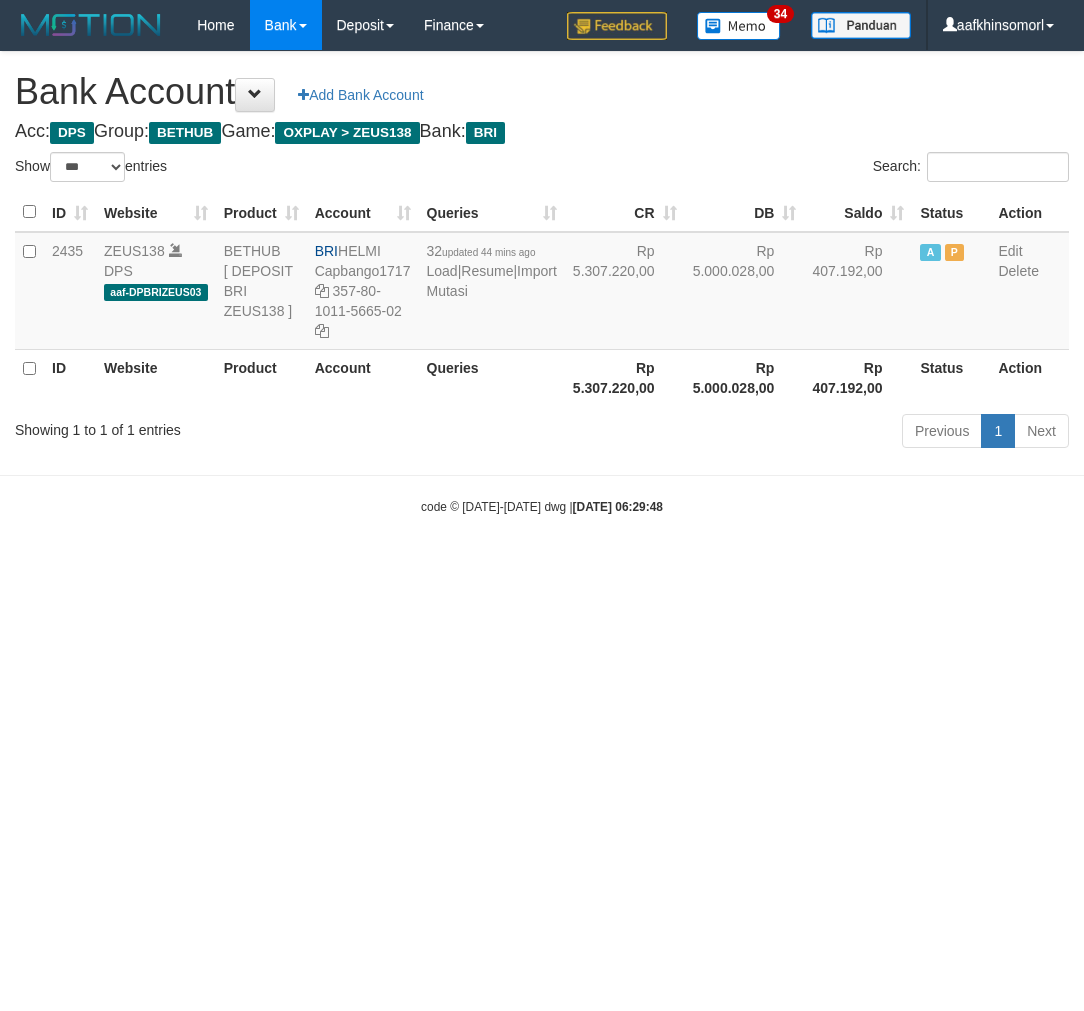 select on "***" 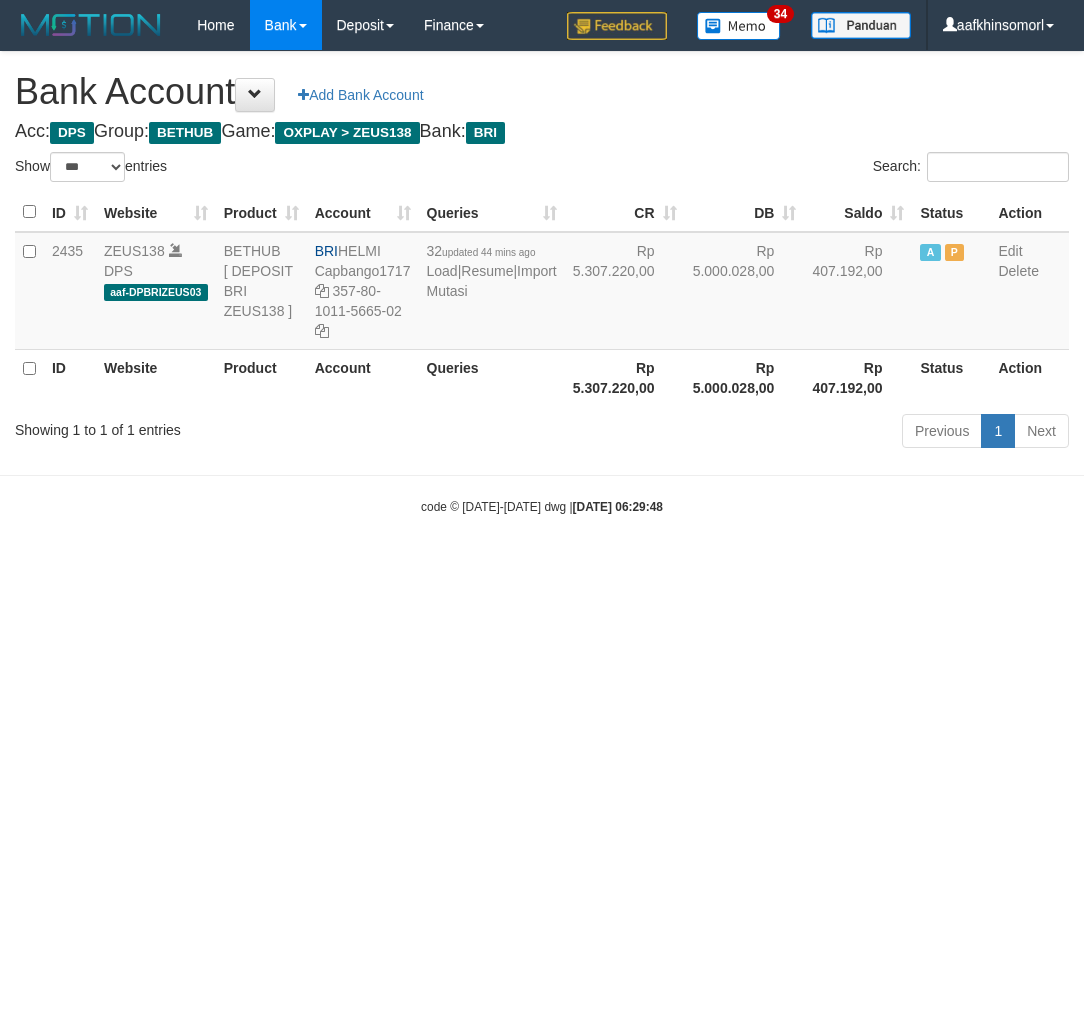 scroll, scrollTop: 0, scrollLeft: 0, axis: both 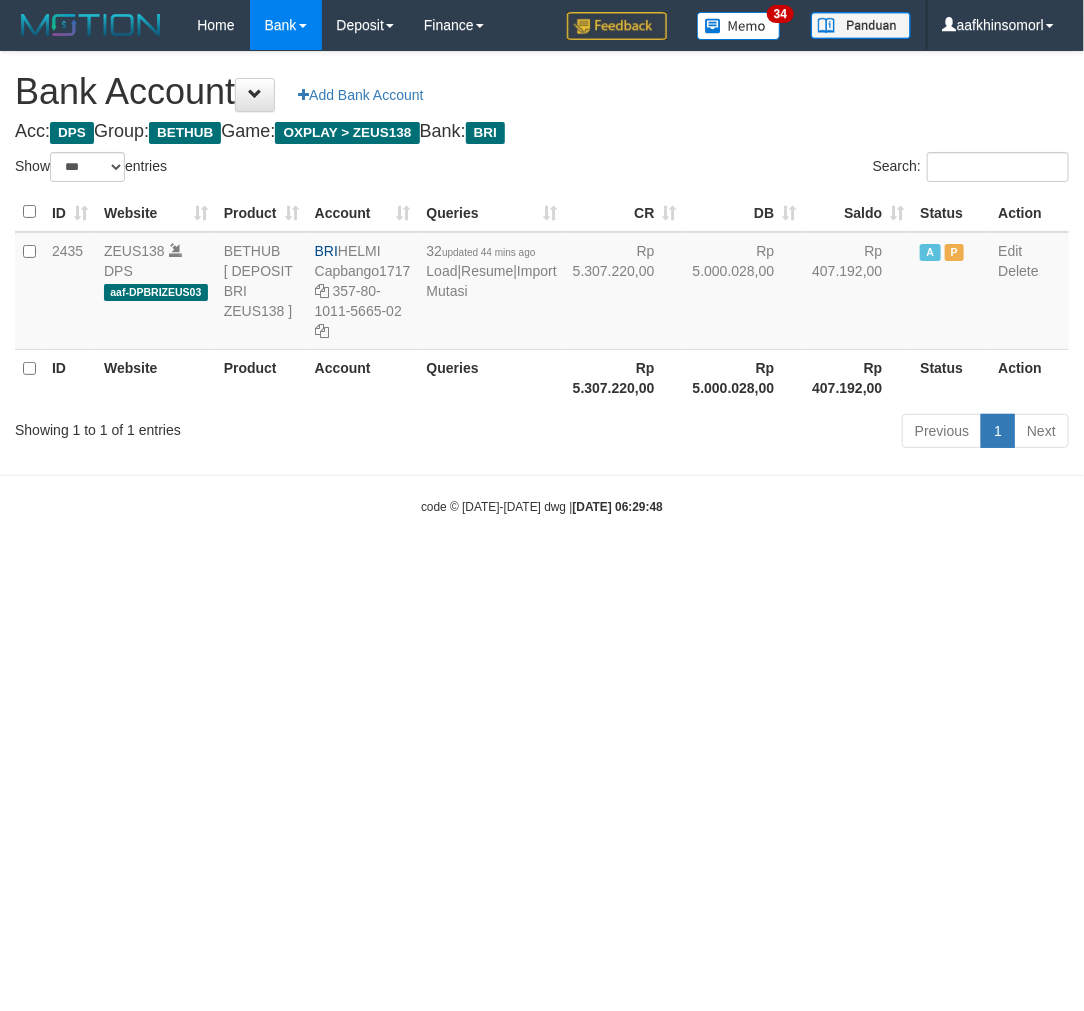 click on "Toggle navigation
Home
Bank
Account List
Load
By Website
Group
[OXPLAY]													ZEUS138
By Load Group (DPS)" at bounding box center [542, 283] 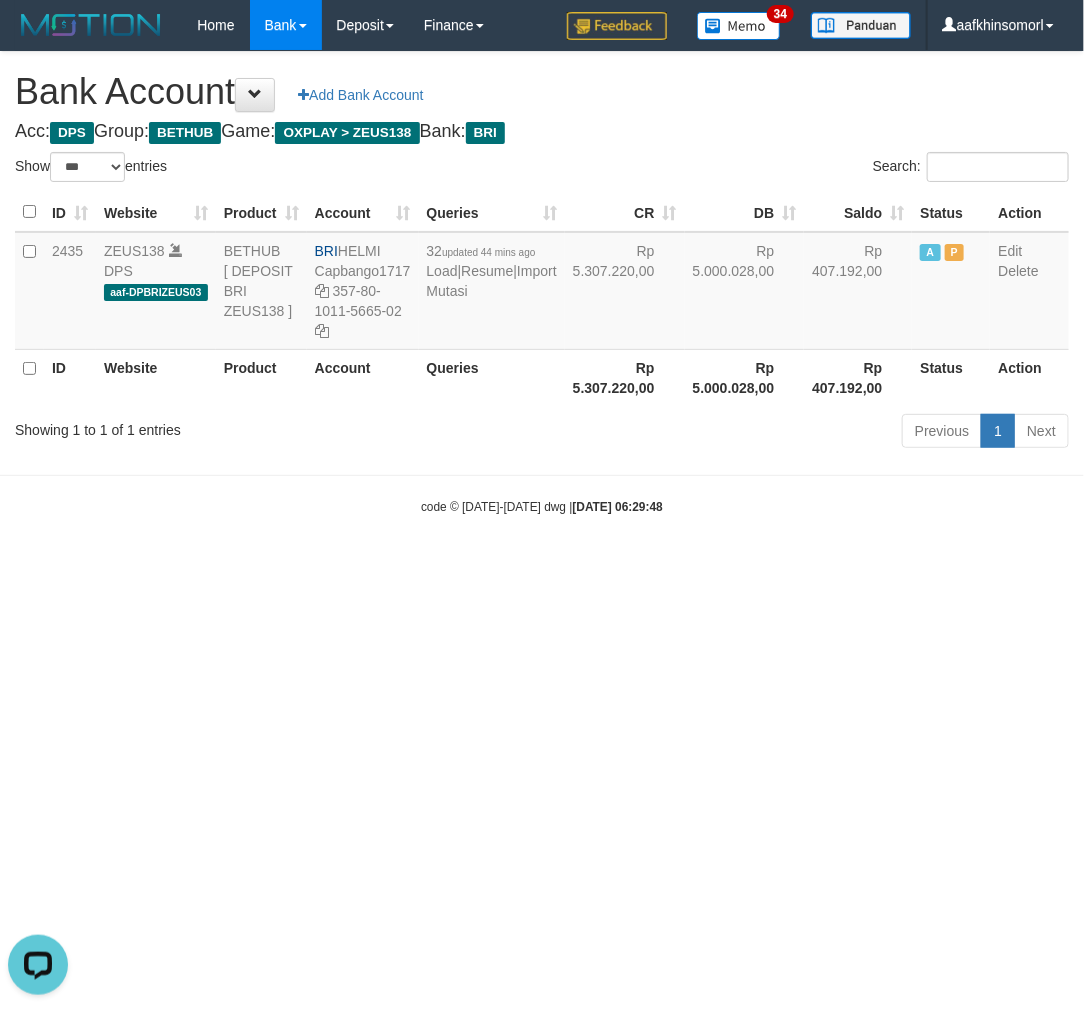scroll, scrollTop: 0, scrollLeft: 0, axis: both 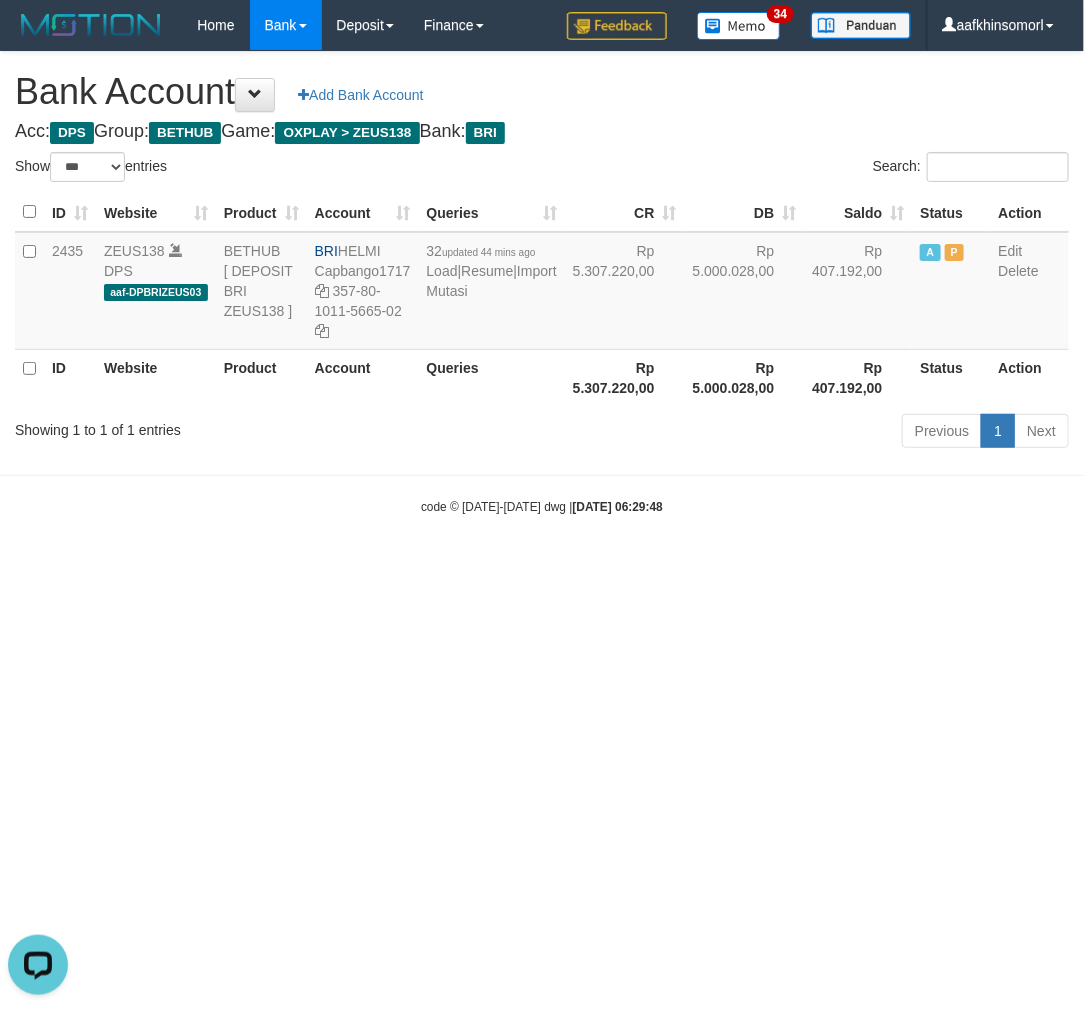 click on "Toggle navigation
Home
Bank
Account List
Load
By Website
Group
[OXPLAY]													ZEUS138
By Load Group (DPS)" at bounding box center [542, 283] 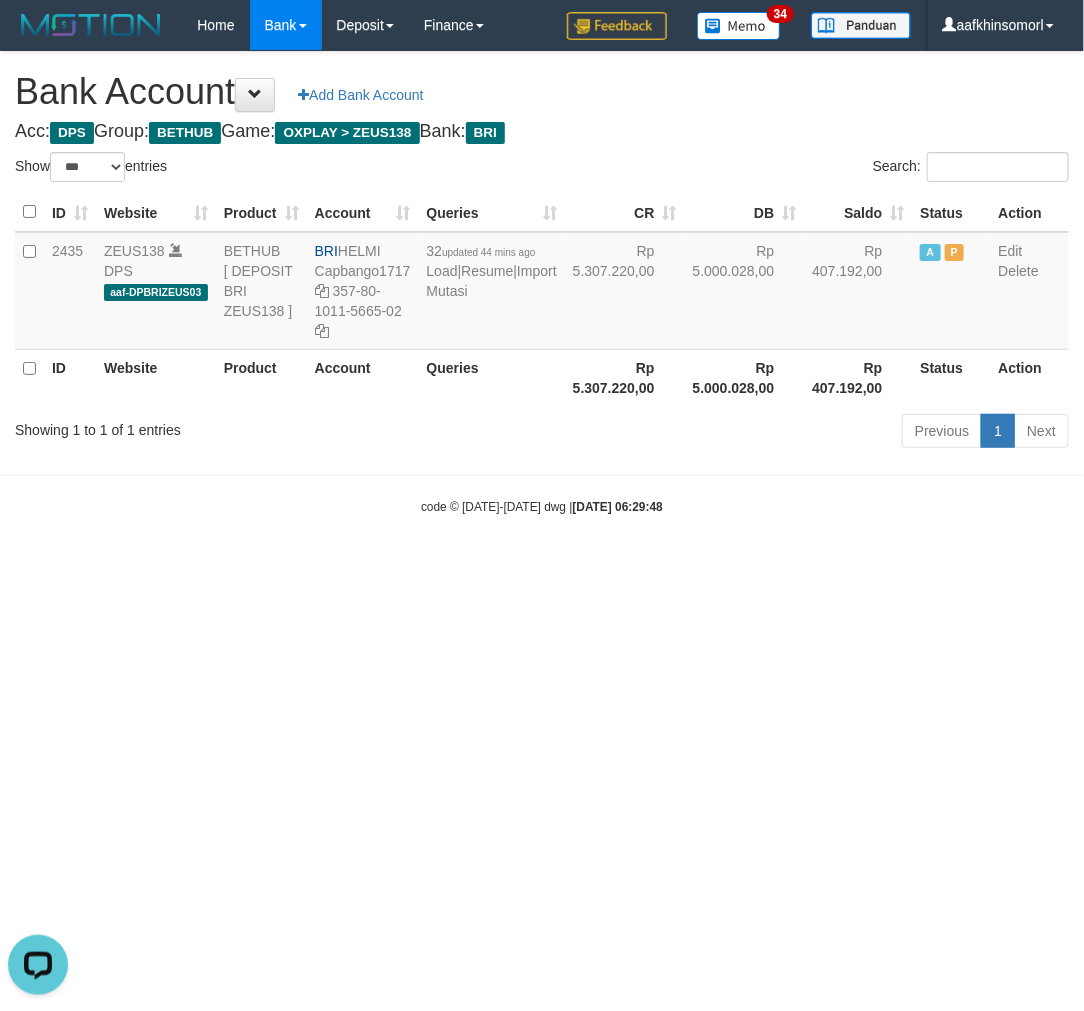 click on "Toggle navigation
Home
Bank
Account List
Load
By Website
Group
[OXPLAY]													ZEUS138
By Load Group (DPS)" at bounding box center [542, 283] 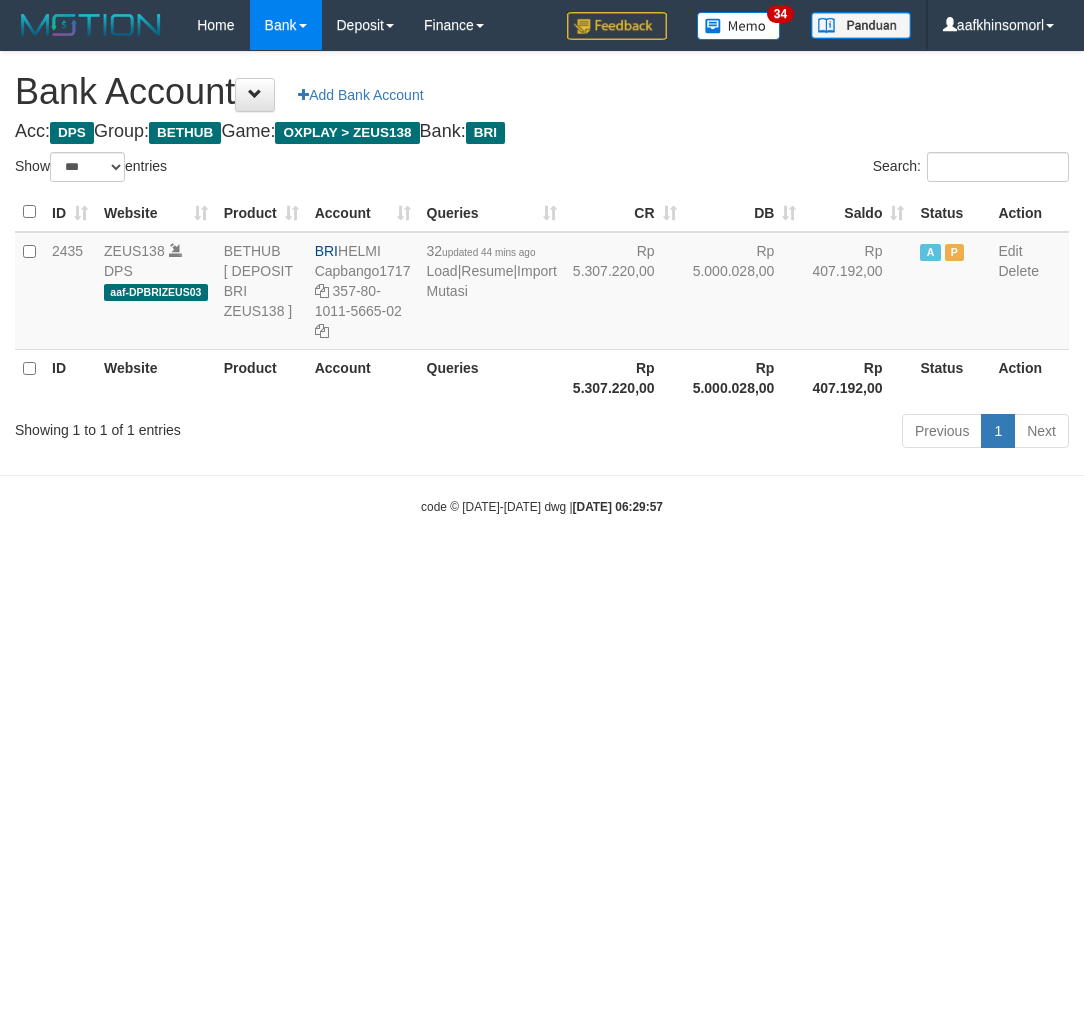 select on "***" 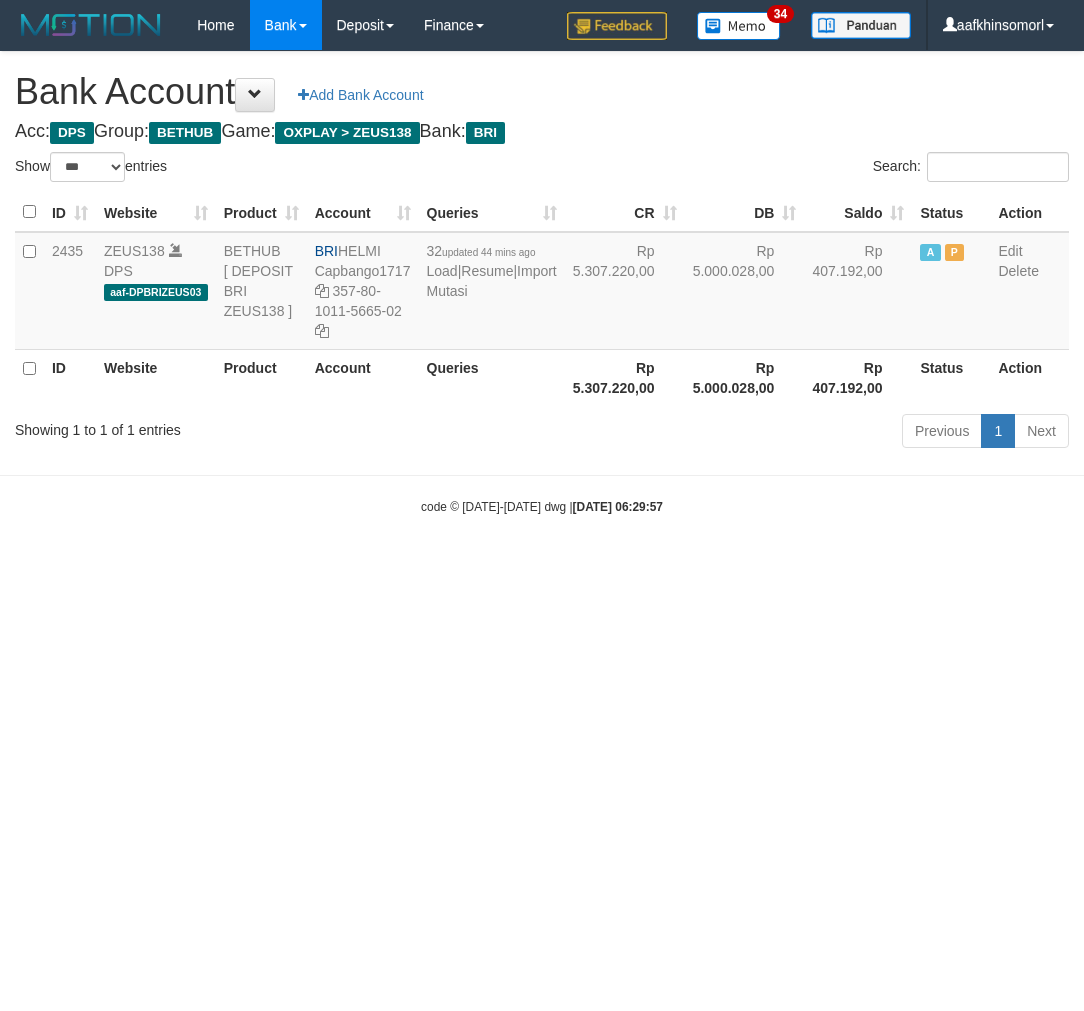 scroll, scrollTop: 0, scrollLeft: 0, axis: both 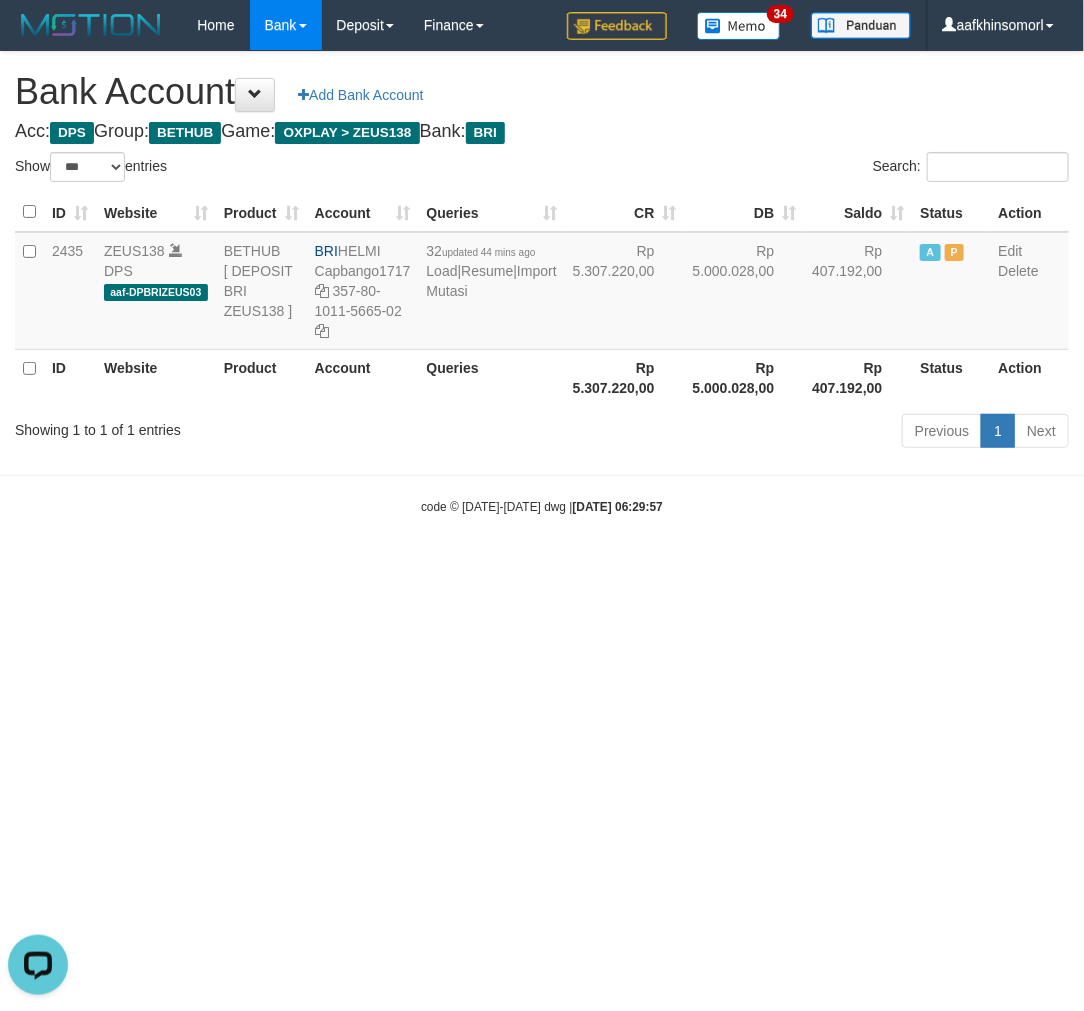 click on "Toggle navigation
Home
Bank
Account List
Load
By Website
Group
[OXPLAY]													ZEUS138
By Load Group (DPS)" at bounding box center [542, 283] 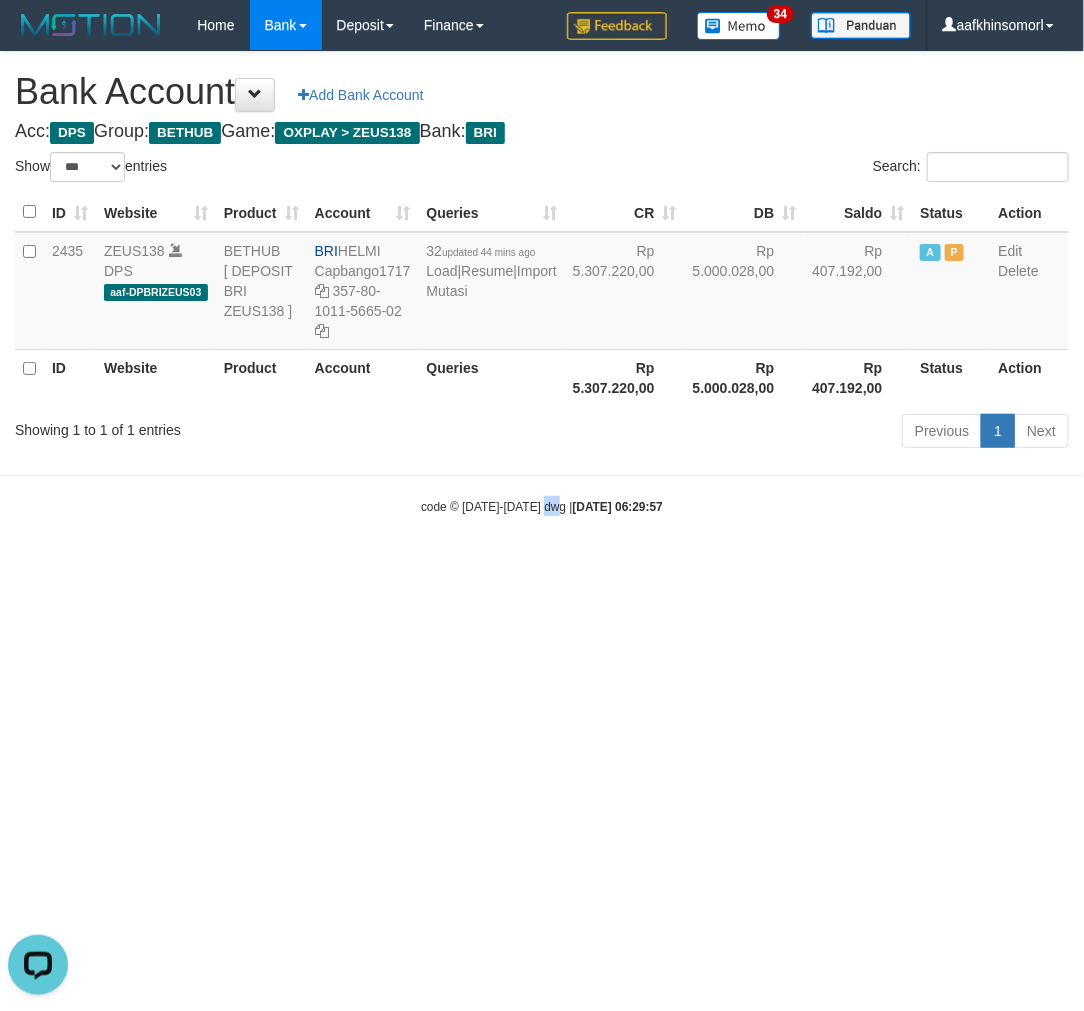 click on "Toggle navigation
Home
Bank
Account List
Load
By Website
Group
[OXPLAY]													ZEUS138
By Load Group (DPS)" at bounding box center [542, 283] 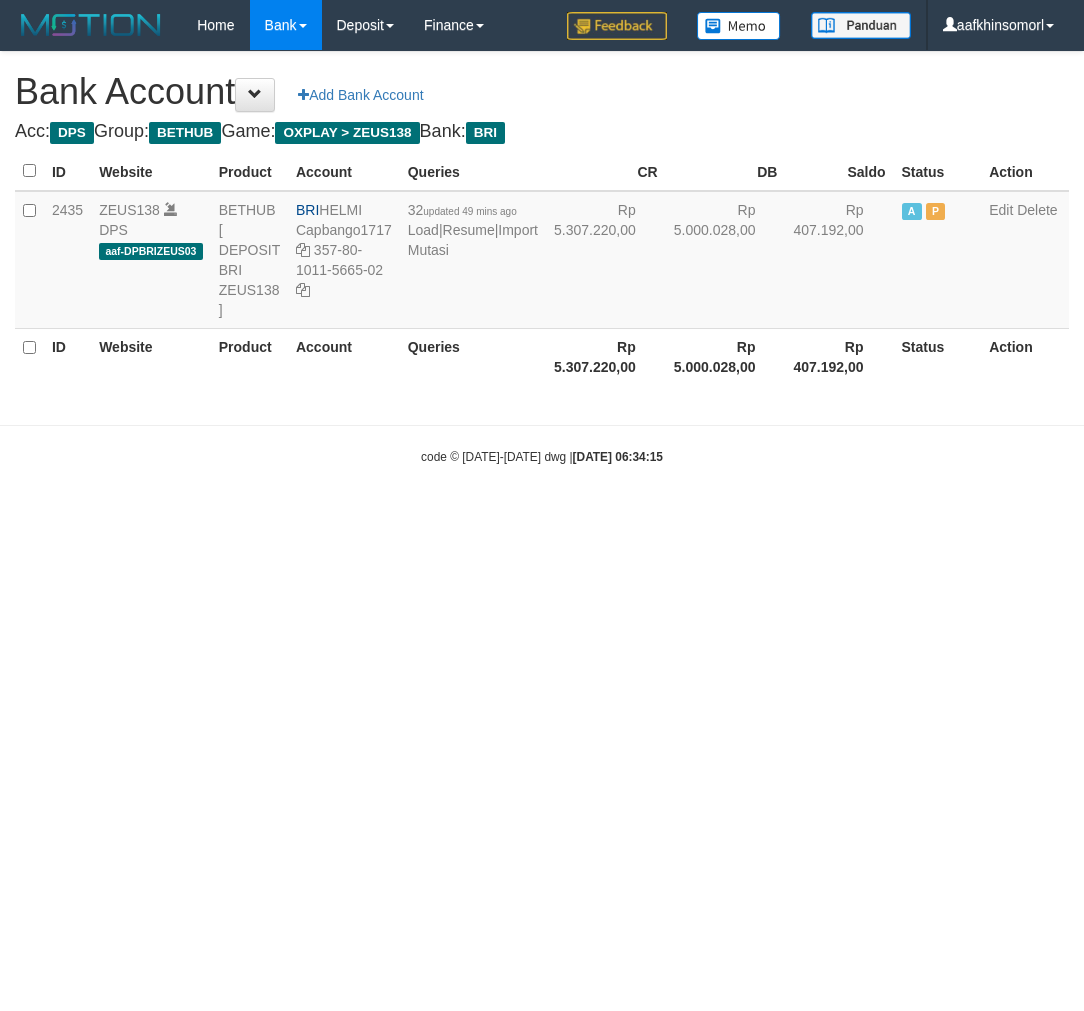 scroll, scrollTop: 0, scrollLeft: 0, axis: both 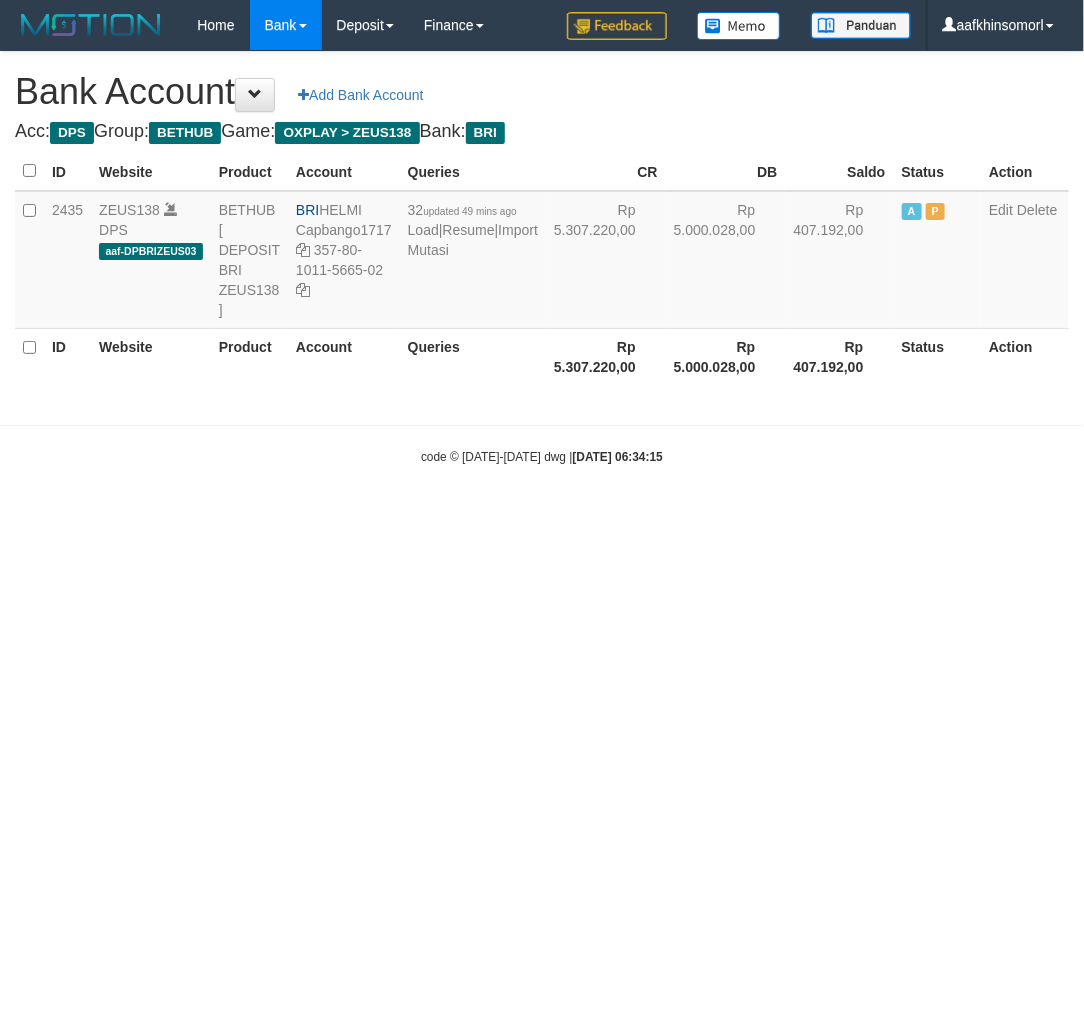 select on "***" 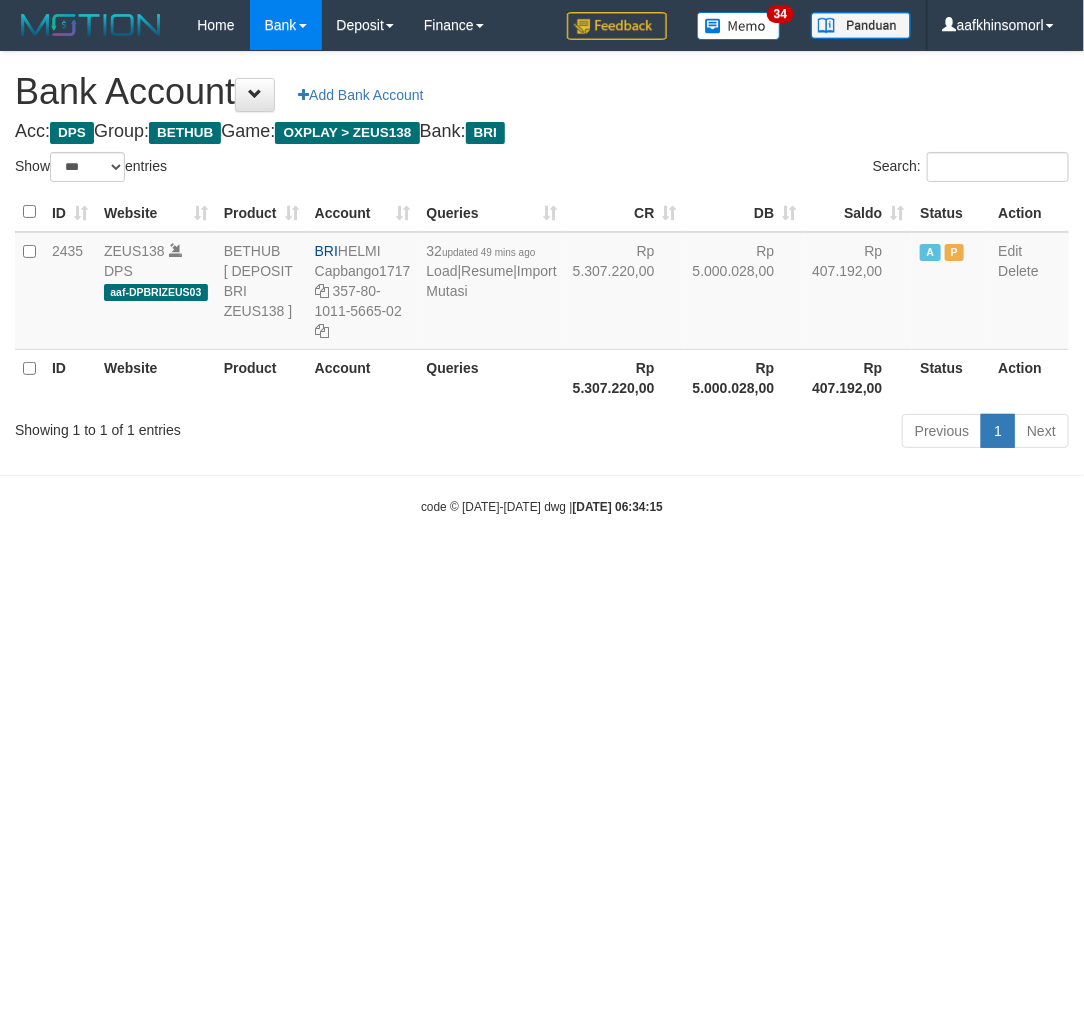 click on "Toggle navigation
Home
Bank
Account List
Load
By Website
Group
[OXPLAY]													ZEUS138
By Load Group (DPS)" at bounding box center (542, 283) 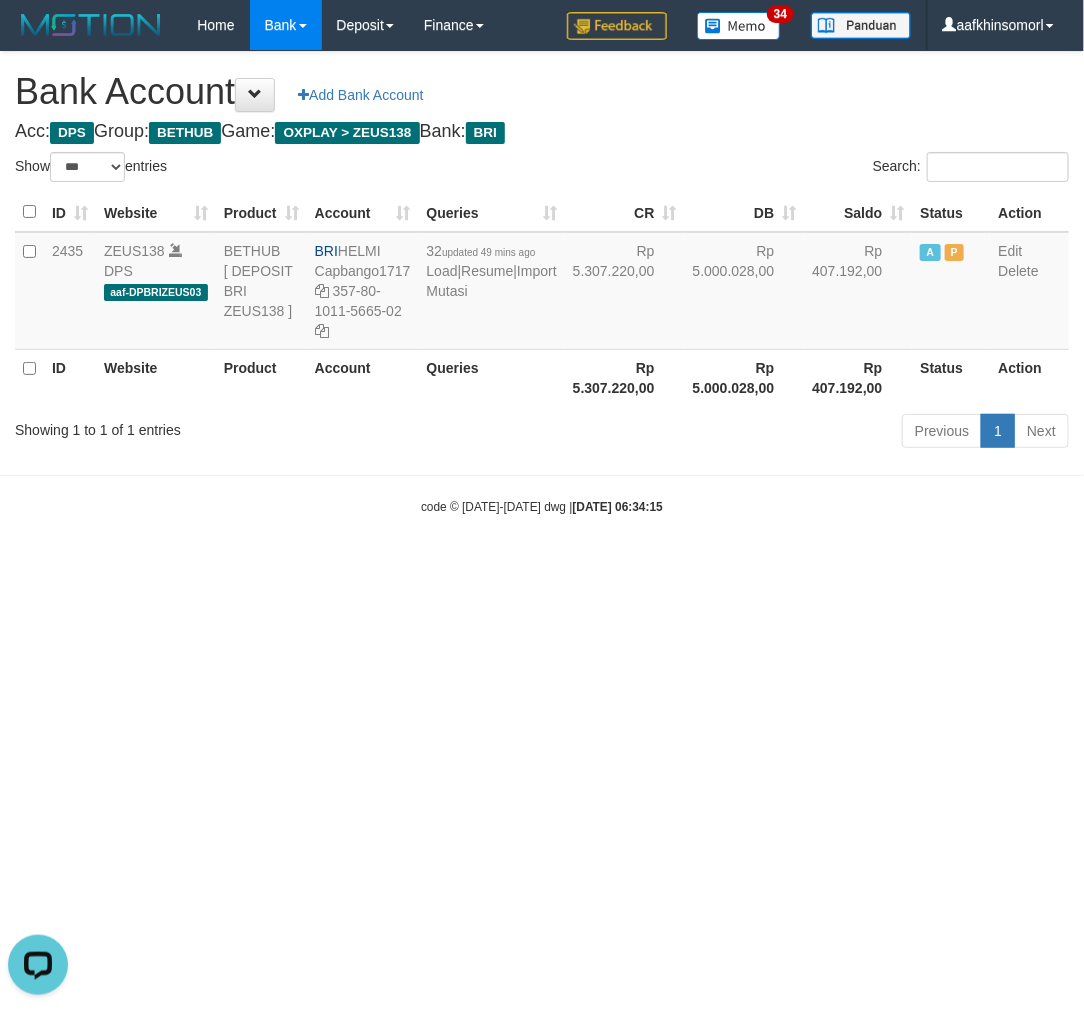 click on "Toggle navigation
Home
Bank
Account List
Load
By Website
Group
[OXPLAY]													ZEUS138
By Load Group (DPS)" at bounding box center (542, 283) 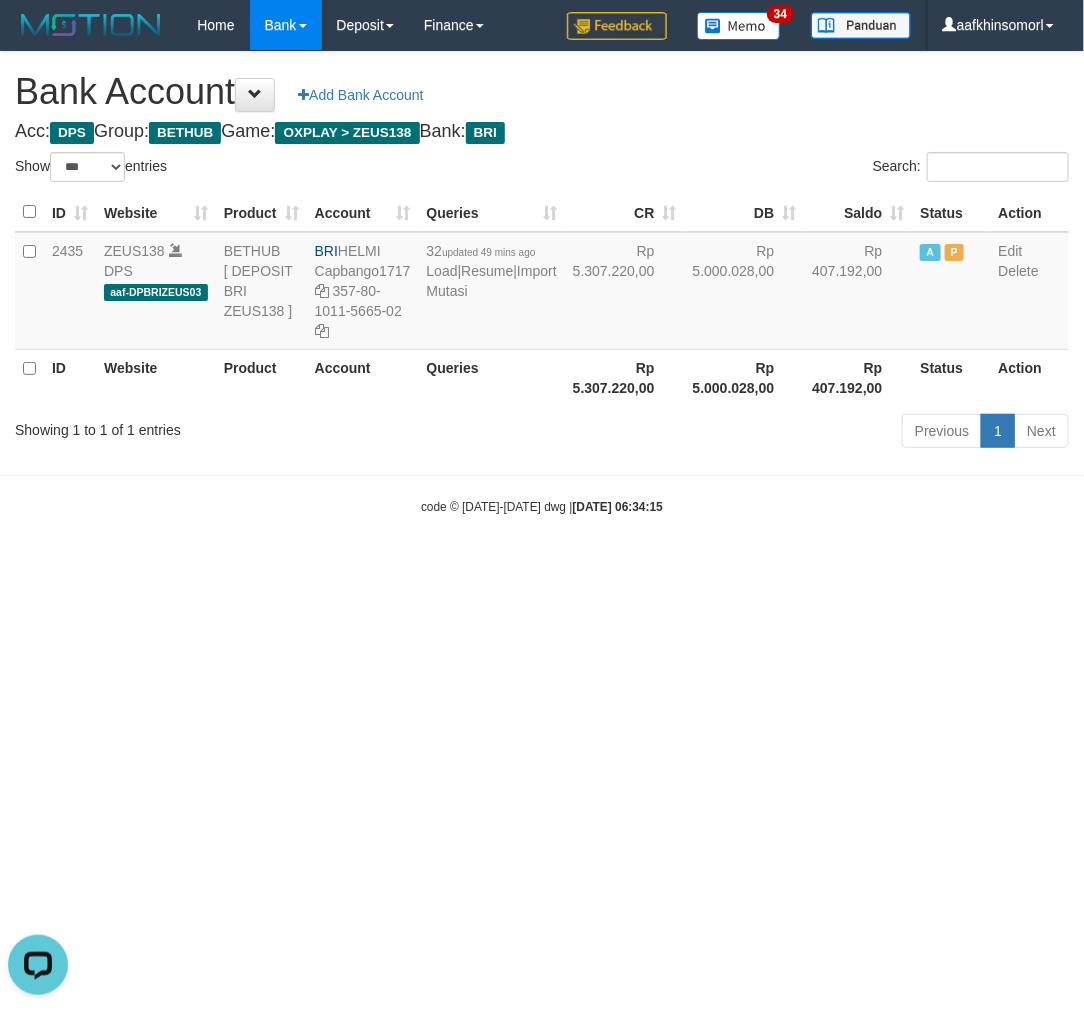 click on "Toggle navigation
Home
Bank
Account List
Load
By Website
Group
[OXPLAY]													ZEUS138
By Load Group (DPS)" at bounding box center [542, 283] 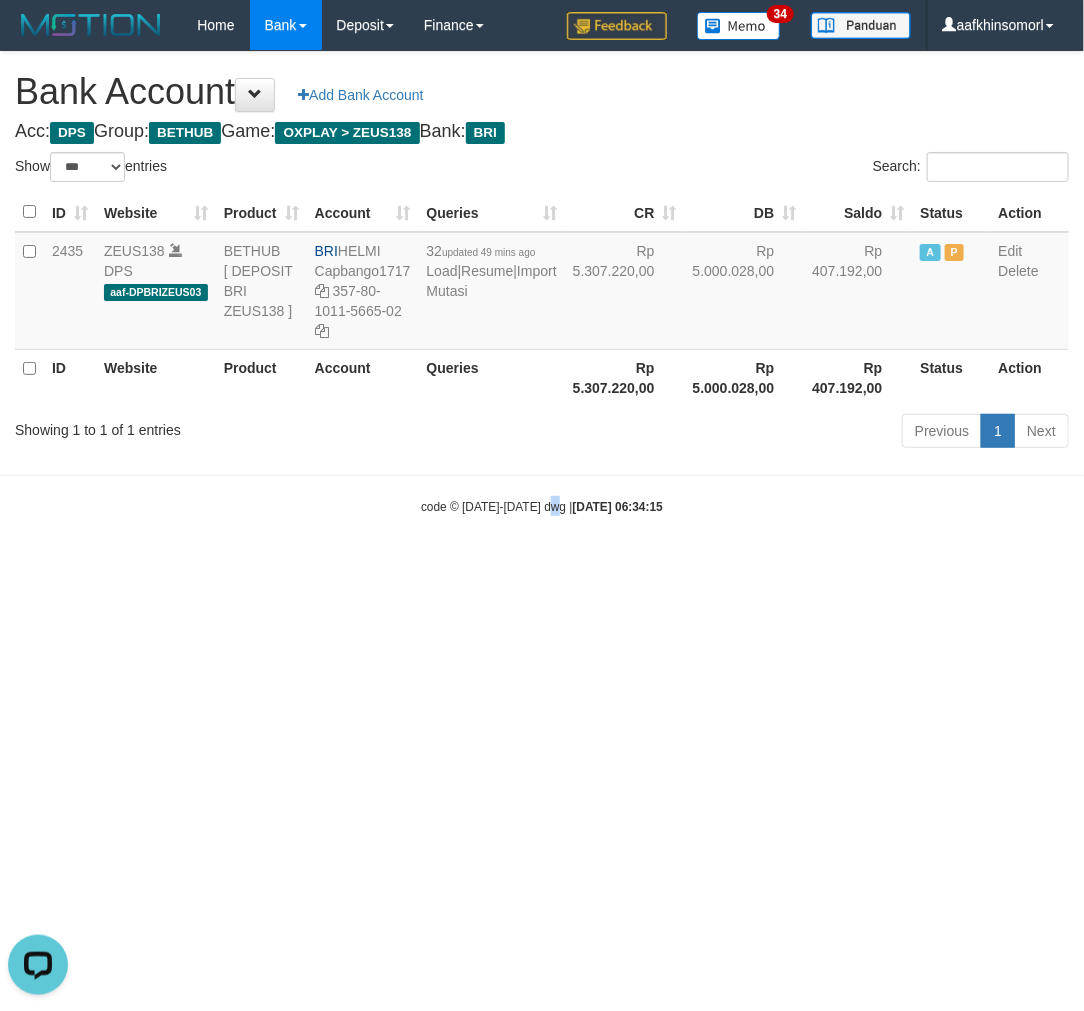 drag, startPoint x: 547, startPoint y: 890, endPoint x: 695, endPoint y: 835, distance: 157.8892 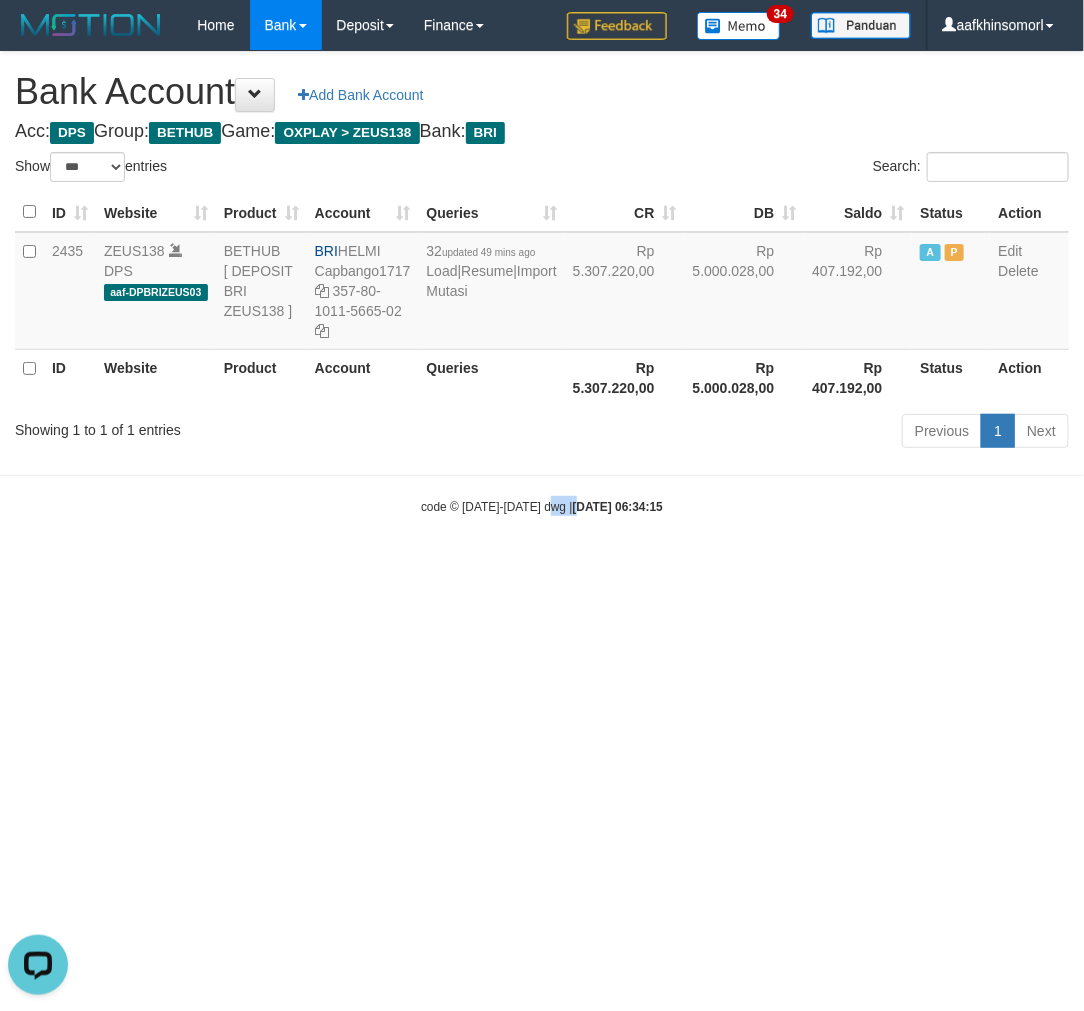 click on "Toggle navigation
Home
Bank
Account List
Load
By Website
Group
[OXPLAY]													ZEUS138
By Load Group (DPS)" at bounding box center [542, 283] 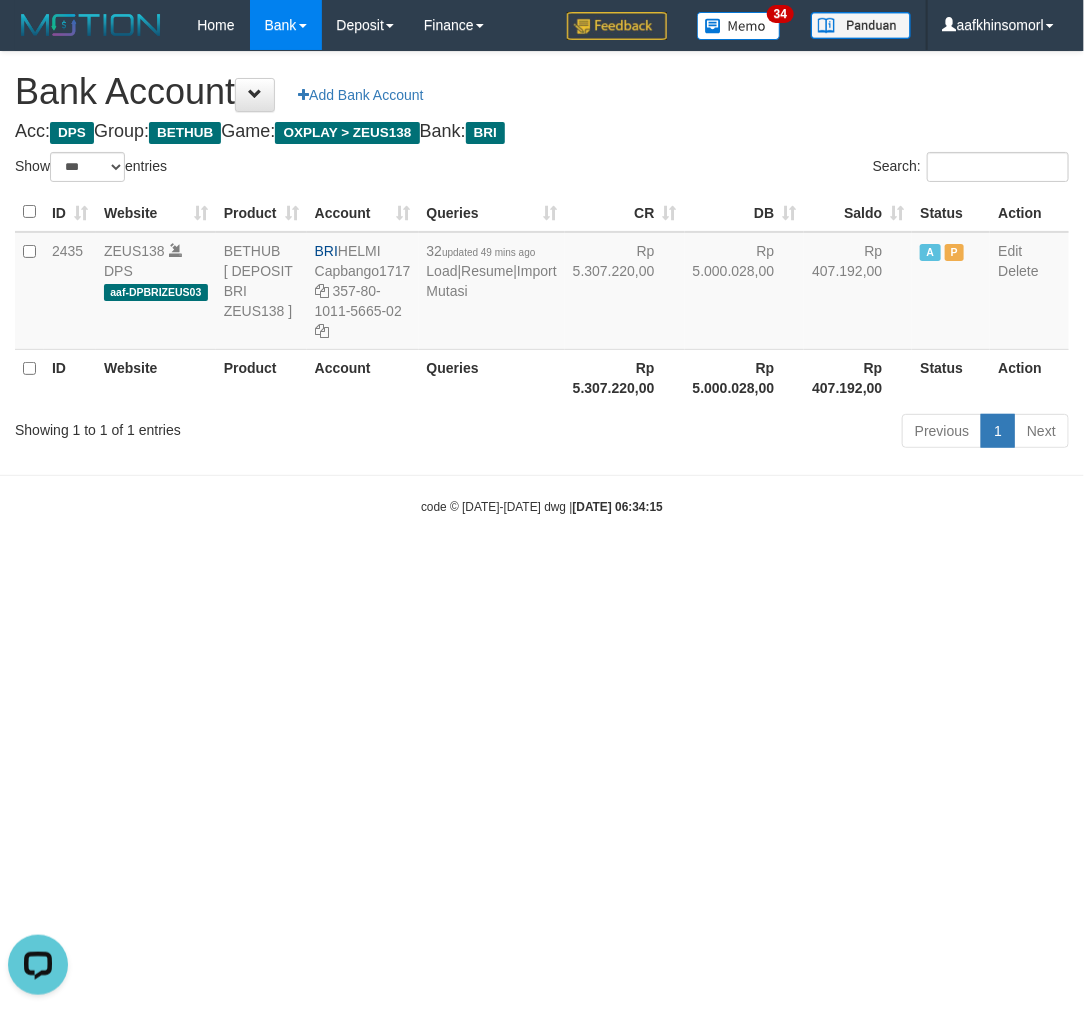 click on "Toggle navigation
Home
Bank
Account List
Load
By Website
Group
[OXPLAY]													ZEUS138
By Load Group (DPS)" at bounding box center (542, 283) 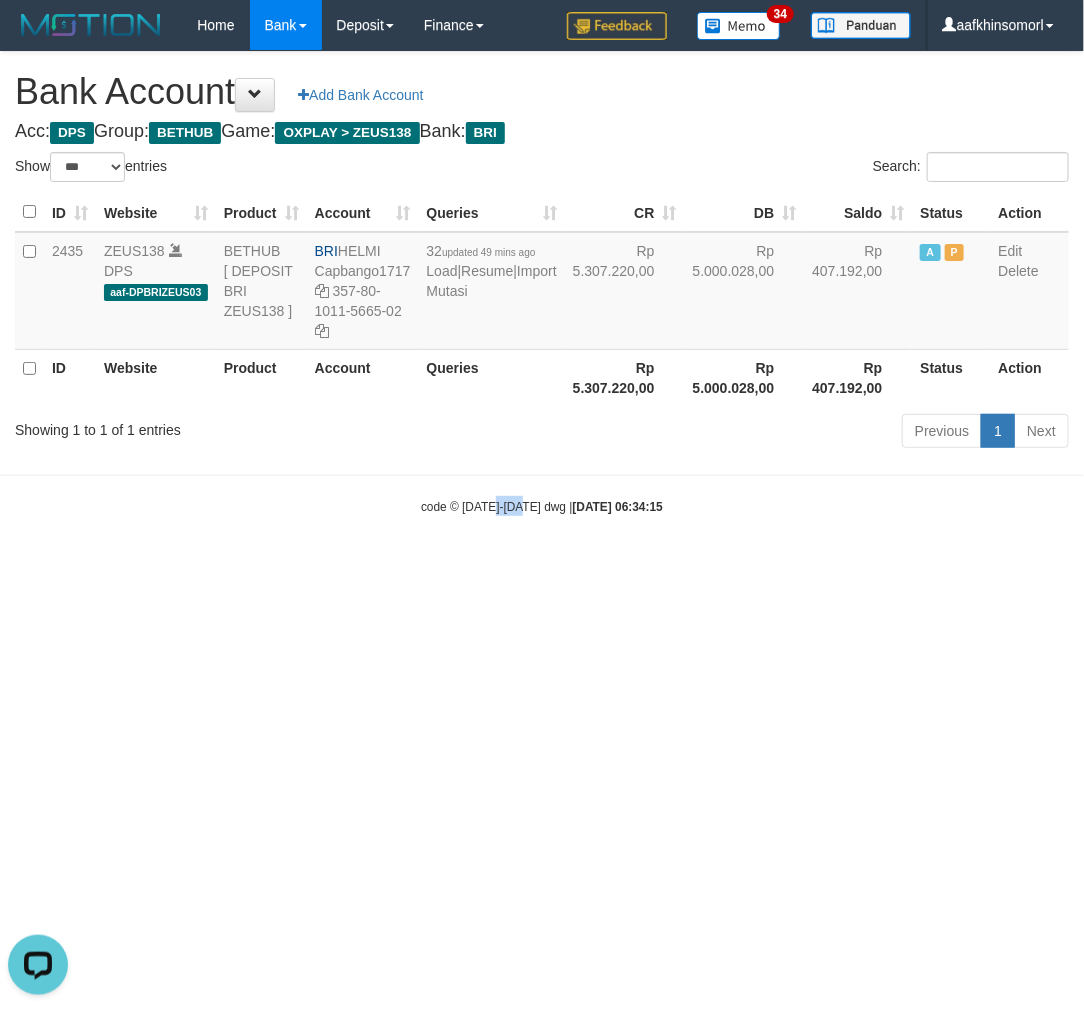 click on "Toggle navigation
Home
Bank
Account List
Load
By Website
Group
[OXPLAY]													ZEUS138
By Load Group (DPS)" at bounding box center [542, 283] 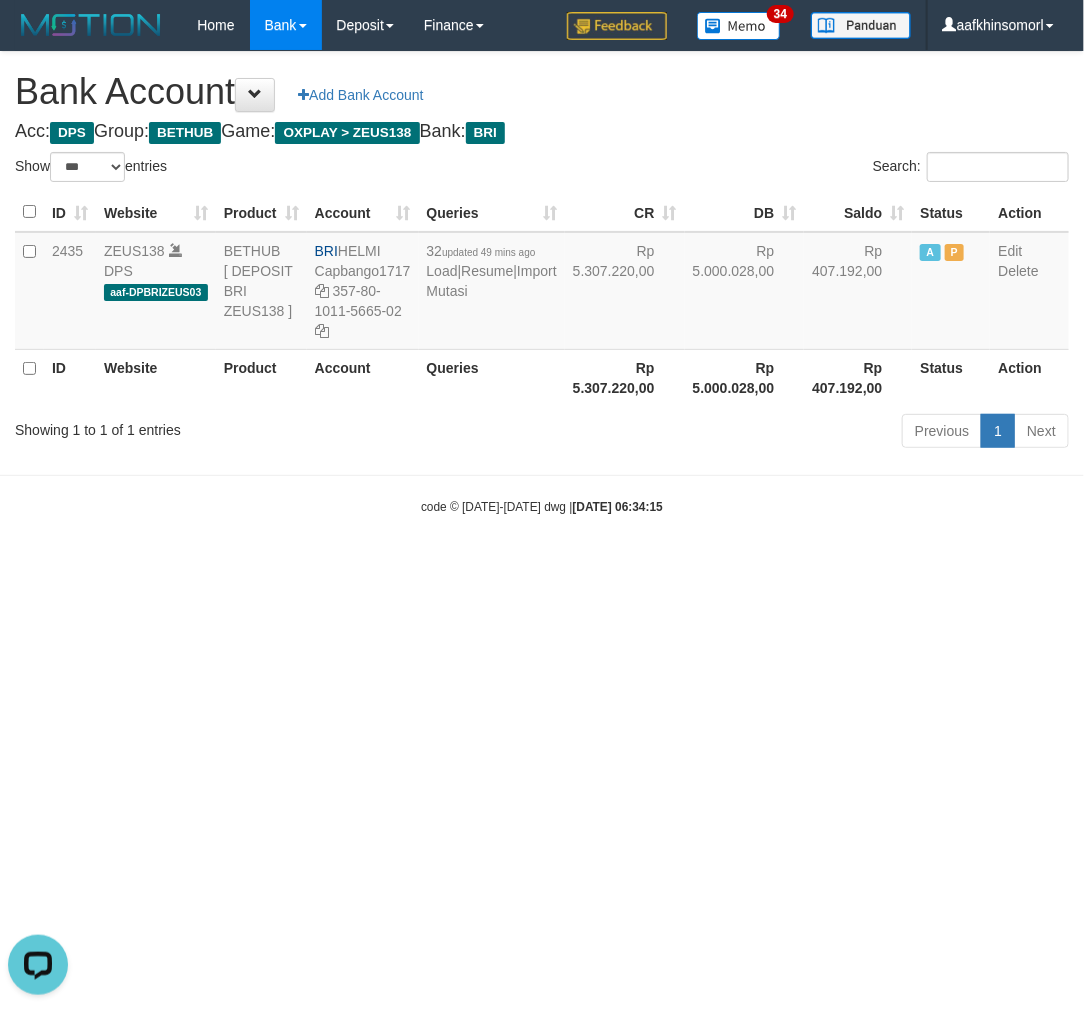 click on "Toggle navigation
Home
Bank
Account List
Load
By Website
Group
[OXPLAY]													ZEUS138
By Load Group (DPS)" at bounding box center [542, 283] 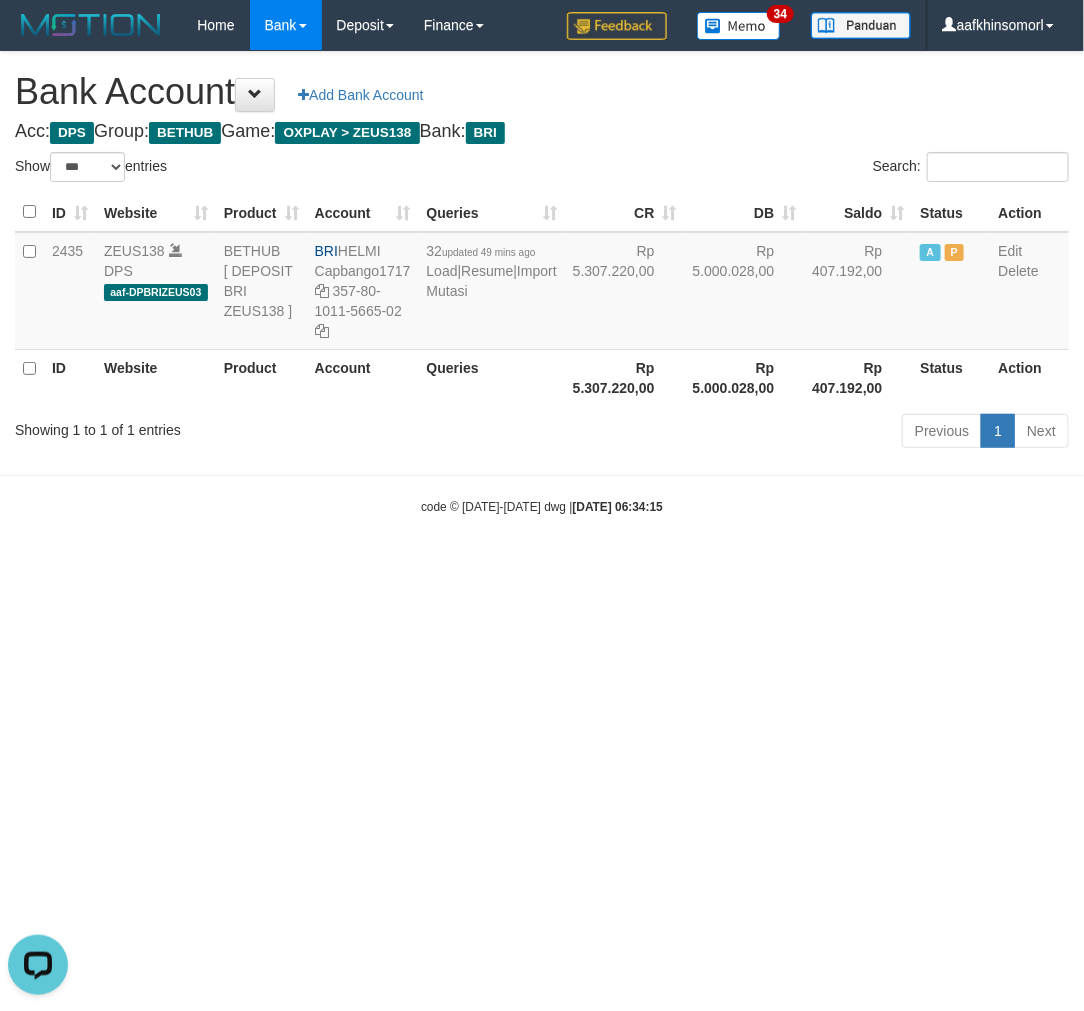 click on "Toggle navigation
Home
Bank
Account List
Load
By Website
Group
[OXPLAY]													ZEUS138
By Load Group (DPS)" at bounding box center [542, 283] 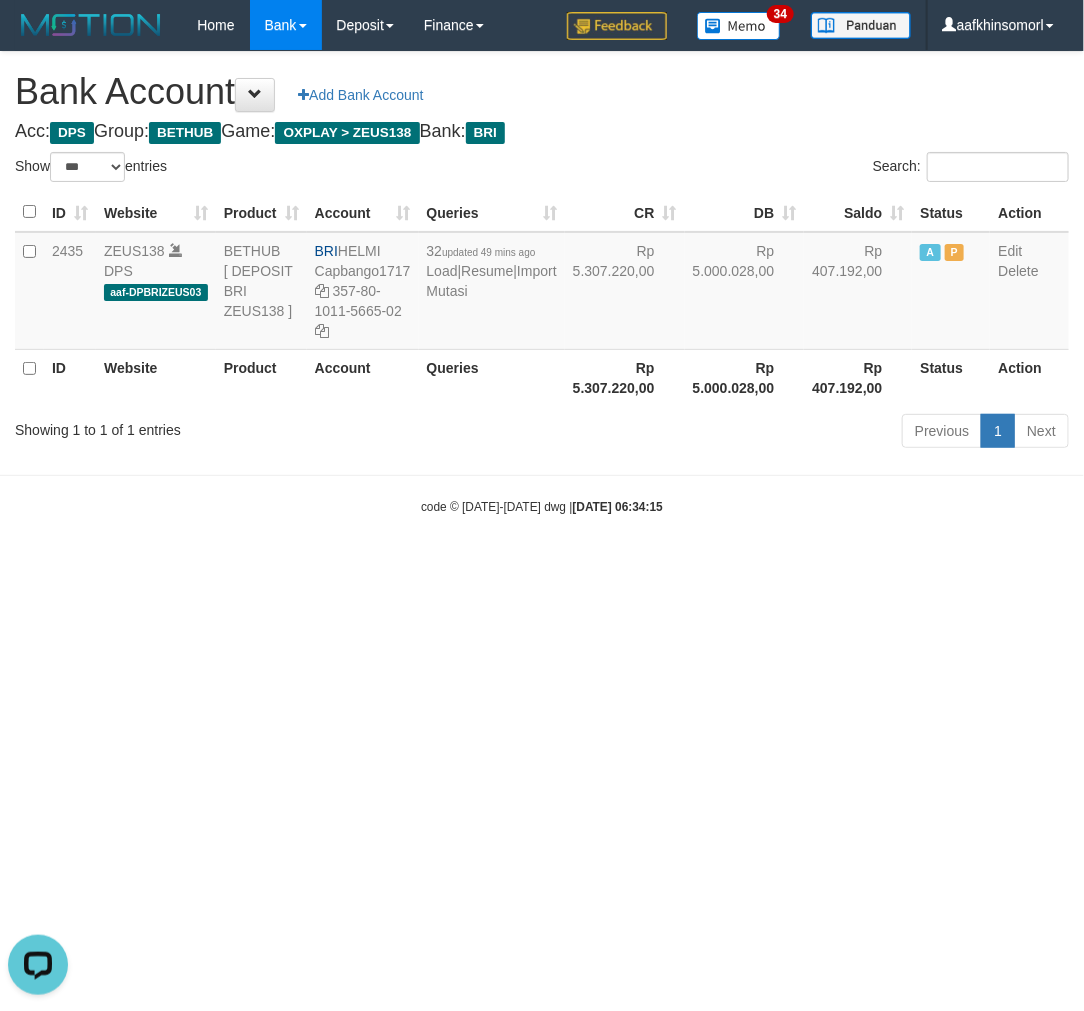 click on "Toggle navigation
Home
Bank
Account List
Load
By Website
Group
[OXPLAY]													ZEUS138
By Load Group (DPS)" at bounding box center [542, 283] 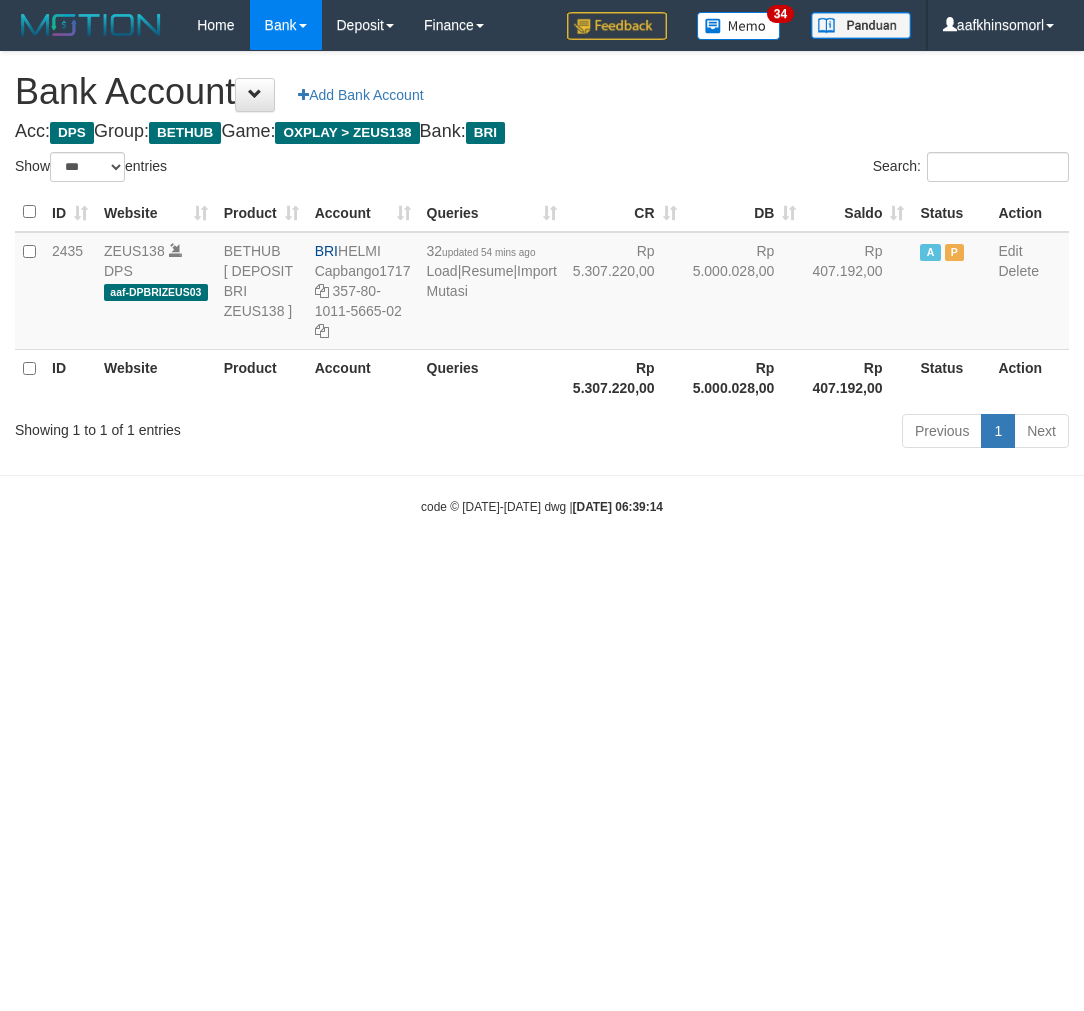 select on "***" 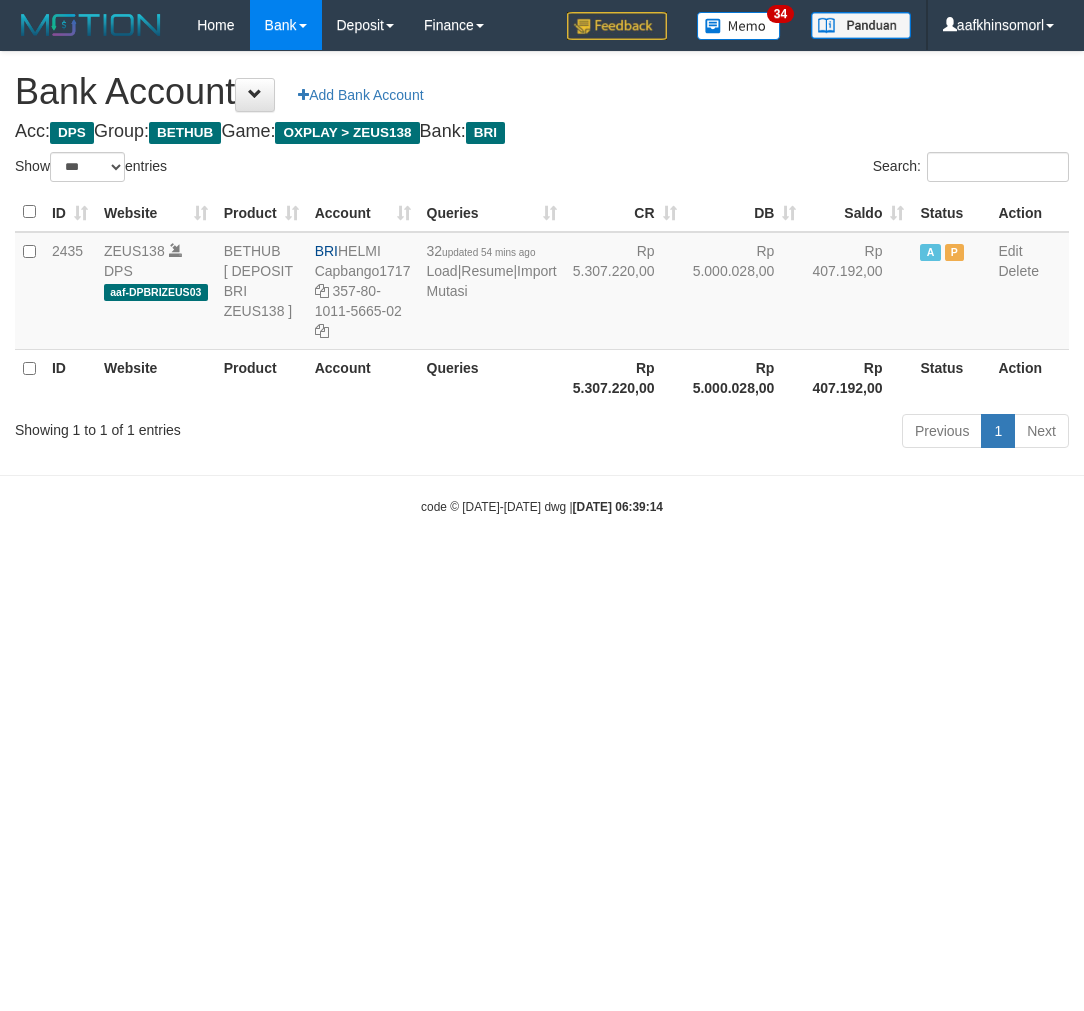 scroll, scrollTop: 0, scrollLeft: 0, axis: both 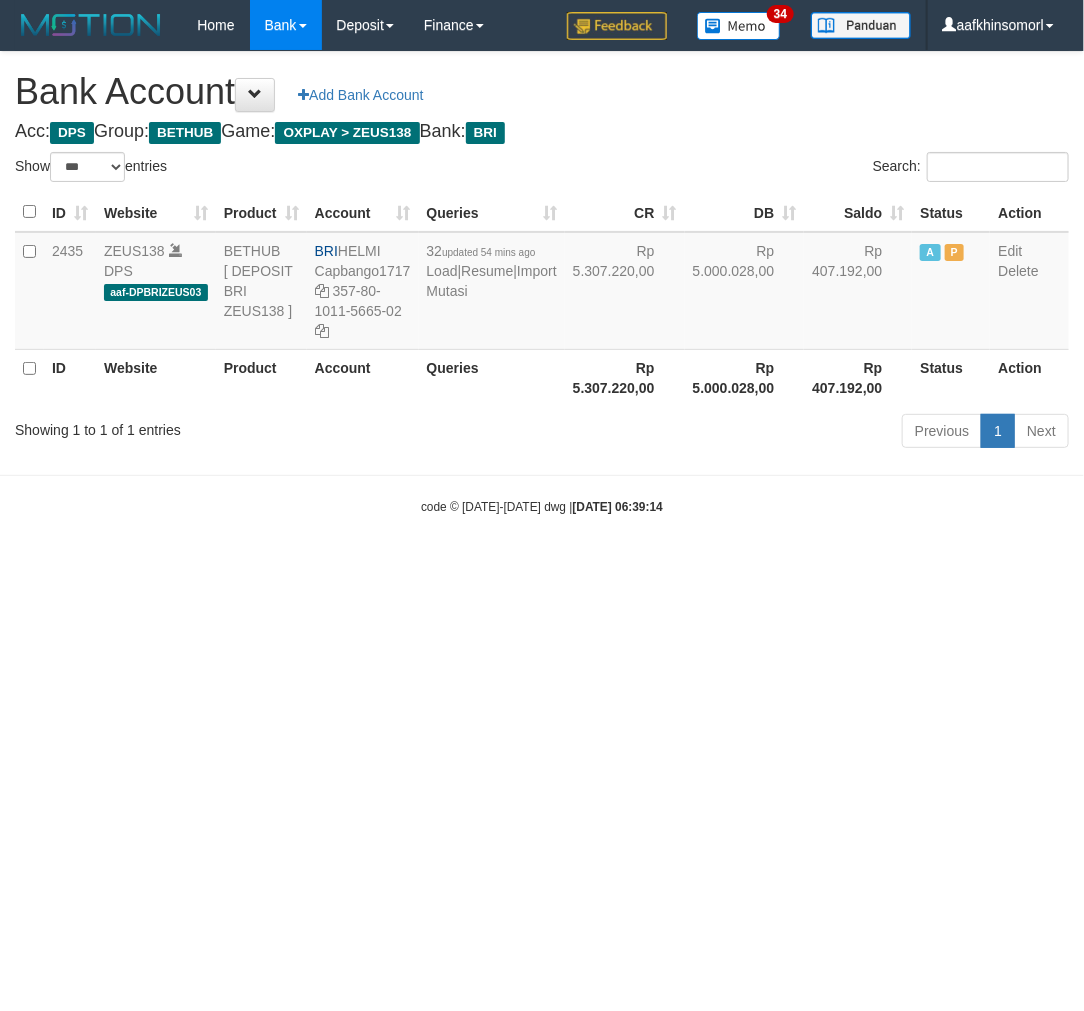 click on "Toggle navigation
Home
Bank
Account List
Load
By Website
Group
[OXPLAY]													ZEUS138
By Load Group (DPS)" at bounding box center (542, 283) 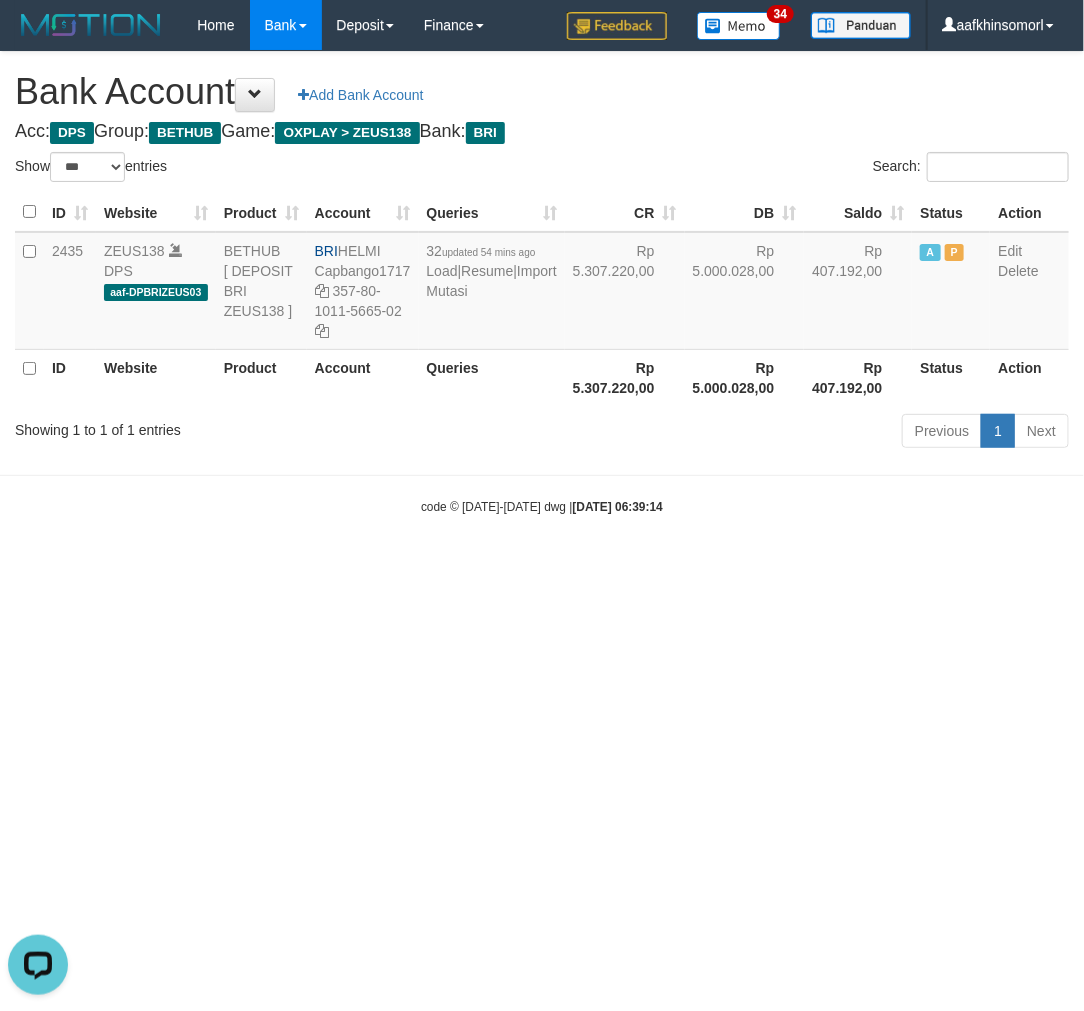 scroll, scrollTop: 0, scrollLeft: 0, axis: both 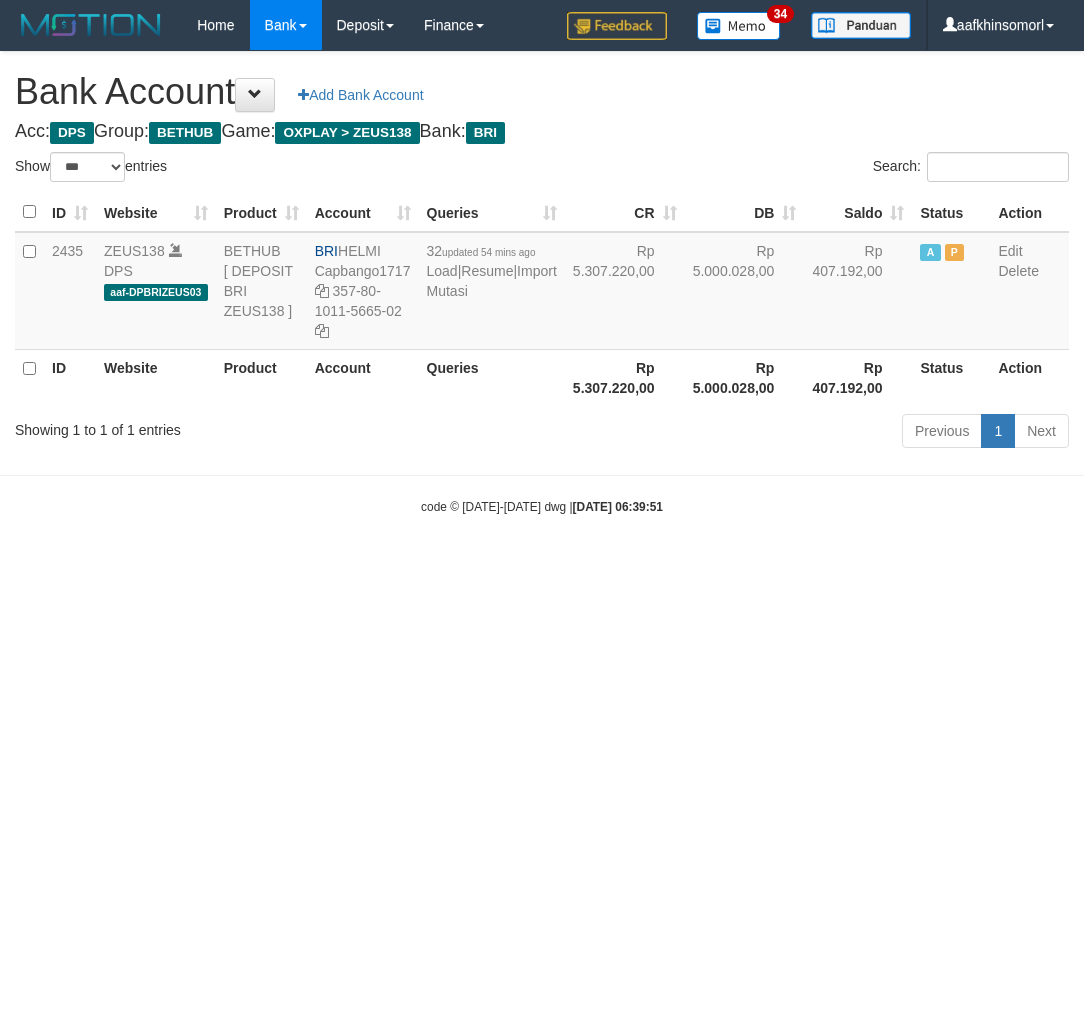 select on "***" 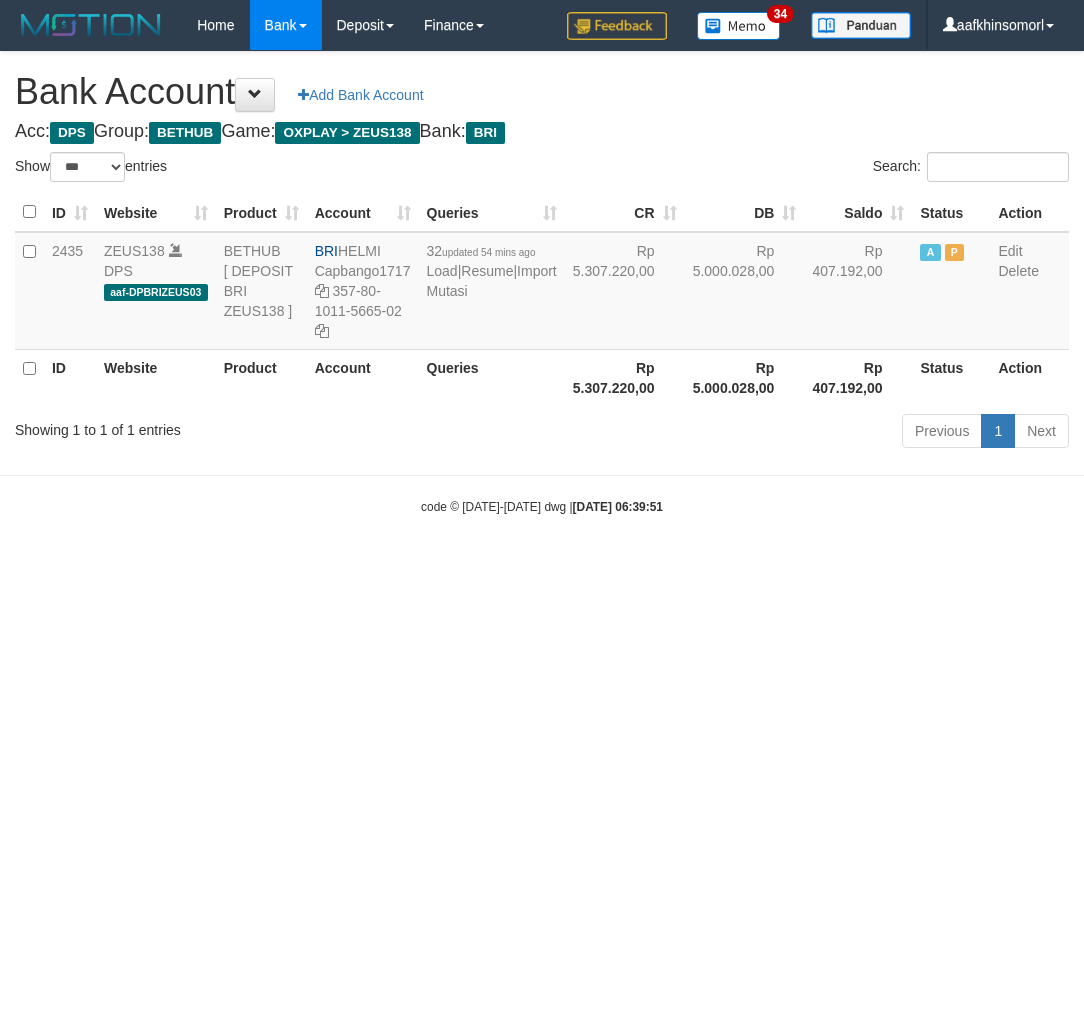 scroll, scrollTop: 0, scrollLeft: 0, axis: both 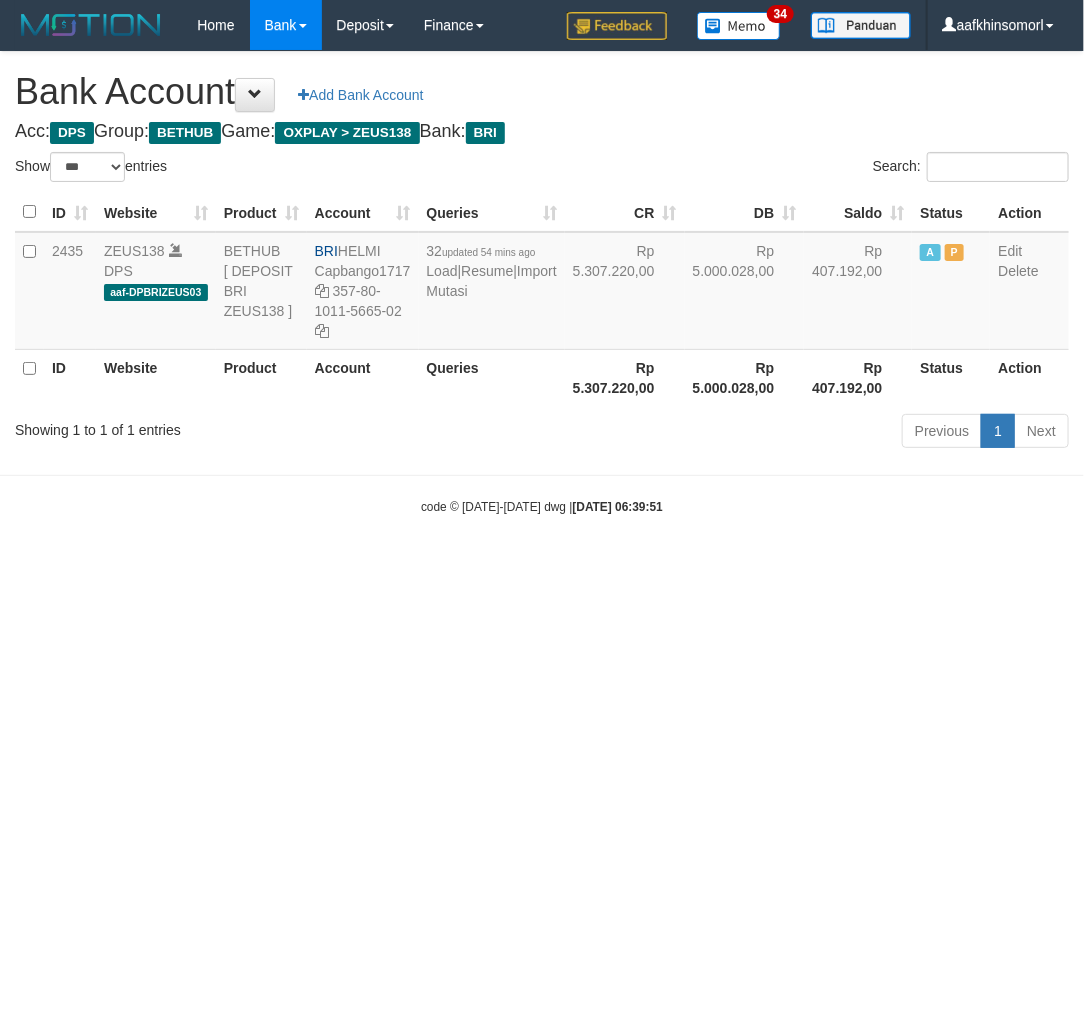 click on "Toggle navigation
Home
Bank
Account List
Load
By Website
Group
[OXPLAY]													ZEUS138
By Load Group (DPS)" at bounding box center (542, 283) 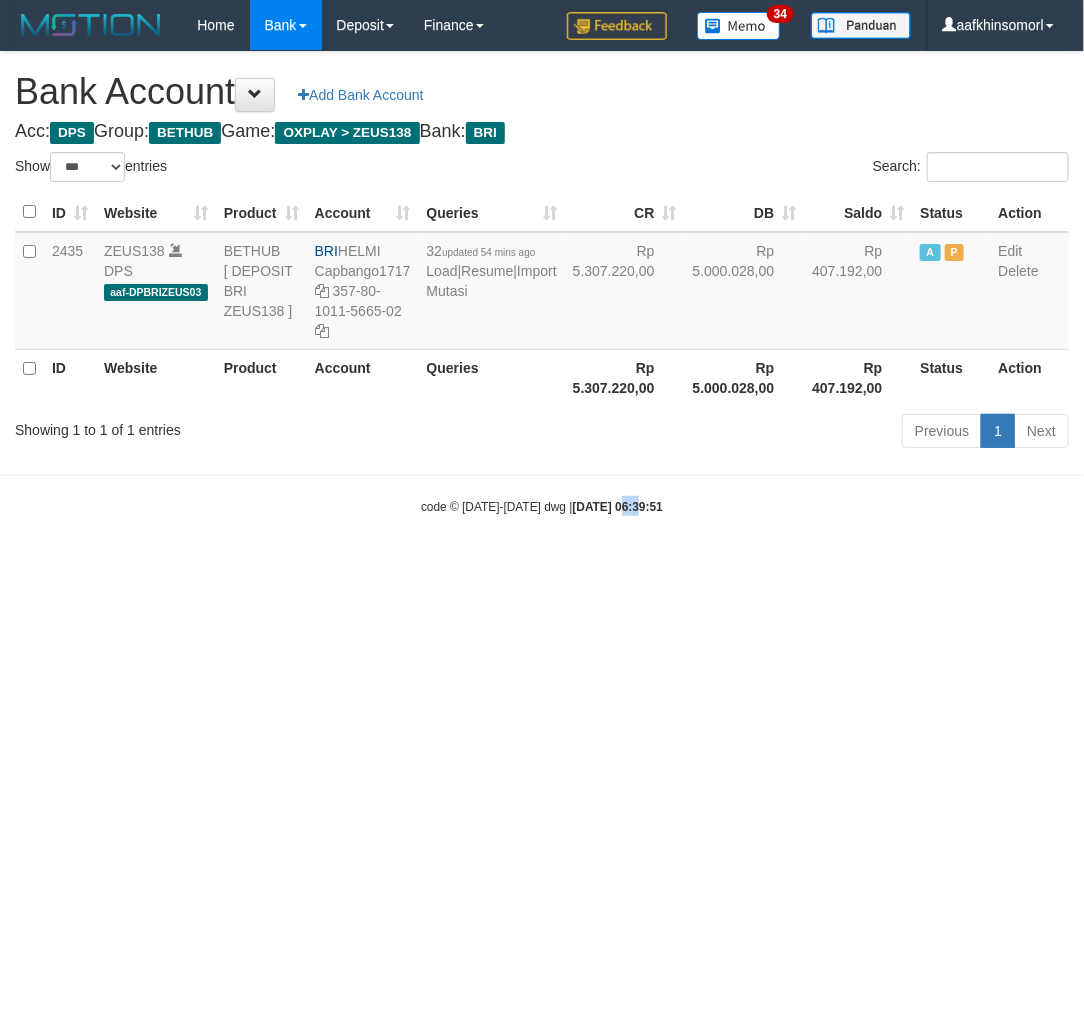 click on "Toggle navigation
Home
Bank
Account List
Load
By Website
Group
[OXPLAY]													ZEUS138
By Load Group (DPS)" at bounding box center [542, 283] 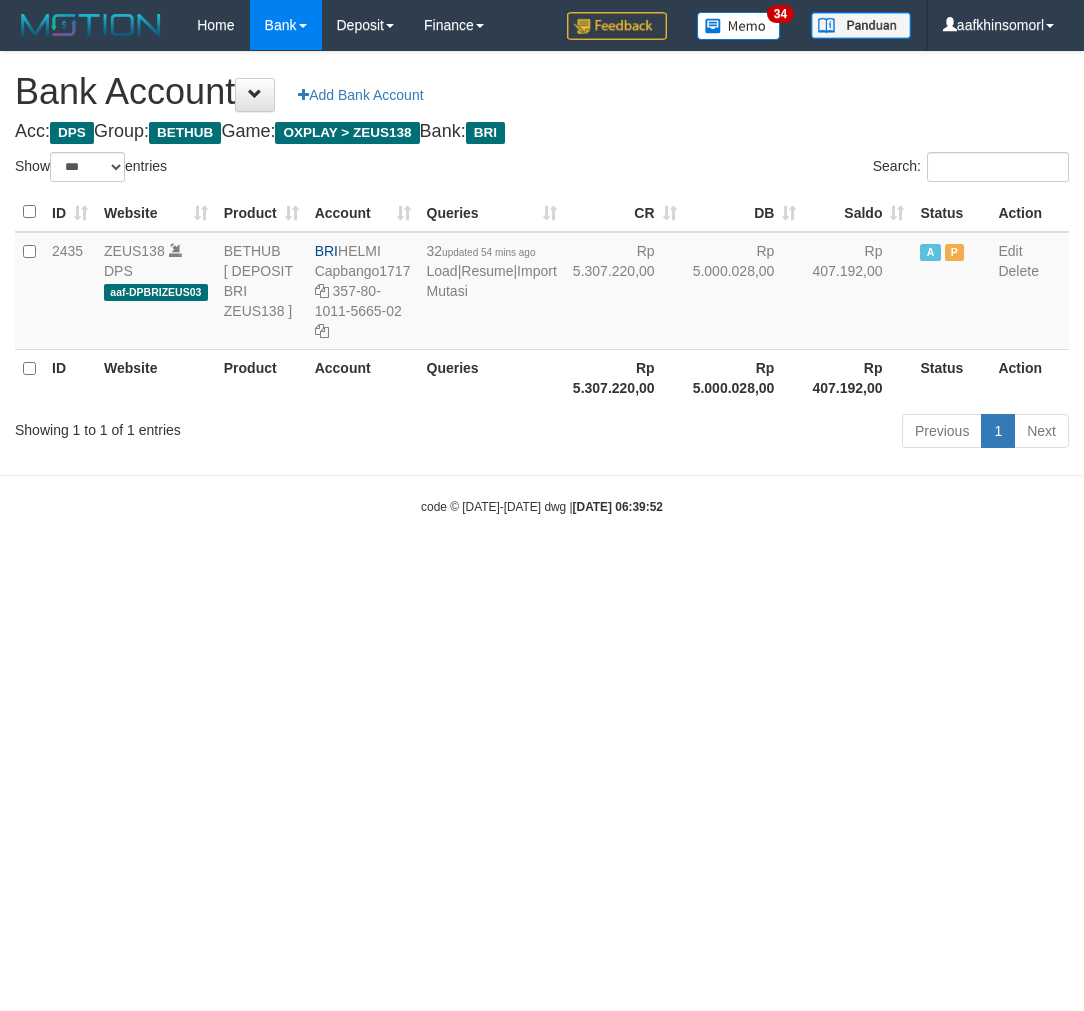 select on "***" 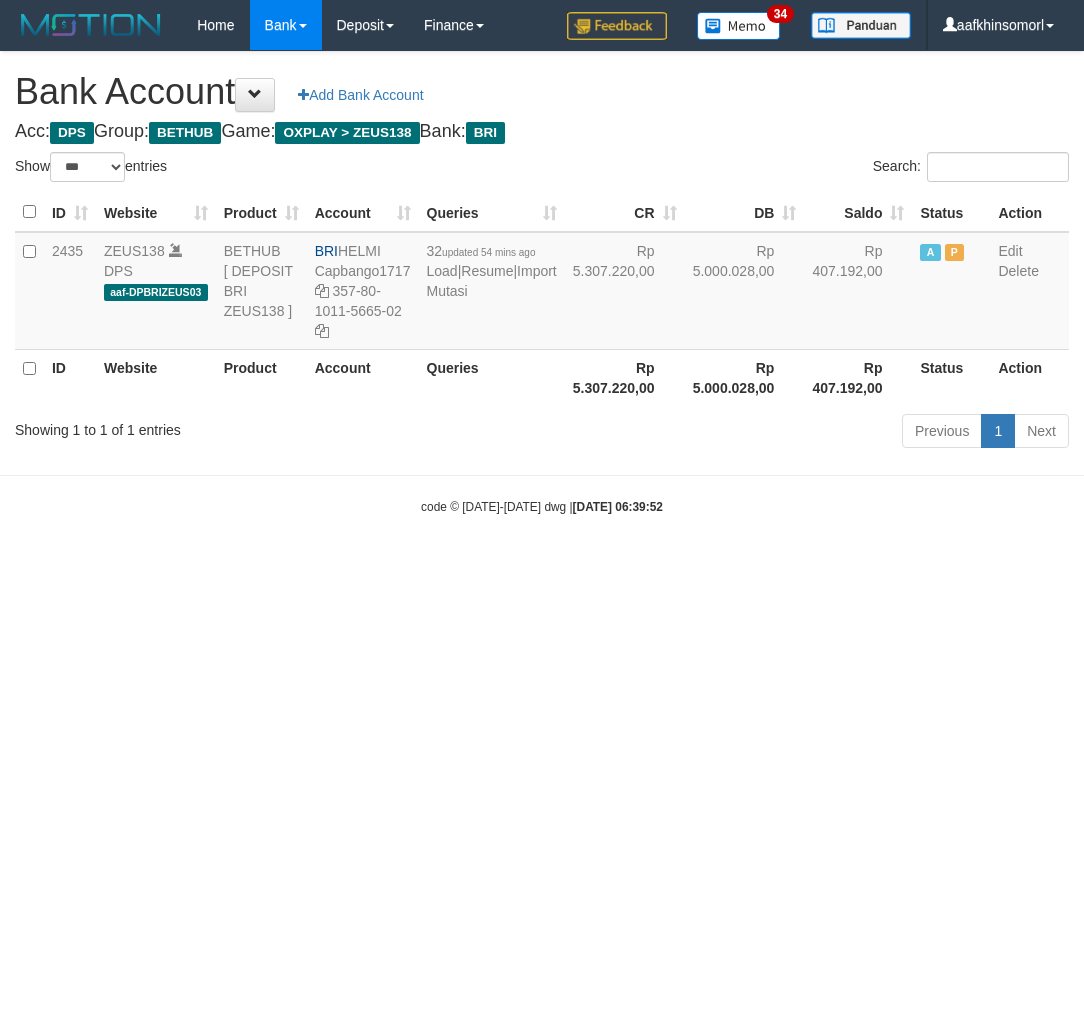 scroll, scrollTop: 0, scrollLeft: 0, axis: both 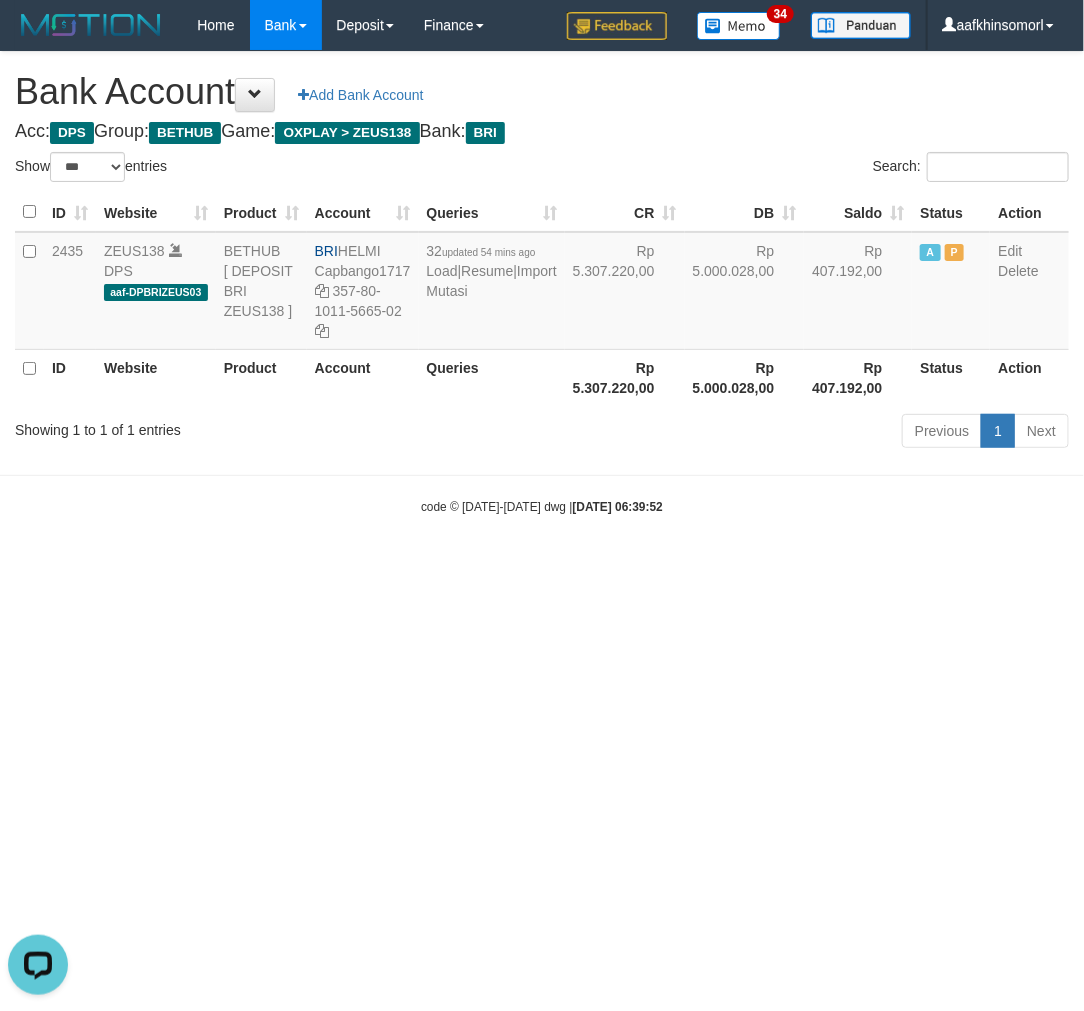drag, startPoint x: 386, startPoint y: 785, endPoint x: 377, endPoint y: 794, distance: 12.727922 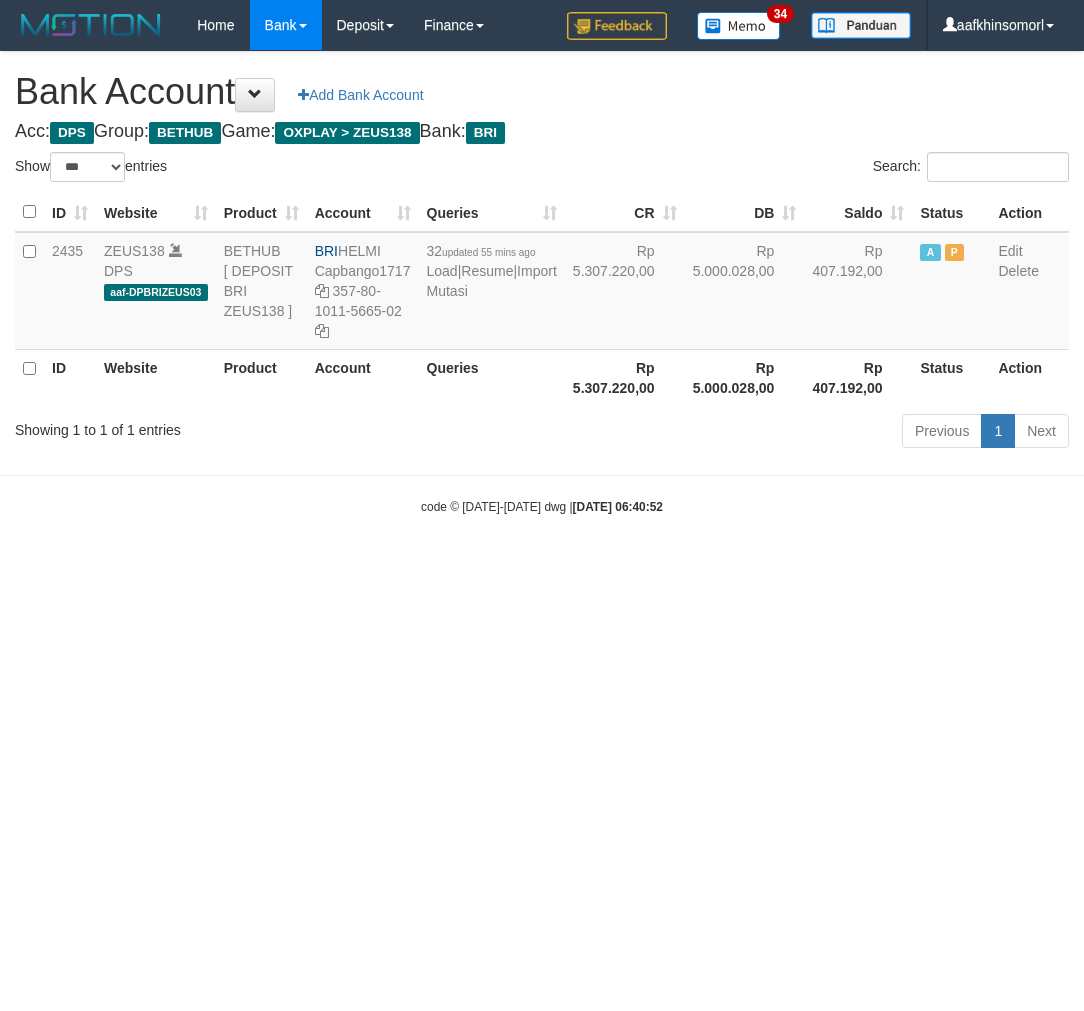 select on "***" 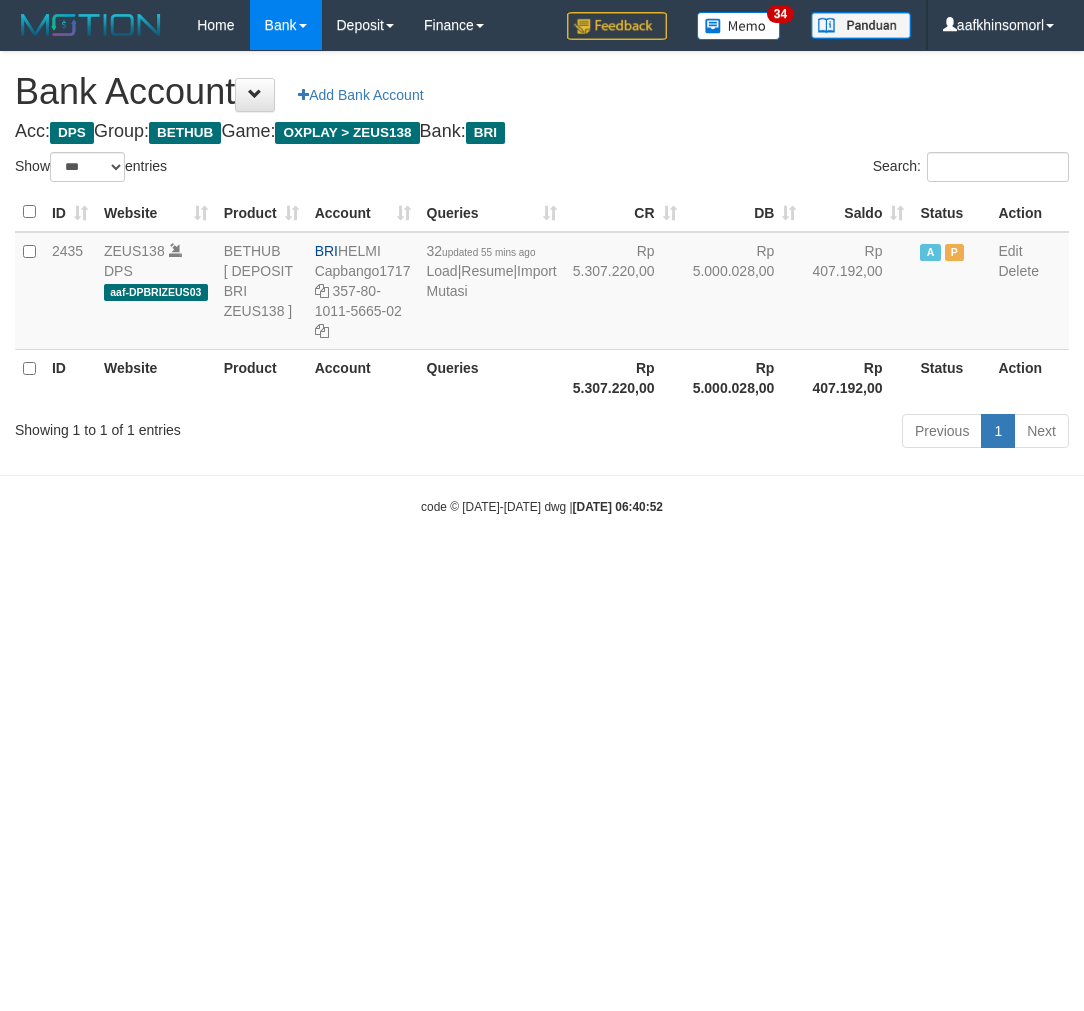 scroll, scrollTop: 0, scrollLeft: 0, axis: both 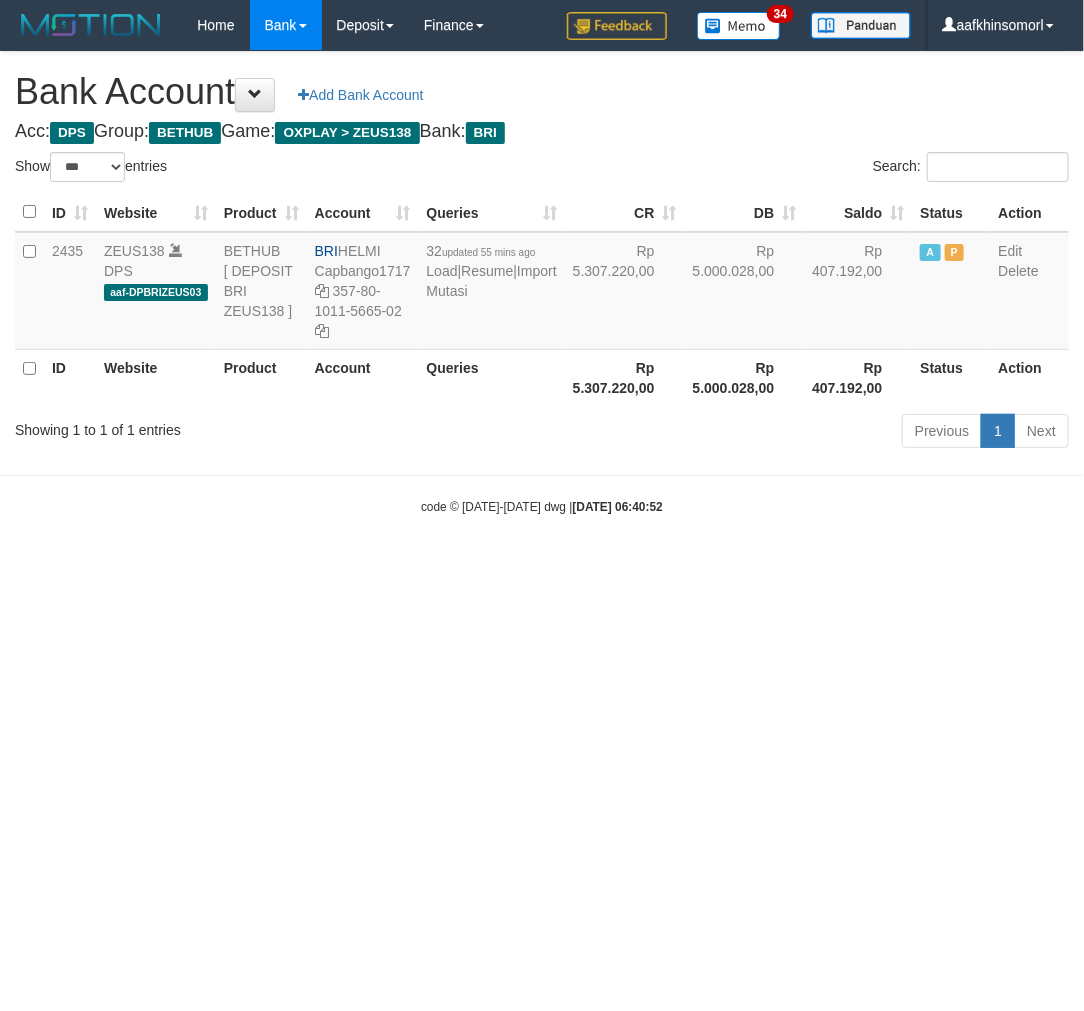 drag, startPoint x: 603, startPoint y: 805, endPoint x: 684, endPoint y: 760, distance: 92.660675 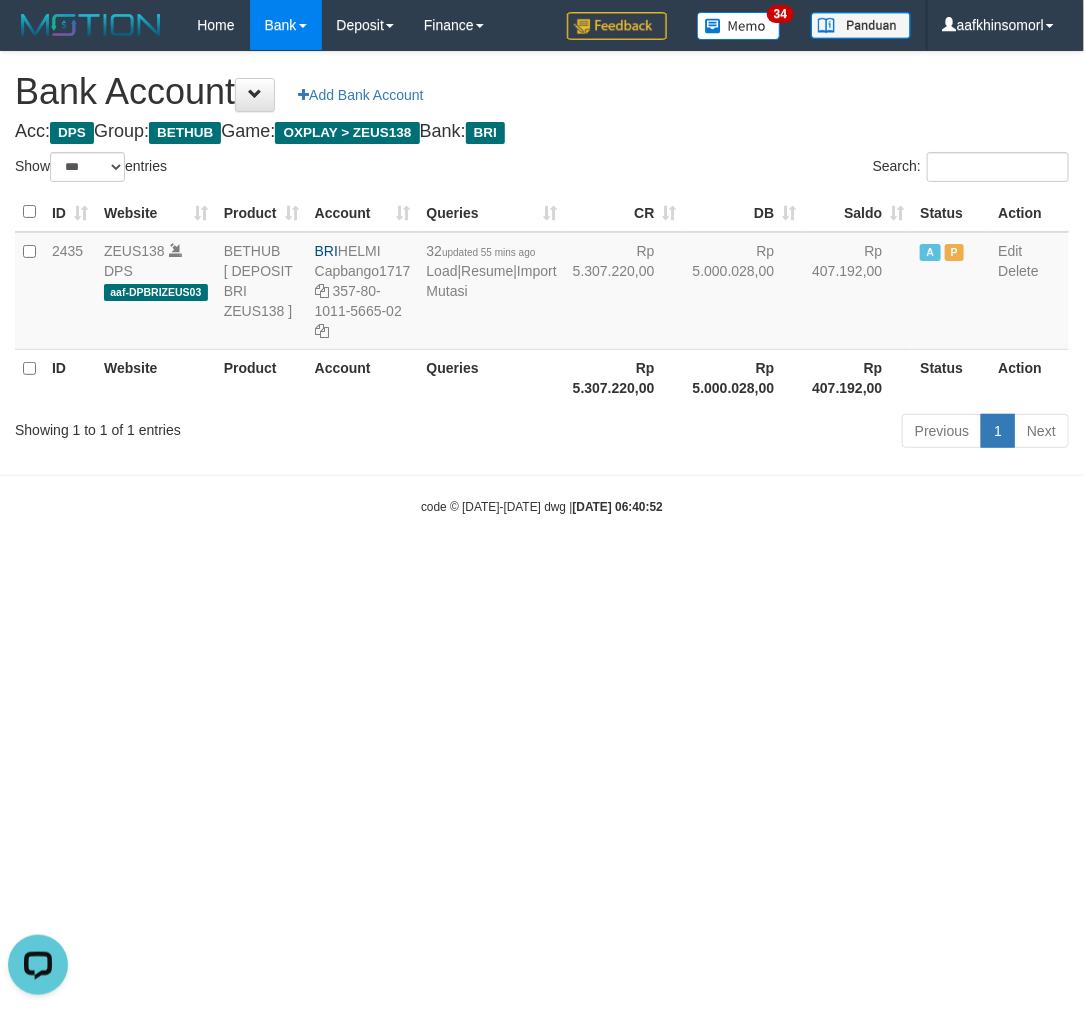 scroll, scrollTop: 0, scrollLeft: 0, axis: both 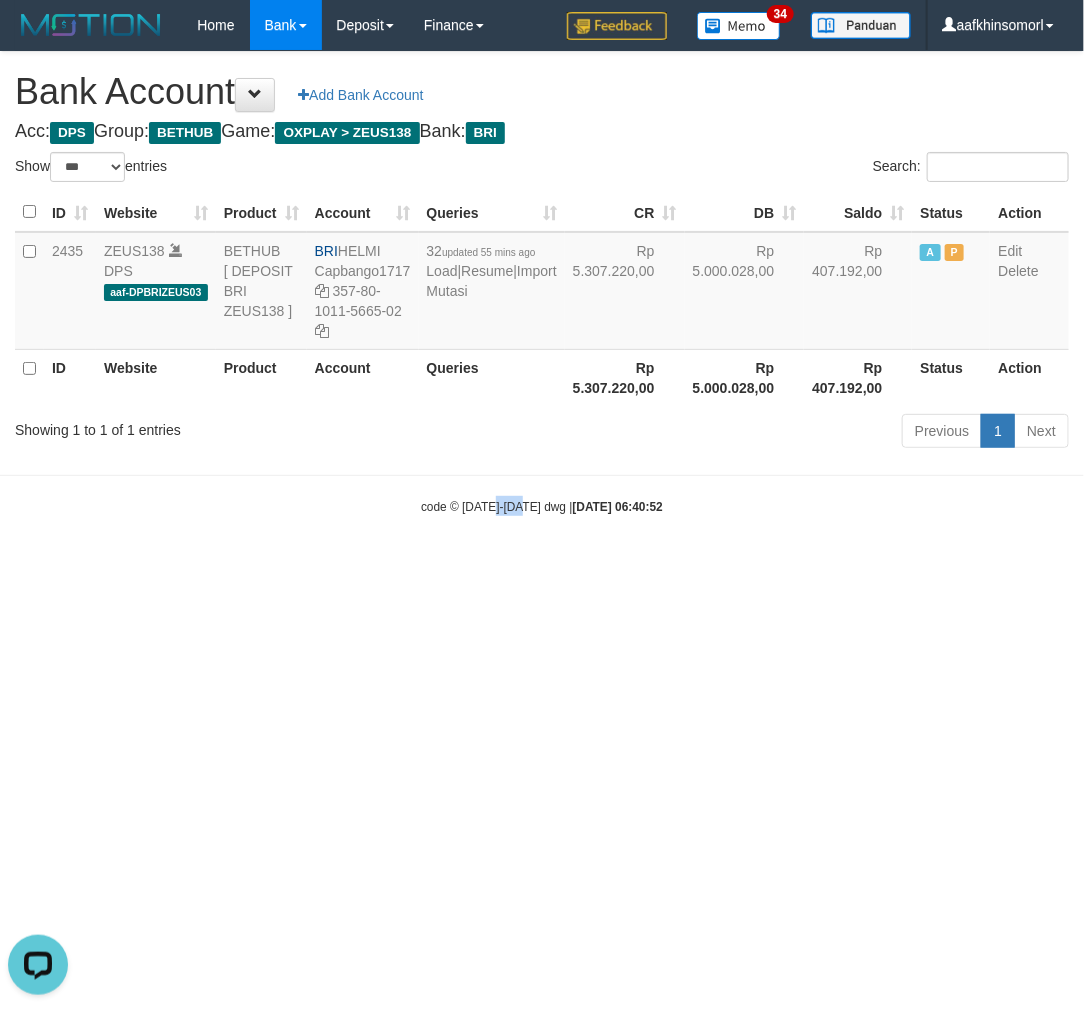 click on "Toggle navigation
Home
Bank
Account List
Load
By Website
Group
[OXPLAY]													ZEUS138
By Load Group (DPS)" at bounding box center [542, 283] 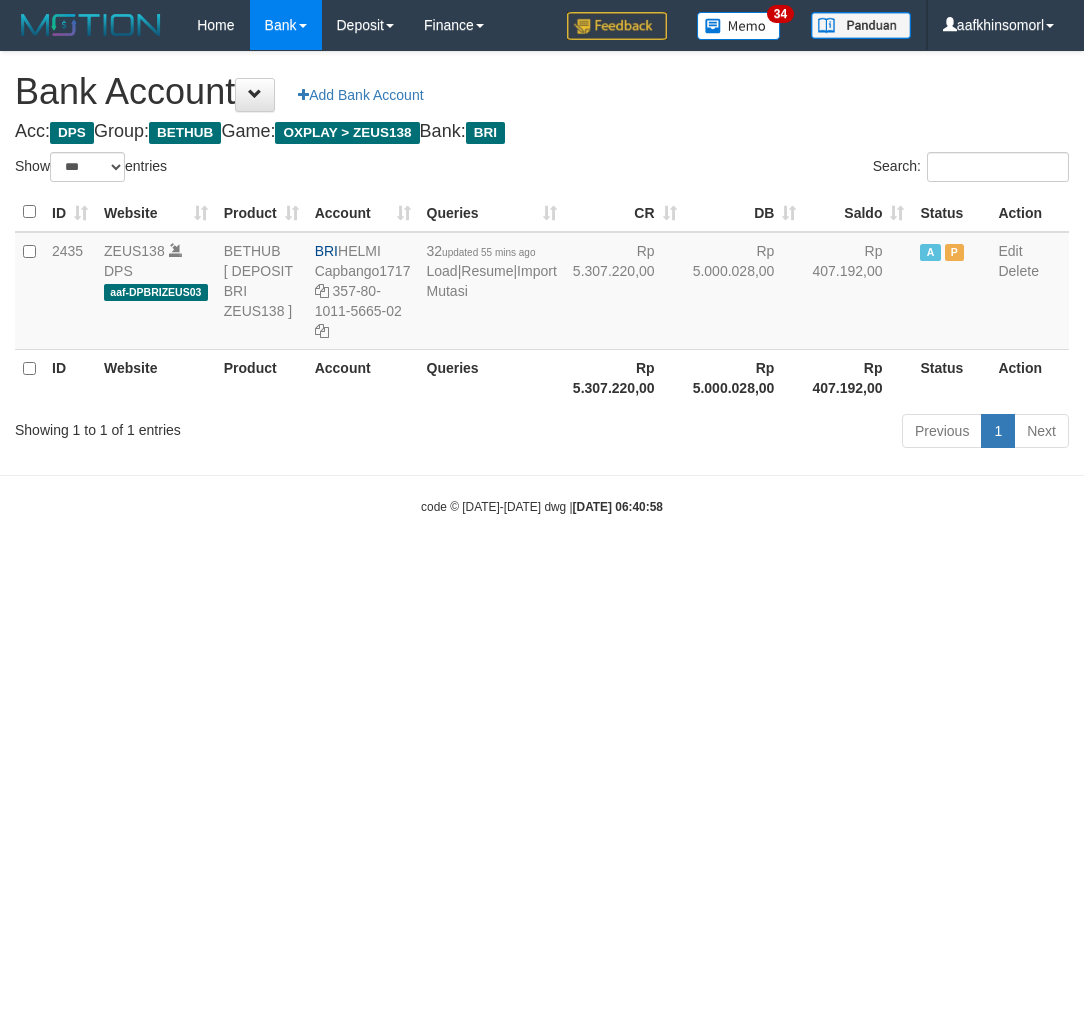select on "***" 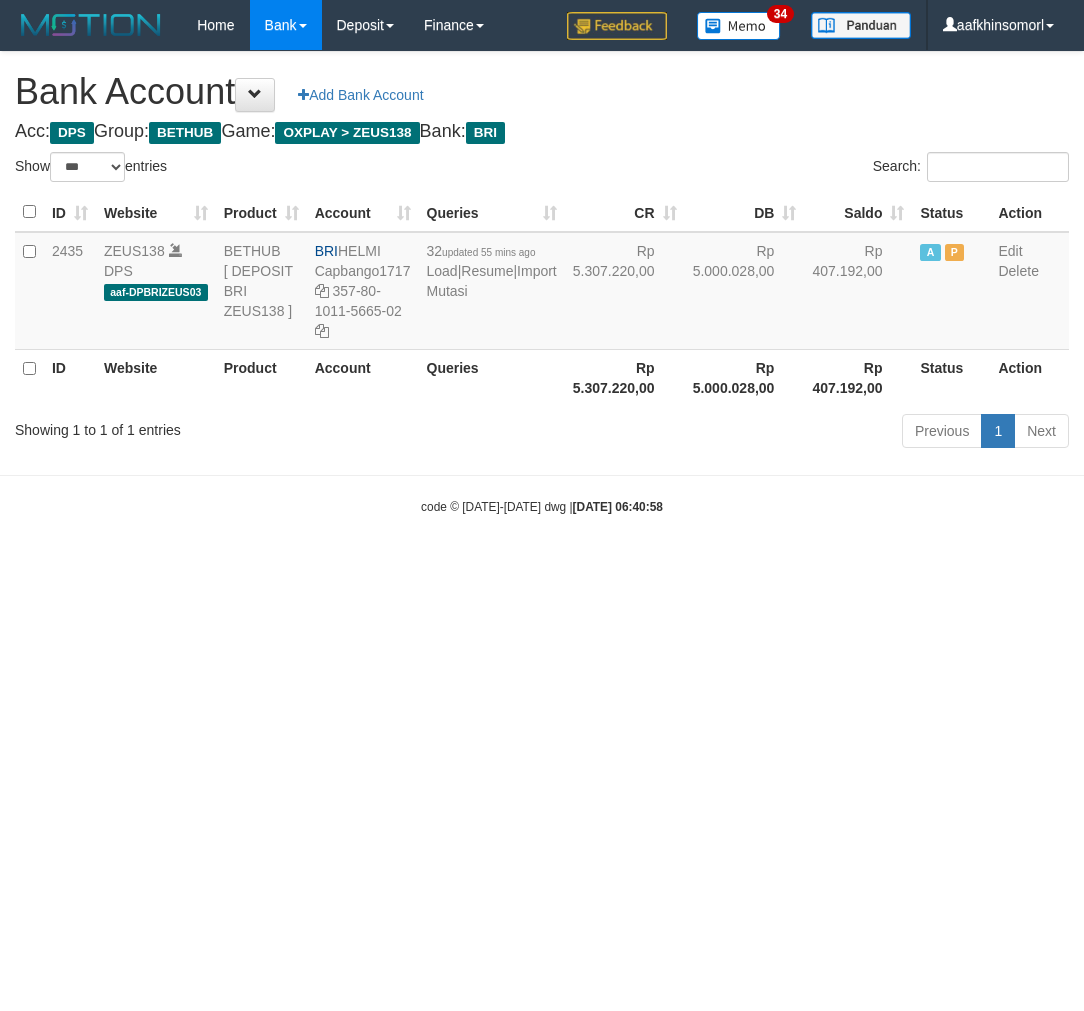 scroll, scrollTop: 0, scrollLeft: 0, axis: both 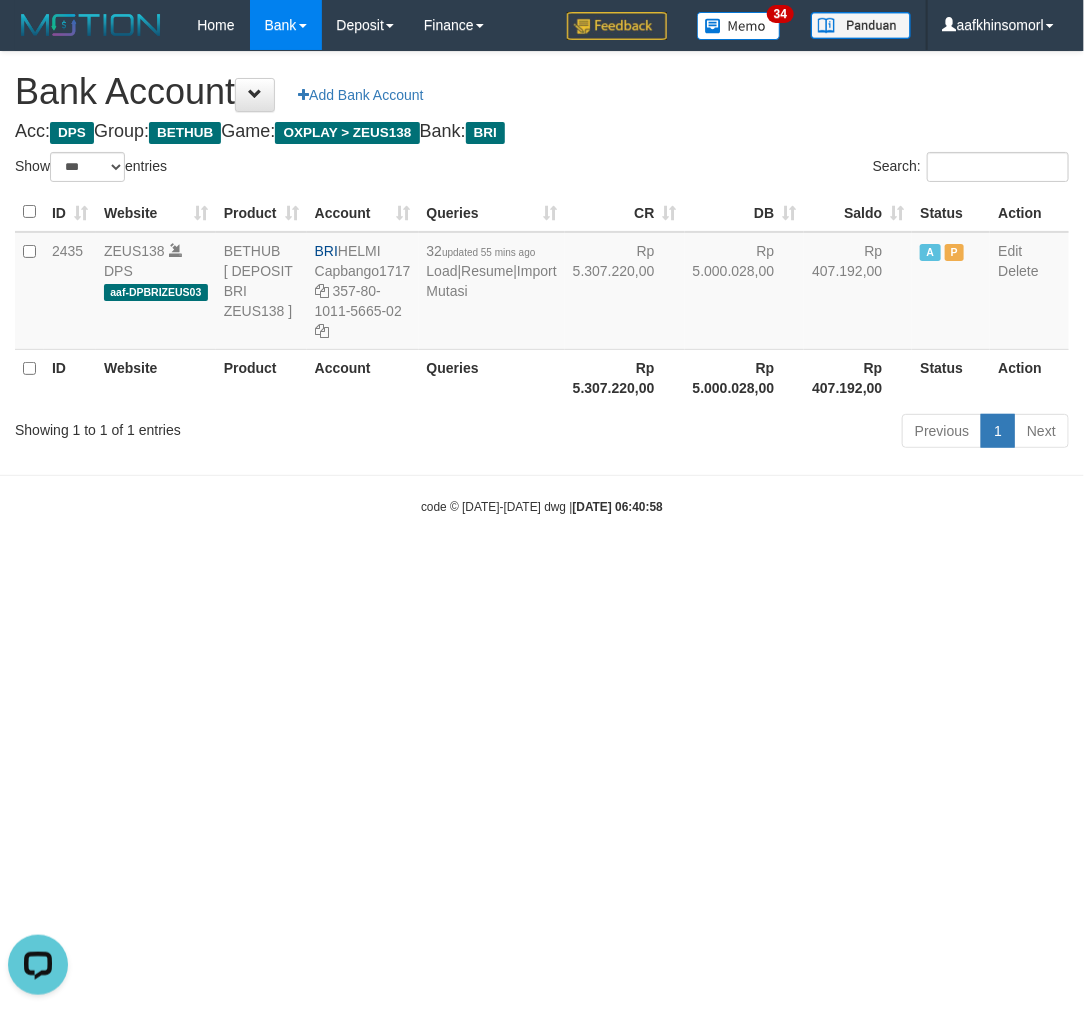 click on "Toggle navigation
Home
Bank
Account List
Load
By Website
Group
[OXPLAY]													ZEUS138
By Load Group (DPS)" at bounding box center [542, 283] 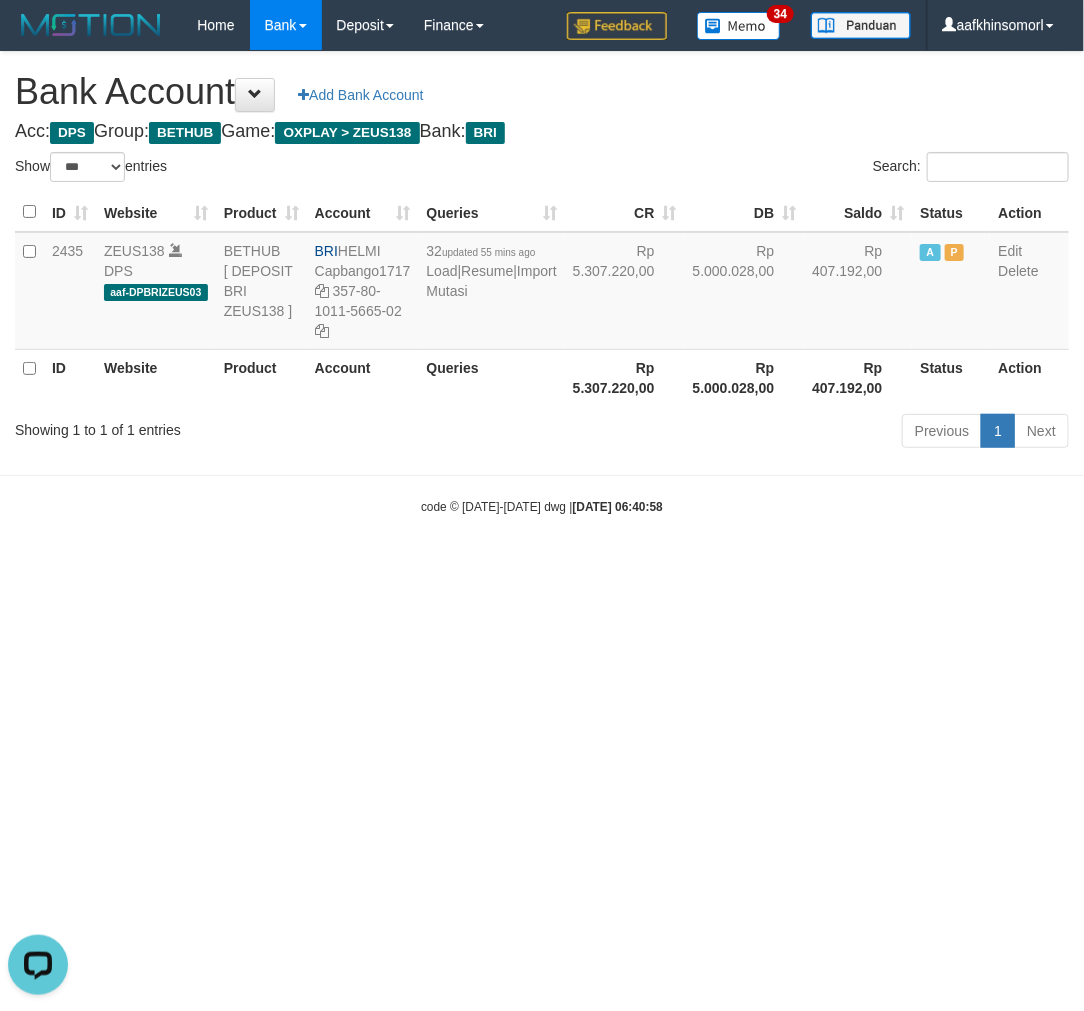 click on "Toggle navigation
Home
Bank
Account List
Load
By Website
Group
[OXPLAY]													ZEUS138
By Load Group (DPS)" at bounding box center [542, 283] 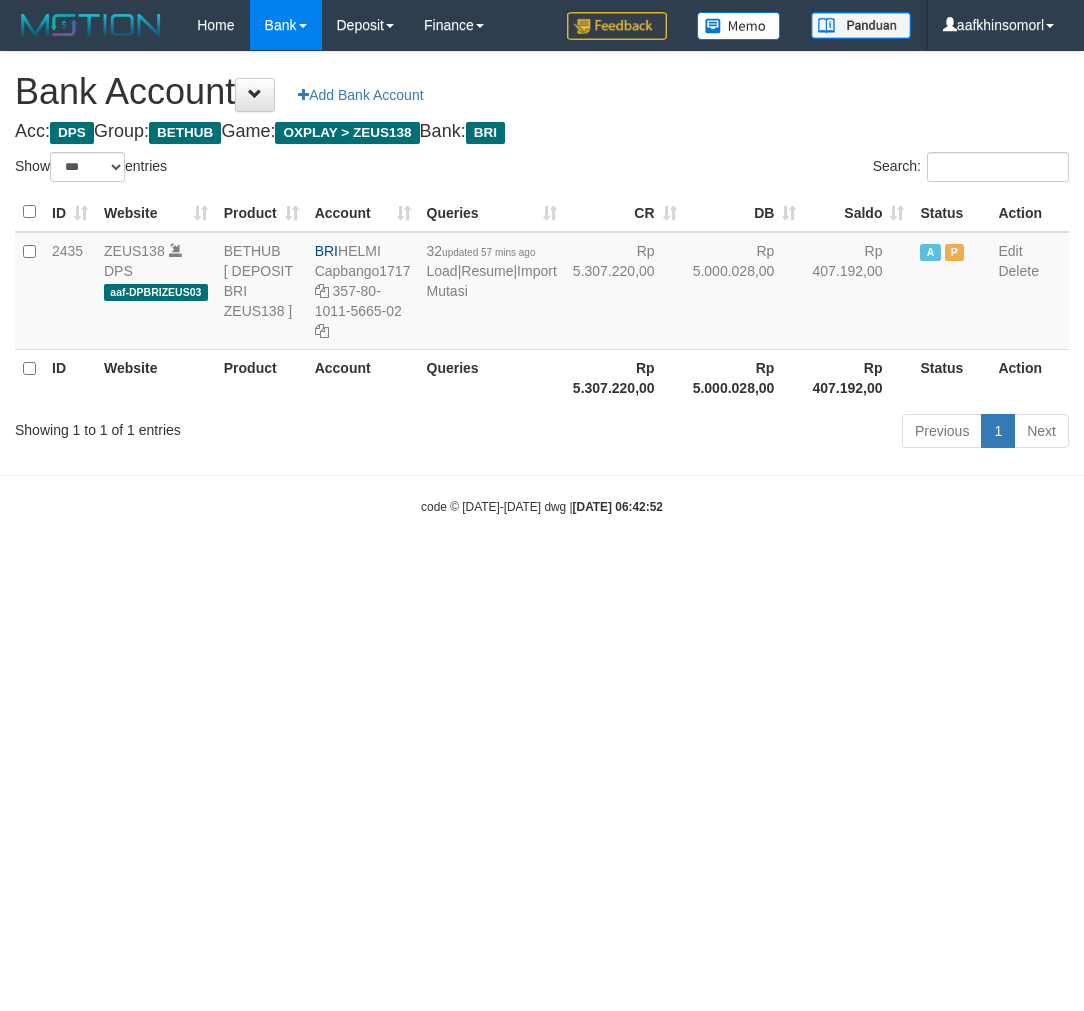 select on "***" 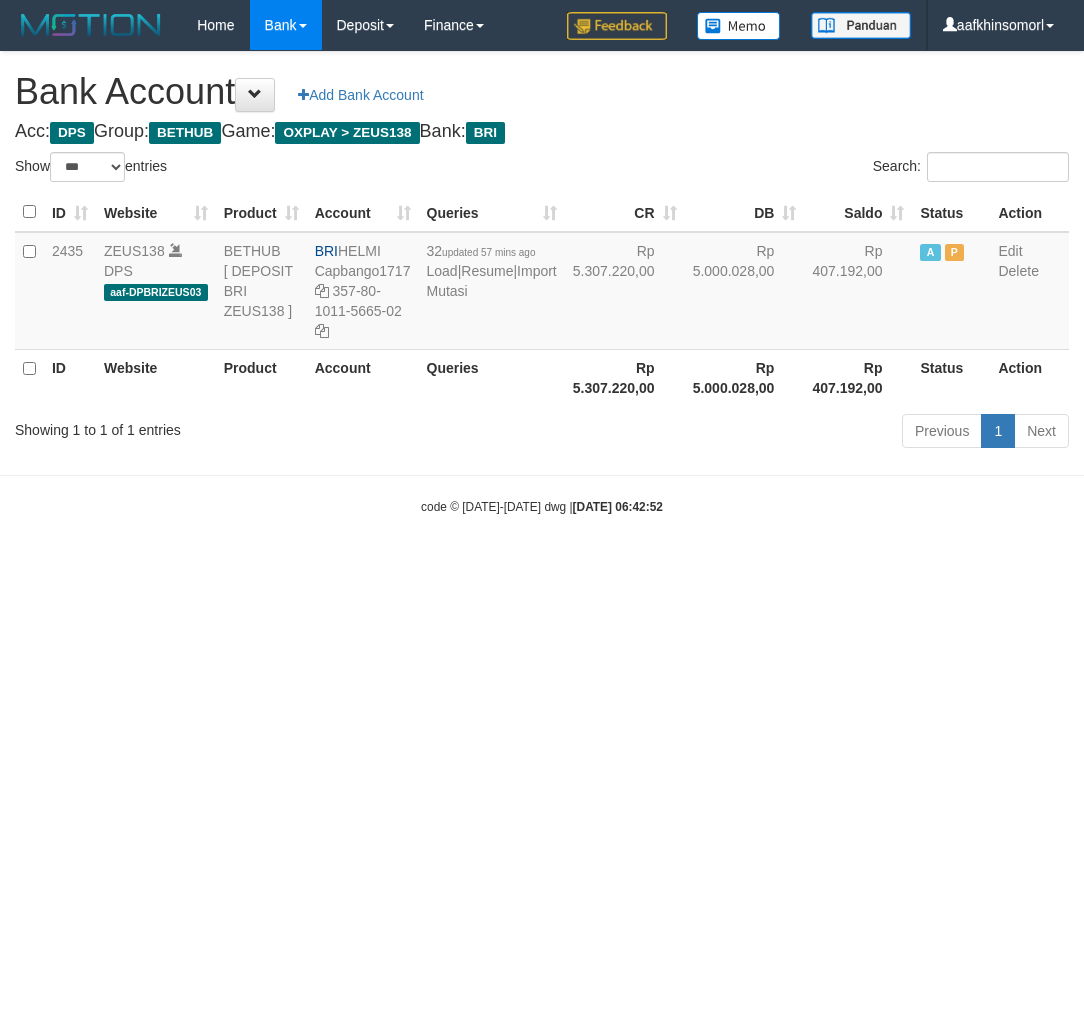 scroll, scrollTop: 0, scrollLeft: 0, axis: both 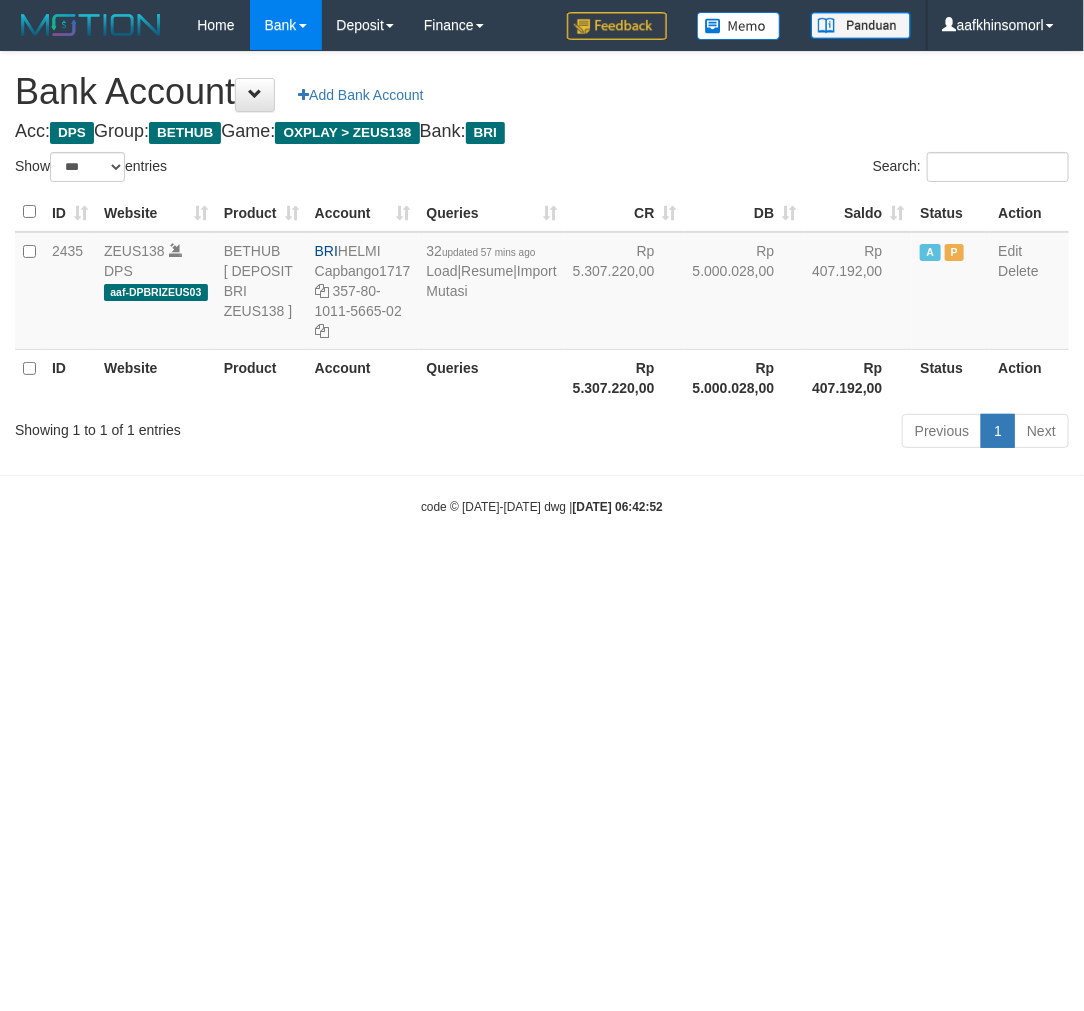 click on "Toggle navigation
Home
Bank
Account List
Load
By Website
Group
[OXPLAY]													ZEUS138
By Load Group (DPS)" at bounding box center (542, 283) 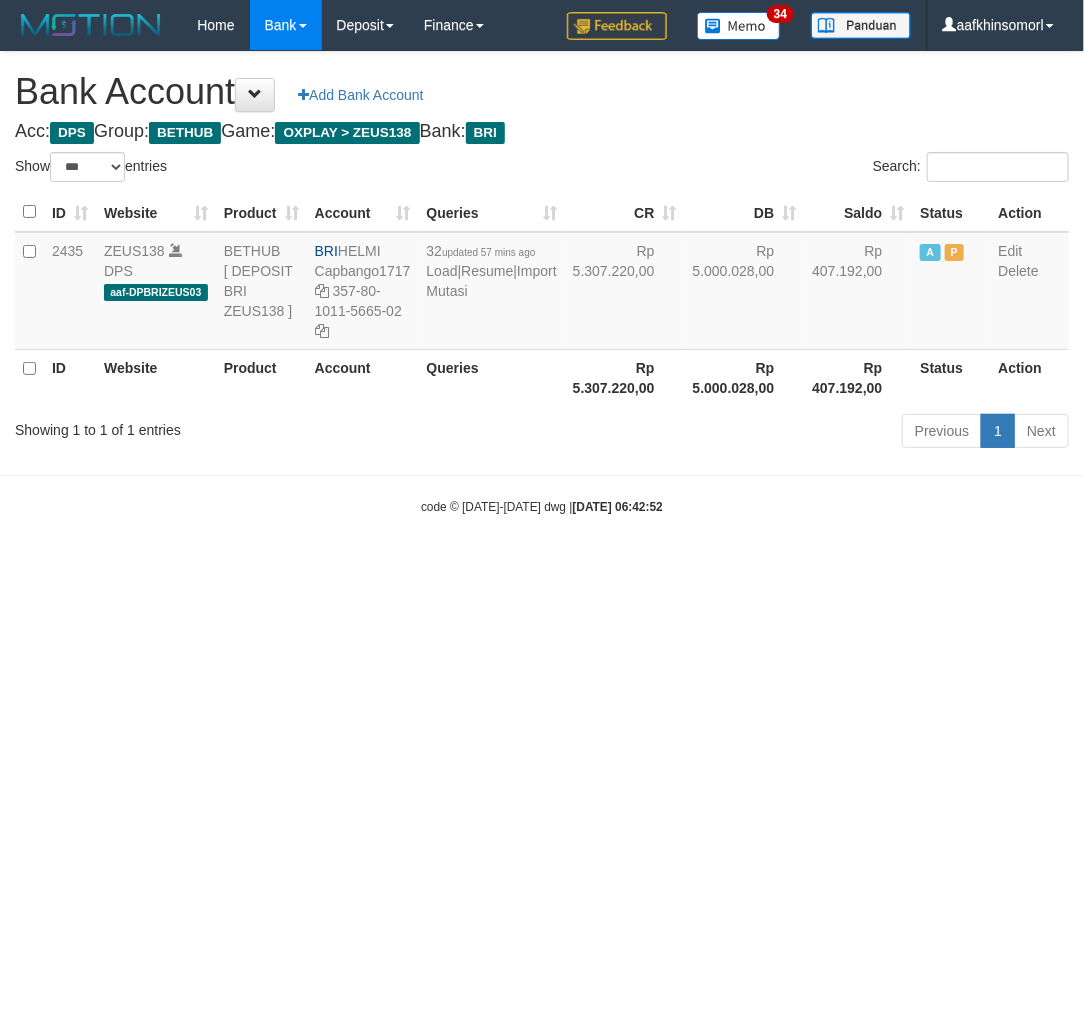 click on "Toggle navigation
Home
Bank
Account List
Load
By Website
Group
[OXPLAY]													ZEUS138
By Load Group (DPS)" at bounding box center (542, 283) 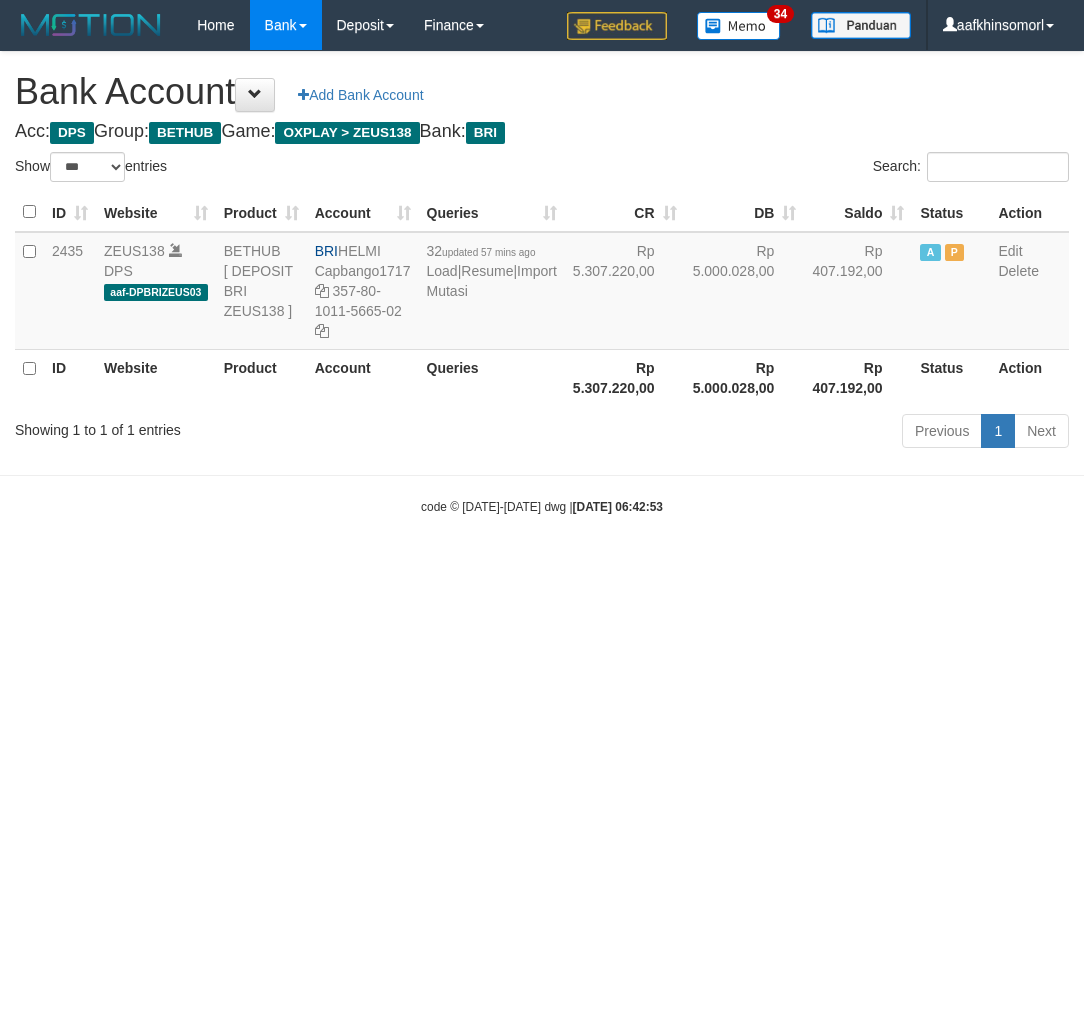 select on "***" 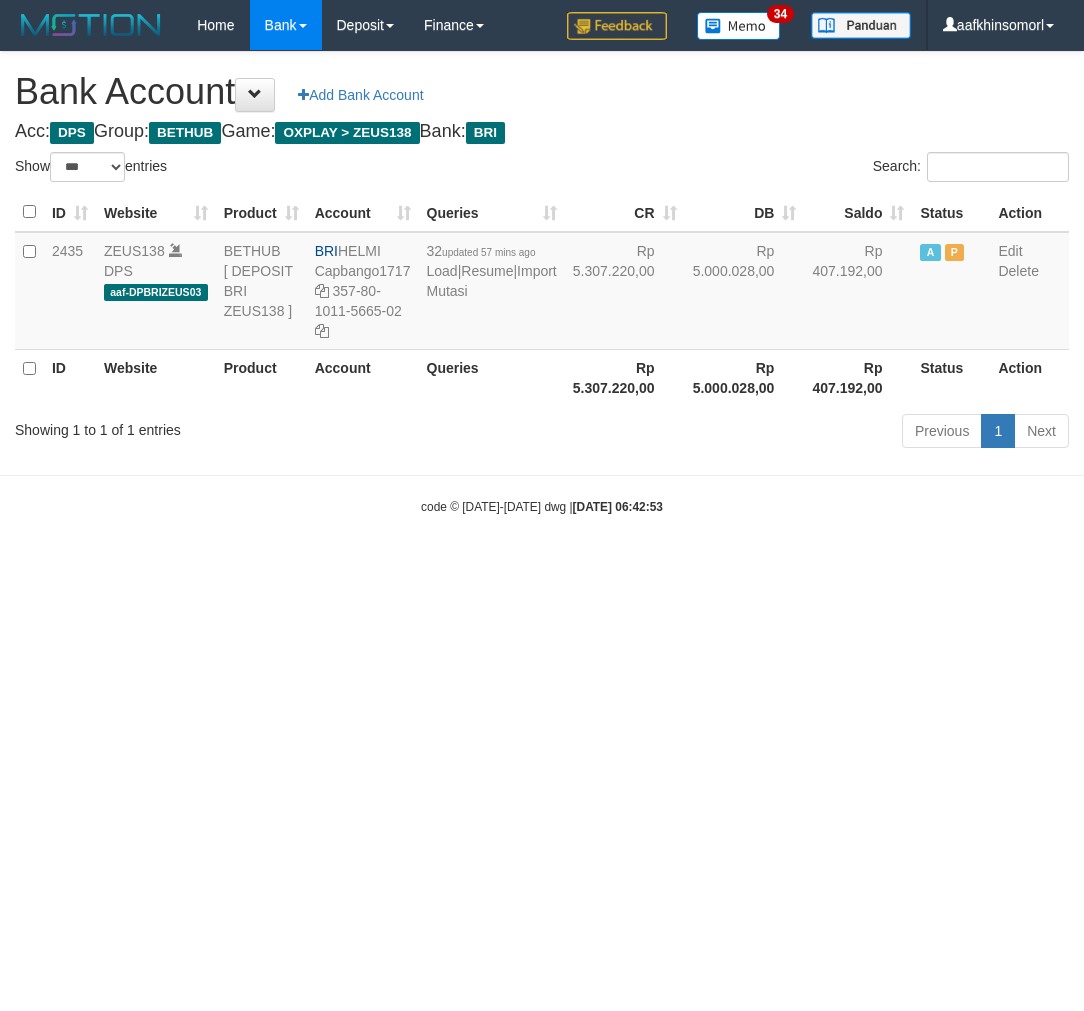 scroll, scrollTop: 0, scrollLeft: 0, axis: both 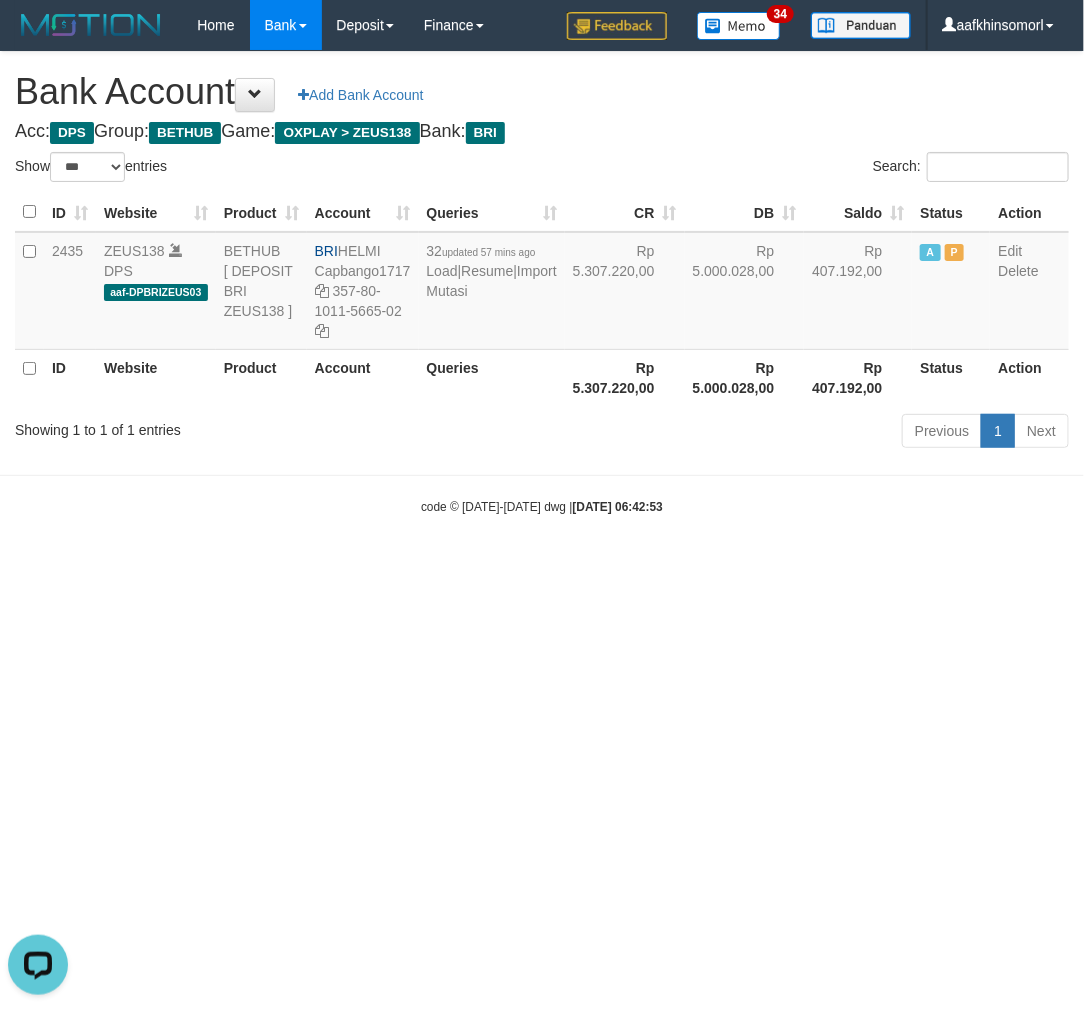 click on "Toggle navigation
Home
Bank
Account List
Load
By Website
Group
[OXPLAY]													ZEUS138
By Load Group (DPS)" at bounding box center (542, 283) 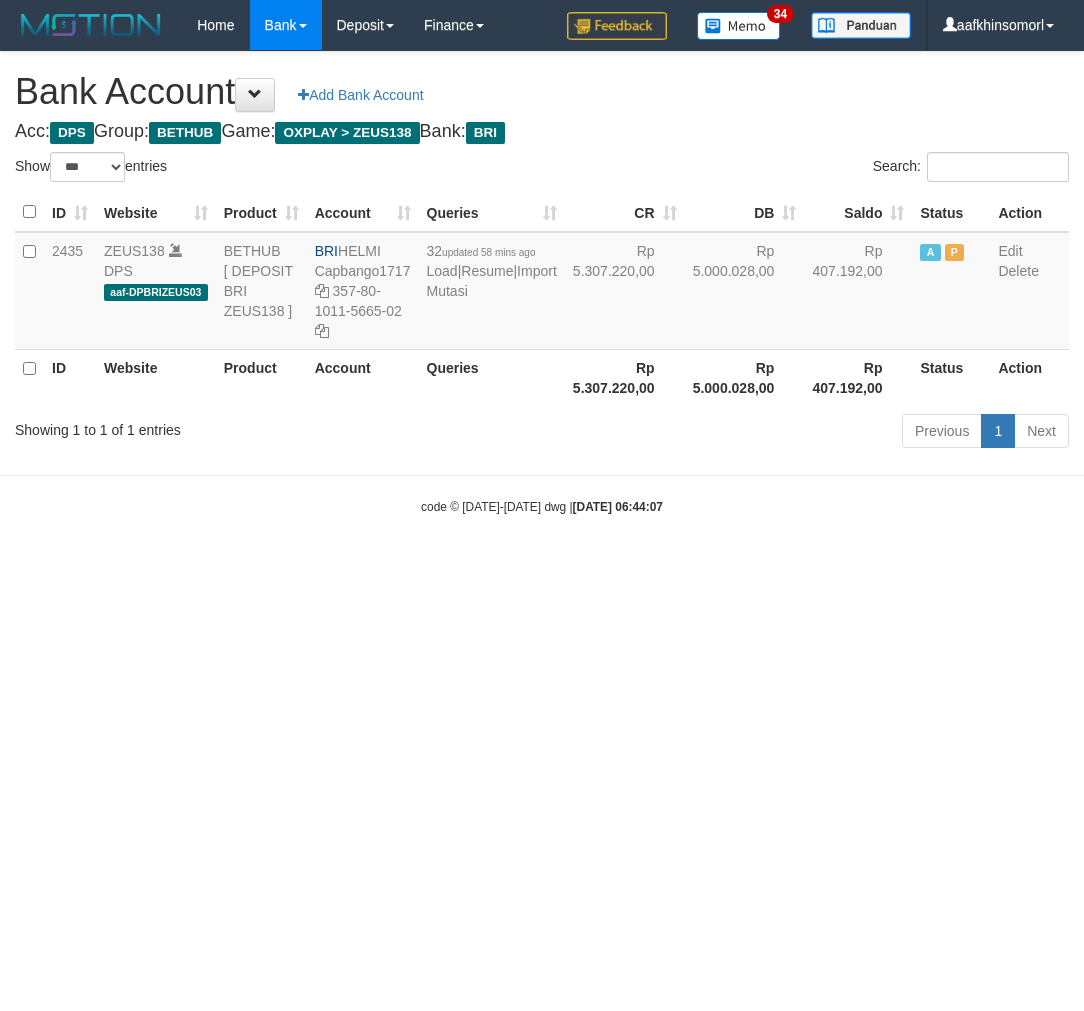 select on "***" 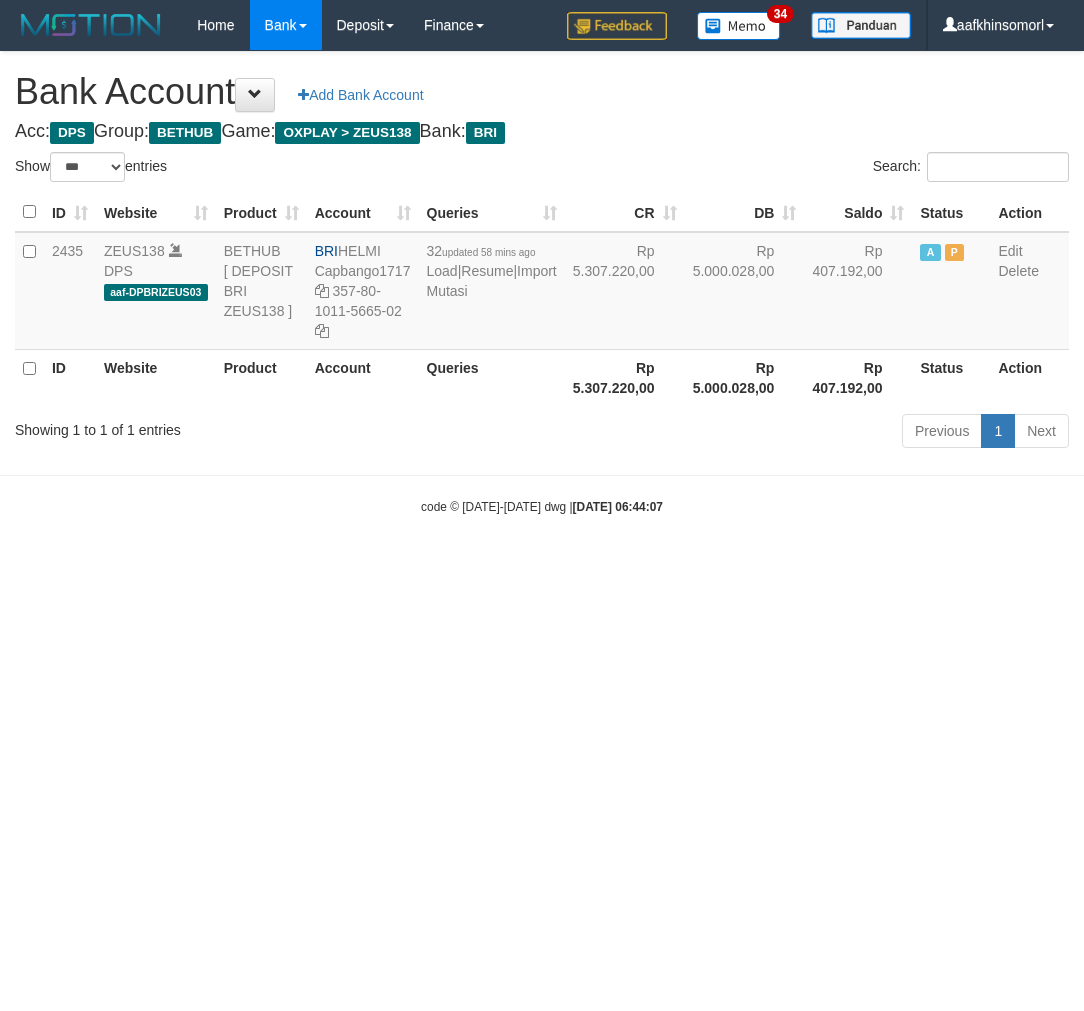 scroll, scrollTop: 0, scrollLeft: 0, axis: both 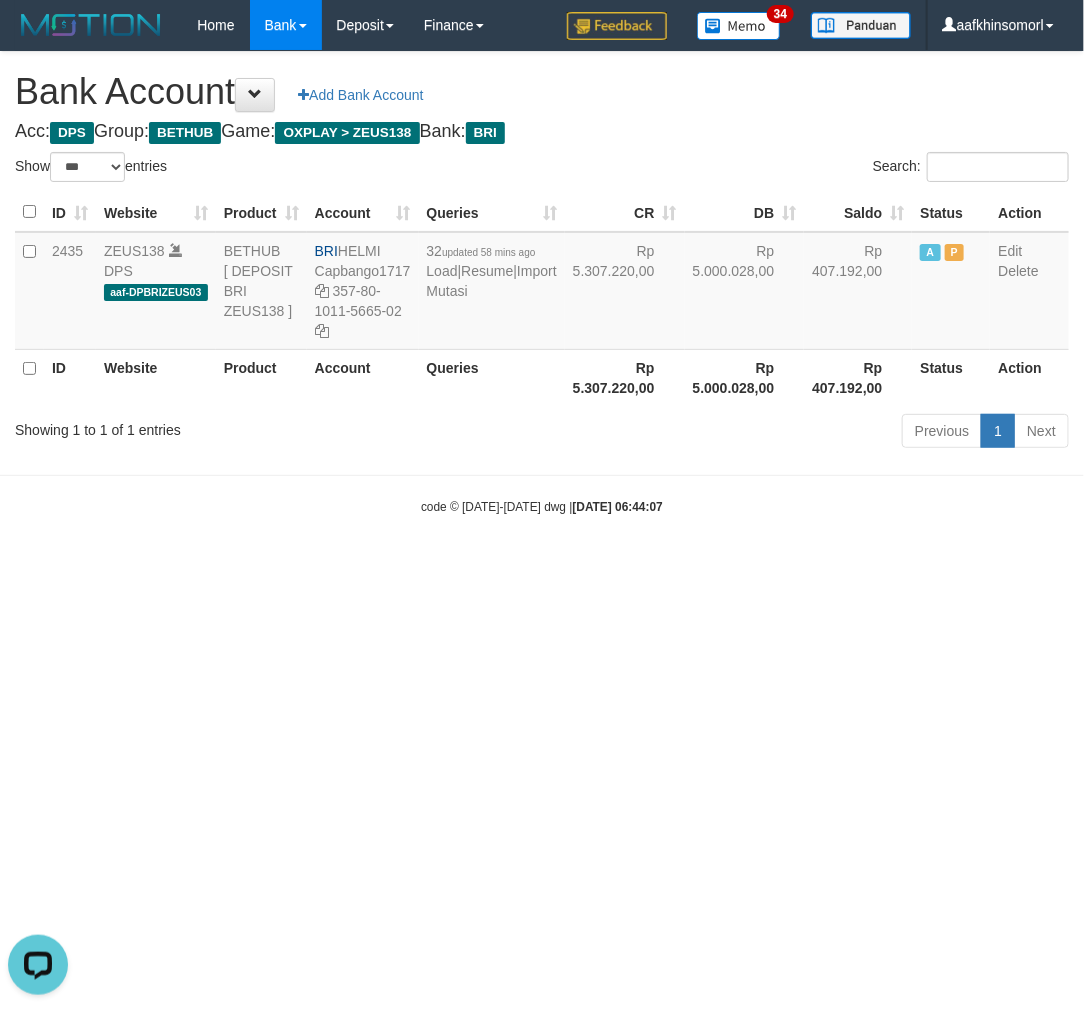 click on "Toggle navigation
Home
Bank
Account List
Load
By Website
Group
[OXPLAY]													ZEUS138
By Load Group (DPS)" at bounding box center (542, 283) 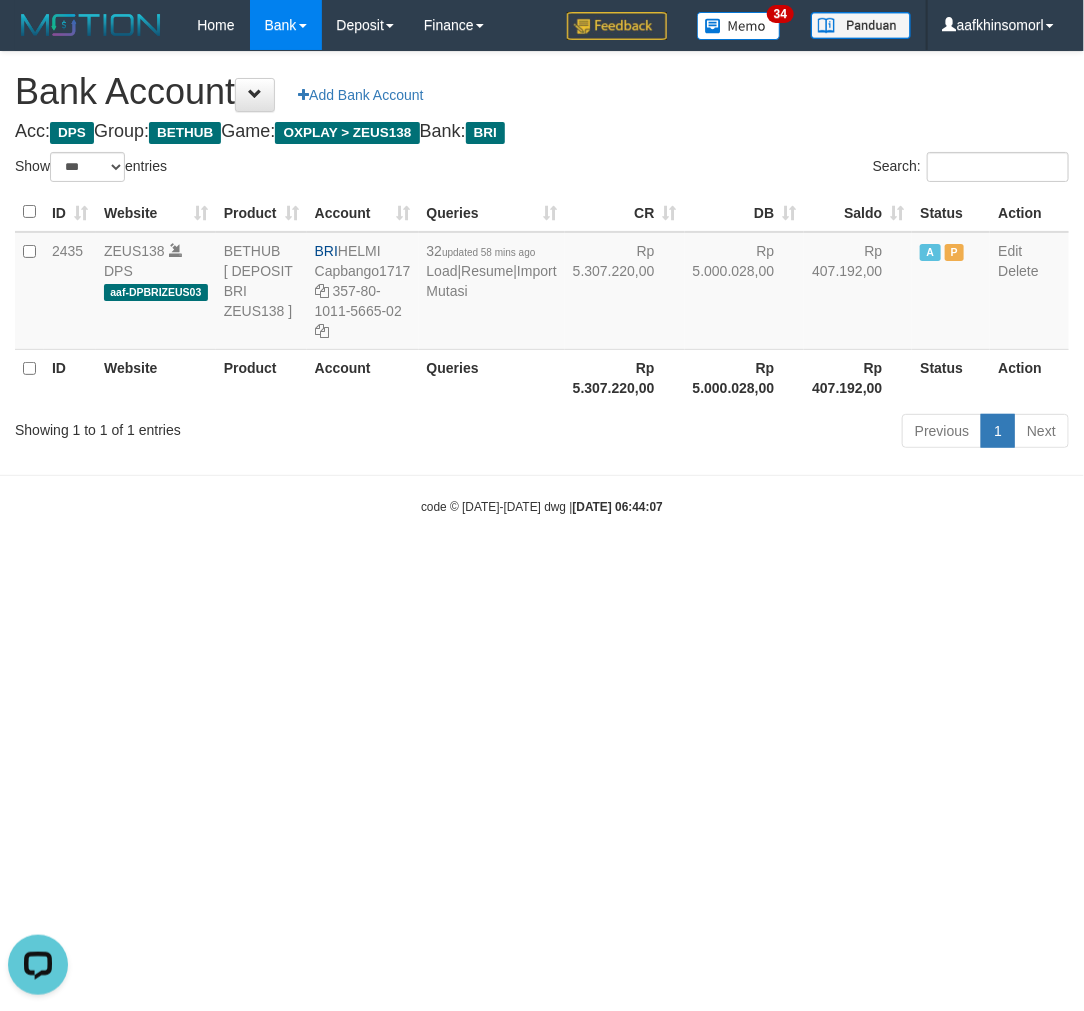 click on "Toggle navigation
Home
Bank
Account List
Load
By Website
Group
[OXPLAY]													ZEUS138
By Load Group (DPS)" at bounding box center (542, 283) 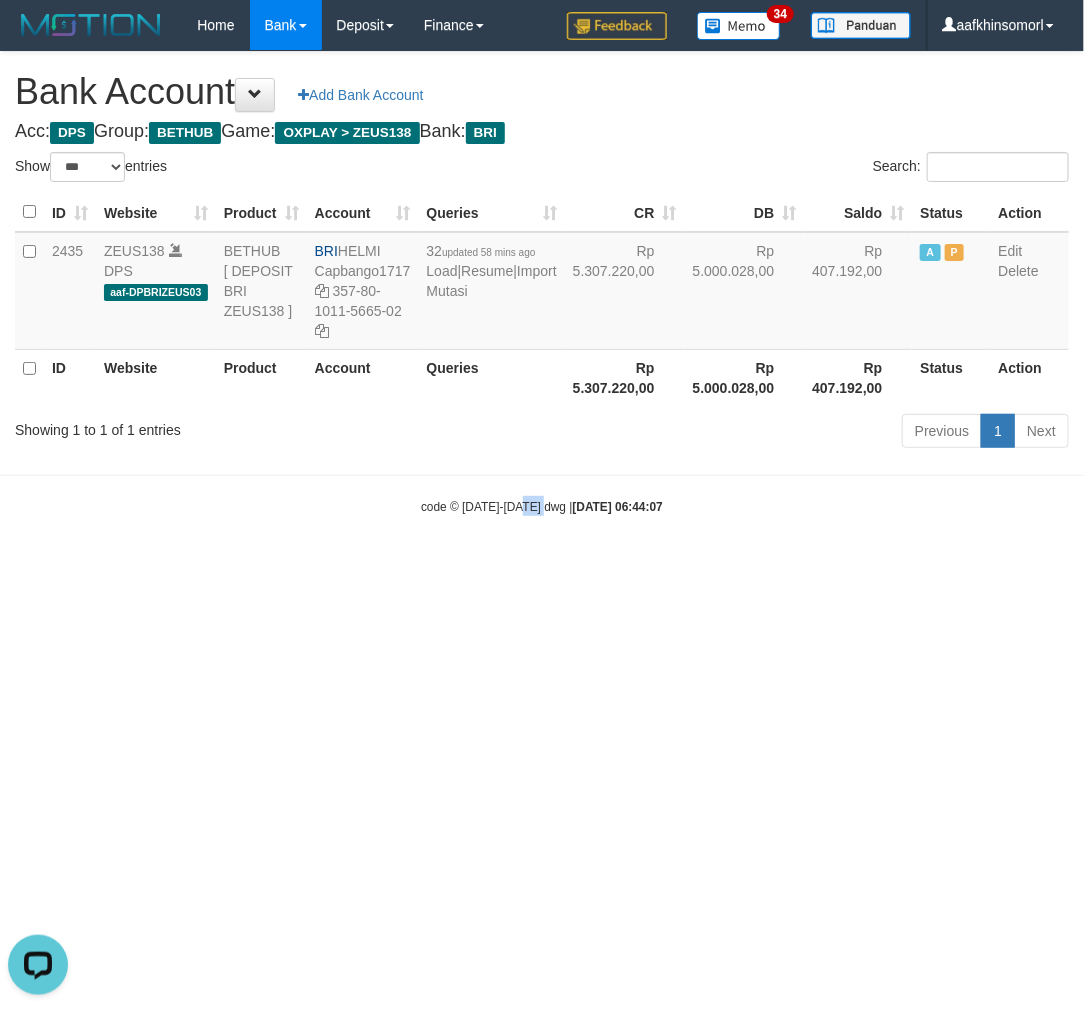 click on "Toggle navigation
Home
Bank
Account List
Load
By Website
Group
[OXPLAY]													ZEUS138
By Load Group (DPS)" at bounding box center [542, 283] 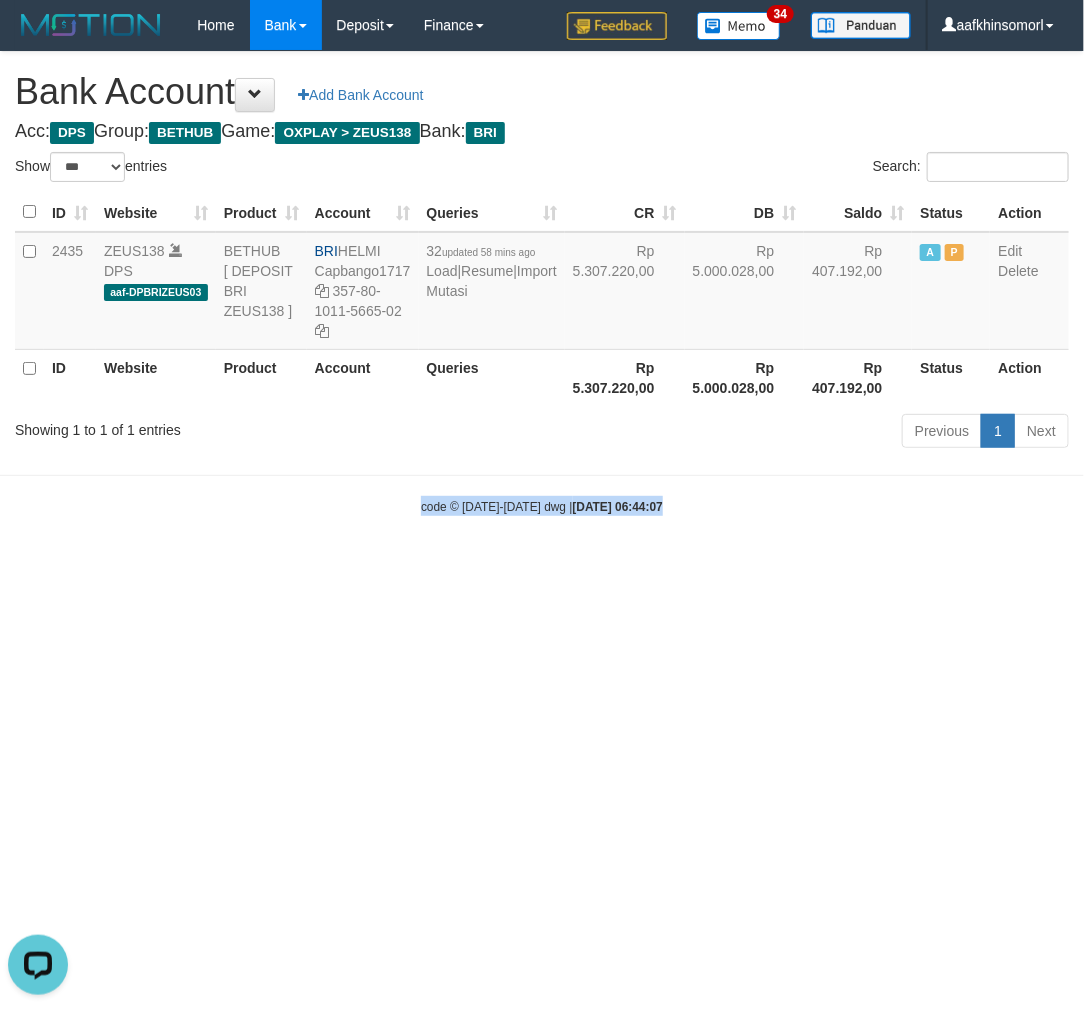 click on "Toggle navigation
Home
Bank
Account List
Load
By Website
Group
[OXPLAY]													ZEUS138
By Load Group (DPS)" at bounding box center (542, 283) 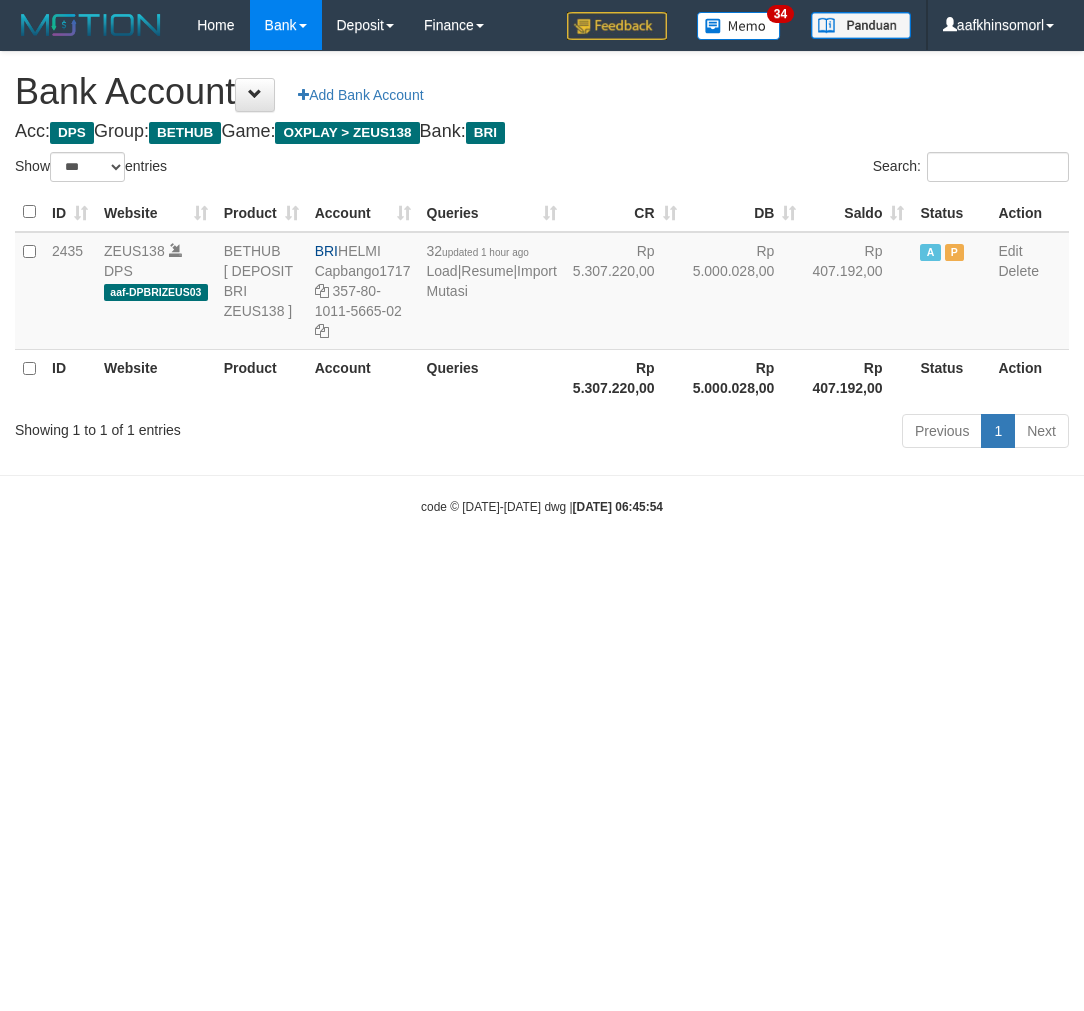 select on "***" 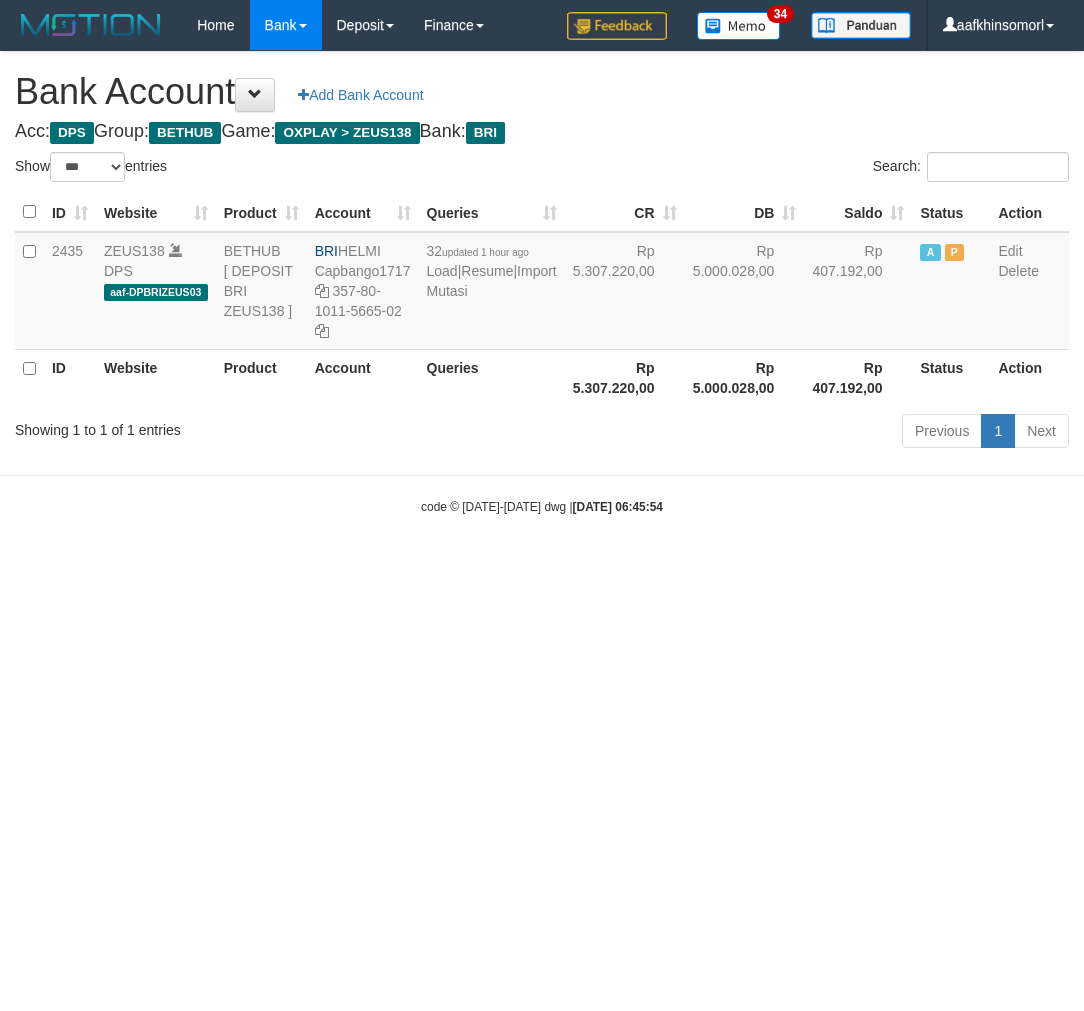 scroll, scrollTop: 0, scrollLeft: 0, axis: both 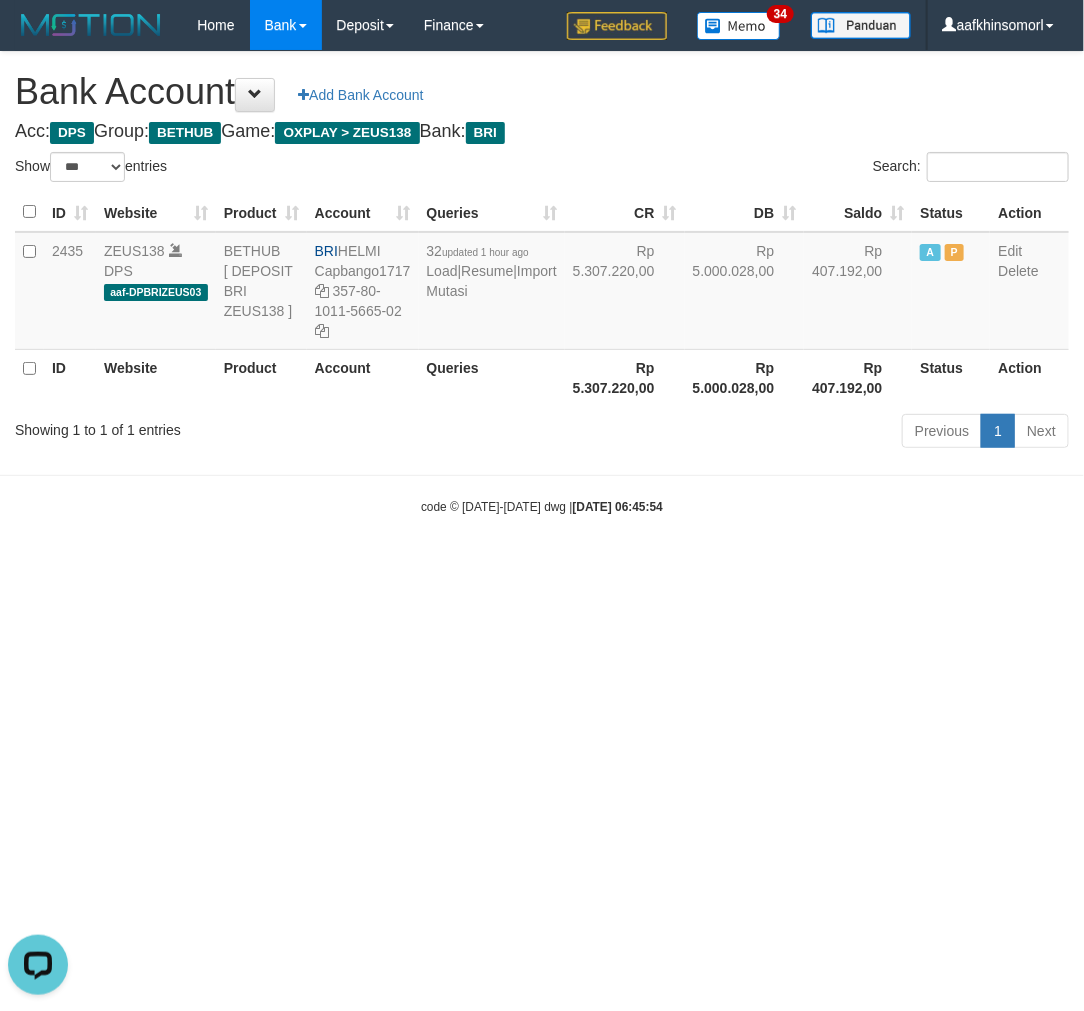 click on "Toggle navigation
Home
Bank
Account List
Load
By Website
Group
[OXPLAY]													ZEUS138
By Load Group (DPS)" at bounding box center (542, 283) 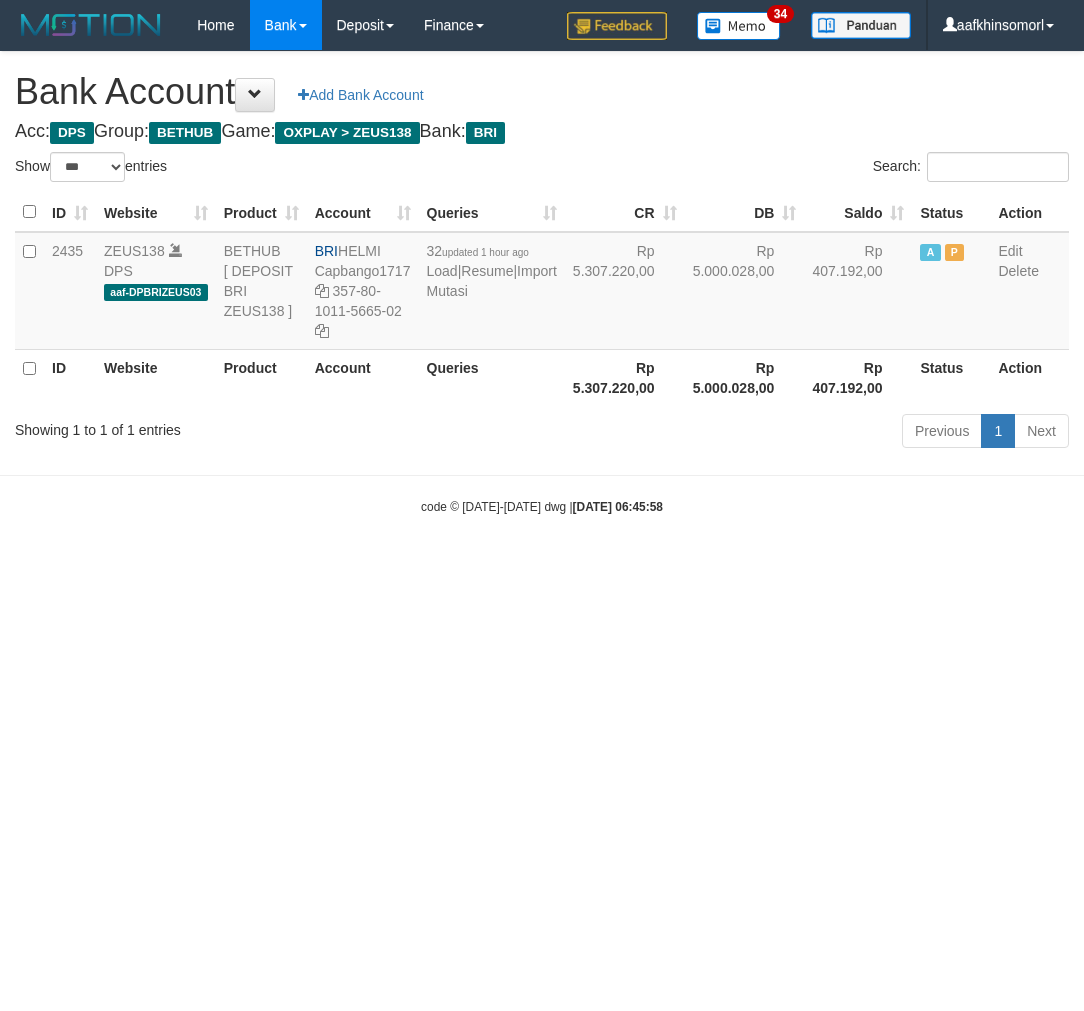 select on "***" 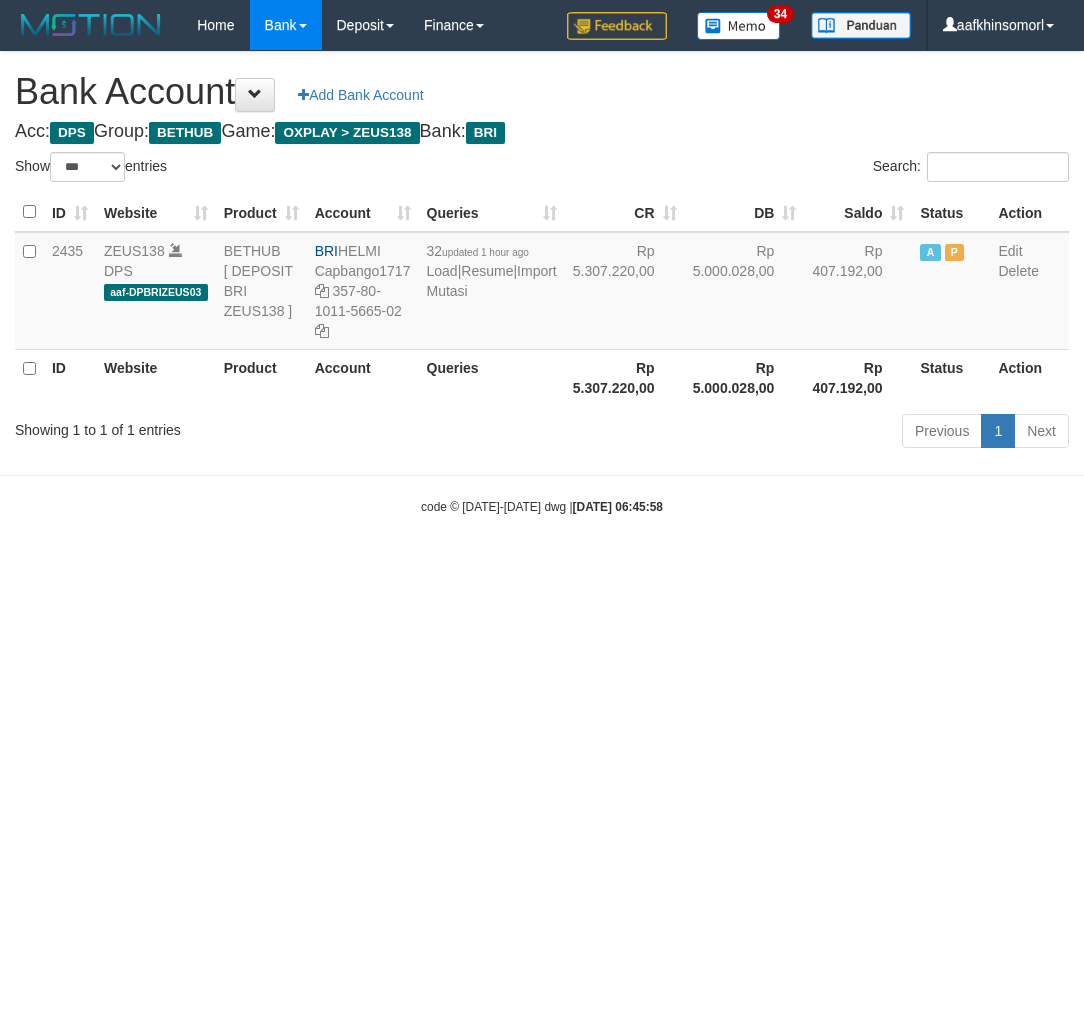 click on "Toggle navigation
Home
Bank
Account List
Load
By Website
Group
[OXPLAY]													ZEUS138
By Load Group (DPS)" at bounding box center [542, 283] 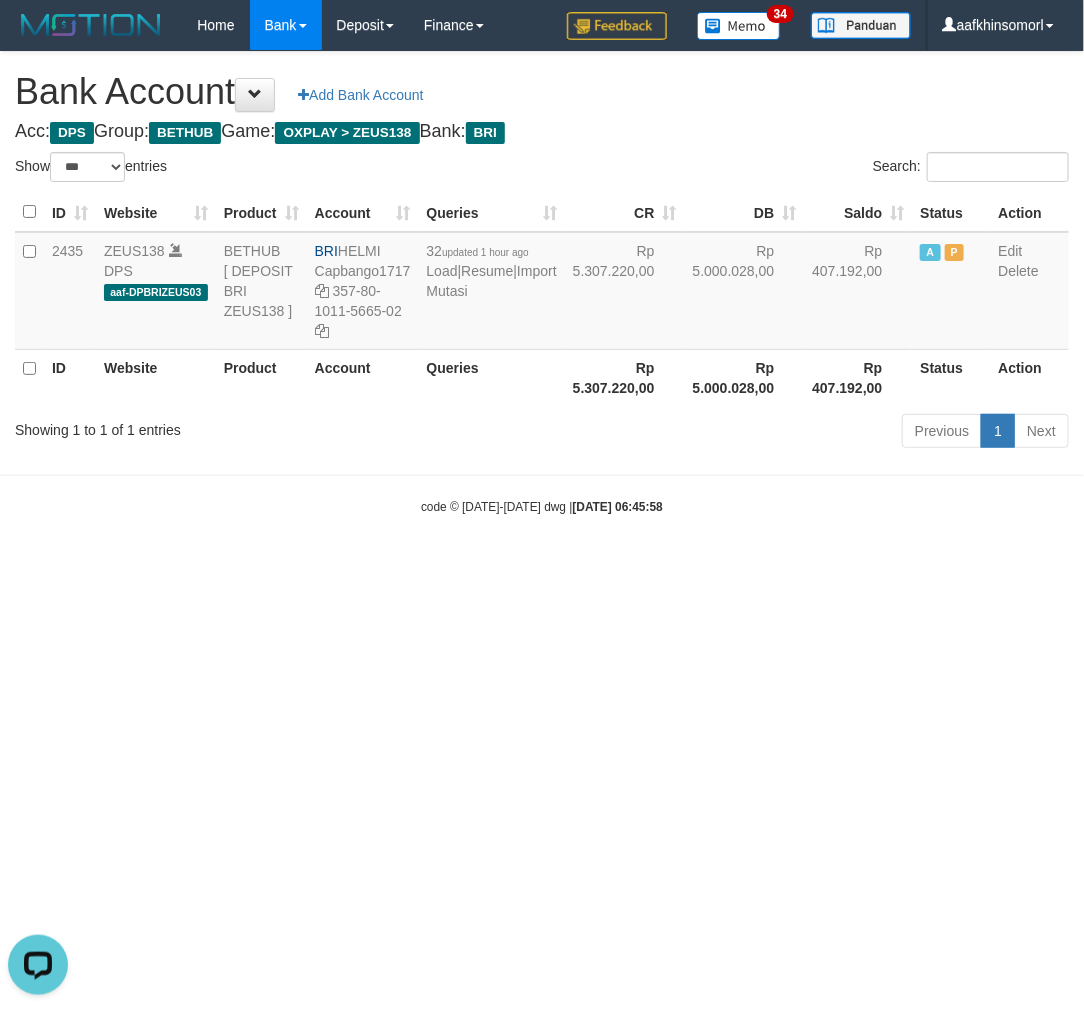 scroll, scrollTop: 0, scrollLeft: 0, axis: both 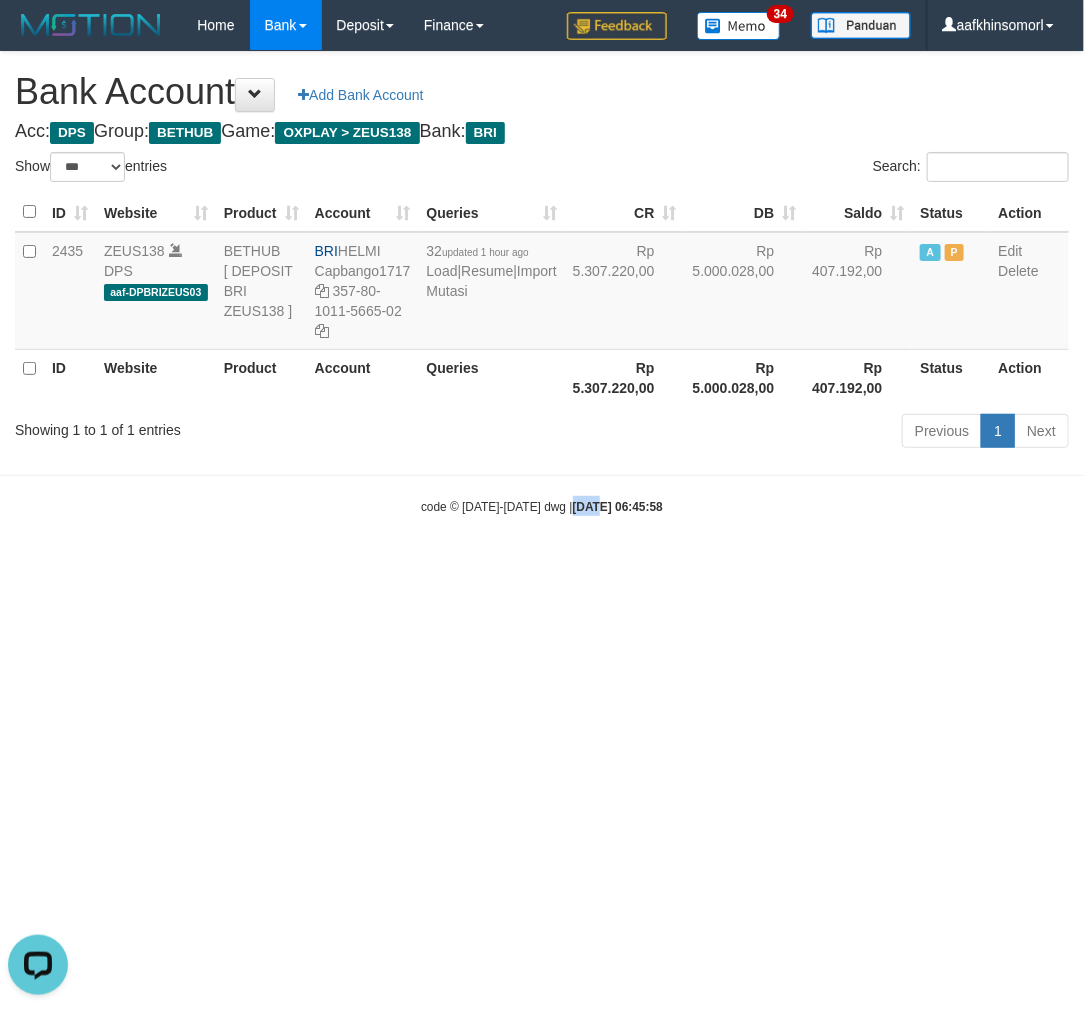 click on "Toggle navigation
Home
Bank
Account List
Load
By Website
Group
[OXPLAY]													ZEUS138
By Load Group (DPS)" at bounding box center [542, 283] 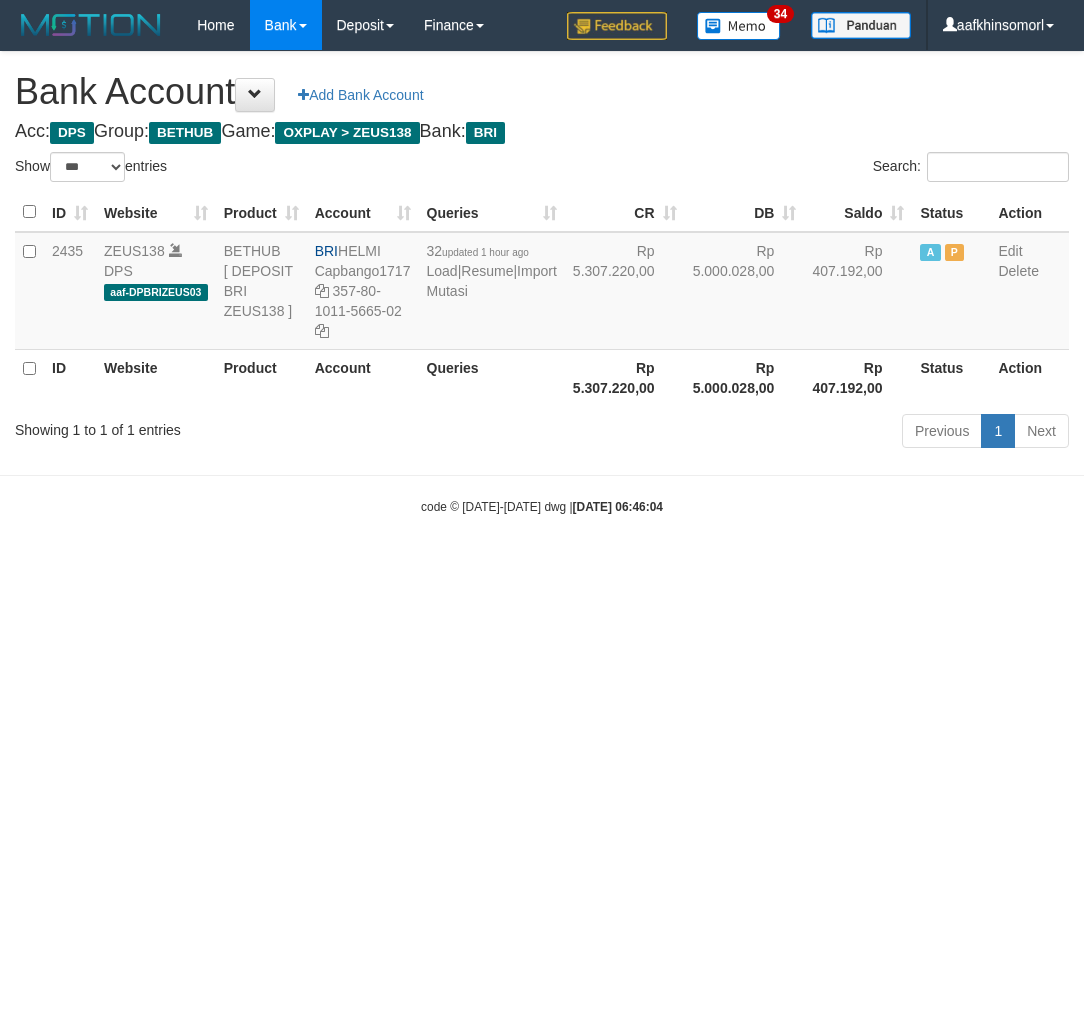 select on "***" 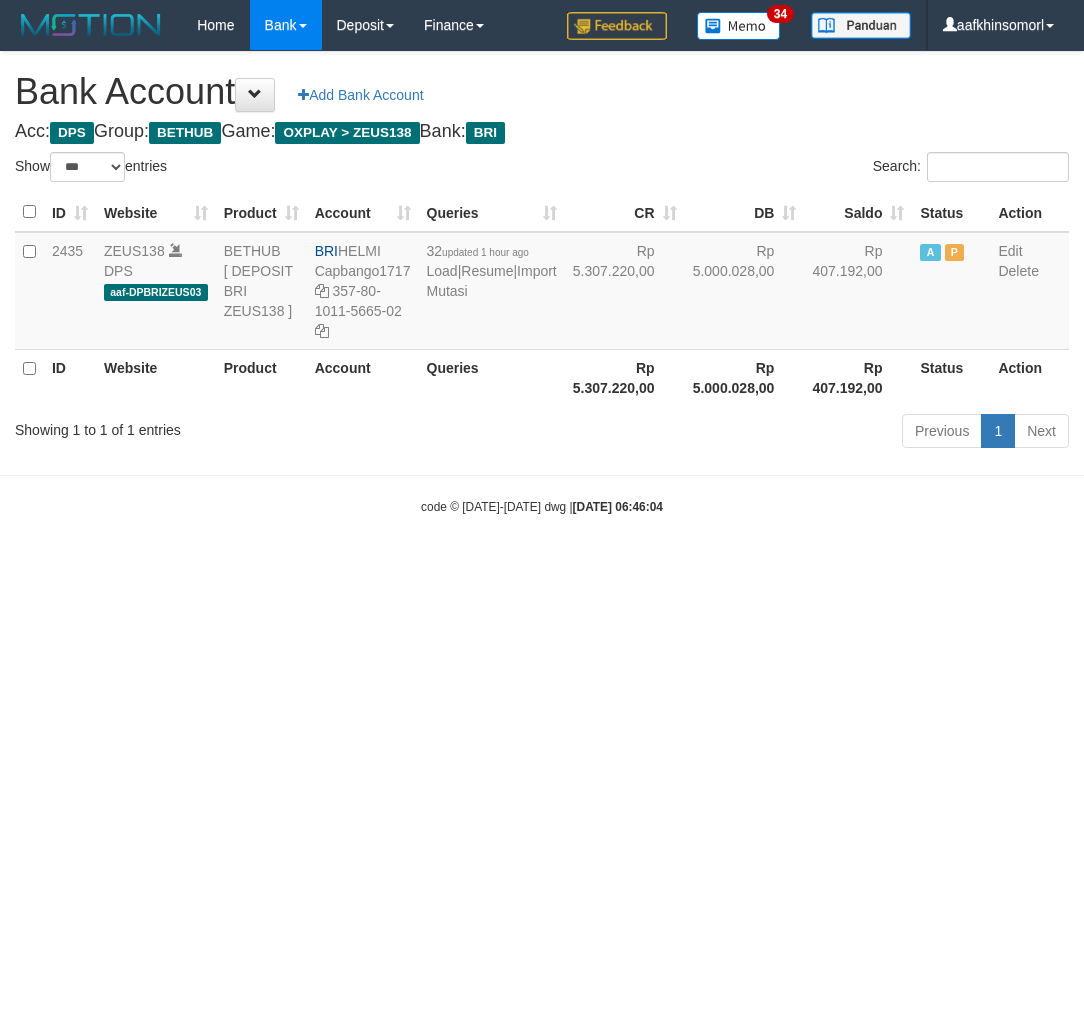 scroll, scrollTop: 0, scrollLeft: 0, axis: both 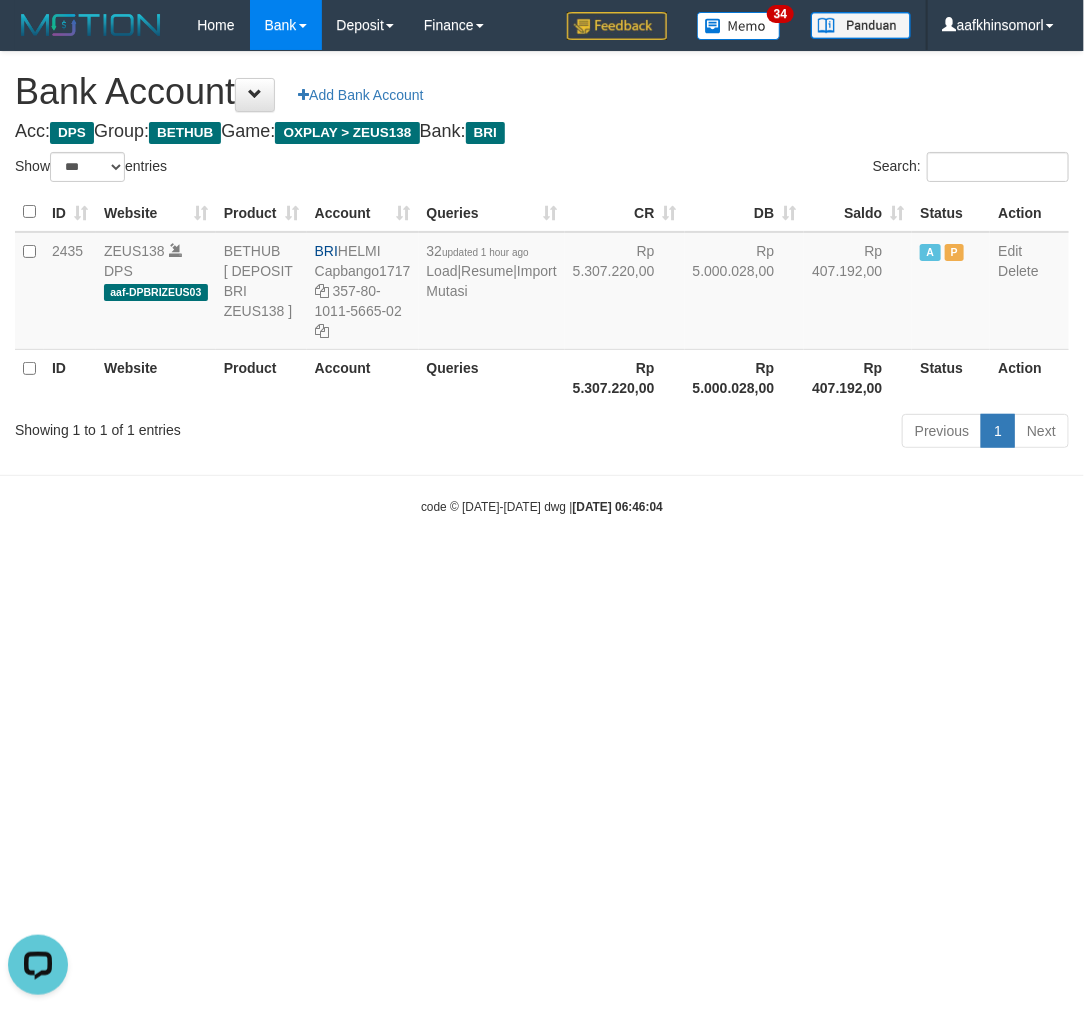 click on "Toggle navigation
Home
Bank
Account List
Load
By Website
Group
[OXPLAY]													ZEUS138
By Load Group (DPS)" at bounding box center [542, 283] 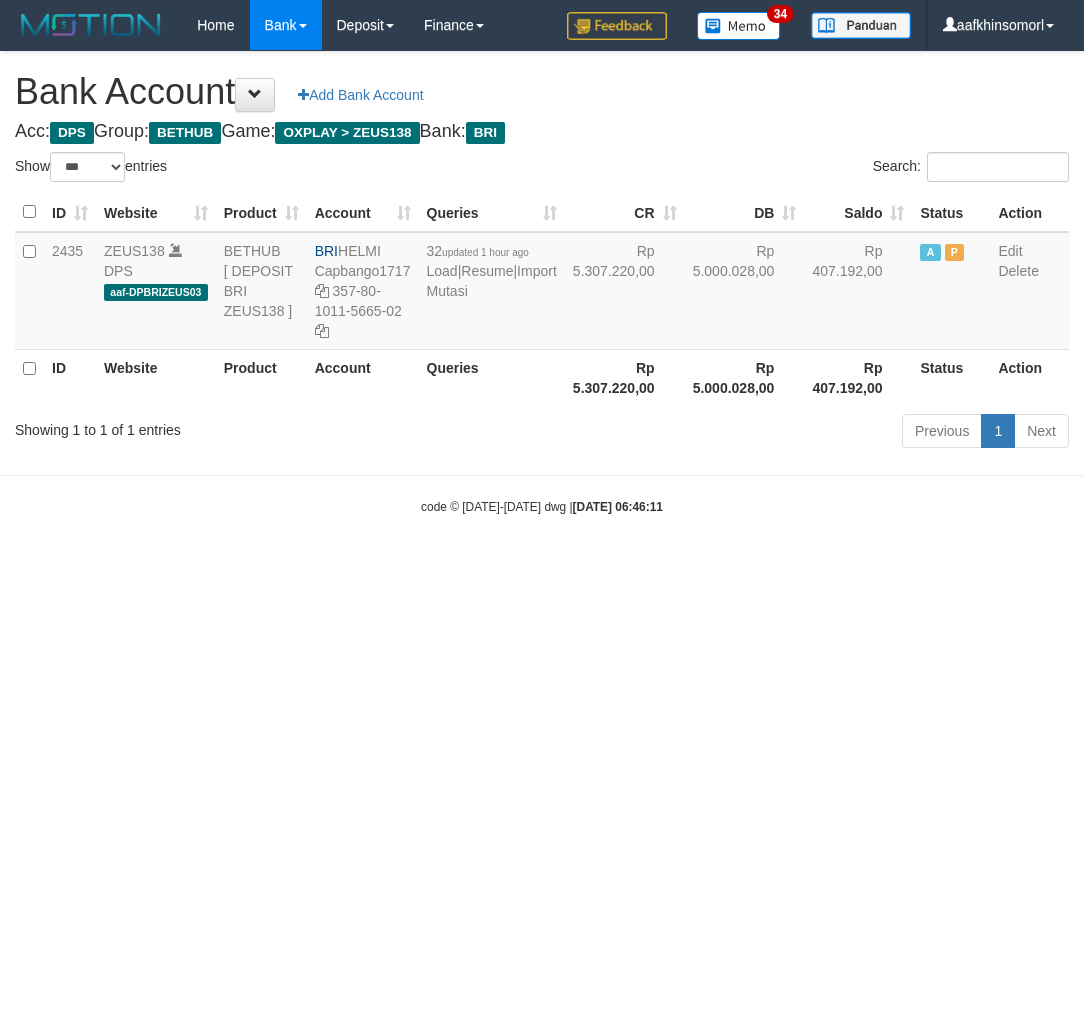 select on "***" 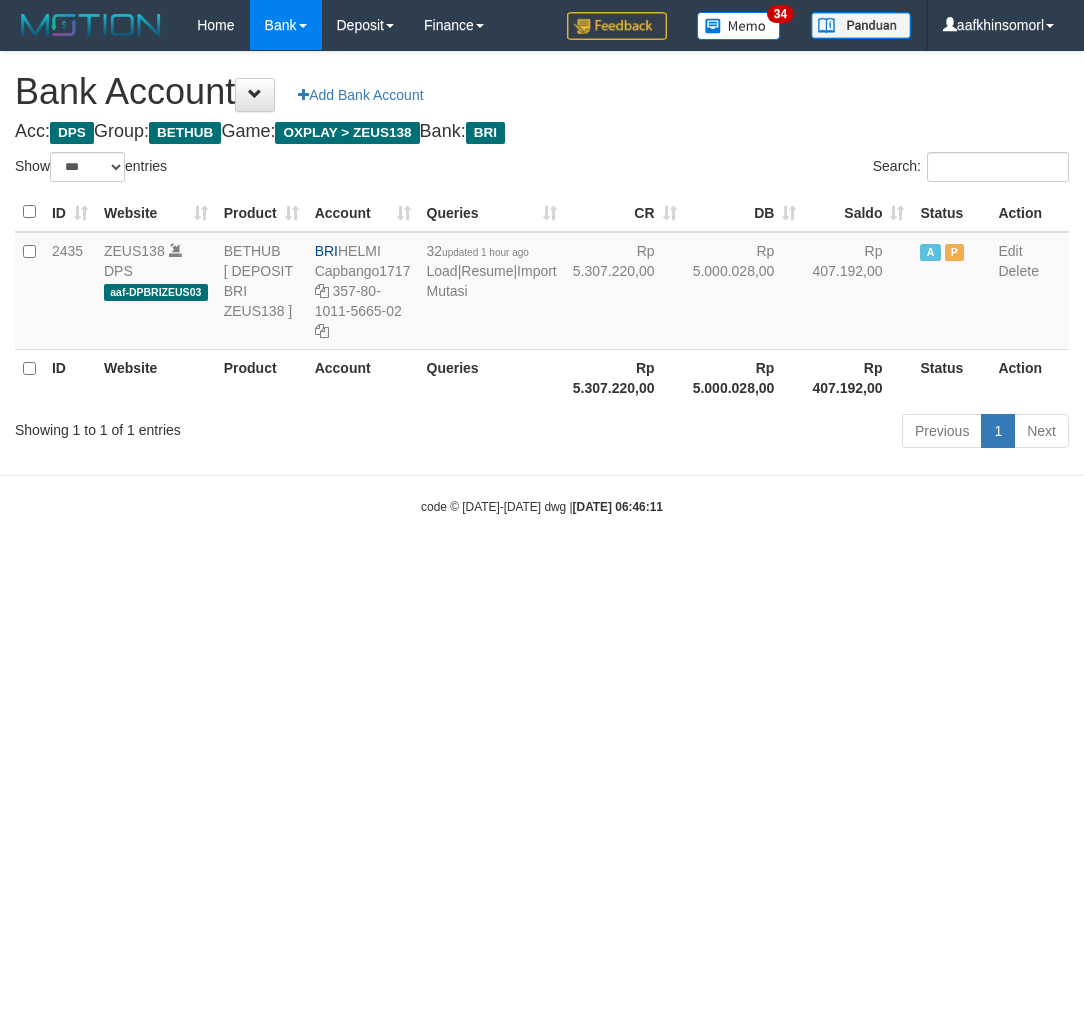 scroll, scrollTop: 0, scrollLeft: 0, axis: both 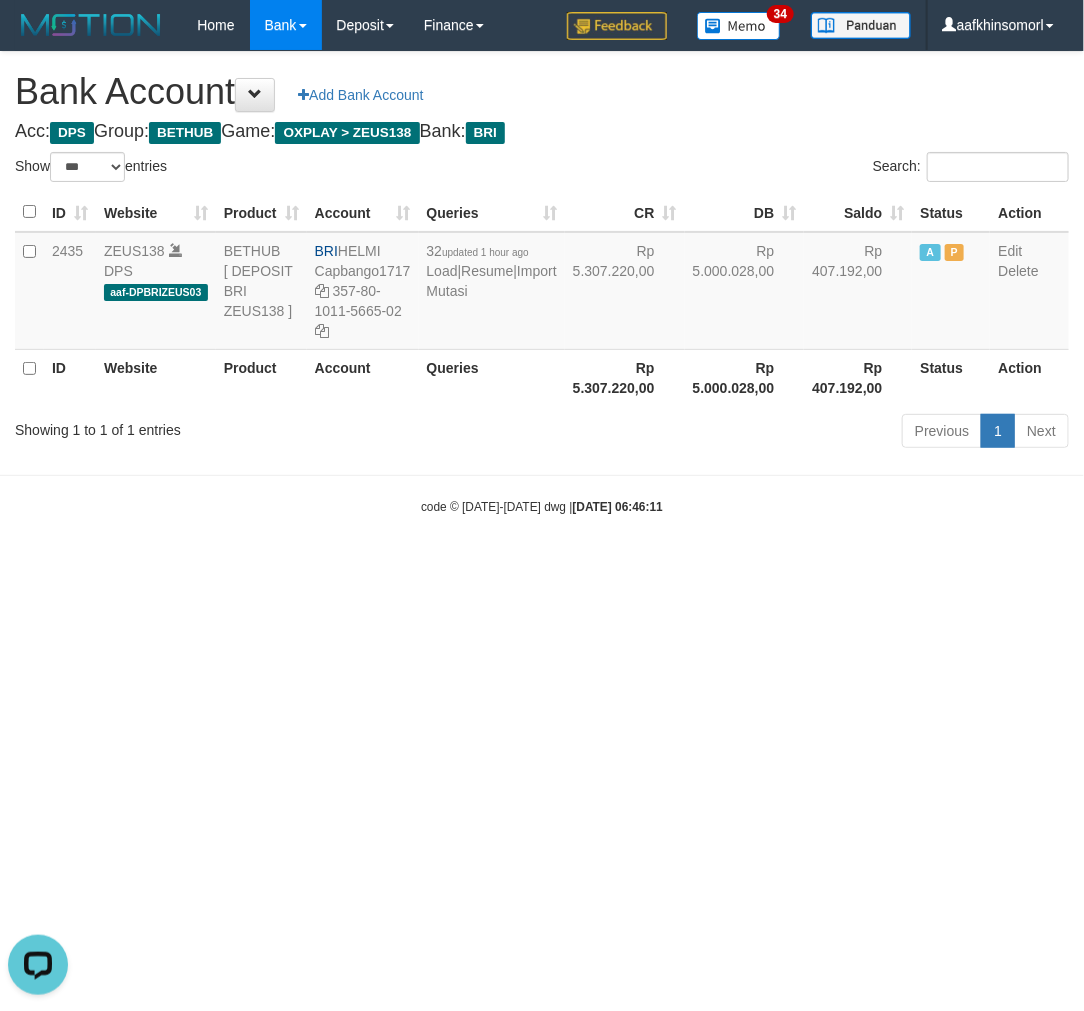 click on "Toggle navigation
Home
Bank
Account List
Load
By Website
Group
[OXPLAY]													ZEUS138
By Load Group (DPS)" at bounding box center [542, 283] 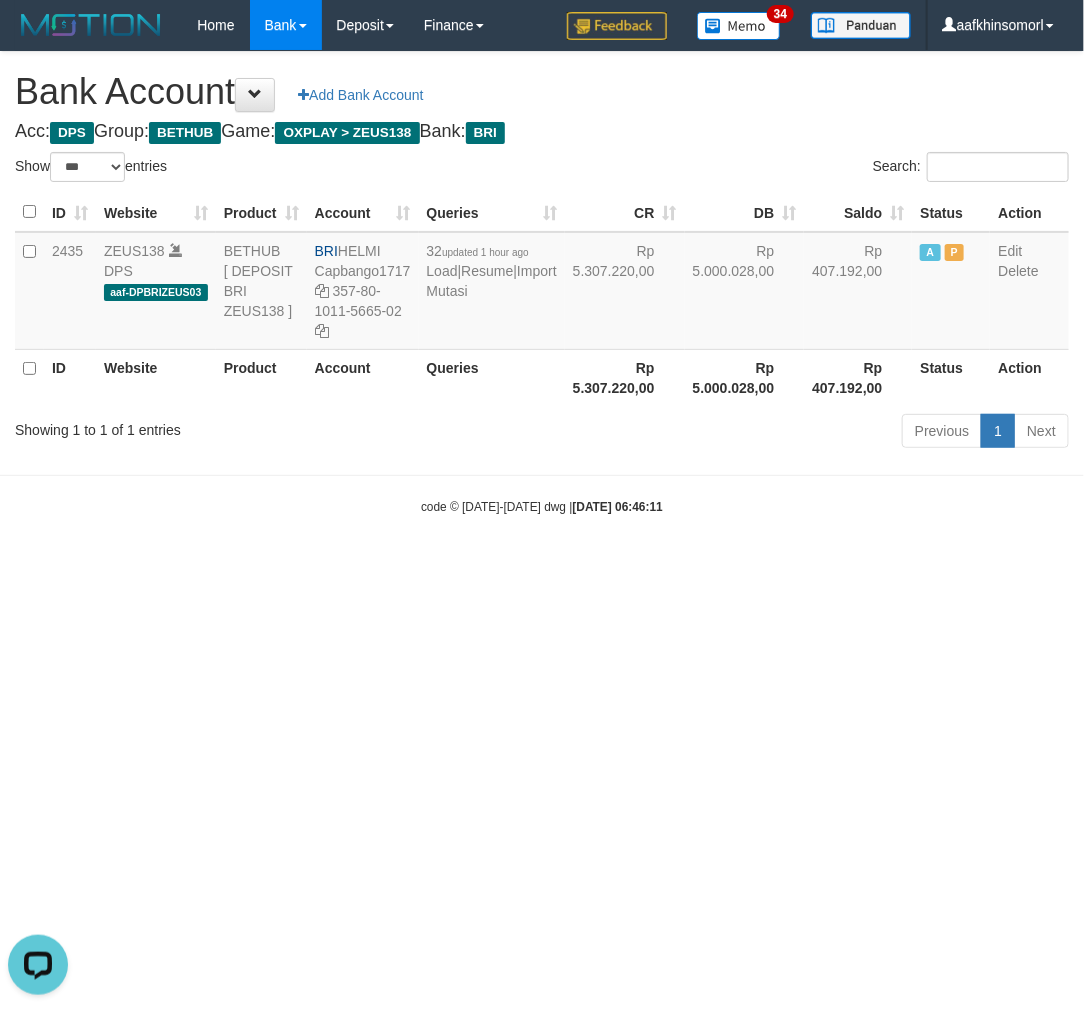 click on "Toggle navigation
Home
Bank
Account List
Load
By Website
Group
[OXPLAY]													ZEUS138
By Load Group (DPS)" at bounding box center (542, 283) 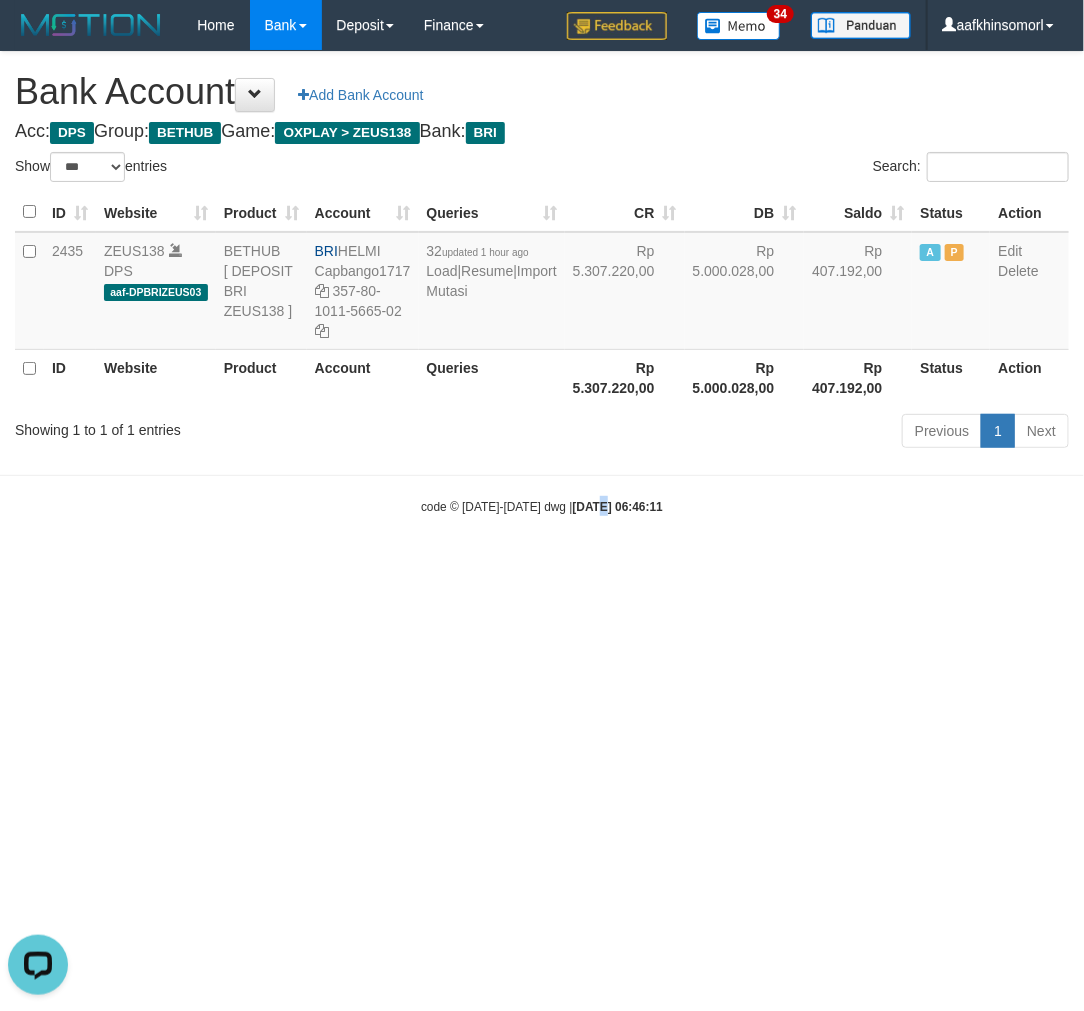 click on "Toggle navigation
Home
Bank
Account List
Load
By Website
Group
[OXPLAY]													ZEUS138
By Load Group (DPS)" at bounding box center [542, 283] 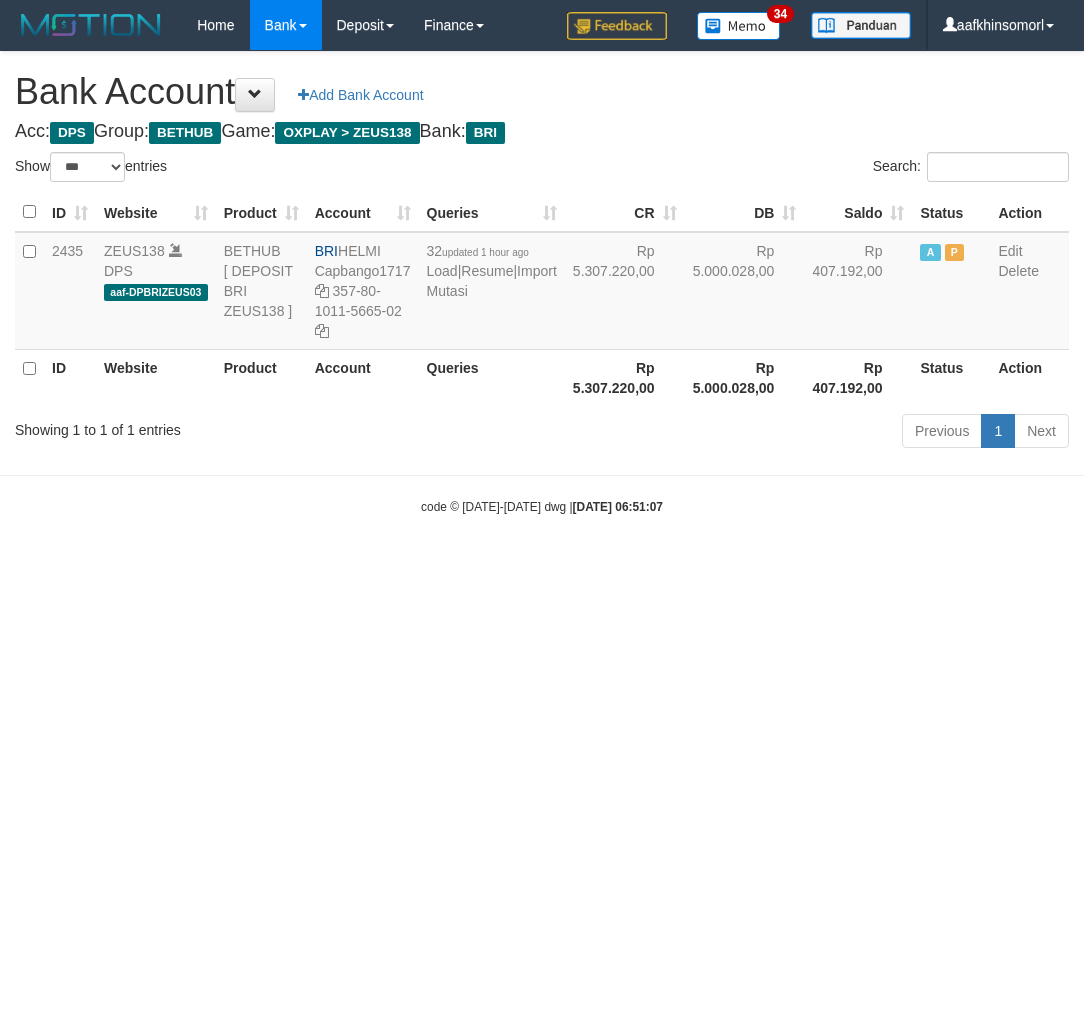 select on "***" 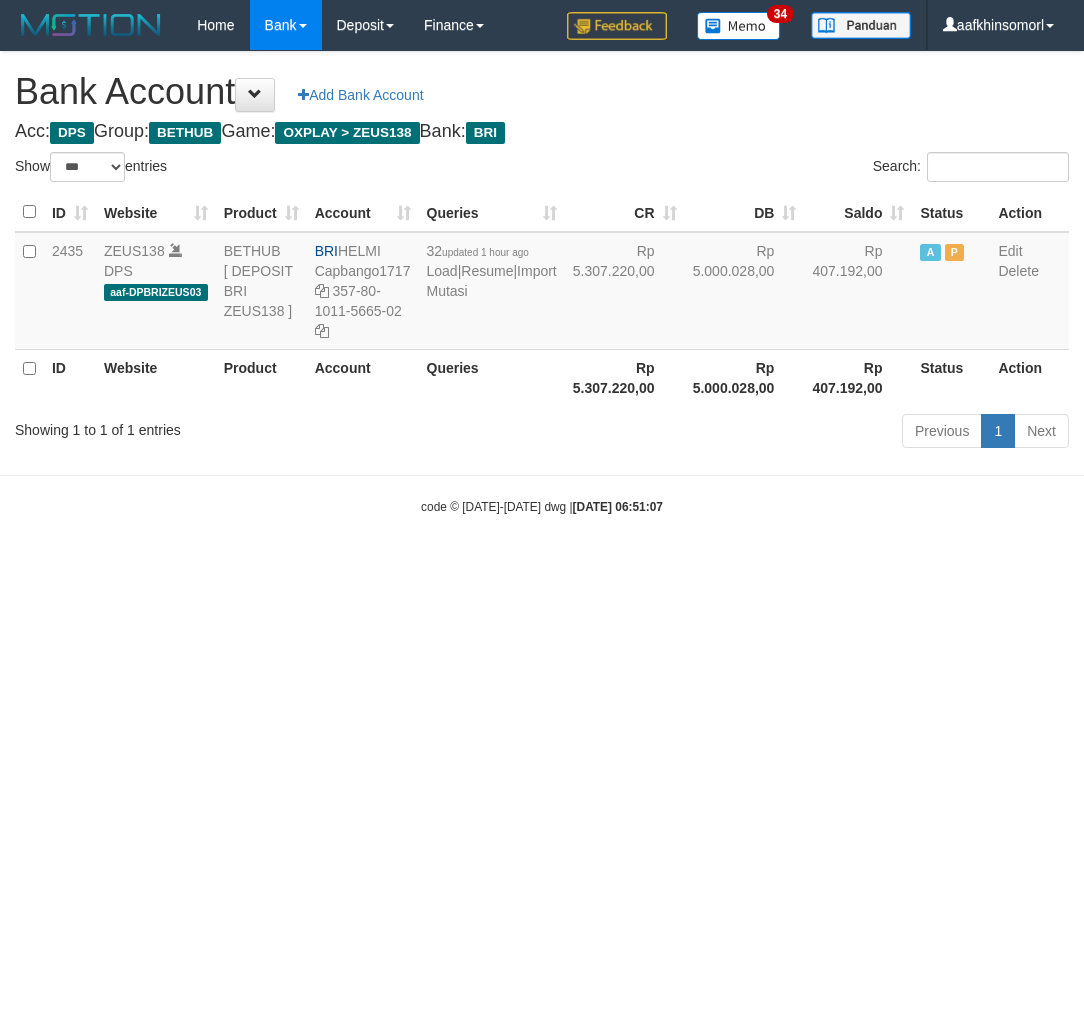 scroll, scrollTop: 0, scrollLeft: 0, axis: both 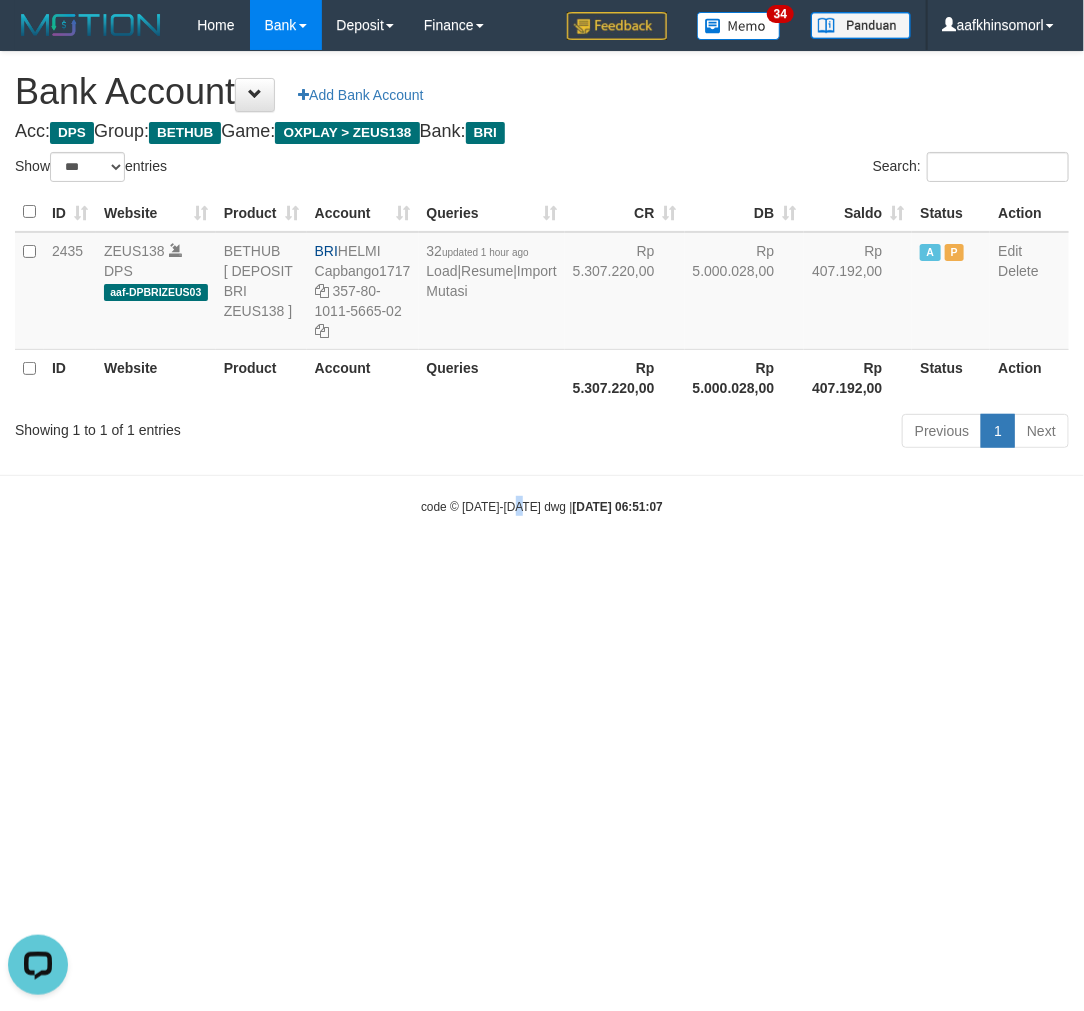 click on "Toggle navigation
Home
Bank
Account List
Load
By Website
Group
[OXPLAY]													ZEUS138
By Load Group (DPS)" at bounding box center (542, 283) 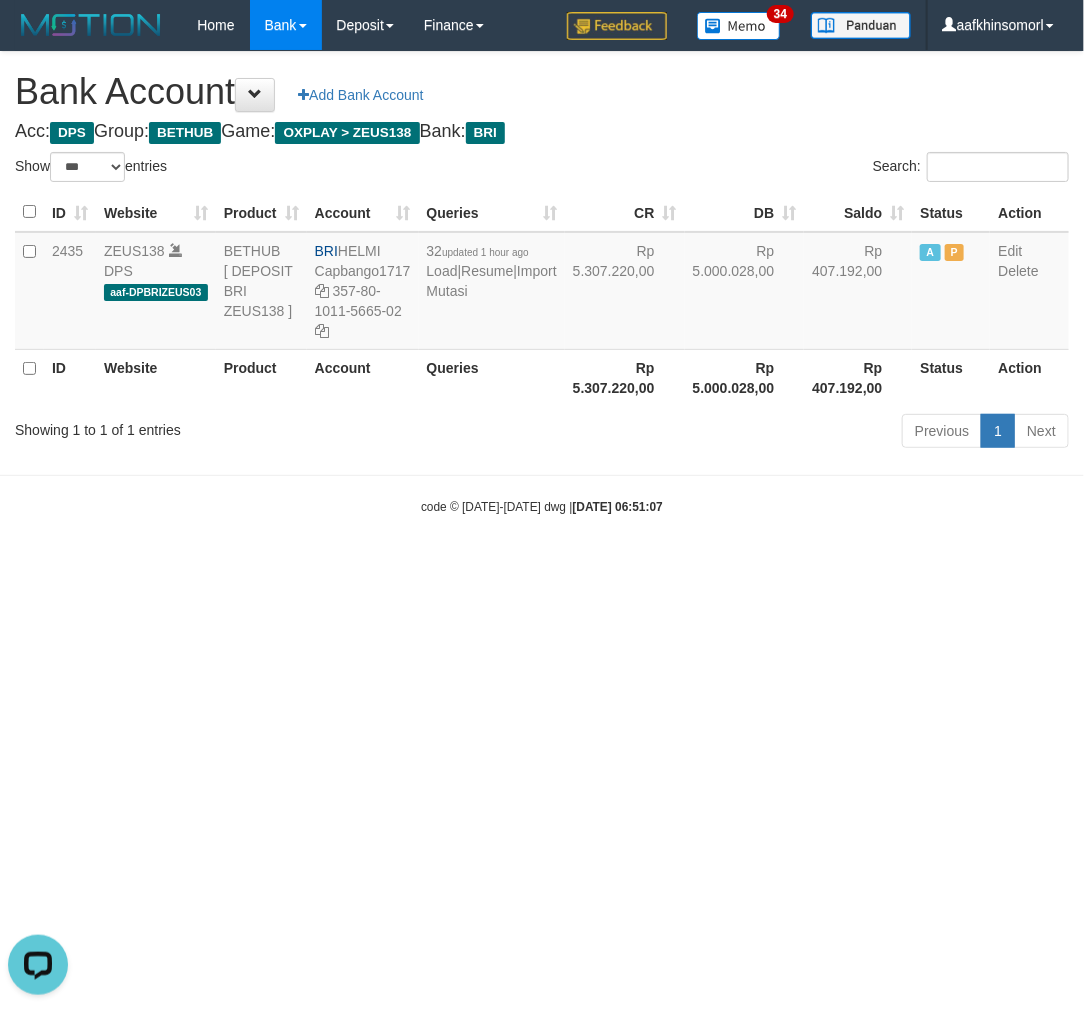 click on "Toggle navigation
Home
Bank
Account List
Load
By Website
Group
[OXPLAY]													ZEUS138
By Load Group (DPS)" at bounding box center [542, 283] 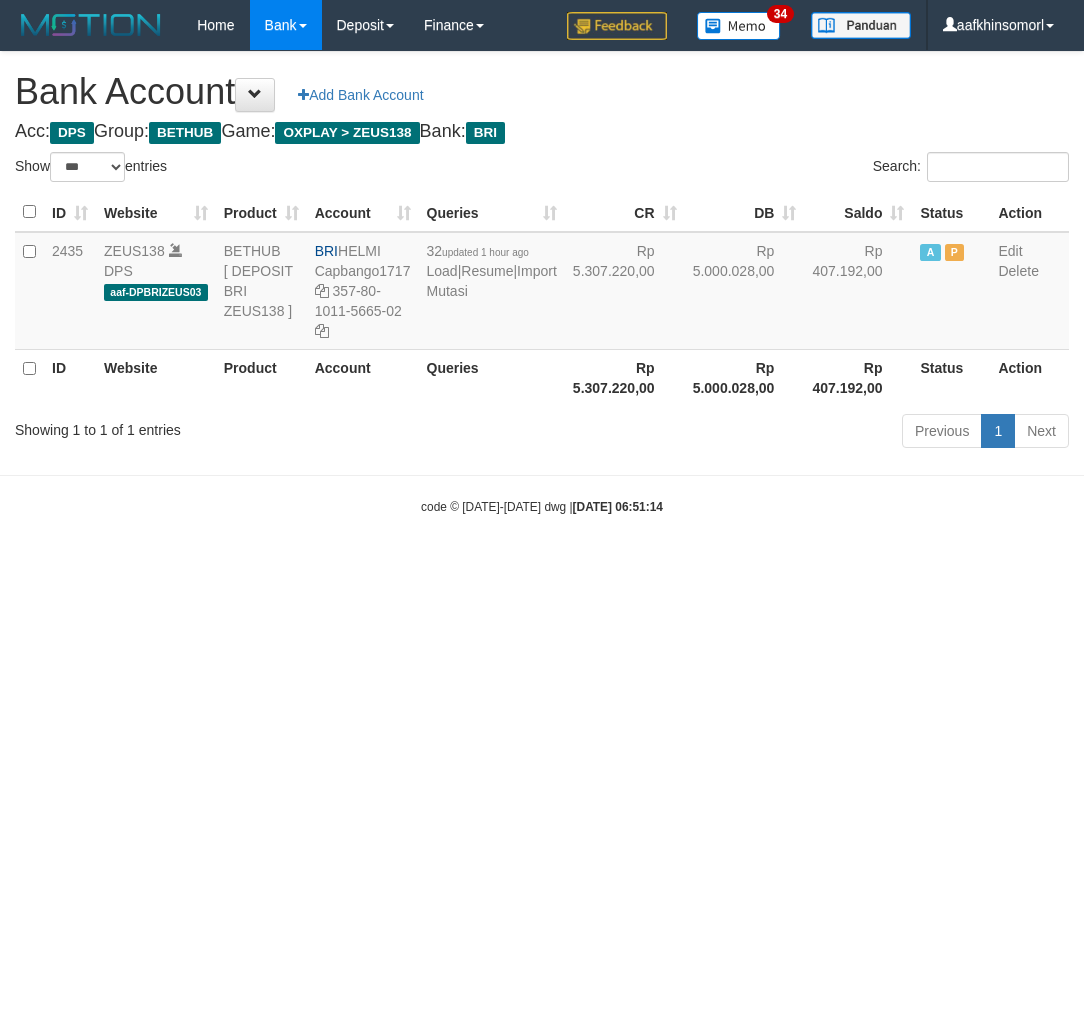 select on "***" 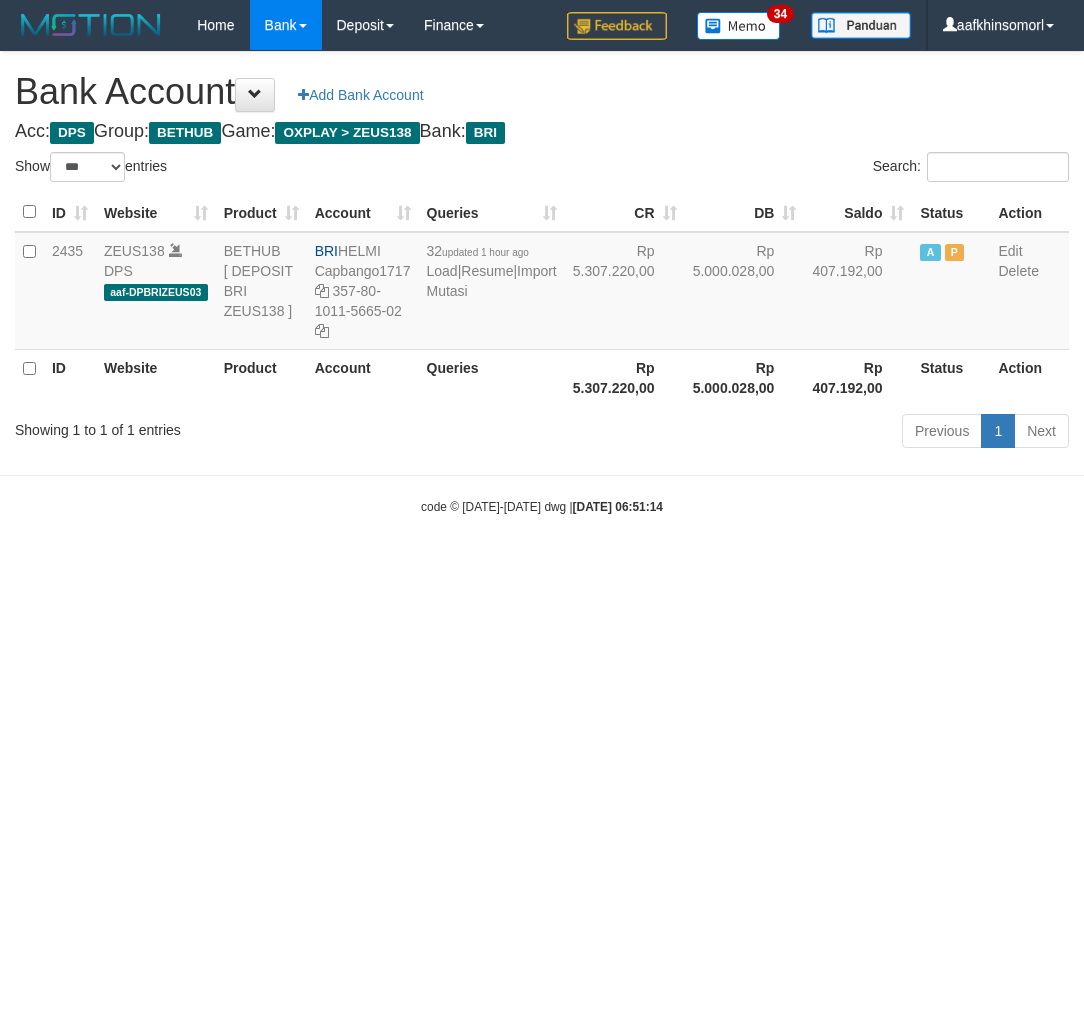 scroll, scrollTop: 0, scrollLeft: 0, axis: both 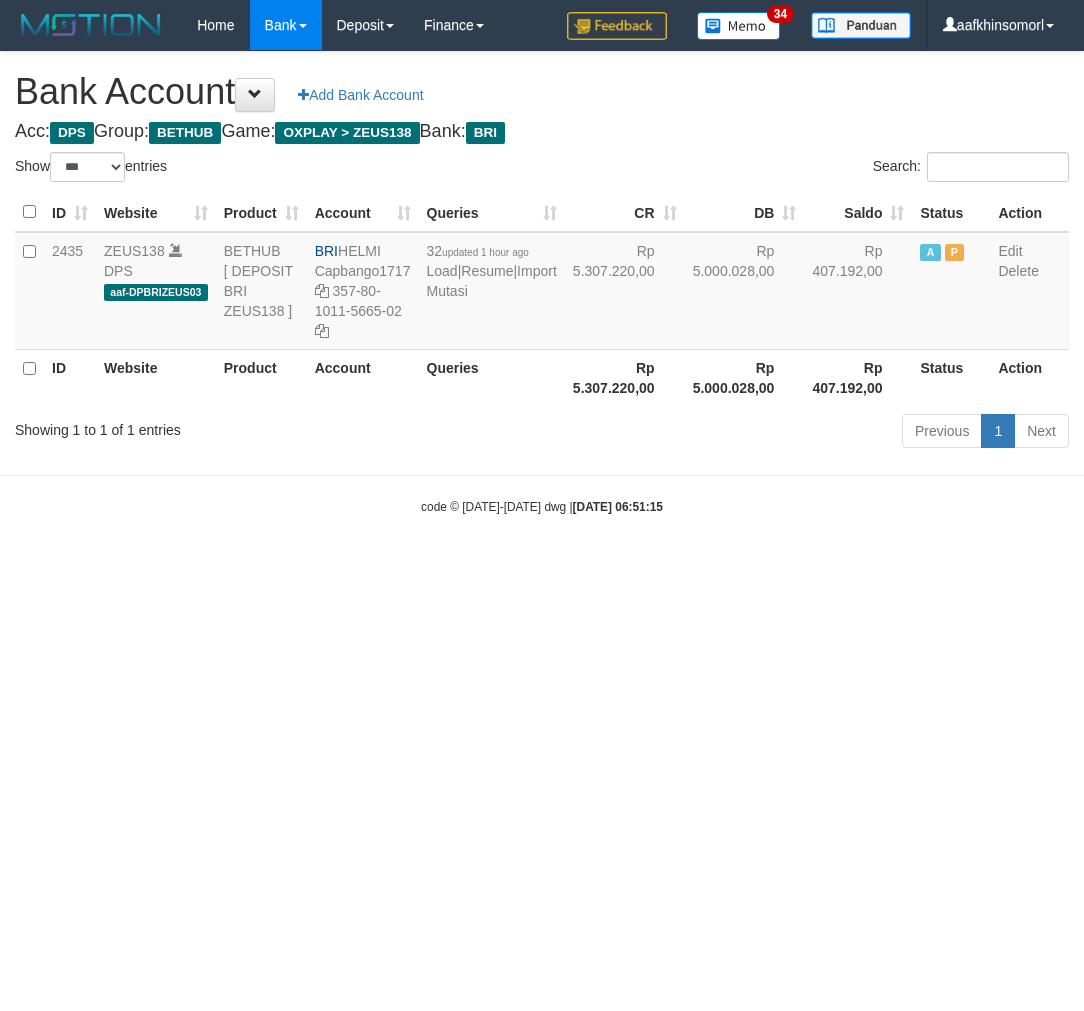 select on "***" 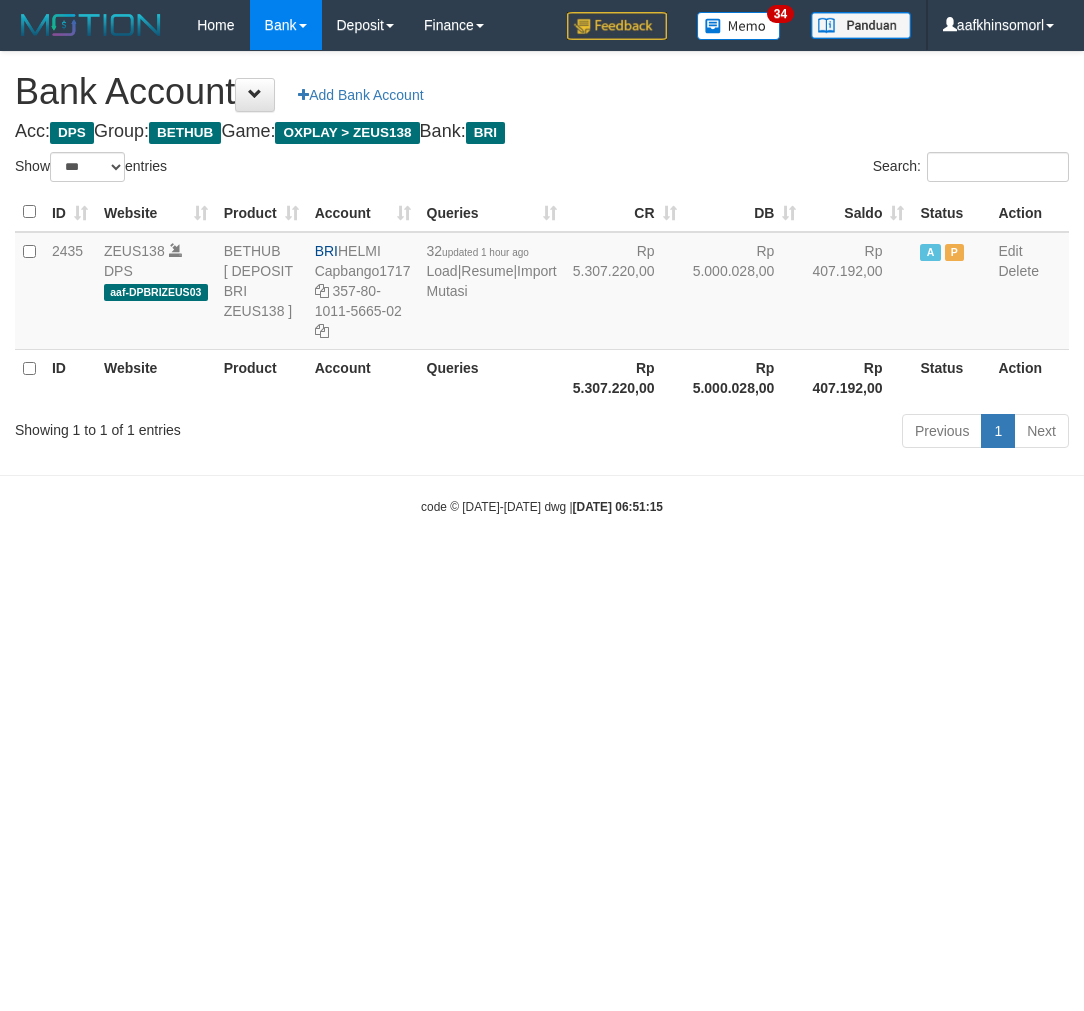 scroll, scrollTop: 0, scrollLeft: 0, axis: both 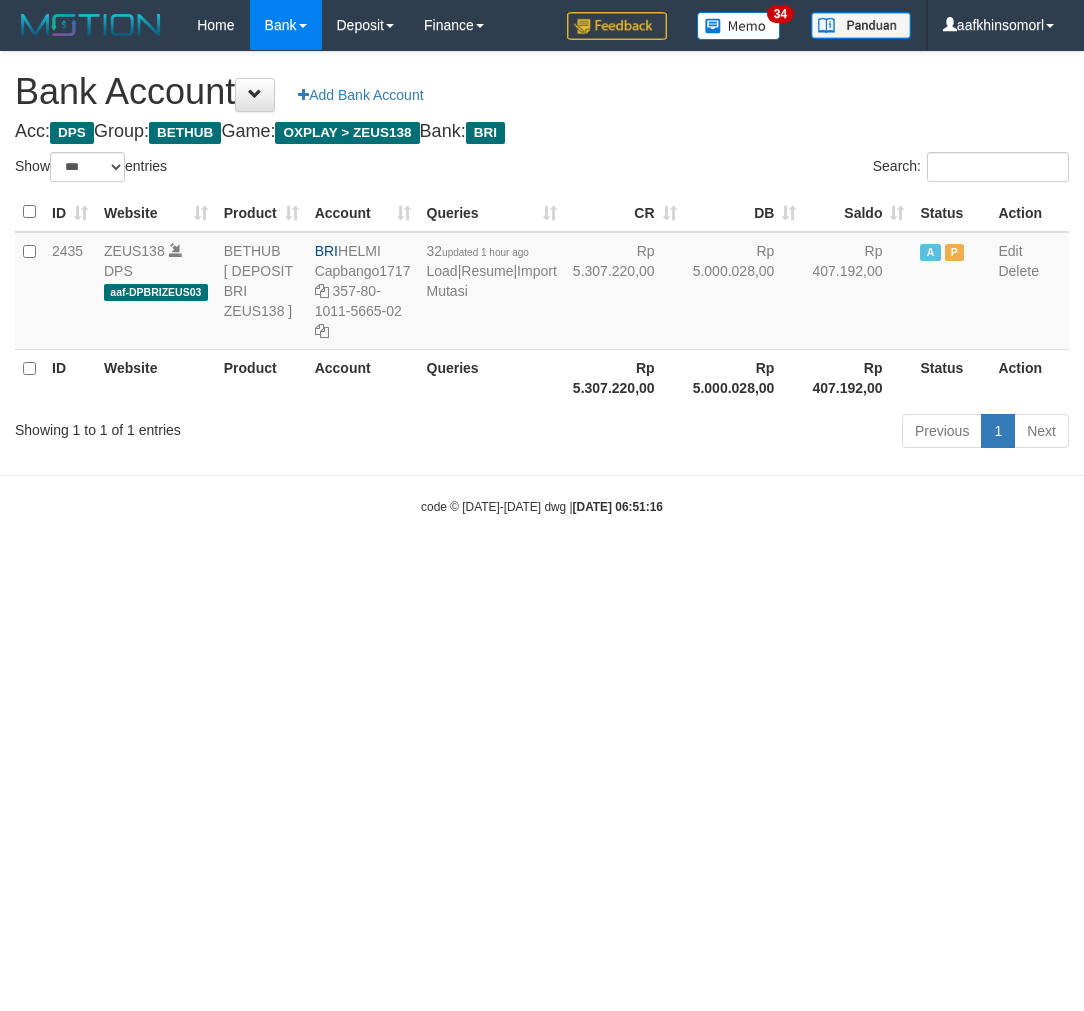 select on "***" 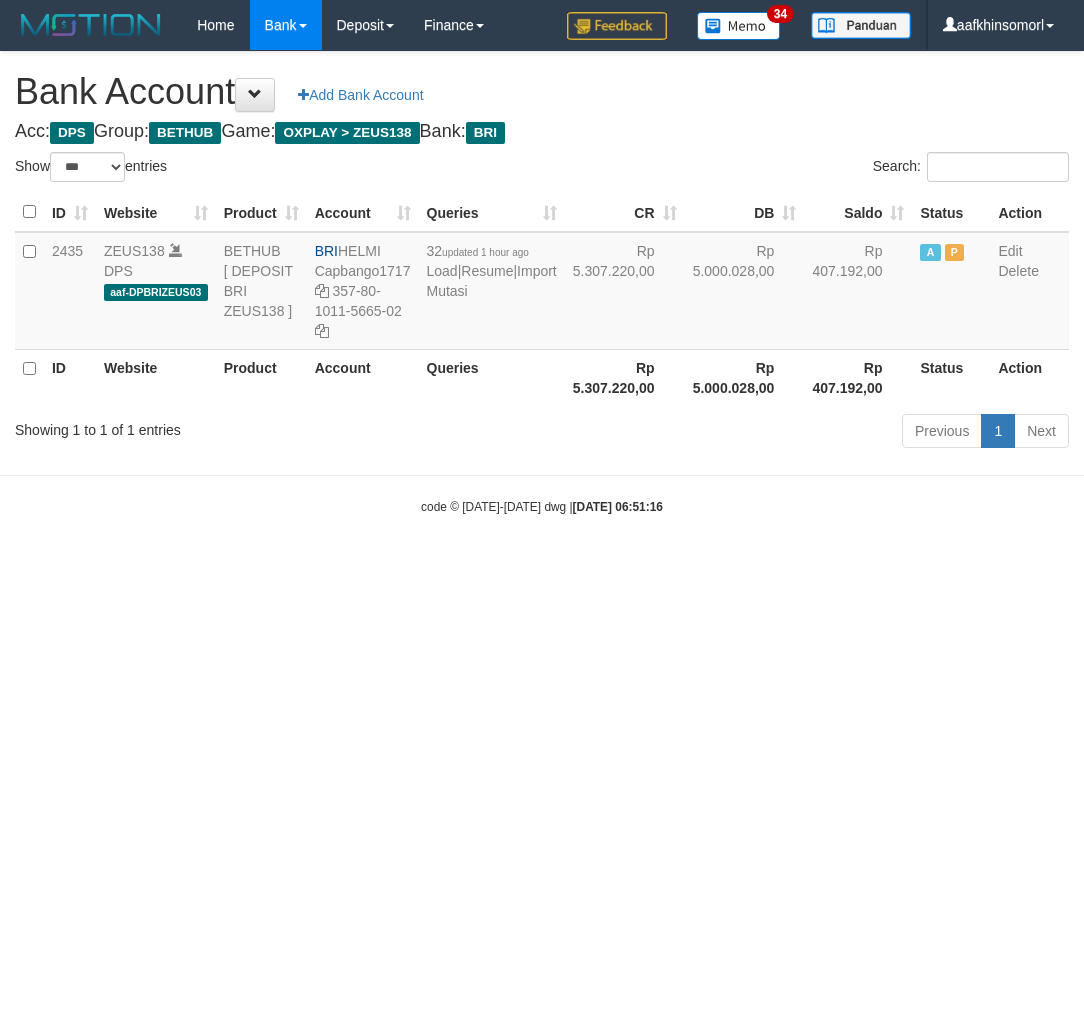 scroll, scrollTop: 0, scrollLeft: 0, axis: both 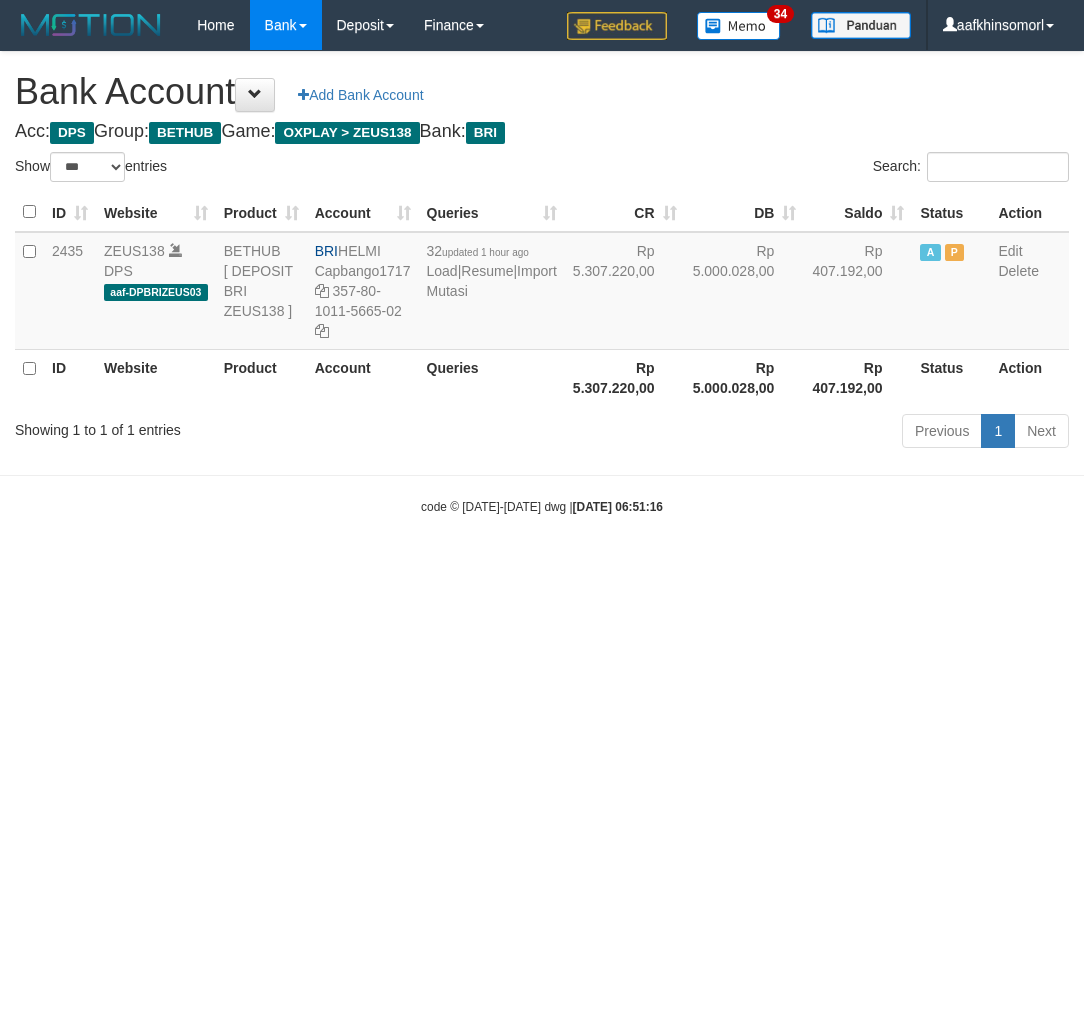 select on "***" 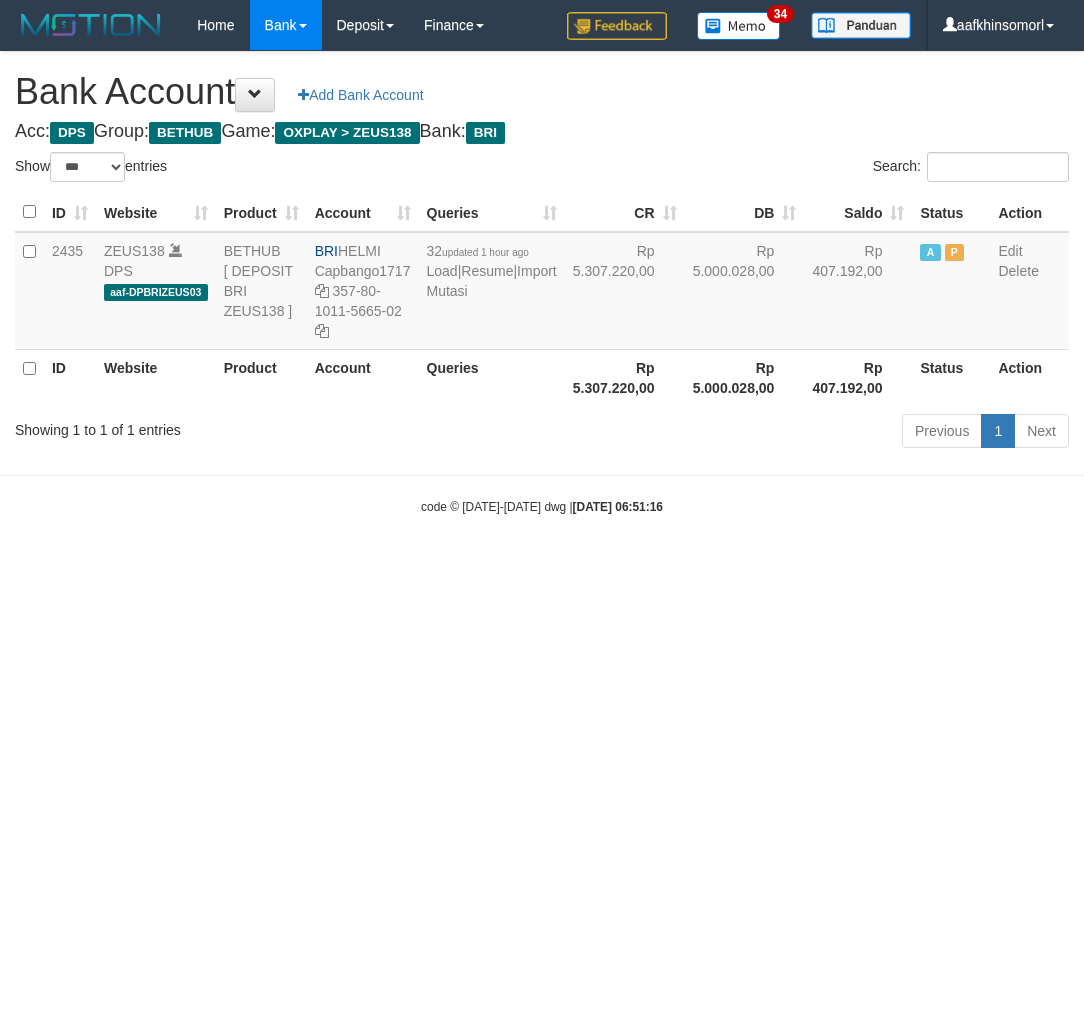 scroll, scrollTop: 0, scrollLeft: 0, axis: both 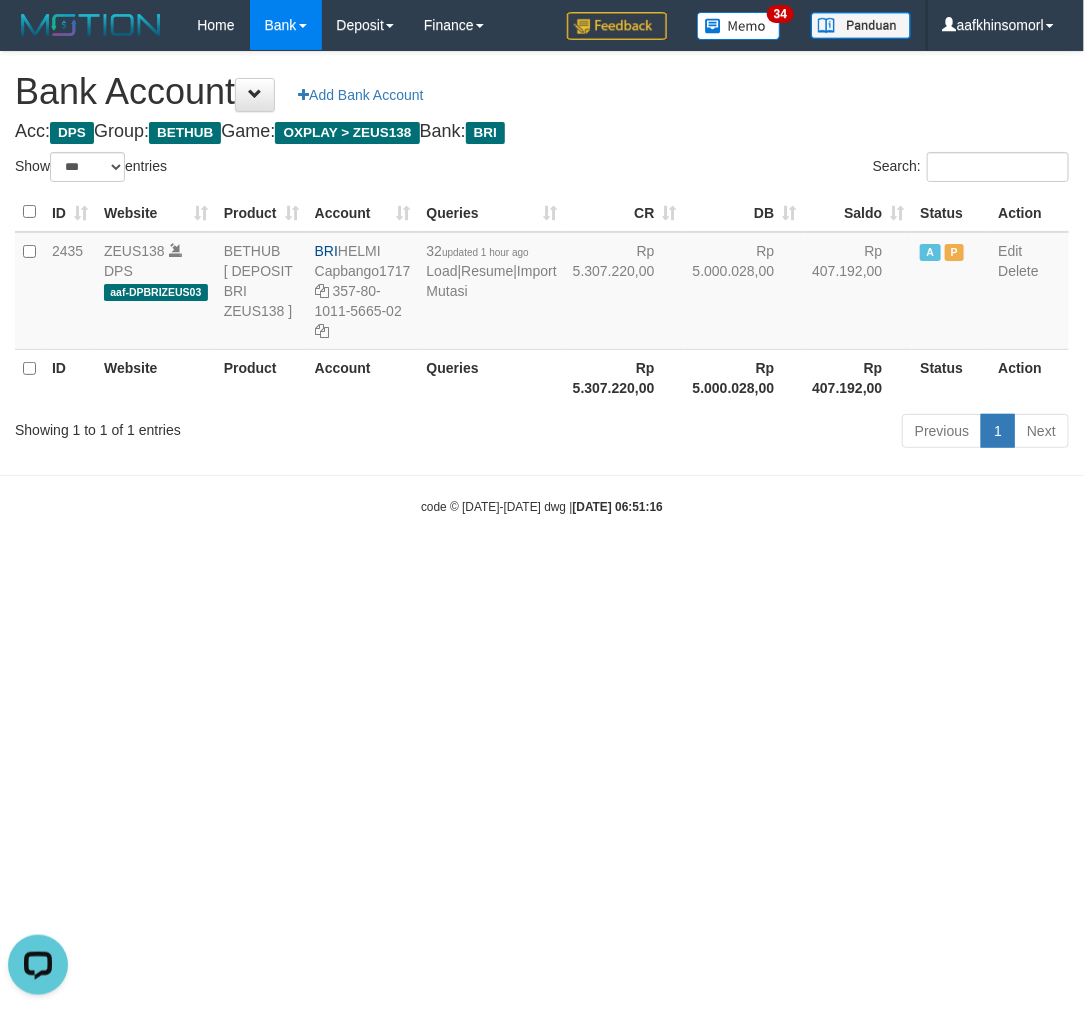 drag, startPoint x: 500, startPoint y: 740, endPoint x: 523, endPoint y: 725, distance: 27.45906 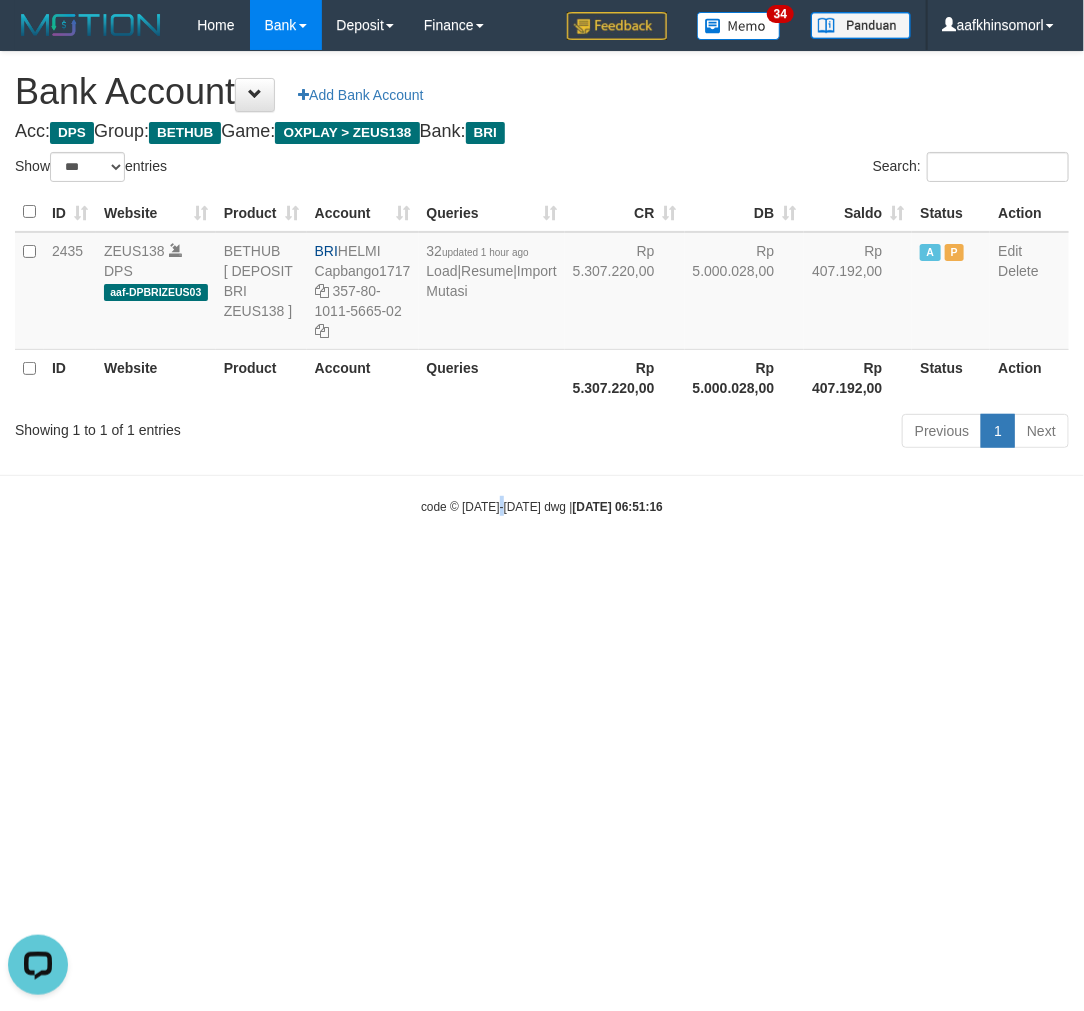 click on "Toggle navigation
Home
Bank
Account List
Load
By Website
Group
[OXPLAY]													ZEUS138
By Load Group (DPS)" at bounding box center [542, 283] 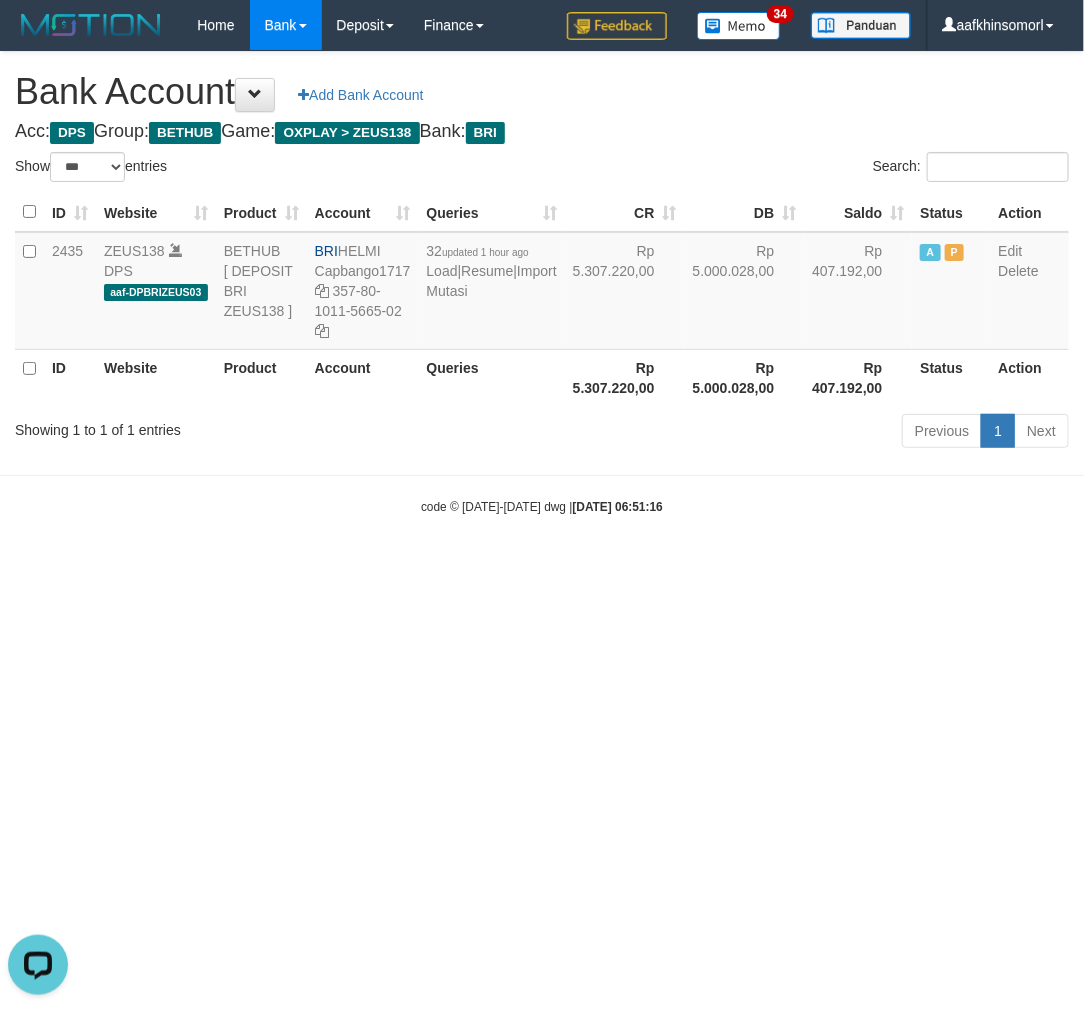 click on "Toggle navigation
Home
Bank
Account List
Load
By Website
Group
[OXPLAY]													ZEUS138
By Load Group (DPS)" at bounding box center (542, 283) 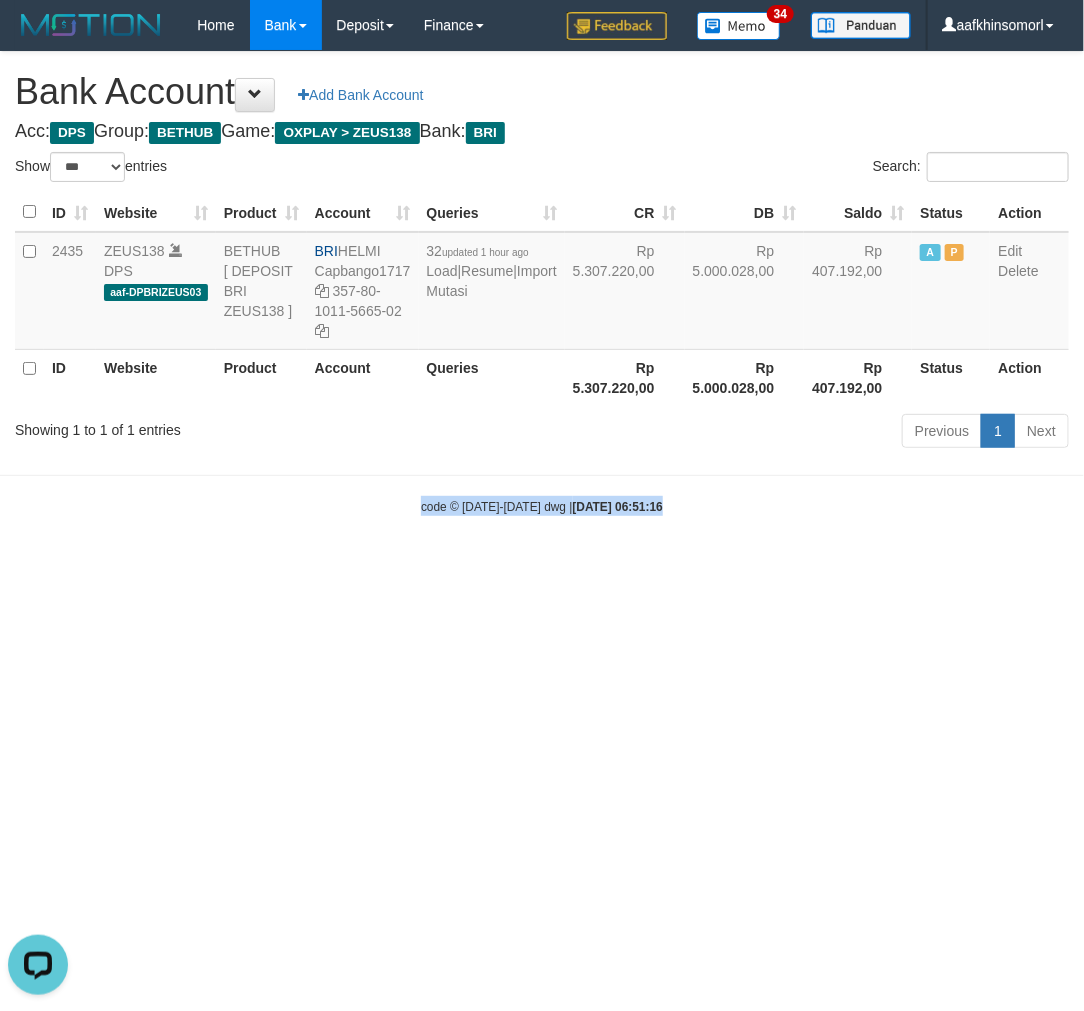click on "Toggle navigation
Home
Bank
Account List
Load
By Website
Group
[OXPLAY]													ZEUS138
By Load Group (DPS)" at bounding box center (542, 283) 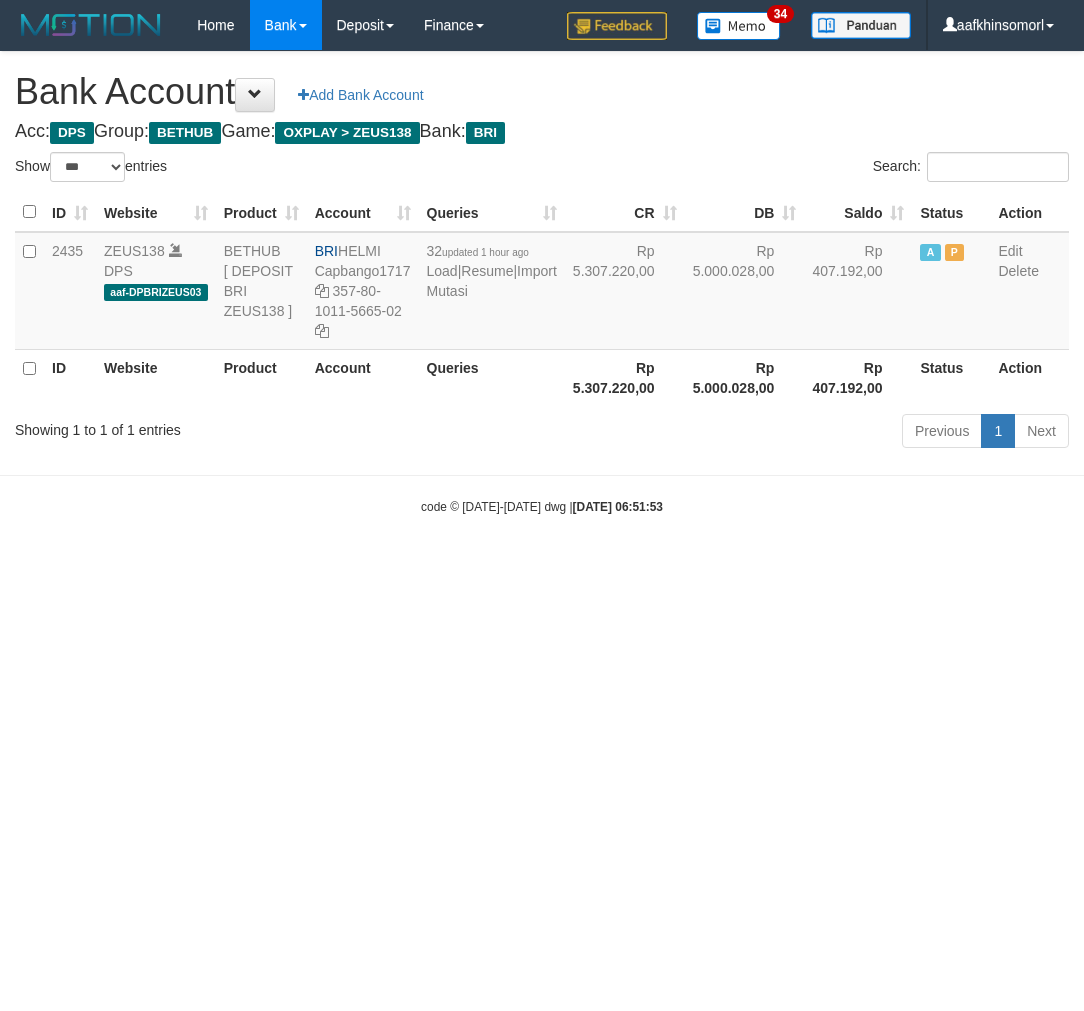 select on "***" 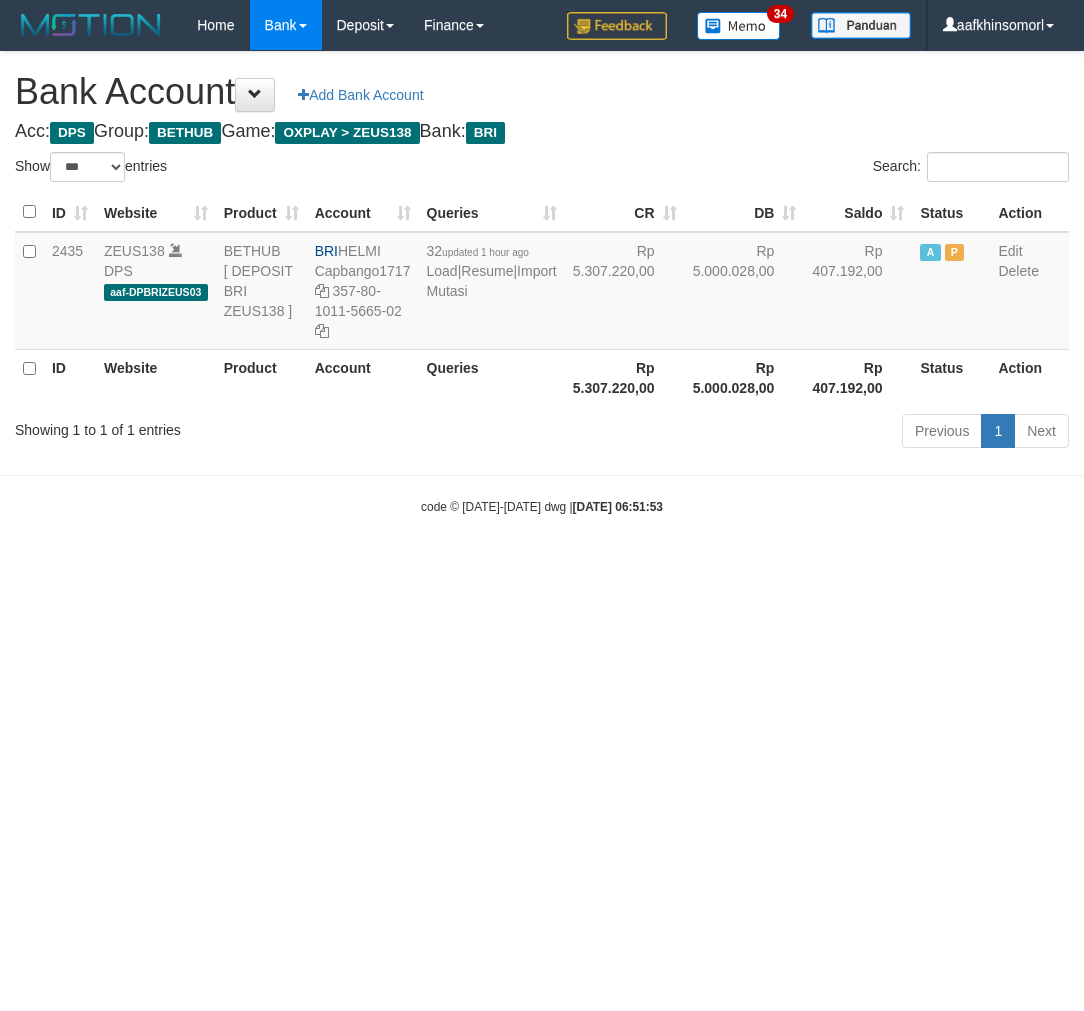 scroll, scrollTop: 0, scrollLeft: 0, axis: both 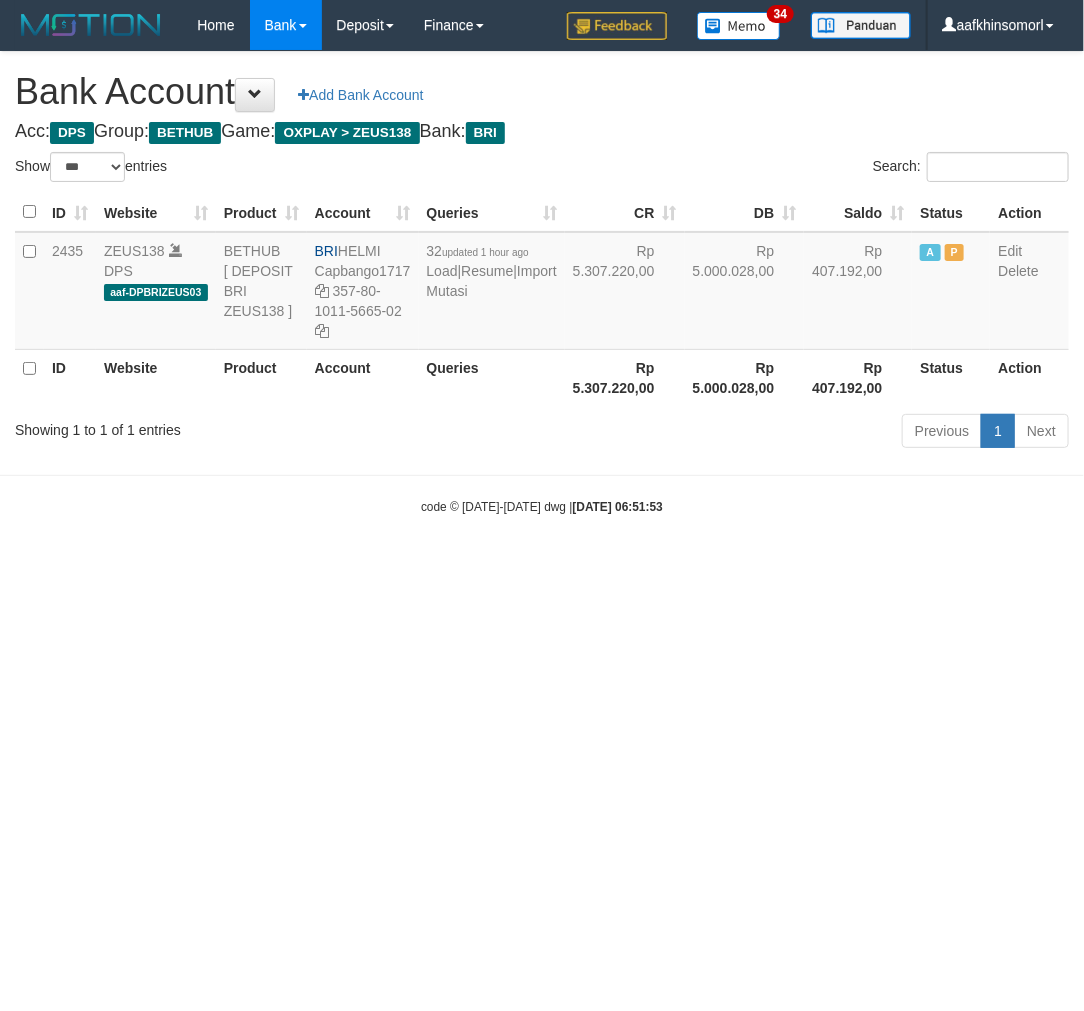click on "Toggle navigation
Home
Bank
Account List
Load
By Website
Group
[OXPLAY]													ZEUS138
By Load Group (DPS)" at bounding box center [542, 283] 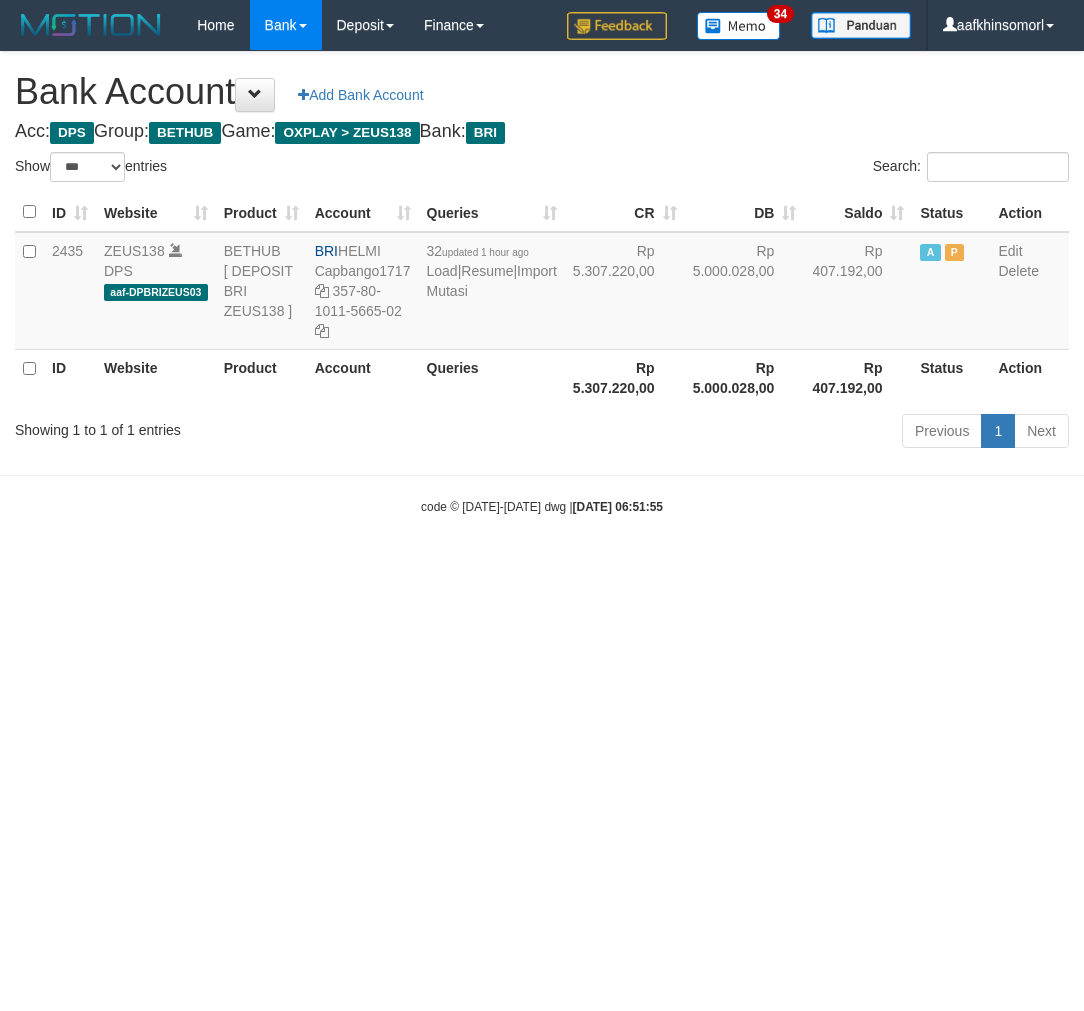 select on "***" 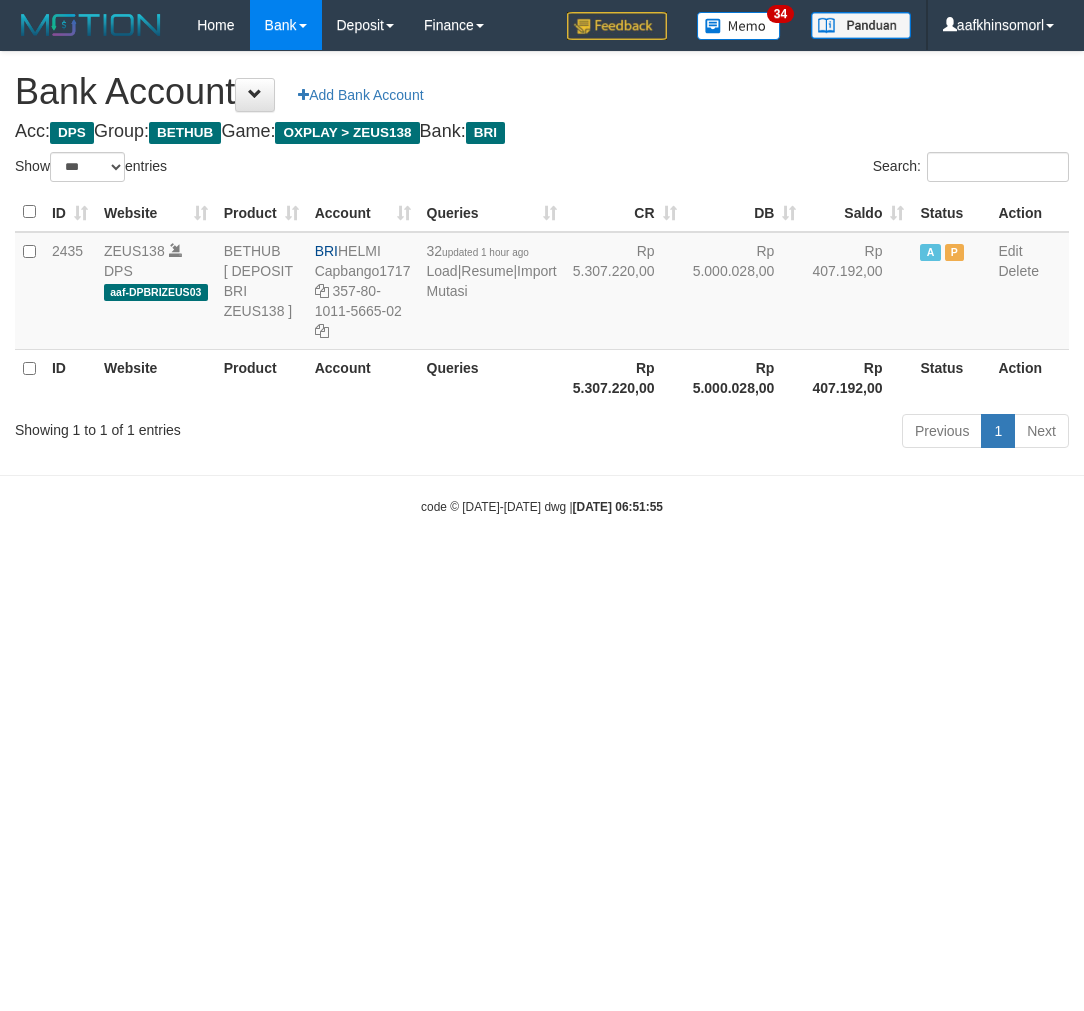 scroll, scrollTop: 0, scrollLeft: 0, axis: both 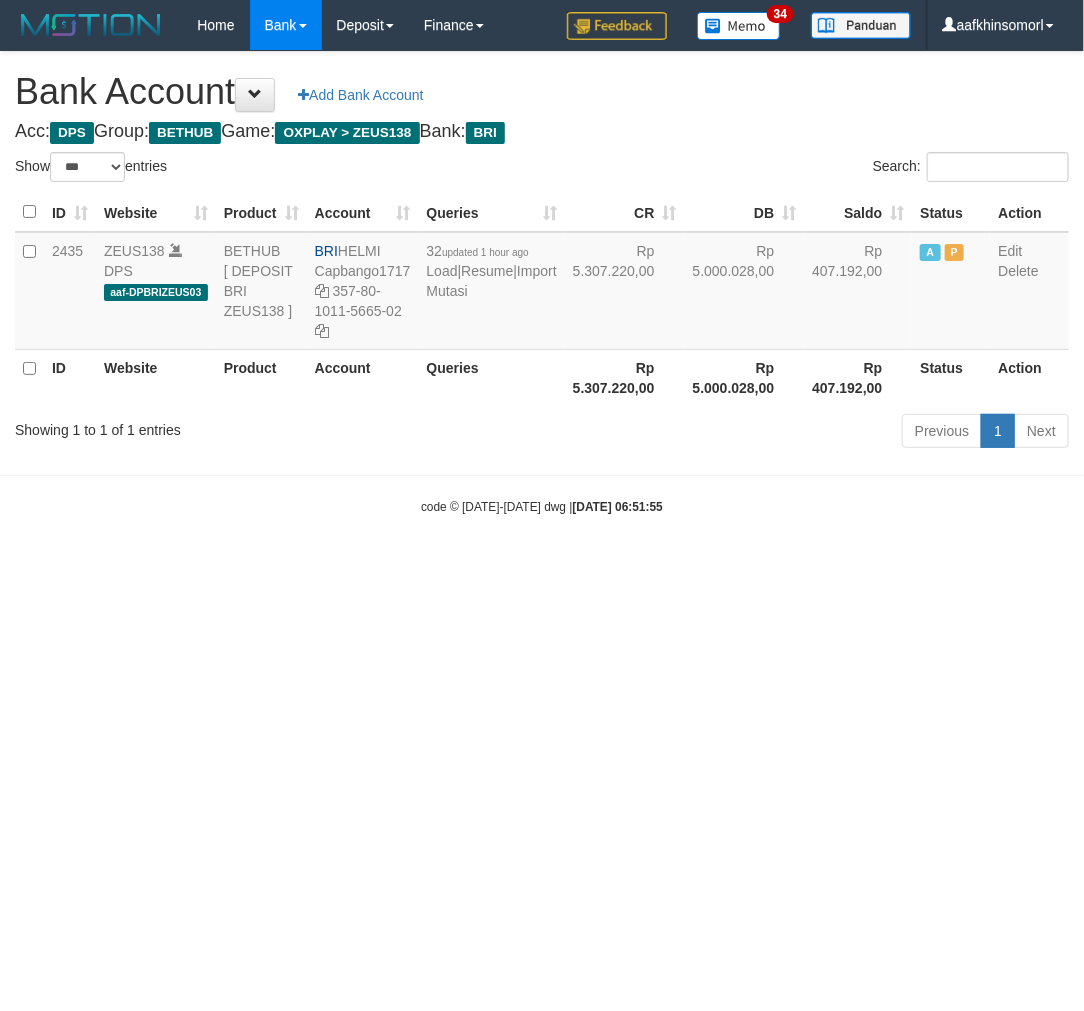 click on "Toggle navigation
Home
Bank
Account List
Load
By Website
Group
[OXPLAY]													ZEUS138
By Load Group (DPS)" at bounding box center (542, 283) 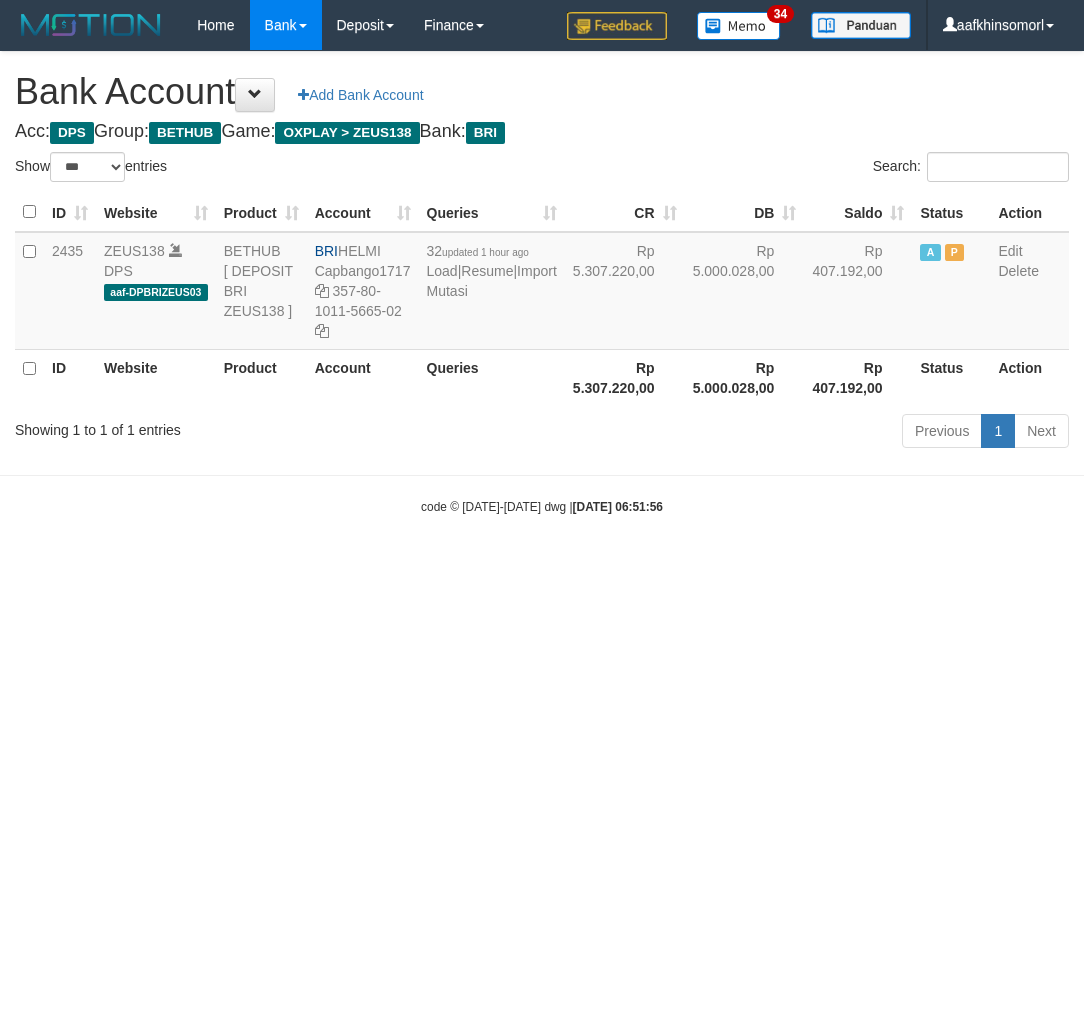 select on "***" 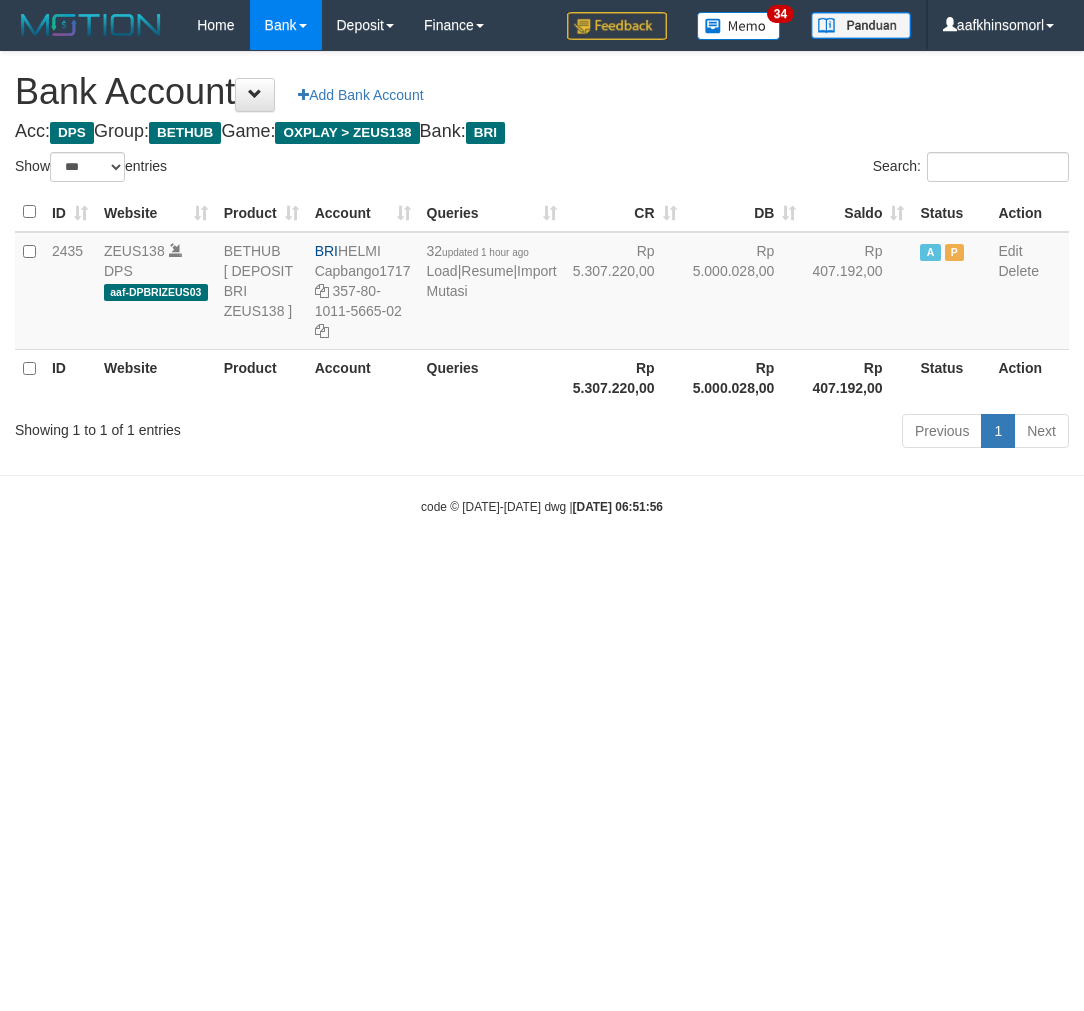 scroll, scrollTop: 0, scrollLeft: 0, axis: both 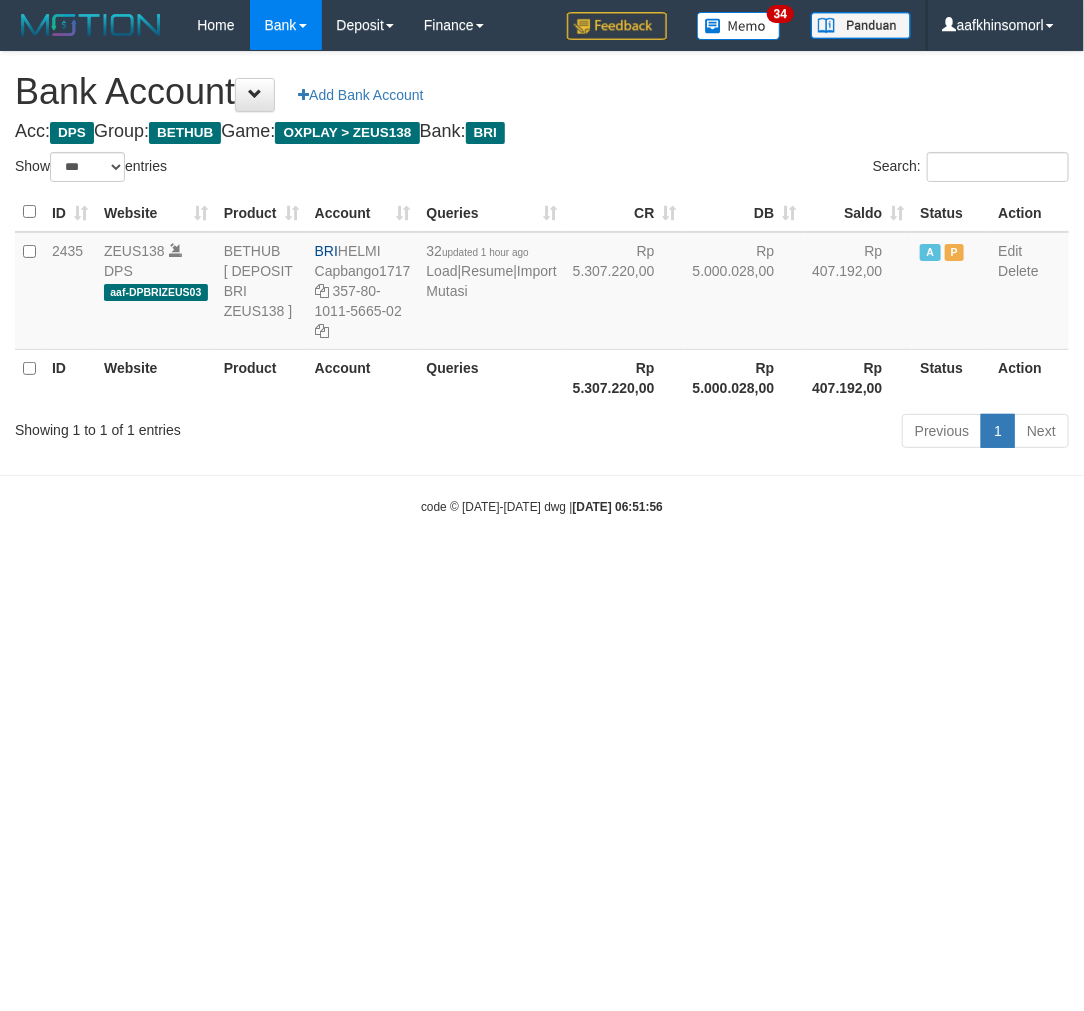 click on "Toggle navigation
Home
Bank
Account List
Load
By Website
Group
[OXPLAY]													ZEUS138
By Load Group (DPS)" at bounding box center [542, 283] 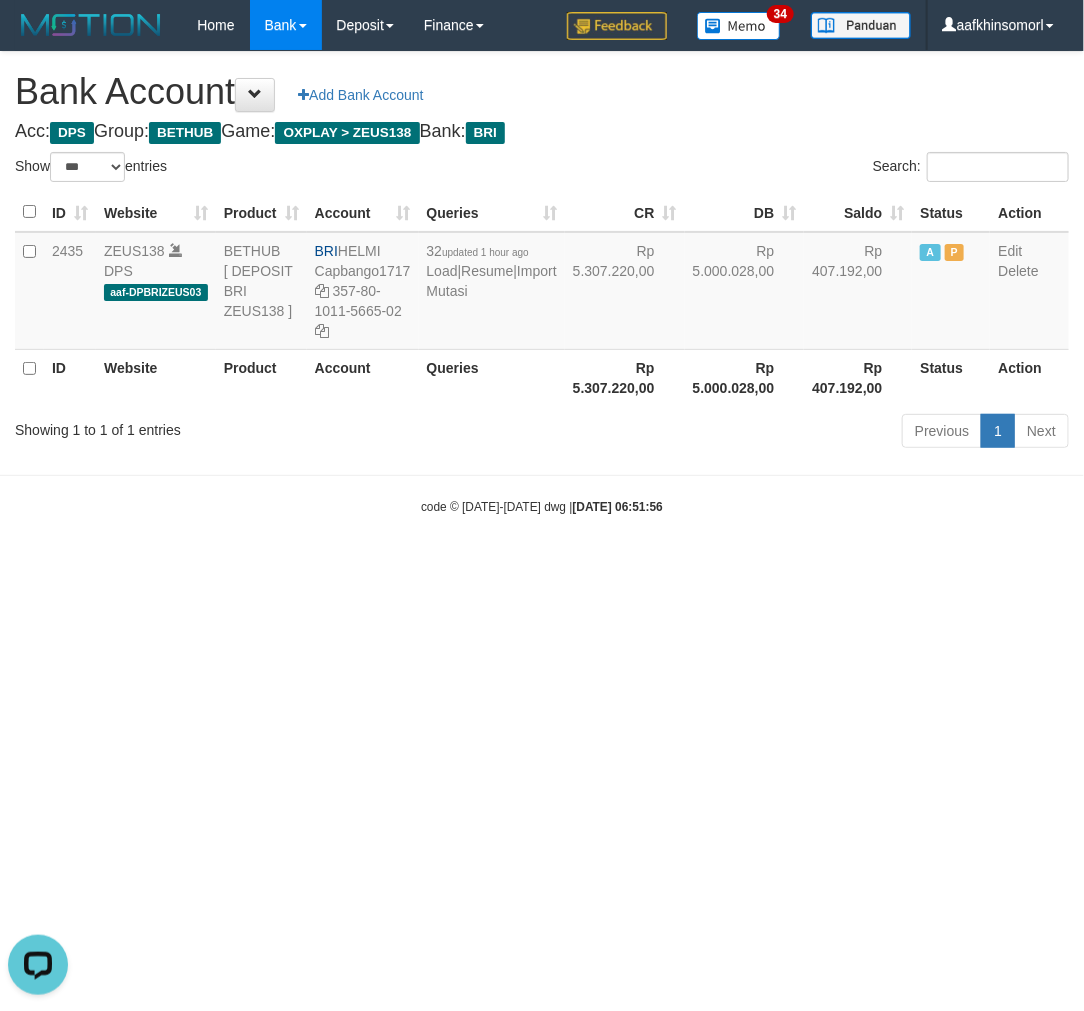 scroll, scrollTop: 0, scrollLeft: 0, axis: both 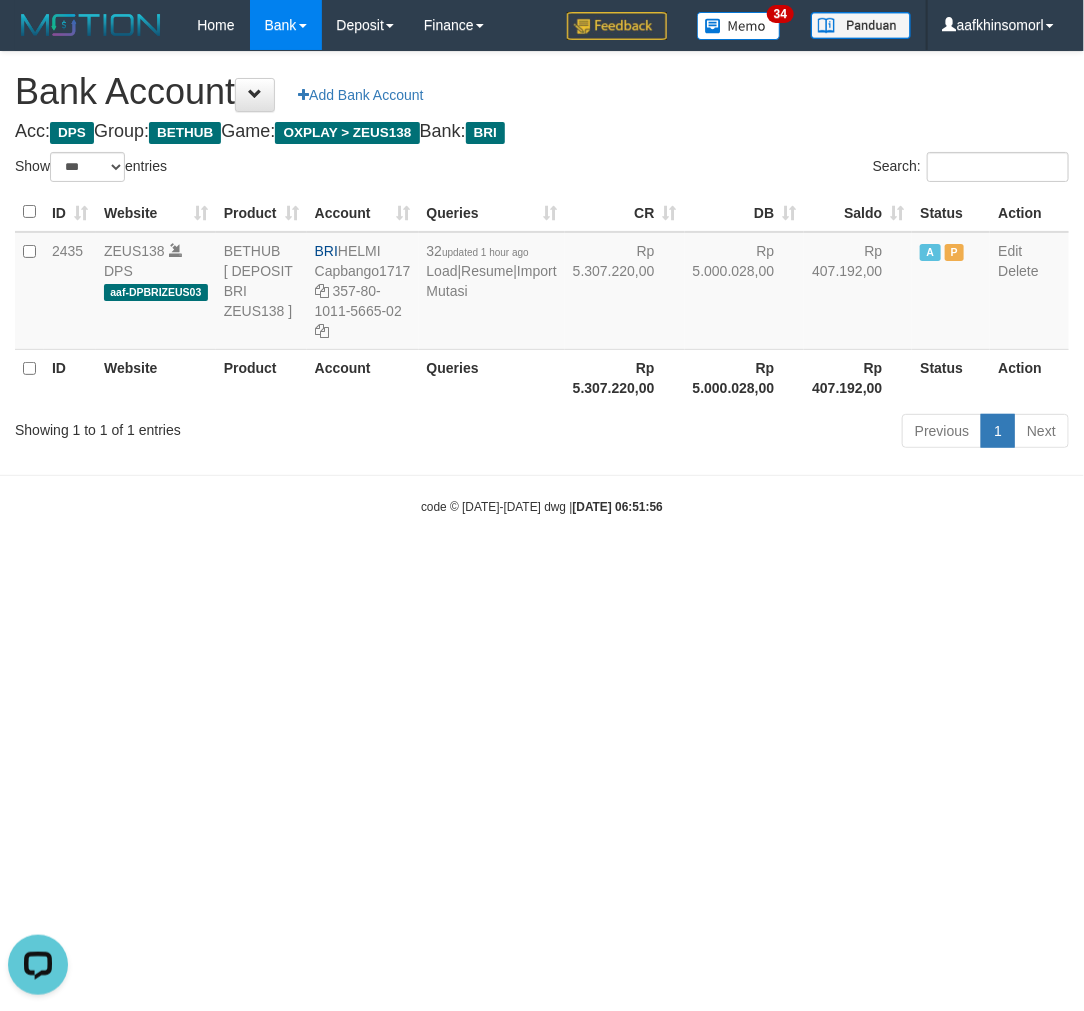 click on "Toggle navigation
Home
Bank
Account List
Load
By Website
Group
[OXPLAY]													ZEUS138
By Load Group (DPS)" at bounding box center [542, 283] 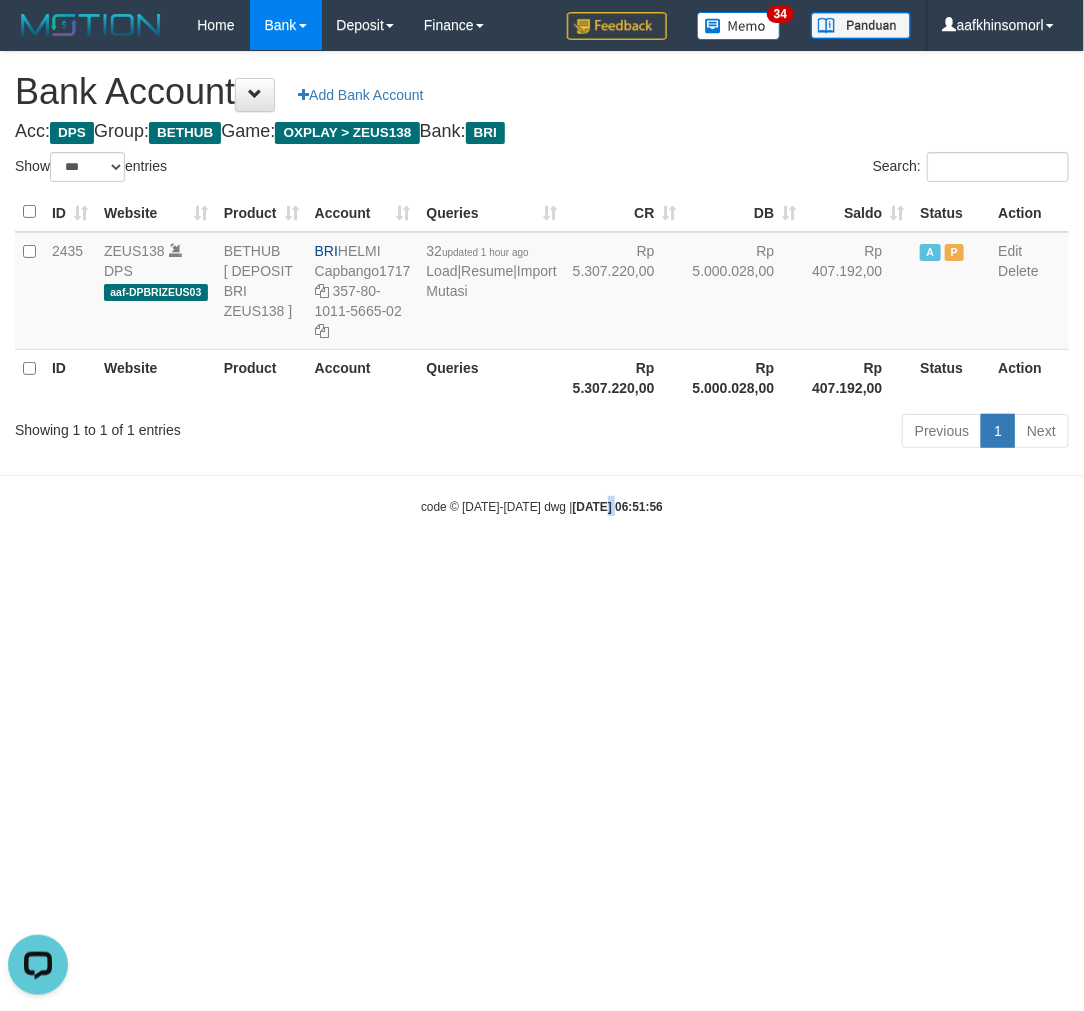 click on "Toggle navigation
Home
Bank
Account List
Load
By Website
Group
[OXPLAY]													ZEUS138
By Load Group (DPS)" at bounding box center (542, 283) 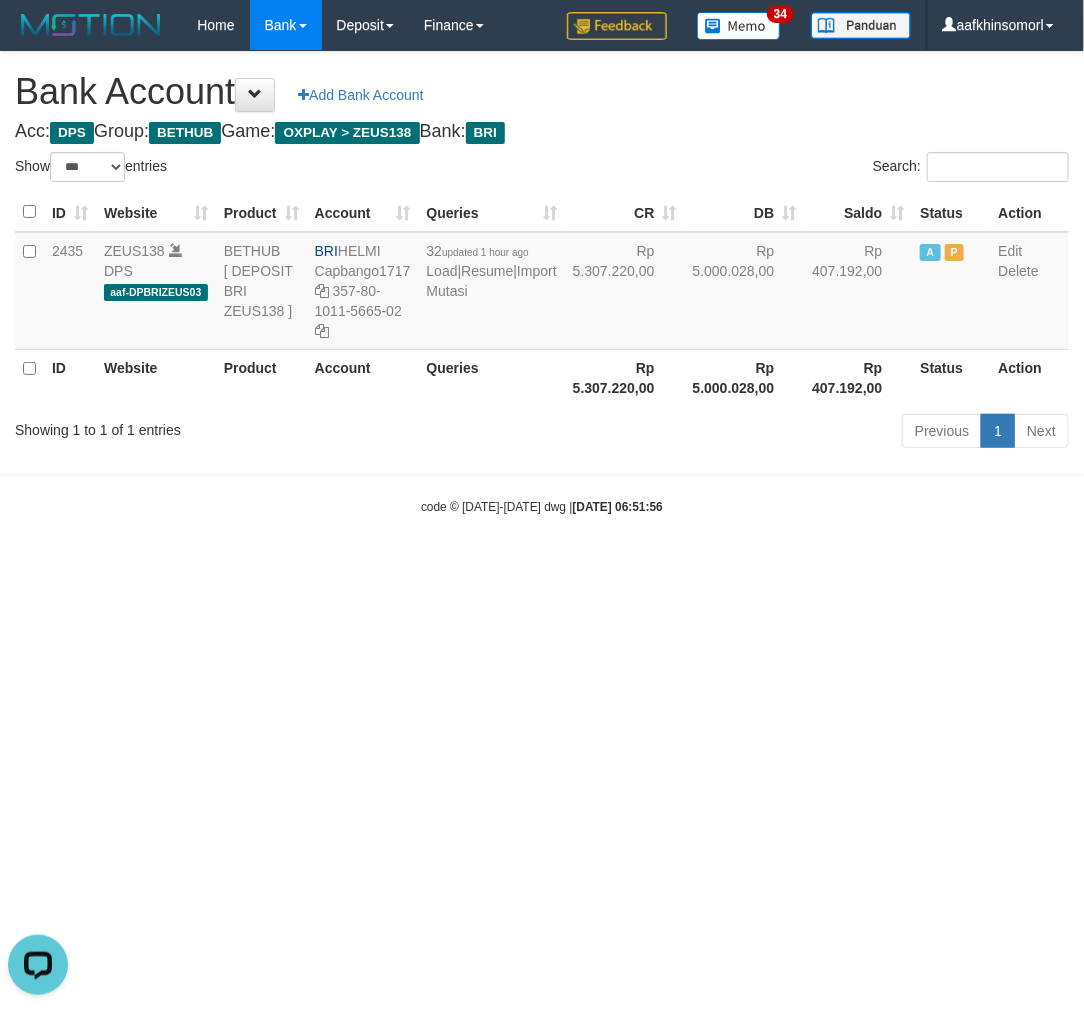 click on "Toggle navigation
Home
Bank
Account List
Load
By Website
Group
[OXPLAY]													ZEUS138
By Load Group (DPS)" at bounding box center [542, 283] 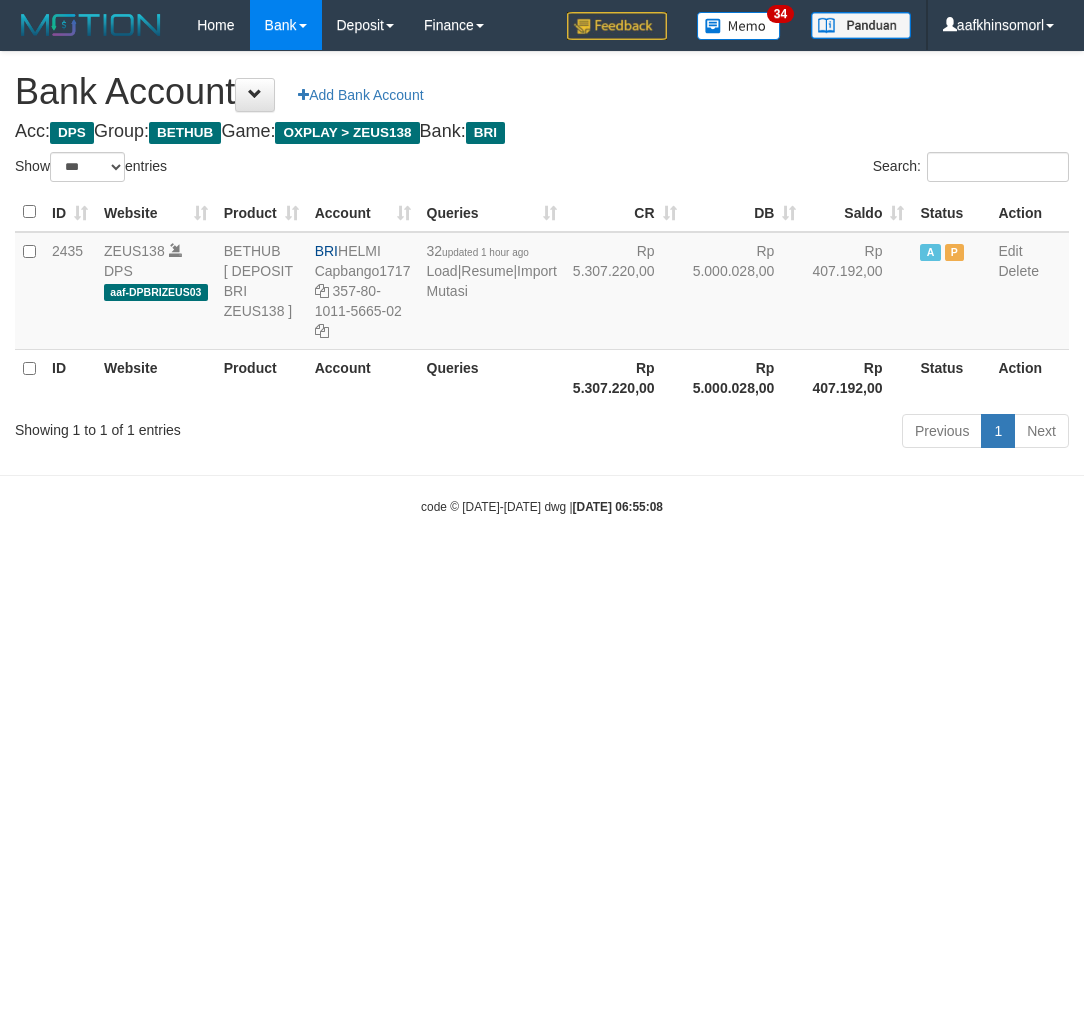 select on "***" 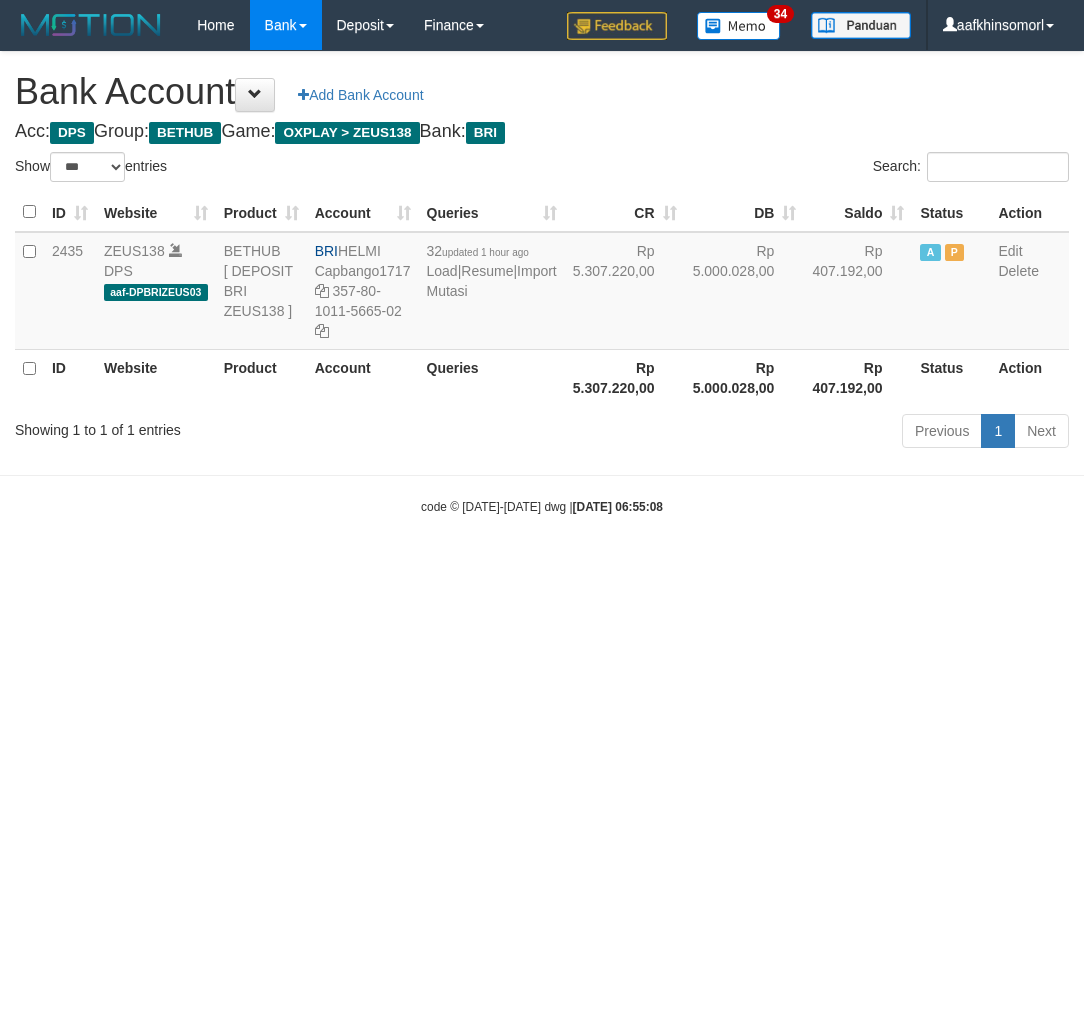 scroll, scrollTop: 0, scrollLeft: 0, axis: both 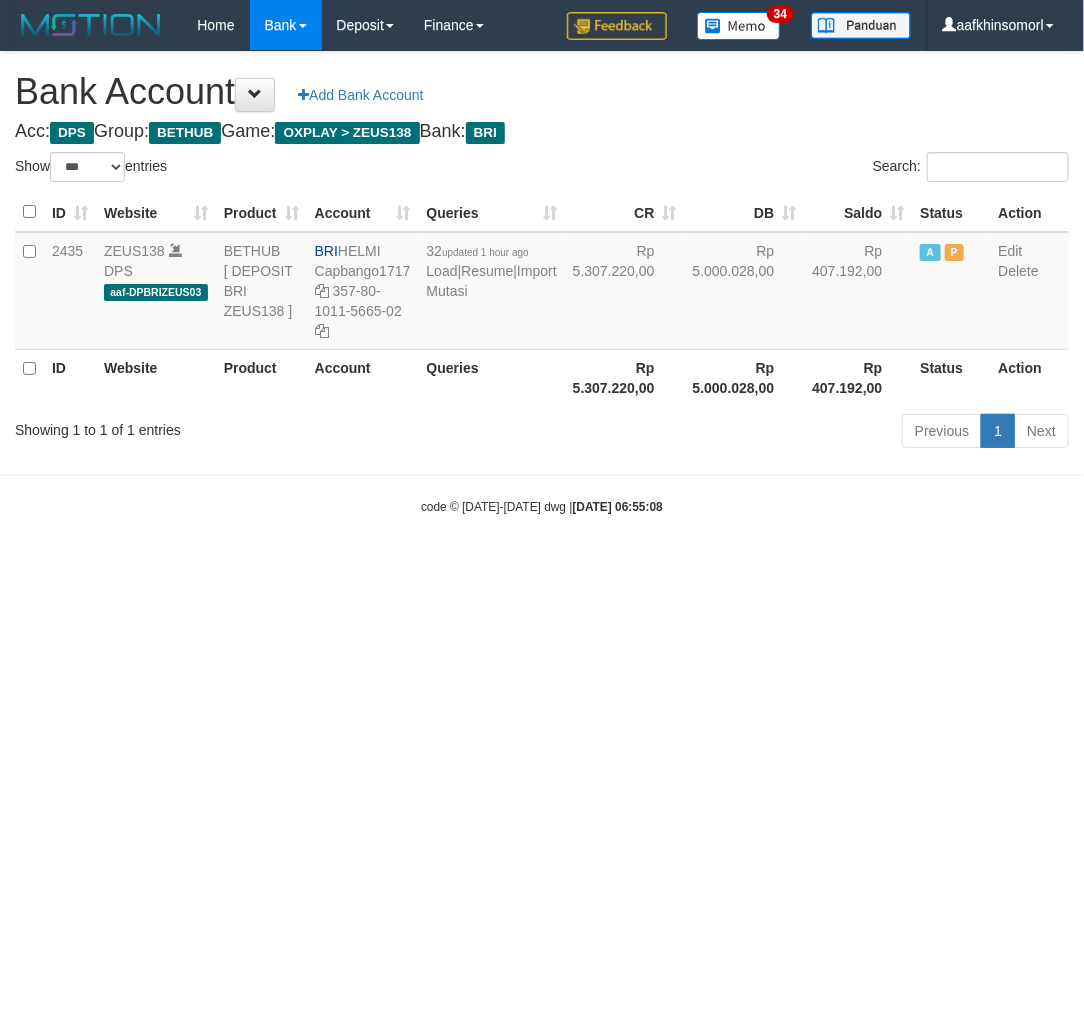 click on "Toggle navigation
Home
Bank
Account List
Load
By Website
Group
[OXPLAY]													ZEUS138
By Load Group (DPS)" at bounding box center [542, 283] 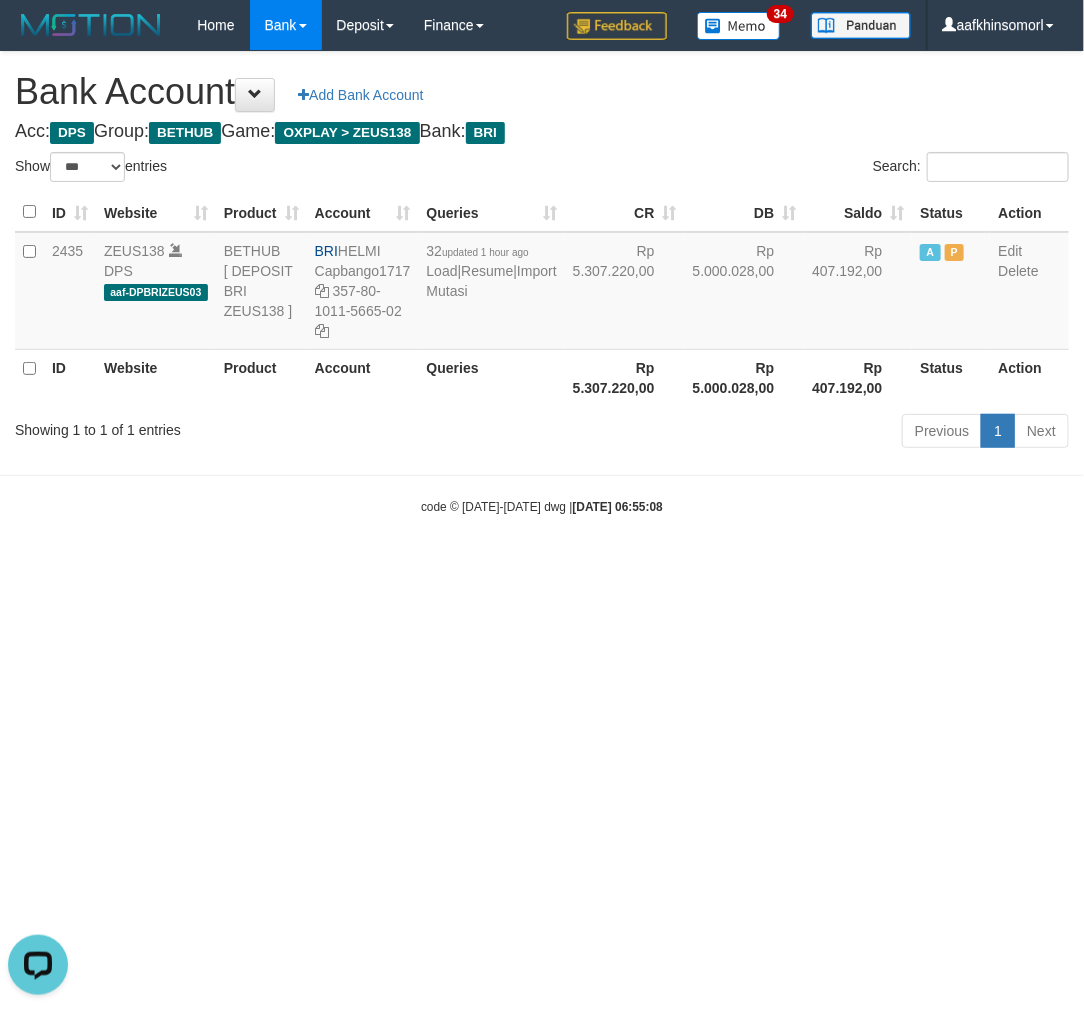 scroll, scrollTop: 0, scrollLeft: 0, axis: both 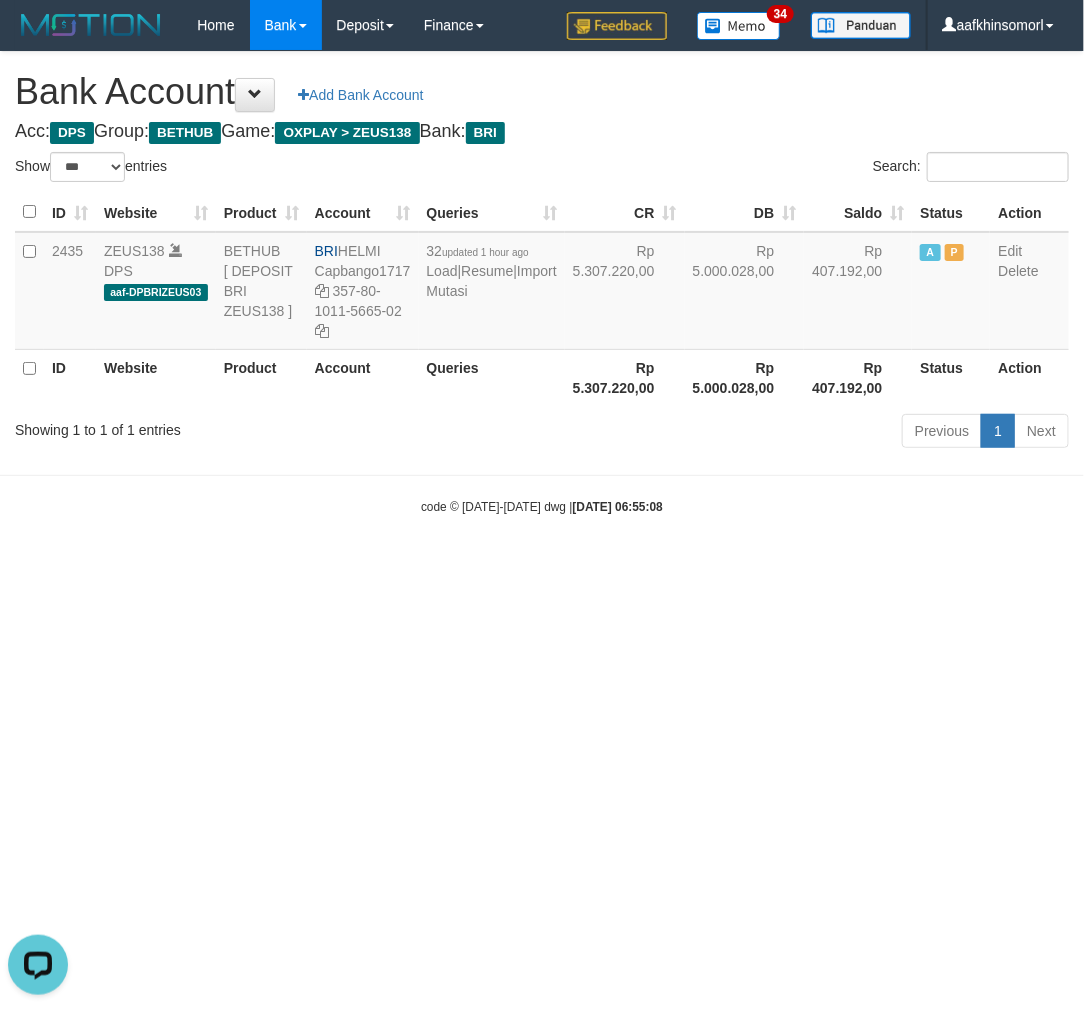 click on "Toggle navigation
Home
Bank
Account List
Load
By Website
Group
[OXPLAY]													ZEUS138
By Load Group (DPS)" at bounding box center (542, 283) 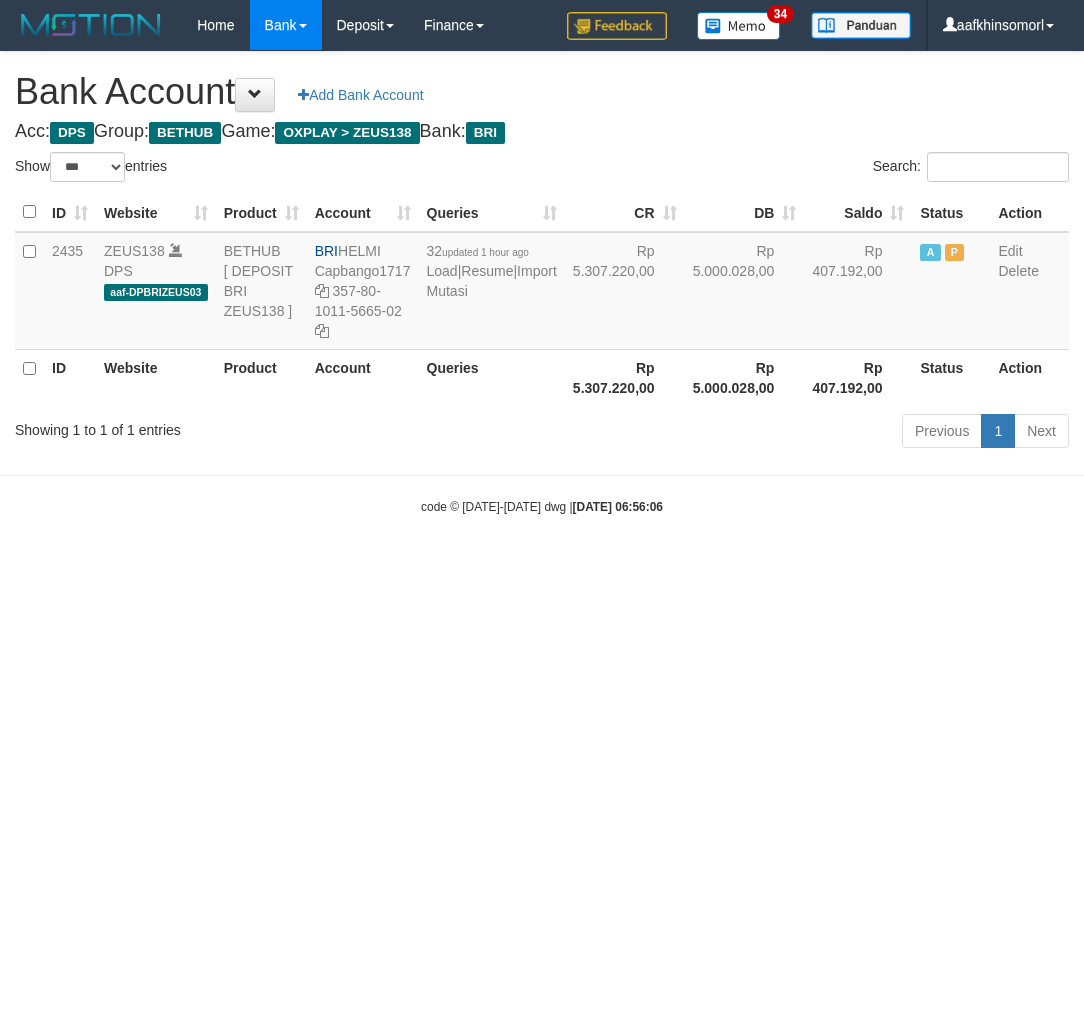 select on "***" 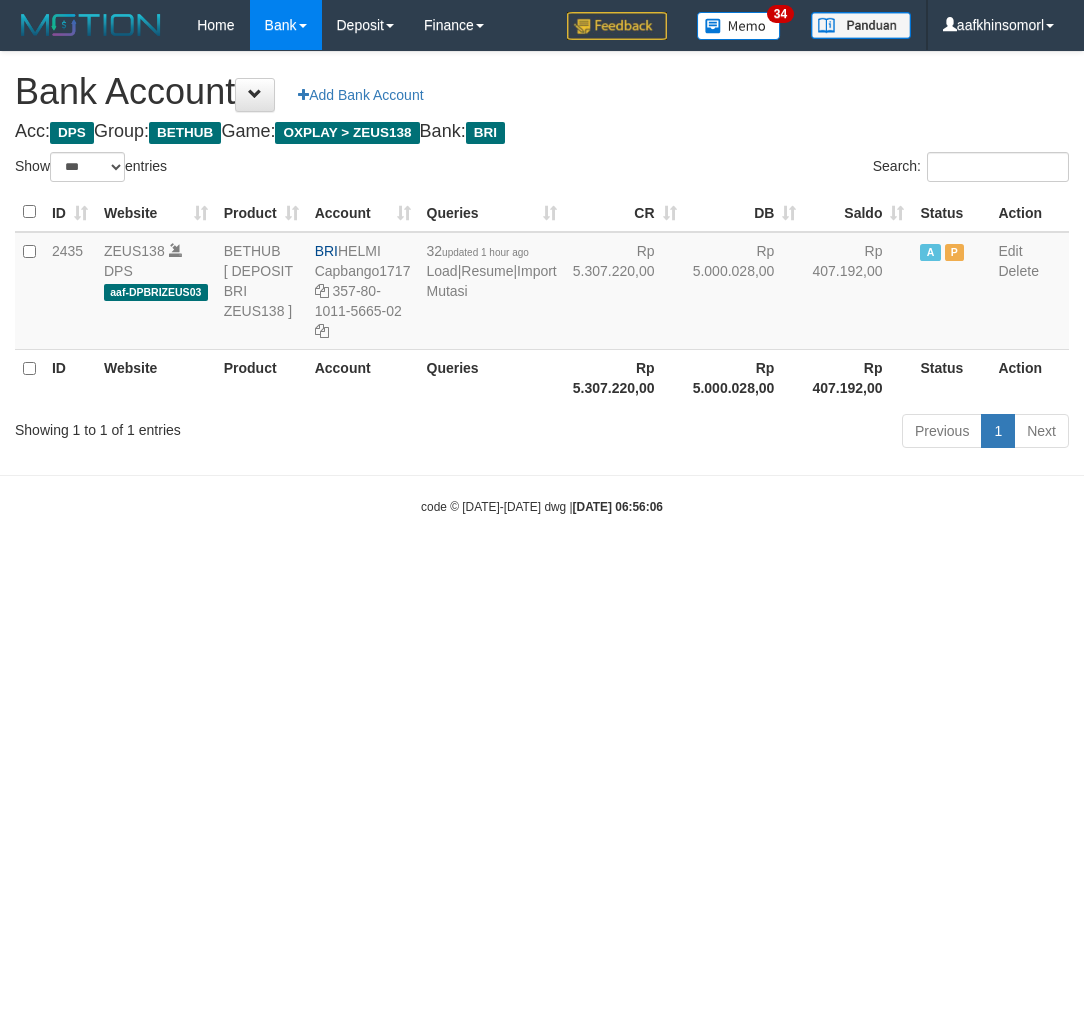 scroll, scrollTop: 0, scrollLeft: 0, axis: both 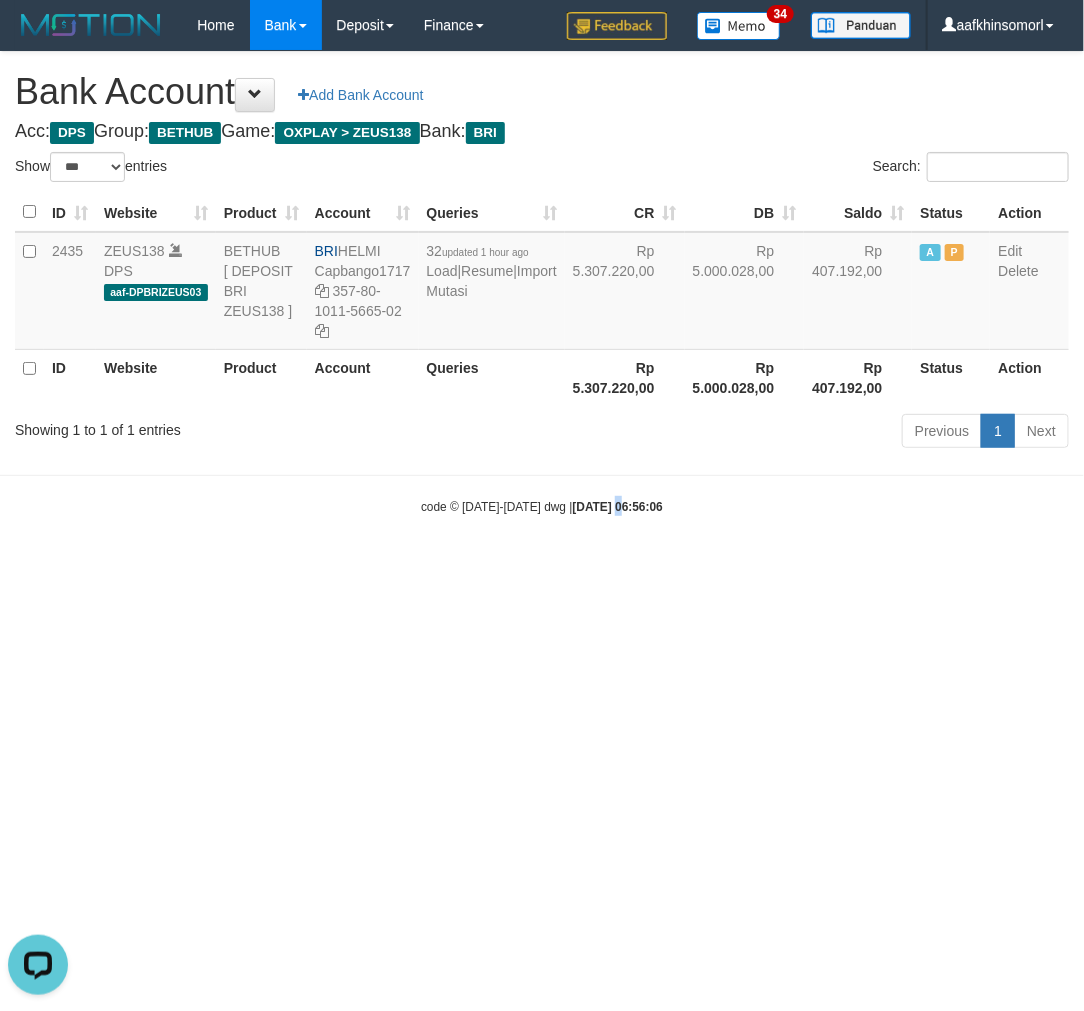 click on "Toggle navigation
Home
Bank
Account List
Load
By Website
Group
[OXPLAY]													ZEUS138
By Load Group (DPS)" at bounding box center [542, 283] 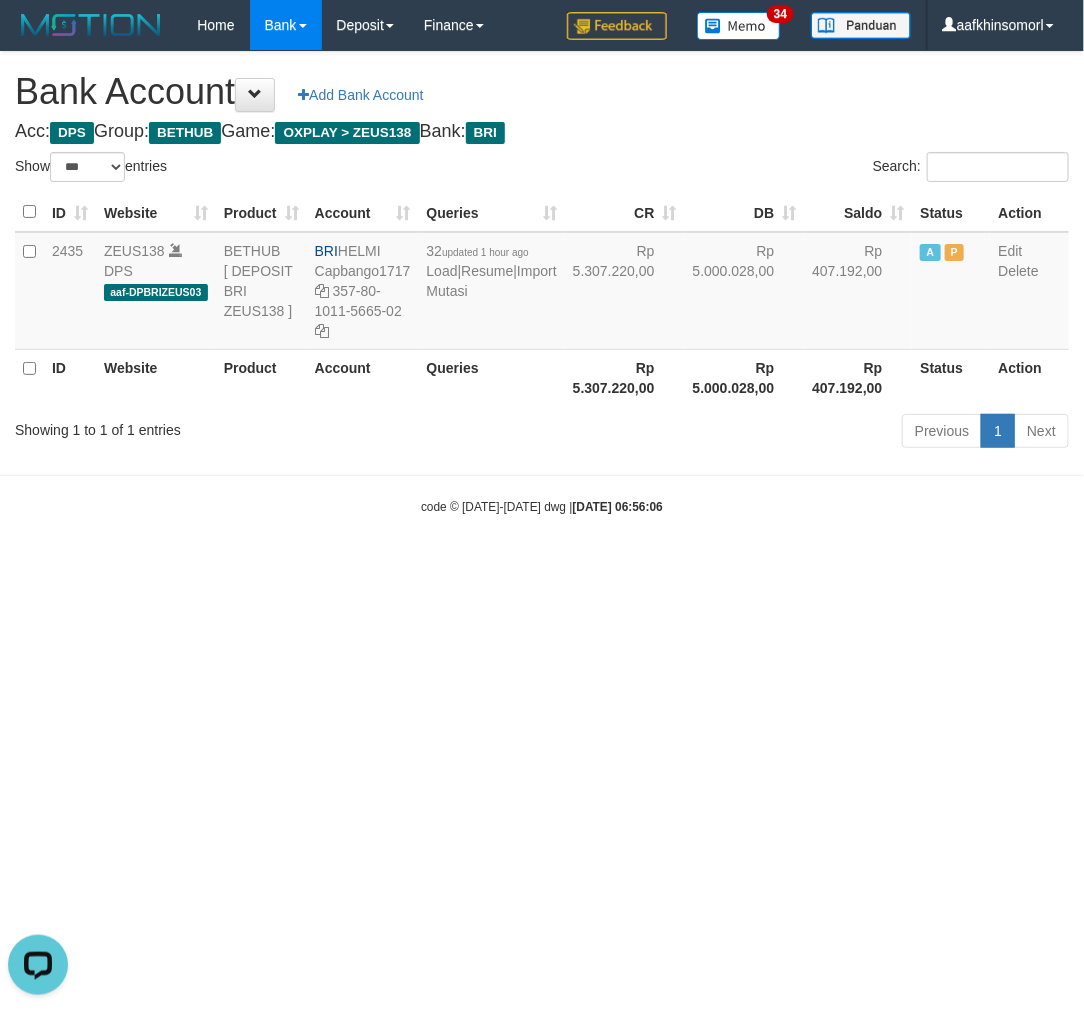 click on "Toggle navigation
Home
Bank
Account List
Load
By Website
Group
[OXPLAY]													ZEUS138
By Load Group (DPS)" at bounding box center [542, 283] 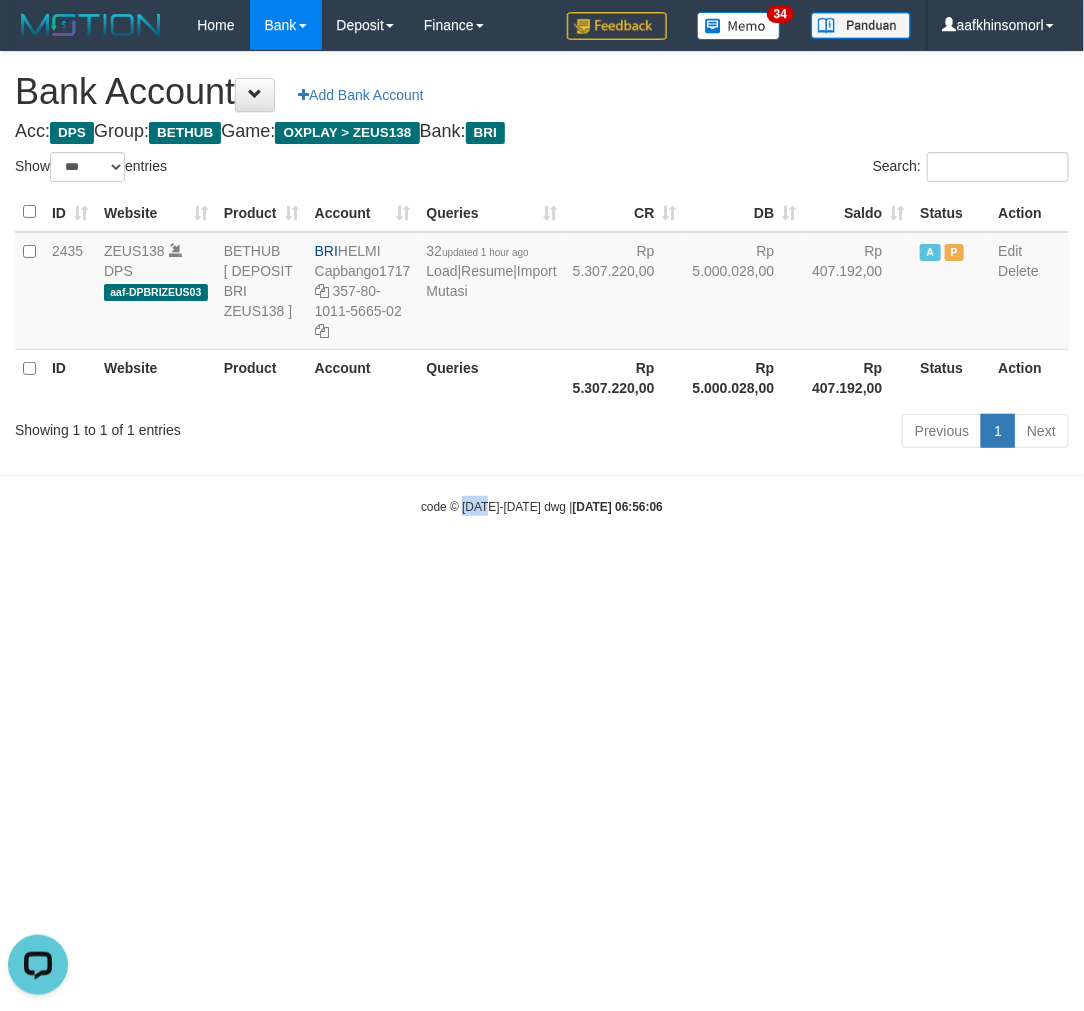 drag, startPoint x: 483, startPoint y: 822, endPoint x: 473, endPoint y: 793, distance: 30.675724 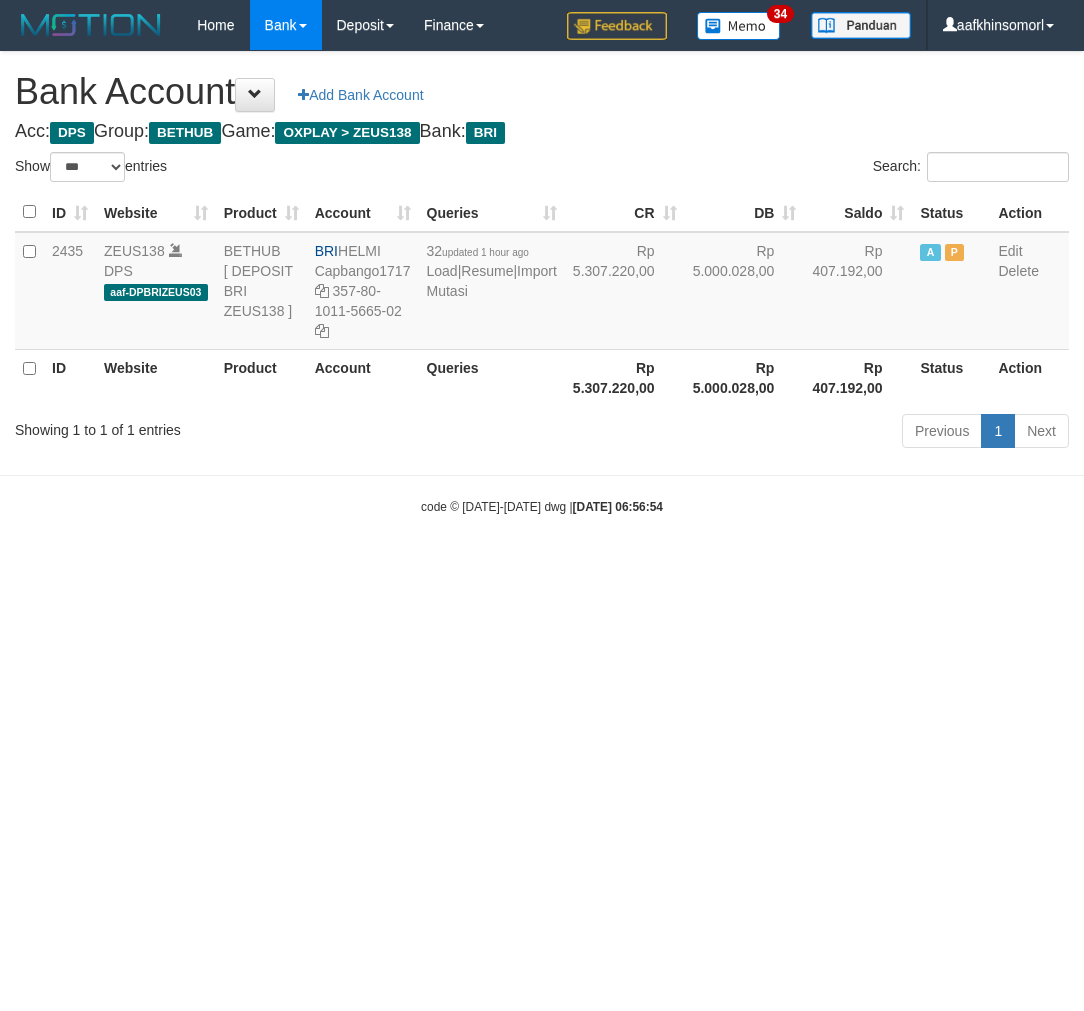 select on "***" 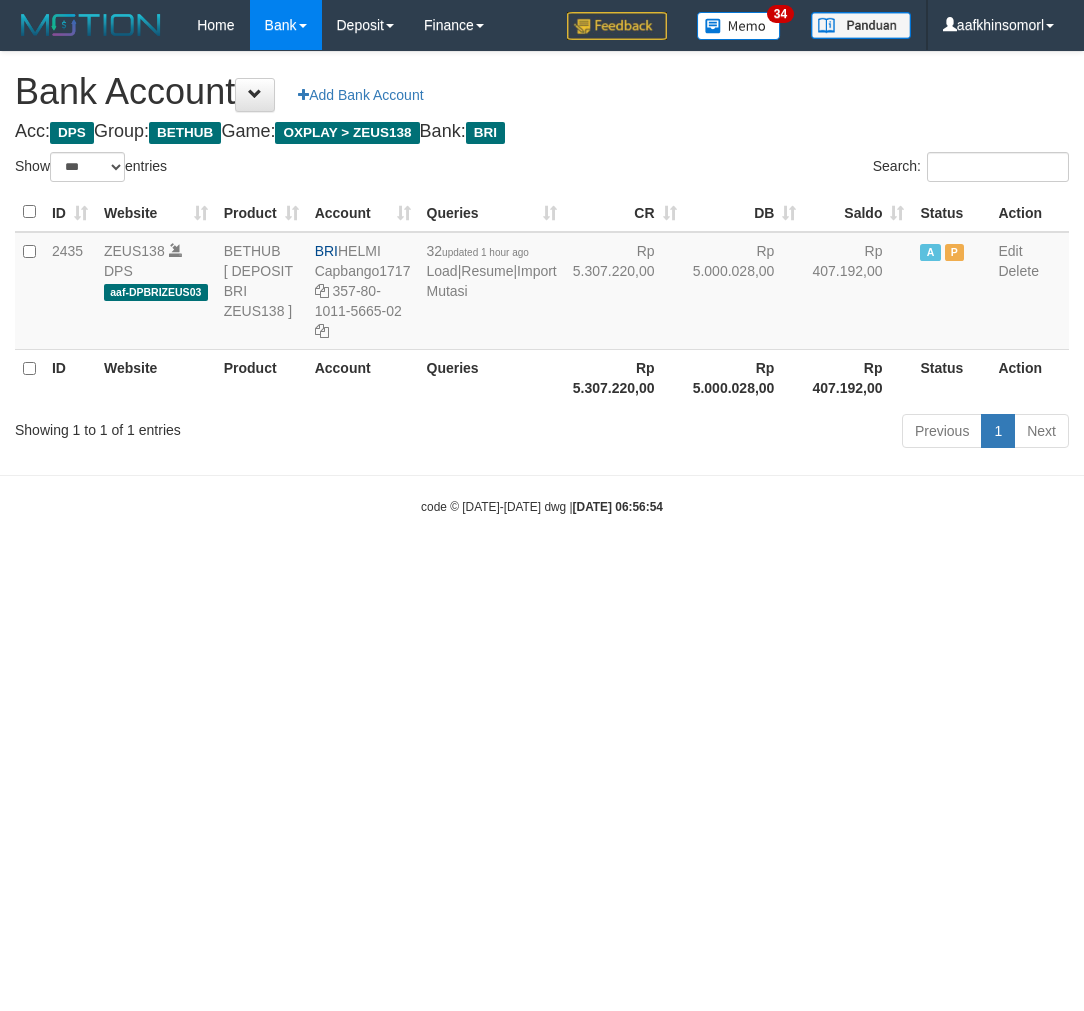 scroll, scrollTop: 0, scrollLeft: 0, axis: both 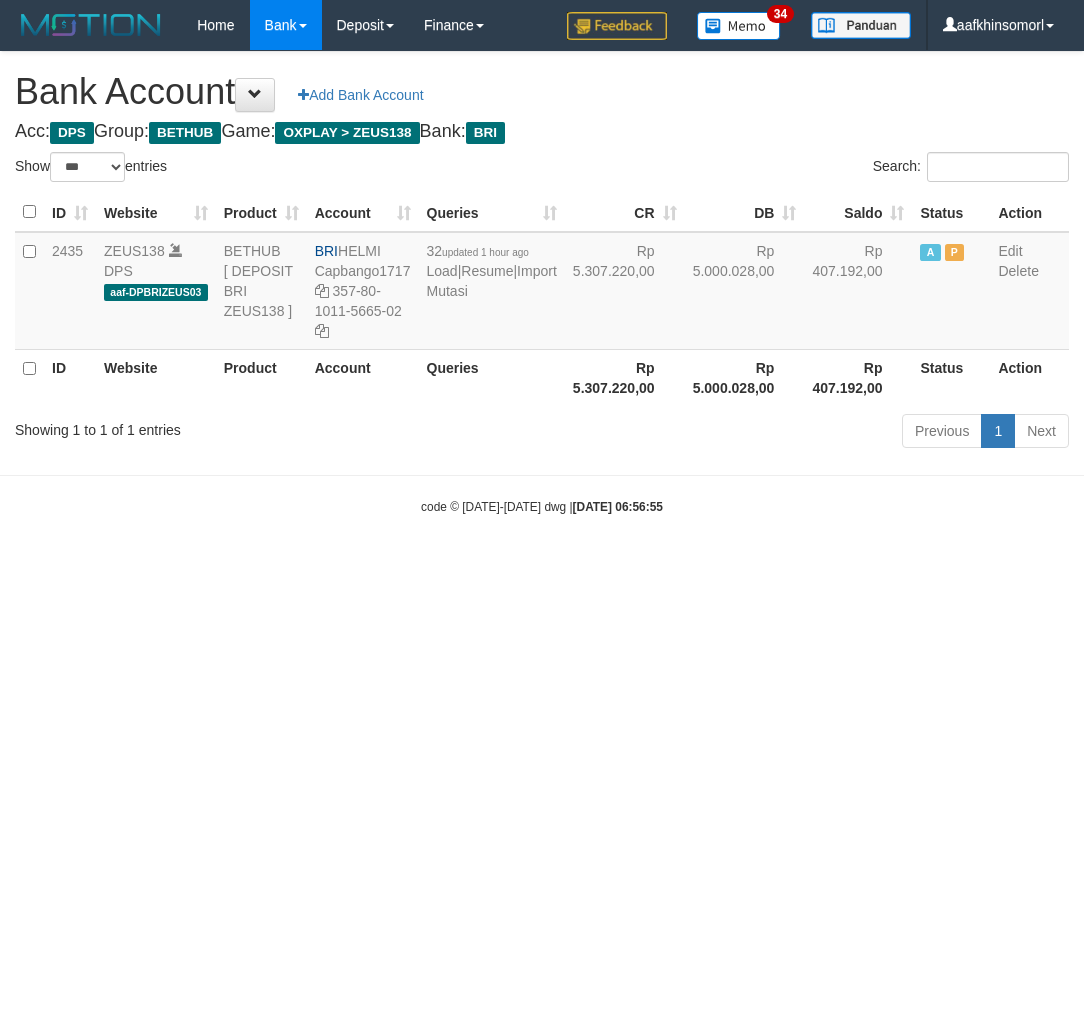 select on "***" 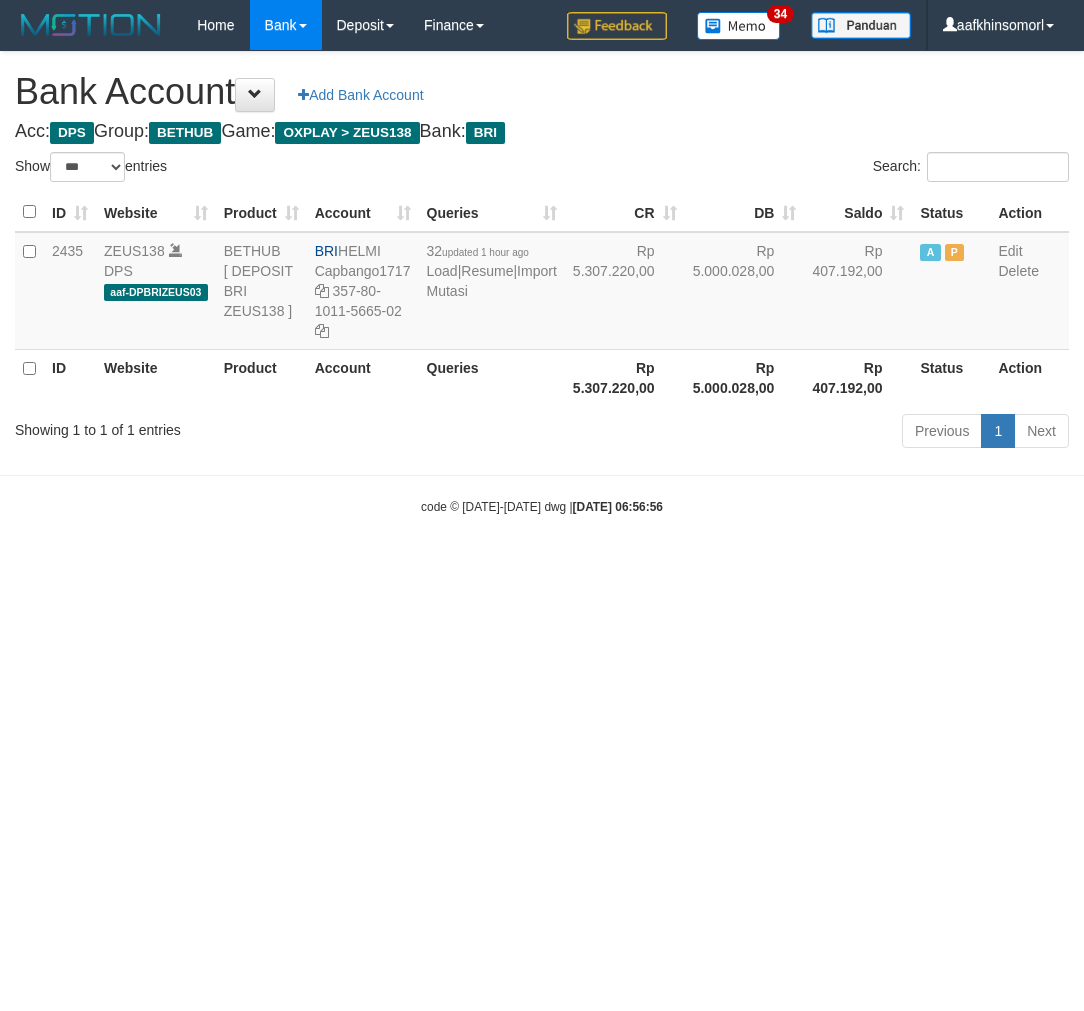 select on "***" 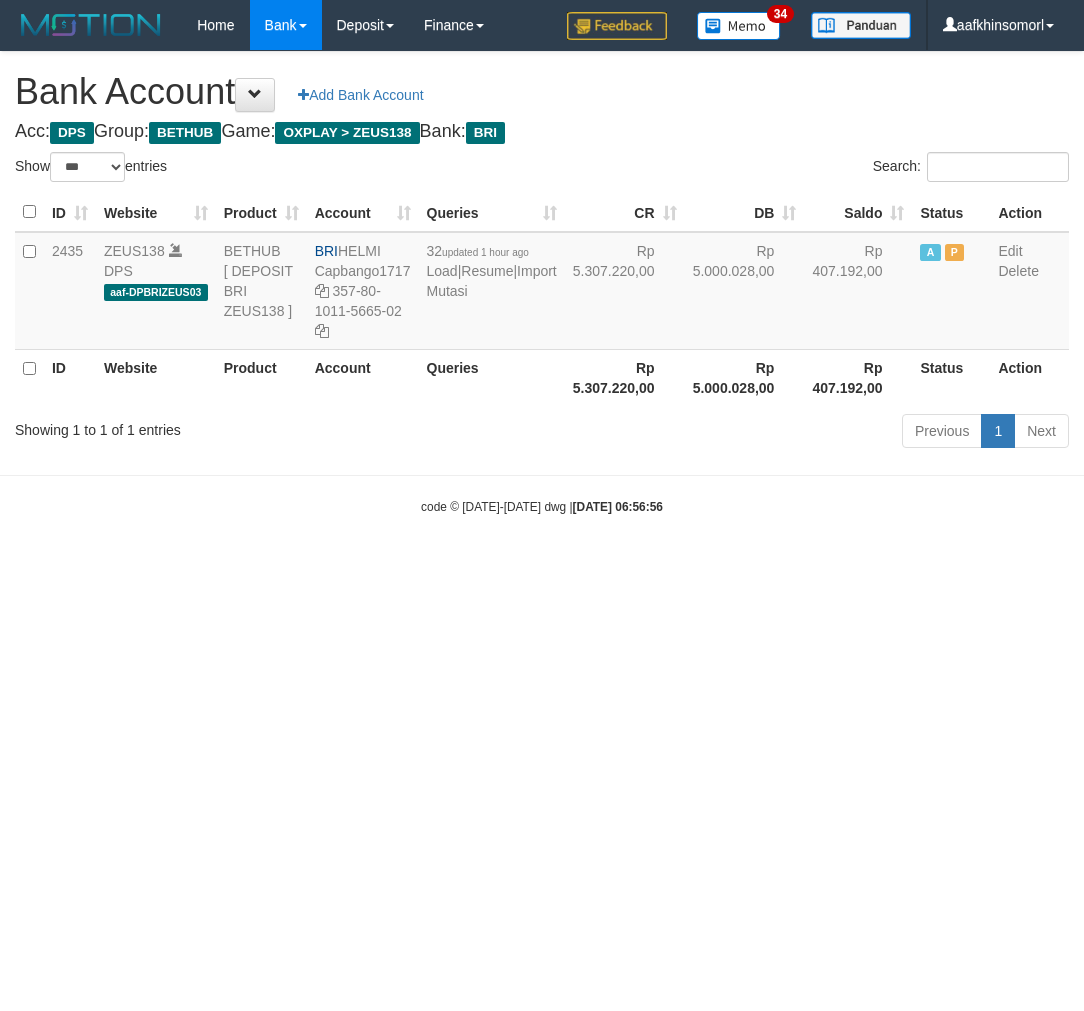 scroll, scrollTop: 0, scrollLeft: 0, axis: both 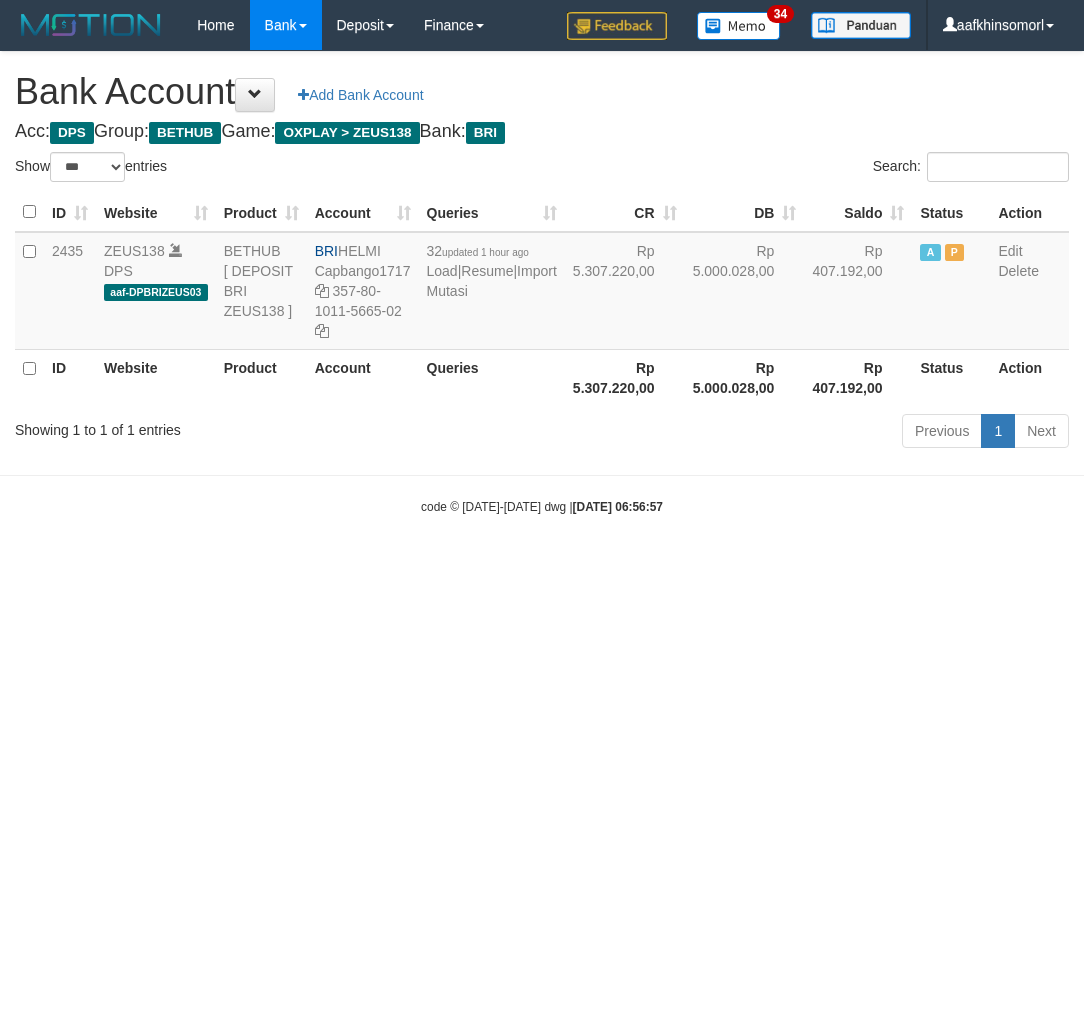 select on "***" 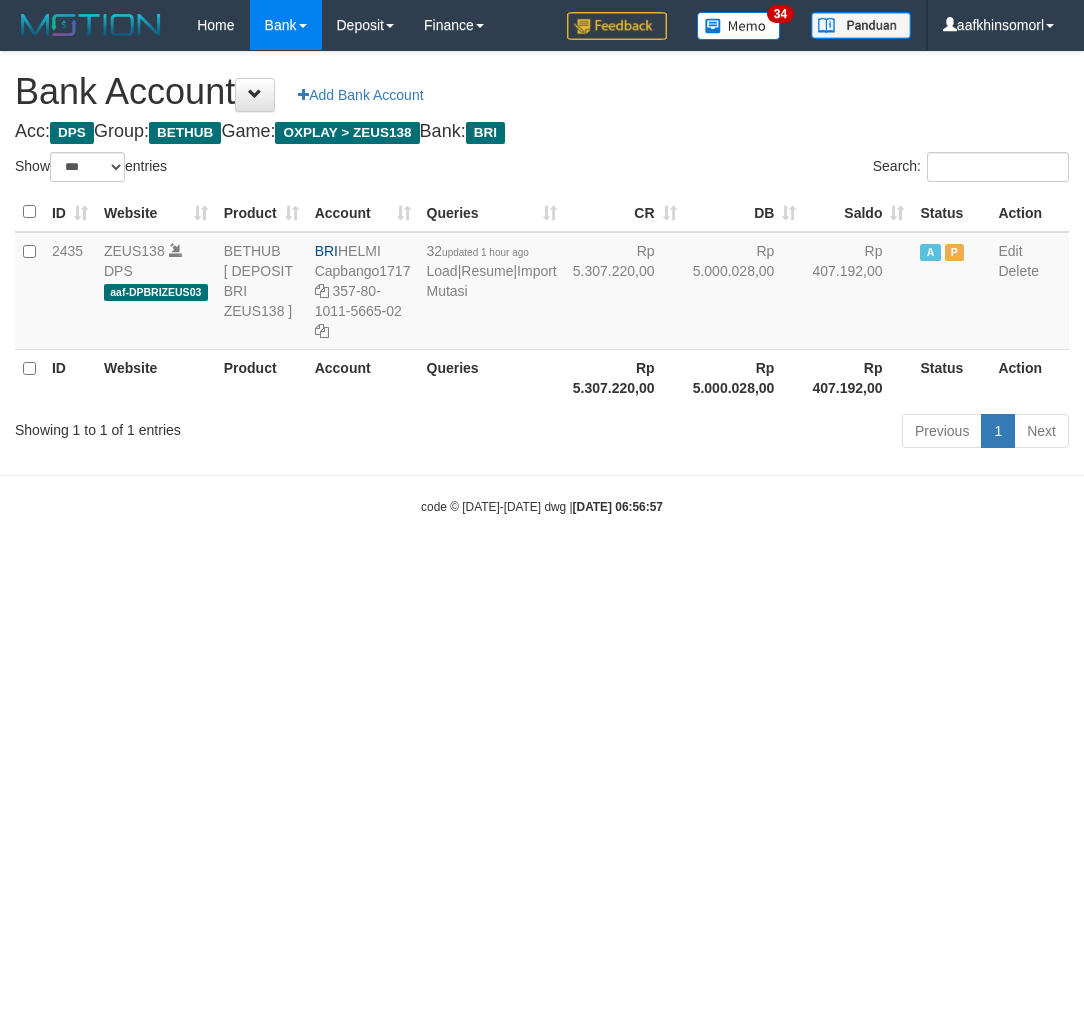 scroll, scrollTop: 0, scrollLeft: 0, axis: both 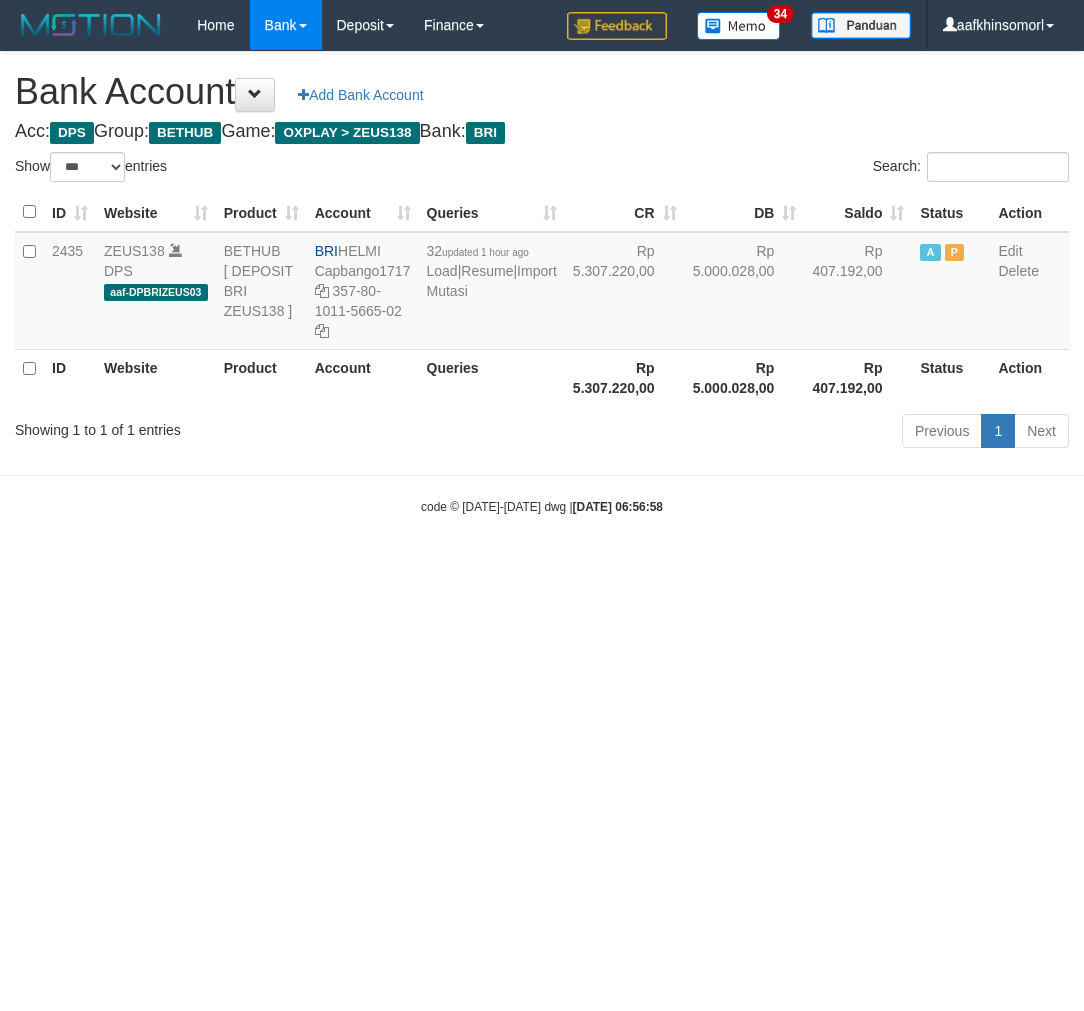 select on "***" 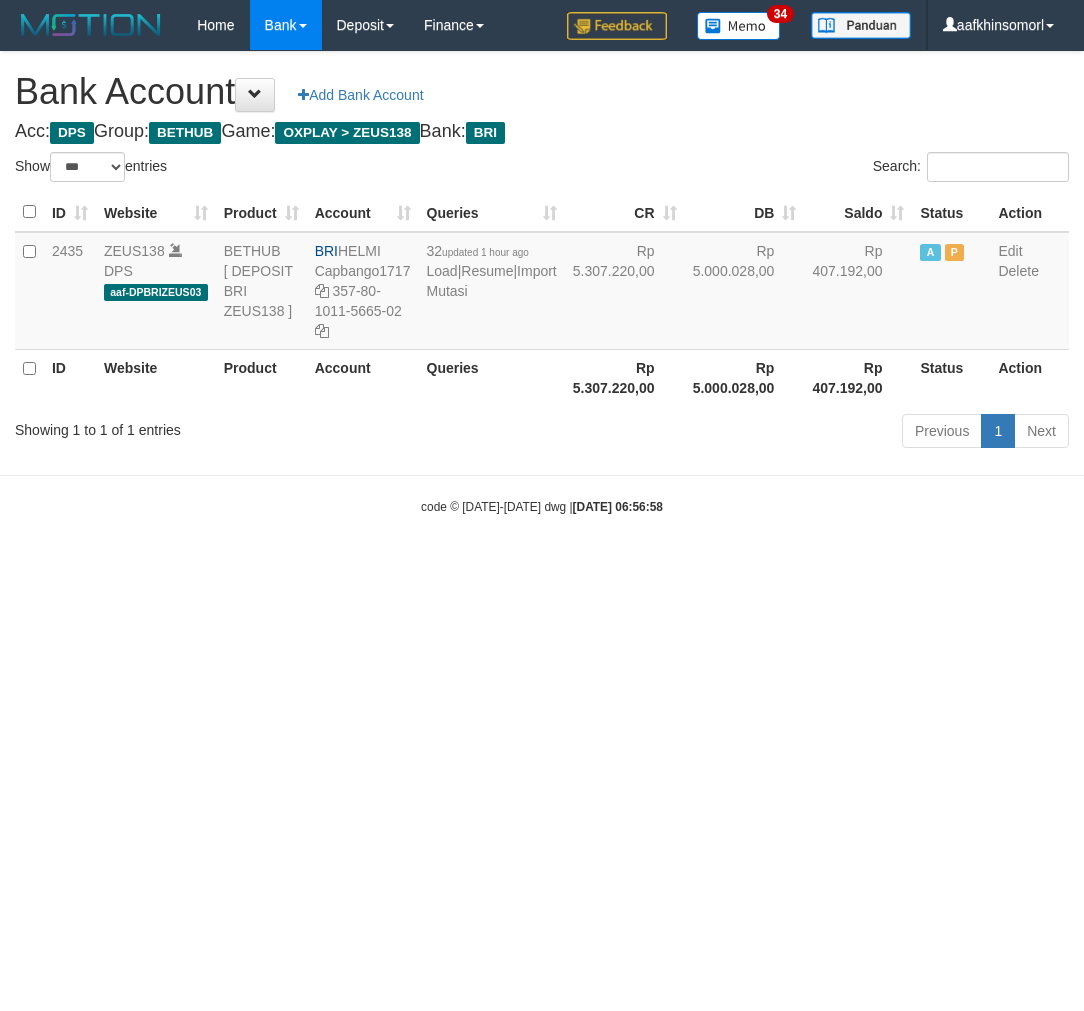 scroll, scrollTop: 0, scrollLeft: 0, axis: both 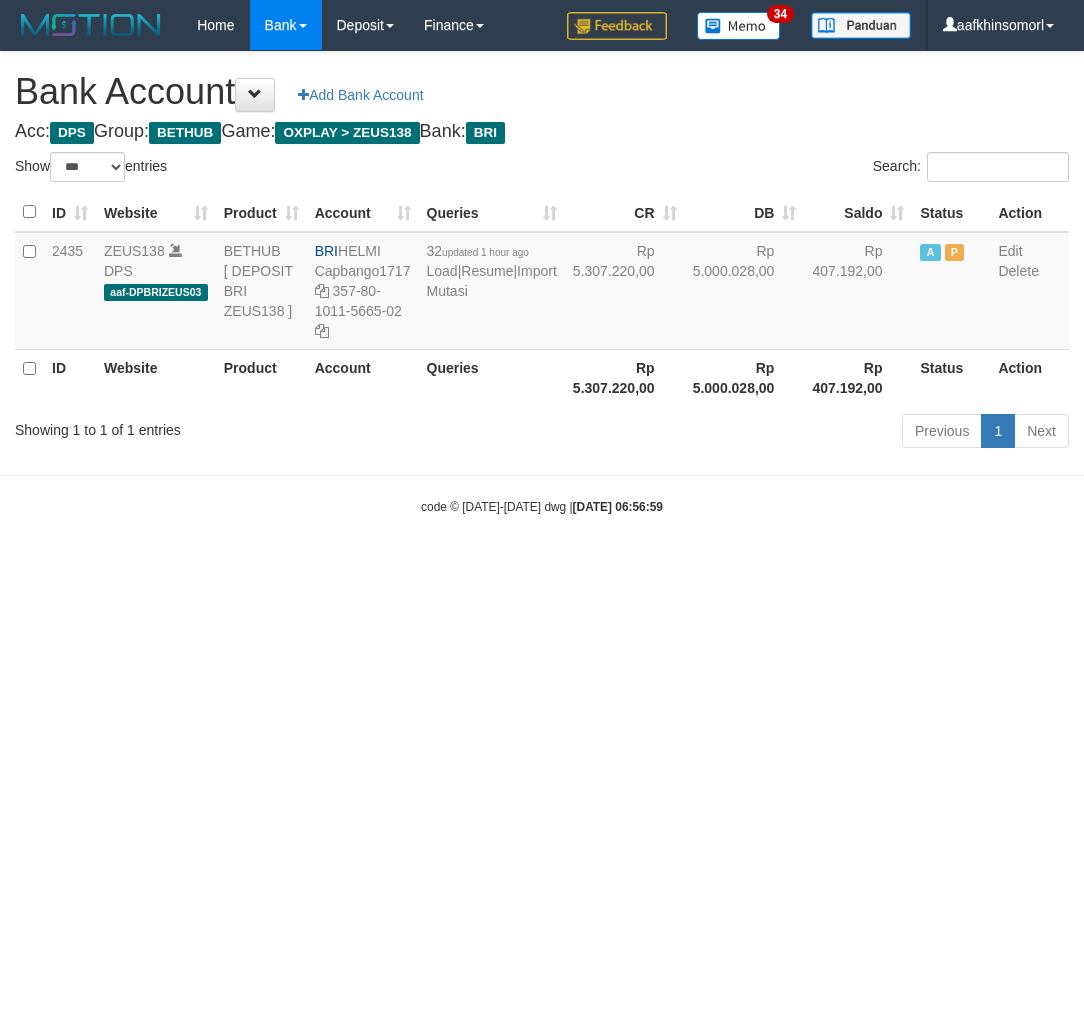 select on "***" 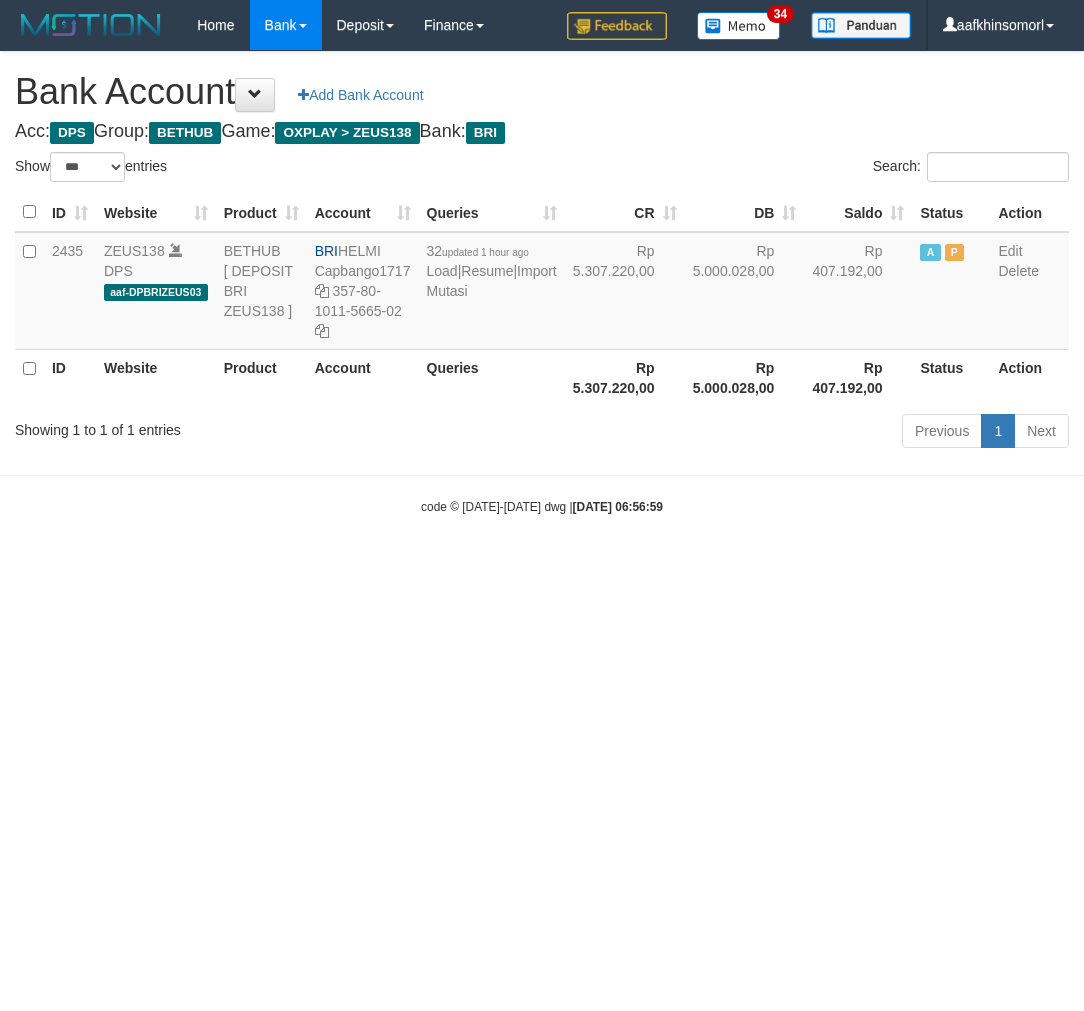 scroll, scrollTop: 0, scrollLeft: 0, axis: both 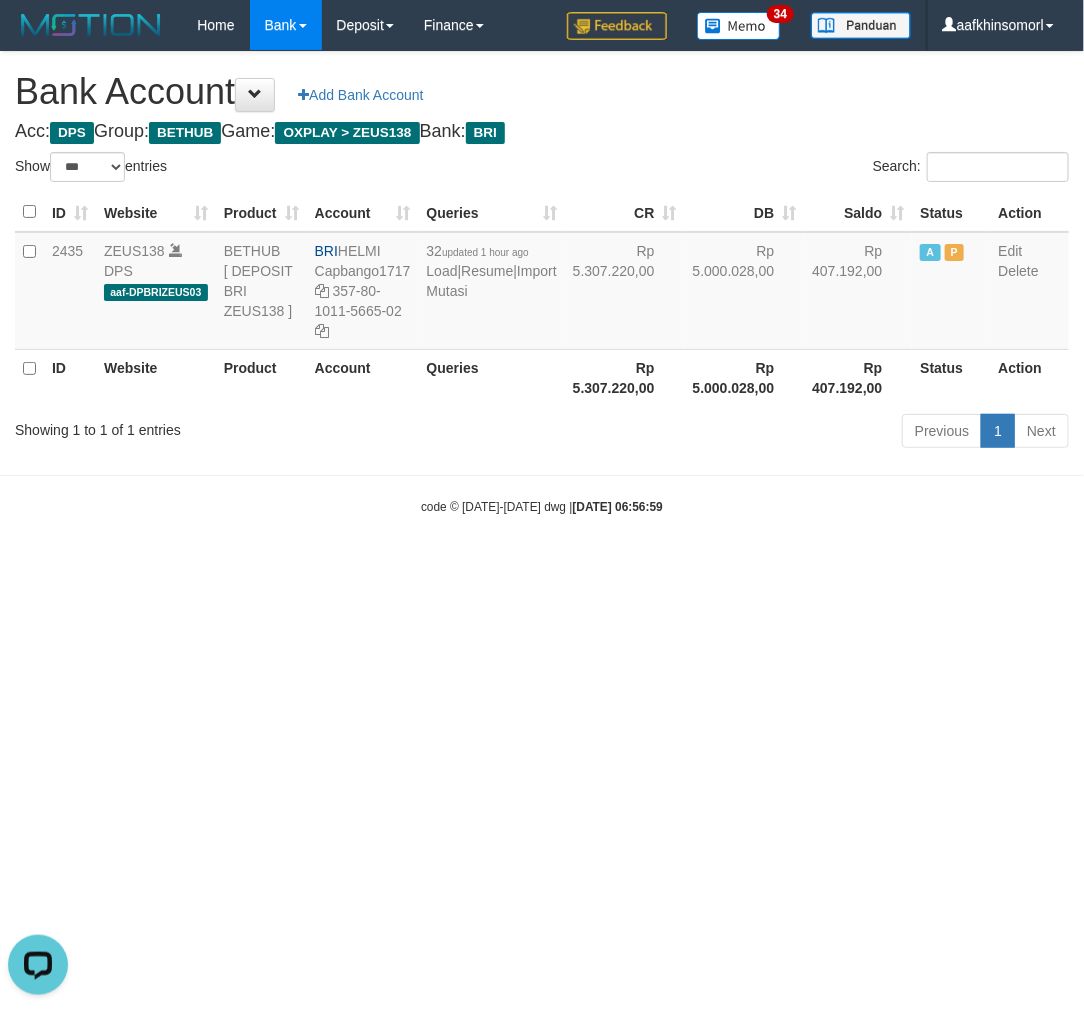 click on "Toggle navigation
Home
Bank
Account List
Load
By Website
Group
[OXPLAY]													ZEUS138
By Load Group (DPS)" at bounding box center [542, 283] 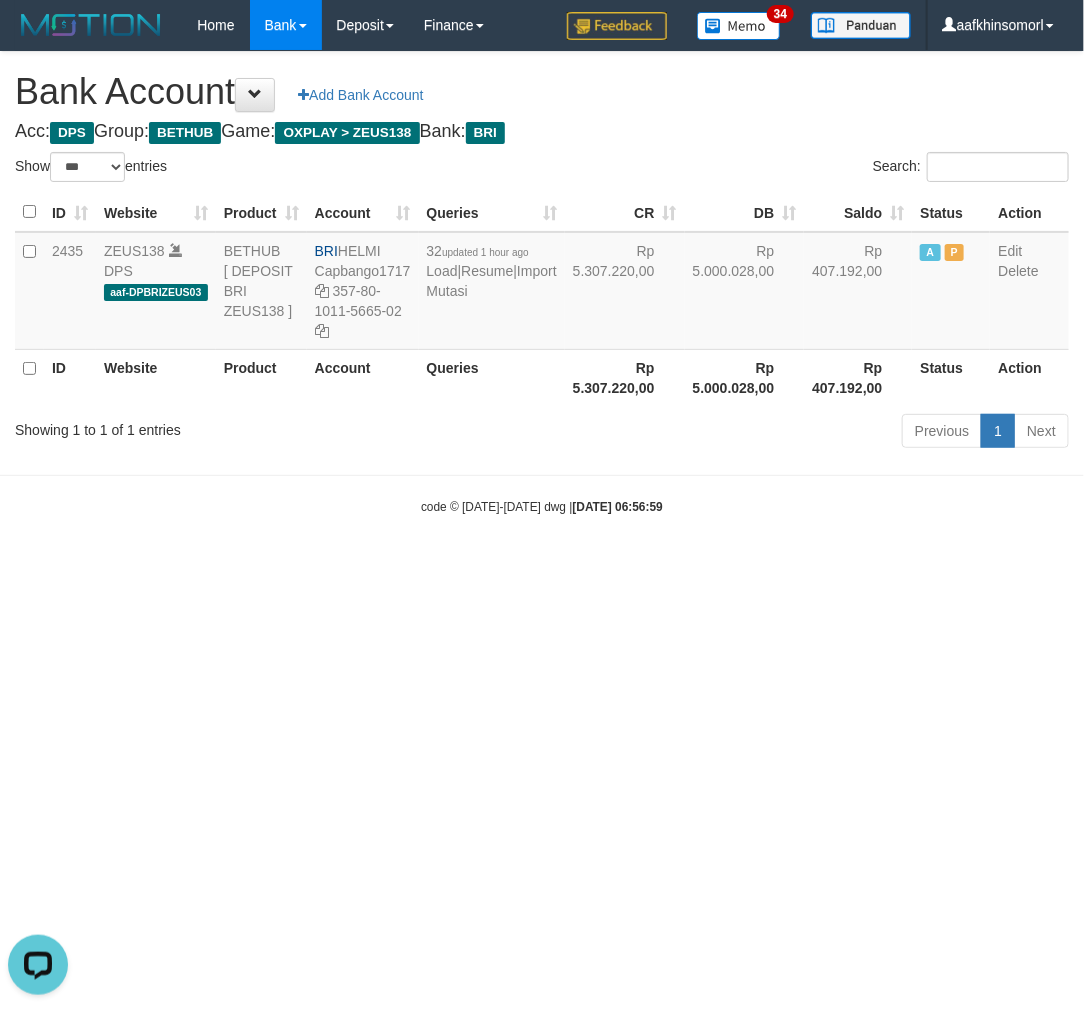 click on "Toggle navigation
Home
Bank
Account List
Load
By Website
Group
[OXPLAY]													ZEUS138
By Load Group (DPS)" at bounding box center (542, 283) 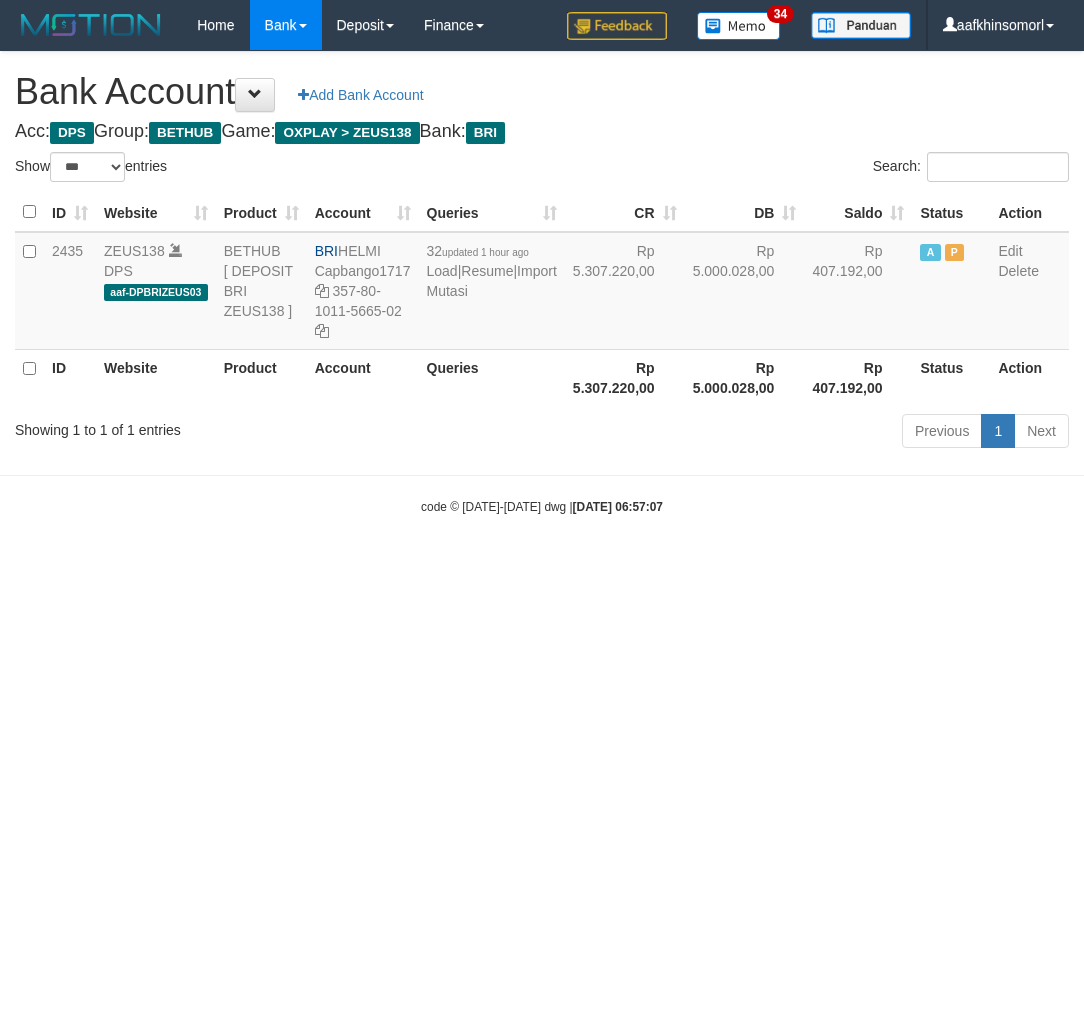 select on "***" 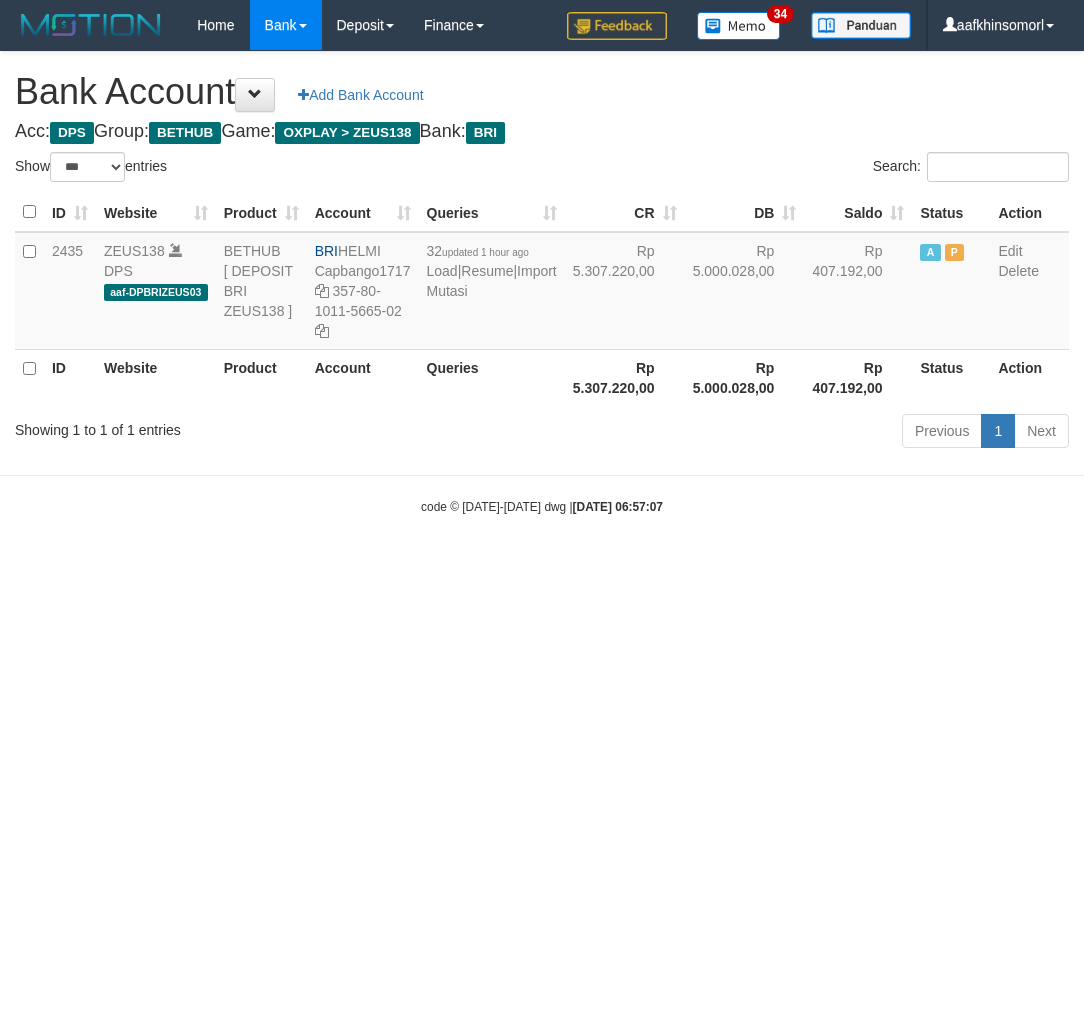 scroll, scrollTop: 0, scrollLeft: 0, axis: both 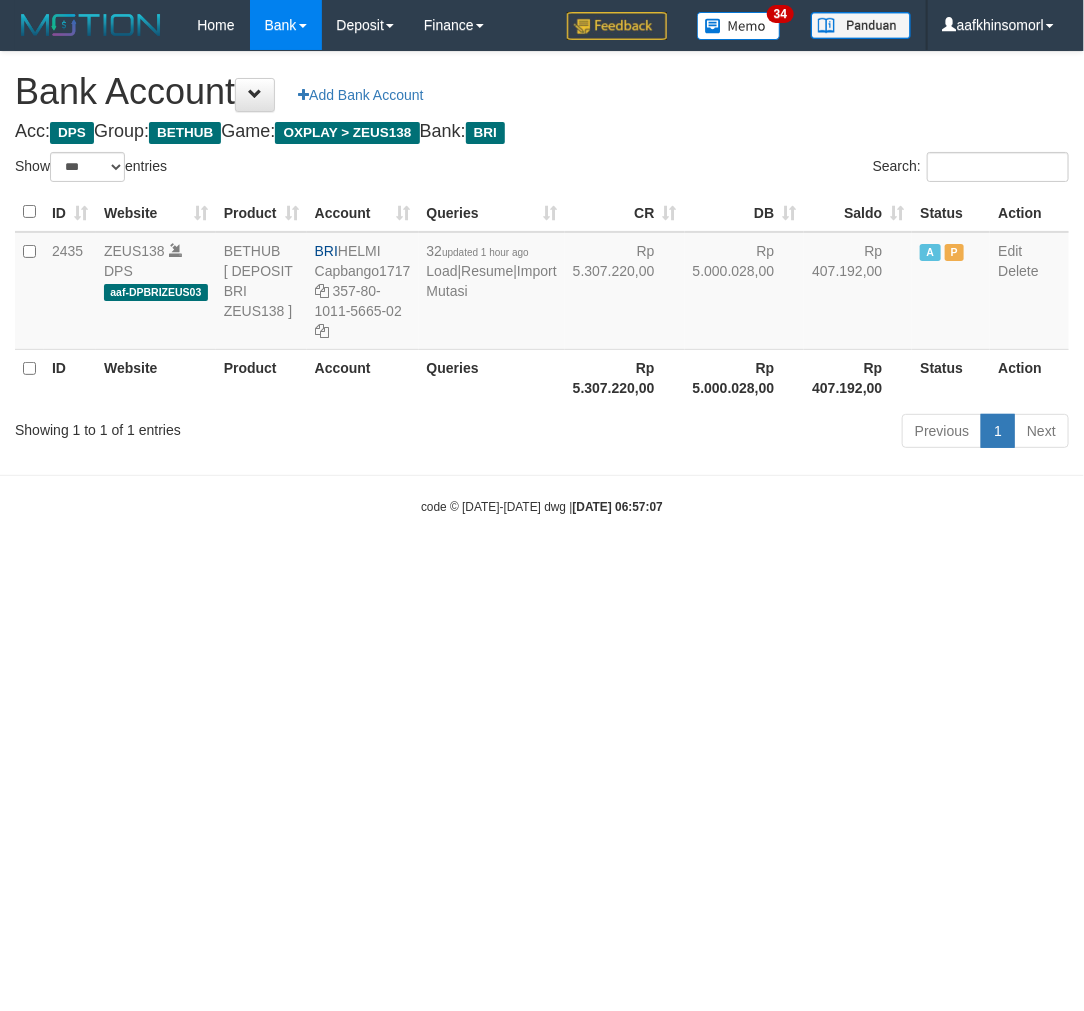 click on "Toggle navigation
Home
Bank
Account List
Load
By Website
Group
[OXPLAY]													ZEUS138
By Load Group (DPS)" at bounding box center (542, 283) 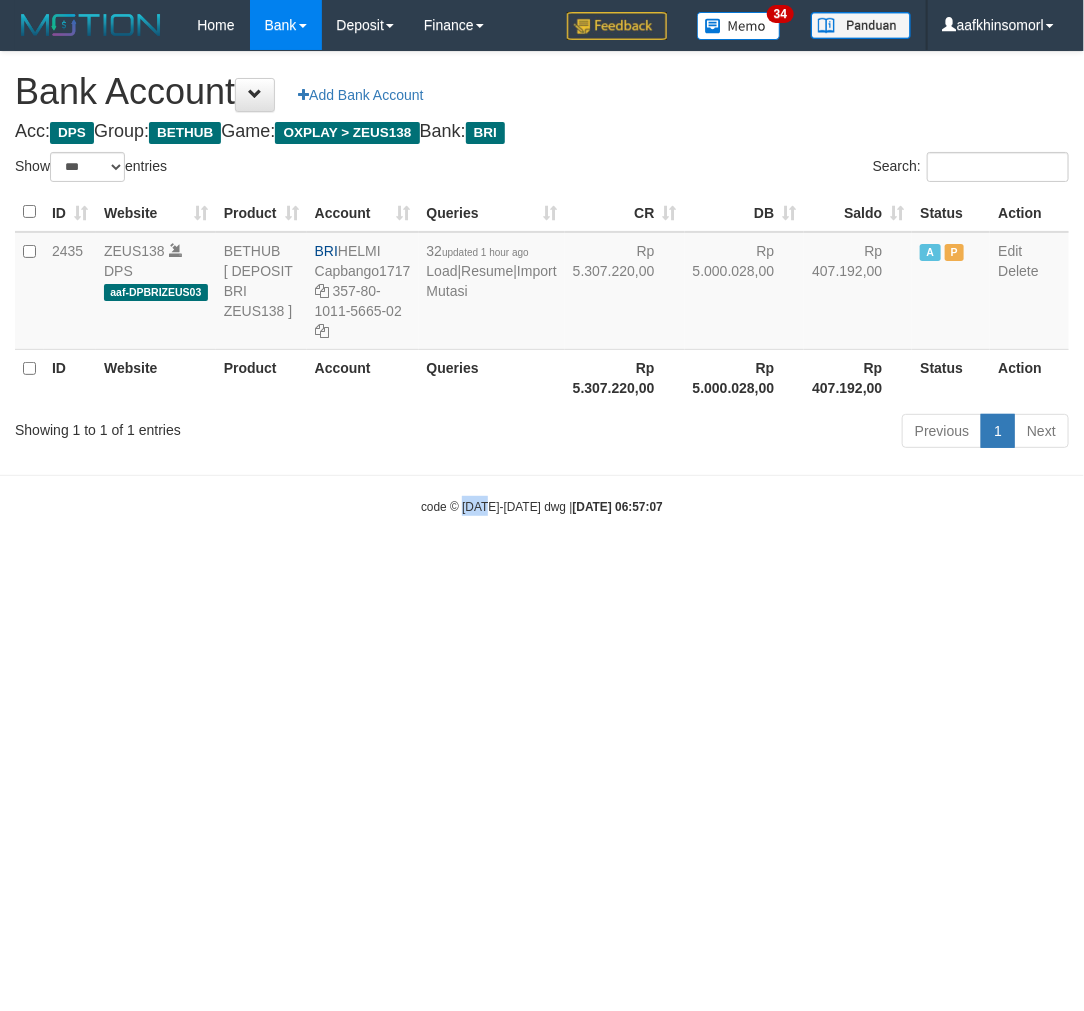 click on "Toggle navigation
Home
Bank
Account List
Load
By Website
Group
[OXPLAY]													ZEUS138
By Load Group (DPS)" at bounding box center (542, 283) 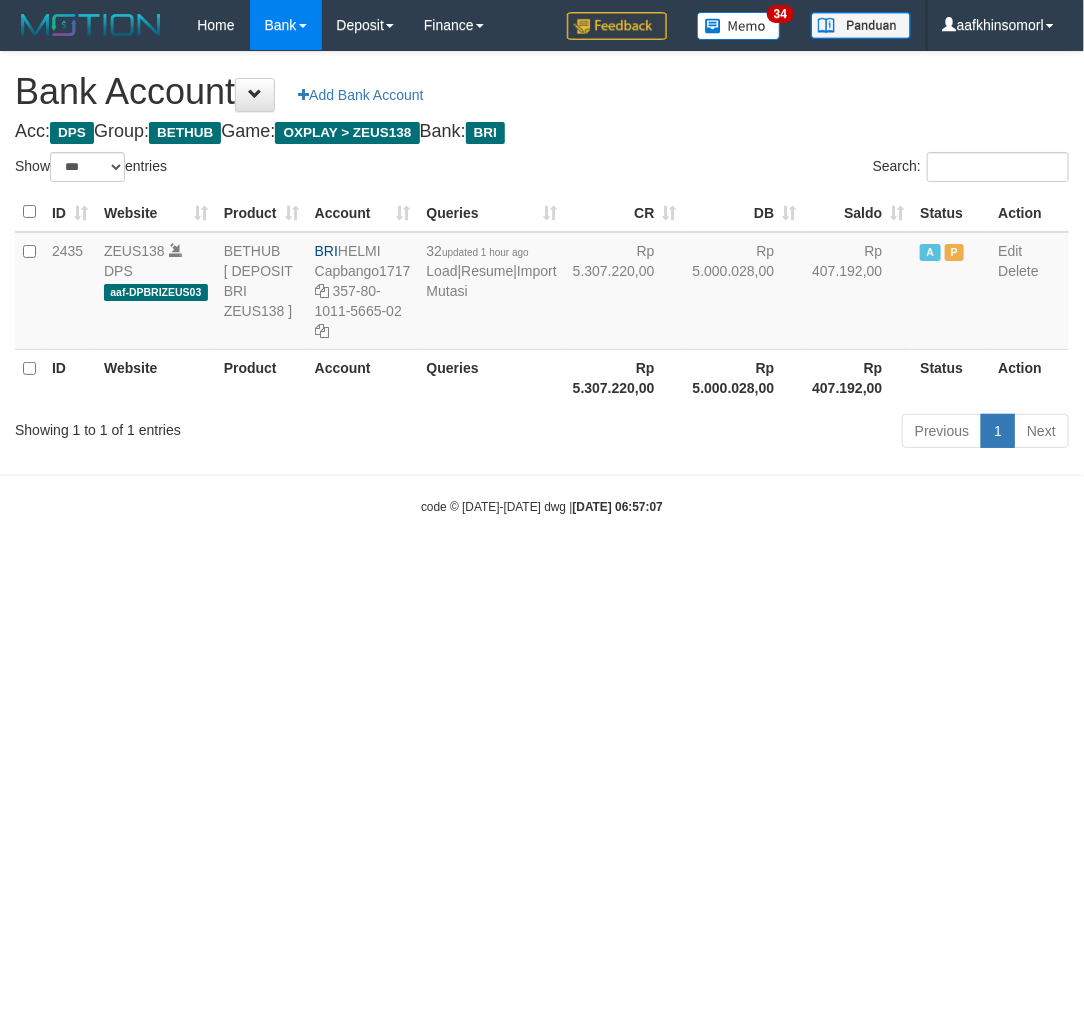 click on "Toggle navigation
Home
Bank
Account List
Load
By Website
Group
[OXPLAY]													ZEUS138
By Load Group (DPS)" at bounding box center [542, 283] 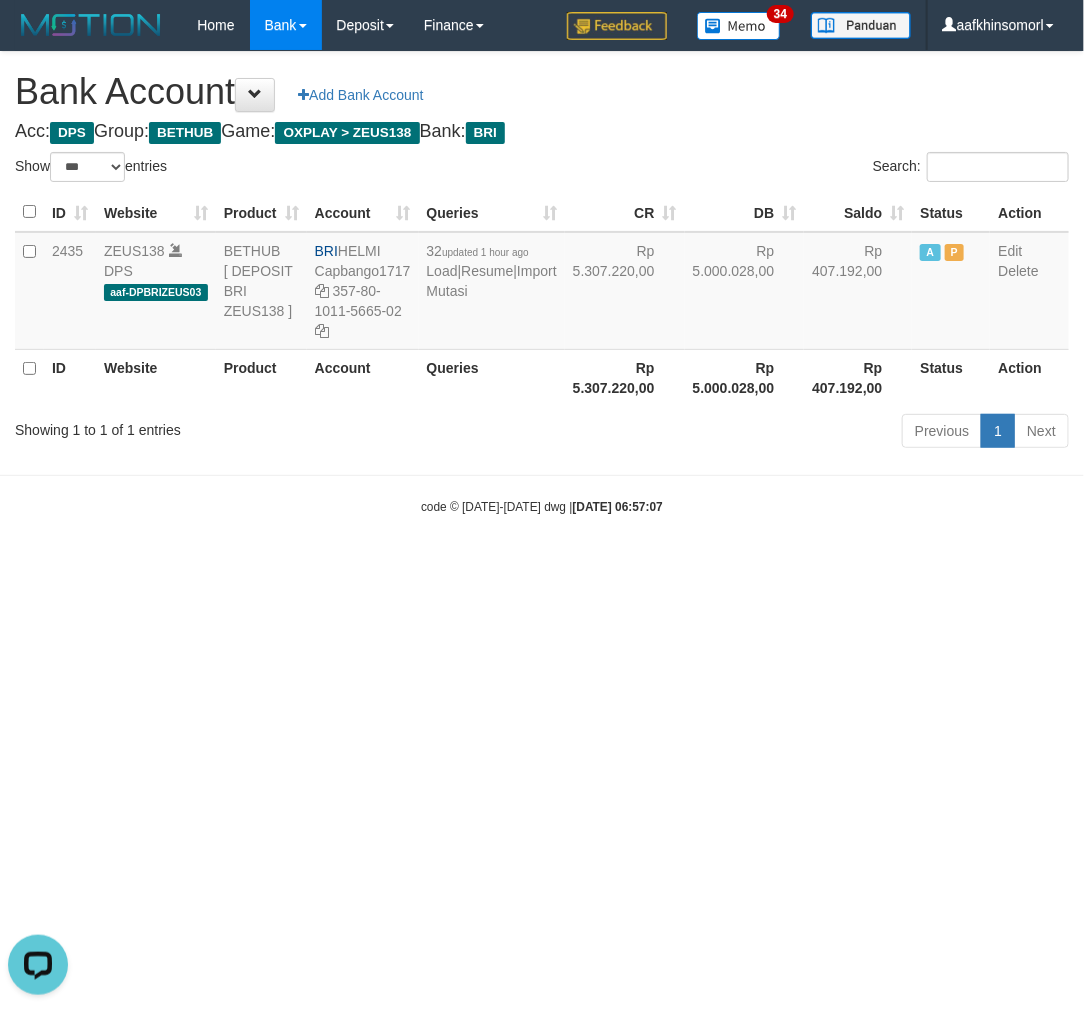 scroll, scrollTop: 0, scrollLeft: 0, axis: both 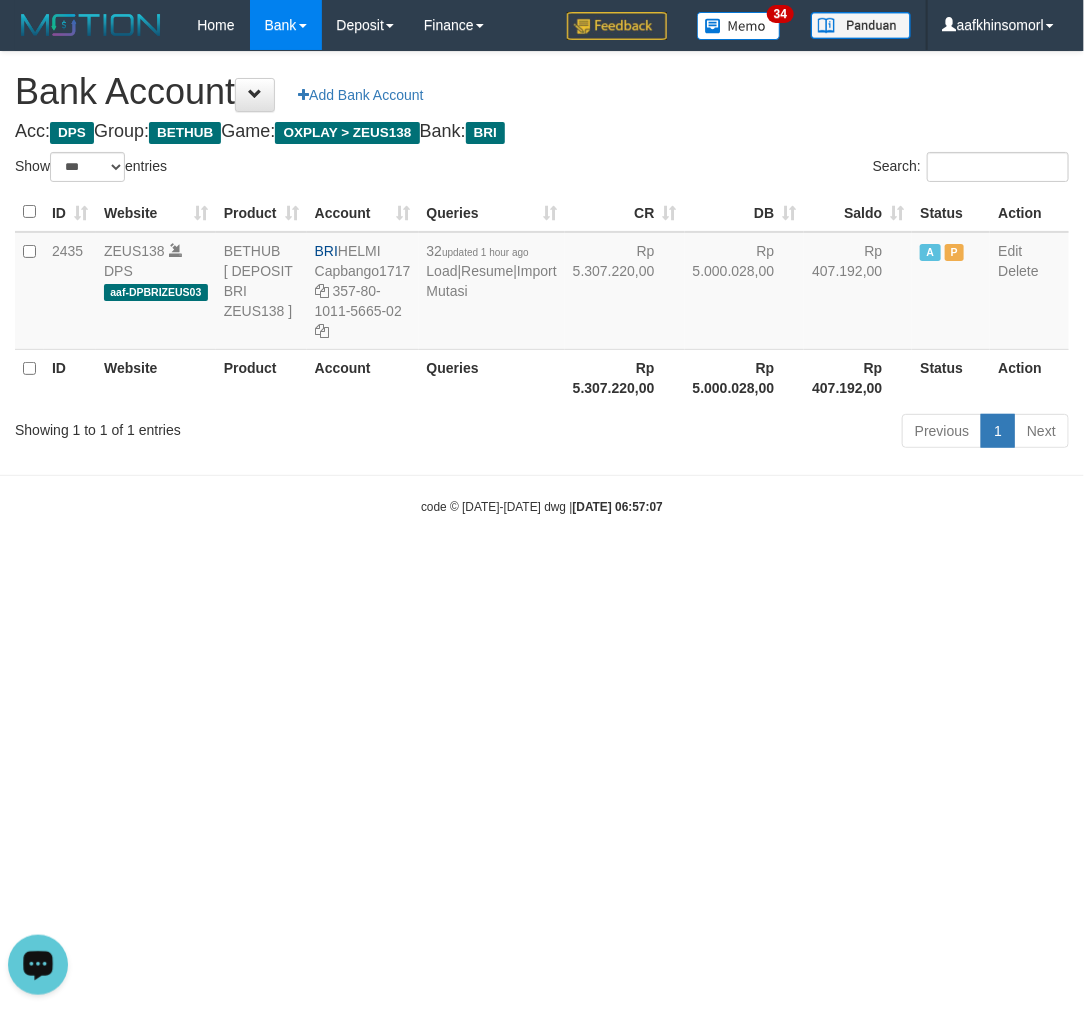 click on "Toggle navigation
Home
Bank
Account List
Load
By Website
Group
[OXPLAY]													ZEUS138
By Load Group (DPS)" at bounding box center [542, 283] 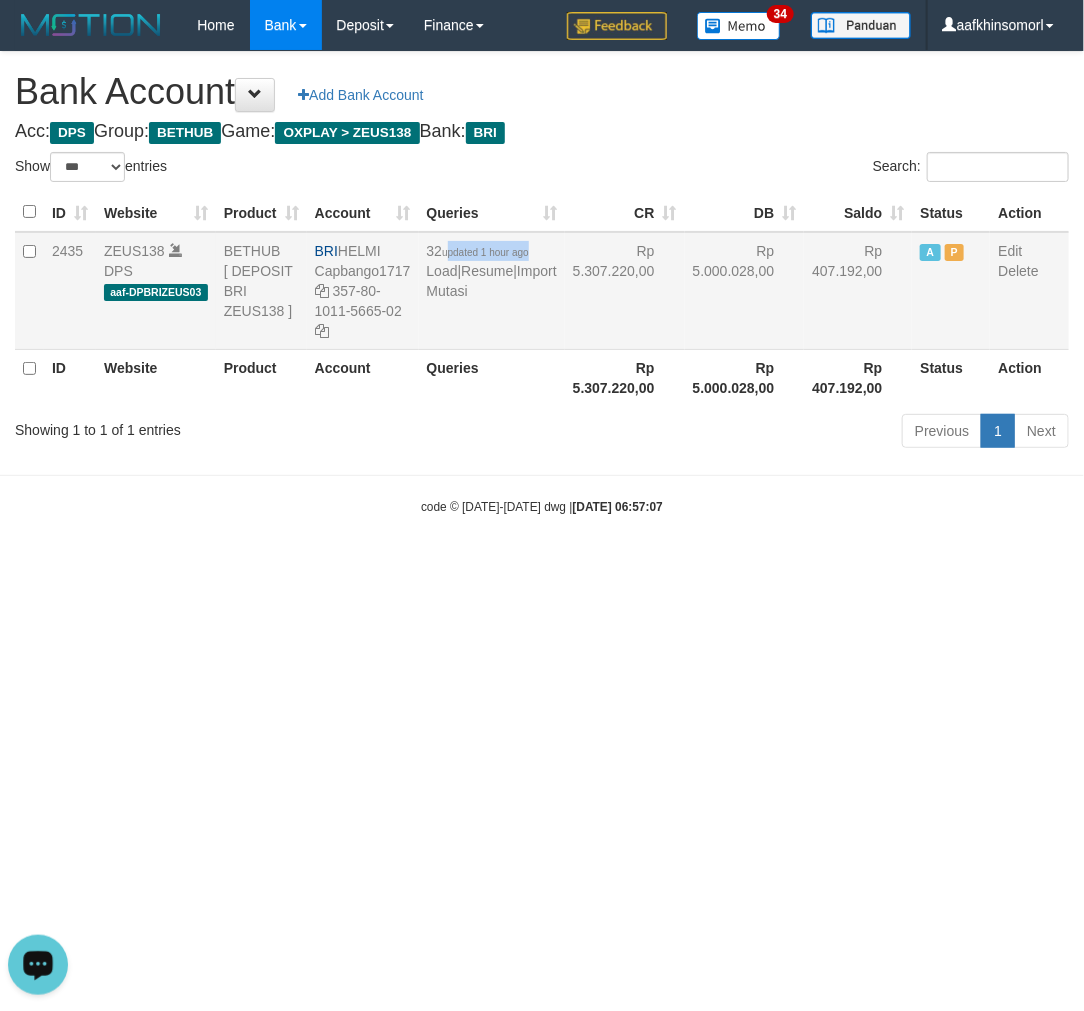 drag, startPoint x: 452, startPoint y: 245, endPoint x: 496, endPoint y: 282, distance: 57.48913 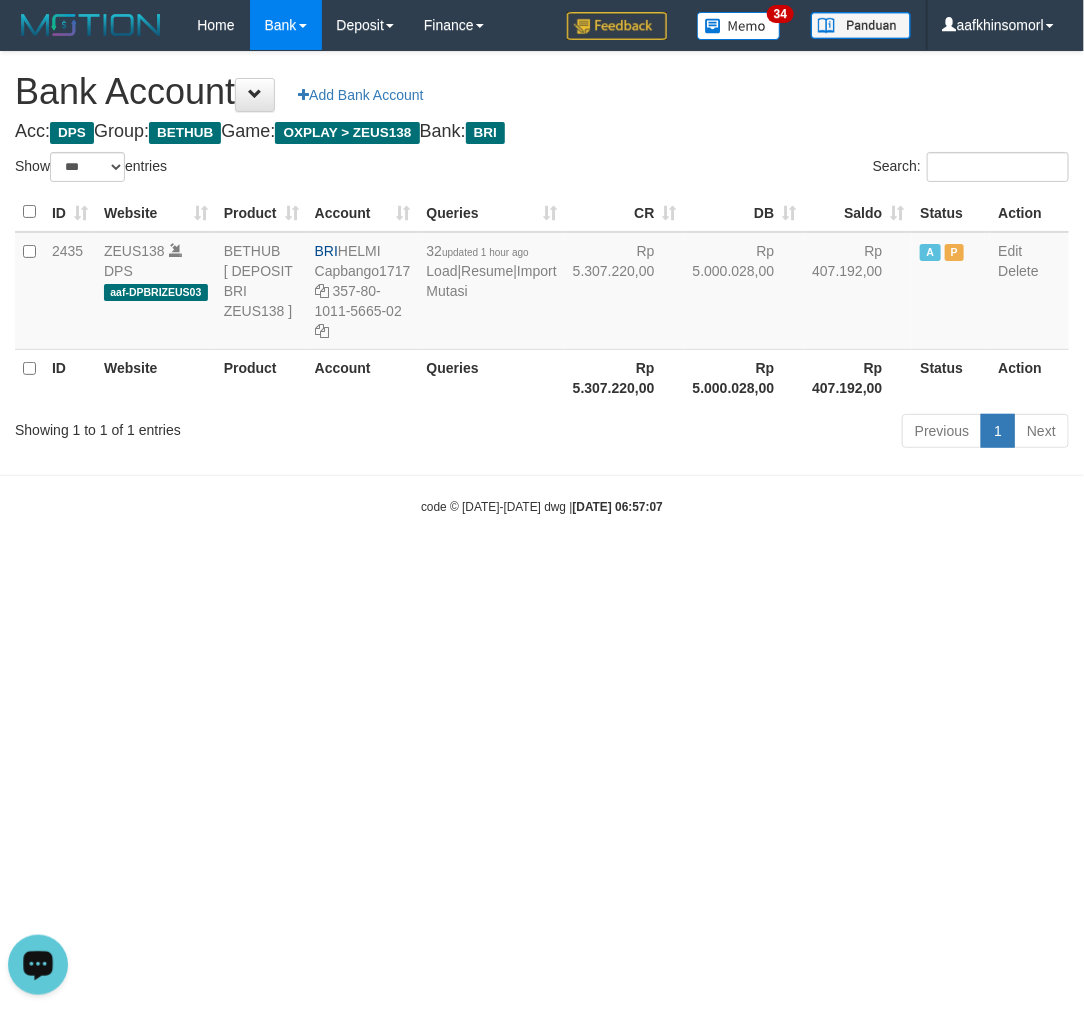 click on "Toggle navigation
Home
Bank
Account List
Load
By Website
Group
[OXPLAY]													ZEUS138
By Load Group (DPS)" at bounding box center [542, 283] 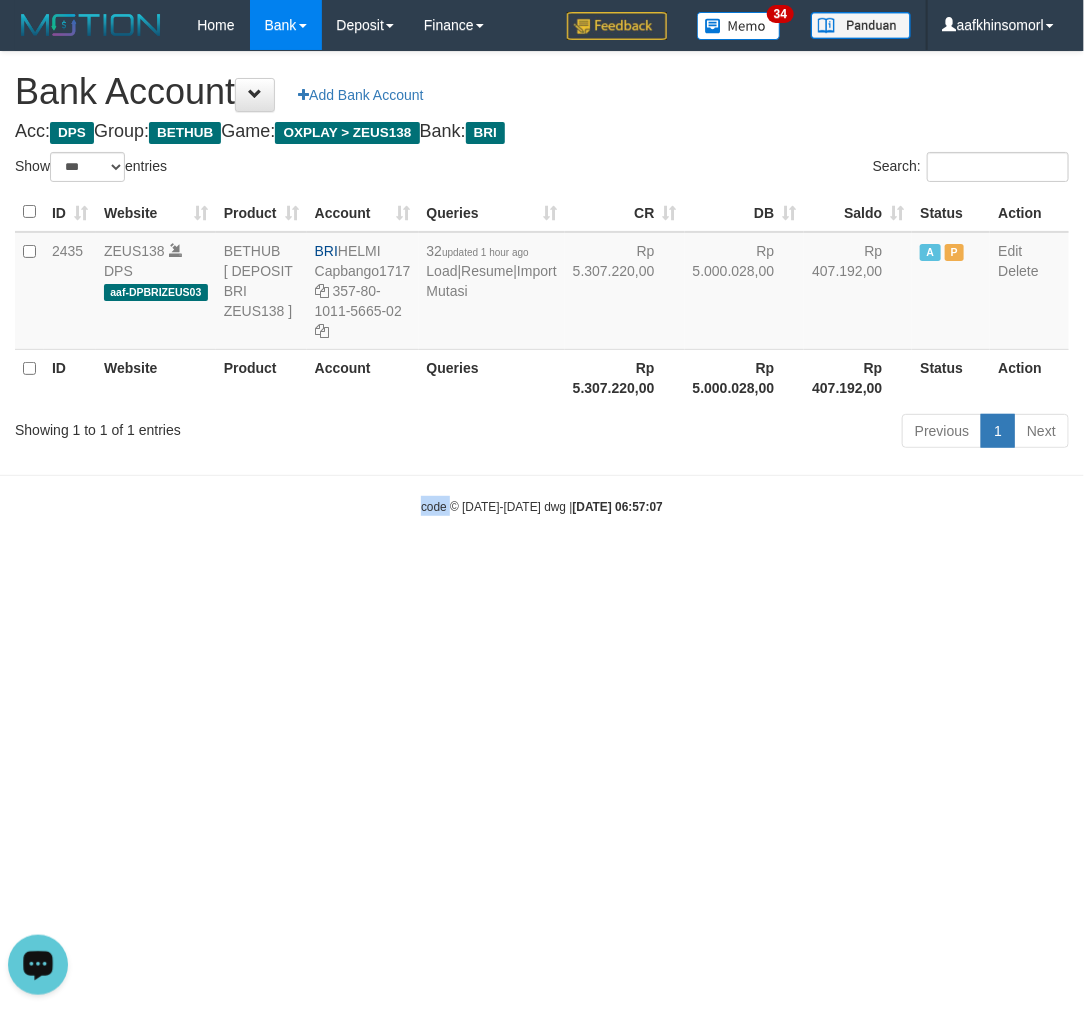 click on "Toggle navigation
Home
Bank
Account List
Load
By Website
Group
[OXPLAY]													ZEUS138
By Load Group (DPS)" at bounding box center [542, 283] 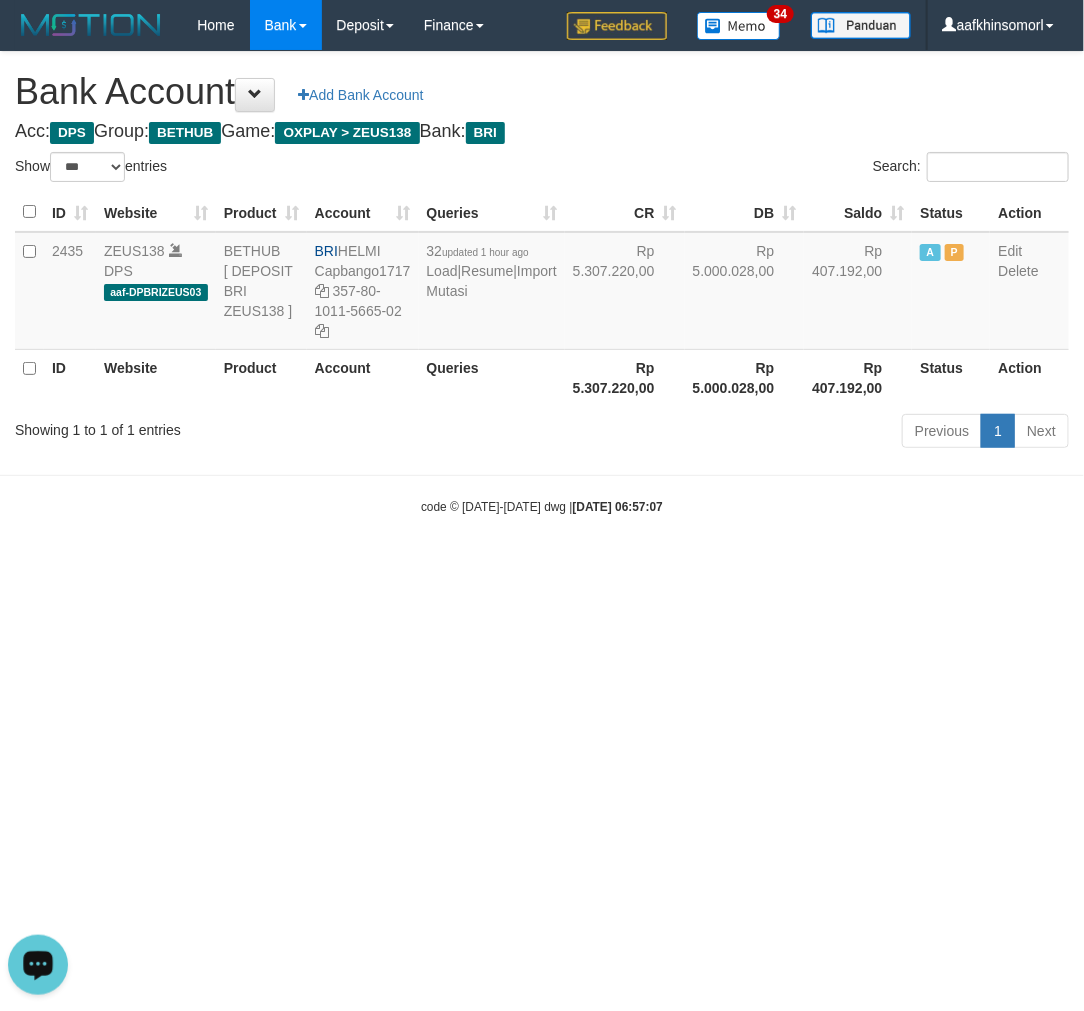 click on "Toggle navigation
Home
Bank
Account List
Load
By Website
Group
[OXPLAY]													ZEUS138
By Load Group (DPS)" at bounding box center (542, 283) 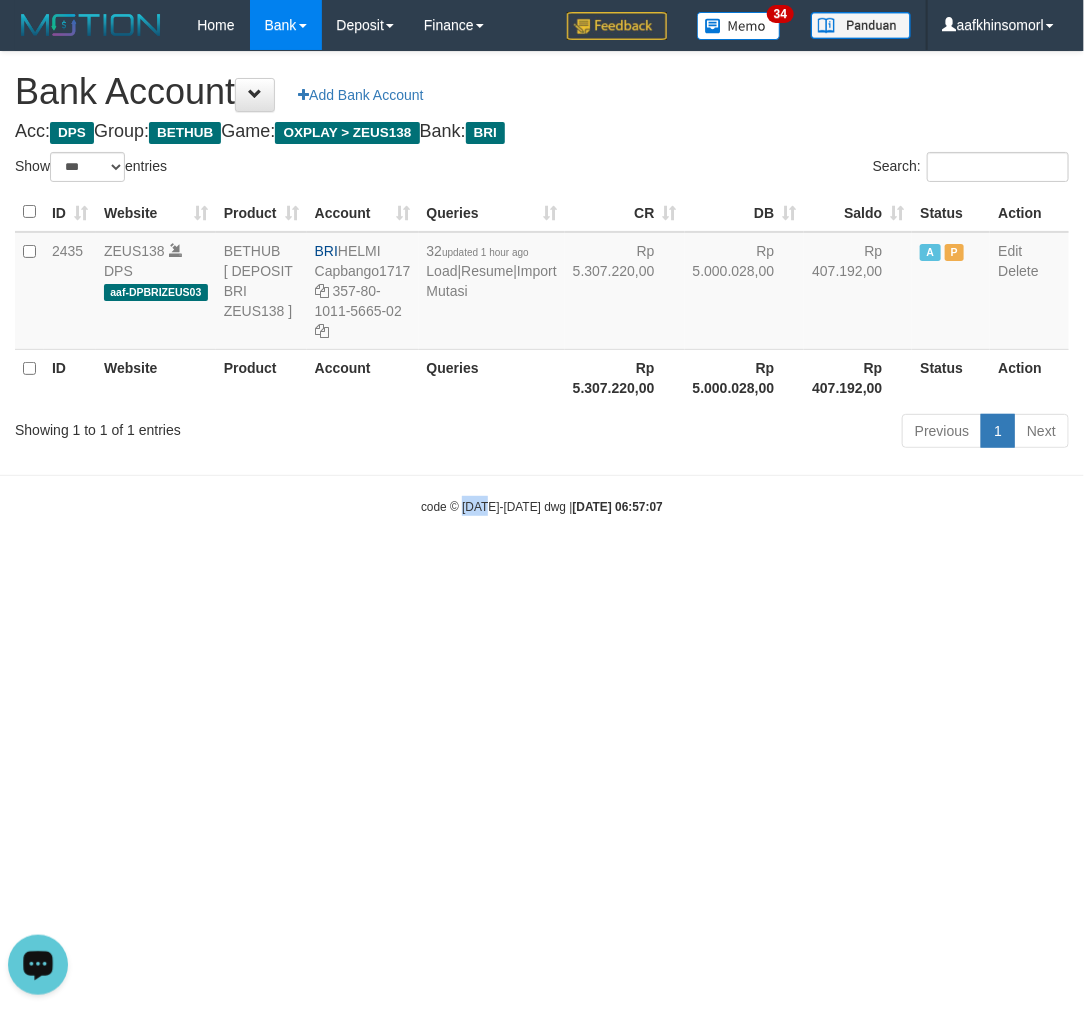 click on "Toggle navigation
Home
Bank
Account List
Load
By Website
Group
[OXPLAY]													ZEUS138
By Load Group (DPS)" at bounding box center (542, 283) 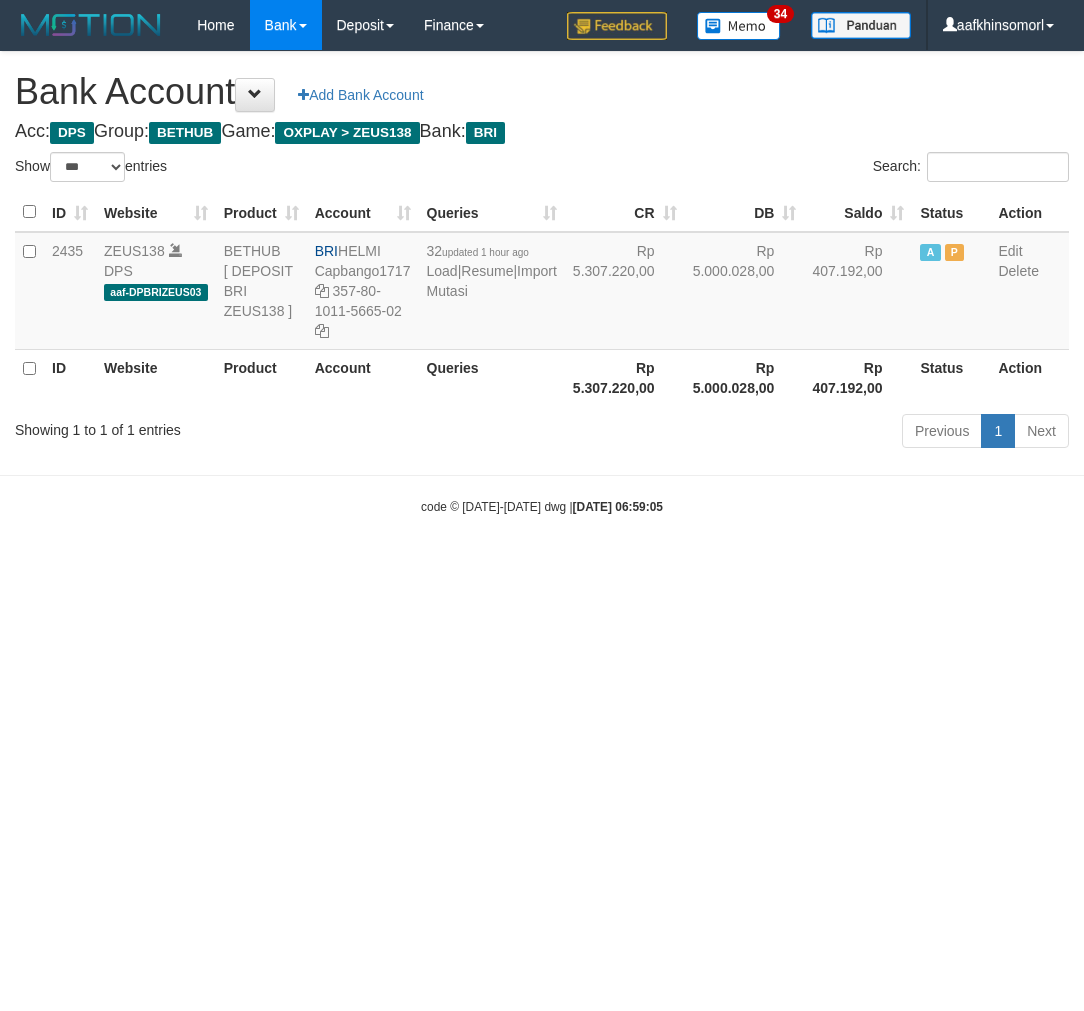 select on "***" 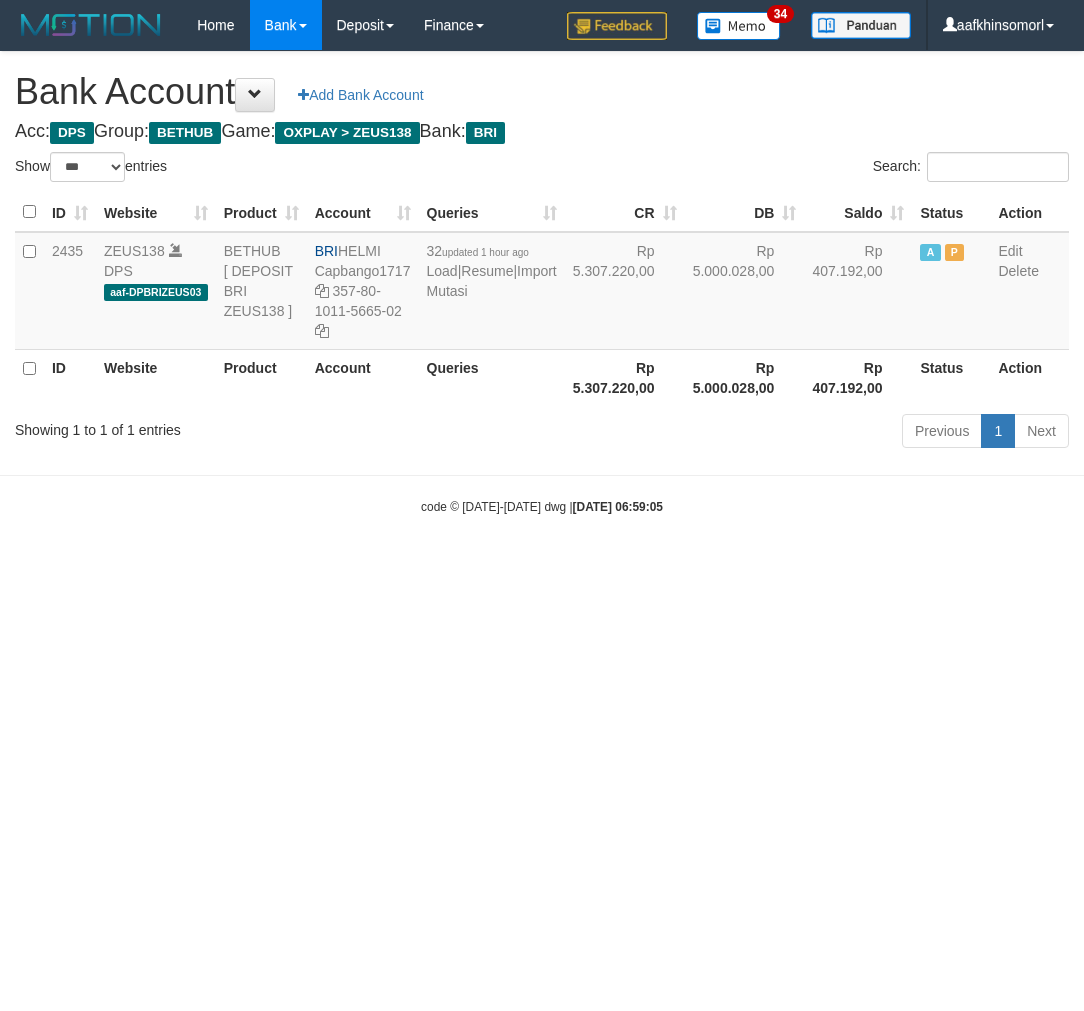 scroll, scrollTop: 0, scrollLeft: 0, axis: both 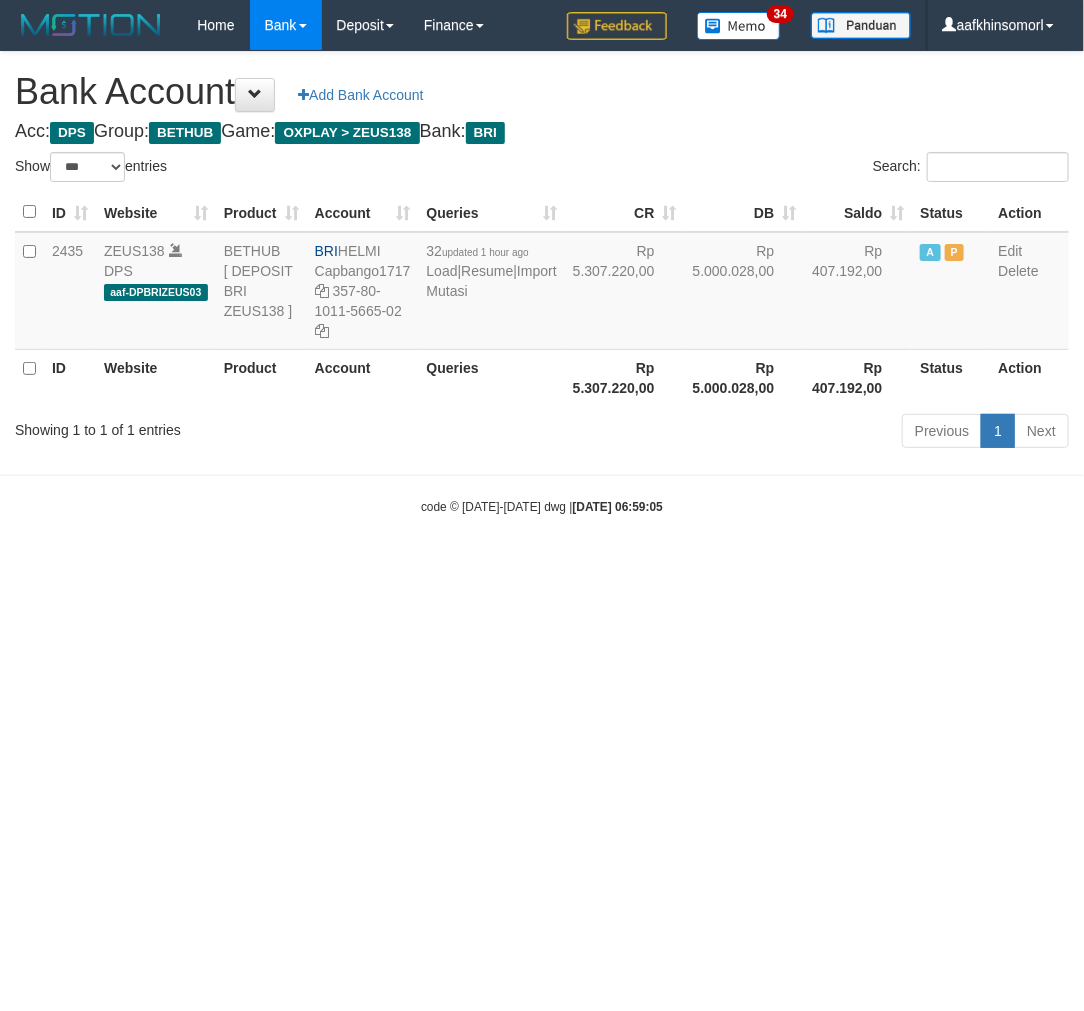 click on "Toggle navigation
Home
Bank
Account List
Load
By Website
Group
[OXPLAY]													ZEUS138
By Load Group (DPS)" at bounding box center (542, 283) 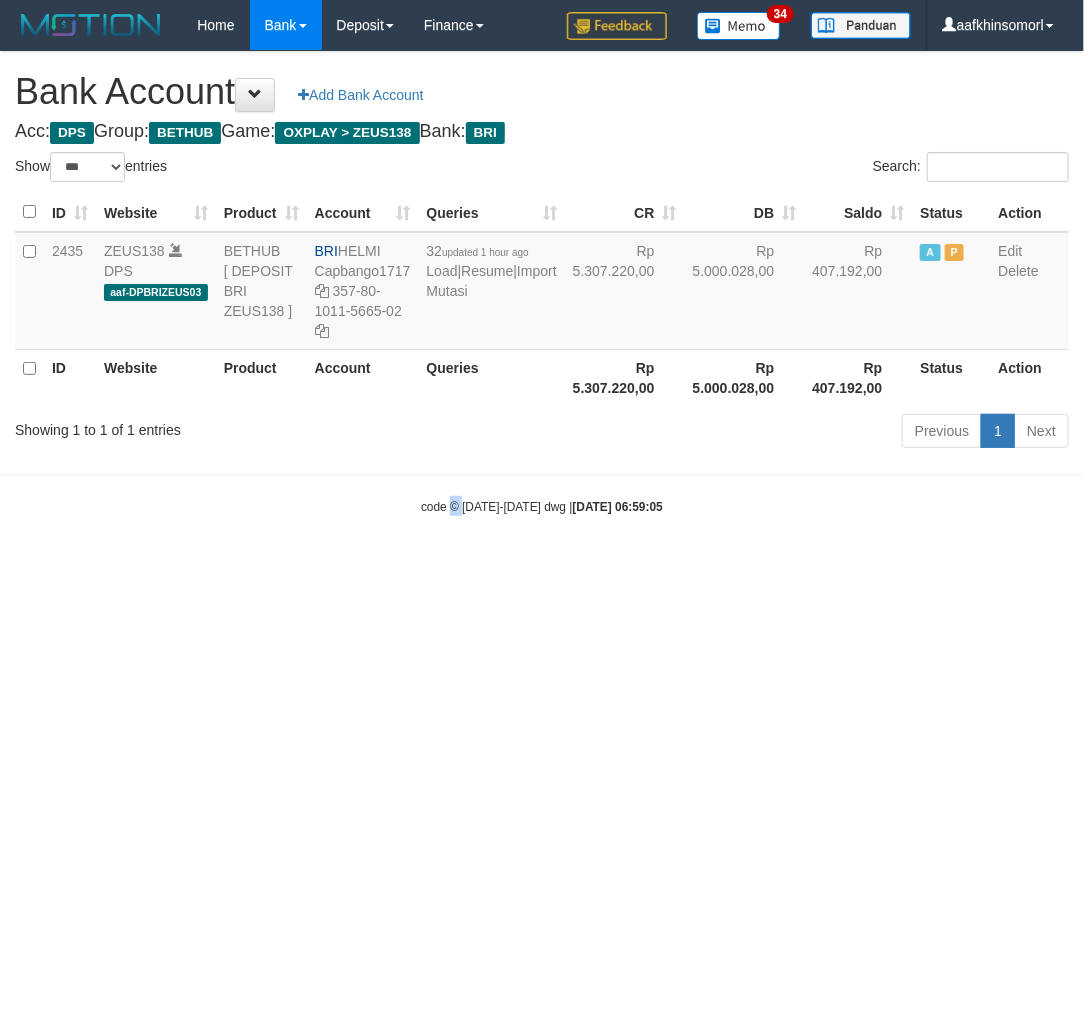 click on "Toggle navigation
Home
Bank
Account List
Load
By Website
Group
[OXPLAY]													ZEUS138
By Load Group (DPS)" at bounding box center [542, 283] 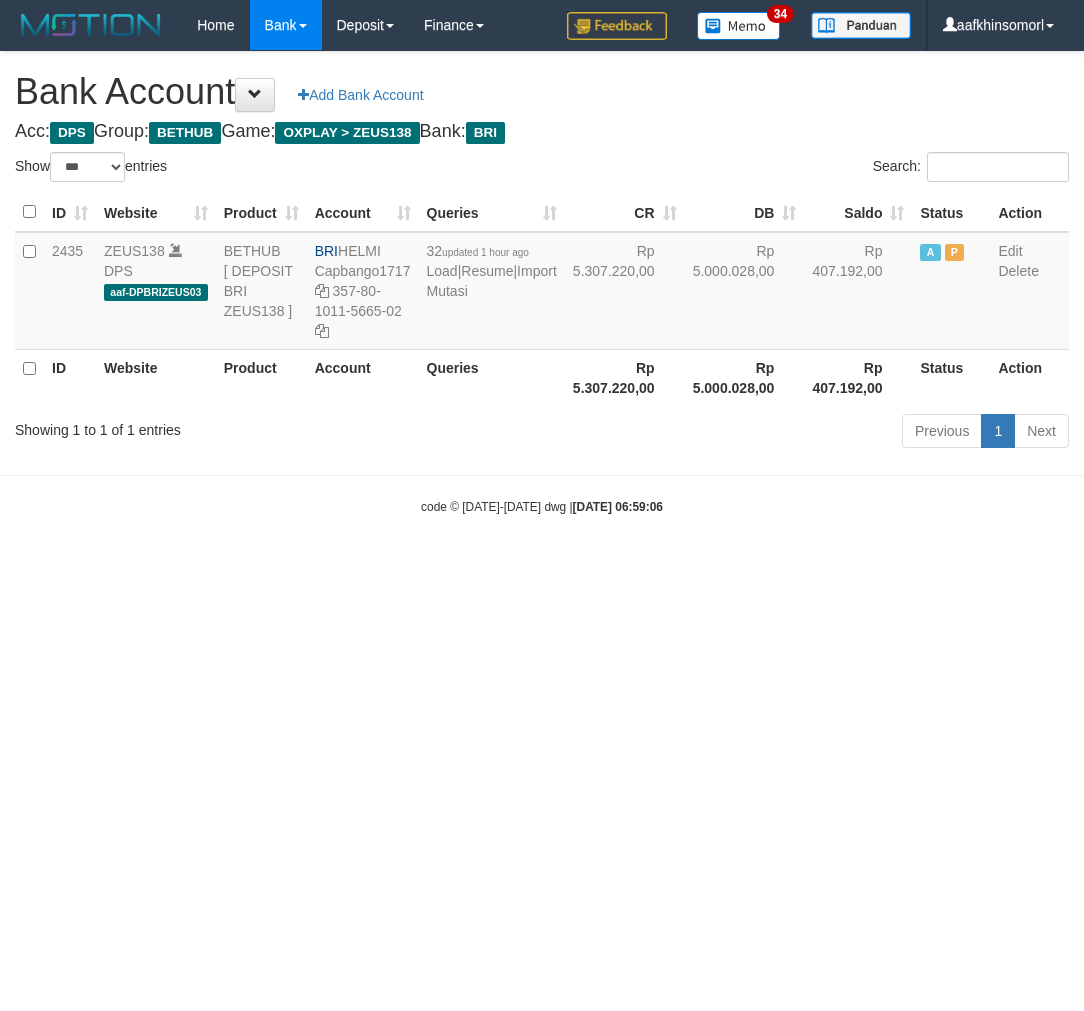 select on "***" 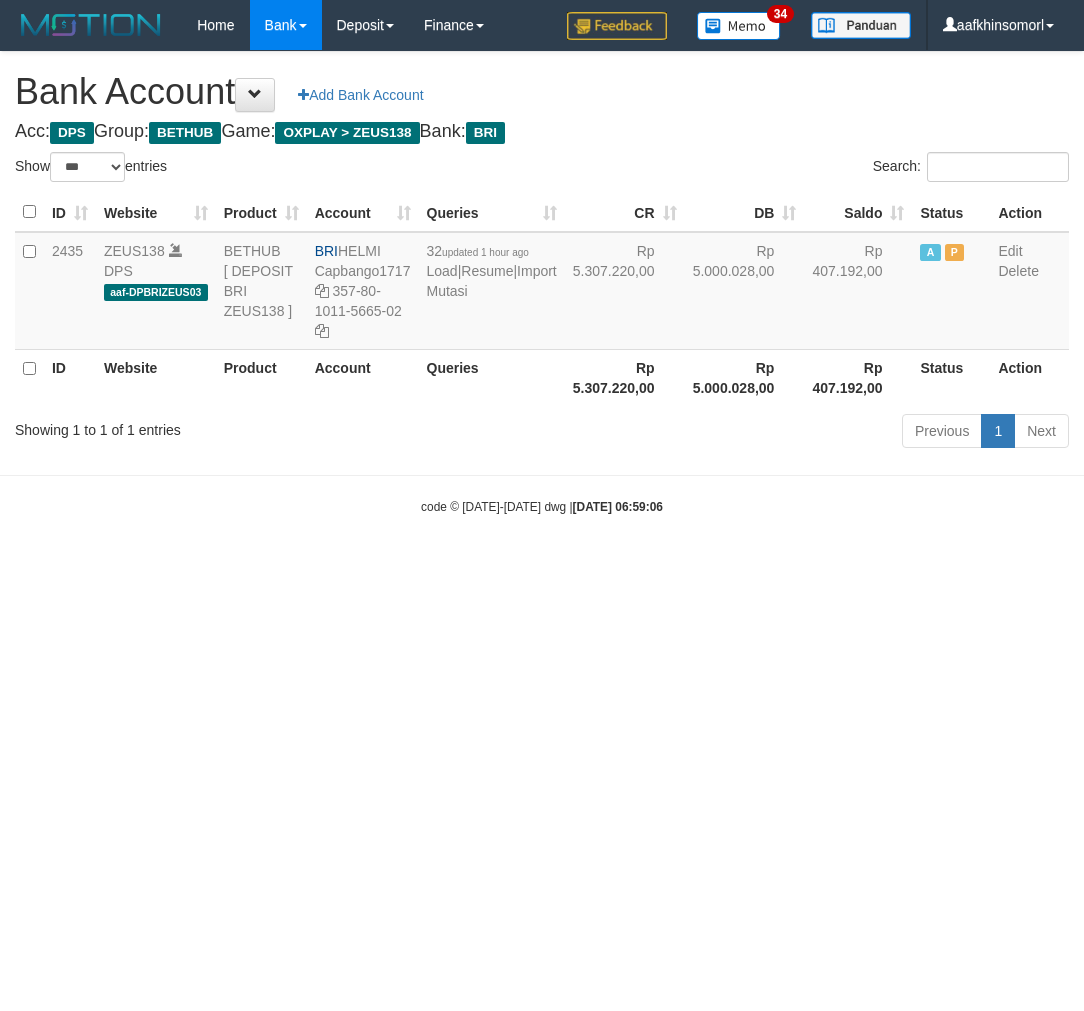 scroll, scrollTop: 0, scrollLeft: 0, axis: both 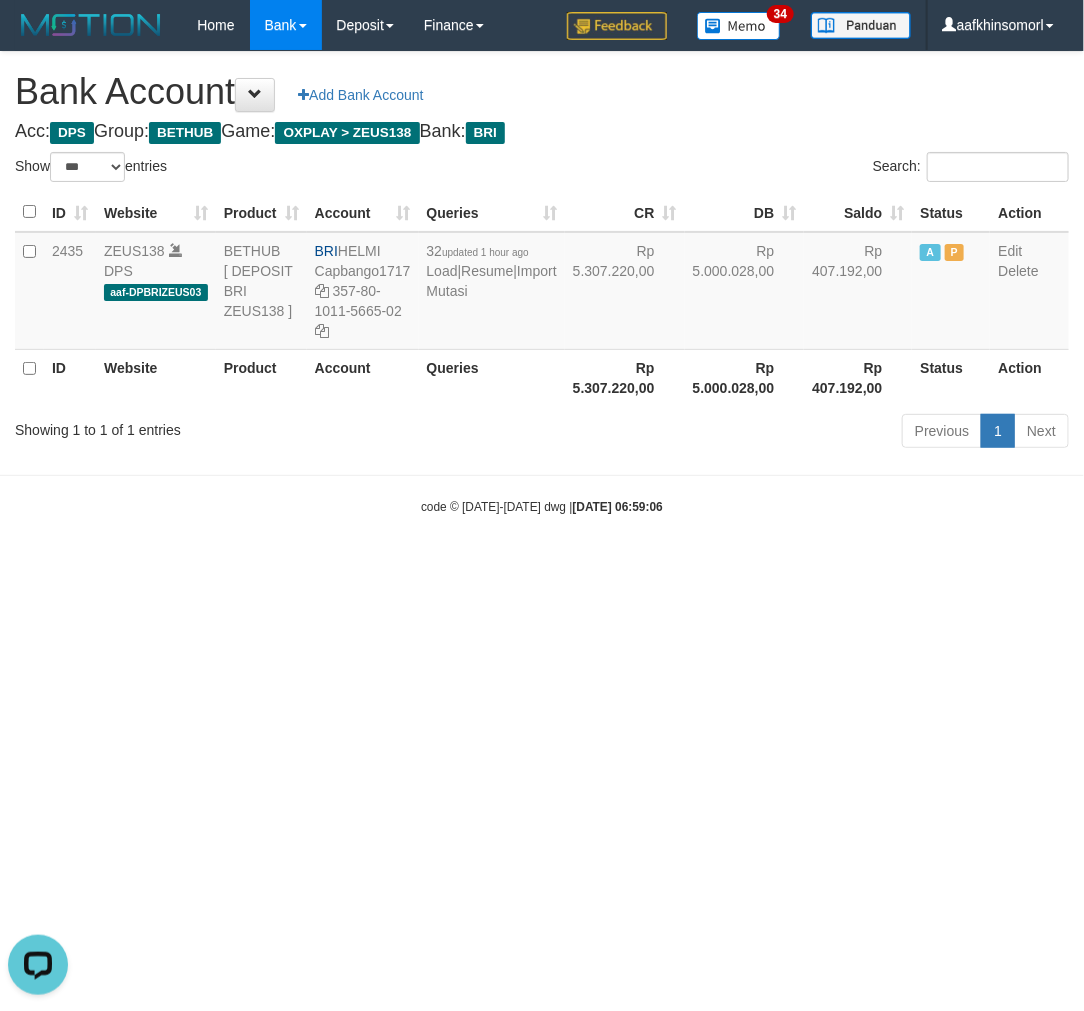 click on "Toggle navigation
Home
Bank
Account List
Load
By Website
Group
[OXPLAY]													ZEUS138
By Load Group (DPS)" at bounding box center [542, 283] 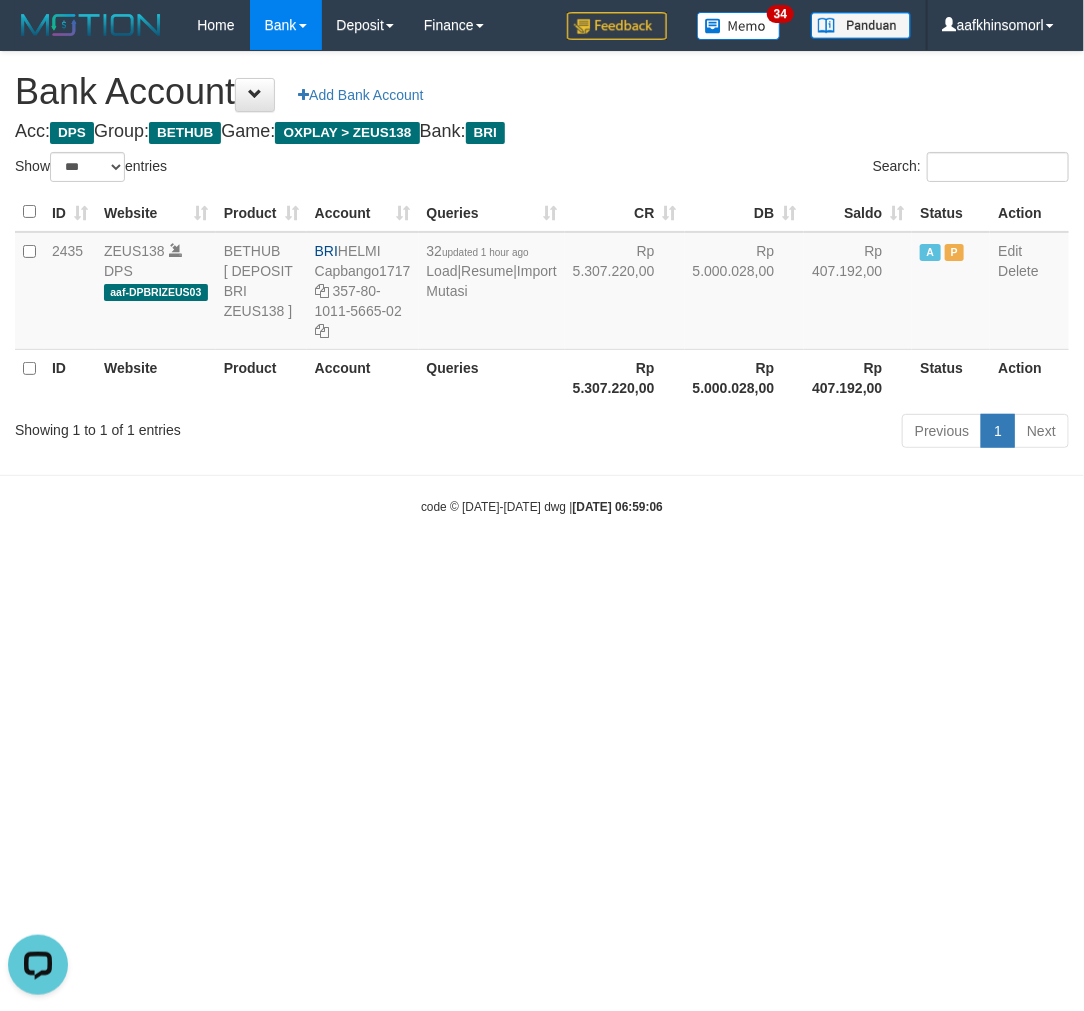click on "Toggle navigation
Home
Bank
Account List
Load
By Website
Group
[OXPLAY]													ZEUS138
By Load Group (DPS)" at bounding box center [542, 283] 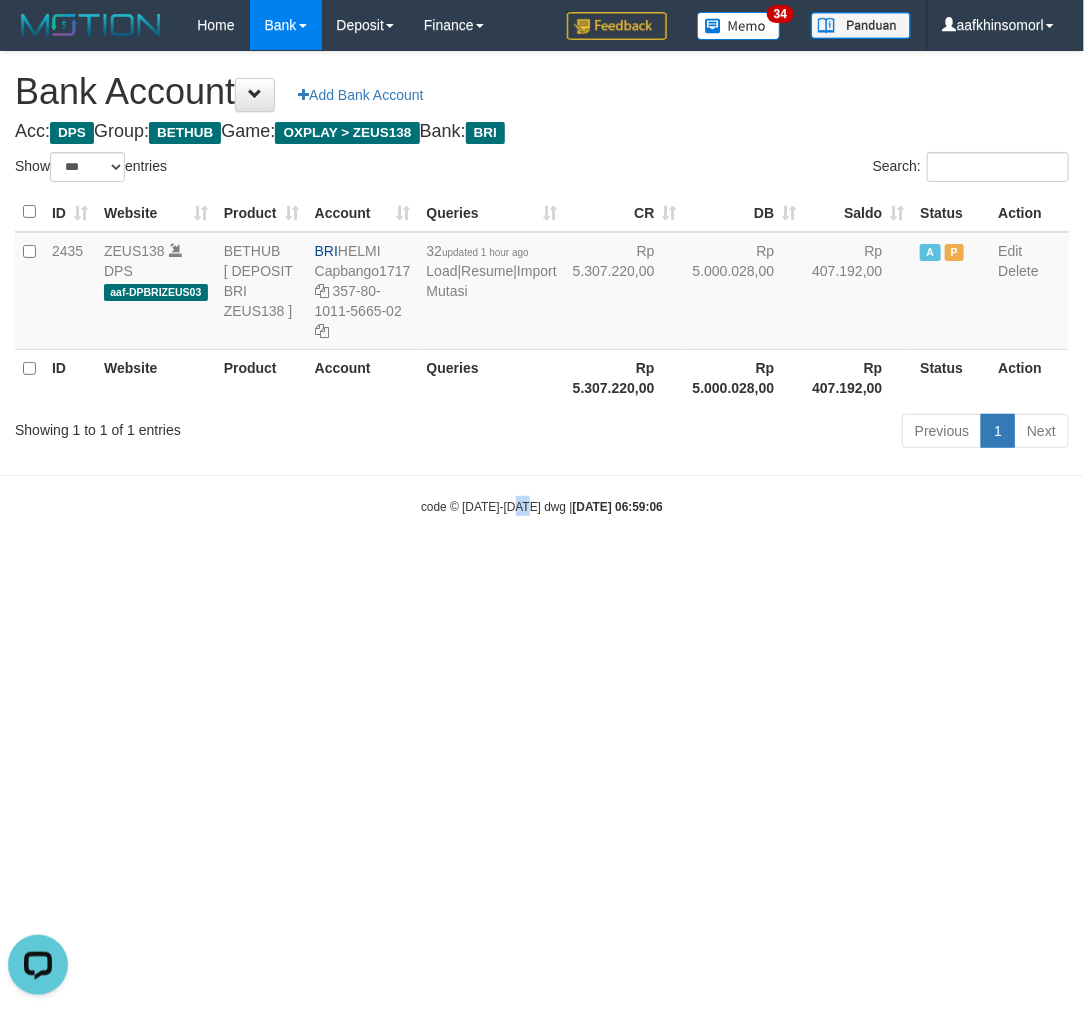 drag, startPoint x: 518, startPoint y: 712, endPoint x: 841, endPoint y: 466, distance: 406.01108 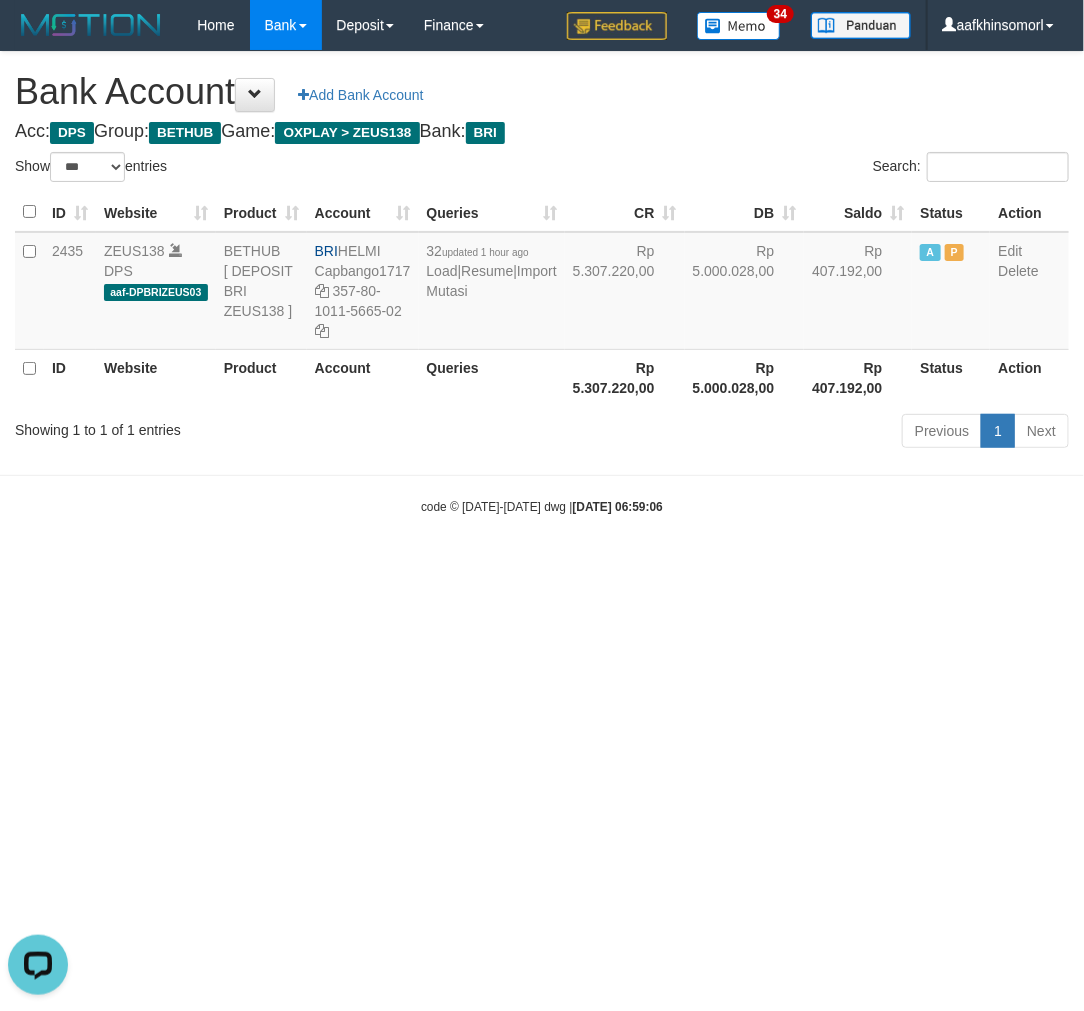 click on "Toggle navigation
Home
Bank
Account List
Load
By Website
Group
[OXPLAY]													ZEUS138
By Load Group (DPS)" at bounding box center [542, 283] 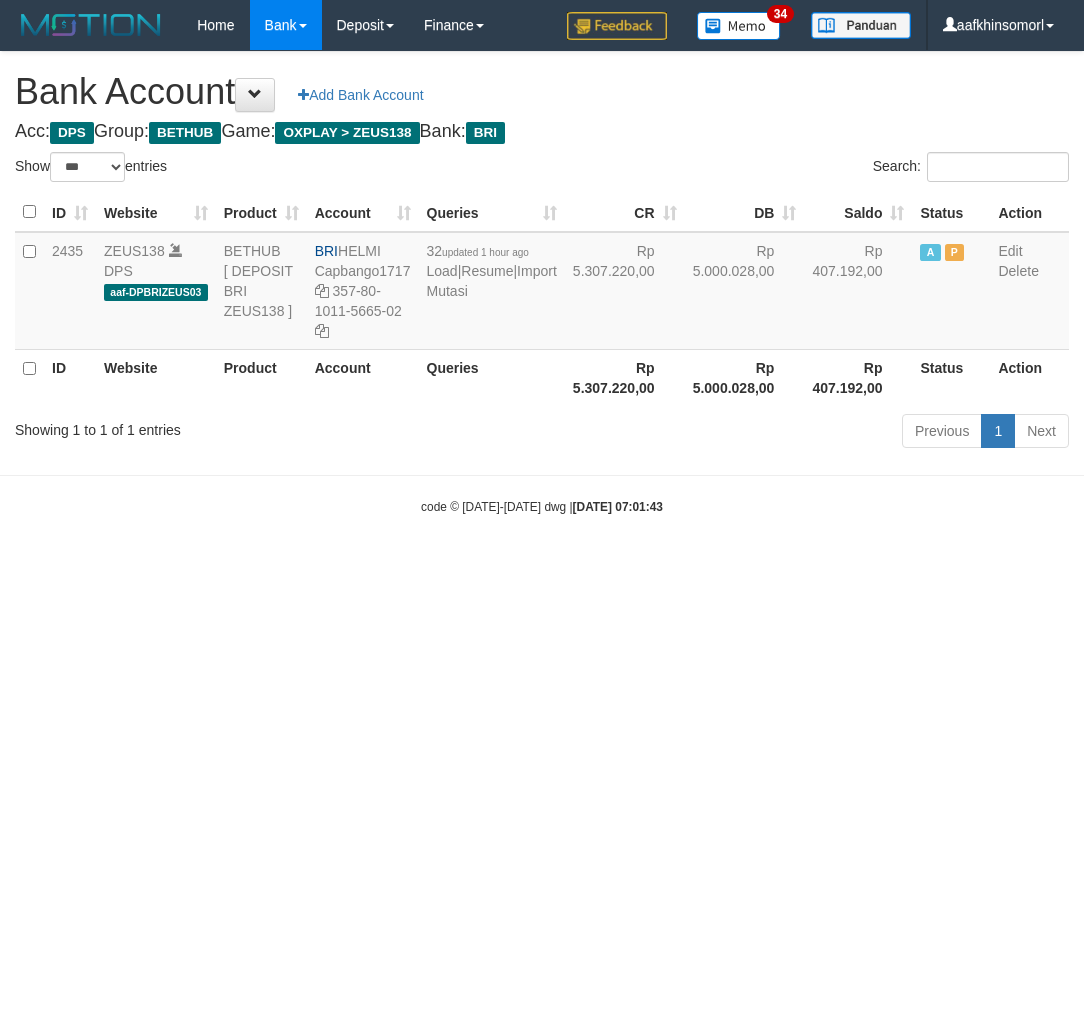 select on "***" 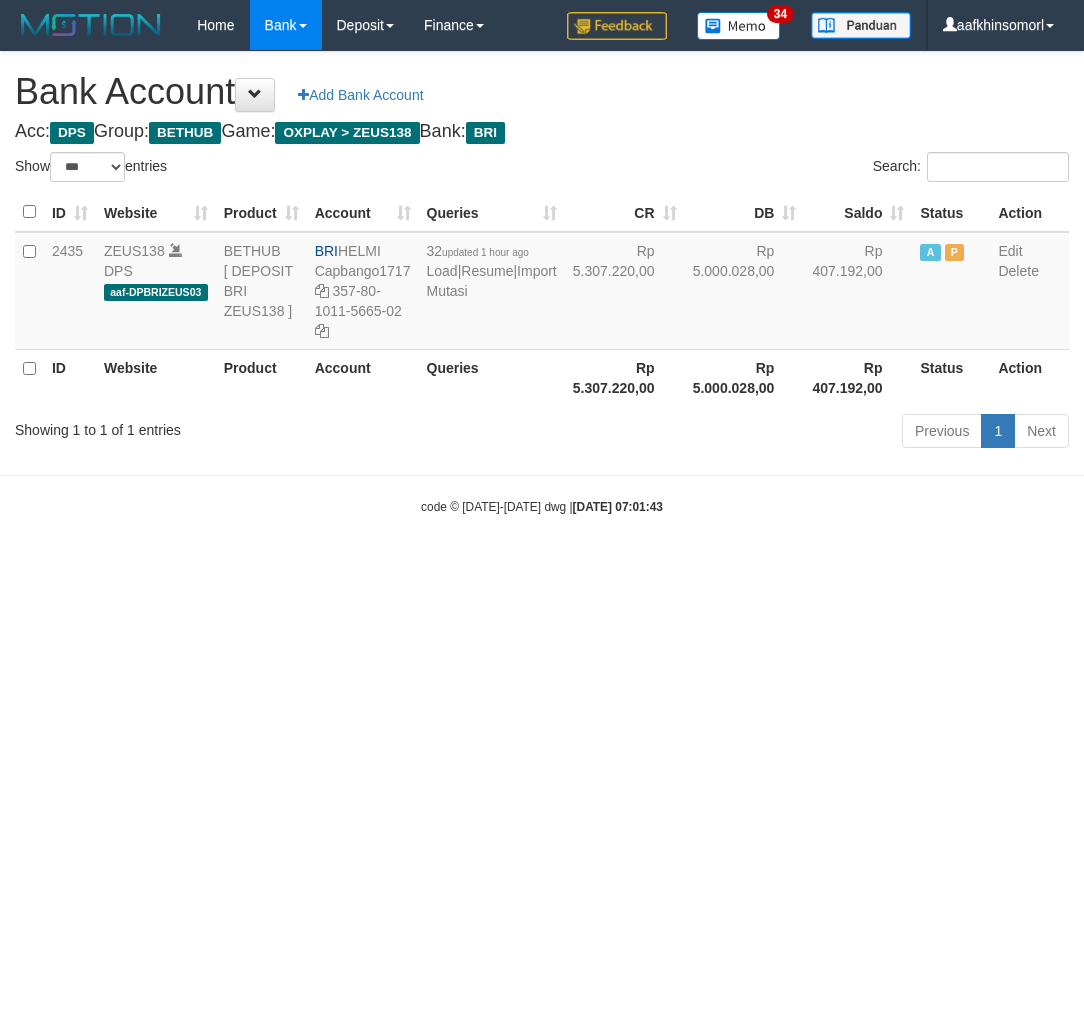 scroll, scrollTop: 0, scrollLeft: 0, axis: both 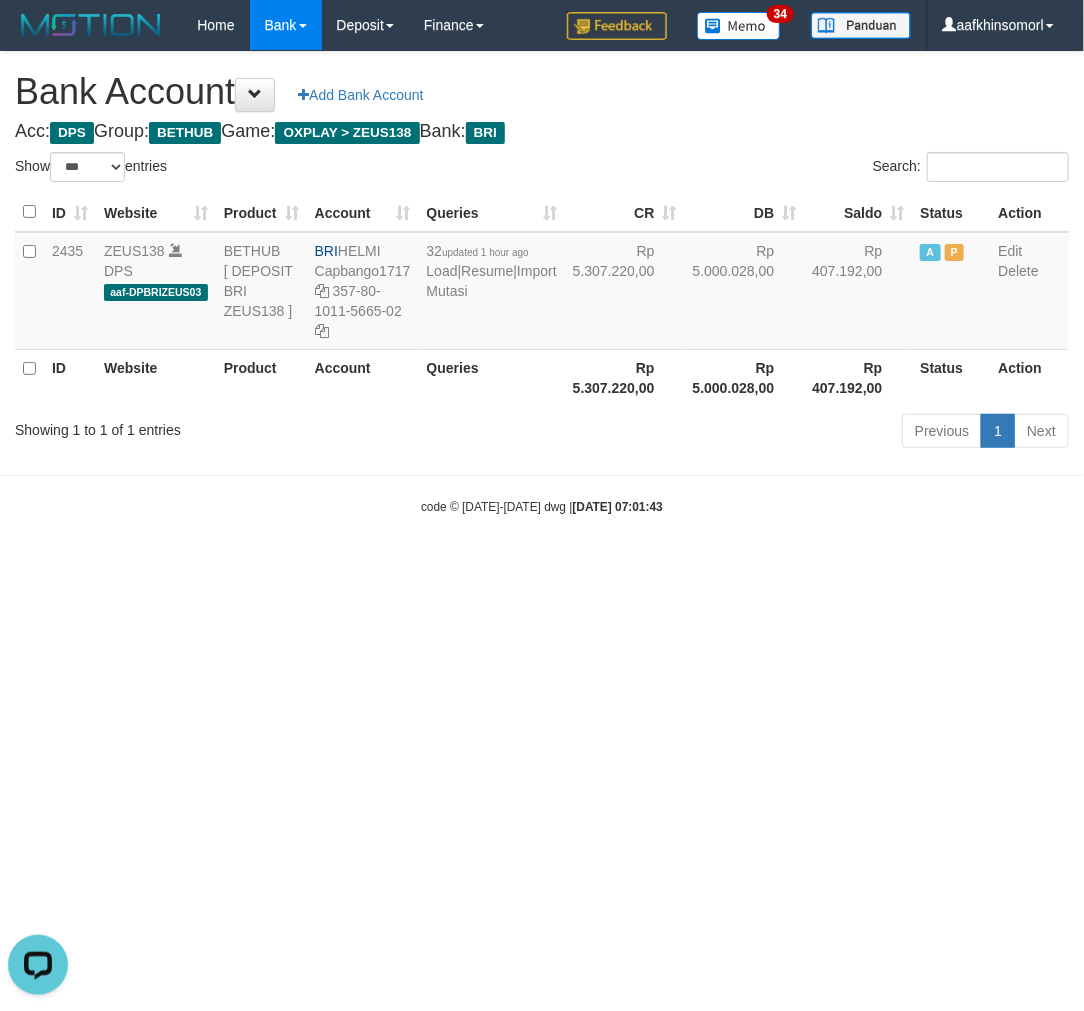 click on "Toggle navigation
Home
Bank
Account List
Load
By Website
Group
[OXPLAY]													ZEUS138
By Load Group (DPS)" at bounding box center (542, 283) 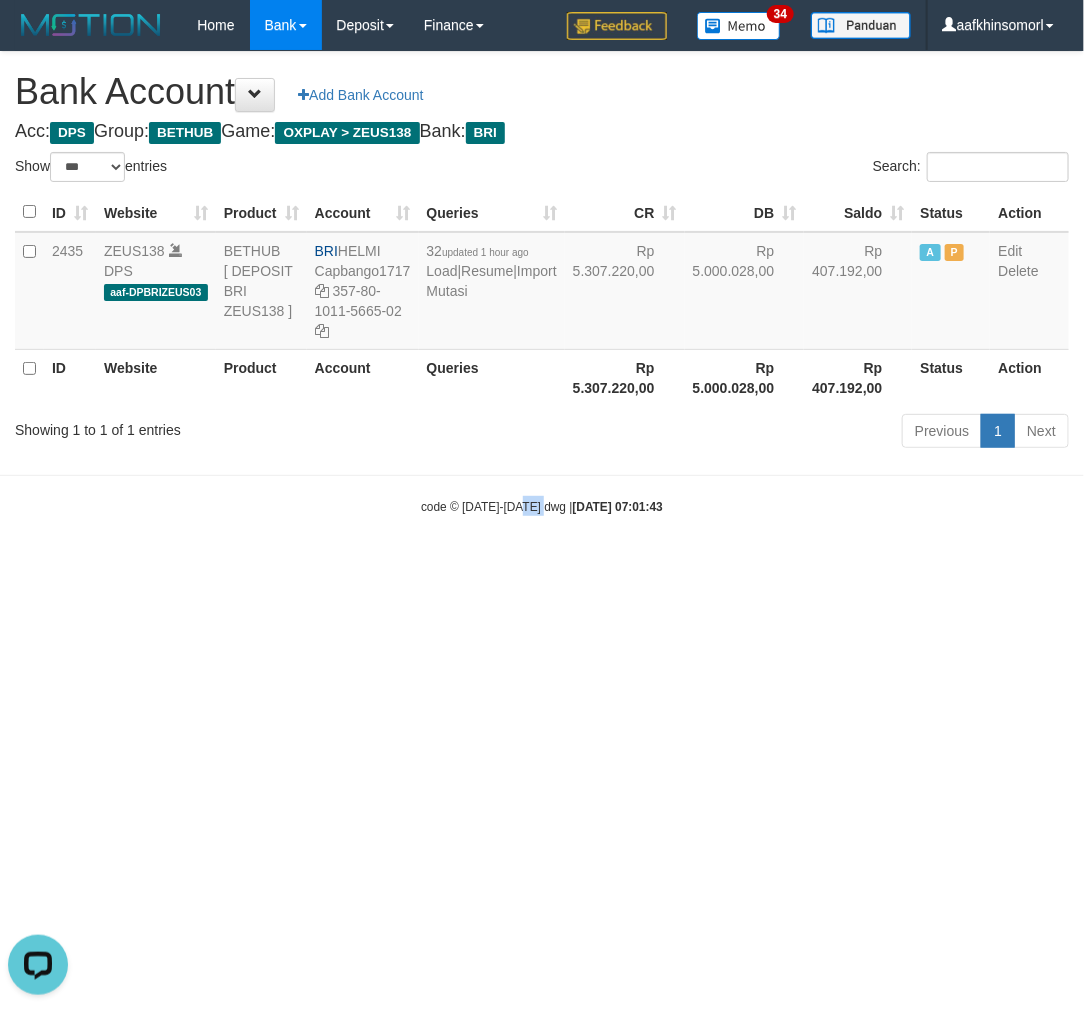 click on "Toggle navigation
Home
Bank
Account List
Load
By Website
Group
[OXPLAY]													ZEUS138
By Load Group (DPS)" at bounding box center [542, 283] 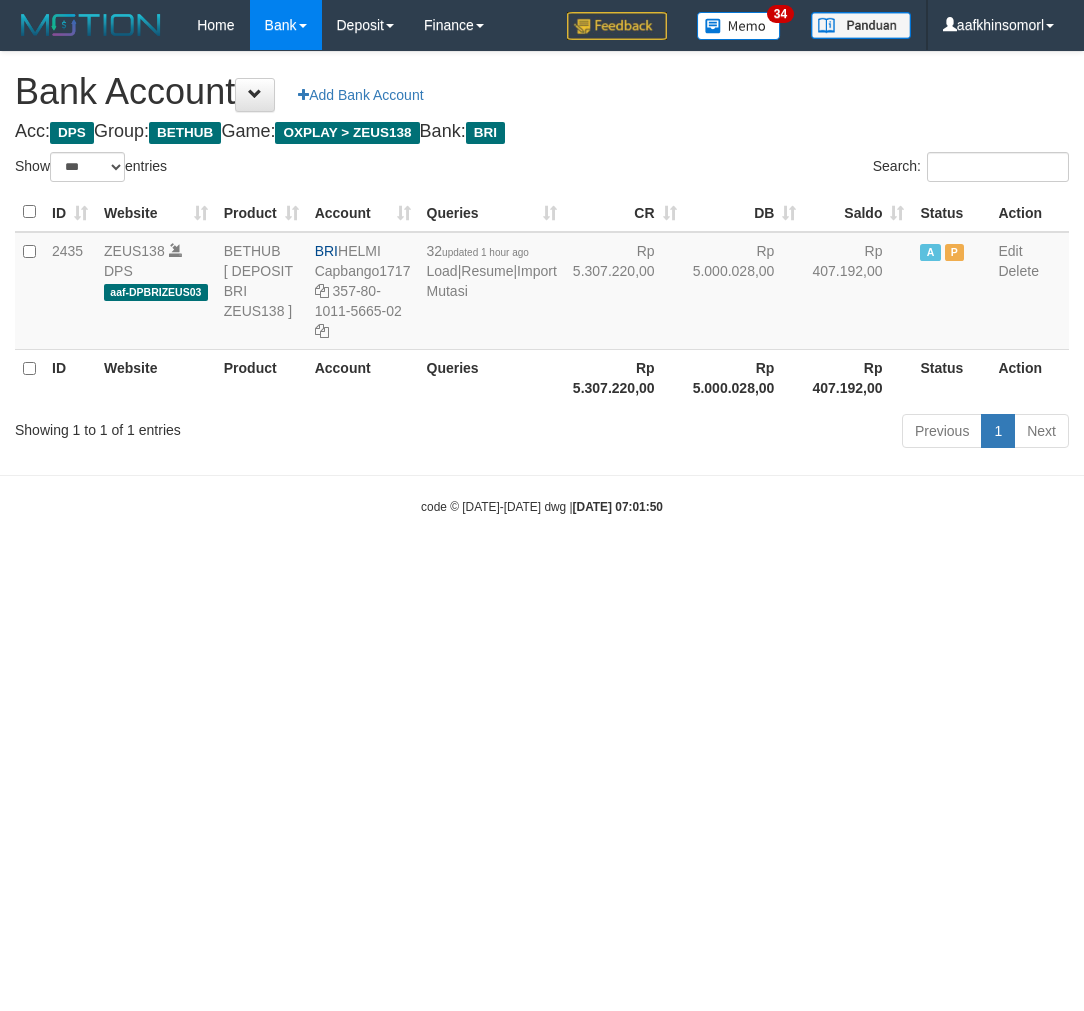 select on "***" 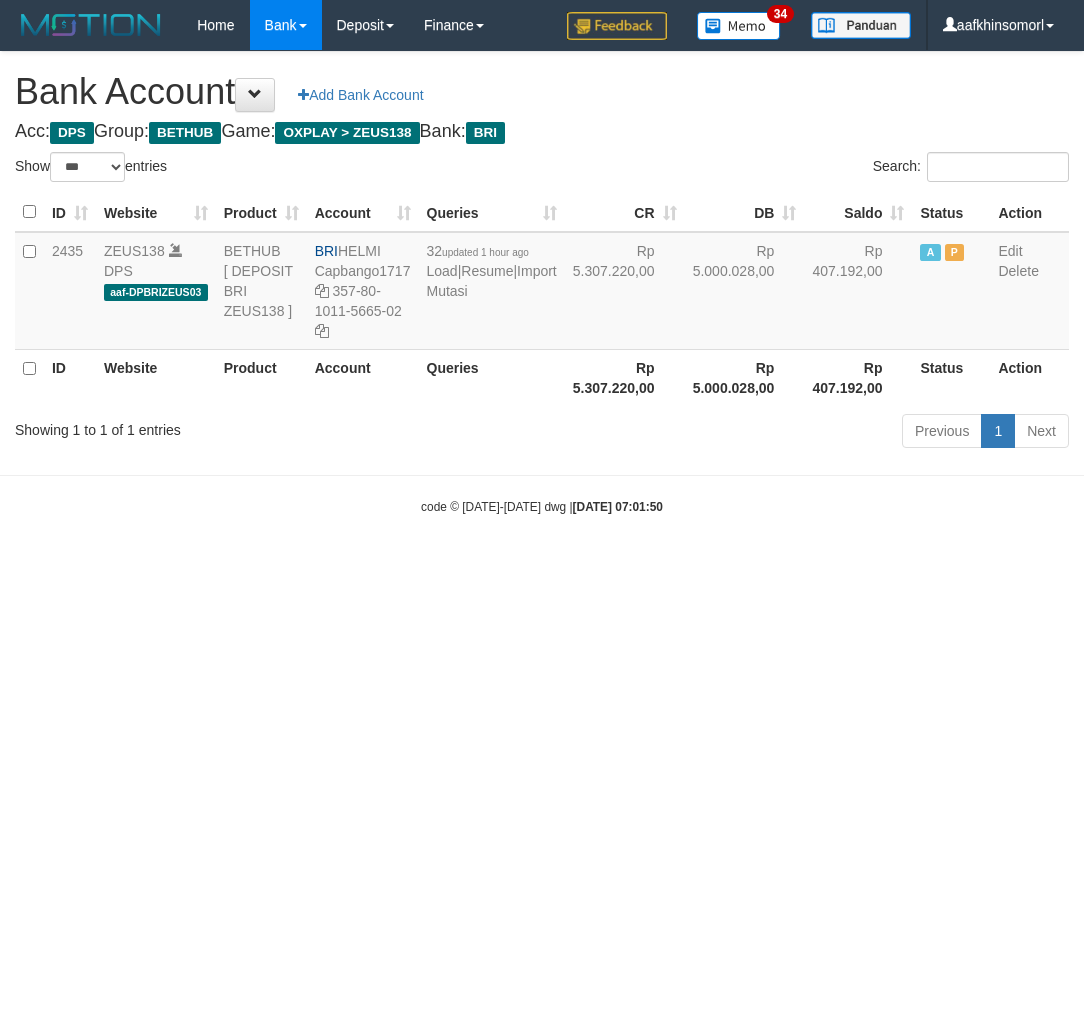 scroll, scrollTop: 0, scrollLeft: 0, axis: both 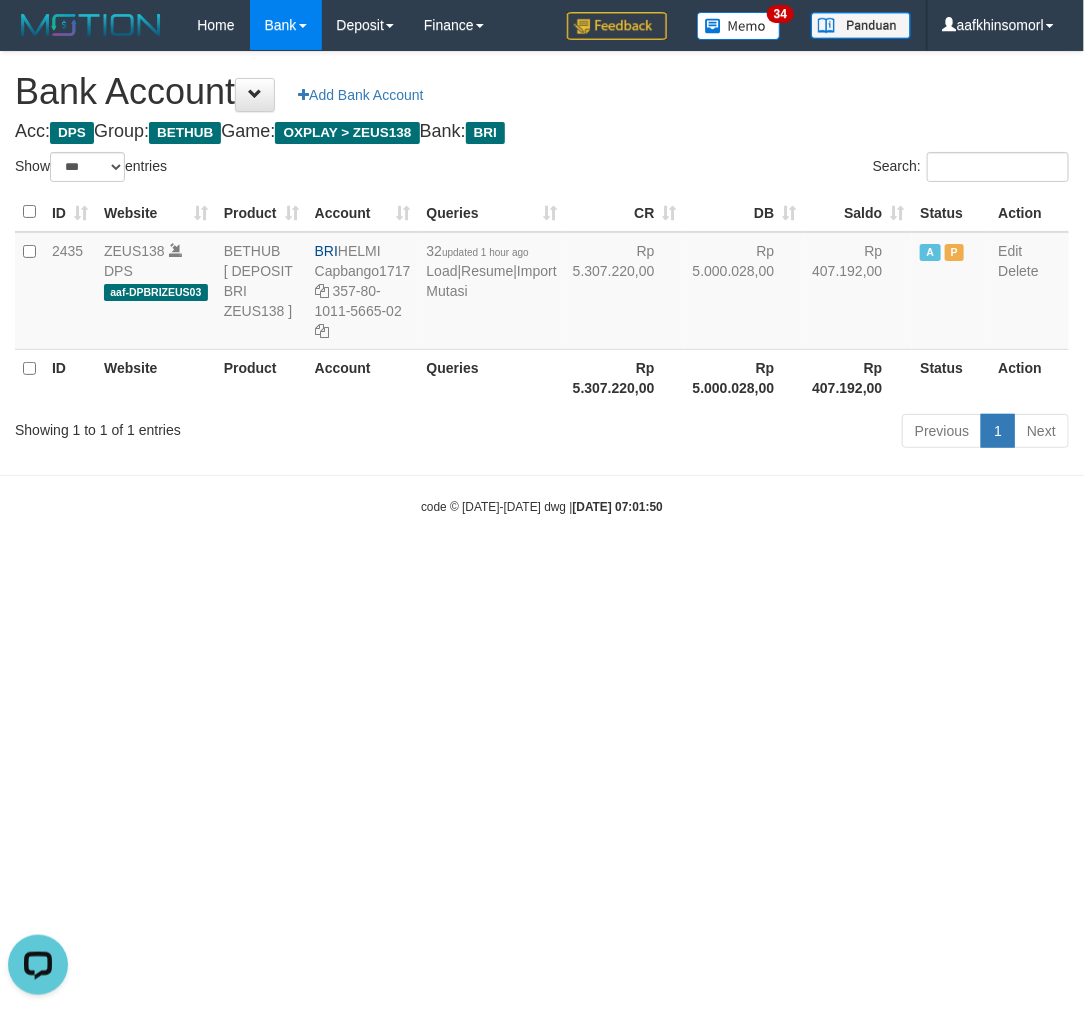 click on "Toggle navigation
Home
Bank
Account List
Load
By Website
Group
[OXPLAY]													ZEUS138
By Load Group (DPS)" at bounding box center (542, 283) 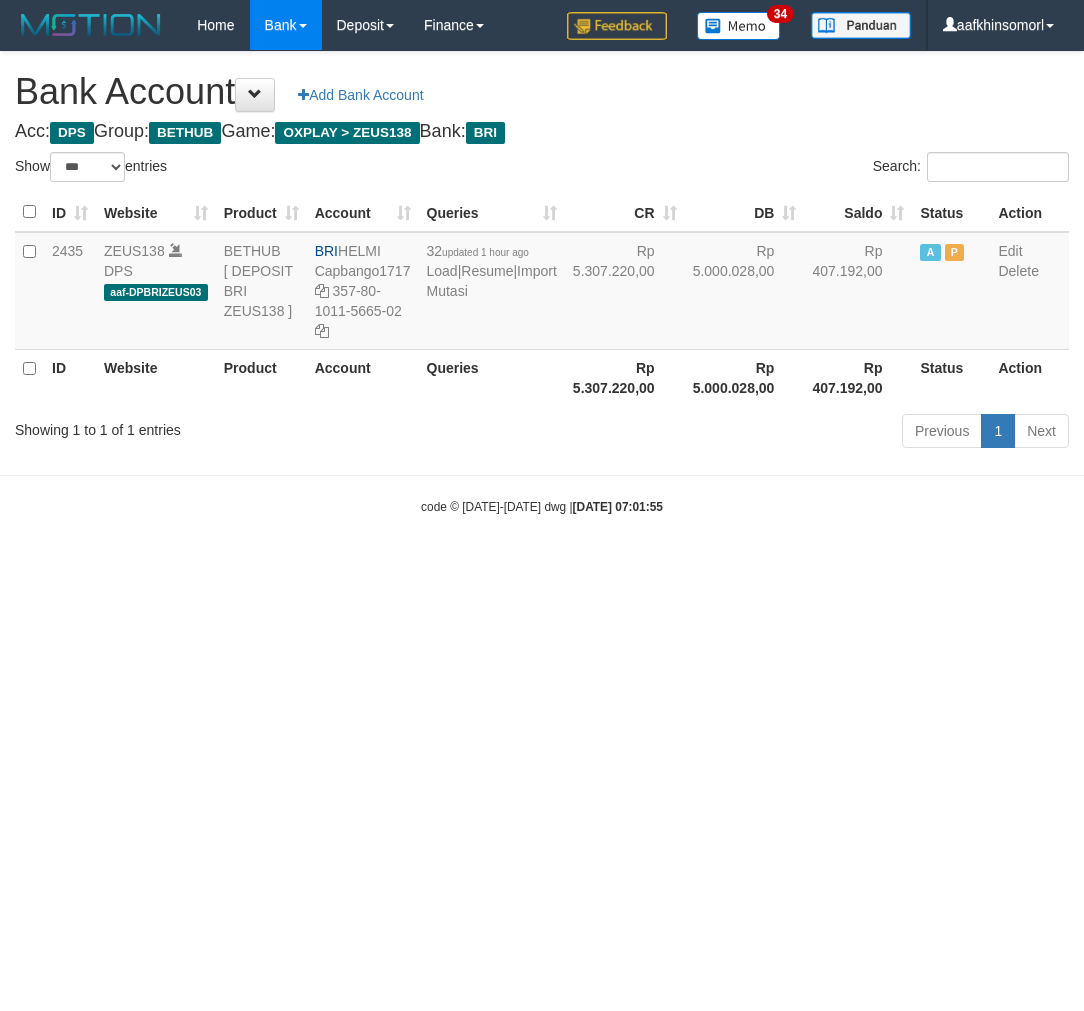 select on "***" 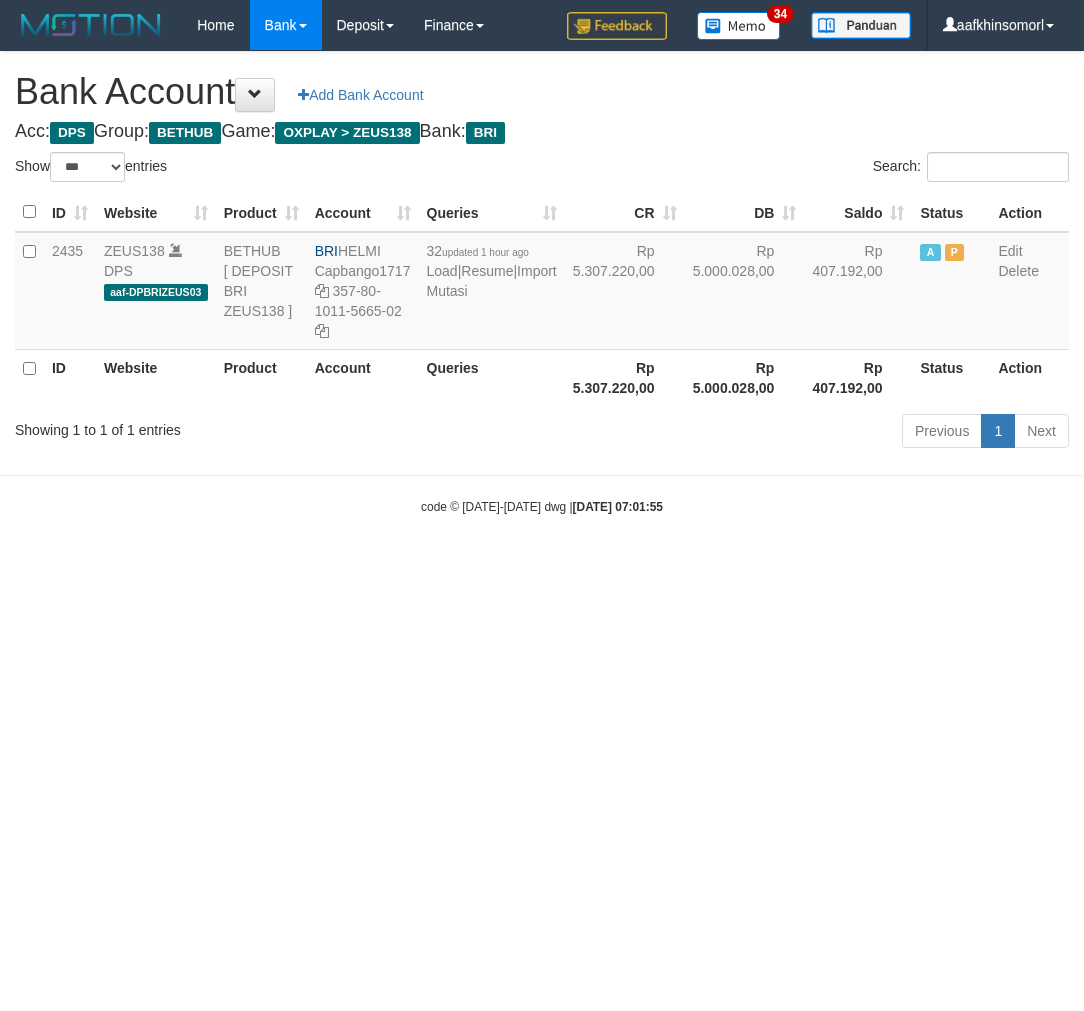 scroll, scrollTop: 0, scrollLeft: 0, axis: both 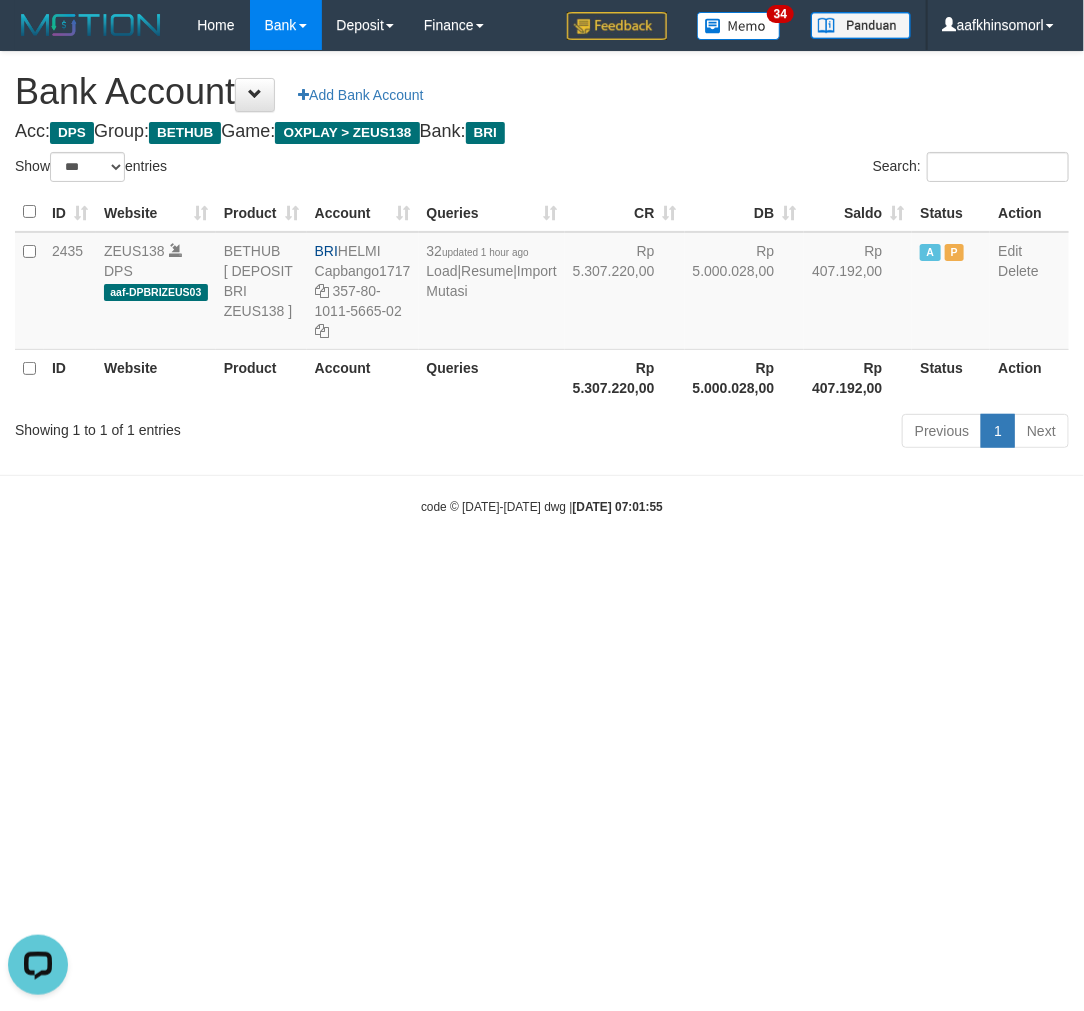 click on "Toggle navigation
Home
Bank
Account List
Load
By Website
Group
[OXPLAY]													ZEUS138
By Load Group (DPS)" at bounding box center (542, 283) 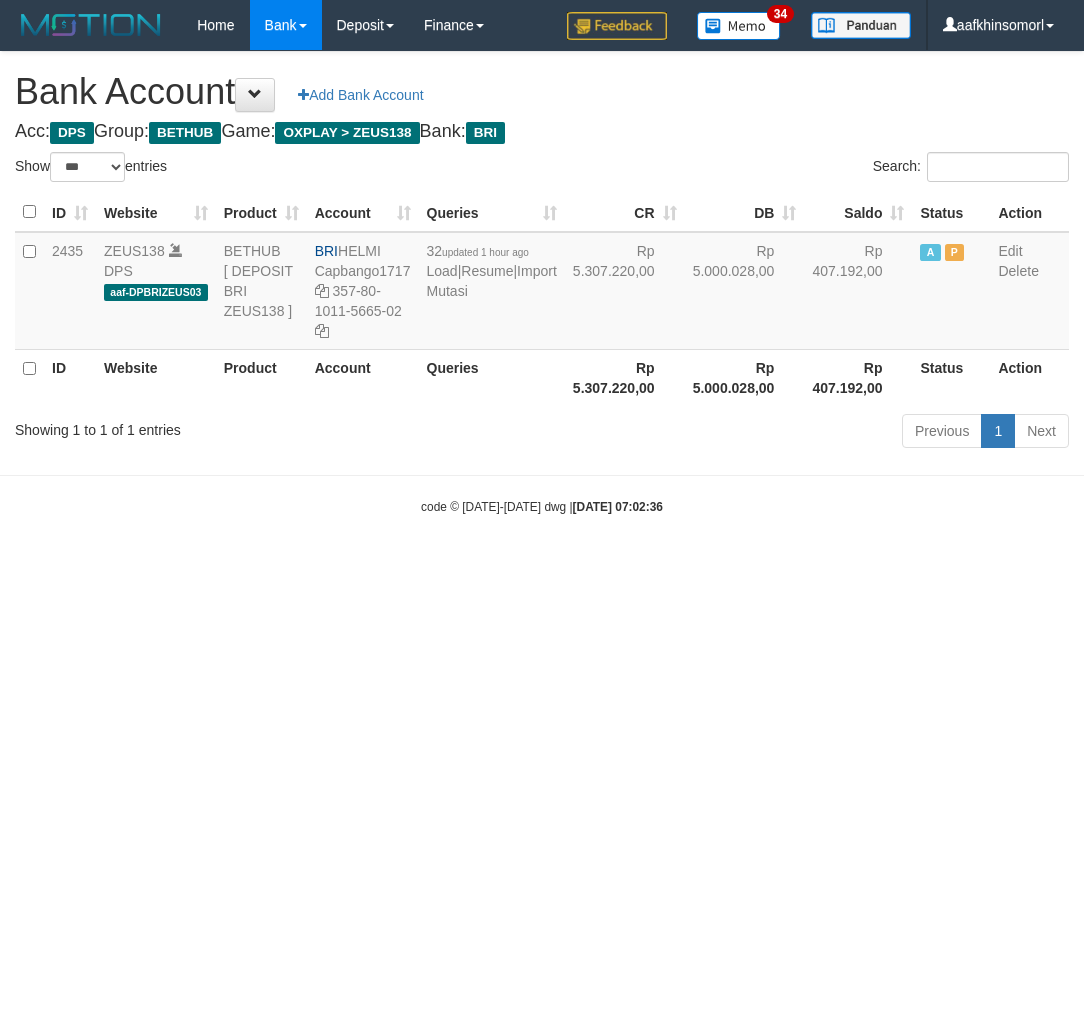 select on "***" 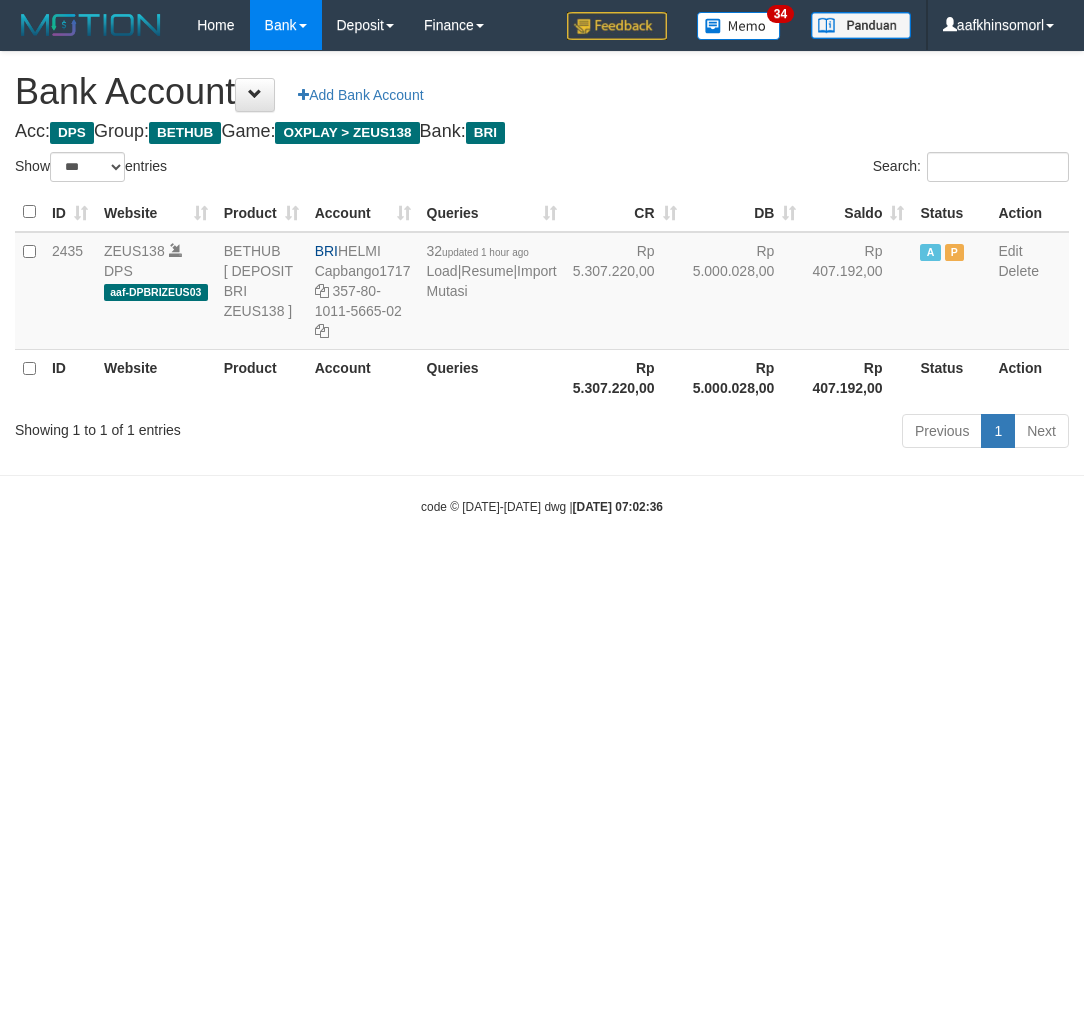 scroll, scrollTop: 0, scrollLeft: 0, axis: both 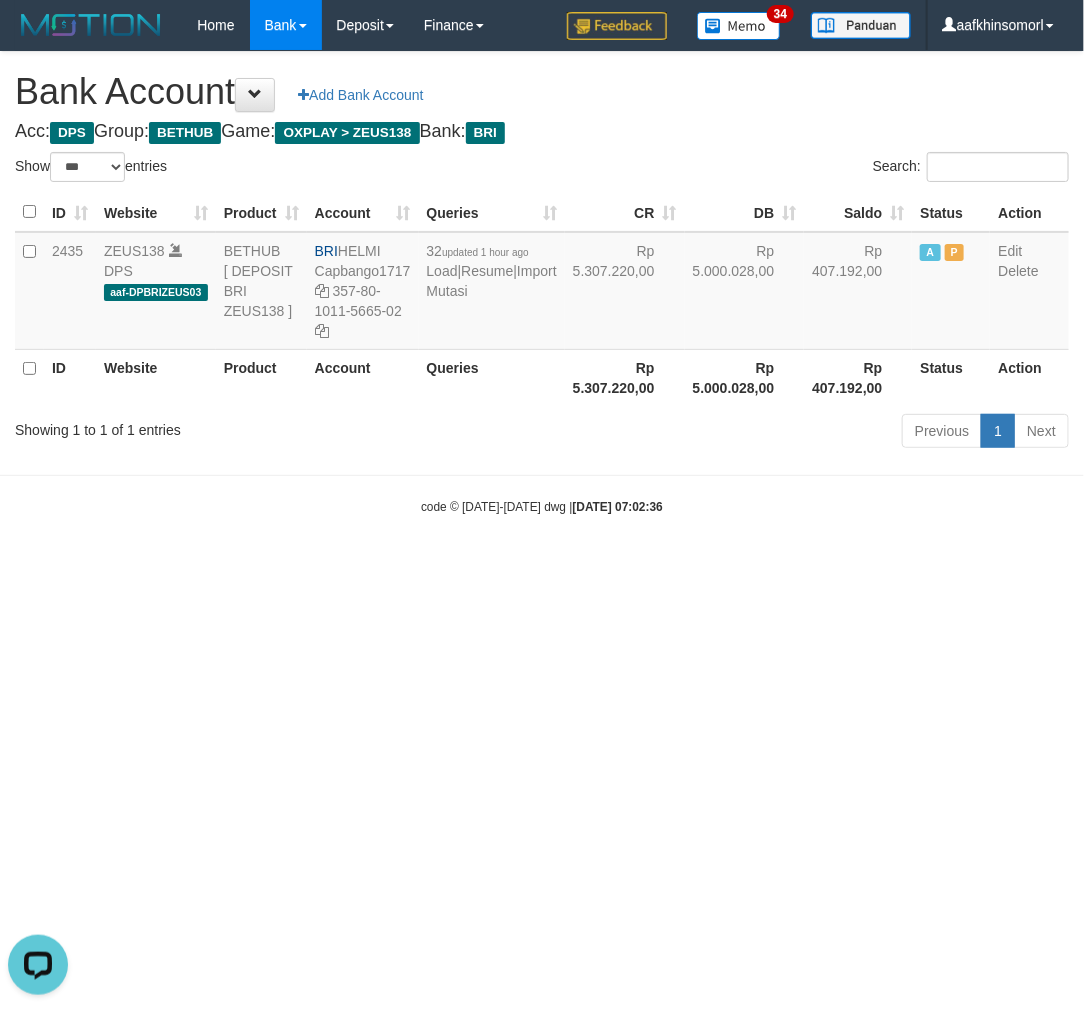 click on "Toggle navigation
Home
Bank
Account List
Load
By Website
Group
[OXPLAY]													ZEUS138
By Load Group (DPS)" at bounding box center [542, 283] 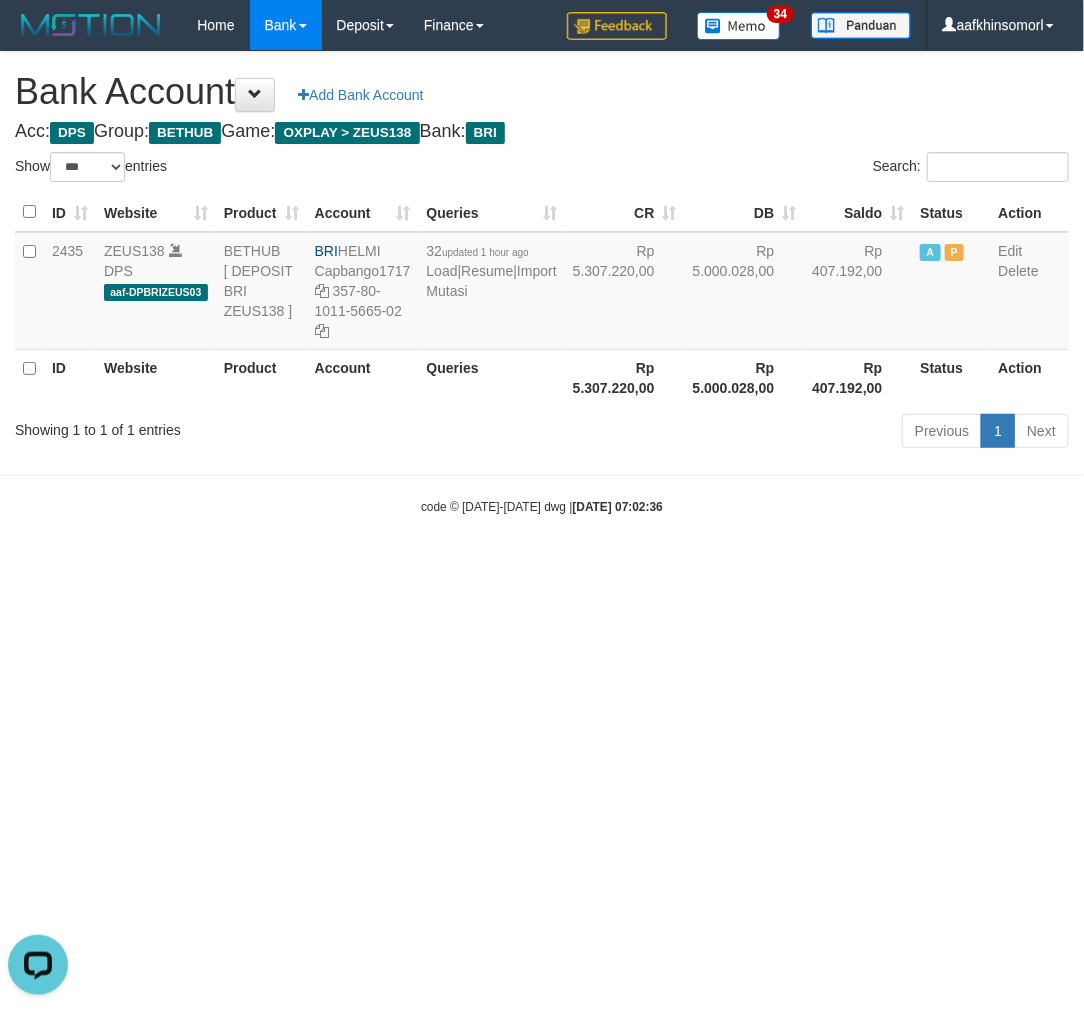 click on "Toggle navigation
Home
Bank
Account List
Load
By Website
Group
[OXPLAY]													ZEUS138
By Load Group (DPS)" at bounding box center [542, 283] 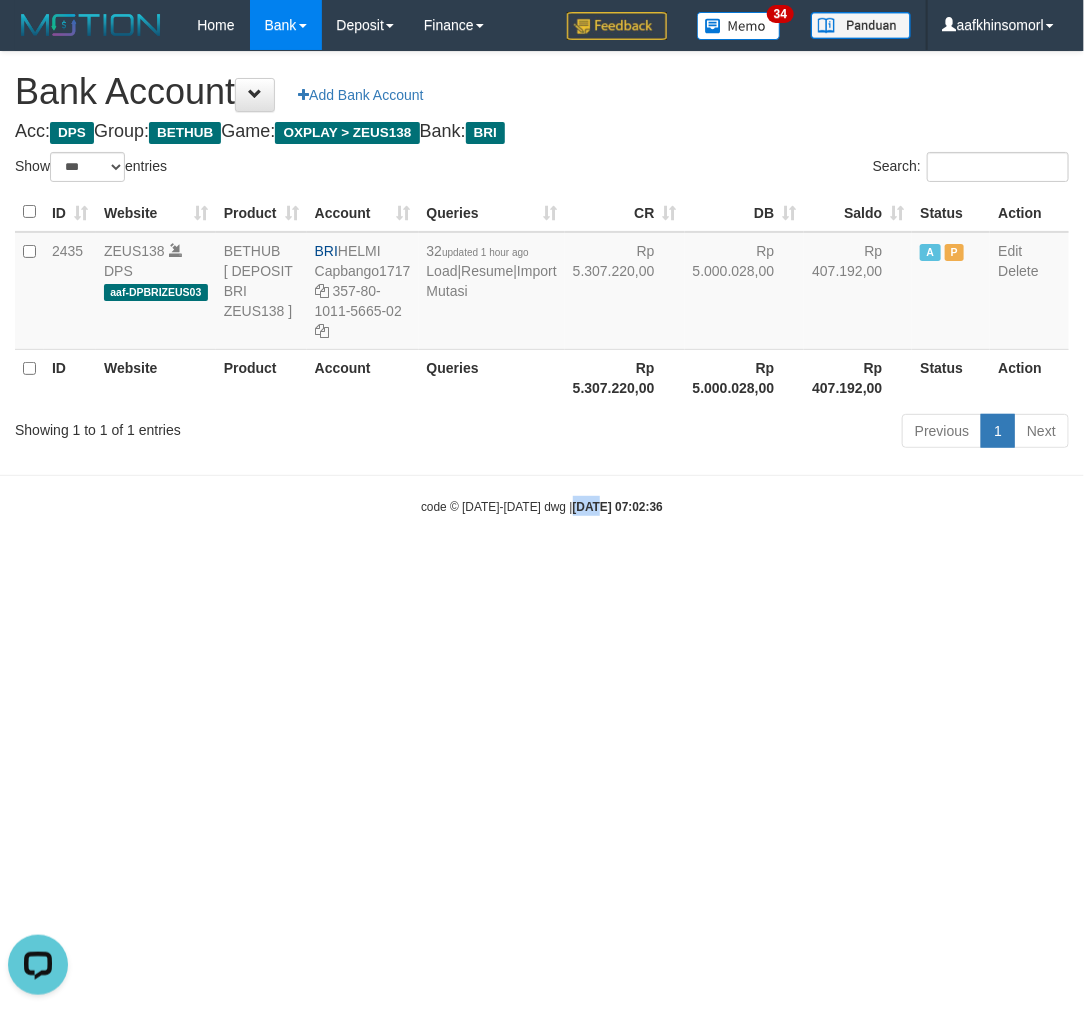 drag, startPoint x: 566, startPoint y: 712, endPoint x: 552, endPoint y: 710, distance: 14.142136 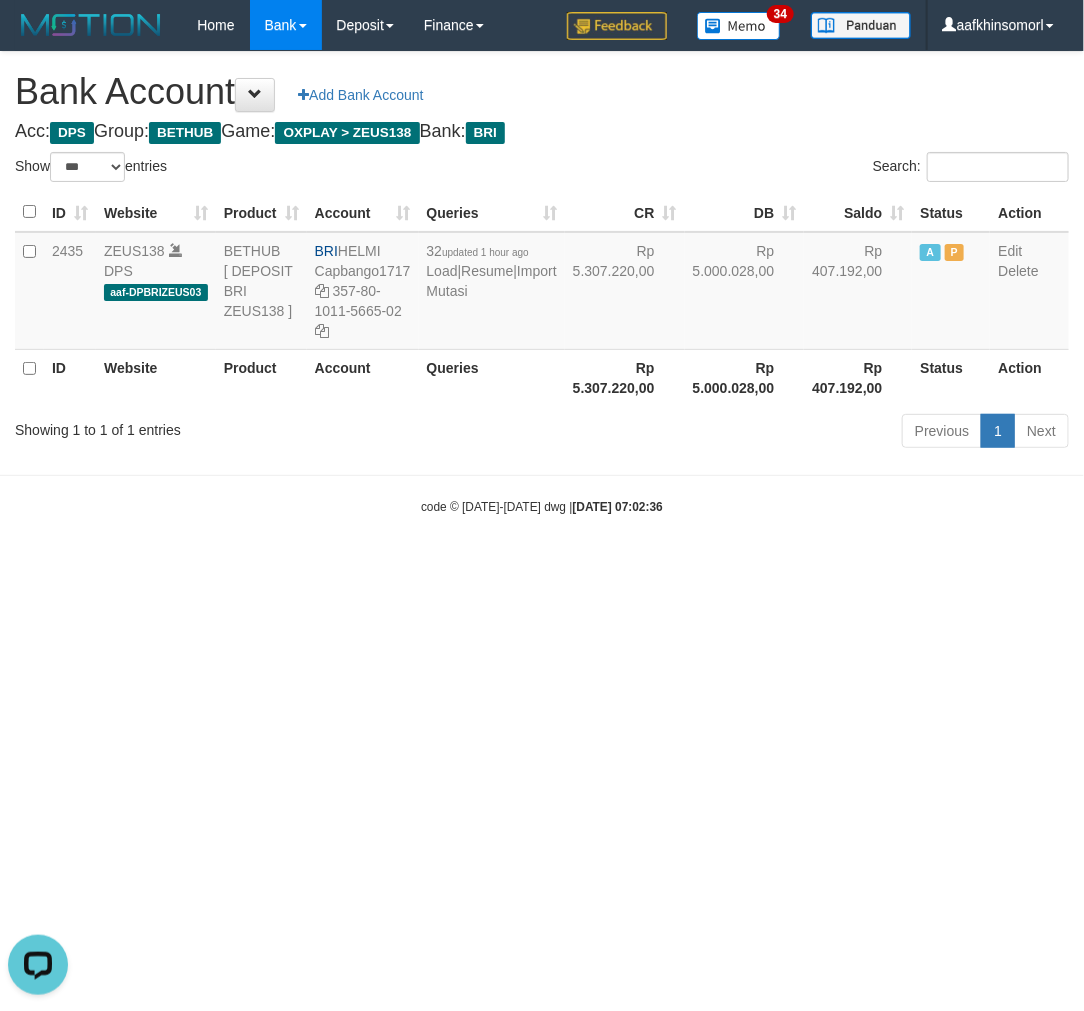 click on "Toggle navigation
Home
Bank
Account List
Load
By Website
Group
[OXPLAY]													ZEUS138
By Load Group (DPS)" at bounding box center (542, 283) 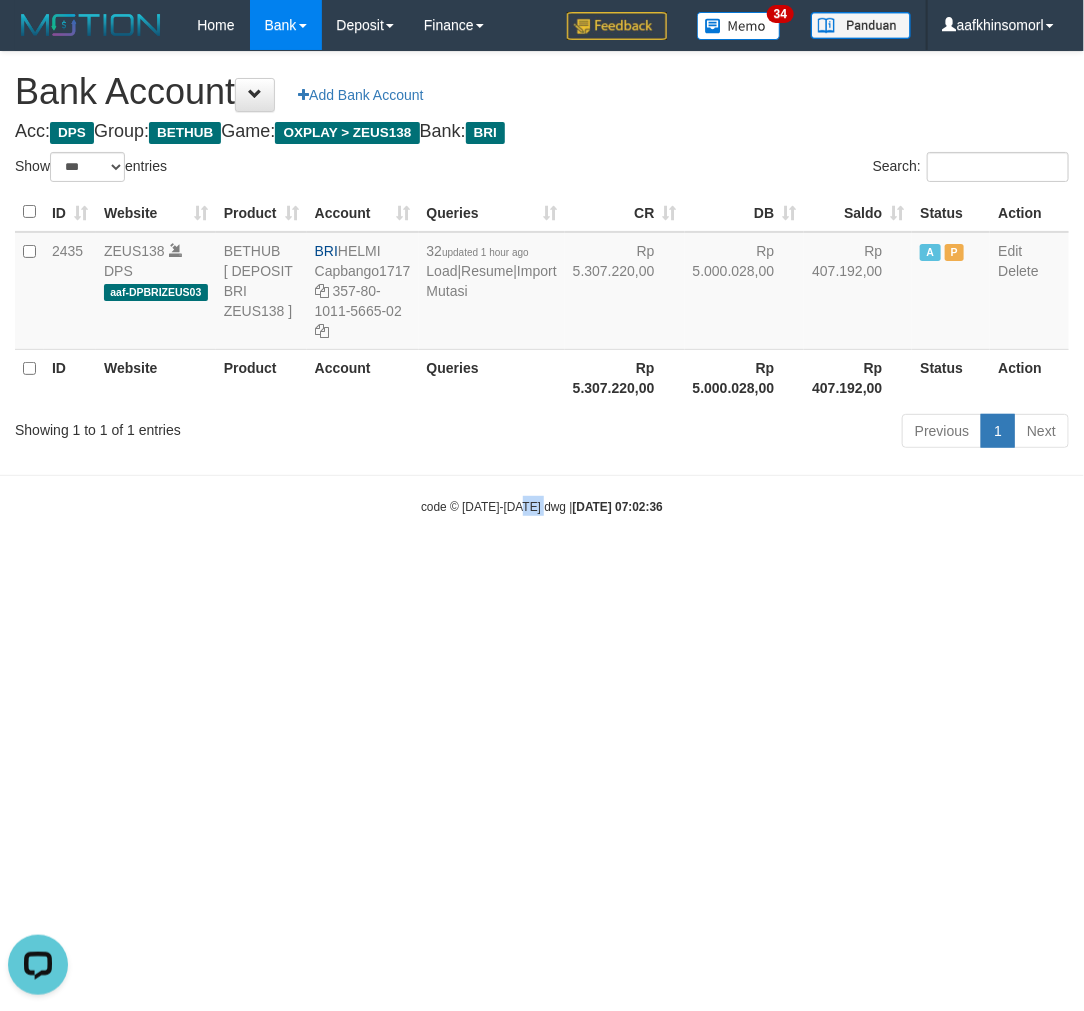 click on "Toggle navigation
Home
Bank
Account List
Load
By Website
Group
[OXPLAY]													ZEUS138
By Load Group (DPS)" at bounding box center (542, 283) 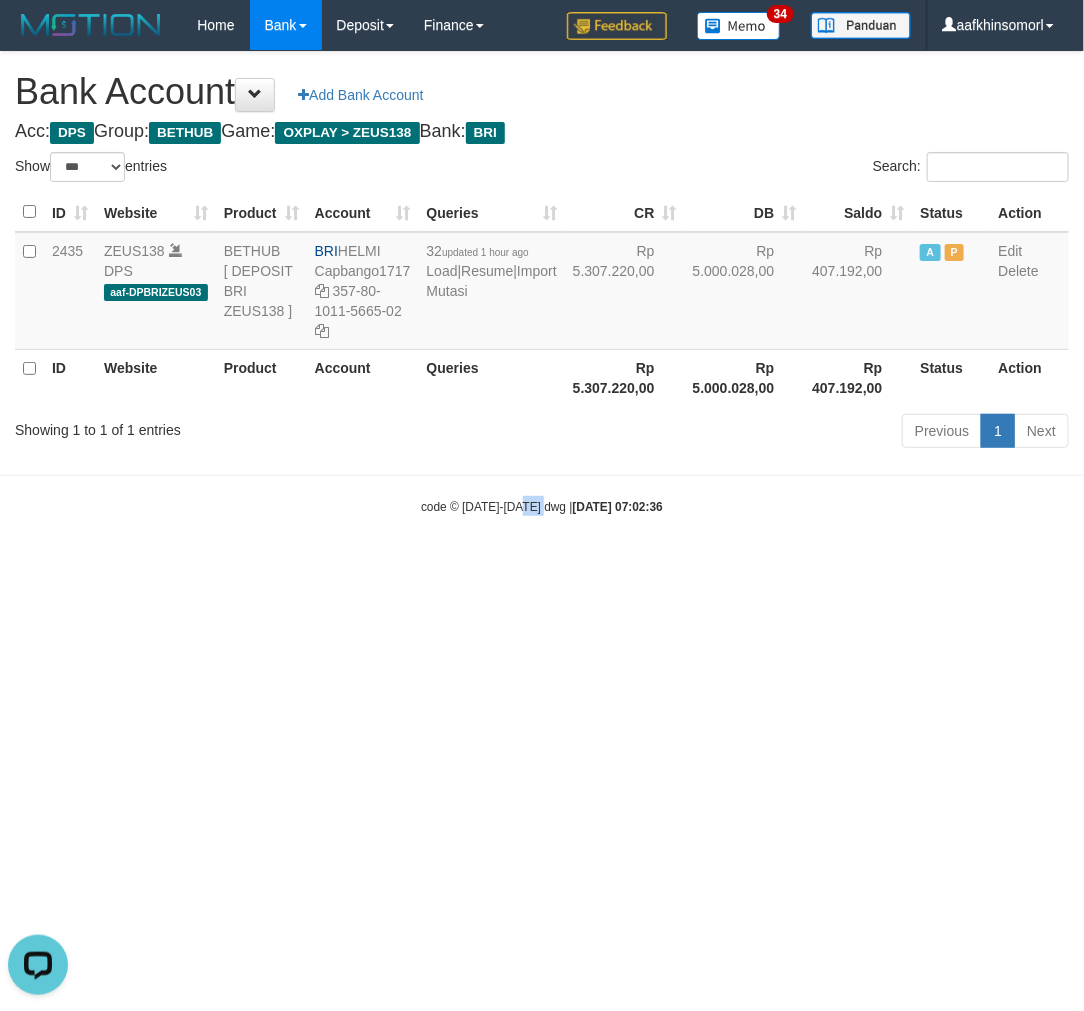 click on "Toggle navigation
Home
Bank
Account List
Load
By Website
Group
[OXPLAY]													ZEUS138
By Load Group (DPS)" at bounding box center [542, 283] 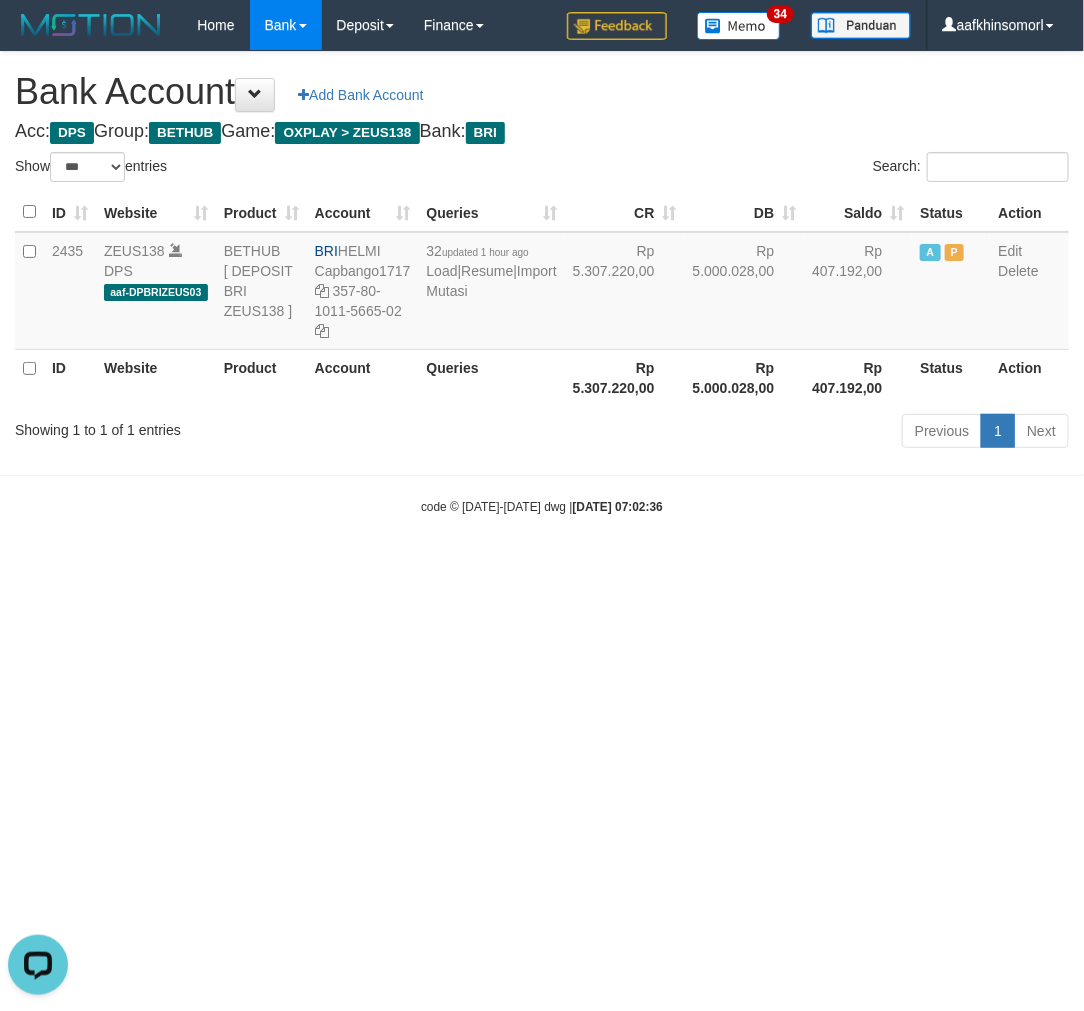 click on "Toggle navigation
Home
Bank
Account List
Load
By Website
Group
[OXPLAY]													ZEUS138
By Load Group (DPS)" at bounding box center (542, 283) 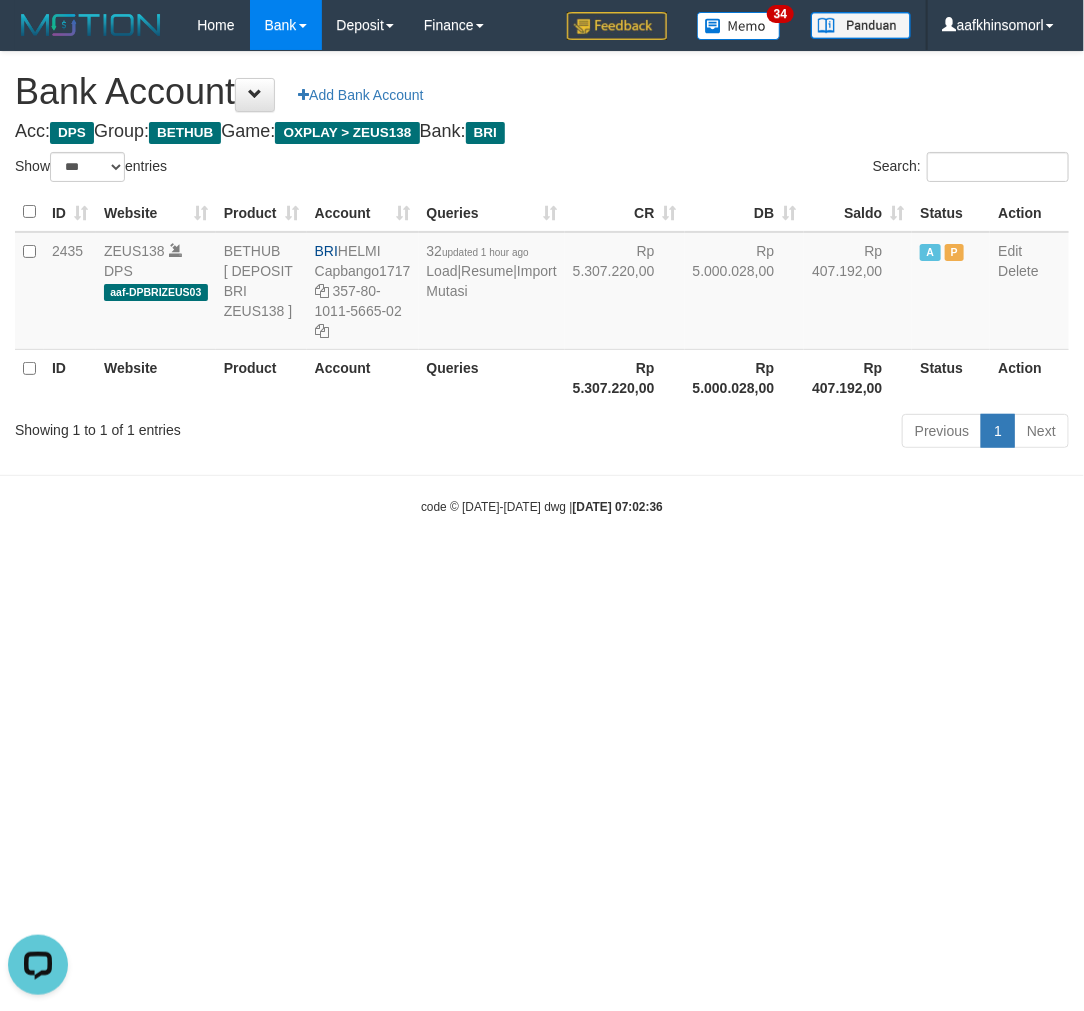 click on "Toggle navigation
Home
Bank
Account List
Load
By Website
Group
[OXPLAY]													ZEUS138
By Load Group (DPS)" at bounding box center [542, 283] 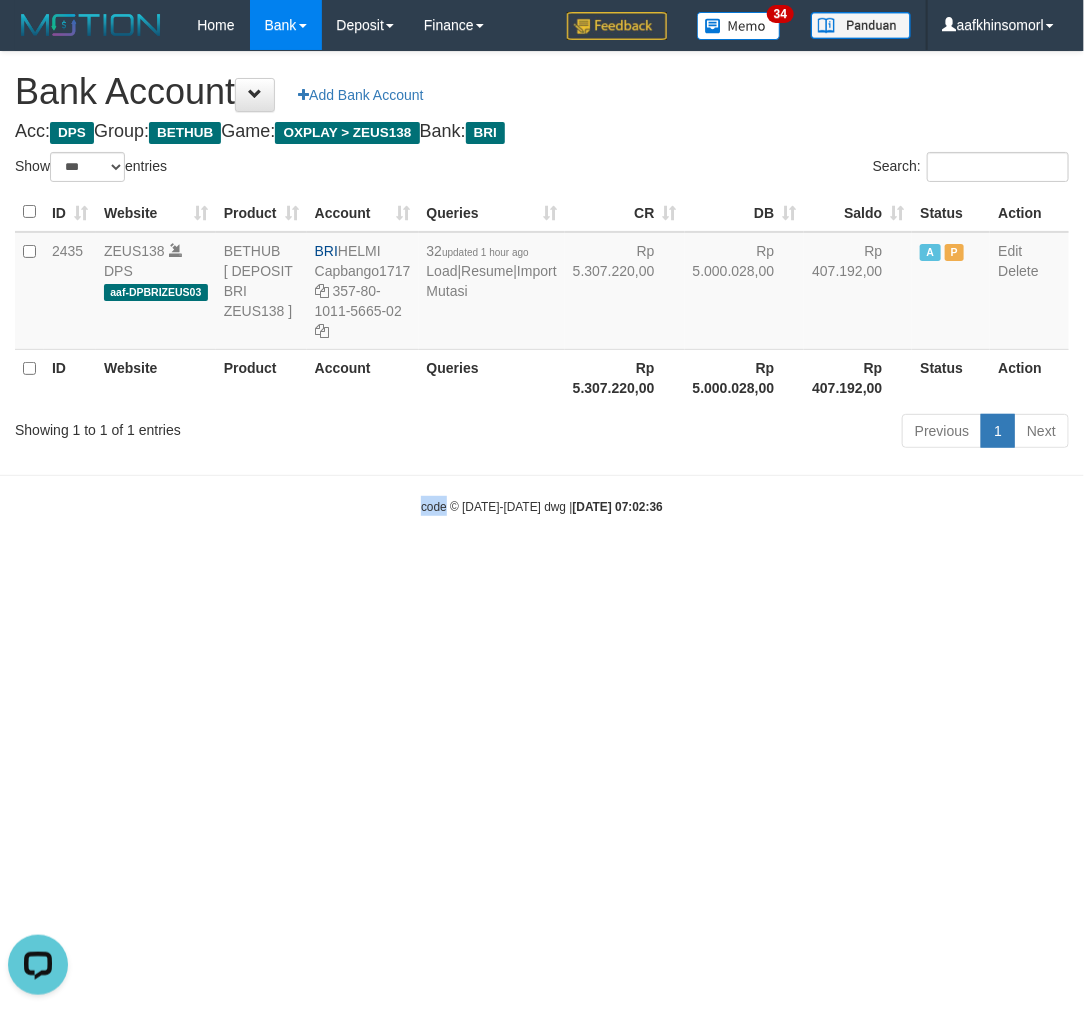 click on "Toggle navigation
Home
Bank
Account List
Load
By Website
Group
[OXPLAY]													ZEUS138
By Load Group (DPS)" at bounding box center (542, 283) 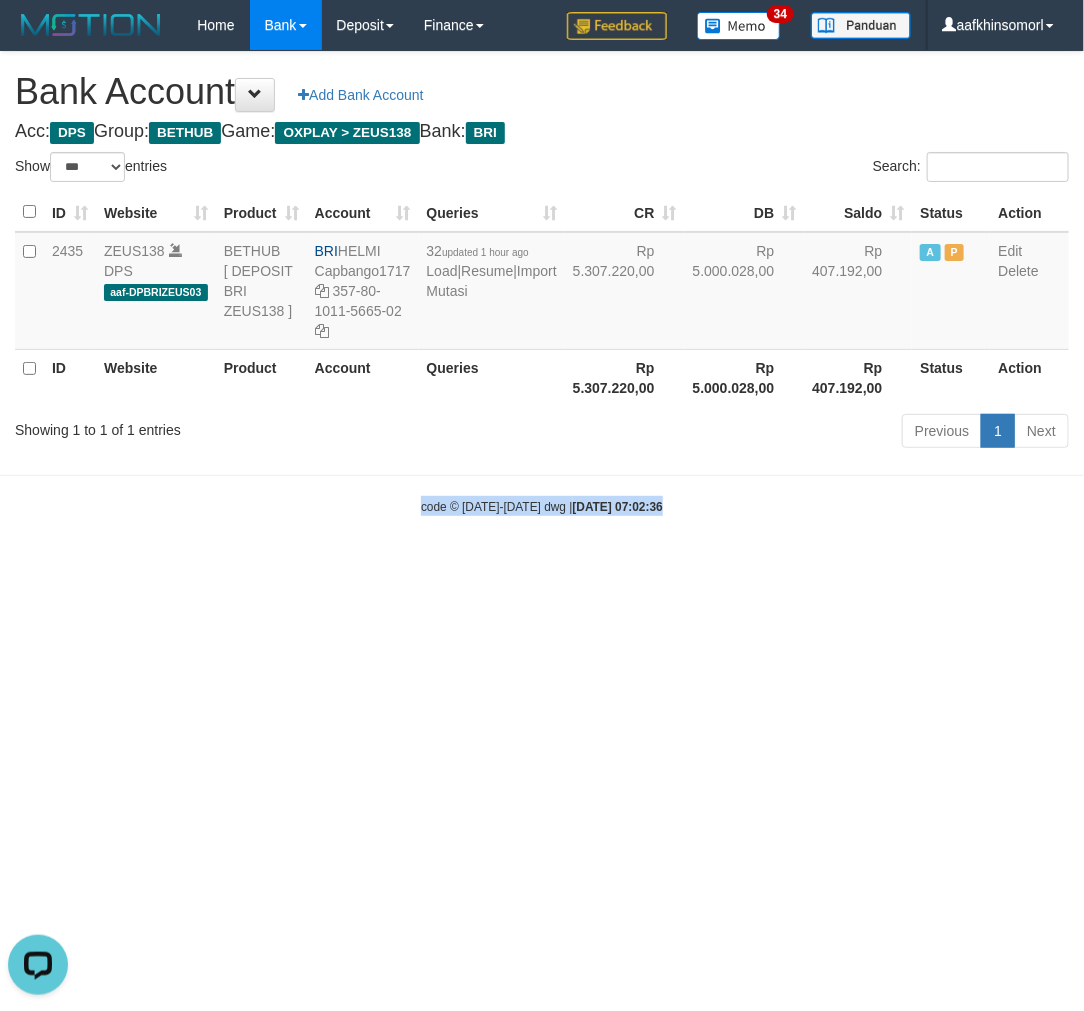 click on "Toggle navigation
Home
Bank
Account List
Load
By Website
Group
[OXPLAY]													ZEUS138
By Load Group (DPS)" at bounding box center [542, 283] 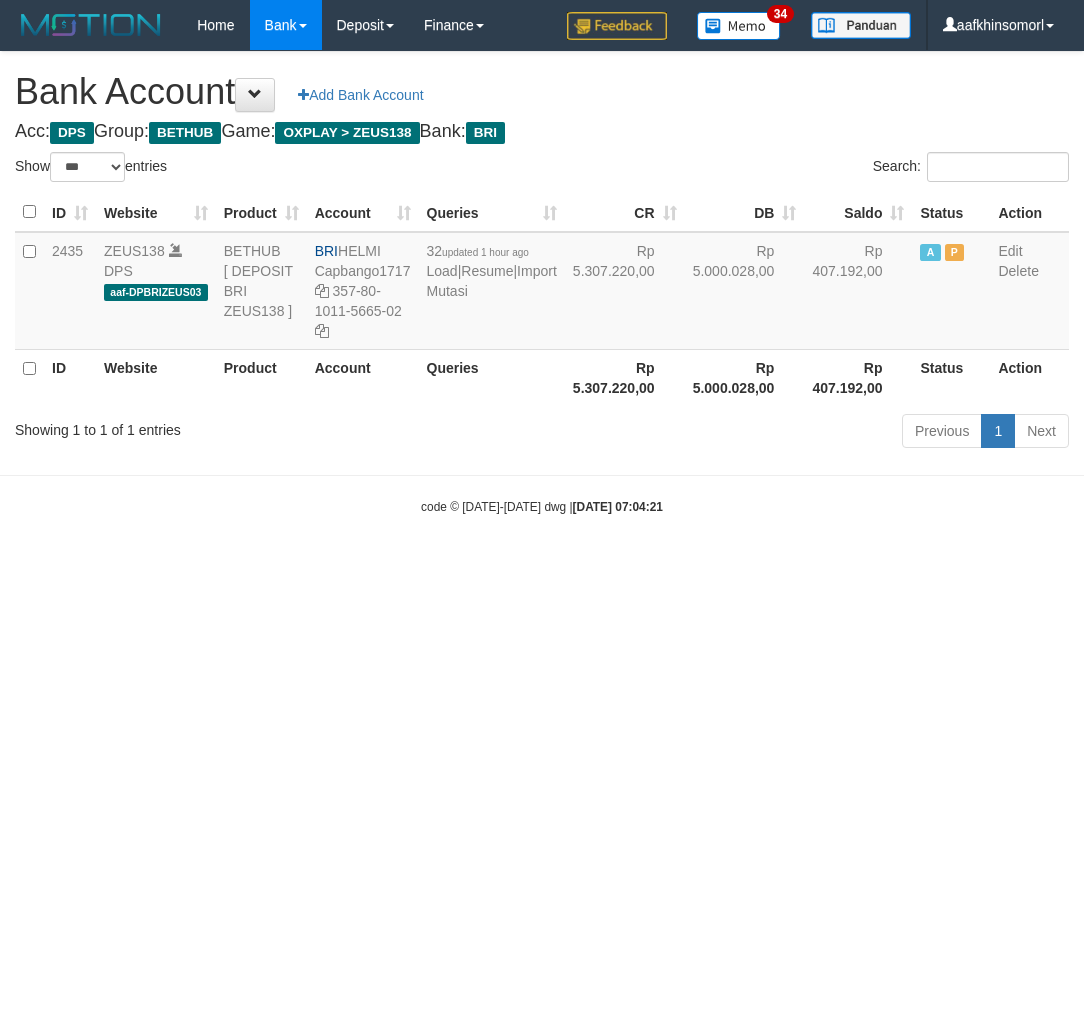 select on "***" 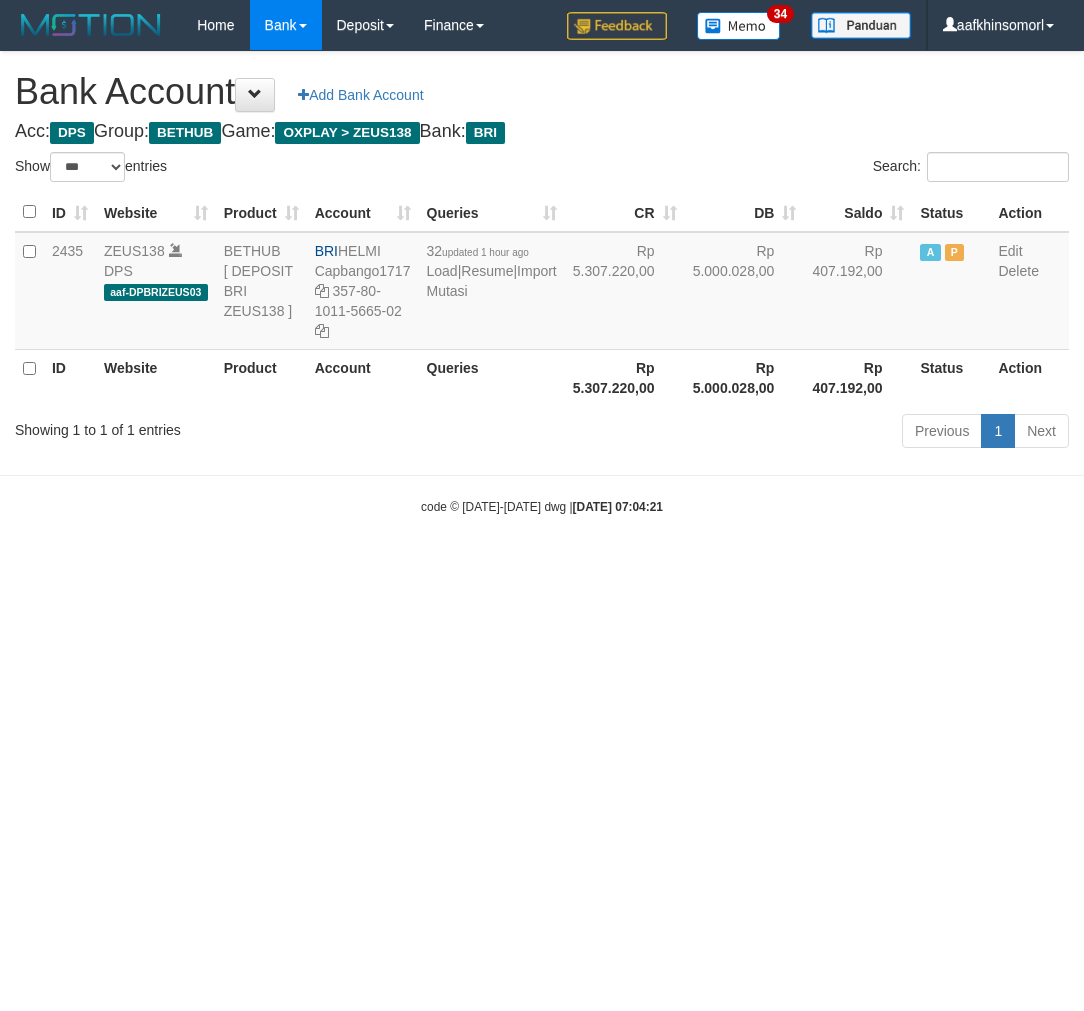 scroll, scrollTop: 0, scrollLeft: 0, axis: both 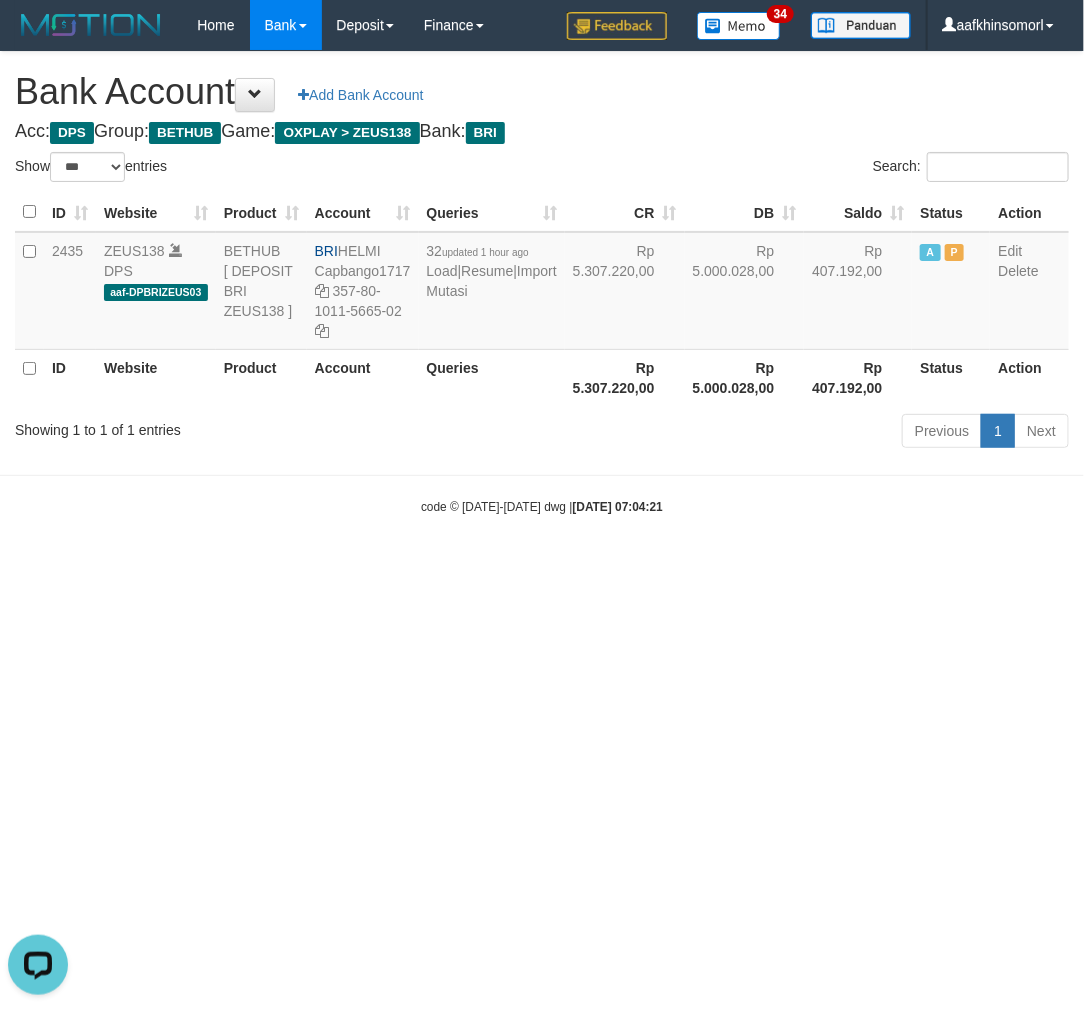 click on "Toggle navigation
Home
Bank
Account List
Load
By Website
Group
[OXPLAY]													ZEUS138
By Load Group (DPS)" at bounding box center [542, 283] 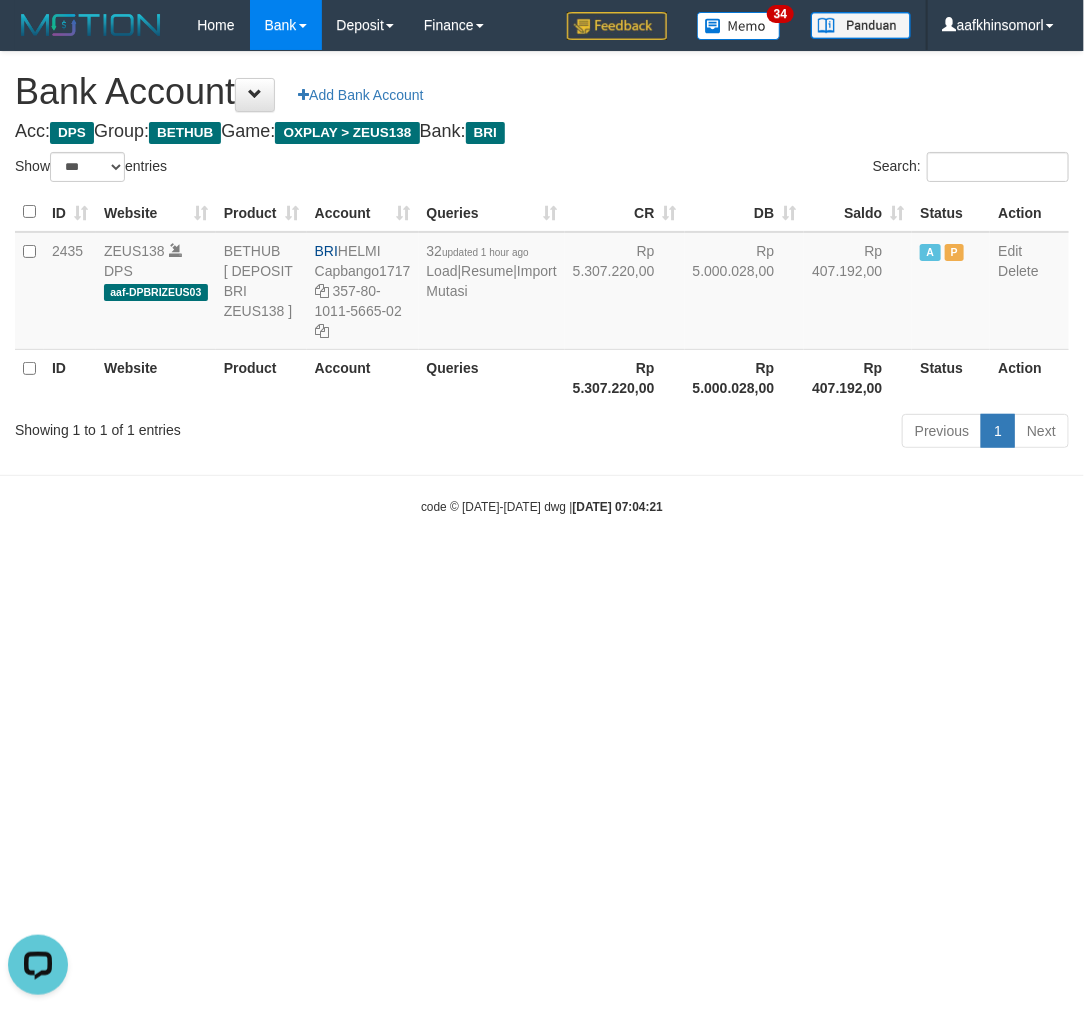 drag, startPoint x: 257, startPoint y: 713, endPoint x: 284, endPoint y: 718, distance: 27.45906 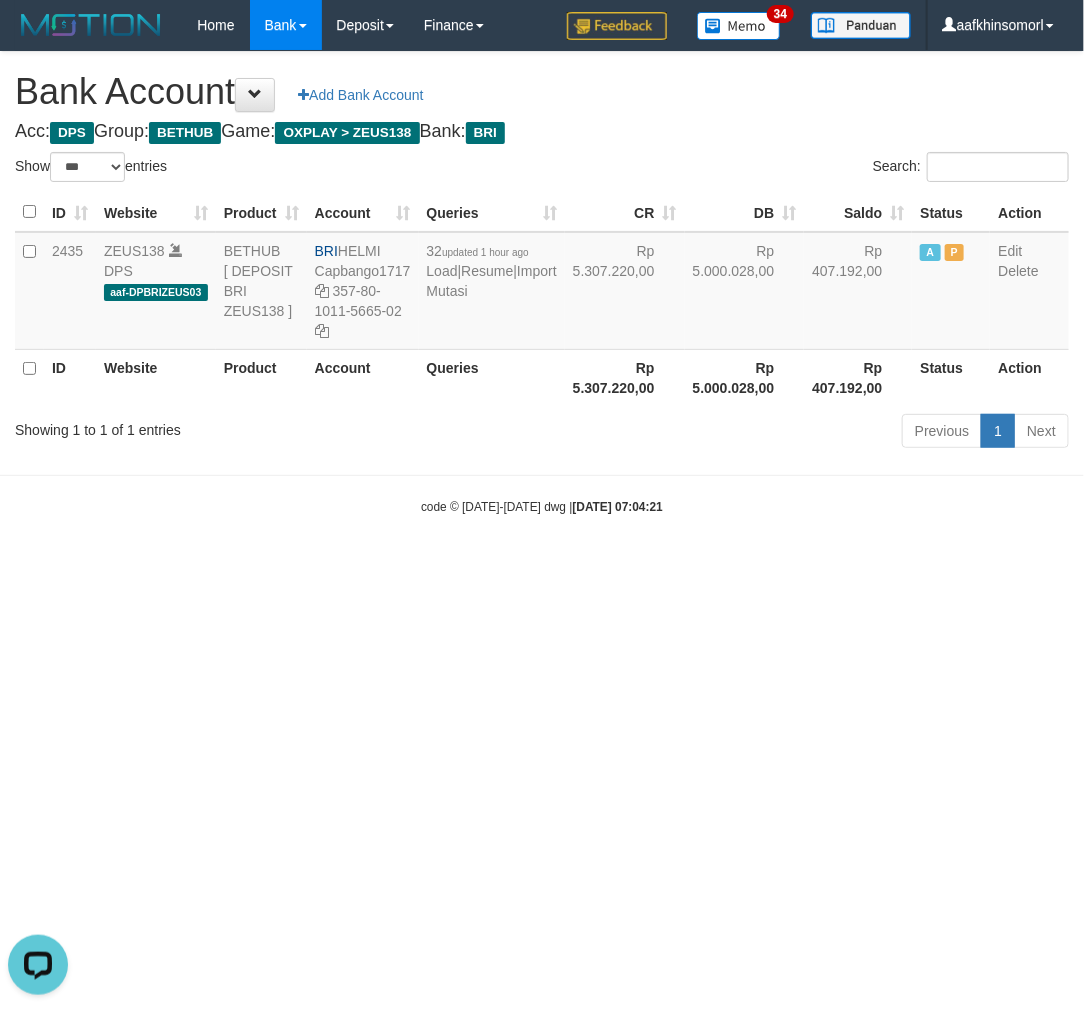 click on "Toggle navigation
Home
Bank
Account List
Load
By Website
Group
[OXPLAY]													ZEUS138
By Load Group (DPS)" at bounding box center [542, 283] 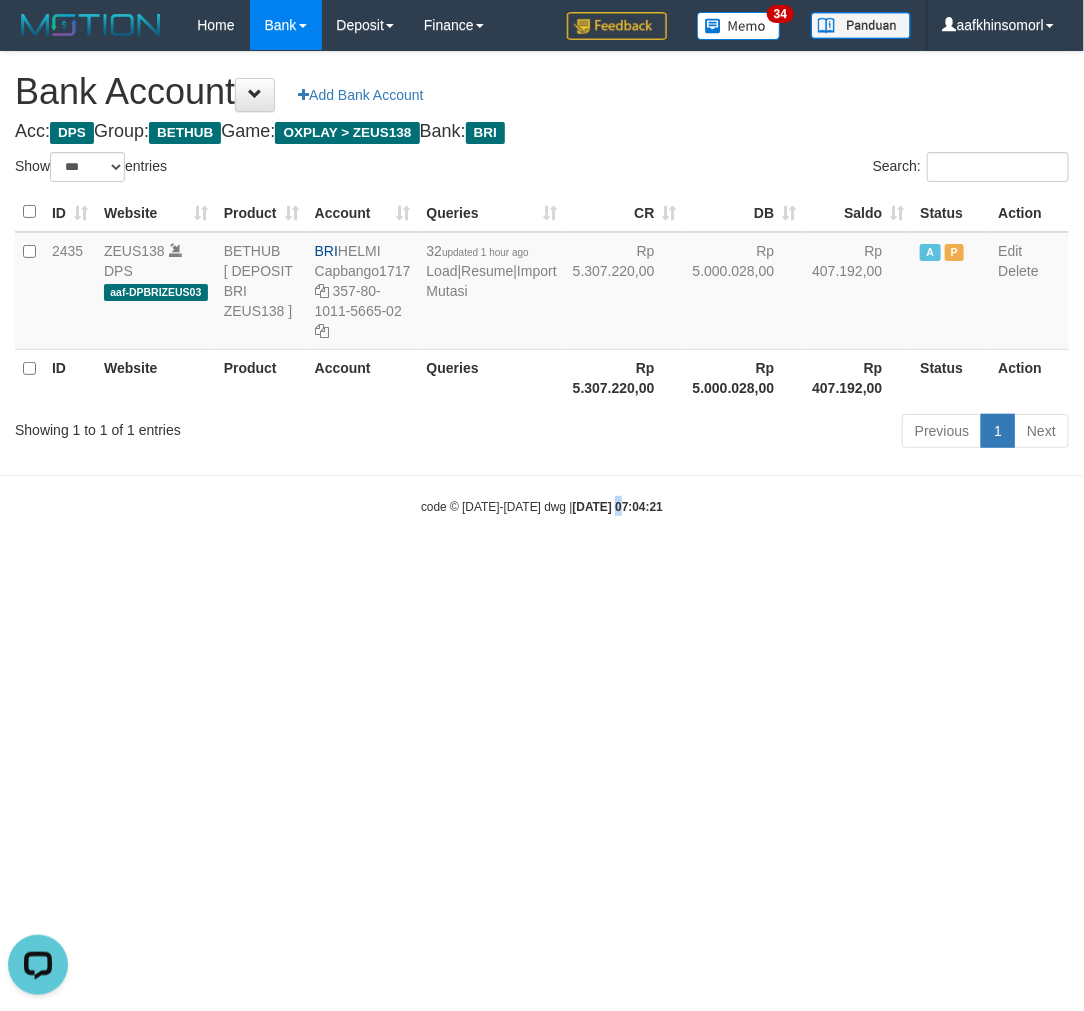 drag, startPoint x: 597, startPoint y: 742, endPoint x: 573, endPoint y: 741, distance: 24.020824 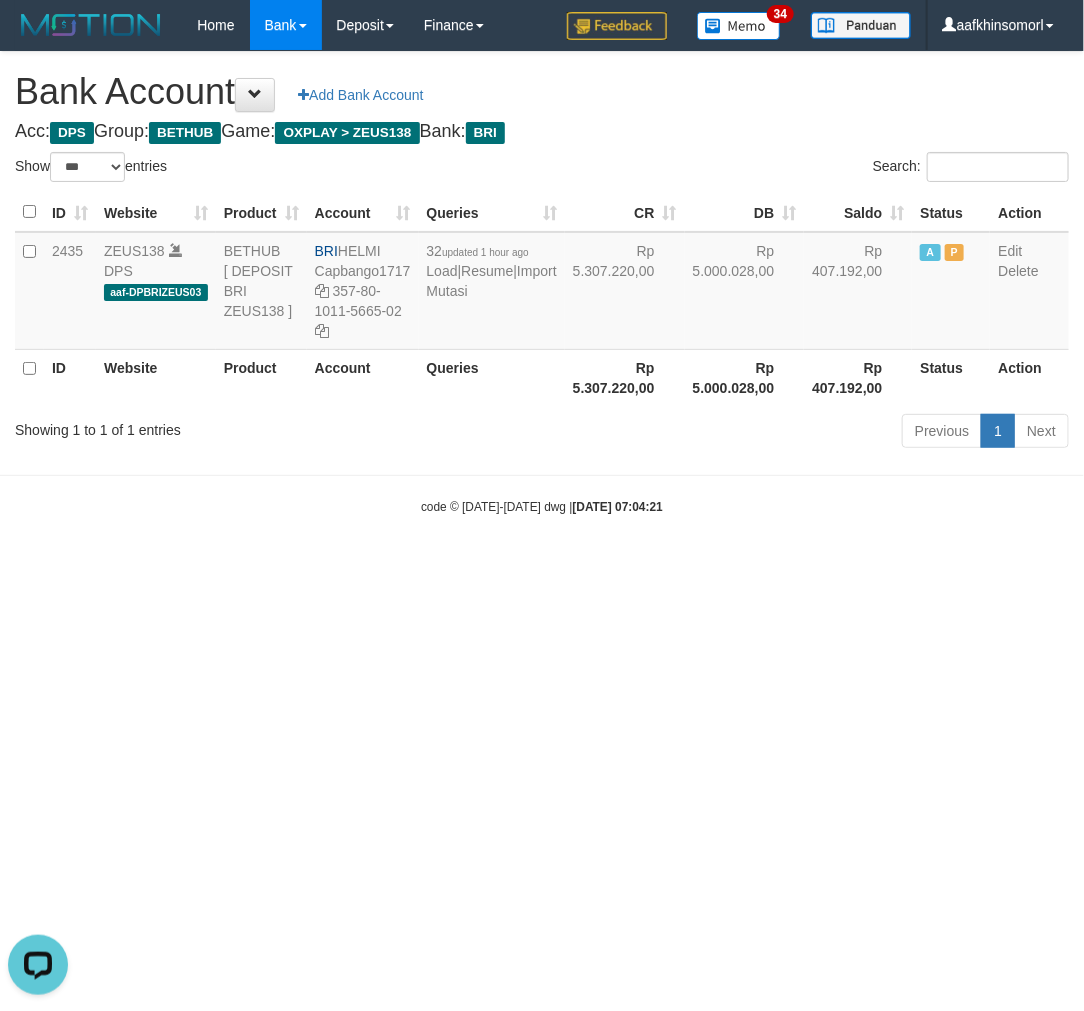 click on "Toggle navigation
Home
Bank
Account List
Load
By Website
Group
[OXPLAY]													ZEUS138
By Load Group (DPS)" at bounding box center (542, 283) 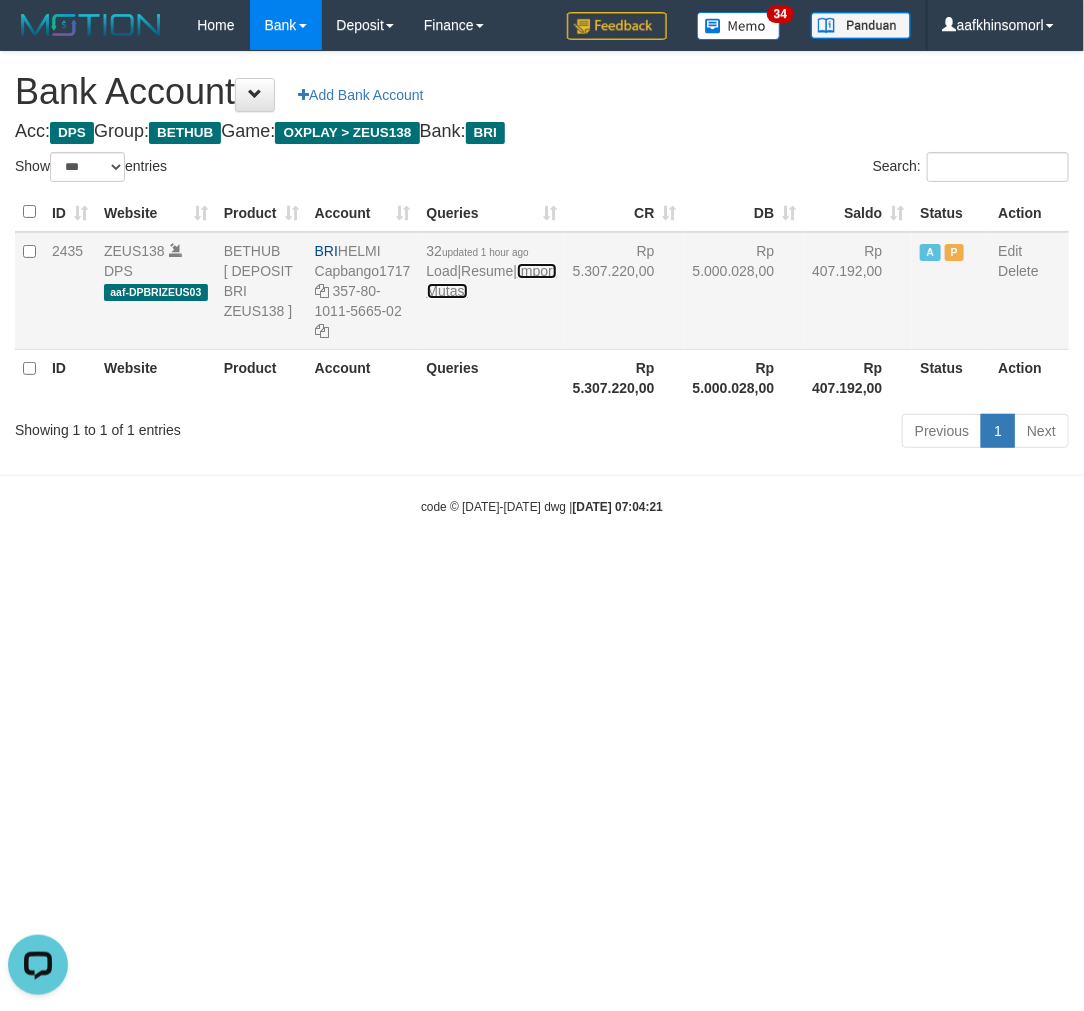 click on "Import Mutasi" at bounding box center [492, 281] 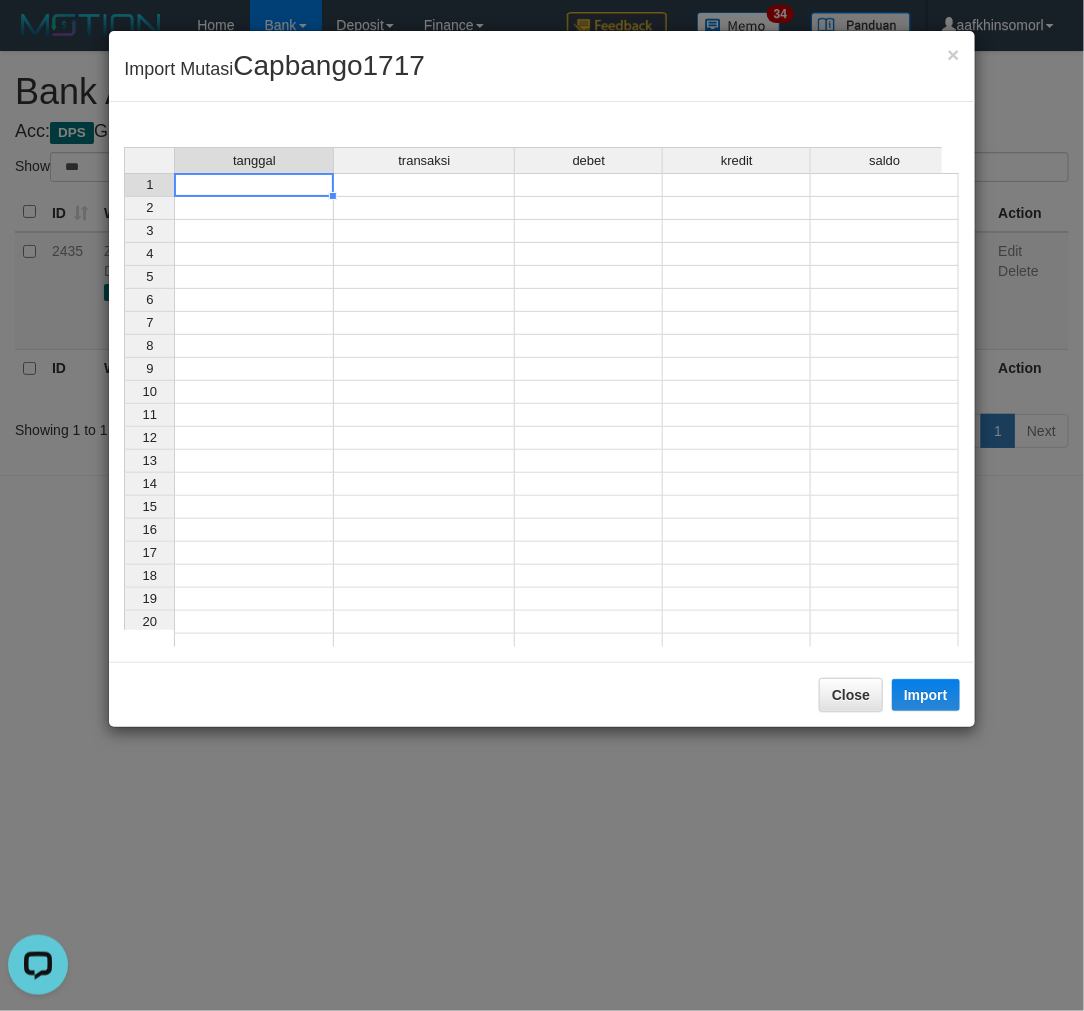 drag, startPoint x: 221, startPoint y: 188, endPoint x: 233, endPoint y: 196, distance: 14.422205 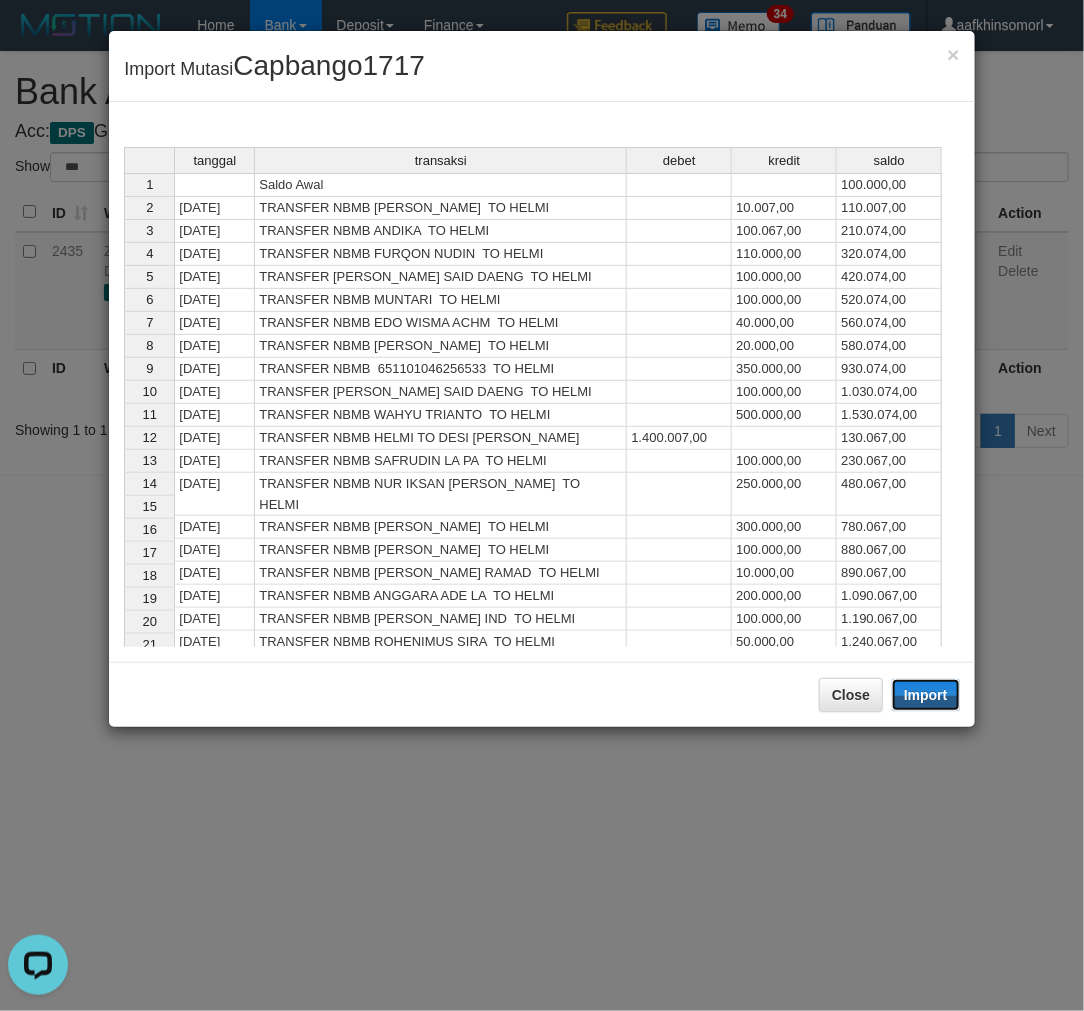 drag, startPoint x: 917, startPoint y: 684, endPoint x: 868, endPoint y: 664, distance: 52.924473 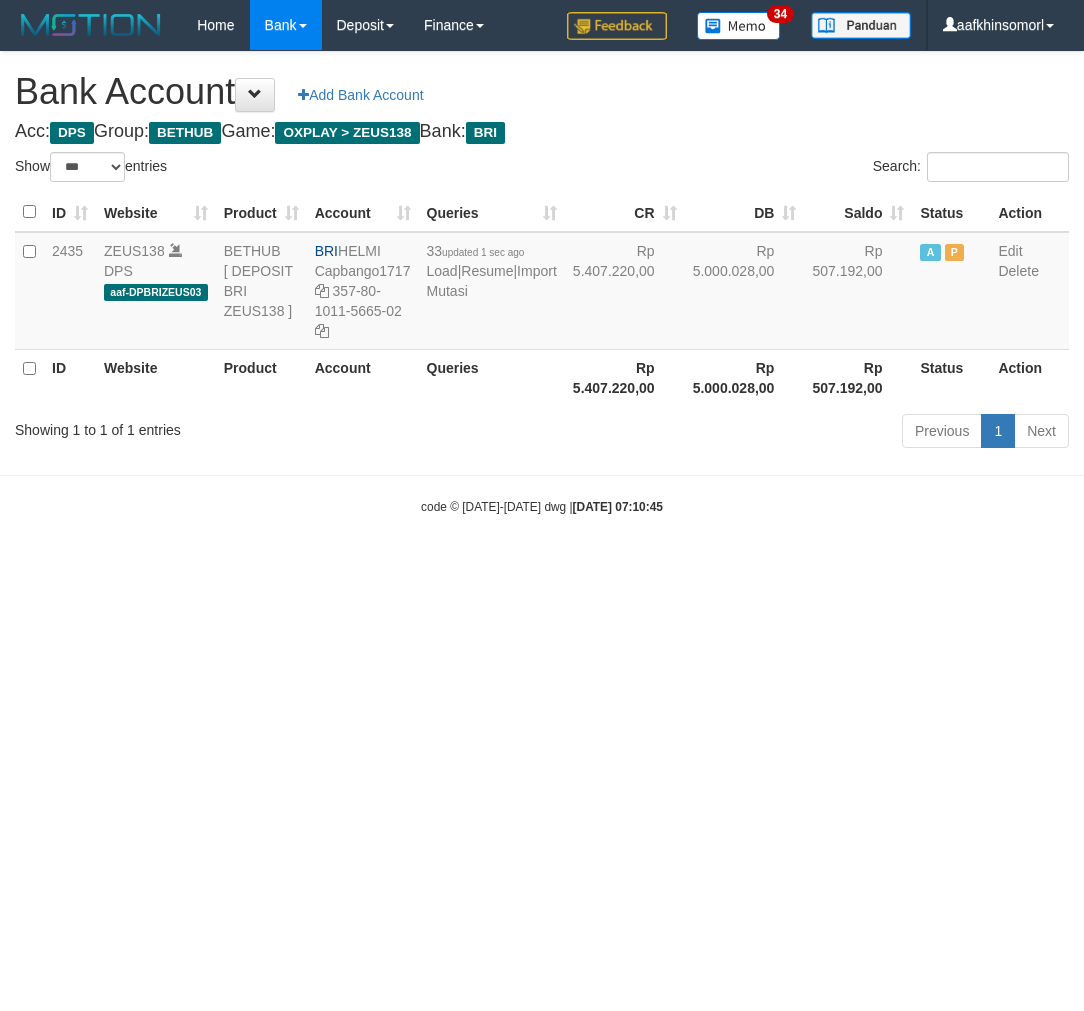 select on "***" 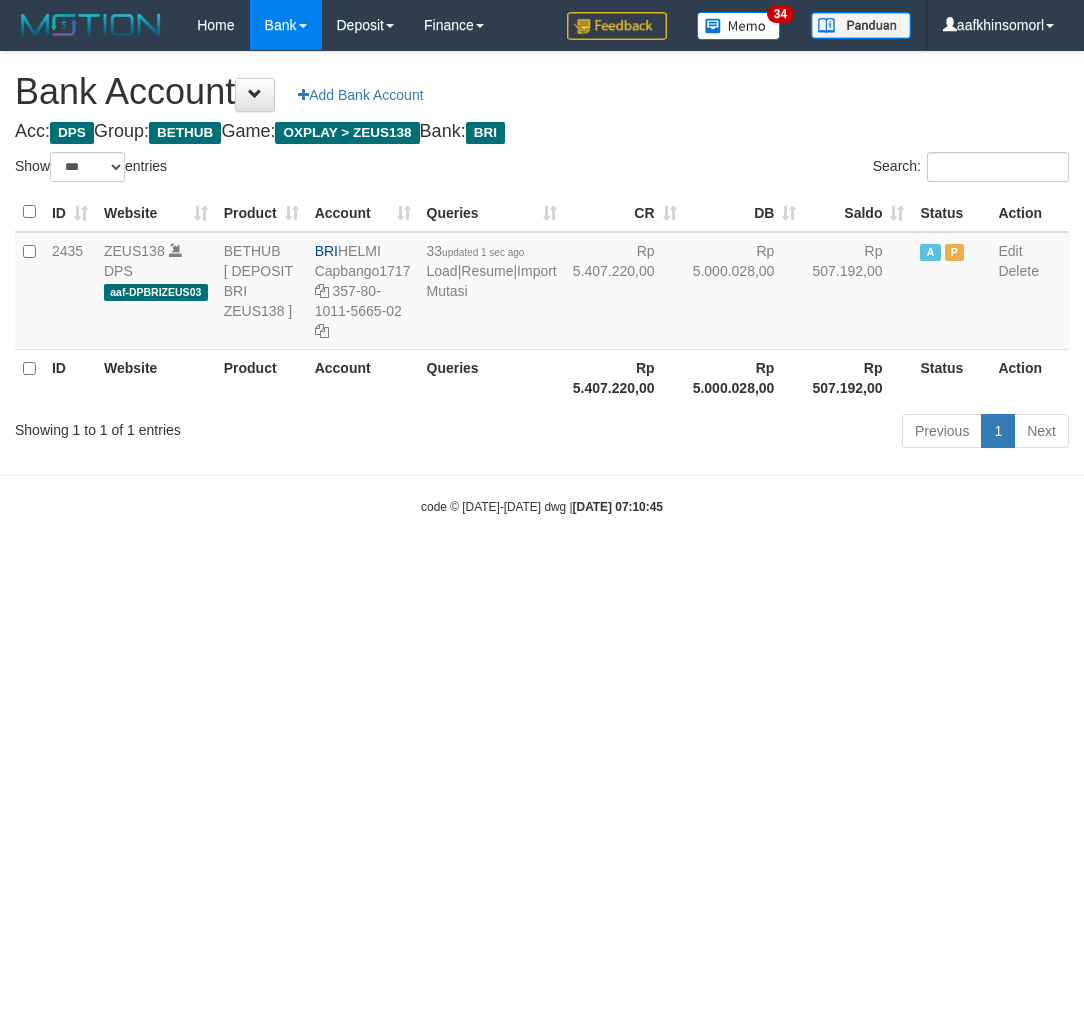 scroll, scrollTop: 0, scrollLeft: 0, axis: both 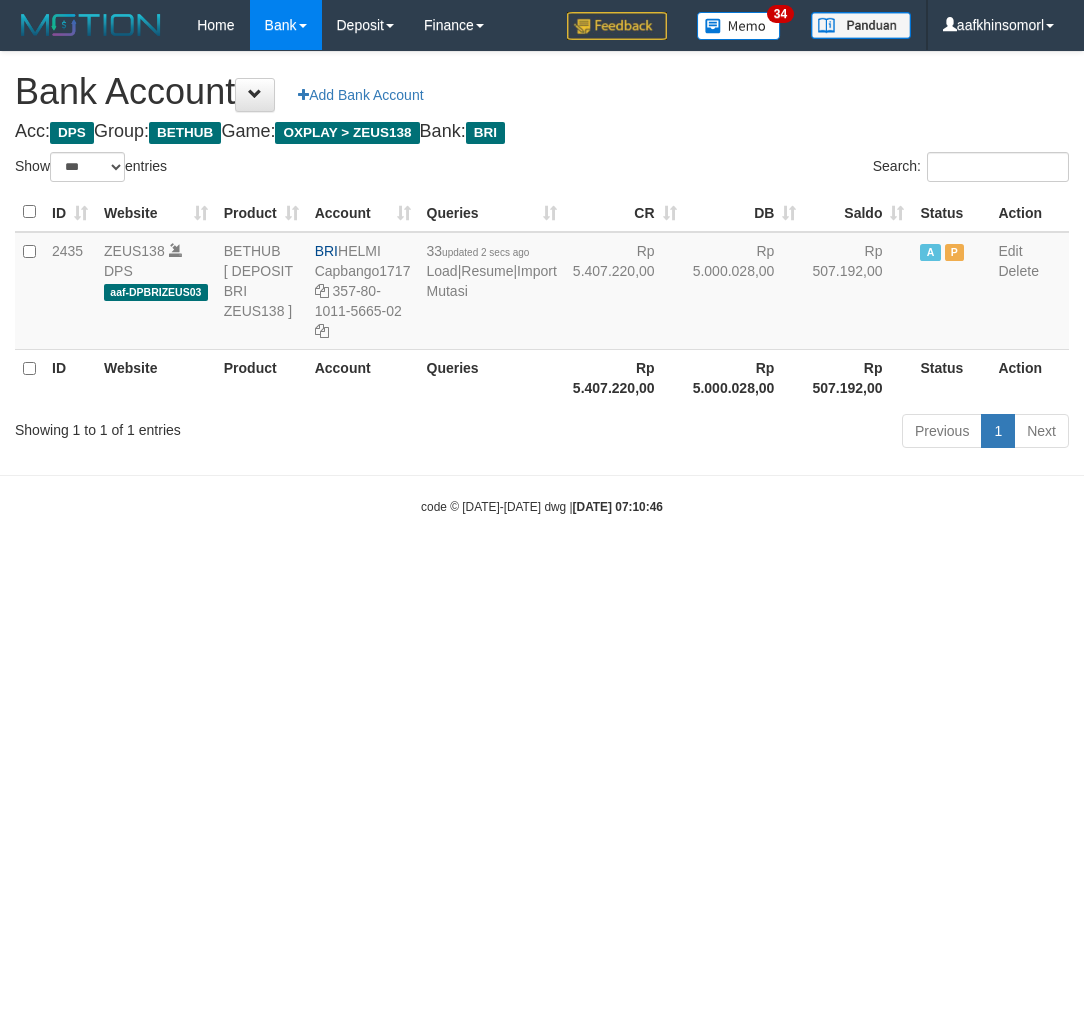 select on "***" 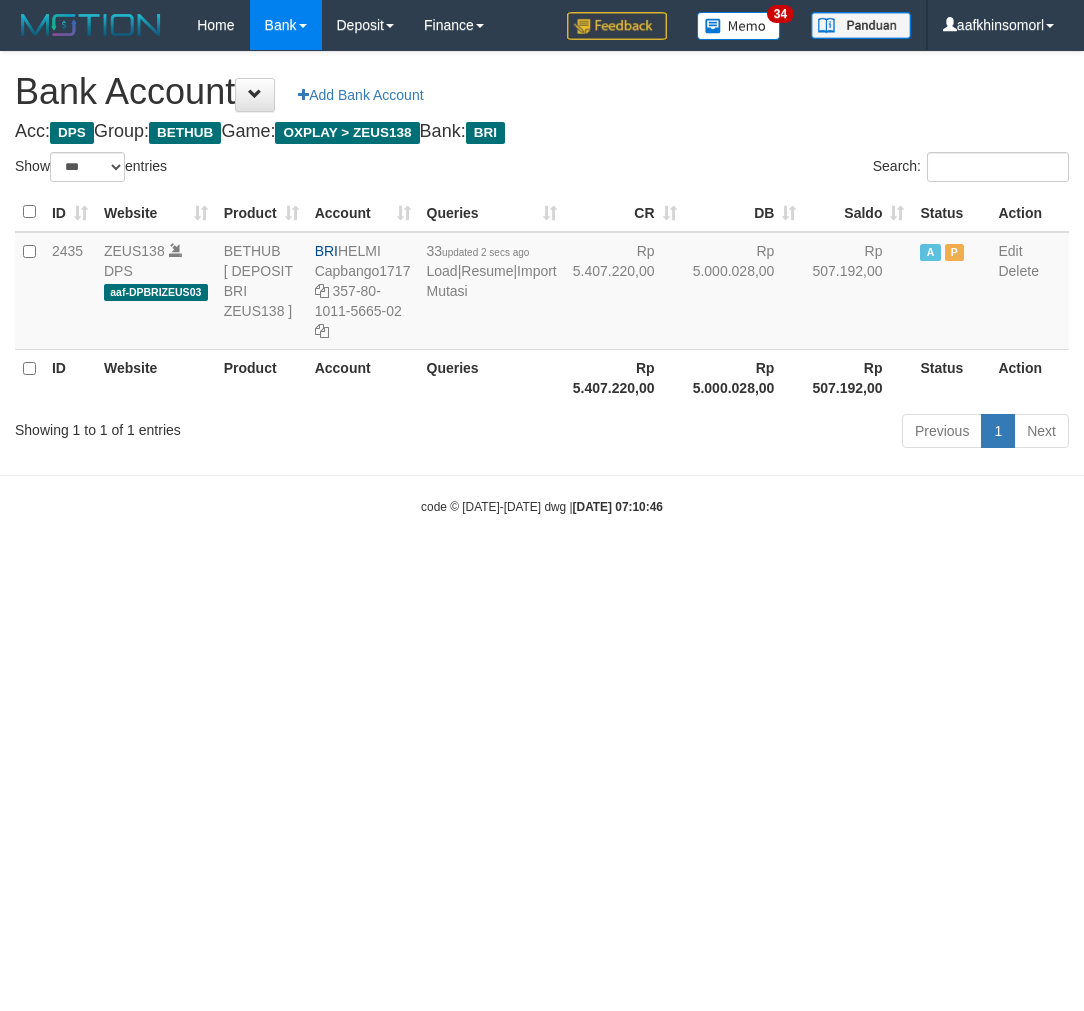 scroll, scrollTop: 0, scrollLeft: 0, axis: both 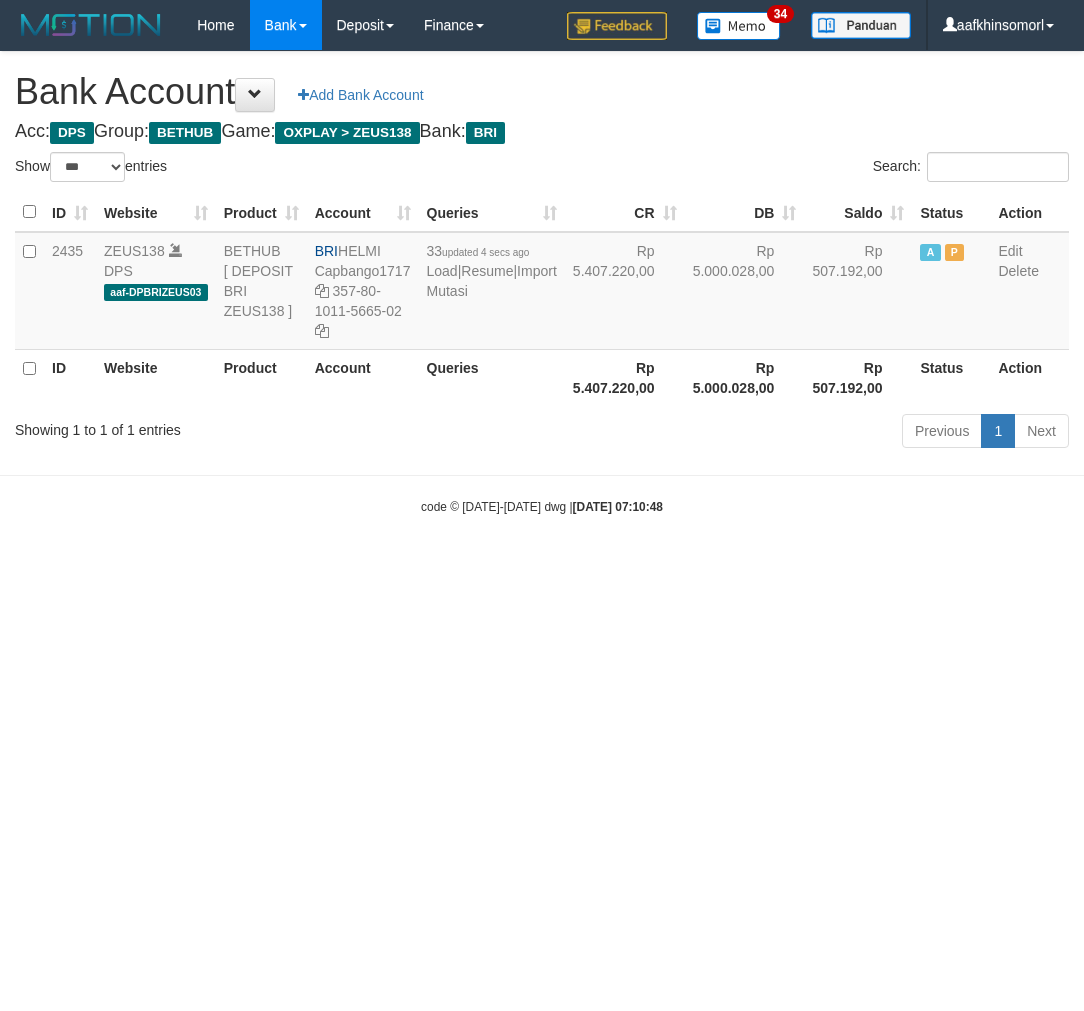 select on "***" 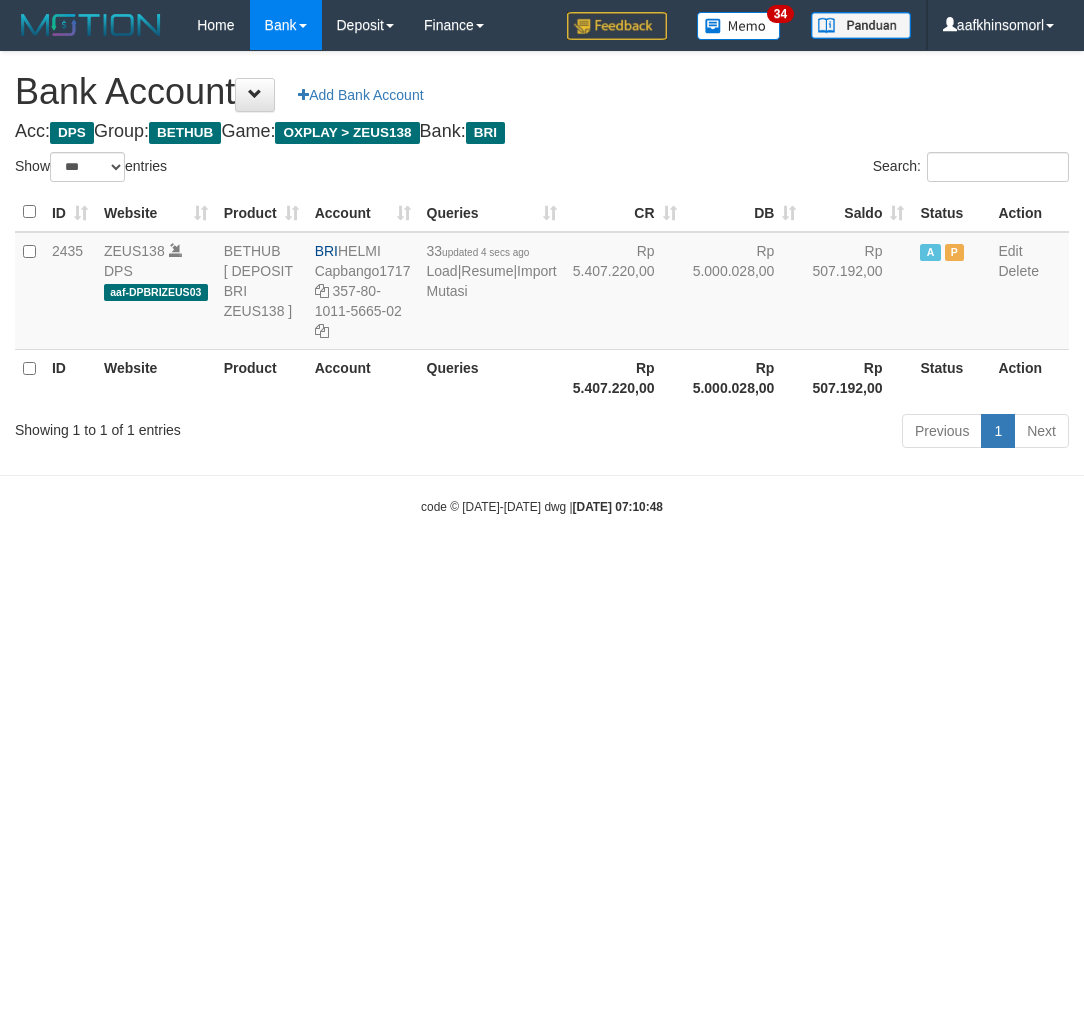 scroll, scrollTop: 0, scrollLeft: 0, axis: both 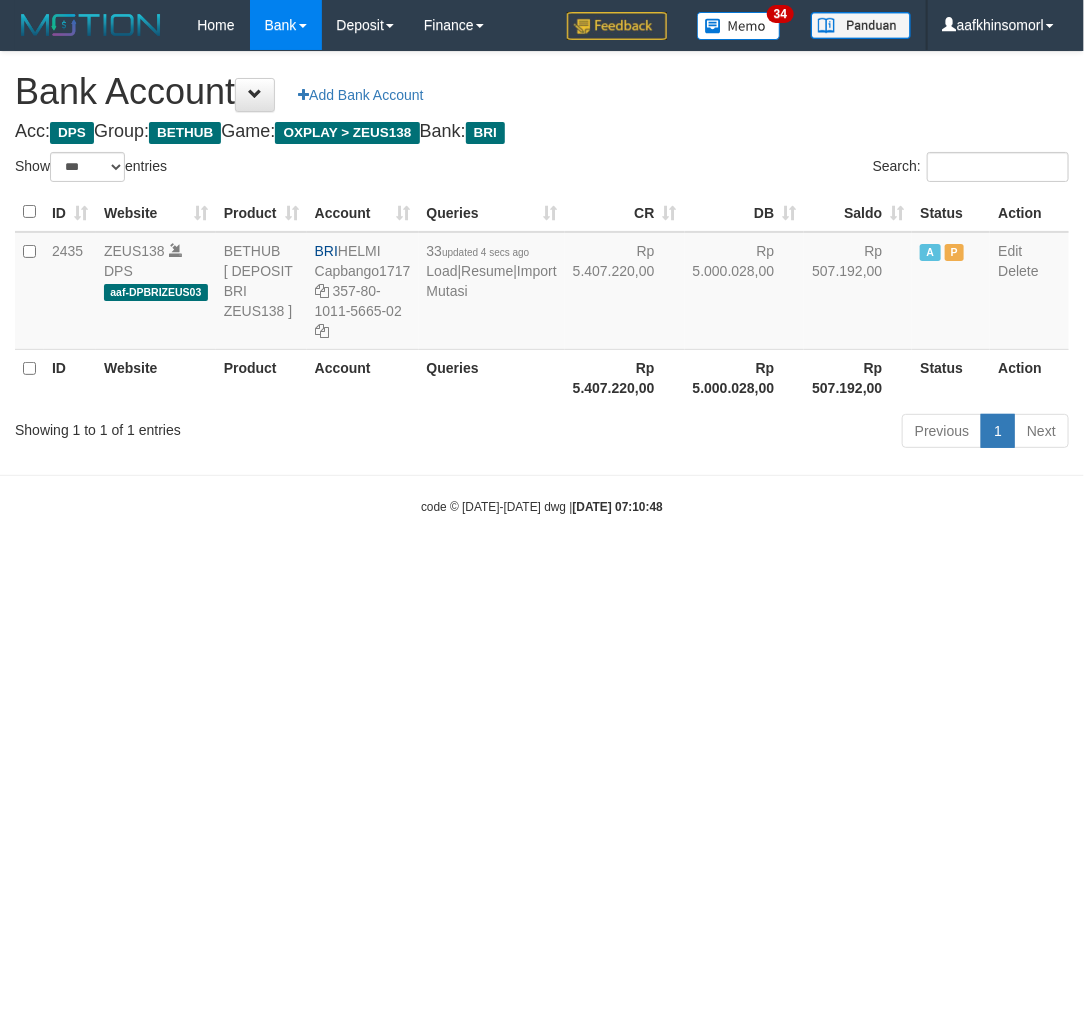 click on "Toggle navigation
Home
Bank
Account List
Load
By Website
Group
[OXPLAY]													ZEUS138
By Load Group (DPS)" at bounding box center (542, 283) 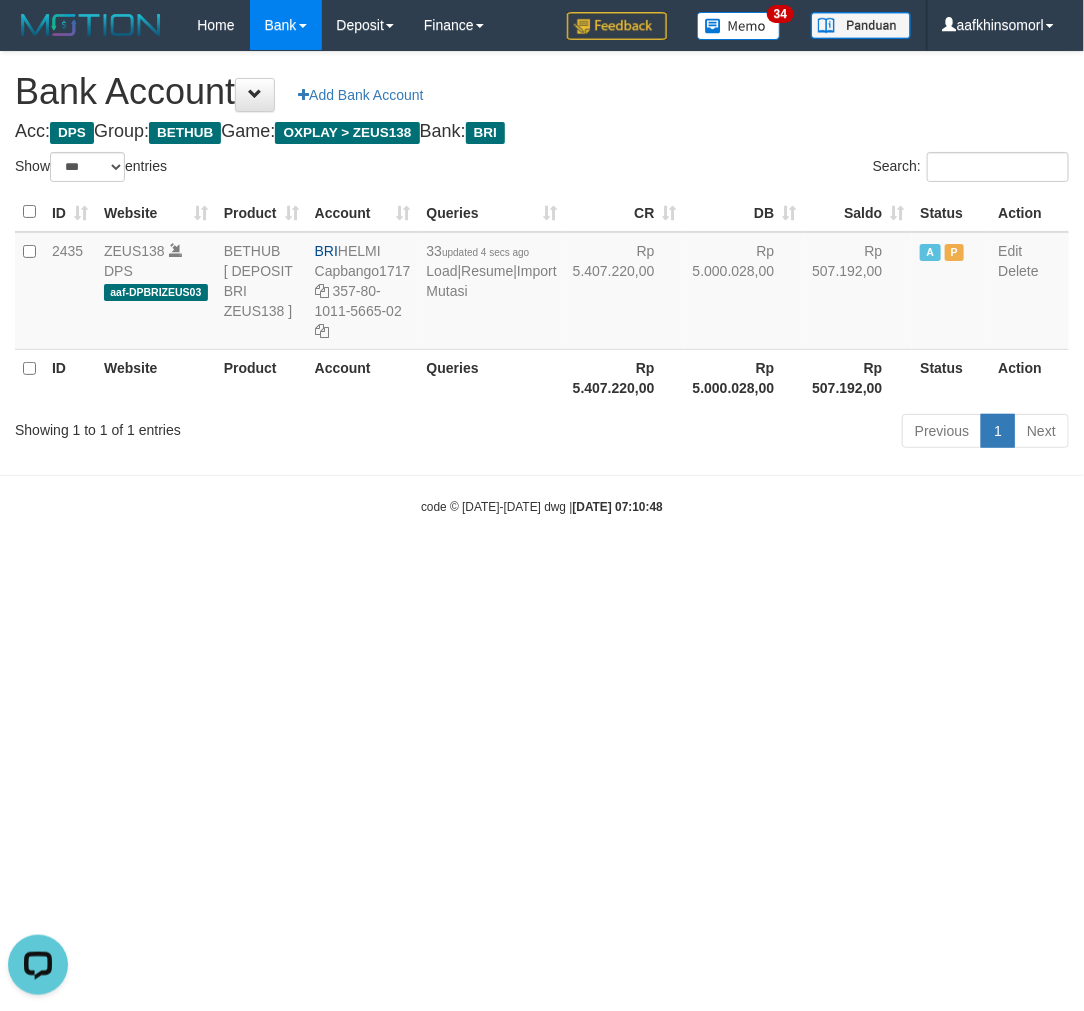 scroll, scrollTop: 0, scrollLeft: 0, axis: both 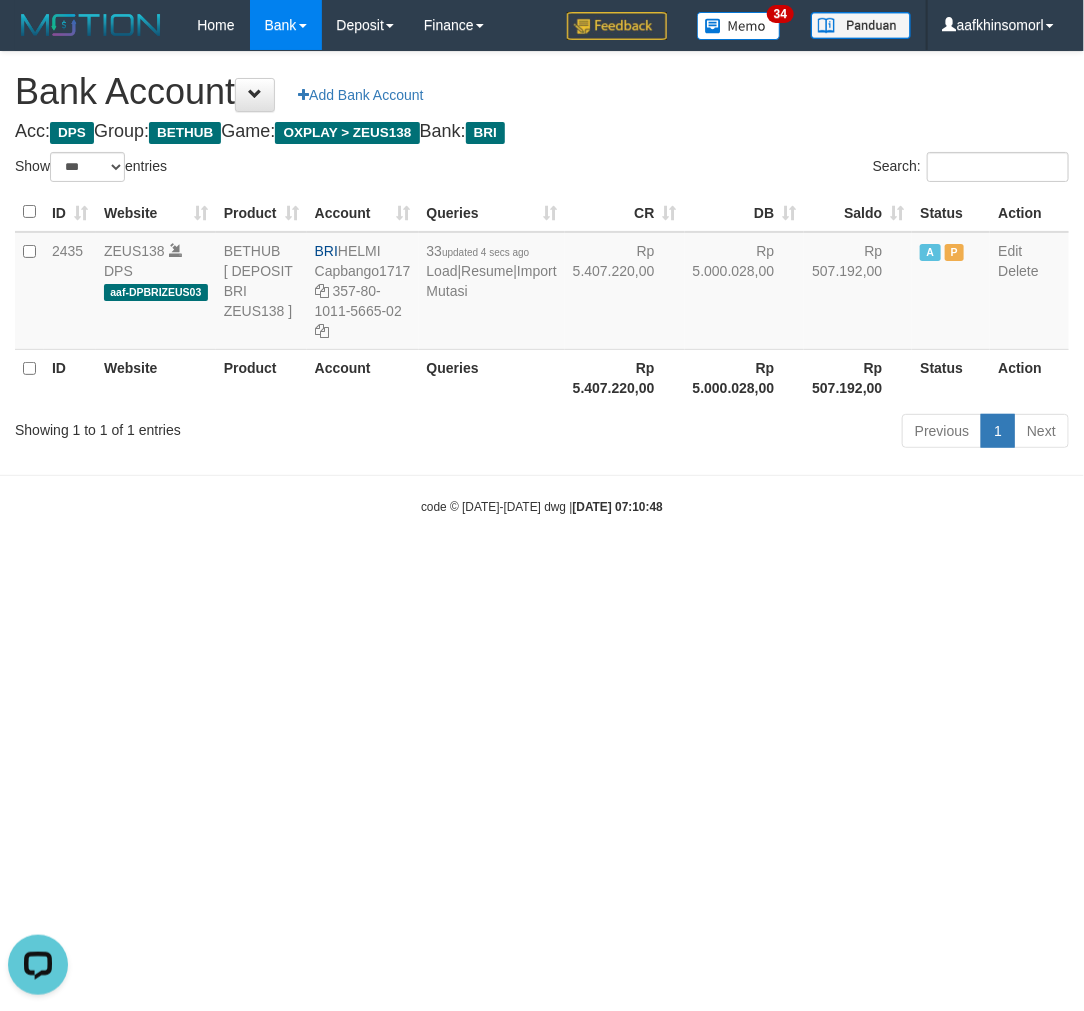 click on "Toggle navigation
Home
Bank
Account List
Load
By Website
Group
[OXPLAY]													ZEUS138
By Load Group (DPS)" at bounding box center (542, 283) 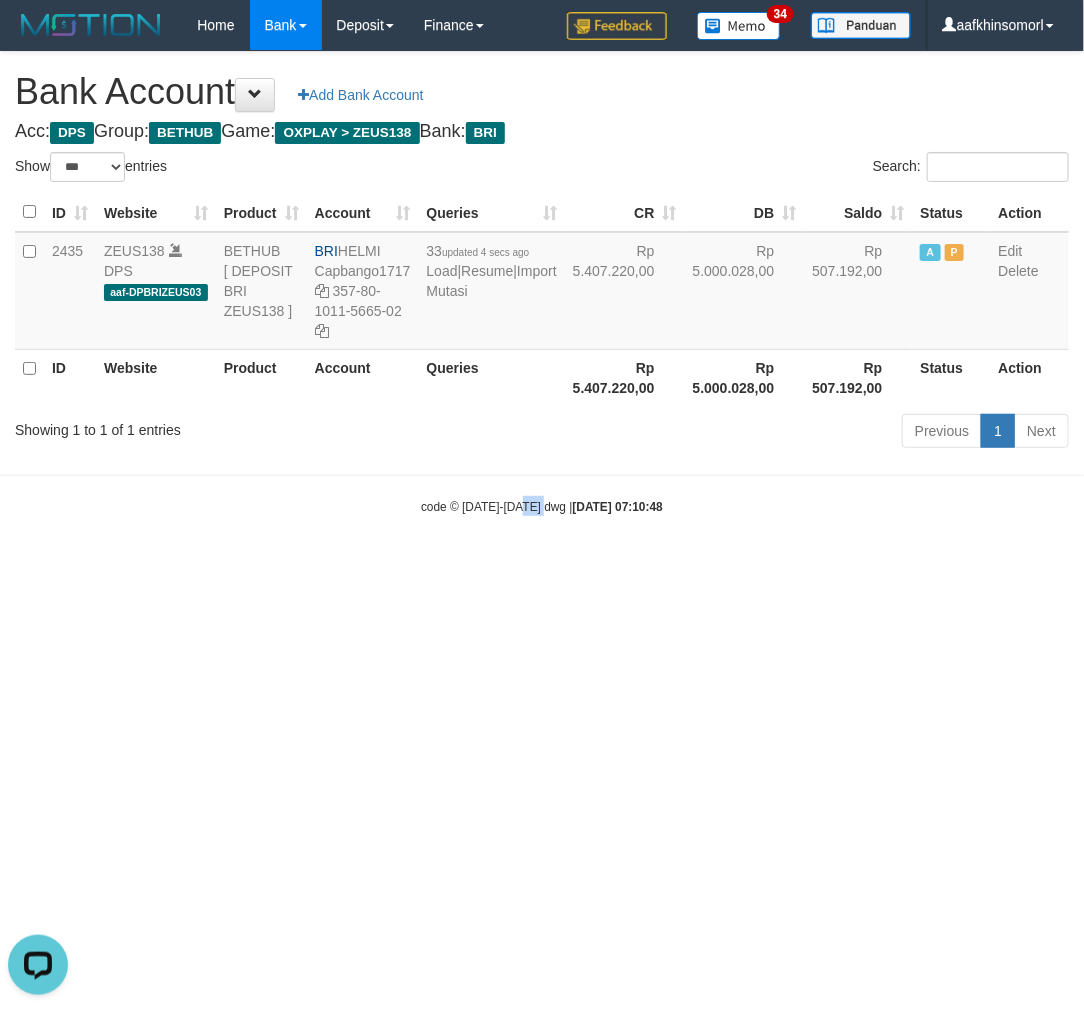 click on "Toggle navigation
Home
Bank
Account List
Load
By Website
Group
[OXPLAY]													ZEUS138
By Load Group (DPS)" at bounding box center (542, 283) 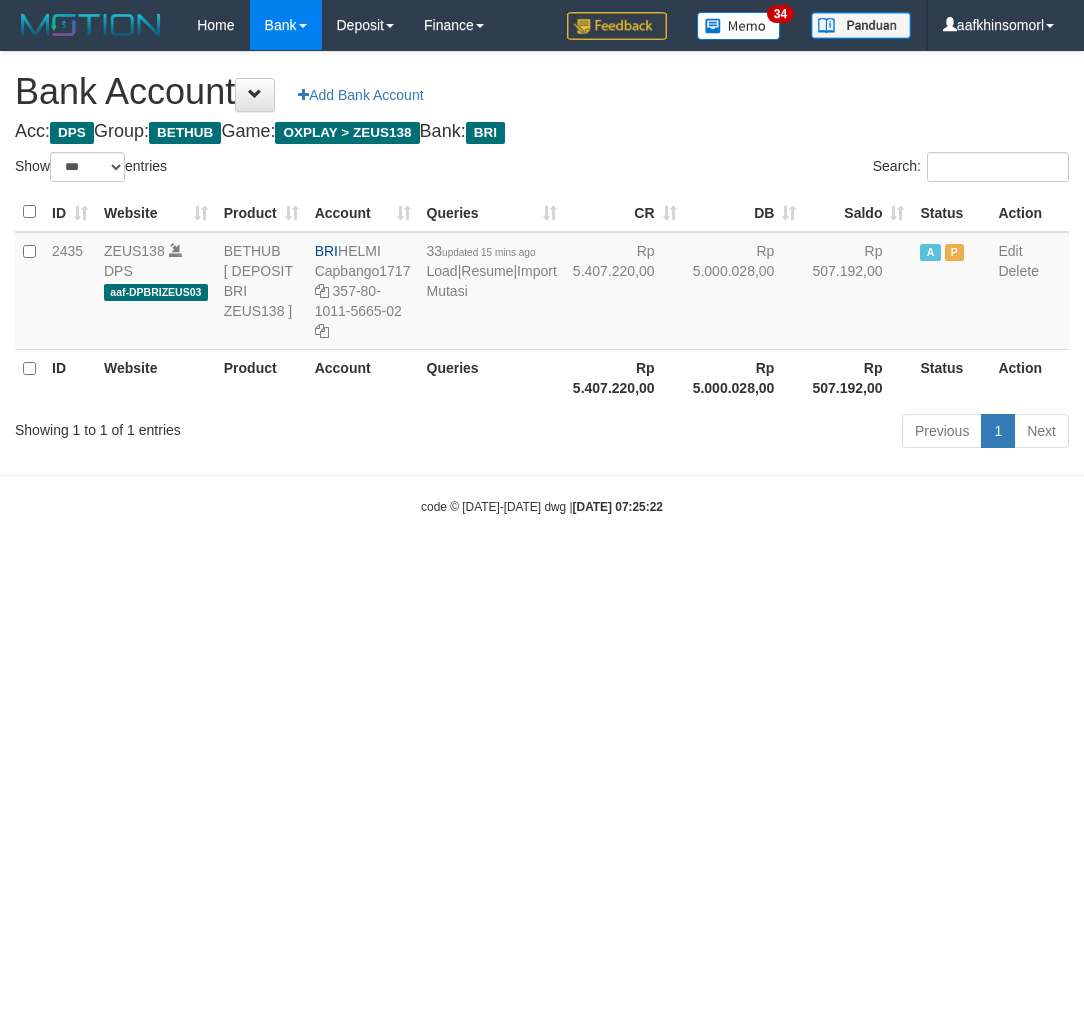 select on "***" 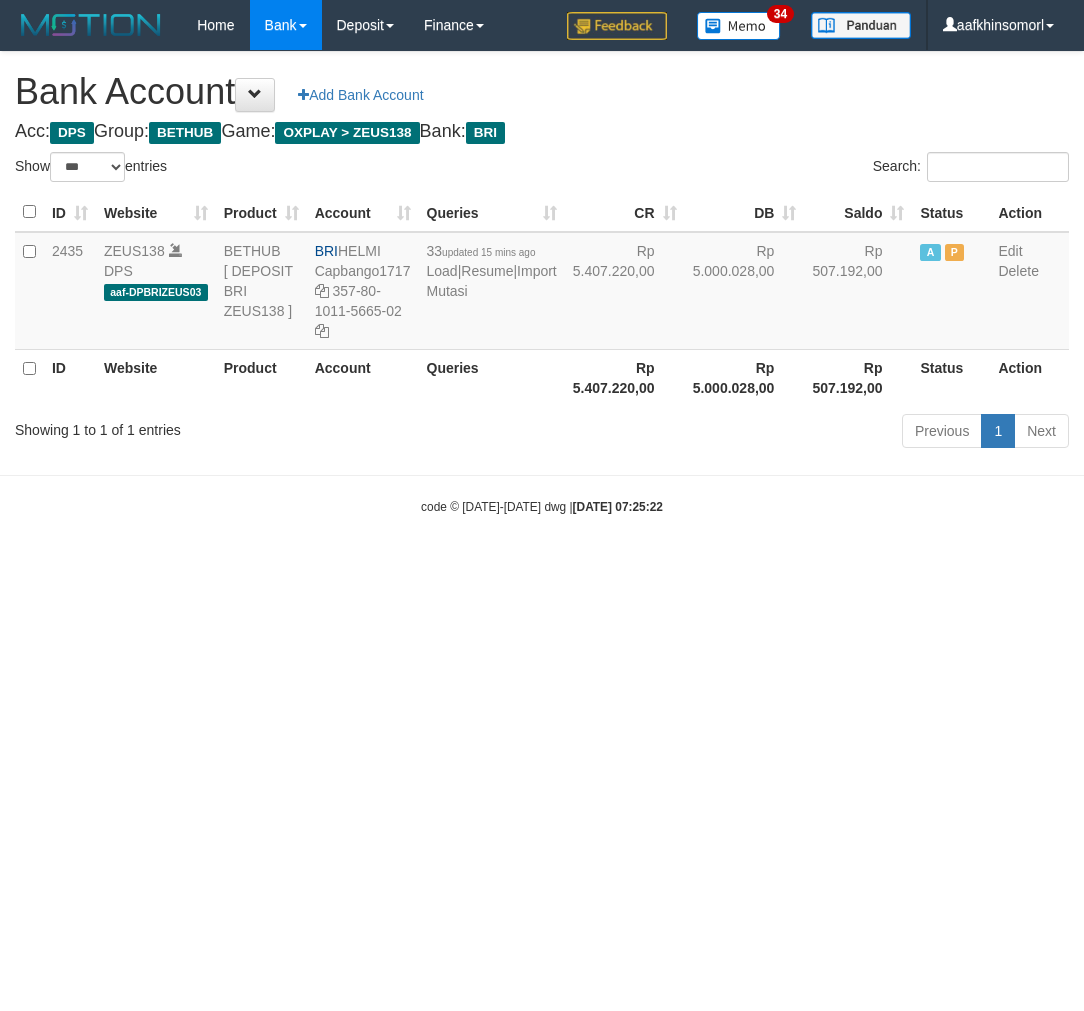 scroll, scrollTop: 0, scrollLeft: 0, axis: both 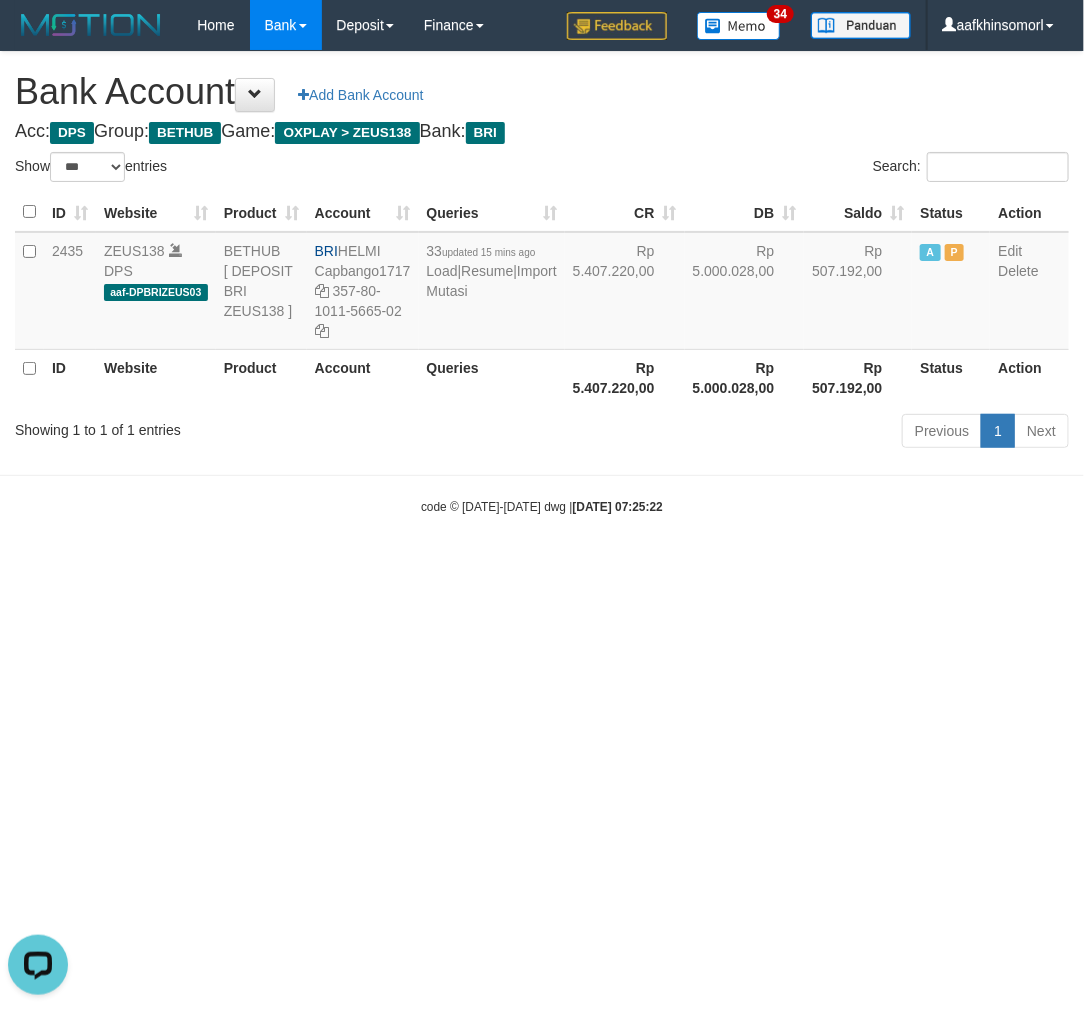 click on "Toggle navigation
Home
Bank
Account List
Load
By Website
Group
[OXPLAY]													ZEUS138
By Load Group (DPS)" at bounding box center [542, 283] 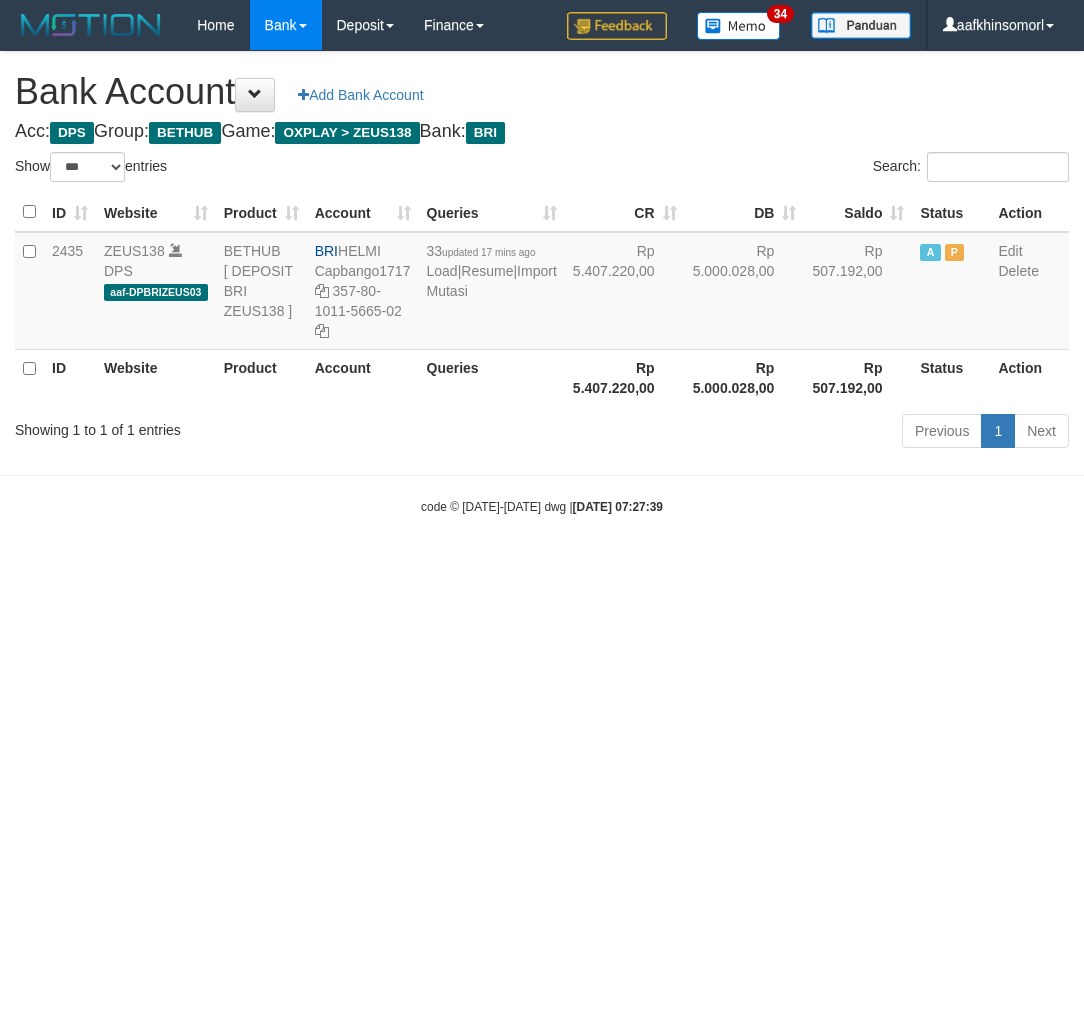 select on "***" 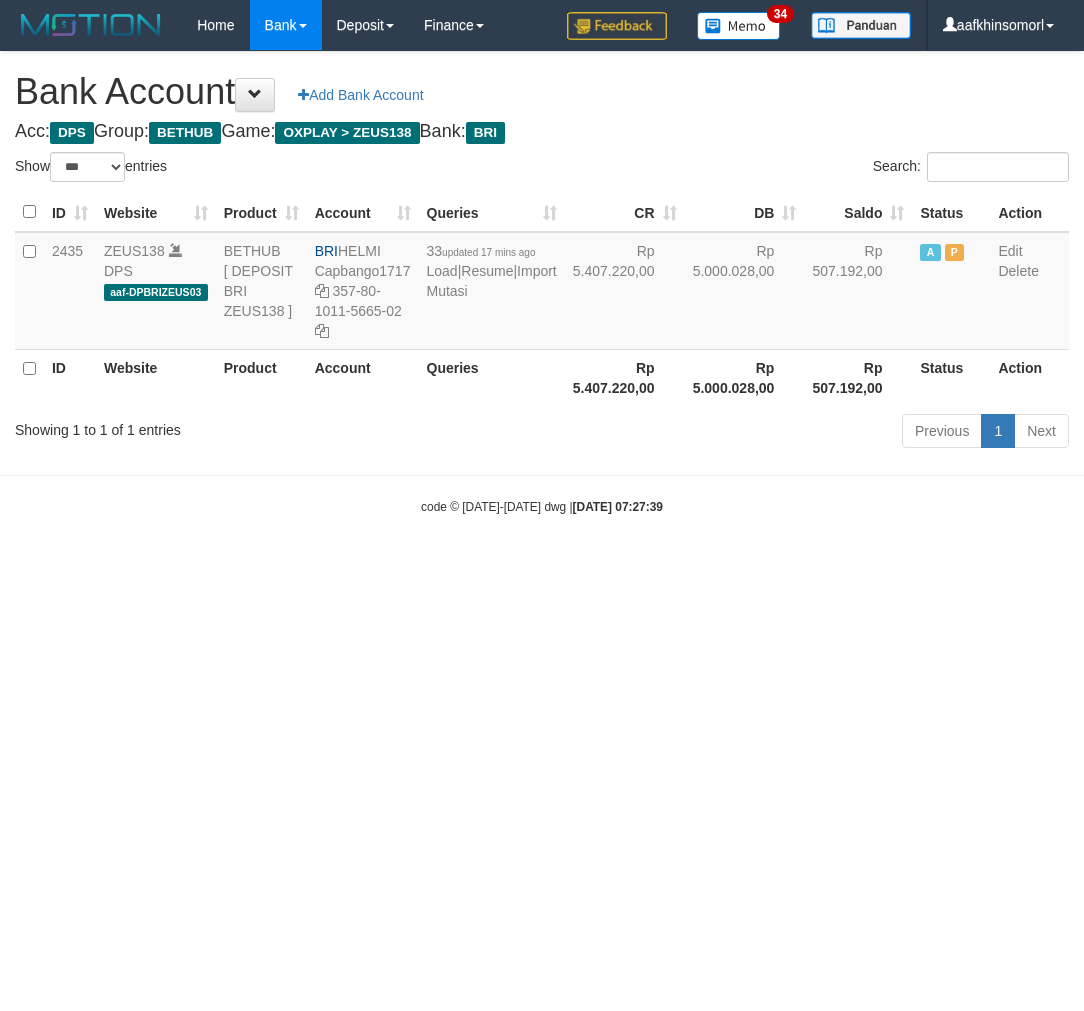scroll, scrollTop: 0, scrollLeft: 0, axis: both 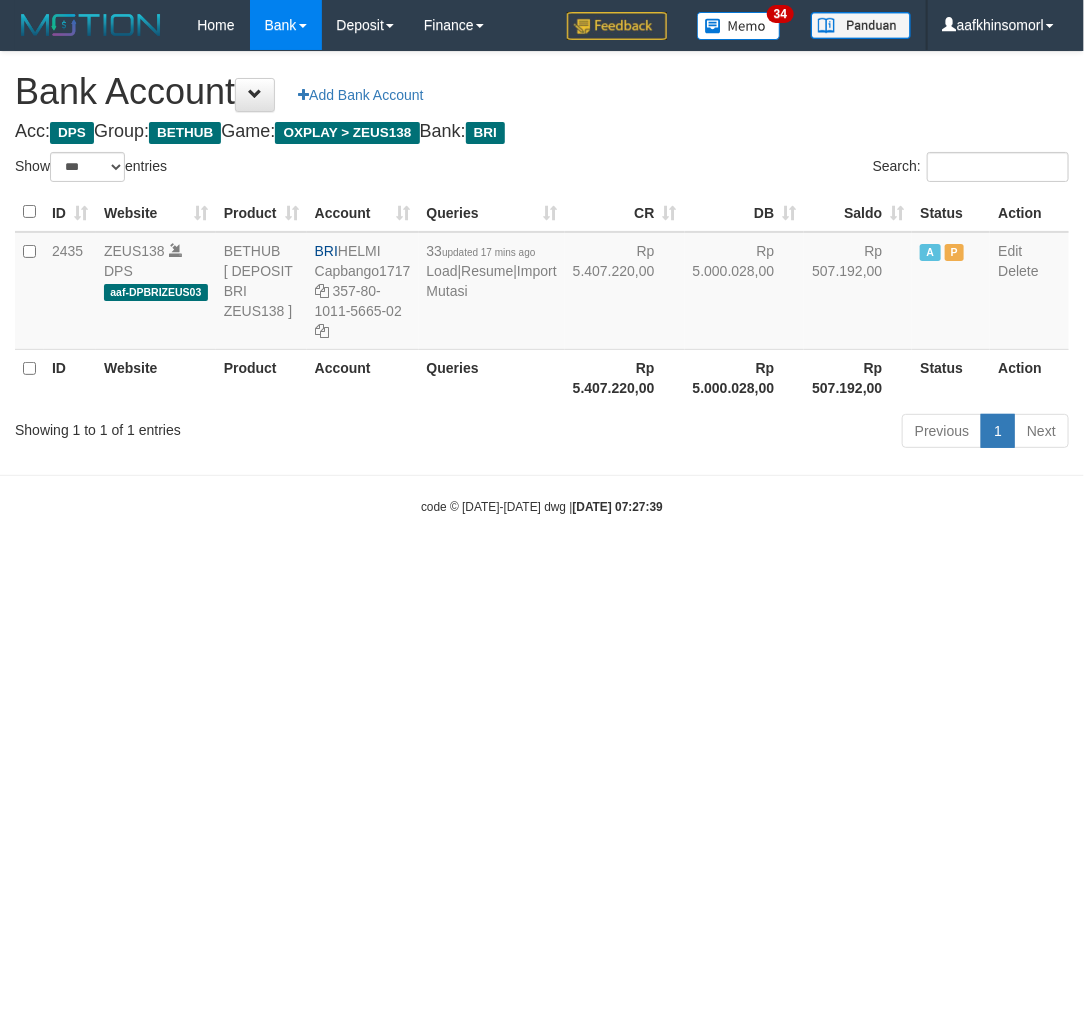 click on "Toggle navigation
Home
Bank
Account List
Load
By Website
Group
[OXPLAY]													ZEUS138
By Load Group (DPS)" at bounding box center [542, 283] 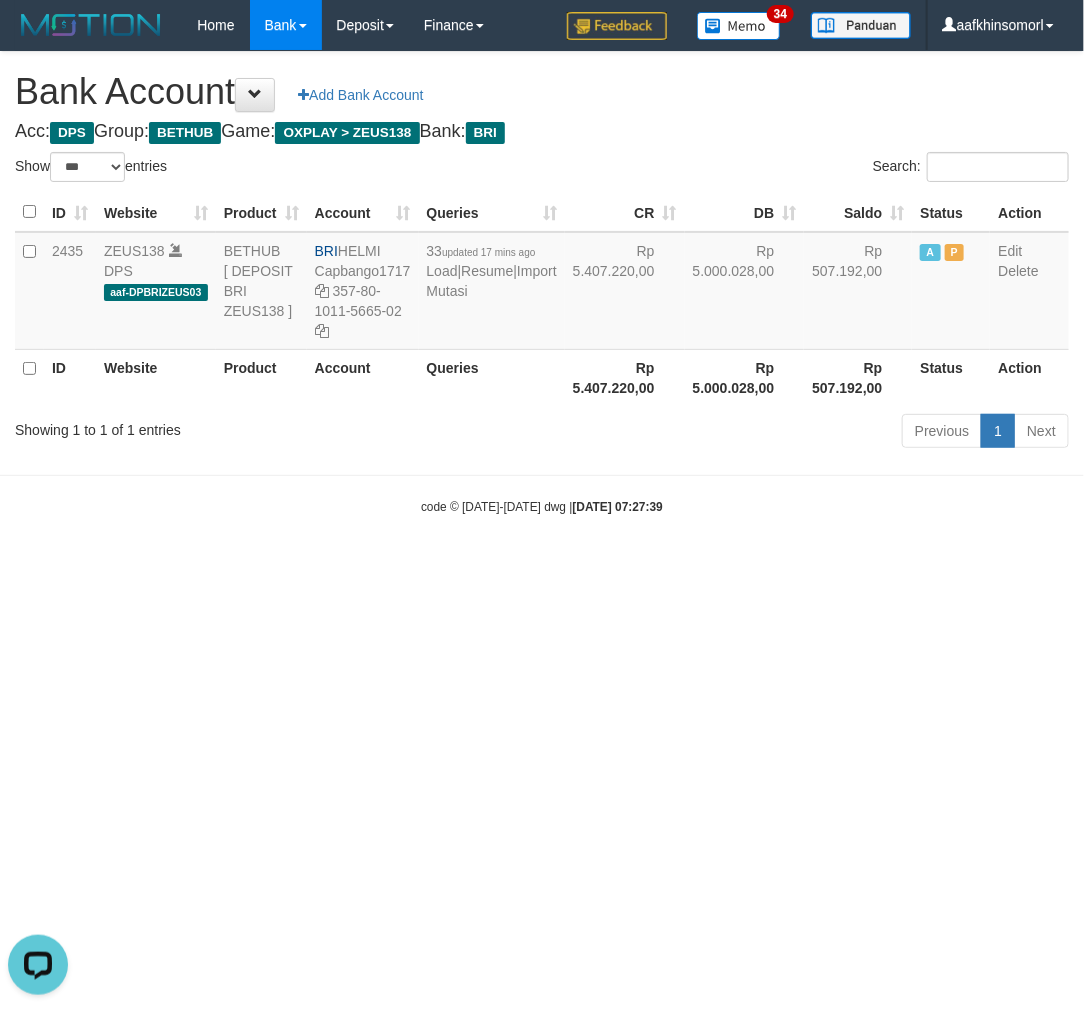 scroll, scrollTop: 0, scrollLeft: 0, axis: both 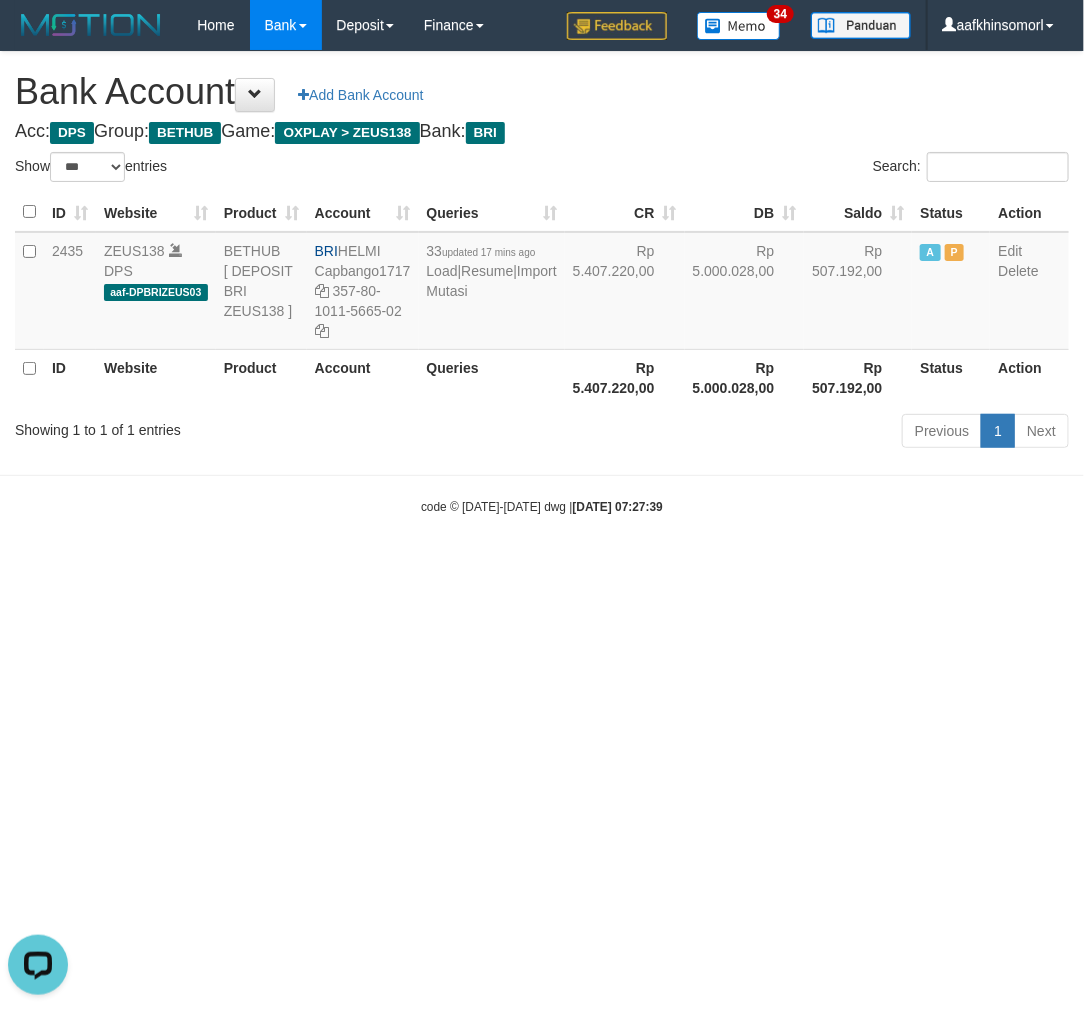 click on "Toggle navigation
Home
Bank
Account List
Load
By Website
Group
[OXPLAY]													ZEUS138
By Load Group (DPS)" at bounding box center (542, 283) 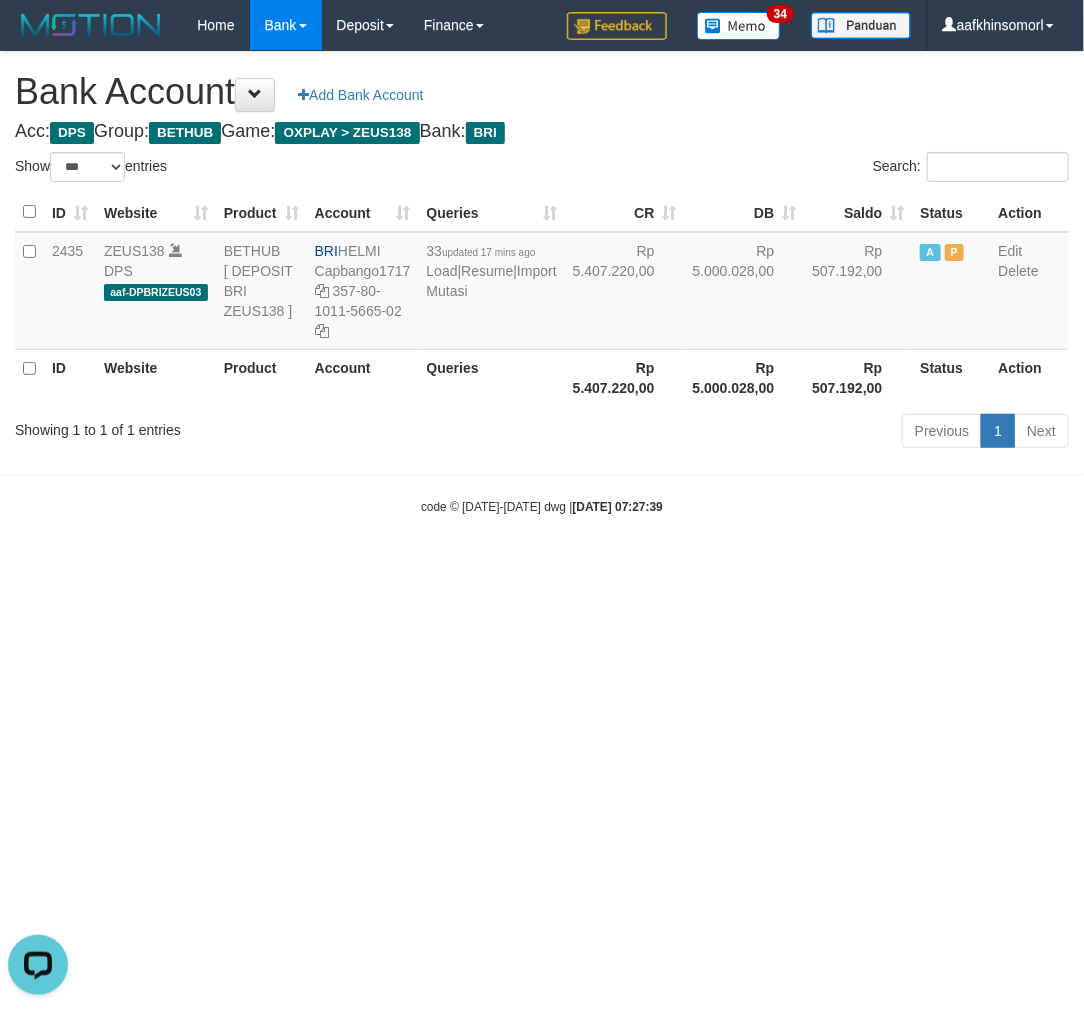 click on "Toggle navigation
Home
Bank
Account List
Load
By Website
Group
[OXPLAY]													ZEUS138
By Load Group (DPS)" at bounding box center (542, 283) 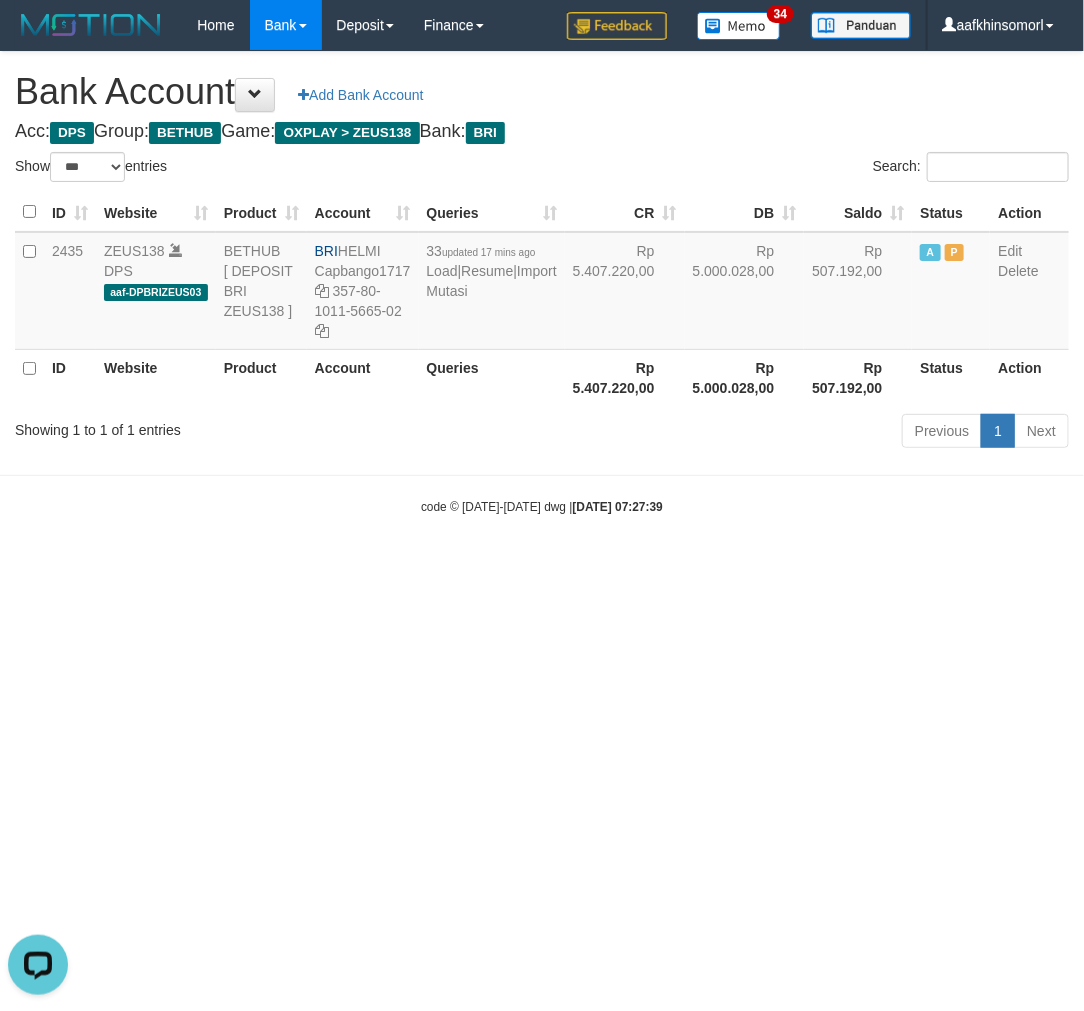 click on "Toggle navigation
Home
Bank
Account List
Load
By Website
Group
[OXPLAY]													ZEUS138
By Load Group (DPS)" at bounding box center (542, 283) 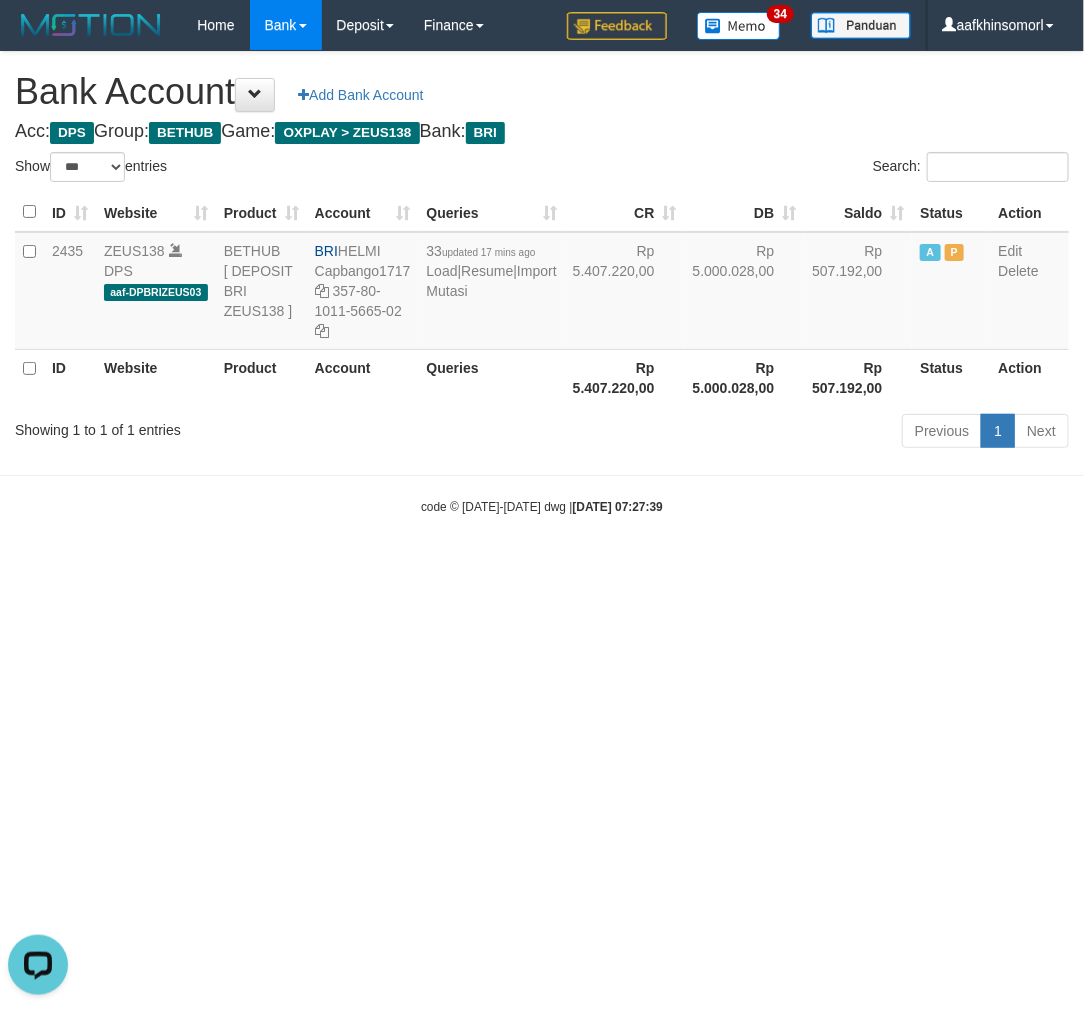 drag, startPoint x: 771, startPoint y: 743, endPoint x: 1080, endPoint y: 560, distance: 359.12393 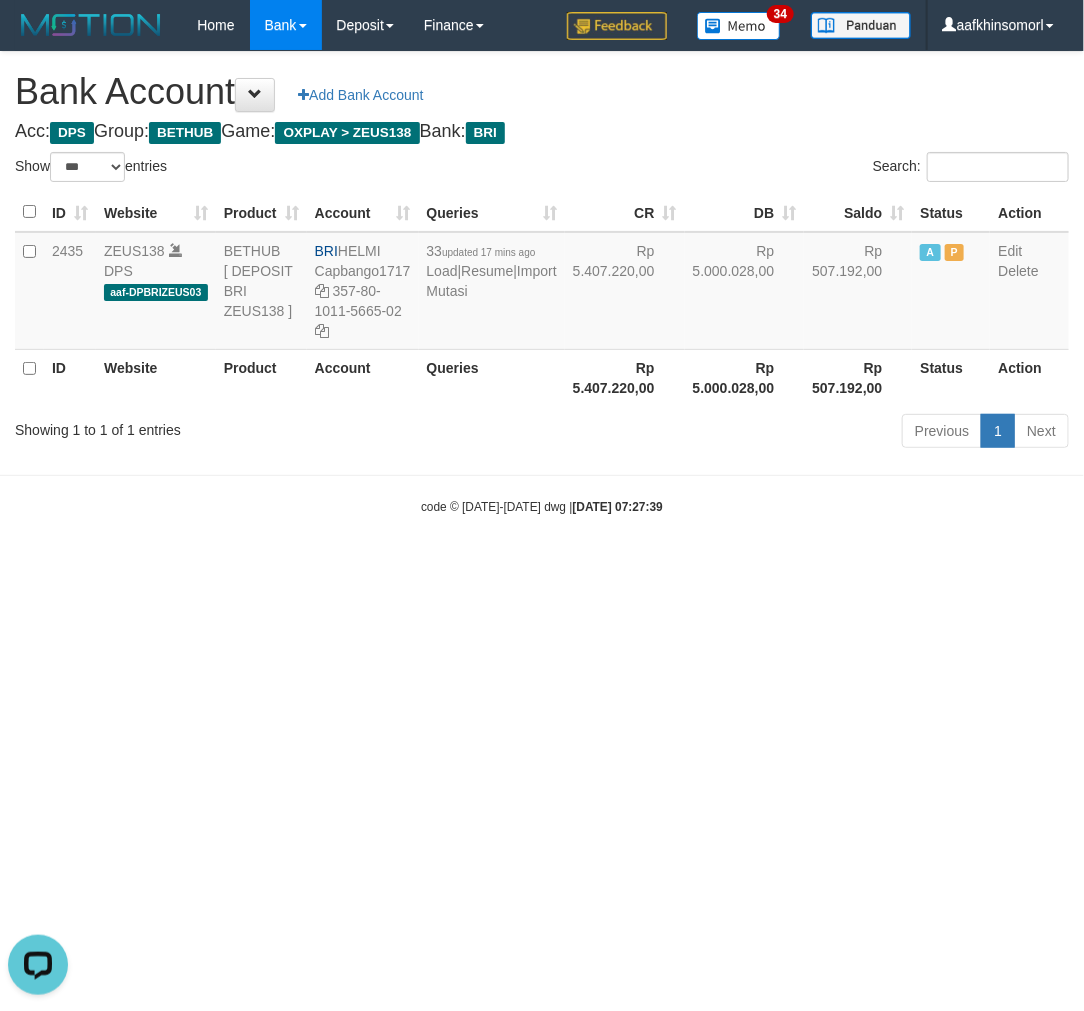 drag, startPoint x: 935, startPoint y: 814, endPoint x: 983, endPoint y: 794, distance: 52 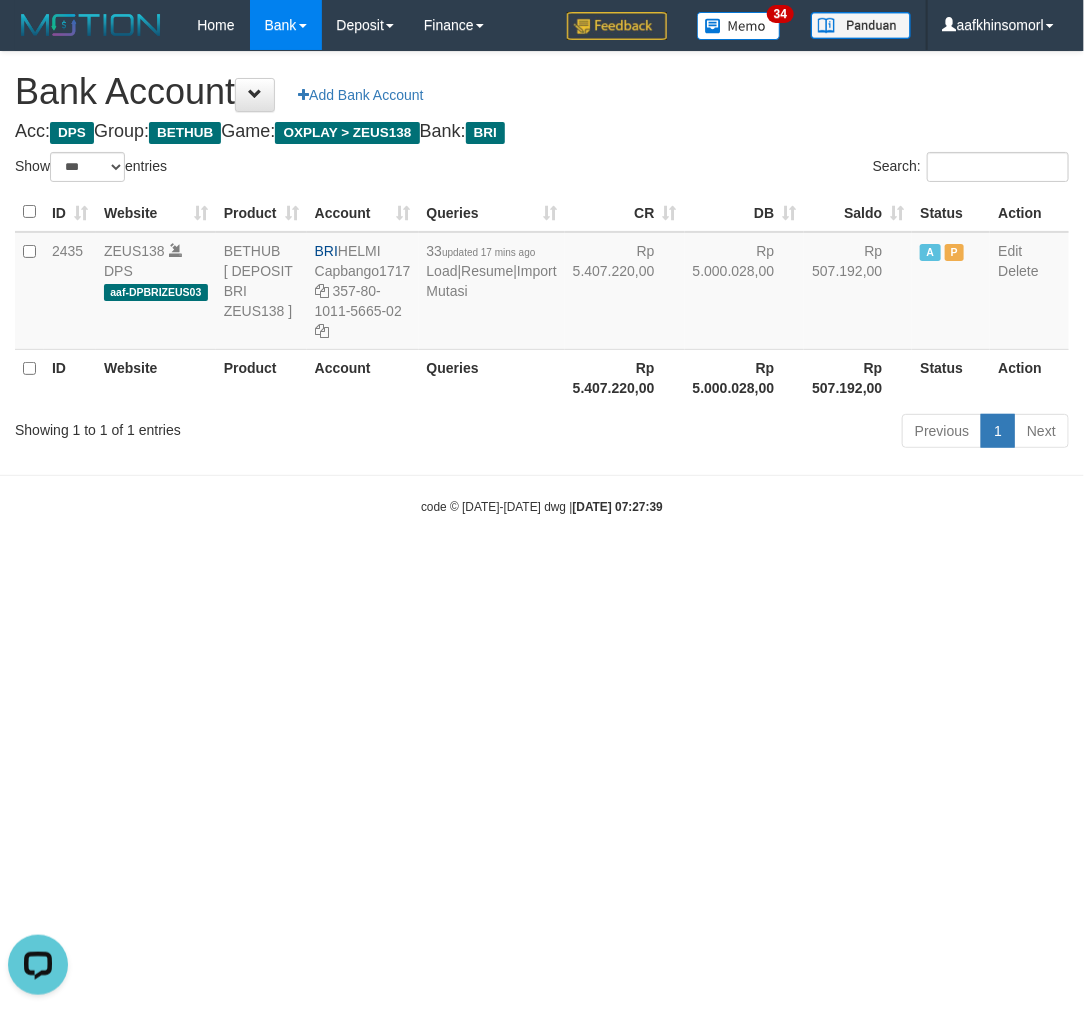 click on "Toggle navigation
Home
Bank
Account List
Load
By Website
Group
[OXPLAY]													ZEUS138
By Load Group (DPS)" at bounding box center (542, 283) 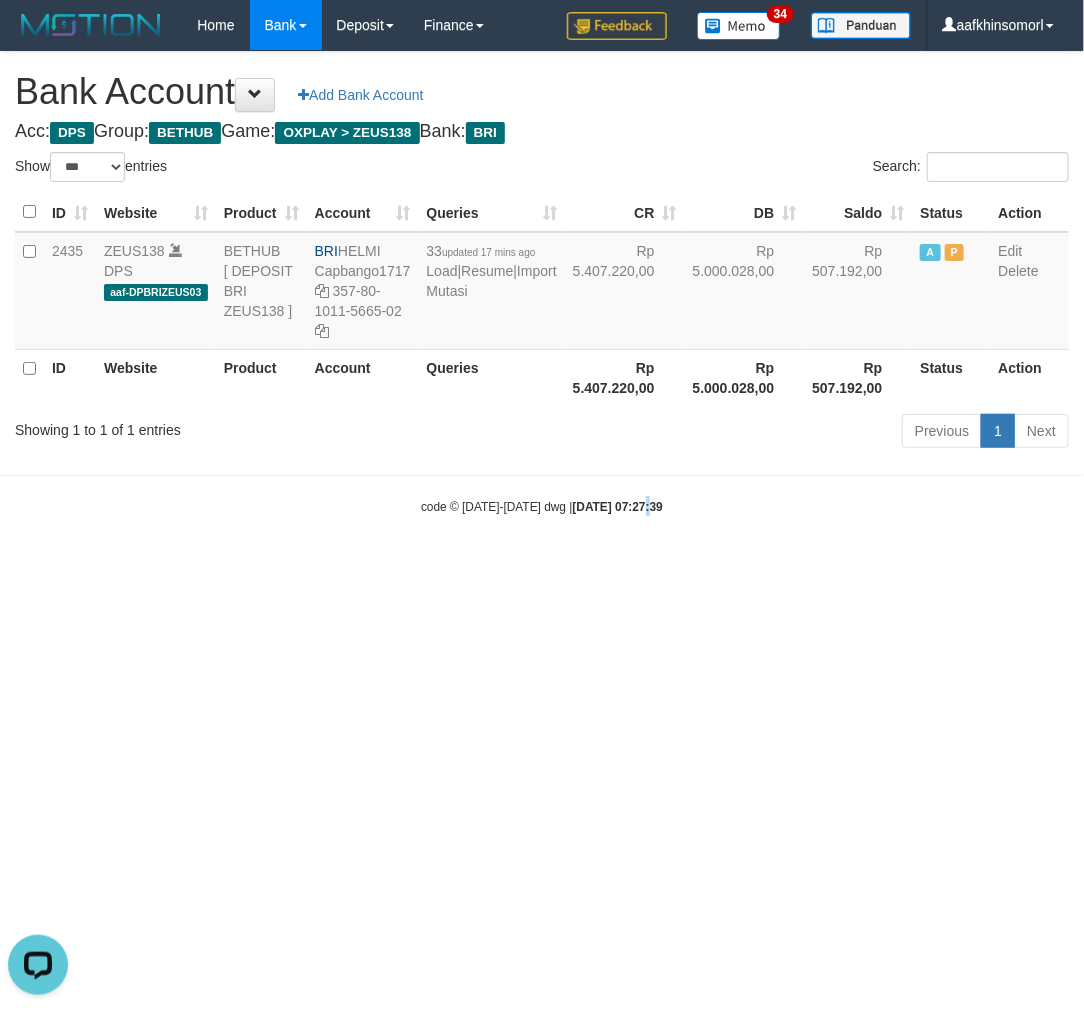 click on "Toggle navigation
Home
Bank
Account List
Load
By Website
Group
[OXPLAY]													ZEUS138
By Load Group (DPS)" at bounding box center [542, 283] 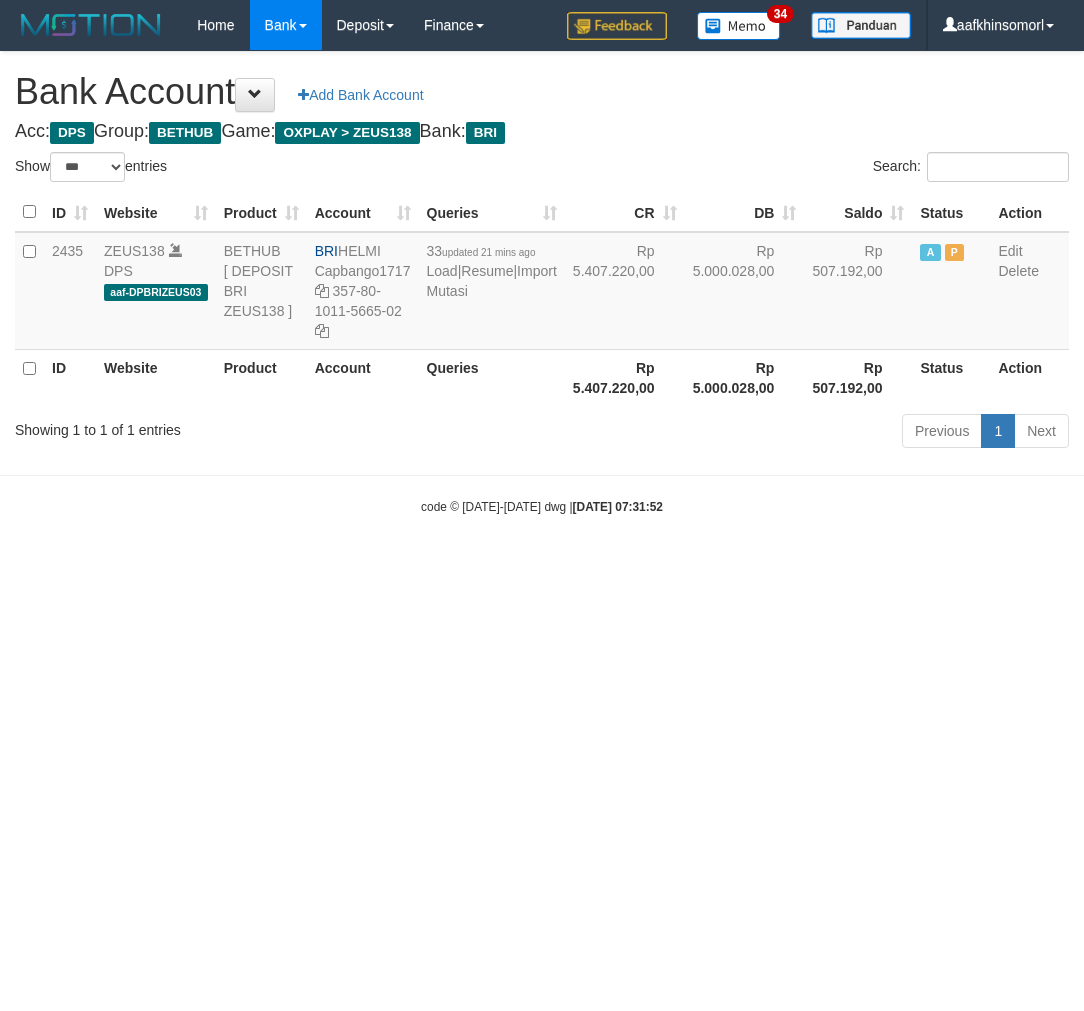 select on "***" 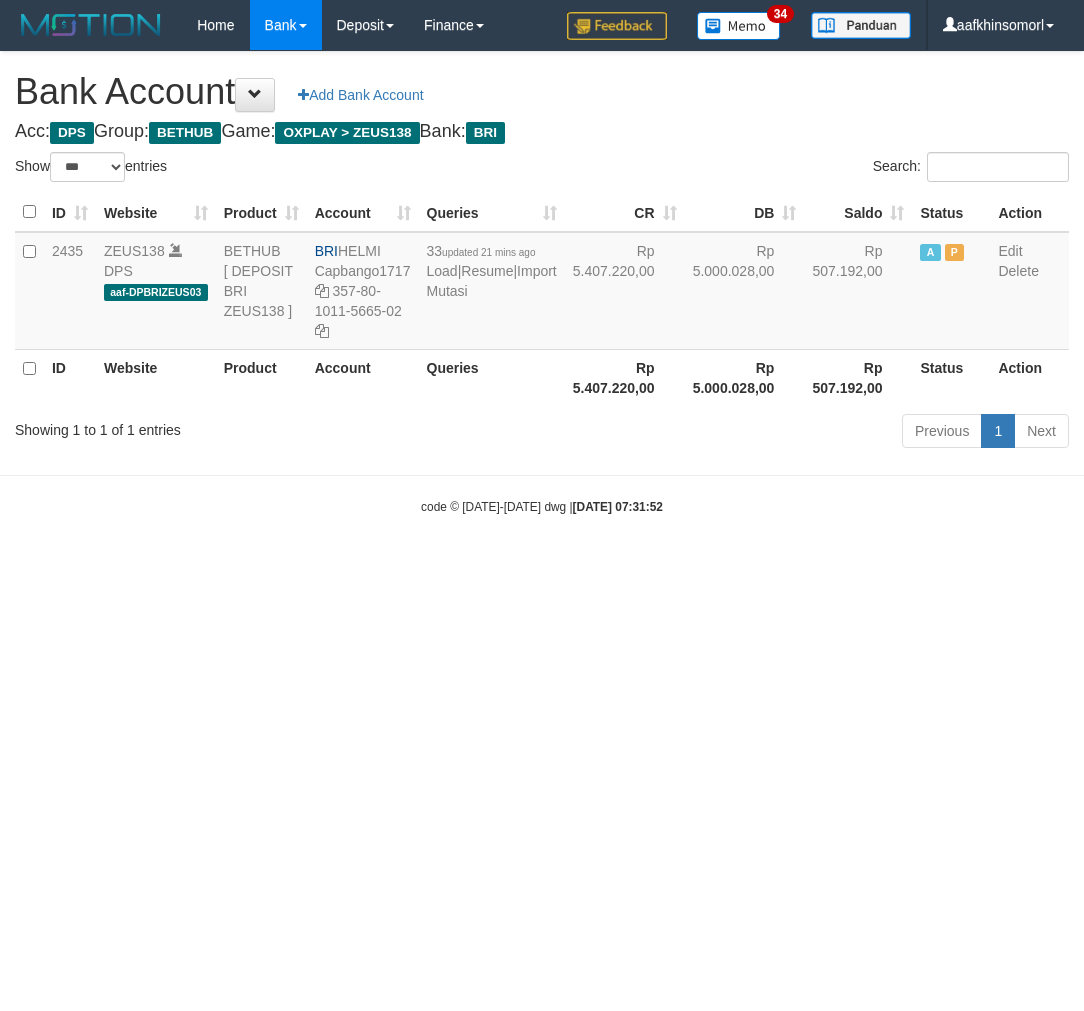 scroll, scrollTop: 0, scrollLeft: 0, axis: both 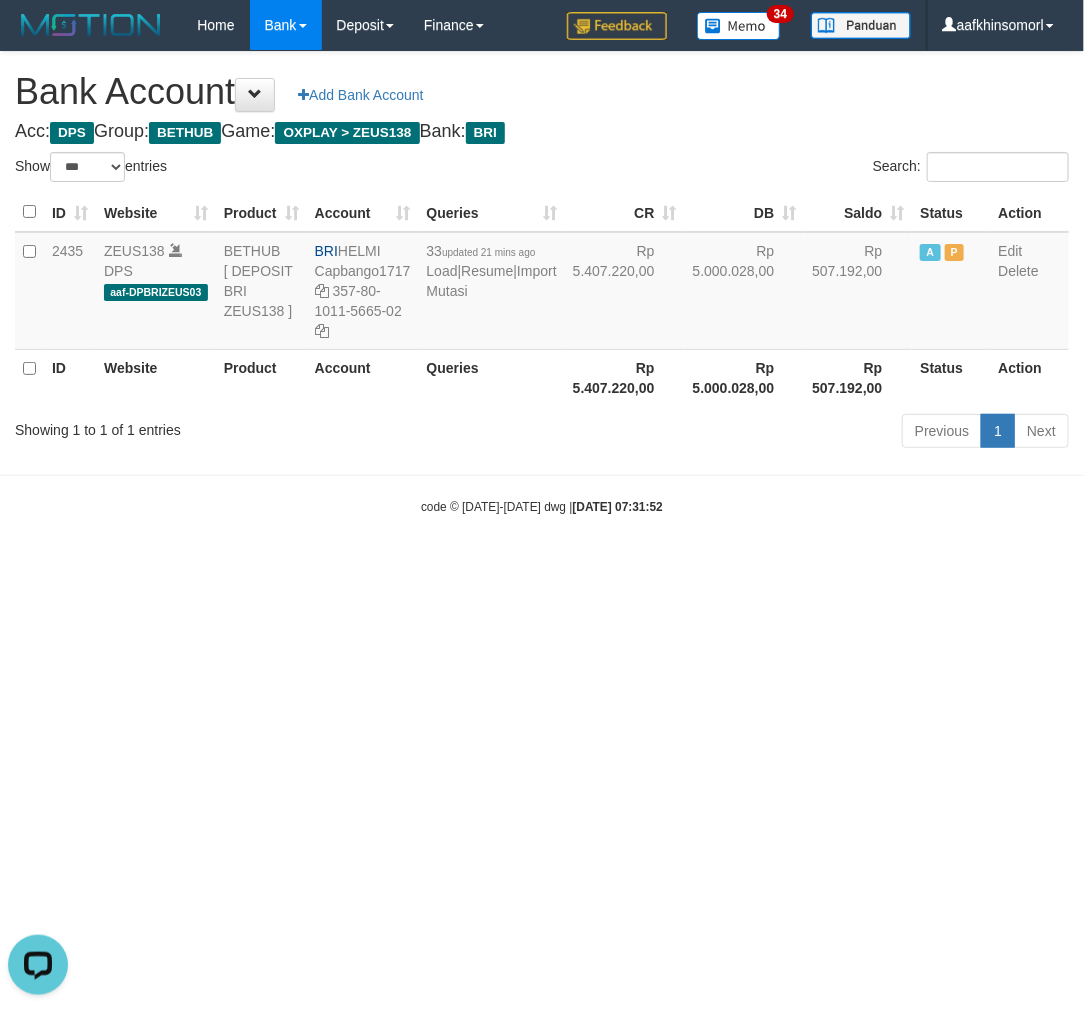 click on "Toggle navigation
Home
Bank
Account List
Load
By Website
Group
[OXPLAY]													ZEUS138
By Load Group (DPS)" at bounding box center (542, 283) 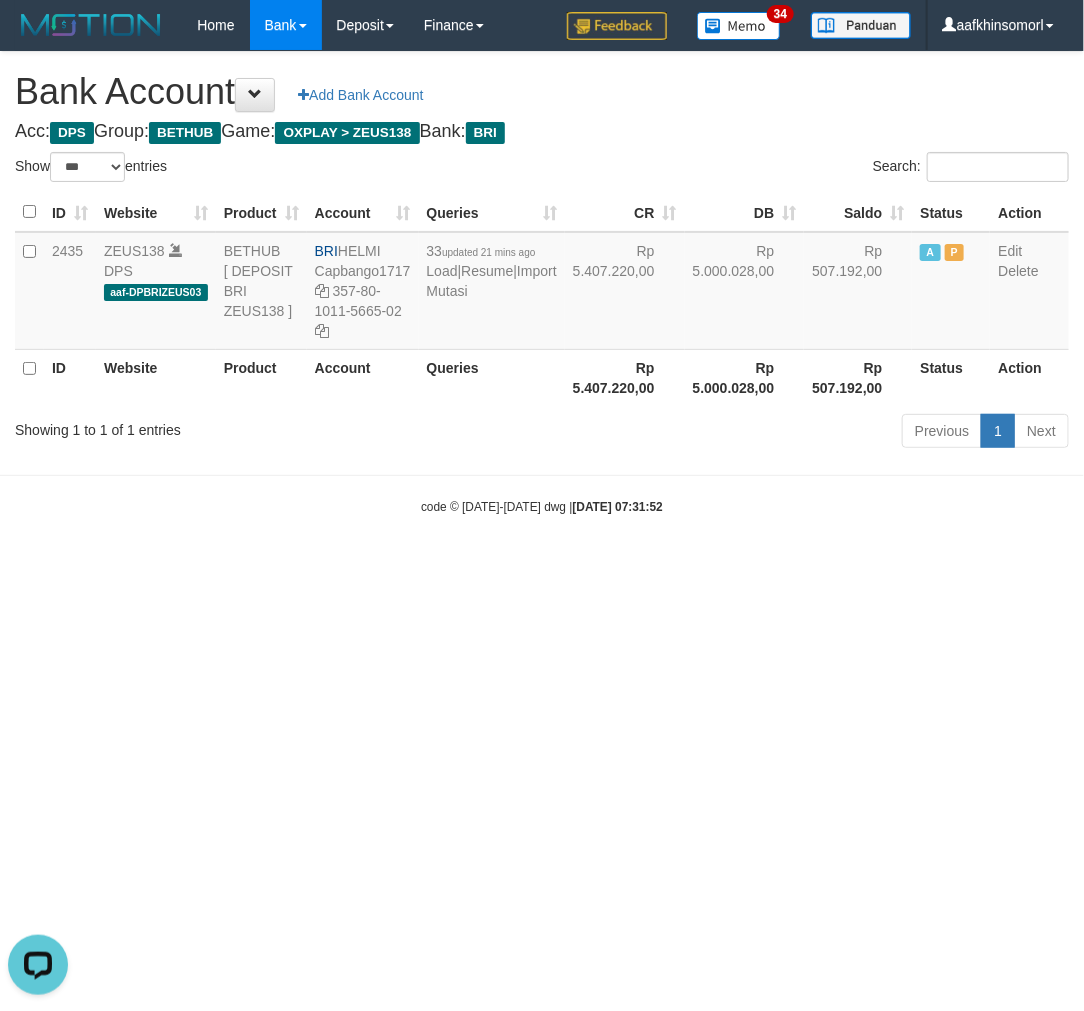 drag, startPoint x: 742, startPoint y: 845, endPoint x: 753, endPoint y: 838, distance: 13.038404 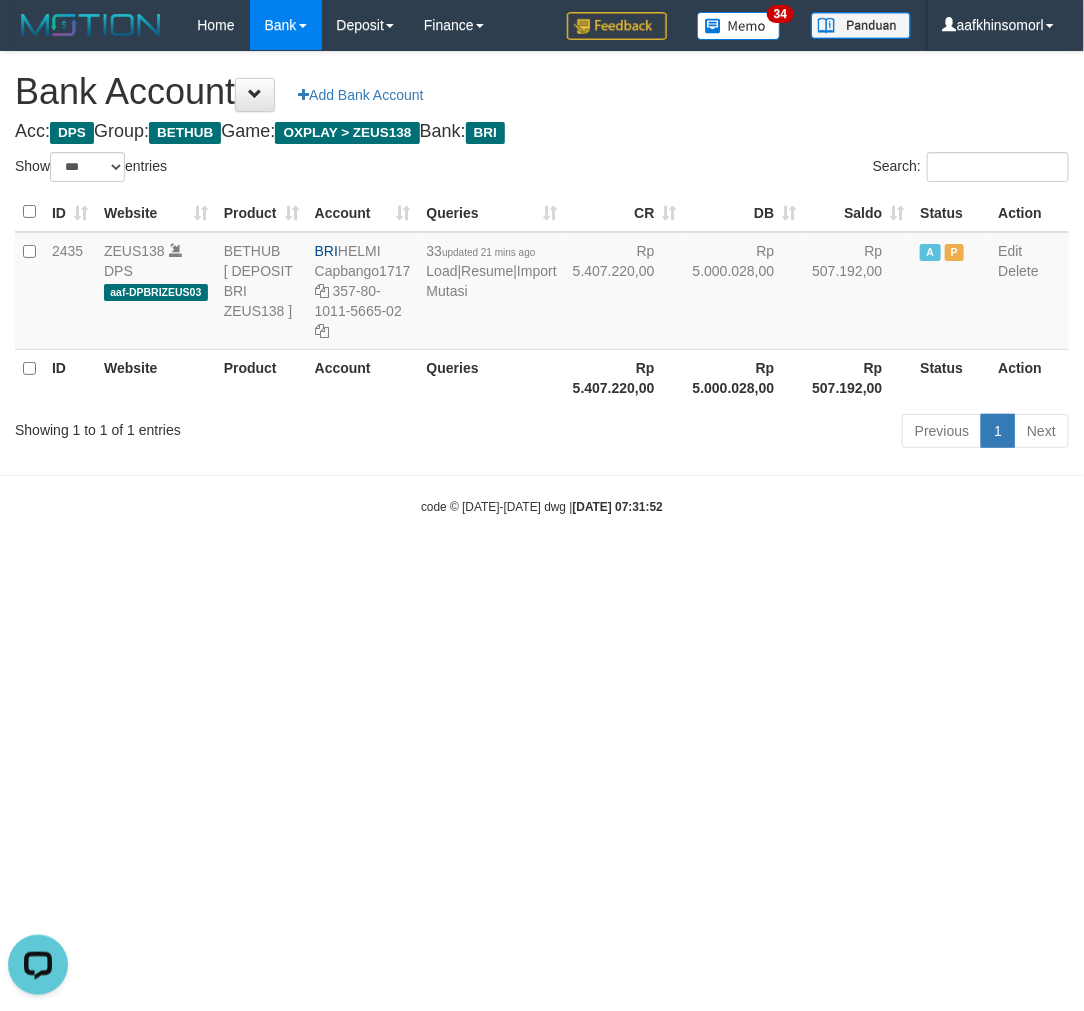 click on "Toggle navigation
Home
Bank
Account List
Load
By Website
Group
[OXPLAY]													ZEUS138
By Load Group (DPS)" at bounding box center [542, 283] 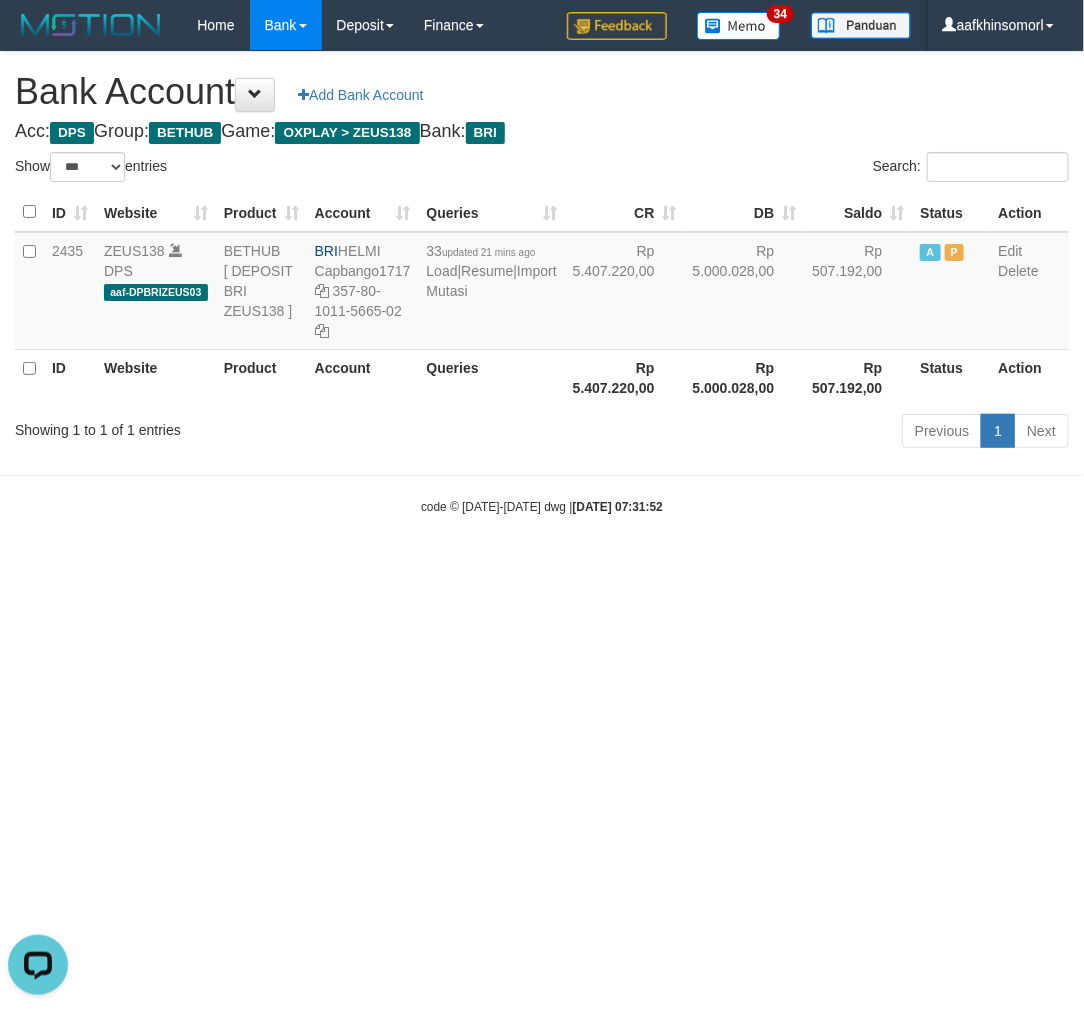 click on "Toggle navigation
Home
Bank
Account List
Load
By Website
Group
[OXPLAY]													ZEUS138
By Load Group (DPS)" at bounding box center (542, 283) 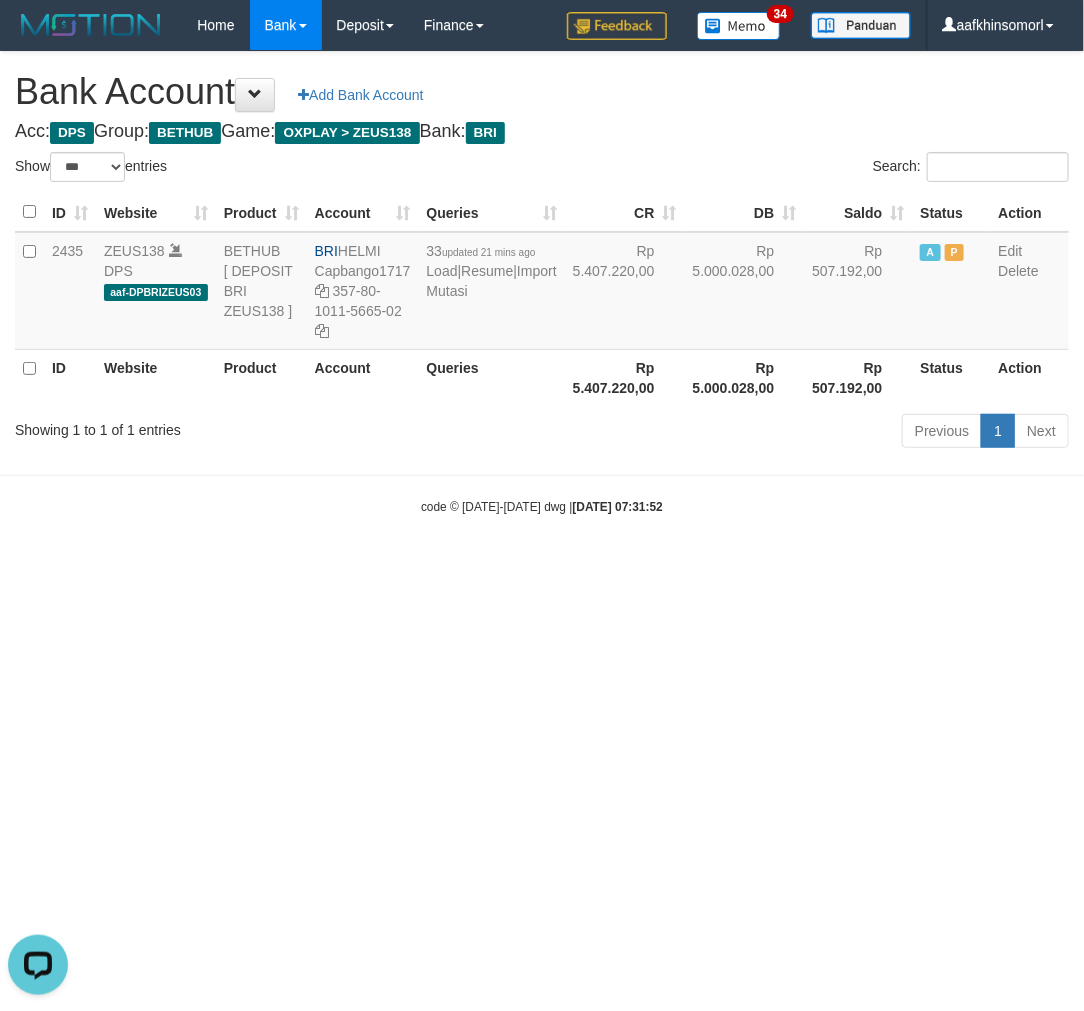 click on "Toggle navigation
Home
Bank
Account List
Load
By Website
Group
[OXPLAY]													ZEUS138
By Load Group (DPS)" at bounding box center (542, 283) 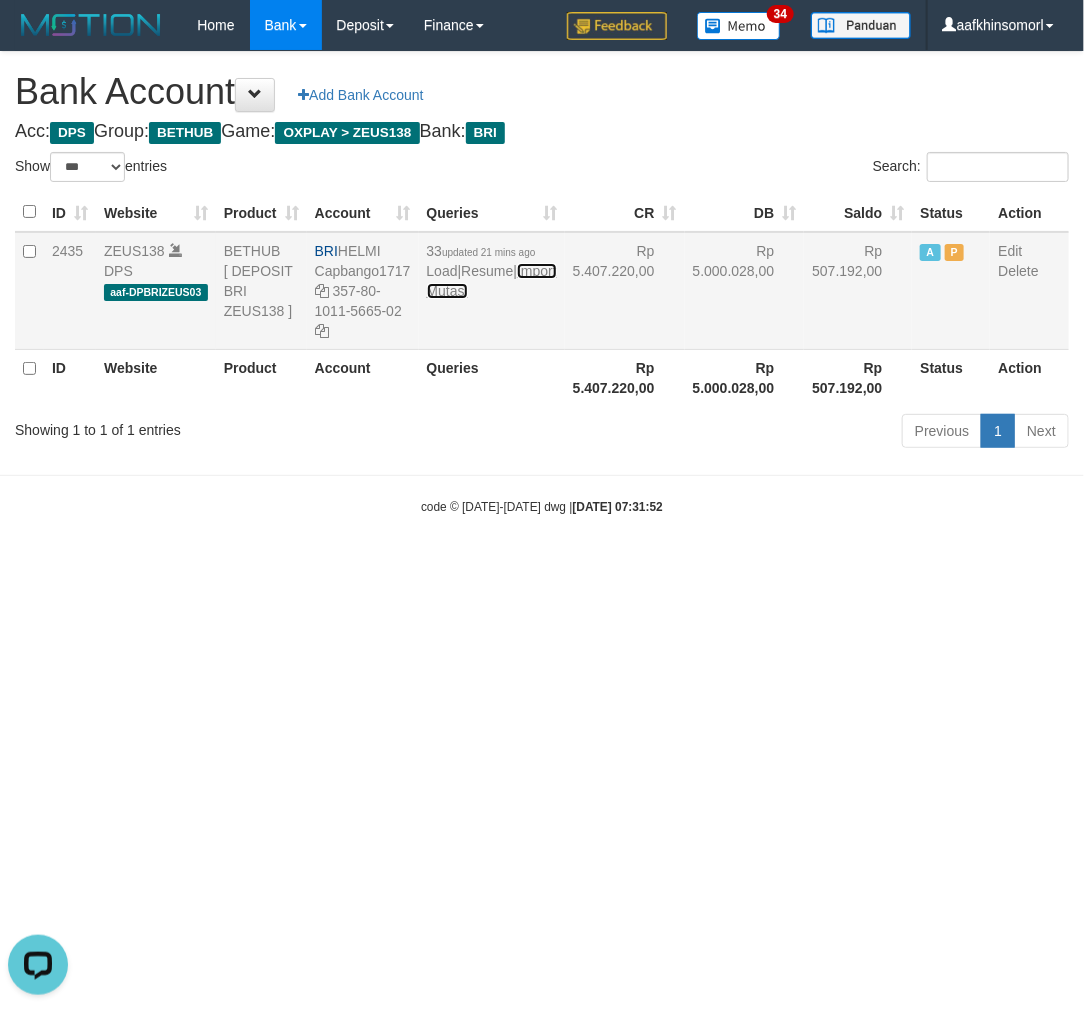 click on "Import Mutasi" at bounding box center (492, 281) 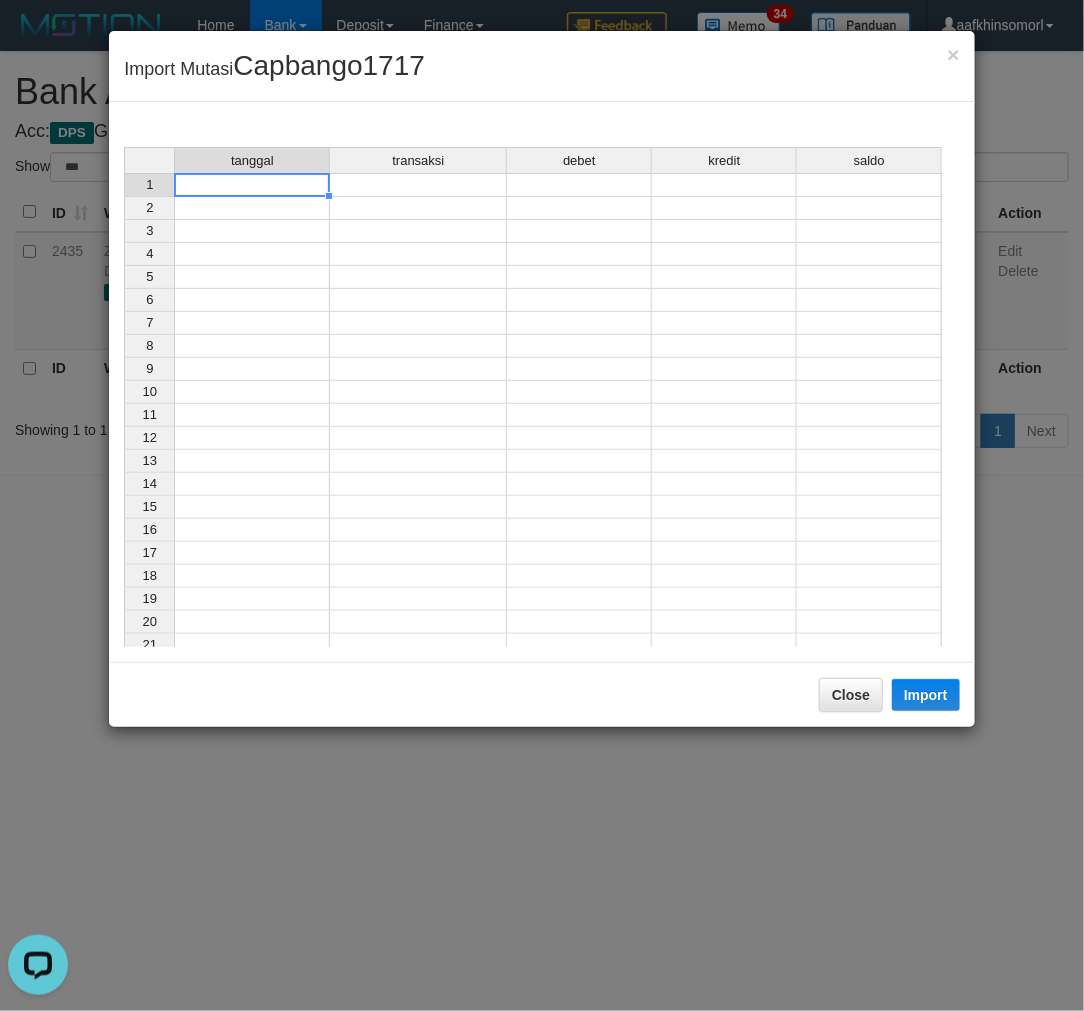 drag, startPoint x: 195, startPoint y: 186, endPoint x: 524, endPoint y: 354, distance: 369.41168 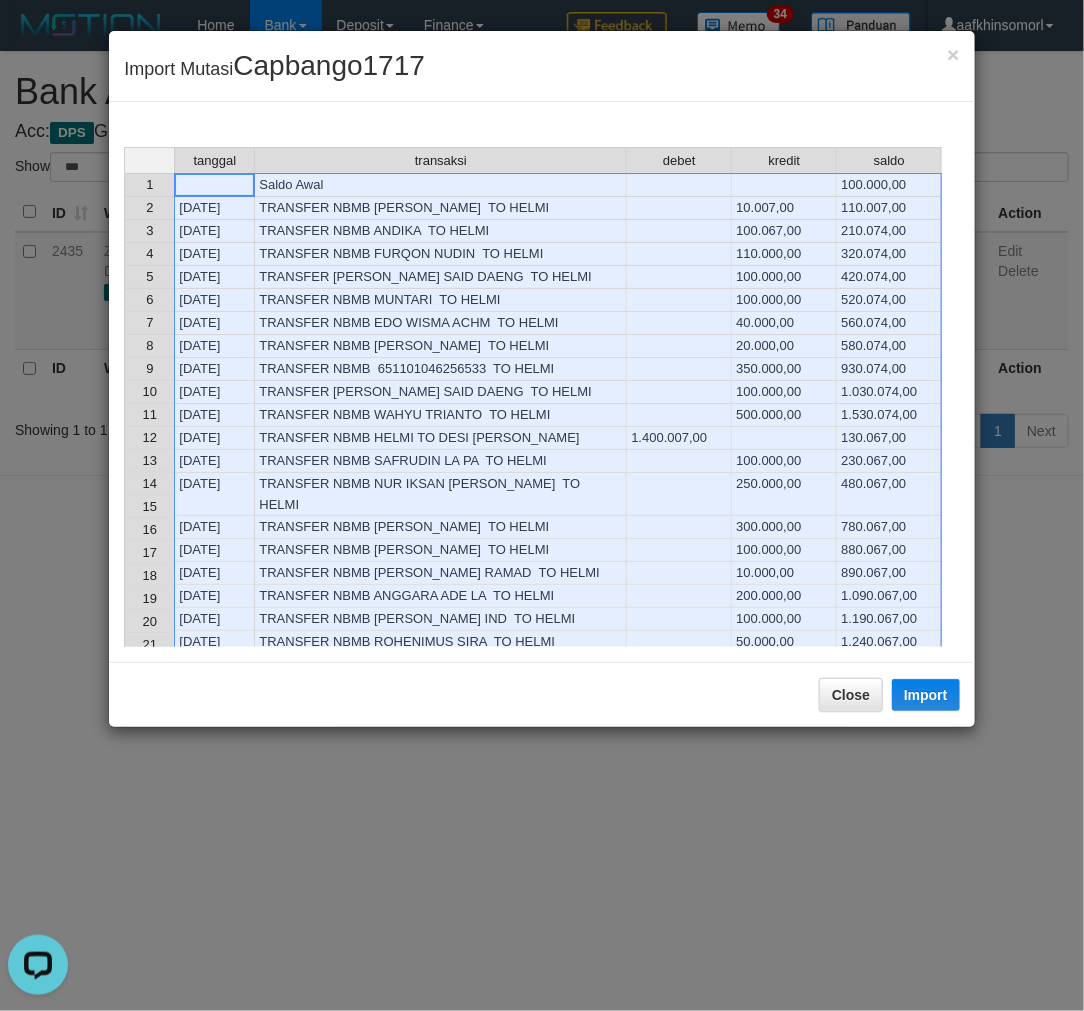 scroll, scrollTop: 56, scrollLeft: 0, axis: vertical 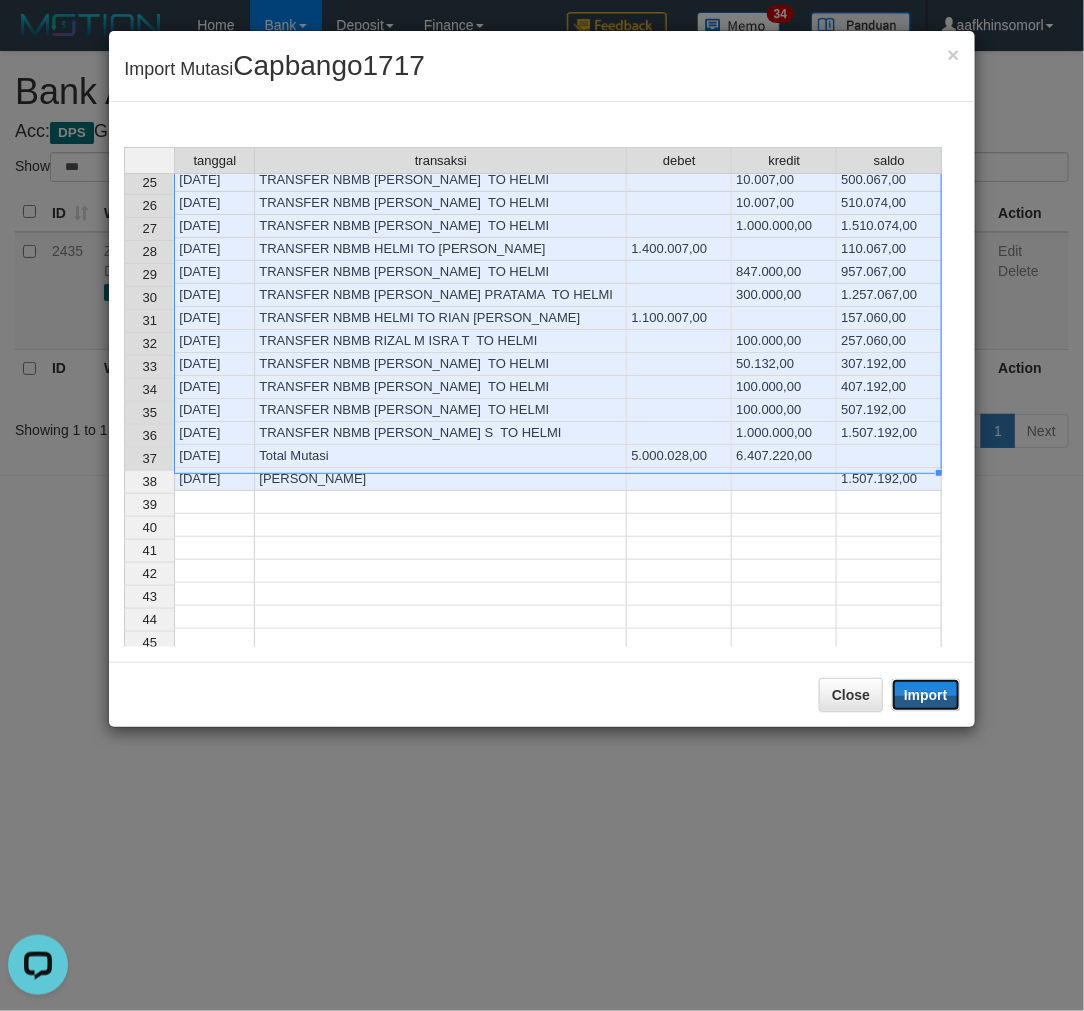 drag, startPoint x: 921, startPoint y: 687, endPoint x: 895, endPoint y: 696, distance: 27.513634 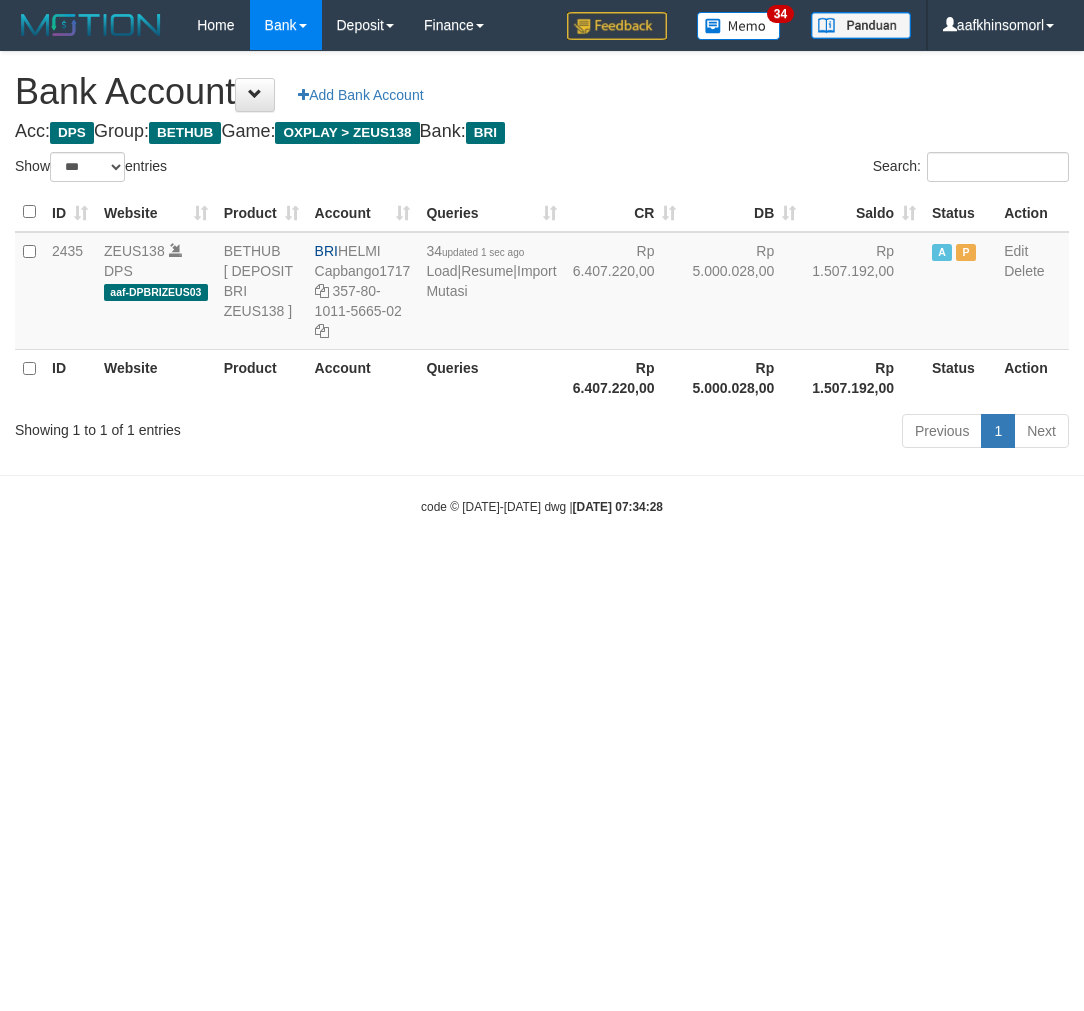 select on "***" 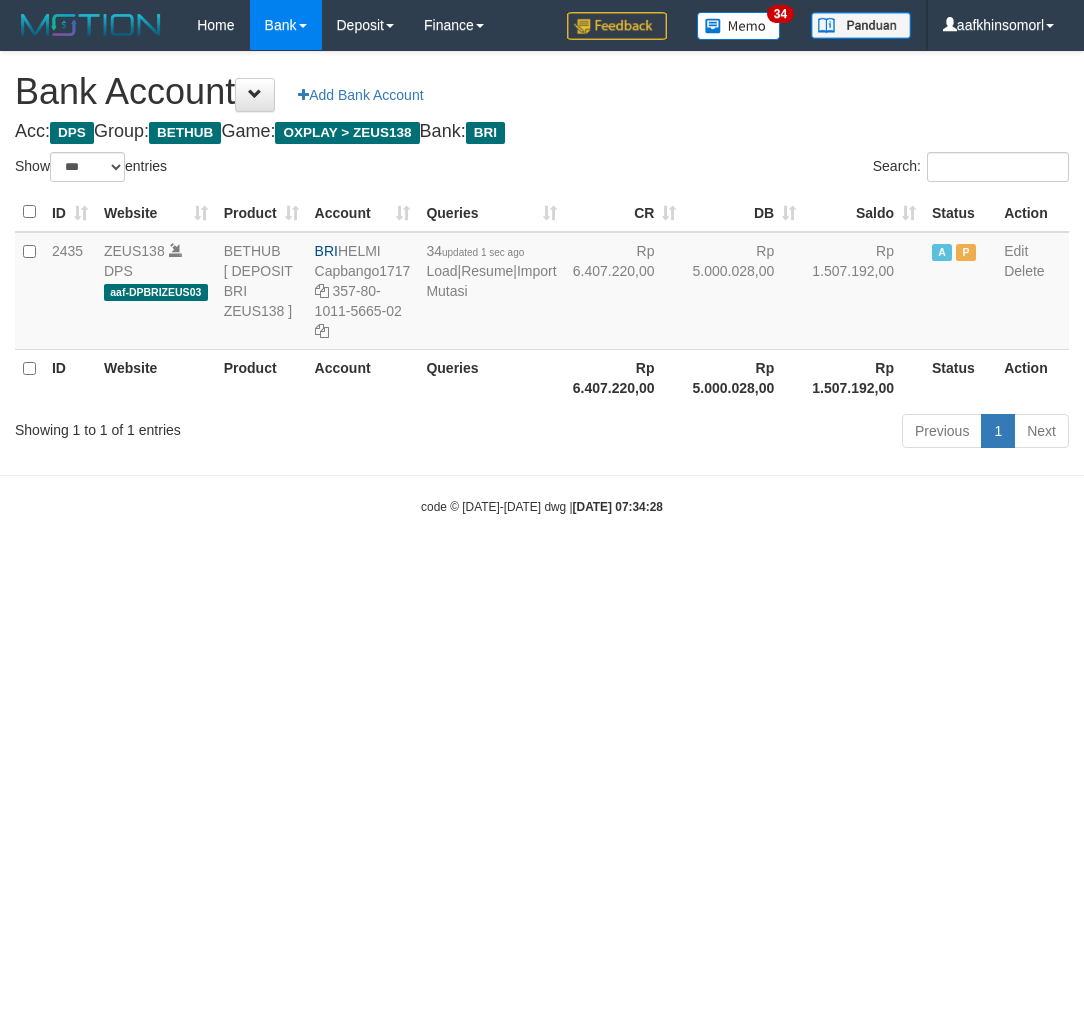 scroll, scrollTop: 0, scrollLeft: 0, axis: both 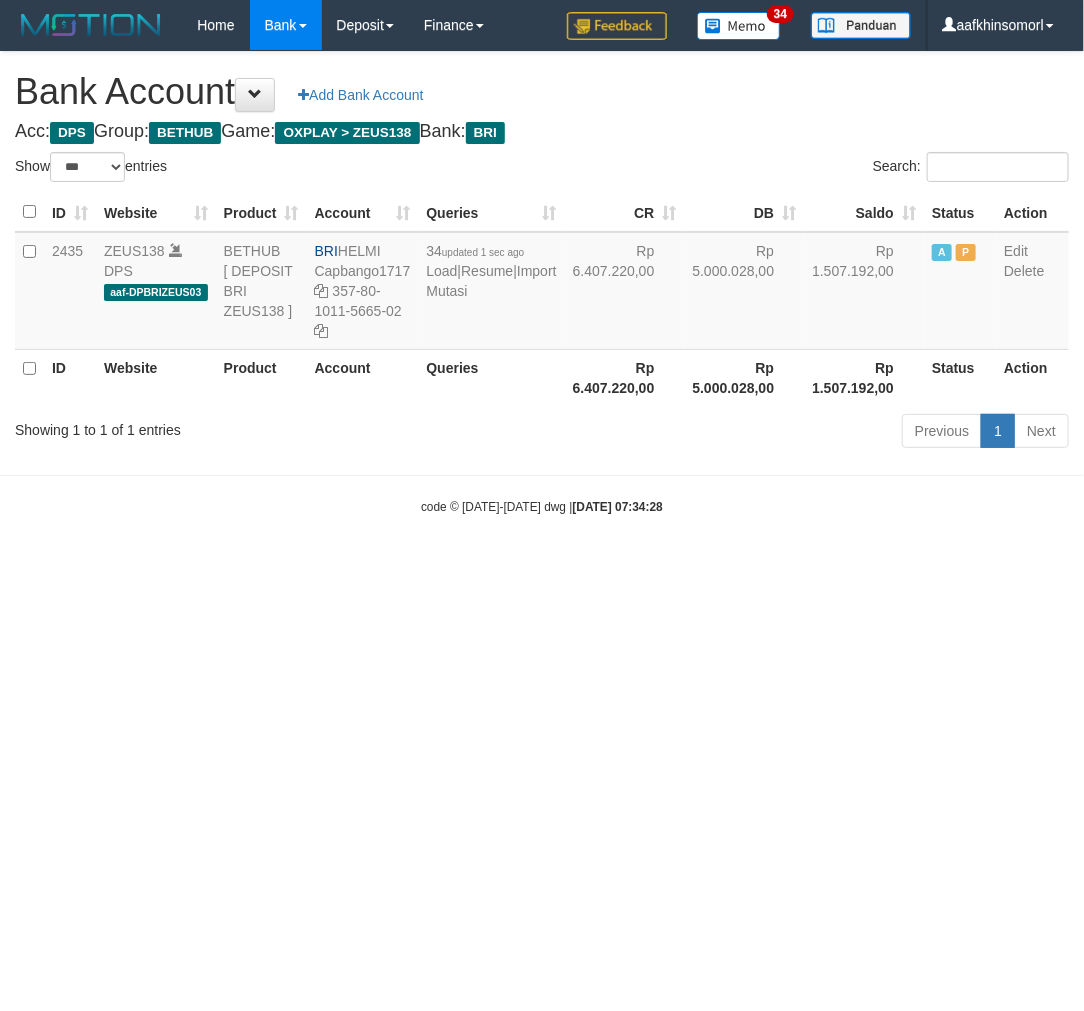 click on "Toggle navigation
Home
Bank
Account List
Load
By Website
Group
[OXPLAY]													ZEUS138
By Load Group (DPS)" at bounding box center [542, 283] 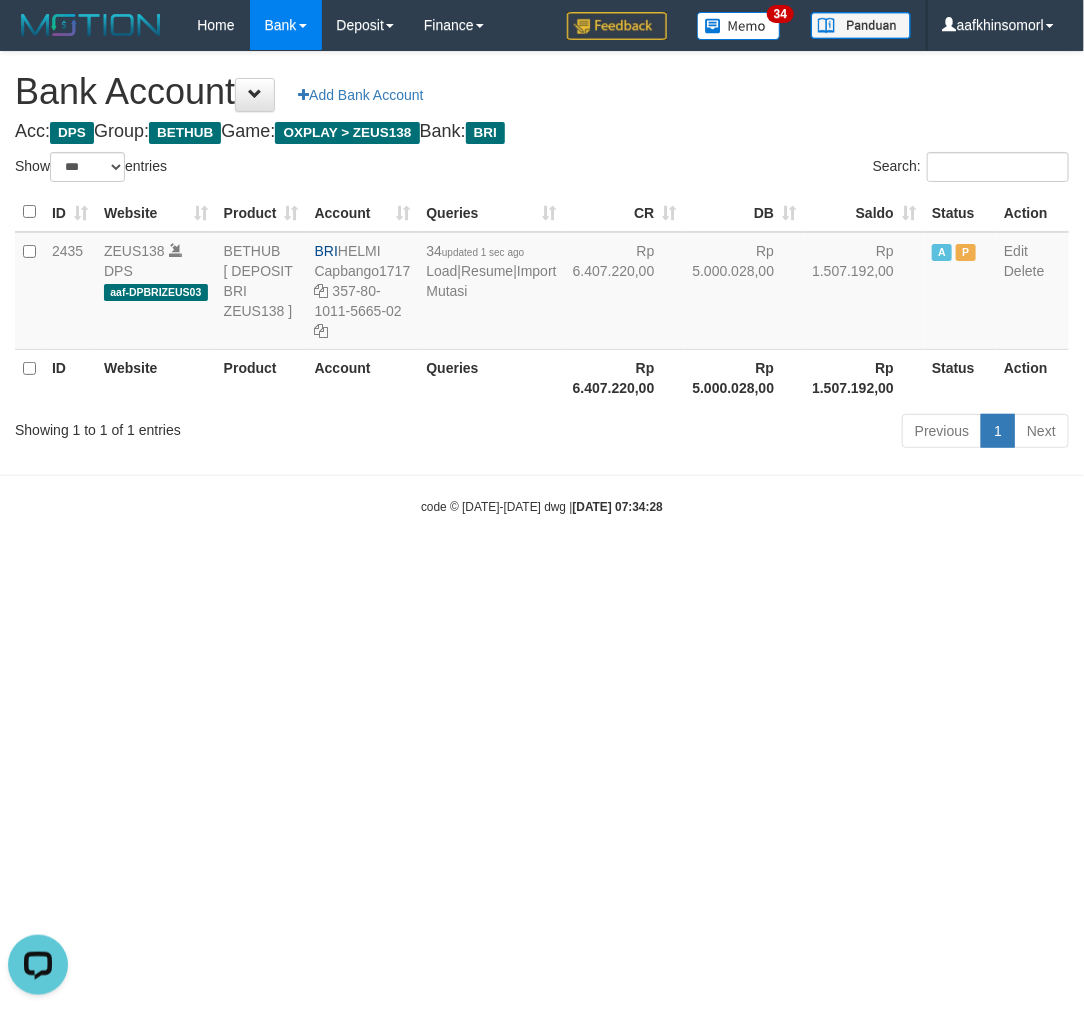 click on "Toggle navigation
Home
Bank
Account List
Load
By Website
Group
[OXPLAY]													ZEUS138
By Load Group (DPS)" at bounding box center [542, 283] 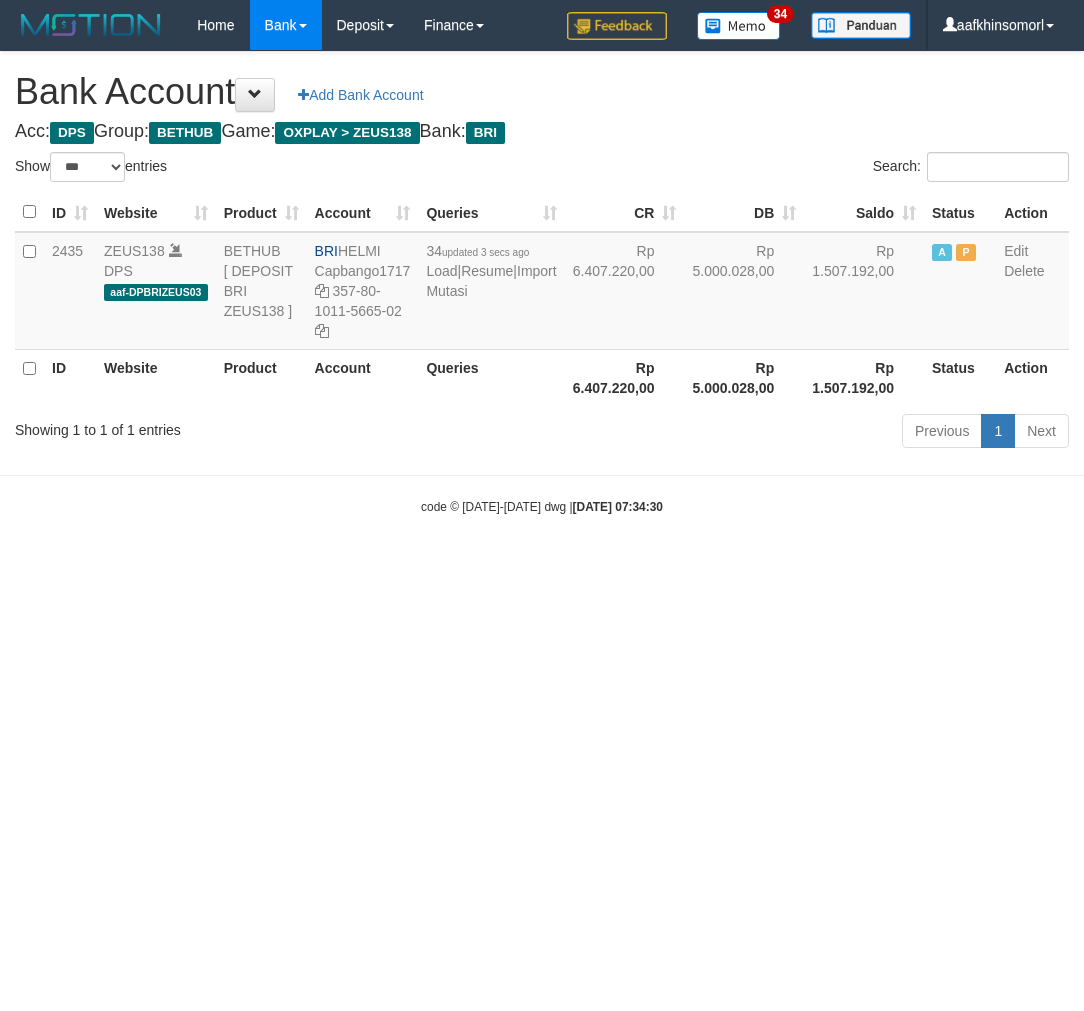 select on "***" 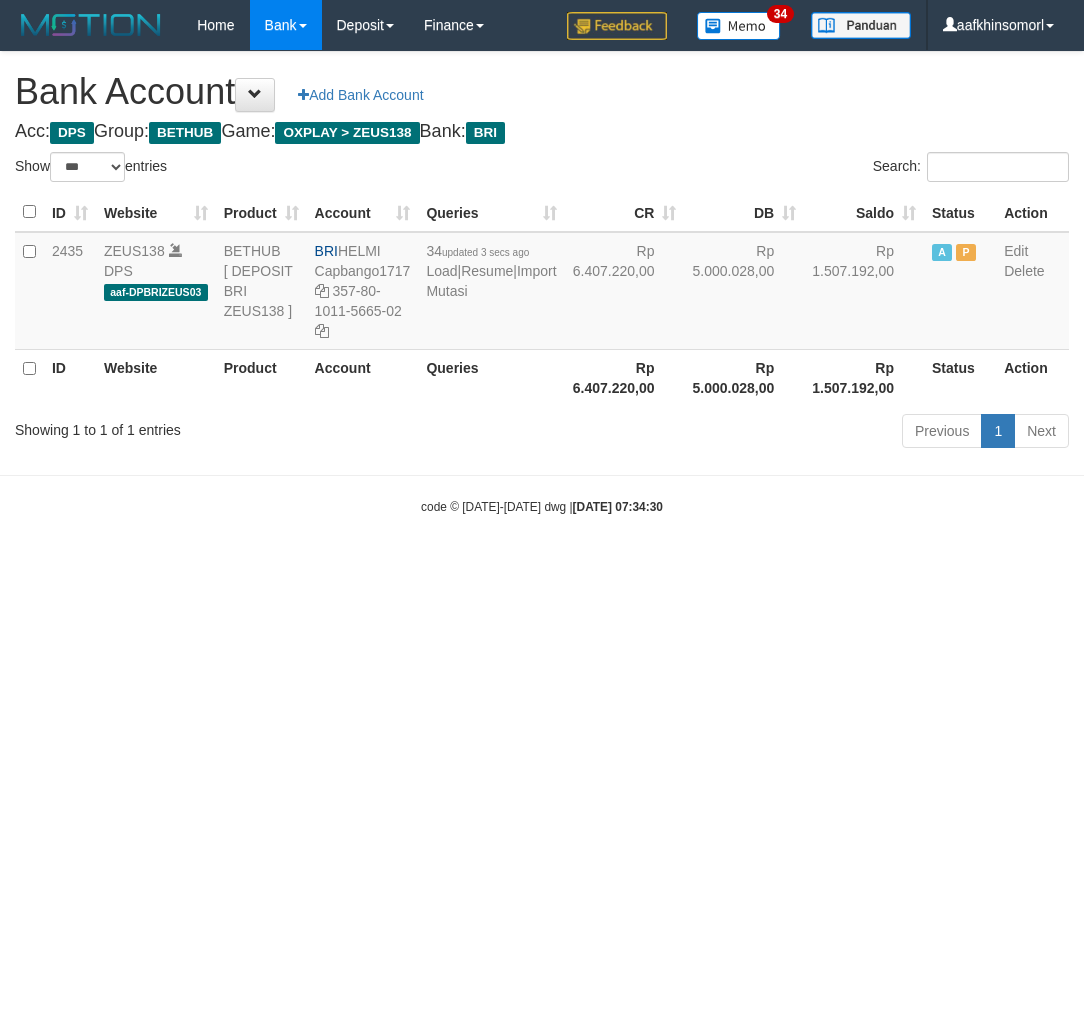 scroll, scrollTop: 0, scrollLeft: 0, axis: both 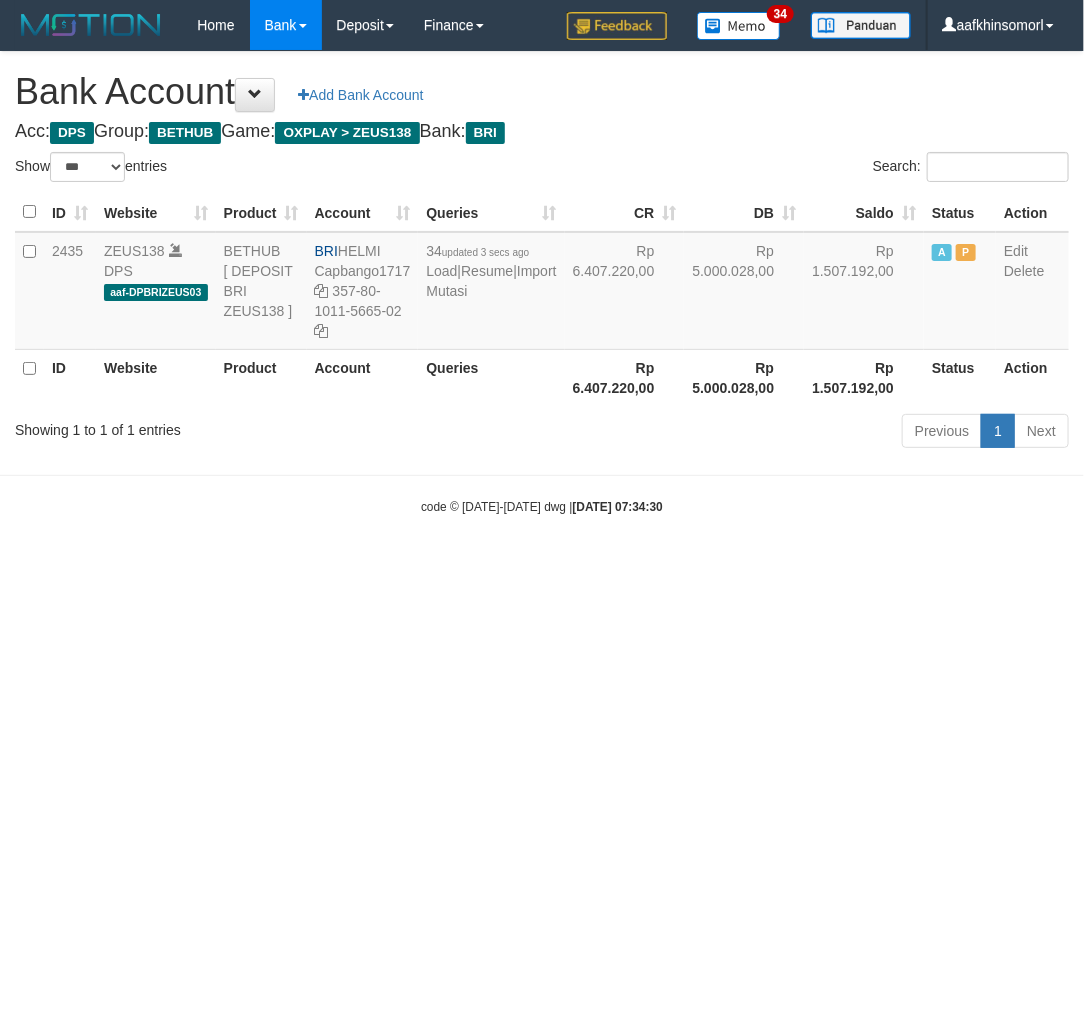 click on "Toggle navigation
Home
Bank
Account List
Load
By Website
Group
[OXPLAY]													ZEUS138
By Load Group (DPS)" at bounding box center (542, 283) 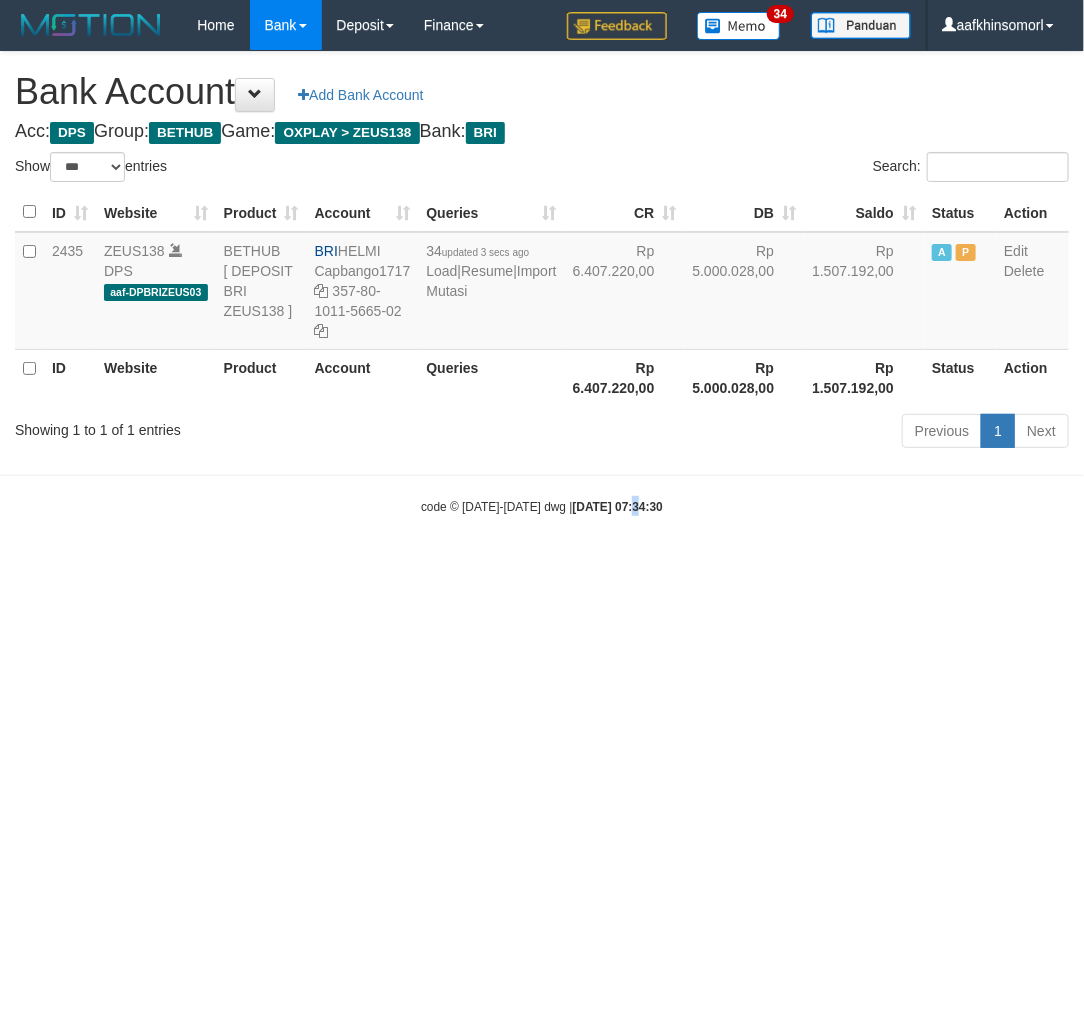 click on "Toggle navigation
Home
Bank
Account List
Load
By Website
Group
[OXPLAY]													ZEUS138
By Load Group (DPS)" at bounding box center [542, 283] 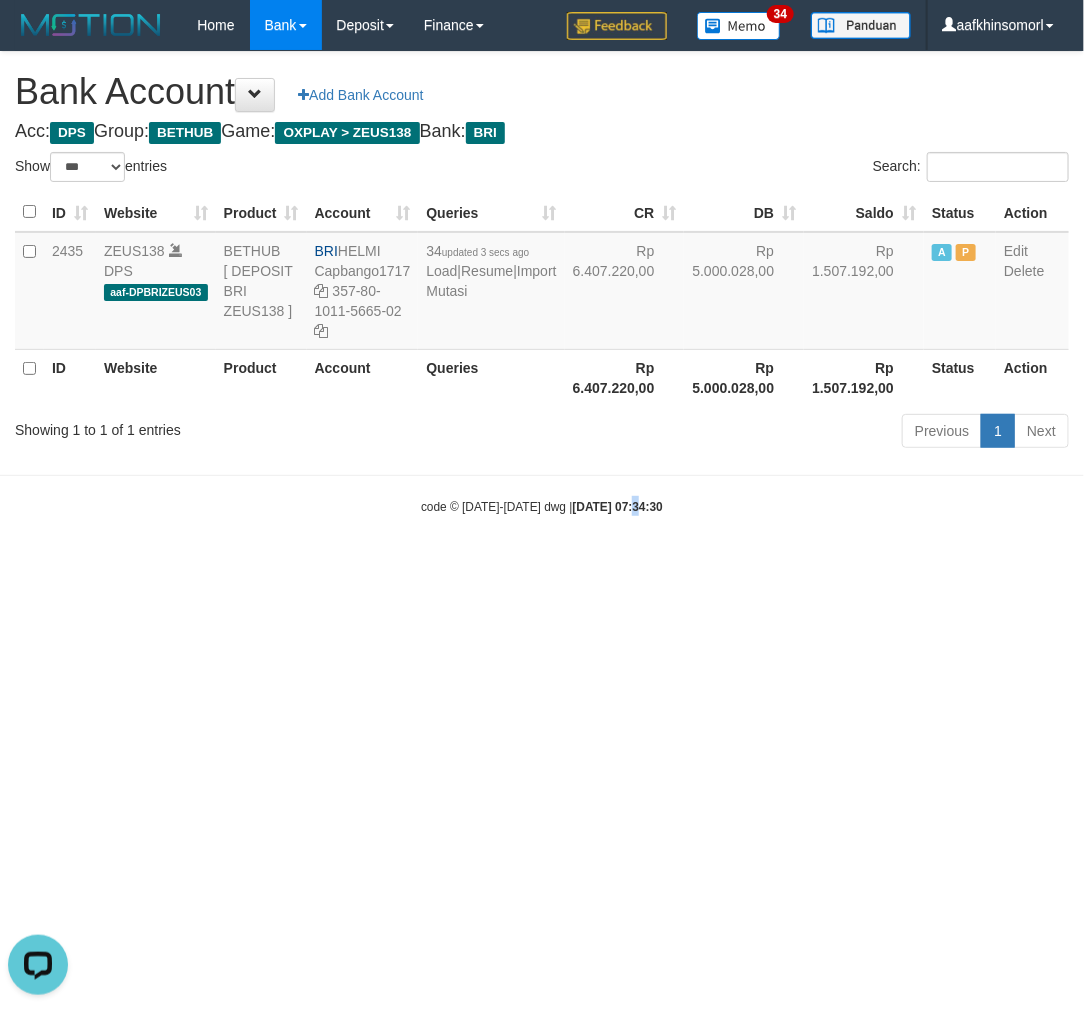 scroll, scrollTop: 0, scrollLeft: 0, axis: both 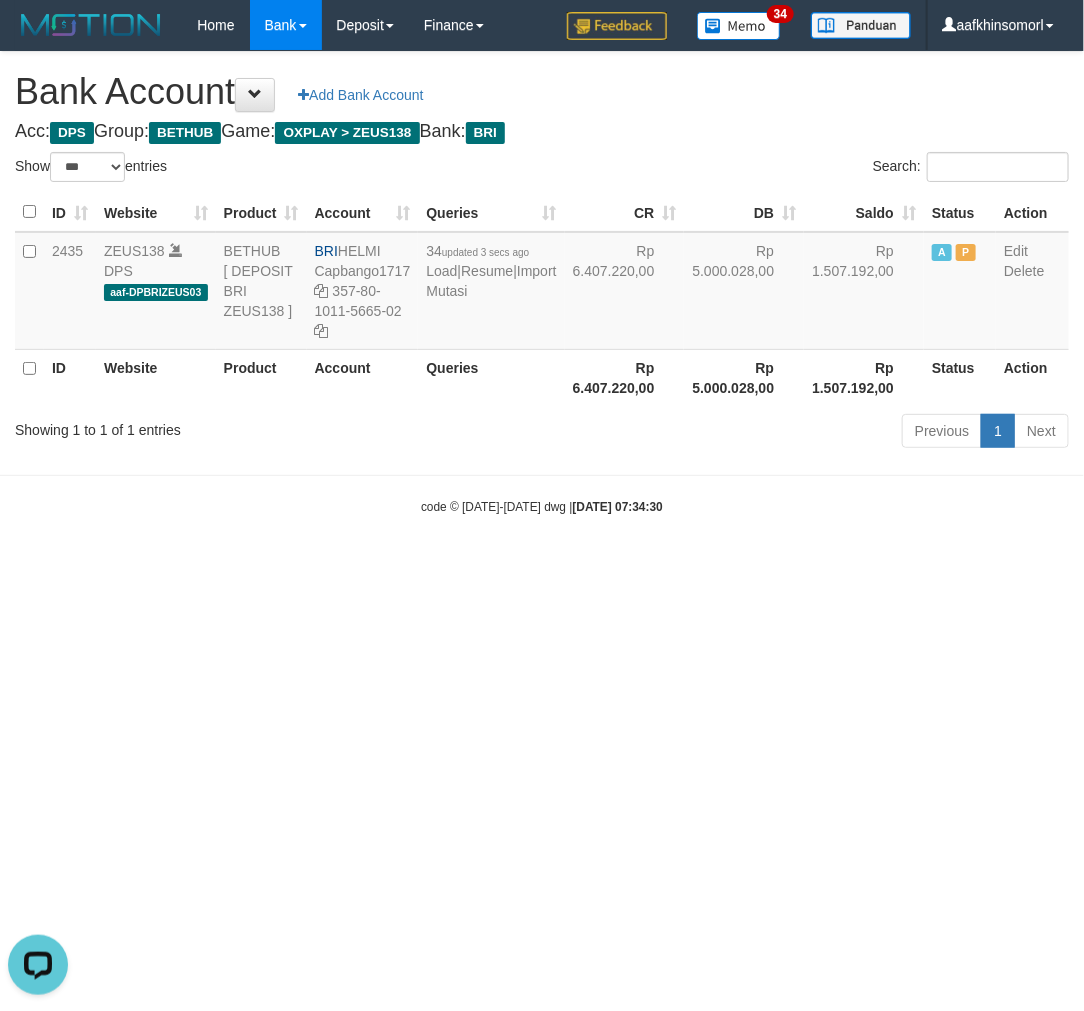 click on "Toggle navigation
Home
Bank
Account List
Load
By Website
Group
[OXPLAY]													ZEUS138
By Load Group (DPS)" at bounding box center (542, 283) 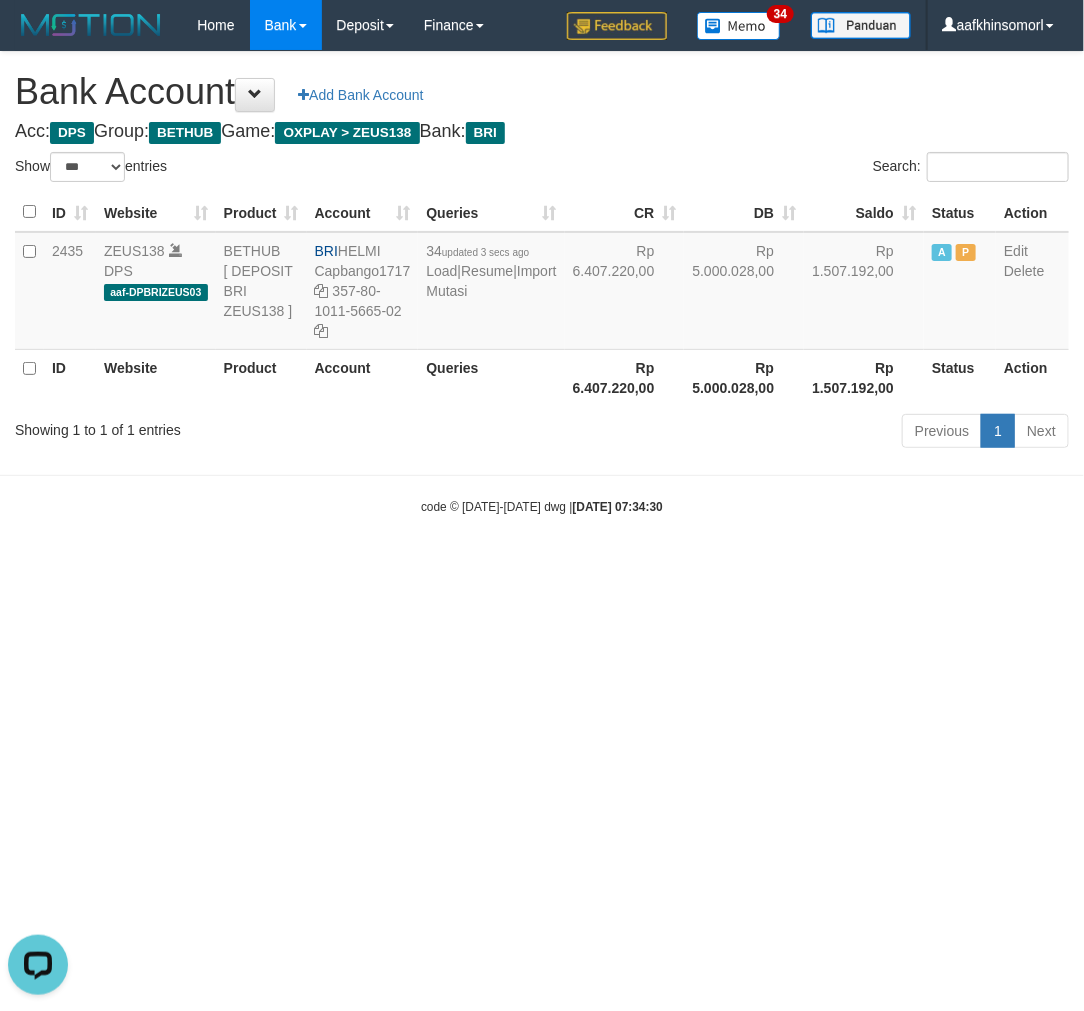 drag, startPoint x: 737, startPoint y: 880, endPoint x: 748, endPoint y: 875, distance: 12.083046 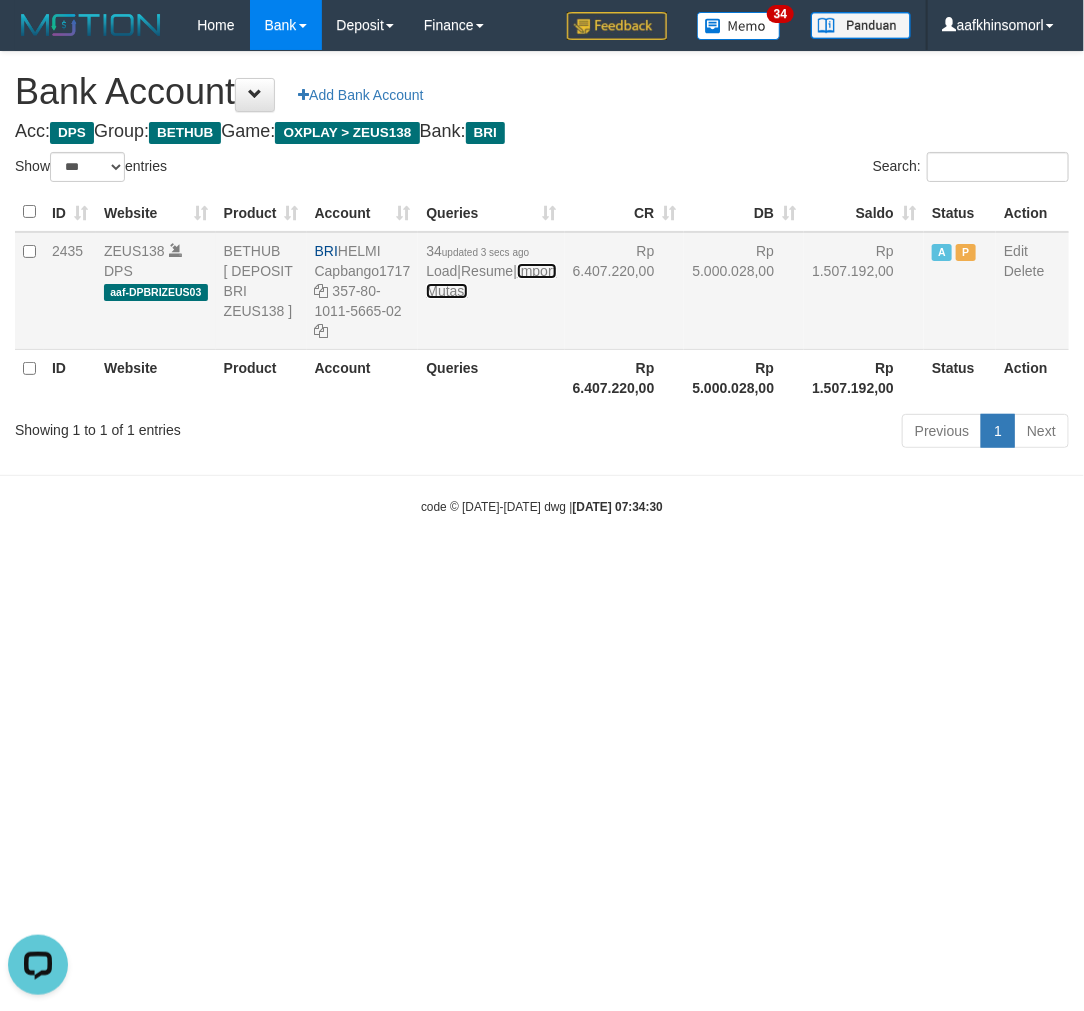 click on "Import Mutasi" at bounding box center (491, 281) 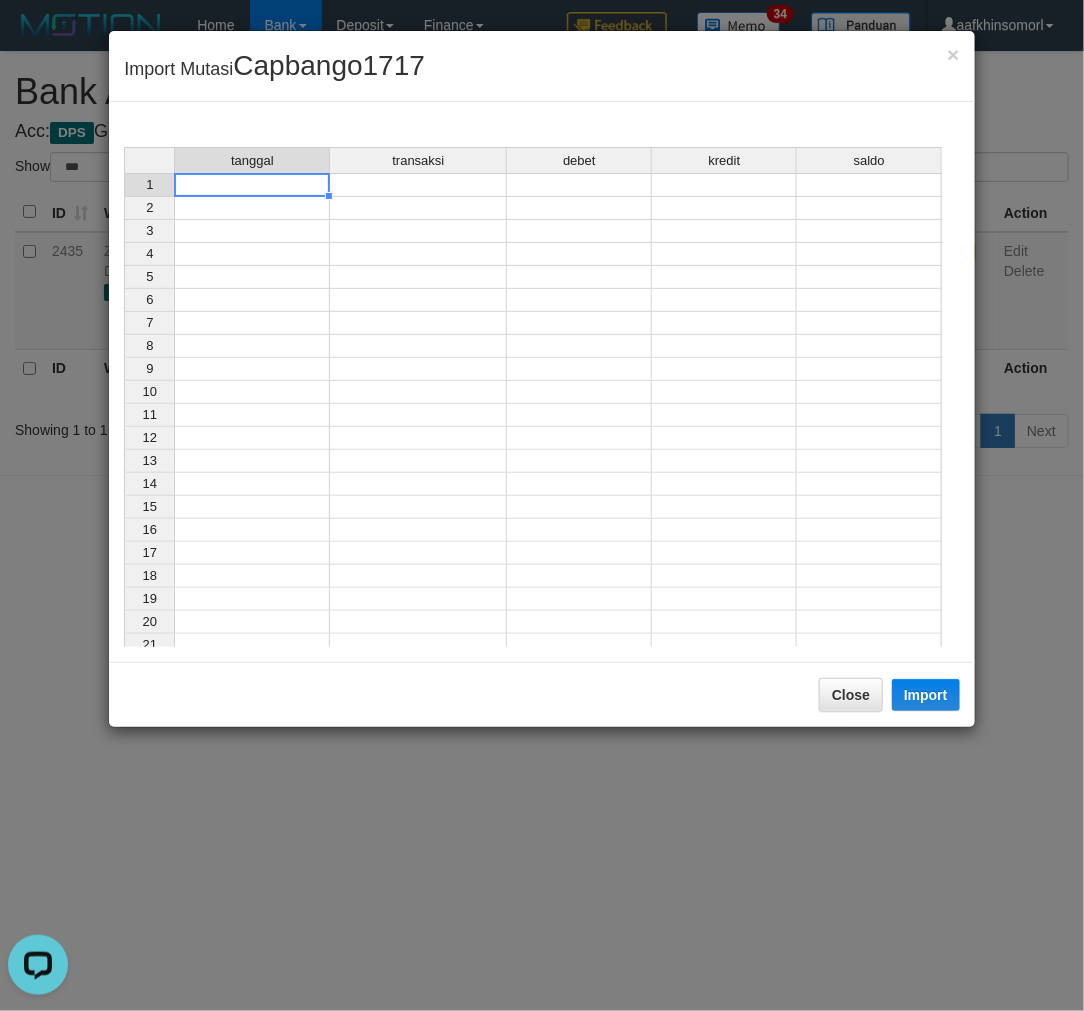 click at bounding box center [252, 185] 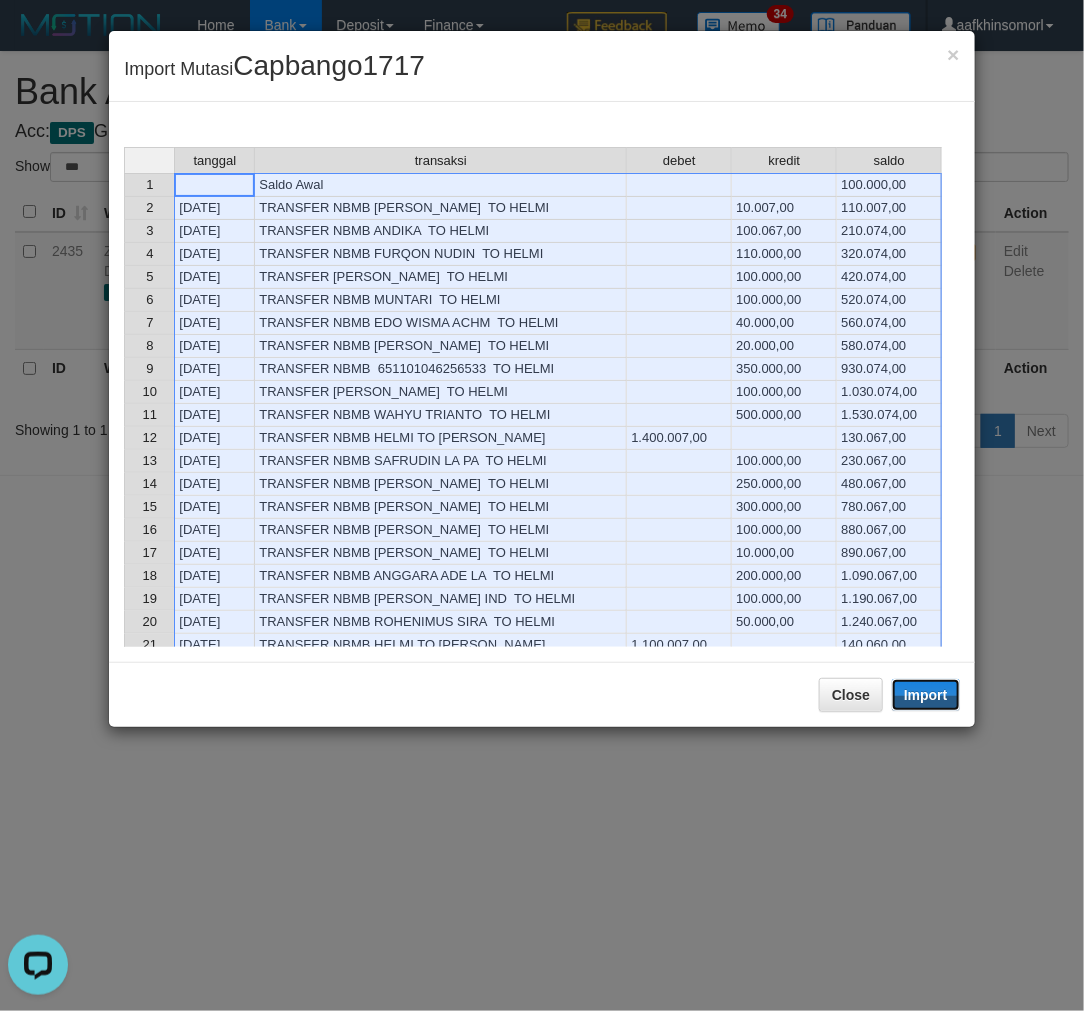 click on "Import" at bounding box center [926, 695] 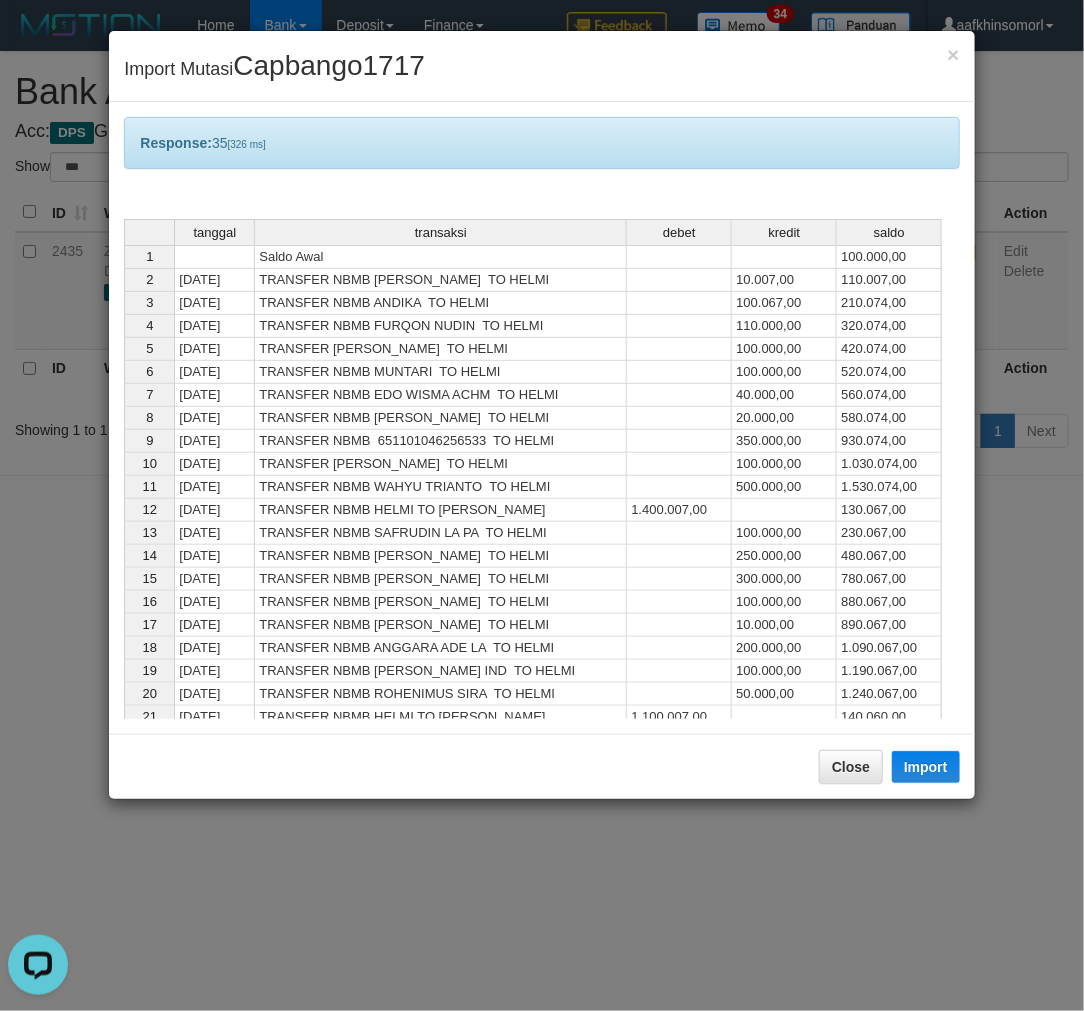 click on "Close
Import" at bounding box center [541, 766] 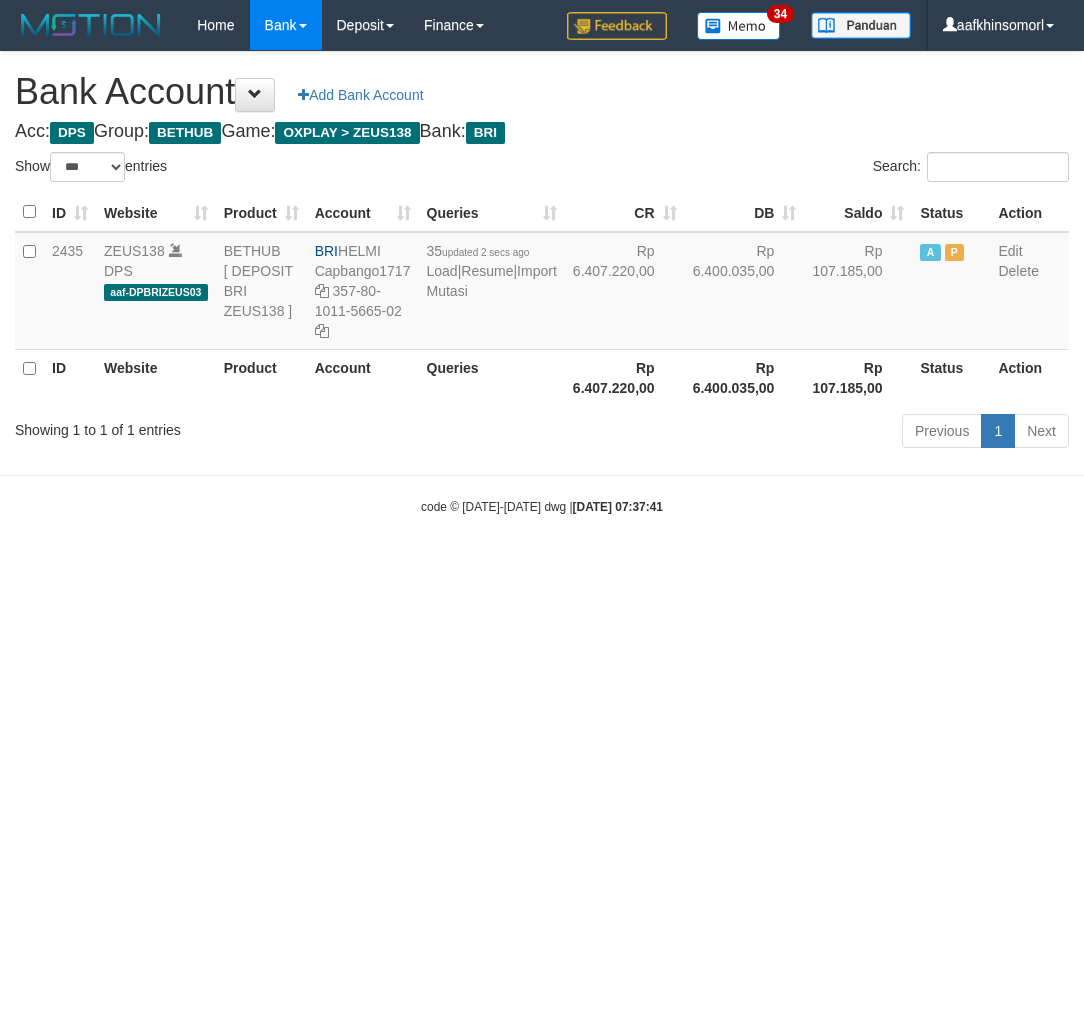 select on "***" 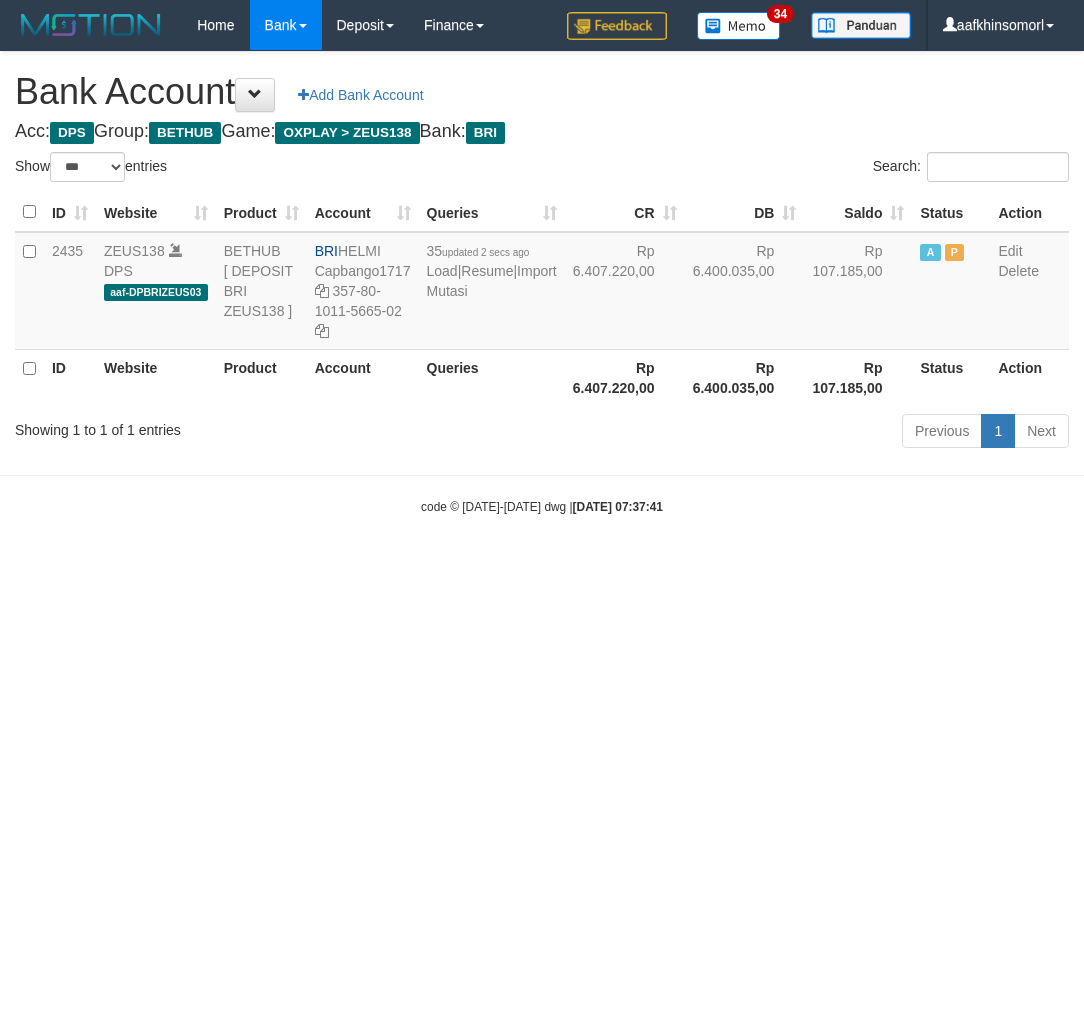 scroll, scrollTop: 0, scrollLeft: 0, axis: both 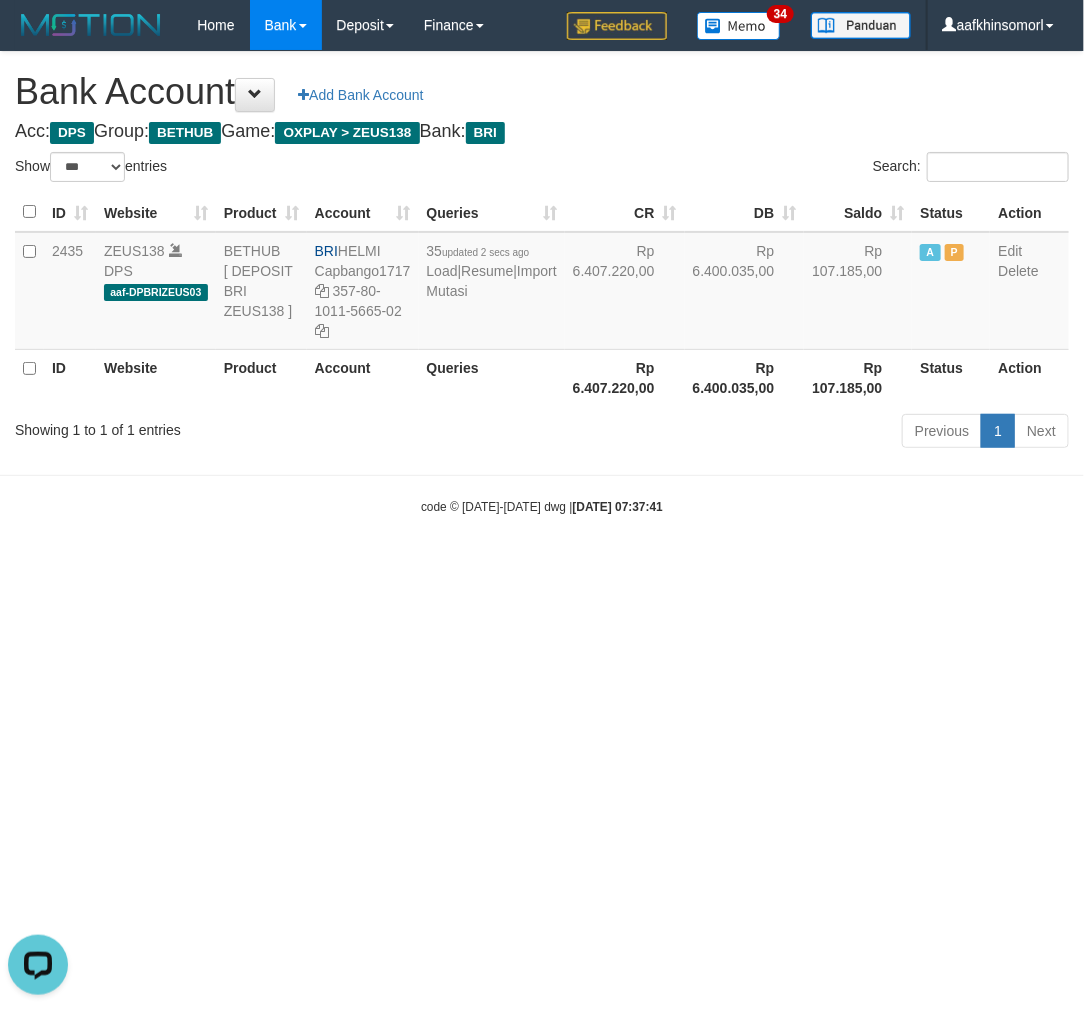 drag, startPoint x: 690, startPoint y: 835, endPoint x: 1074, endPoint y: 816, distance: 384.46976 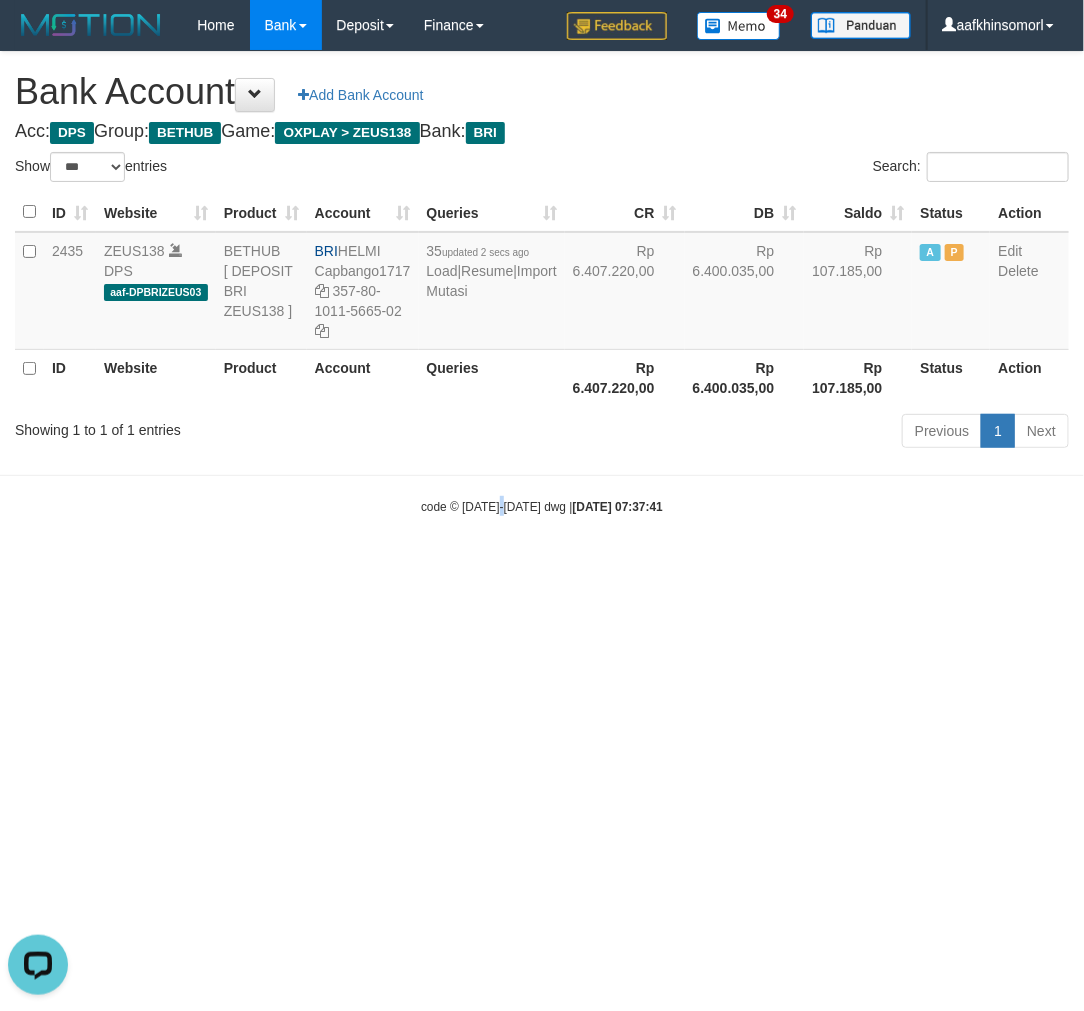 click on "Toggle navigation
Home
Bank
Account List
Load
By Website
Group
[OXPLAY]													ZEUS138
By Load Group (DPS)" at bounding box center (542, 283) 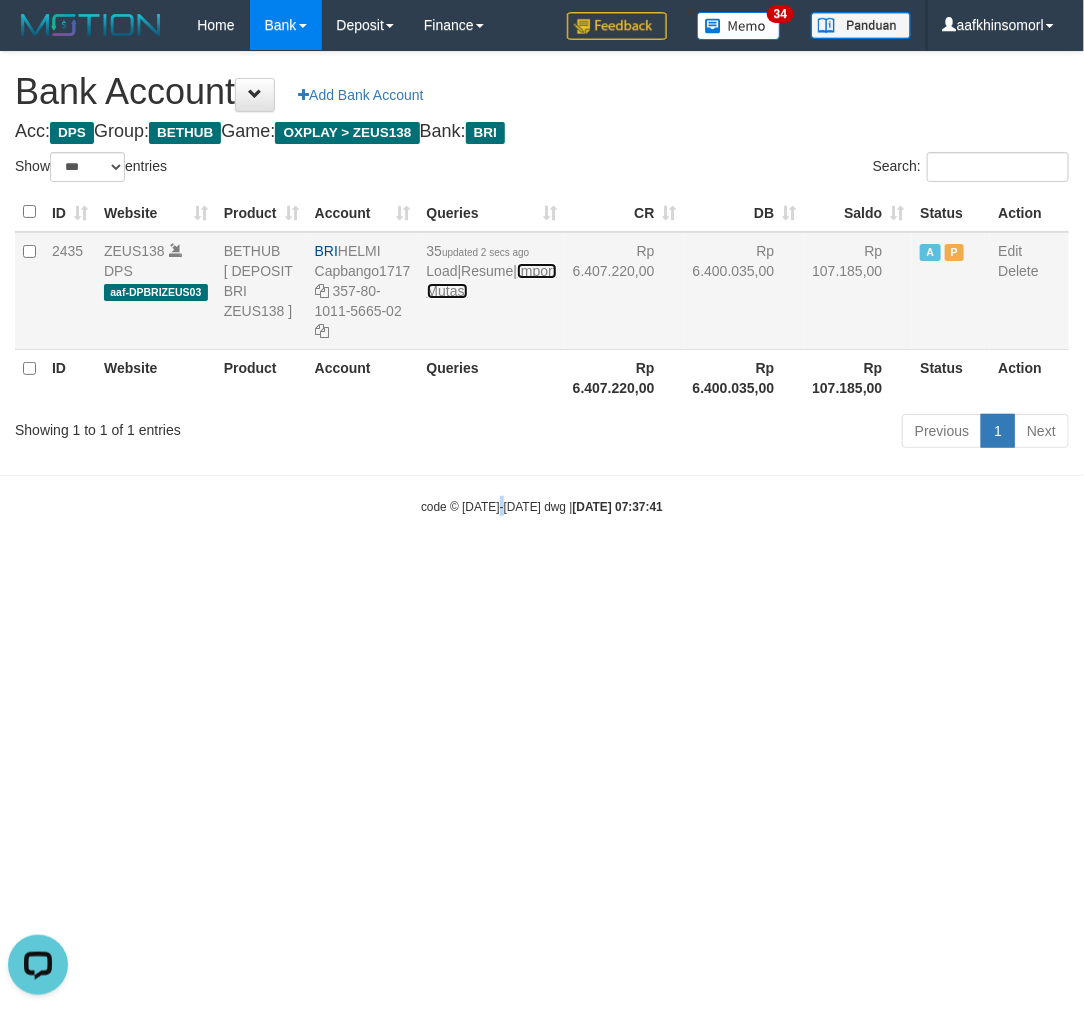 click on "Import Mutasi" at bounding box center (492, 281) 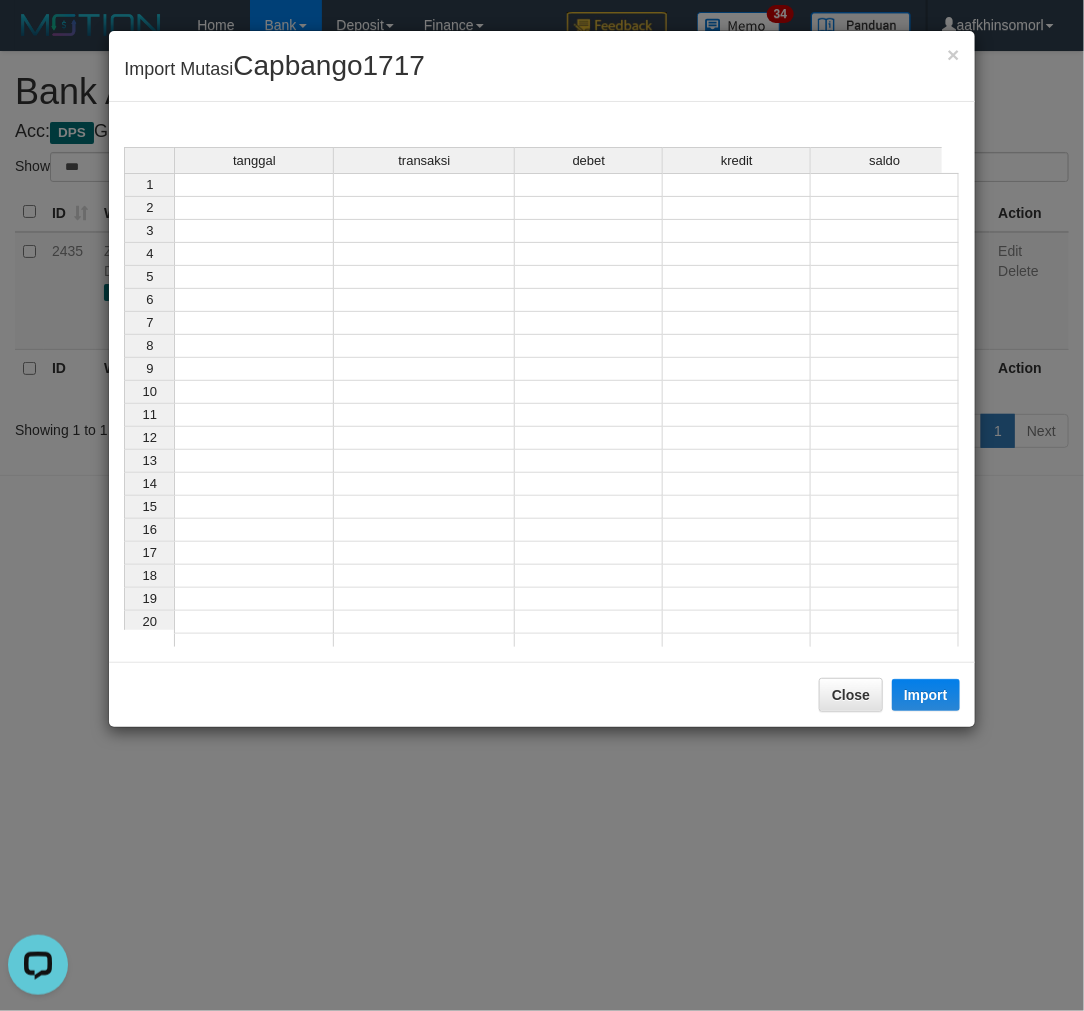 drag, startPoint x: 224, startPoint y: 193, endPoint x: 341, endPoint y: 243, distance: 127.236 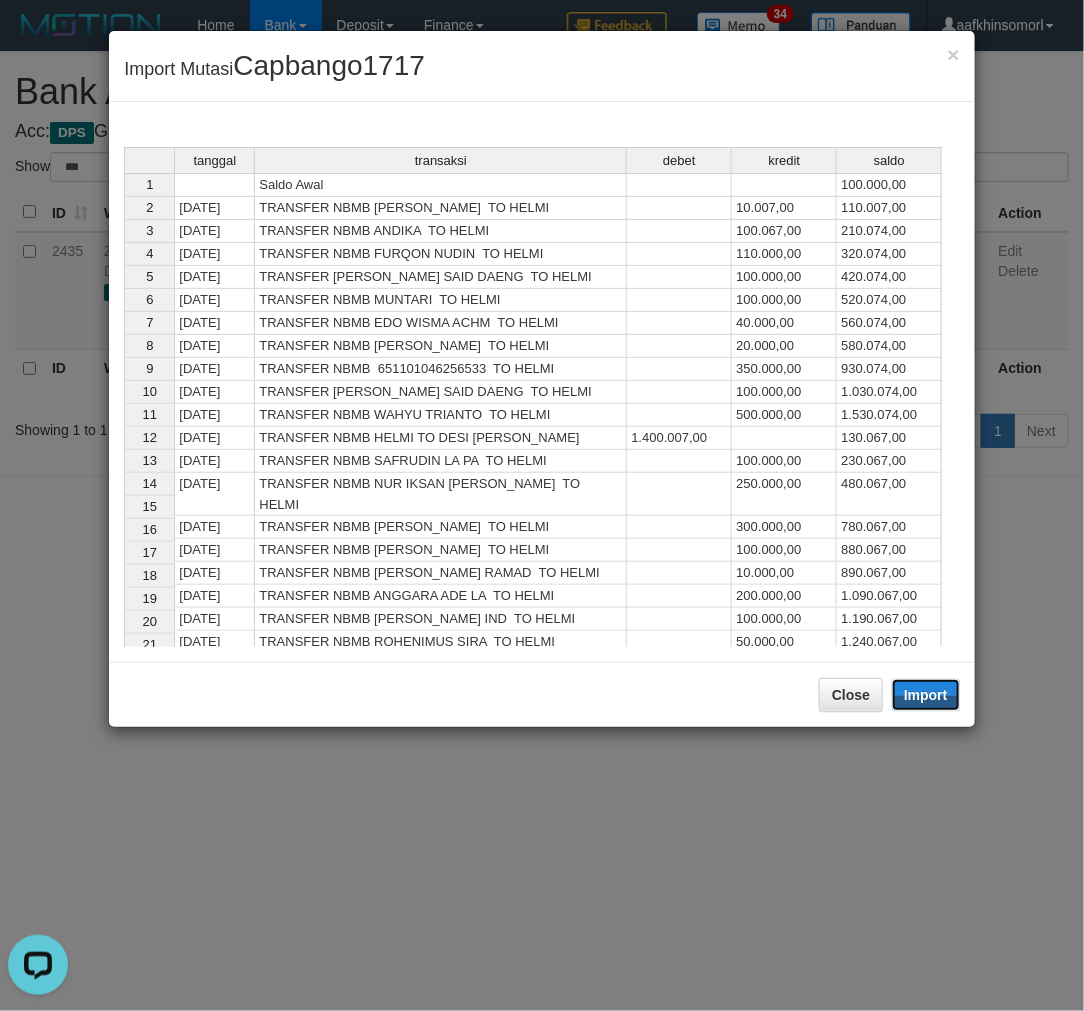 click on "Import" at bounding box center (926, 695) 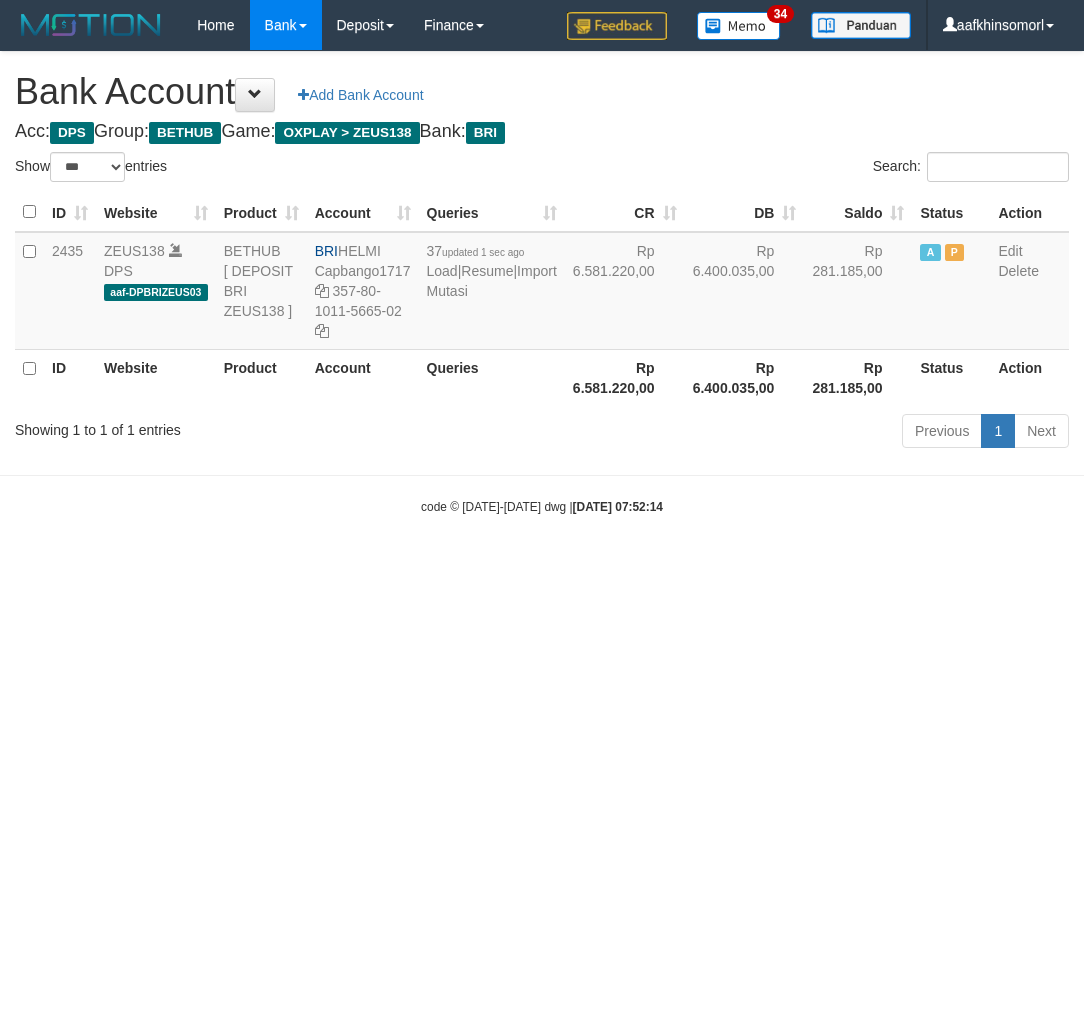 select on "***" 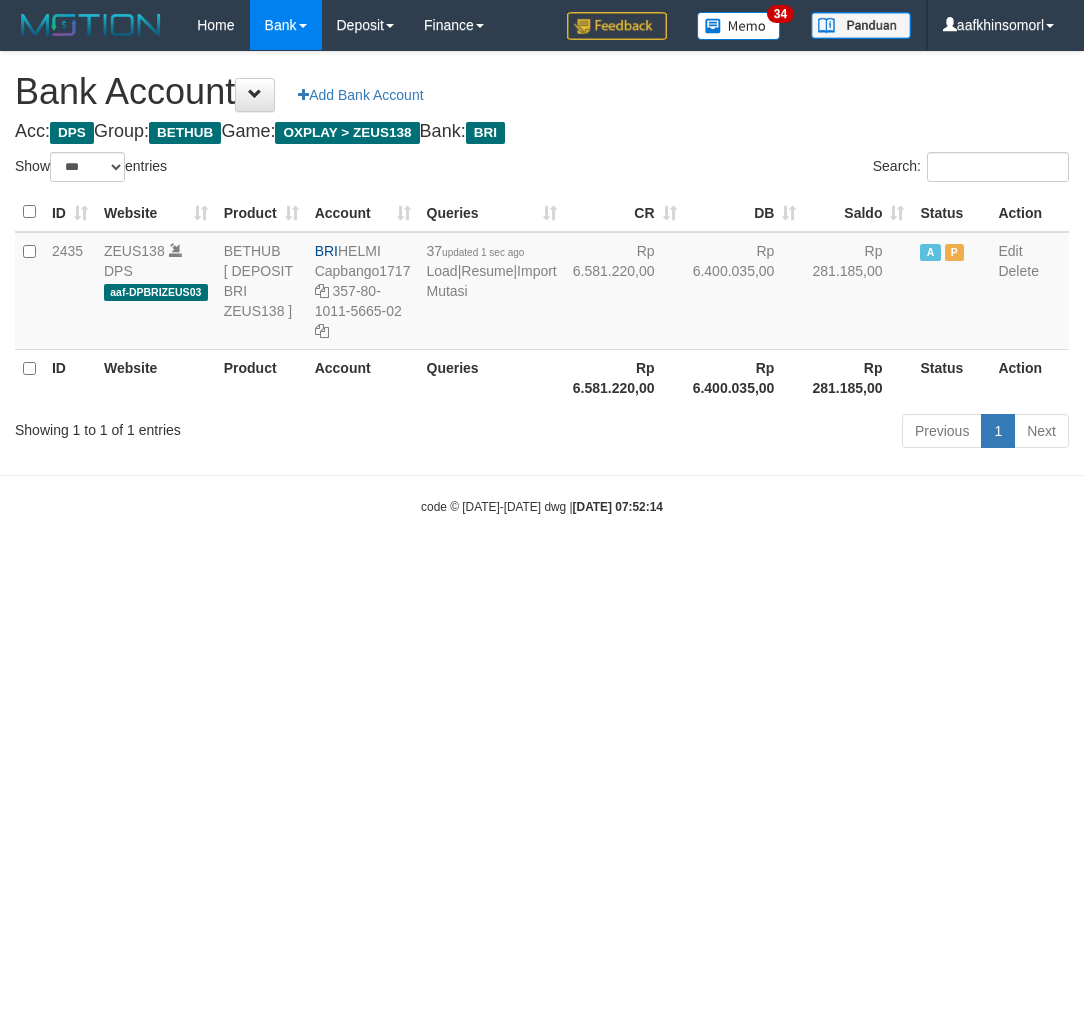 scroll, scrollTop: 0, scrollLeft: 0, axis: both 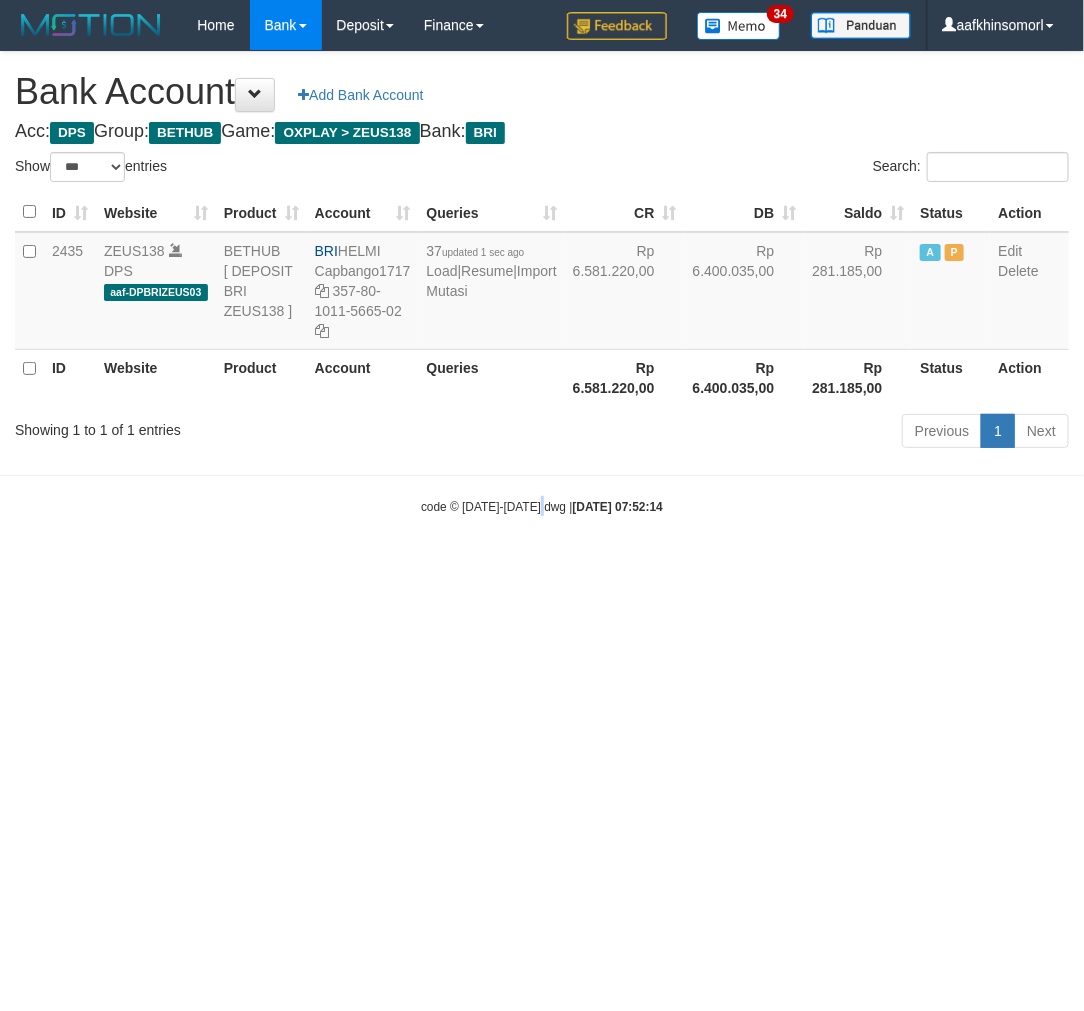 drag, startPoint x: 544, startPoint y: 747, endPoint x: 532, endPoint y: 741, distance: 13.416408 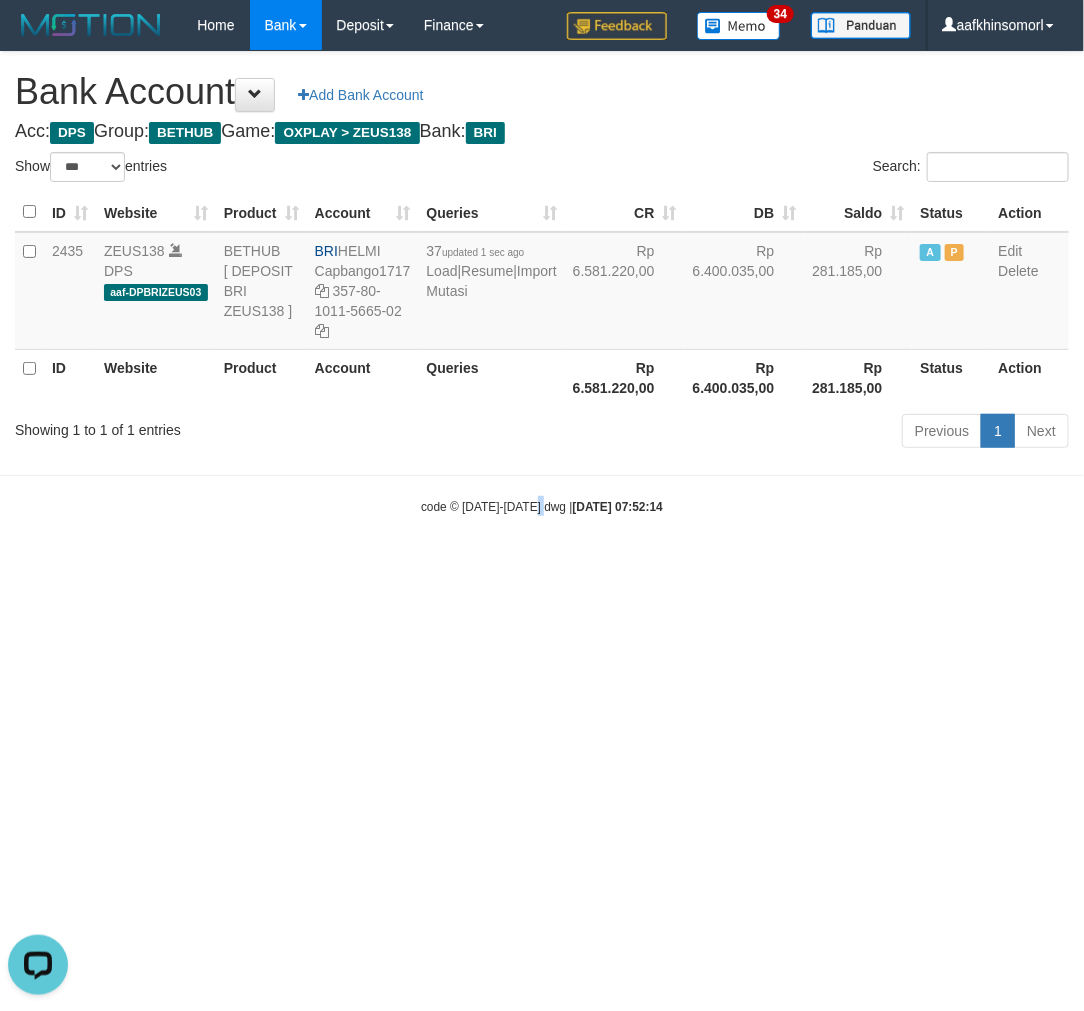 scroll, scrollTop: 0, scrollLeft: 0, axis: both 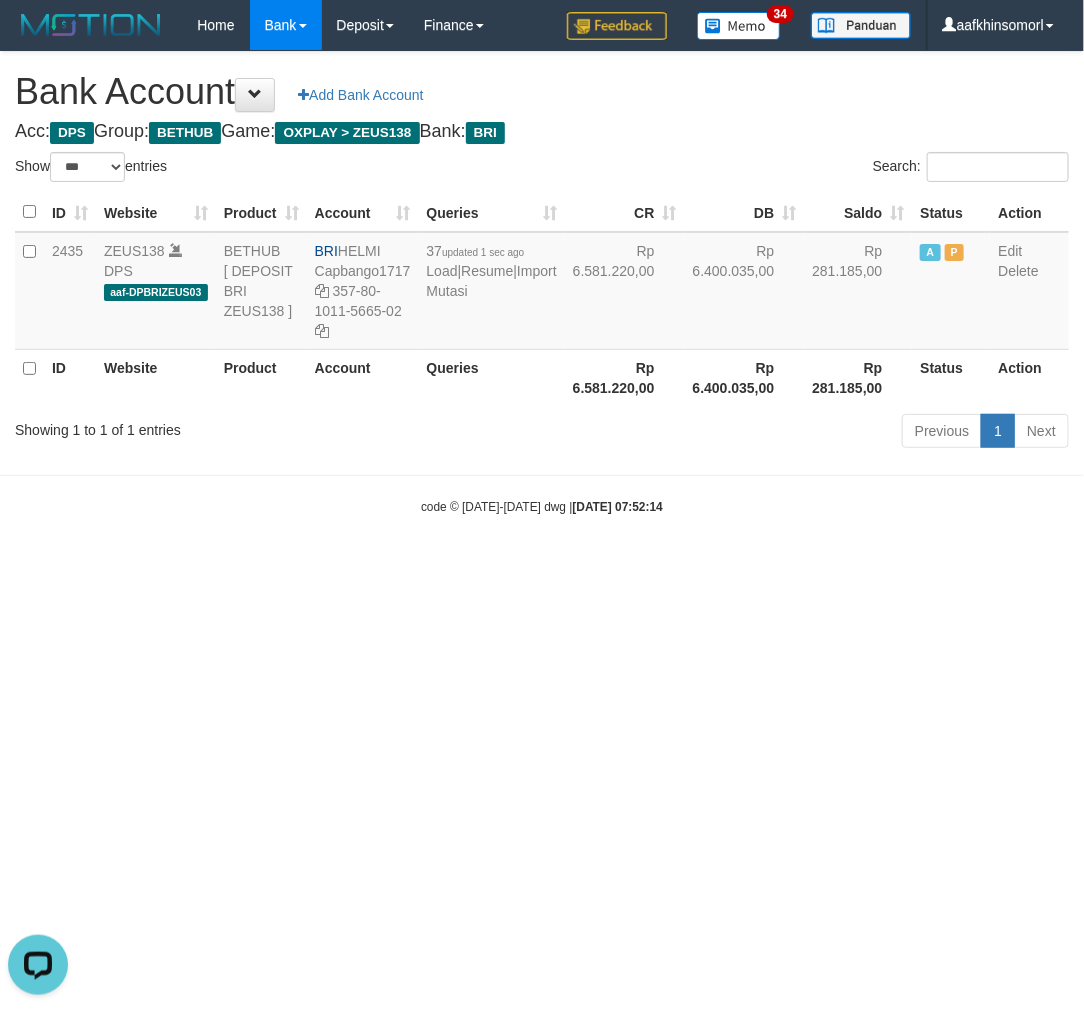 drag, startPoint x: 851, startPoint y: 758, endPoint x: 1083, endPoint y: 798, distance: 235.42302 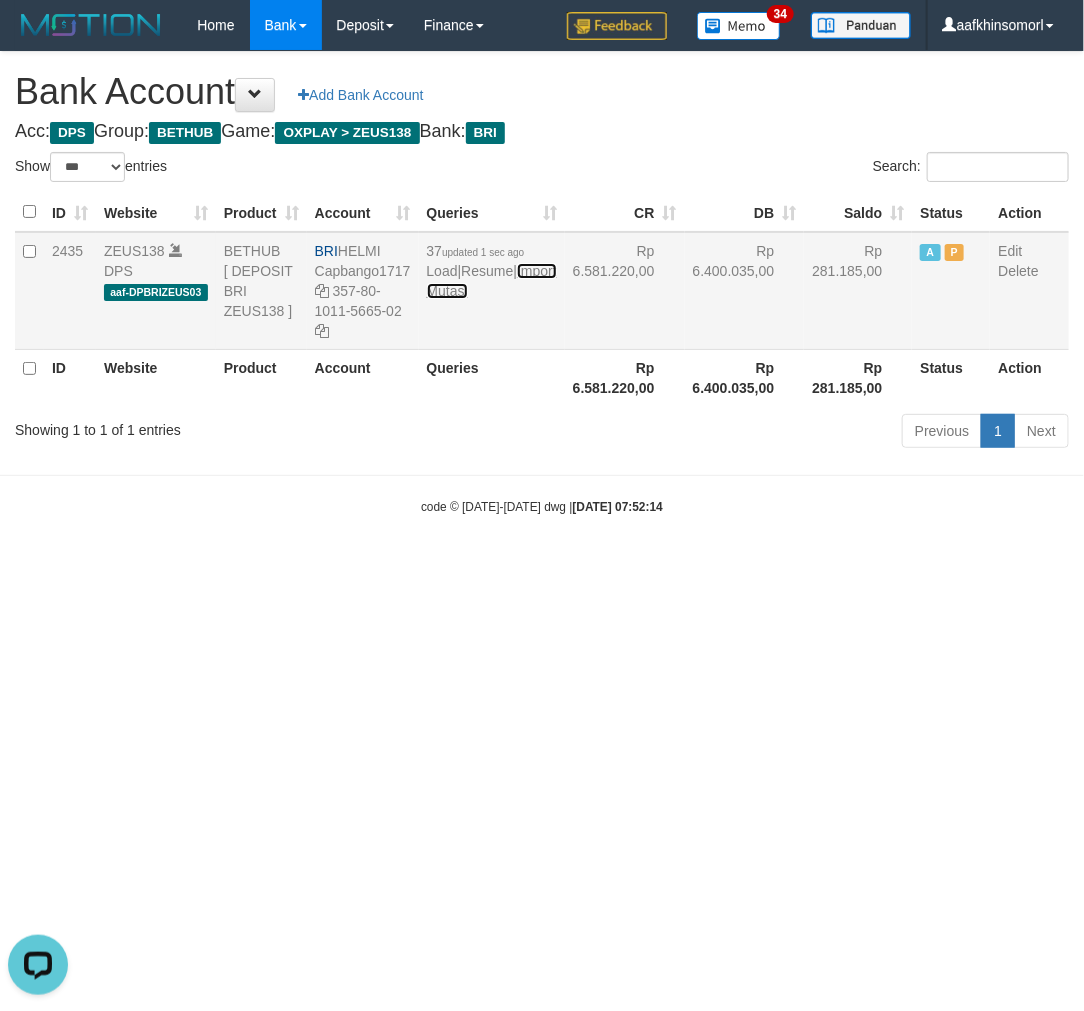 click on "Import Mutasi" at bounding box center [492, 281] 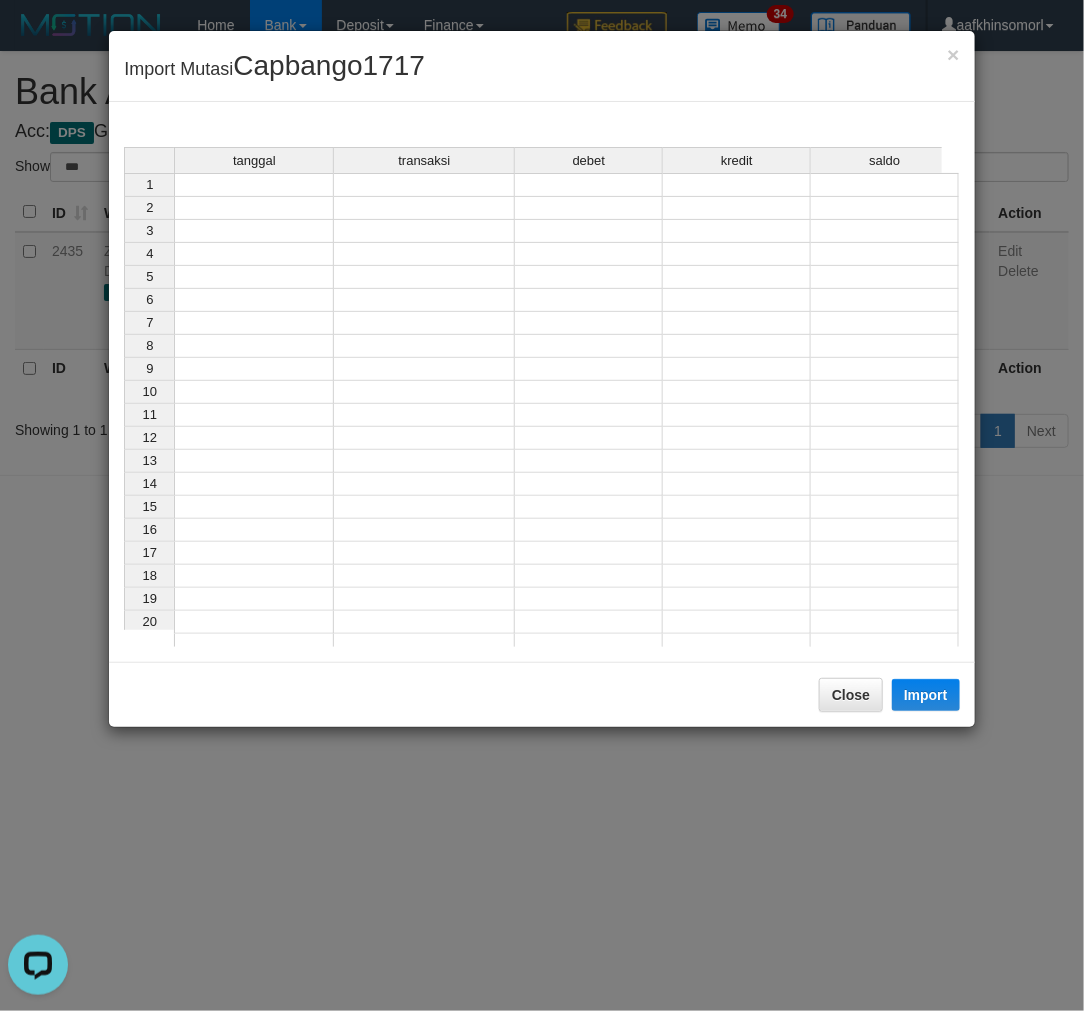 click at bounding box center (589, 346) 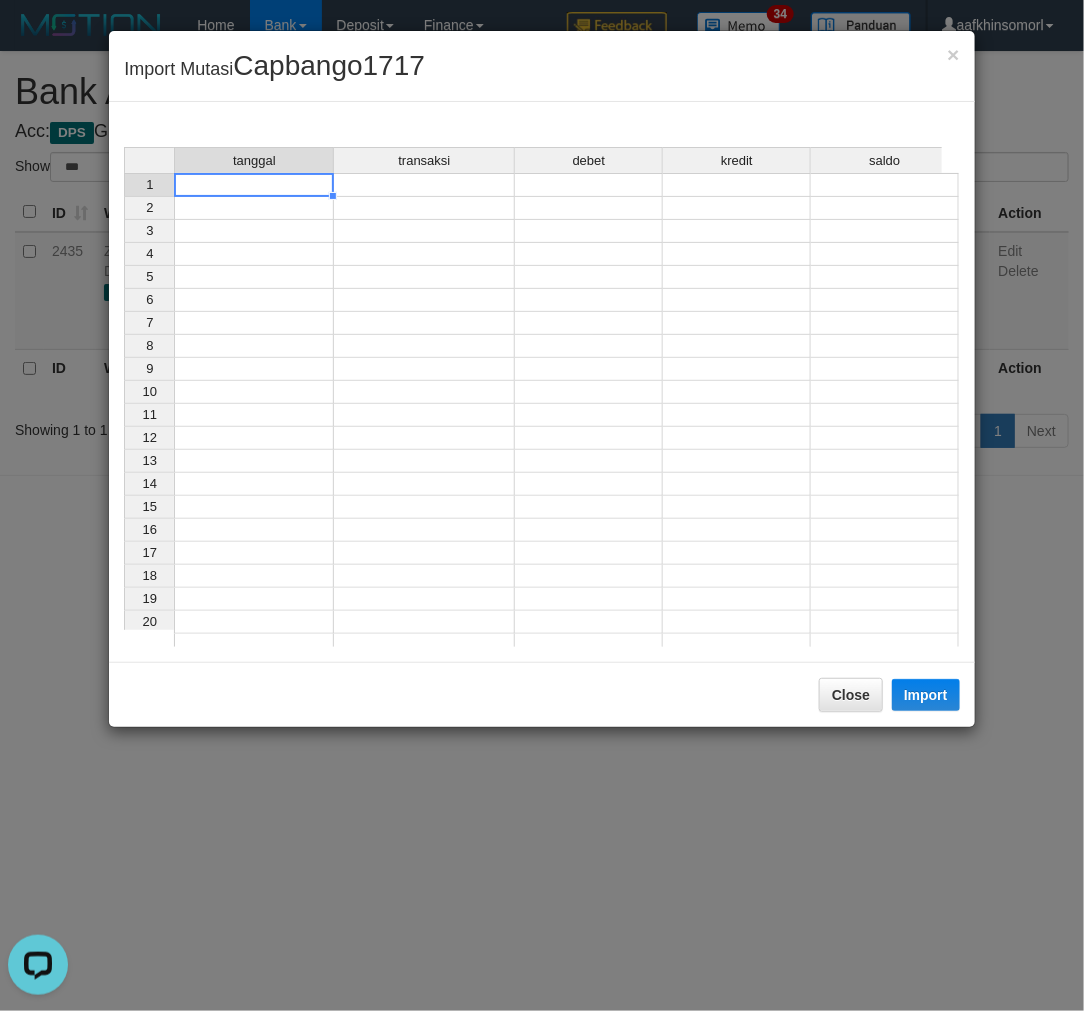 click at bounding box center [254, 185] 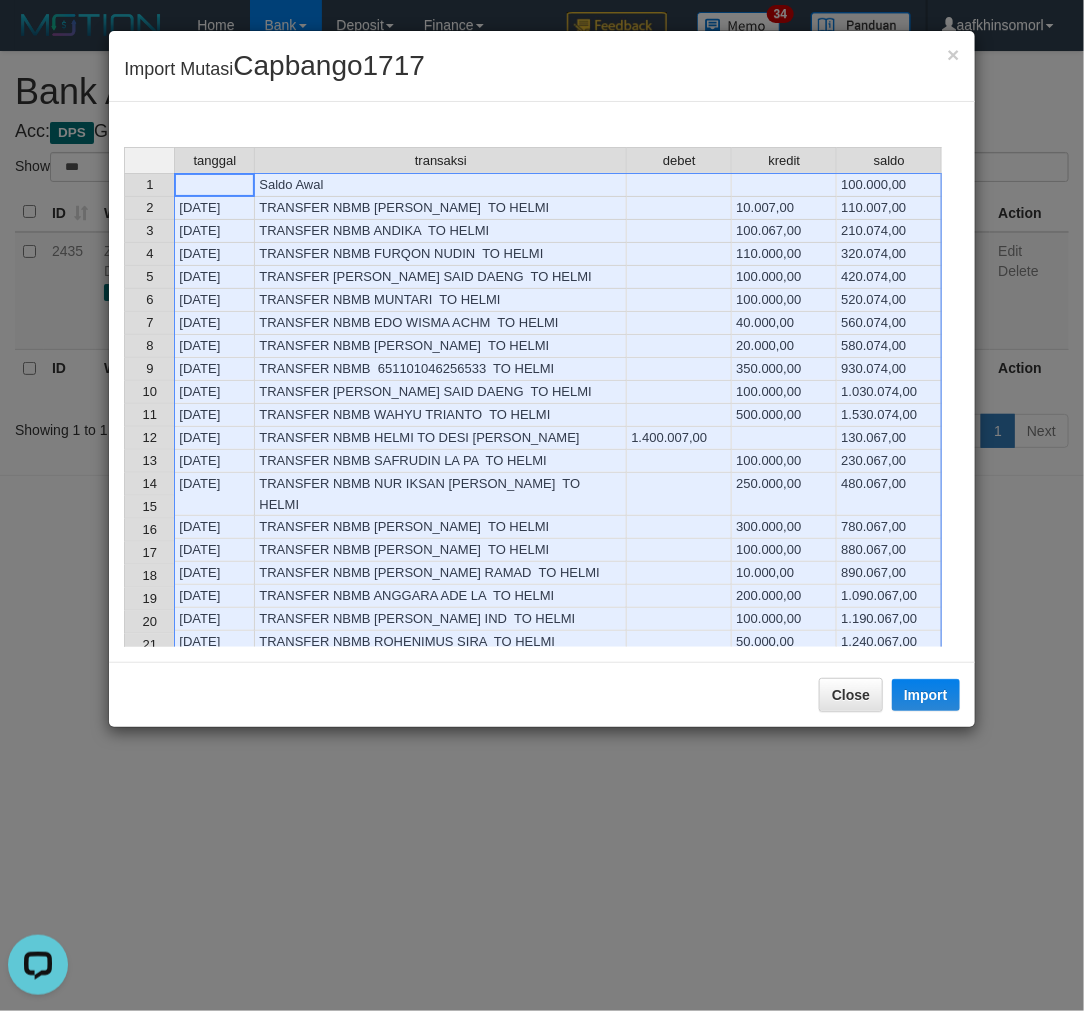 scroll, scrollTop: 60, scrollLeft: 0, axis: vertical 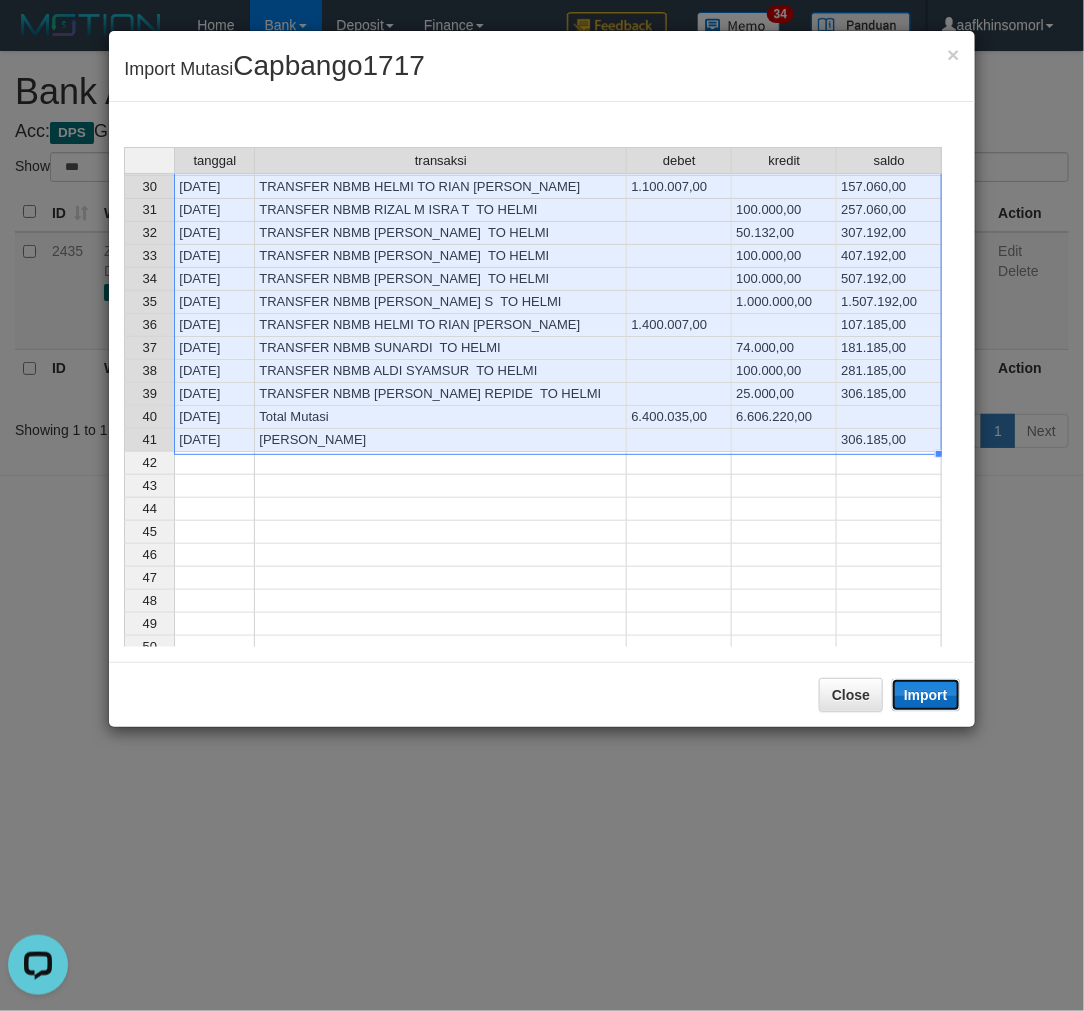 click on "Import" at bounding box center [926, 695] 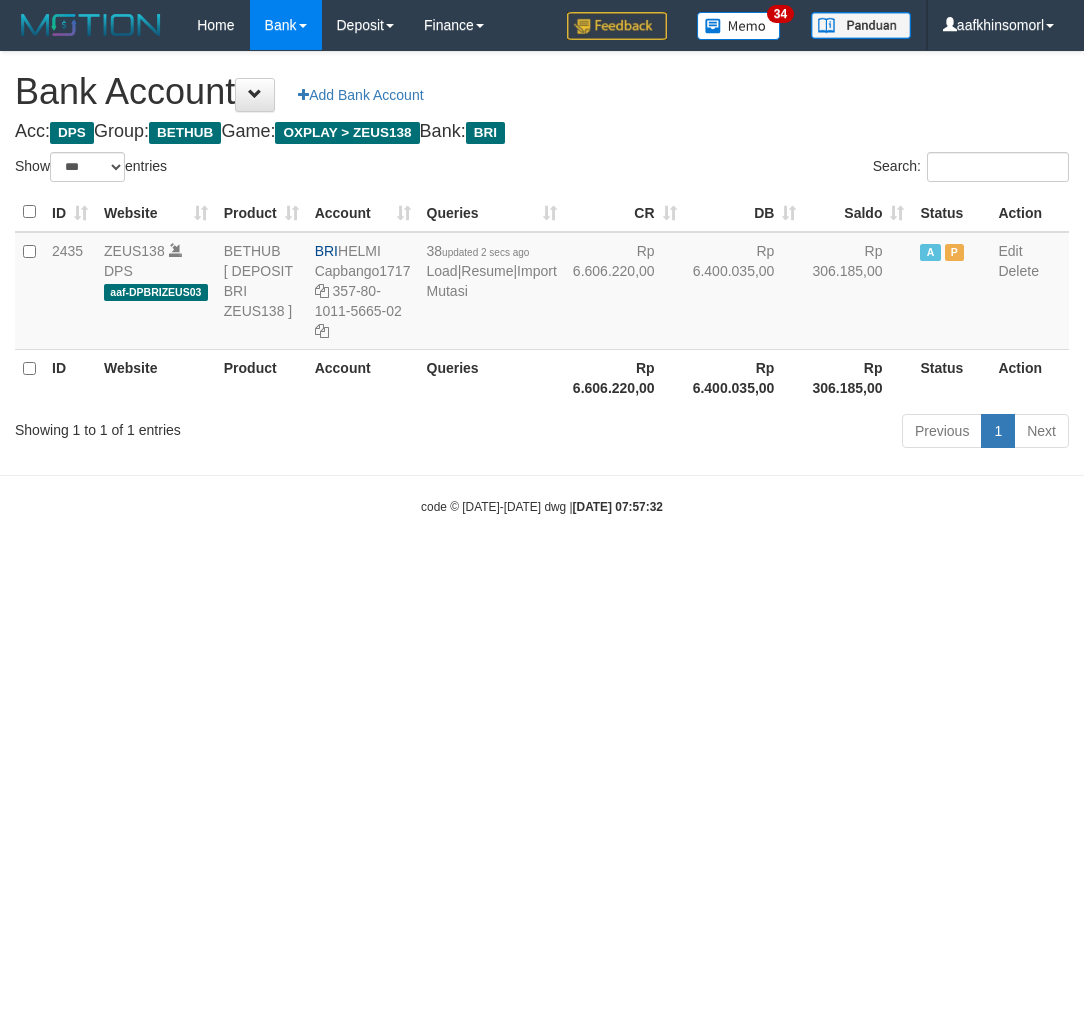 select on "***" 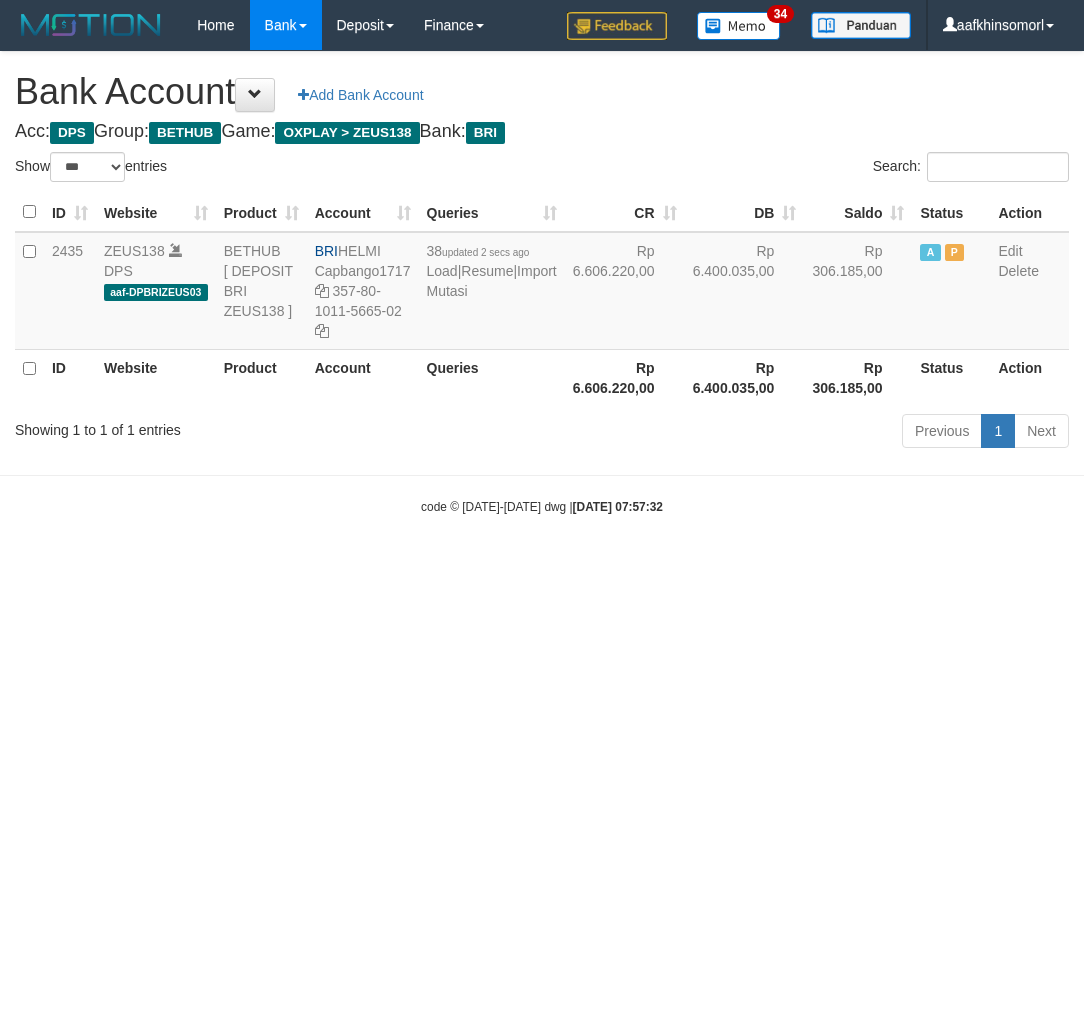 scroll, scrollTop: 0, scrollLeft: 0, axis: both 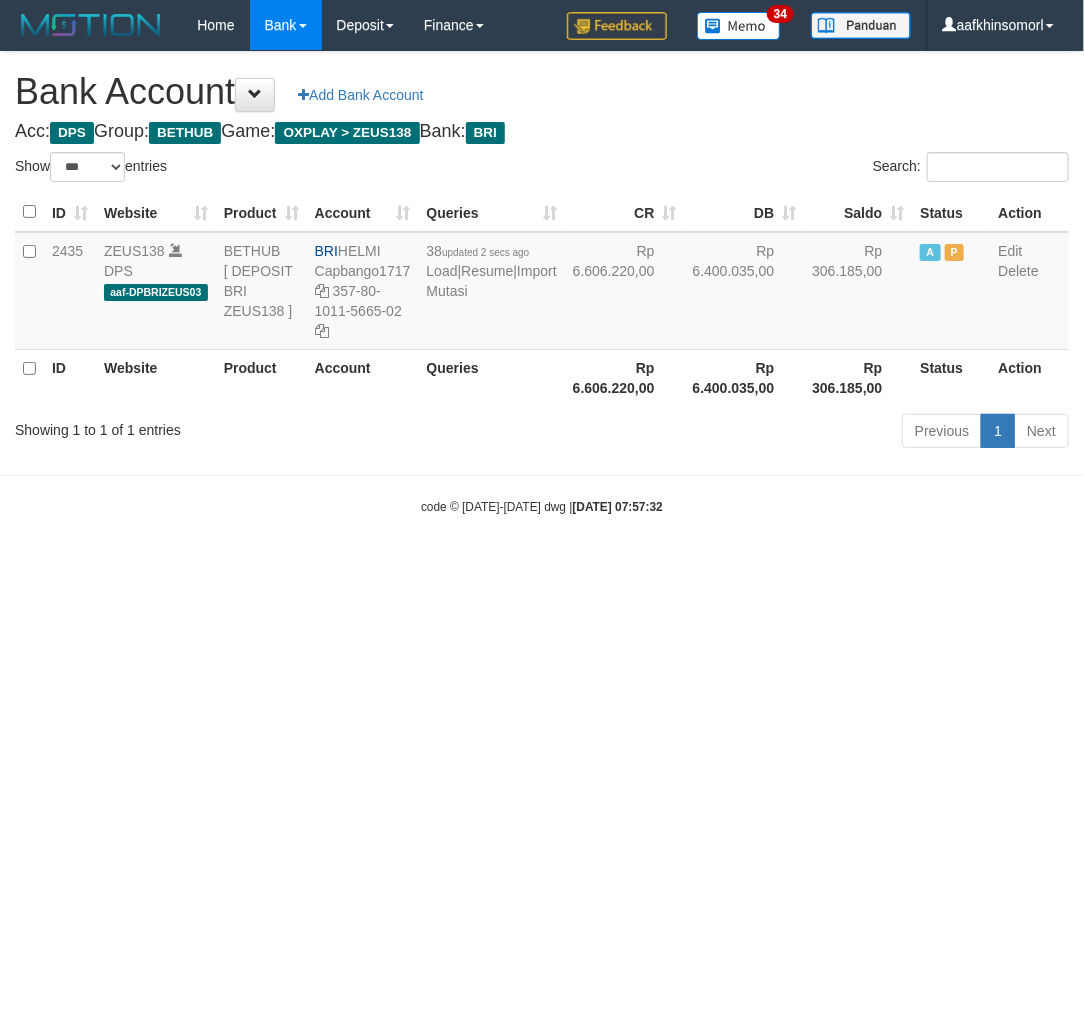 click on "Toggle navigation
Home
Bank
Account List
Load
By Website
Group
[OXPLAY]													ZEUS138
By Load Group (DPS)" at bounding box center [542, 283] 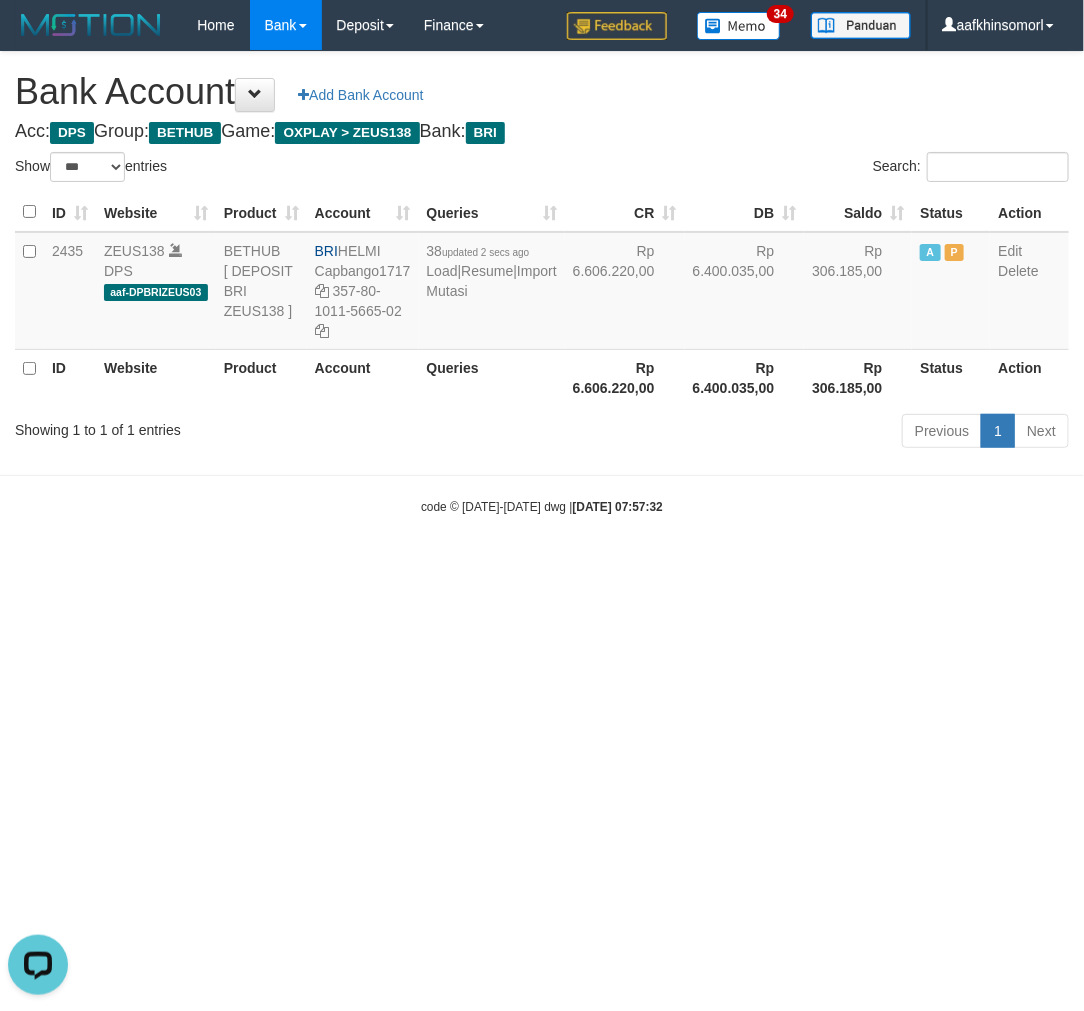 scroll, scrollTop: 0, scrollLeft: 0, axis: both 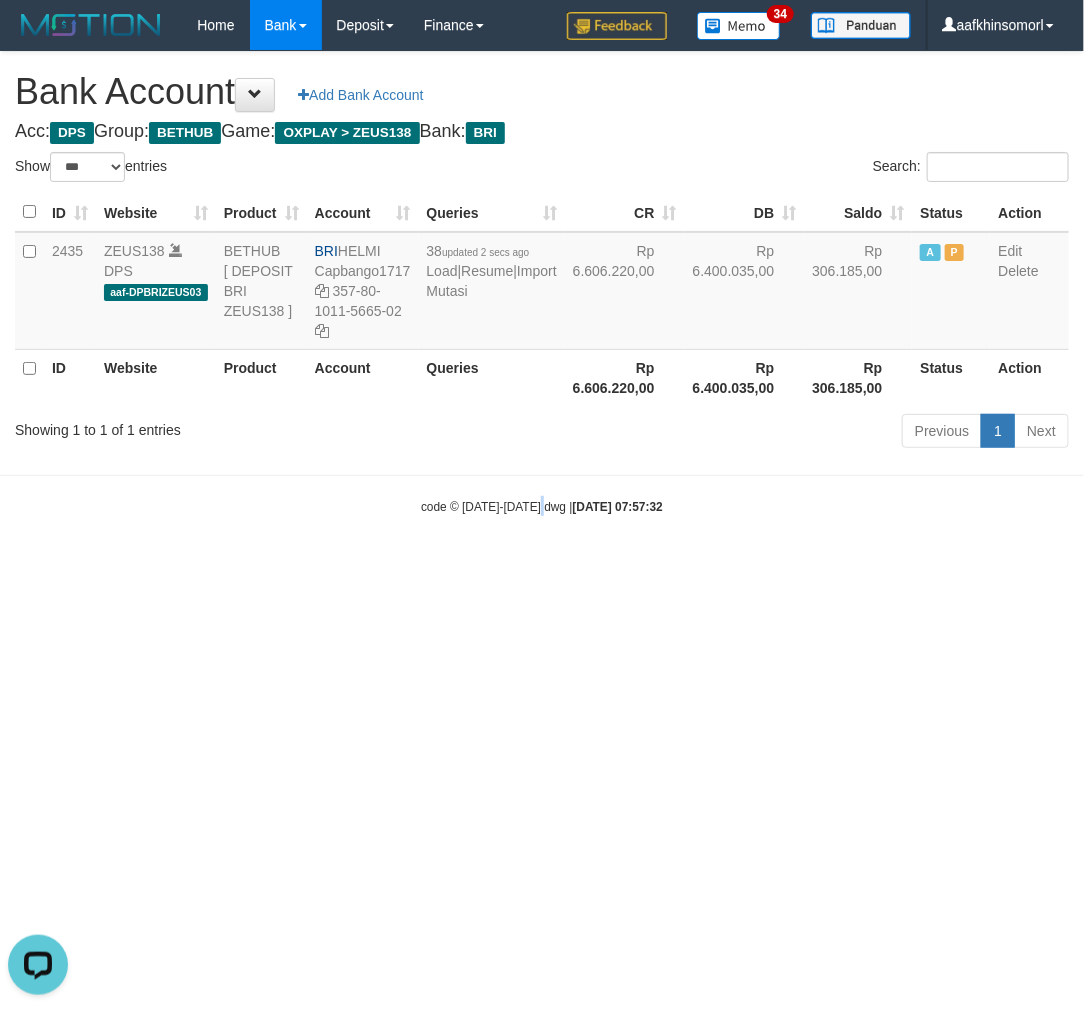 click on "Toggle navigation
Home
Bank
Account List
Load
By Website
Group
[OXPLAY]													ZEUS138
By Load Group (DPS)" at bounding box center (542, 283) 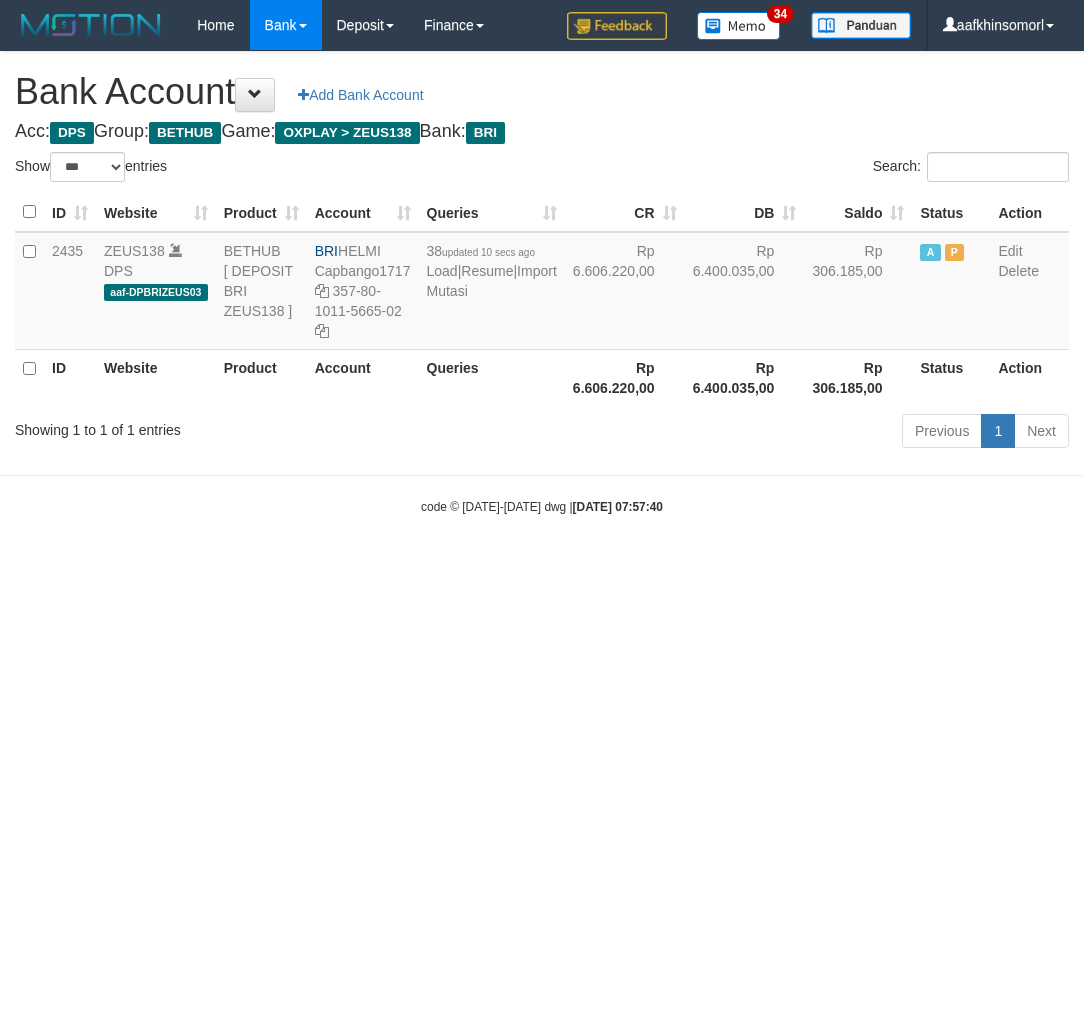 select on "***" 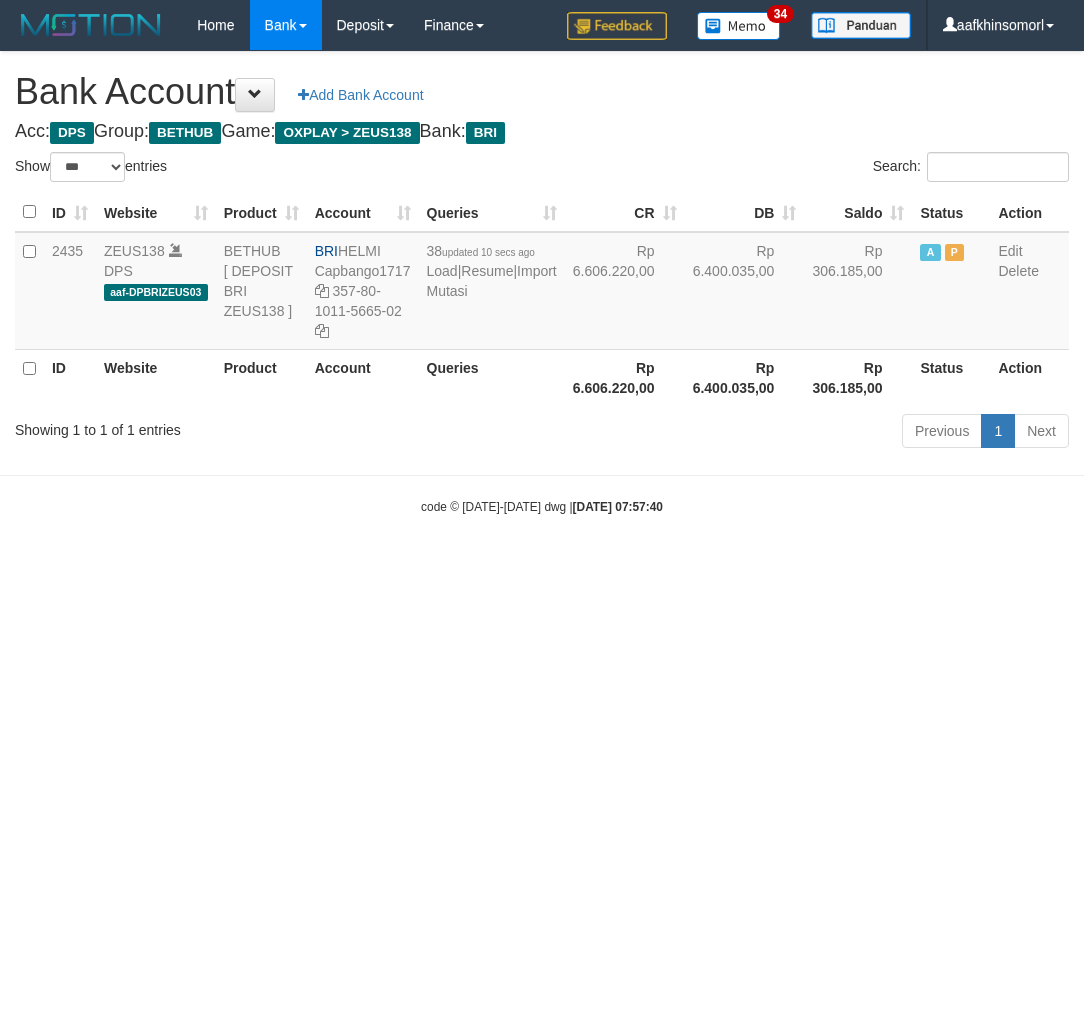 scroll, scrollTop: 0, scrollLeft: 0, axis: both 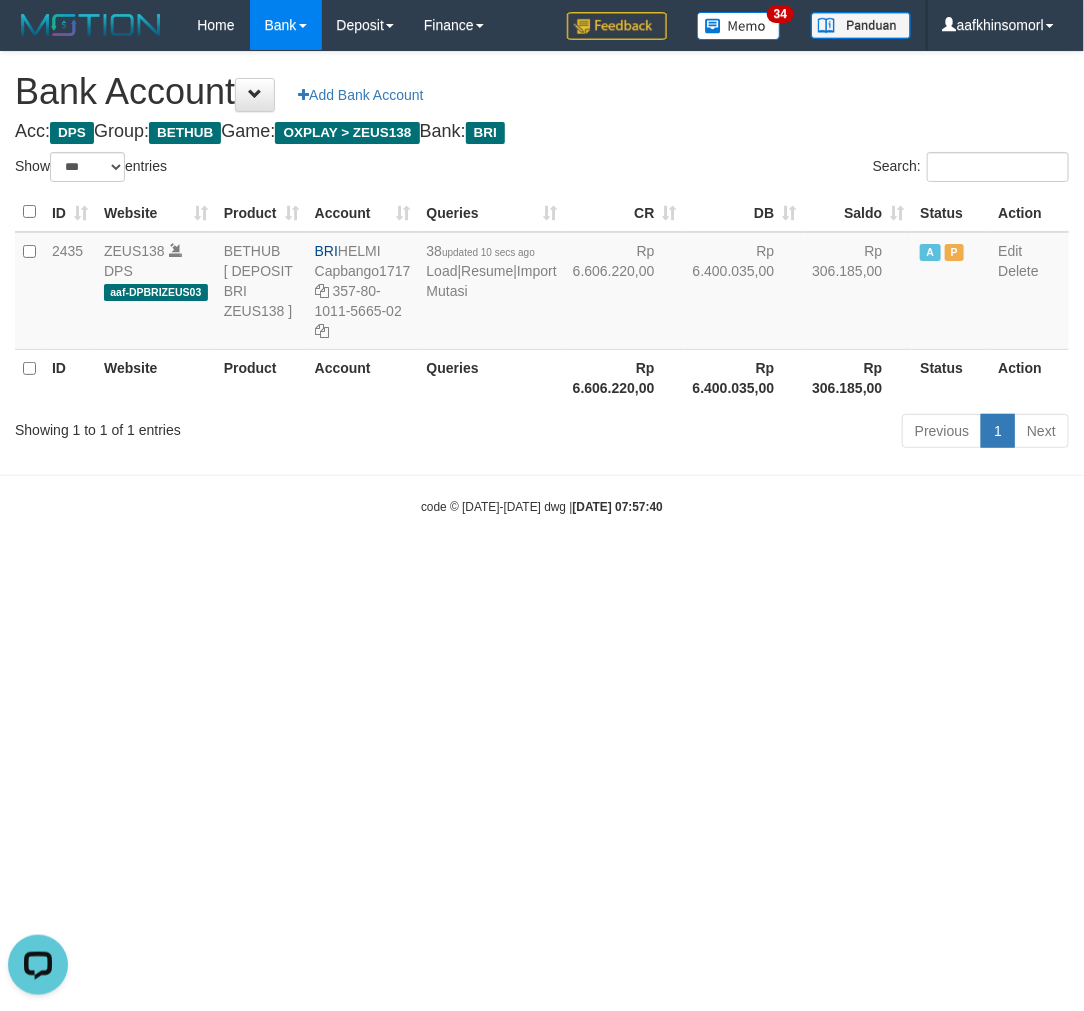click on "Toggle navigation
Home
Bank
Account List
Load
By Website
Group
[OXPLAY]													ZEUS138
By Load Group (DPS)" at bounding box center [542, 283] 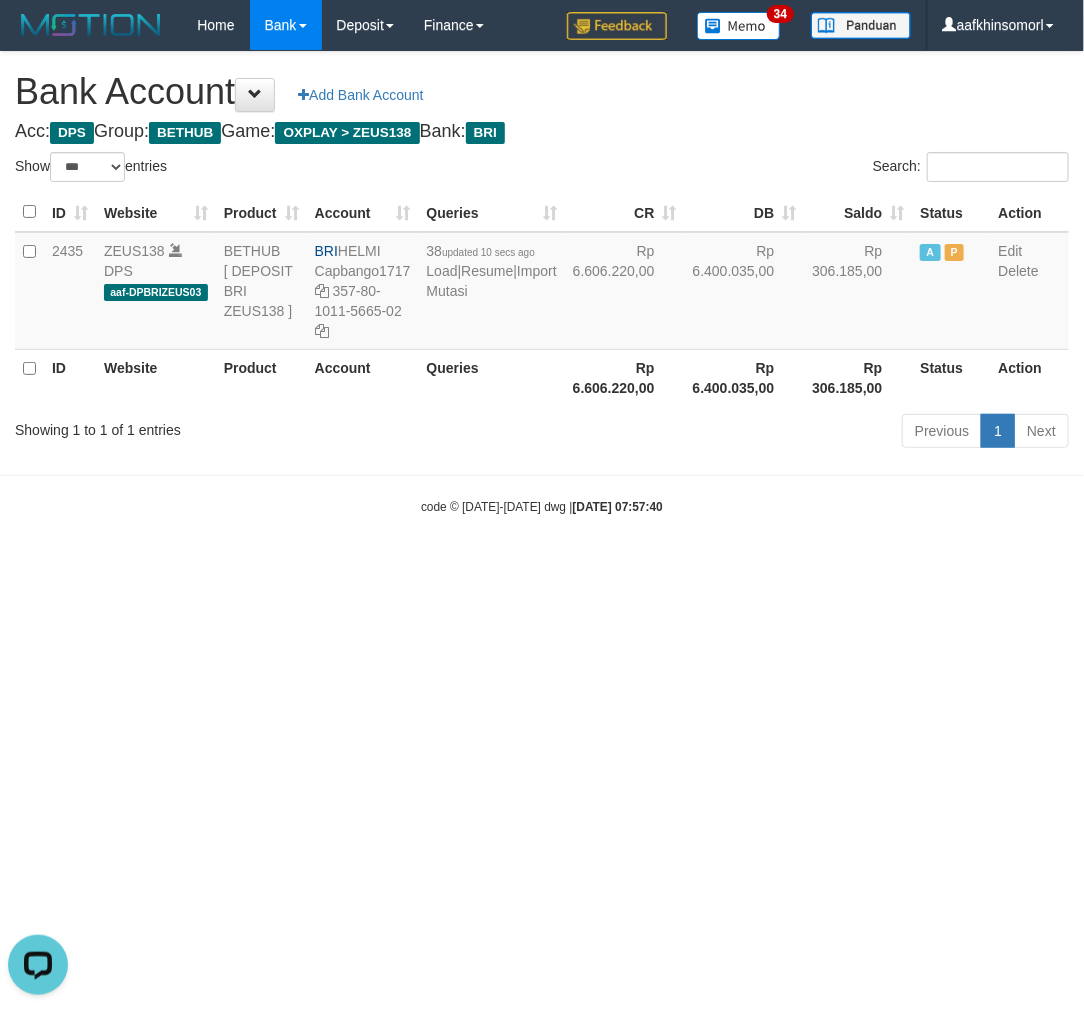 click on "Toggle navigation
Home
Bank
Account List
Load
By Website
Group
[OXPLAY]													ZEUS138
By Load Group (DPS)" at bounding box center (542, 283) 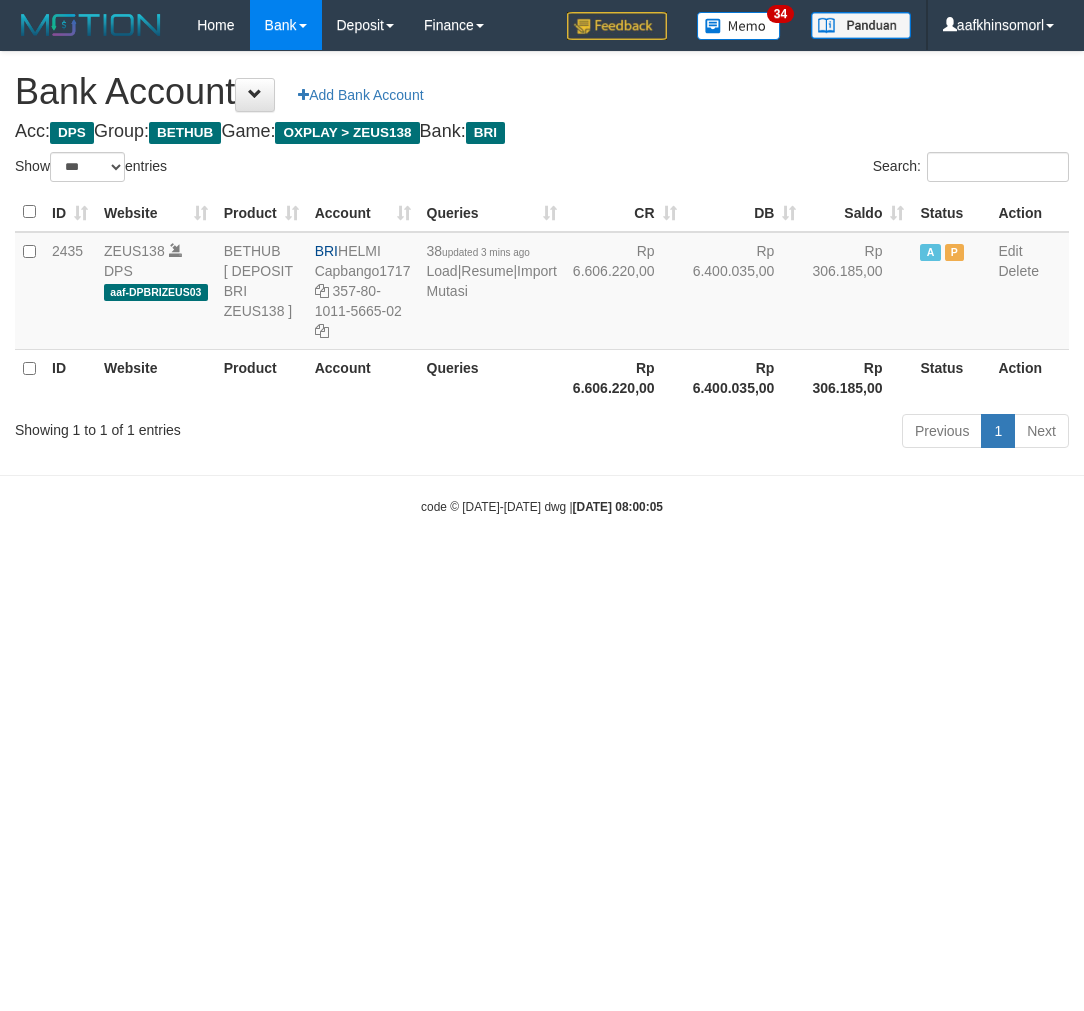 select on "***" 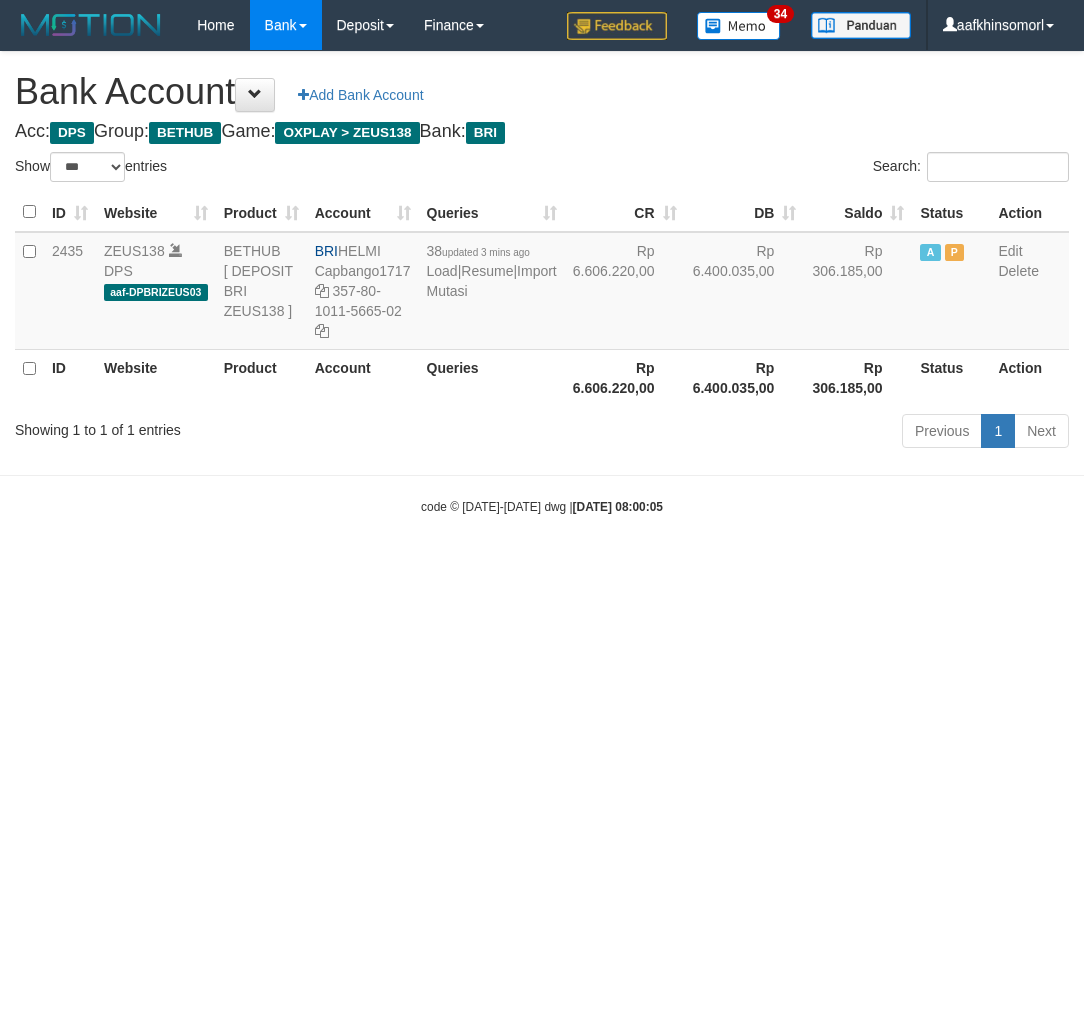 scroll, scrollTop: 0, scrollLeft: 0, axis: both 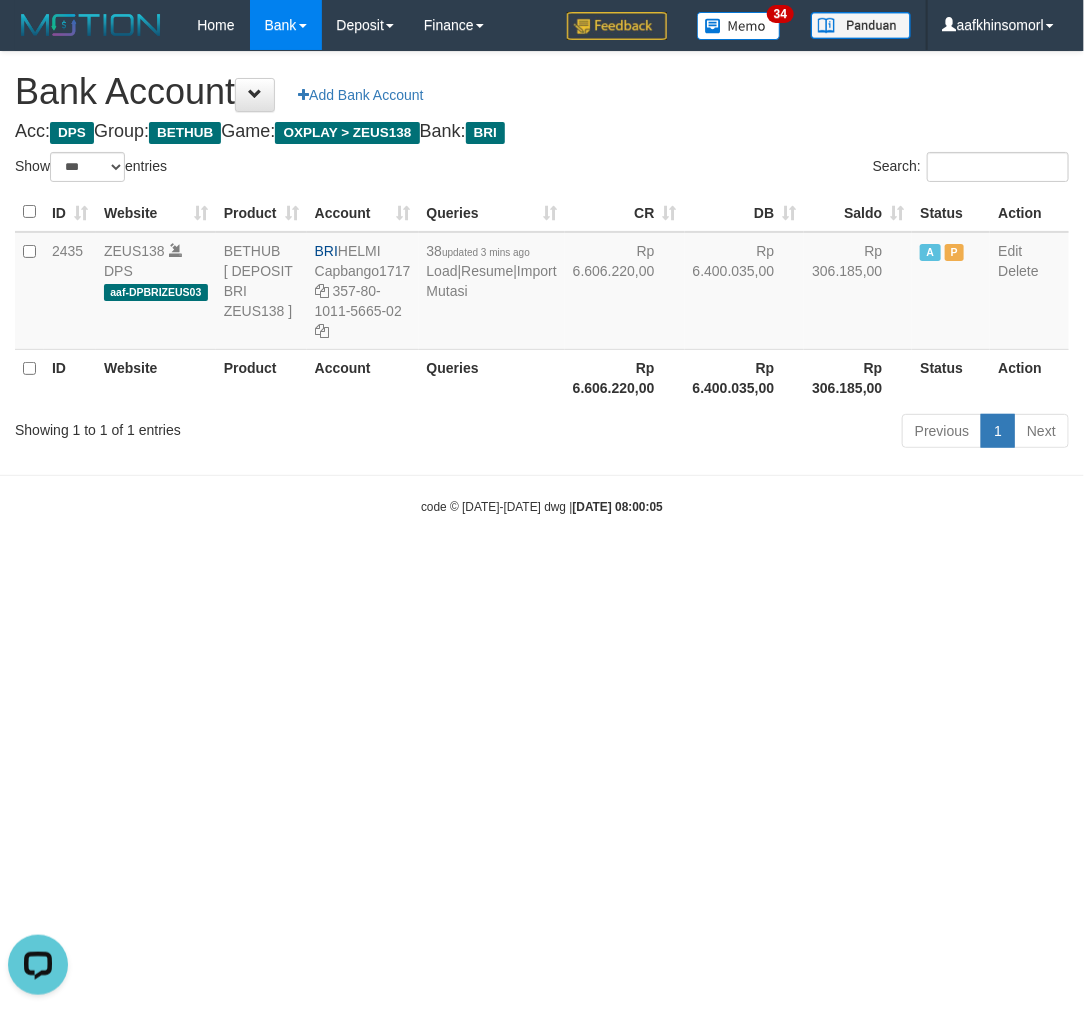 click on "Toggle navigation
Home
Bank
Account List
Load
By Website
Group
[OXPLAY]													ZEUS138
By Load Group (DPS)" at bounding box center (542, 283) 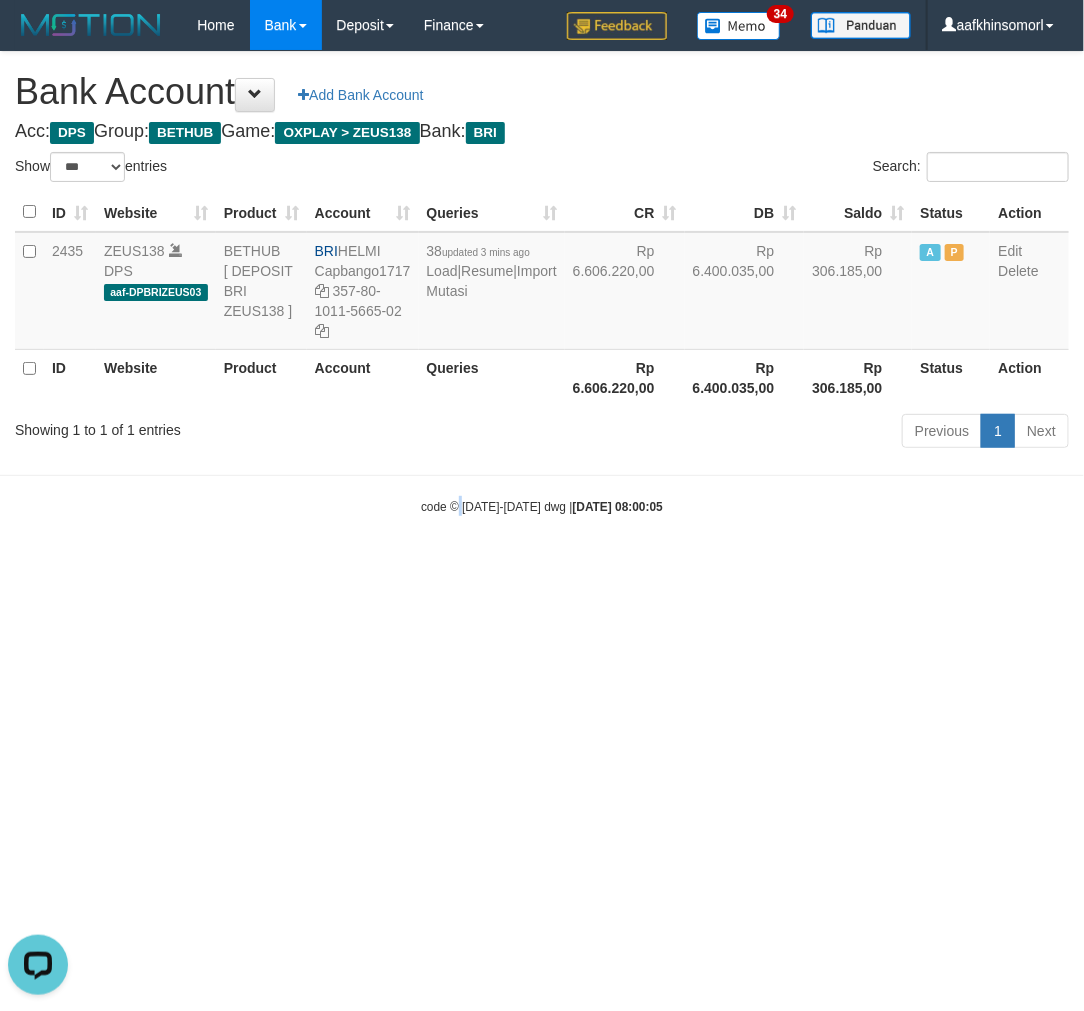 click on "Toggle navigation
Home
Bank
Account List
Load
By Website
Group
[OXPLAY]													ZEUS138
By Load Group (DPS)" at bounding box center (542, 283) 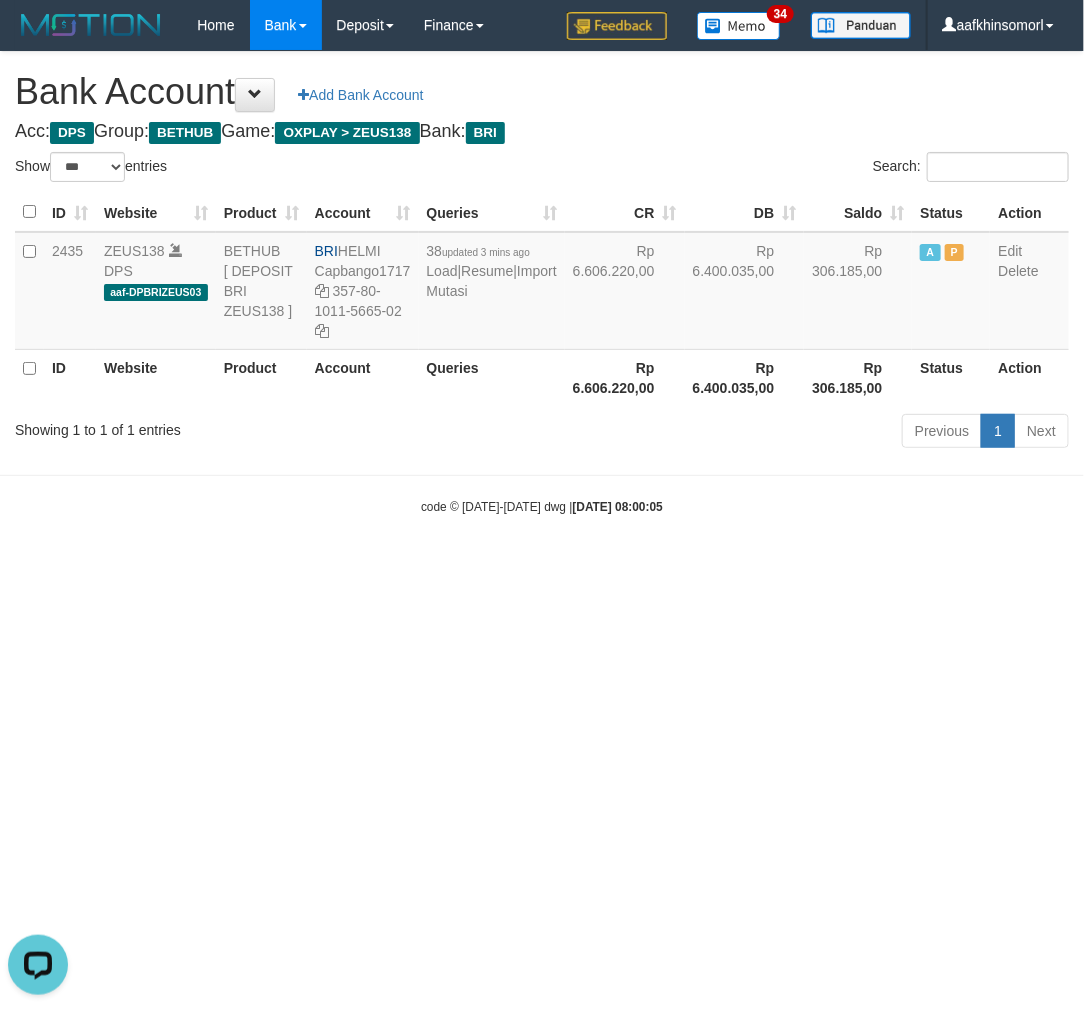click on "Toggle navigation
Home
Bank
Account List
Load
By Website
Group
[OXPLAY]													ZEUS138
By Load Group (DPS)" at bounding box center [542, 283] 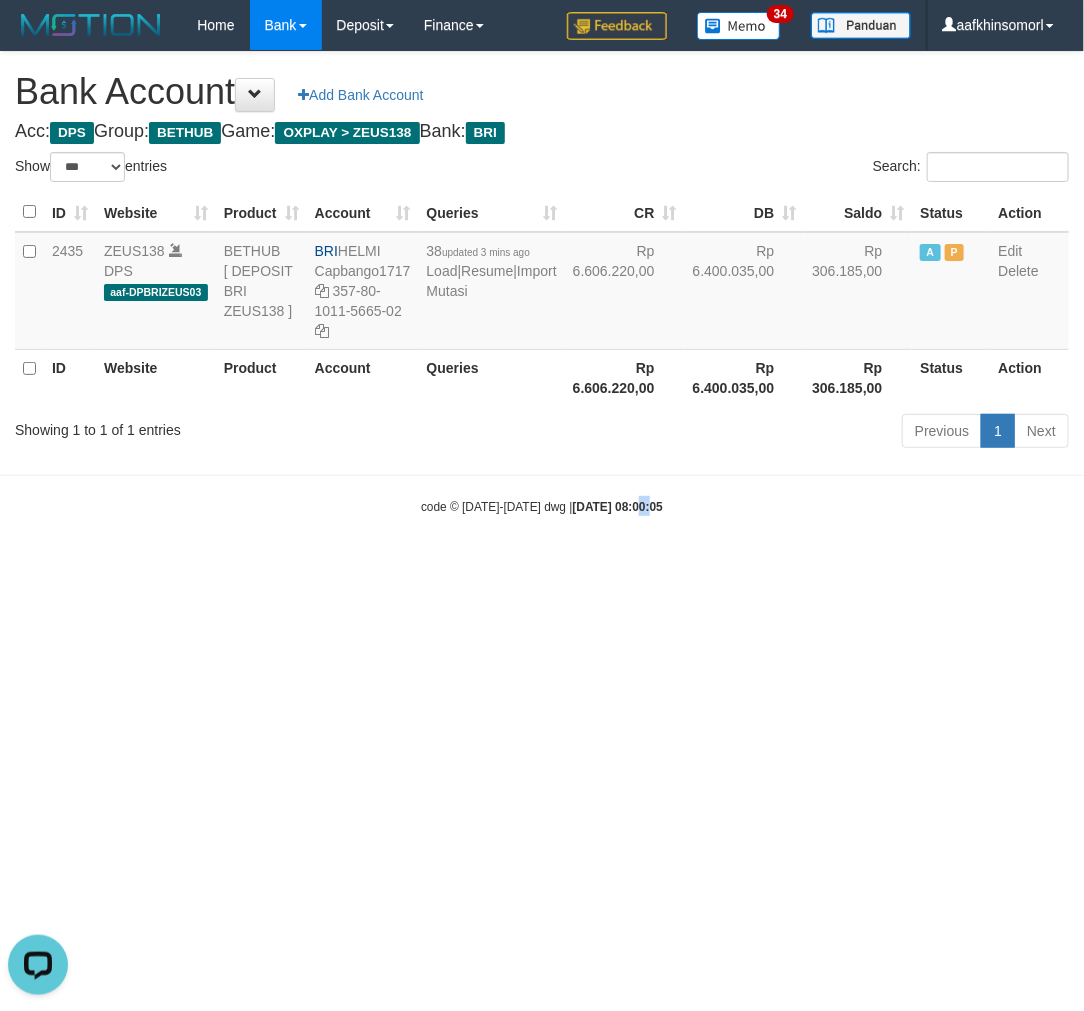 click on "Toggle navigation
Home
Bank
Account List
Load
By Website
Group
[OXPLAY]													ZEUS138
By Load Group (DPS)" at bounding box center (542, 283) 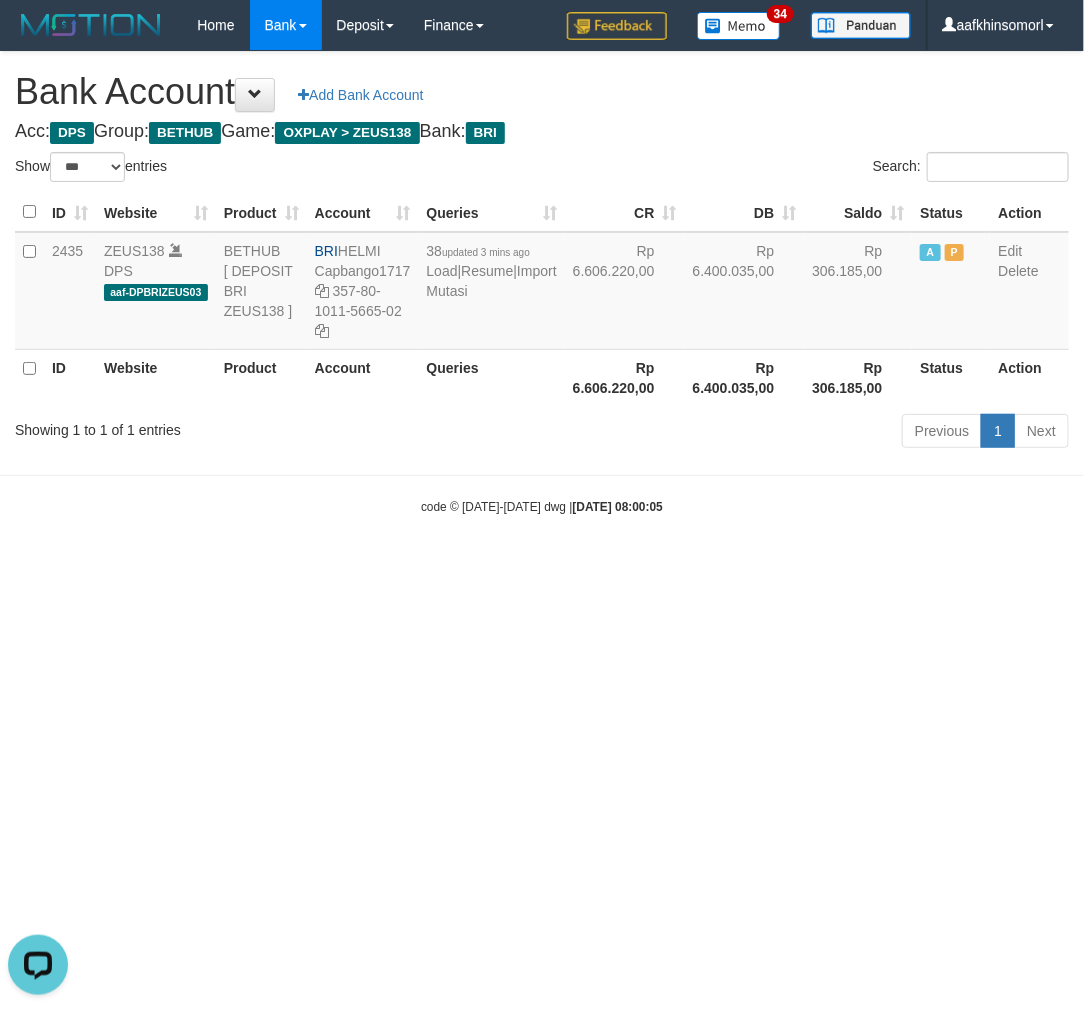 click on "Toggle navigation
Home
Bank
Account List
Load
By Website
Group
[OXPLAY]													ZEUS138
By Load Group (DPS)" at bounding box center [542, 283] 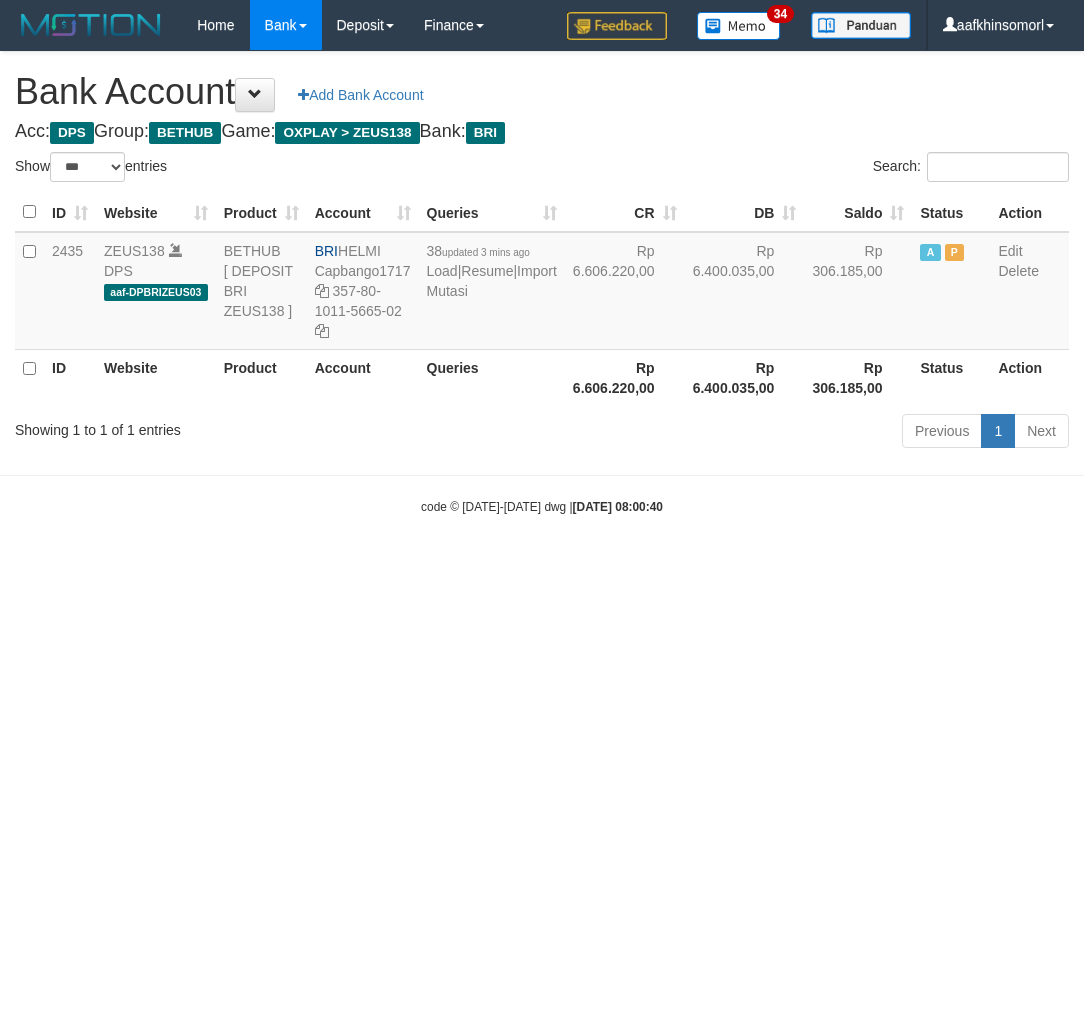 select on "***" 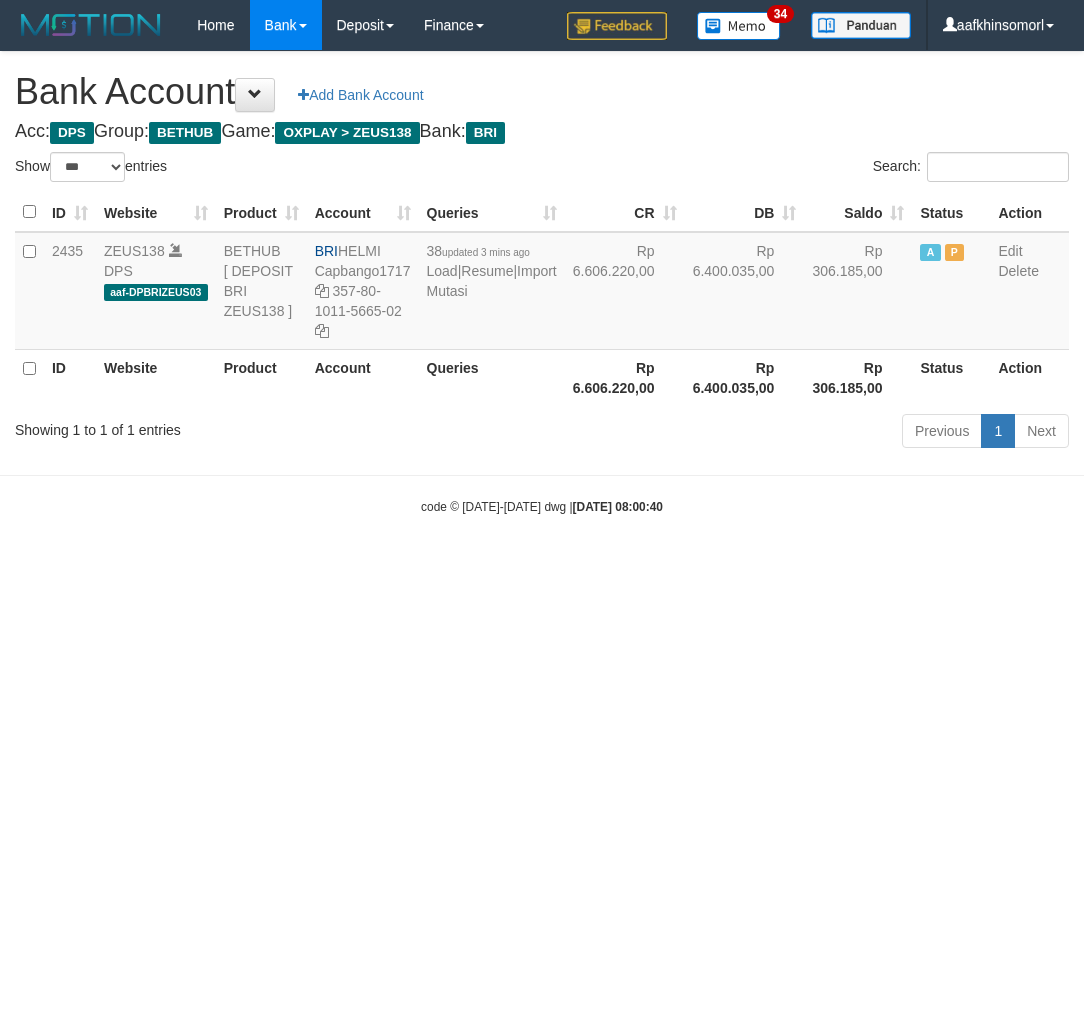 scroll, scrollTop: 0, scrollLeft: 0, axis: both 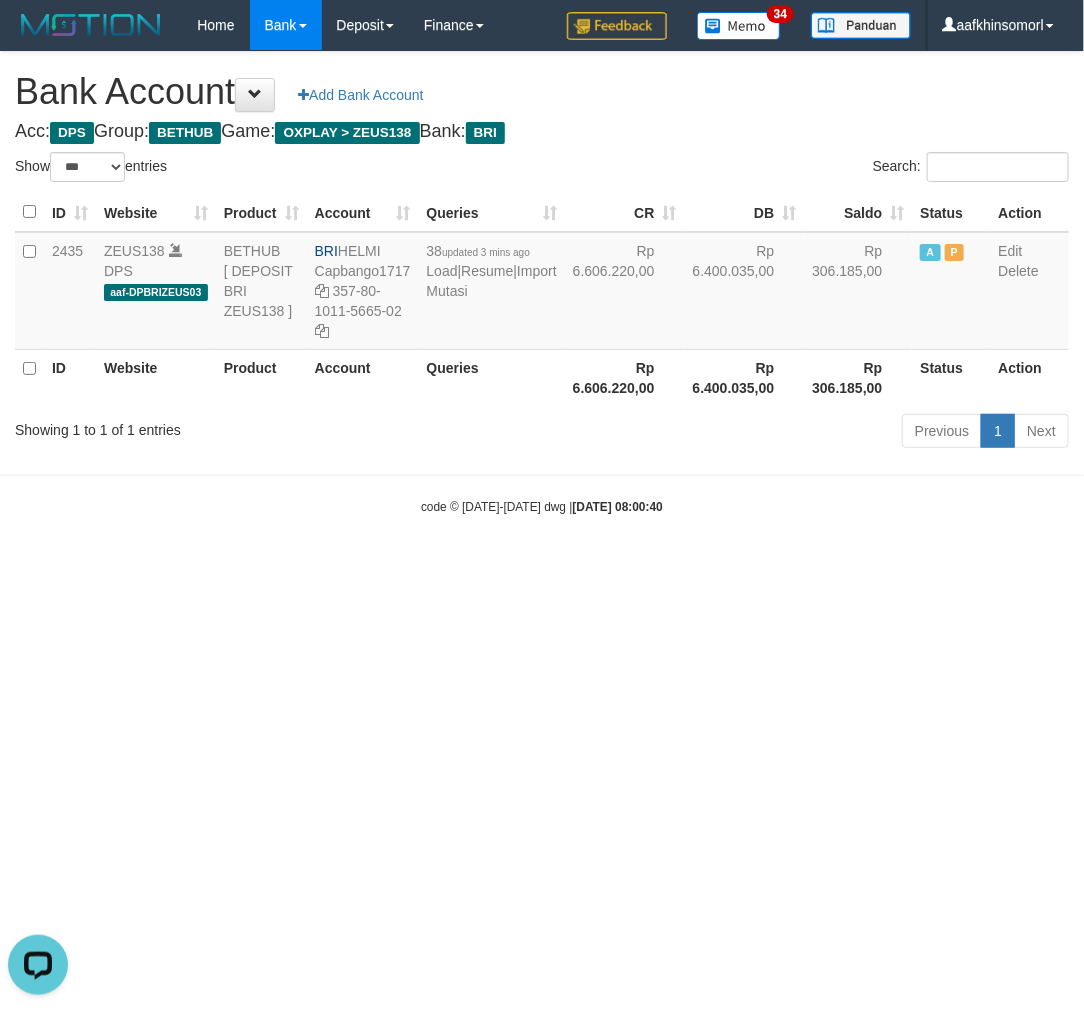 click on "Toggle navigation
Home
Bank
Account List
Load
By Website
Group
[OXPLAY]													ZEUS138
By Load Group (DPS)" at bounding box center (542, 283) 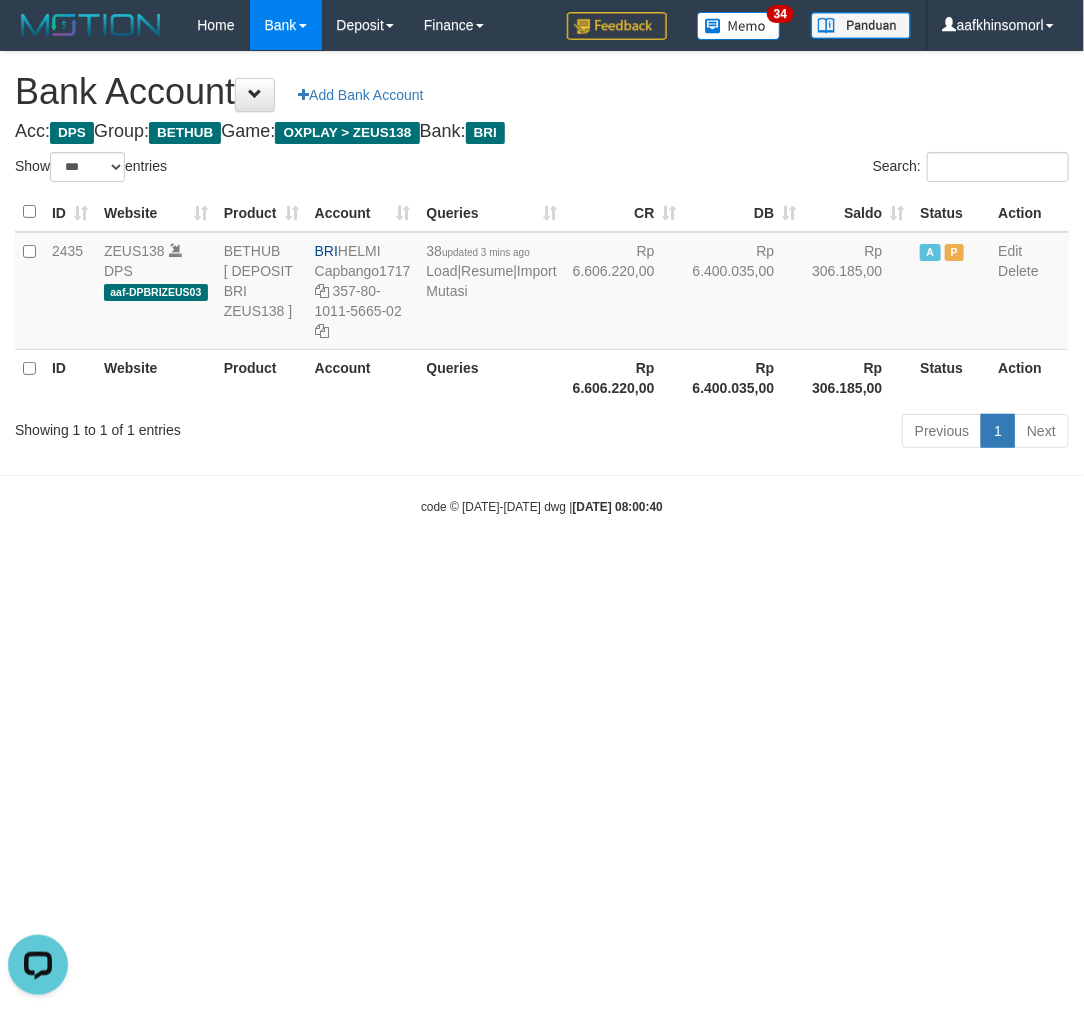 click on "Toggle navigation
Home
Bank
Account List
Load
By Website
Group
[OXPLAY]													ZEUS138
By Load Group (DPS)" at bounding box center (542, 283) 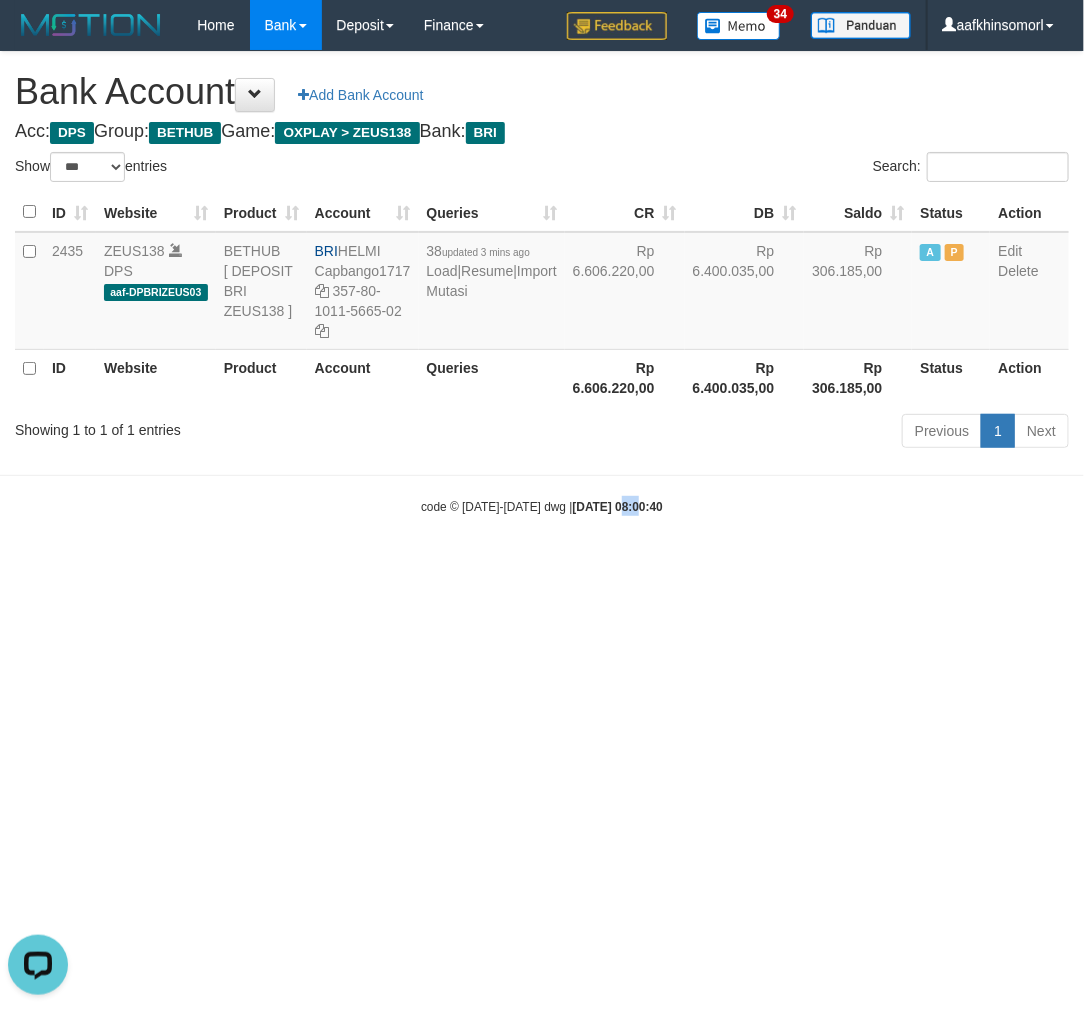 click on "Toggle navigation
Home
Bank
Account List
Load
By Website
Group
[OXPLAY]													ZEUS138
By Load Group (DPS)" at bounding box center [542, 283] 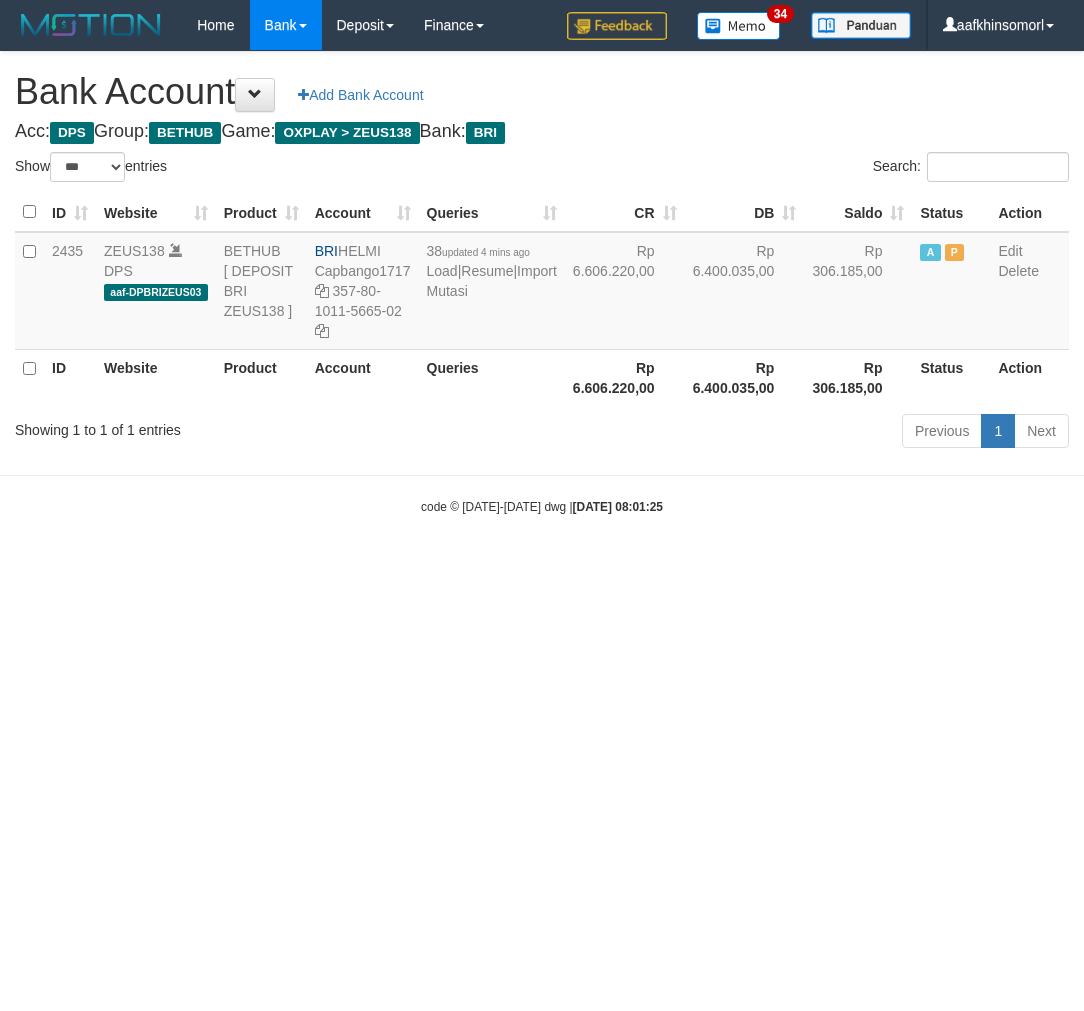 select on "***" 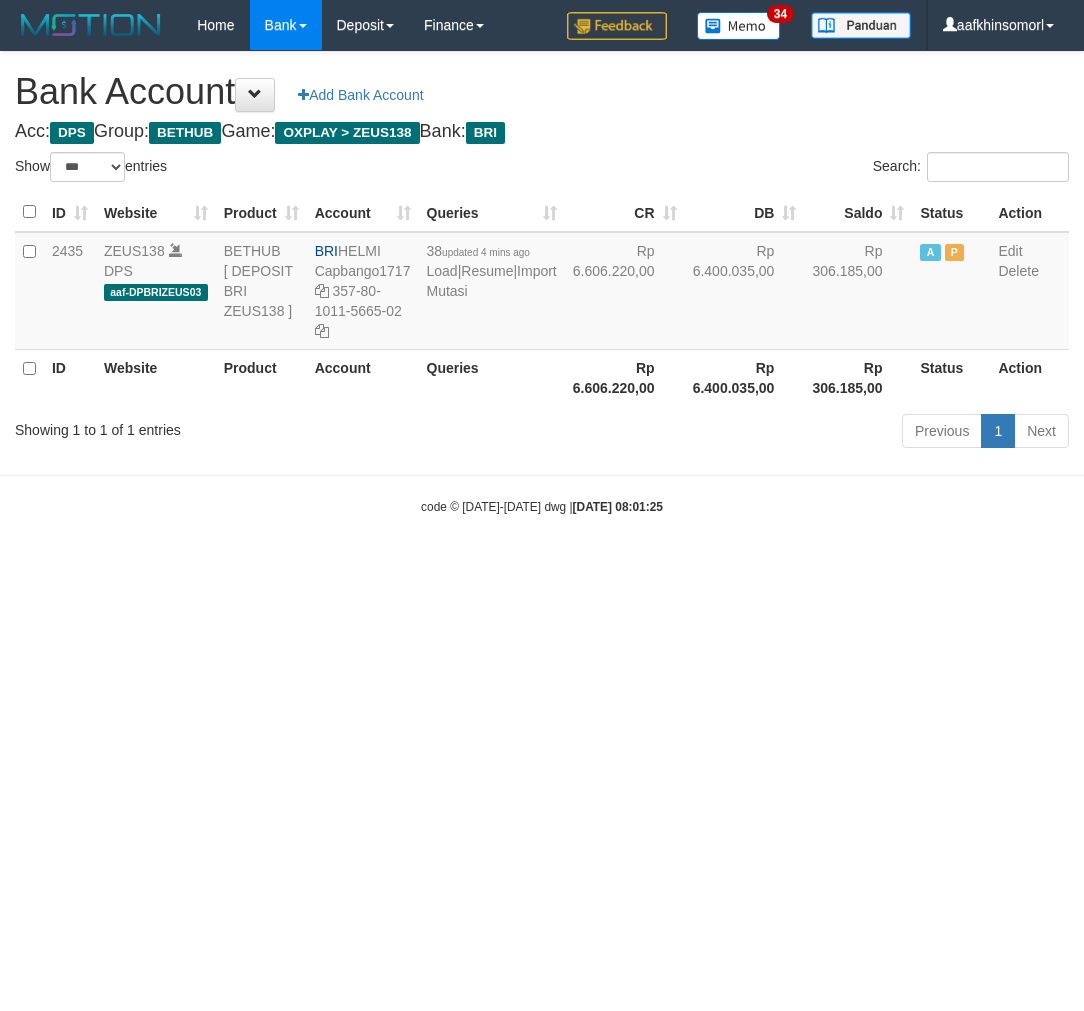 scroll, scrollTop: 0, scrollLeft: 0, axis: both 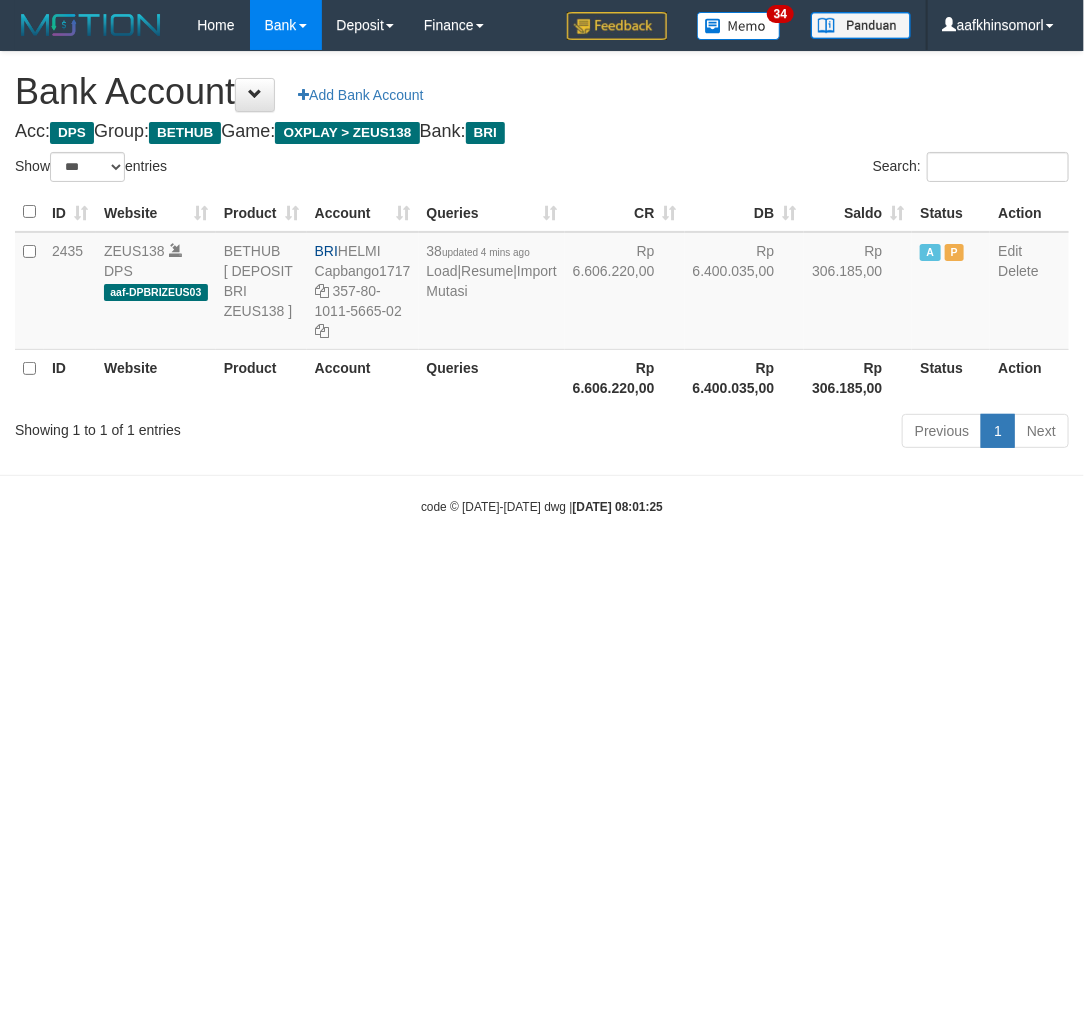 click on "Toggle navigation
Home
Bank
Account List
Load
By Website
Group
[OXPLAY]													ZEUS138
By Load Group (DPS)" at bounding box center (542, 283) 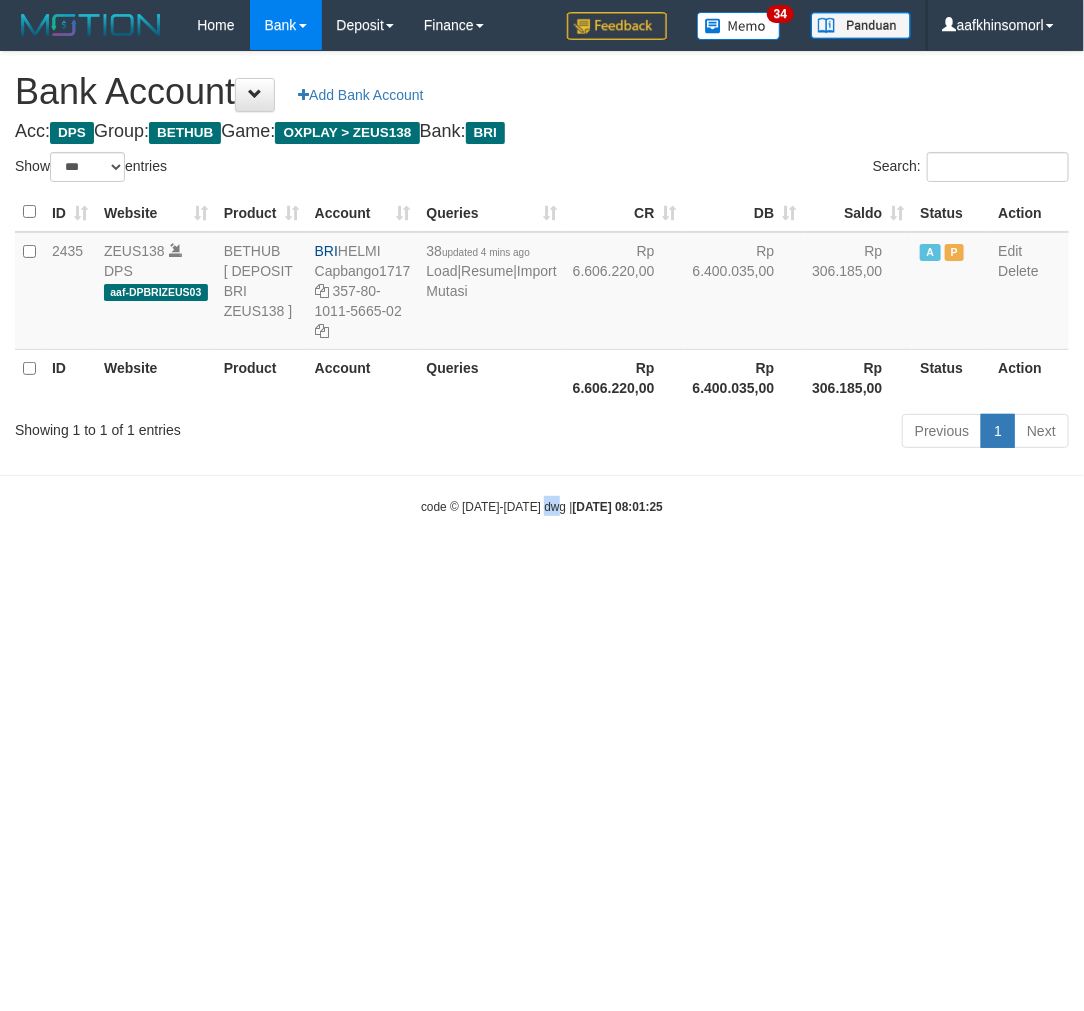 click on "Toggle navigation
Home
Bank
Account List
Load
By Website
Group
[OXPLAY]													ZEUS138
By Load Group (DPS)" at bounding box center [542, 283] 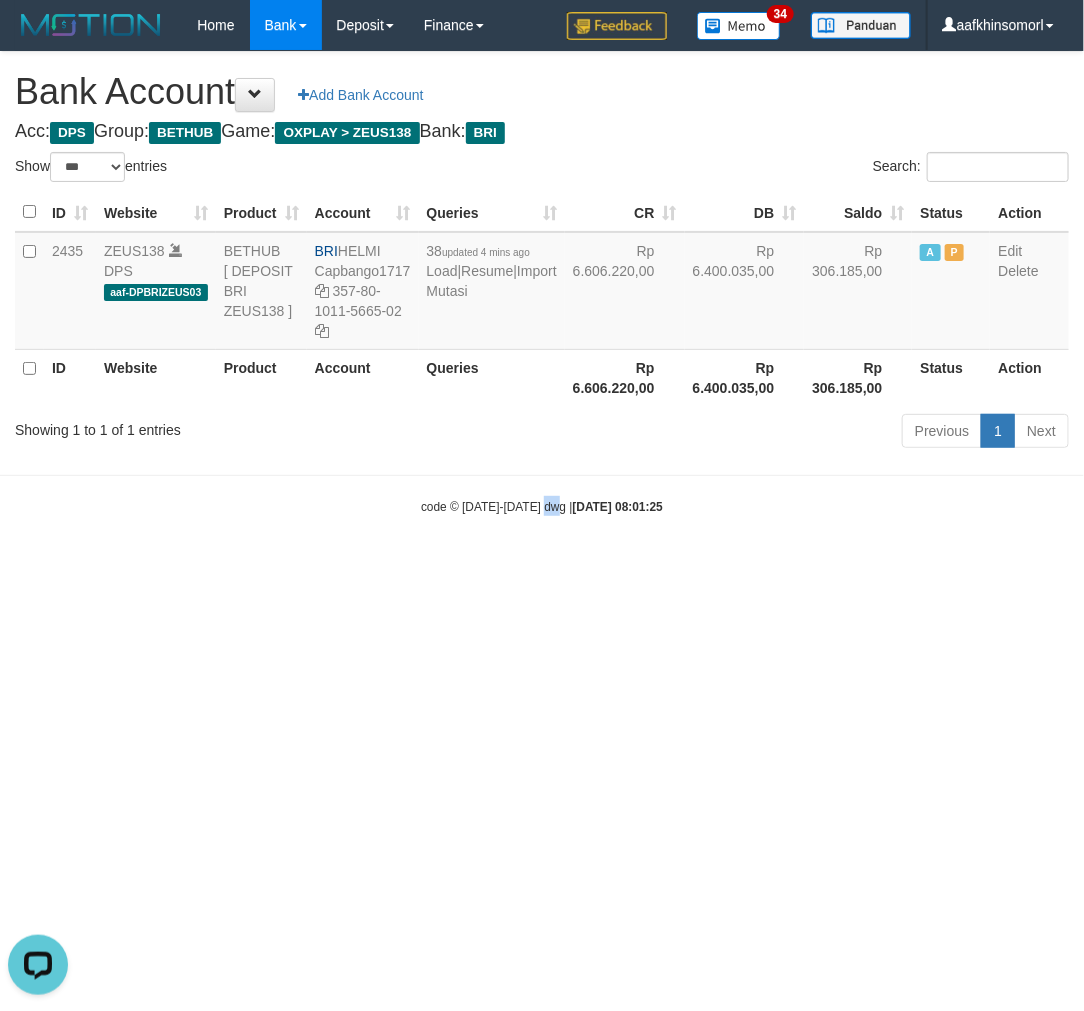 scroll, scrollTop: 0, scrollLeft: 0, axis: both 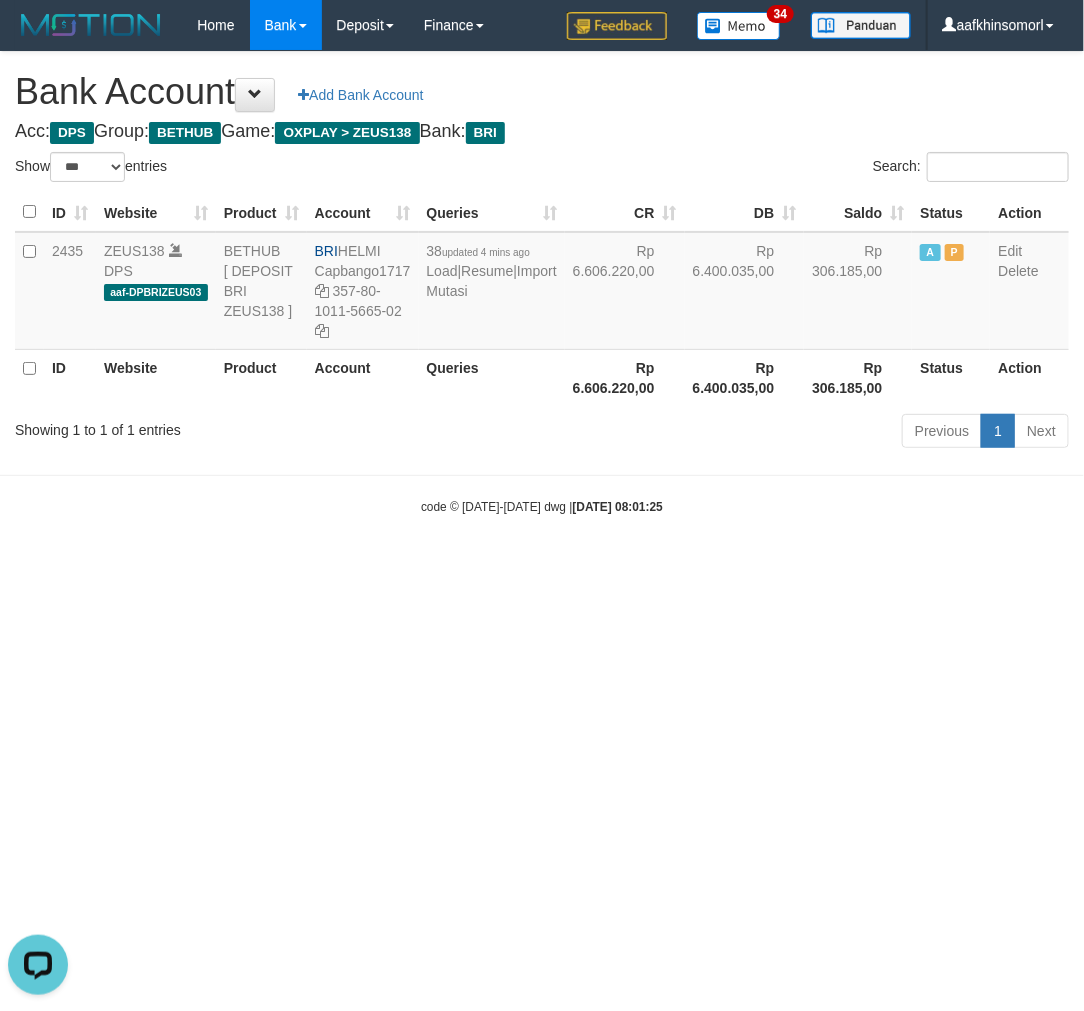 click on "Toggle navigation
Home
Bank
Account List
Load
By Website
Group
[OXPLAY]													ZEUS138
By Load Group (DPS)" at bounding box center (542, 283) 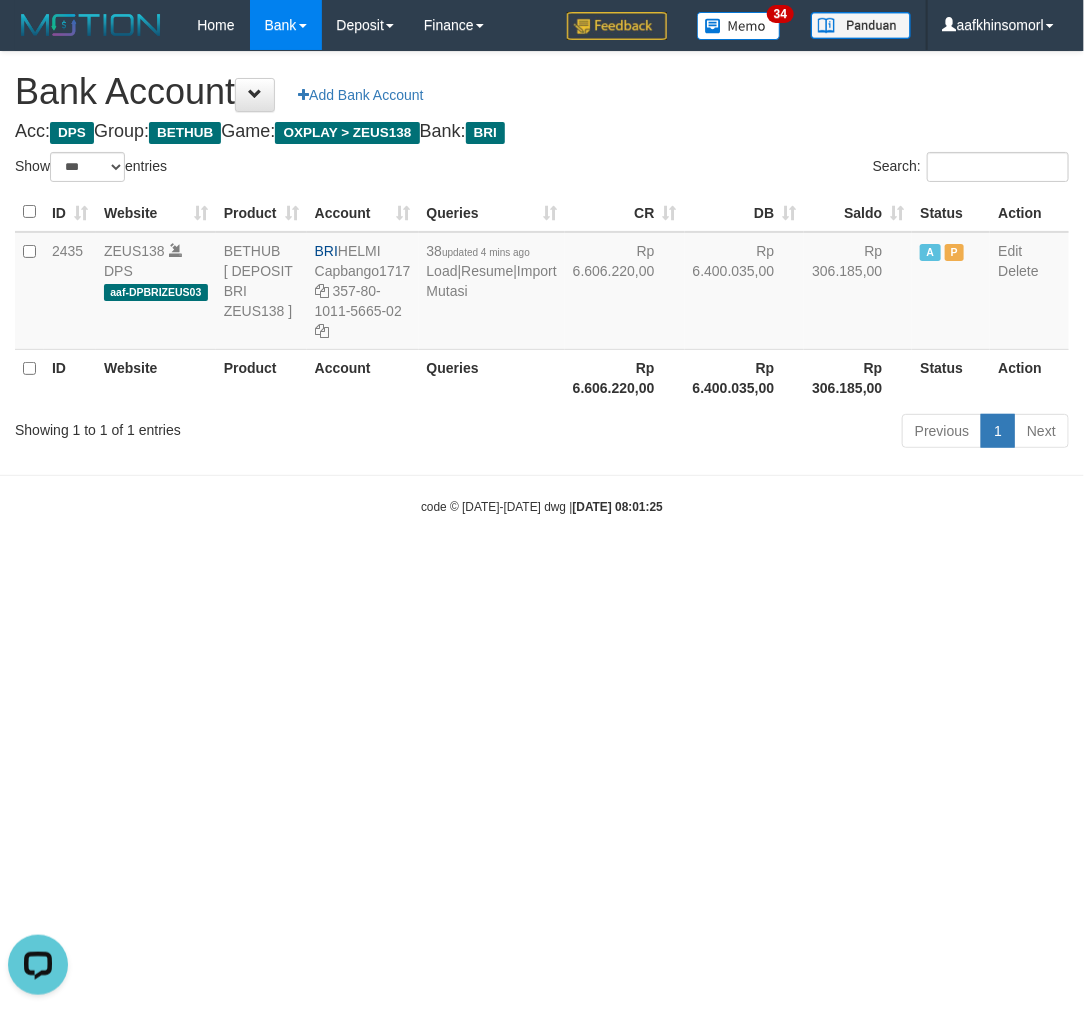click on "Toggle navigation
Home
Bank
Account List
Load
By Website
Group
[OXPLAY]													ZEUS138
By Load Group (DPS)" at bounding box center [542, 283] 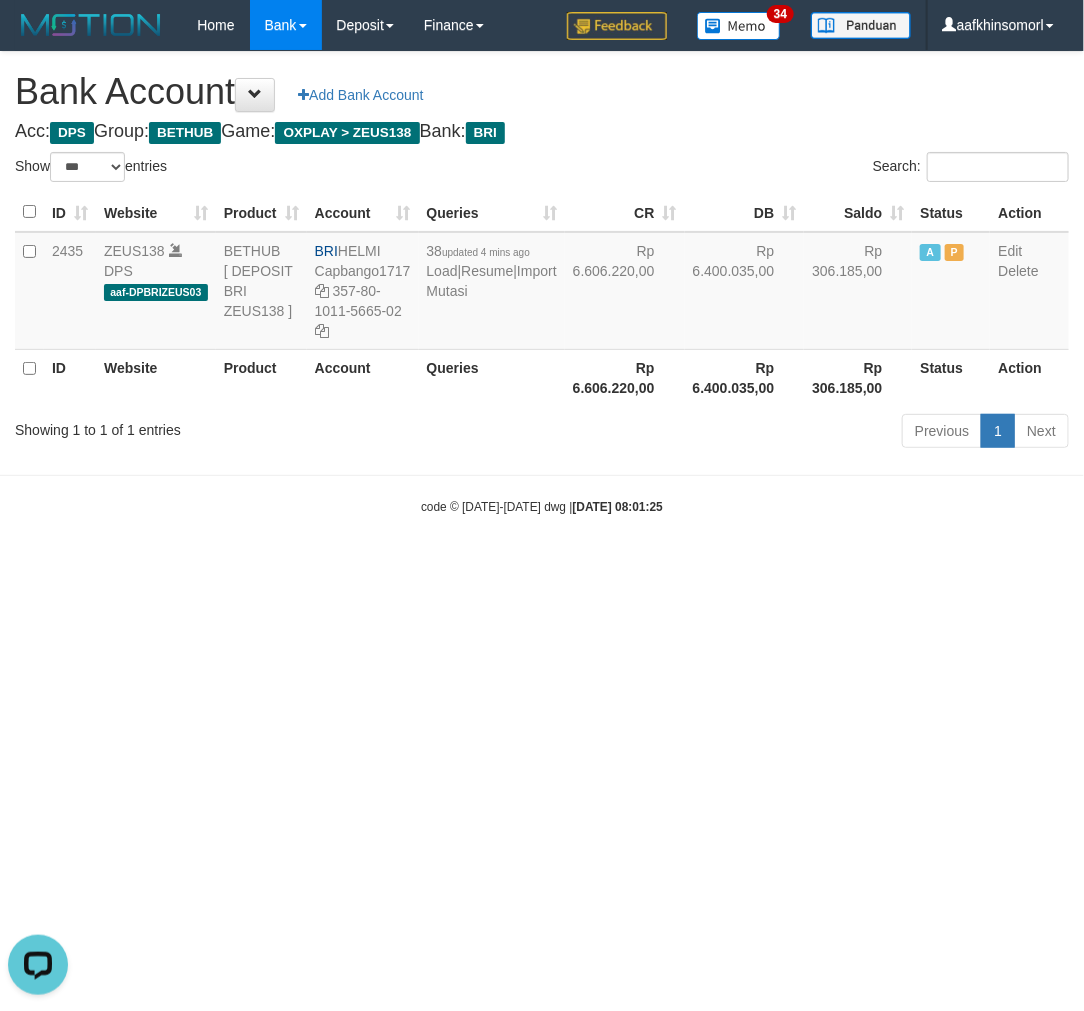click on "Toggle navigation
Home
Bank
Account List
Load
By Website
Group
[OXPLAY]													ZEUS138
By Load Group (DPS)" at bounding box center (542, 283) 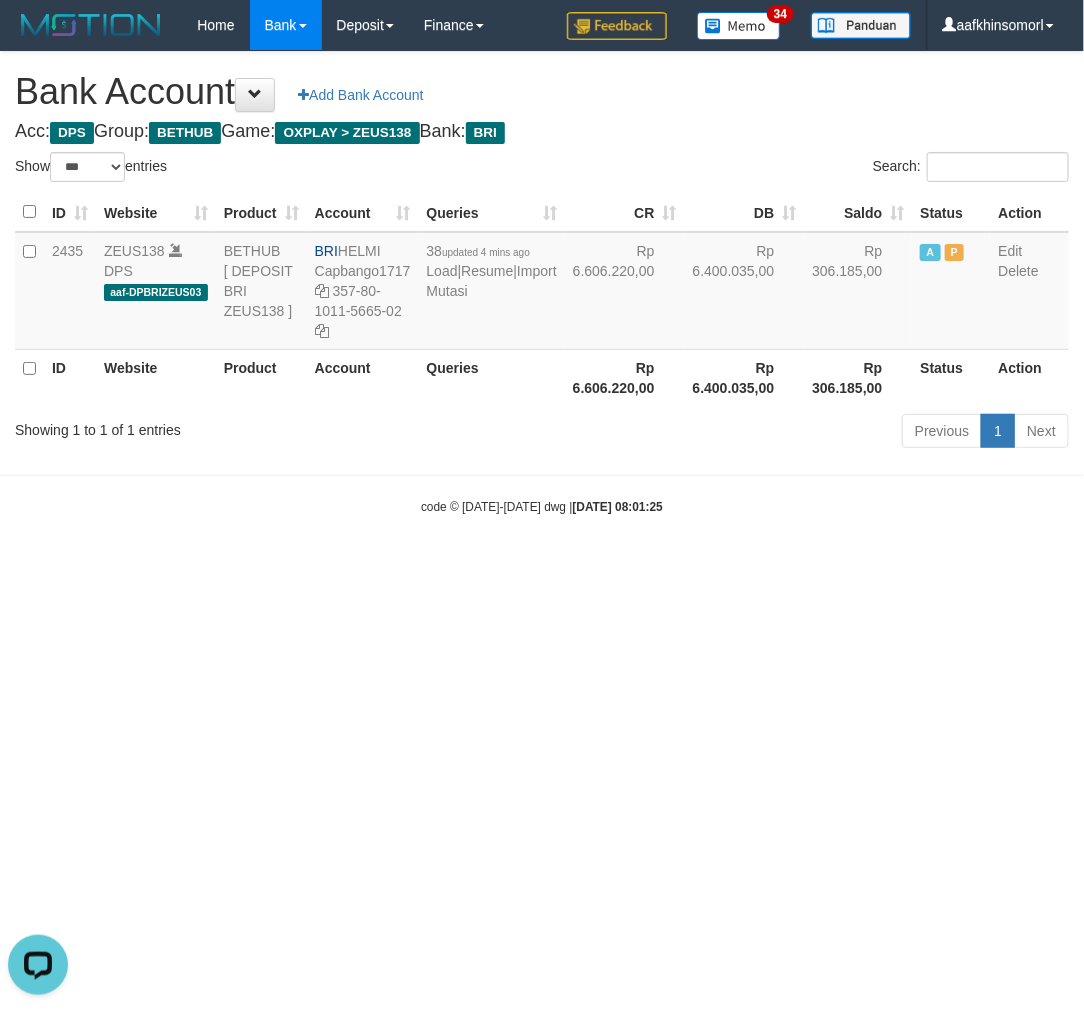 click on "Toggle navigation
Home
Bank
Account List
Load
By Website
Group
[OXPLAY]													ZEUS138
By Load Group (DPS)" at bounding box center (542, 283) 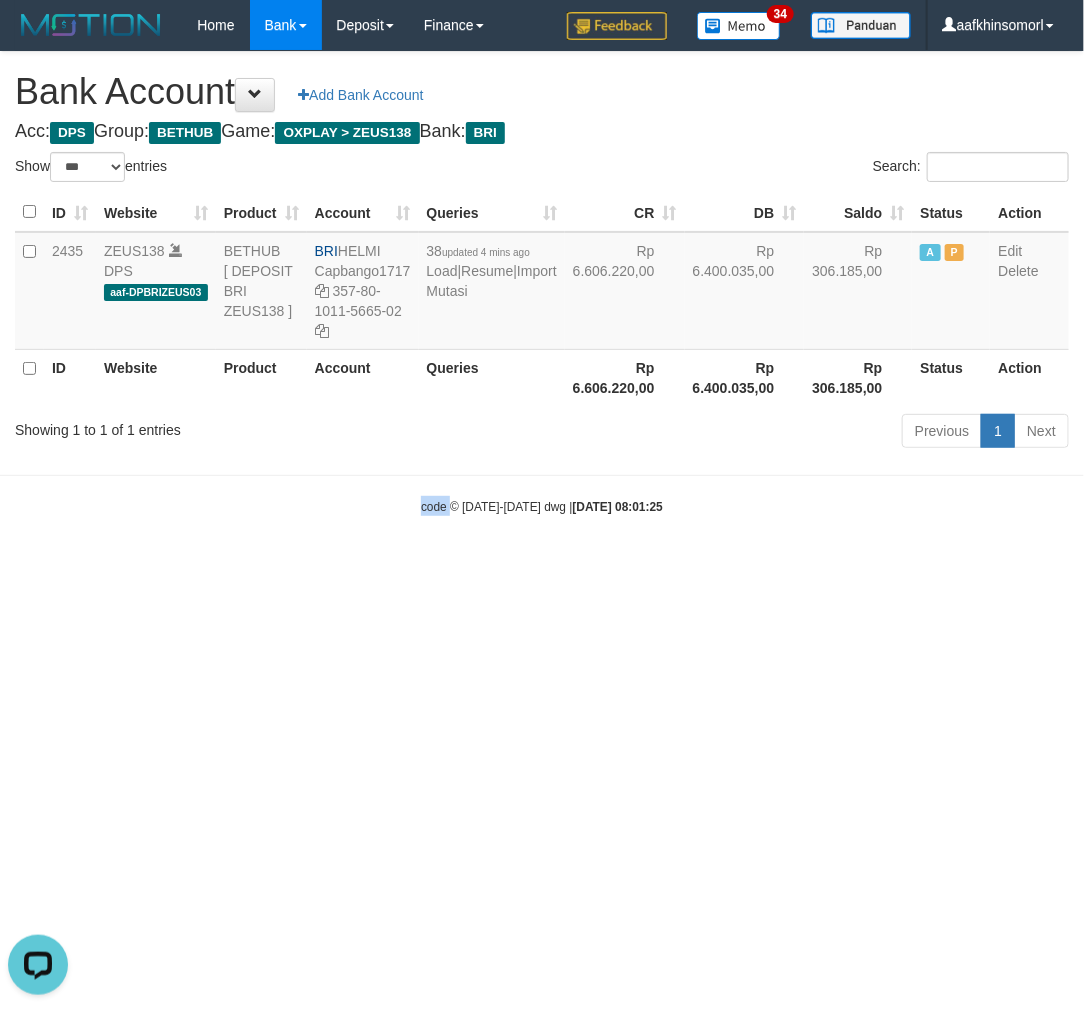 click on "Toggle navigation
Home
Bank
Account List
Load
By Website
Group
[OXPLAY]													ZEUS138
By Load Group (DPS)" at bounding box center [542, 283] 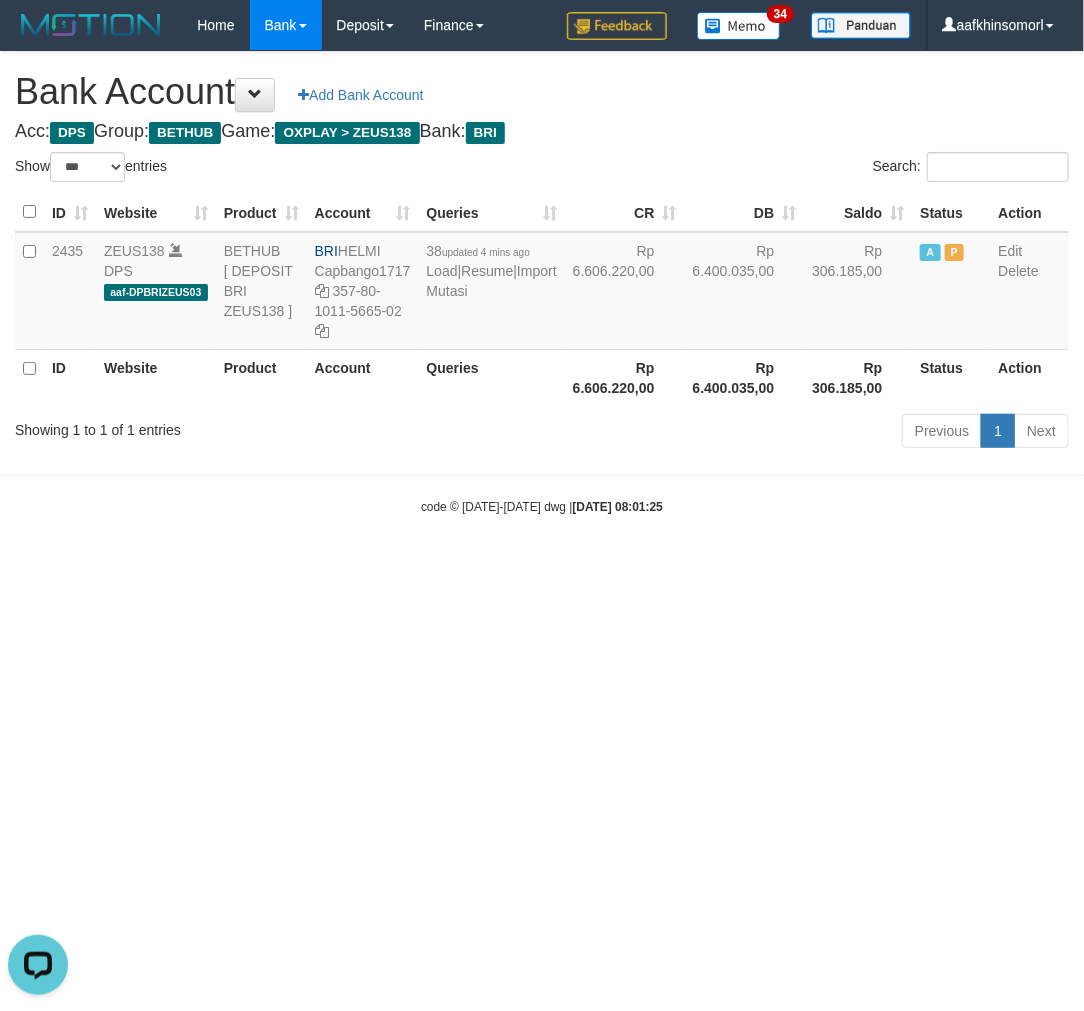 click on "Toggle navigation
Home
Bank
Account List
Load
By Website
Group
[OXPLAY]													ZEUS138
By Load Group (DPS)" at bounding box center [542, 283] 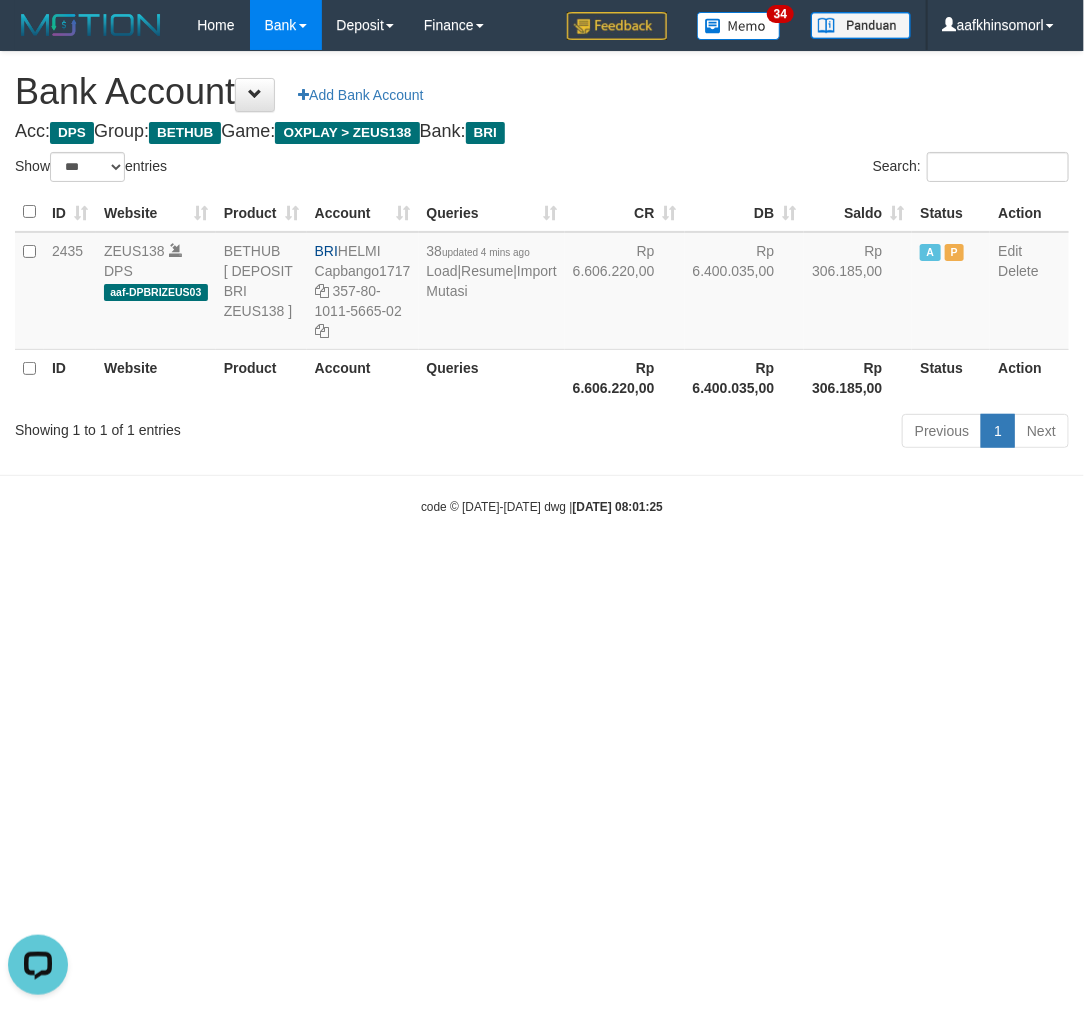 click on "Toggle navigation
Home
Bank
Account List
Load
By Website
Group
[OXPLAY]													ZEUS138
By Load Group (DPS)" at bounding box center [542, 283] 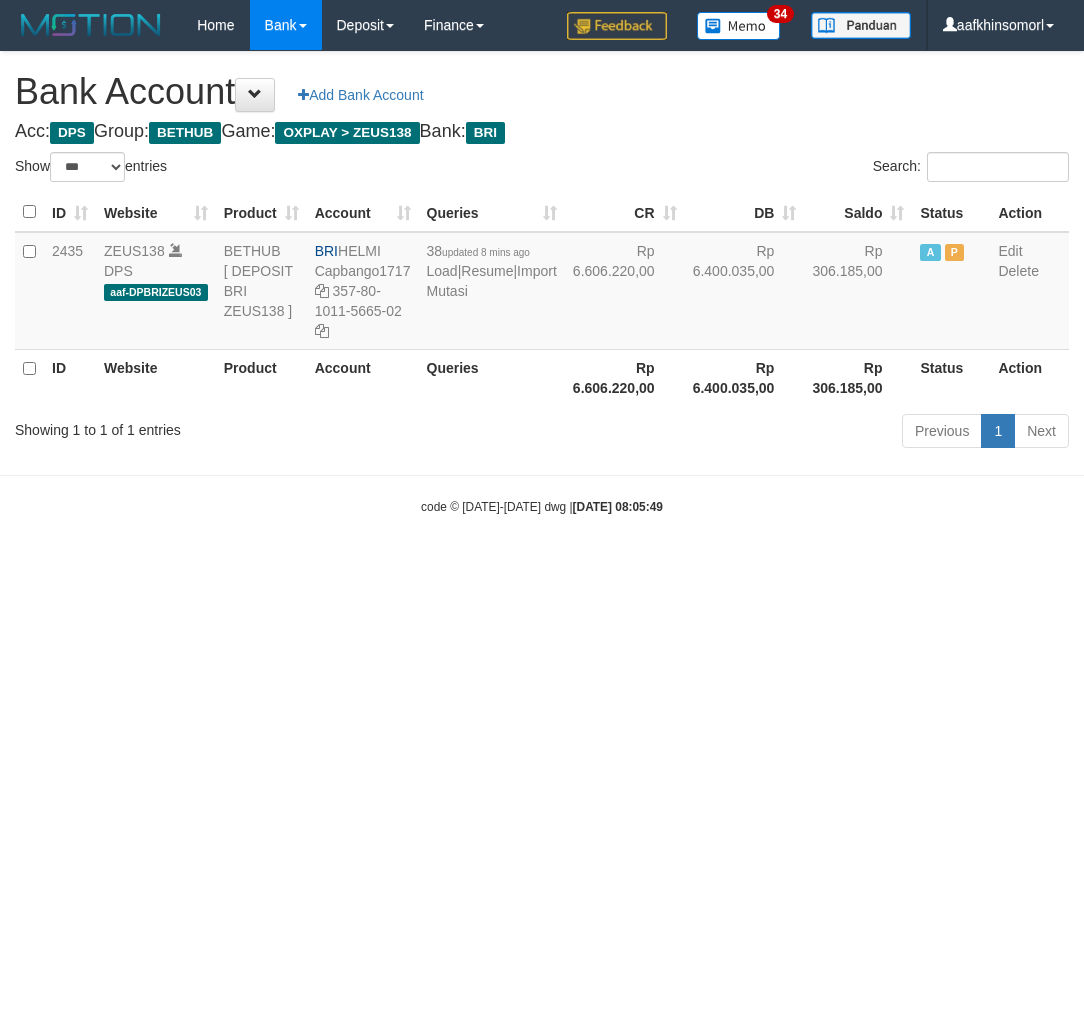 select on "***" 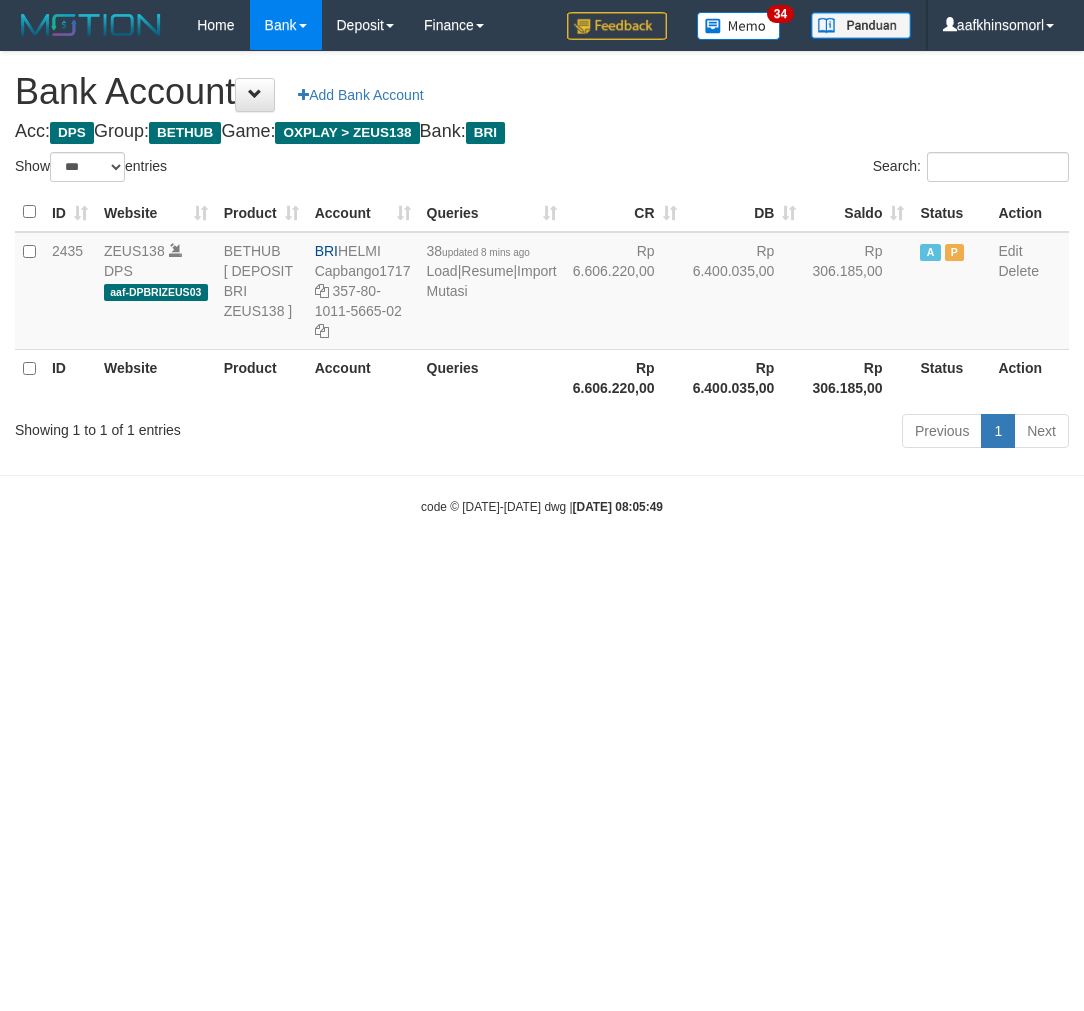 scroll, scrollTop: 0, scrollLeft: 0, axis: both 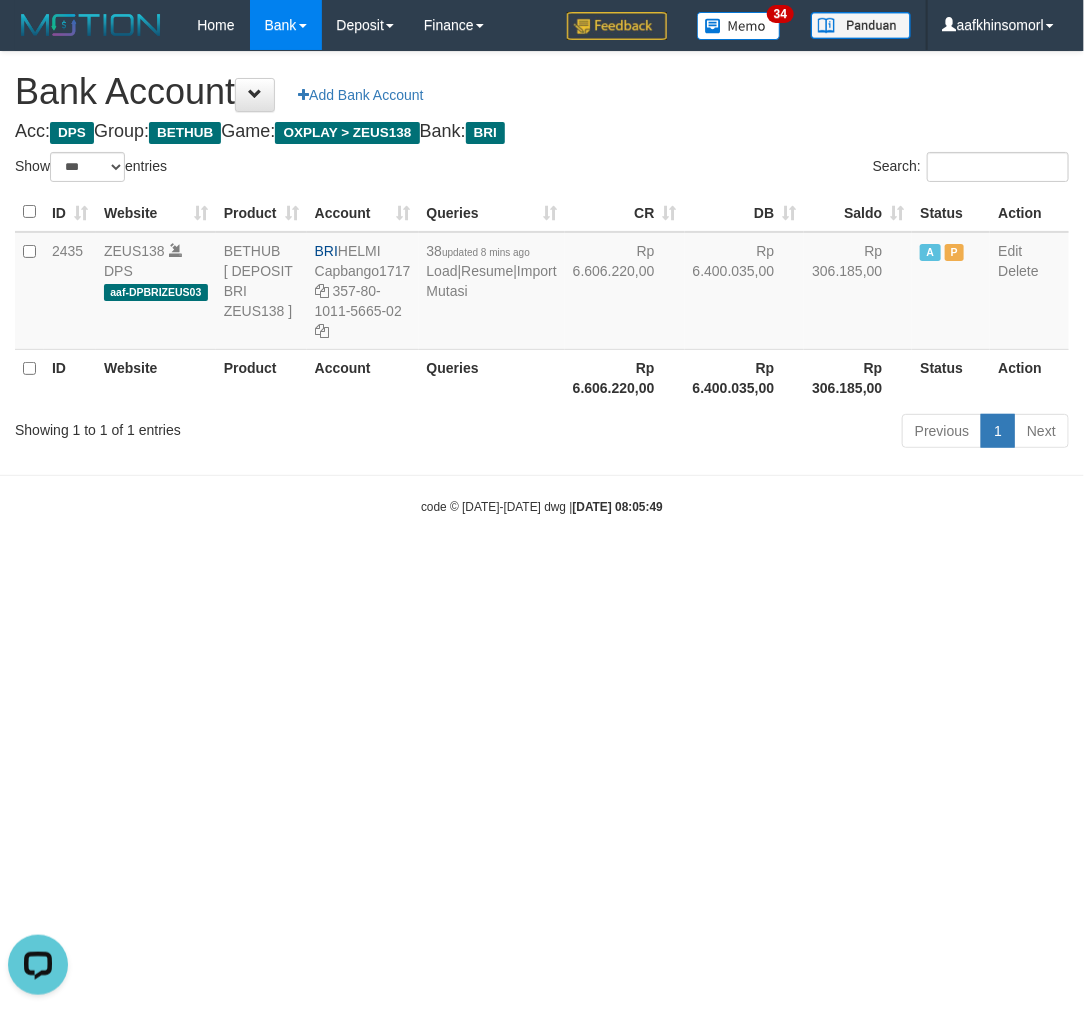 click on "Toggle navigation
Home
Bank
Account List
Load
By Website
Group
[OXPLAY]													ZEUS138
By Load Group (DPS)" at bounding box center [542, 283] 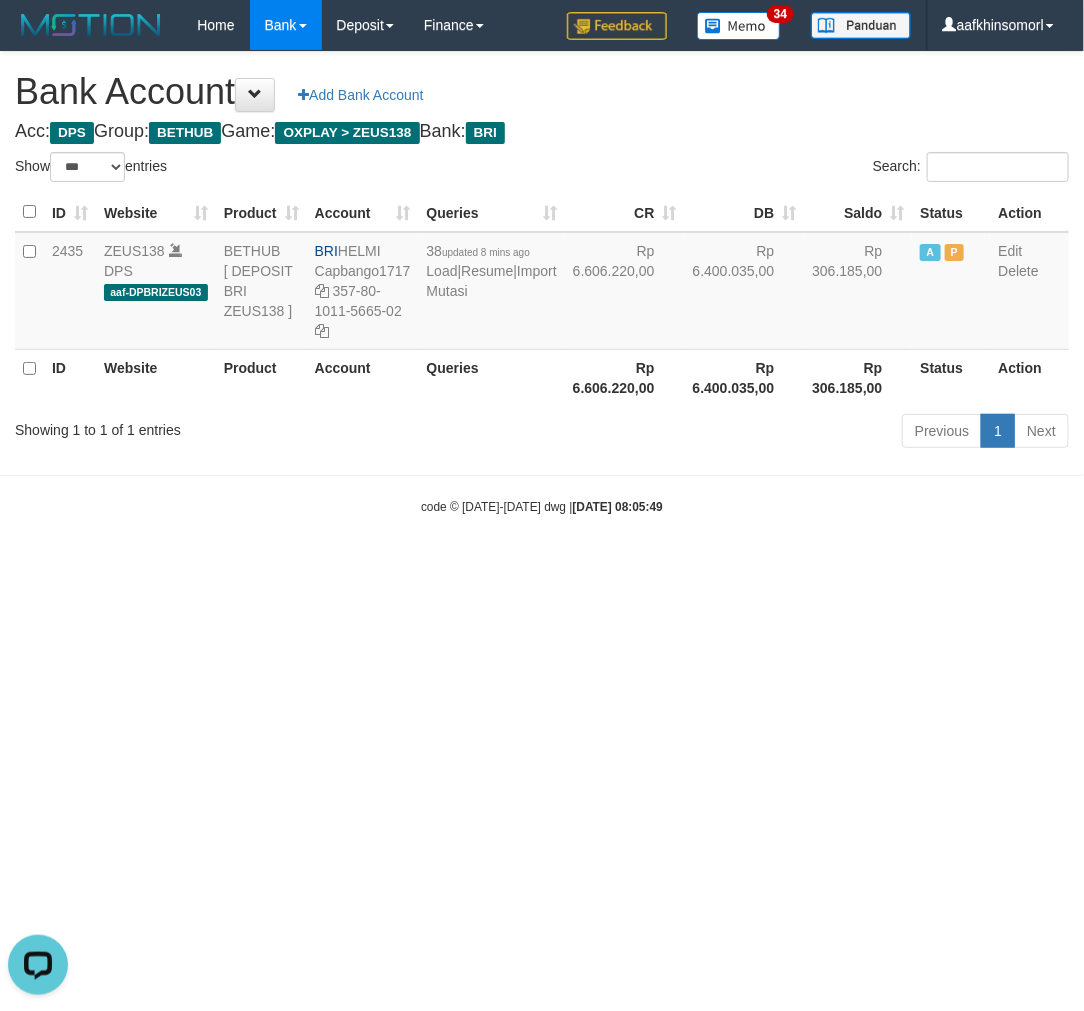 click on "Toggle navigation
Home
Bank
Account List
Load
By Website
Group
[OXPLAY]													ZEUS138
By Load Group (DPS)" at bounding box center (542, 283) 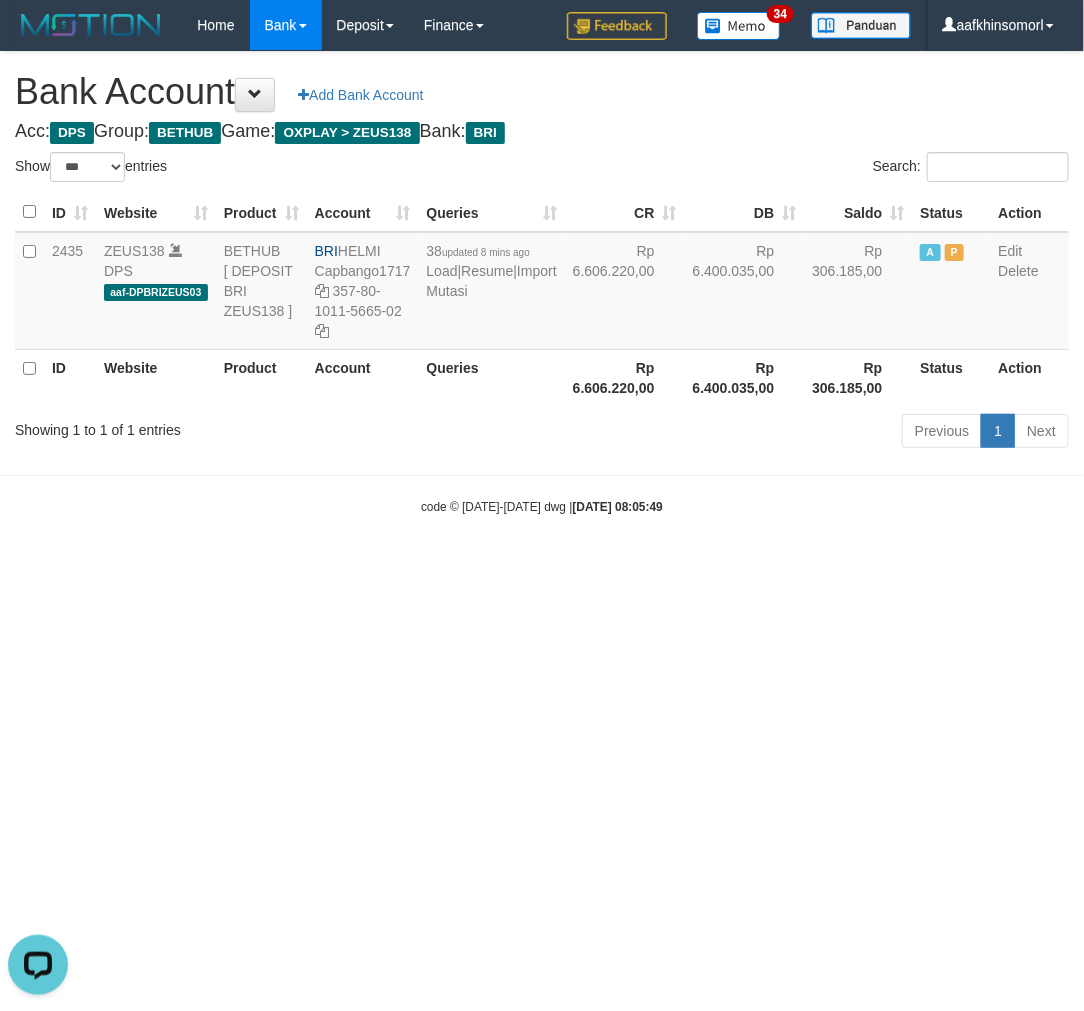 click on "Toggle navigation
Home
Bank
Account List
Load
By Website
Group
[OXPLAY]													ZEUS138
By Load Group (DPS)" at bounding box center (542, 283) 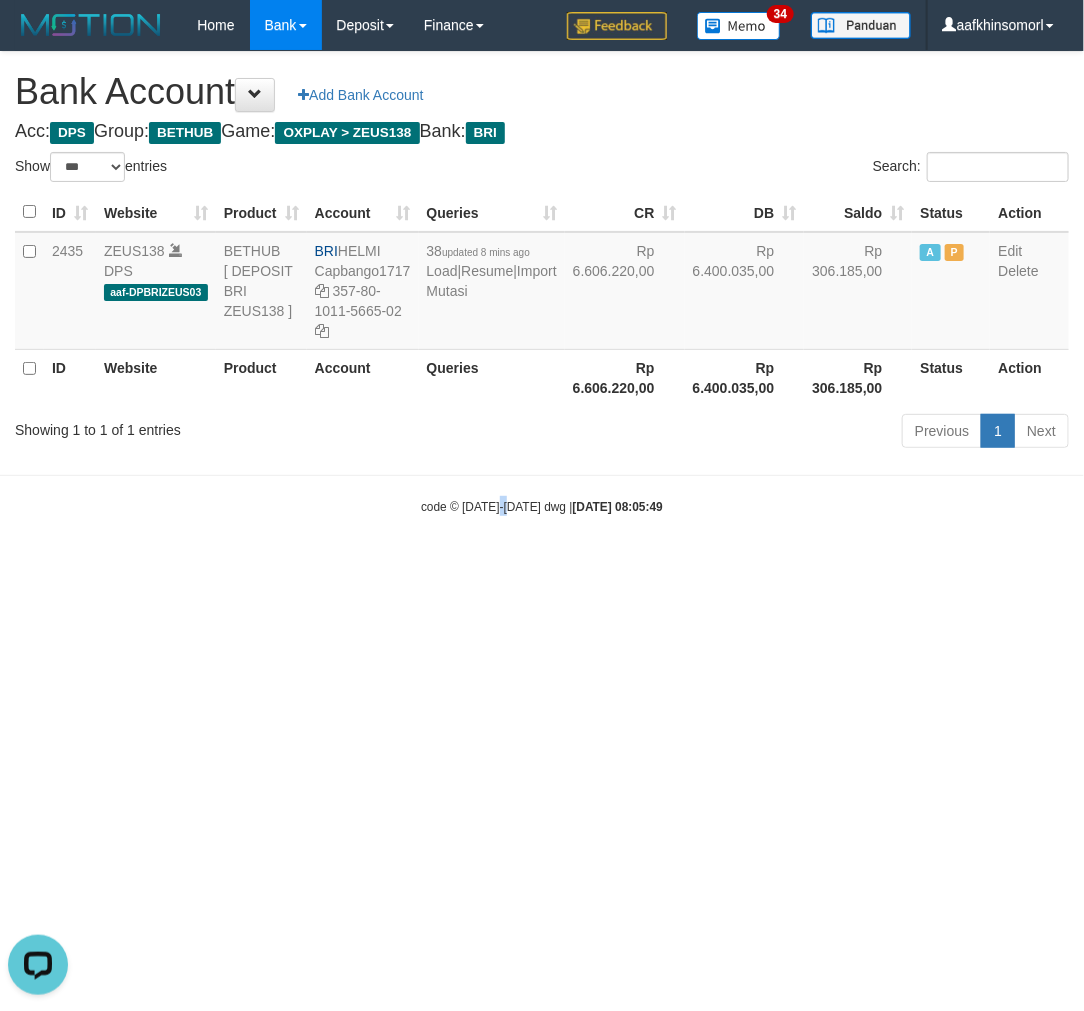 drag, startPoint x: 504, startPoint y: 731, endPoint x: 658, endPoint y: 692, distance: 158.86157 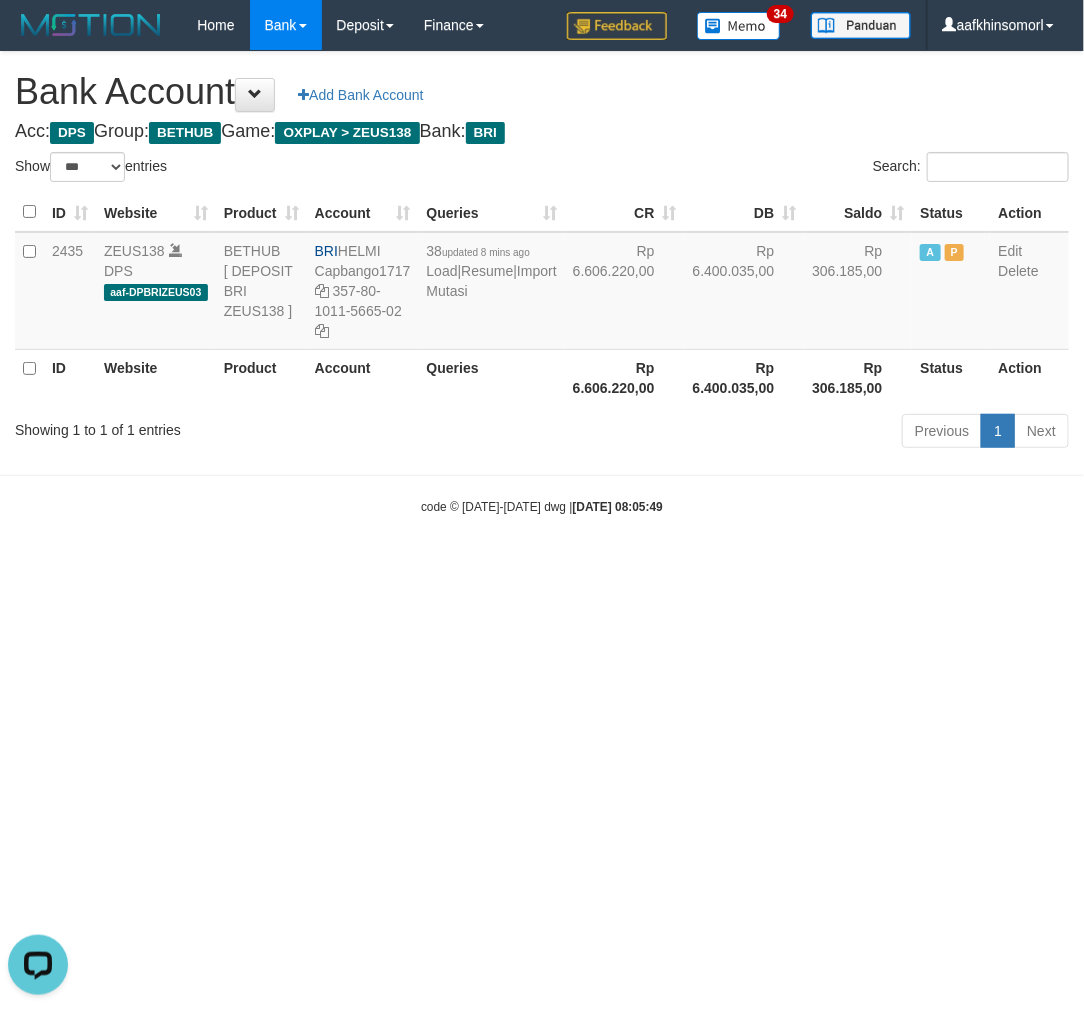 drag, startPoint x: 714, startPoint y: 715, endPoint x: 504, endPoint y: 537, distance: 275.28894 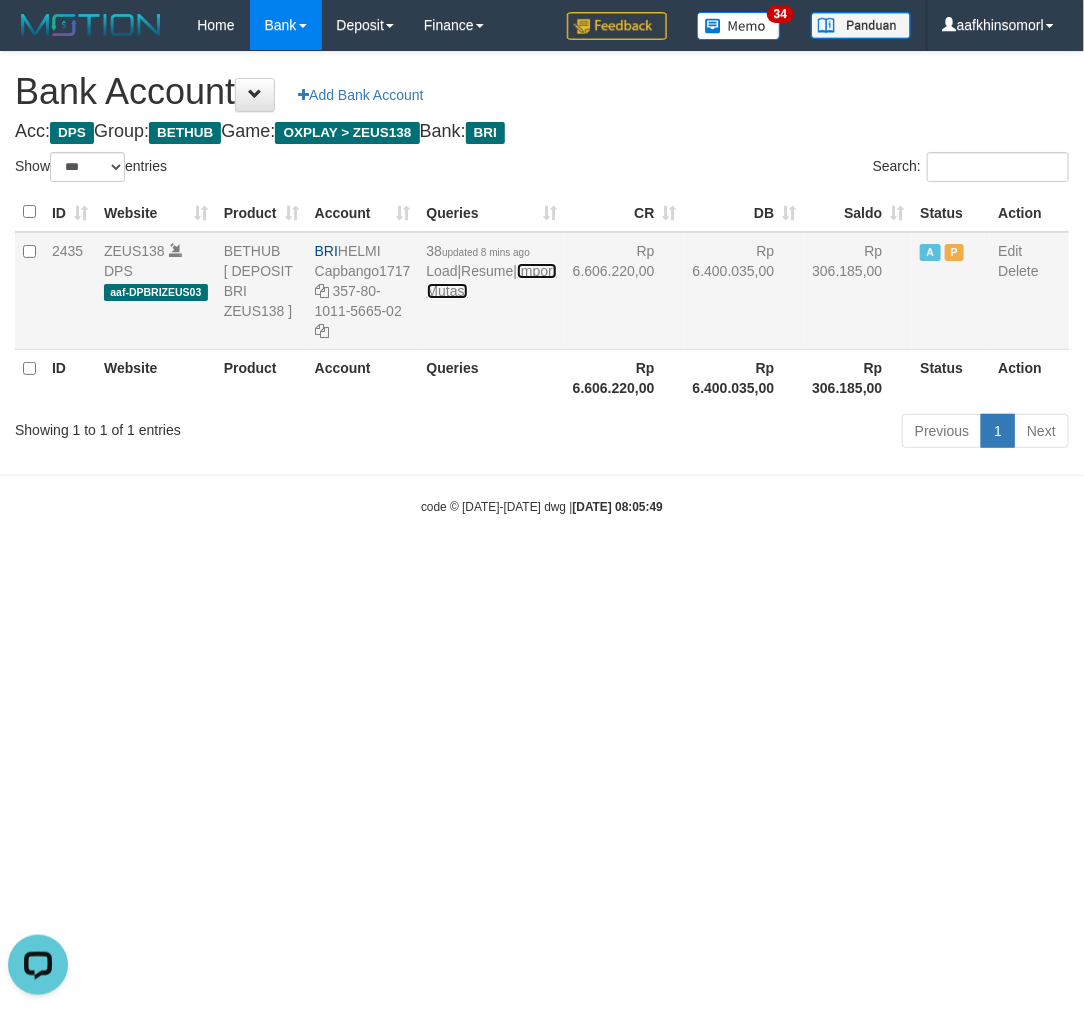 click on "Import Mutasi" at bounding box center (492, 281) 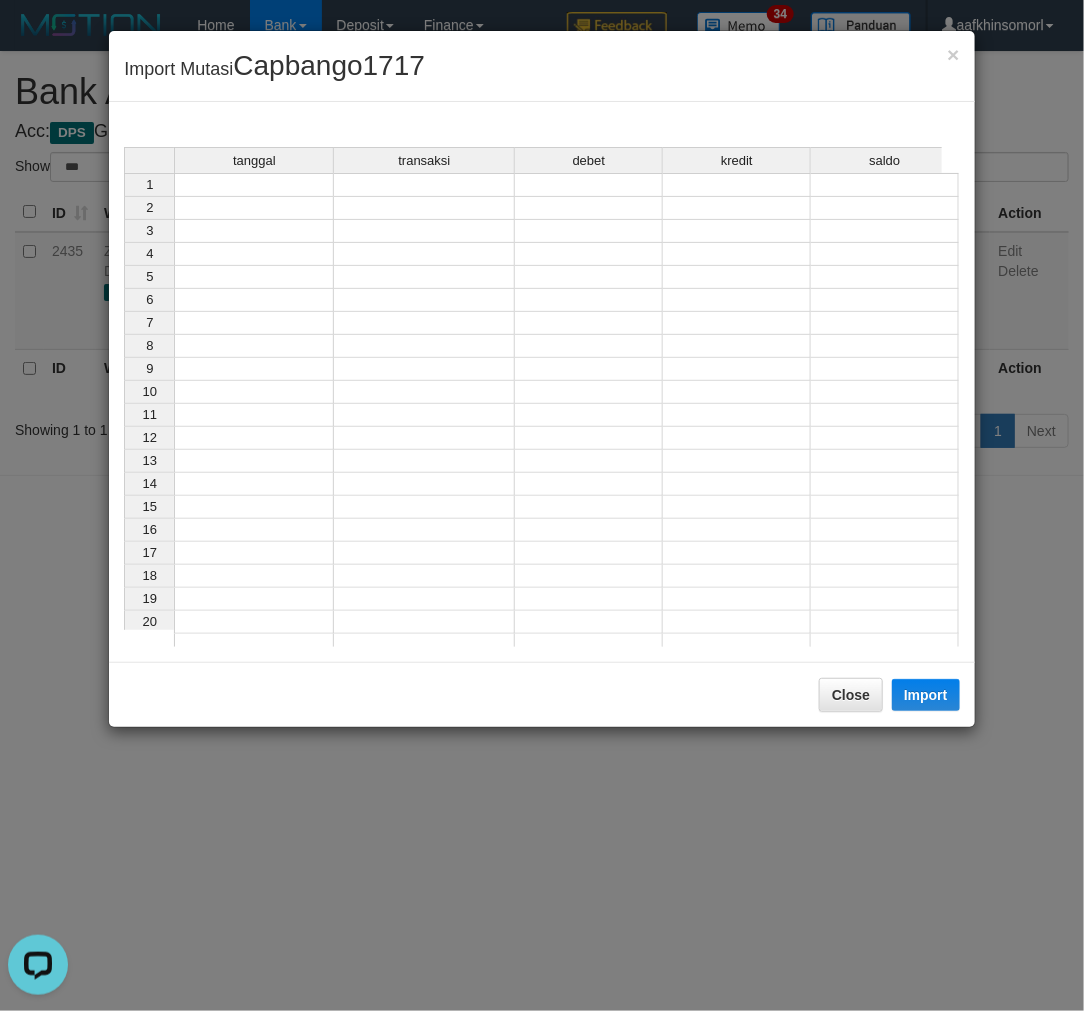 click at bounding box center [589, 323] 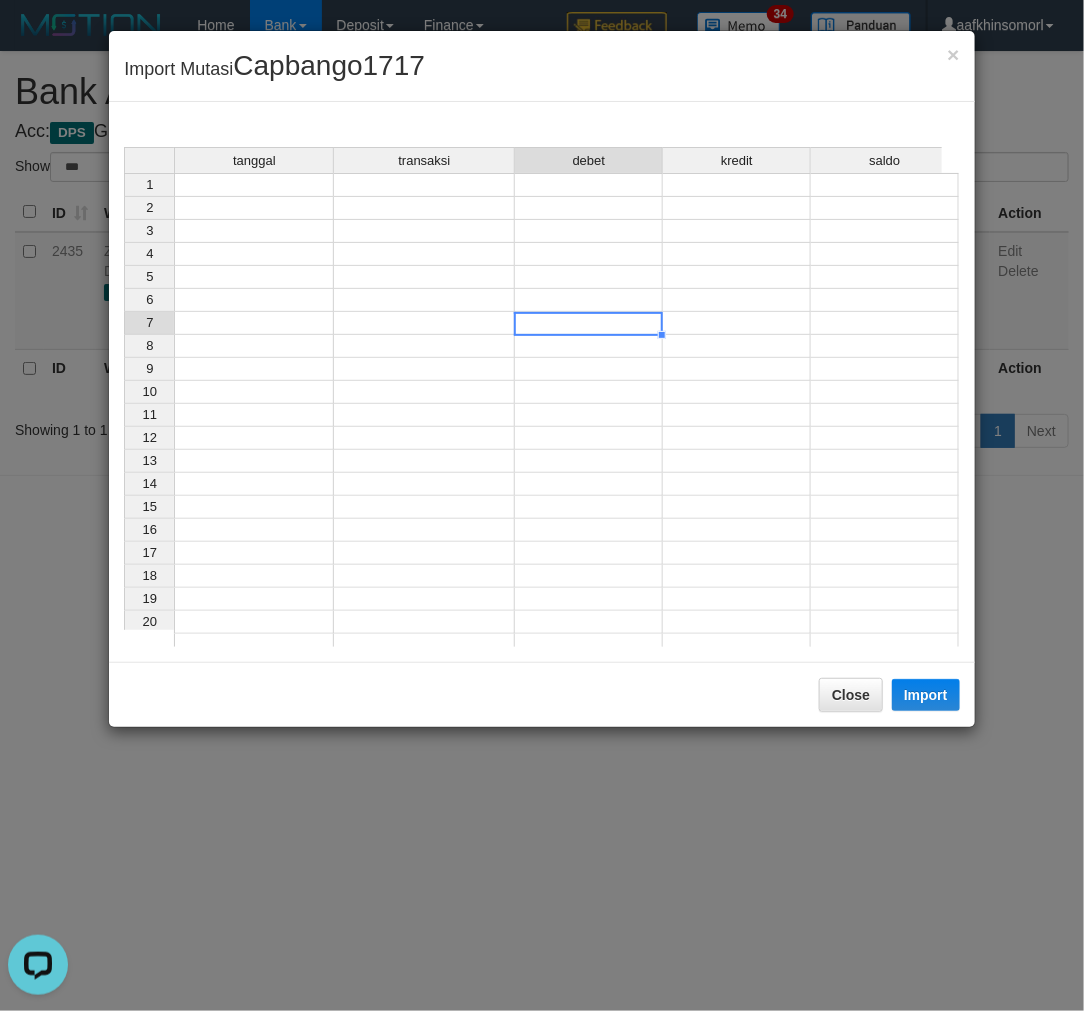 click at bounding box center (254, 185) 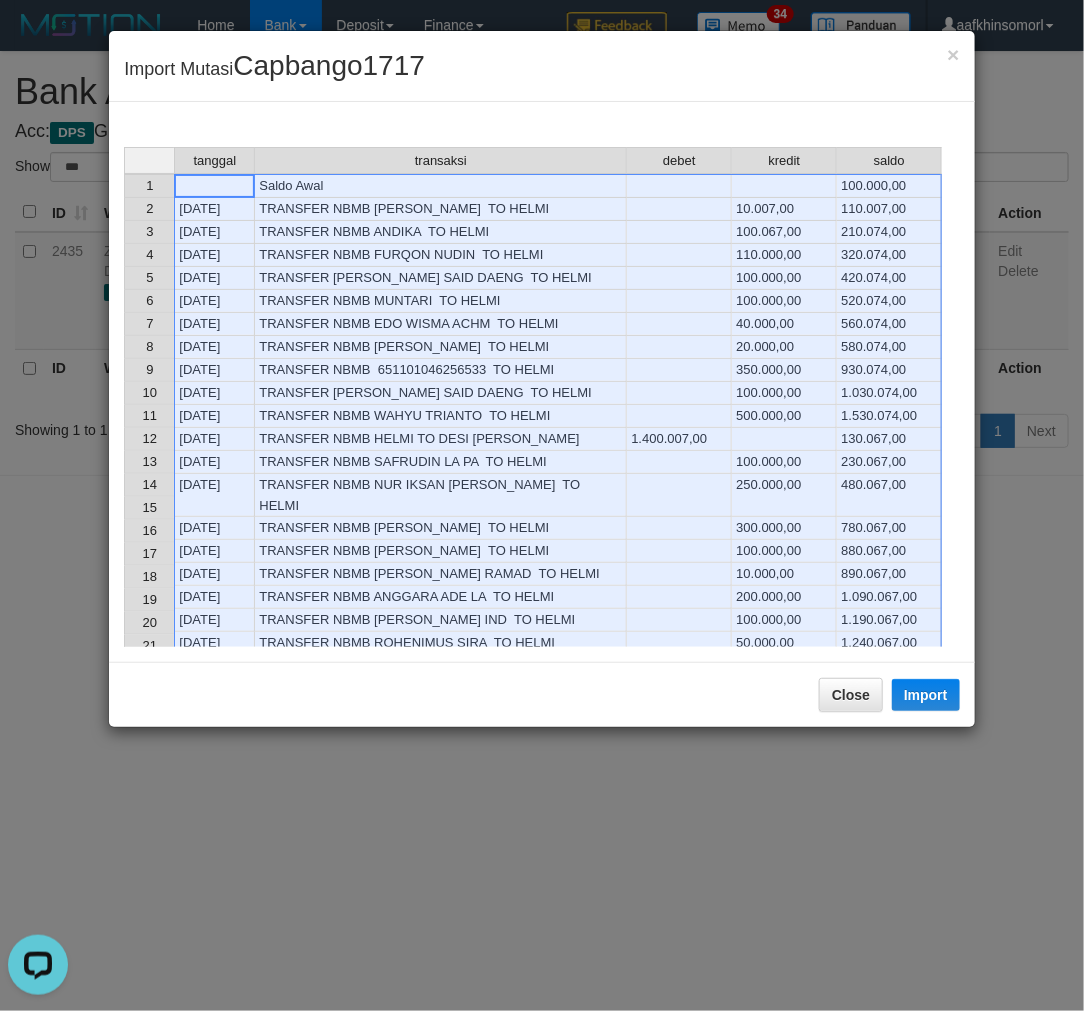 scroll, scrollTop: 215, scrollLeft: 0, axis: vertical 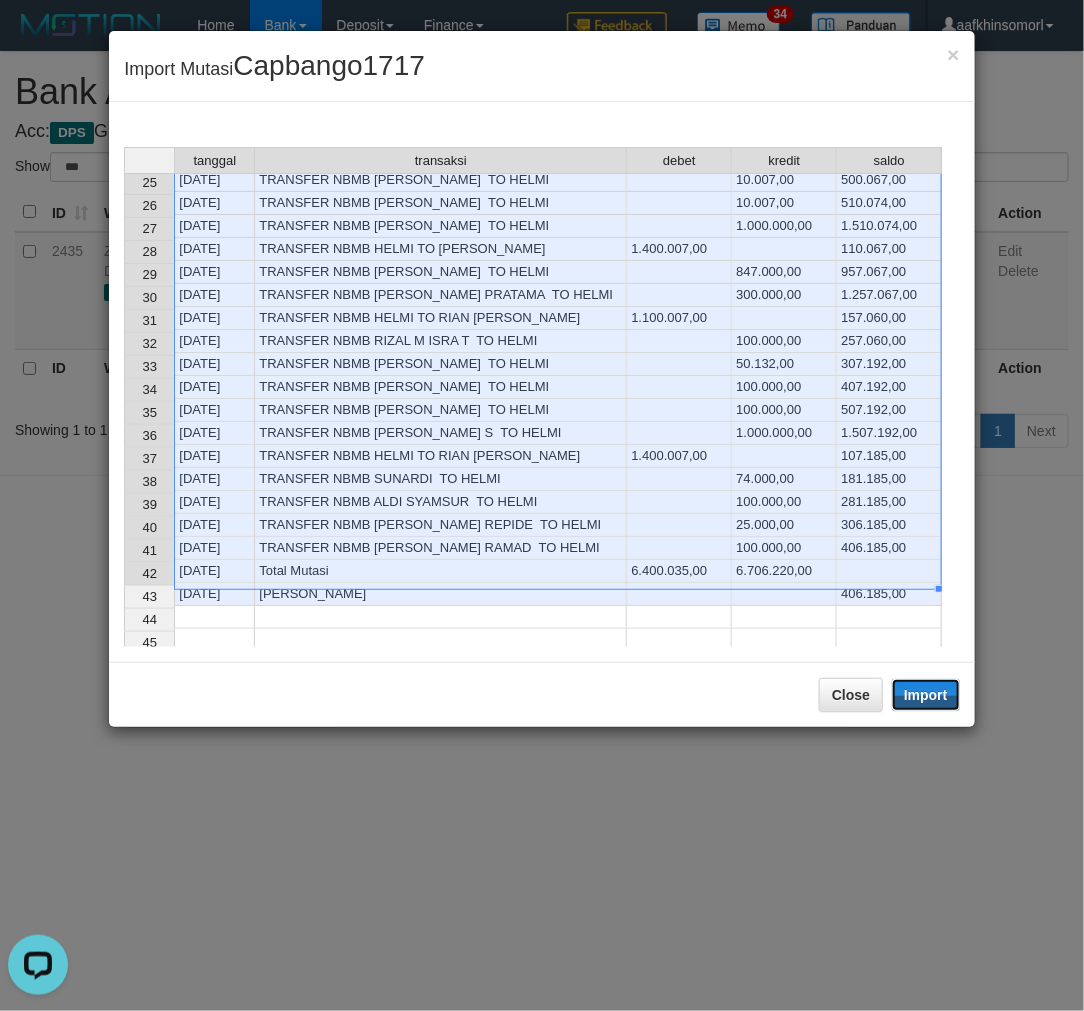 click on "Import" at bounding box center (926, 695) 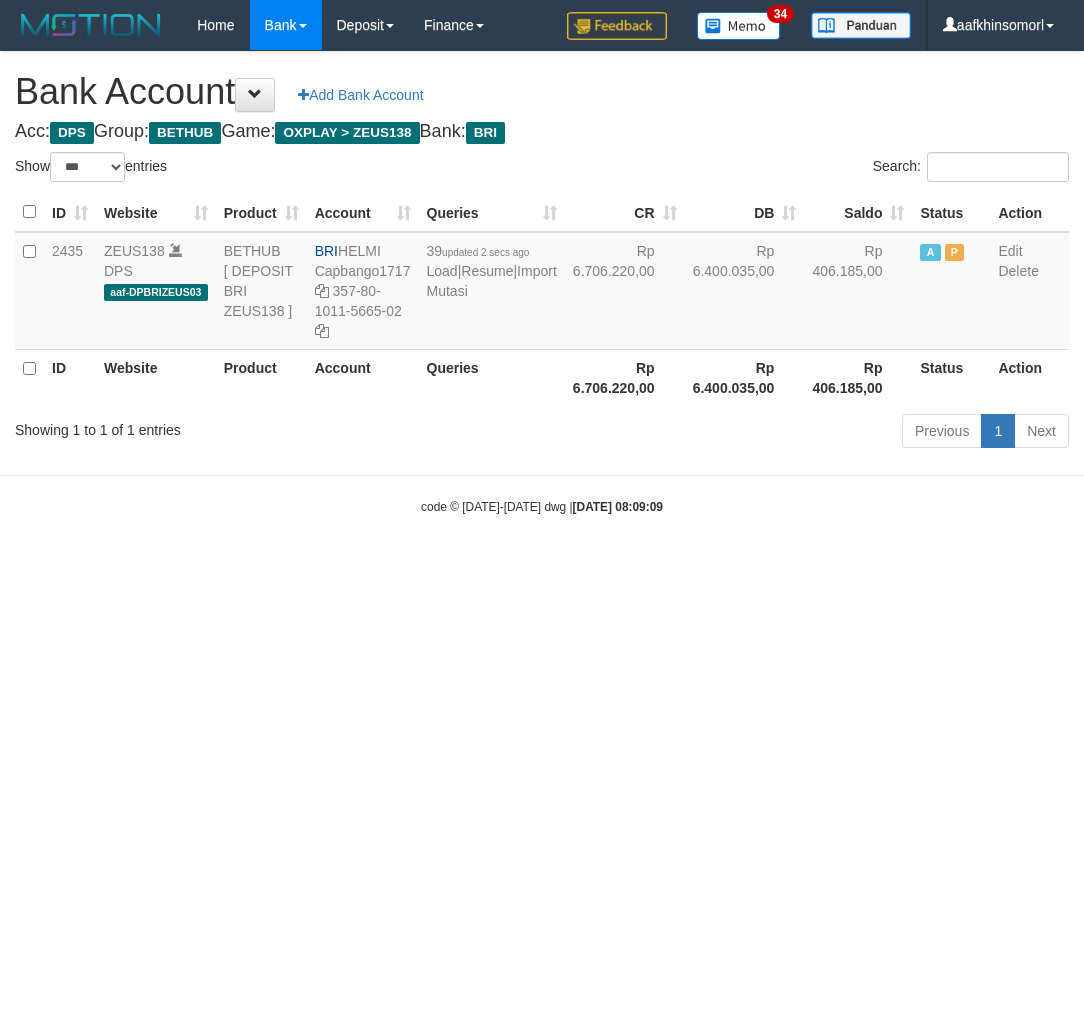 select on "***" 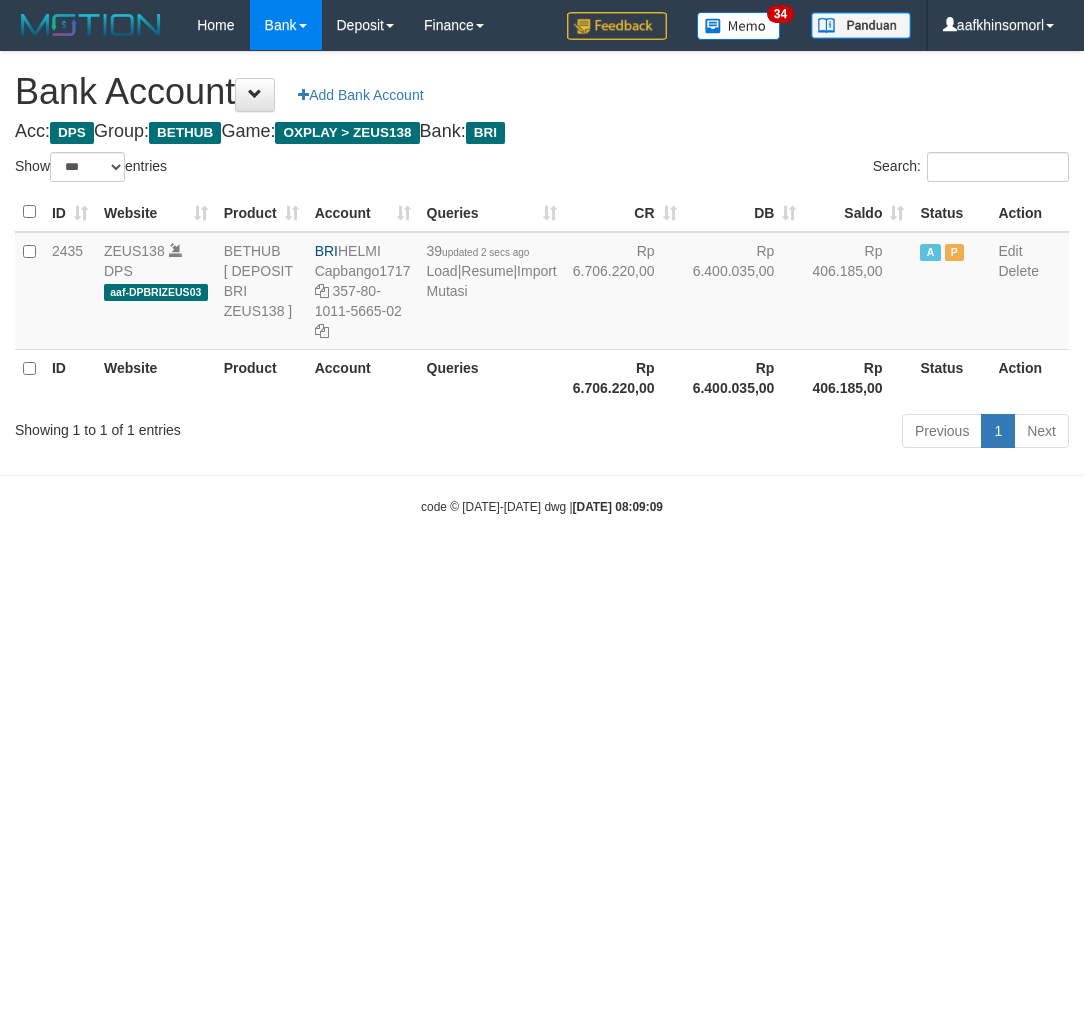 scroll, scrollTop: 0, scrollLeft: 0, axis: both 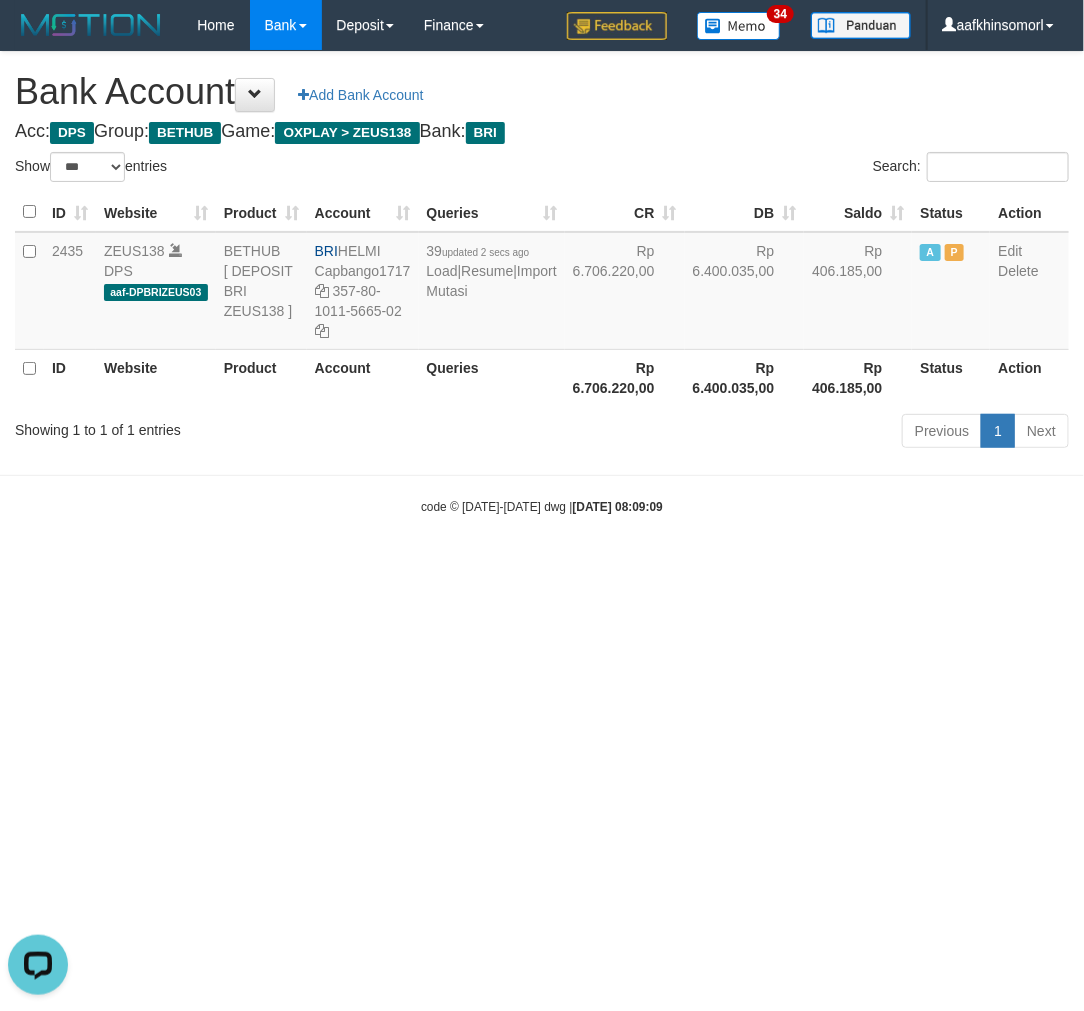 click on "Toggle navigation
Home
Bank
Account List
Load
By Website
Group
[OXPLAY]													ZEUS138
By Load Group (DPS)" at bounding box center [542, 283] 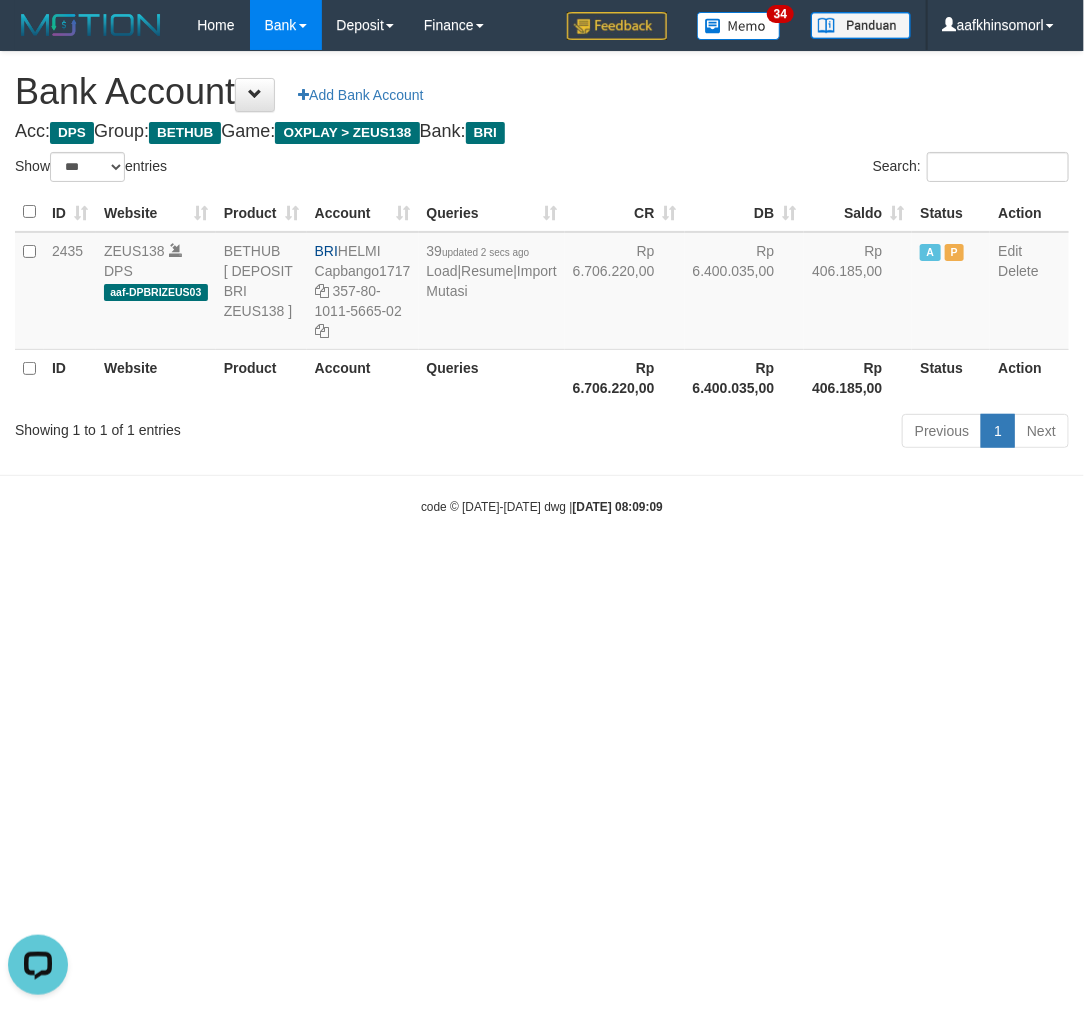 click on "Toggle navigation
Home
Bank
Account List
Load
By Website
Group
[OXPLAY]													ZEUS138
By Load Group (DPS)" at bounding box center [542, 283] 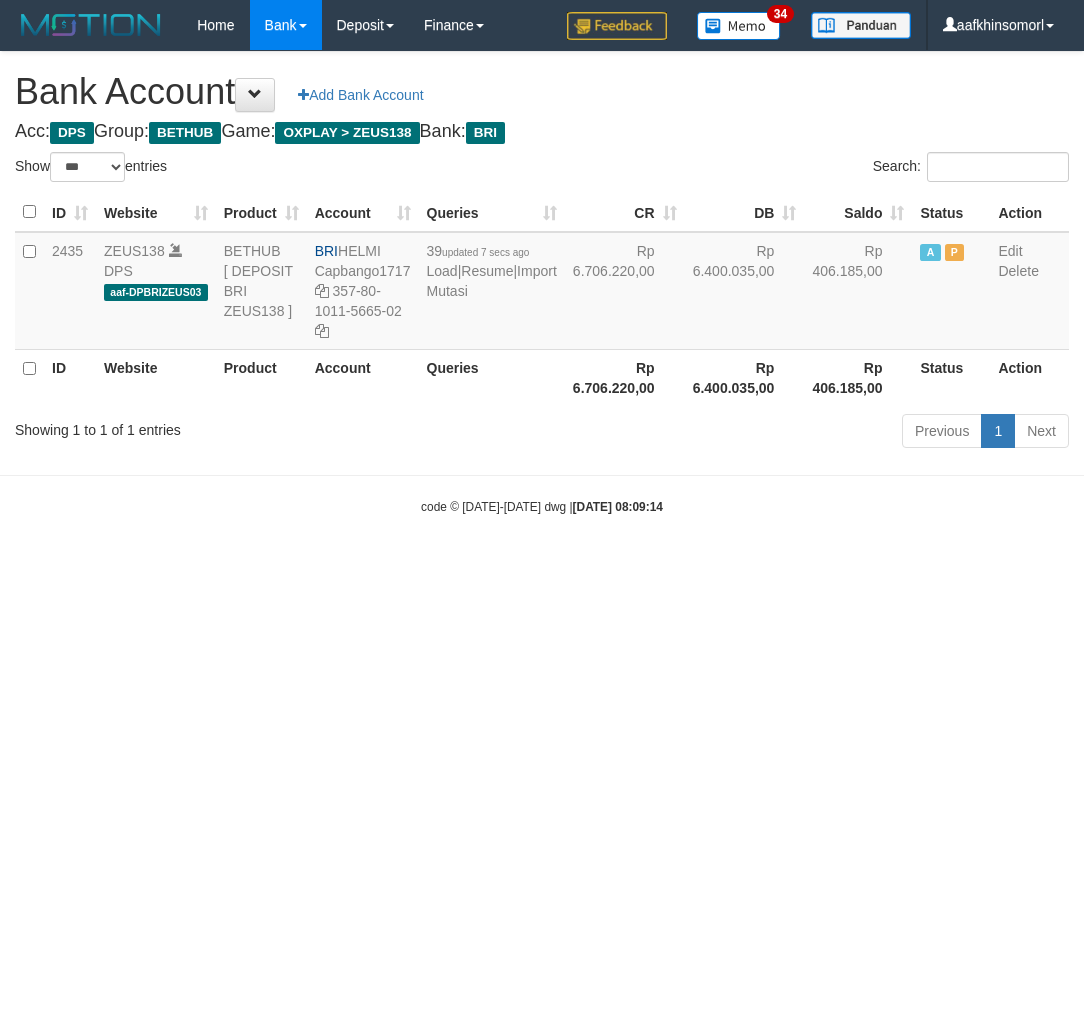 select on "***" 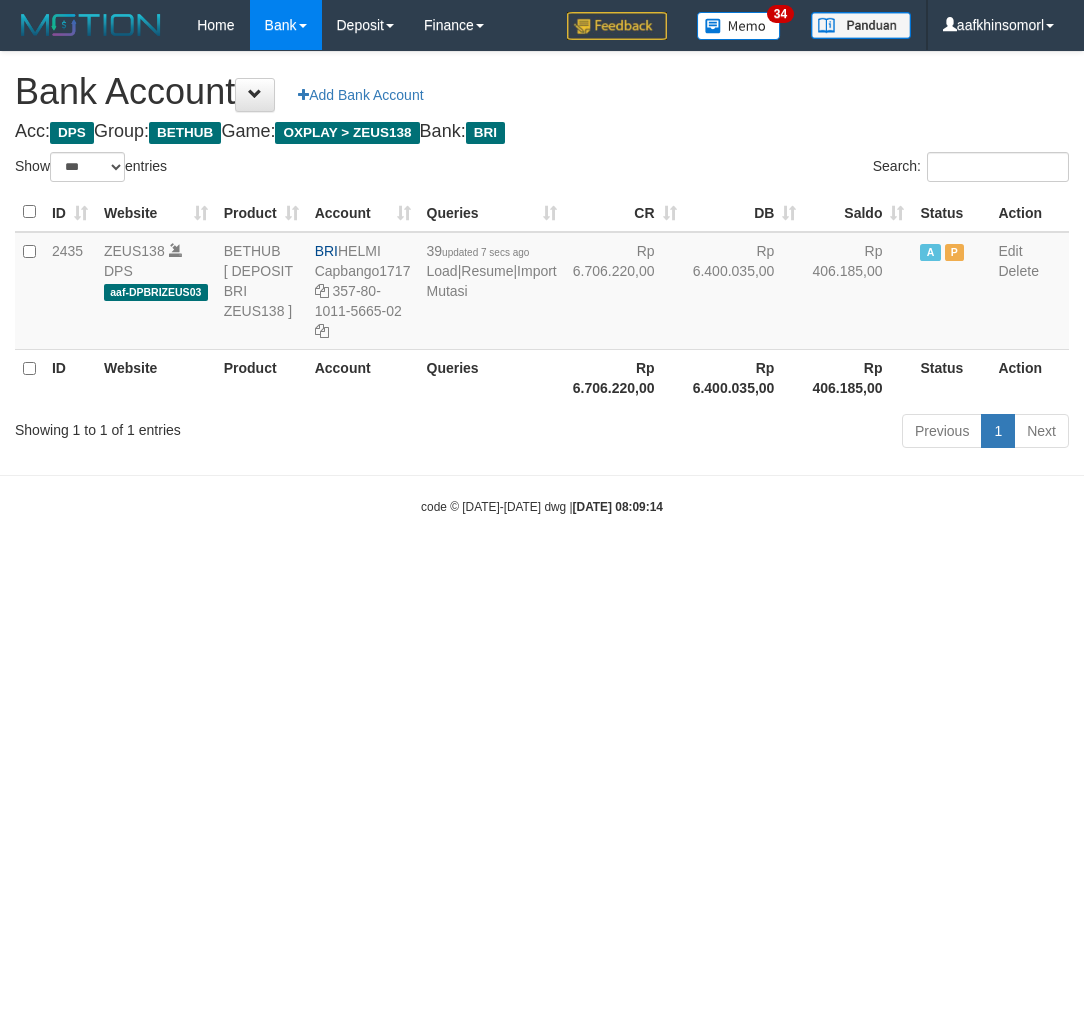 scroll, scrollTop: 0, scrollLeft: 0, axis: both 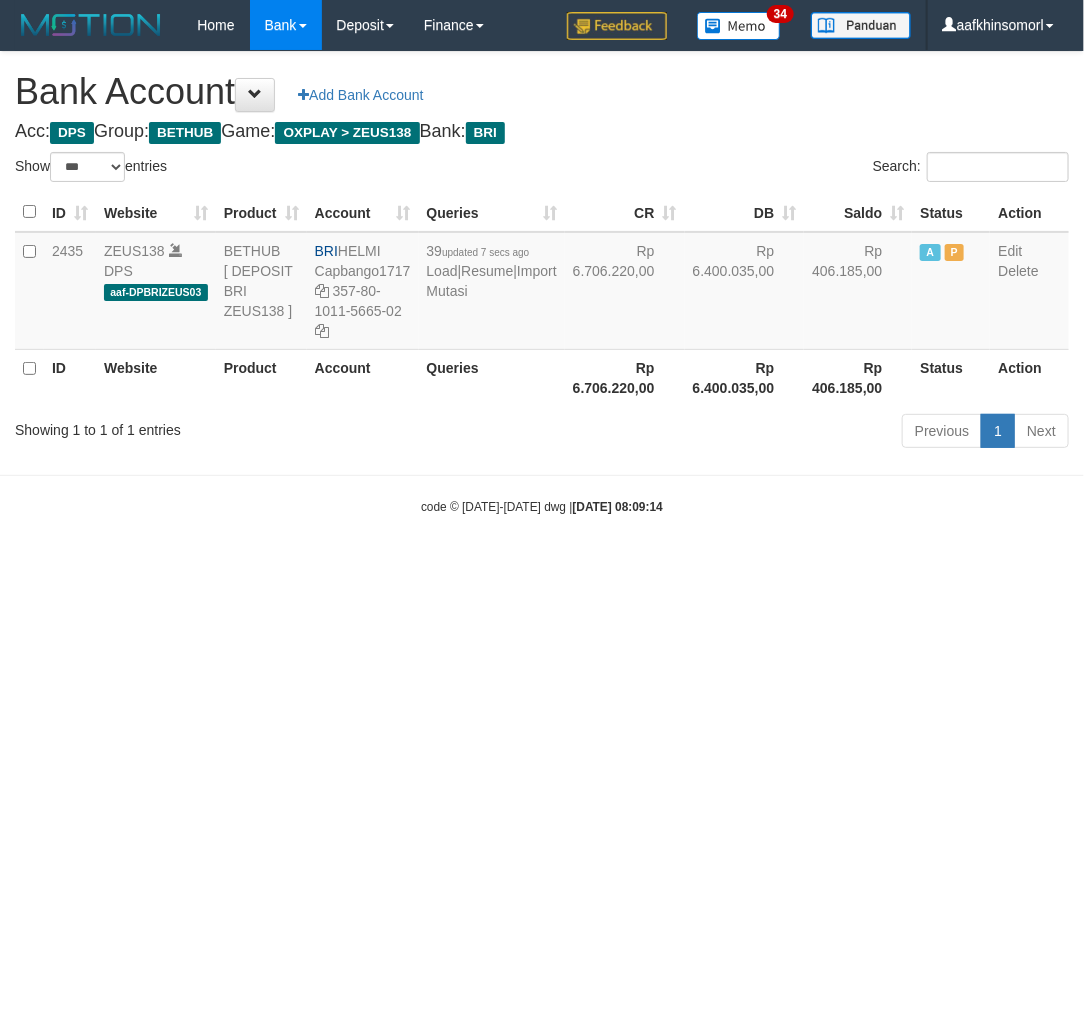 click on "Toggle navigation
Home
Bank
Account List
Load
By Website
Group
[OXPLAY]													ZEUS138
By Load Group (DPS)" at bounding box center [542, 283] 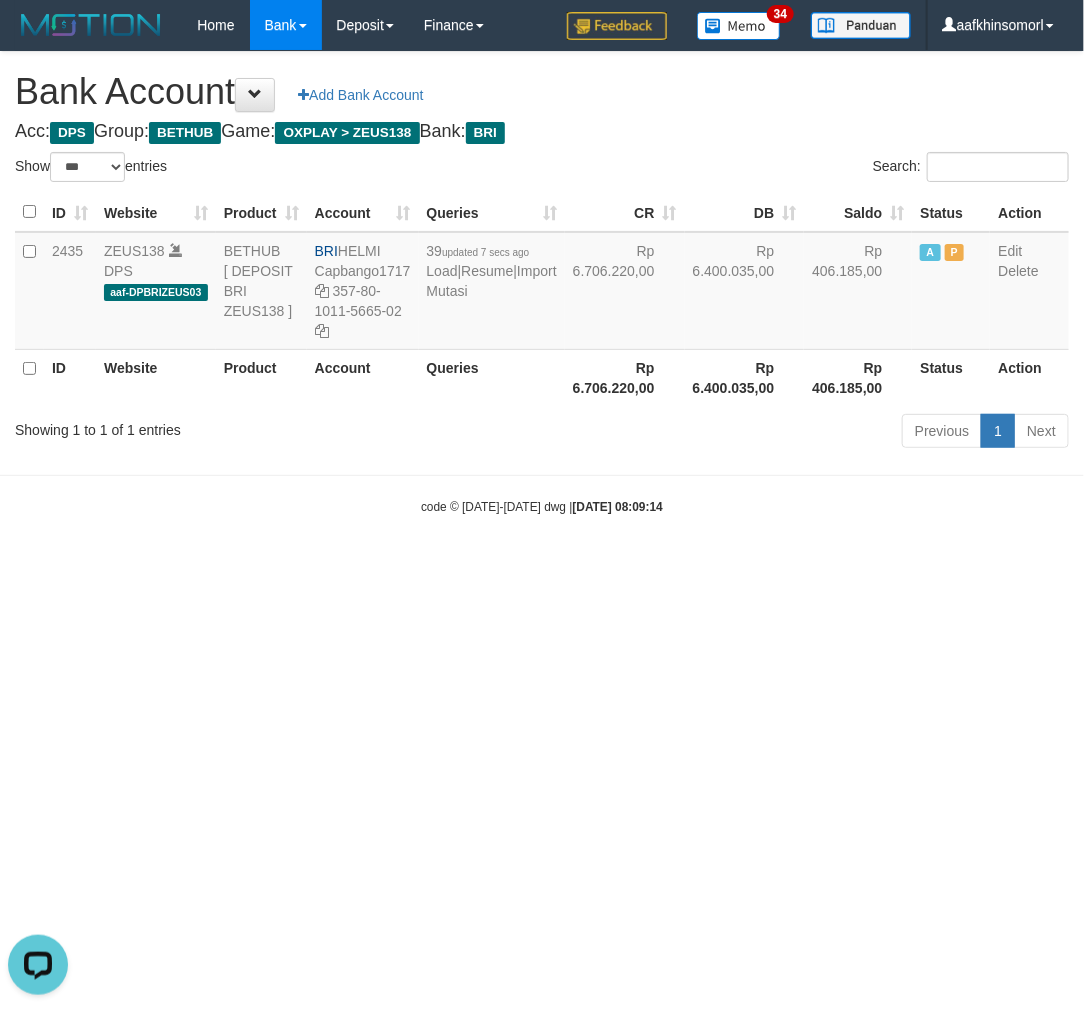 scroll, scrollTop: 0, scrollLeft: 0, axis: both 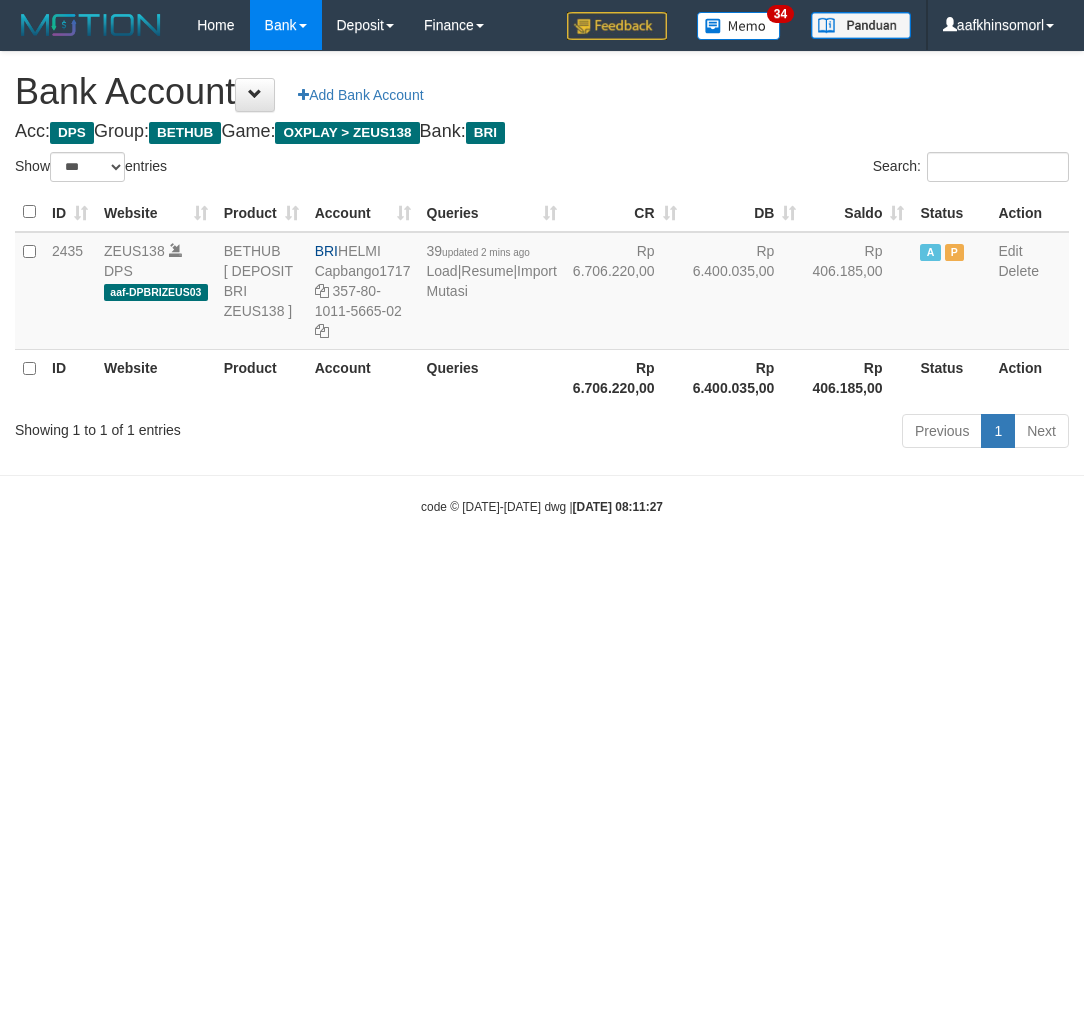 select on "***" 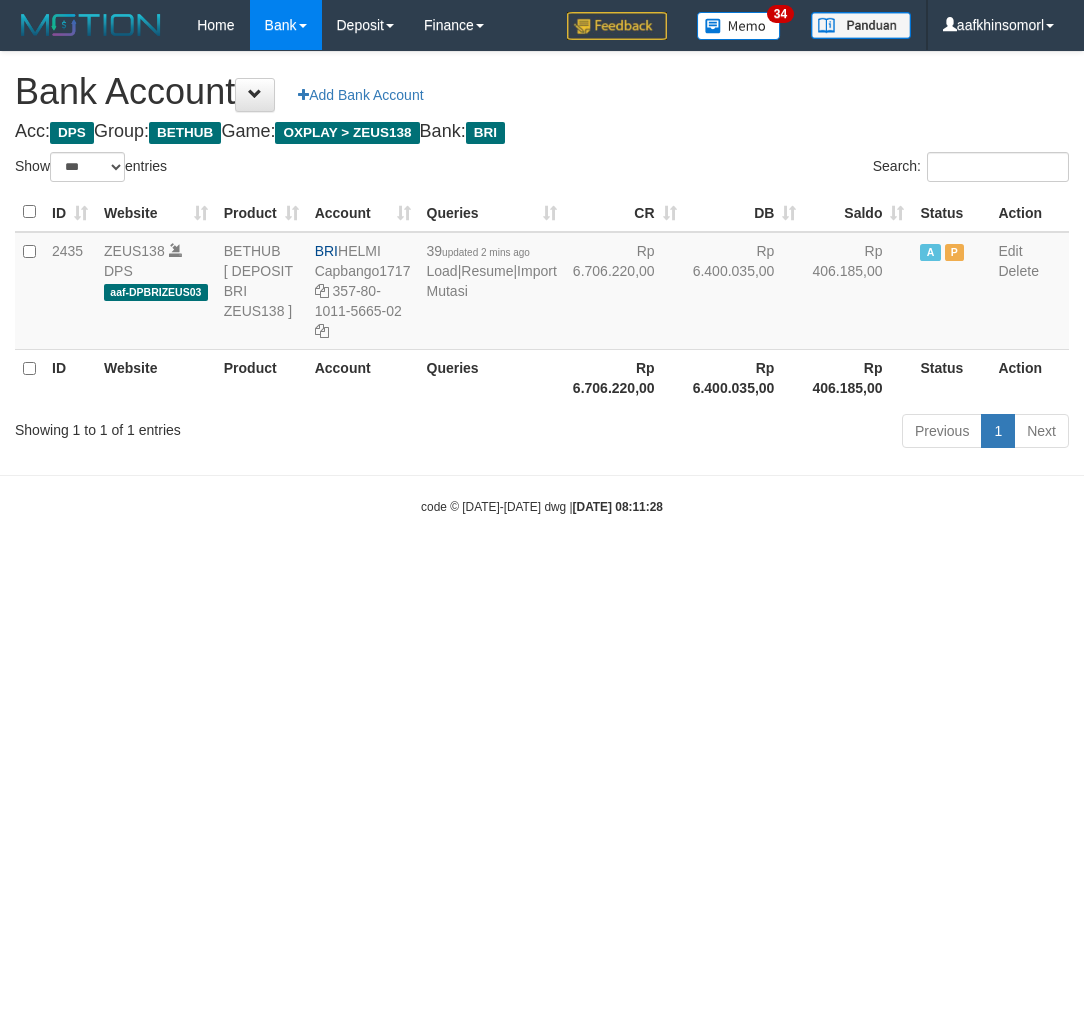 select on "***" 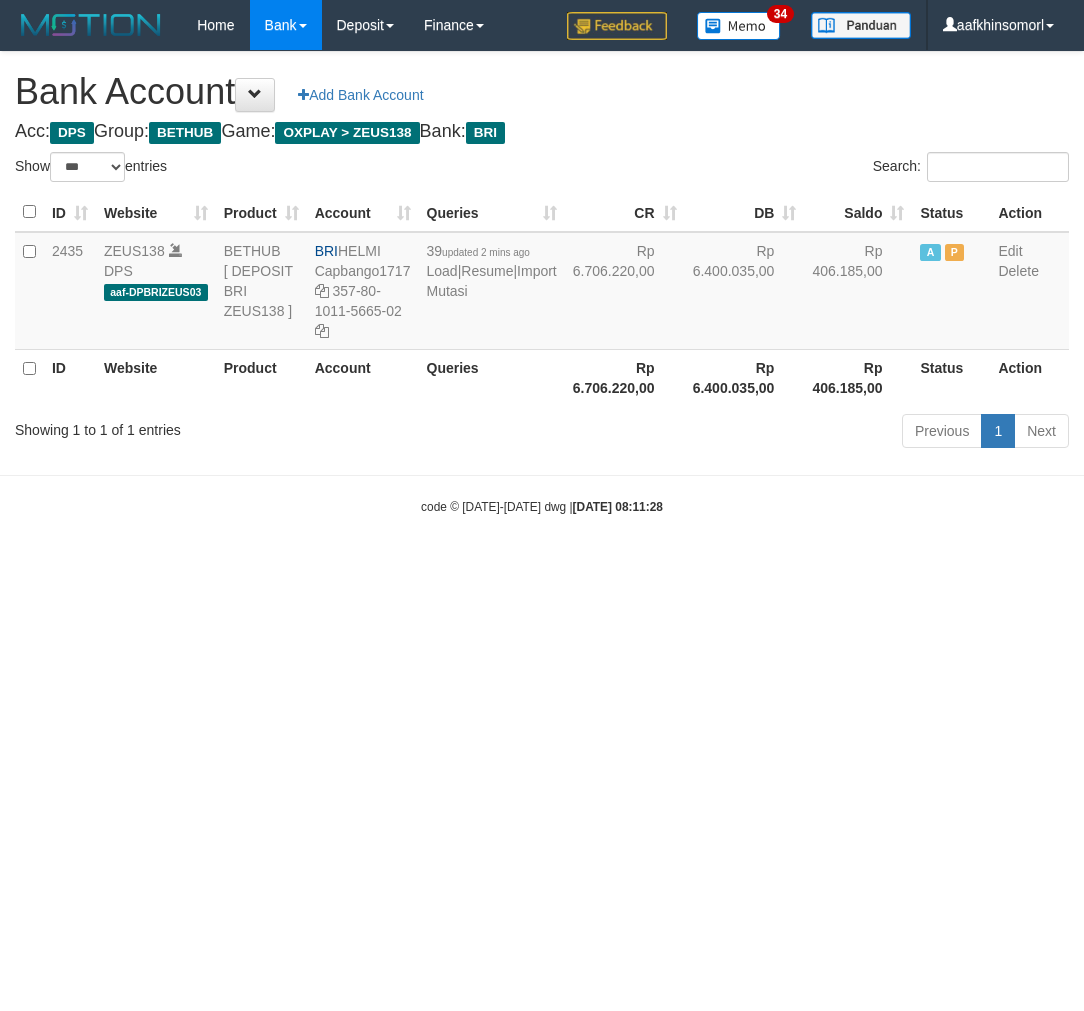 scroll, scrollTop: 0, scrollLeft: 0, axis: both 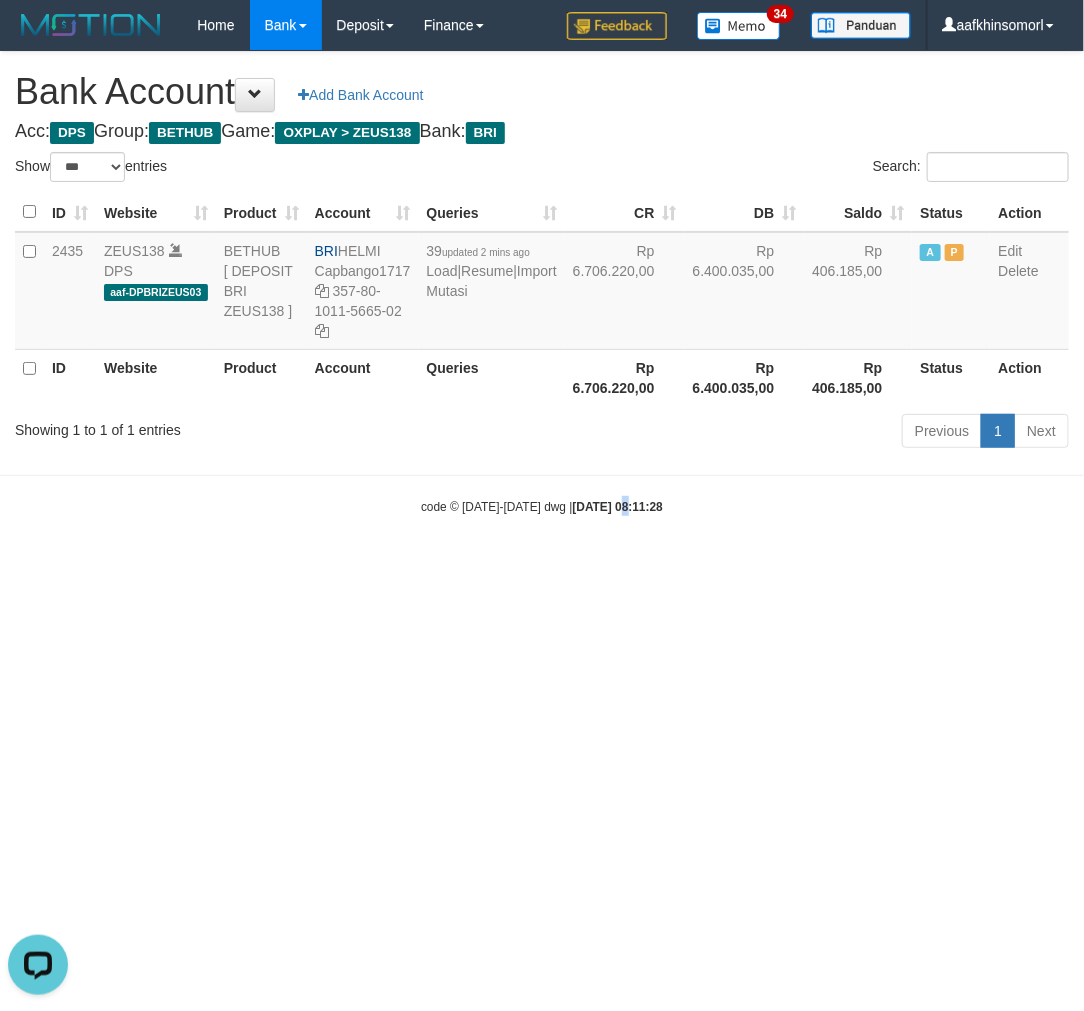 drag, startPoint x: 603, startPoint y: 660, endPoint x: 1077, endPoint y: 471, distance: 510.2911 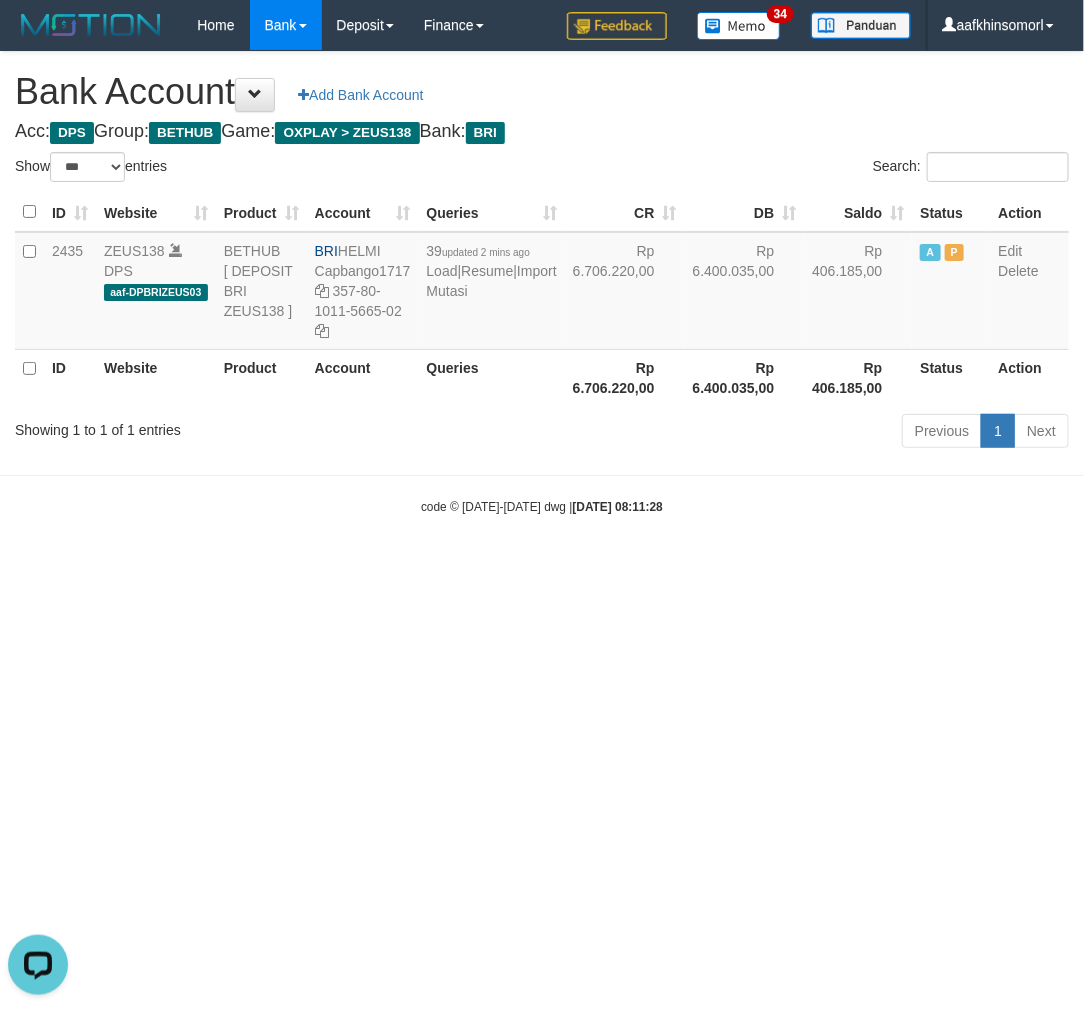 click on "Toggle navigation
Home
Bank
Account List
Load
By Website
Group
[OXPLAY]													ZEUS138
By Load Group (DPS)" at bounding box center [542, 283] 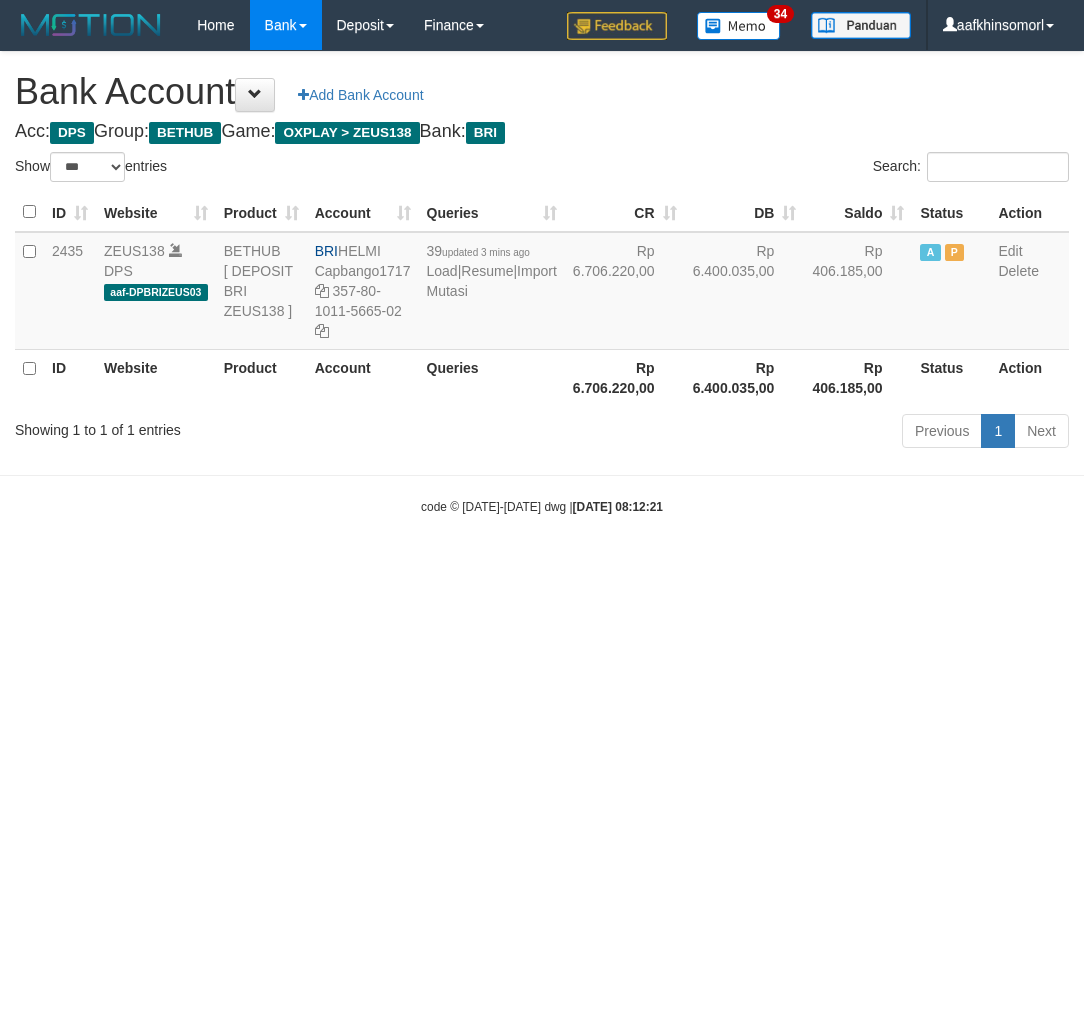 select on "***" 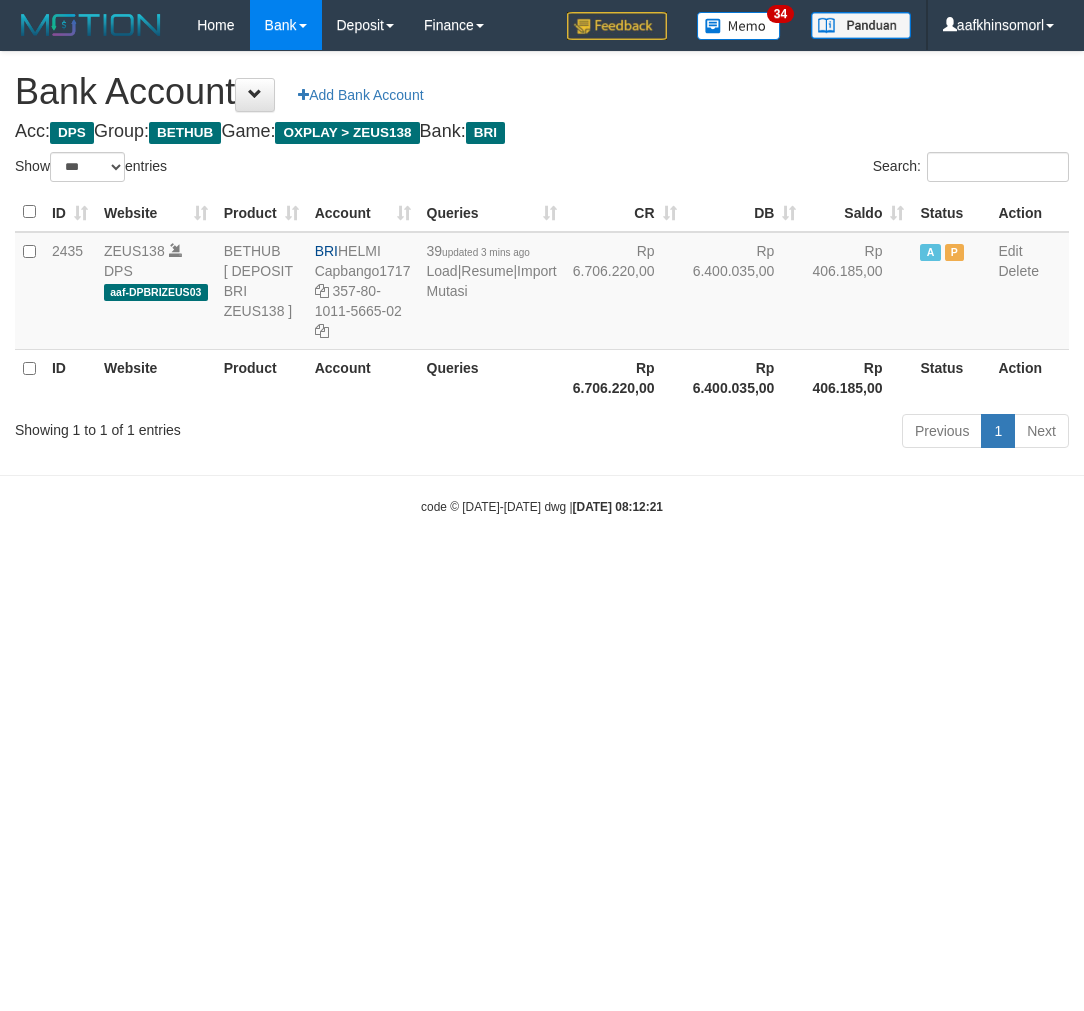 scroll, scrollTop: 0, scrollLeft: 0, axis: both 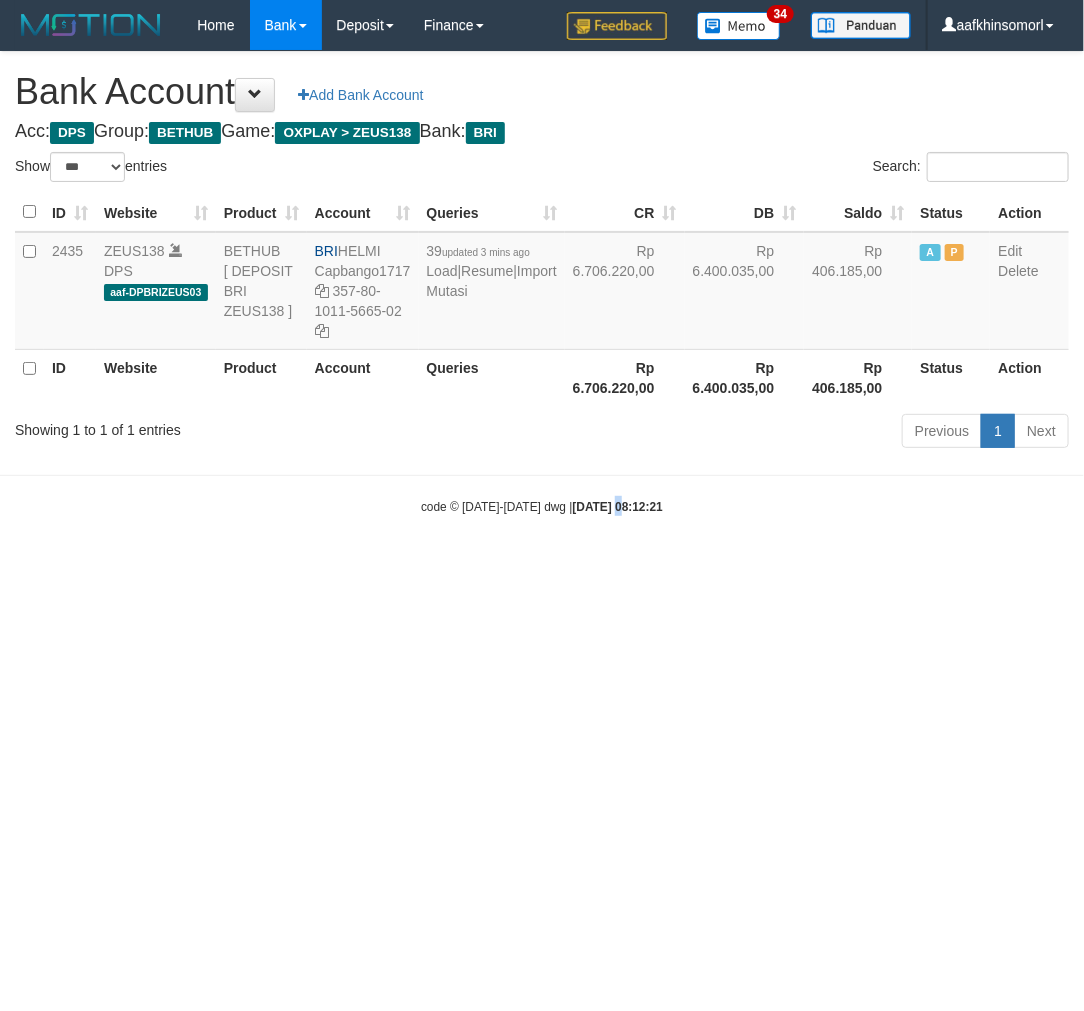 drag, startPoint x: 597, startPoint y: 772, endPoint x: 603, endPoint y: 760, distance: 13.416408 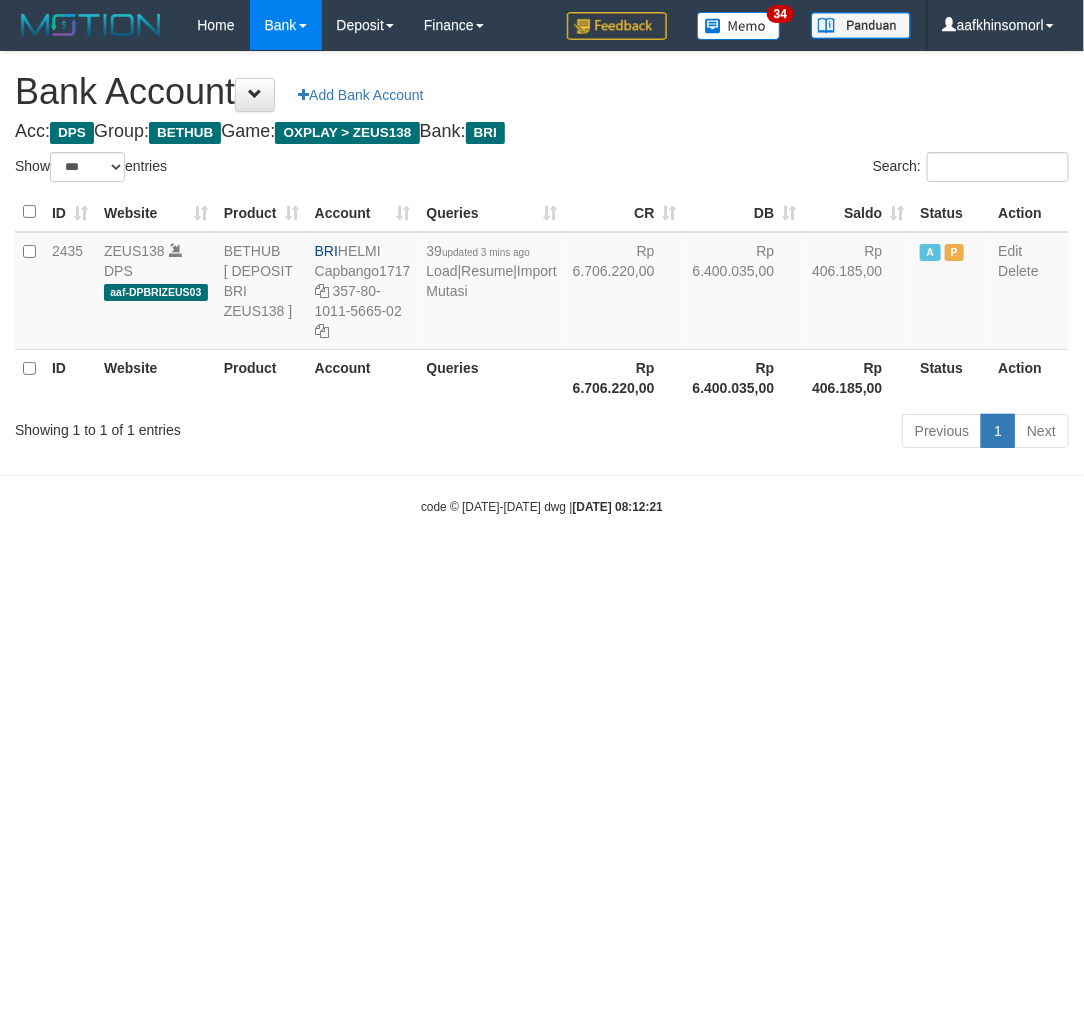 click on "Toggle navigation
Home
Bank
Account List
Load
By Website
Group
[OXPLAY]													ZEUS138
By Load Group (DPS)" at bounding box center [542, 283] 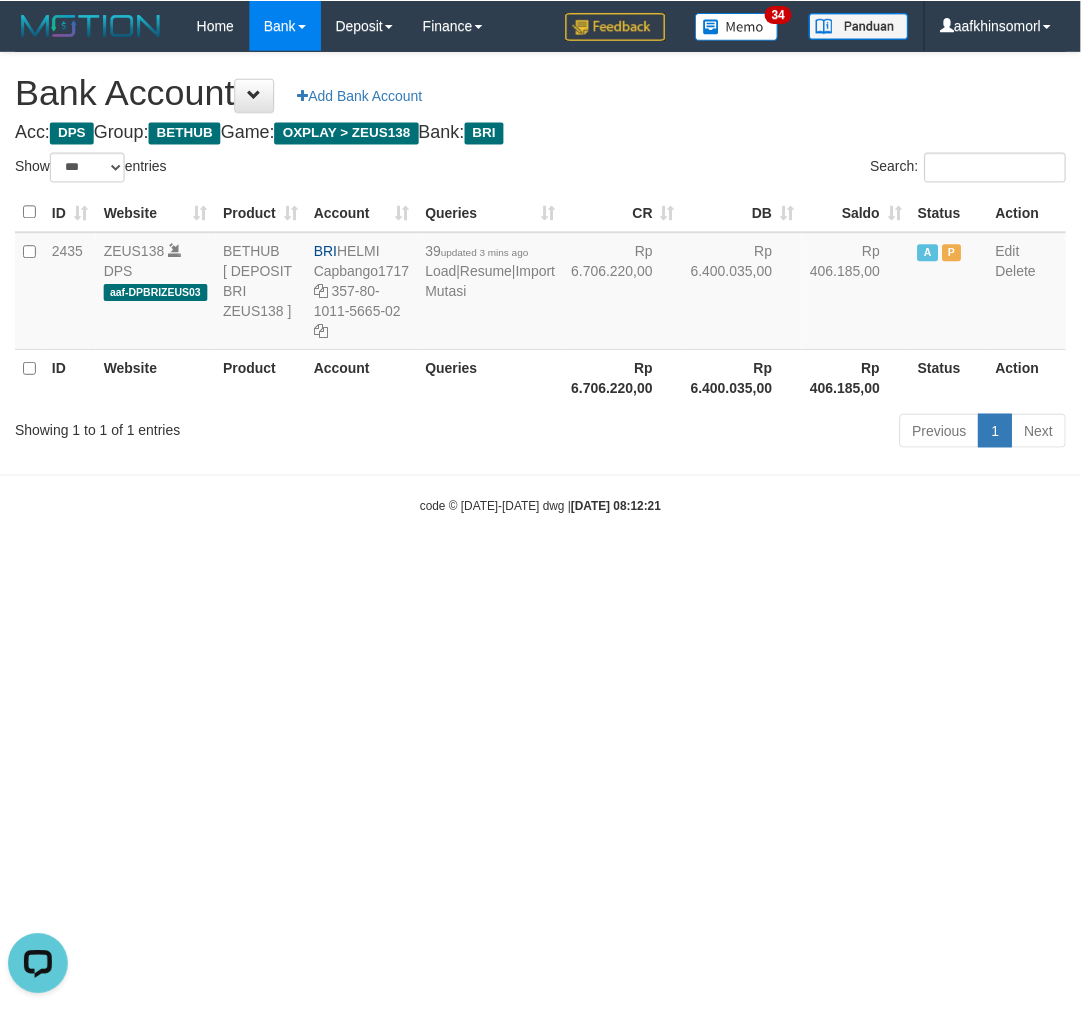 scroll, scrollTop: 0, scrollLeft: 0, axis: both 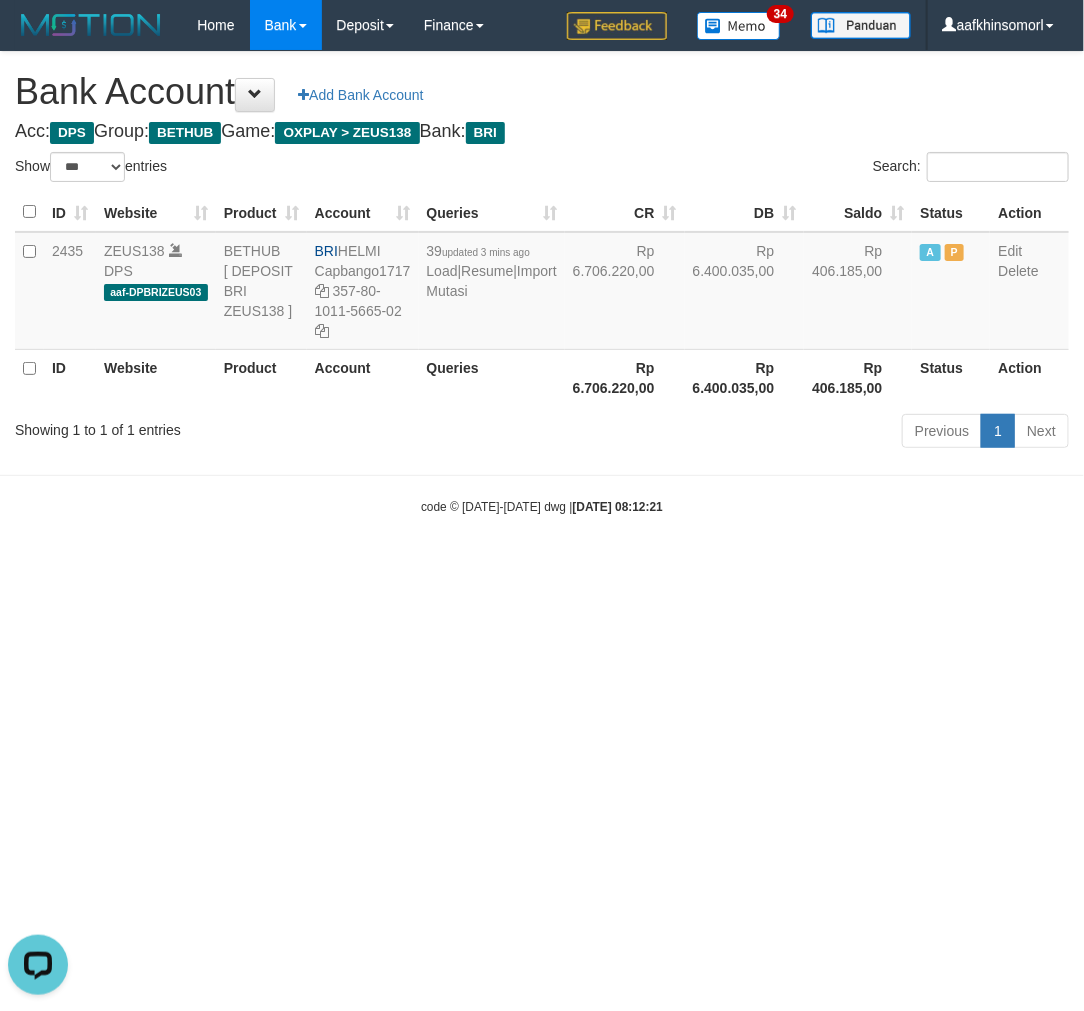 click on "Toggle navigation
Home
Bank
Account List
Load
By Website
Group
[OXPLAY]													ZEUS138
By Load Group (DPS)" at bounding box center [542, 283] 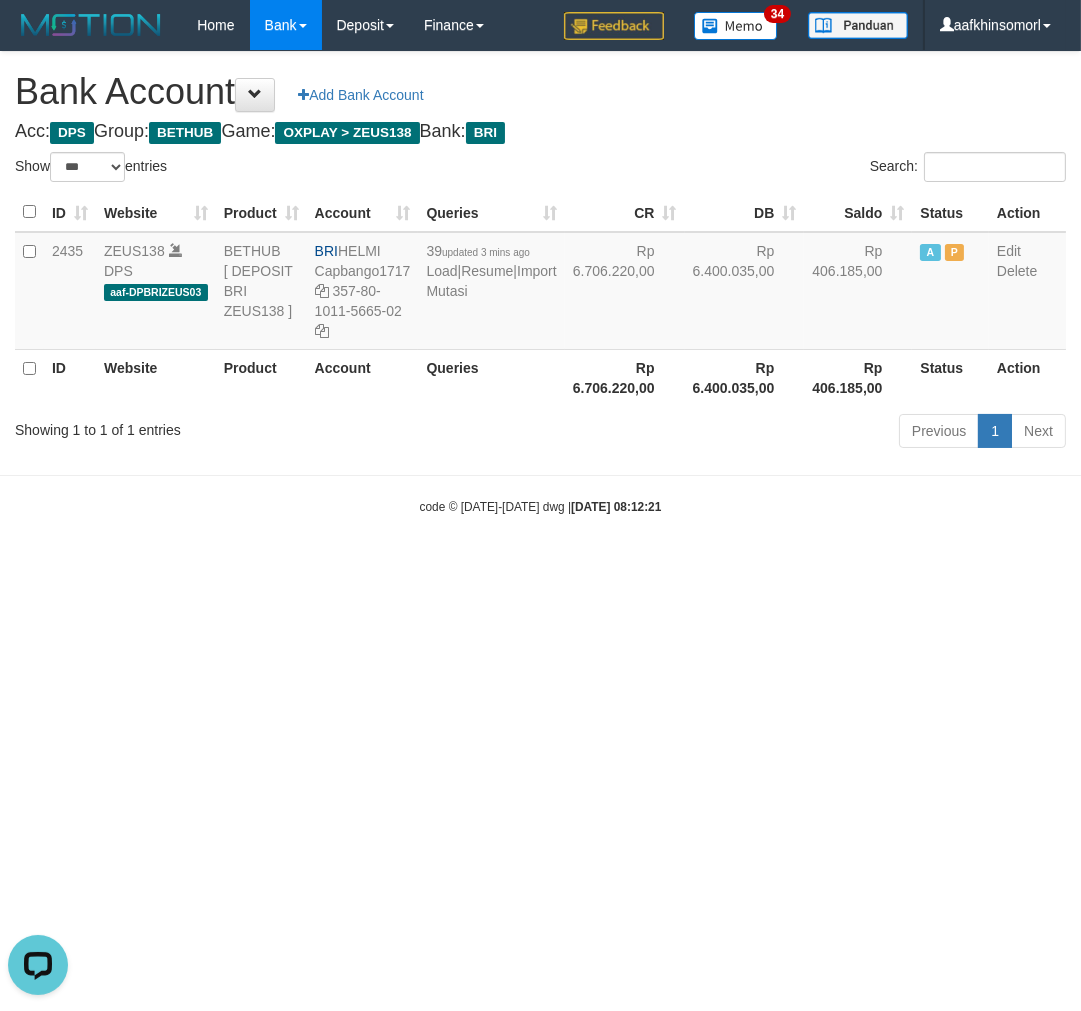 click on "Toggle navigation
Home
Bank
Account List
Load
By Website
Group
[OXPLAY]													ZEUS138
By Load Group (DPS)" at bounding box center (540, 283) 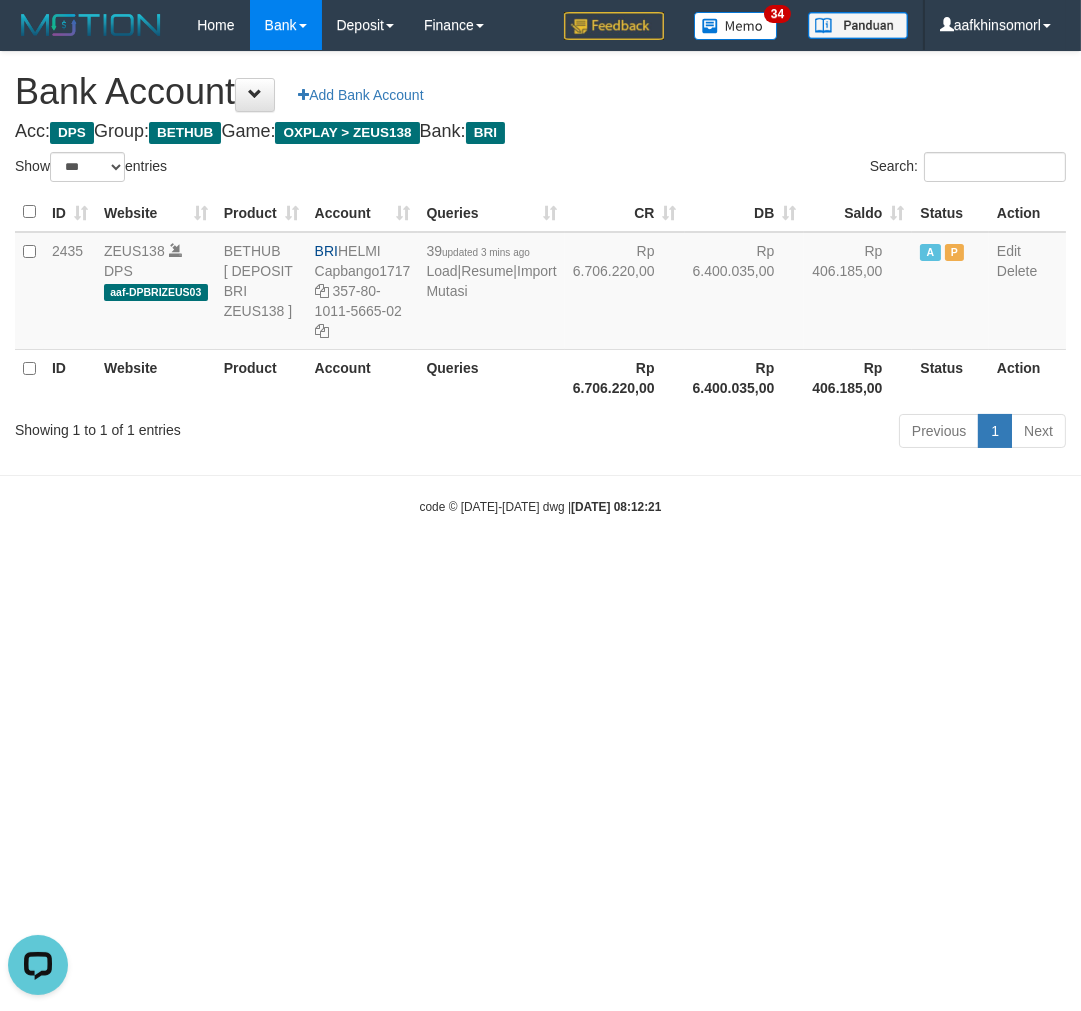 drag, startPoint x: 647, startPoint y: 721, endPoint x: 662, endPoint y: 711, distance: 18.027756 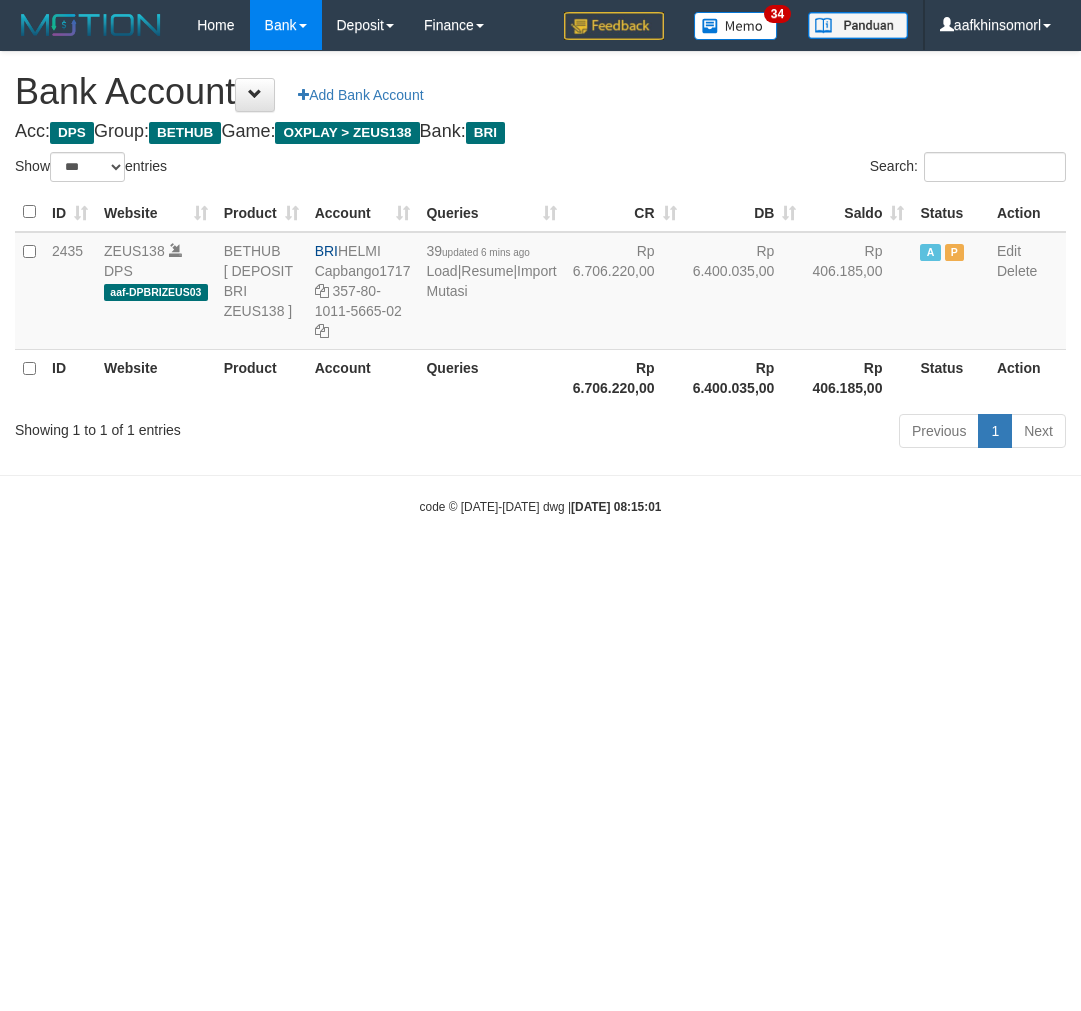 select on "***" 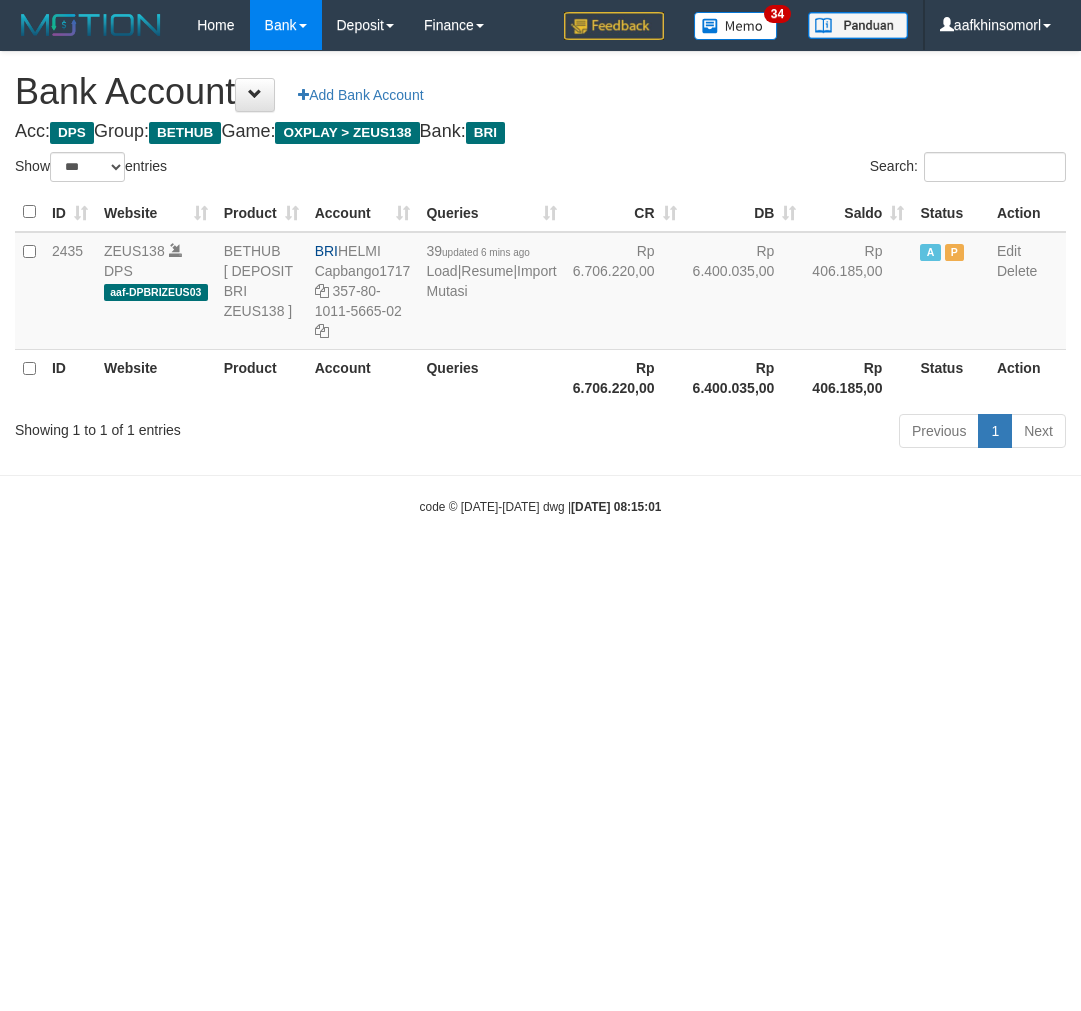 scroll, scrollTop: 0, scrollLeft: 0, axis: both 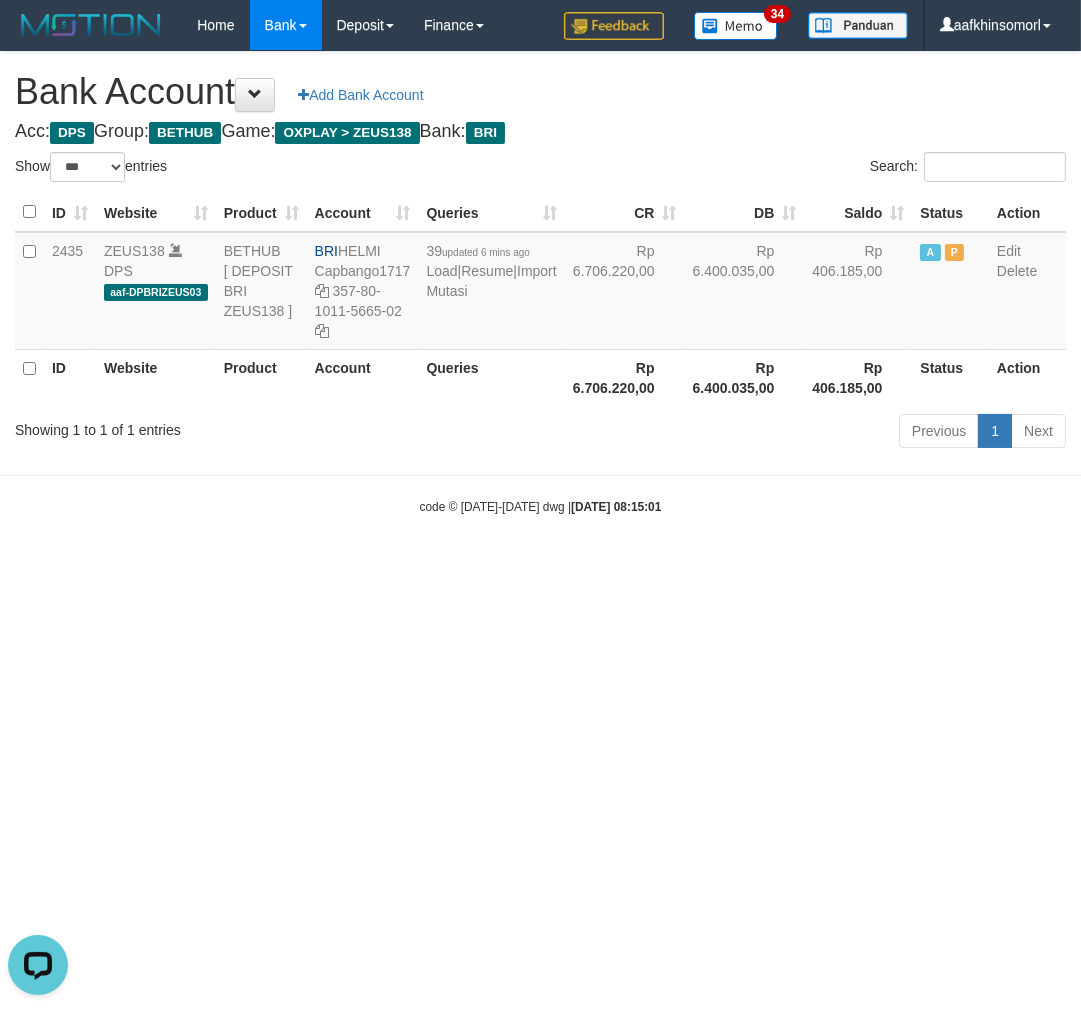 click on "Toggle navigation
Home
Bank
Account List
Load
By Website
Group
[OXPLAY]													ZEUS138
By Load Group (DPS)" at bounding box center (540, 283) 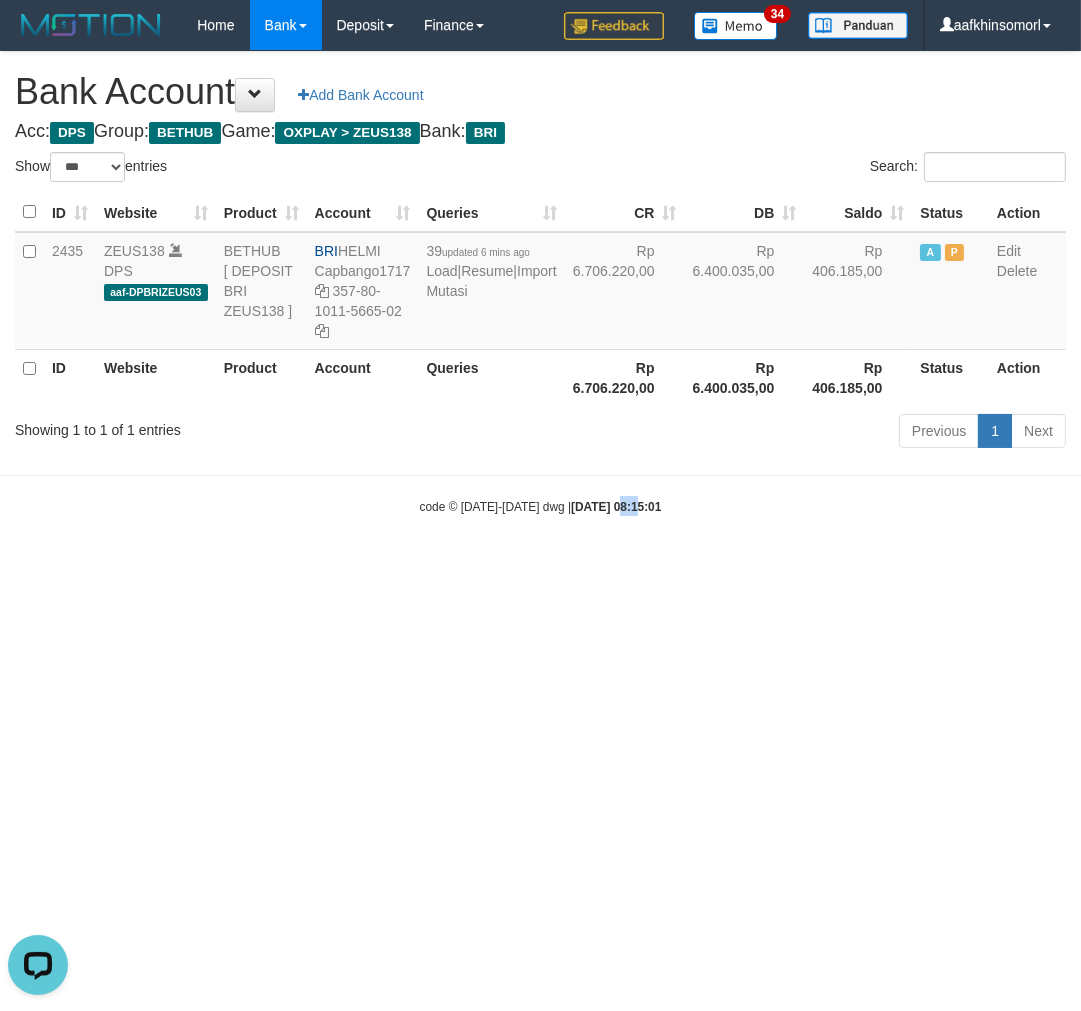 click on "Toggle navigation
Home
Bank
Account List
Load
By Website
Group
[OXPLAY]													ZEUS138
By Load Group (DPS)" at bounding box center [540, 283] 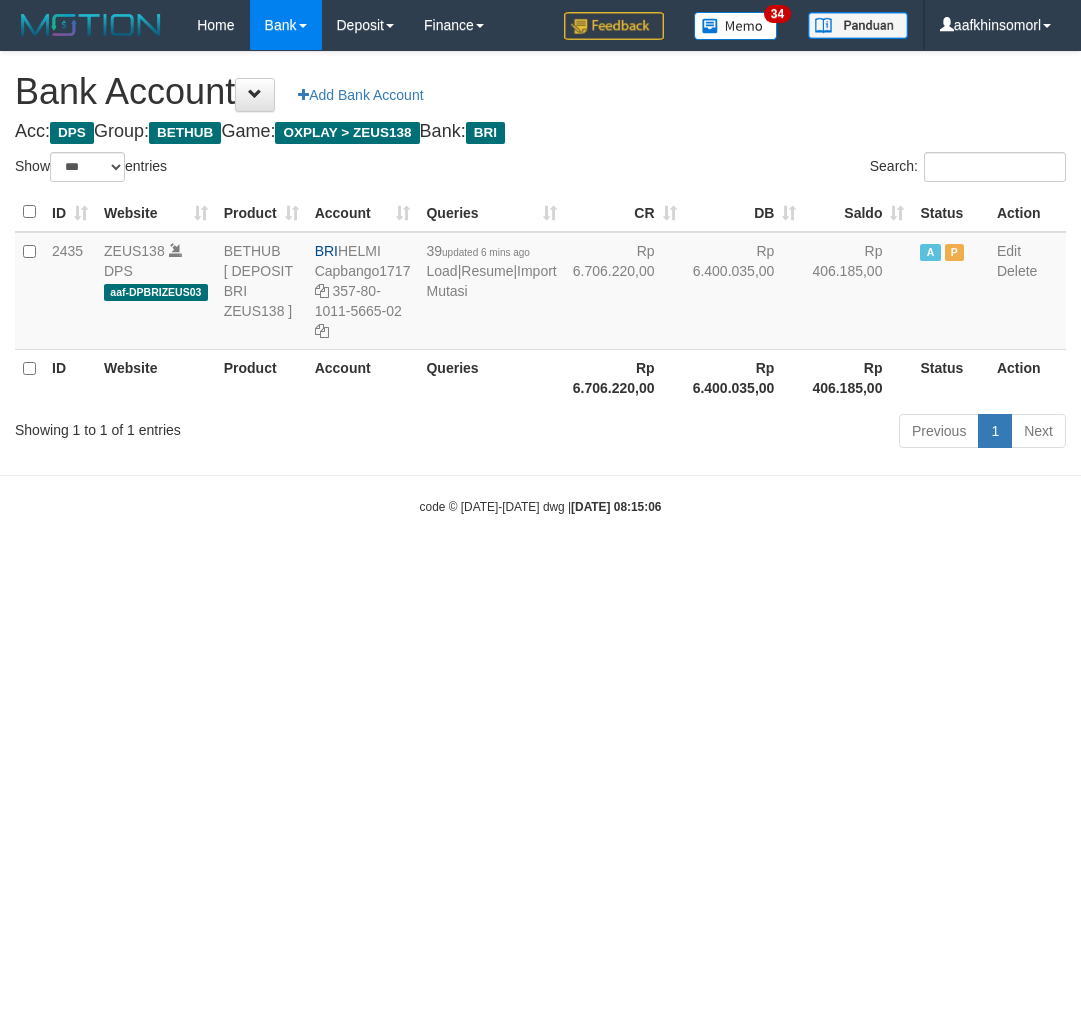select on "***" 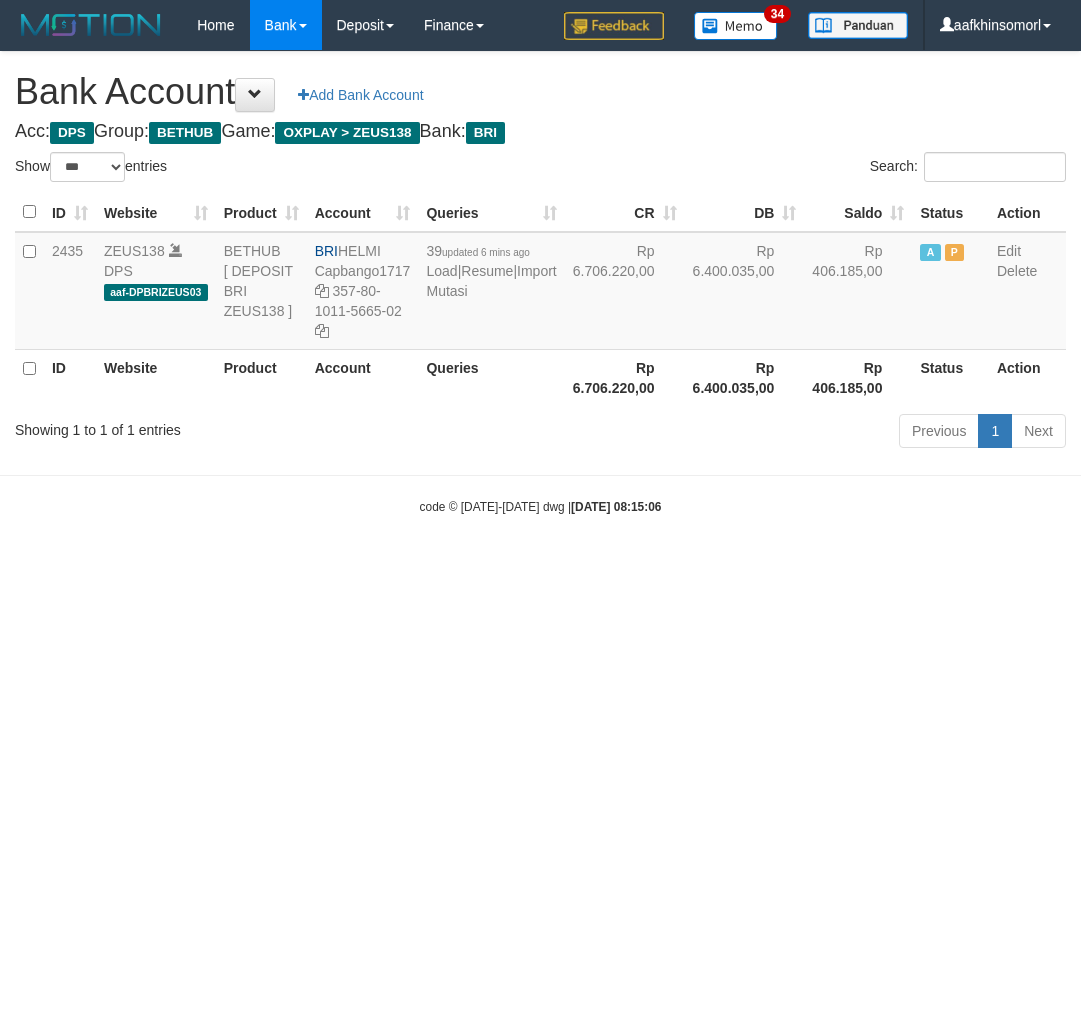 scroll, scrollTop: 0, scrollLeft: 0, axis: both 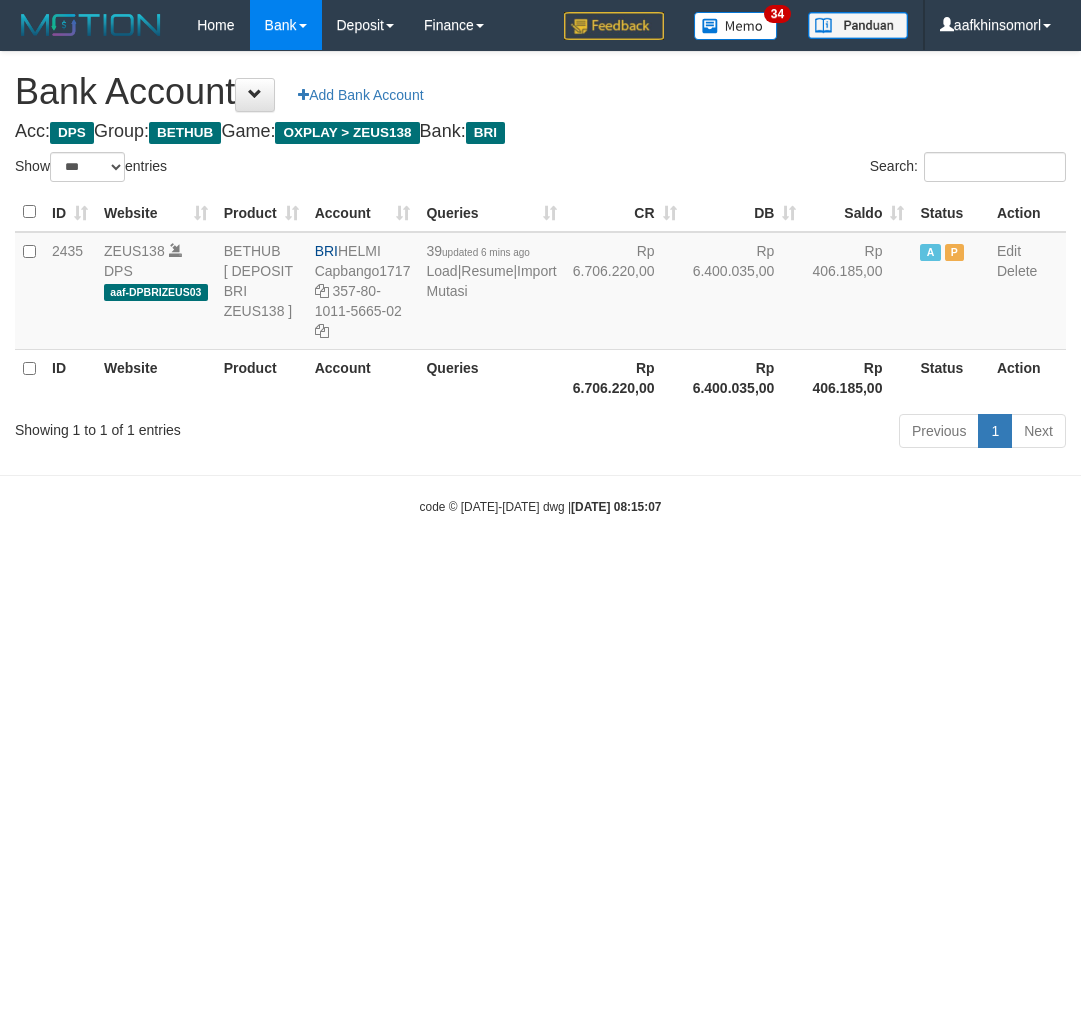 select on "***" 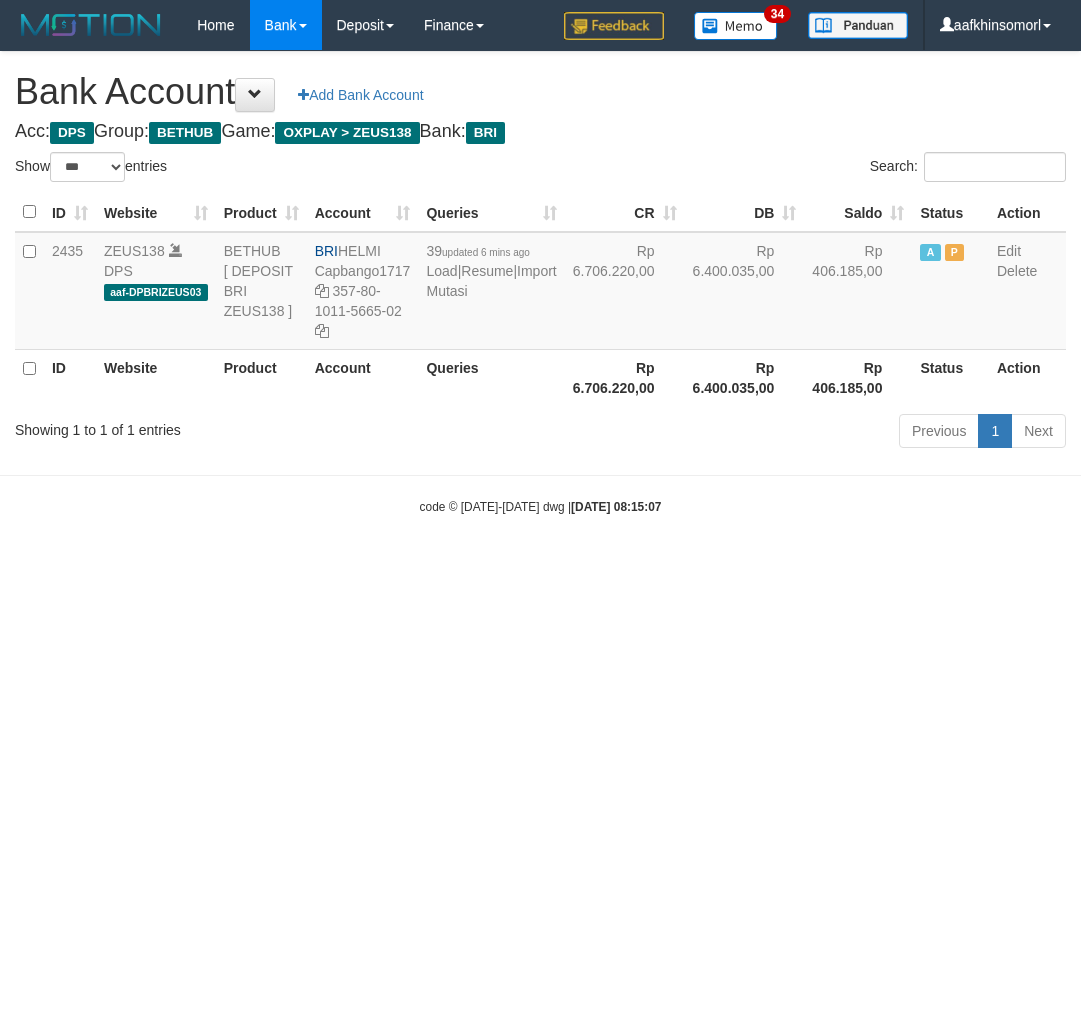 scroll, scrollTop: 0, scrollLeft: 0, axis: both 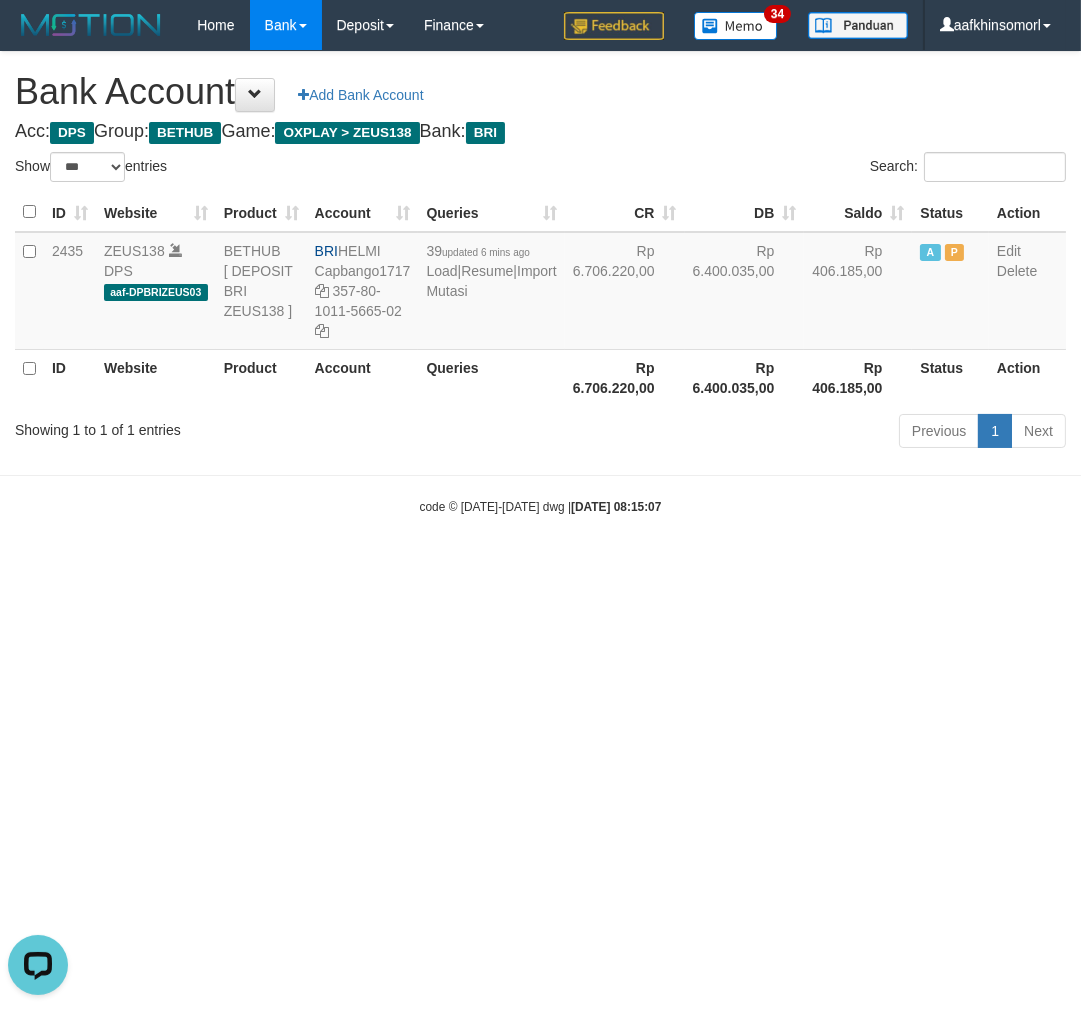 click on "Toggle navigation
Home
Bank
Account List
Load
By Website
Group
[OXPLAY]													ZEUS138
By Load Group (DPS)" at bounding box center (540, 283) 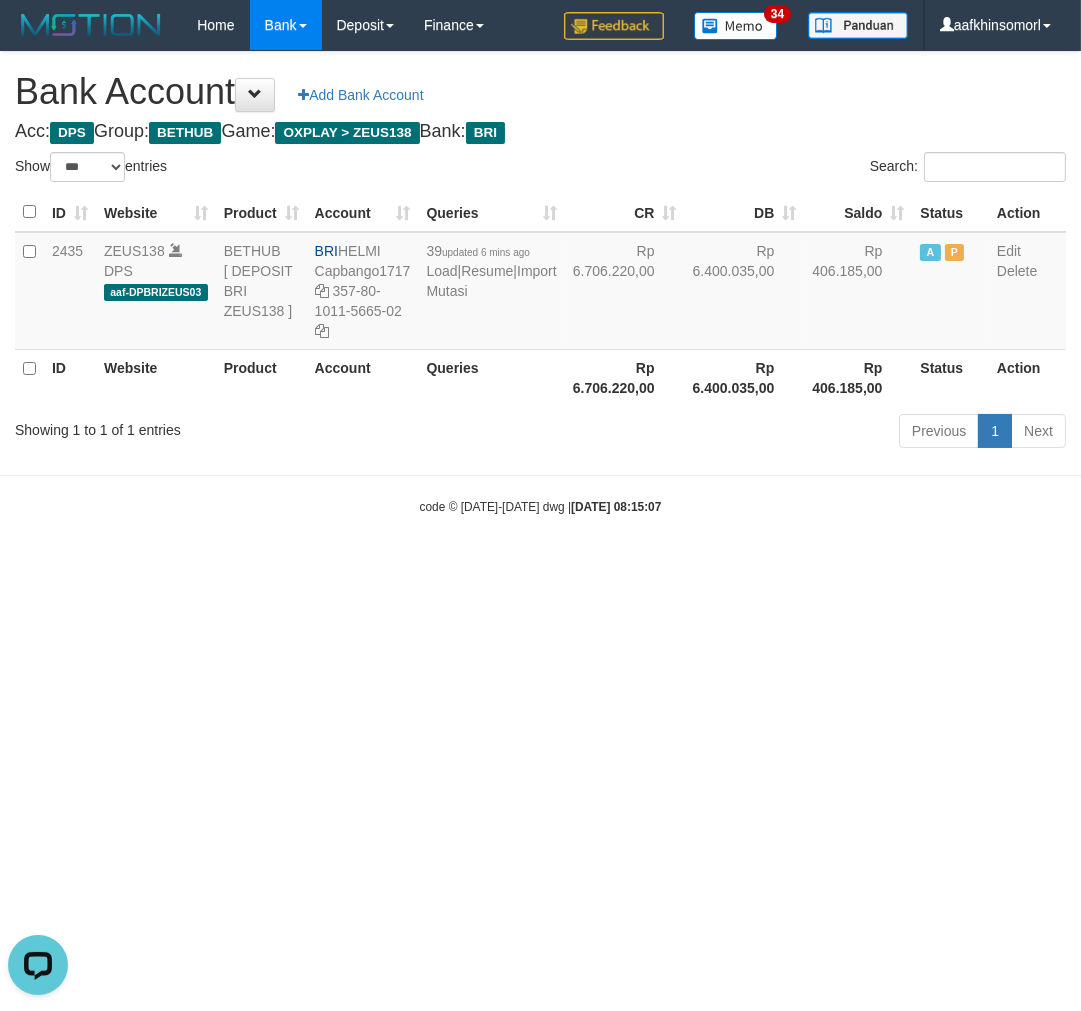 click on "Toggle navigation
Home
Bank
Account List
Load
By Website
Group
[OXPLAY]													ZEUS138
By Load Group (DPS)" at bounding box center [540, 283] 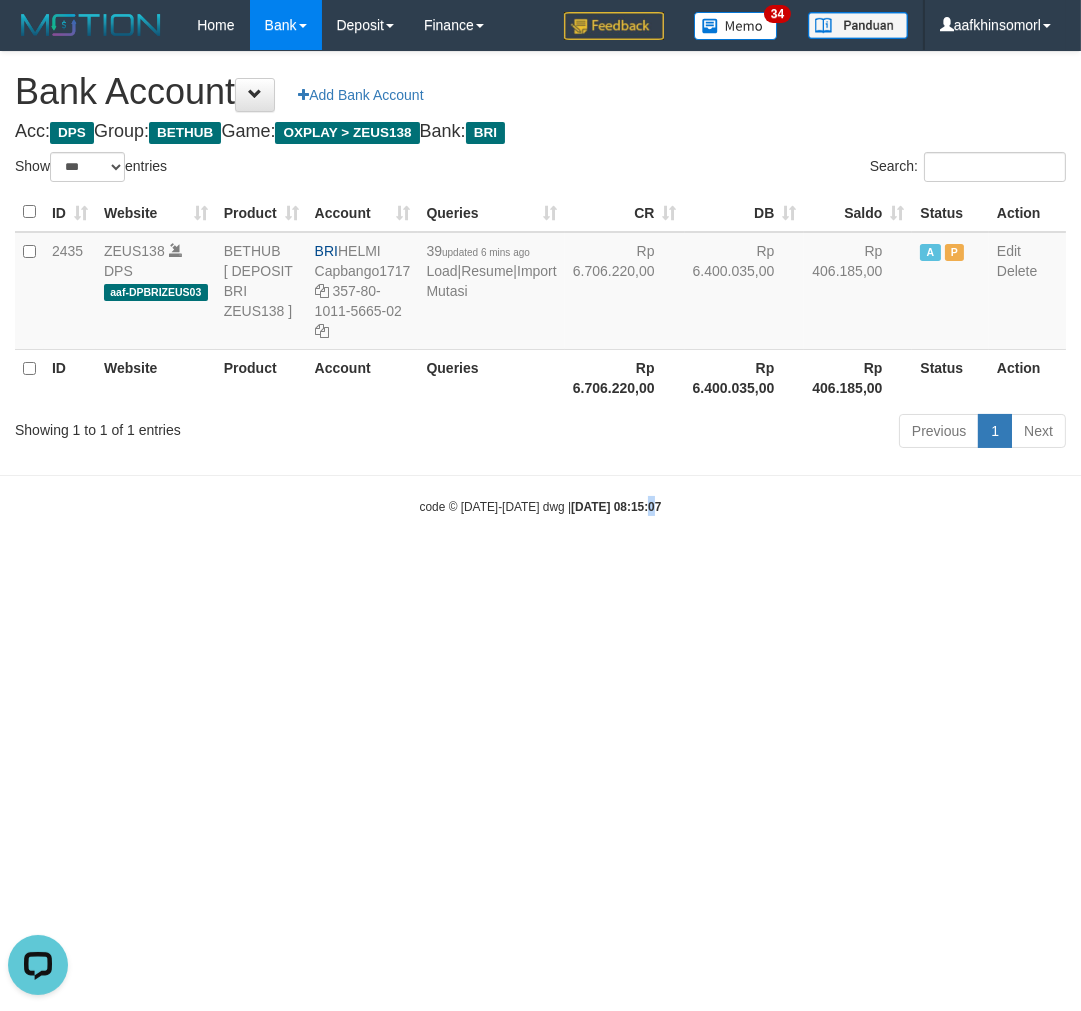 click on "Toggle navigation
Home
Bank
Account List
Load
By Website
Group
[OXPLAY]													ZEUS138
By Load Group (DPS)" at bounding box center (540, 283) 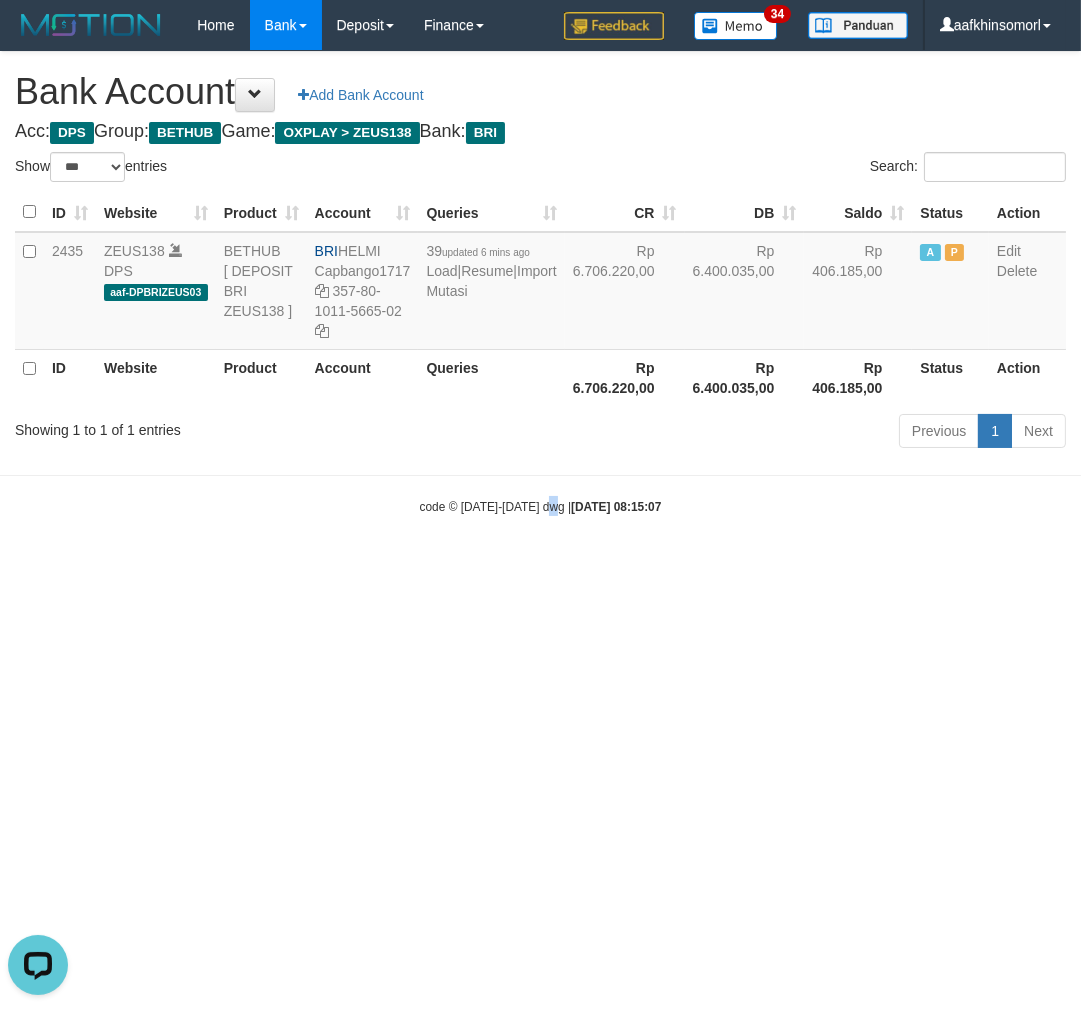 click on "Toggle navigation
Home
Bank
Account List
Load
By Website
Group
[OXPLAY]													ZEUS138
By Load Group (DPS)" at bounding box center [540, 283] 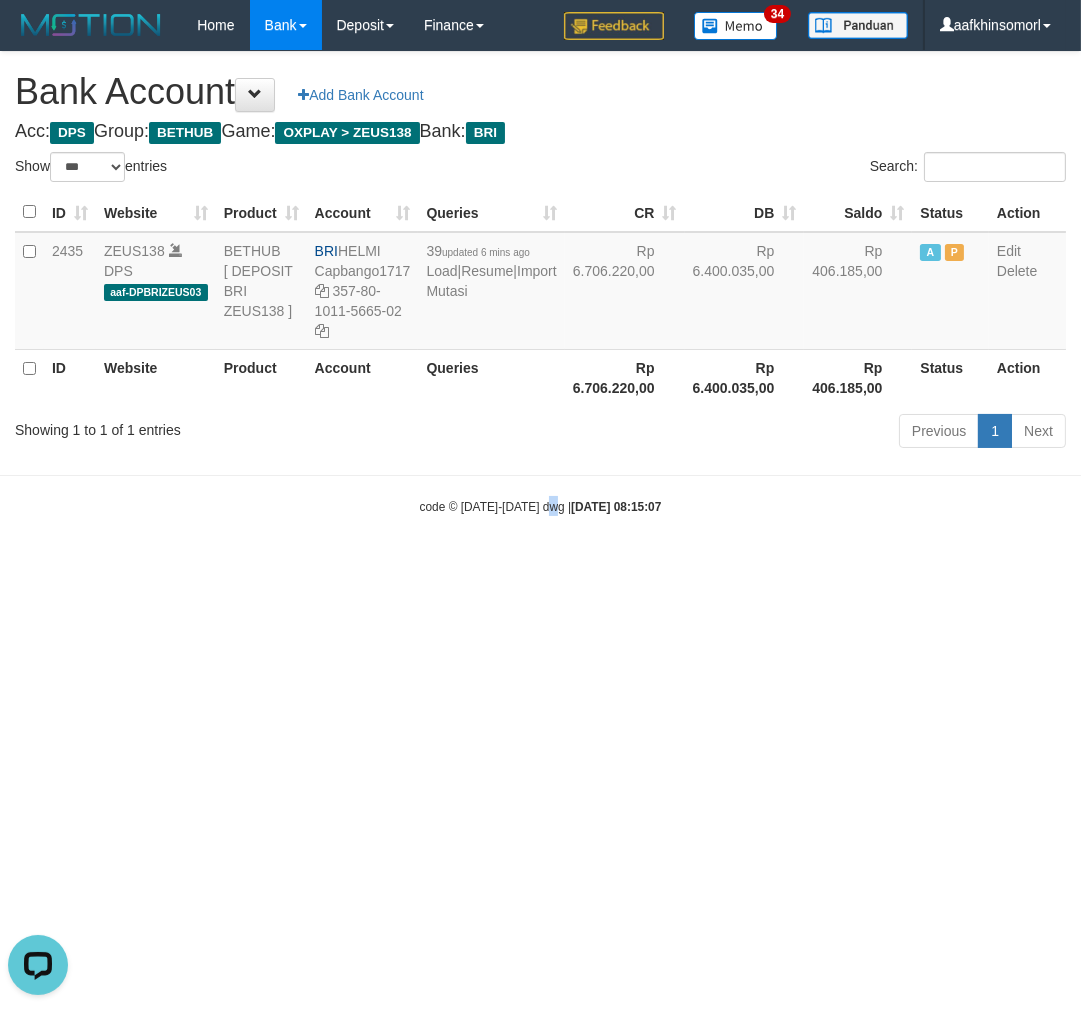 drag, startPoint x: 725, startPoint y: 743, endPoint x: 790, endPoint y: 686, distance: 86.4523 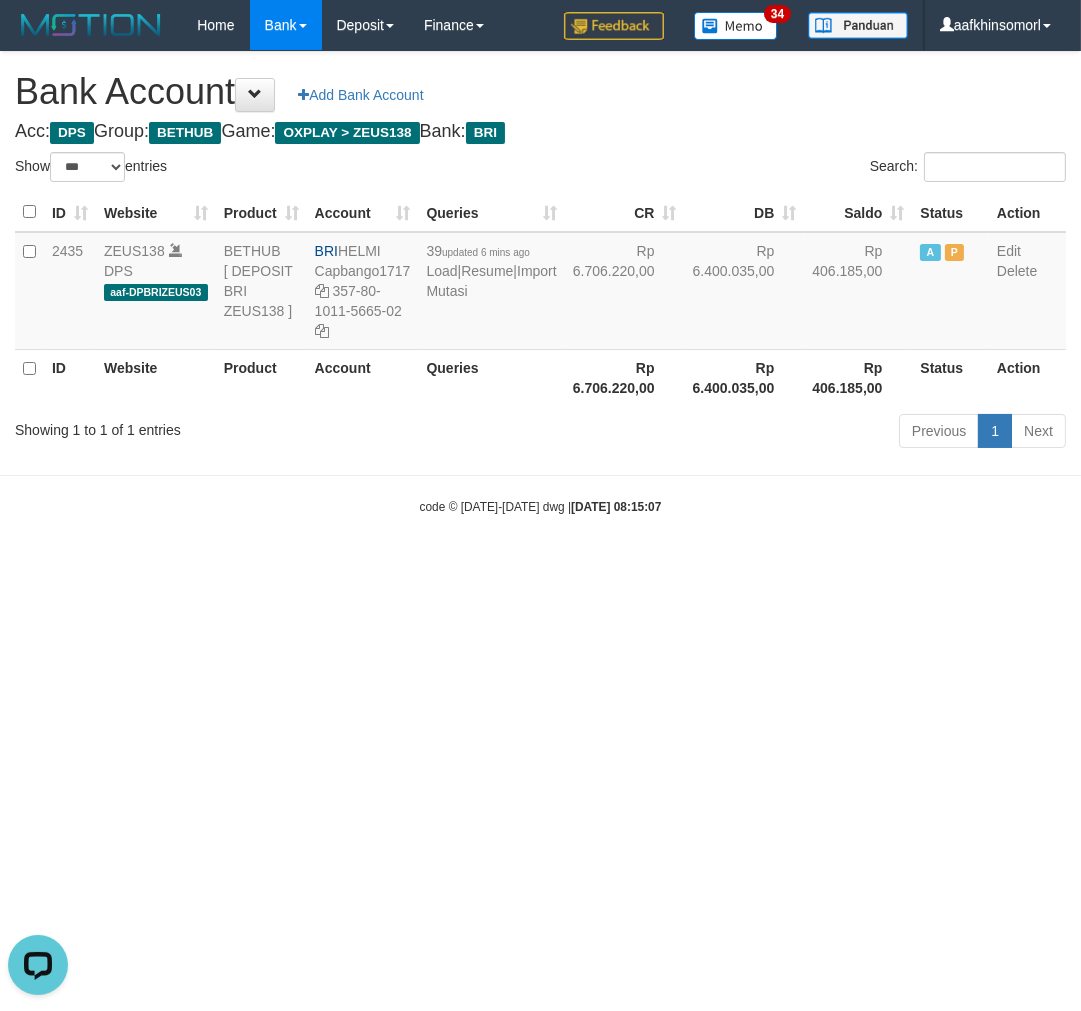 drag, startPoint x: 295, startPoint y: 887, endPoint x: 3, endPoint y: 708, distance: 342.49817 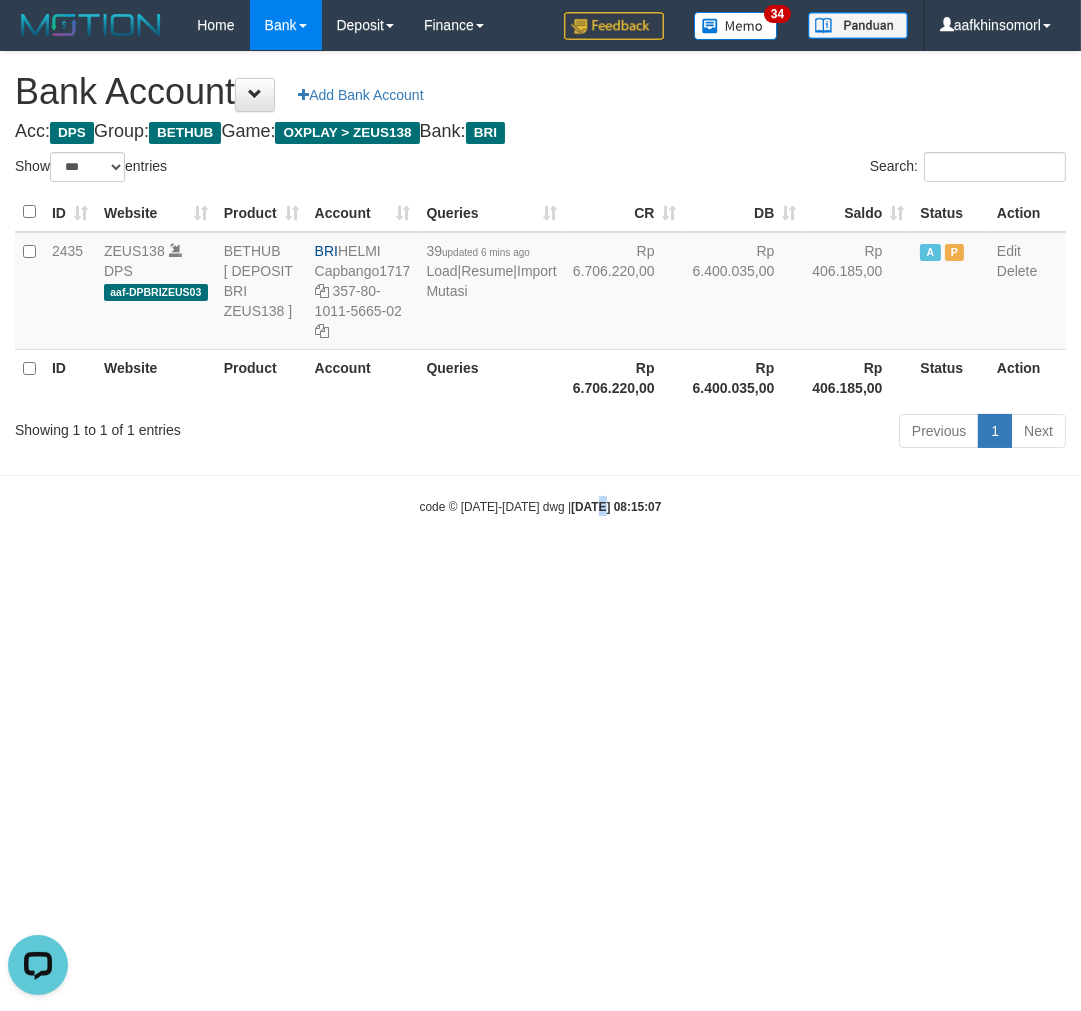 click on "Toggle navigation
Home
Bank
Account List
Load
By Website
Group
[OXPLAY]													ZEUS138
By Load Group (DPS)" at bounding box center [540, 283] 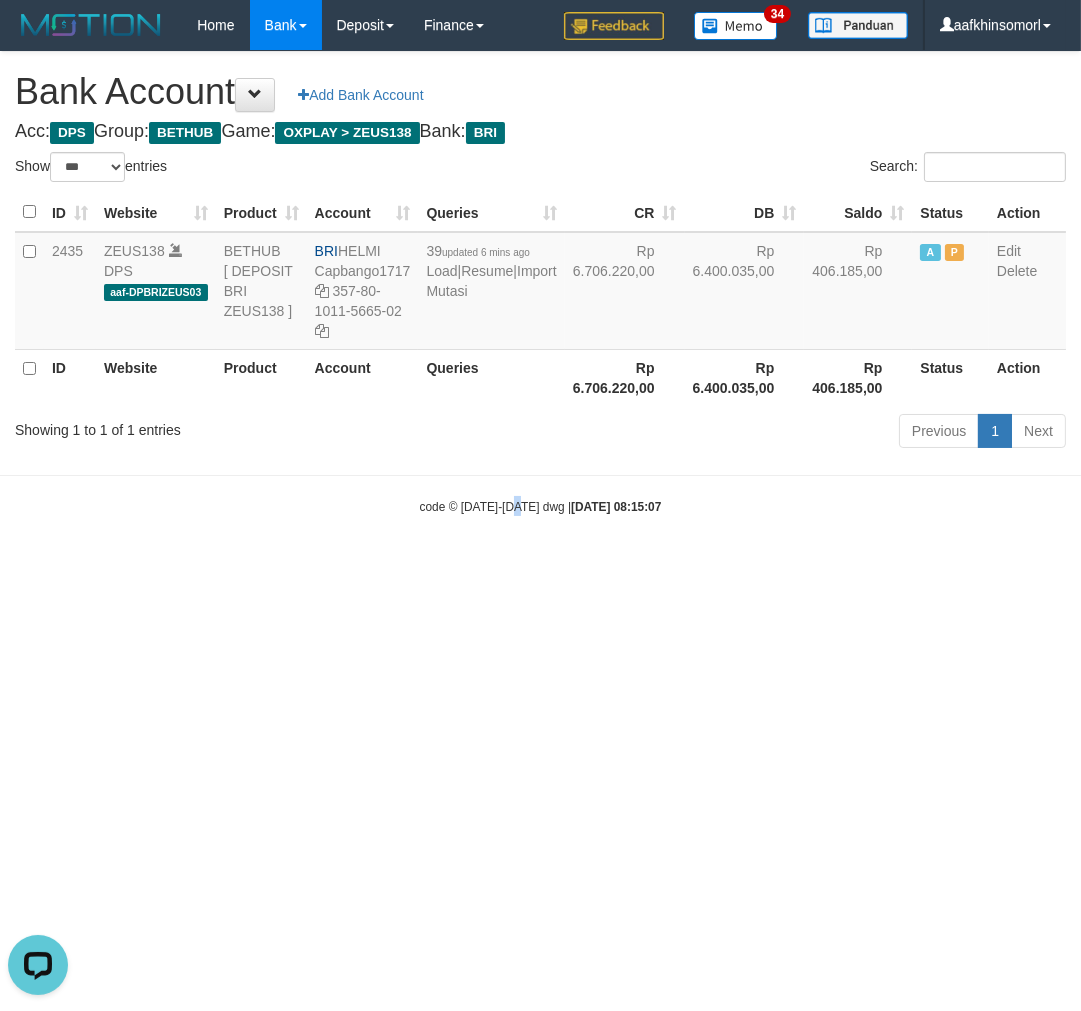 click on "Toggle navigation
Home
Bank
Account List
Load
By Website
Group
[OXPLAY]													ZEUS138
By Load Group (DPS)" at bounding box center [540, 283] 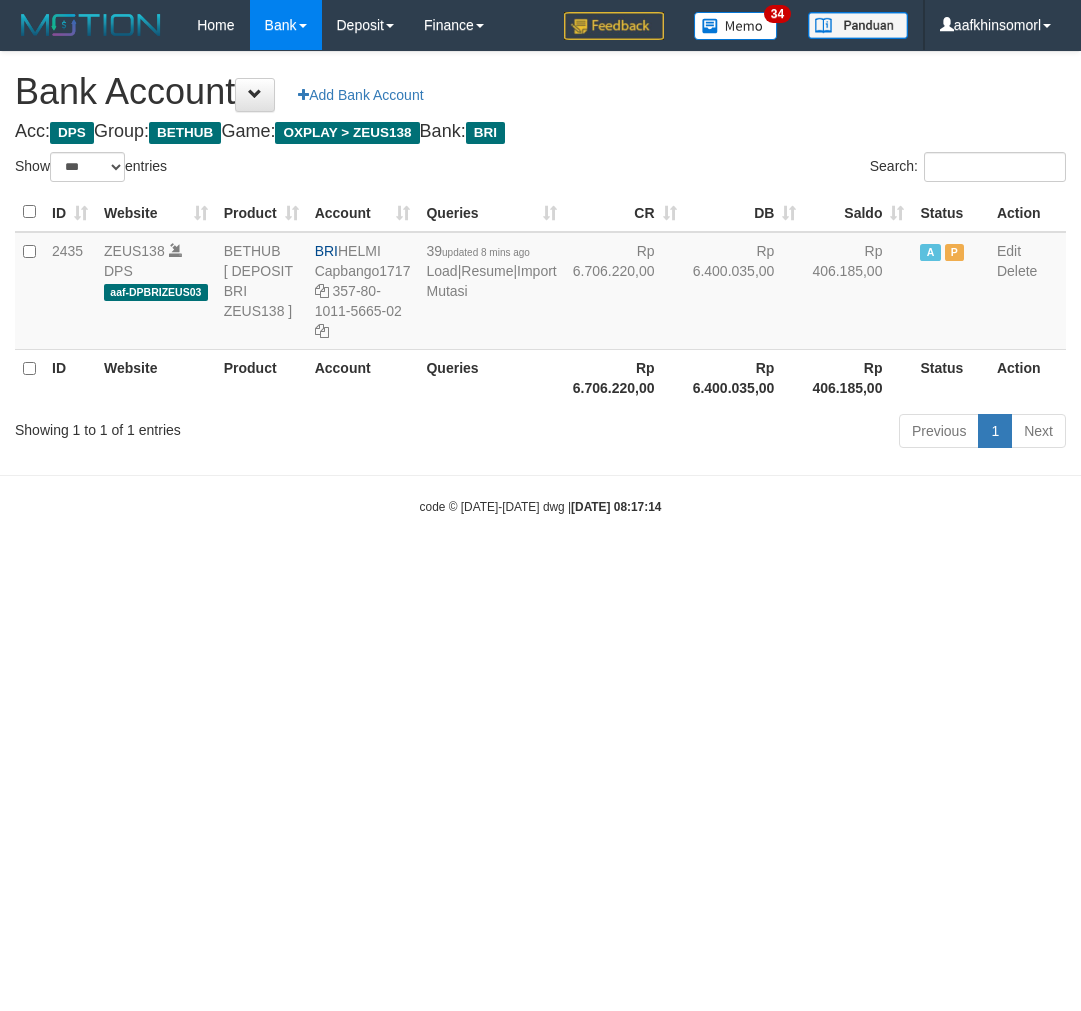 select on "***" 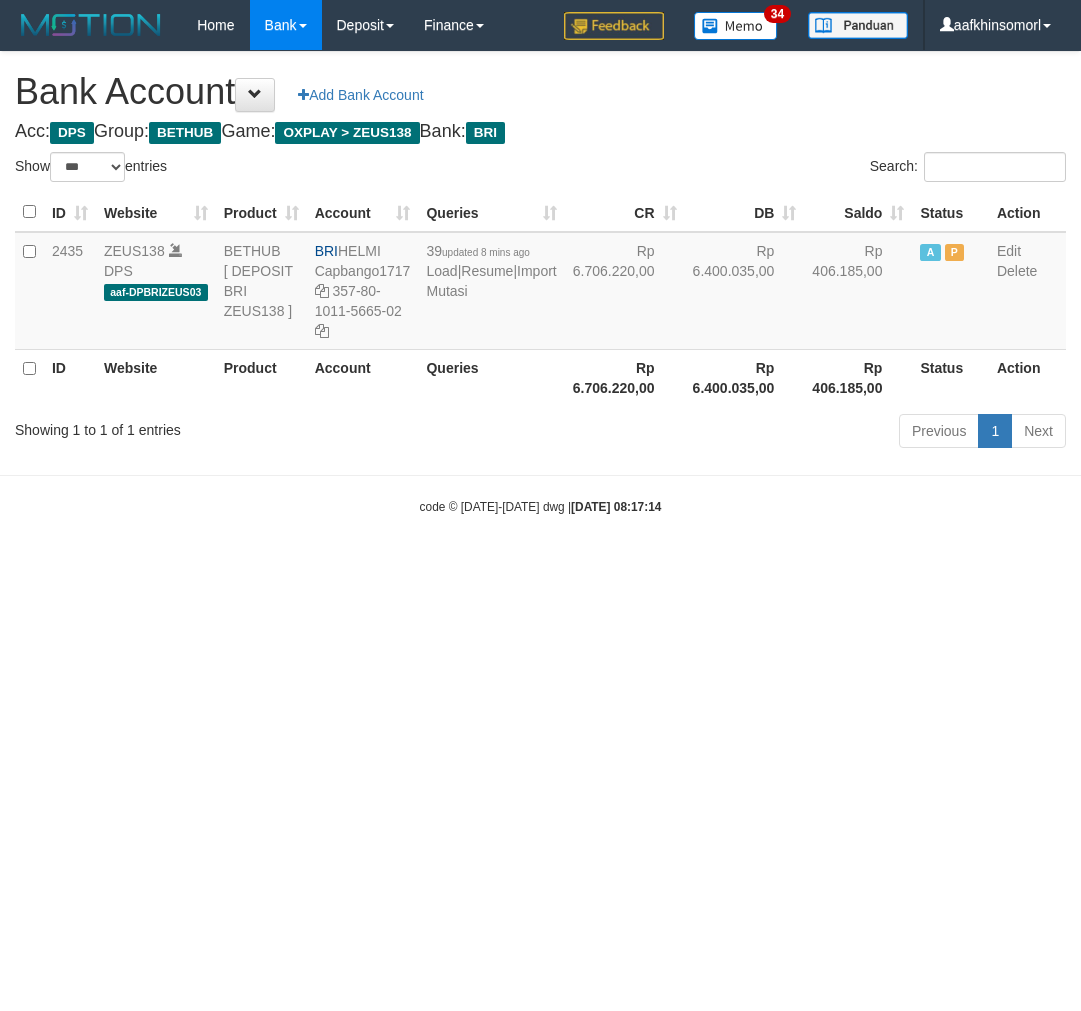 scroll, scrollTop: 0, scrollLeft: 0, axis: both 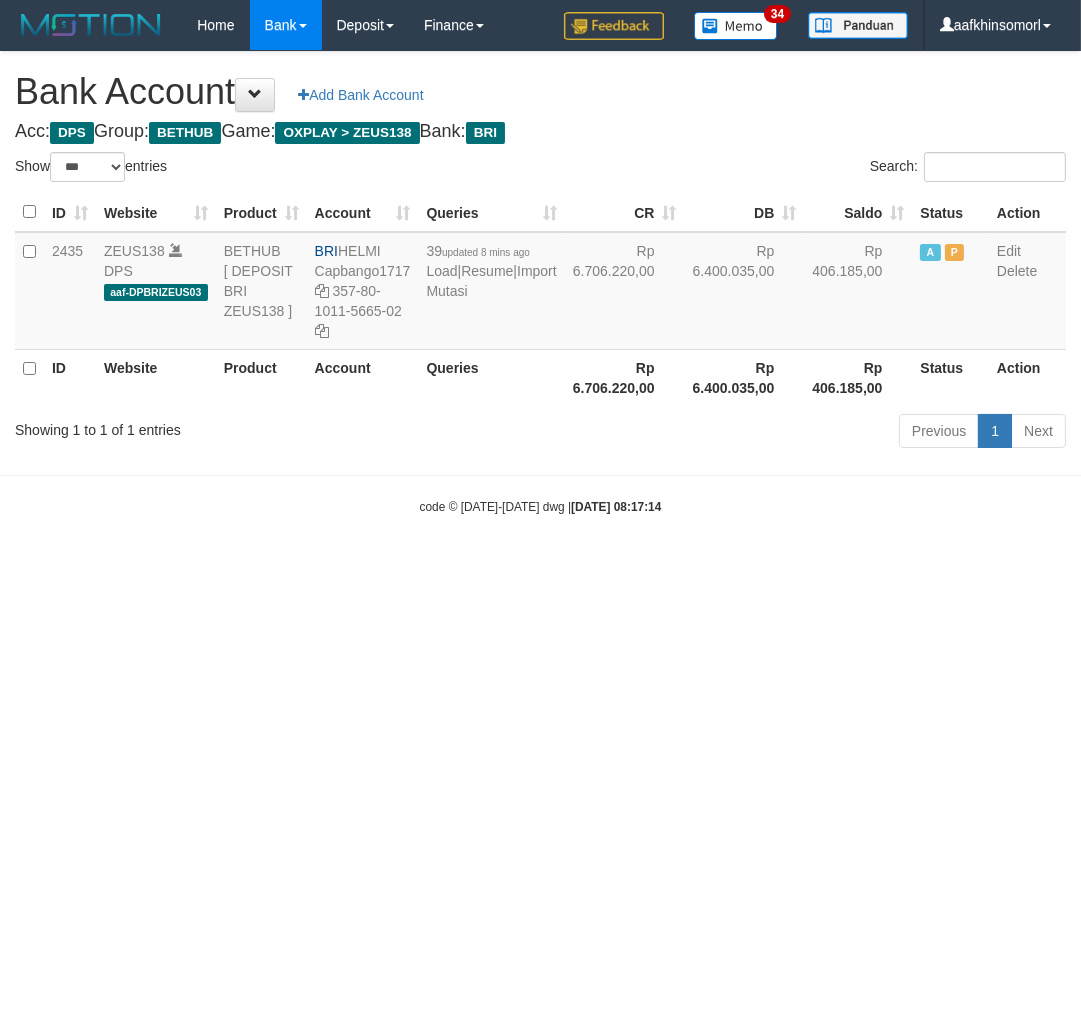 click on "Toggle navigation
Home
Bank
Account List
Load
By Website
Group
[OXPLAY]													ZEUS138
By Load Group (DPS)" at bounding box center [540, 283] 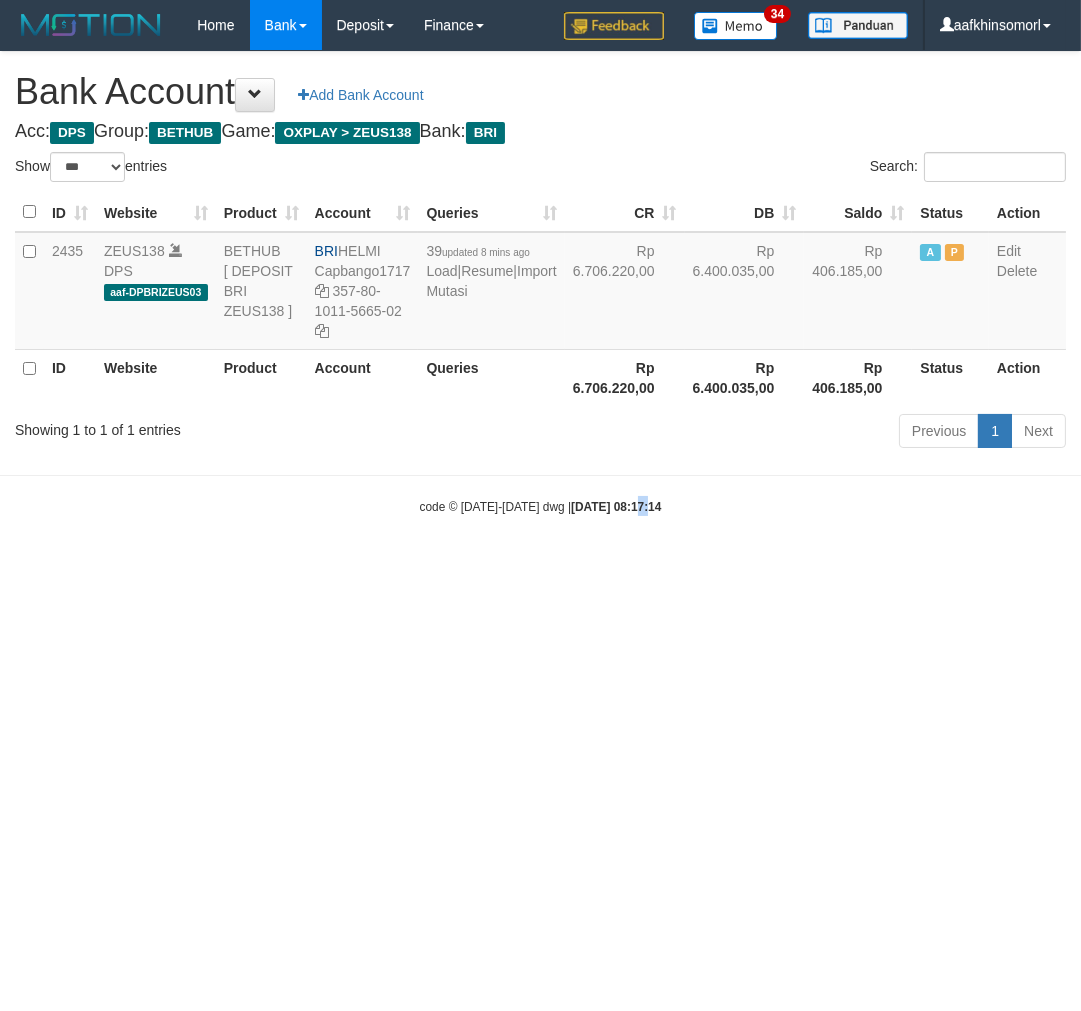 click on "Toggle navigation
Home
Bank
Account List
Load
By Website
Group
[OXPLAY]													ZEUS138
By Load Group (DPS)" at bounding box center [540, 283] 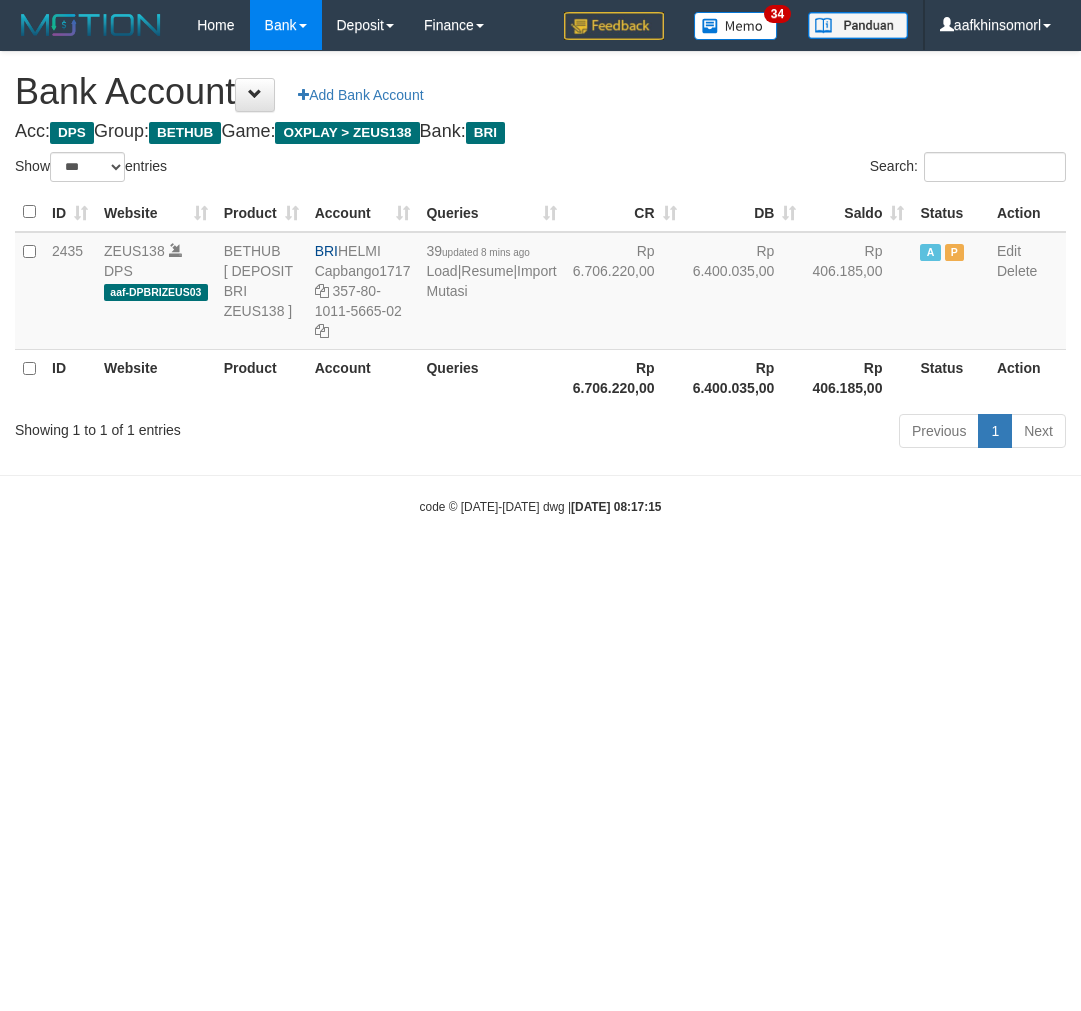 select on "***" 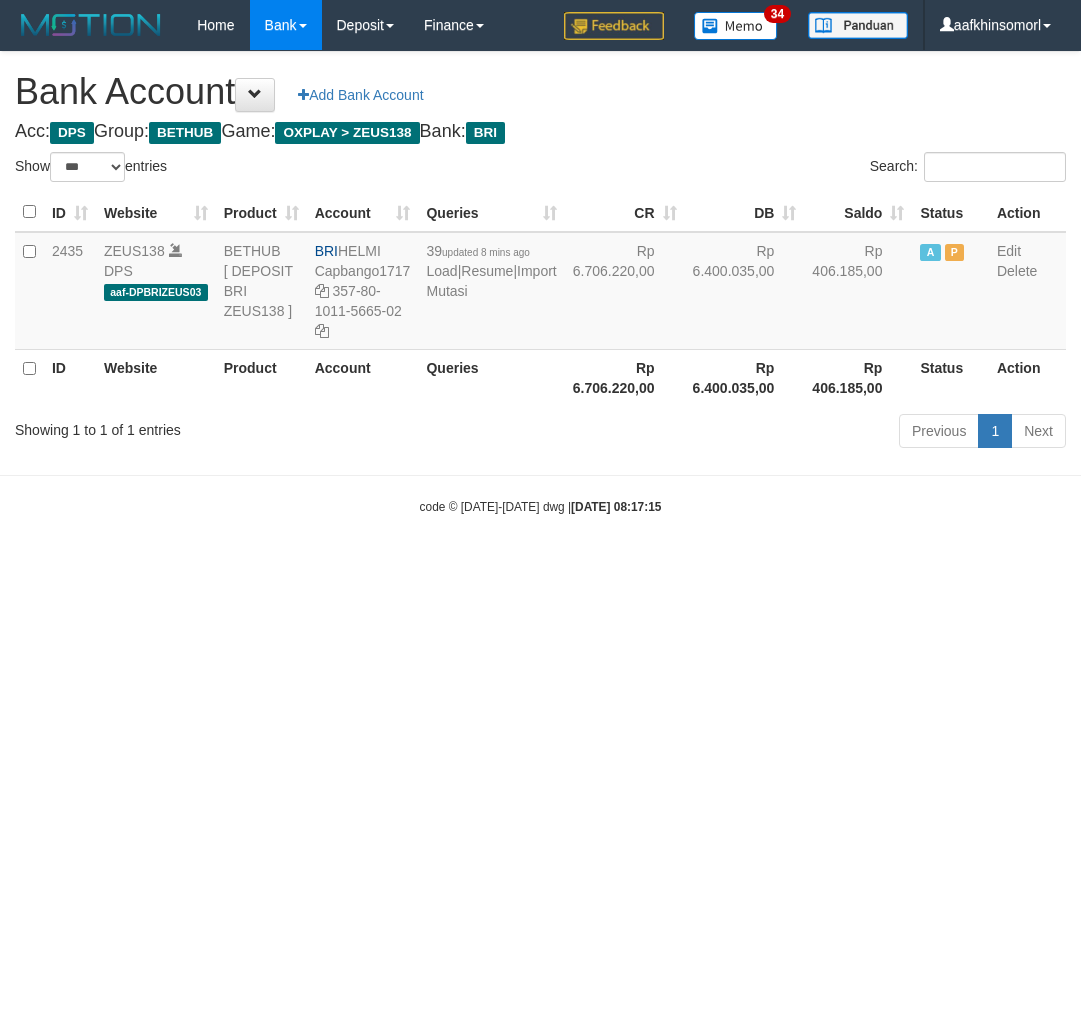 scroll, scrollTop: 0, scrollLeft: 0, axis: both 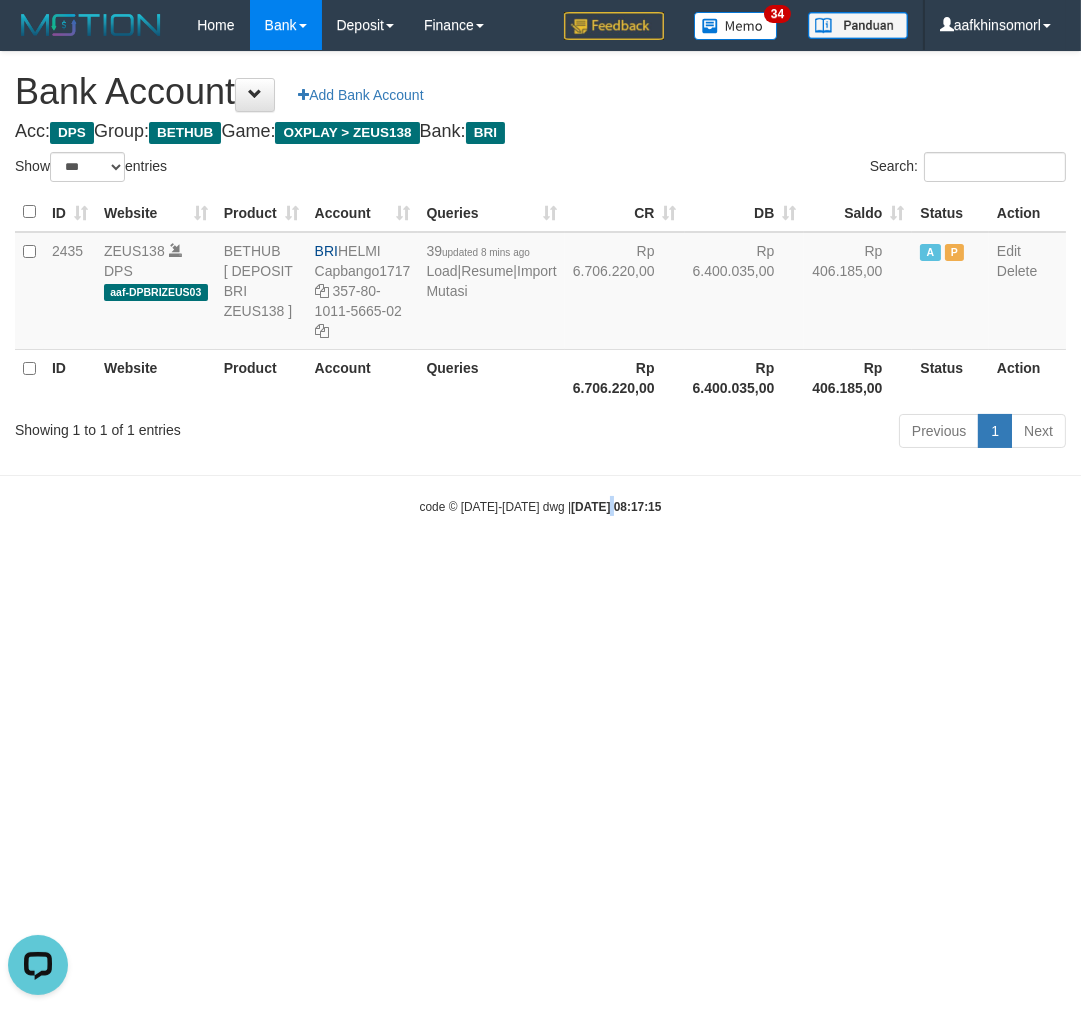 click on "Toggle navigation
Home
Bank
Account List
Load
By Website
Group
[OXPLAY]													ZEUS138
By Load Group (DPS)" at bounding box center [540, 283] 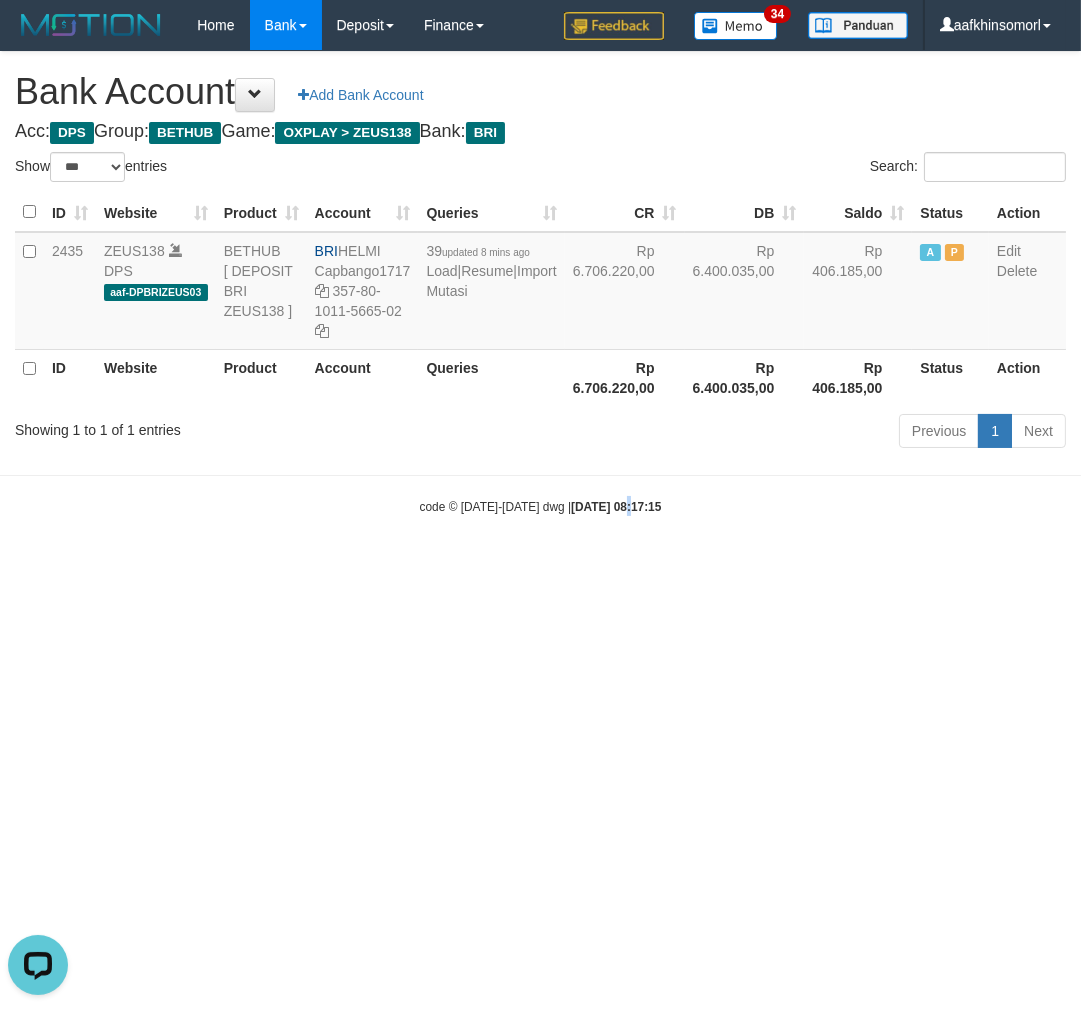 click on "Toggle navigation
Home
Bank
Account List
Load
By Website
Group
[OXPLAY]													ZEUS138
By Load Group (DPS)" at bounding box center [540, 283] 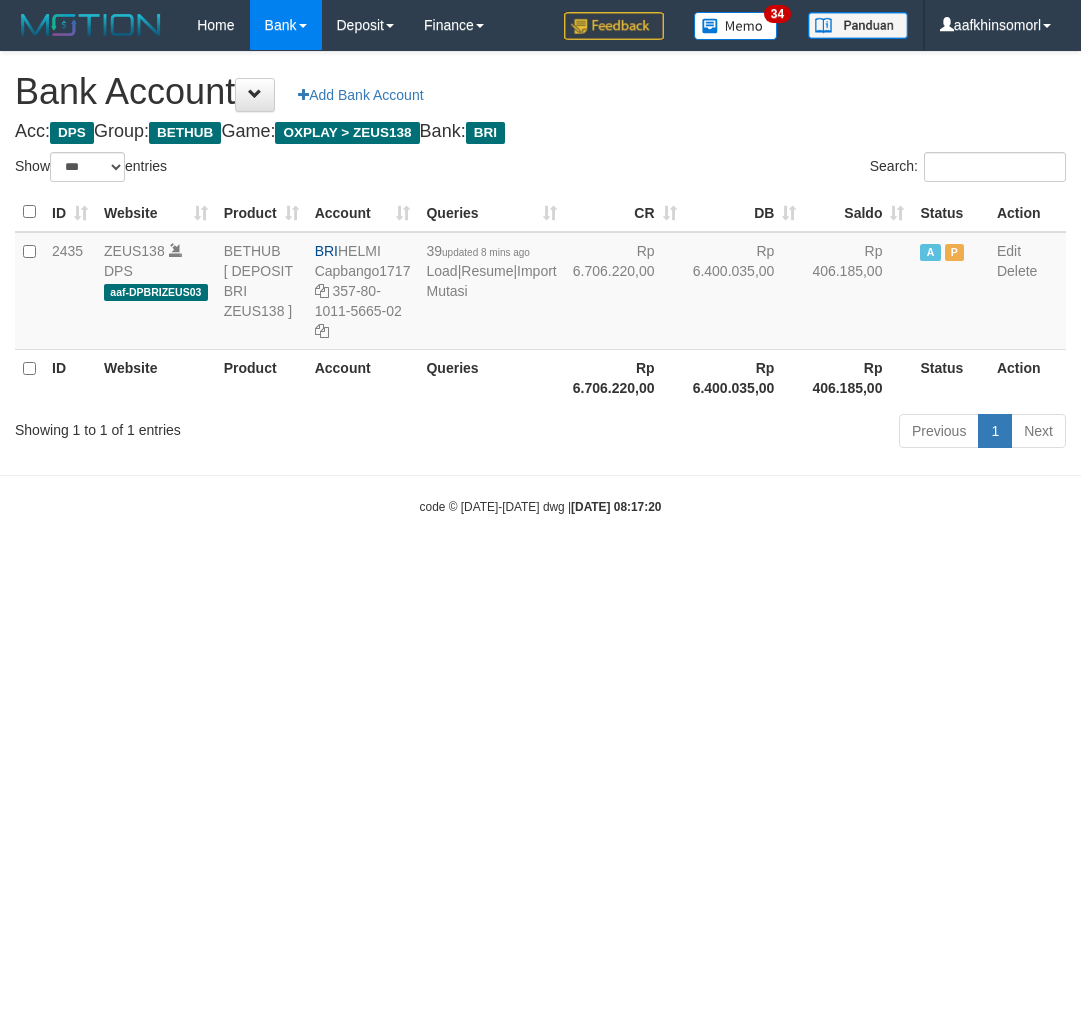 select on "***" 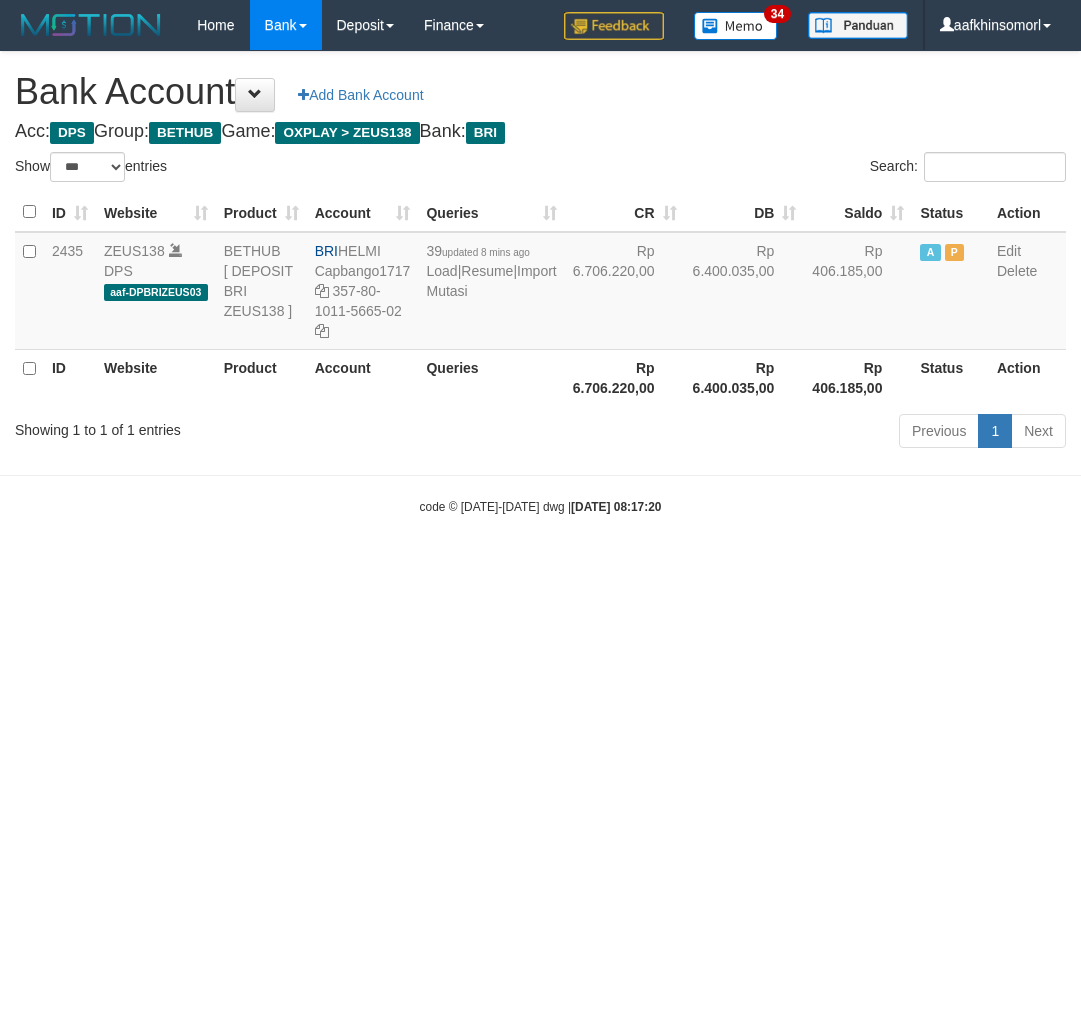 scroll, scrollTop: 0, scrollLeft: 0, axis: both 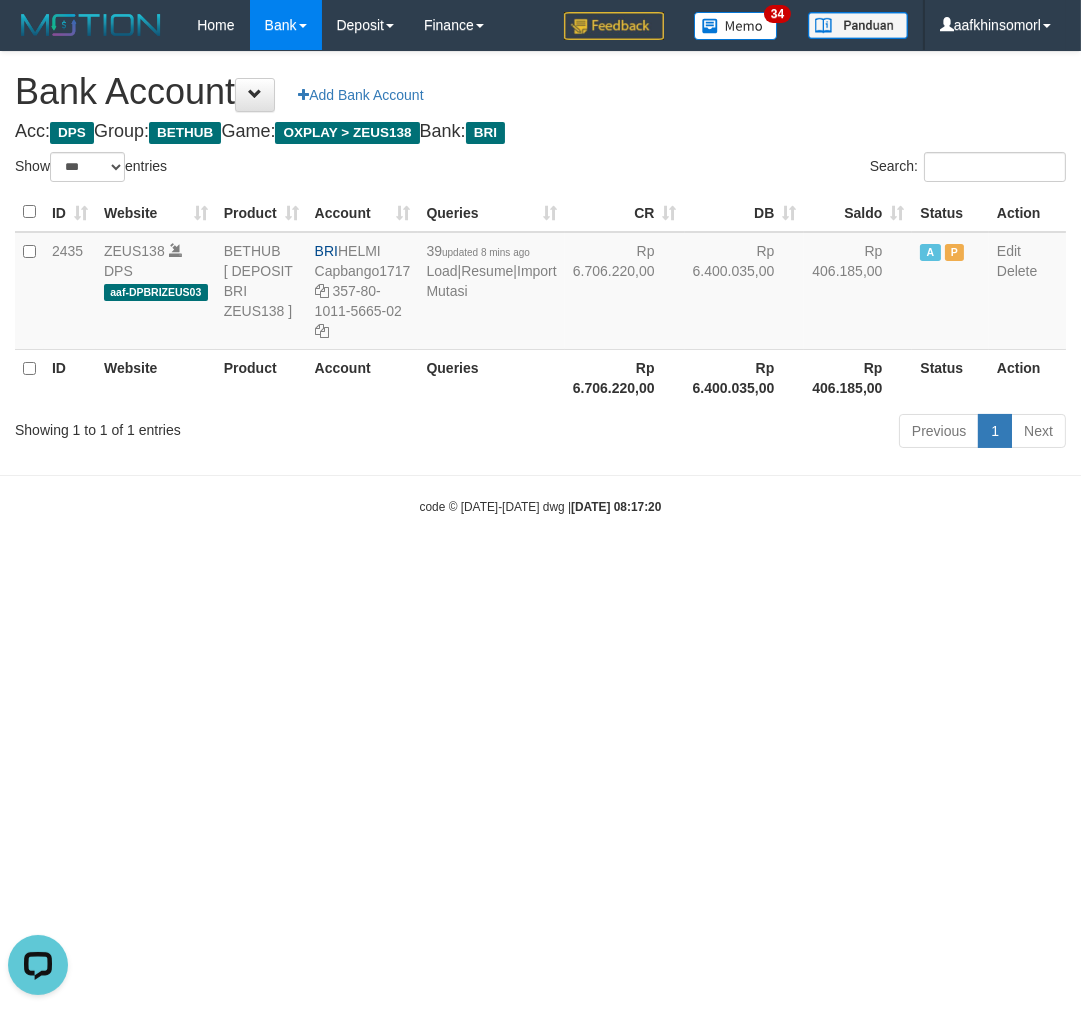 click on "Toggle navigation
Home
Bank
Account List
Load
By Website
Group
[OXPLAY]													ZEUS138
By Load Group (DPS)" at bounding box center [540, 283] 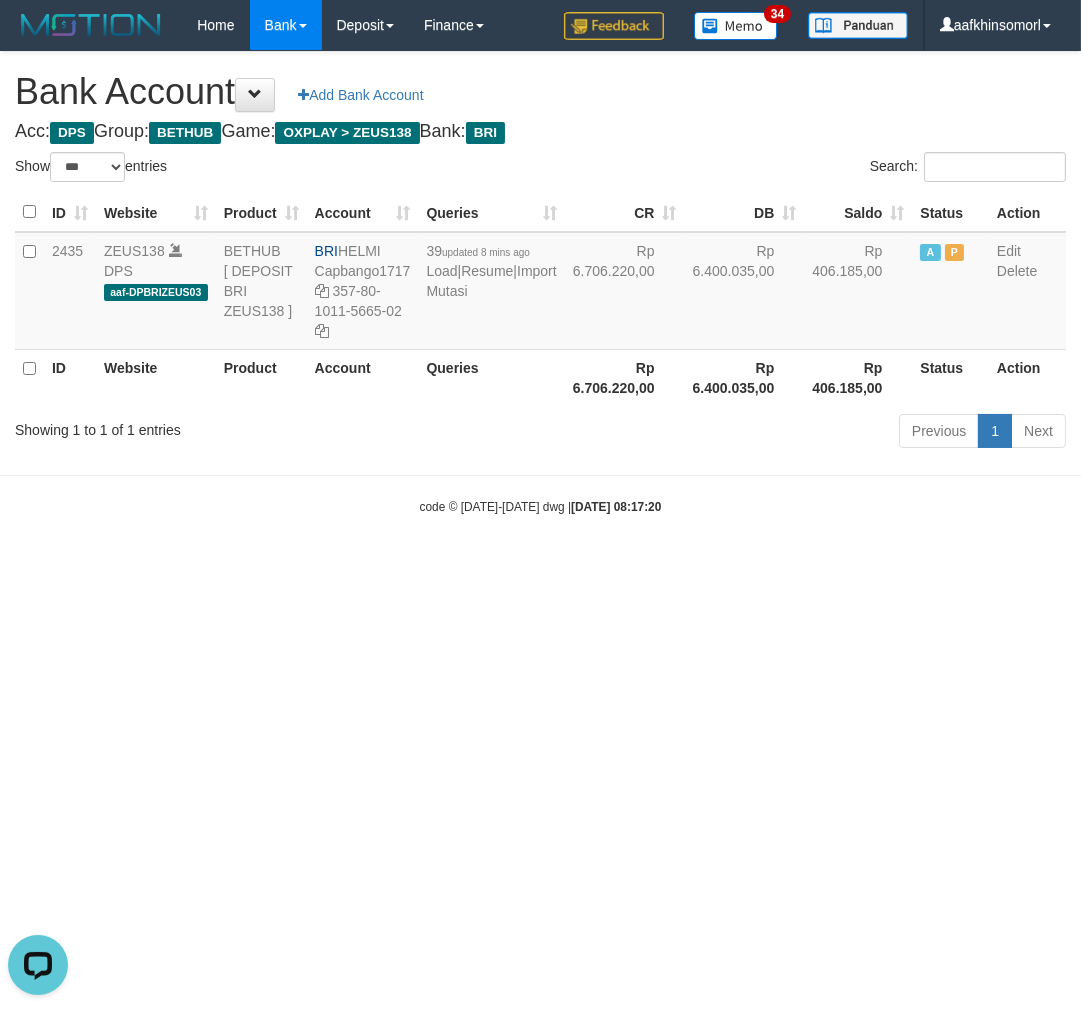click on "Toggle navigation
Home
Bank
Account List
Load
By Website
Group
[OXPLAY]													ZEUS138
By Load Group (DPS)" at bounding box center (540, 283) 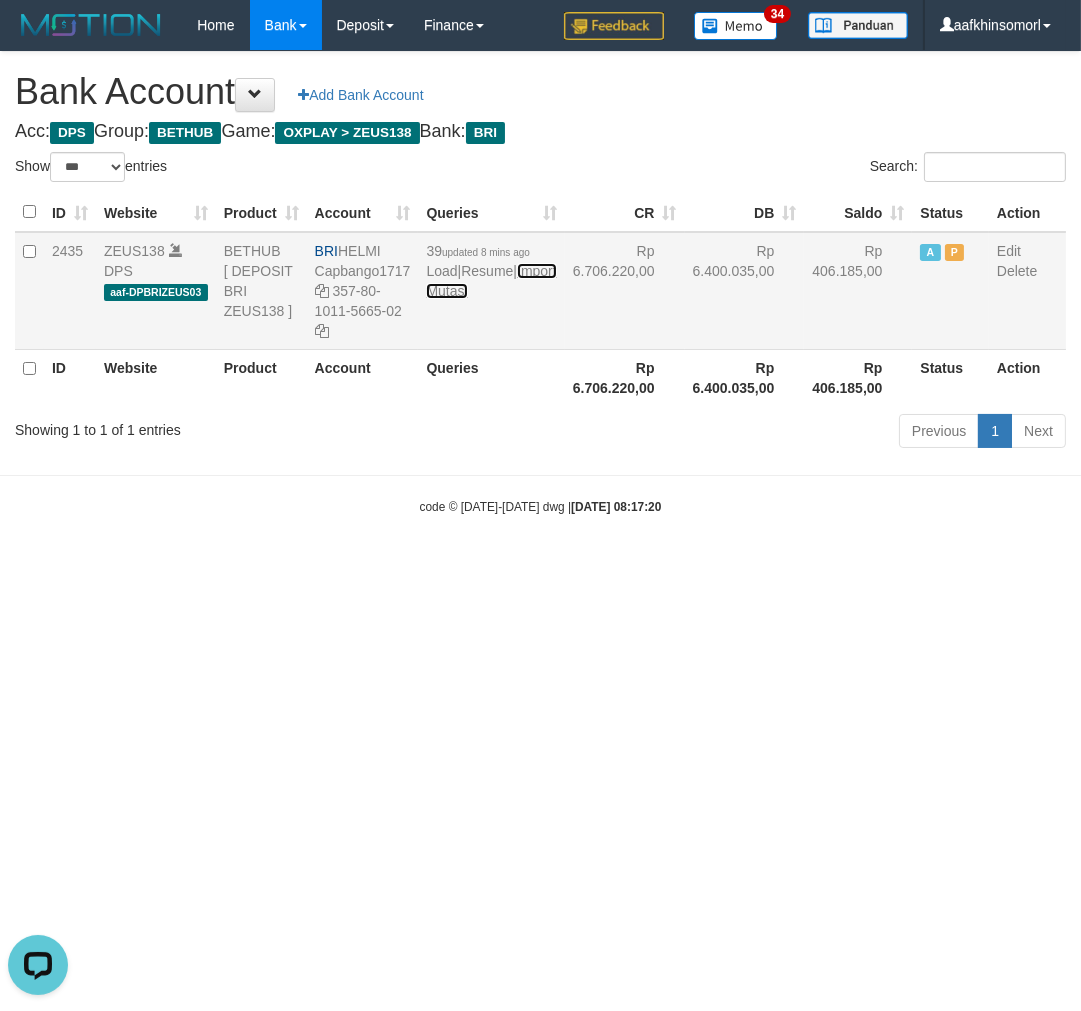 click on "Import Mutasi" at bounding box center [491, 281] 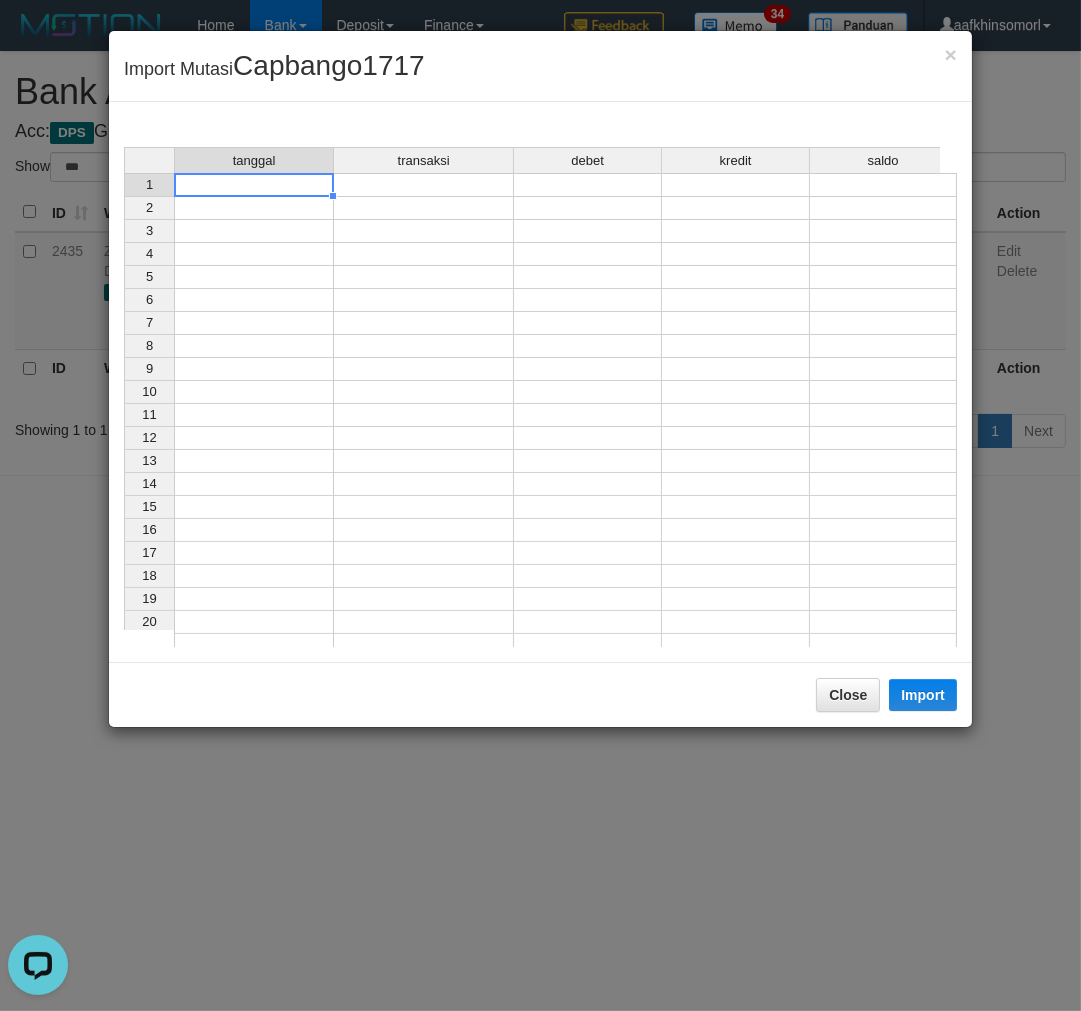 click at bounding box center (254, 185) 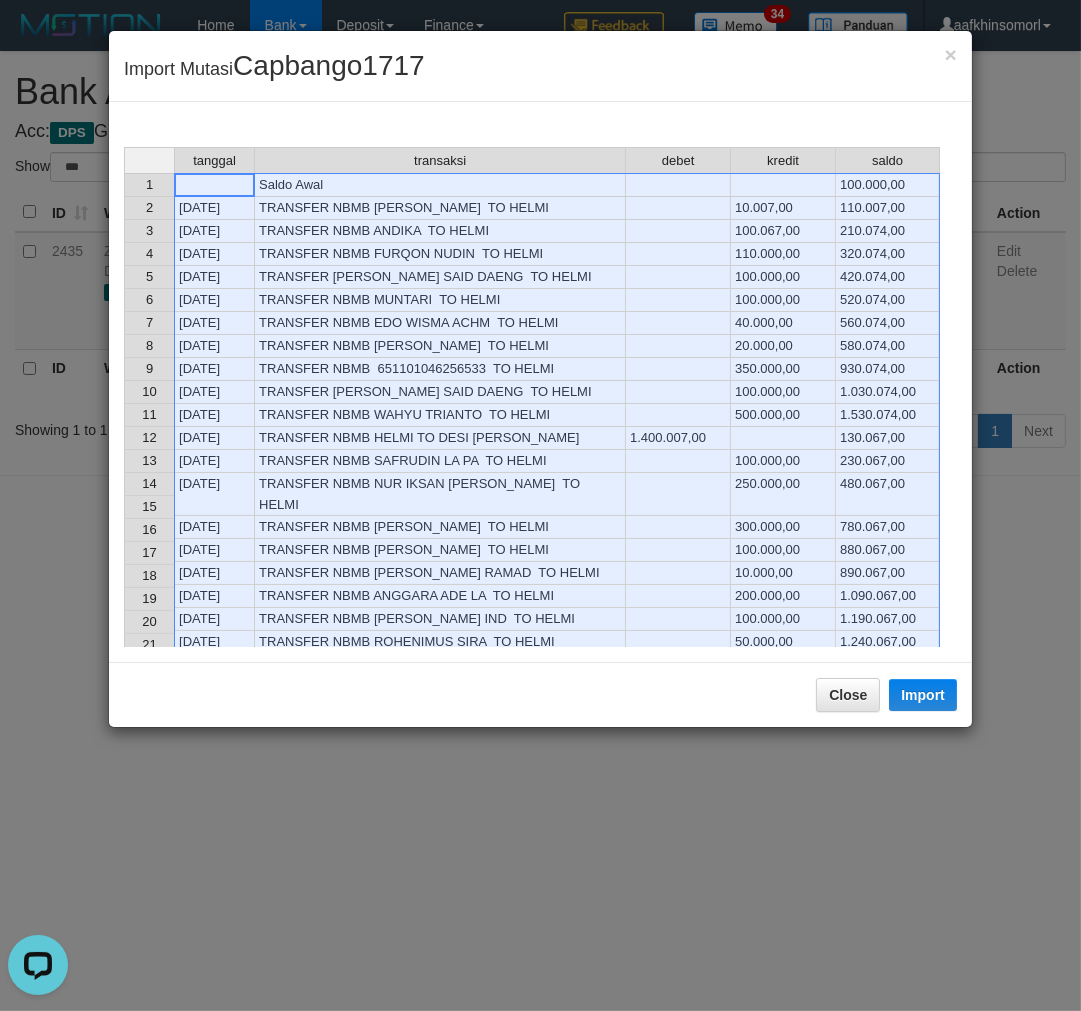 scroll, scrollTop: 143, scrollLeft: 0, axis: vertical 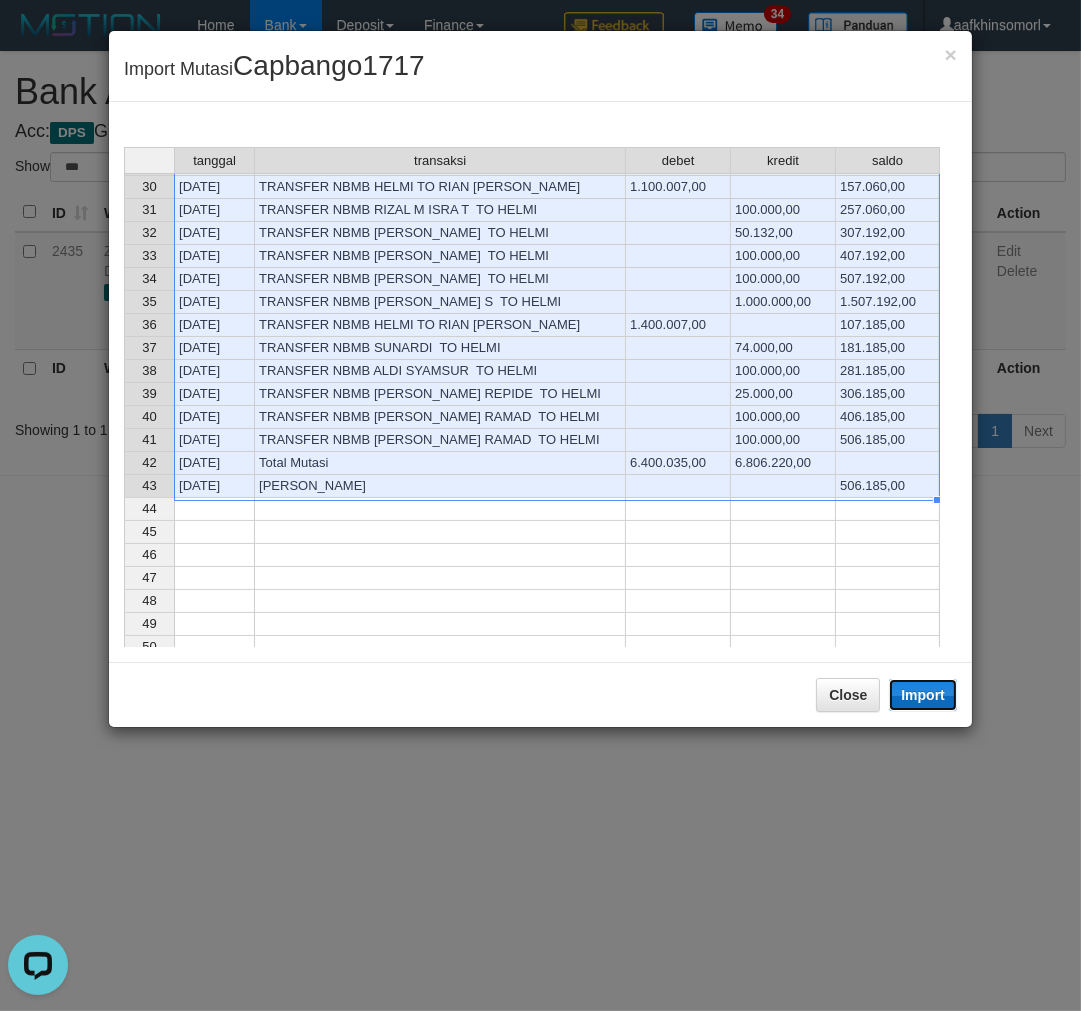 click on "Import" at bounding box center (923, 695) 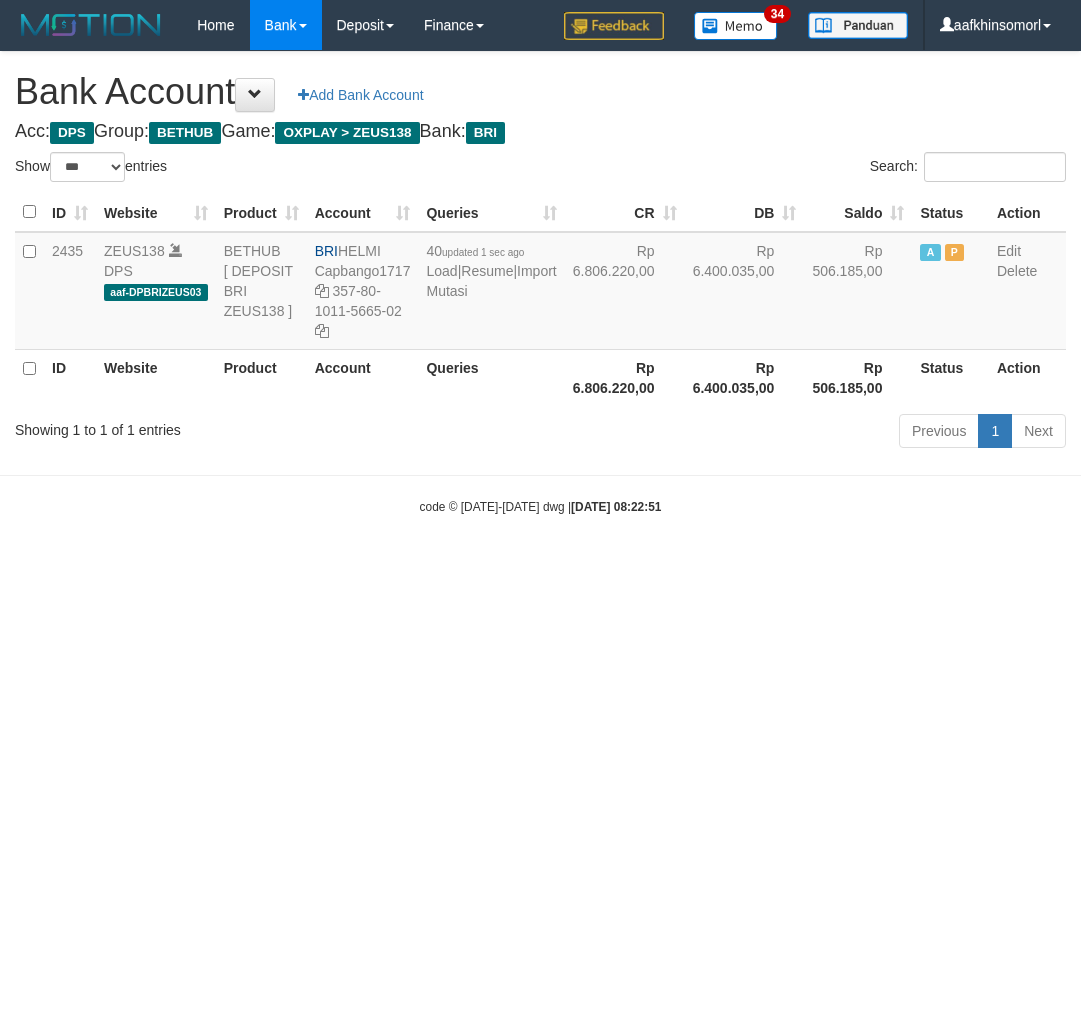 select on "***" 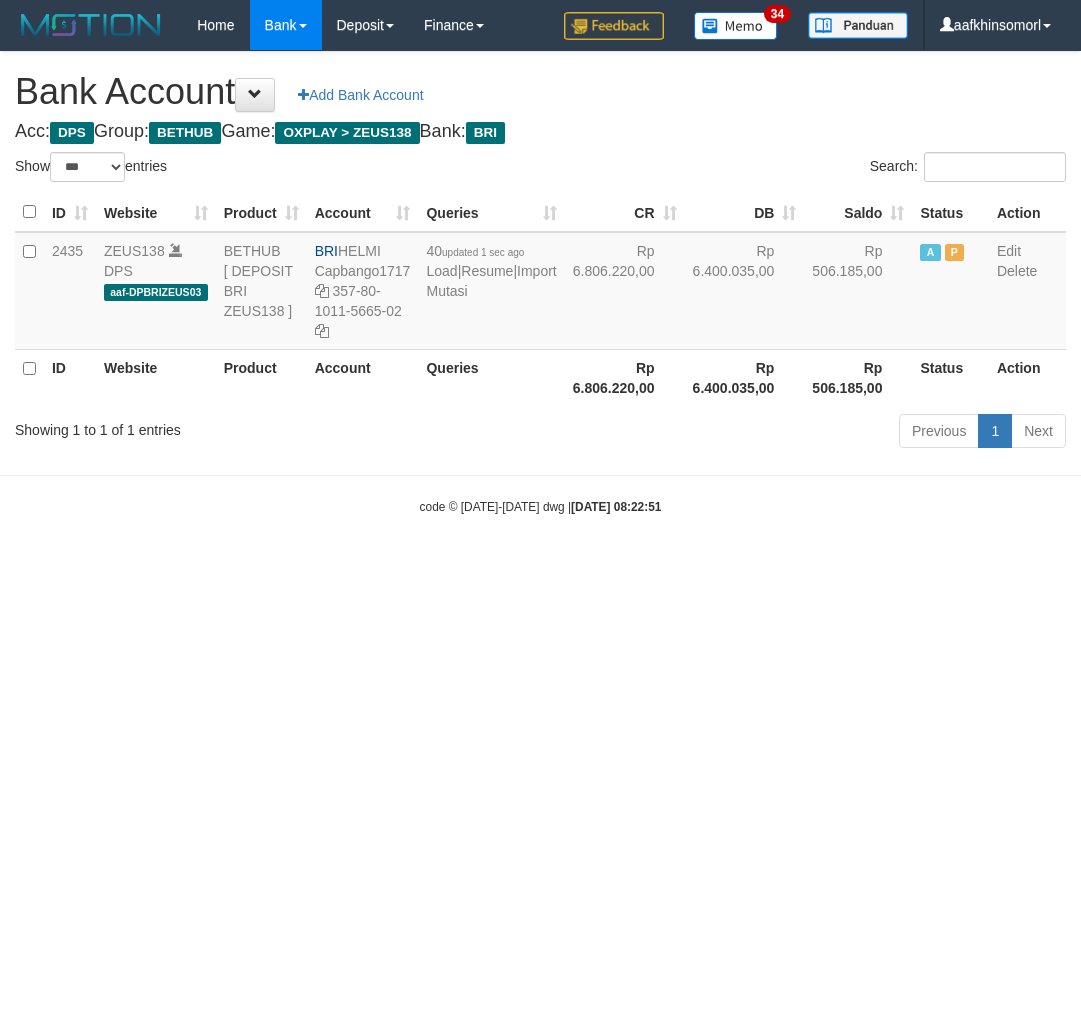 scroll, scrollTop: 0, scrollLeft: 0, axis: both 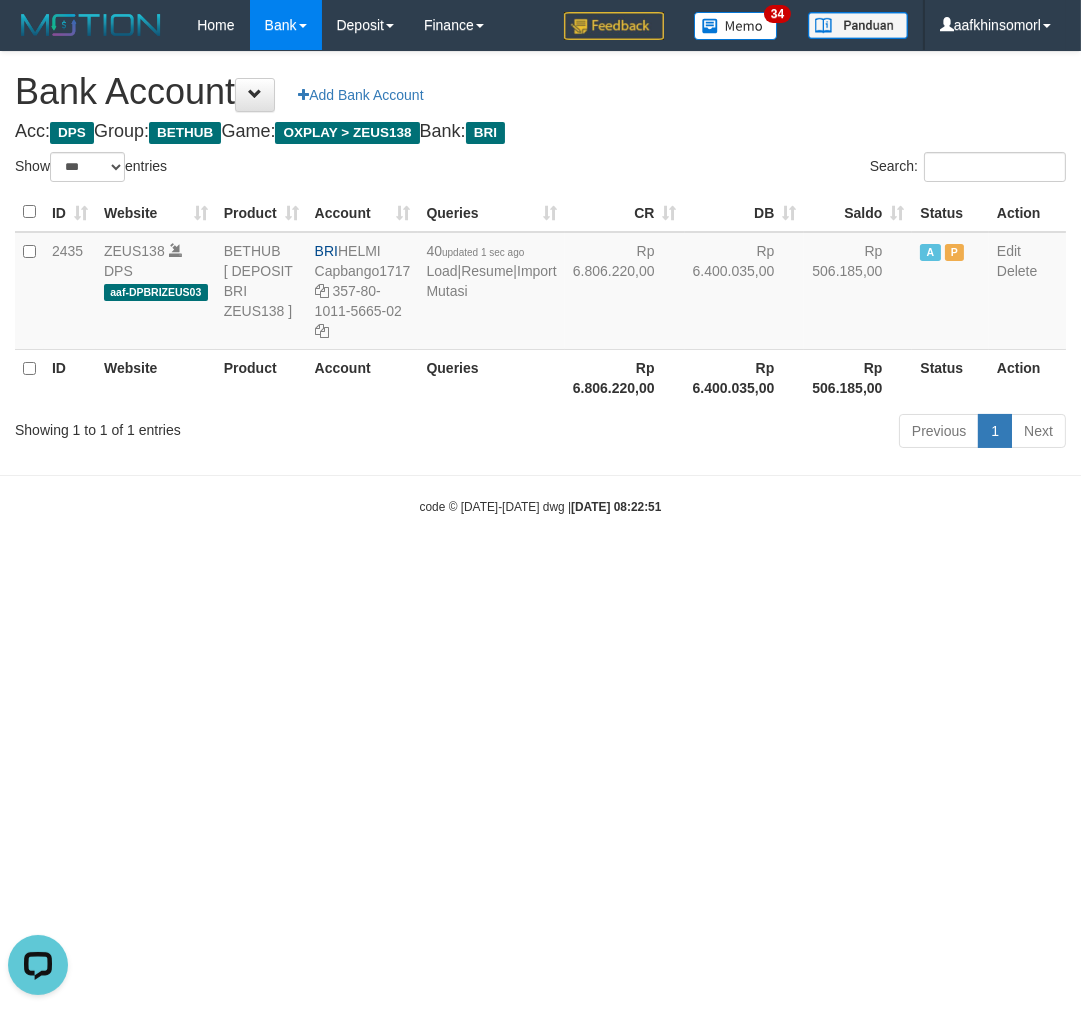 click on "Toggle navigation
Home
Bank
Account List
Load
By Website
Group
[OXPLAY]													ZEUS138
By Load Group (DPS)" at bounding box center [540, 283] 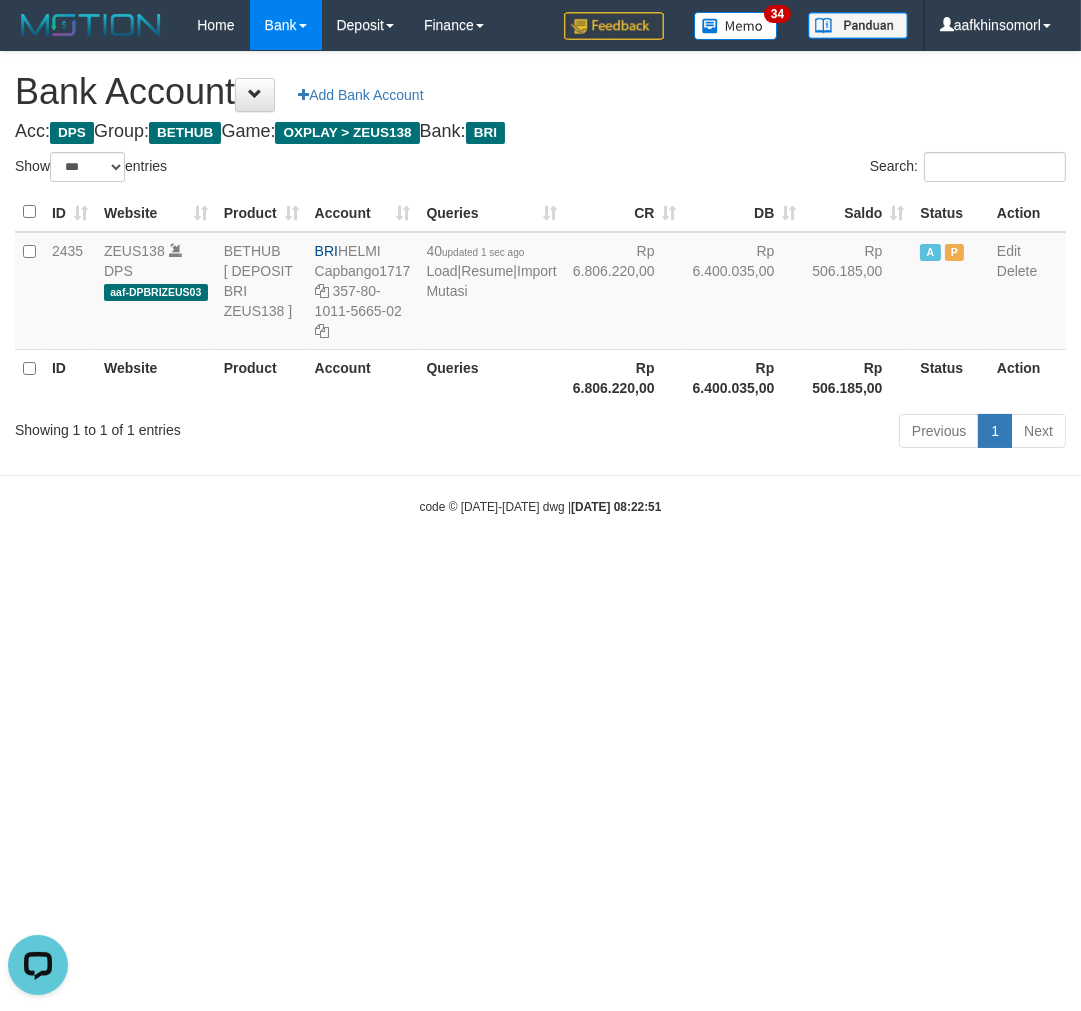 click on "Toggle navigation
Home
Bank
Account List
Load
By Website
Group
[OXPLAY]													ZEUS138
By Load Group (DPS)" at bounding box center (540, 283) 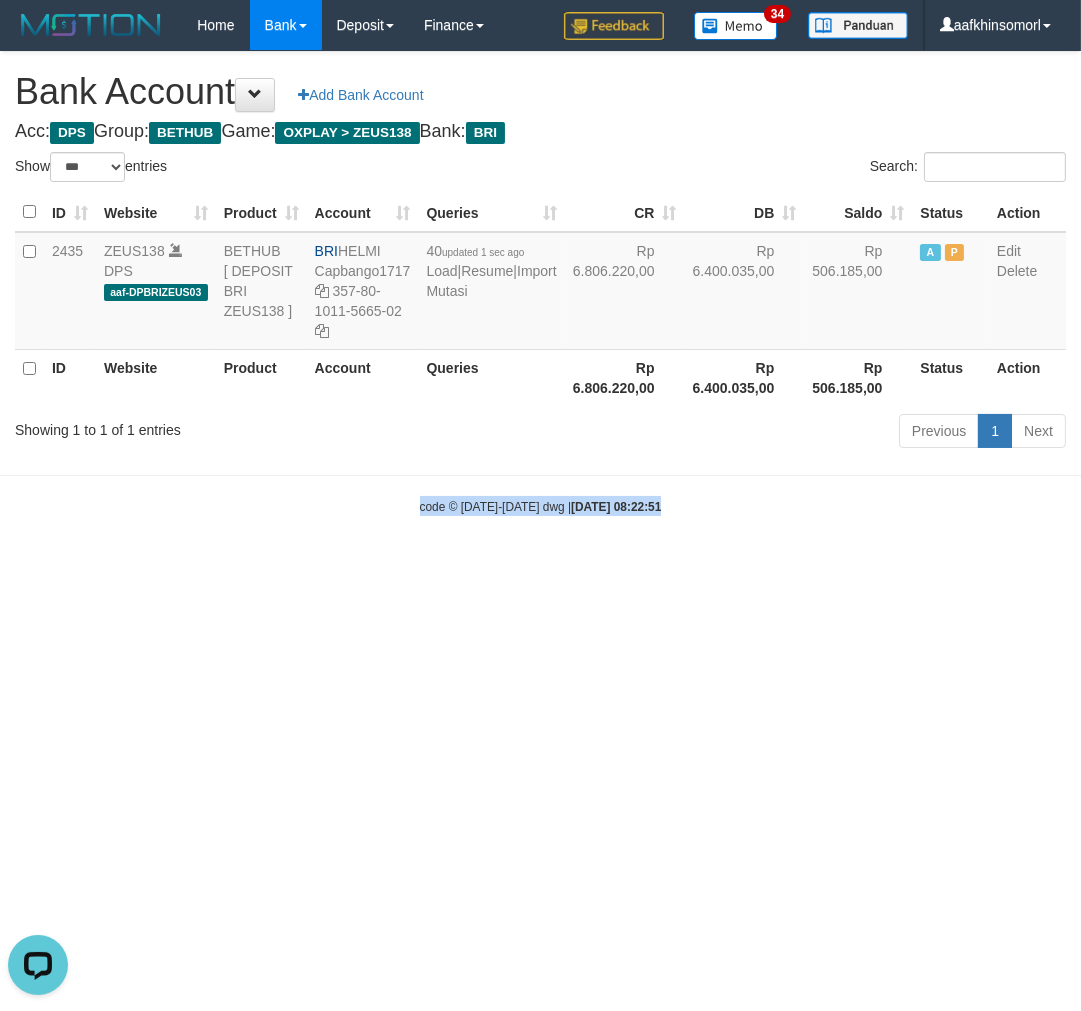 click on "Toggle navigation
Home
Bank
Account List
Load
By Website
Group
[OXPLAY]													ZEUS138
By Load Group (DPS)" at bounding box center [540, 283] 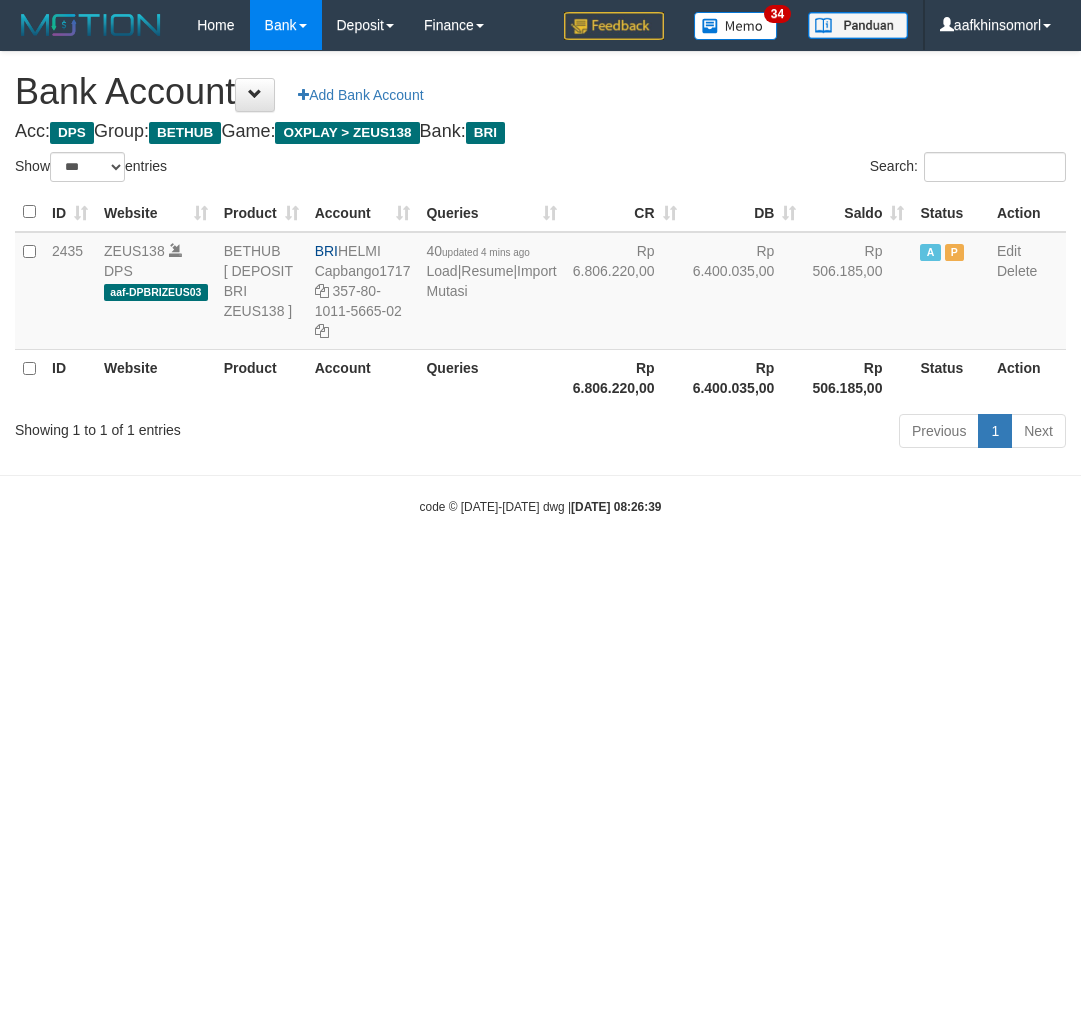 select on "***" 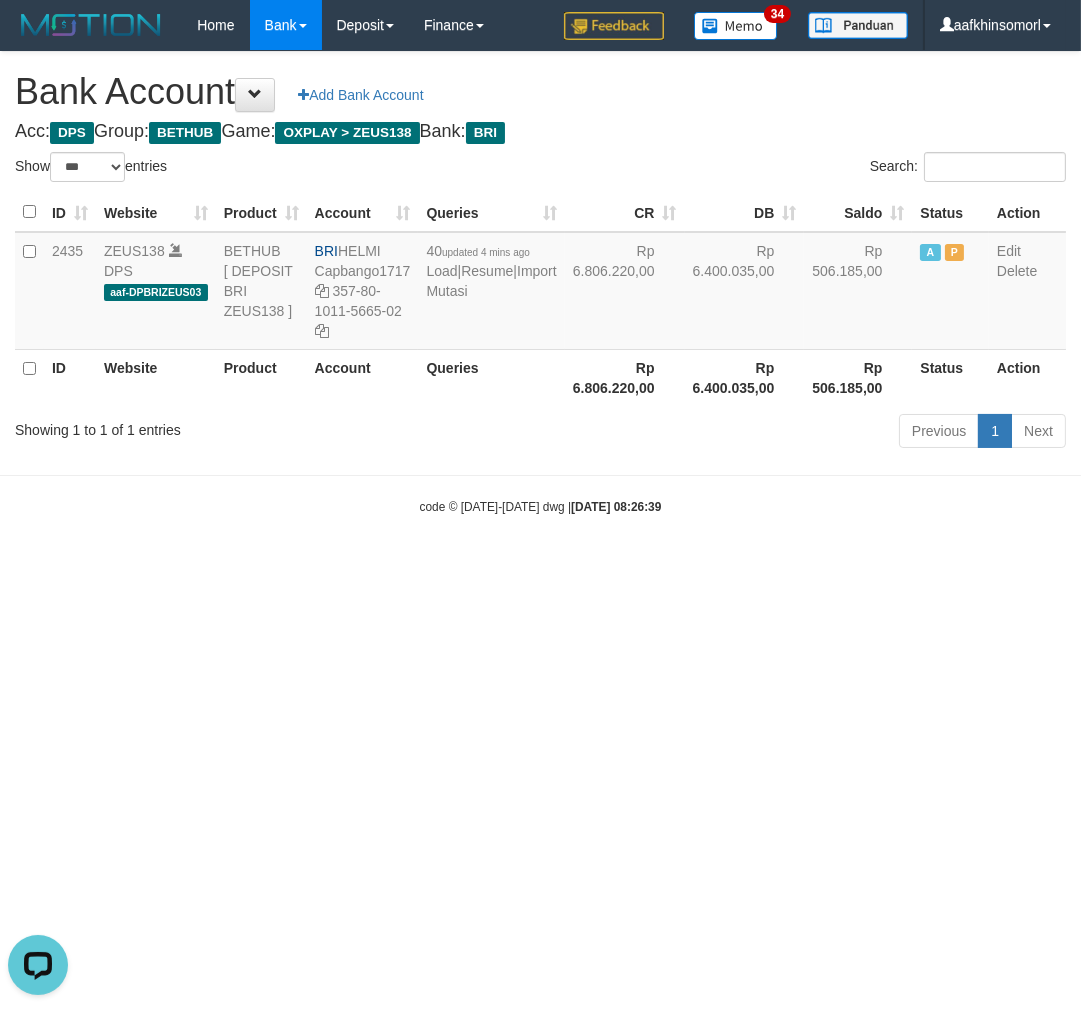 scroll, scrollTop: 0, scrollLeft: 0, axis: both 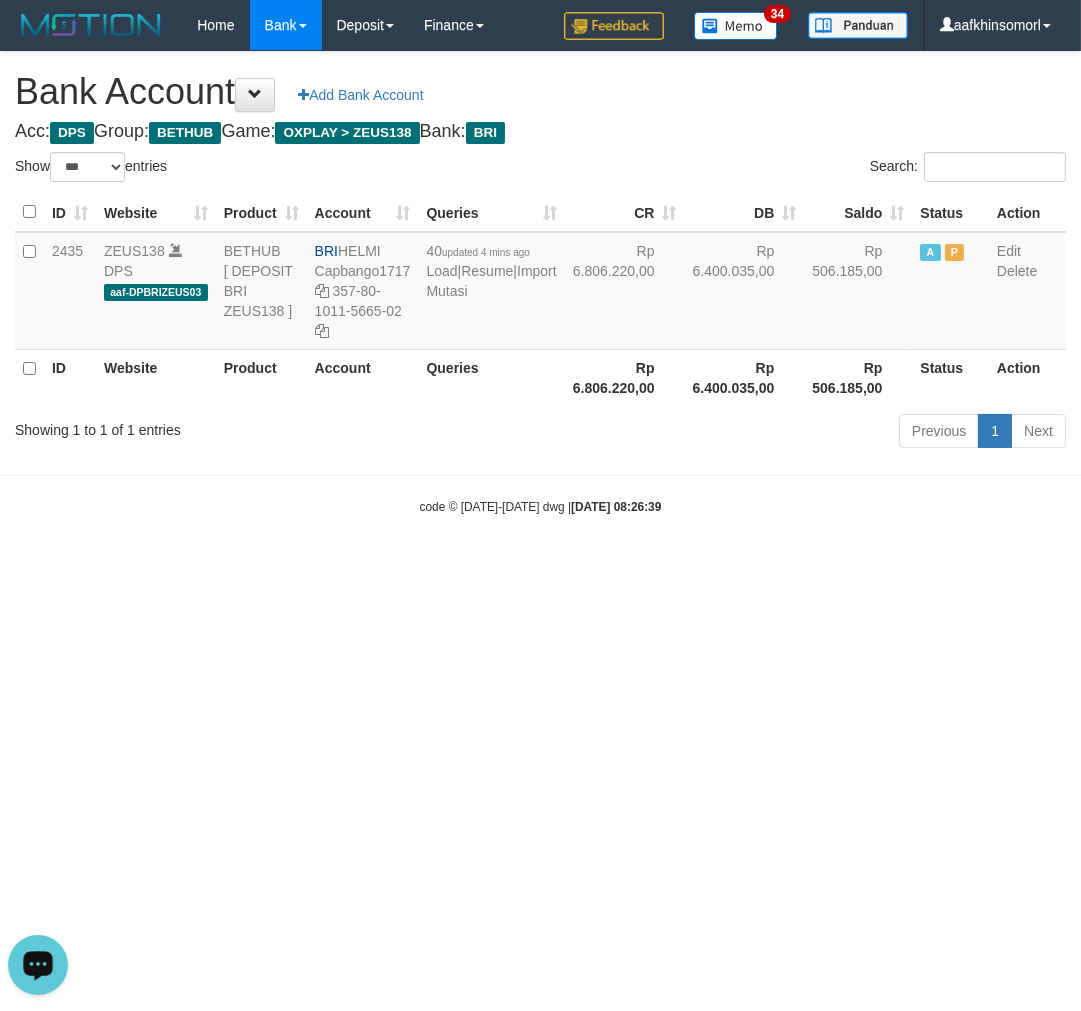 click on "Toggle navigation
Home
Bank
Account List
Load
By Website
Group
[OXPLAY]													ZEUS138
By Load Group (DPS)" at bounding box center [540, 283] 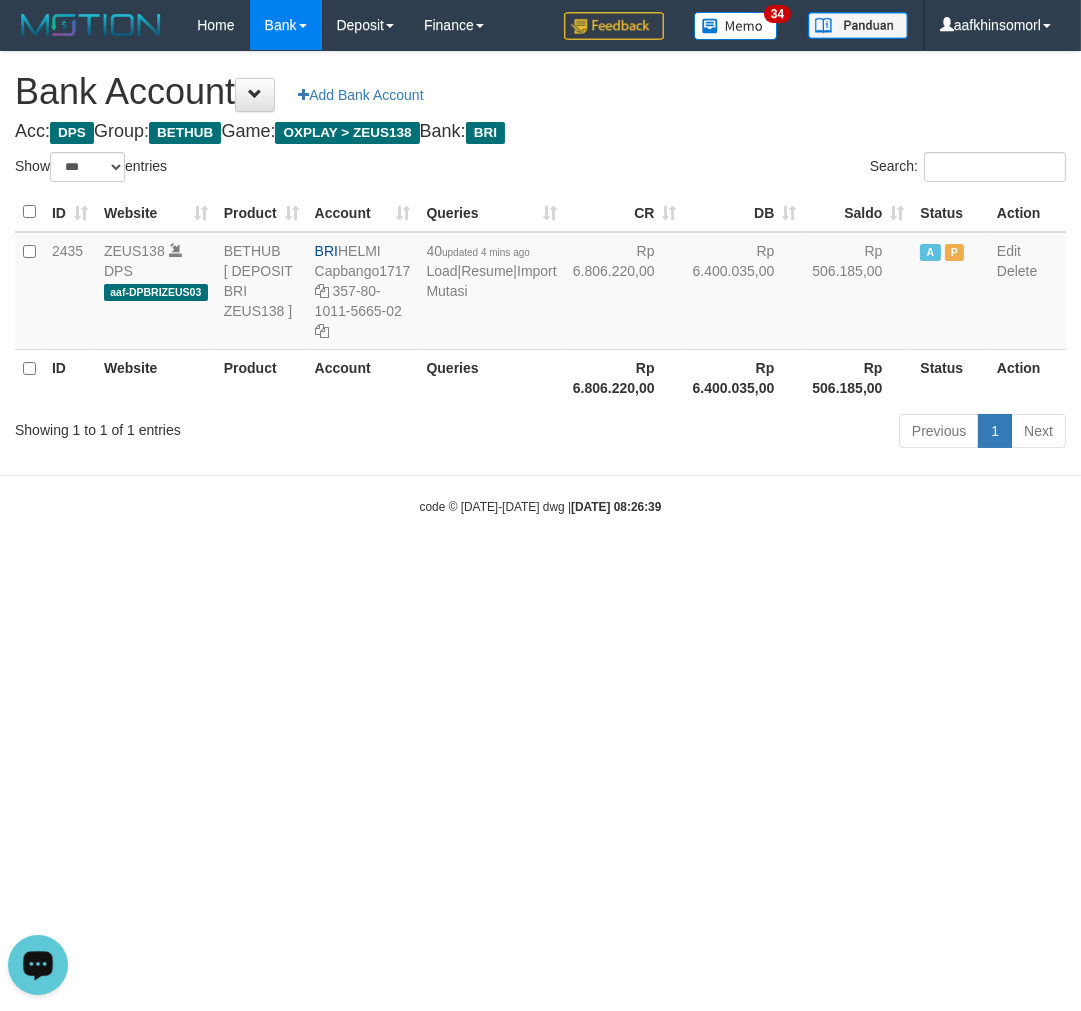 click on "Toggle navigation
Home
Bank
Account List
Load
By Website
Group
[OXPLAY]													ZEUS138
By Load Group (DPS)" at bounding box center (540, 283) 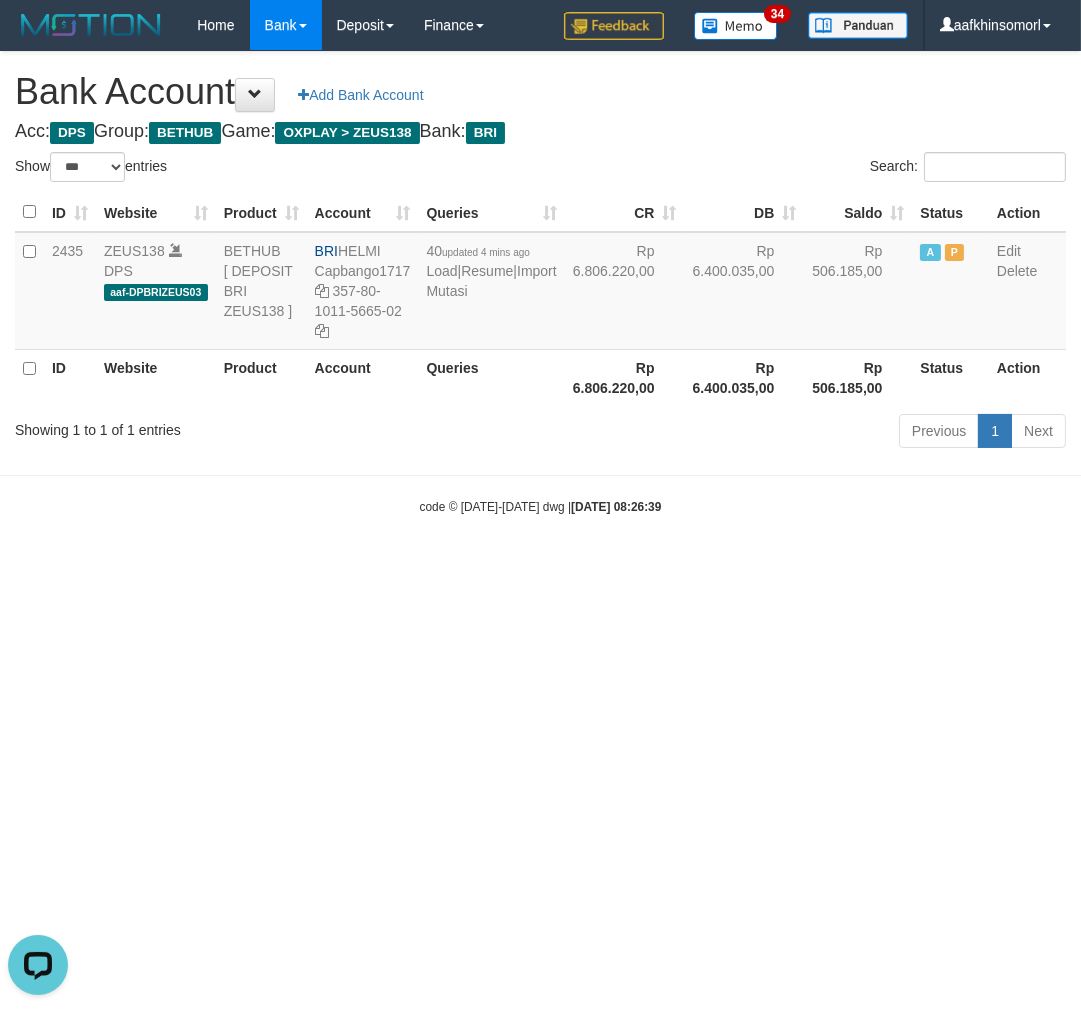 click on "Toggle navigation
Home
Bank
Account List
Load
By Website
Group
[OXPLAY]													ZEUS138
By Load Group (DPS)" at bounding box center (540, 283) 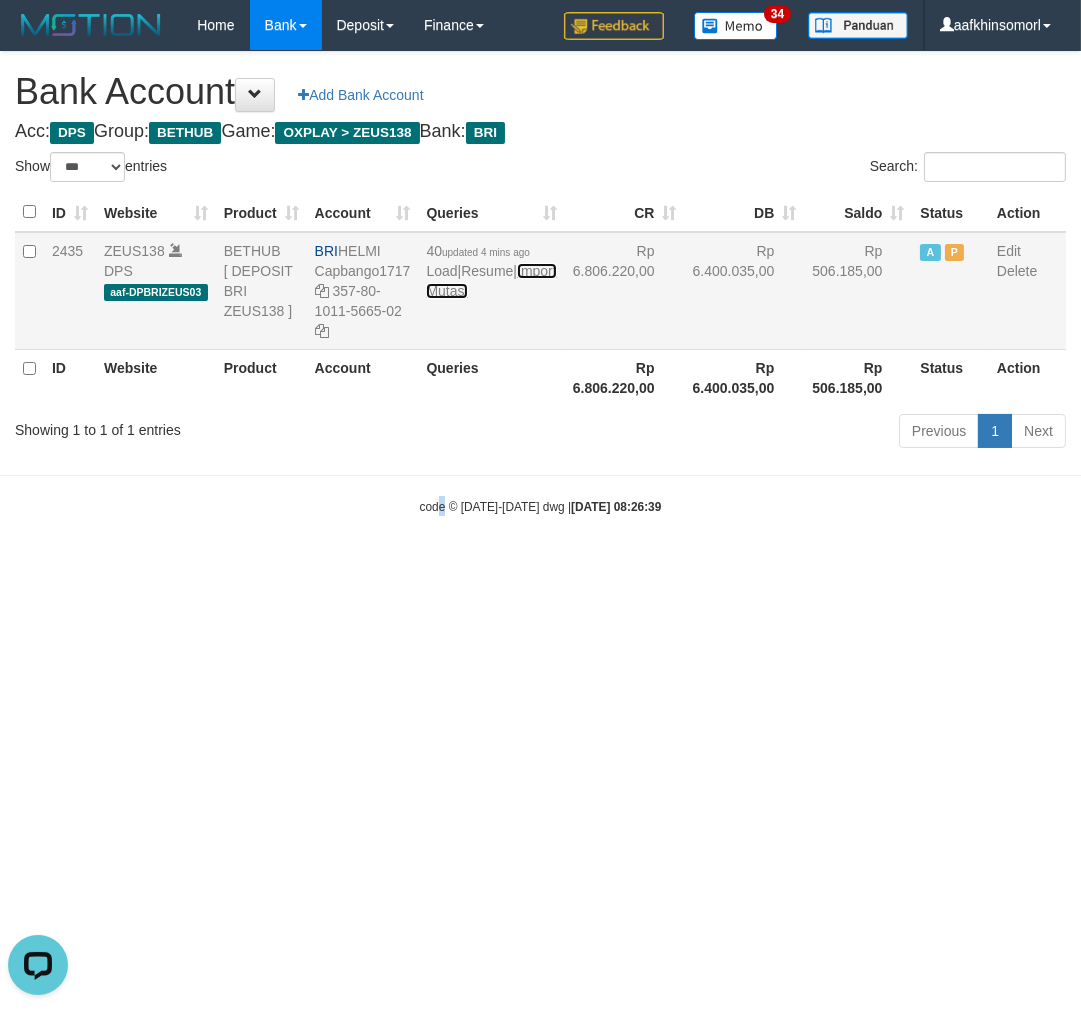 click on "Import Mutasi" at bounding box center (491, 281) 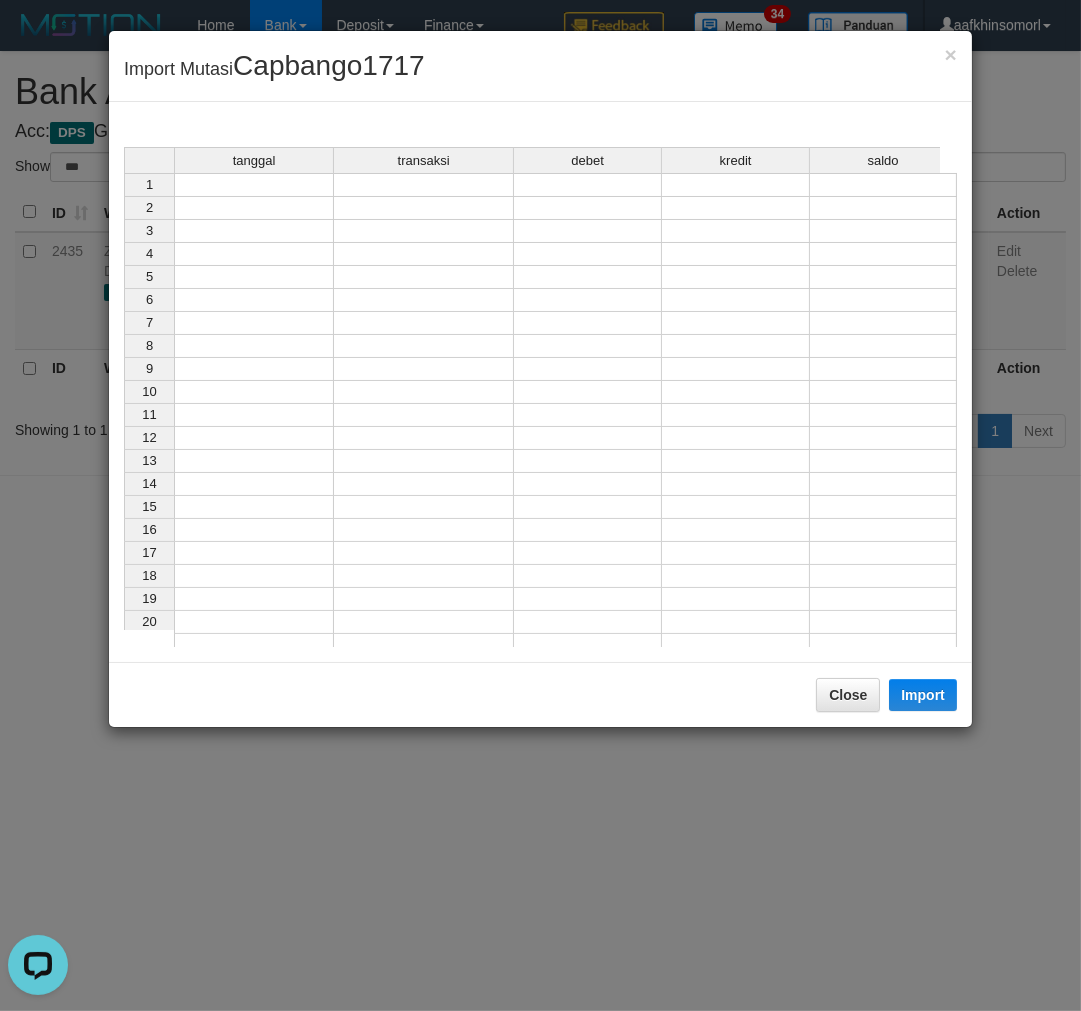 click at bounding box center (254, 185) 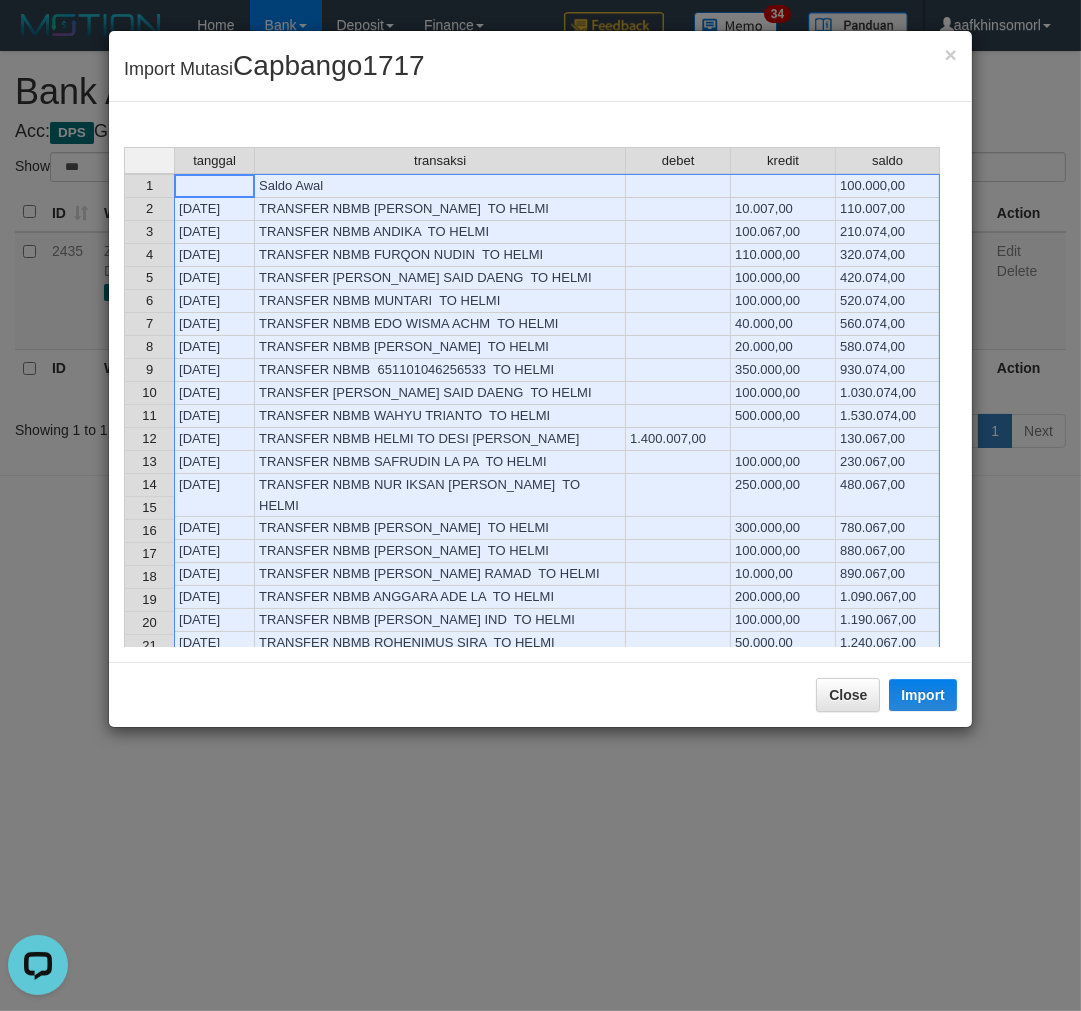 scroll, scrollTop: 61, scrollLeft: 0, axis: vertical 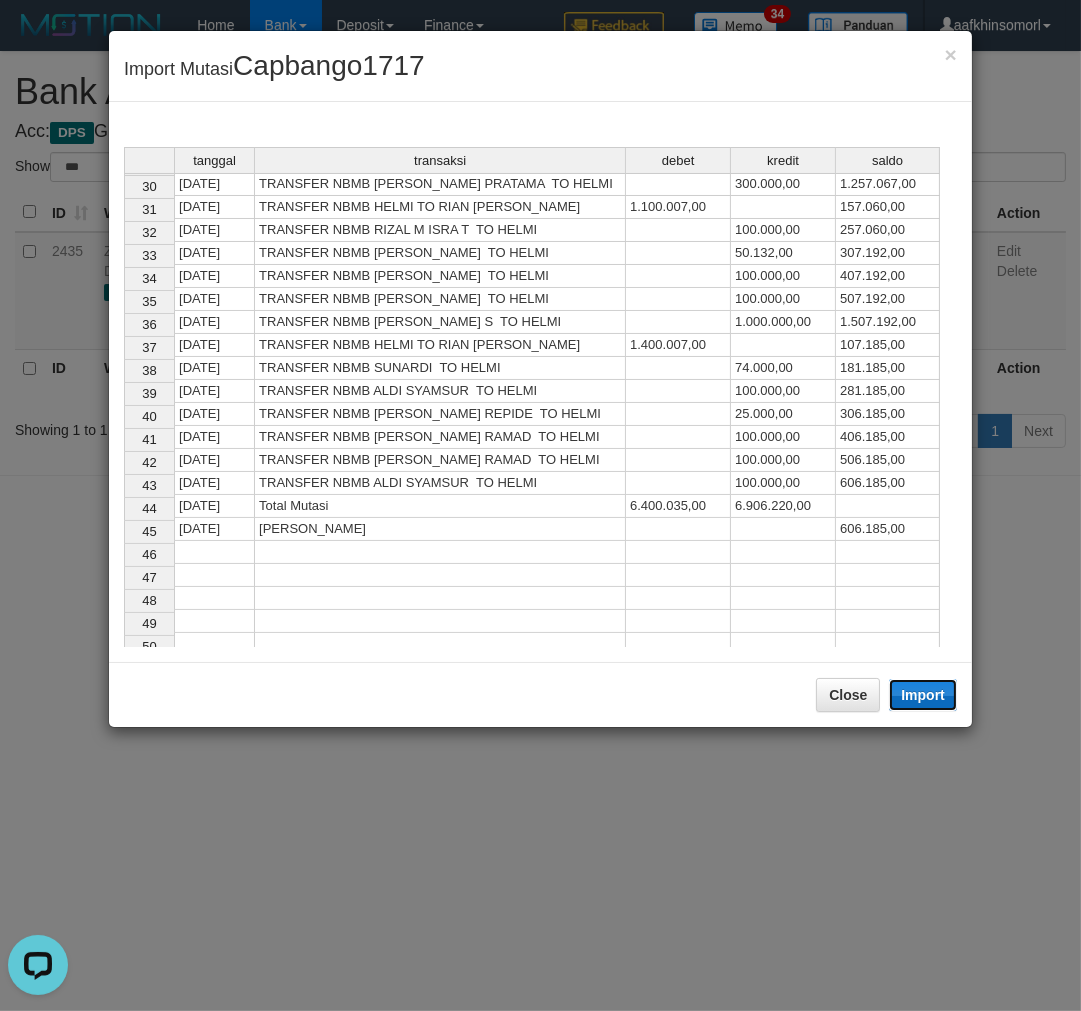 click on "Import" at bounding box center [923, 695] 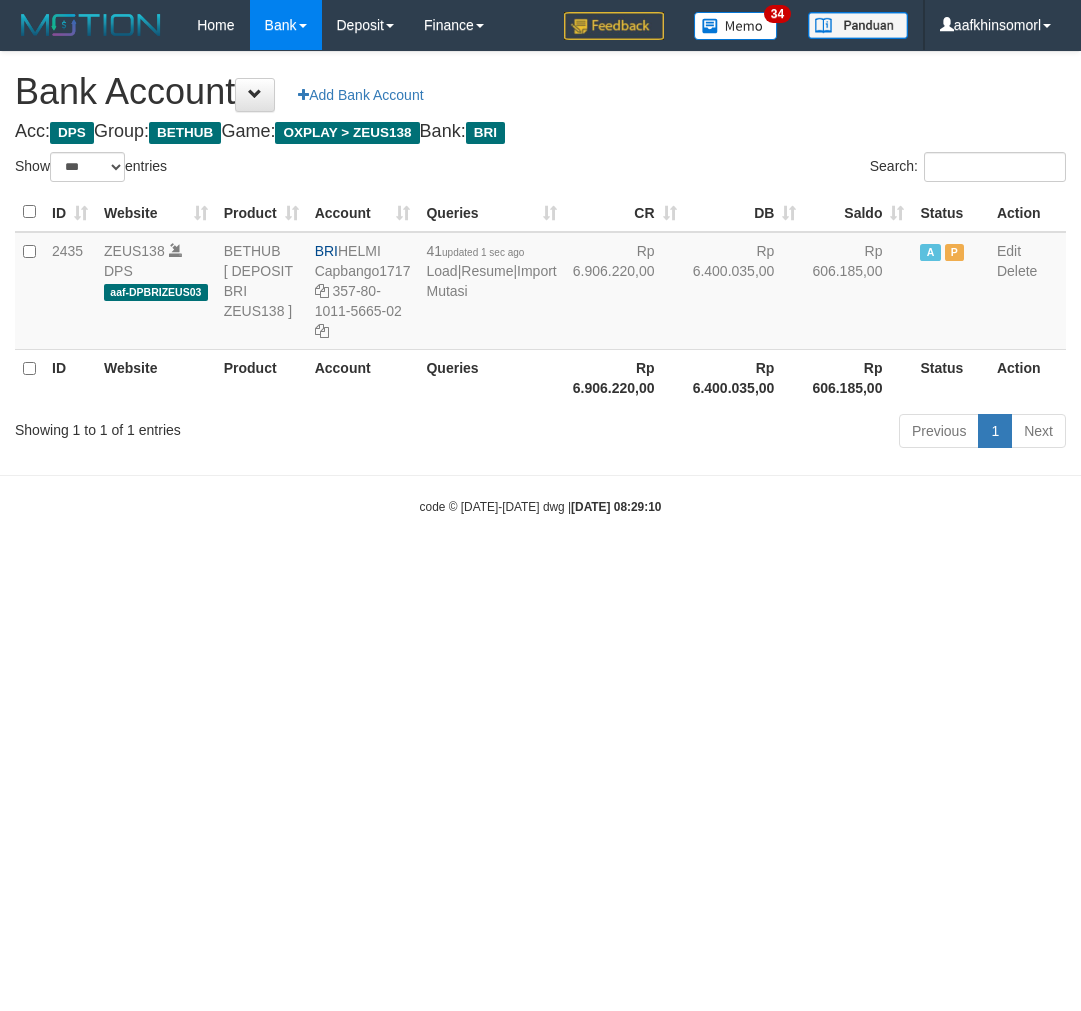 select on "***" 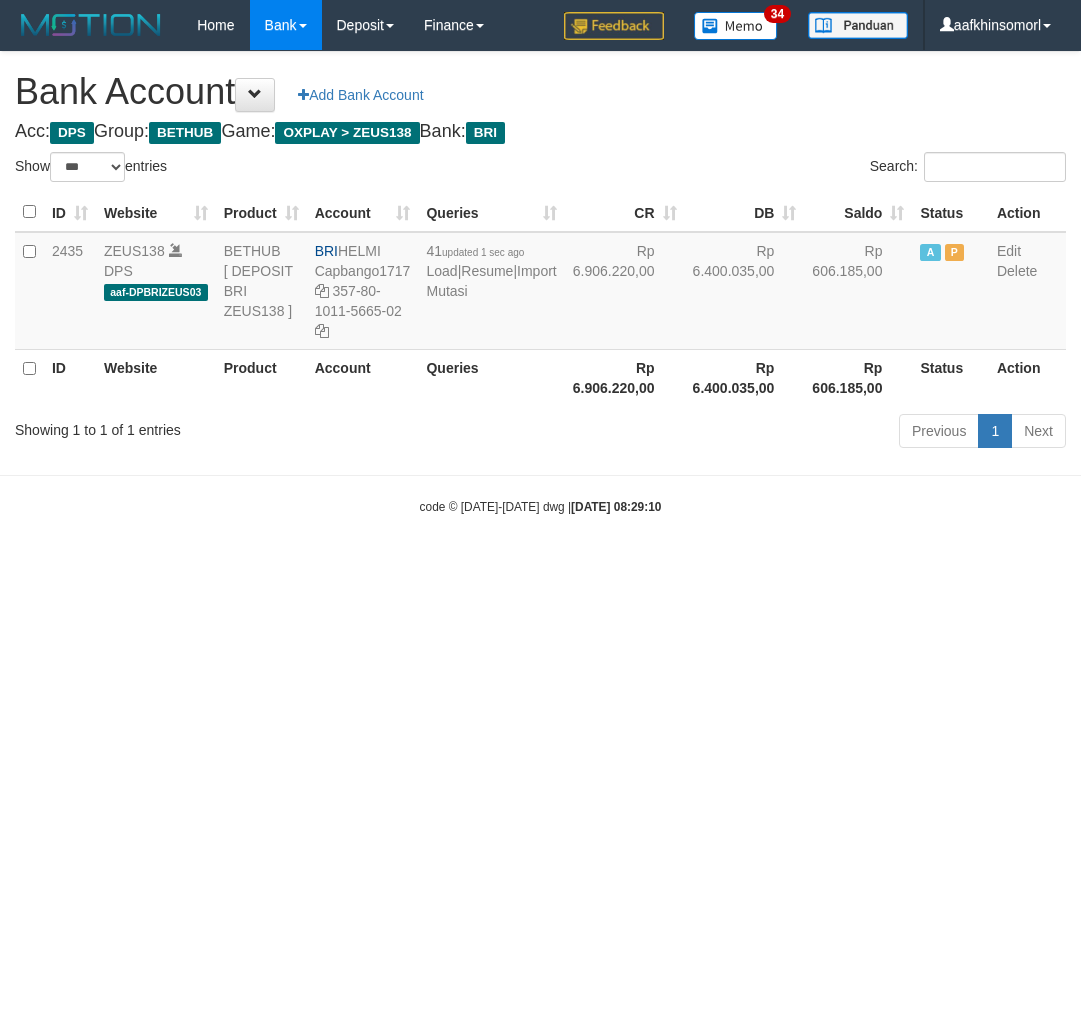scroll, scrollTop: 0, scrollLeft: 0, axis: both 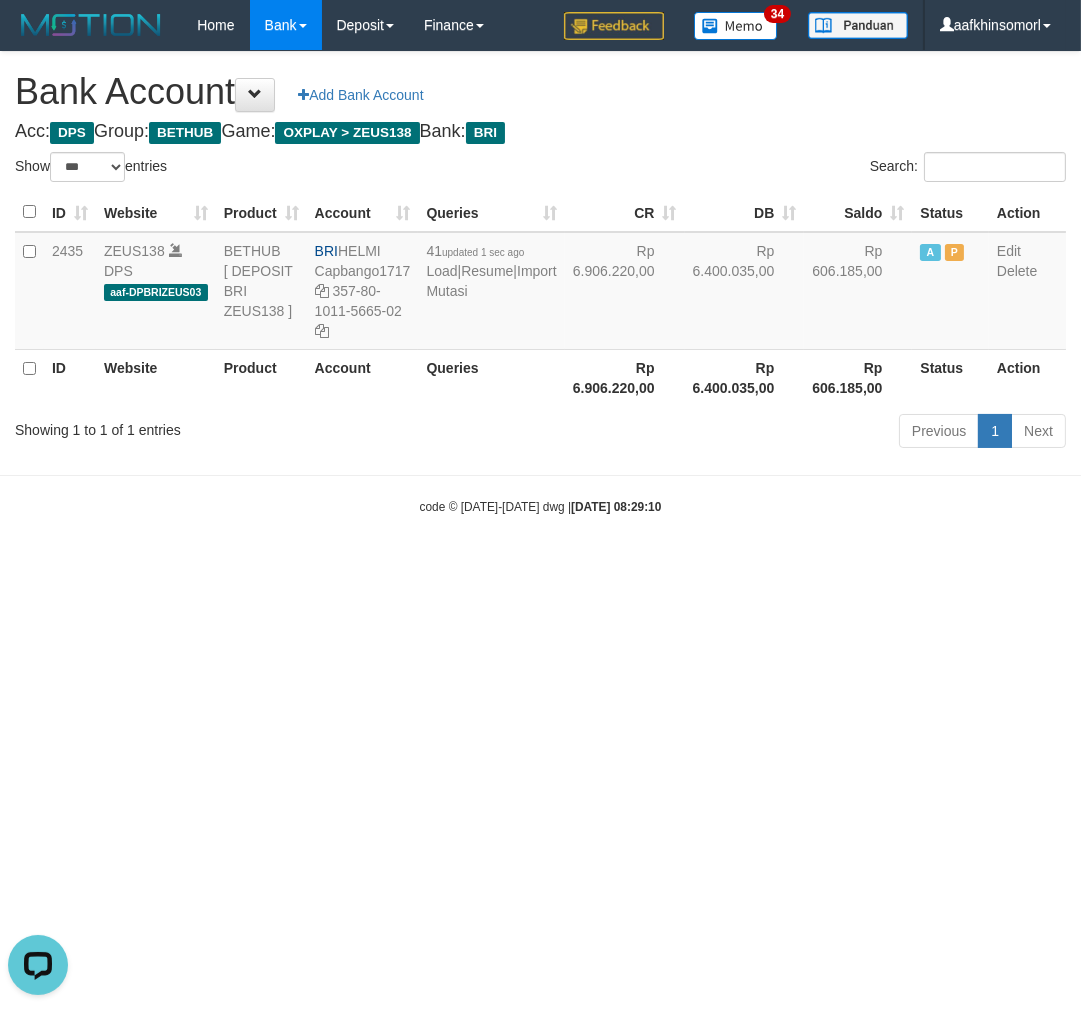 click on "Toggle navigation
Home
Bank
Account List
Load
By Website
Group
[OXPLAY]													ZEUS138
By Load Group (DPS)" at bounding box center [540, 283] 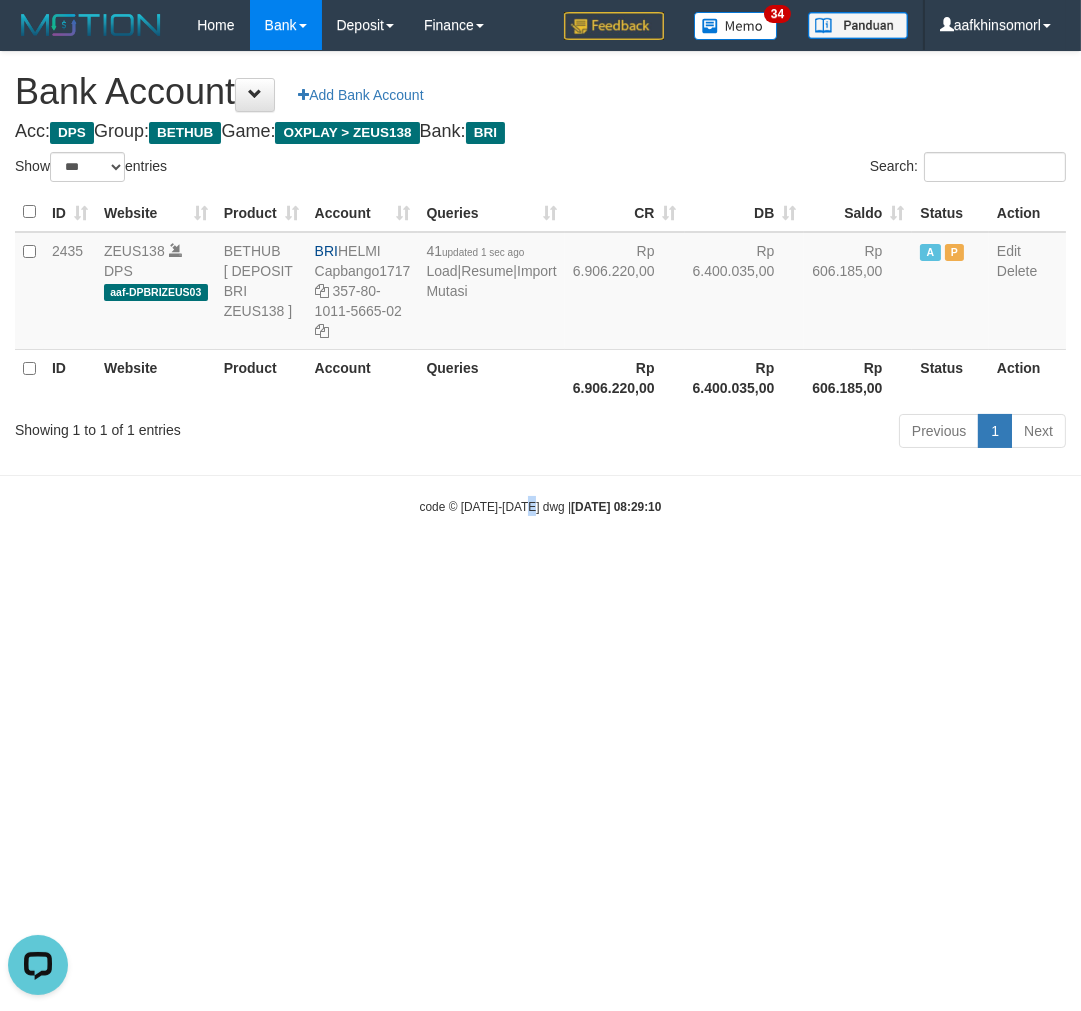 click on "Toggle navigation
Home
Bank
Account List
Load
By Website
Group
[OXPLAY]													ZEUS138
By Load Group (DPS)" at bounding box center [540, 283] 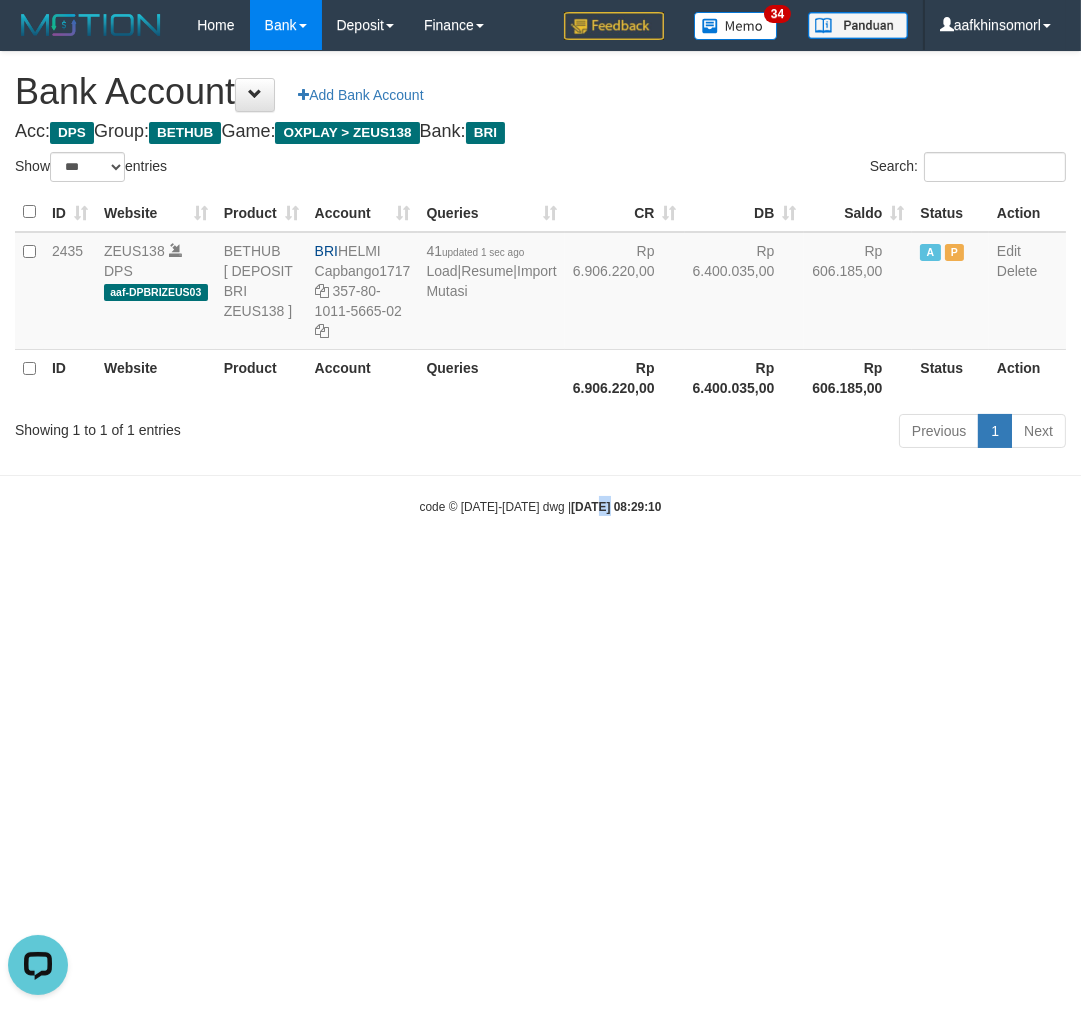 drag, startPoint x: 578, startPoint y: 913, endPoint x: 638, endPoint y: 837, distance: 96.82975 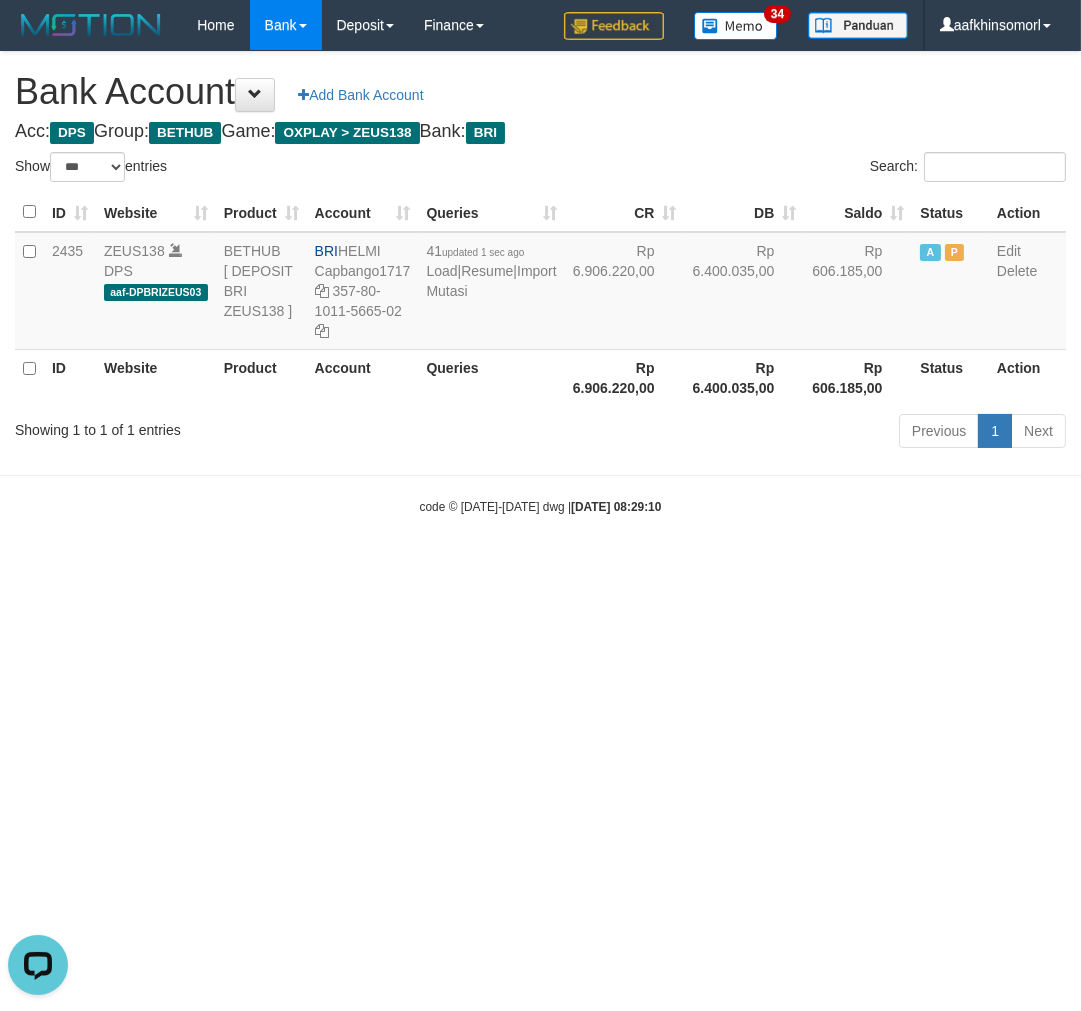 click on "Toggle navigation
Home
Bank
Account List
Load
By Website
Group
[OXPLAY]													ZEUS138
By Load Group (DPS)" at bounding box center (540, 283) 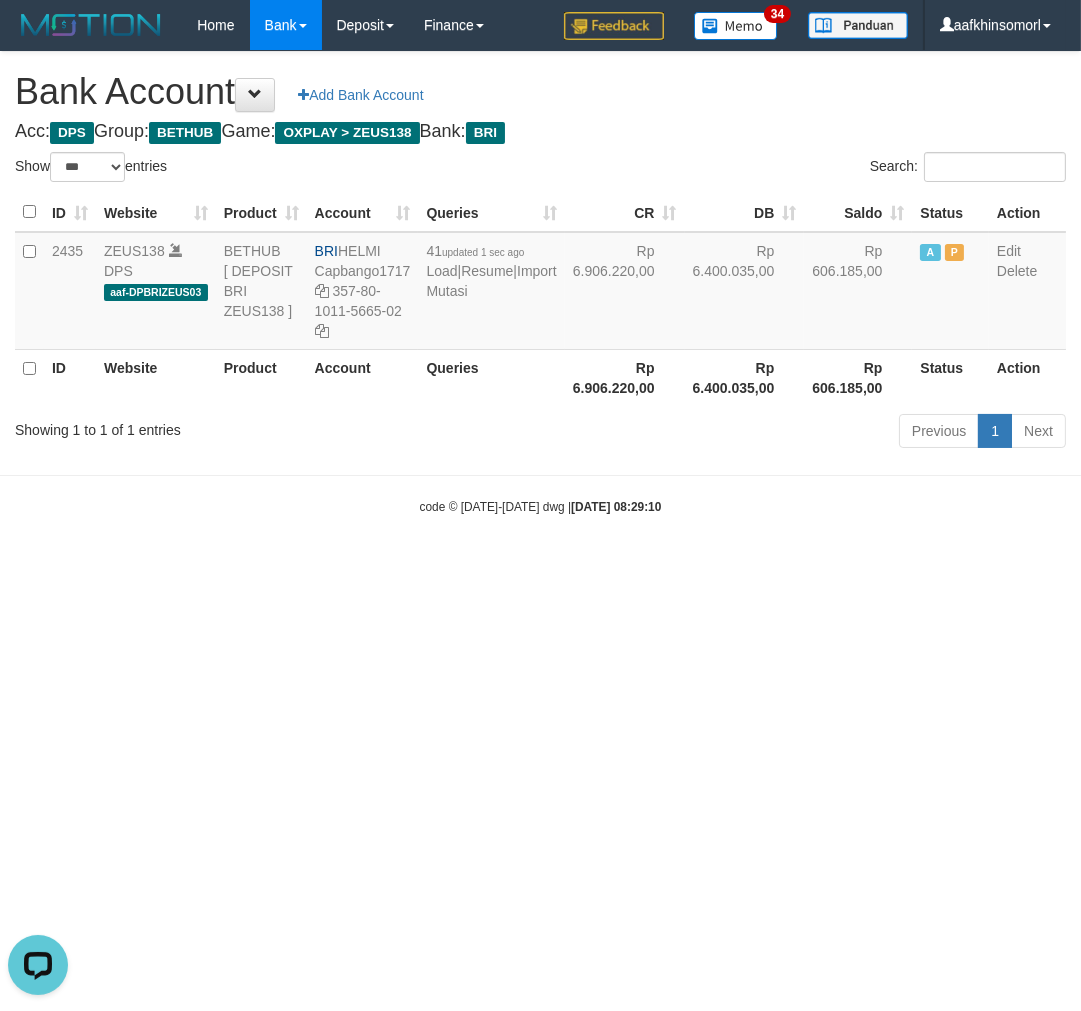 click on "Toggle navigation
Home
Bank
Account List
Load
By Website
Group
[OXPLAY]													ZEUS138
By Load Group (DPS)" at bounding box center (540, 283) 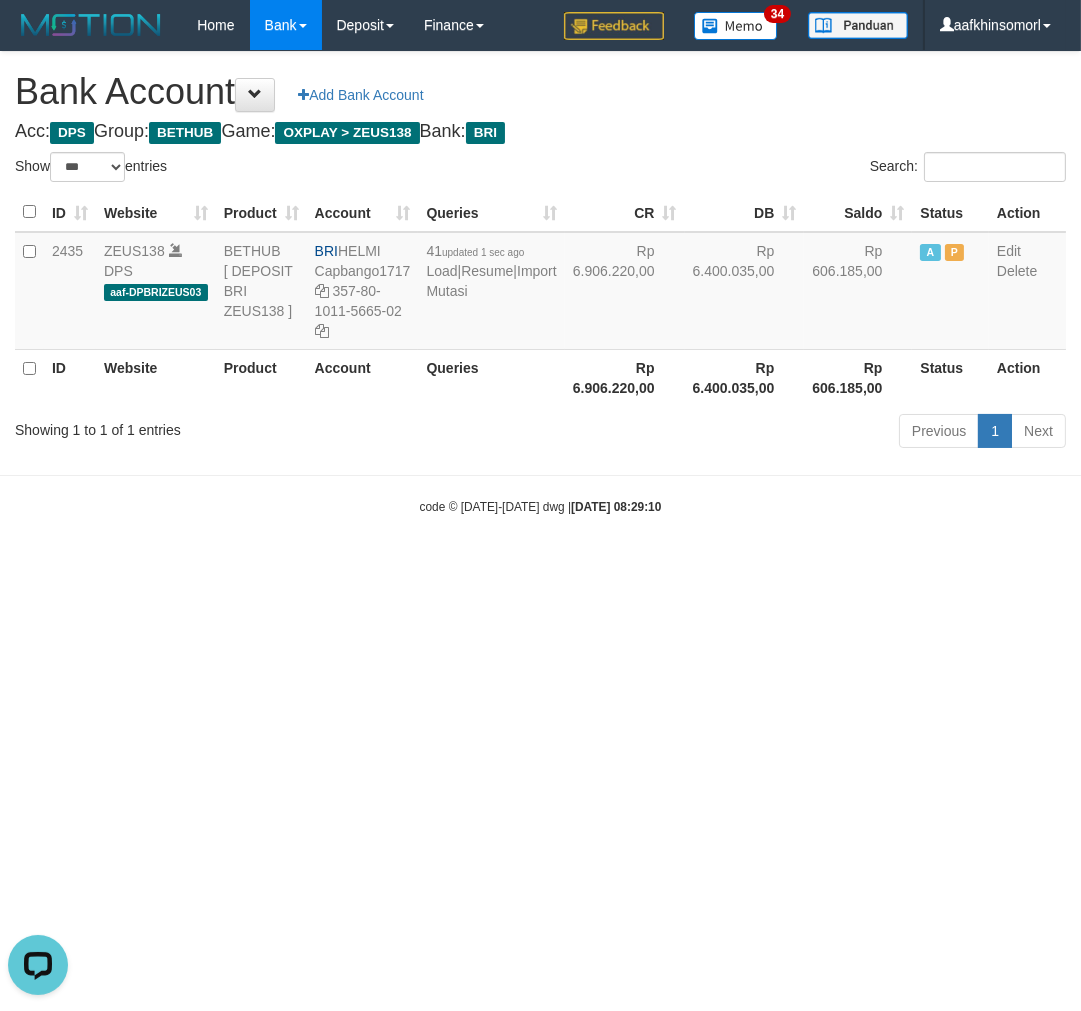 click on "Toggle navigation
Home
Bank
Account List
Load
By Website
Group
[OXPLAY]													ZEUS138
By Load Group (DPS)" at bounding box center [540, 283] 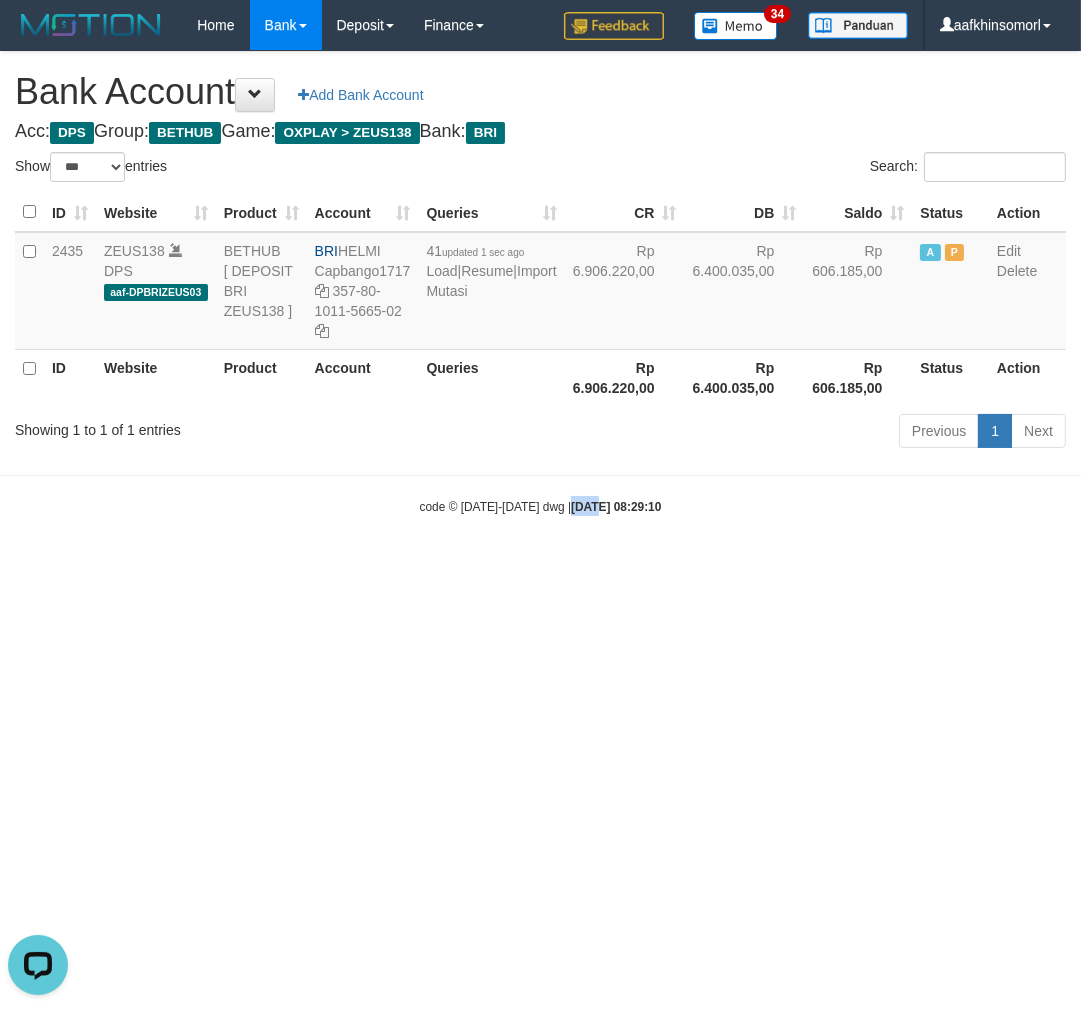 click on "Toggle navigation
Home
Bank
Account List
Load
By Website
Group
[OXPLAY]													ZEUS138
By Load Group (DPS)" at bounding box center (540, 283) 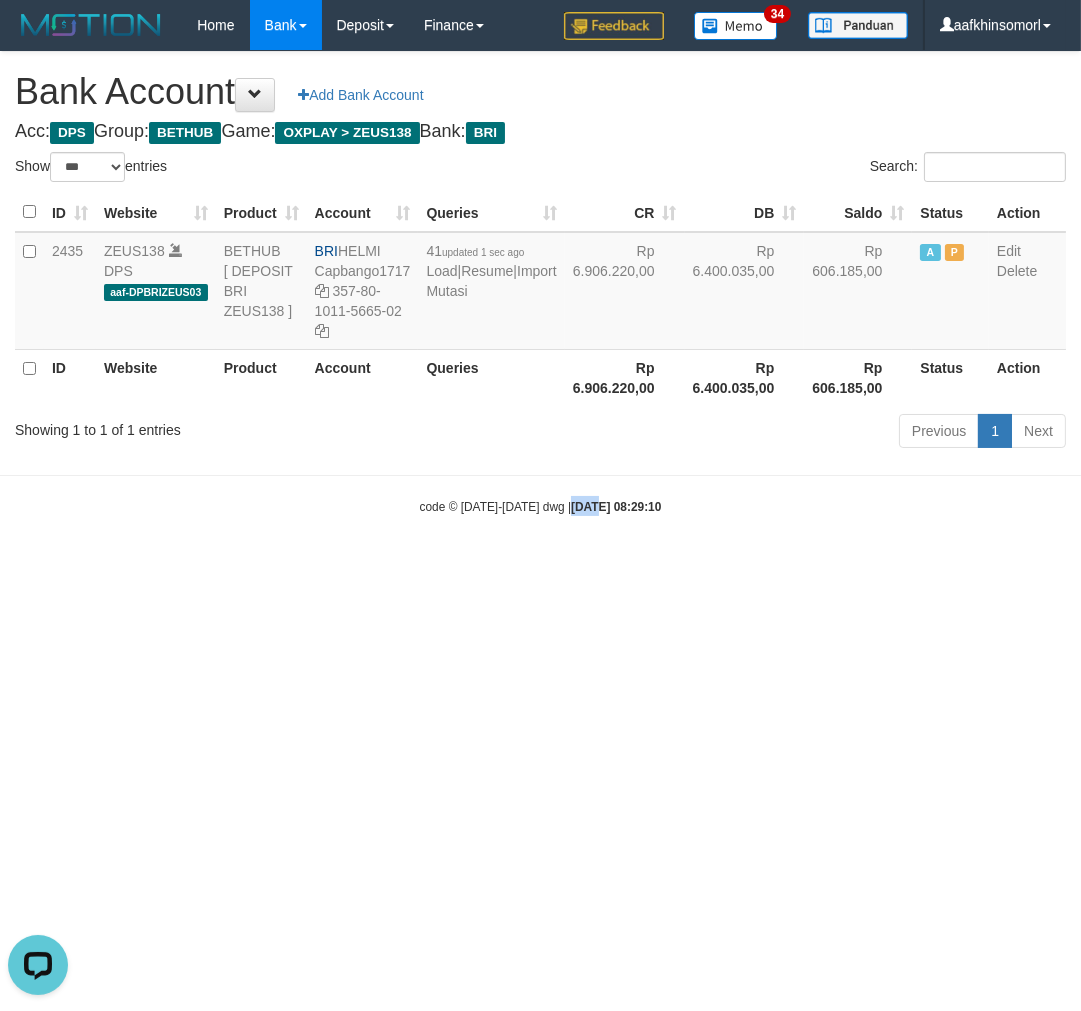 click on "Toggle navigation
Home
Bank
Account List
Load
By Website
Group
[OXPLAY]													ZEUS138
By Load Group (DPS)" at bounding box center [540, 283] 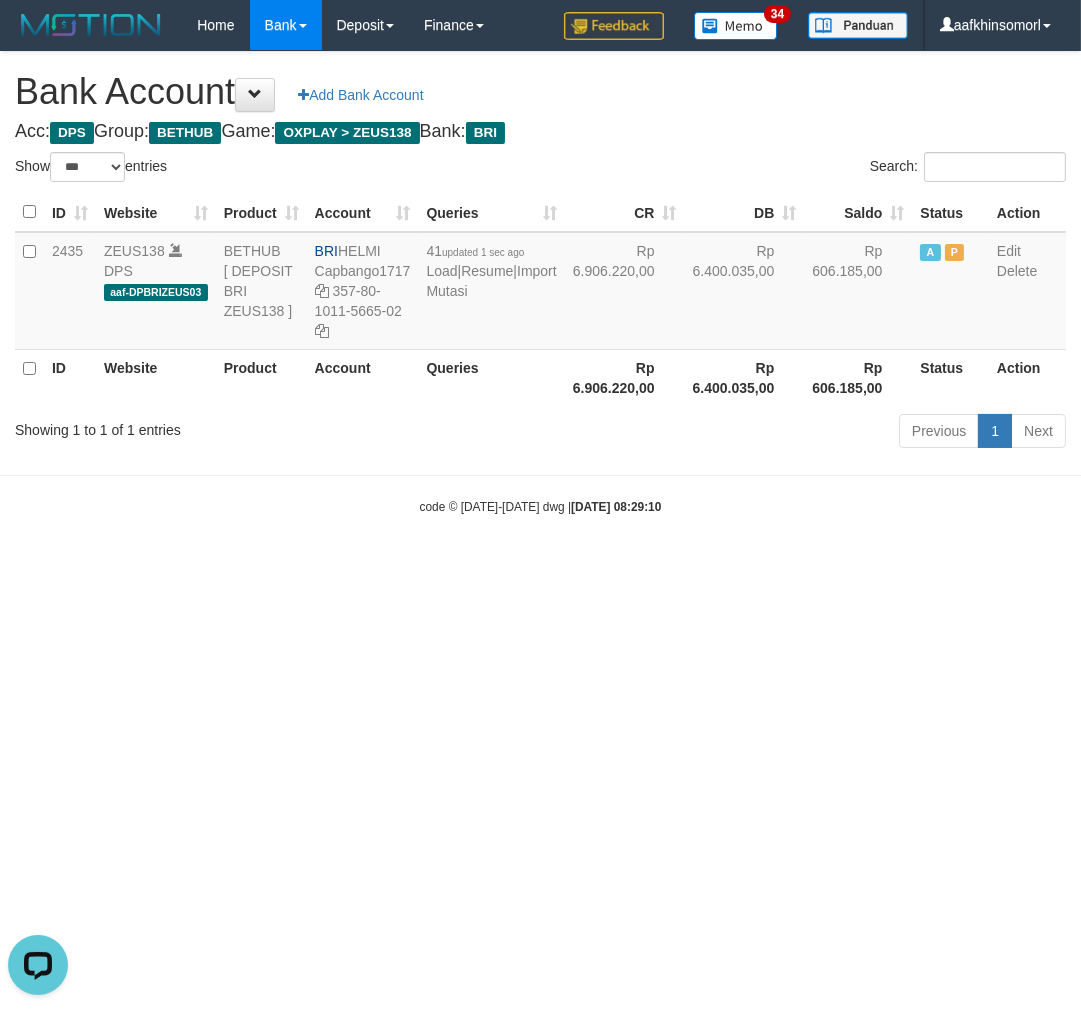 click on "Toggle navigation
Home
Bank
Account List
Load
By Website
Group
[OXPLAY]													ZEUS138
By Load Group (DPS)" at bounding box center [540, 283] 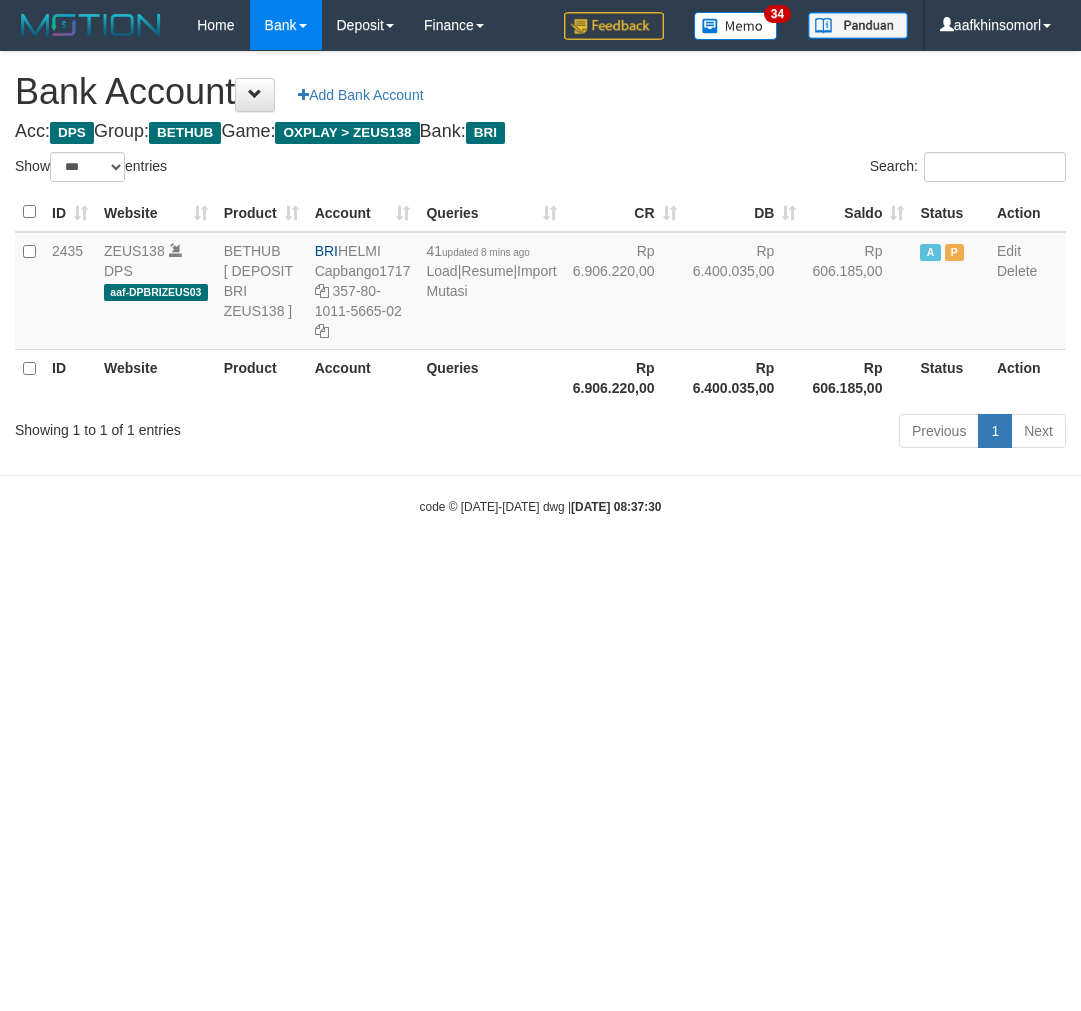 select on "***" 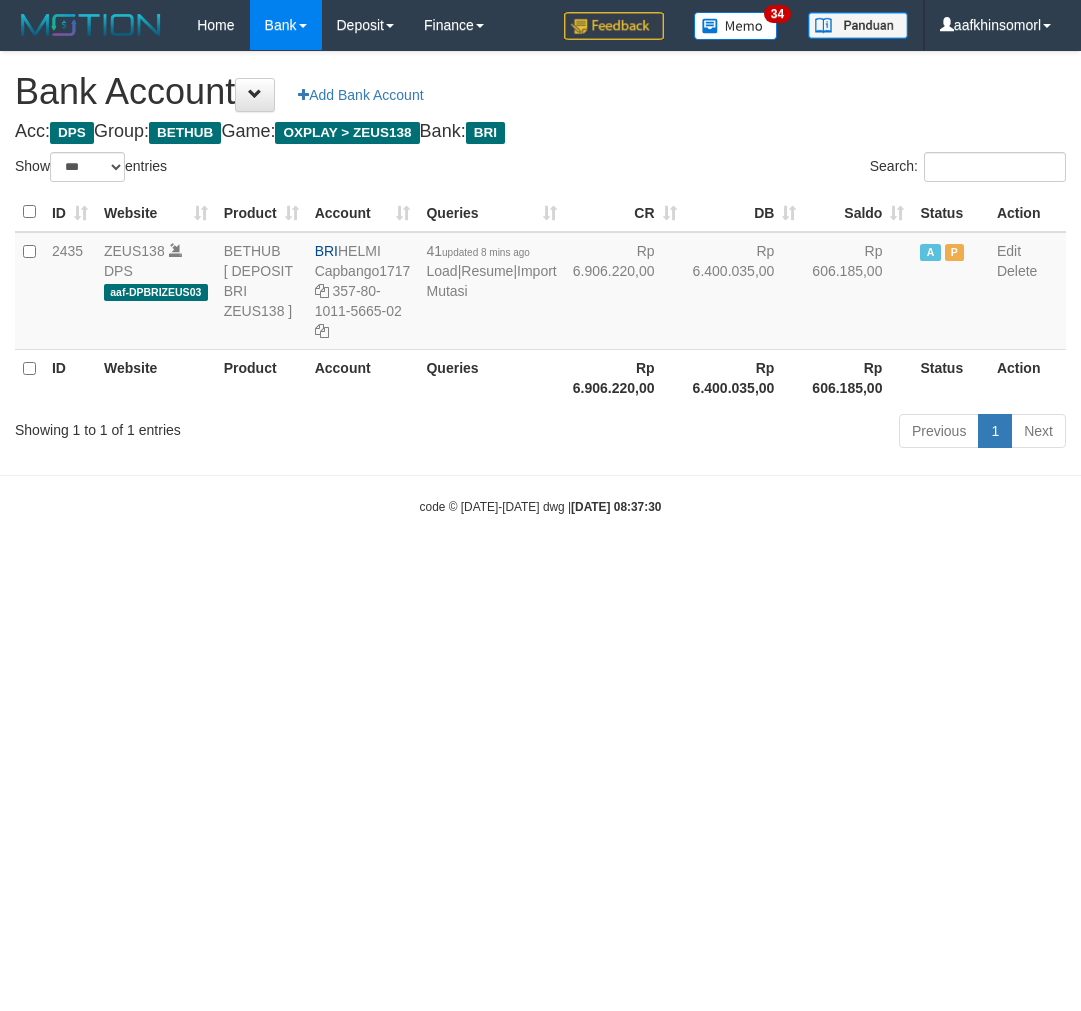 scroll, scrollTop: 0, scrollLeft: 0, axis: both 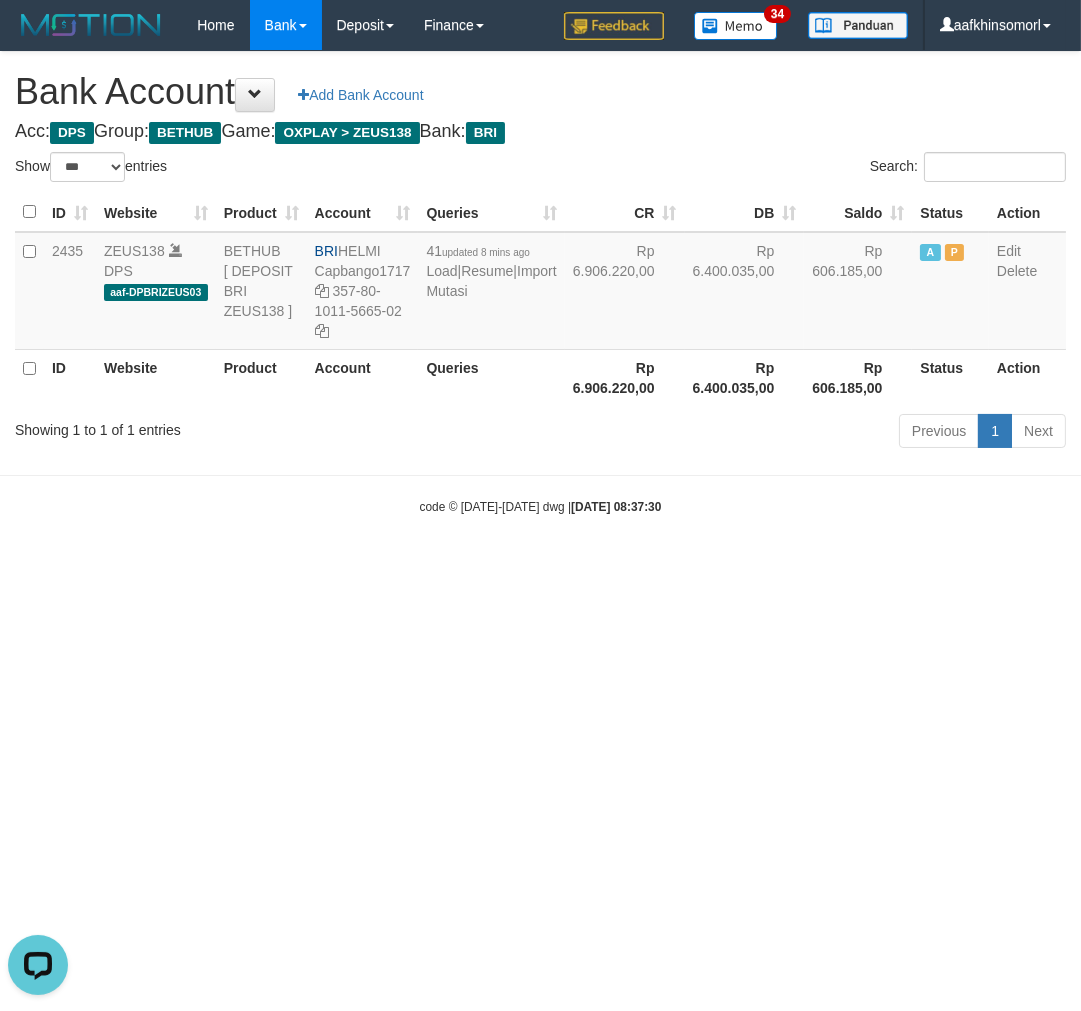 click on "Toggle navigation
Home
Bank
Account List
Load
By Website
Group
[OXPLAY]													ZEUS138
By Load Group (DPS)" at bounding box center [540, 283] 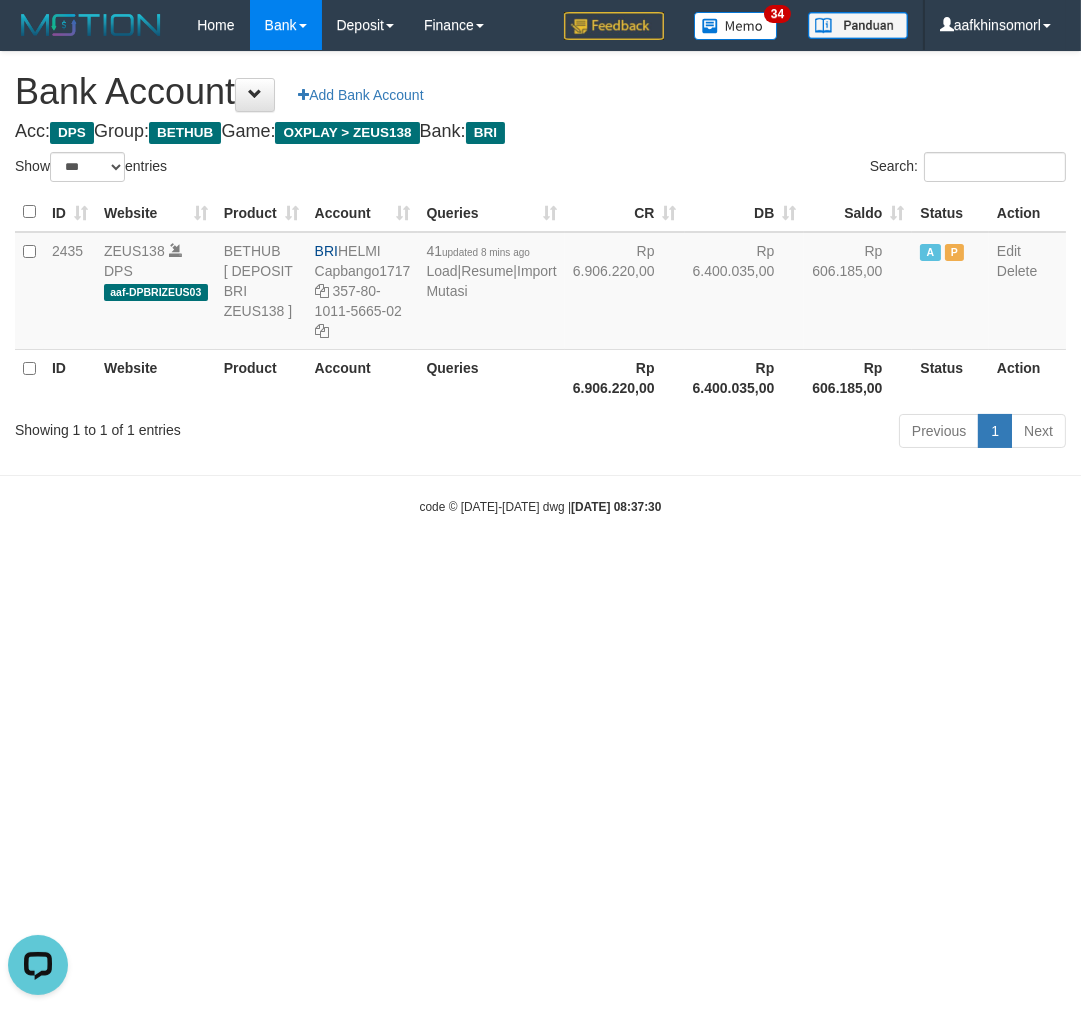 click on "Toggle navigation
Home
Bank
Account List
Load
By Website
Group
[OXPLAY]													ZEUS138
By Load Group (DPS)" at bounding box center (540, 283) 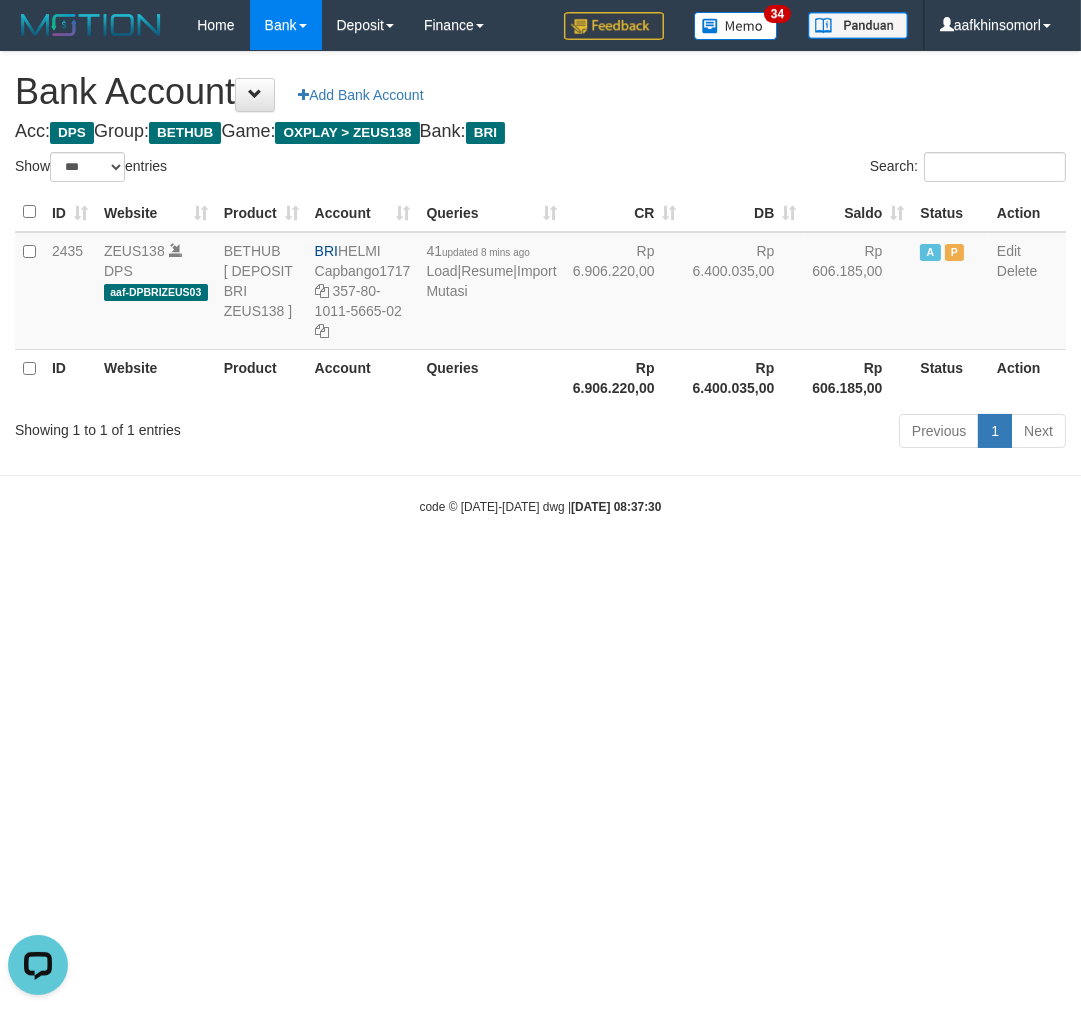 click on "Toggle navigation
Home
Bank
Account List
Load
By Website
Group
[OXPLAY]													ZEUS138
By Load Group (DPS)" at bounding box center (540, 283) 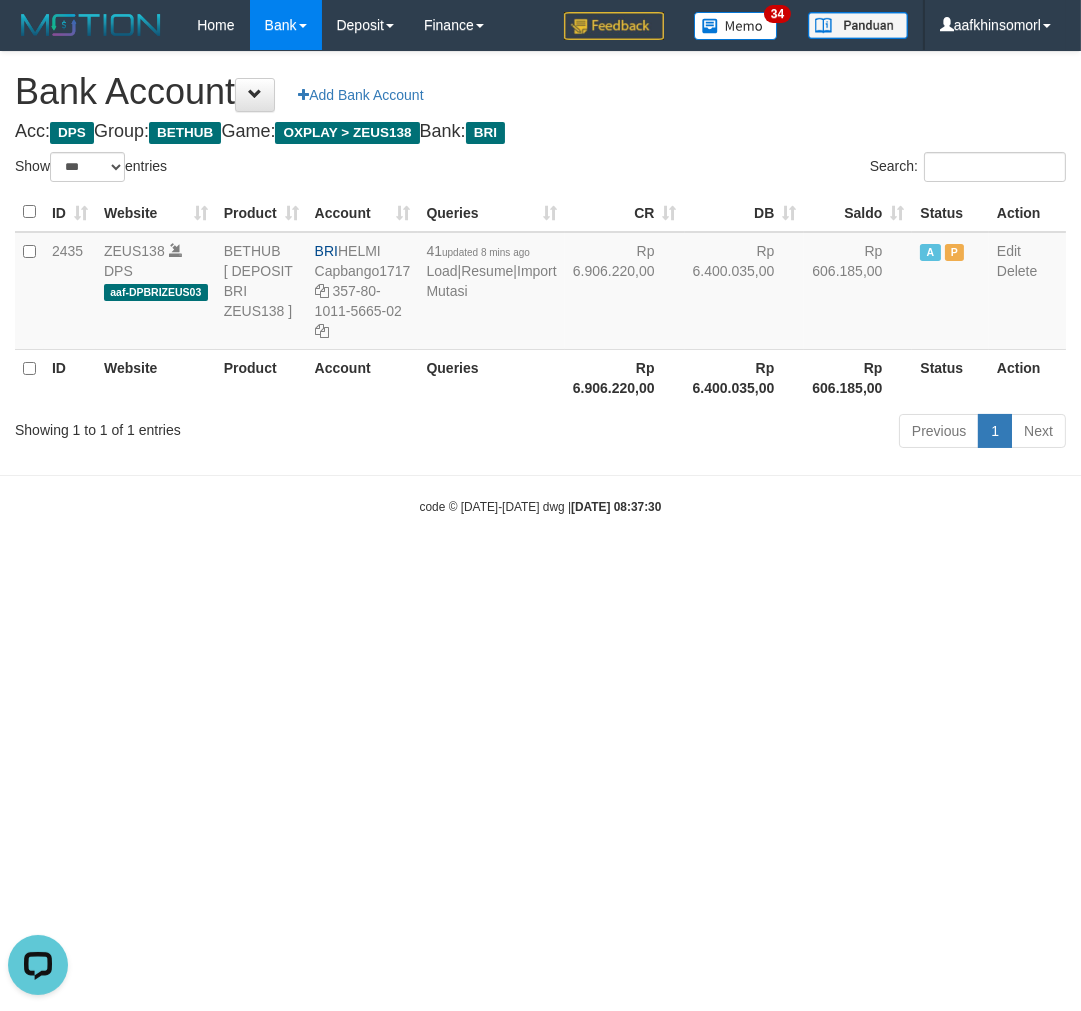 click on "Toggle navigation
Home
Bank
Account List
Load
By Website
Group
[OXPLAY]													ZEUS138
By Load Group (DPS)" at bounding box center (540, 283) 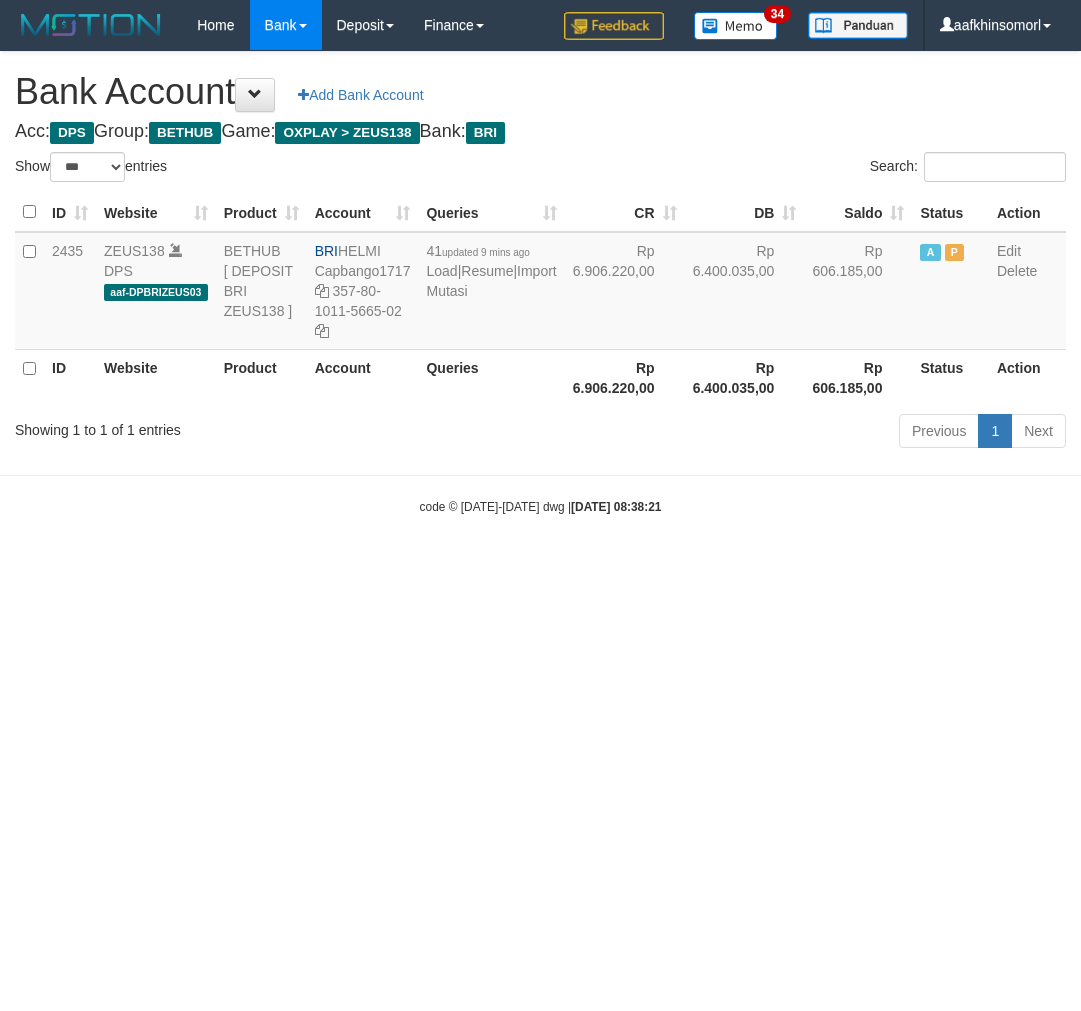 select on "***" 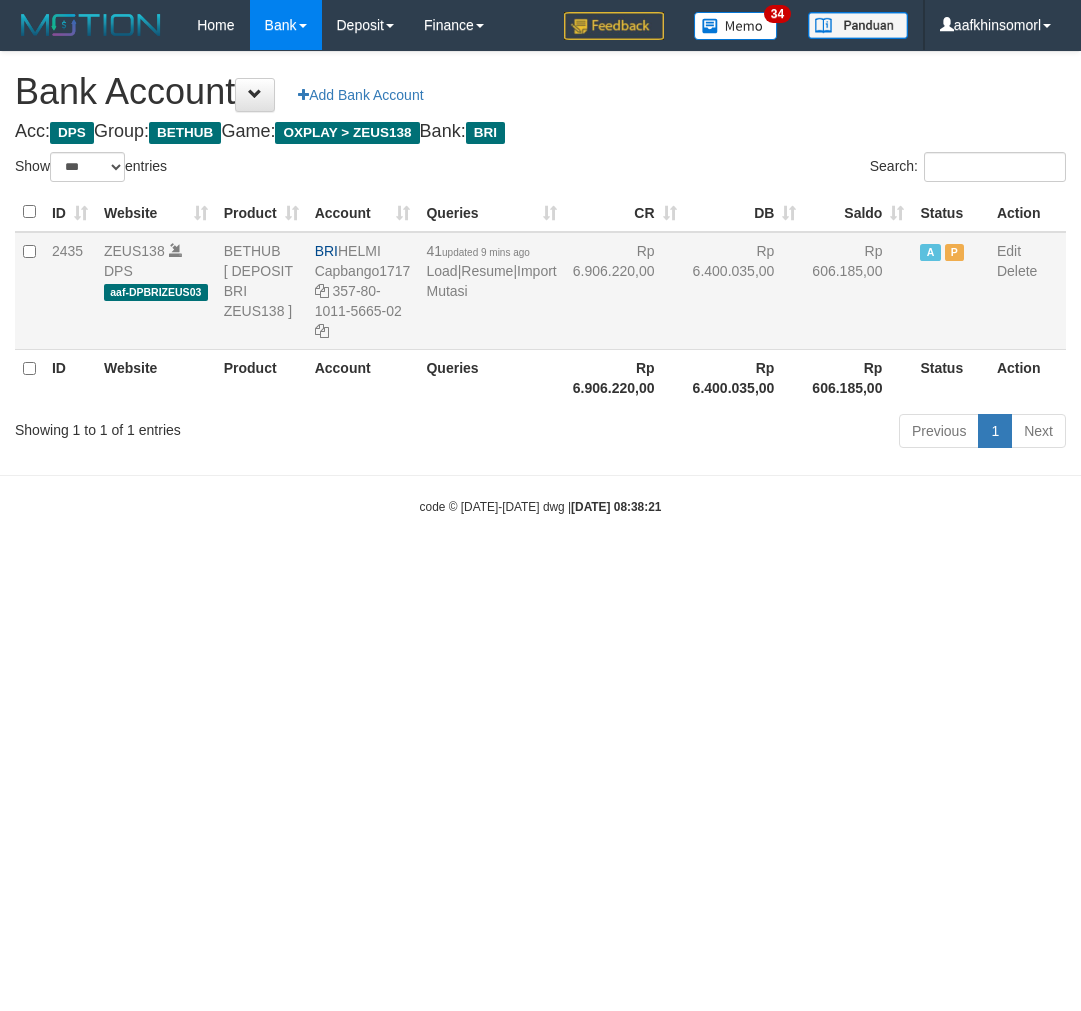 scroll, scrollTop: 0, scrollLeft: 0, axis: both 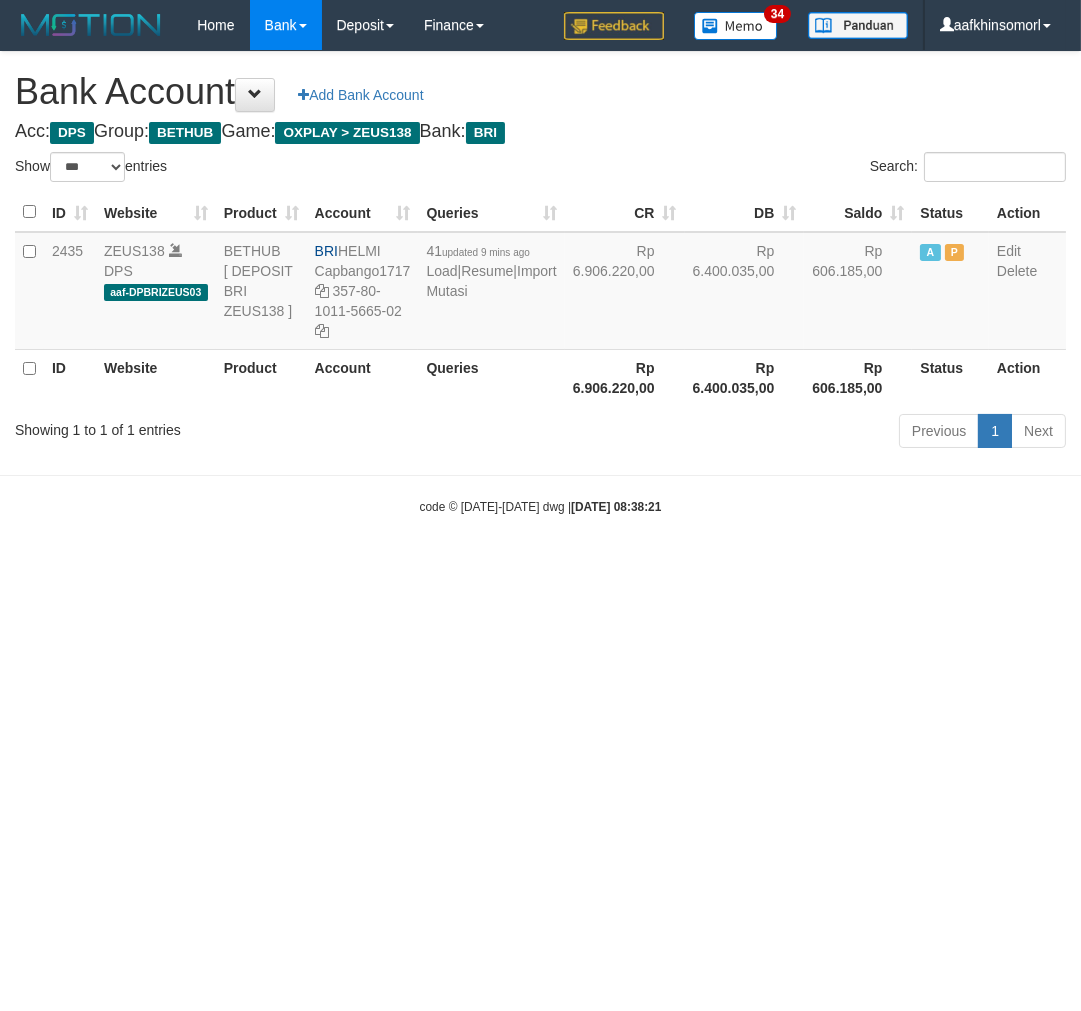 click on "Toggle navigation
Home
Bank
Account List
Load
By Website
Group
[OXPLAY]													ZEUS138
By Load Group (DPS)" at bounding box center (540, 283) 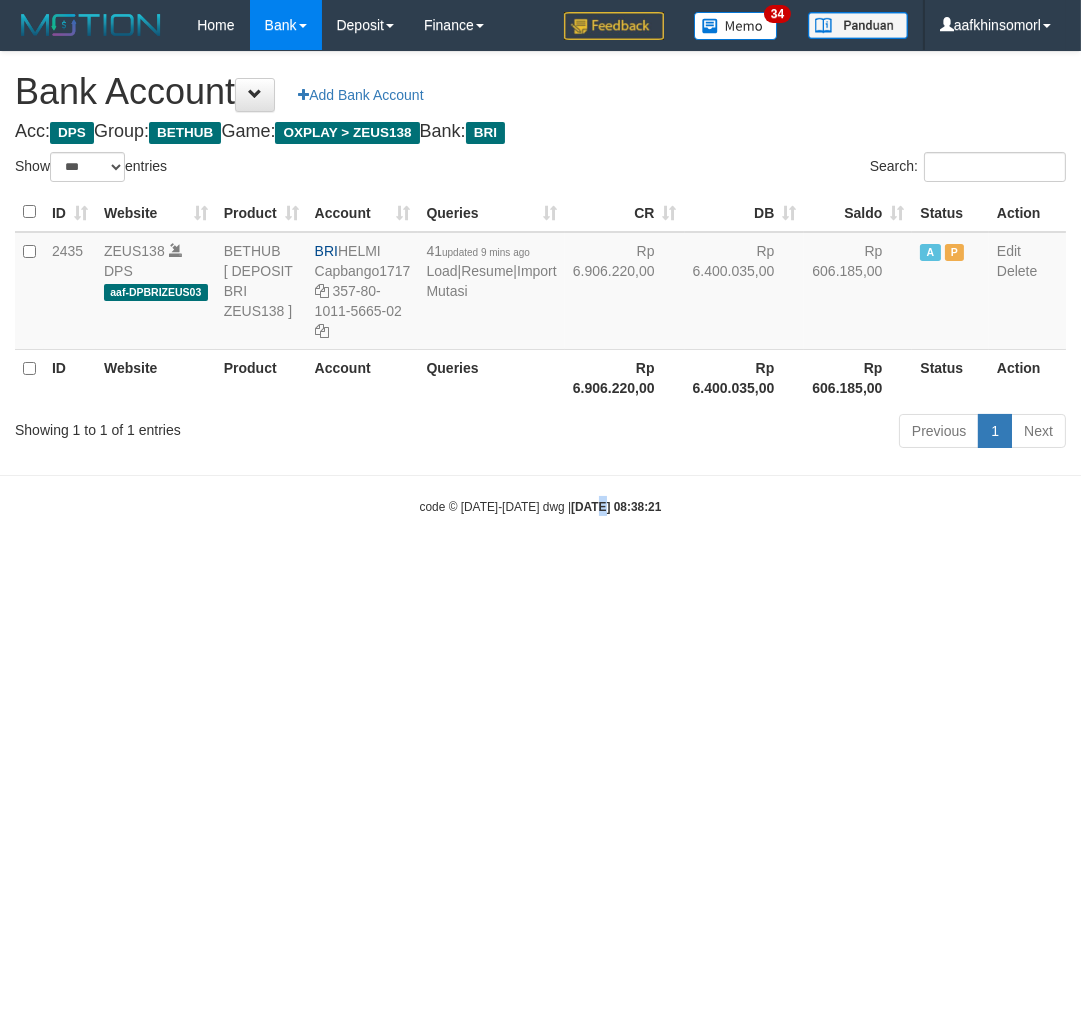 click on "Toggle navigation
Home
Bank
Account List
Load
By Website
Group
[OXPLAY]													ZEUS138
By Load Group (DPS)" at bounding box center (540, 283) 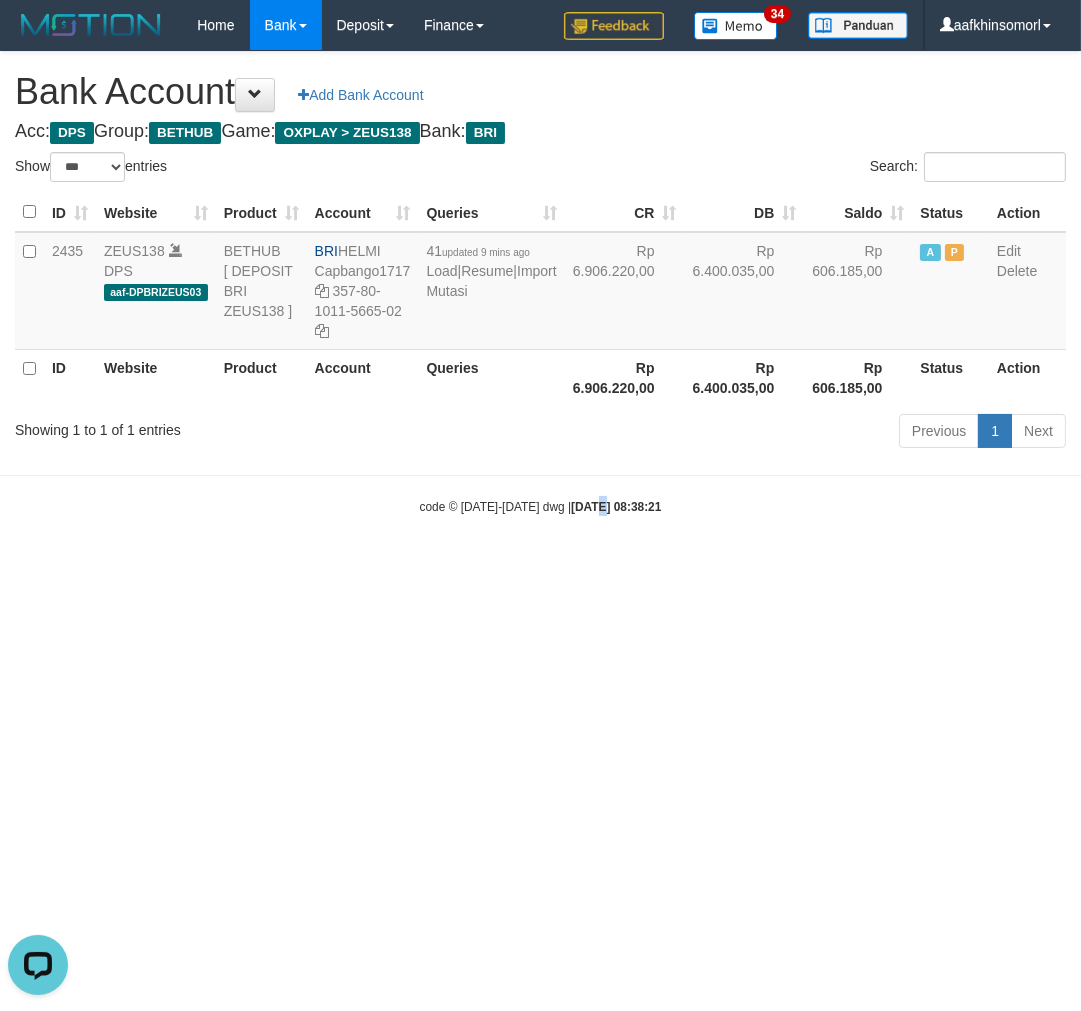 scroll, scrollTop: 0, scrollLeft: 0, axis: both 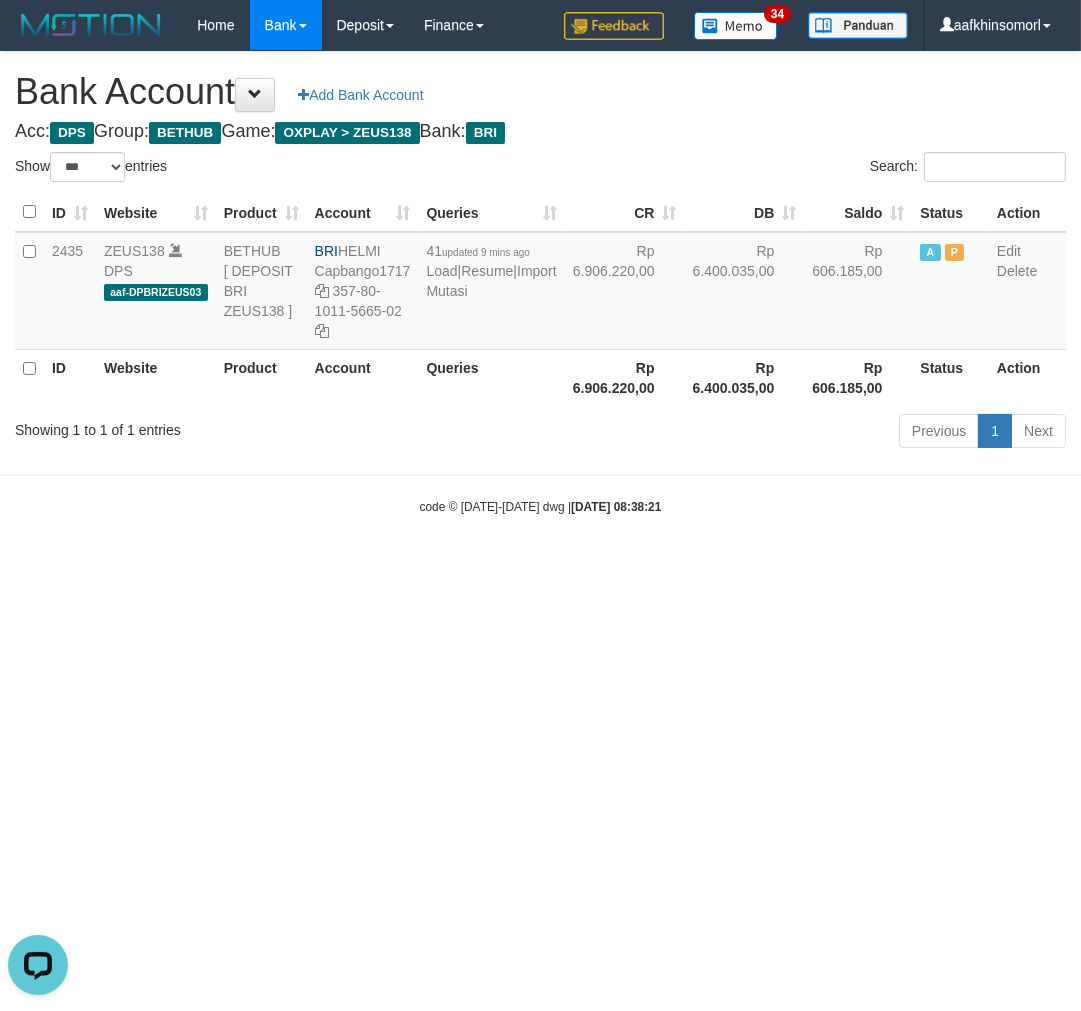 click on "Toggle navigation
Home
Bank
Account List
Load
By Website
Group
[OXPLAY]													ZEUS138
By Load Group (DPS)" at bounding box center [540, 283] 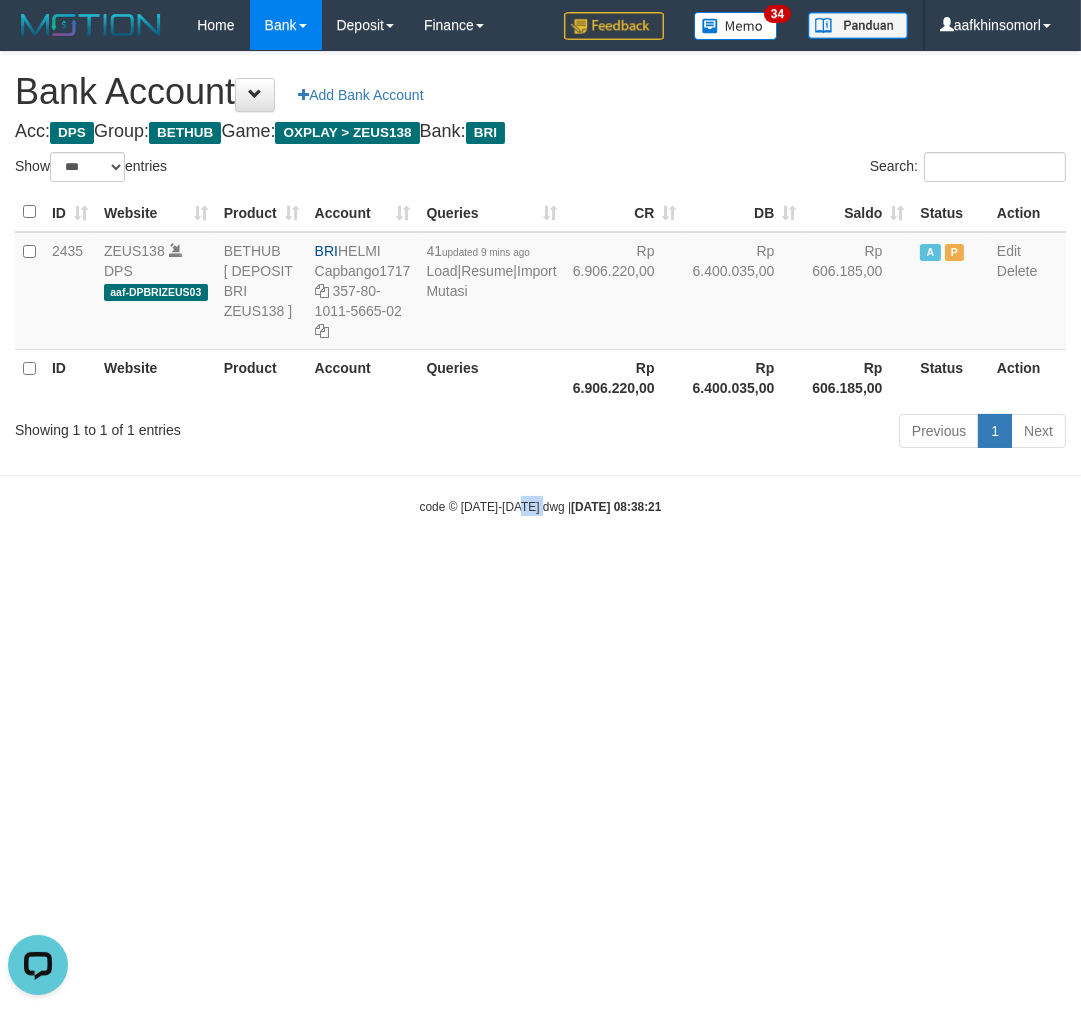 click on "Toggle navigation
Home
Bank
Account List
Load
By Website
Group
[OXPLAY]													ZEUS138
By Load Group (DPS)" at bounding box center (540, 283) 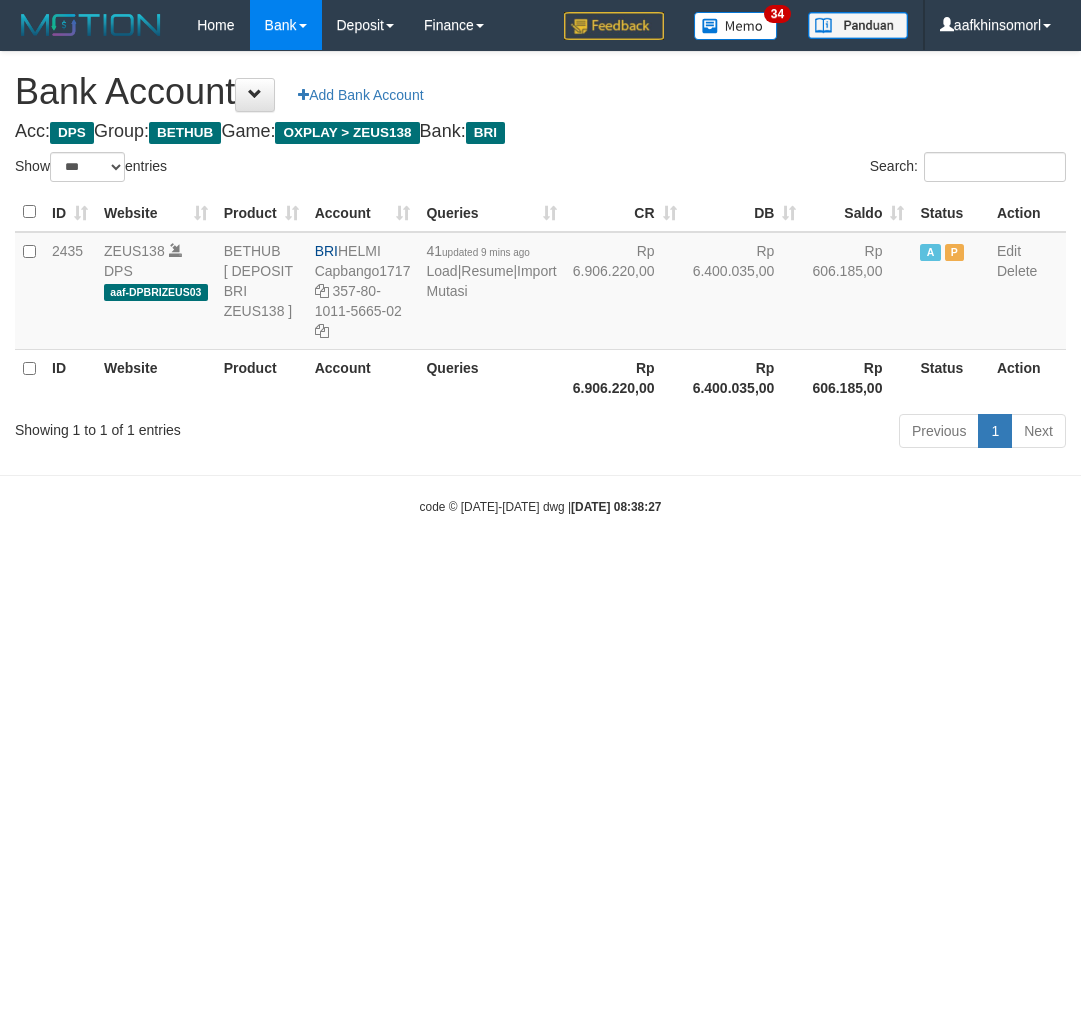 select on "***" 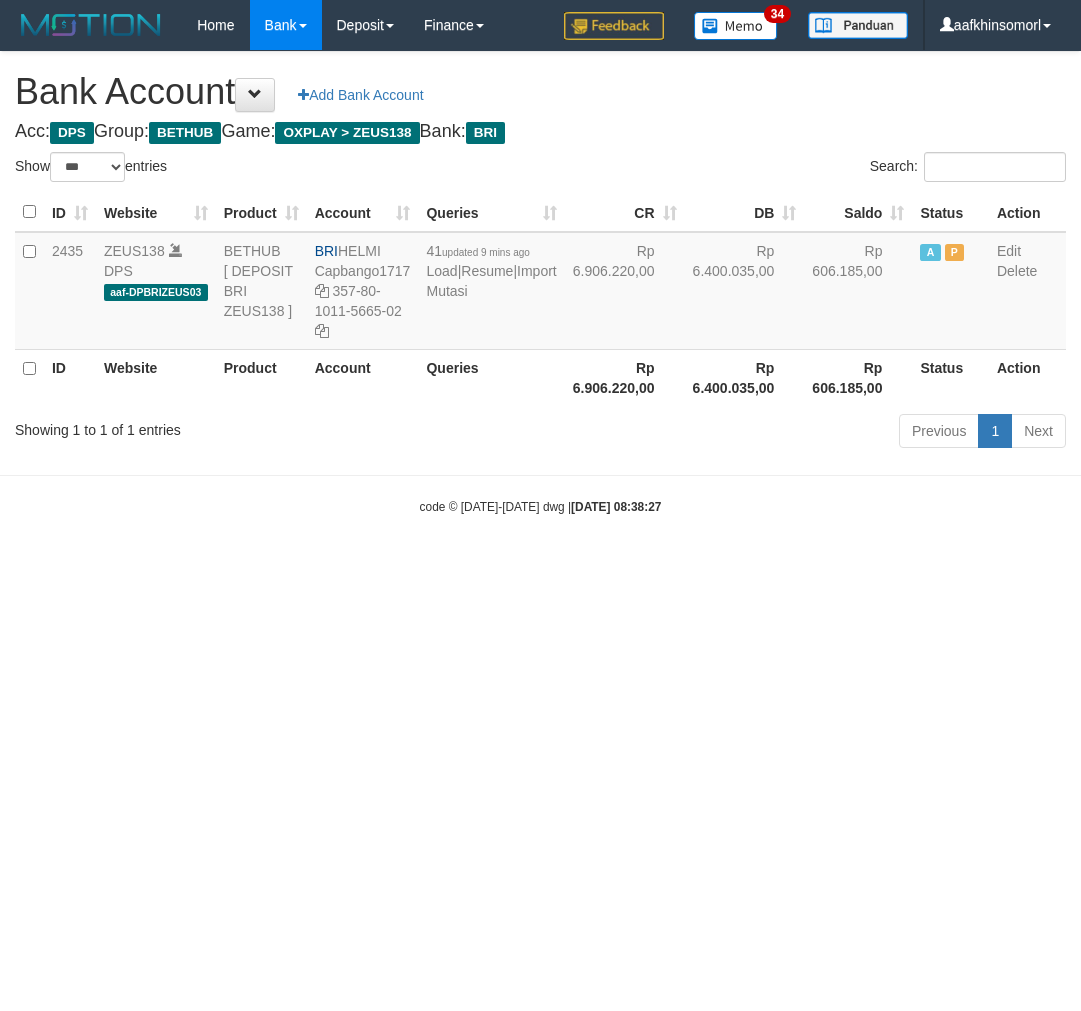 scroll, scrollTop: 0, scrollLeft: 0, axis: both 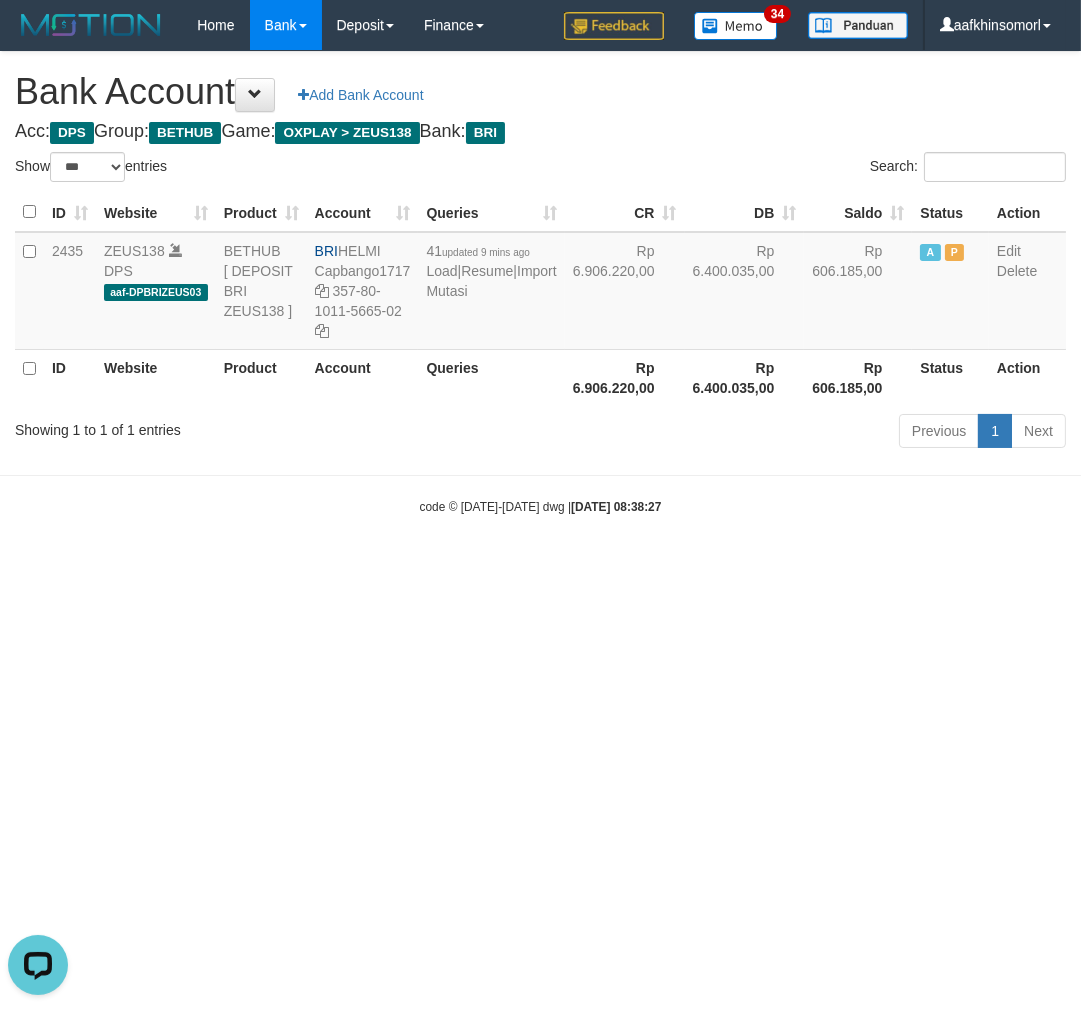 click on "Toggle navigation
Home
Bank
Account List
Load
By Website
Group
[OXPLAY]													ZEUS138
By Load Group (DPS)" at bounding box center [540, 283] 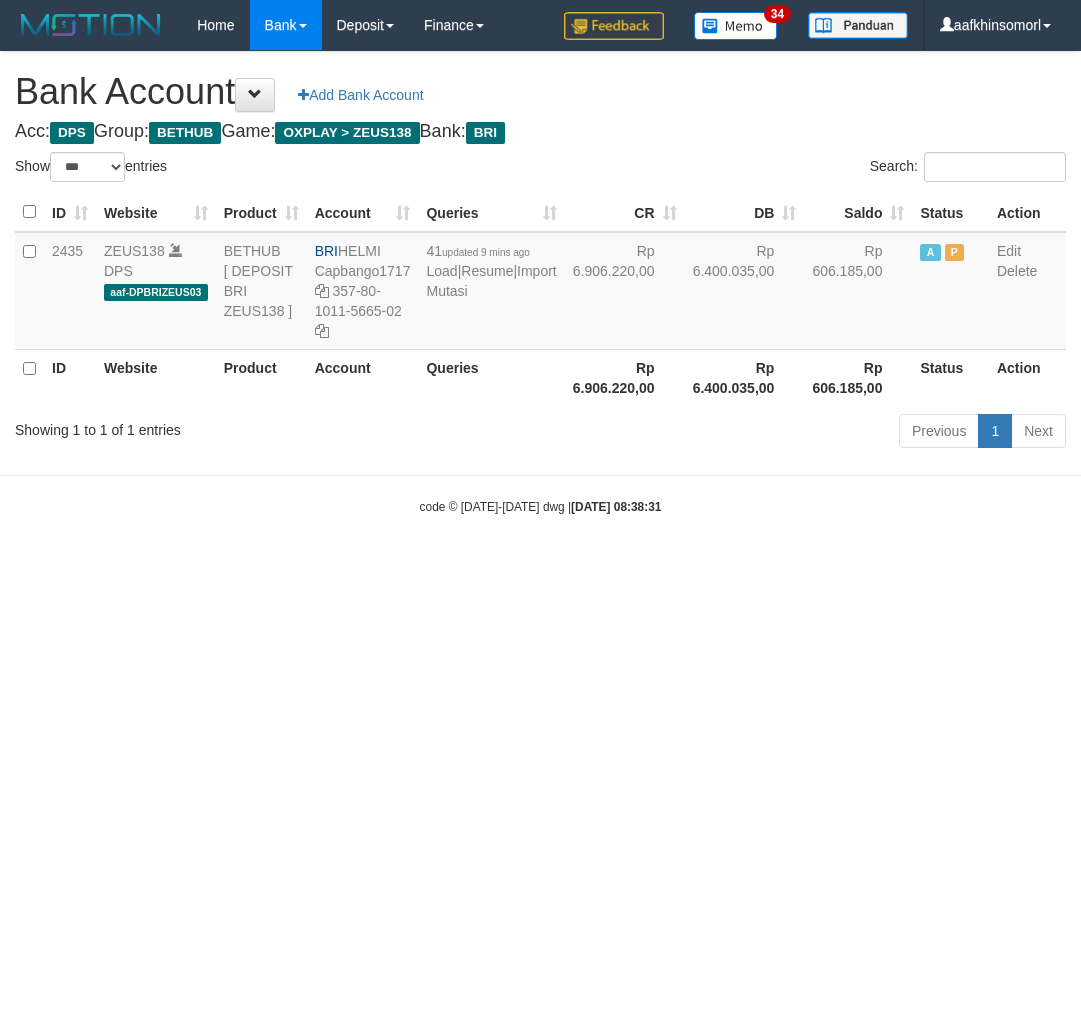 select on "***" 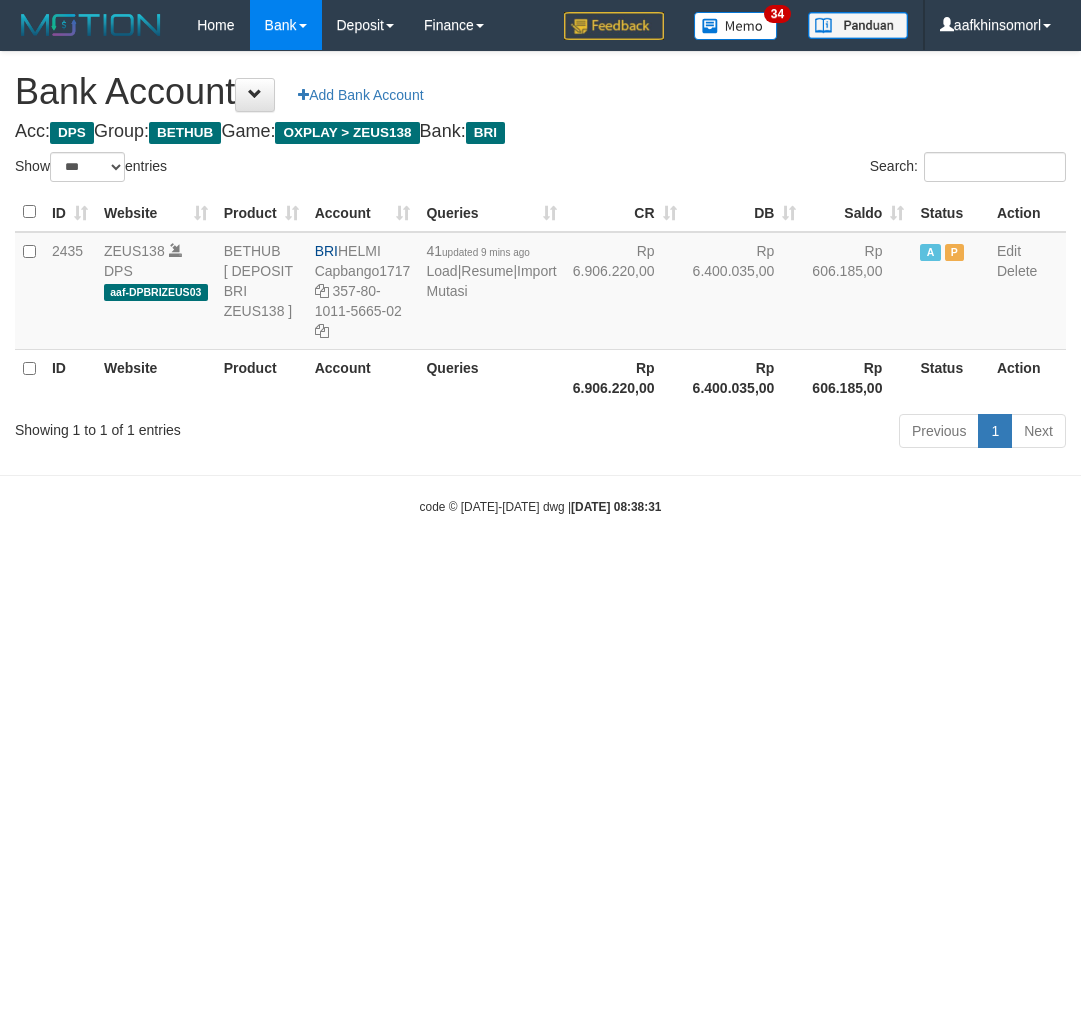 scroll, scrollTop: 0, scrollLeft: 0, axis: both 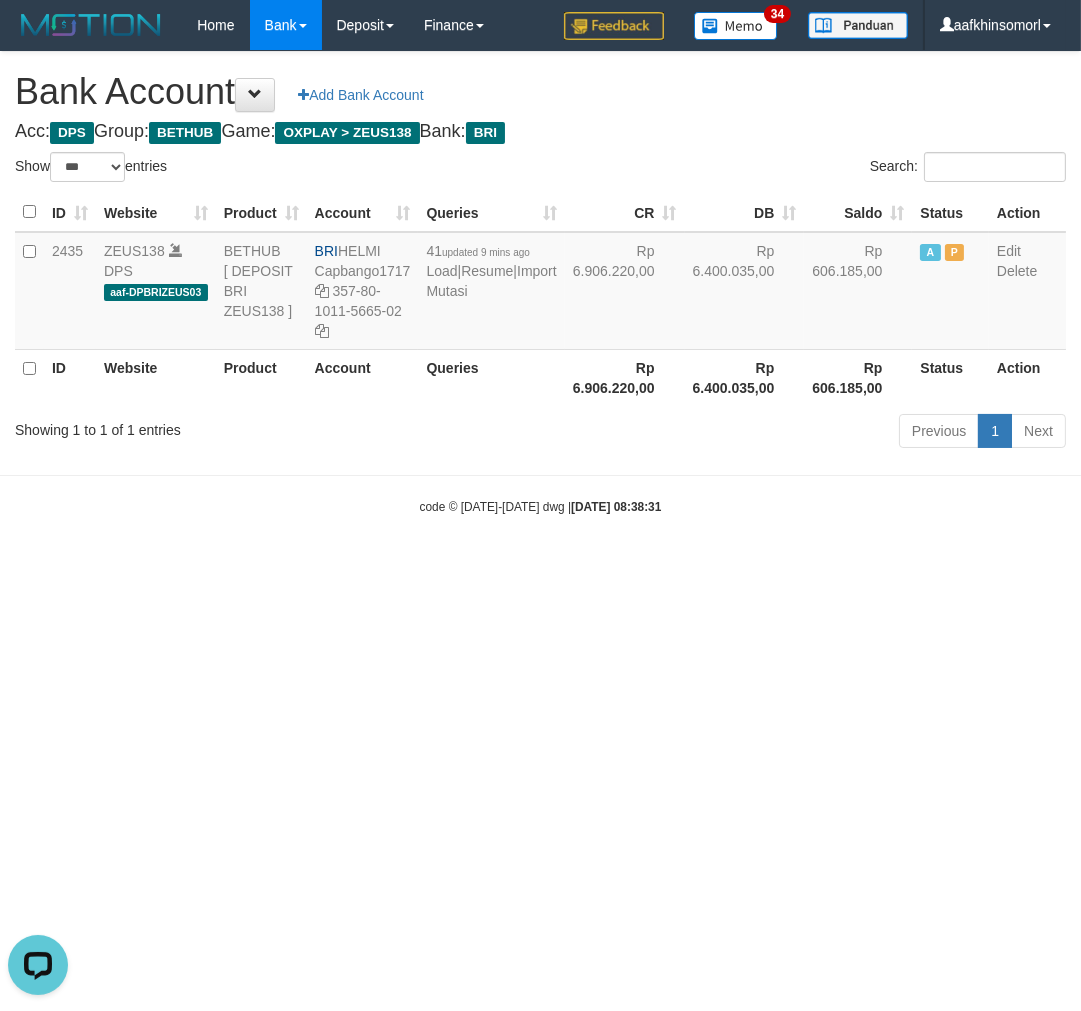 click on "Toggle navigation
Home
Bank
Account List
Load
By Website
Group
[OXPLAY]													ZEUS138
By Load Group (DPS)" at bounding box center [540, 283] 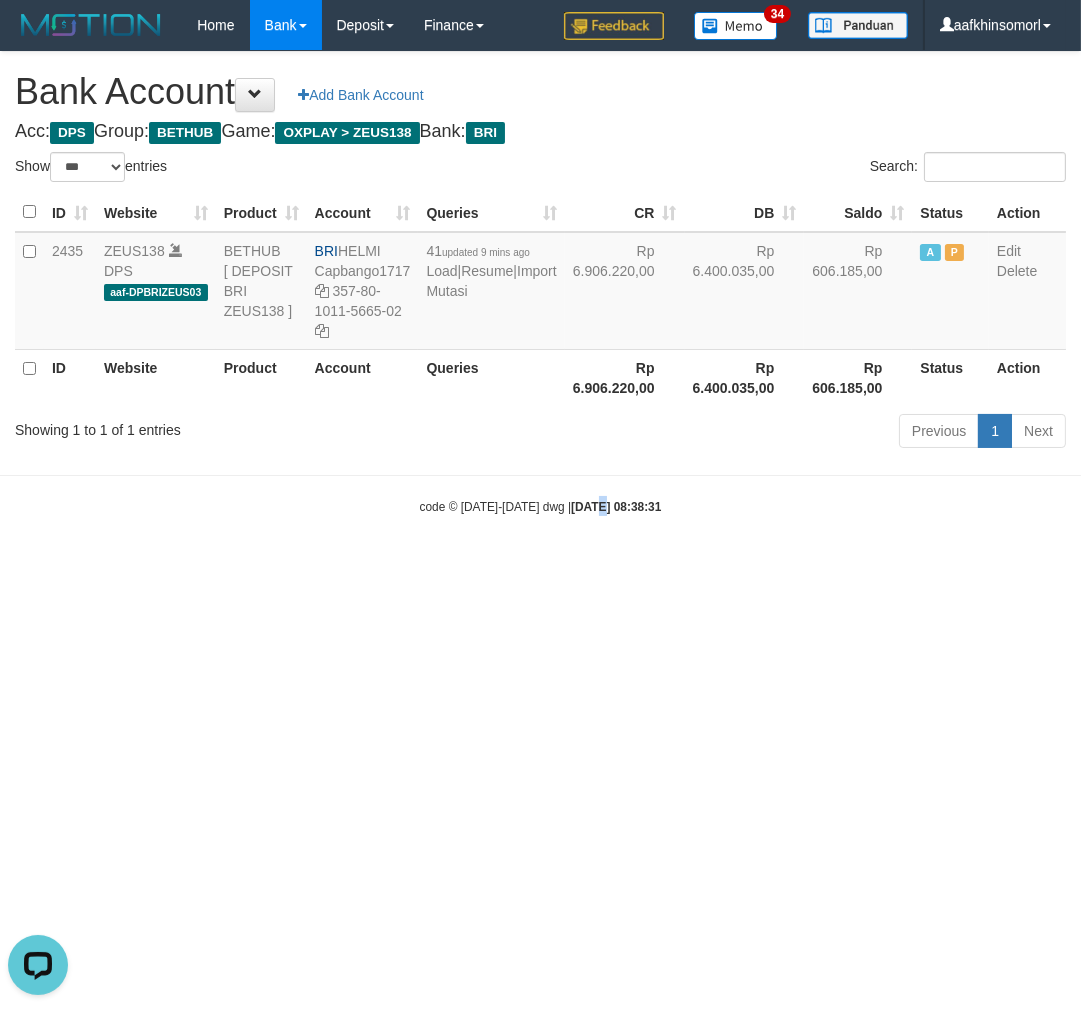 click on "Toggle navigation
Home
Bank
Account List
Load
By Website
Group
[OXPLAY]													ZEUS138
By Load Group (DPS)" at bounding box center (540, 283) 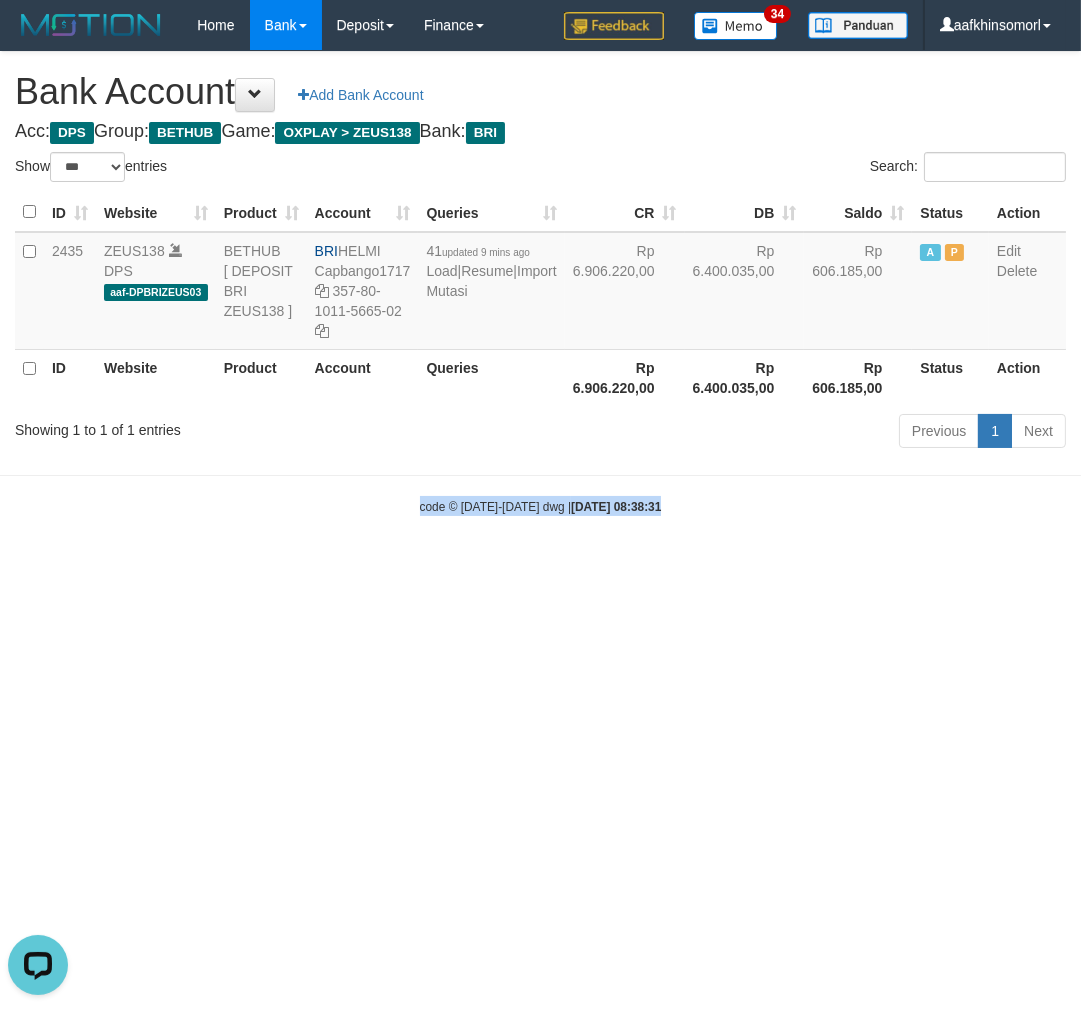 click on "Toggle navigation
Home
Bank
Account List
Load
By Website
Group
[OXPLAY]													ZEUS138
By Load Group (DPS)" at bounding box center [540, 283] 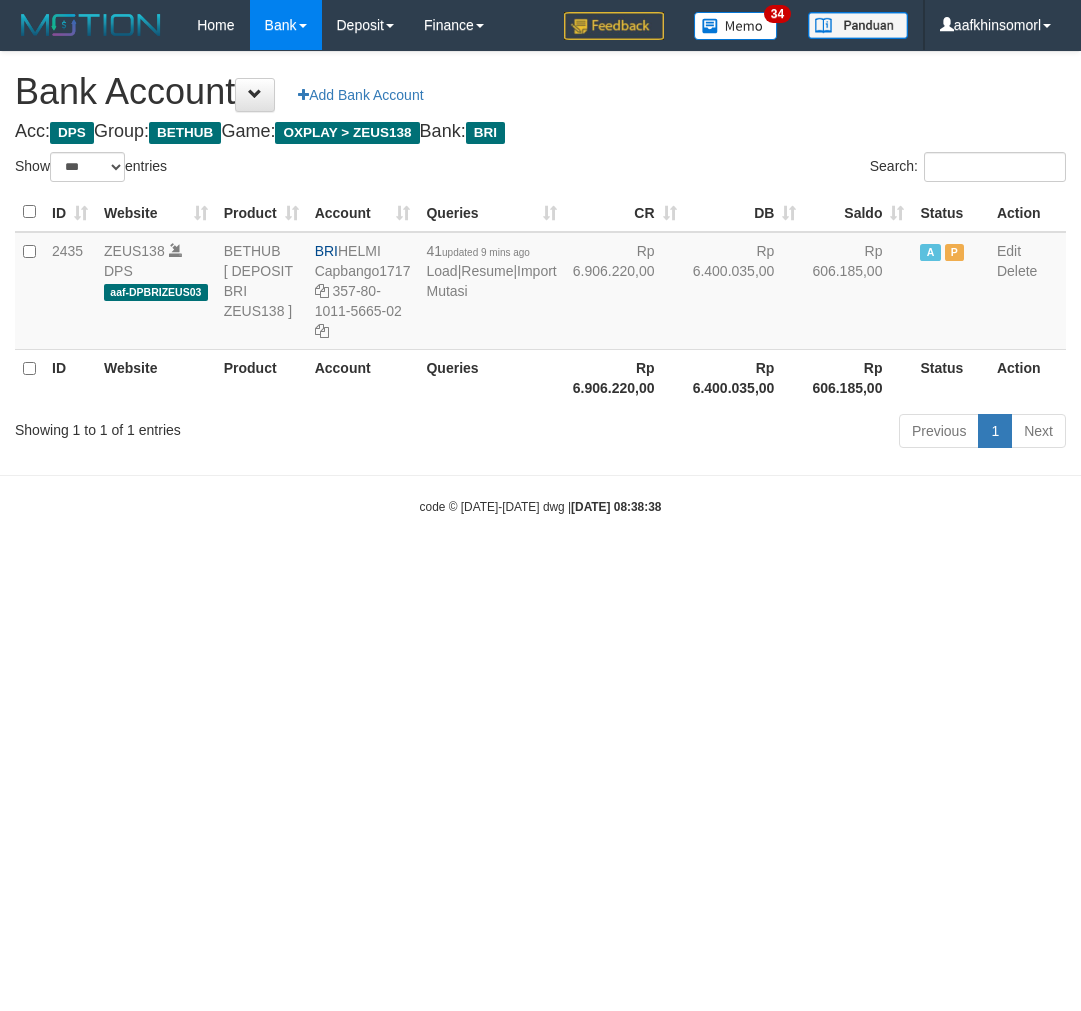select on "***" 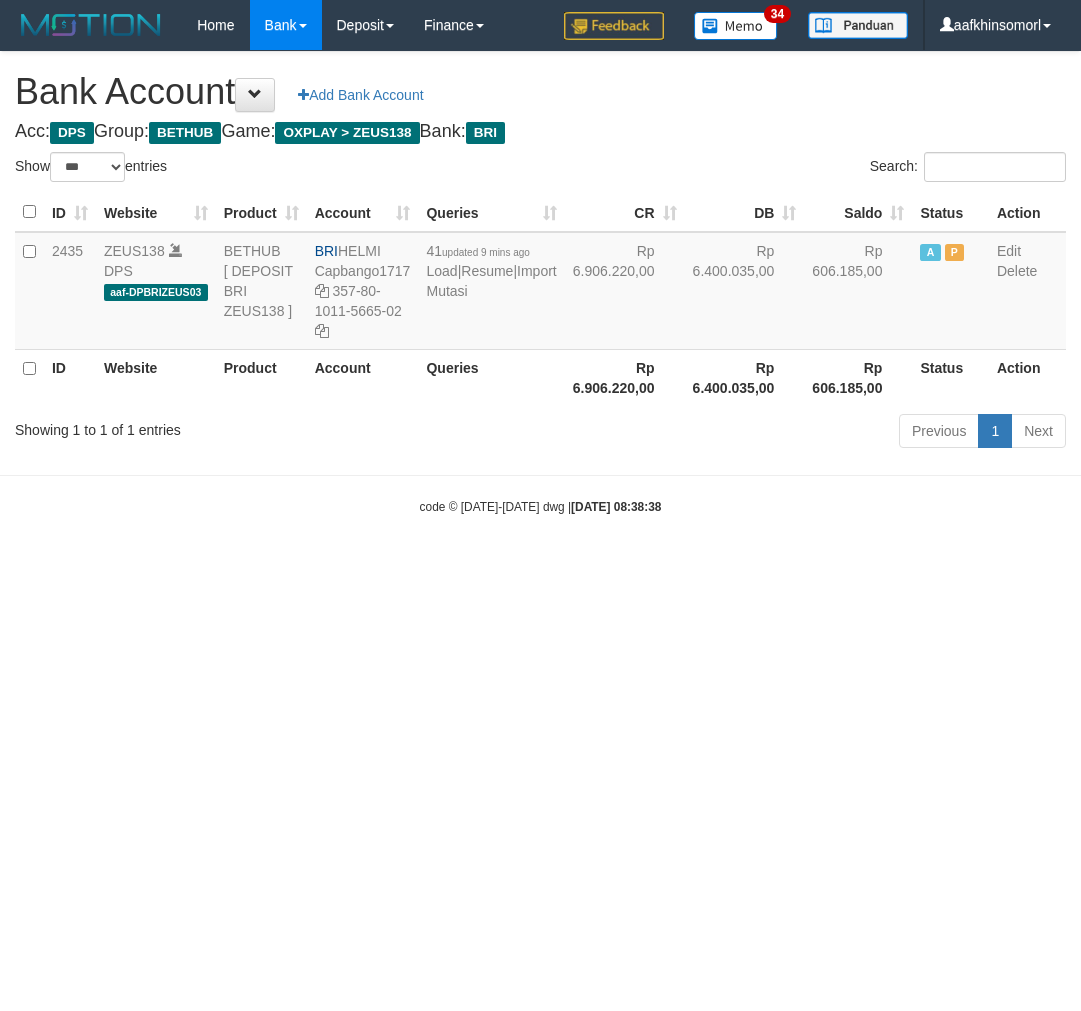scroll, scrollTop: 0, scrollLeft: 0, axis: both 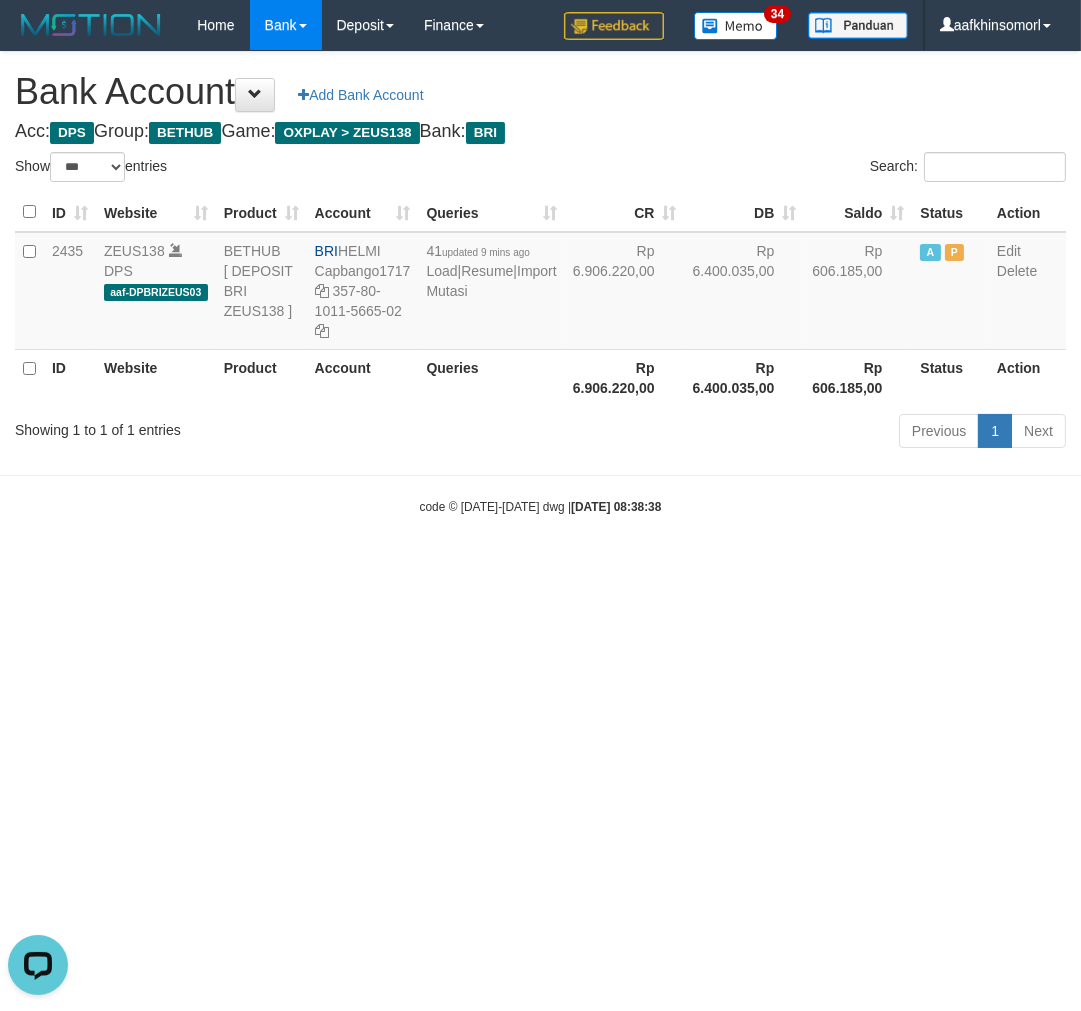click on "Toggle navigation
Home
Bank
Account List
Load
By Website
Group
[OXPLAY]													ZEUS138
By Load Group (DPS)" at bounding box center (540, 283) 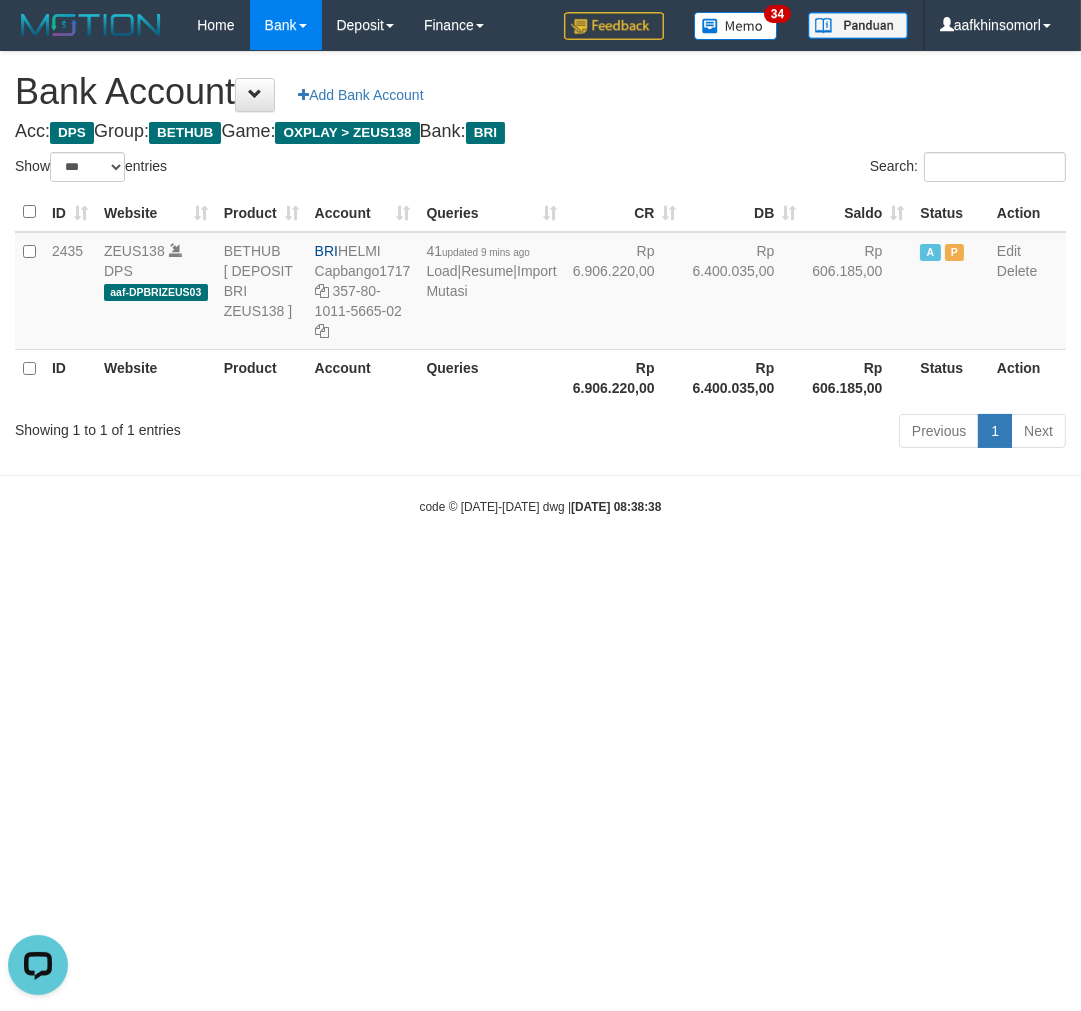 click on "Toggle navigation
Home
Bank
Account List
Load
By Website
Group
[OXPLAY]													ZEUS138
By Load Group (DPS)" at bounding box center (540, 283) 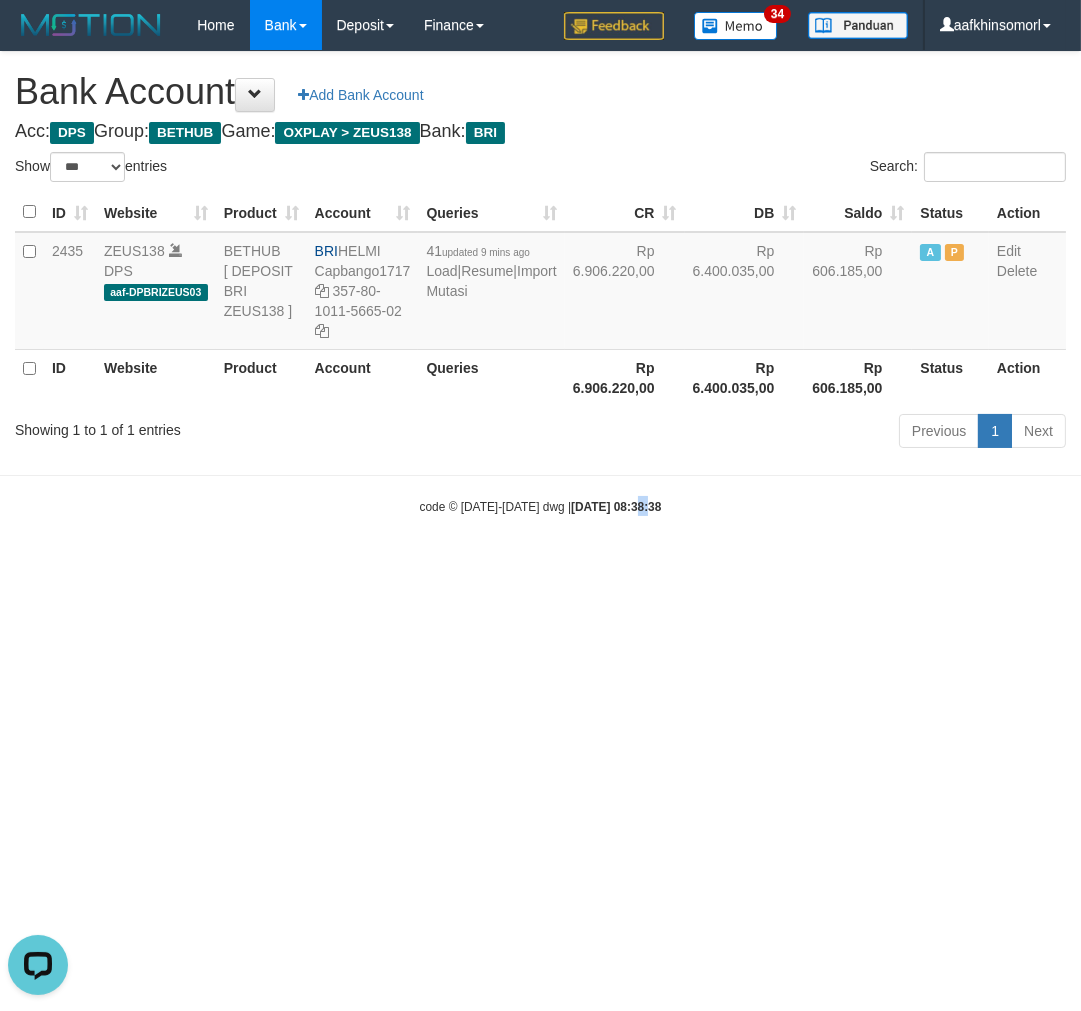 click on "Toggle navigation
Home
Bank
Account List
Load
By Website
Group
[OXPLAY]													ZEUS138
By Load Group (DPS)" at bounding box center [540, 283] 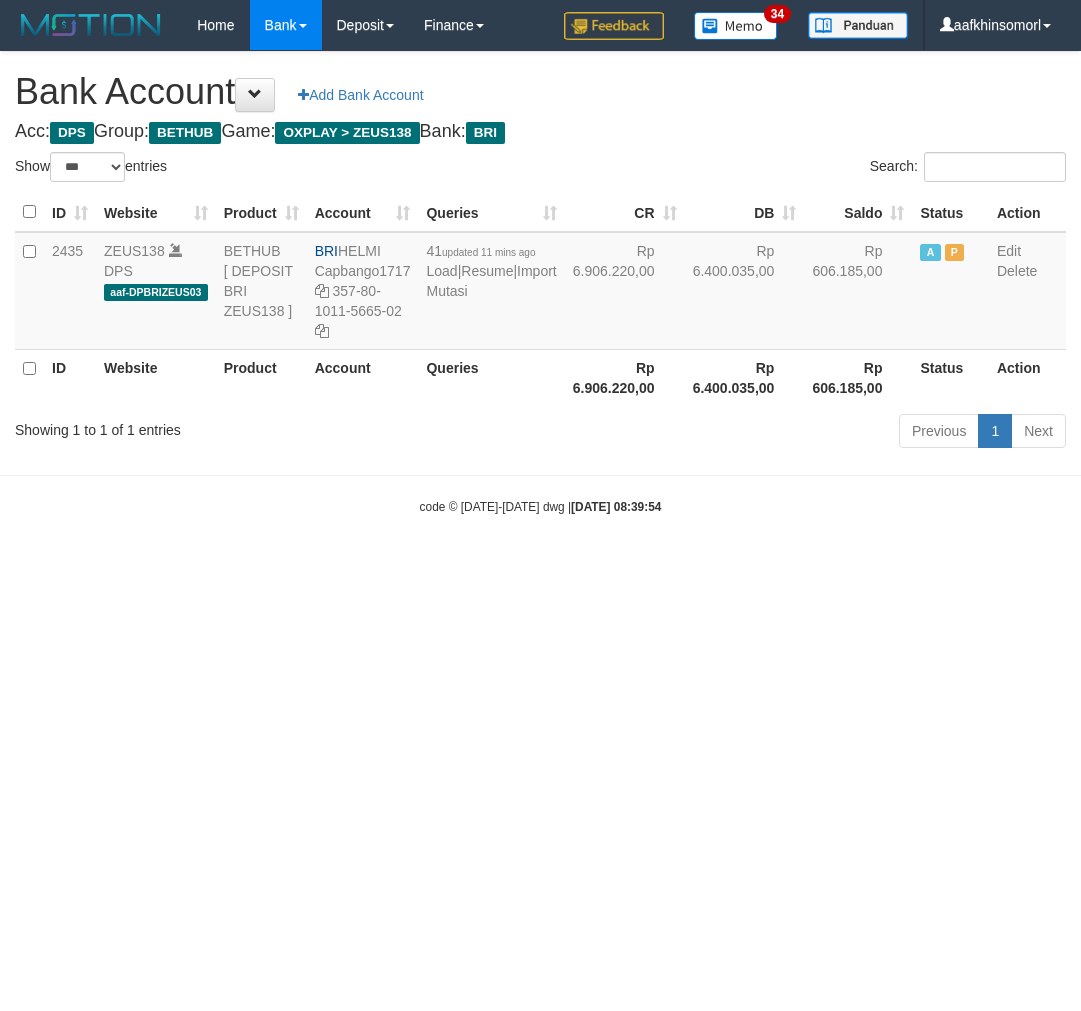 select on "***" 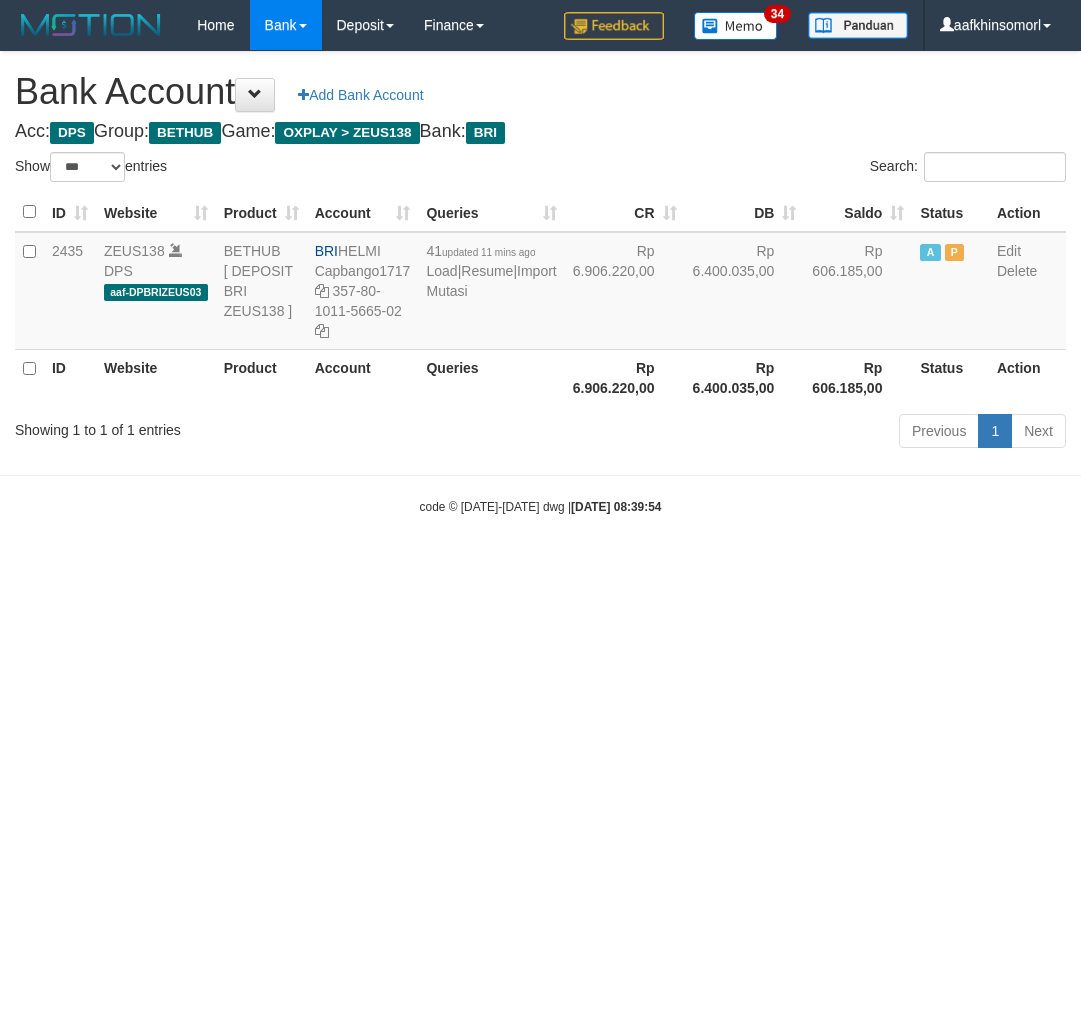 scroll, scrollTop: 0, scrollLeft: 0, axis: both 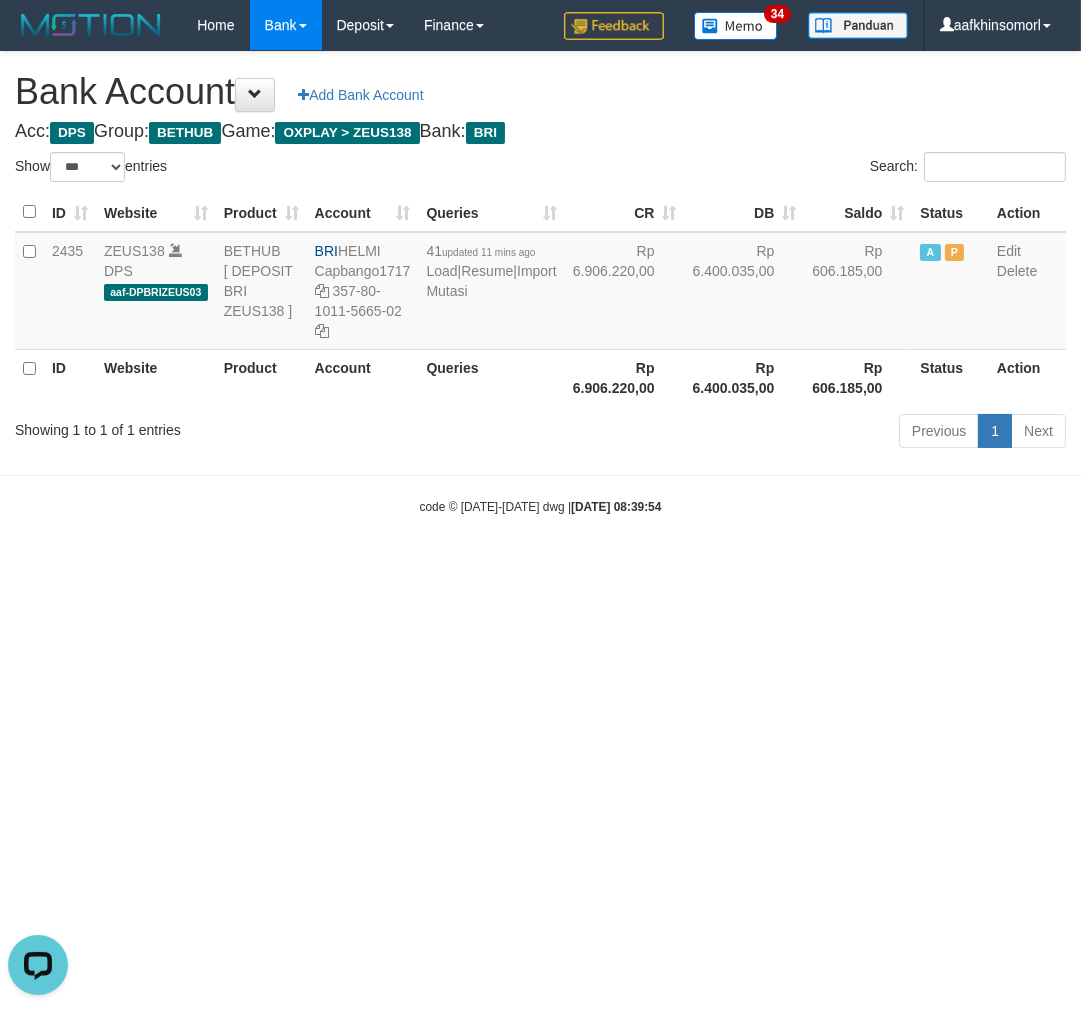 click on "Toggle navigation
Home
Bank
Account List
Load
By Website
Group
[OXPLAY]													ZEUS138
By Load Group (DPS)" at bounding box center [540, 283] 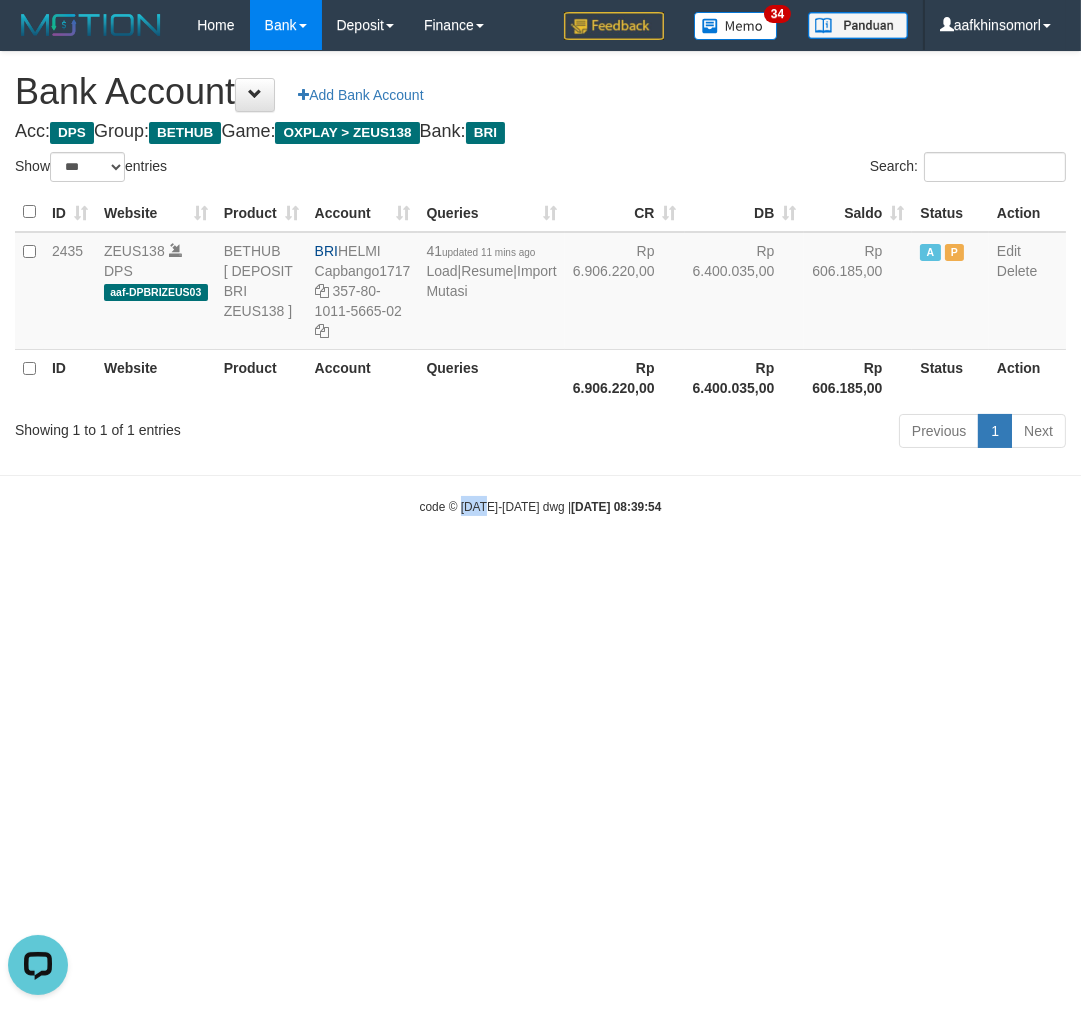 click on "Toggle navigation
Home
Bank
Account List
Load
By Website
Group
[OXPLAY]													ZEUS138
By Load Group (DPS)" at bounding box center (540, 283) 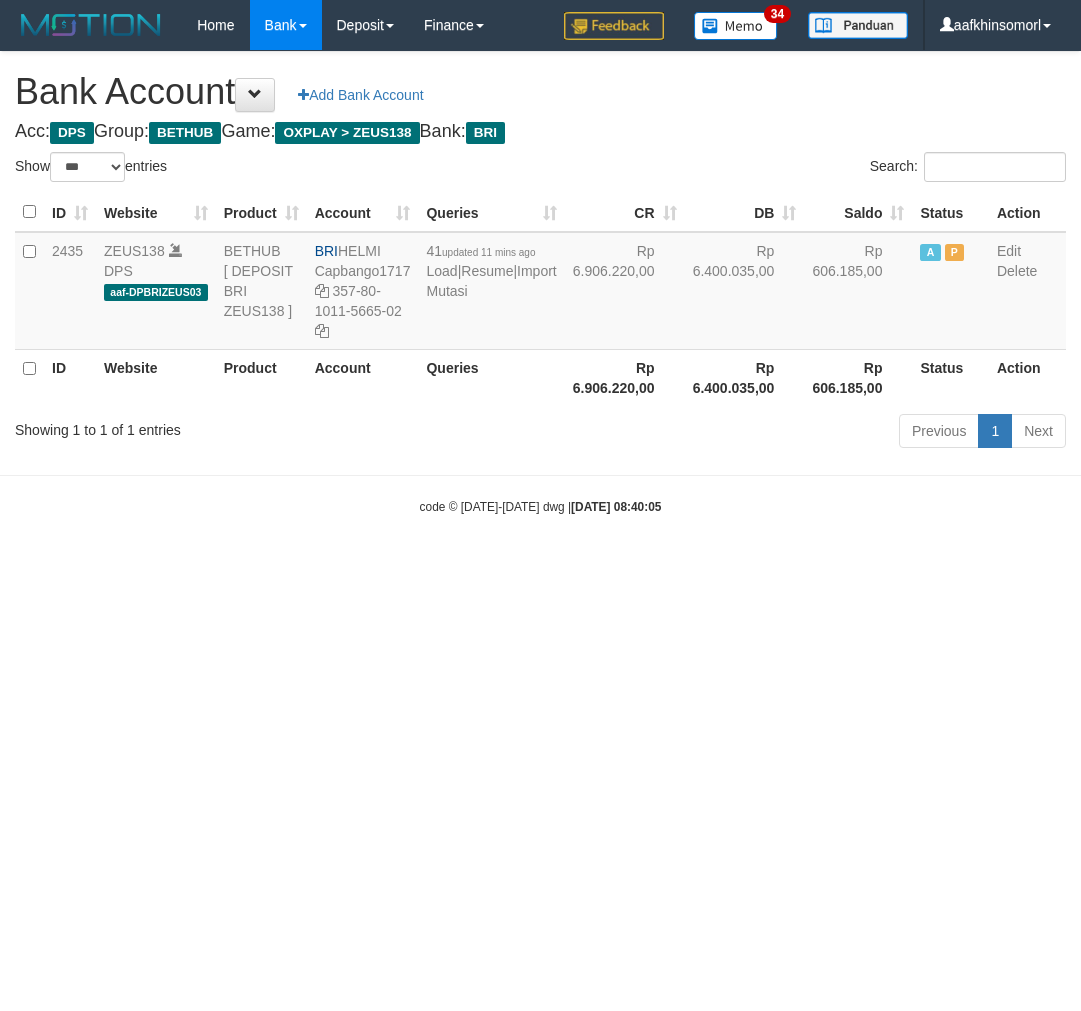 select on "***" 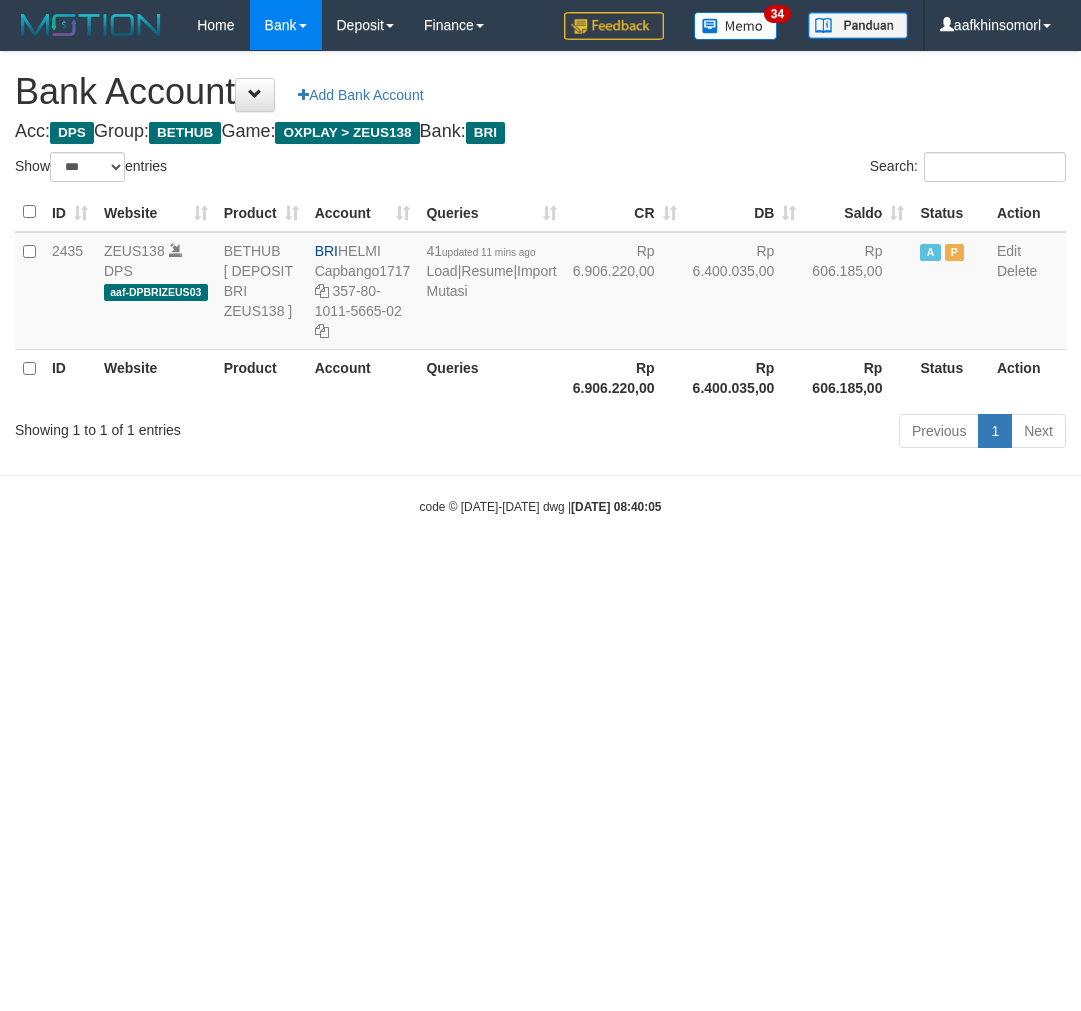 scroll, scrollTop: 0, scrollLeft: 0, axis: both 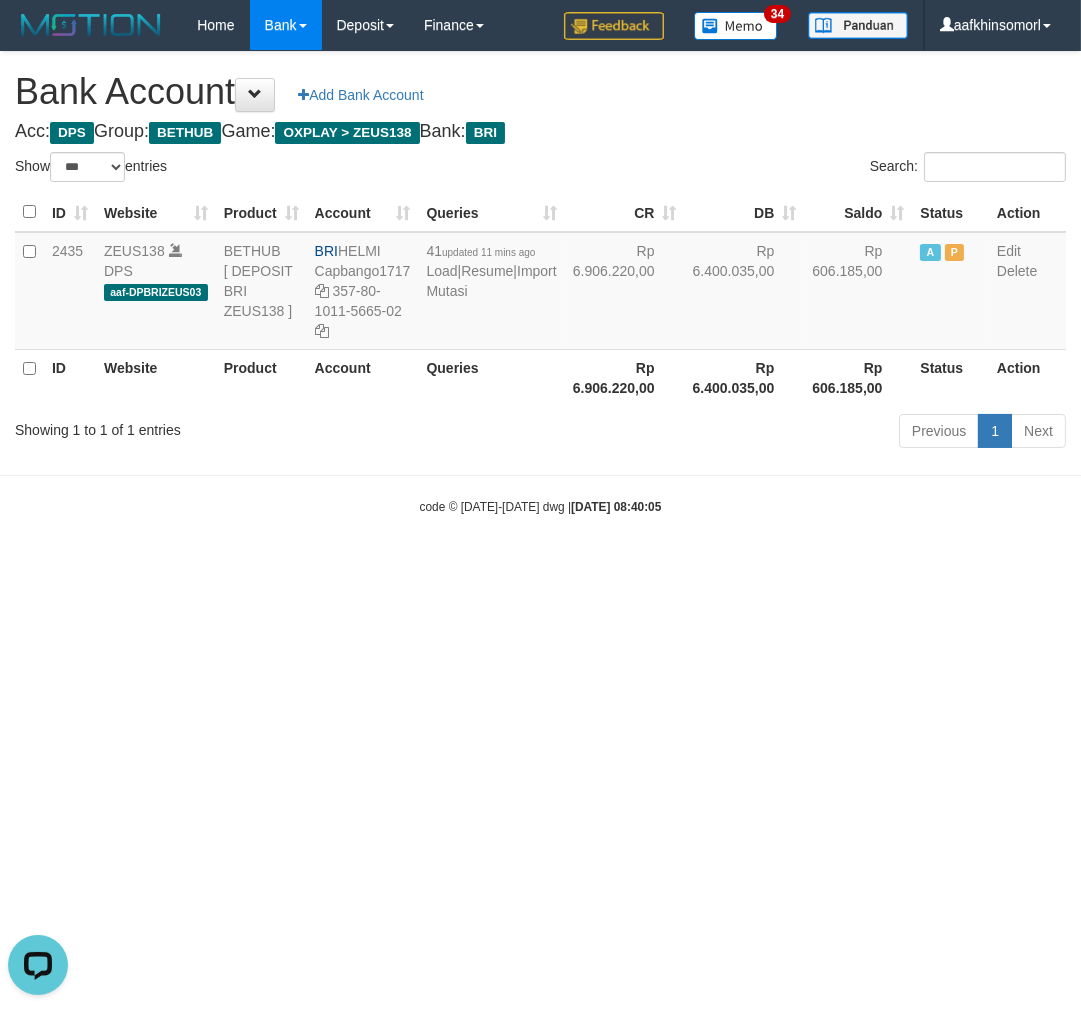 drag, startPoint x: 592, startPoint y: 815, endPoint x: 564, endPoint y: 837, distance: 35.608986 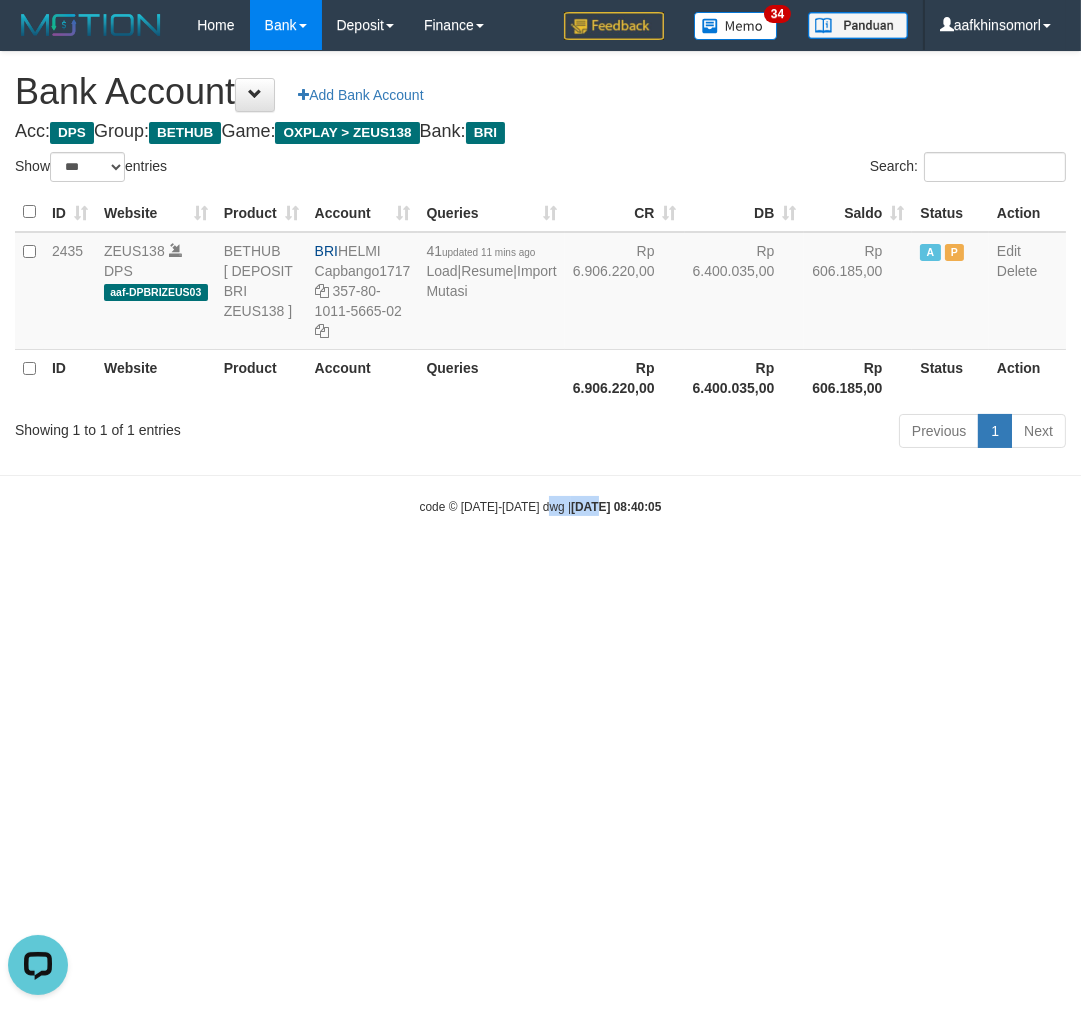 click on "Toggle navigation
Home
Bank
Account List
Load
By Website
Group
[OXPLAY]													ZEUS138
By Load Group (DPS)" at bounding box center [540, 283] 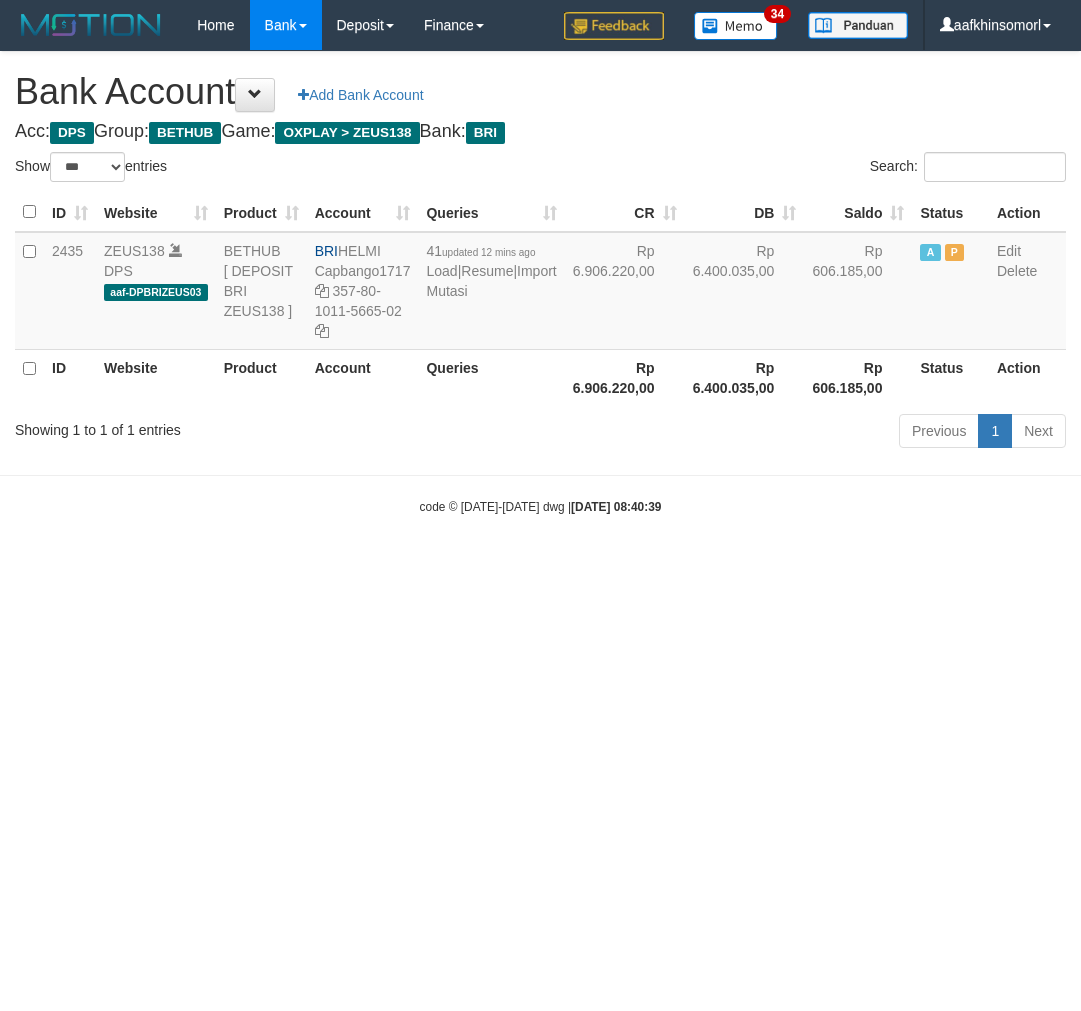 select on "***" 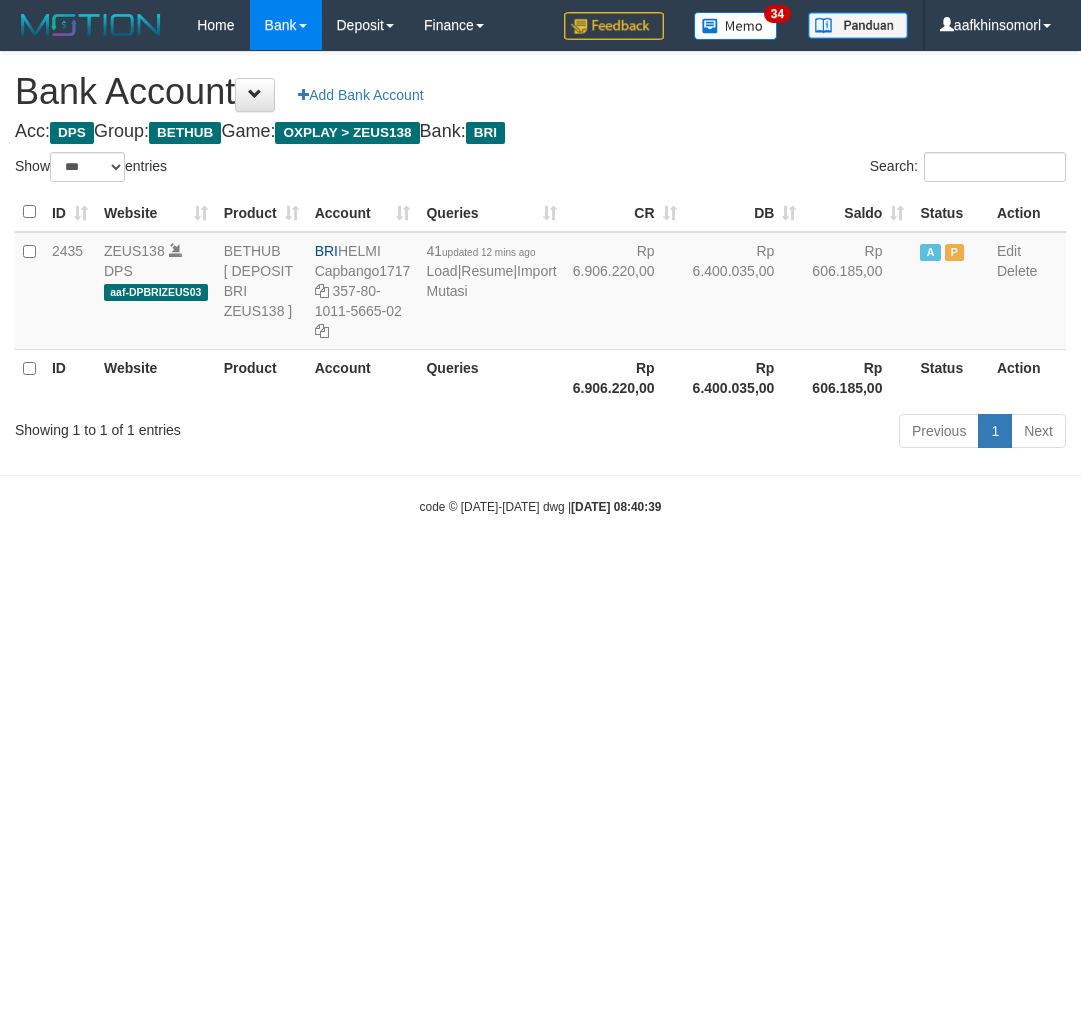 scroll, scrollTop: 0, scrollLeft: 0, axis: both 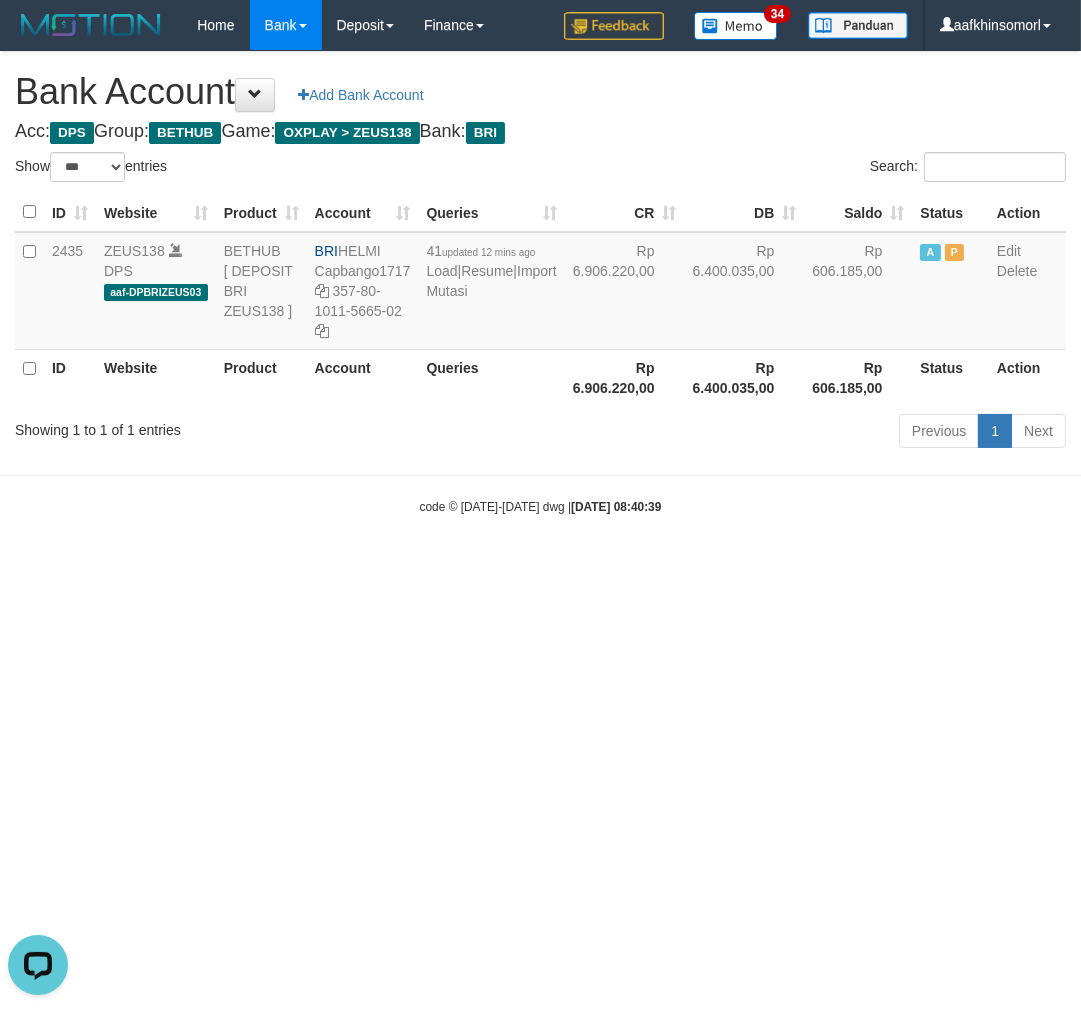 click on "Toggle navigation
Home
Bank
Account List
Load
By Website
Group
[OXPLAY]													ZEUS138
By Load Group (DPS)" at bounding box center (540, 283) 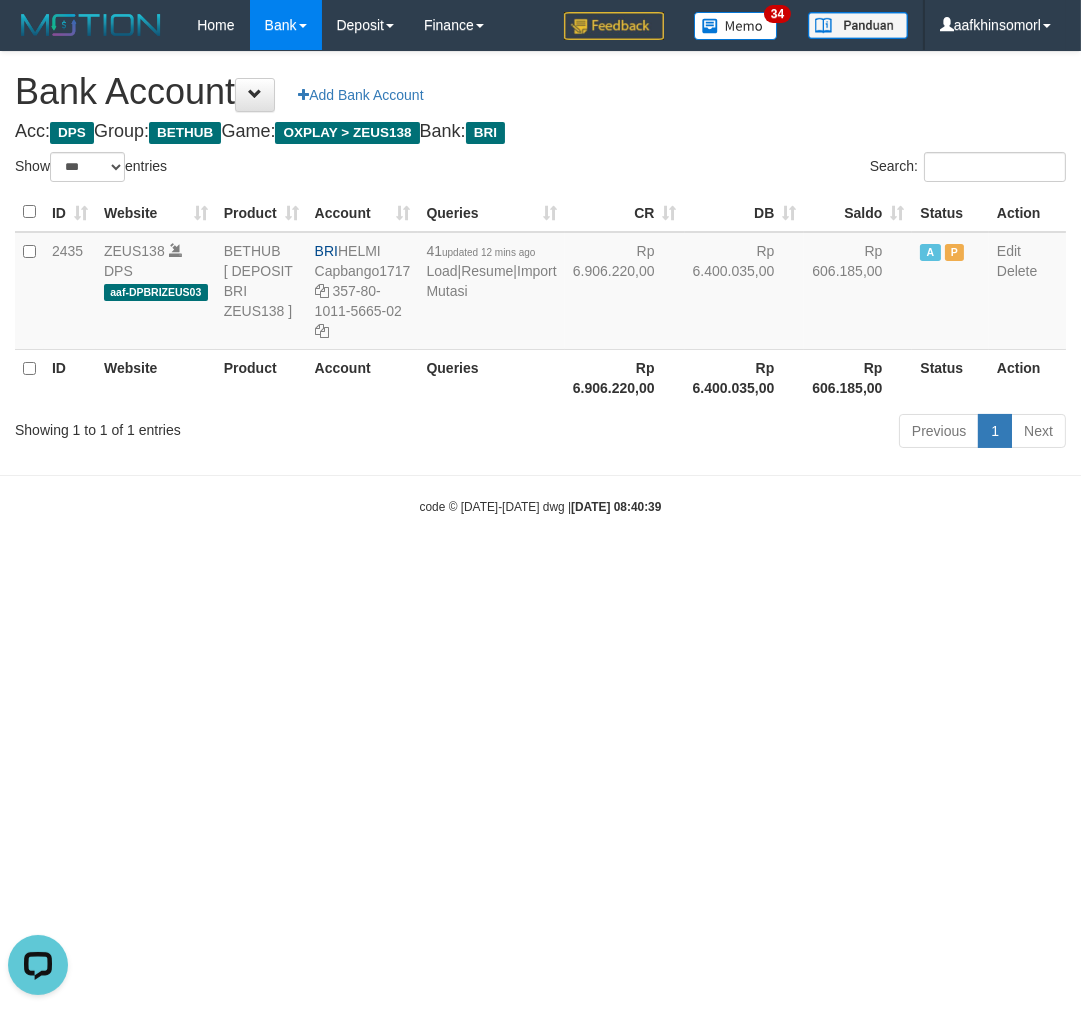 click on "Toggle navigation
Home
Bank
Account List
Load
By Website
Group
[OXPLAY]													ZEUS138
By Load Group (DPS)" at bounding box center (540, 283) 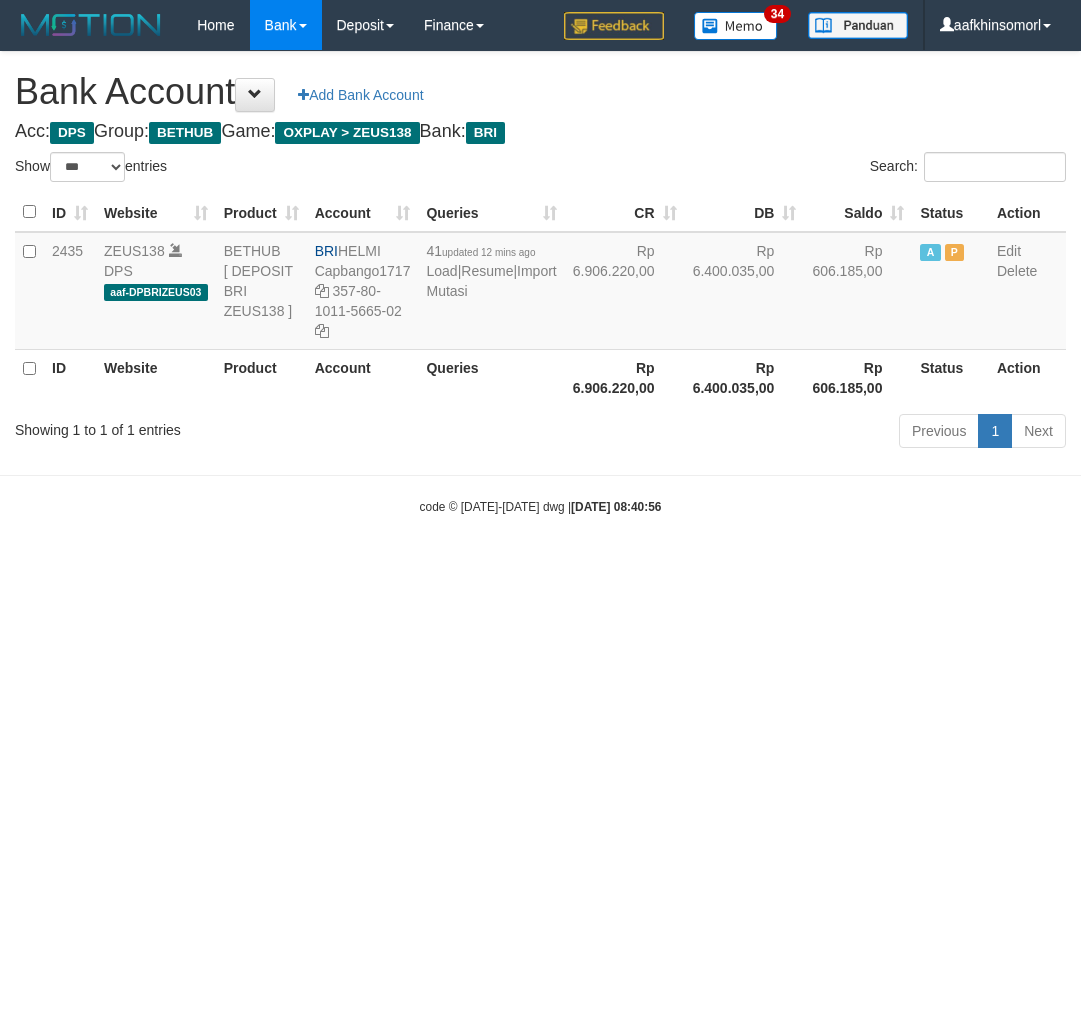 select on "***" 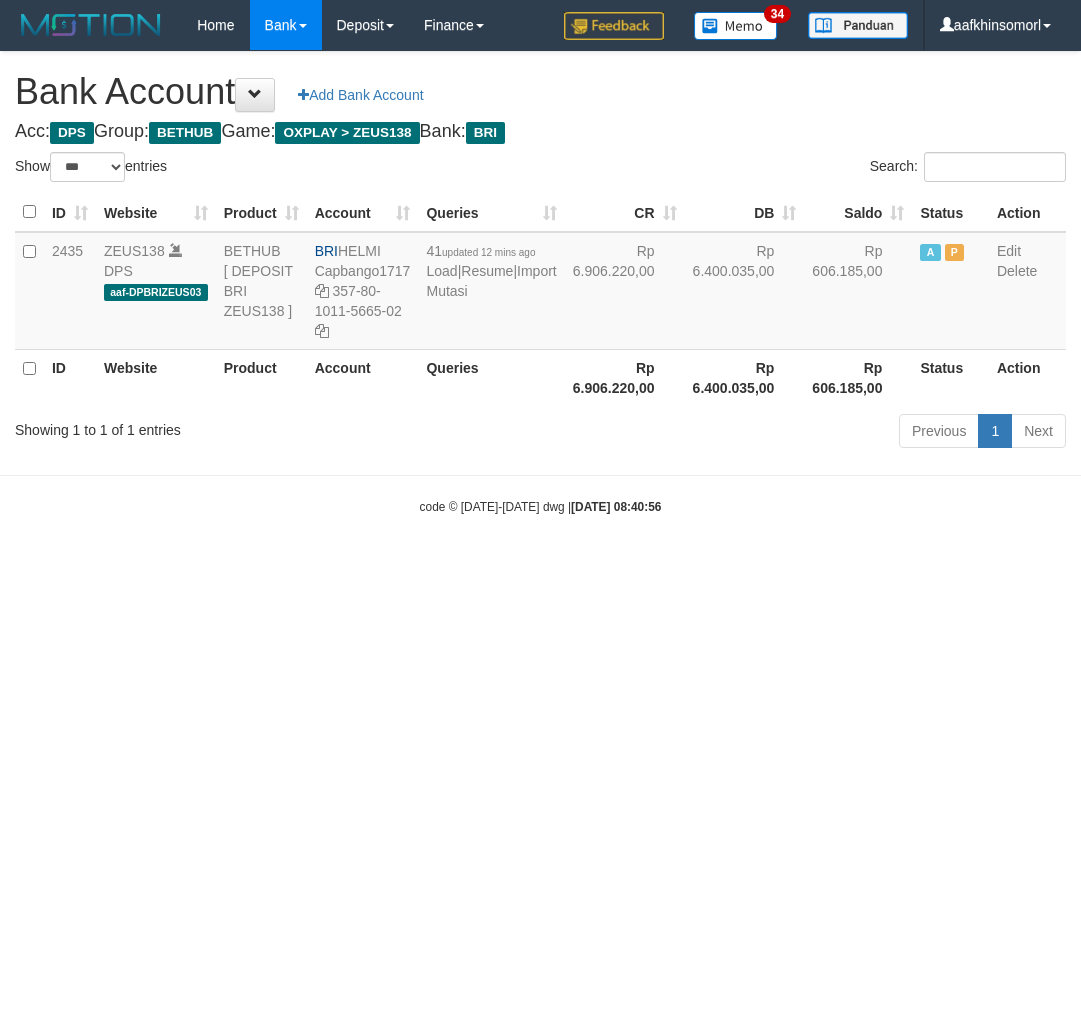 scroll, scrollTop: 0, scrollLeft: 0, axis: both 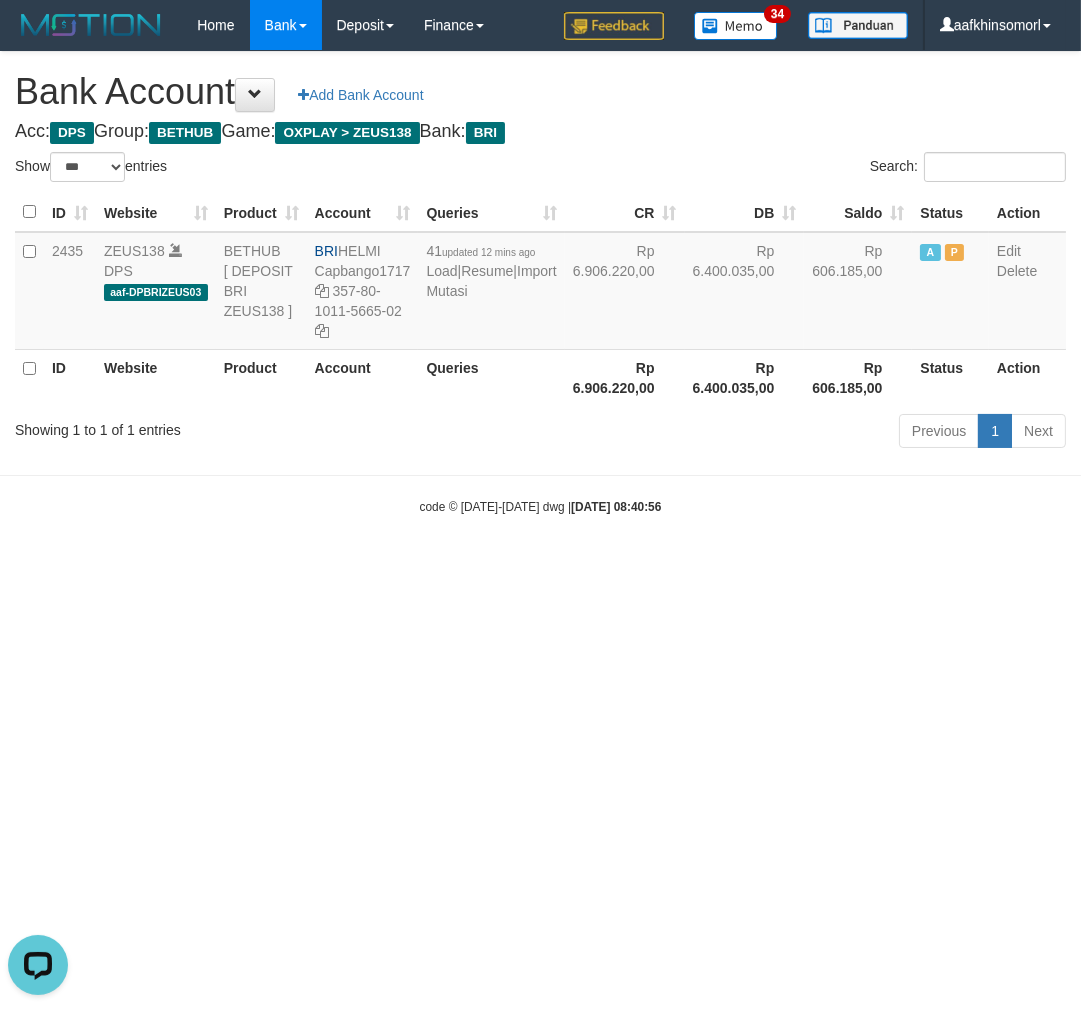 click on "Toggle navigation
Home
Bank
Account List
Load
By Website
Group
[OXPLAY]													ZEUS138
By Load Group (DPS)" at bounding box center (540, 283) 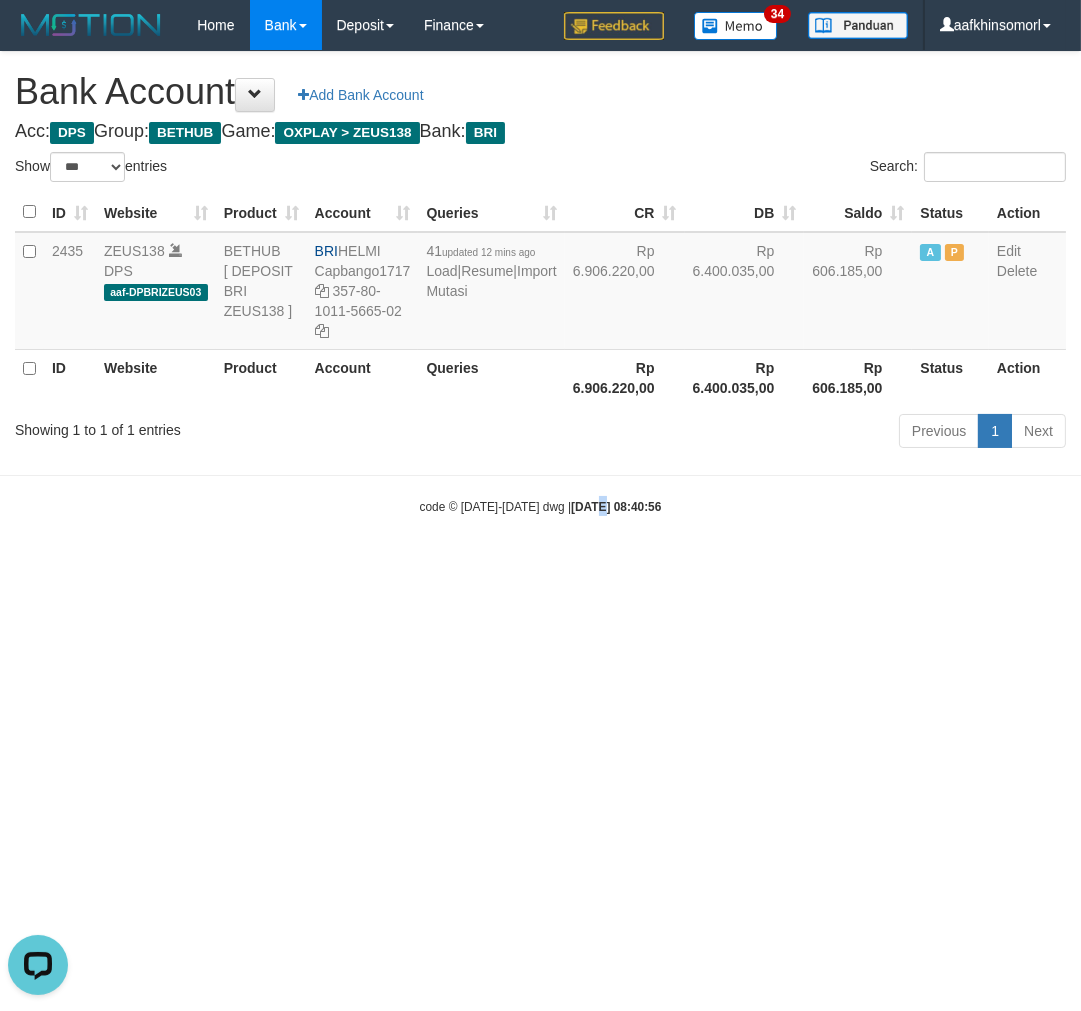 click on "Toggle navigation
Home
Bank
Account List
Load
By Website
Group
[OXPLAY]													ZEUS138
By Load Group (DPS)" at bounding box center (540, 283) 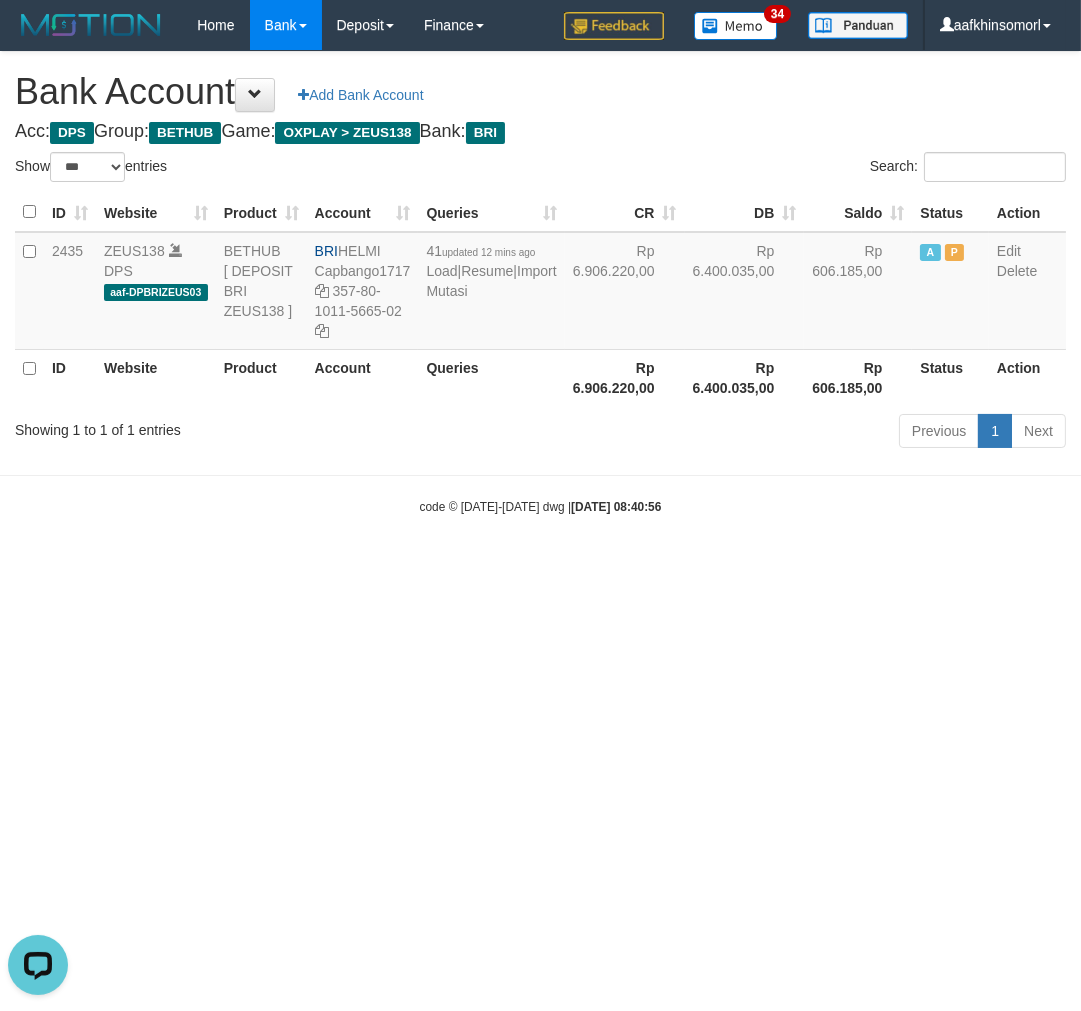 drag, startPoint x: 615, startPoint y: 776, endPoint x: 610, endPoint y: 766, distance: 11.18034 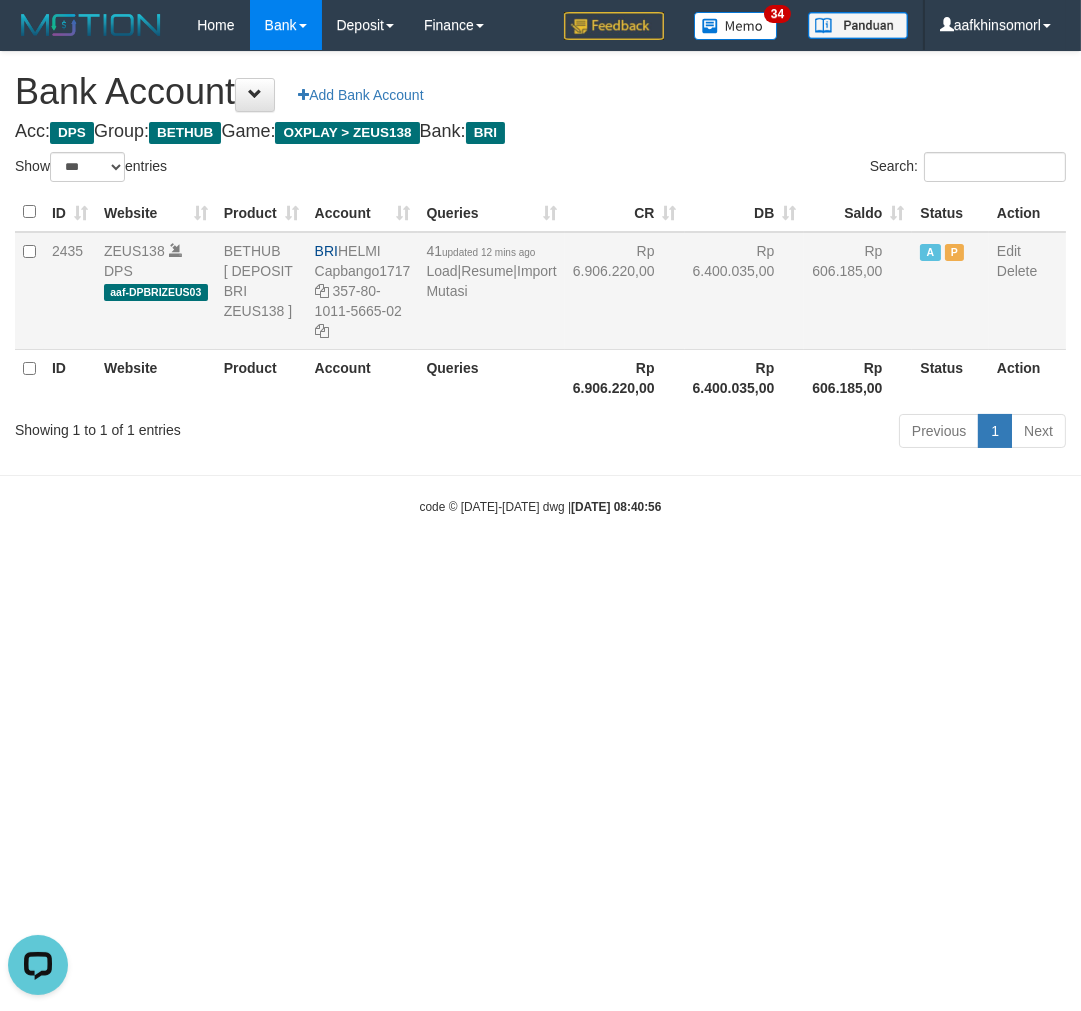 drag, startPoint x: 570, startPoint y: 723, endPoint x: 261, endPoint y: 306, distance: 519.00867 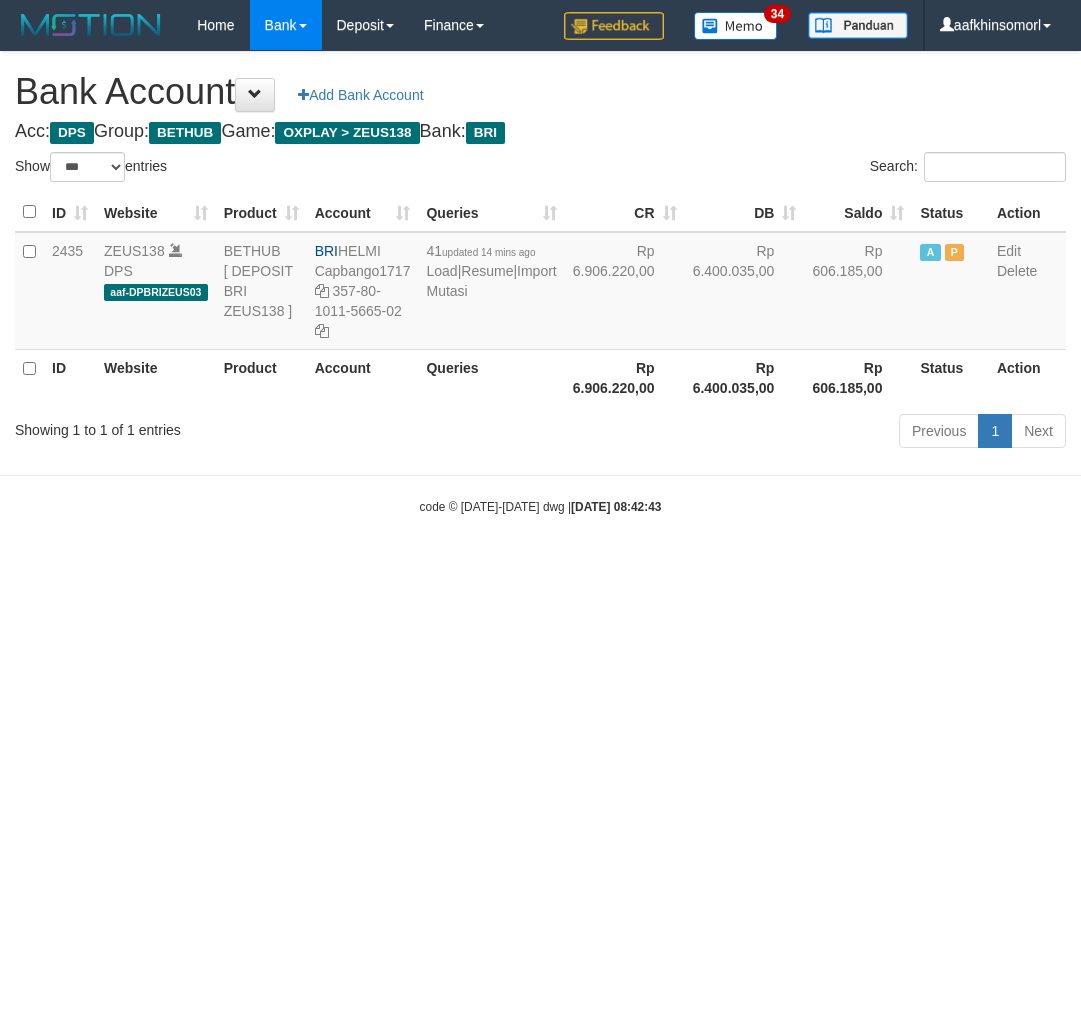 select on "***" 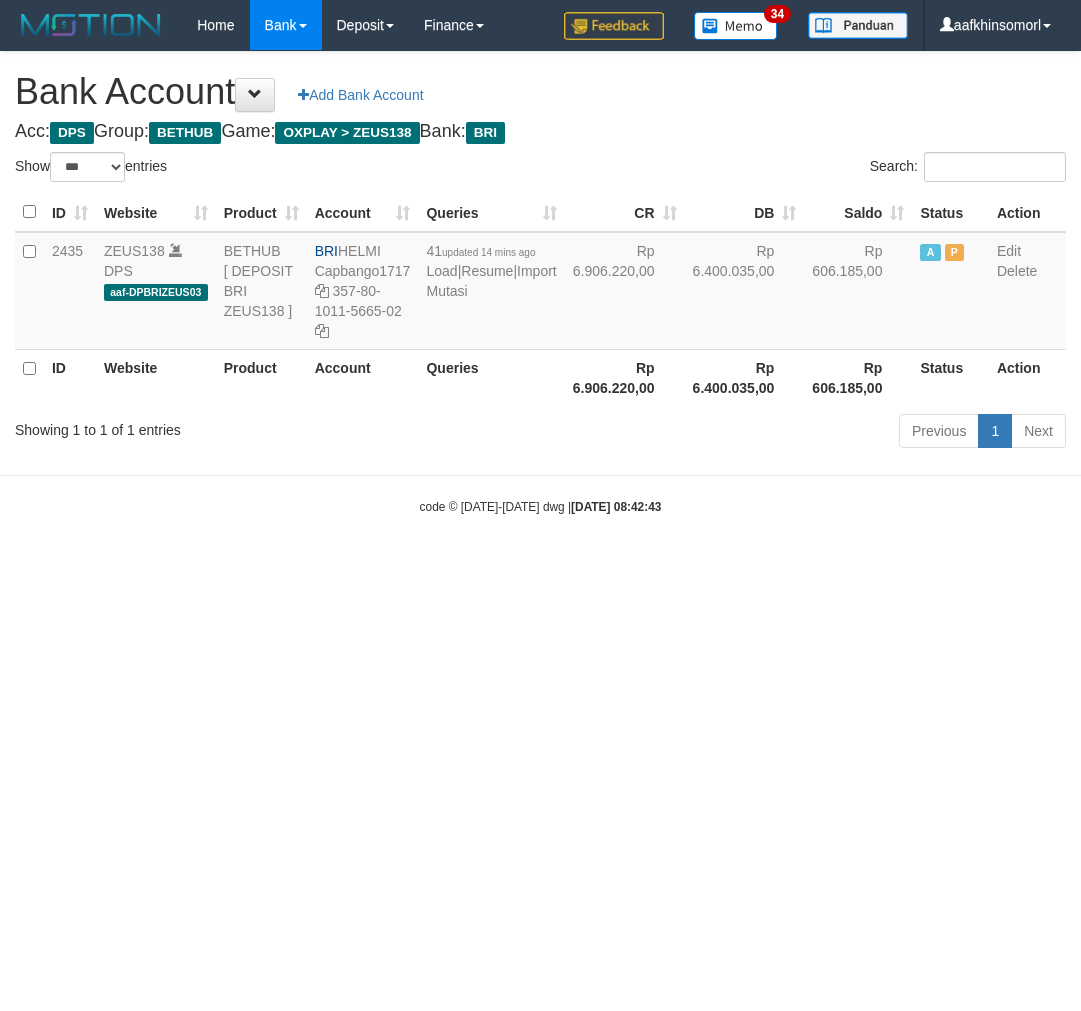 scroll, scrollTop: 0, scrollLeft: 0, axis: both 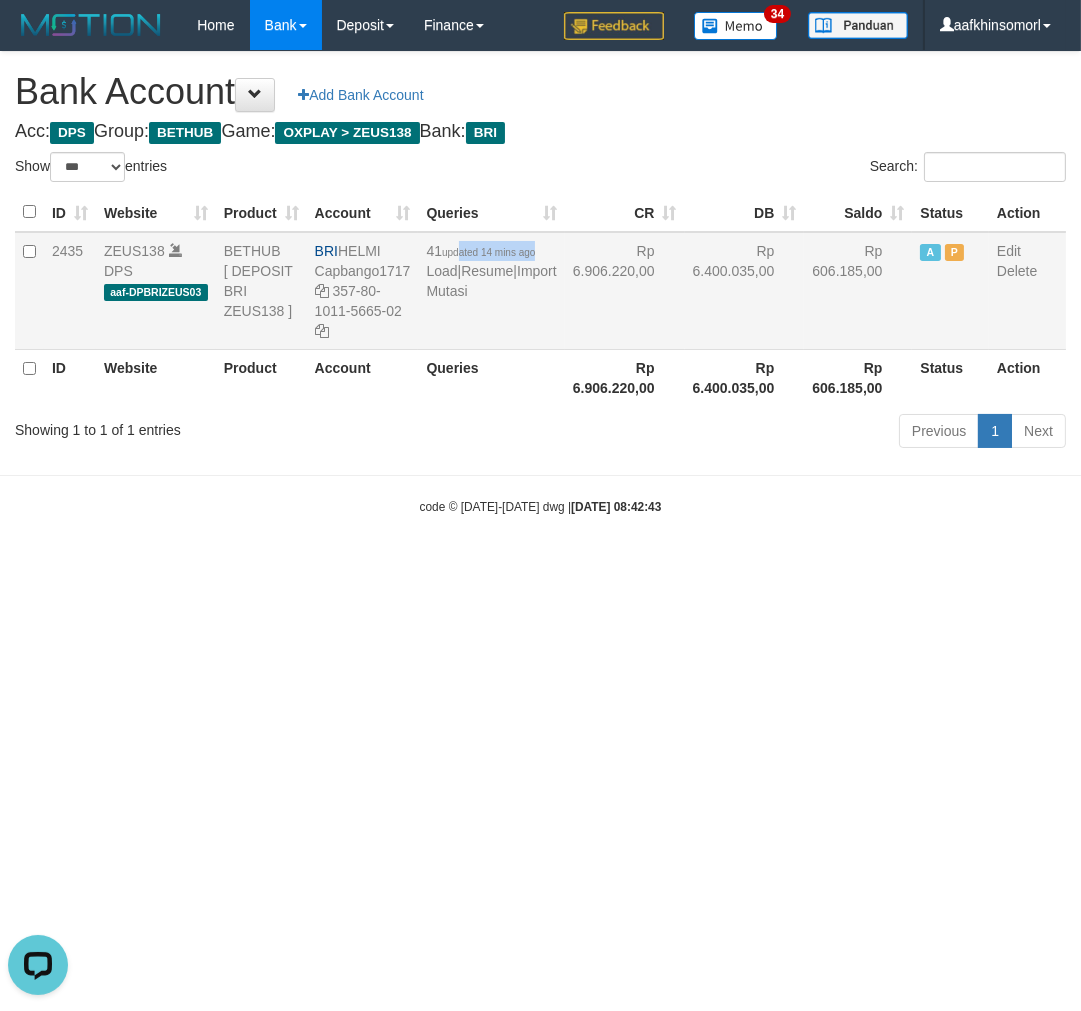copy on "ated 14 mins ago" 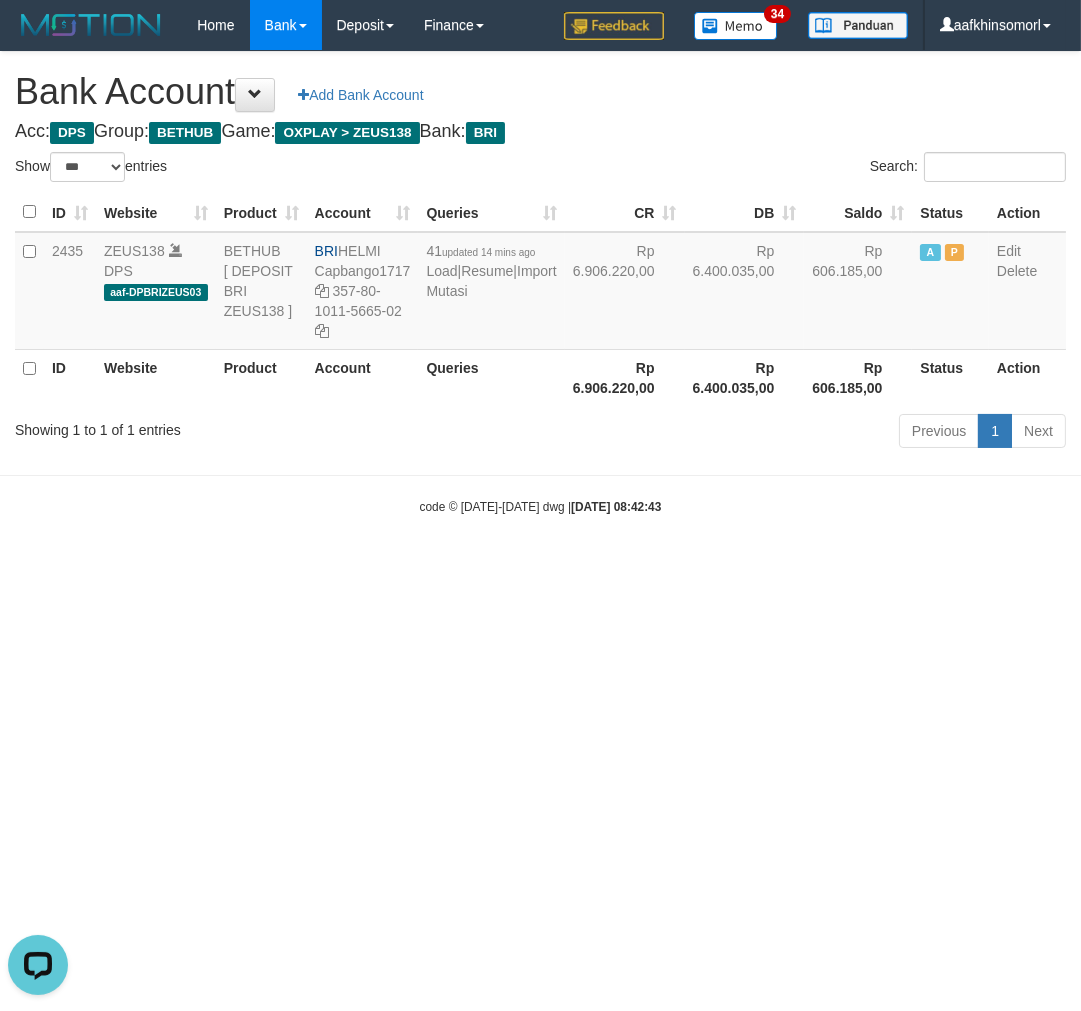 click on "Toggle navigation
Home
Bank
Account List
Load
By Website
Group
[OXPLAY]													ZEUS138
By Load Group (DPS)" at bounding box center (540, 283) 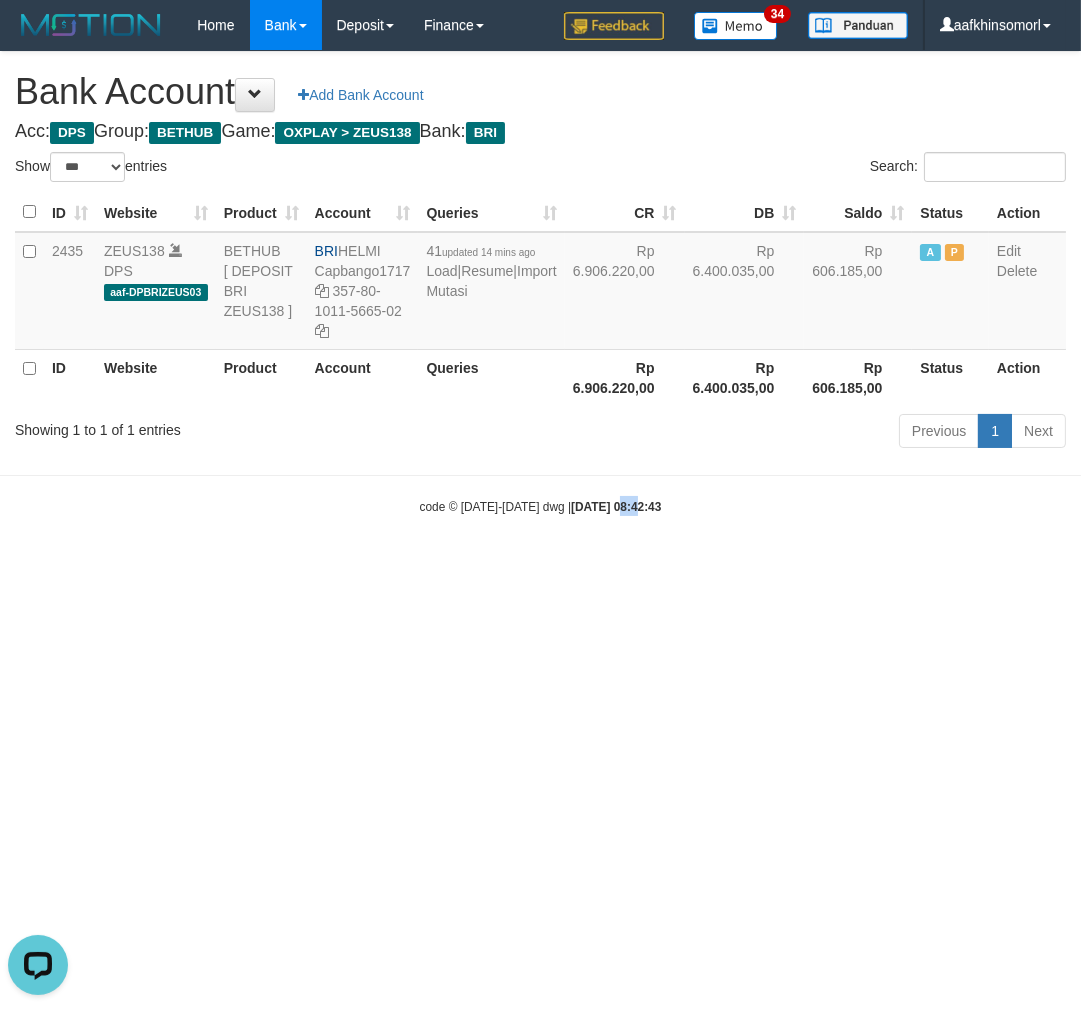 click on "Toggle navigation
Home
Bank
Account List
Load
By Website
Group
[OXPLAY]													ZEUS138
By Load Group (DPS)" at bounding box center [540, 283] 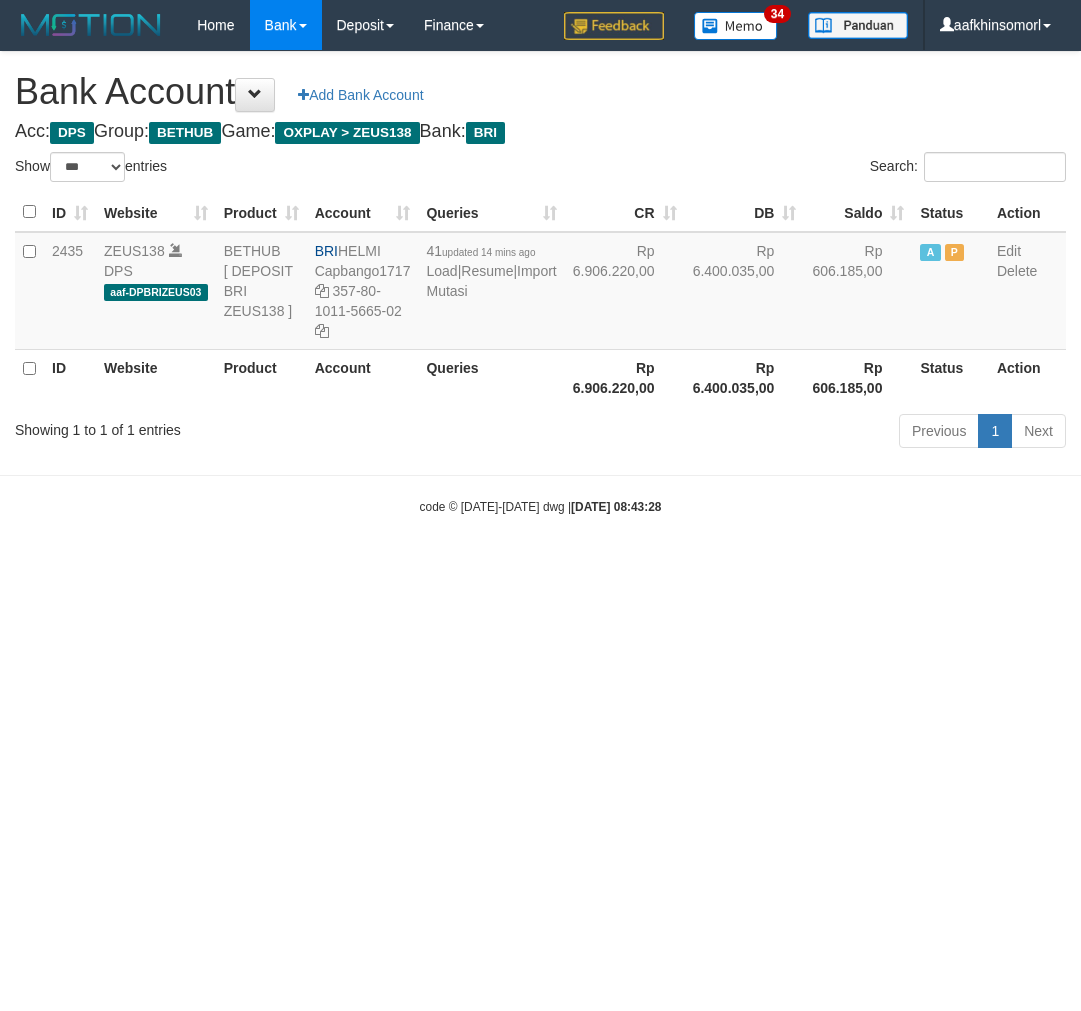select on "***" 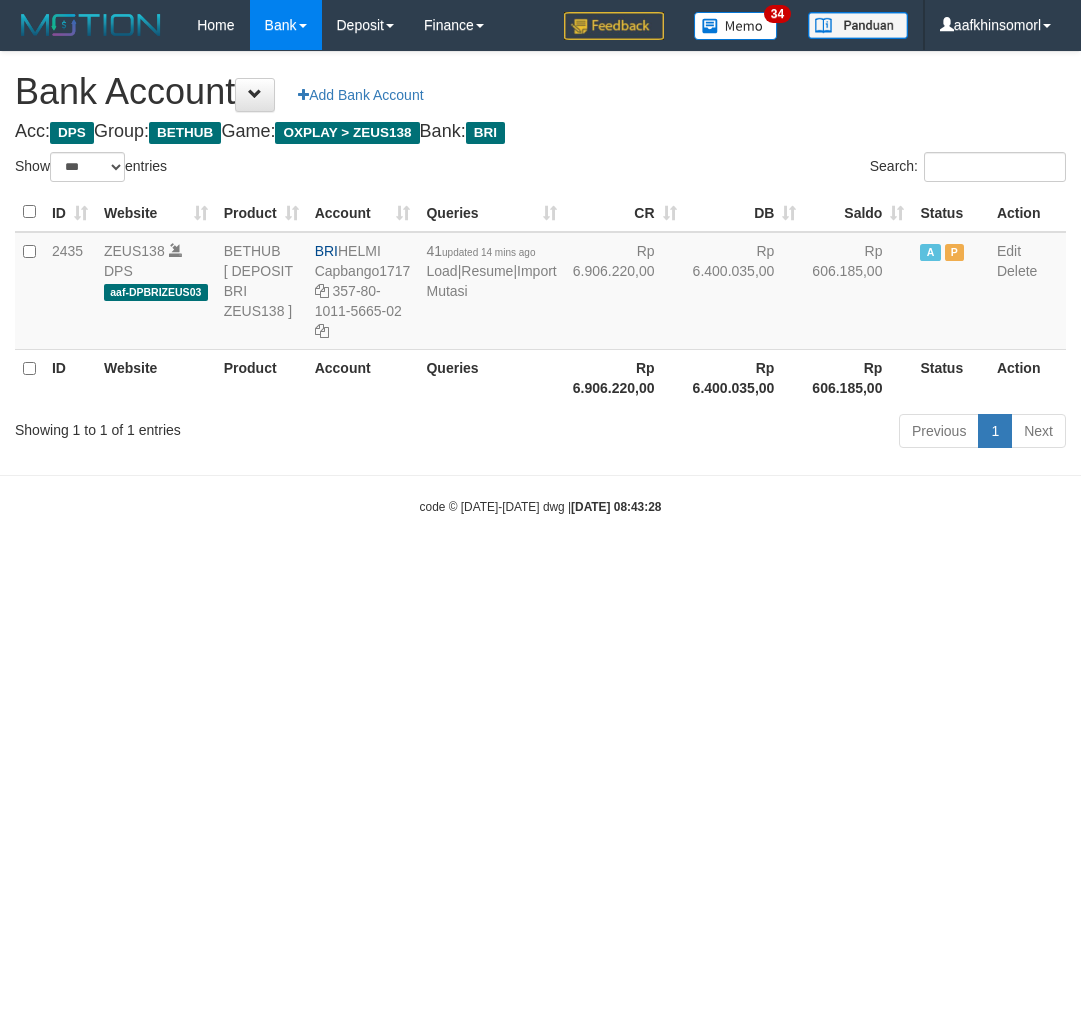 scroll, scrollTop: 0, scrollLeft: 0, axis: both 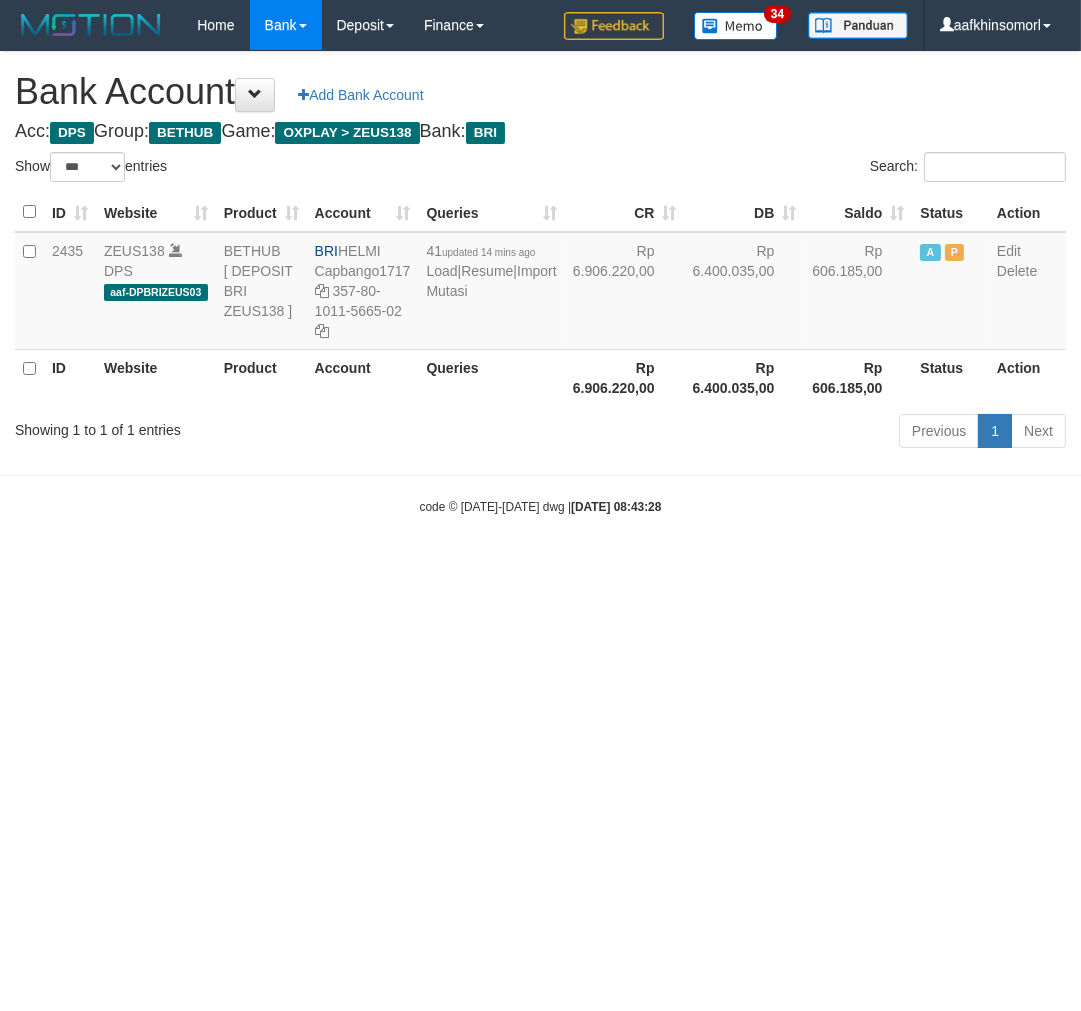 click on "Toggle navigation
Home
Bank
Account List
Load
By Website
Group
[OXPLAY]													ZEUS138
By Load Group (DPS)" at bounding box center (540, 283) 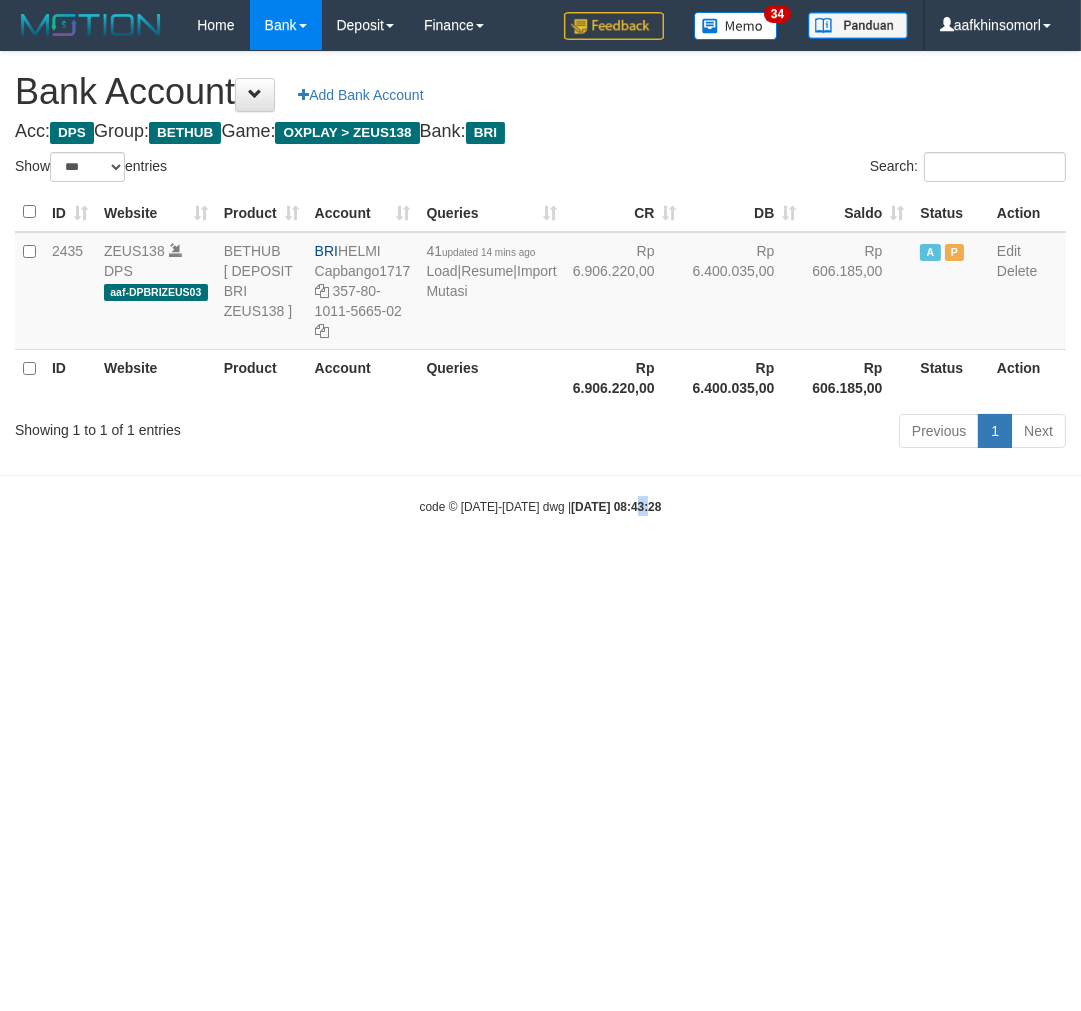 click on "Toggle navigation
Home
Bank
Account List
Load
By Website
Group
[OXPLAY]													ZEUS138
By Load Group (DPS)" at bounding box center [540, 283] 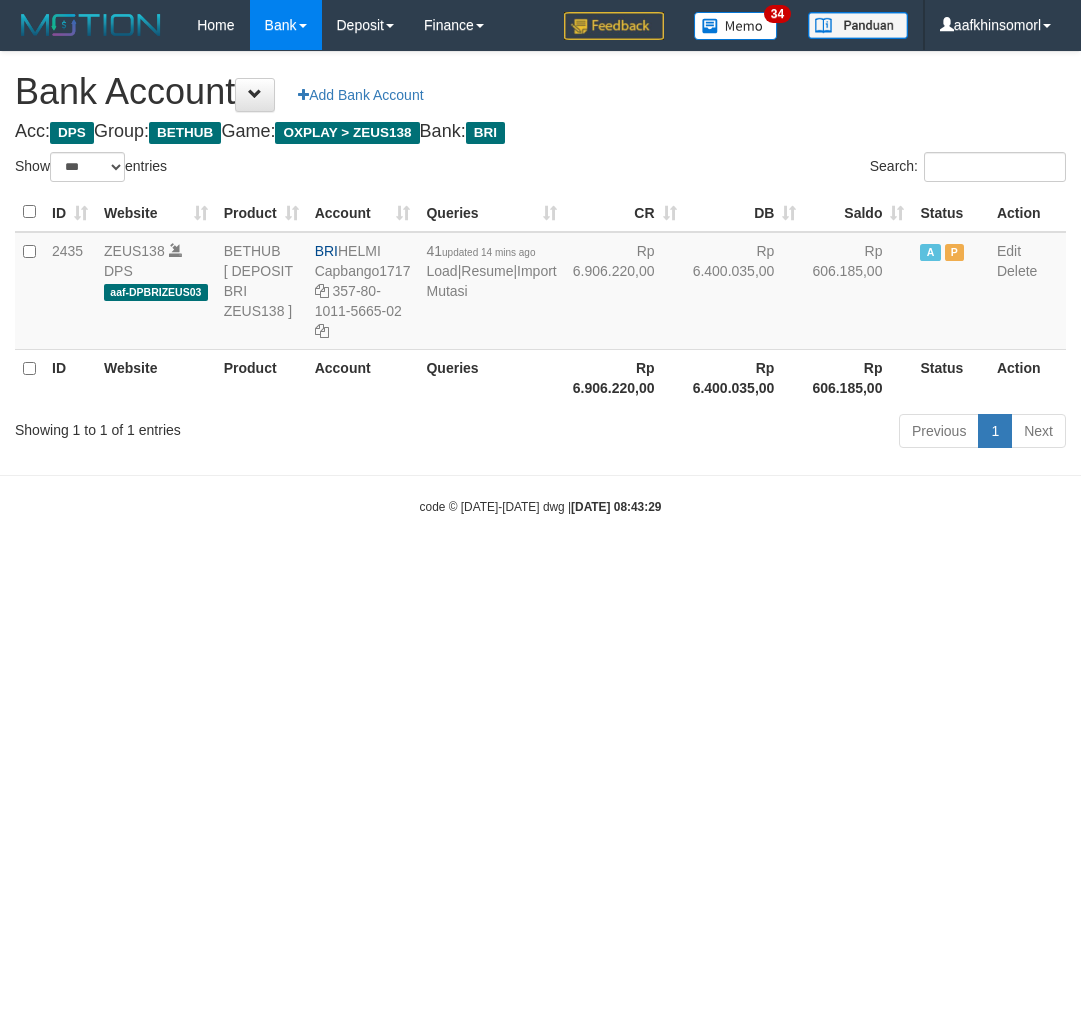 select on "***" 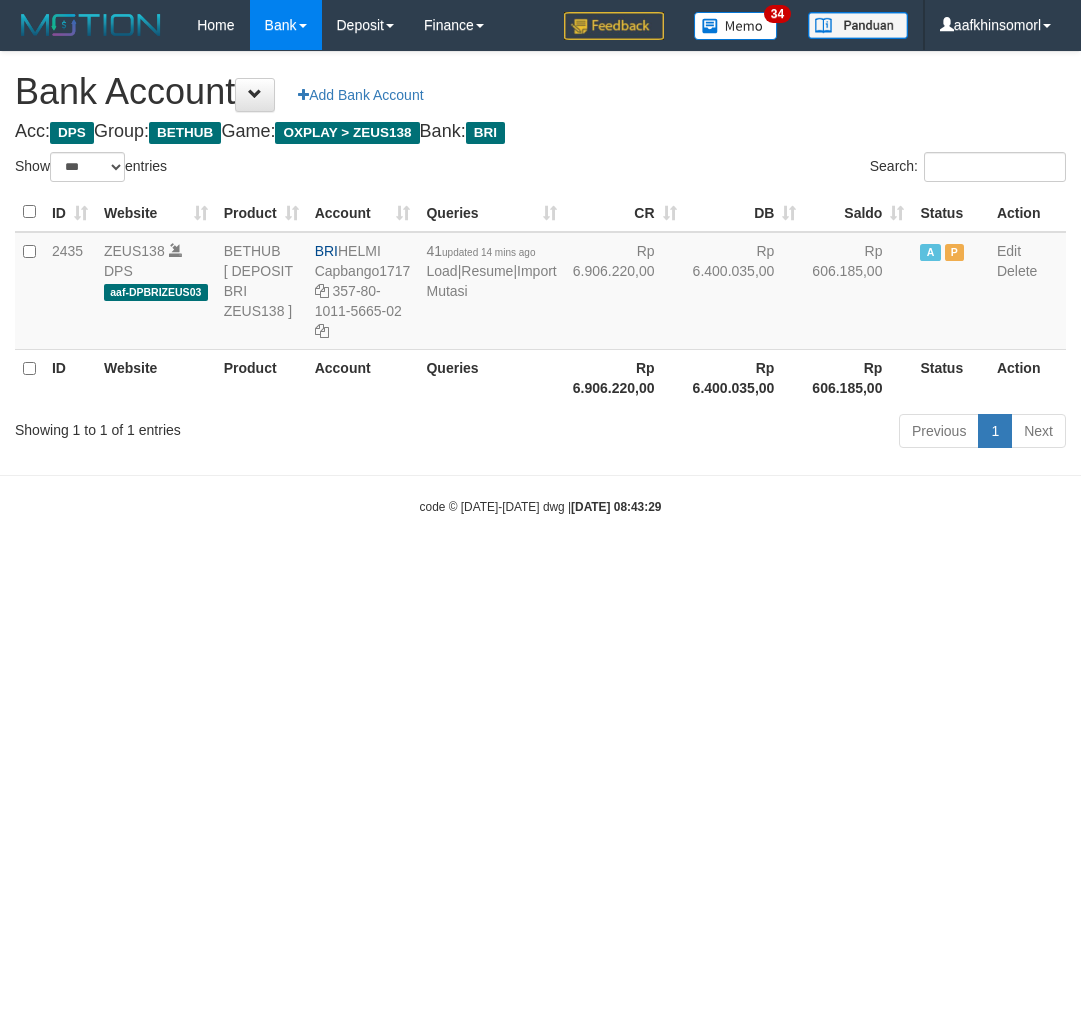 scroll, scrollTop: 0, scrollLeft: 0, axis: both 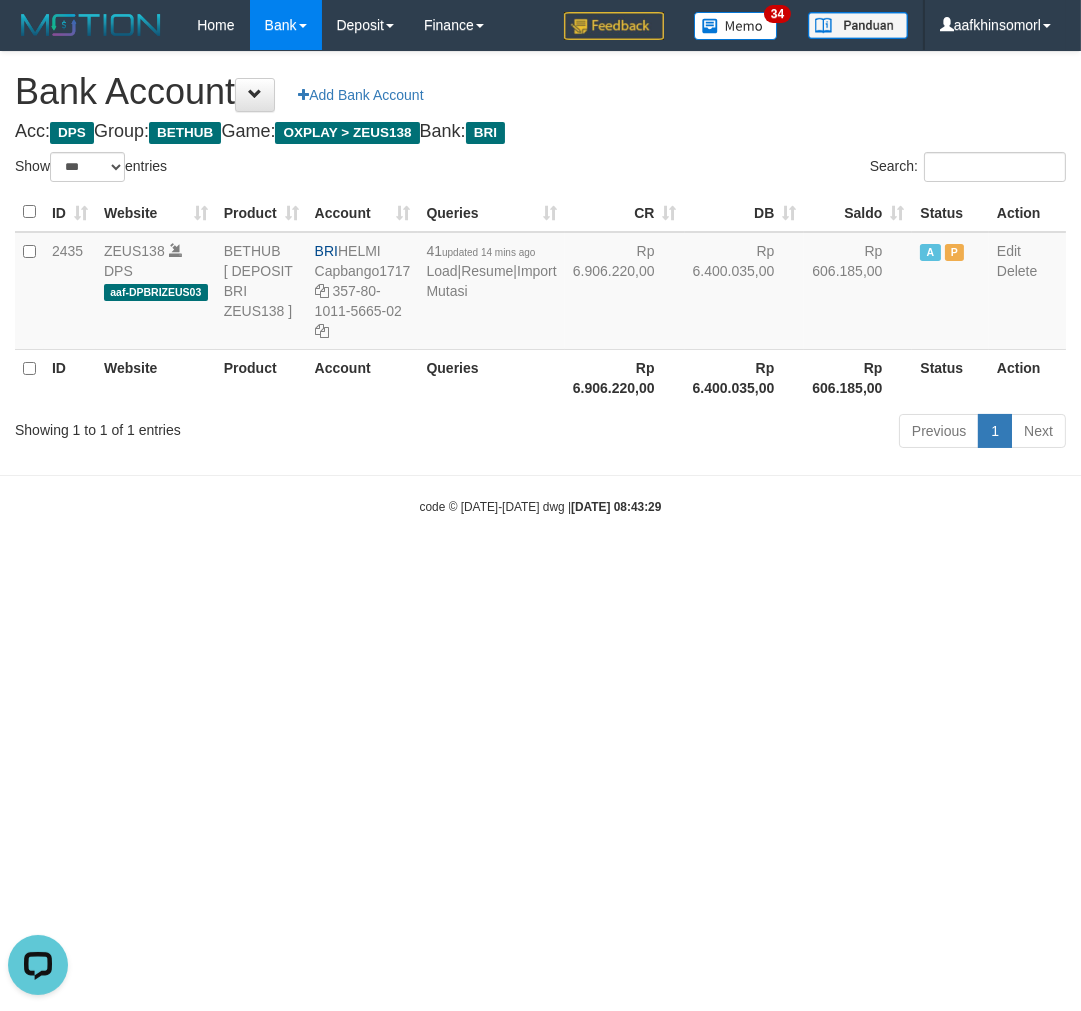 click on "Toggle navigation
Home
Bank
Account List
Load
By Website
Group
[OXPLAY]													ZEUS138
By Load Group (DPS)" at bounding box center [540, 283] 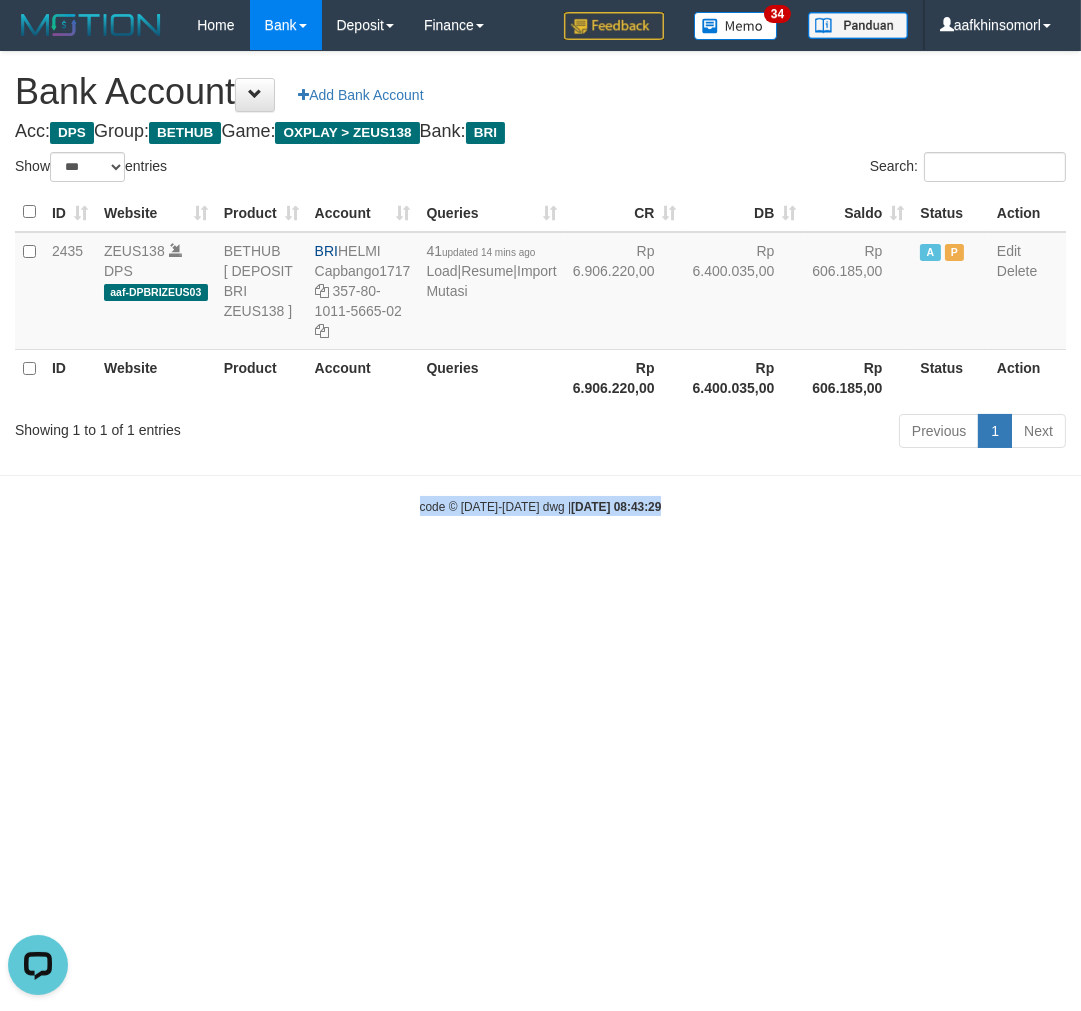 click on "Toggle navigation
Home
Bank
Account List
Load
By Website
Group
[OXPLAY]													ZEUS138
By Load Group (DPS)" at bounding box center [540, 283] 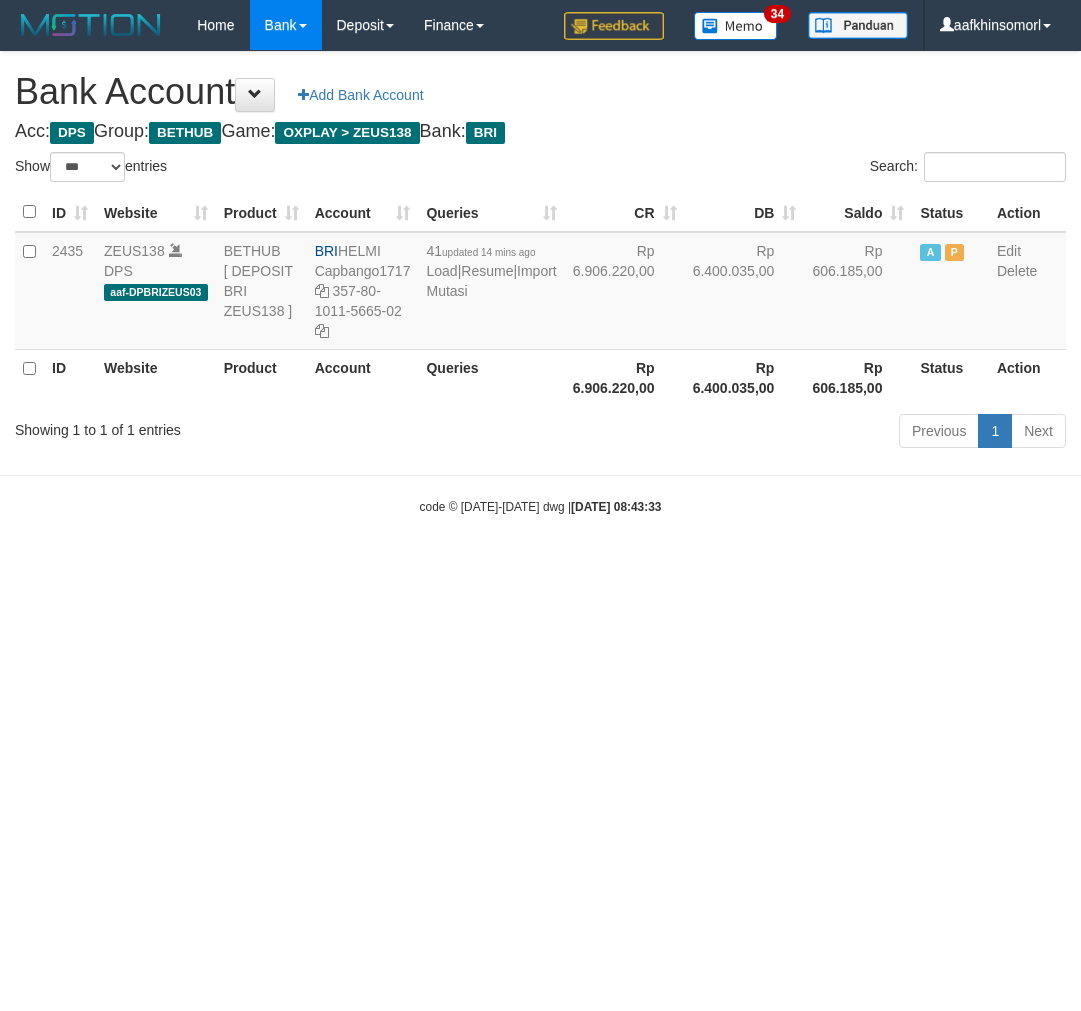 select on "***" 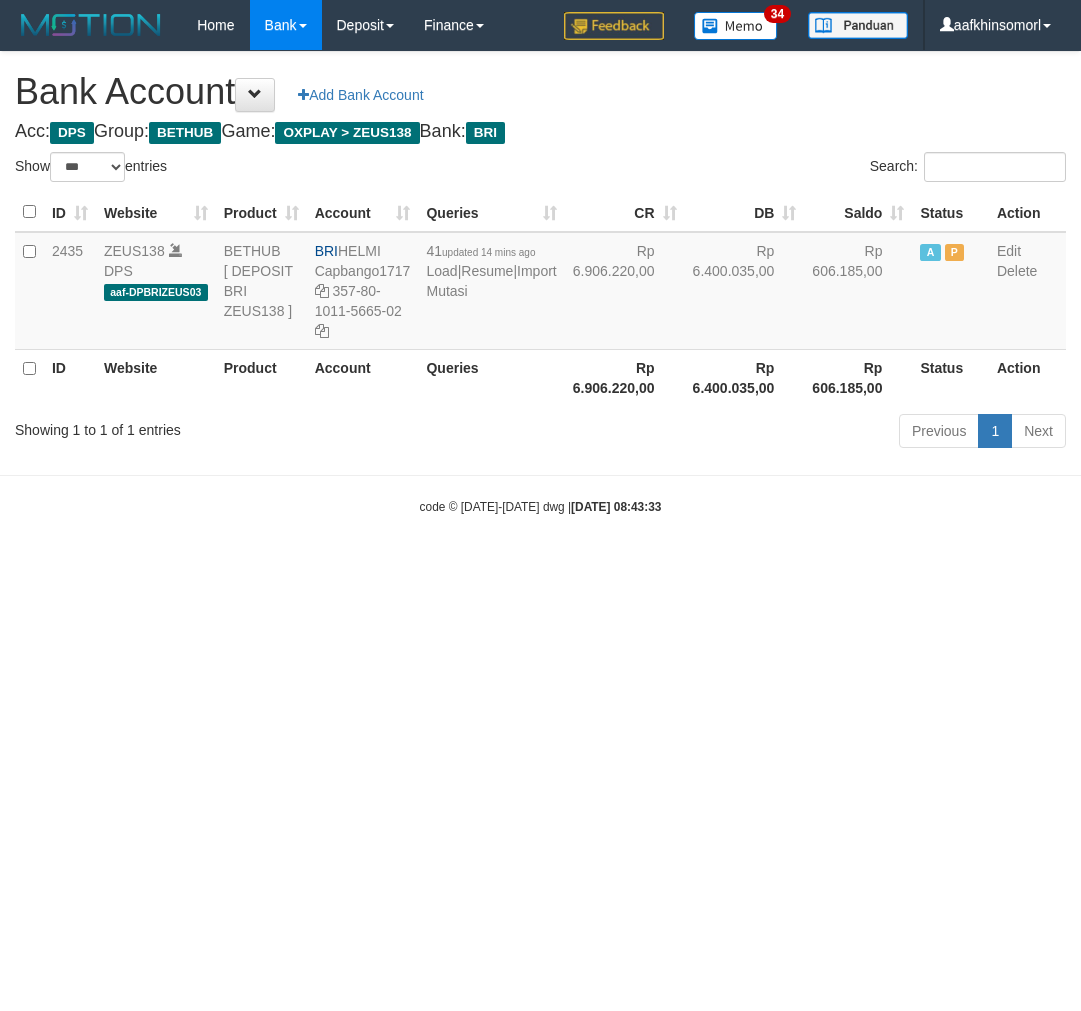 scroll, scrollTop: 0, scrollLeft: 0, axis: both 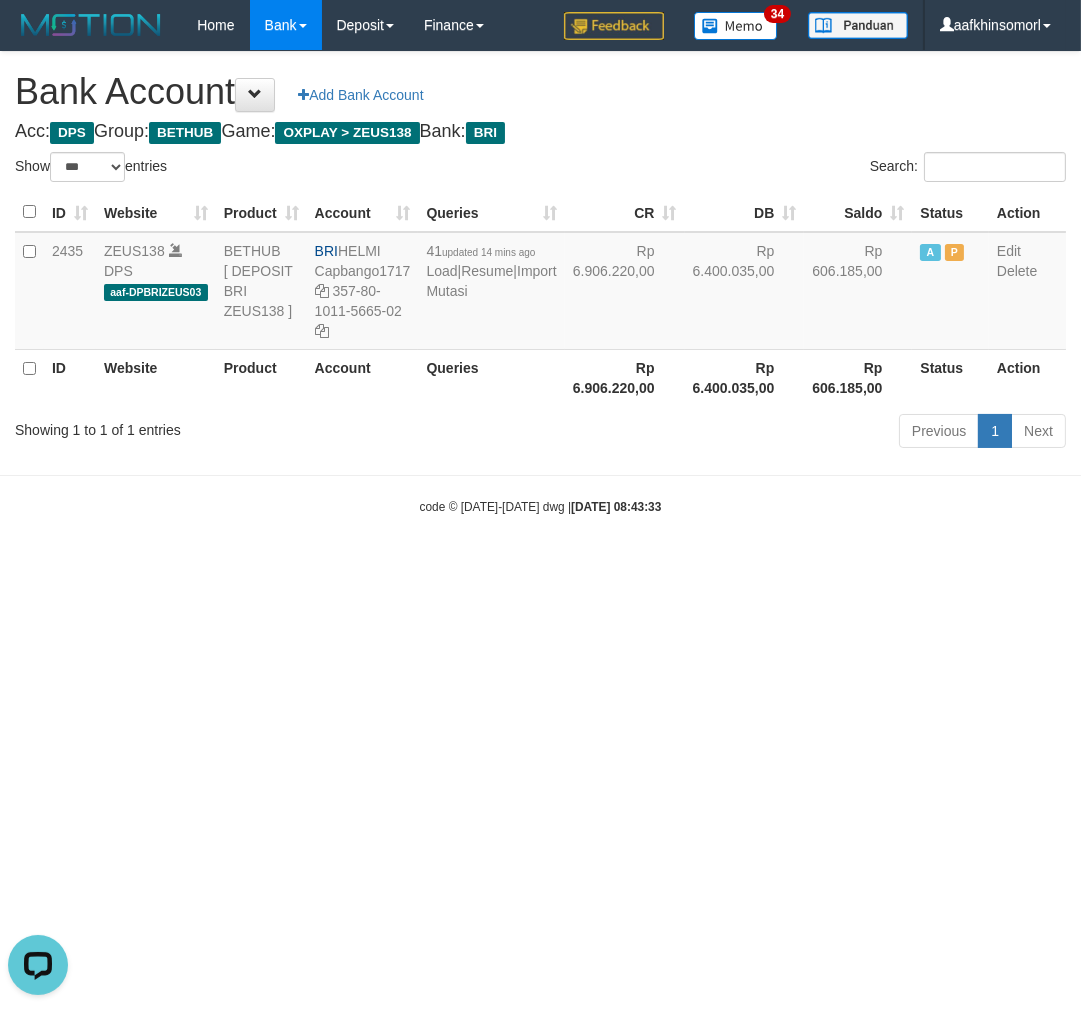 click on "Toggle navigation
Home
Bank
Account List
Load
By Website
Group
[OXPLAY]													ZEUS138
By Load Group (DPS)" at bounding box center (540, 283) 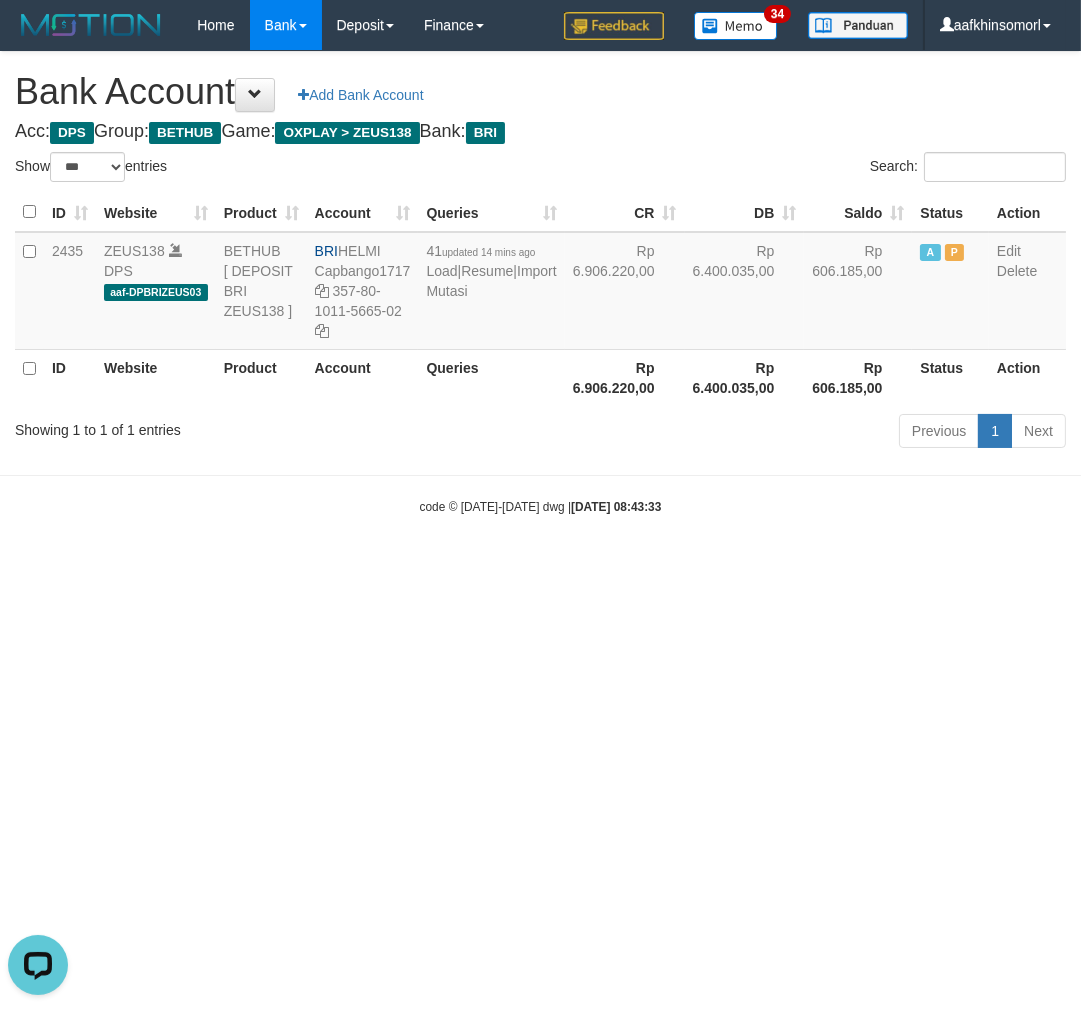 click on "Toggle navigation
Home
Bank
Account List
Load
By Website
Group
[OXPLAY]													ZEUS138
By Load Group (DPS)" at bounding box center (540, 283) 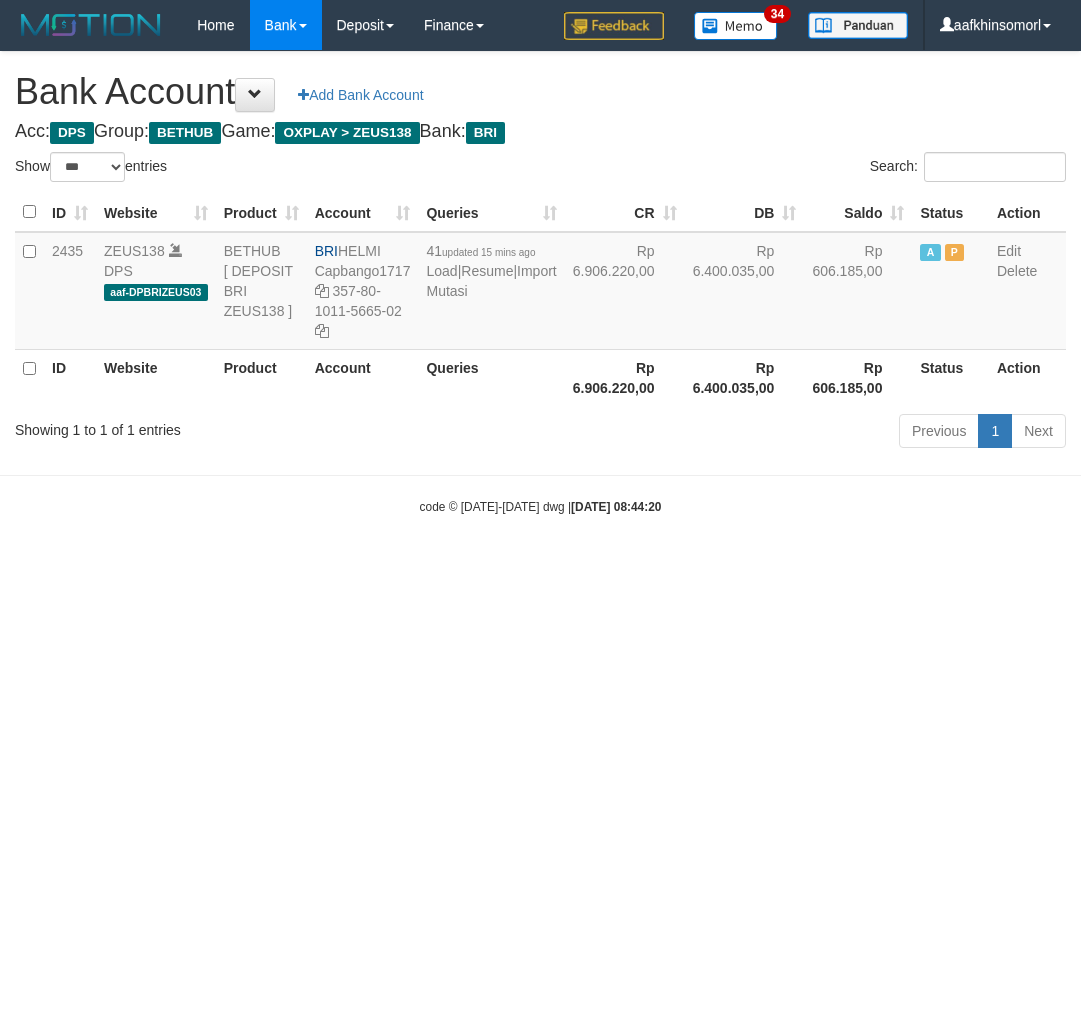 select on "***" 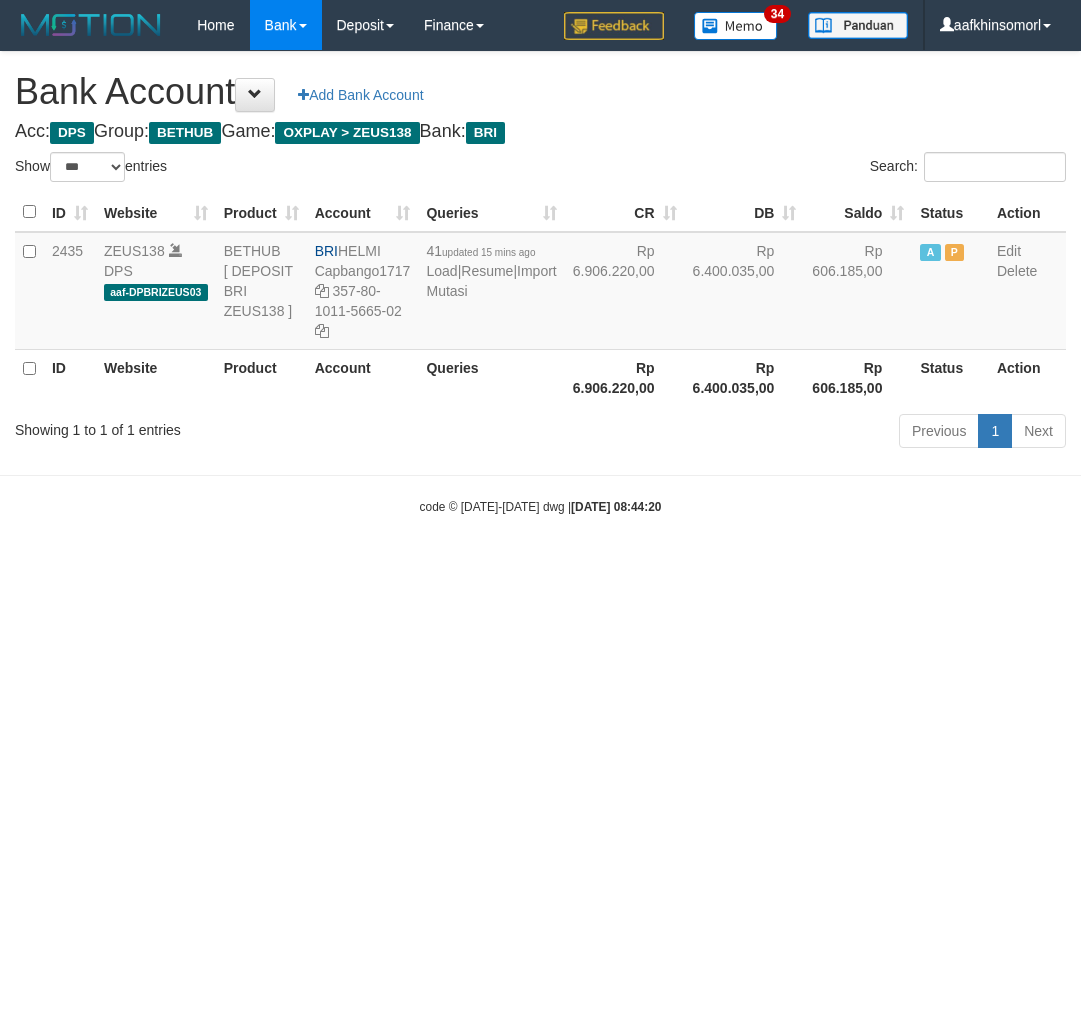 scroll, scrollTop: 0, scrollLeft: 0, axis: both 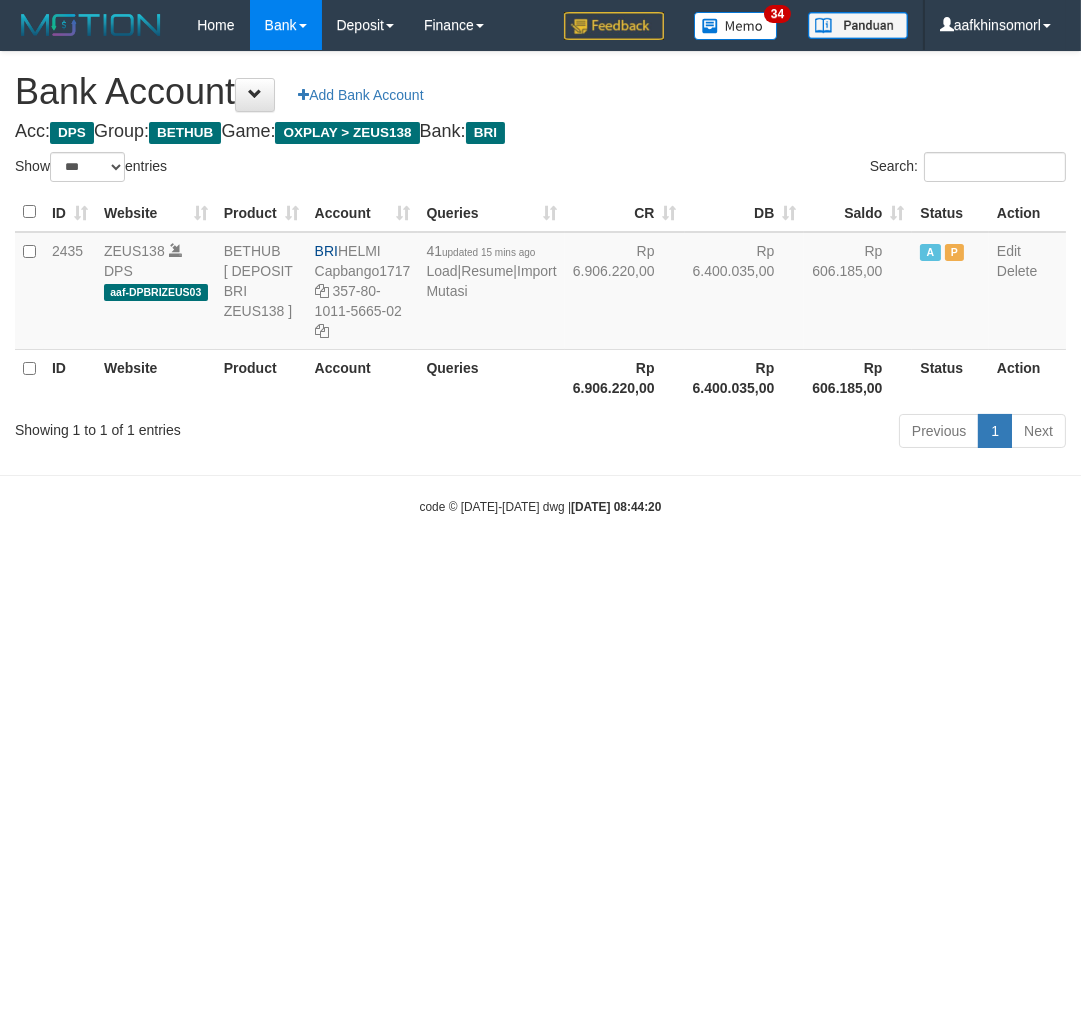click on "Toggle navigation
Home
Bank
Account List
Load
By Website
Group
[OXPLAY]													ZEUS138
By Load Group (DPS)" at bounding box center [540, 283] 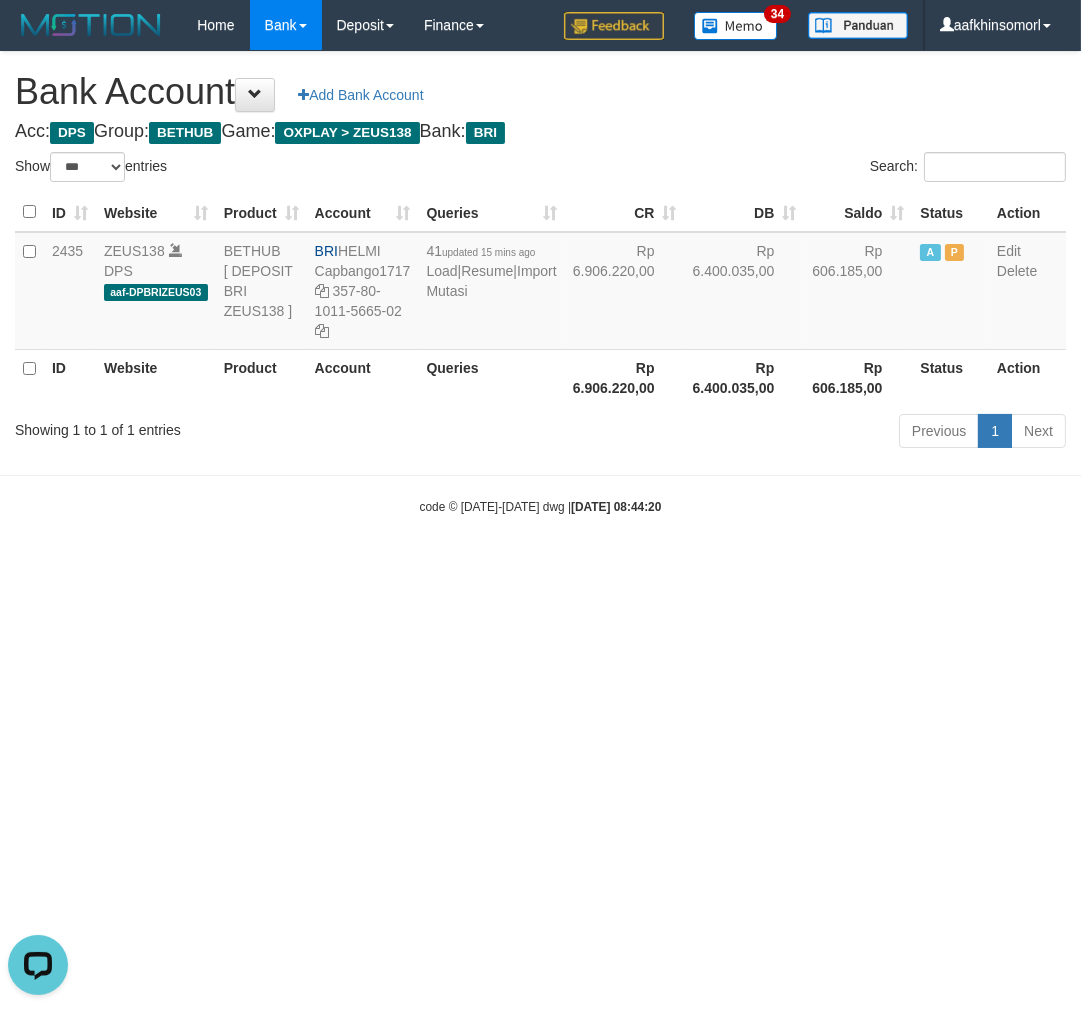 scroll, scrollTop: 0, scrollLeft: 0, axis: both 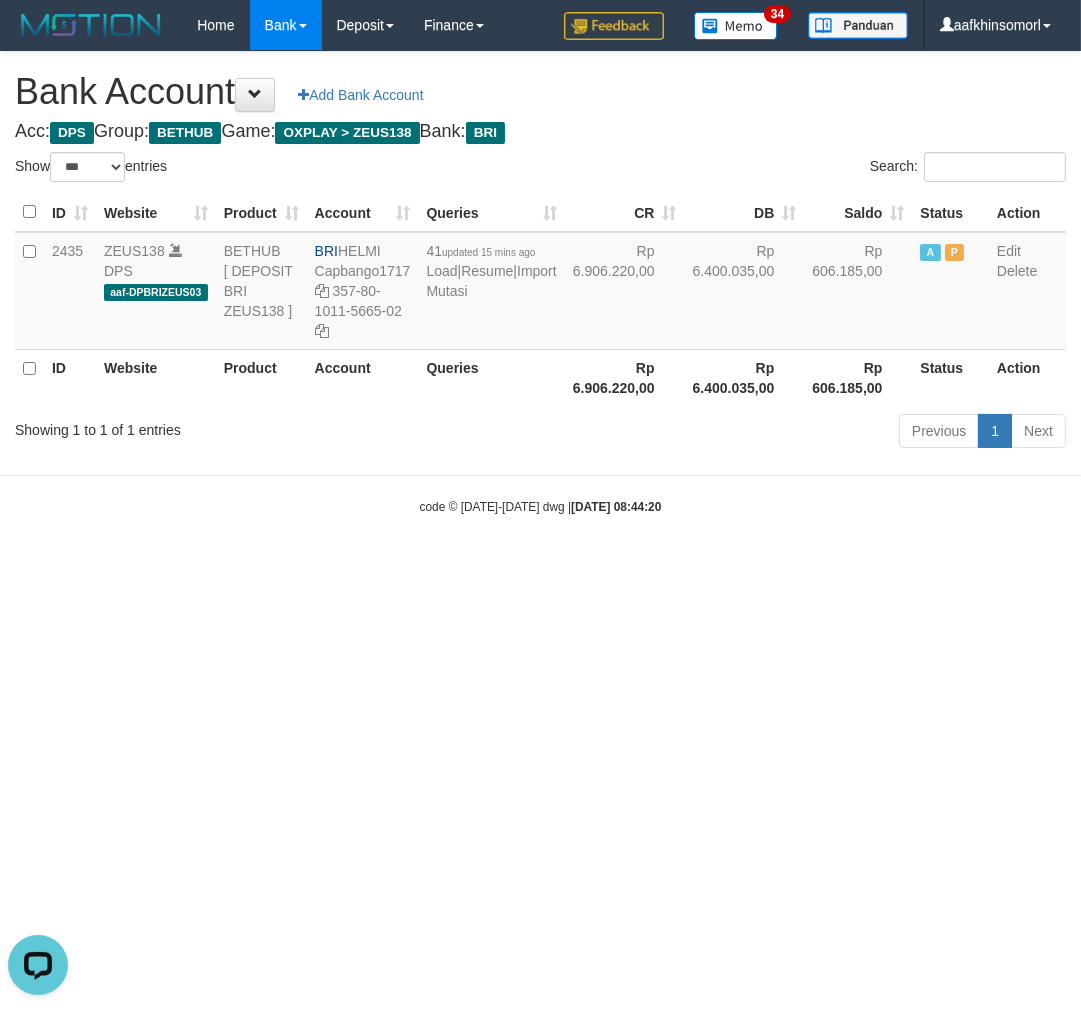 drag, startPoint x: 665, startPoint y: 757, endPoint x: 728, endPoint y: 703, distance: 82.9759 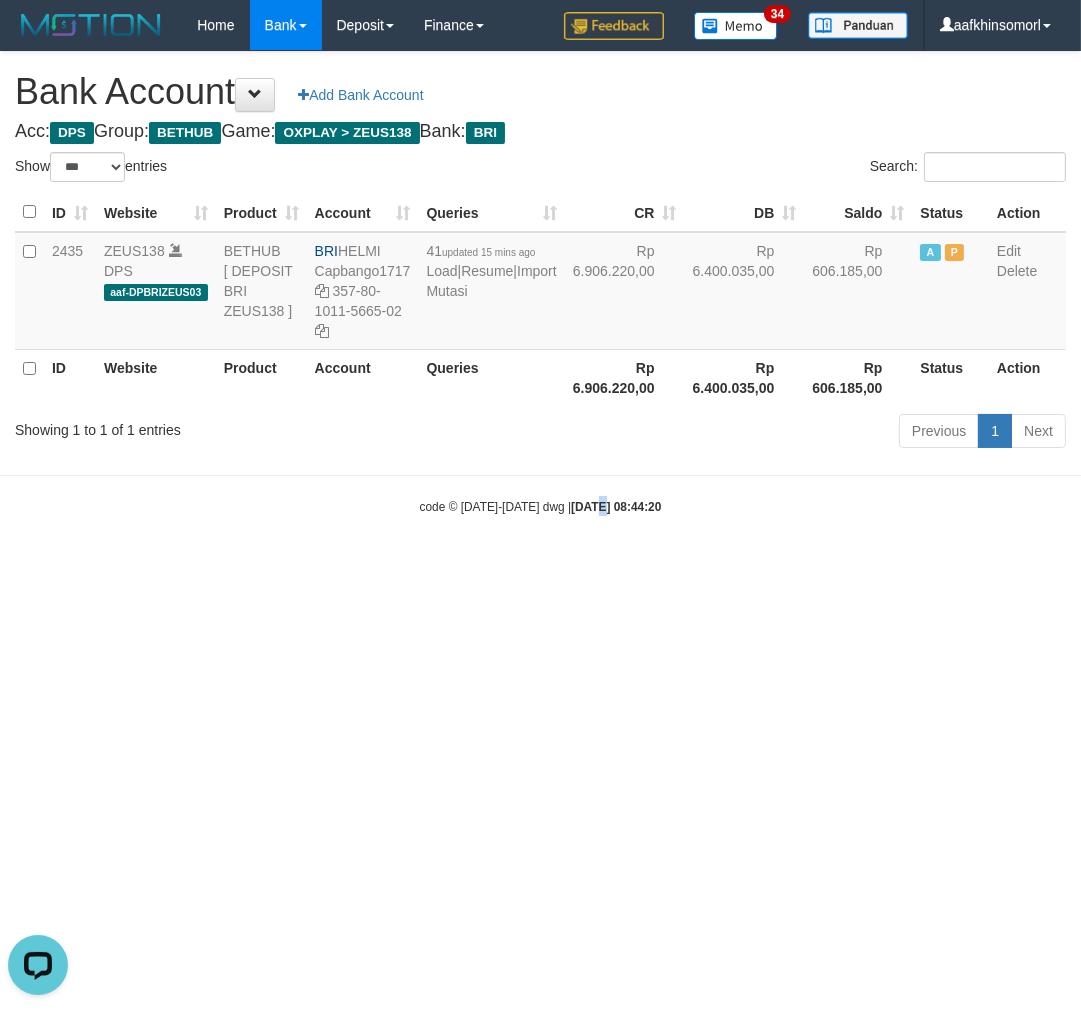 click on "Toggle navigation
Home
Bank
Account List
Load
By Website
Group
[OXPLAY]													ZEUS138
By Load Group (DPS)" at bounding box center (540, 283) 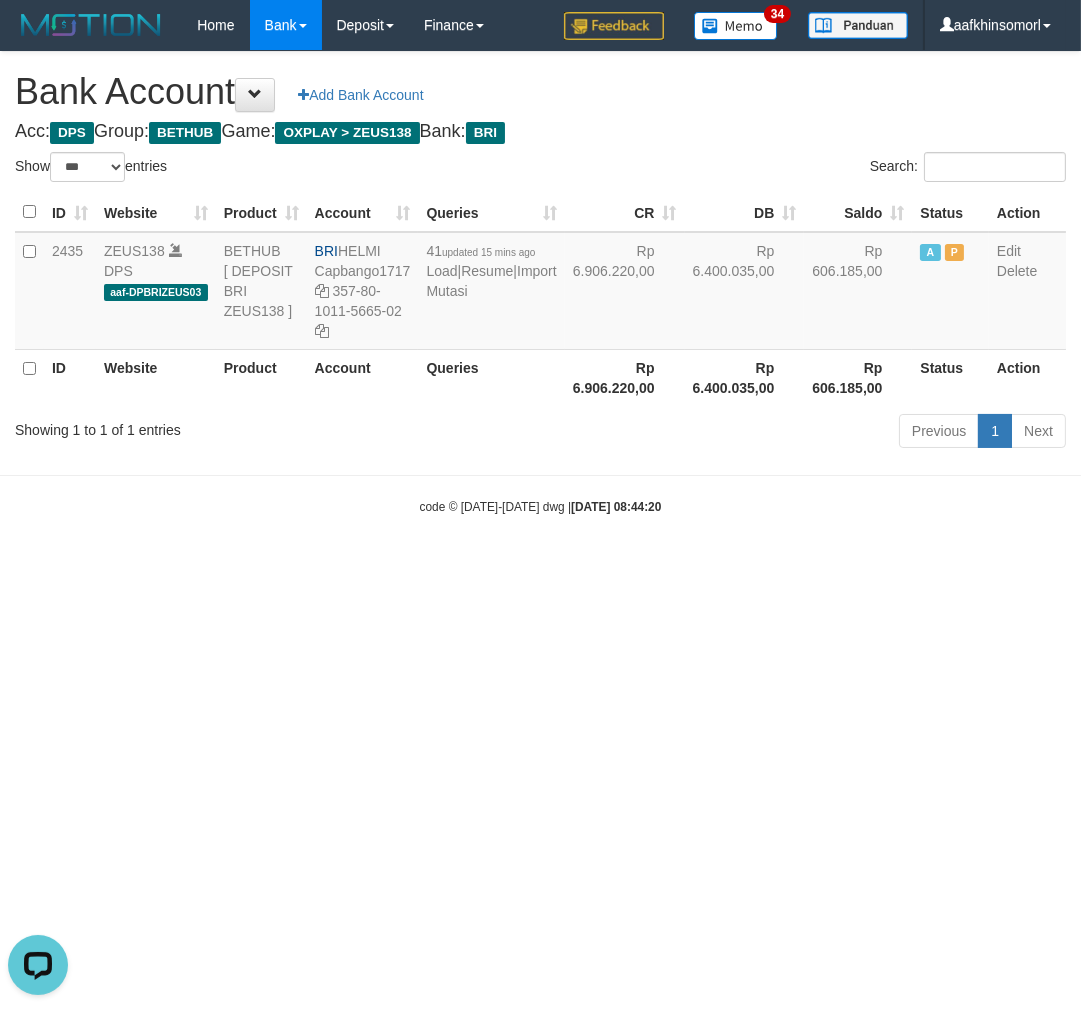 click on "Toggle navigation
Home
Bank
Account List
Load
By Website
Group
[OXPLAY]													ZEUS138
By Load Group (DPS)" at bounding box center [540, 283] 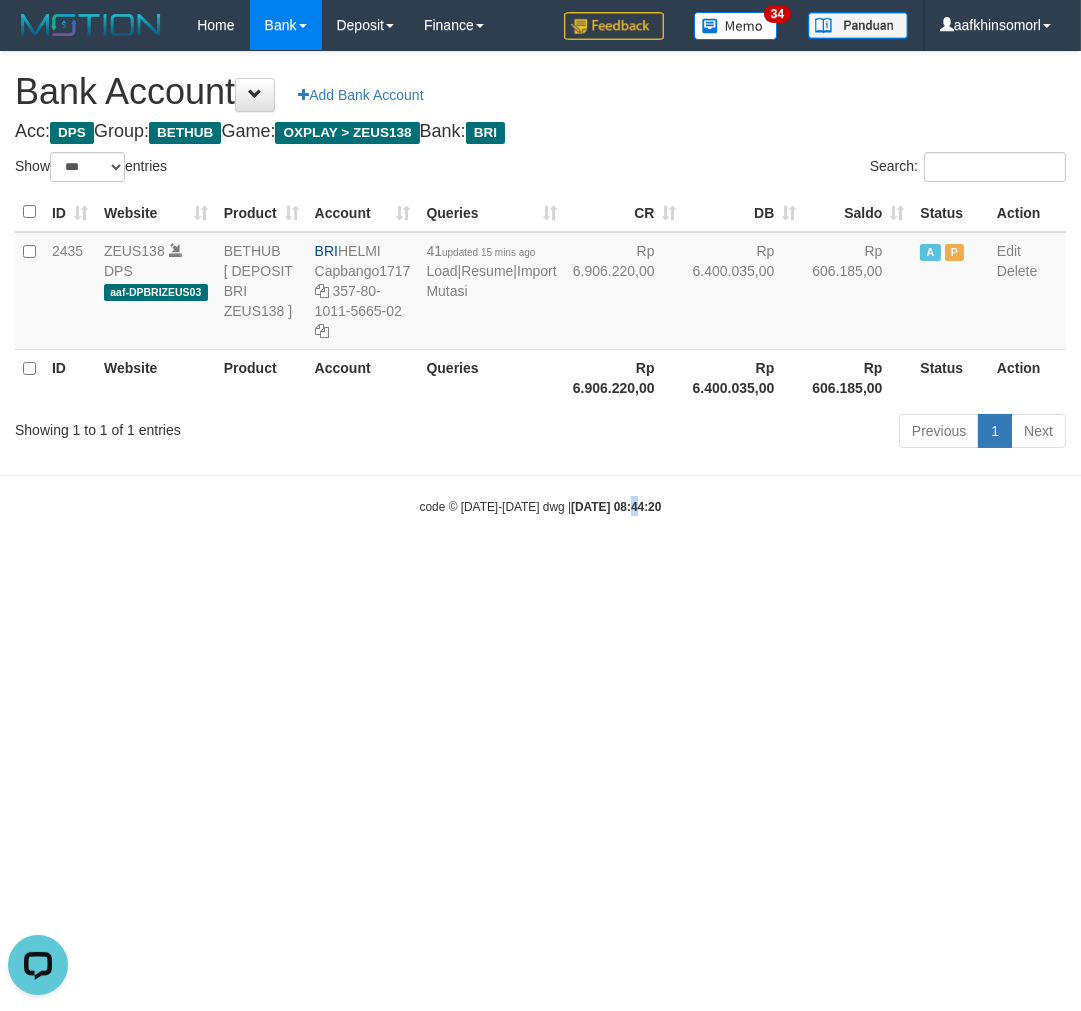 drag, startPoint x: 612, startPoint y: 782, endPoint x: 602, endPoint y: 786, distance: 10.770329 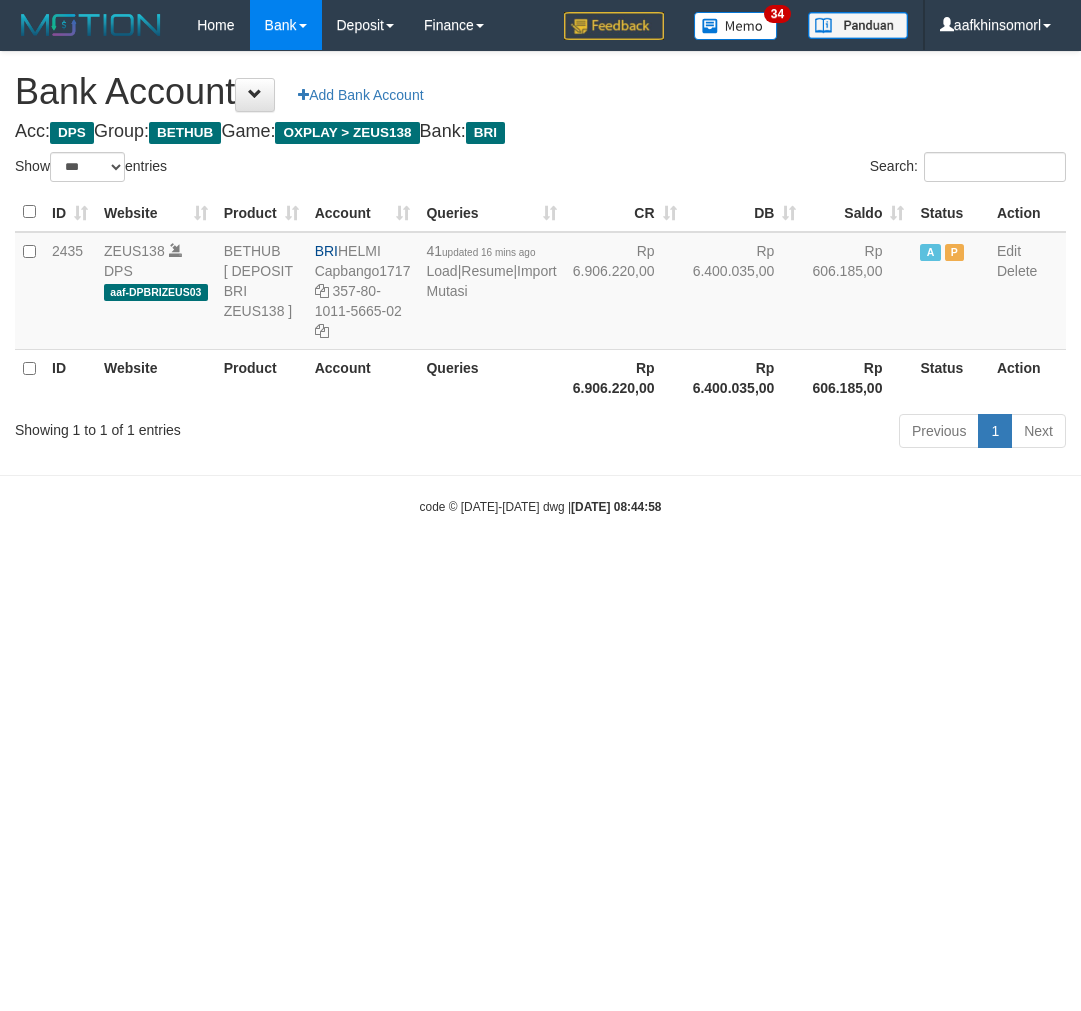 select on "***" 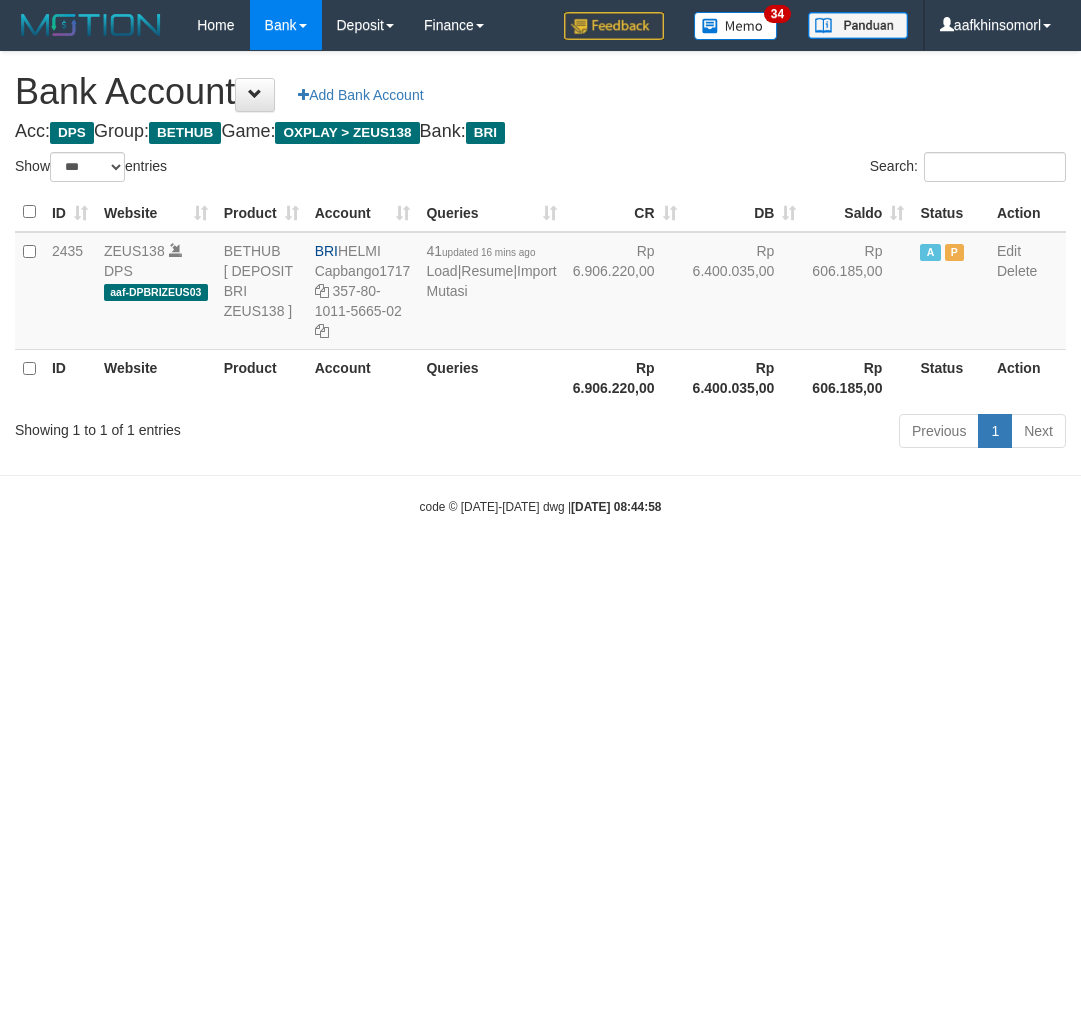 scroll, scrollTop: 0, scrollLeft: 0, axis: both 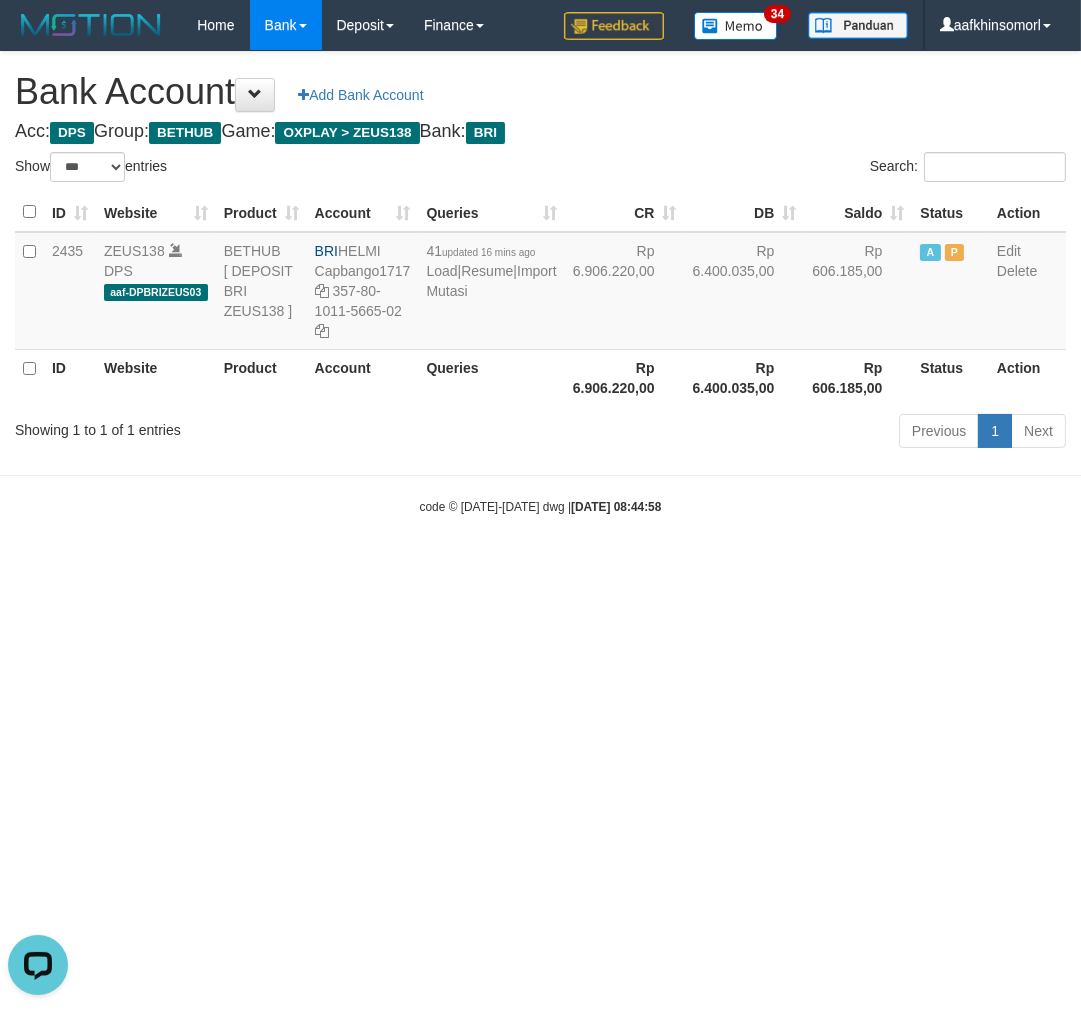 click on "Toggle navigation
Home
Bank
Account List
Load
By Website
Group
[OXPLAY]													ZEUS138
By Load Group (DPS)" at bounding box center (540, 283) 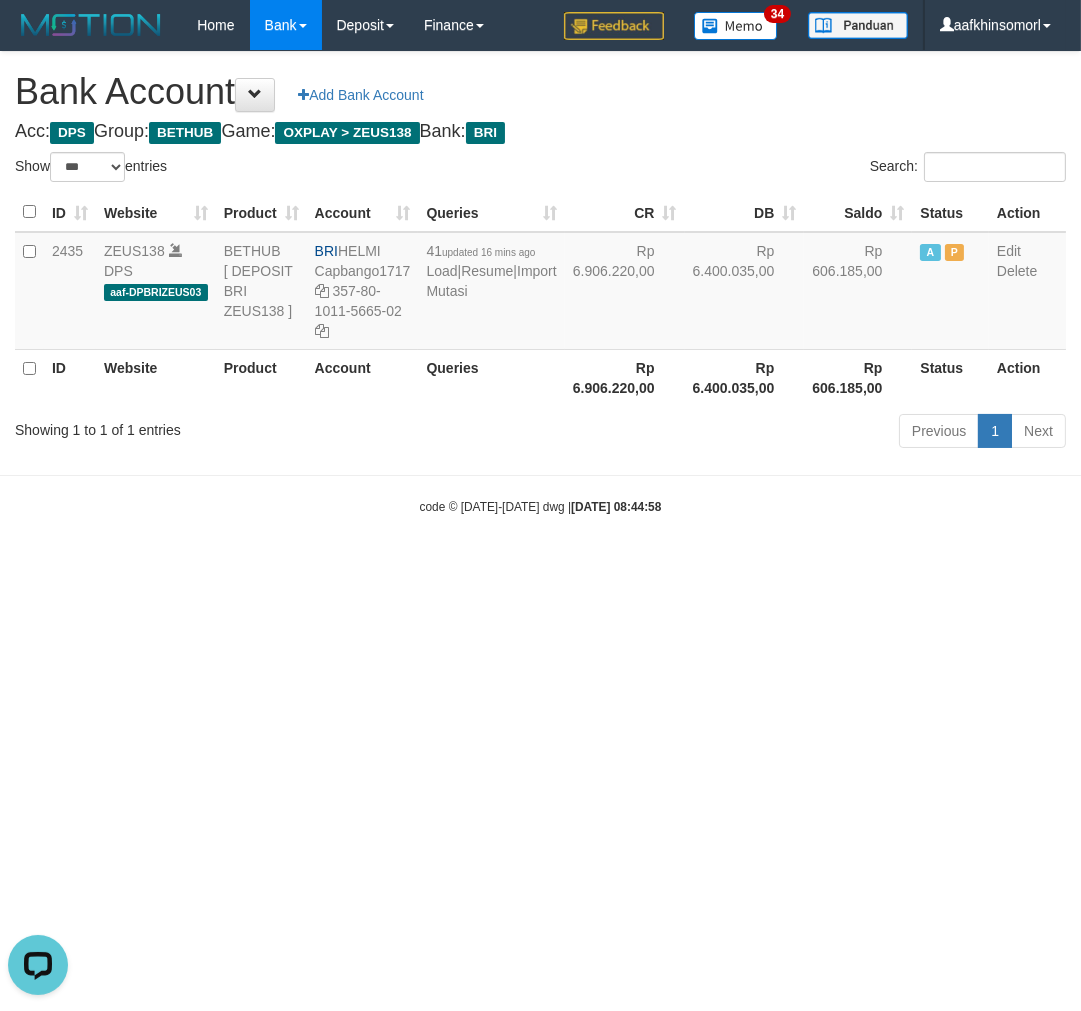 click on "Toggle navigation
Home
Bank
Account List
Load
By Website
Group
[OXPLAY]													ZEUS138
By Load Group (DPS)" at bounding box center [540, 283] 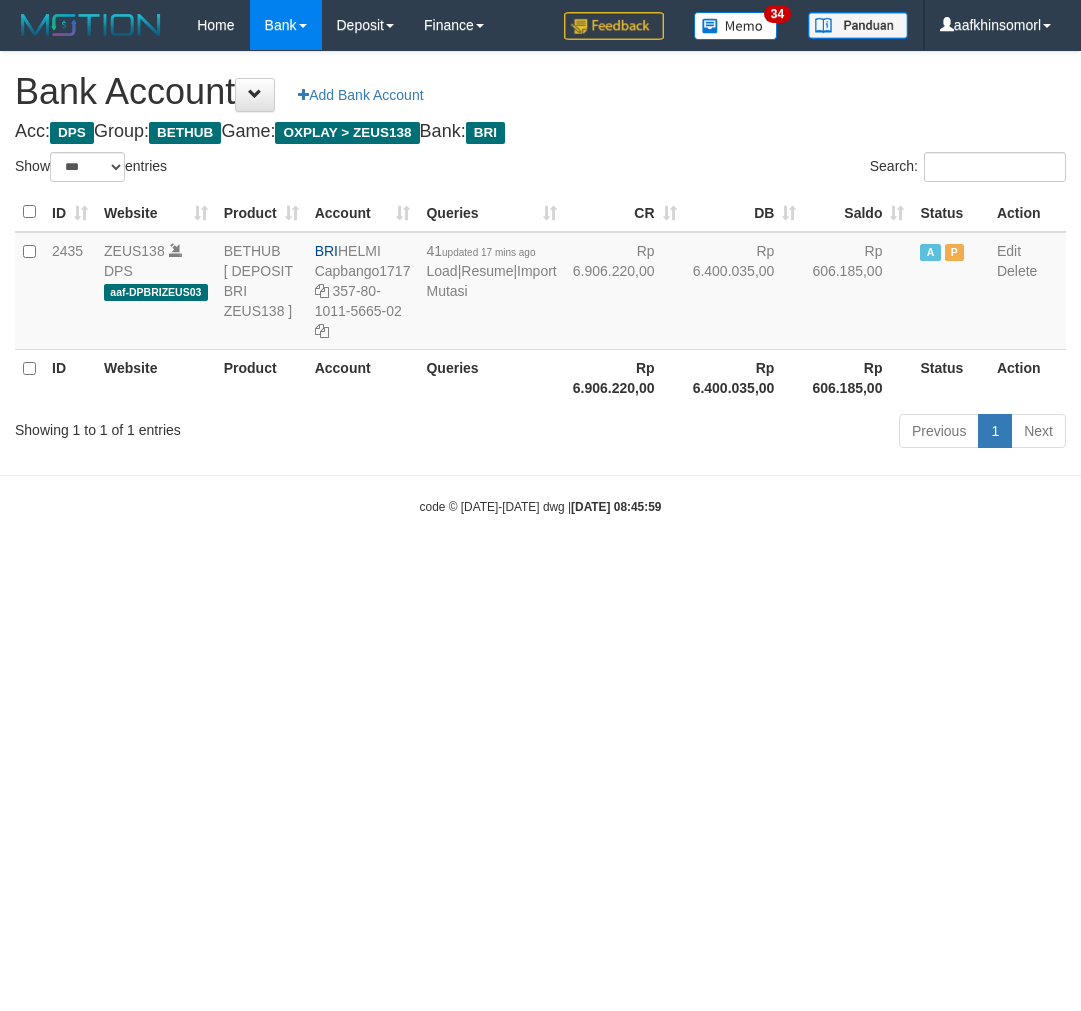 select on "***" 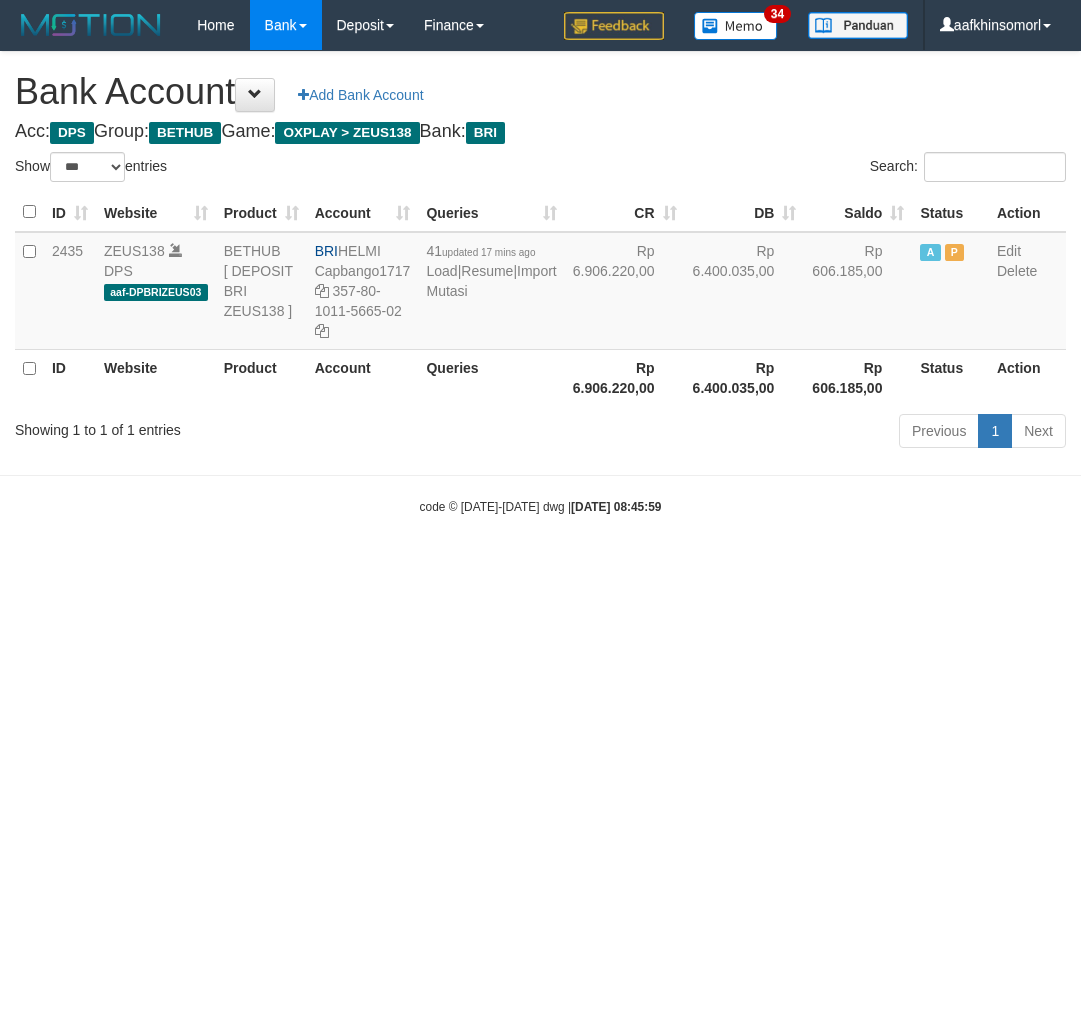 scroll, scrollTop: 0, scrollLeft: 0, axis: both 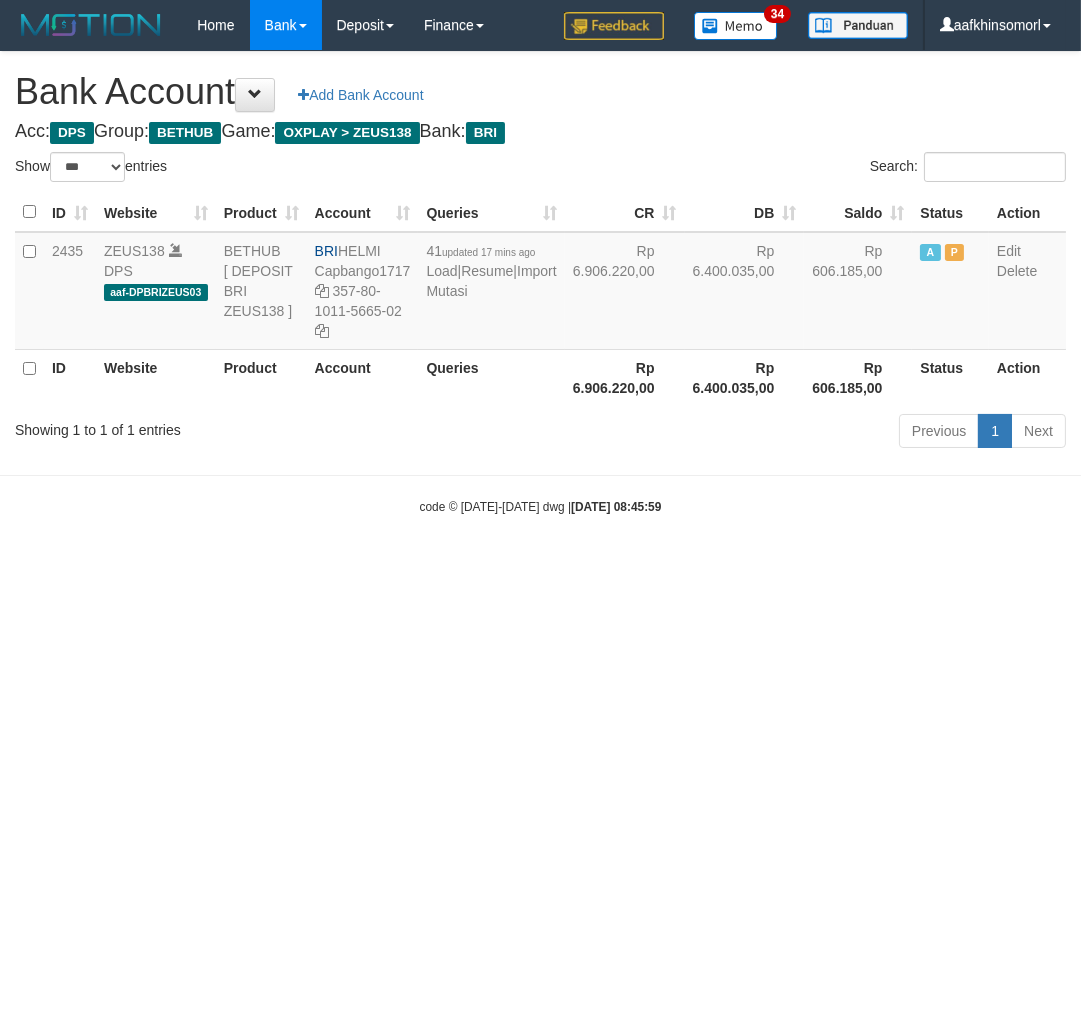 click on "Toggle navigation
Home
Bank
Account List
Load
By Website
Group
[OXPLAY]													ZEUS138
By Load Group (DPS)" at bounding box center (540, 283) 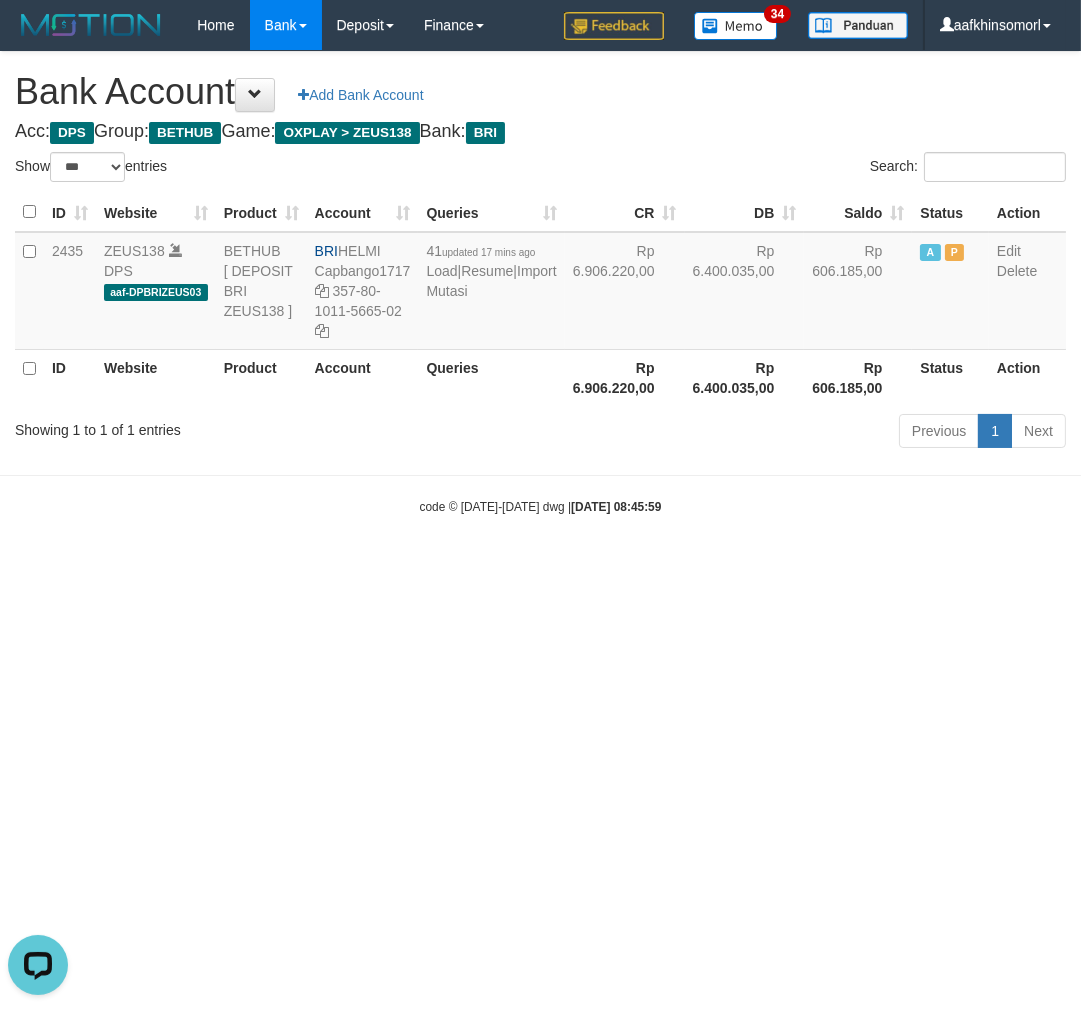 scroll, scrollTop: 0, scrollLeft: 0, axis: both 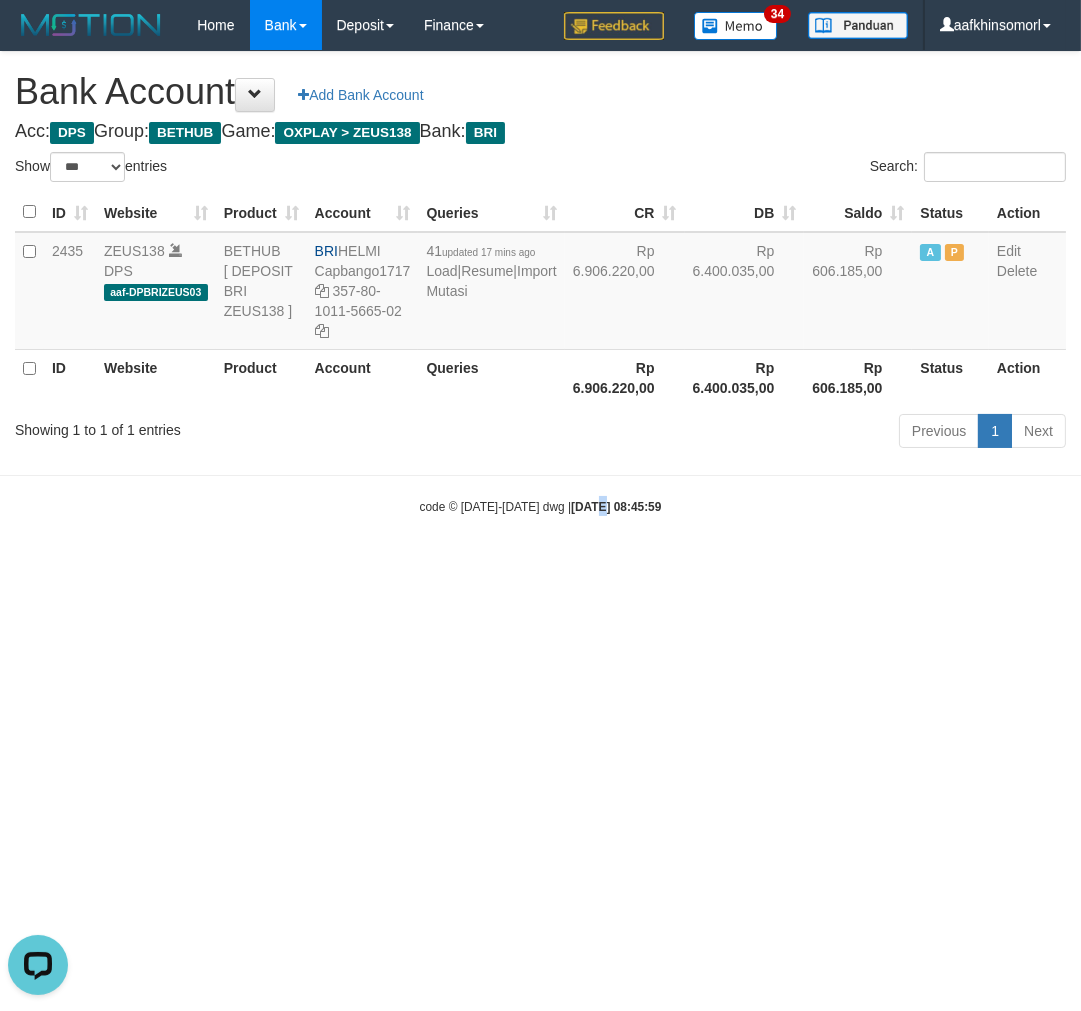 click on "Toggle navigation
Home
Bank
Account List
Load
By Website
Group
[OXPLAY]													ZEUS138
By Load Group (DPS)" at bounding box center (540, 283) 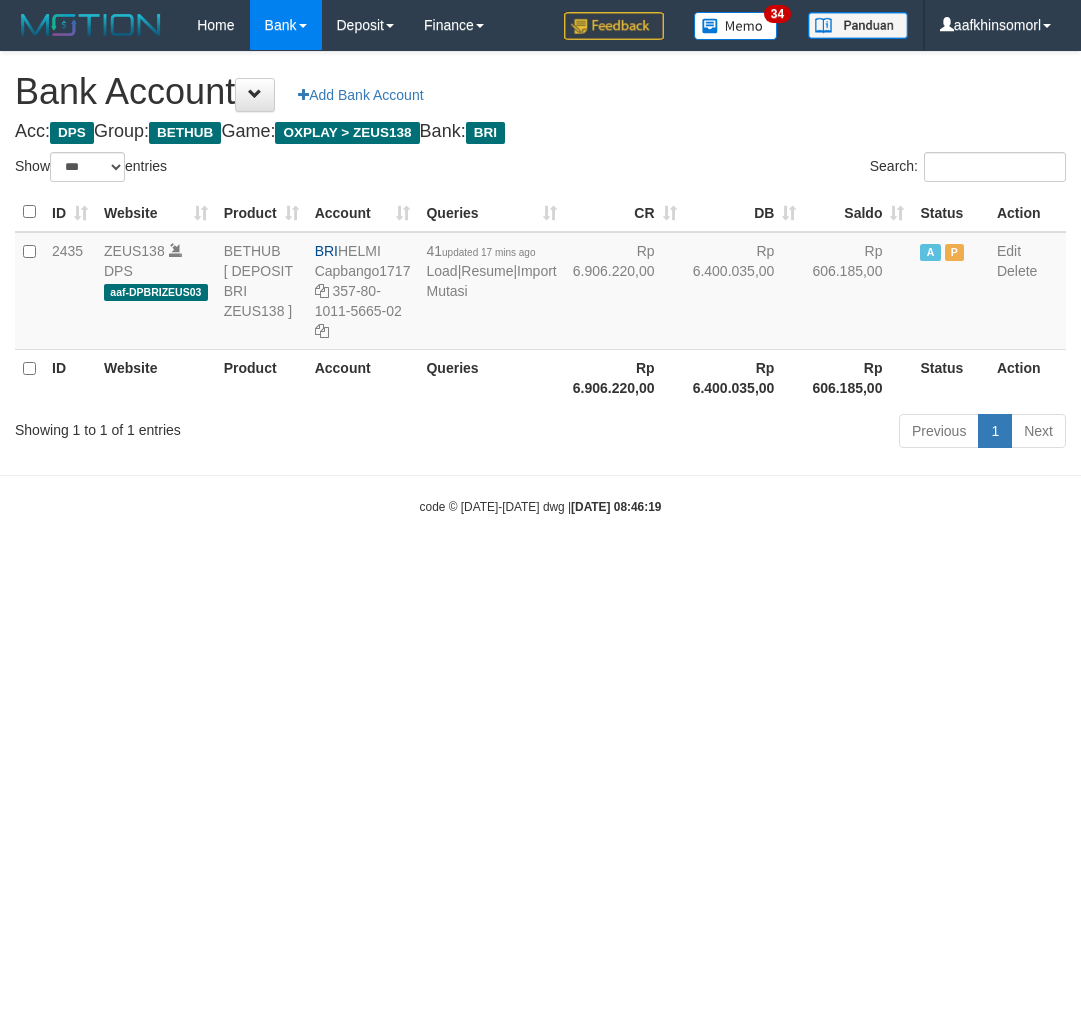 select on "***" 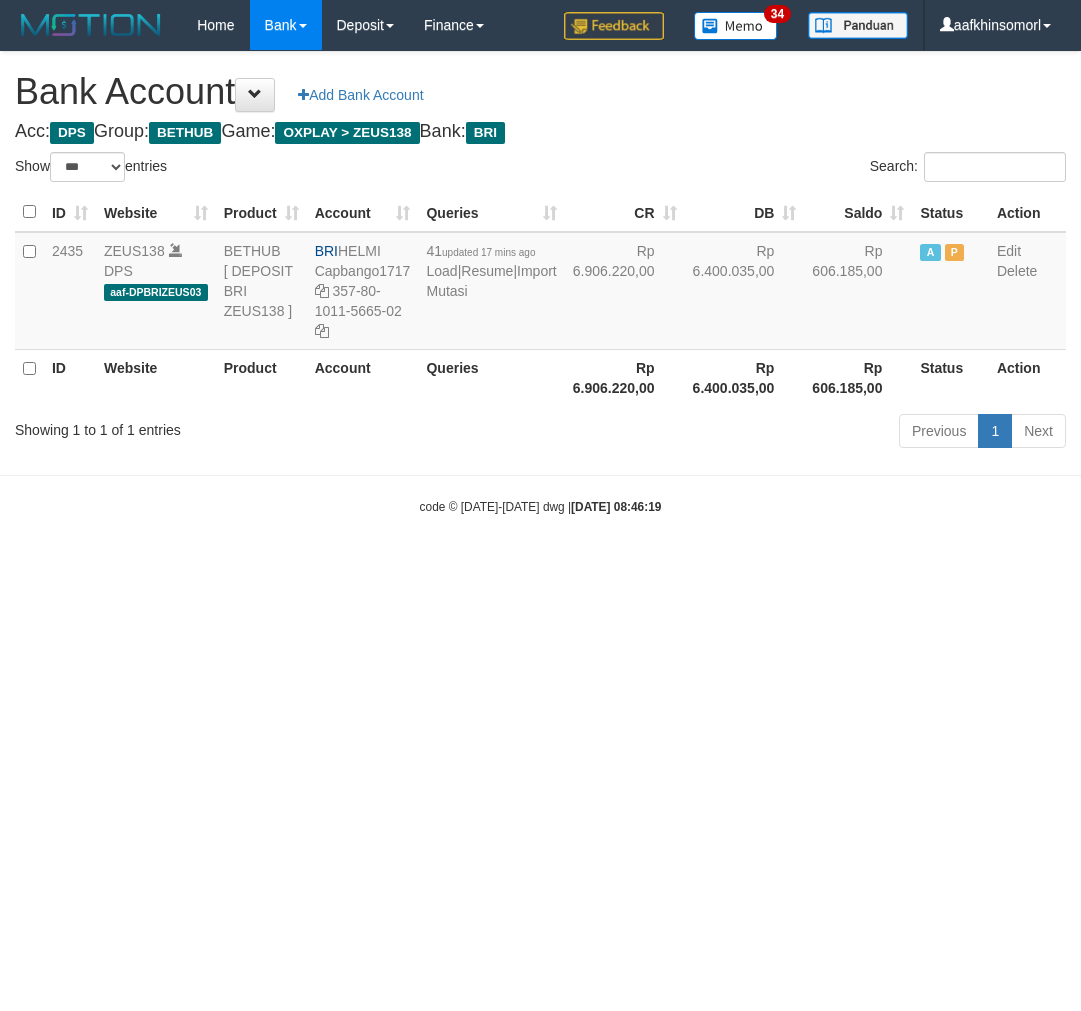 scroll, scrollTop: 0, scrollLeft: 0, axis: both 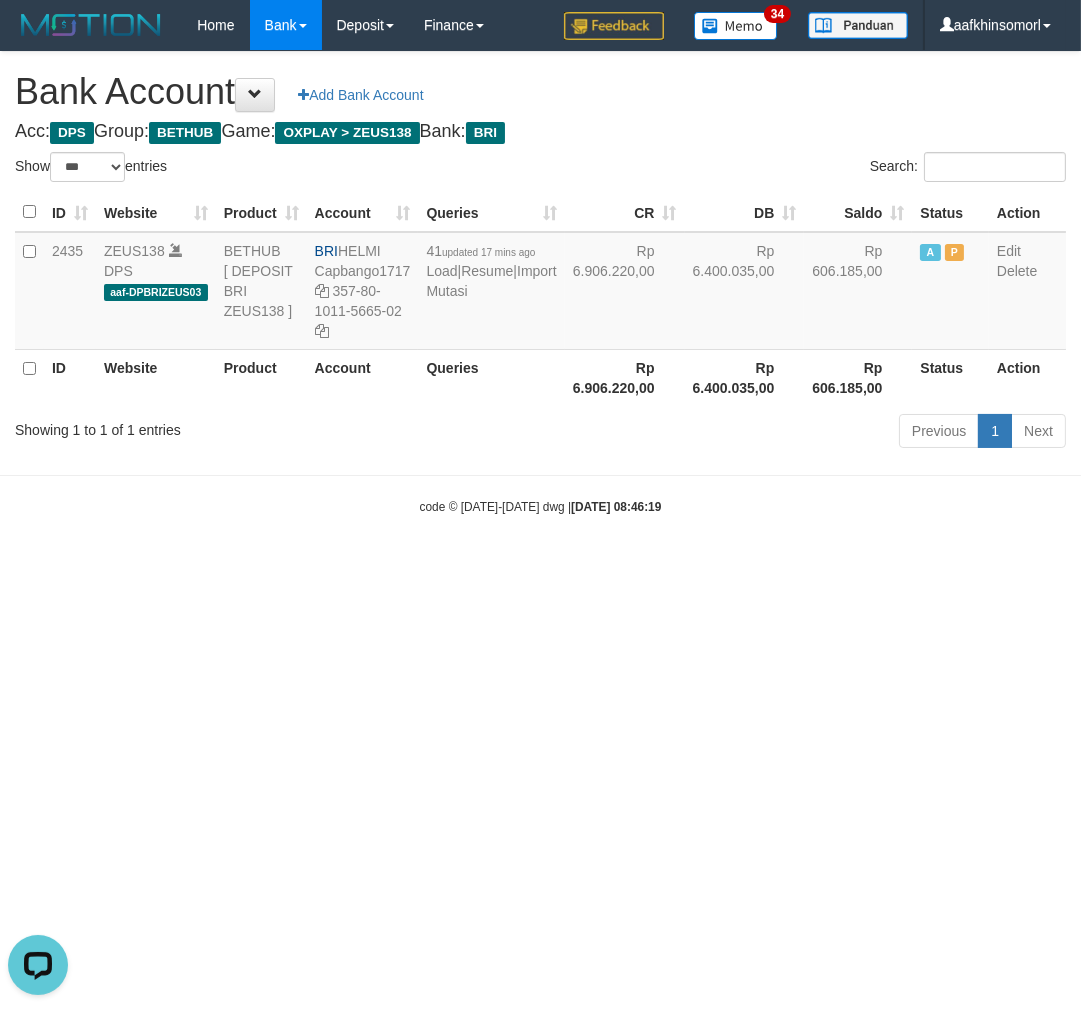 click on "Toggle navigation
Home
Bank
Account List
Load
By Website
Group
[OXPLAY]													ZEUS138
By Load Group (DPS)" at bounding box center (540, 283) 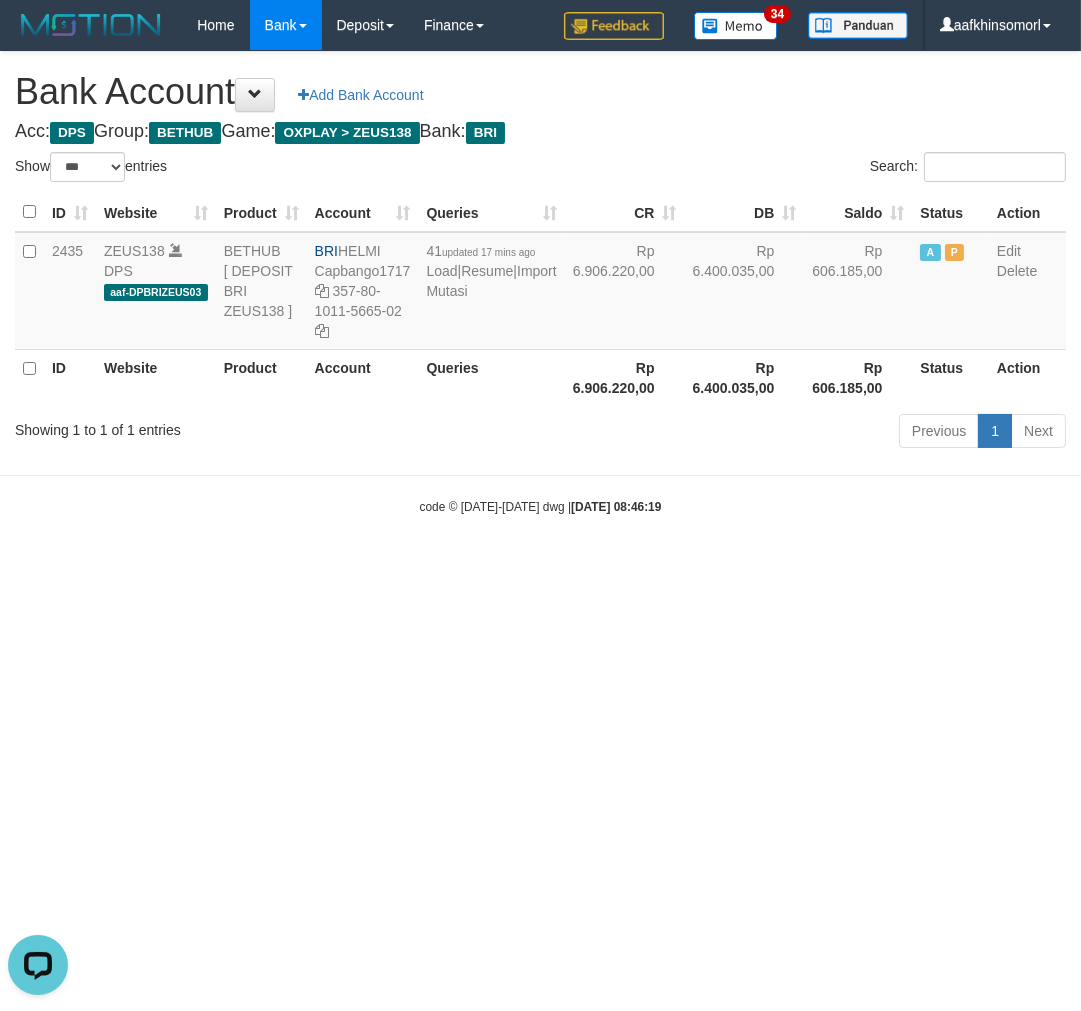 click on "Toggle navigation
Home
Bank
Account List
Load
By Website
Group
[OXPLAY]													ZEUS138
By Load Group (DPS)" at bounding box center (540, 283) 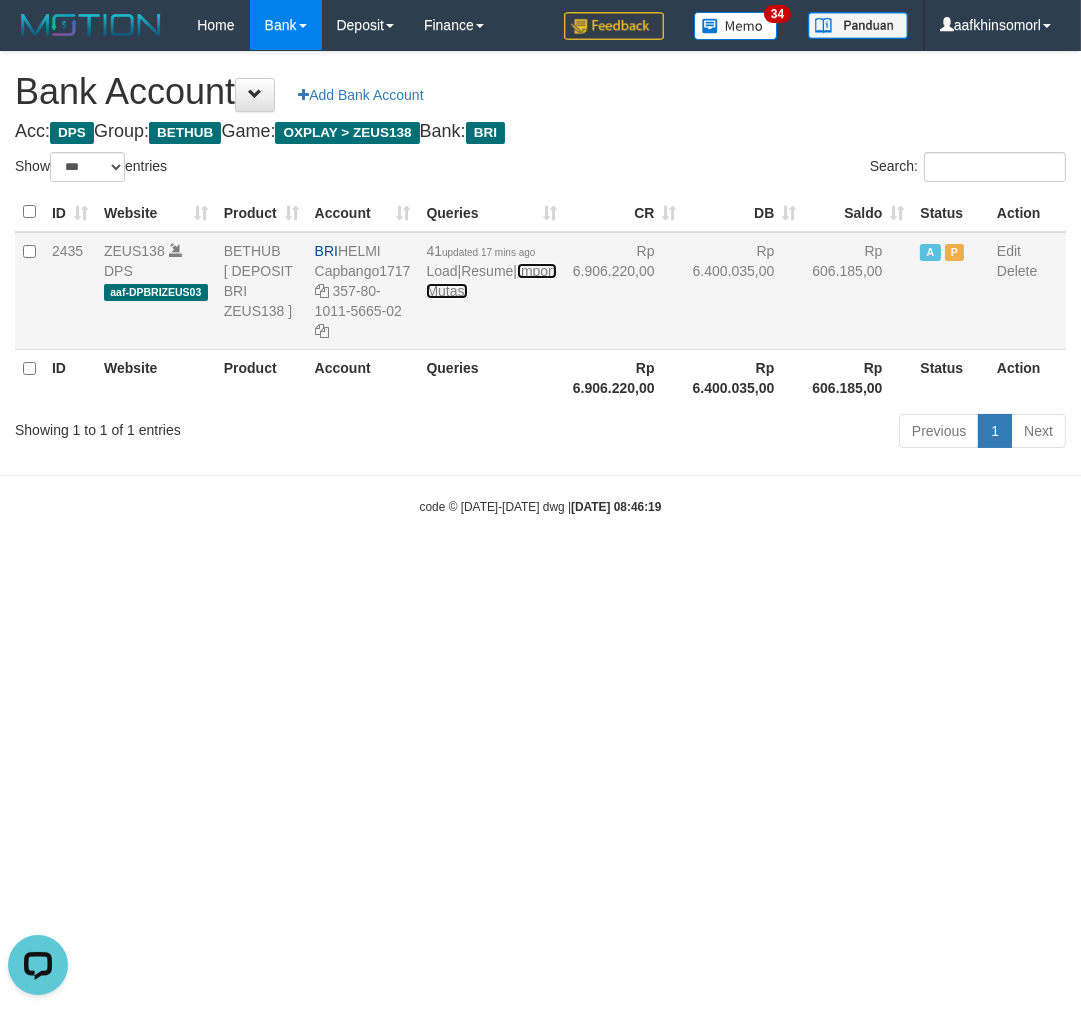 click on "Import Mutasi" at bounding box center [491, 281] 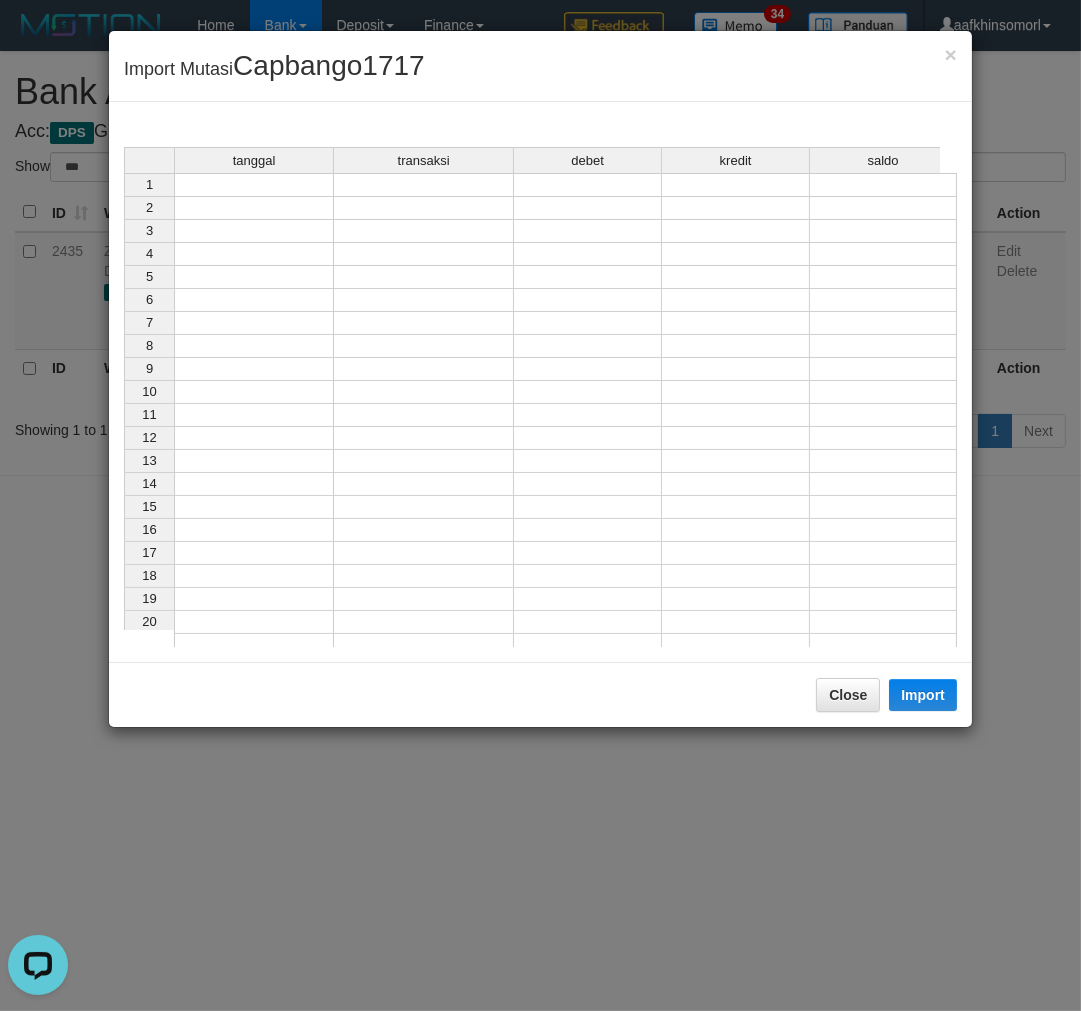 click at bounding box center (254, 185) 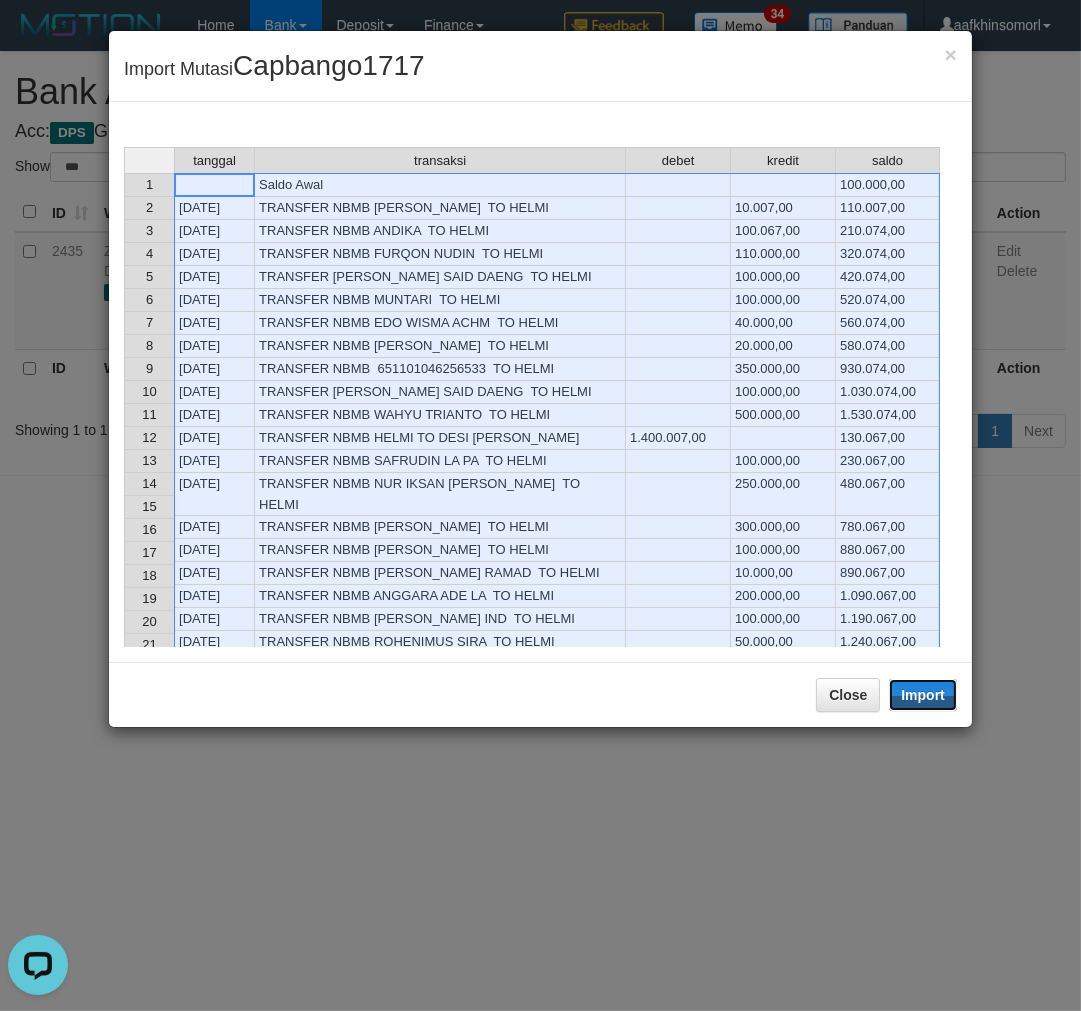 click on "Import" at bounding box center (923, 695) 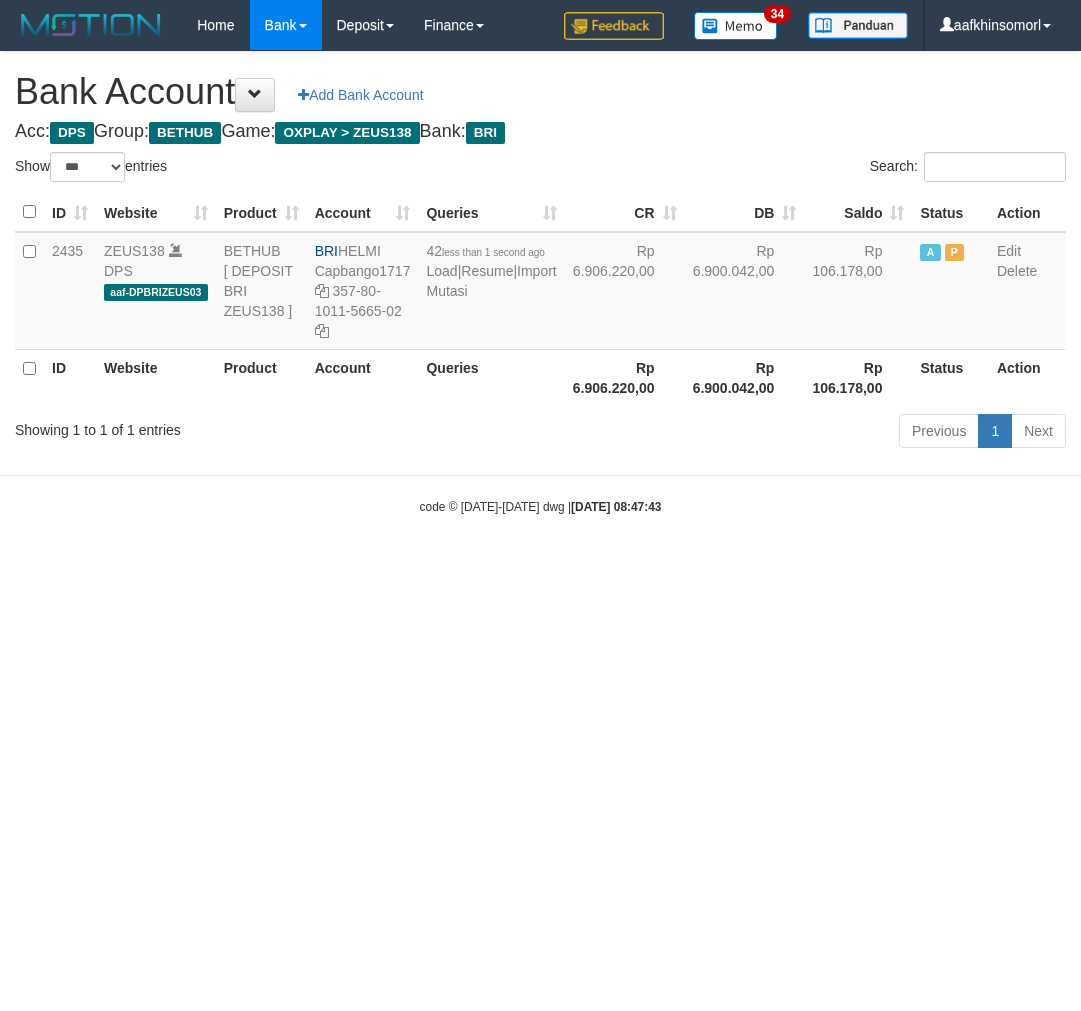 select on "***" 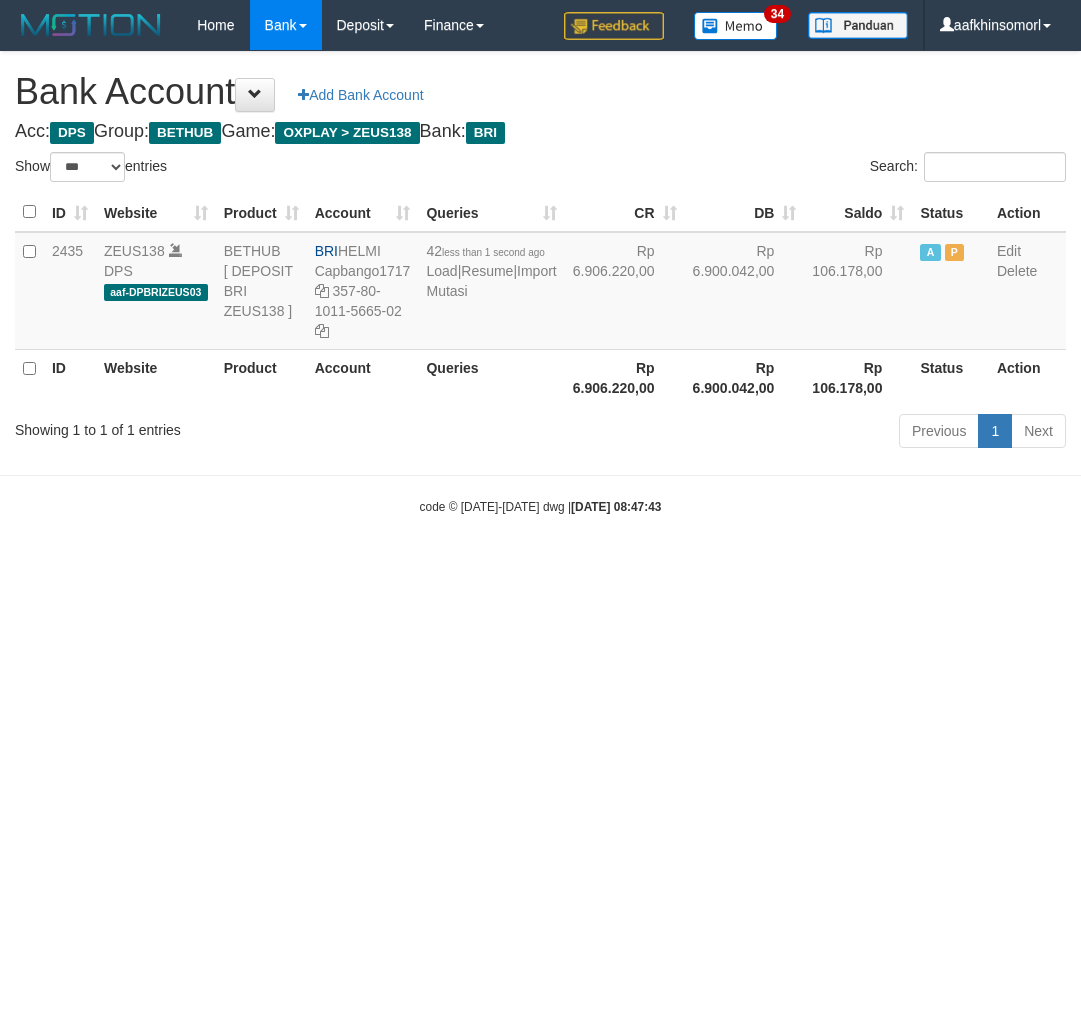 scroll, scrollTop: 0, scrollLeft: 0, axis: both 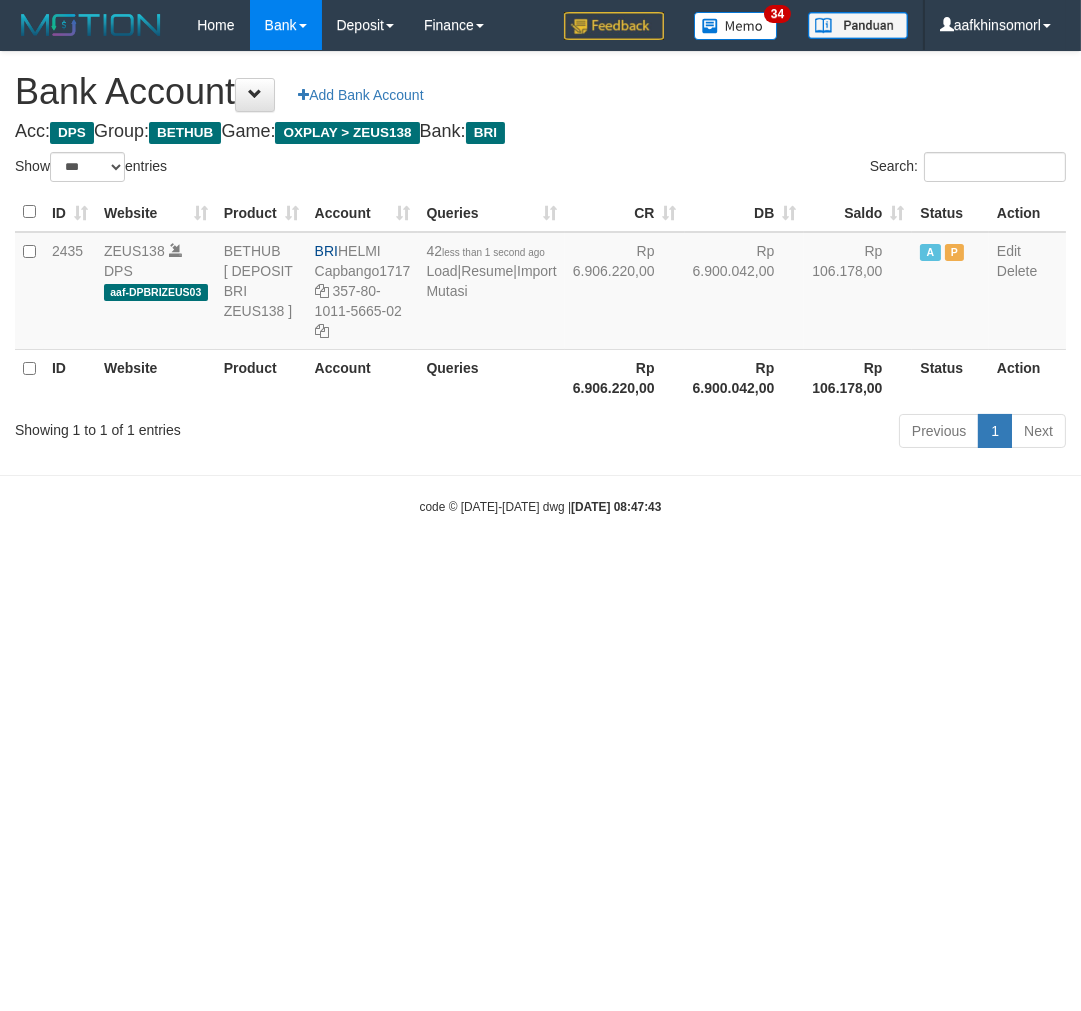 click on "Toggle navigation
Home
Bank
Account List
Load
By Website
Group
[OXPLAY]													ZEUS138
By Load Group (DPS)" at bounding box center (540, 283) 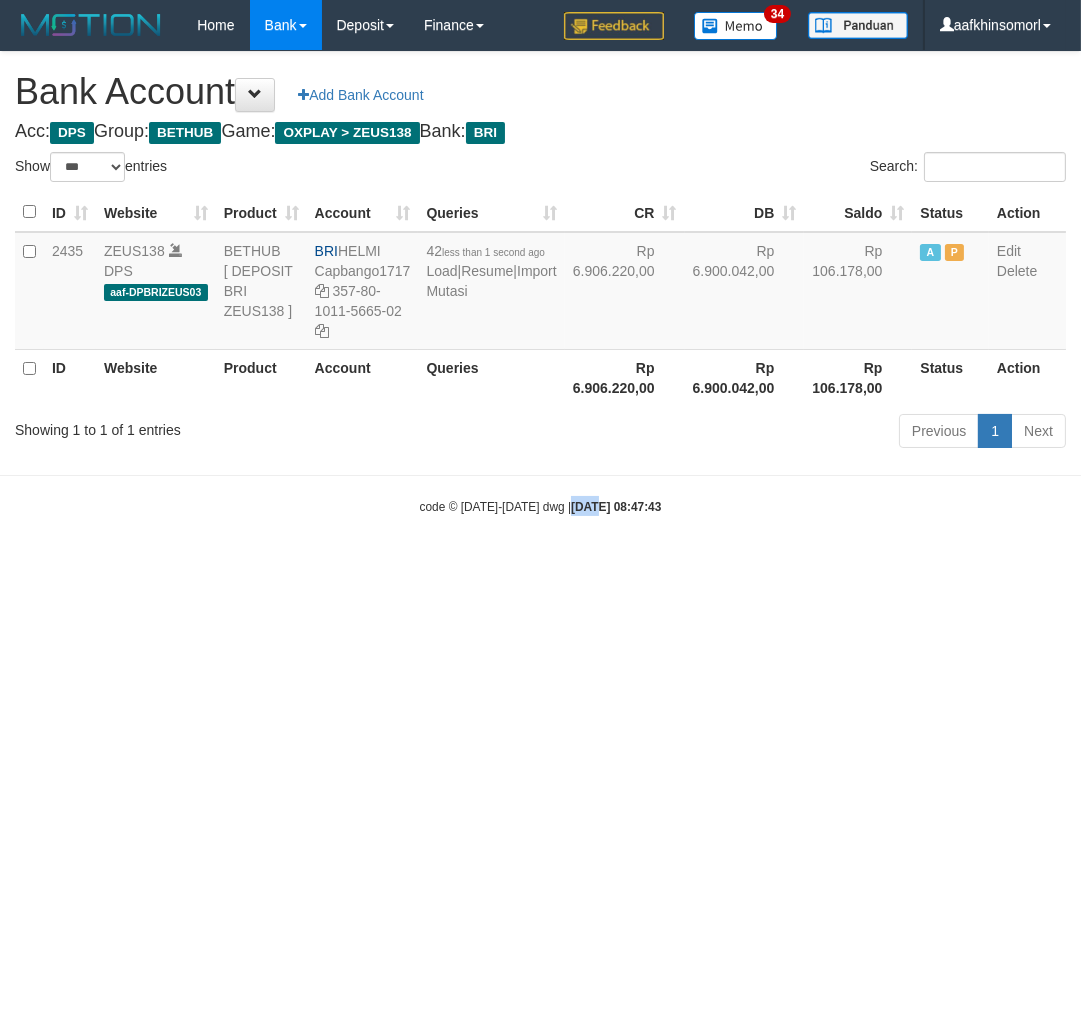 click on "Toggle navigation
Home
Bank
Account List
Load
By Website
Group
[OXPLAY]													ZEUS138
By Load Group (DPS)" at bounding box center [540, 283] 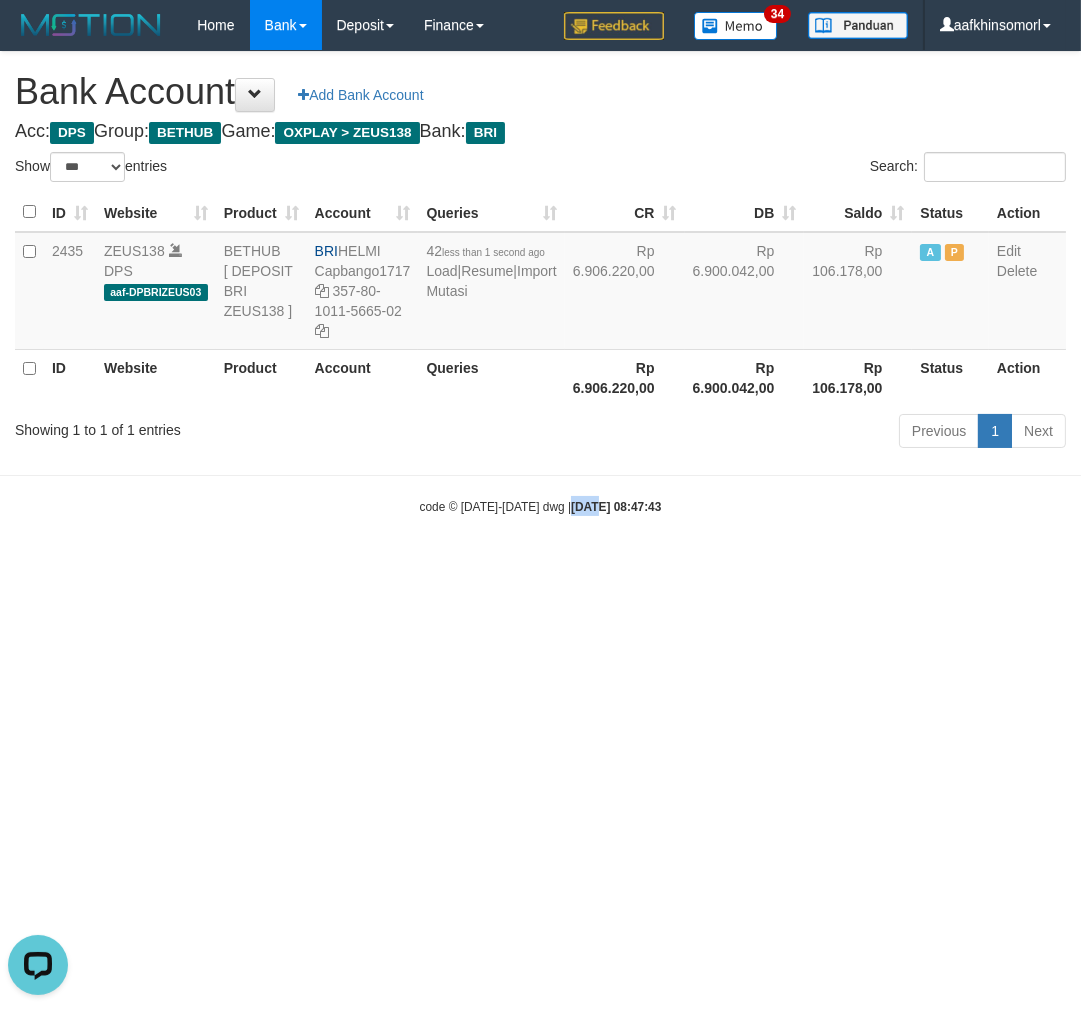 scroll, scrollTop: 0, scrollLeft: 0, axis: both 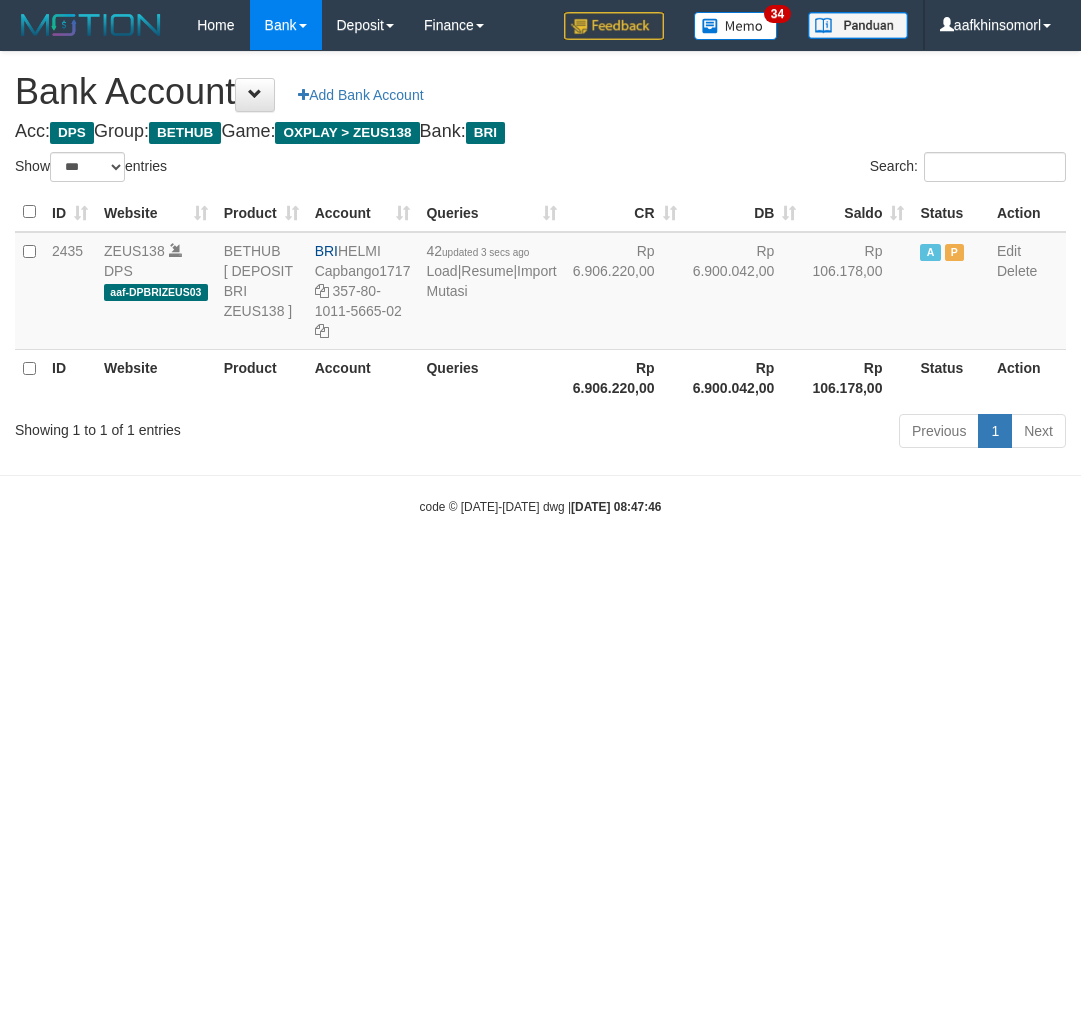 select on "***" 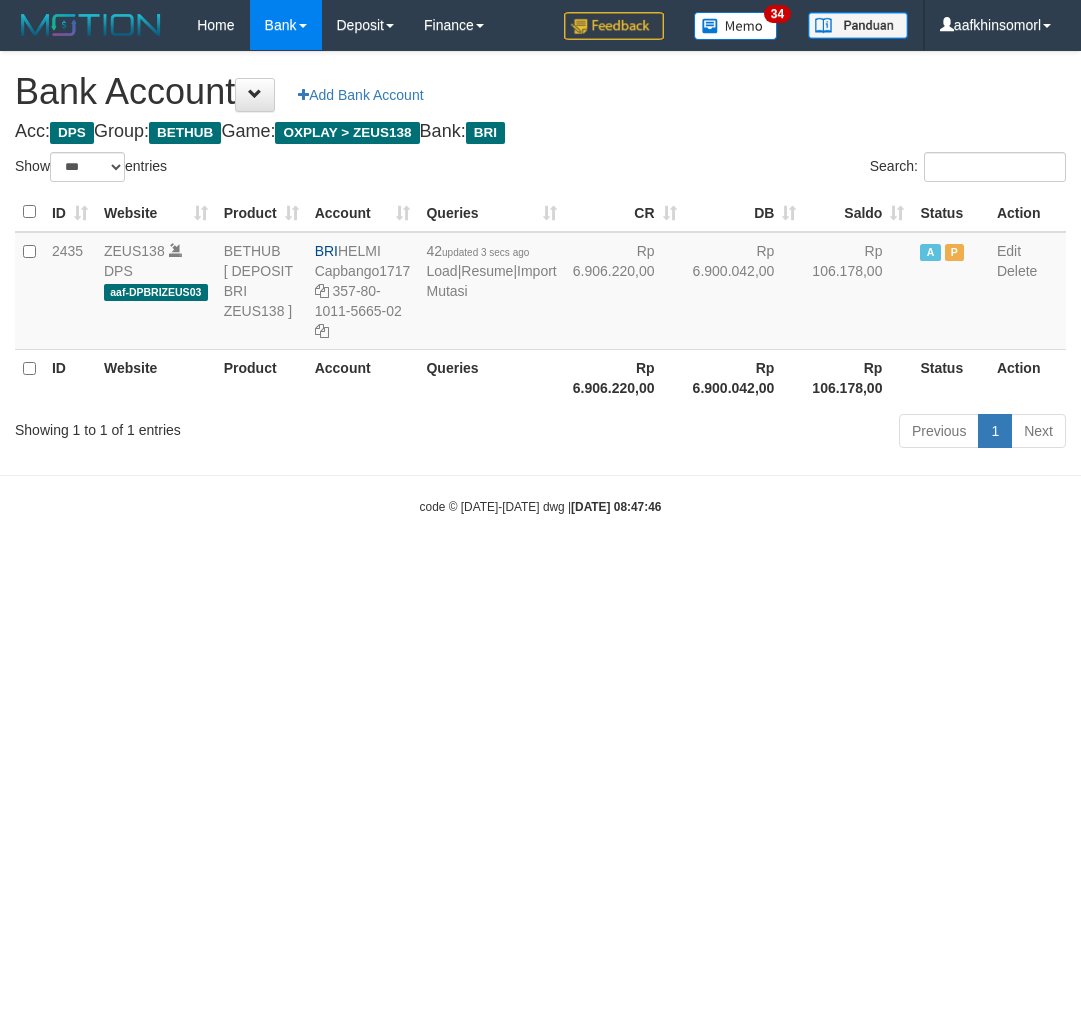 scroll, scrollTop: 0, scrollLeft: 0, axis: both 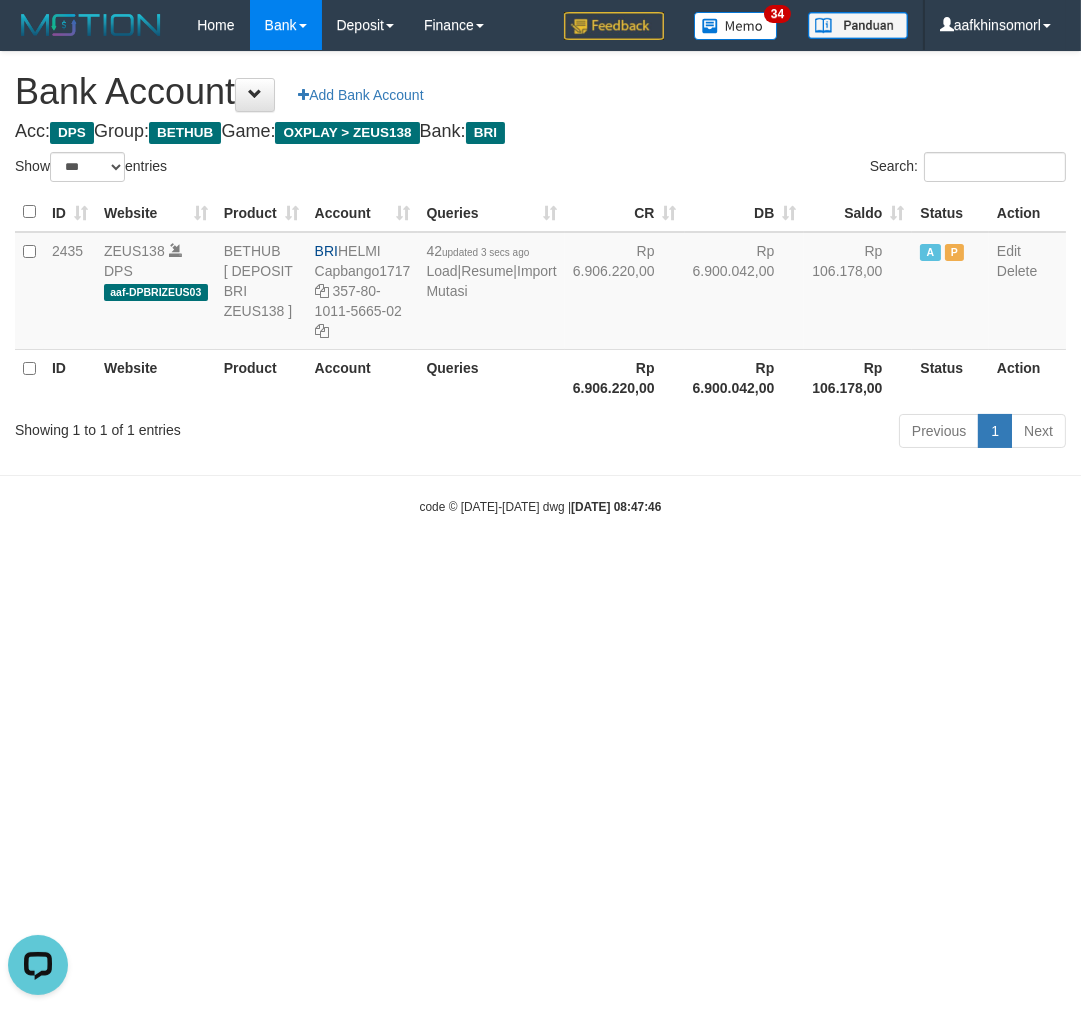 click on "Toggle navigation
Home
Bank
Account List
Load
By Website
Group
[OXPLAY]													ZEUS138
By Load Group (DPS)" at bounding box center [540, 283] 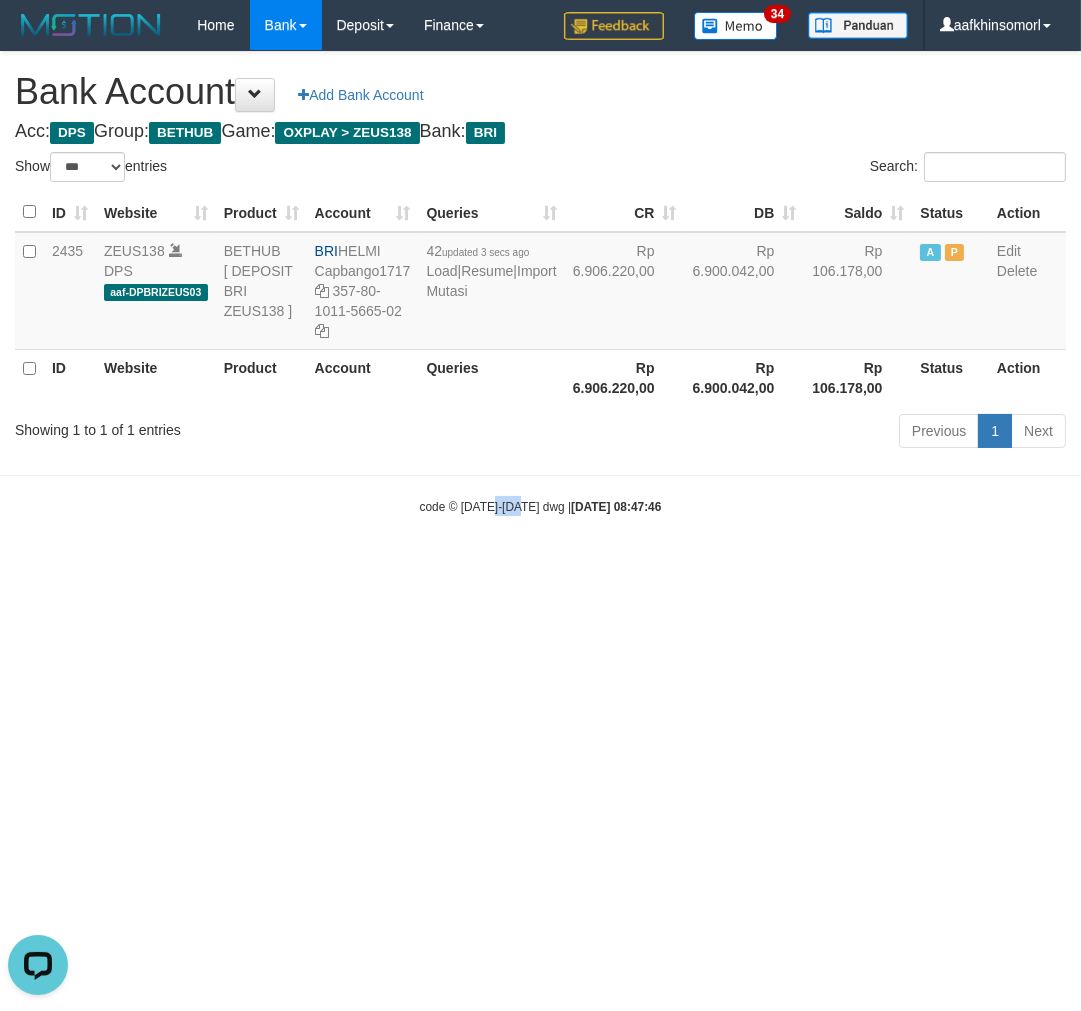 click on "Toggle navigation
Home
Bank
Account List
Load
By Website
Group
[OXPLAY]													ZEUS138
By Load Group (DPS)" at bounding box center [540, 283] 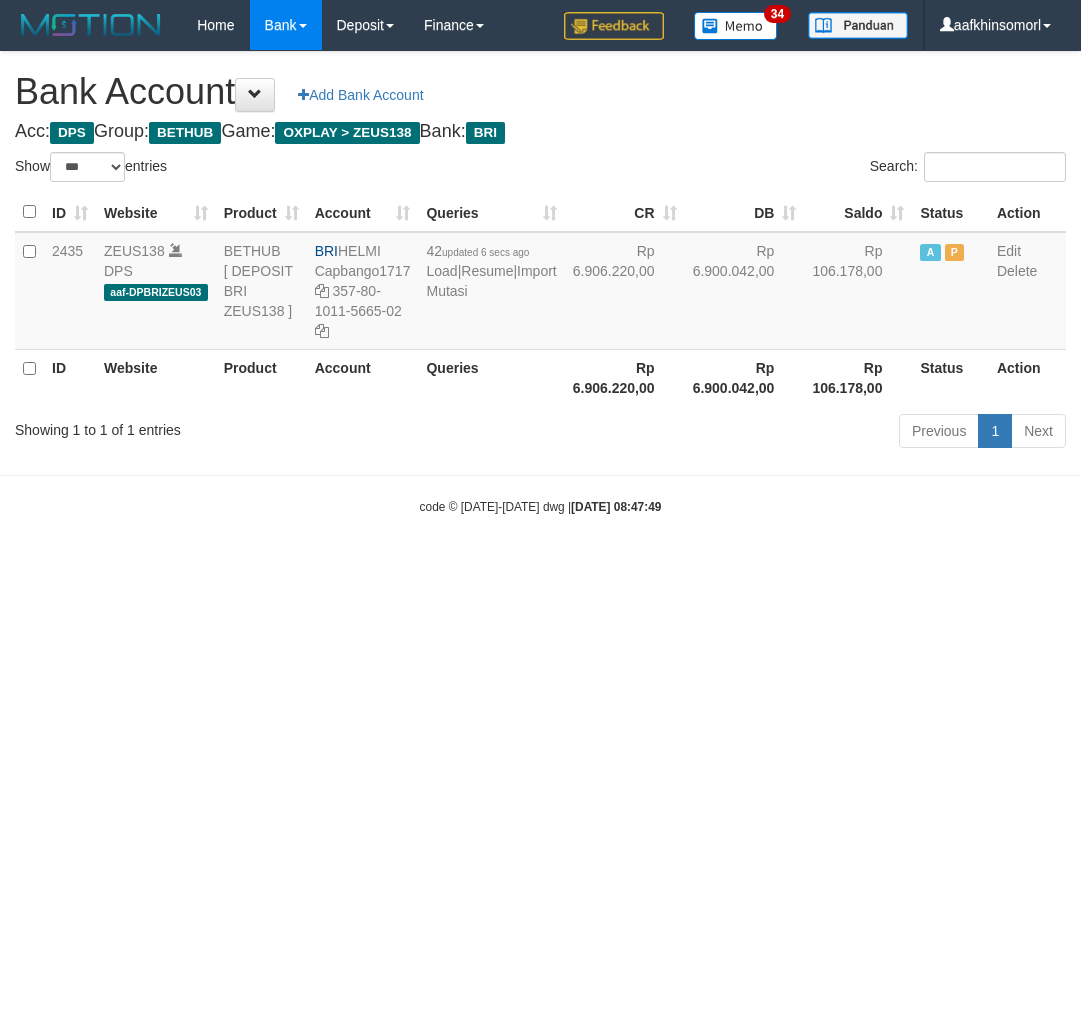 select on "***" 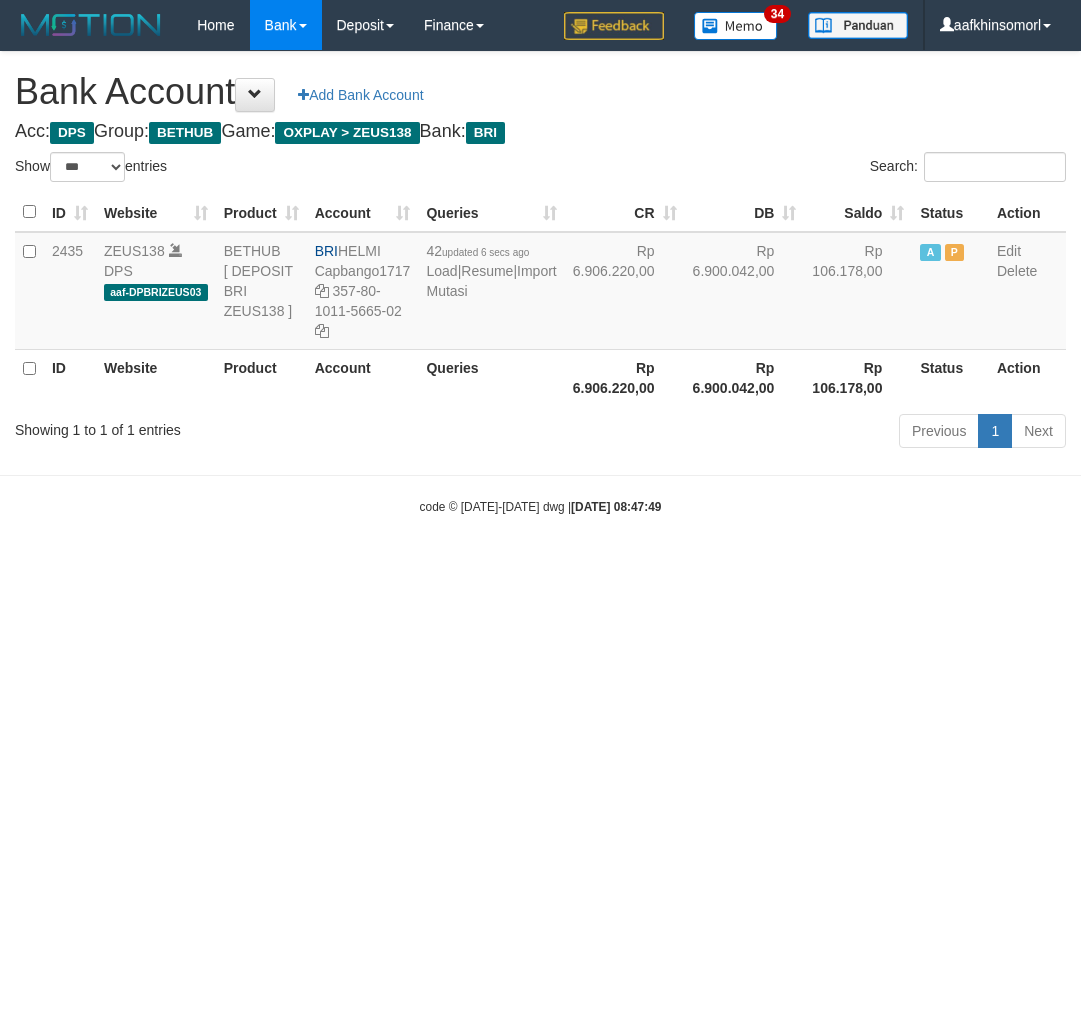 scroll, scrollTop: 0, scrollLeft: 0, axis: both 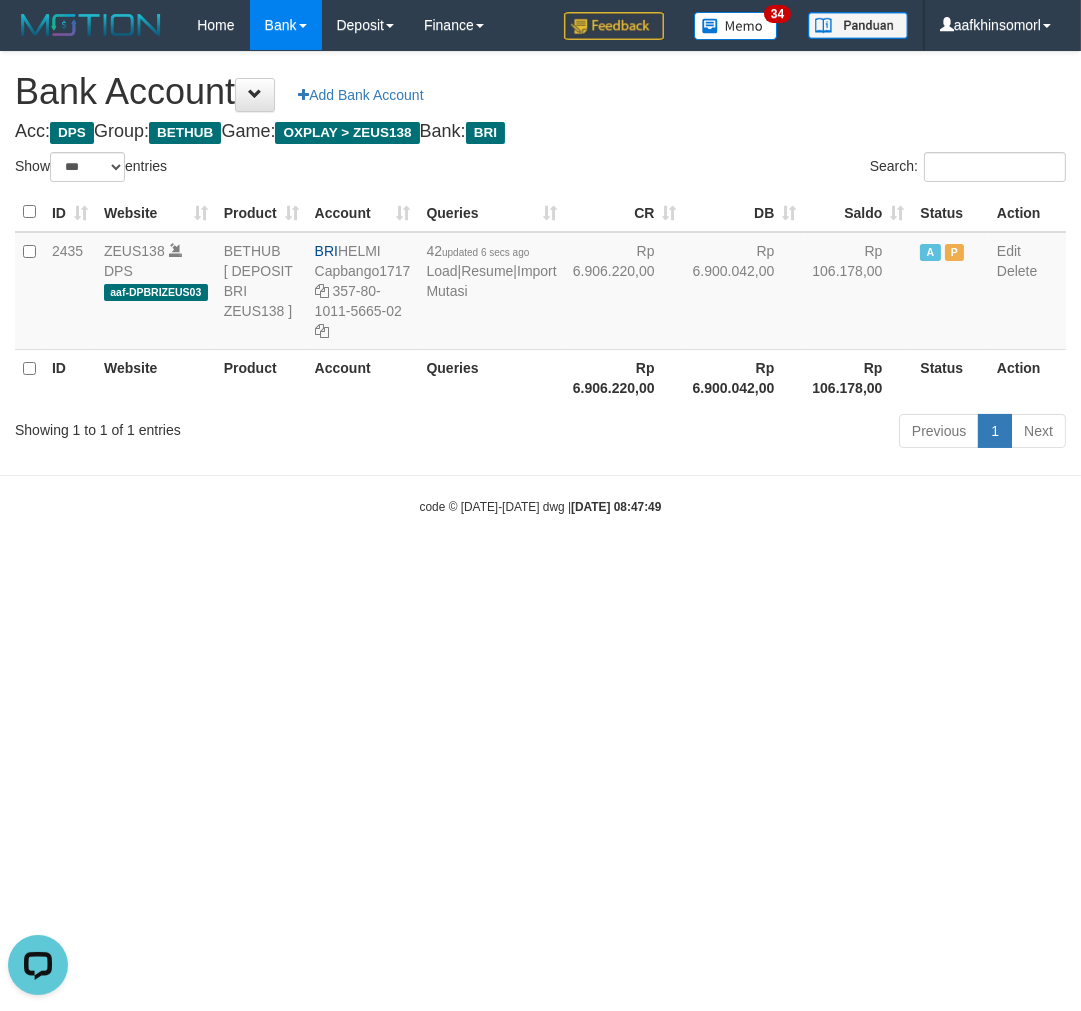 click on "Toggle navigation
Home
Bank
Account List
Load
By Website
Group
[OXPLAY]													ZEUS138
By Load Group (DPS)" at bounding box center (540, 283) 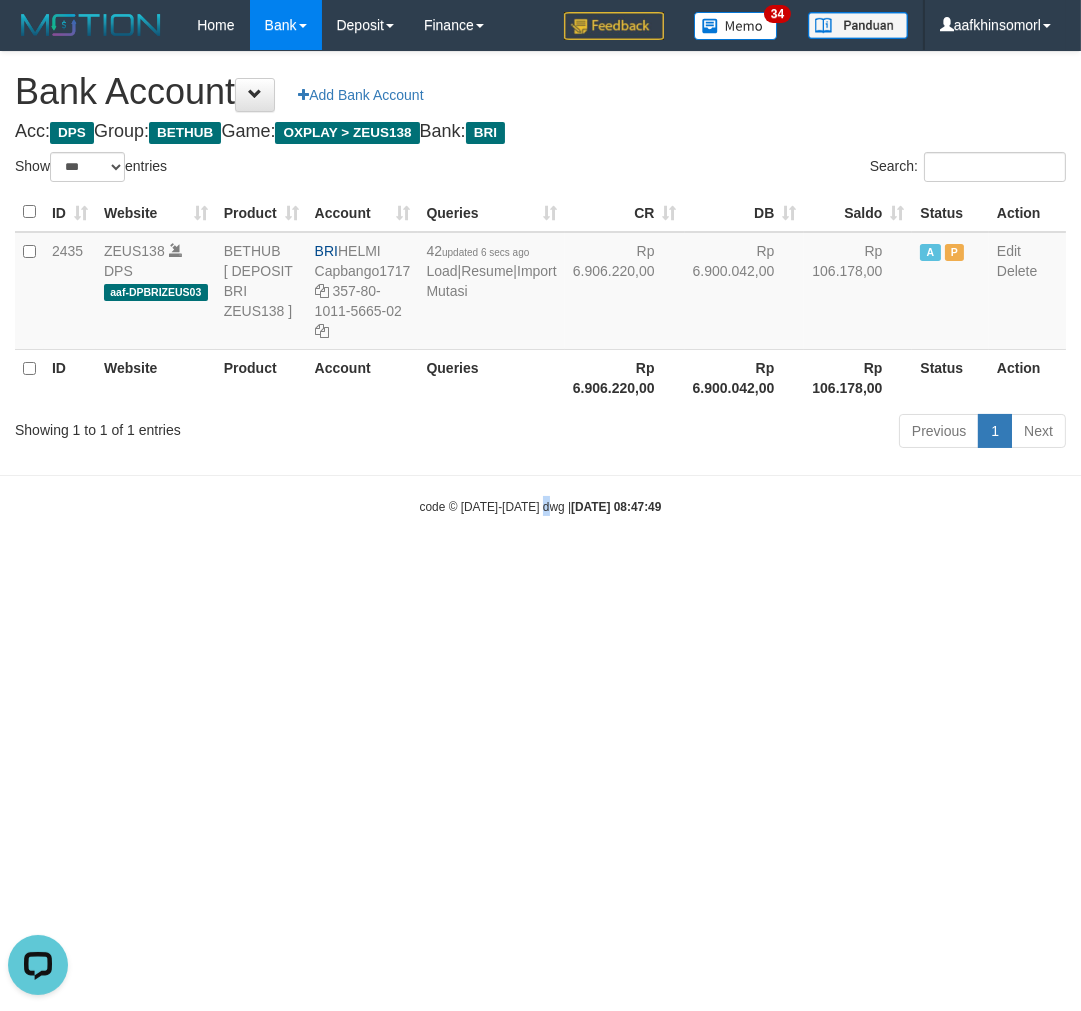 drag, startPoint x: 544, startPoint y: 744, endPoint x: 523, endPoint y: 740, distance: 21.377558 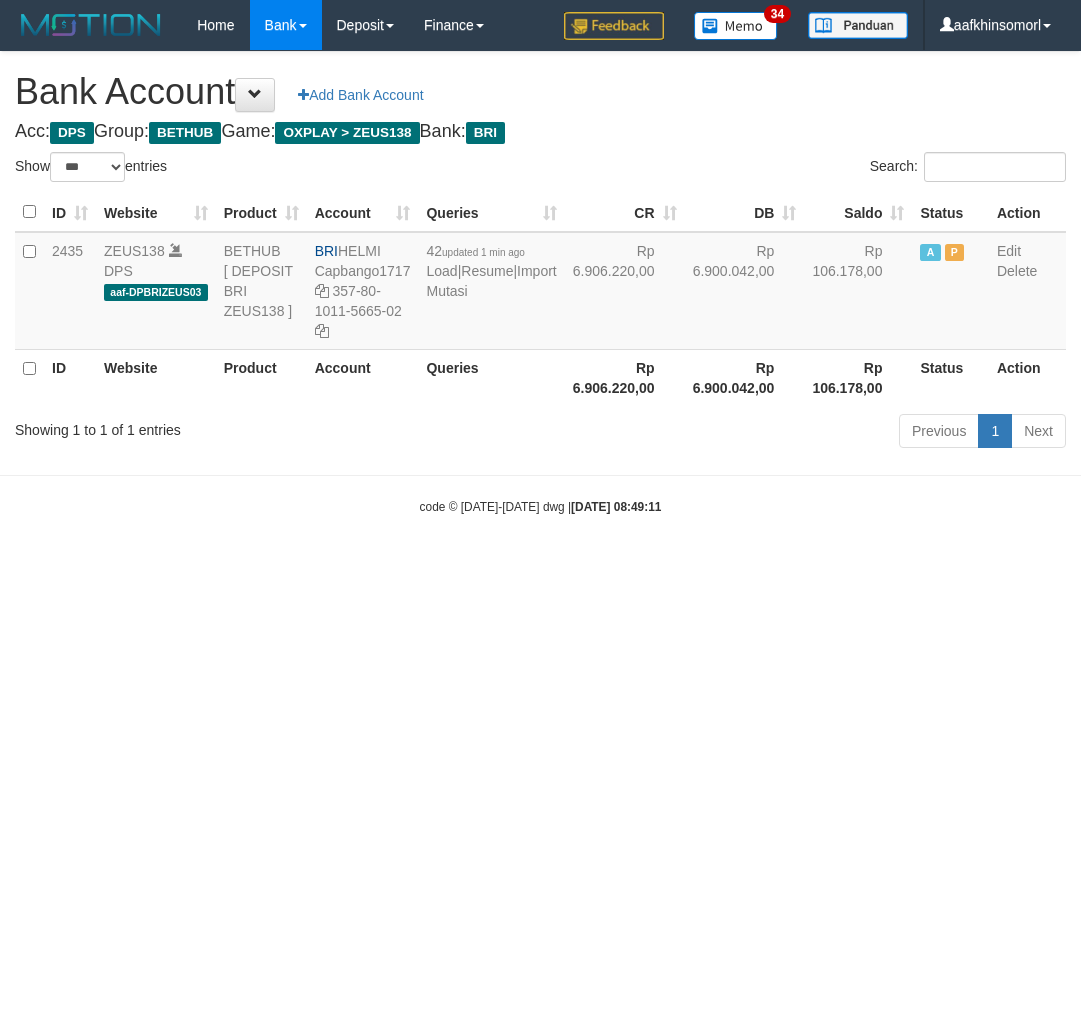 select on "***" 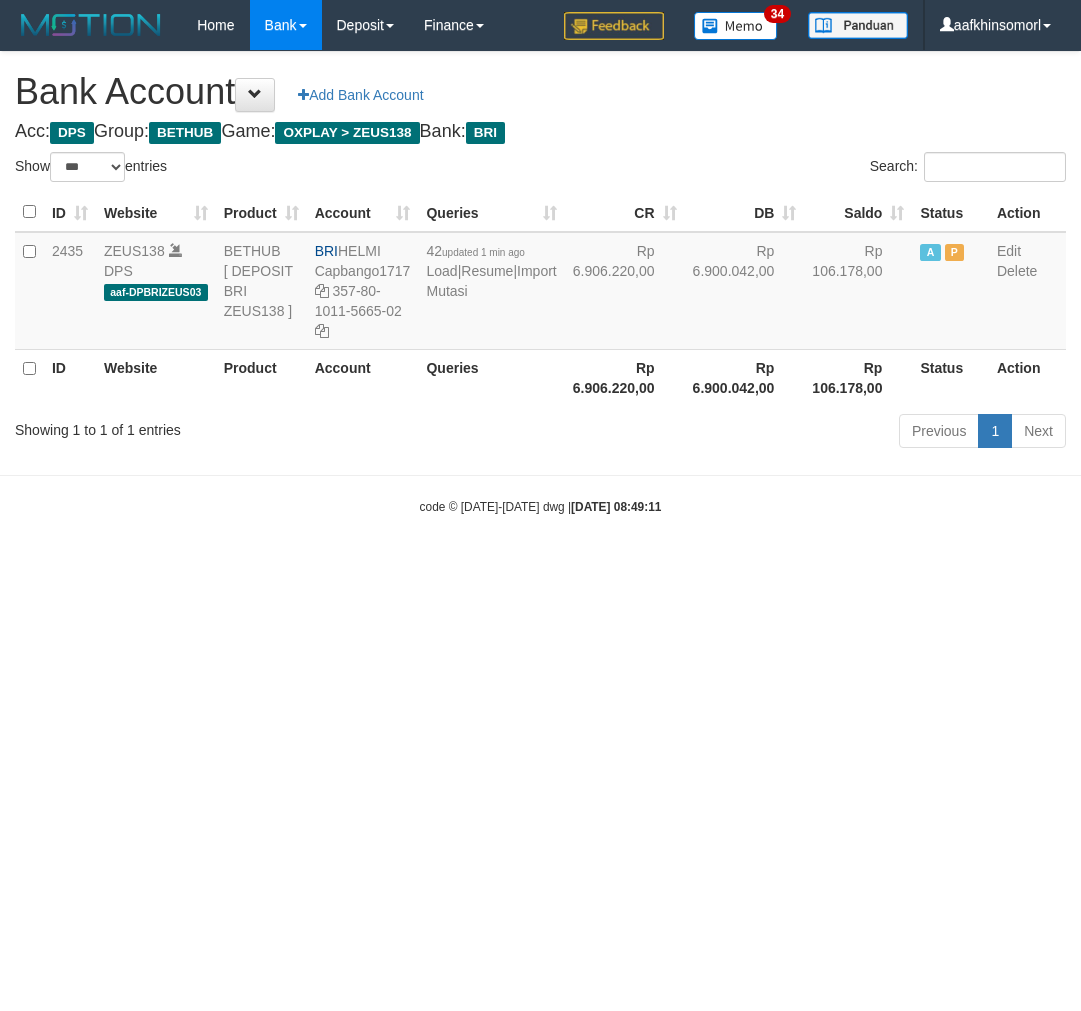 scroll, scrollTop: 0, scrollLeft: 0, axis: both 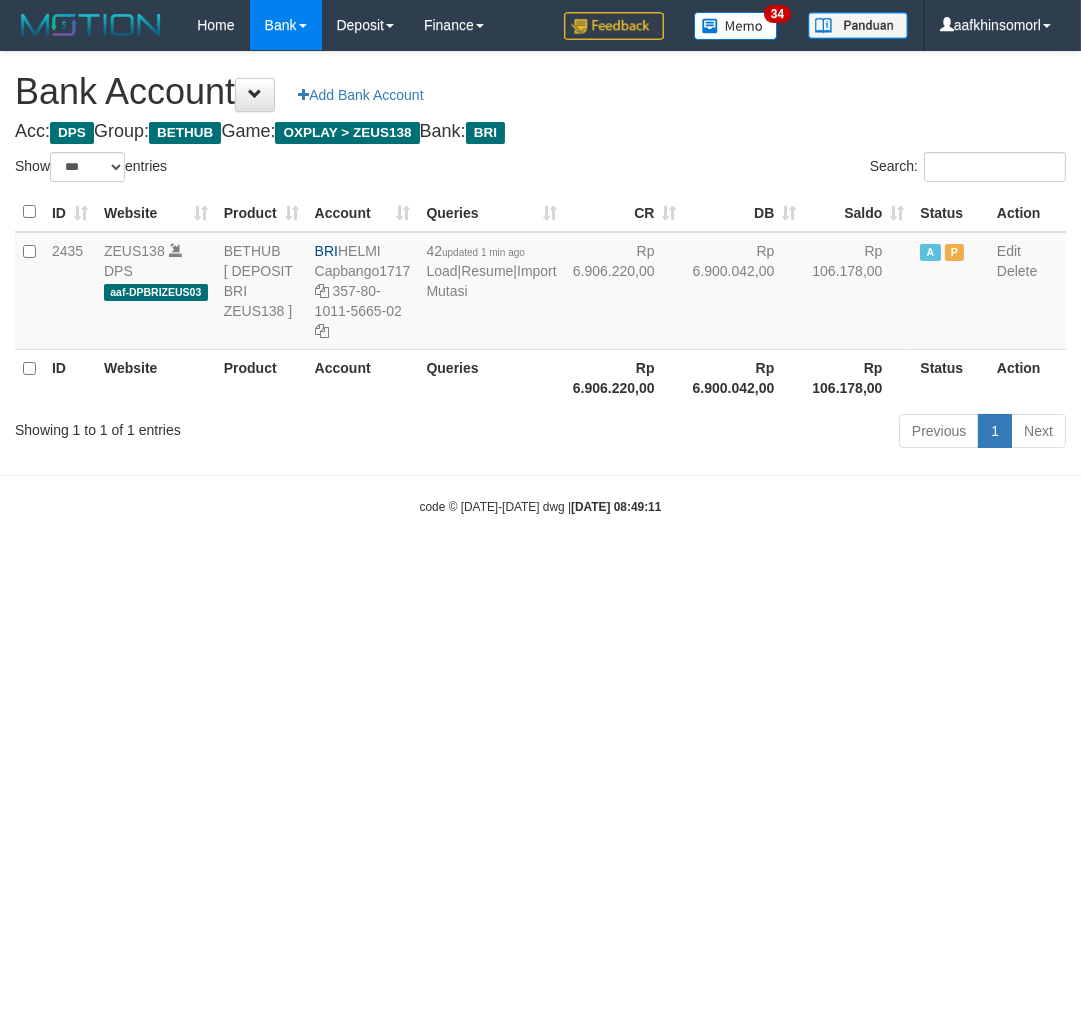 click on "Toggle navigation
Home
Bank
Account List
Load
By Website
Group
[OXPLAY]													ZEUS138
By Load Group (DPS)" at bounding box center (540, 283) 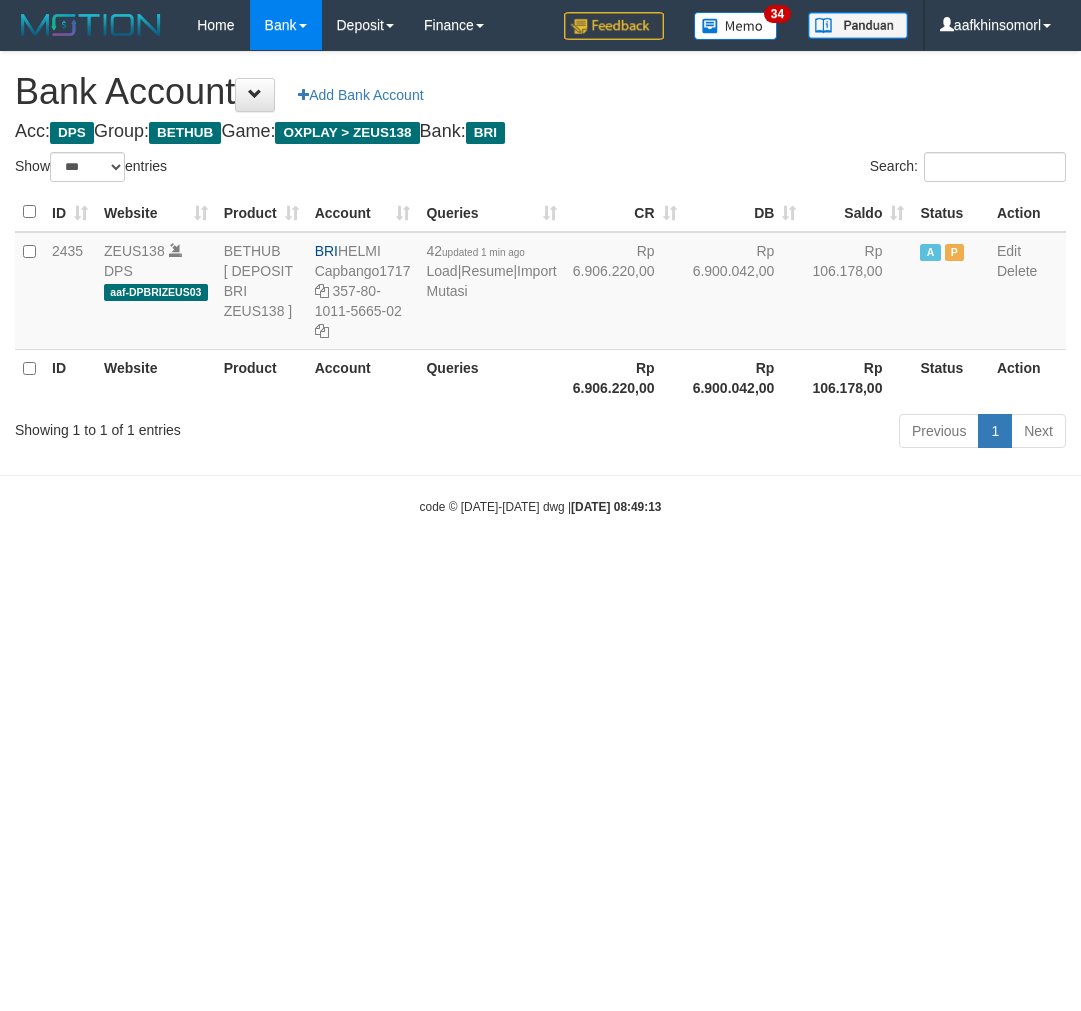 select on "***" 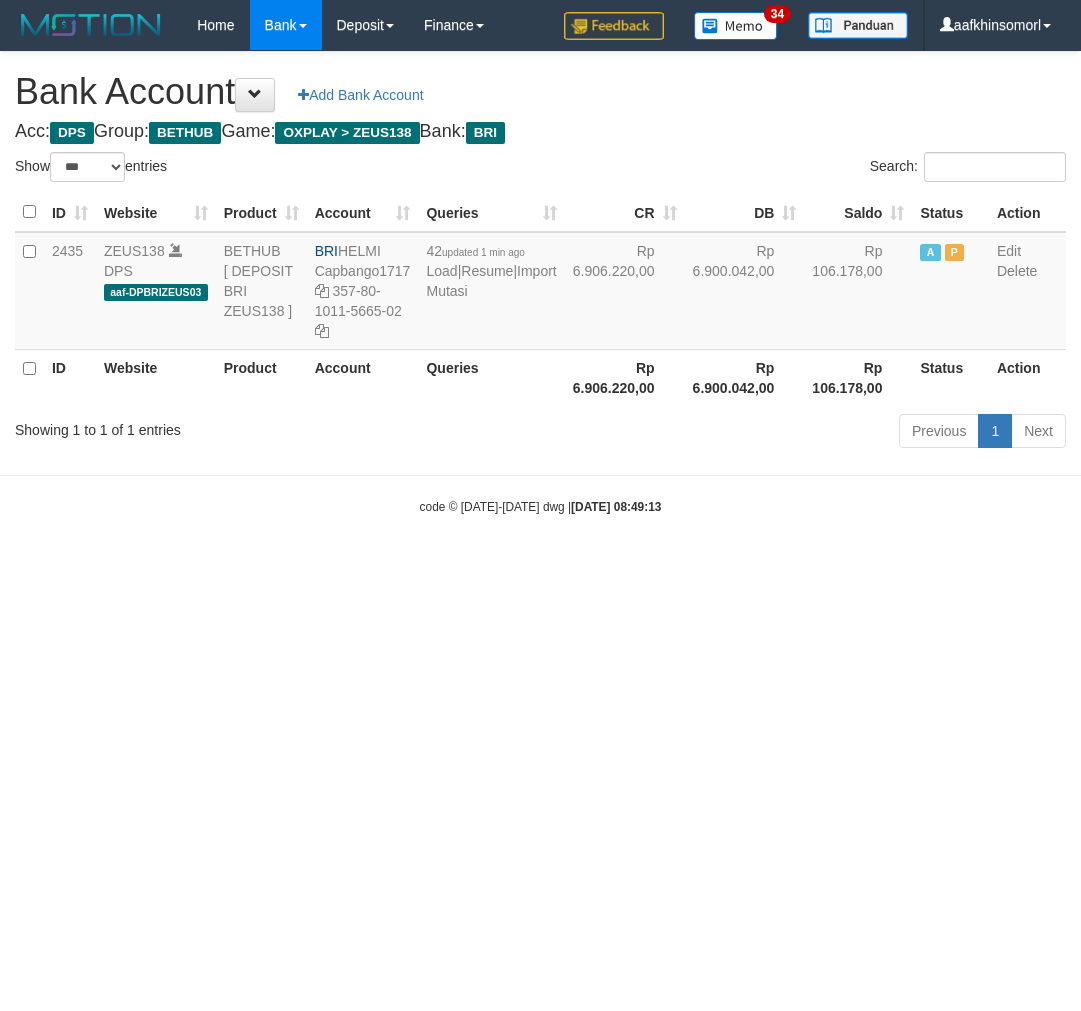 scroll, scrollTop: 0, scrollLeft: 0, axis: both 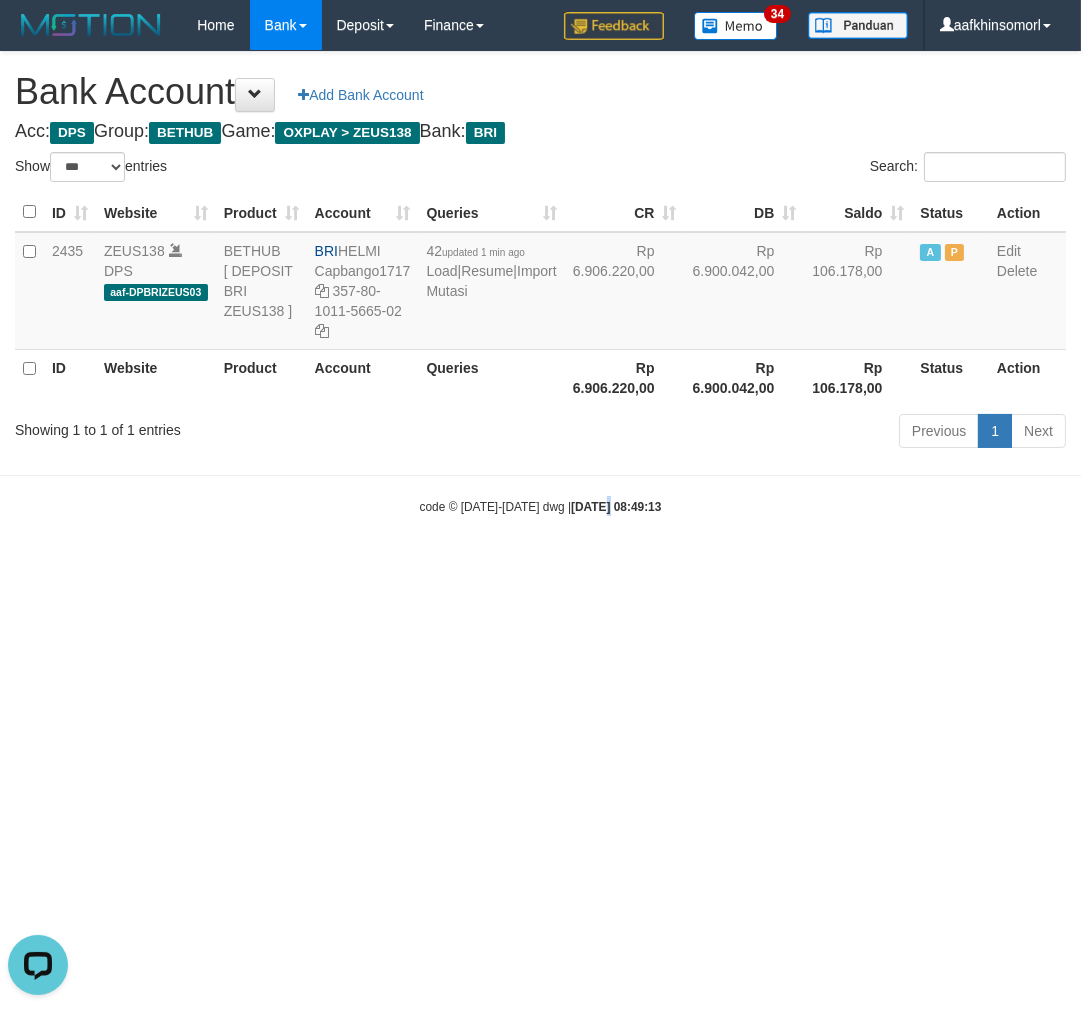 drag, startPoint x: 582, startPoint y: 815, endPoint x: 1077, endPoint y: 430, distance: 627.0965 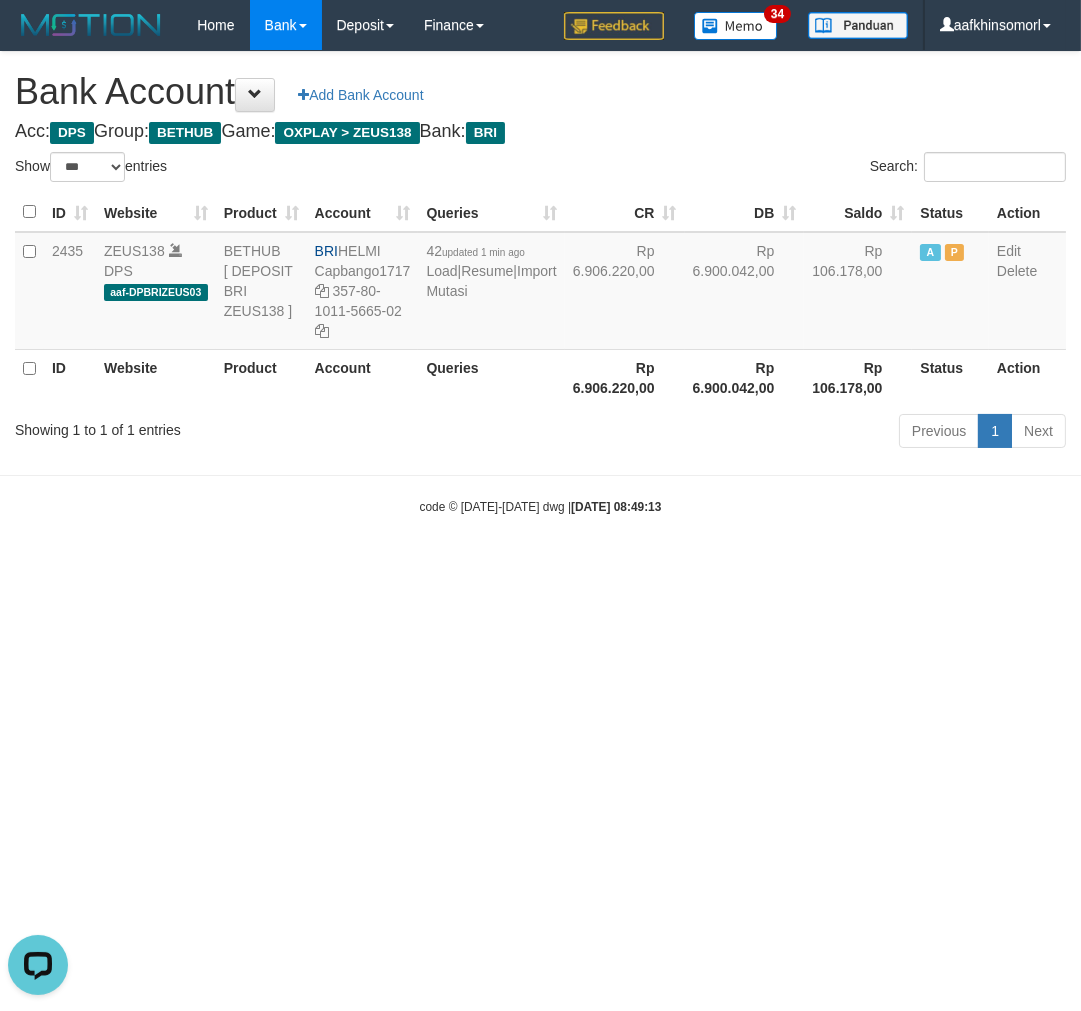 drag, startPoint x: 408, startPoint y: 746, endPoint x: 456, endPoint y: 450, distance: 299.86664 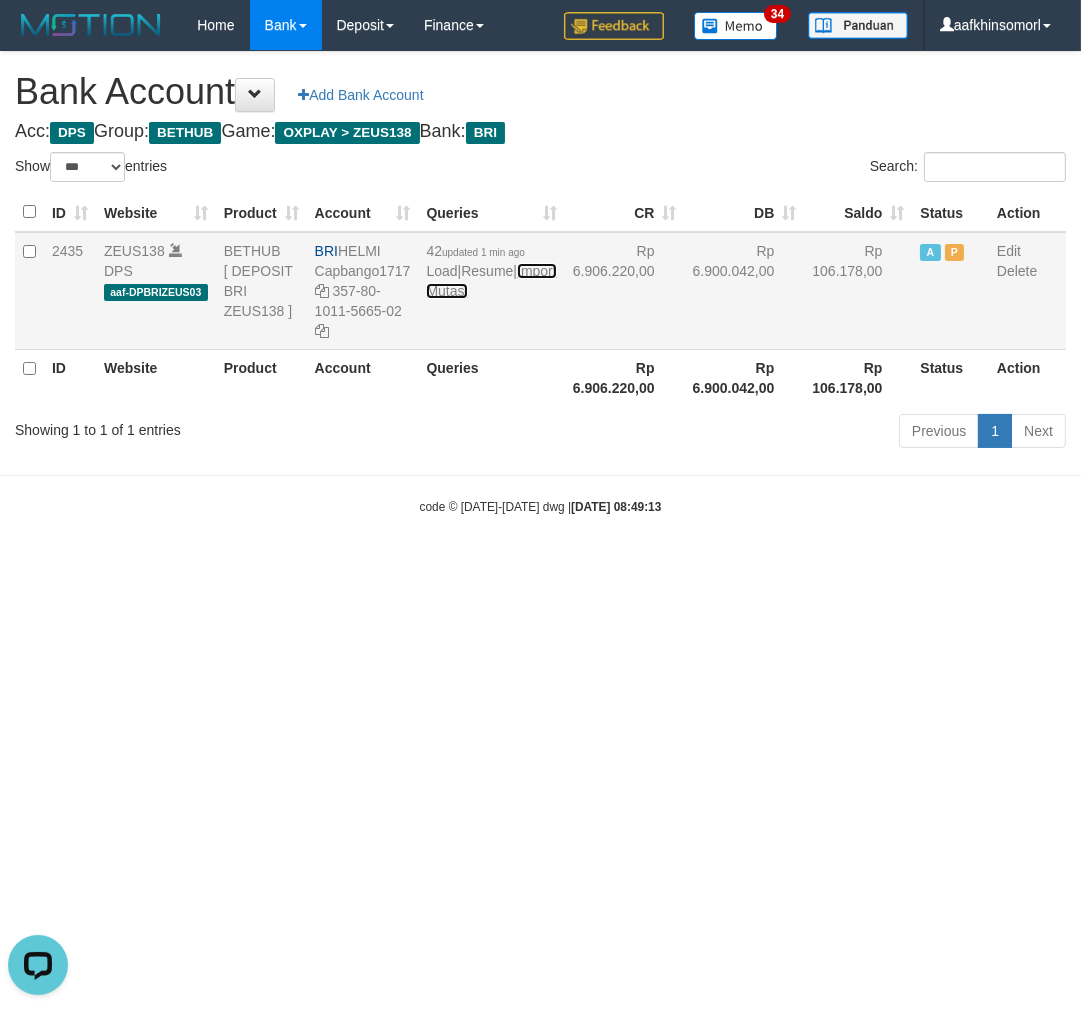 click on "Import Mutasi" at bounding box center [491, 281] 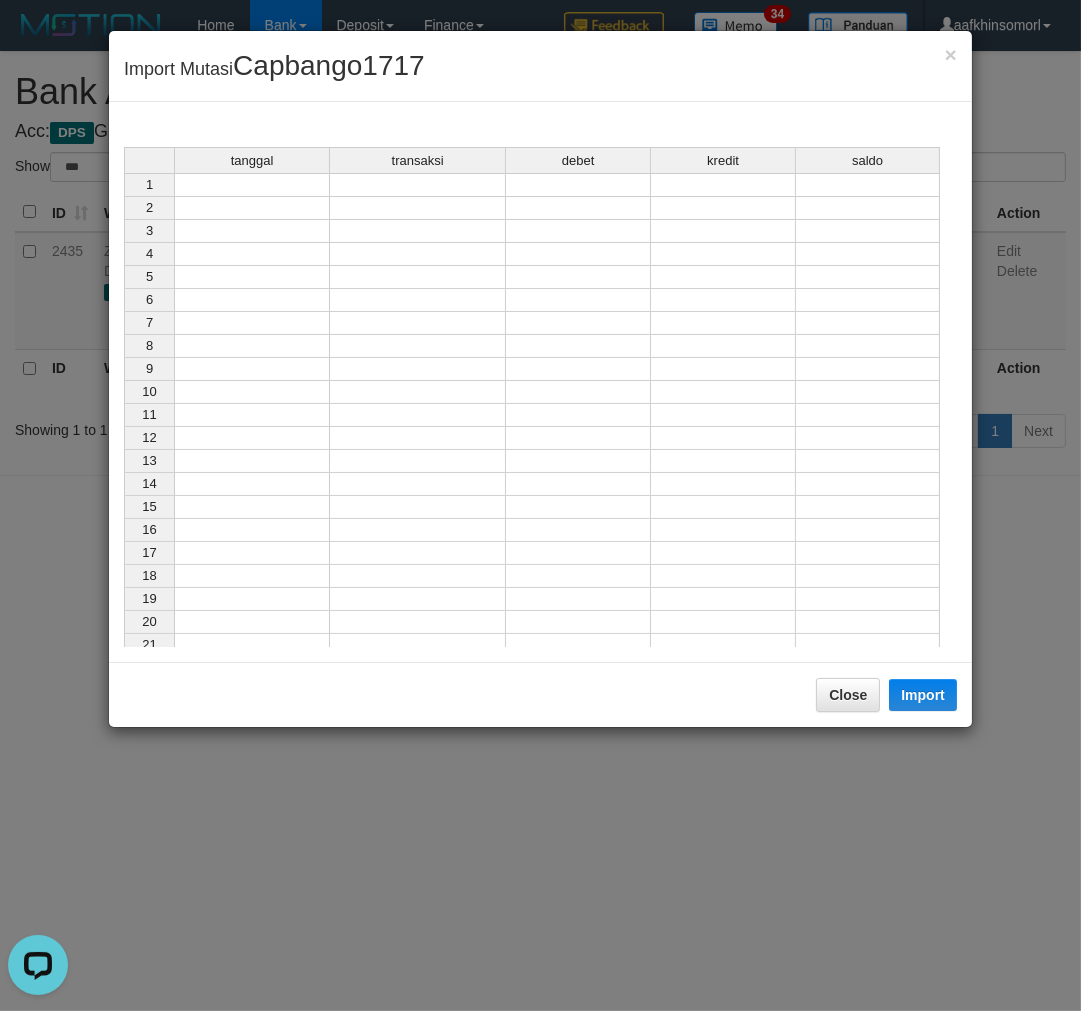 click at bounding box center [418, 323] 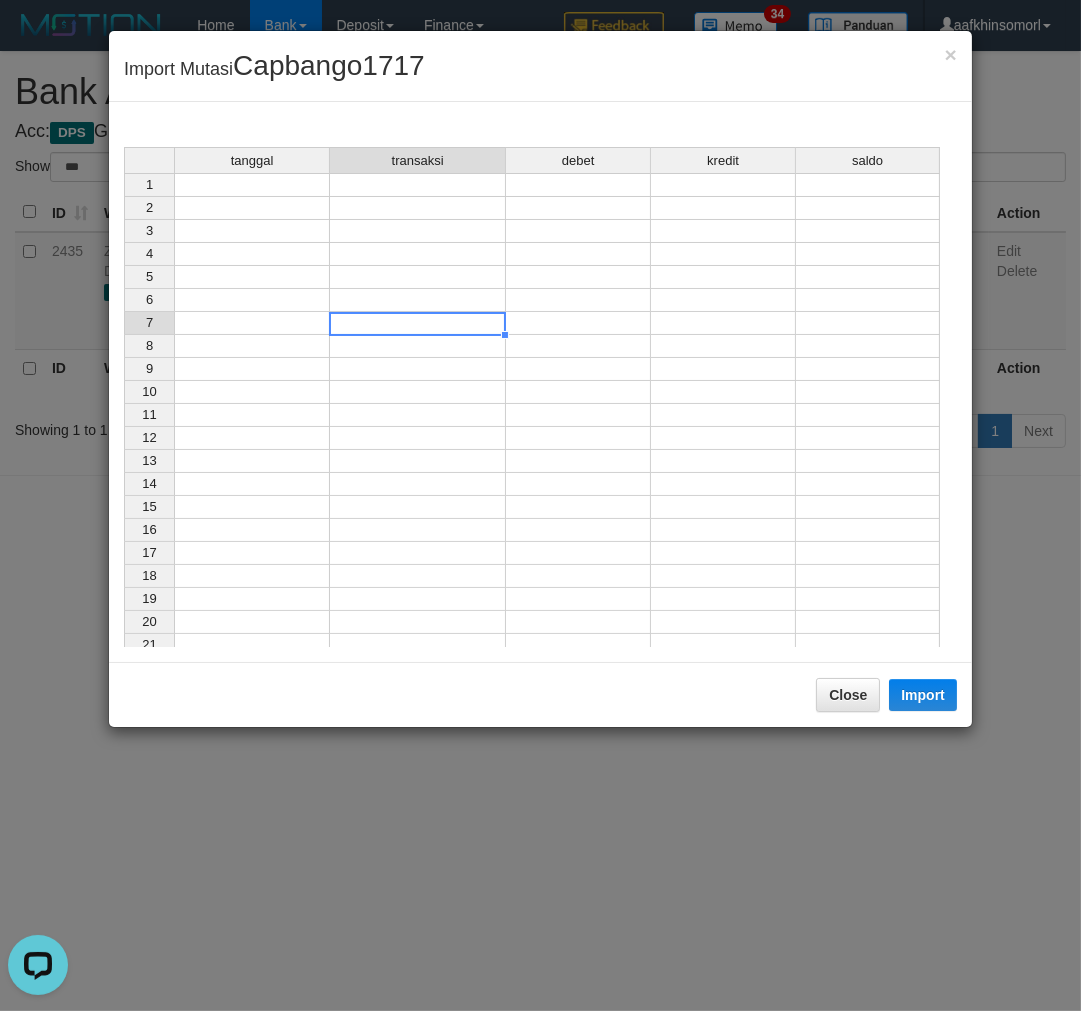 click at bounding box center (252, 185) 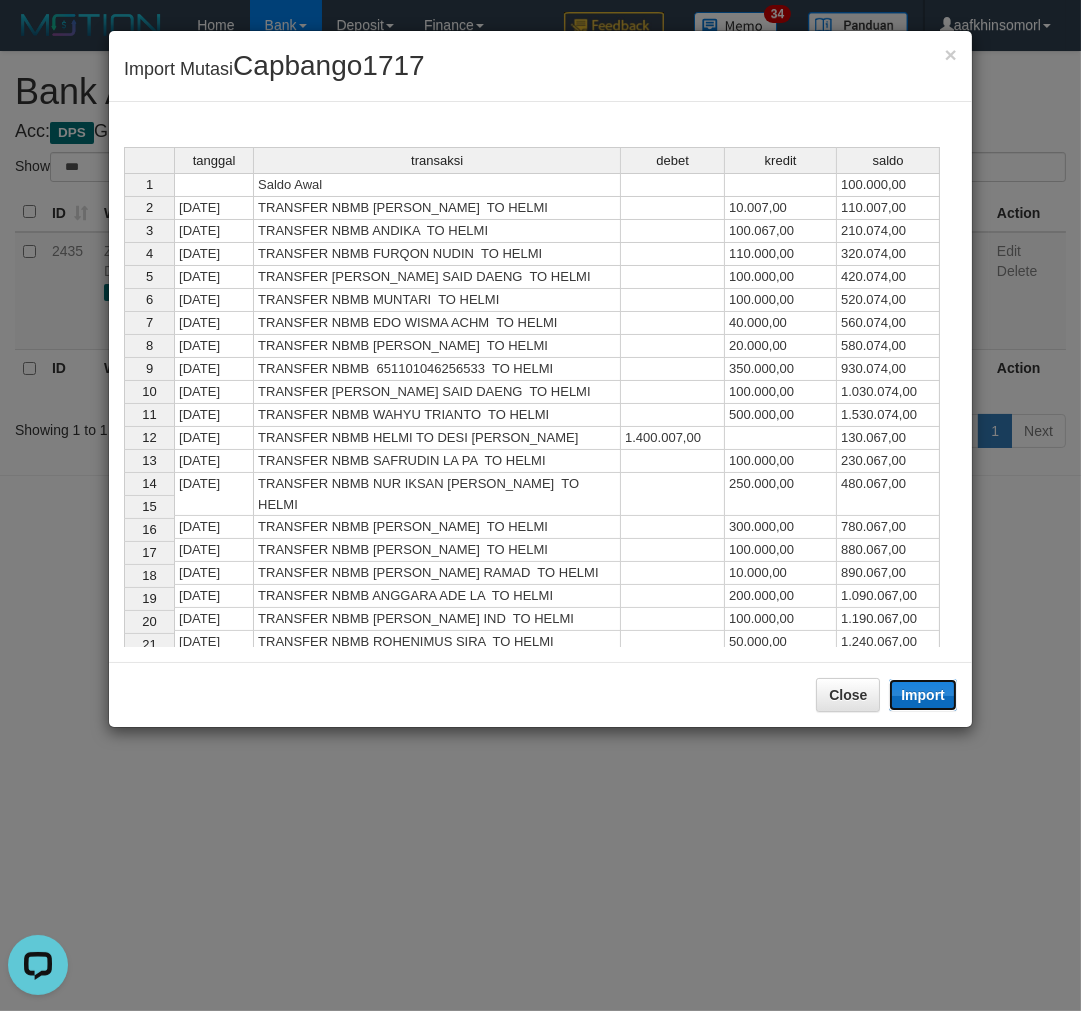 drag, startPoint x: 927, startPoint y: 697, endPoint x: 884, endPoint y: 708, distance: 44.38468 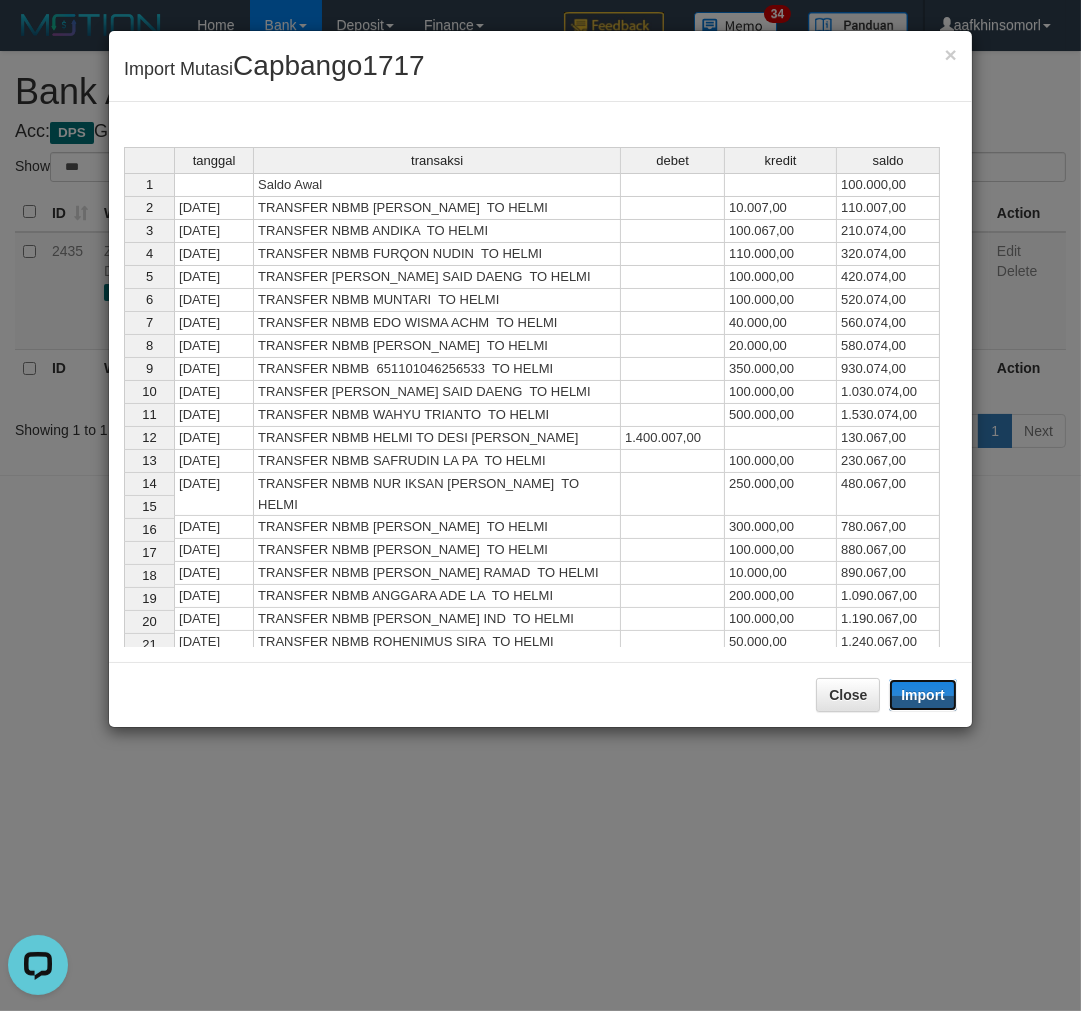click on "Import" at bounding box center [923, 695] 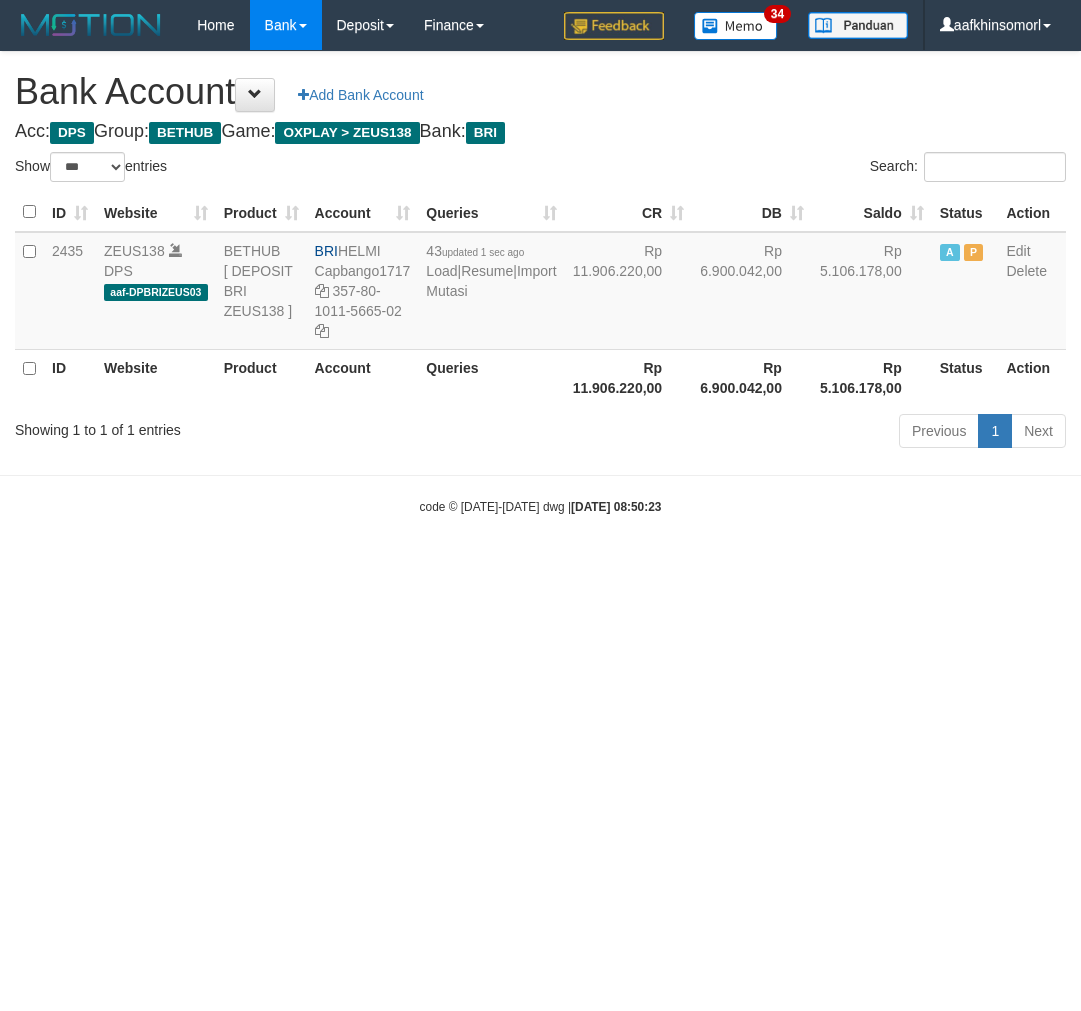 select on "***" 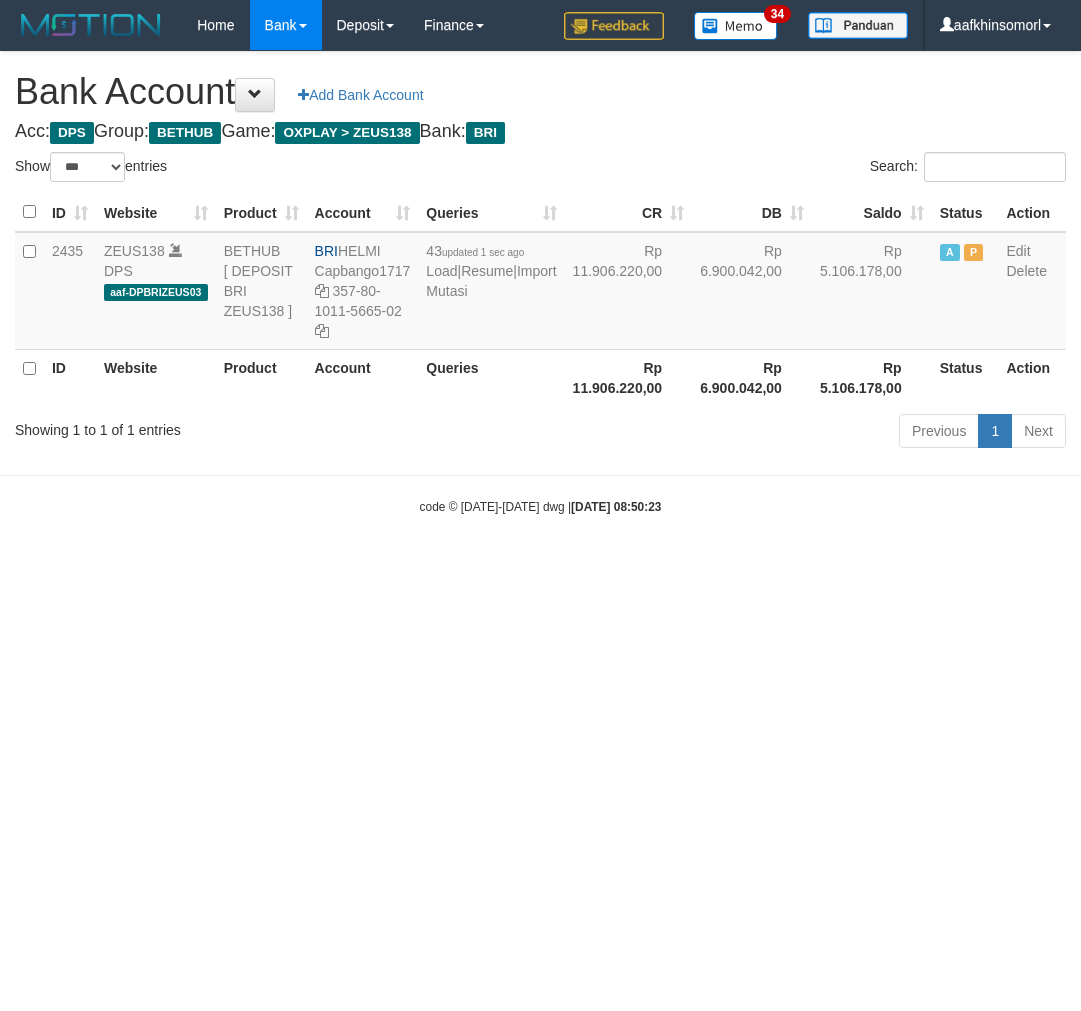 scroll, scrollTop: 0, scrollLeft: 0, axis: both 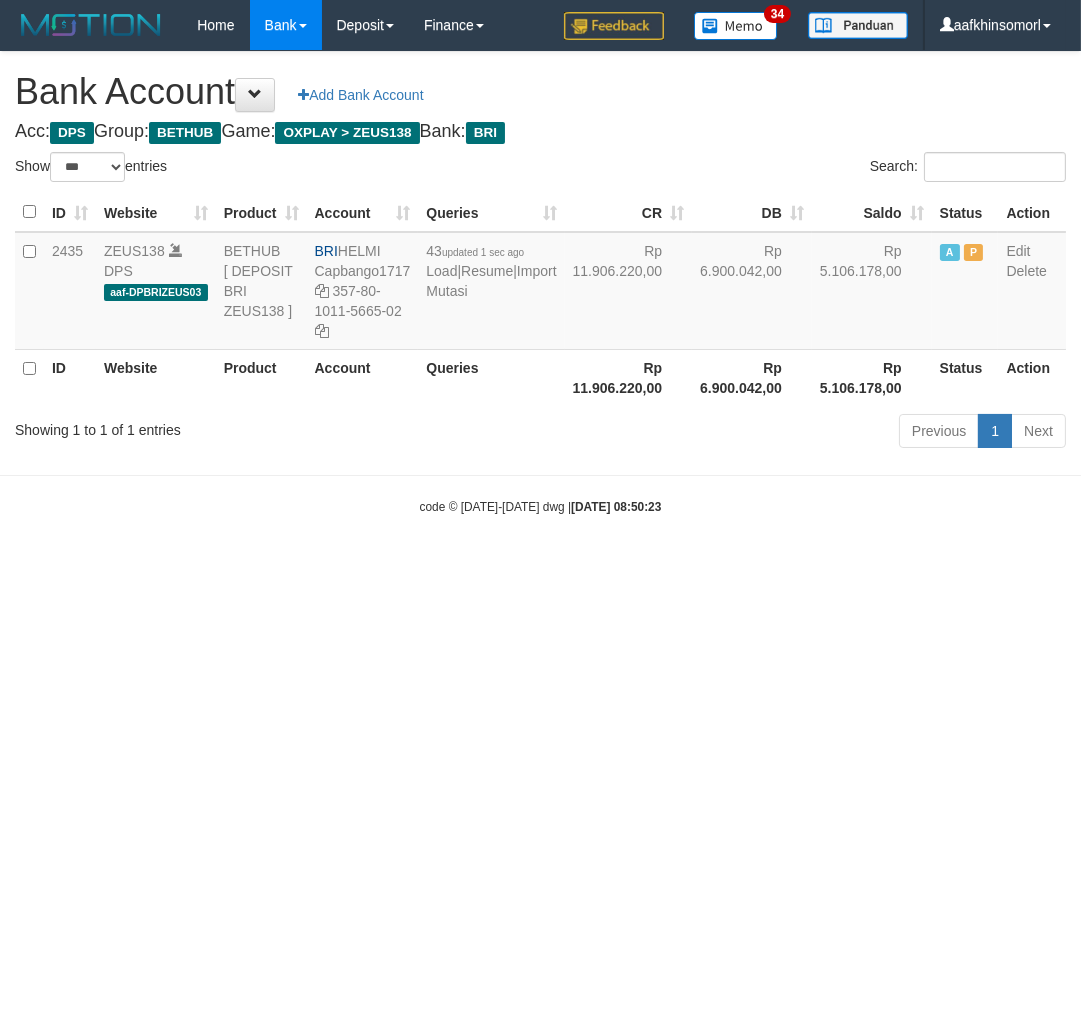 click on "Toggle navigation
Home
Bank
Account List
Load
By Website
Group
[OXPLAY]													ZEUS138
By Load Group (DPS)" at bounding box center [540, 283] 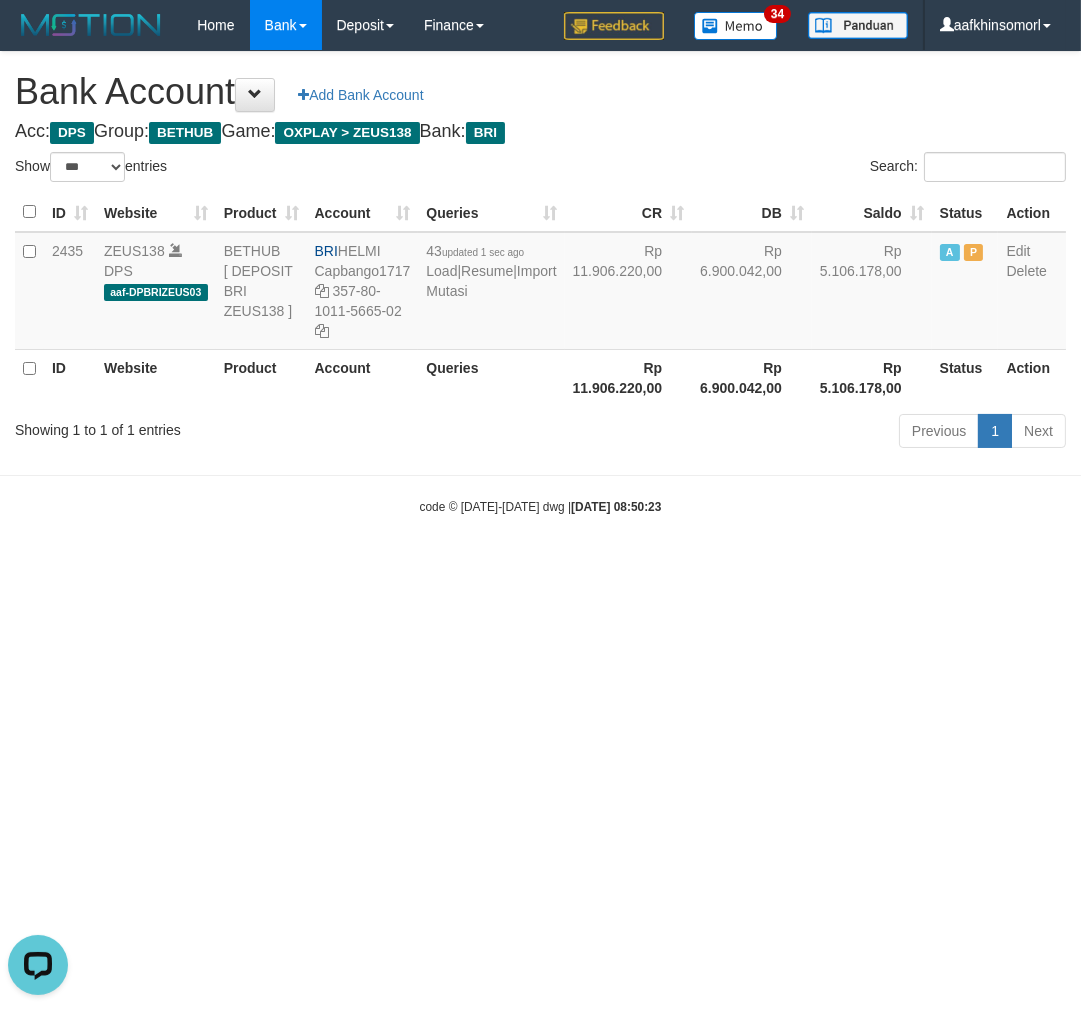 scroll, scrollTop: 0, scrollLeft: 0, axis: both 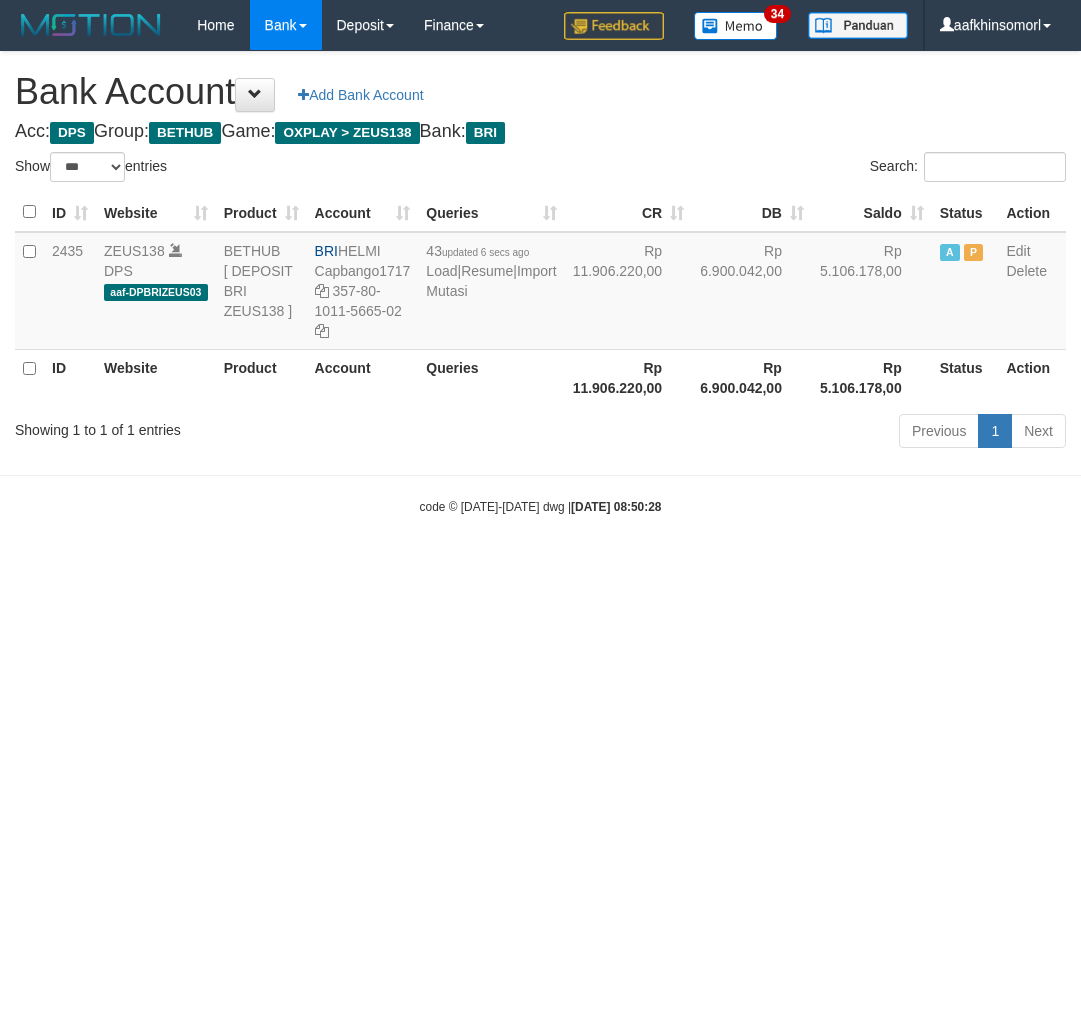 select on "***" 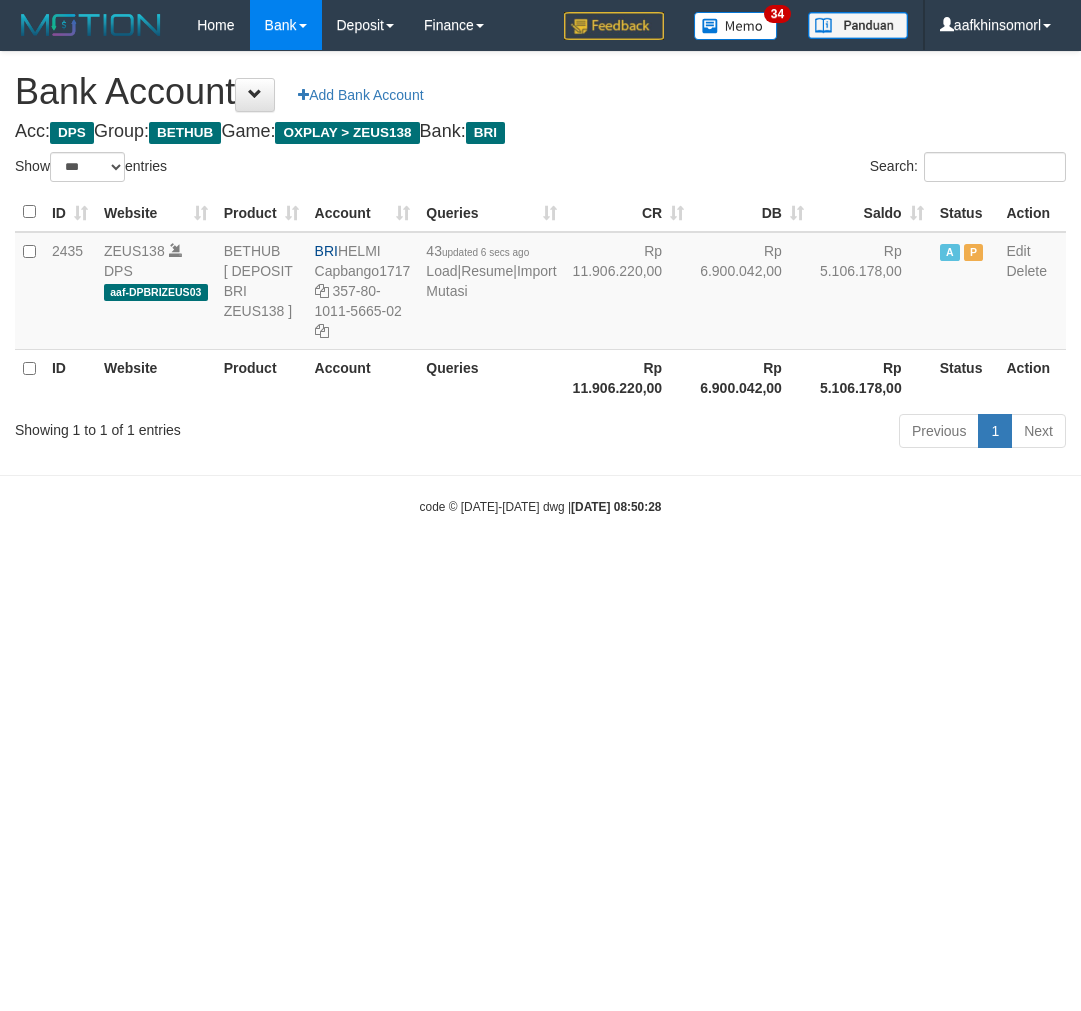 scroll, scrollTop: 0, scrollLeft: 0, axis: both 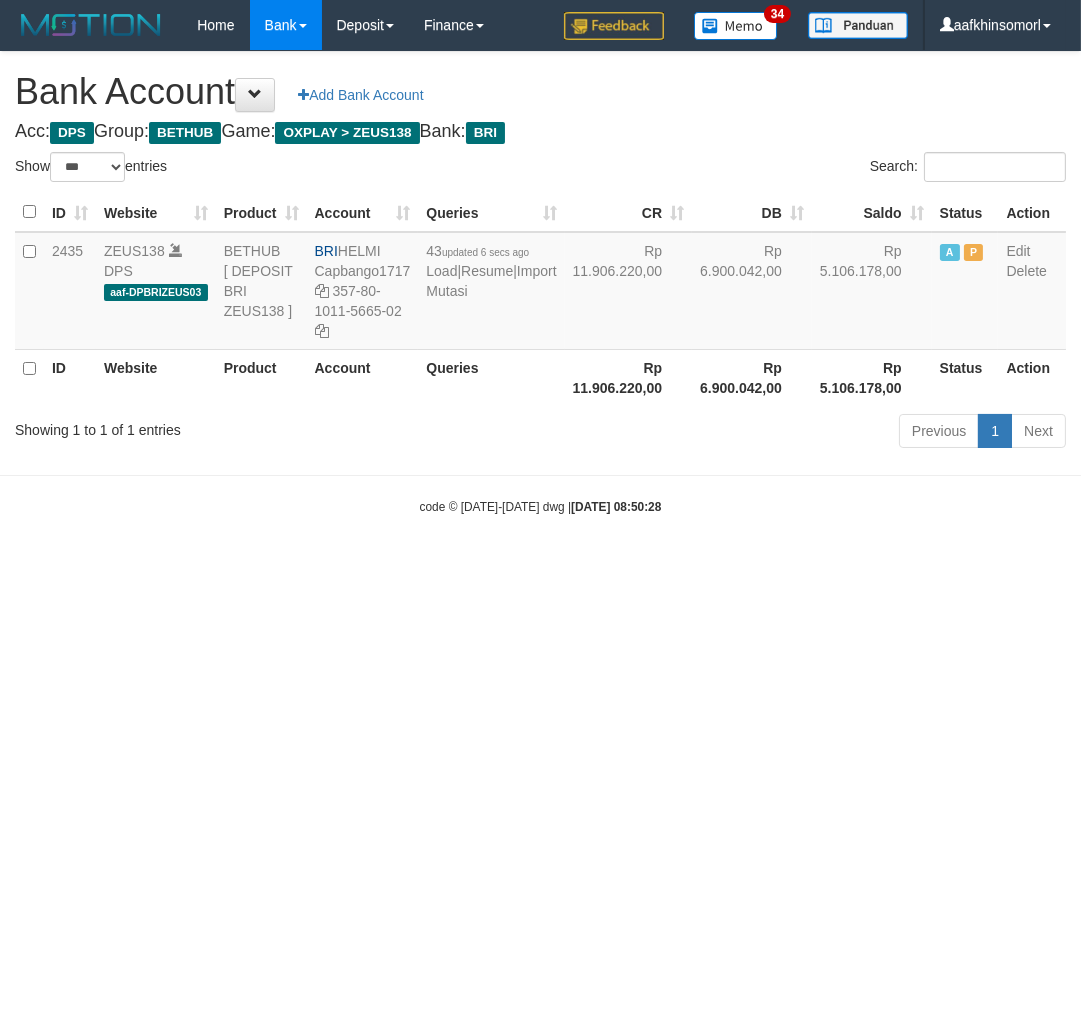 click on "Toggle navigation
Home
Bank
Account List
Load
By Website
Group
[OXPLAY]													ZEUS138
By Load Group (DPS)" at bounding box center (540, 283) 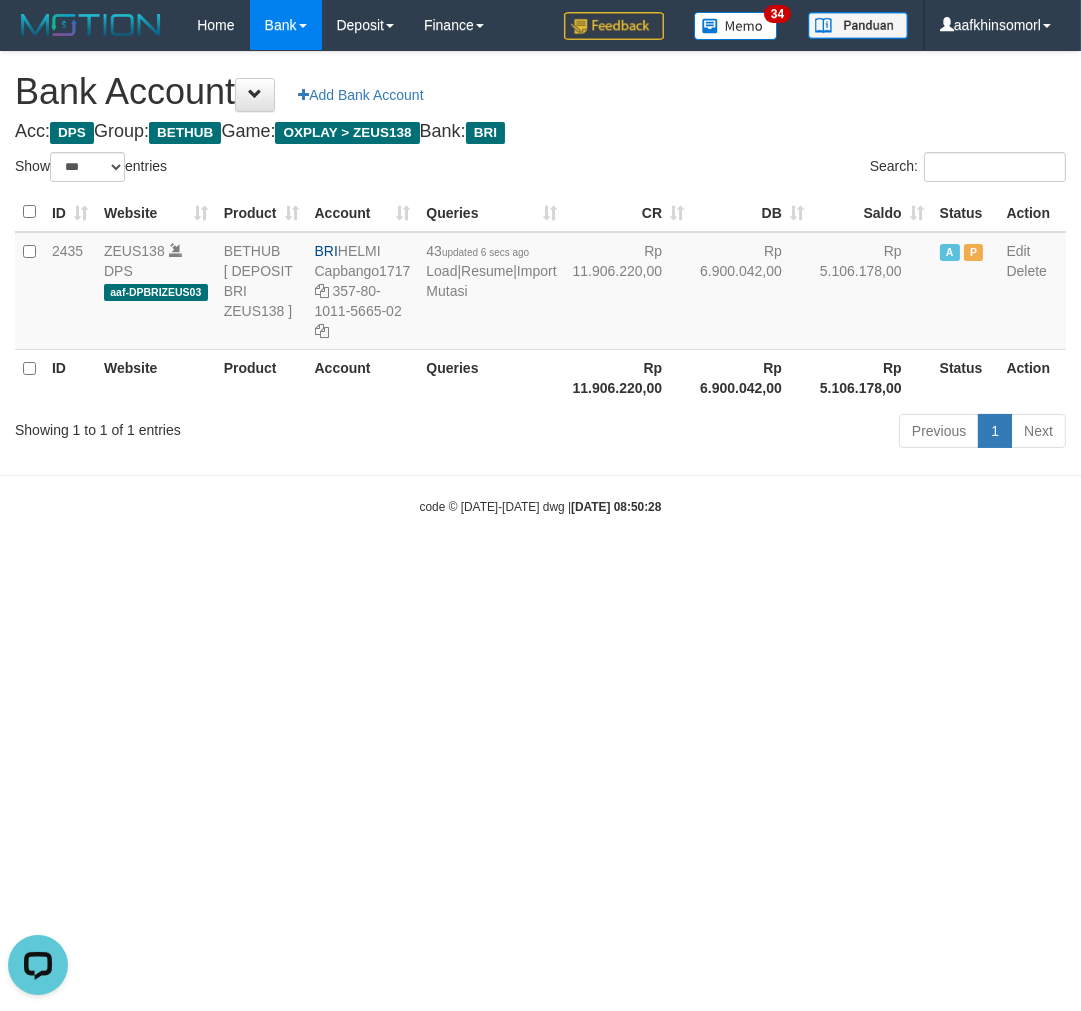 scroll, scrollTop: 0, scrollLeft: 0, axis: both 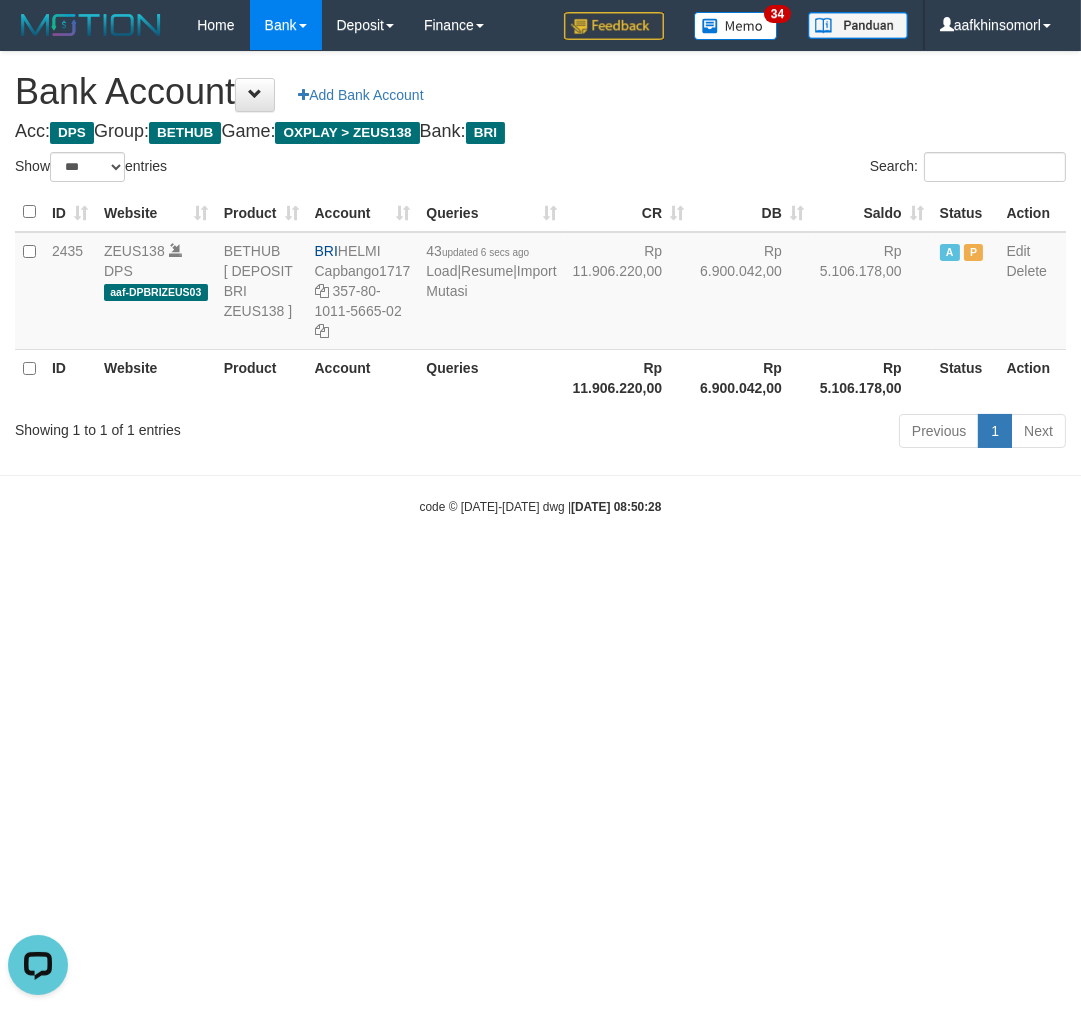 click on "Toggle navigation
Home
Bank
Account List
Load
By Website
Group
[OXPLAY]													ZEUS138
By Load Group (DPS)" at bounding box center (540, 283) 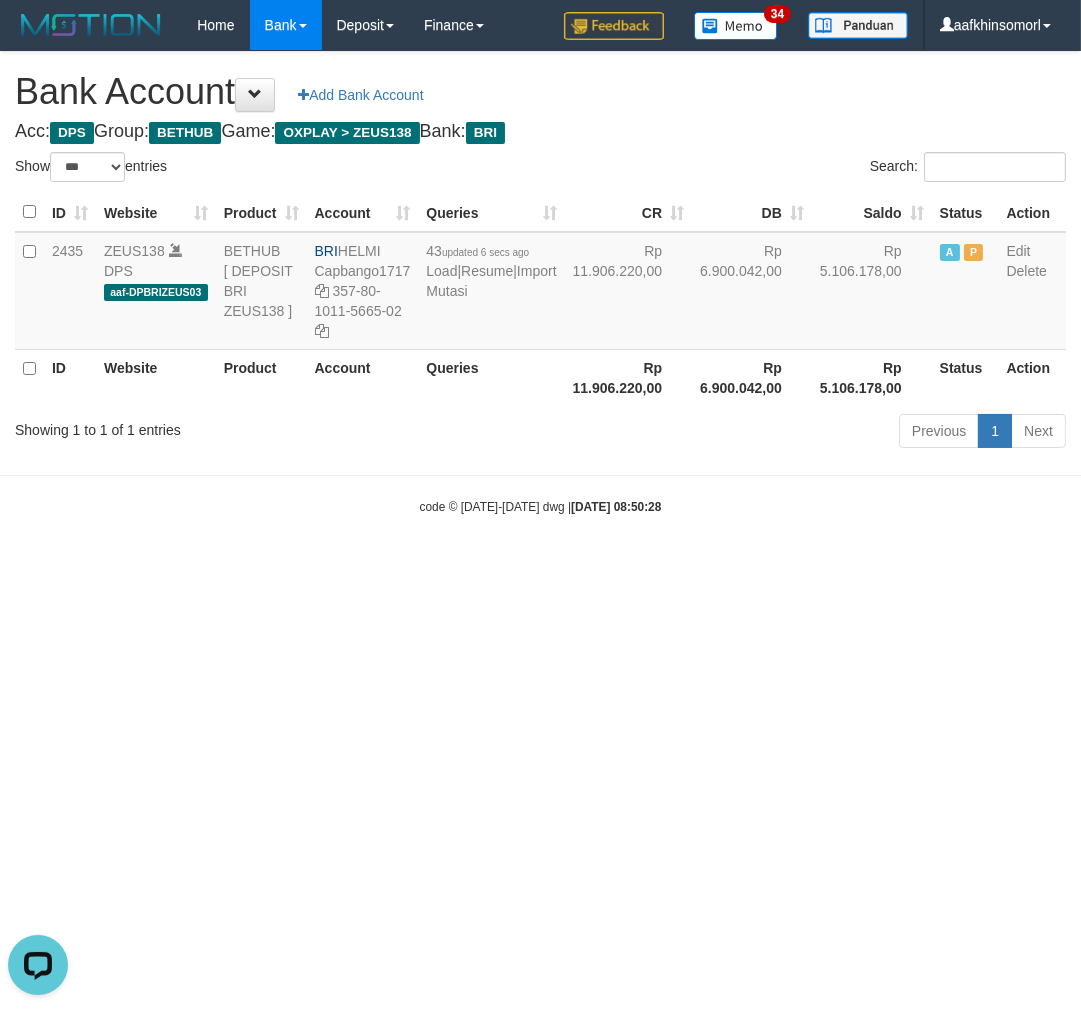 click on "Toggle navigation
Home
Bank
Account List
Load
By Website
Group
[OXPLAY]													ZEUS138
By Load Group (DPS)" at bounding box center (540, 283) 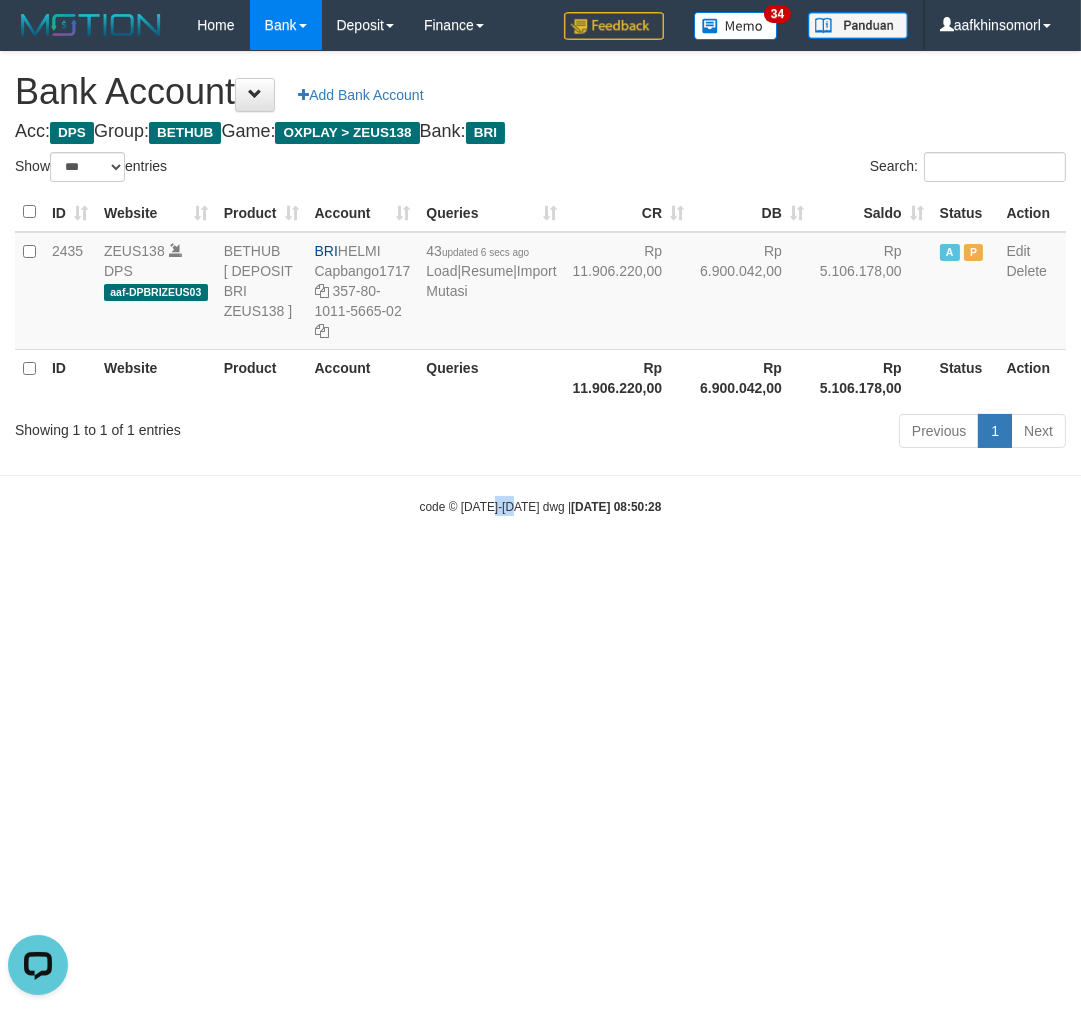 click on "Toggle navigation
Home
Bank
Account List
Load
By Website
Group
[OXPLAY]													ZEUS138
By Load Group (DPS)" at bounding box center (540, 283) 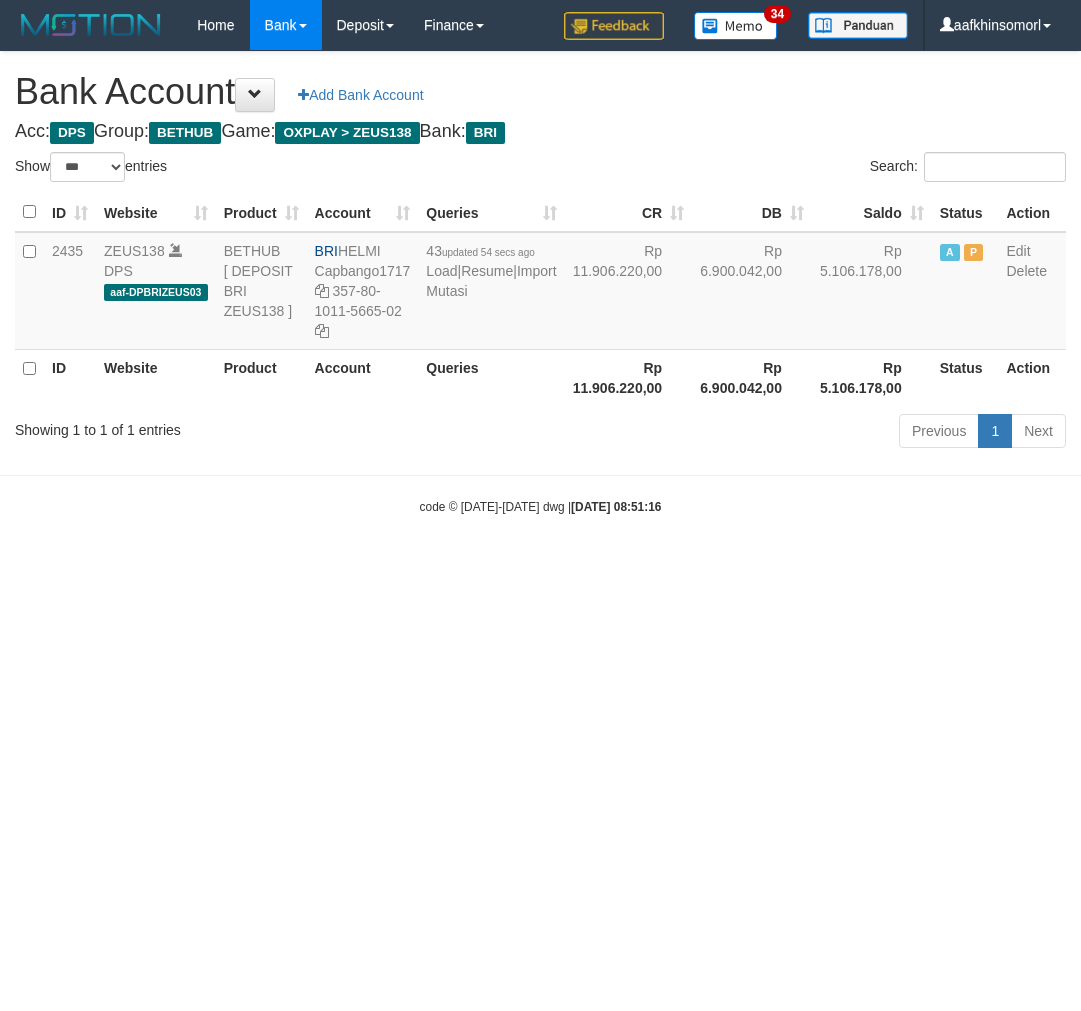 select on "***" 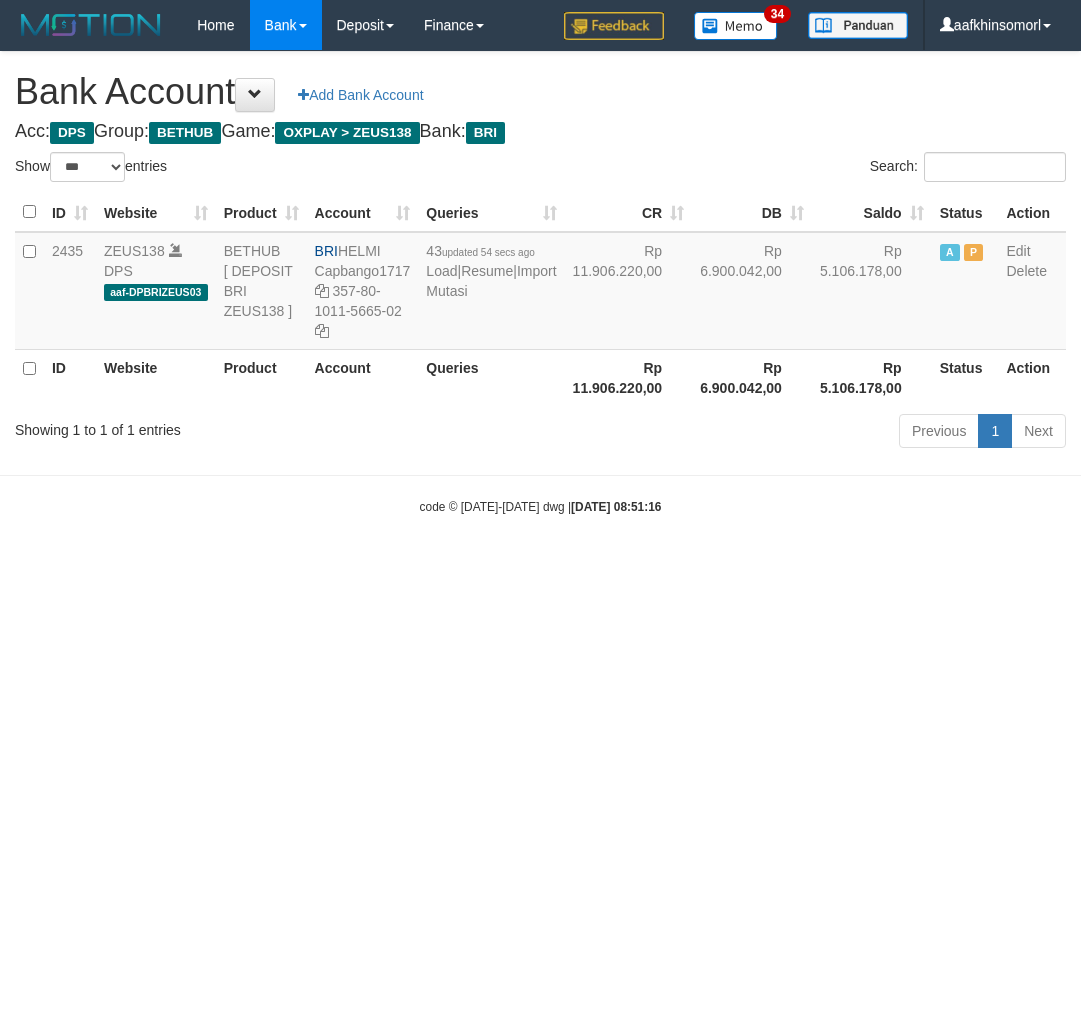 scroll, scrollTop: 0, scrollLeft: 0, axis: both 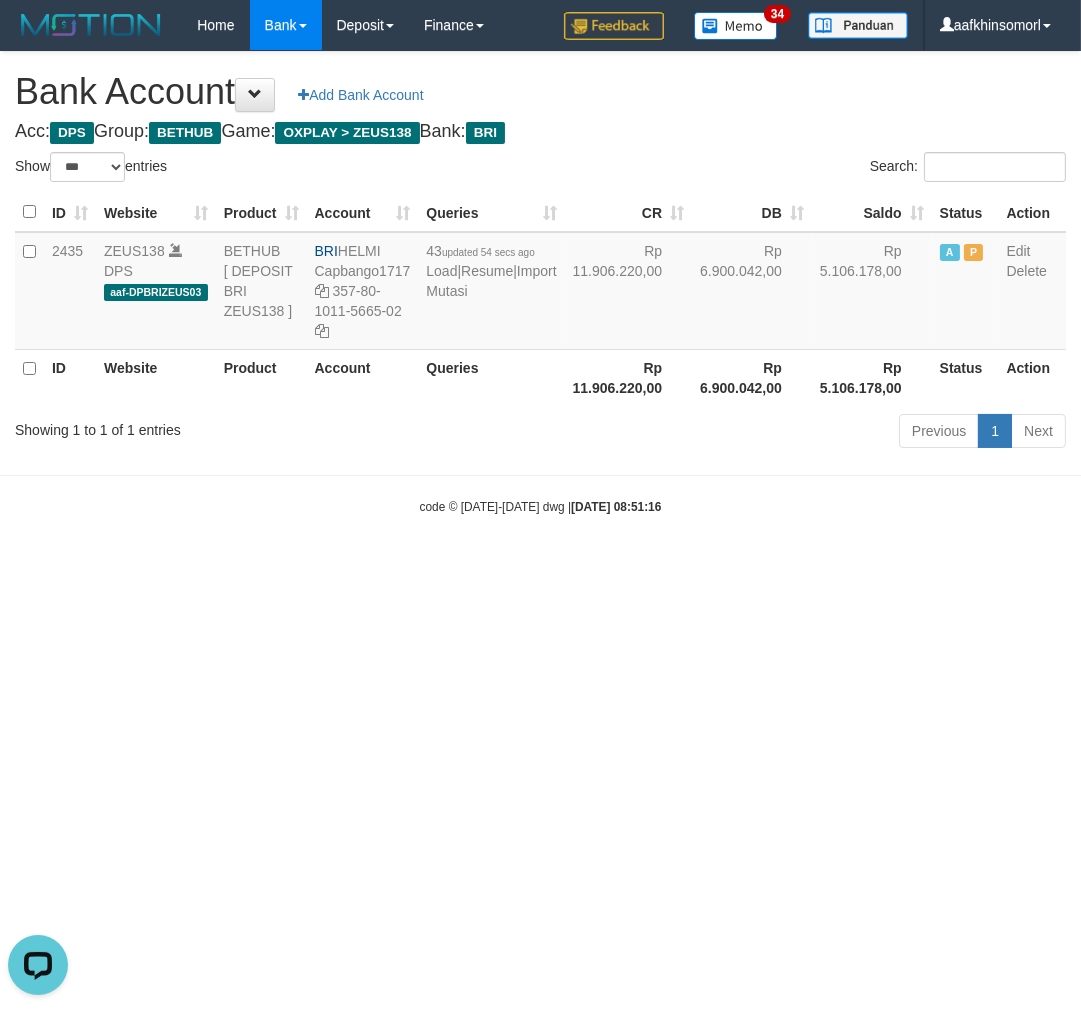 click on "Toggle navigation
Home
Bank
Account List
Load
By Website
Group
[OXPLAY]													ZEUS138
By Load Group (DPS)" at bounding box center (540, 283) 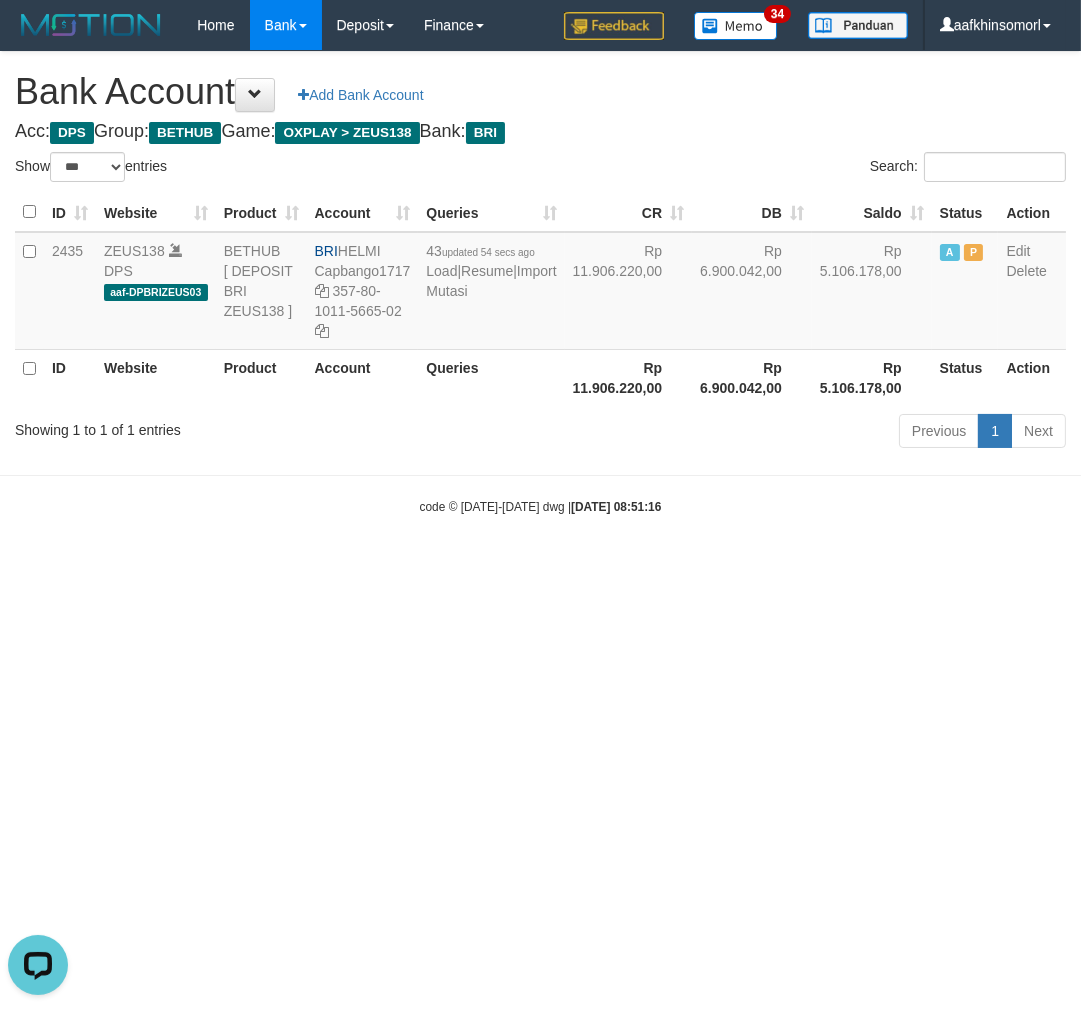 click on "Toggle navigation
Home
Bank
Account List
Load
By Website
Group
[OXPLAY]													ZEUS138
By Load Group (DPS)" at bounding box center [540, 283] 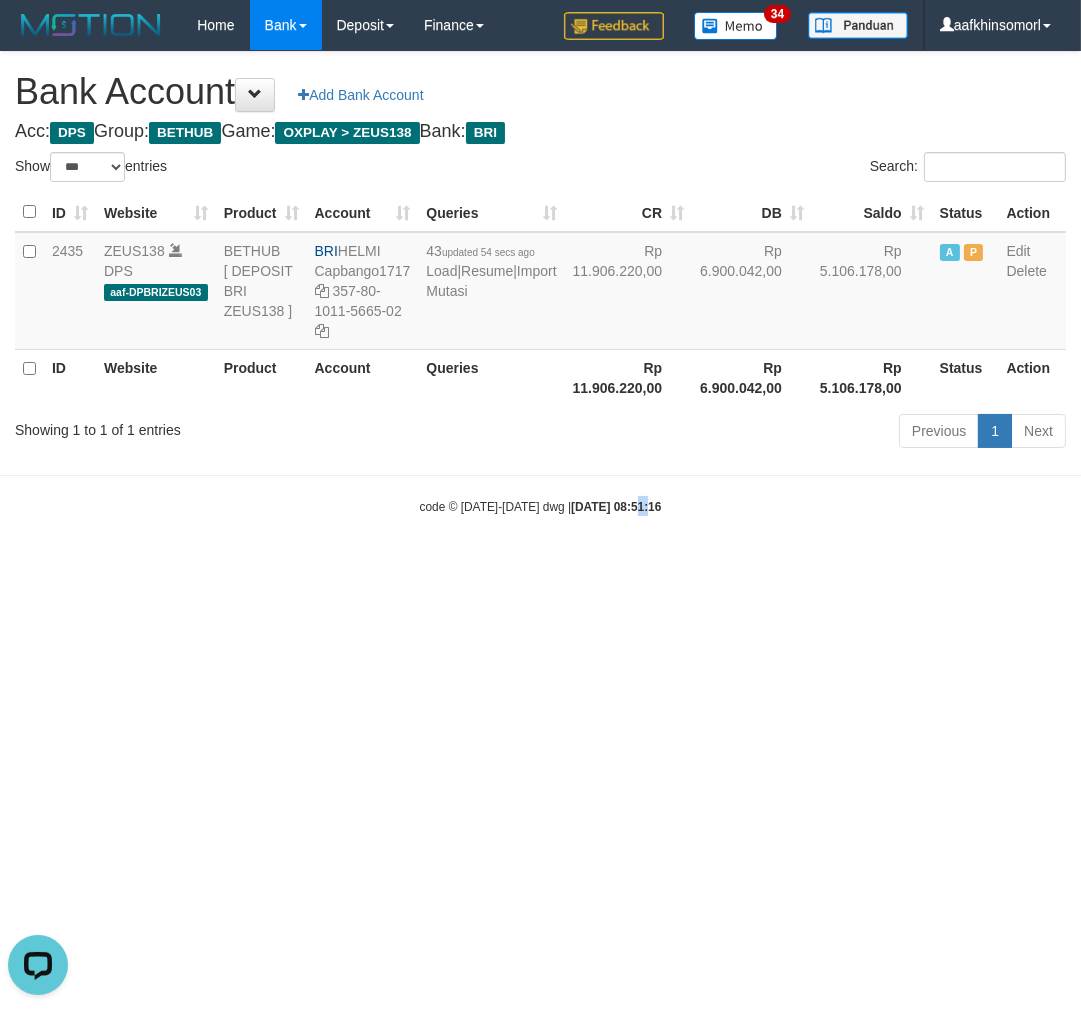 click on "Toggle navigation
Home
Bank
Account List
Load
By Website
Group
[OXPLAY]													ZEUS138
By Load Group (DPS)" at bounding box center (540, 283) 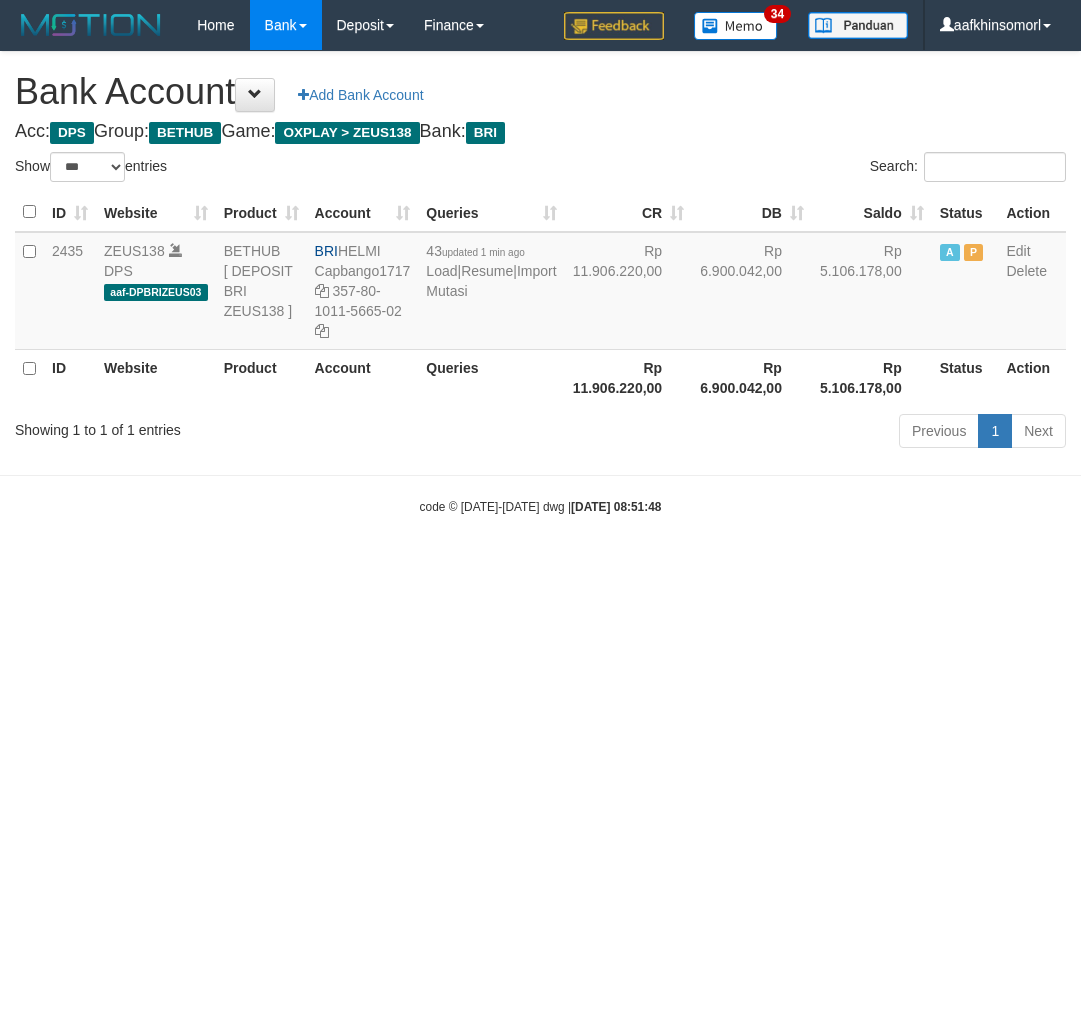 select on "***" 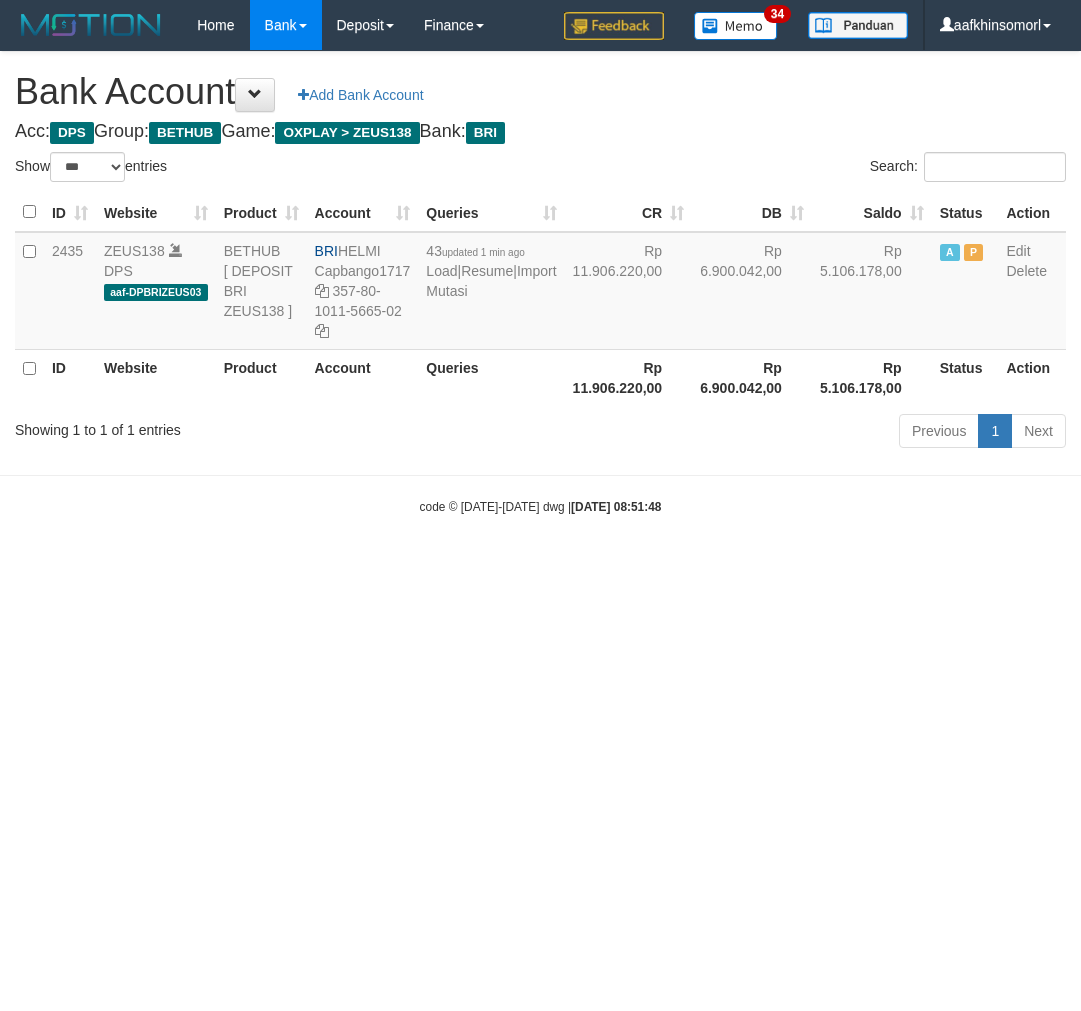 click on "Toggle navigation
Home
Bank
Account List
Load
By Website
Group
[OXPLAY]													ZEUS138
By Load Group (DPS)" at bounding box center (540, 283) 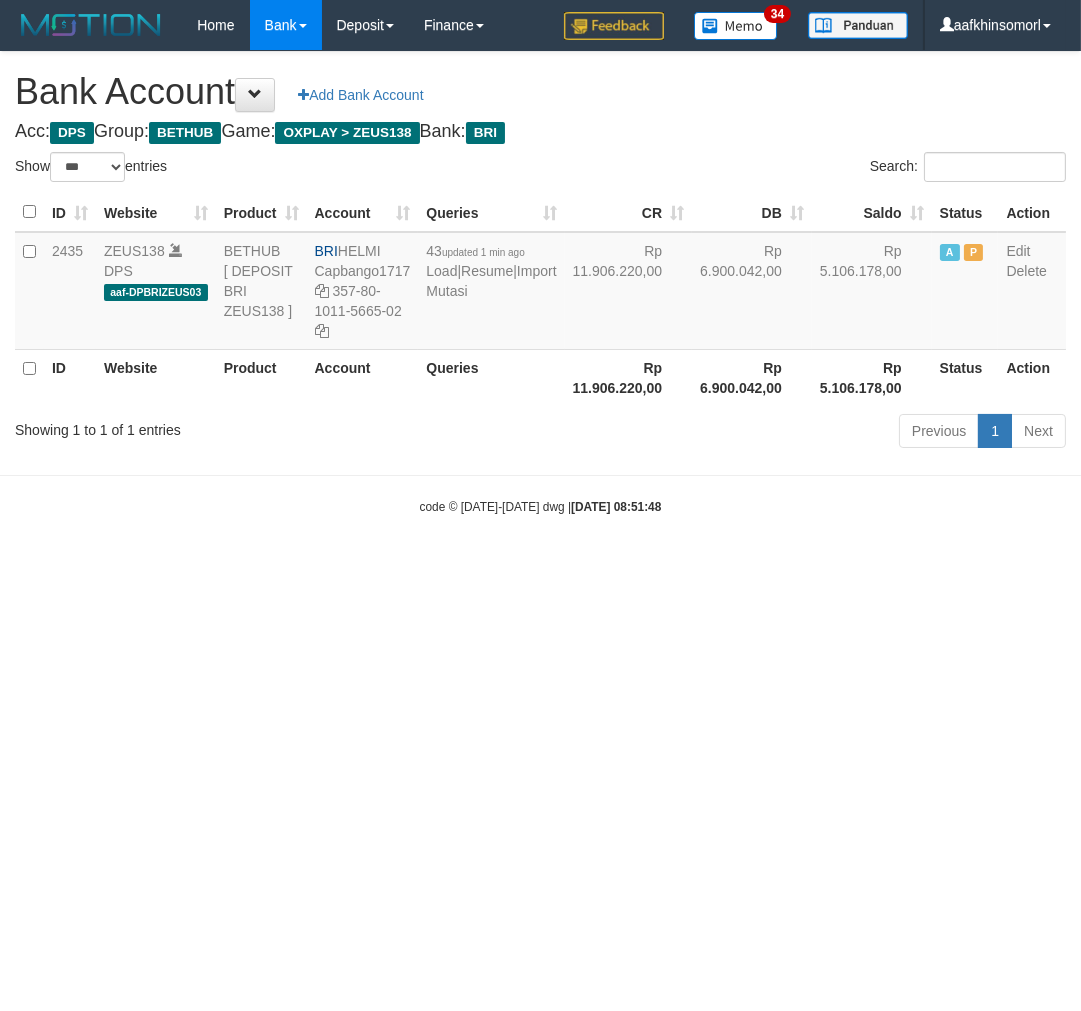 click on "Toggle navigation
Home
Bank
Account List
Load
By Website
Group
[OXPLAY]													ZEUS138
By Load Group (DPS)" at bounding box center [540, 283] 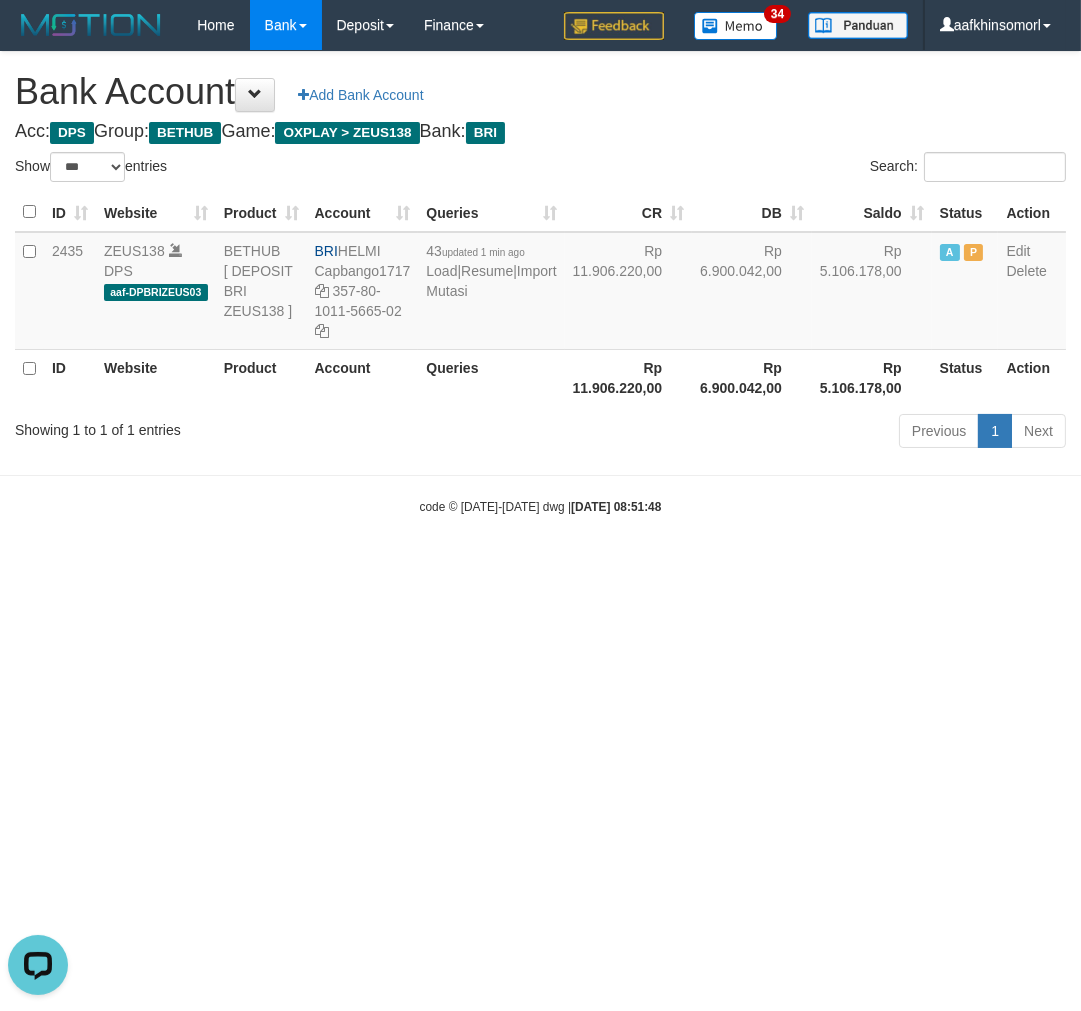scroll, scrollTop: 0, scrollLeft: 0, axis: both 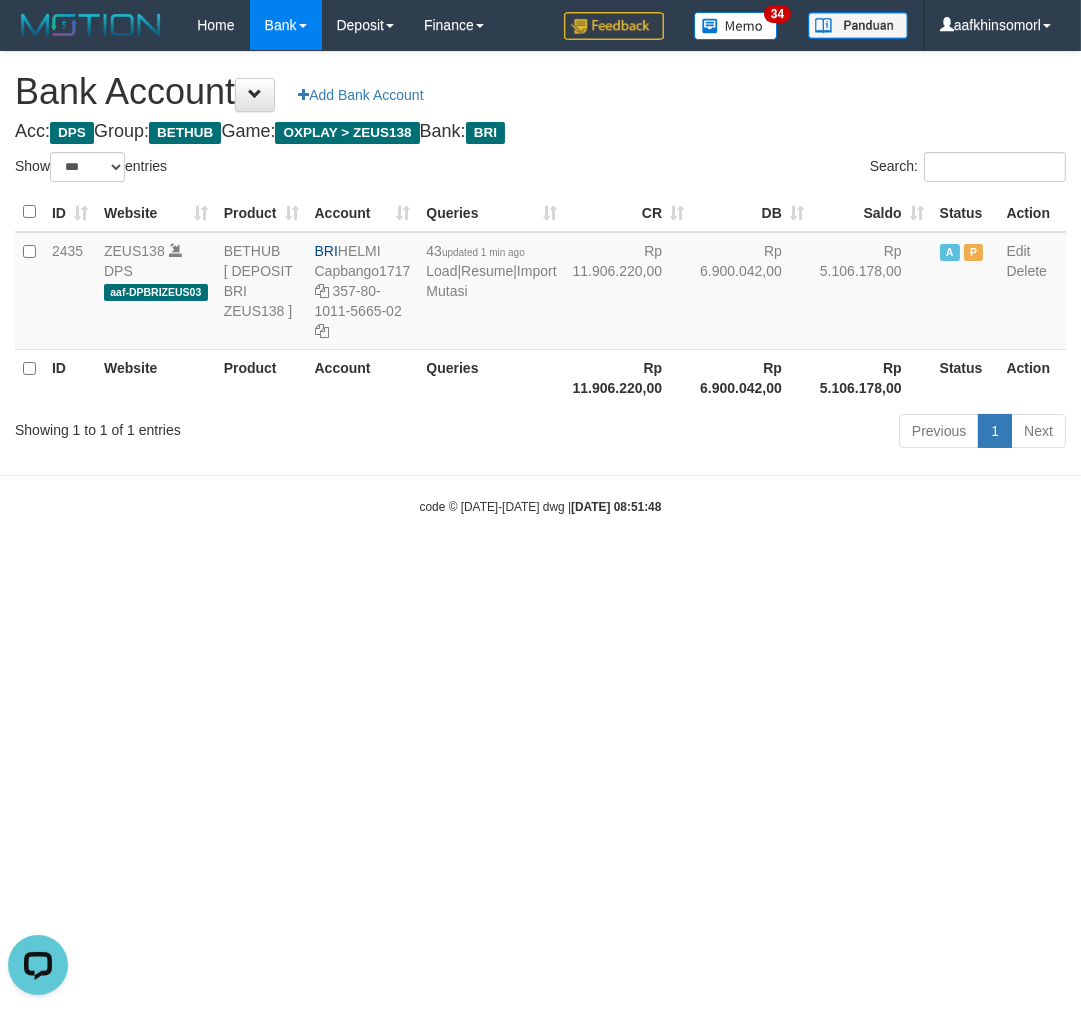 drag, startPoint x: 595, startPoint y: 781, endPoint x: 645, endPoint y: 760, distance: 54.230988 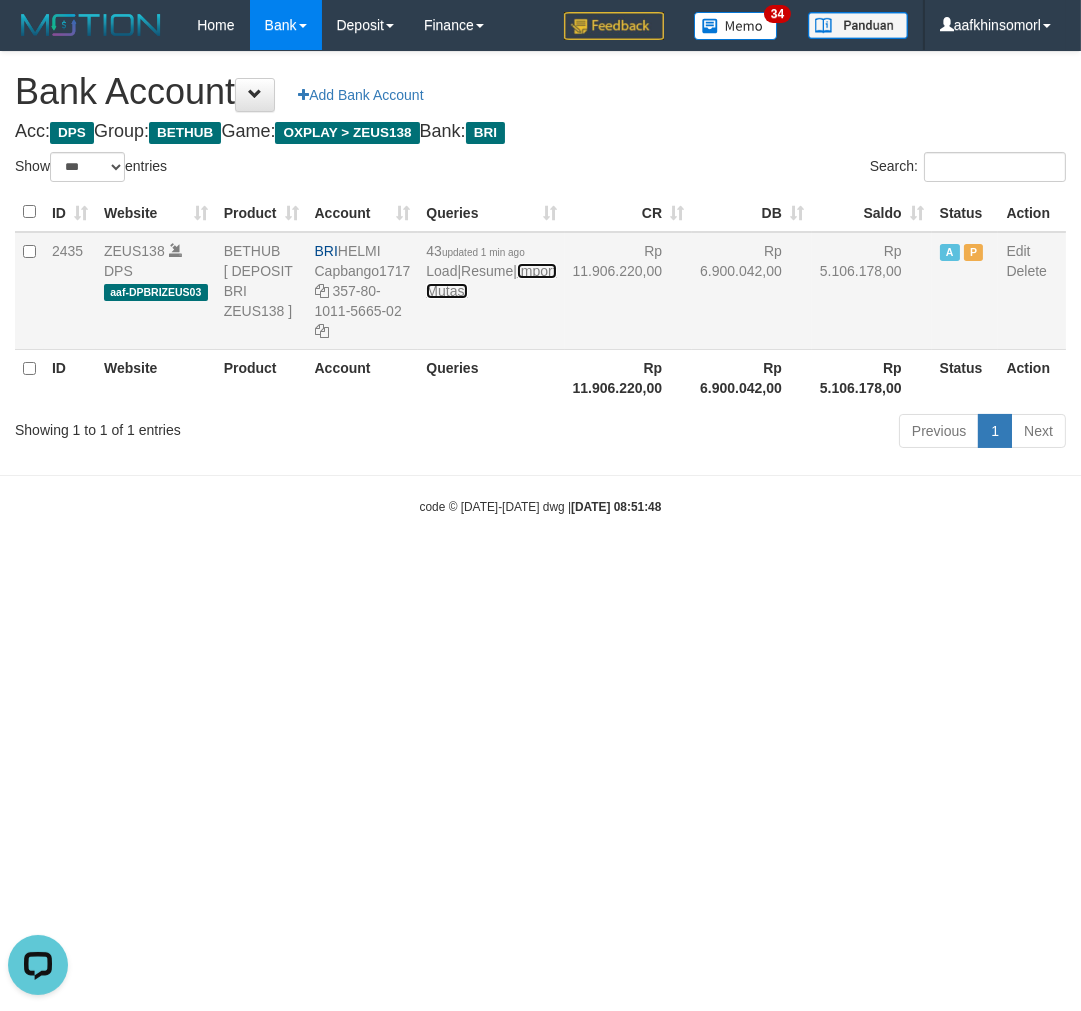 click on "Import Mutasi" at bounding box center [491, 281] 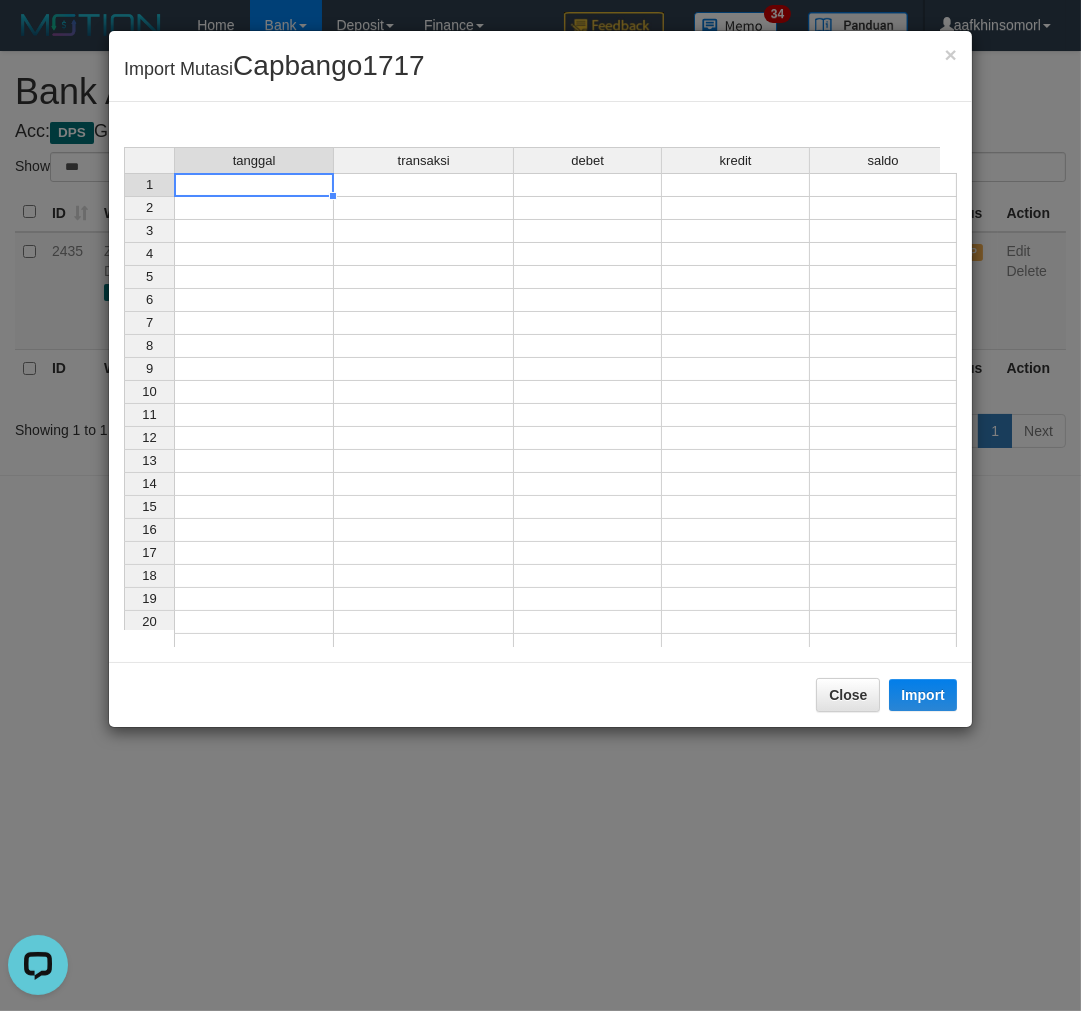 drag, startPoint x: 207, startPoint y: 186, endPoint x: 472, endPoint y: 297, distance: 287.3082 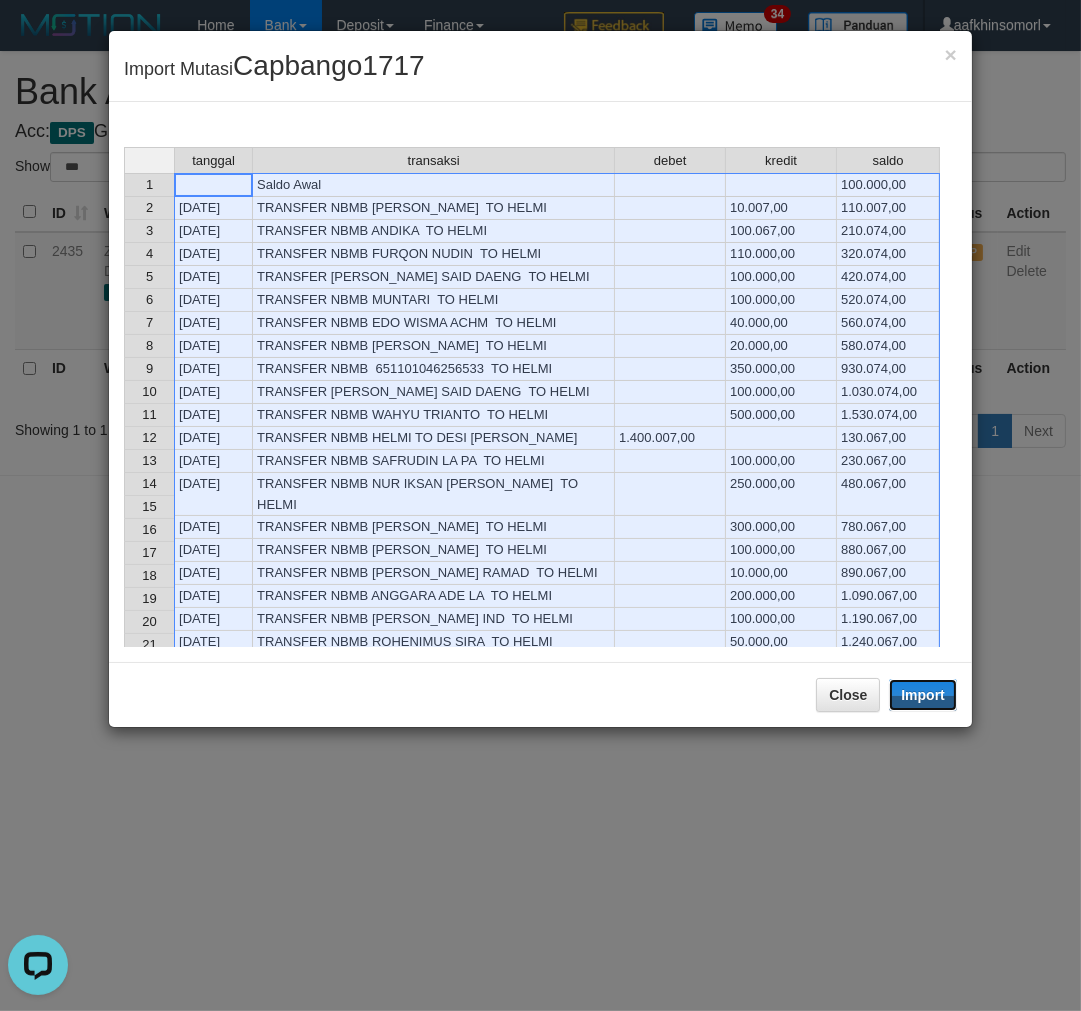 click on "Import" at bounding box center [923, 695] 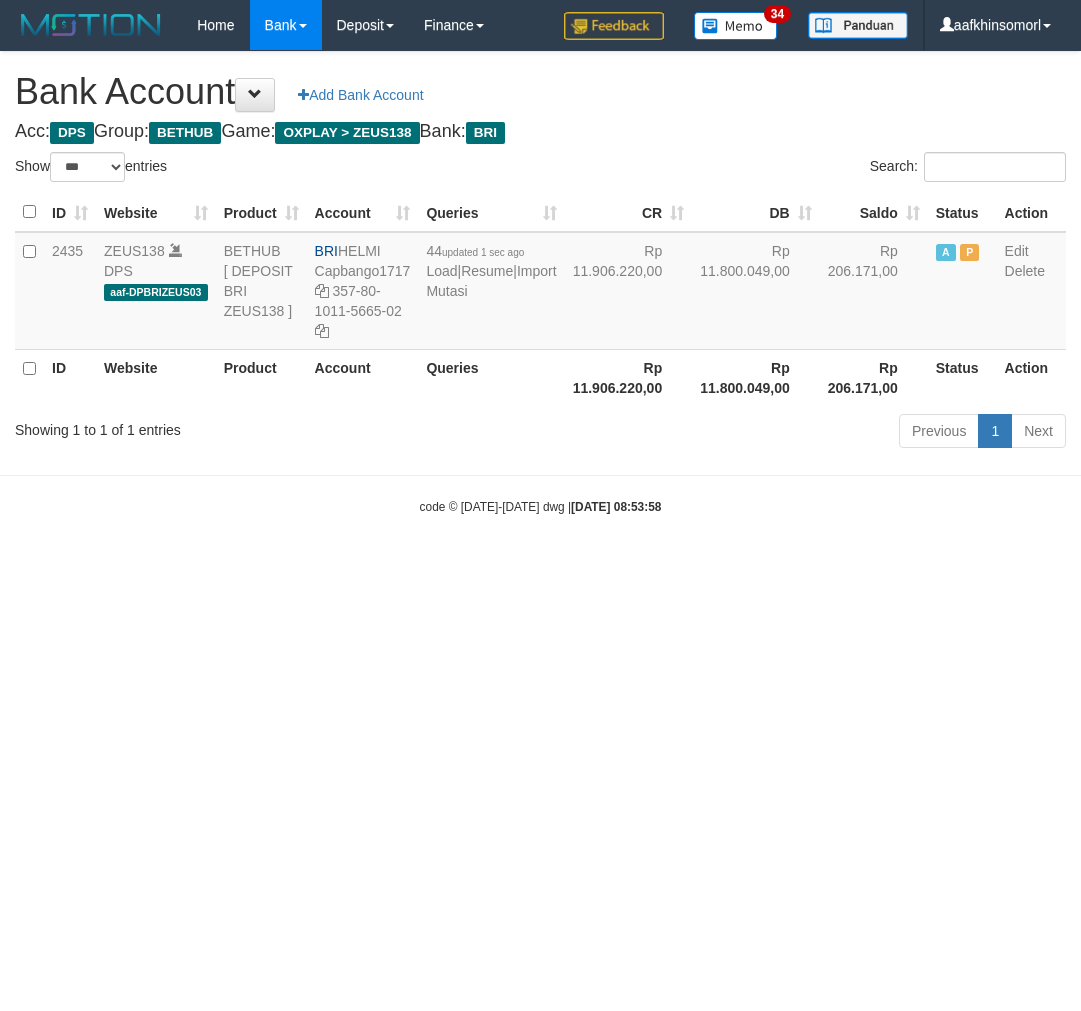 select on "***" 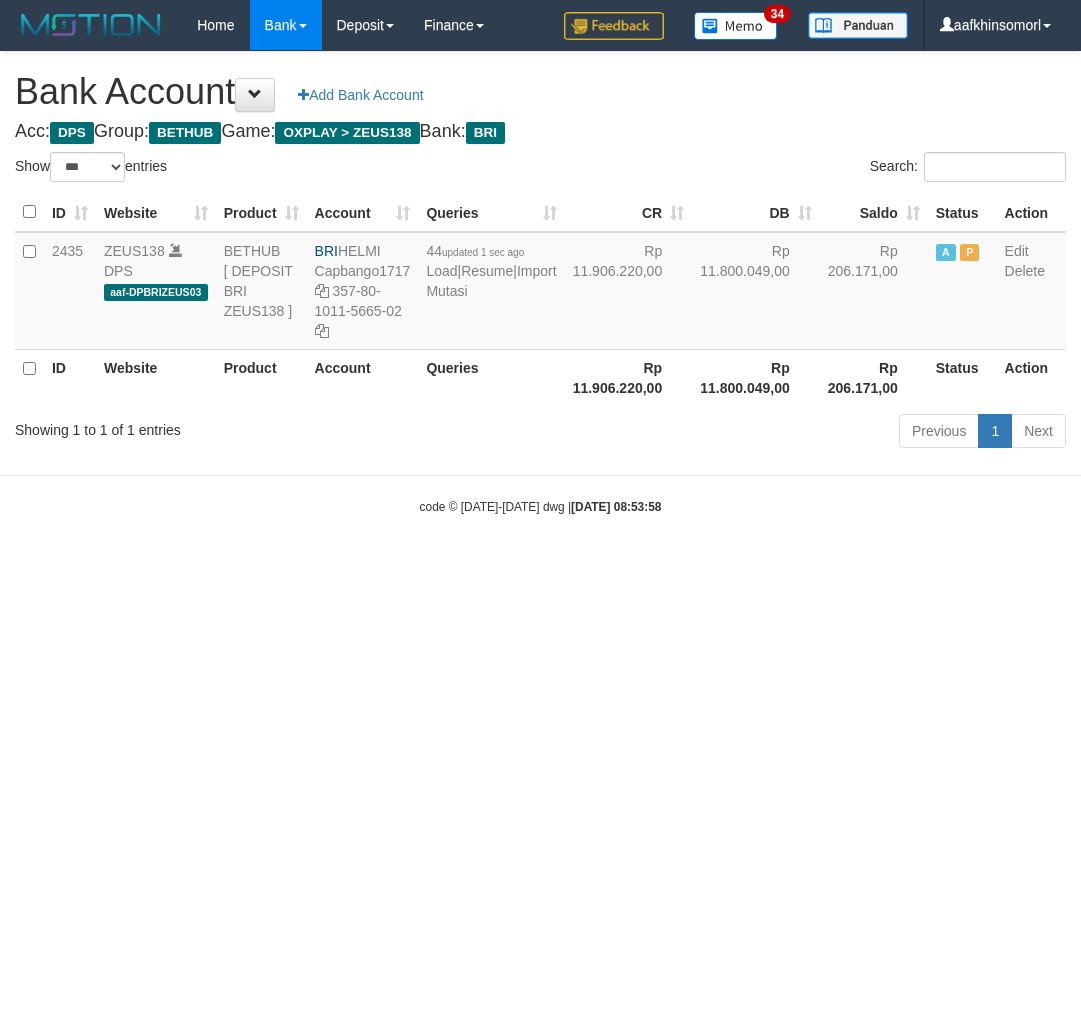 scroll, scrollTop: 0, scrollLeft: 0, axis: both 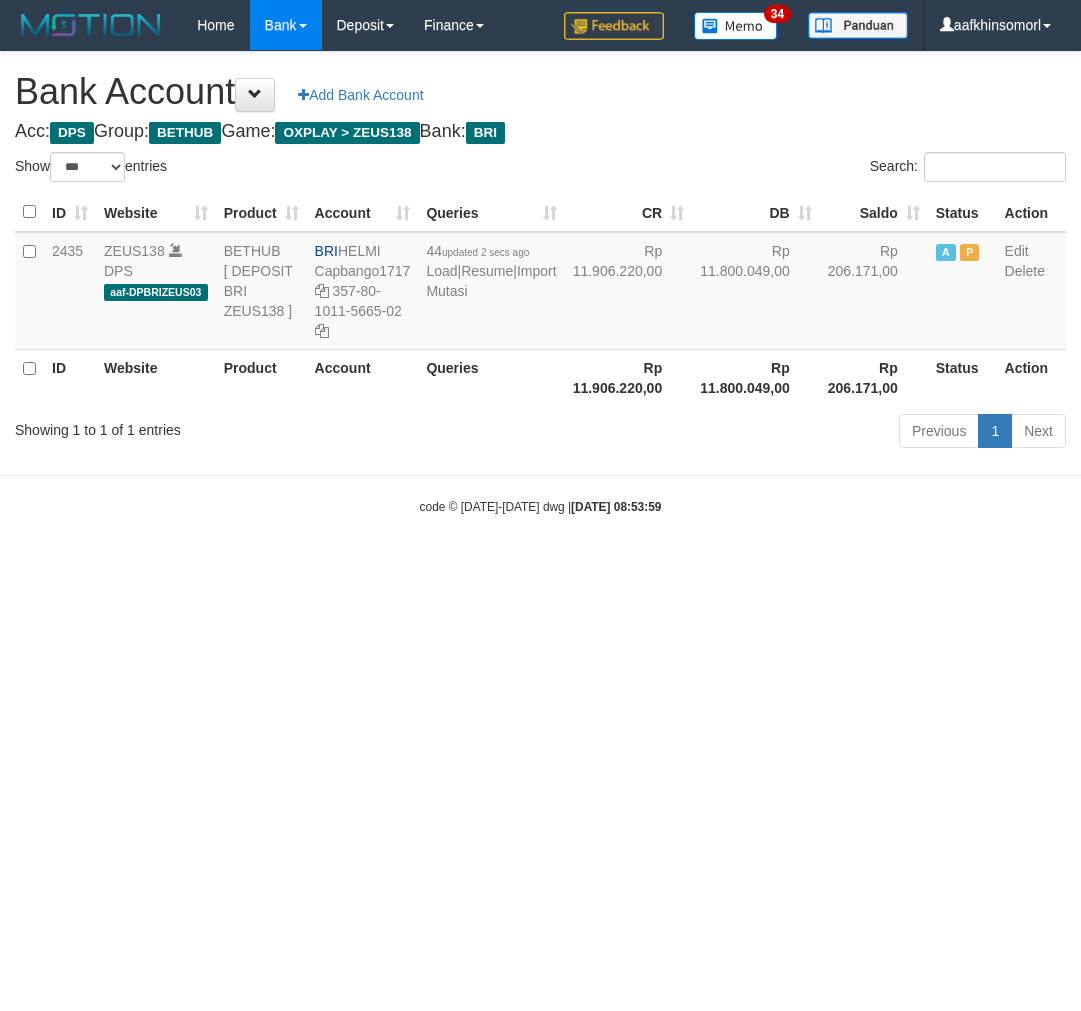 select on "***" 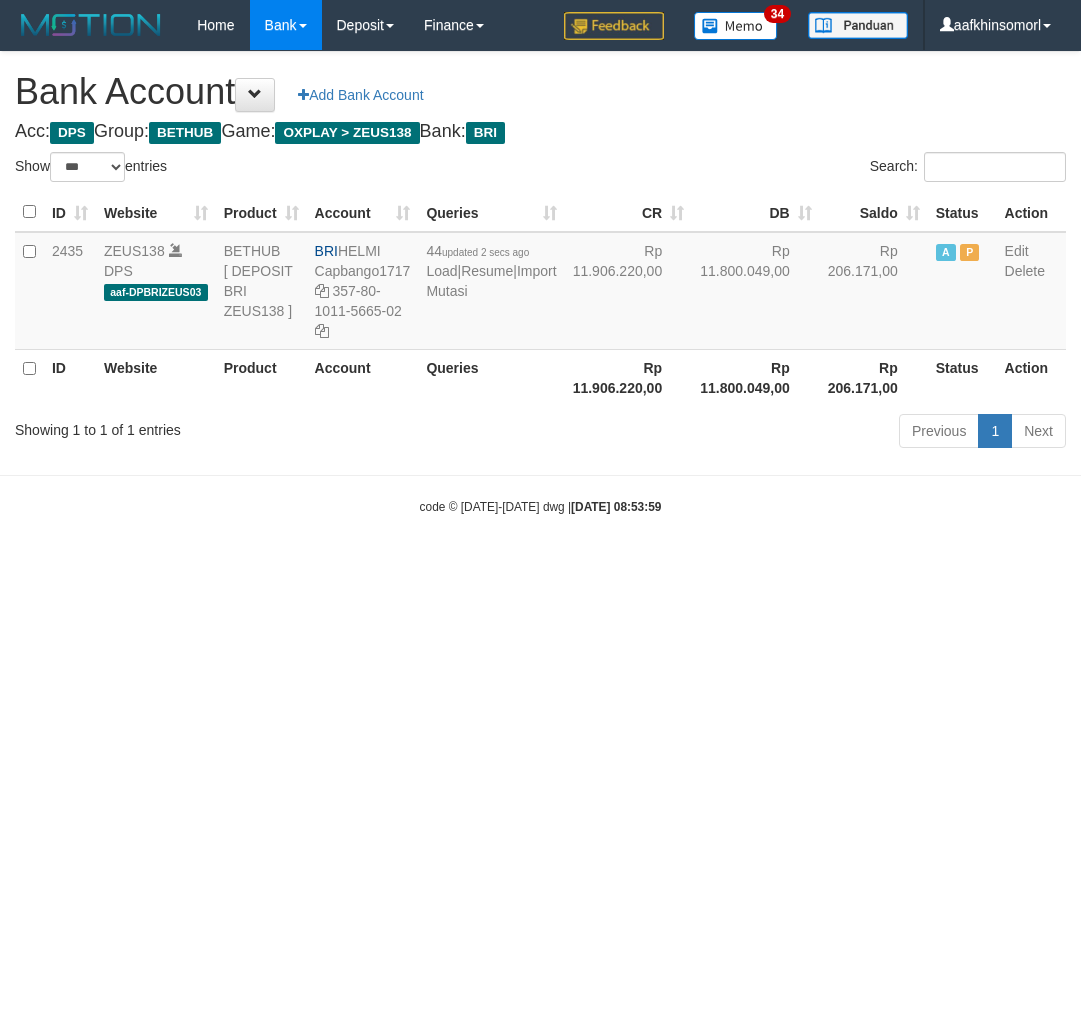 scroll, scrollTop: 0, scrollLeft: 0, axis: both 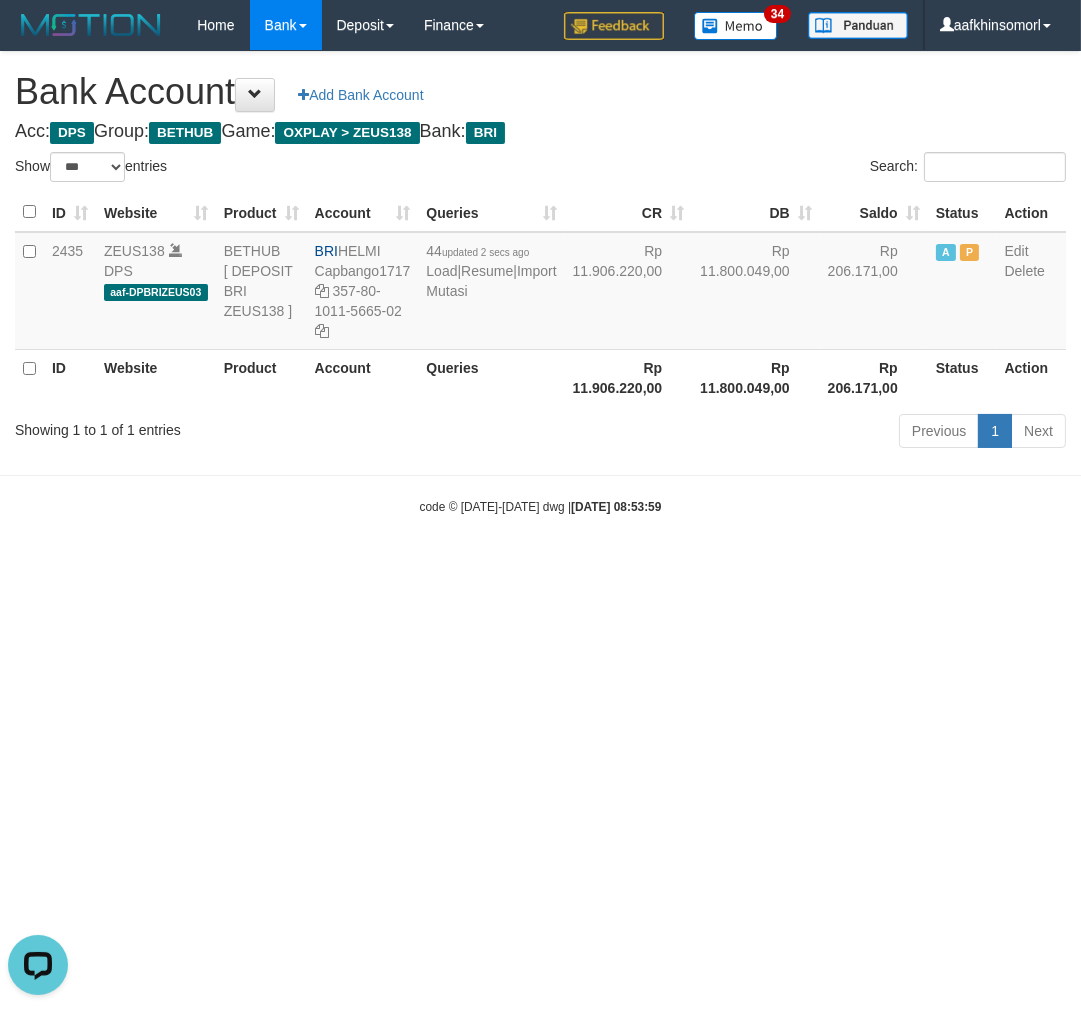 drag, startPoint x: 346, startPoint y: 735, endPoint x: 153, endPoint y: 696, distance: 196.90099 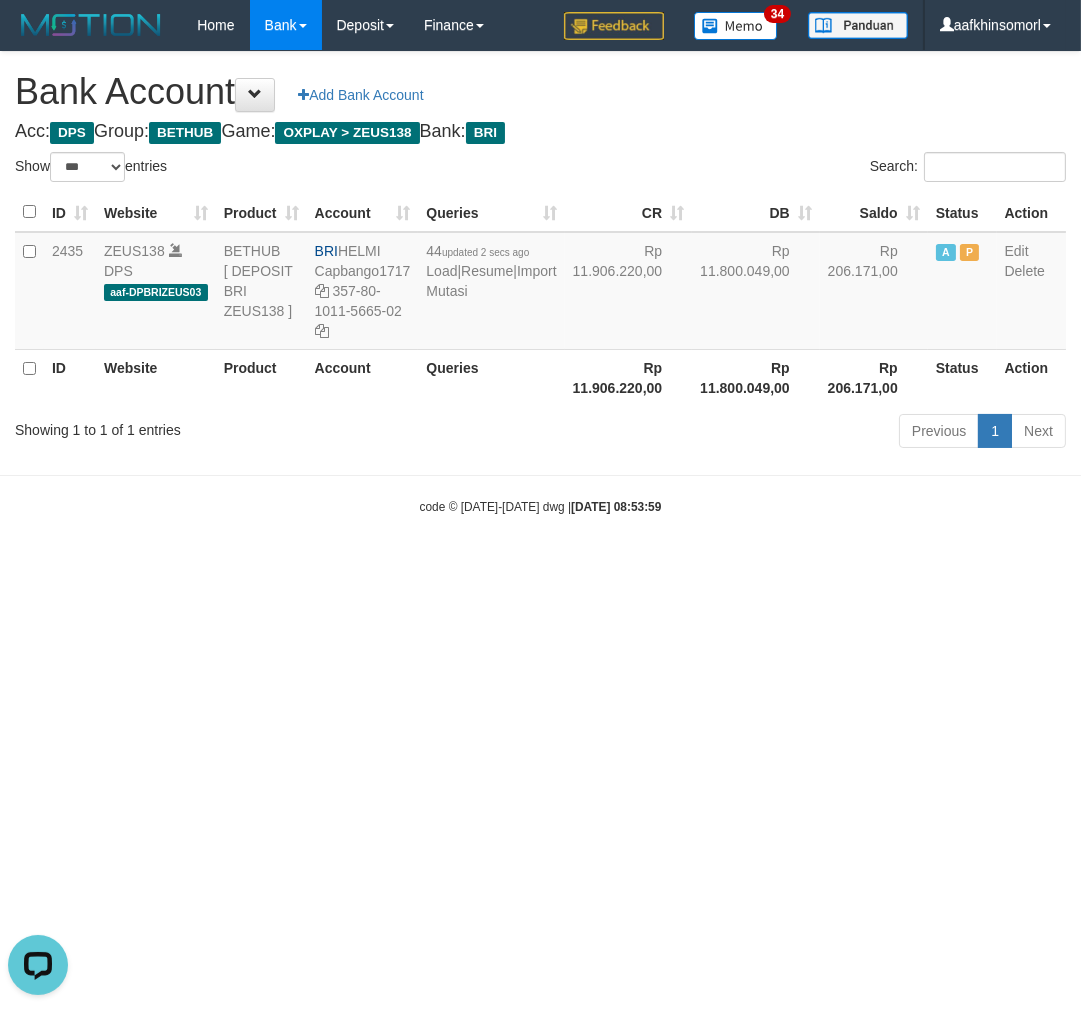 click on "Toggle navigation
Home
Bank
Account List
Load
By Website
Group
[OXPLAY]													ZEUS138
By Load Group (DPS)" at bounding box center (540, 283) 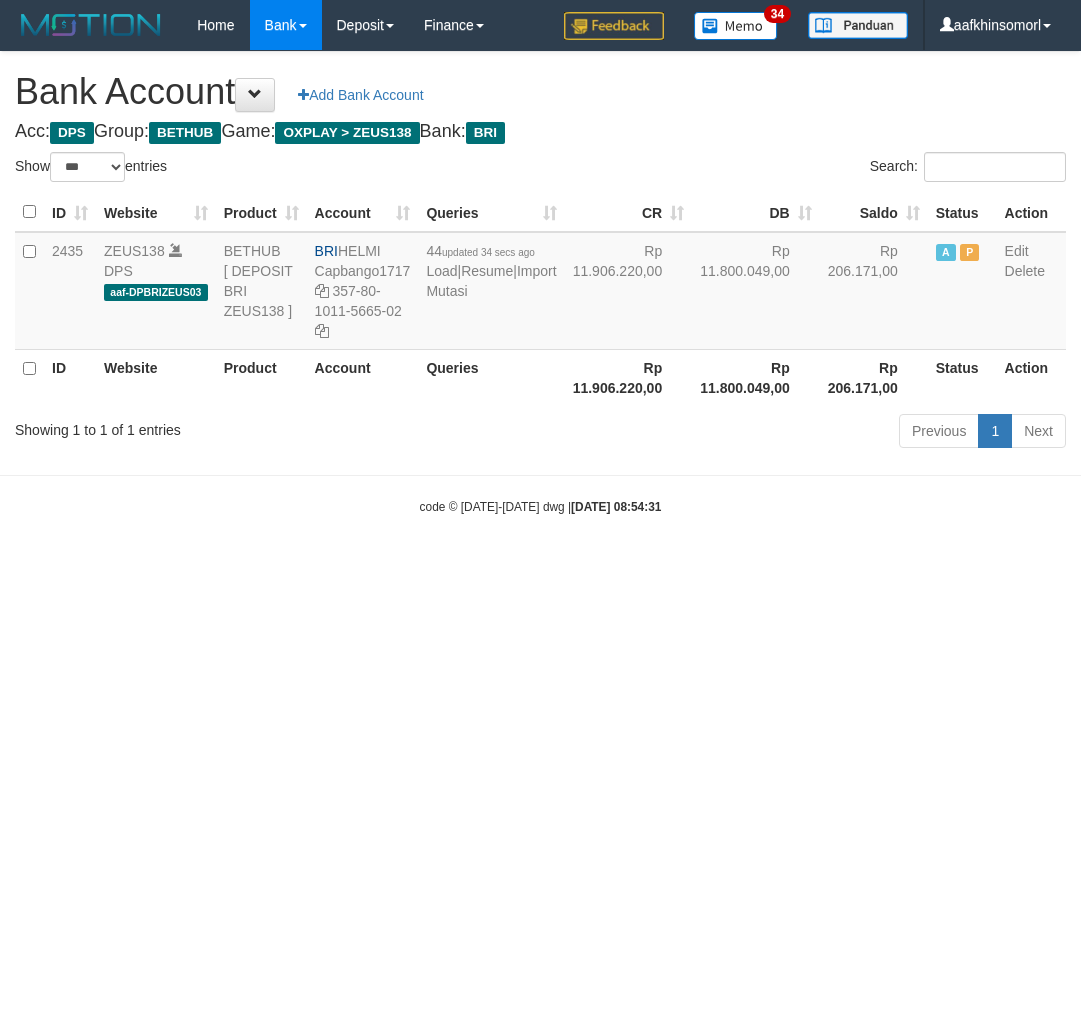 select on "***" 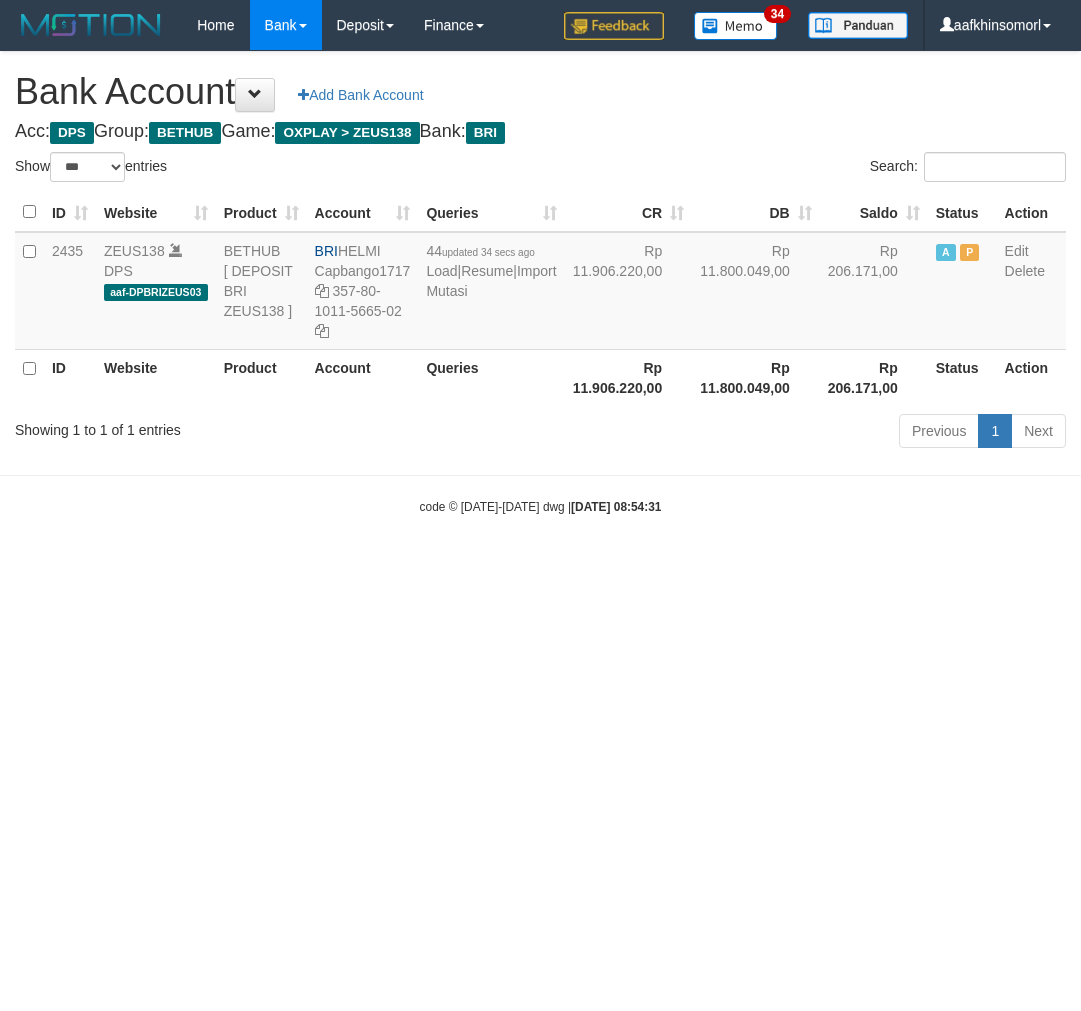 scroll, scrollTop: 0, scrollLeft: 0, axis: both 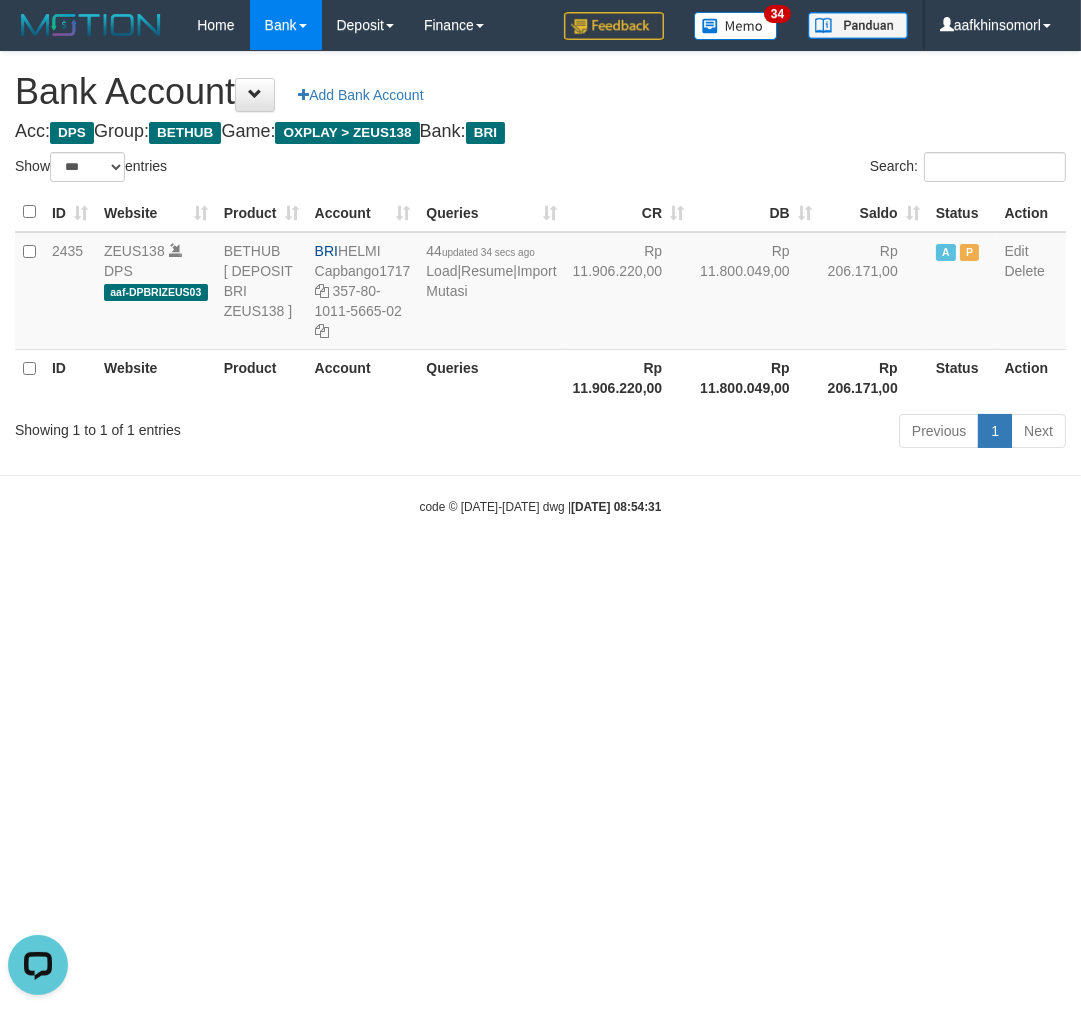 click on "Toggle navigation
Home
Bank
Account List
Load
By Website
Group
[OXPLAY]													ZEUS138
By Load Group (DPS)" at bounding box center [540, 283] 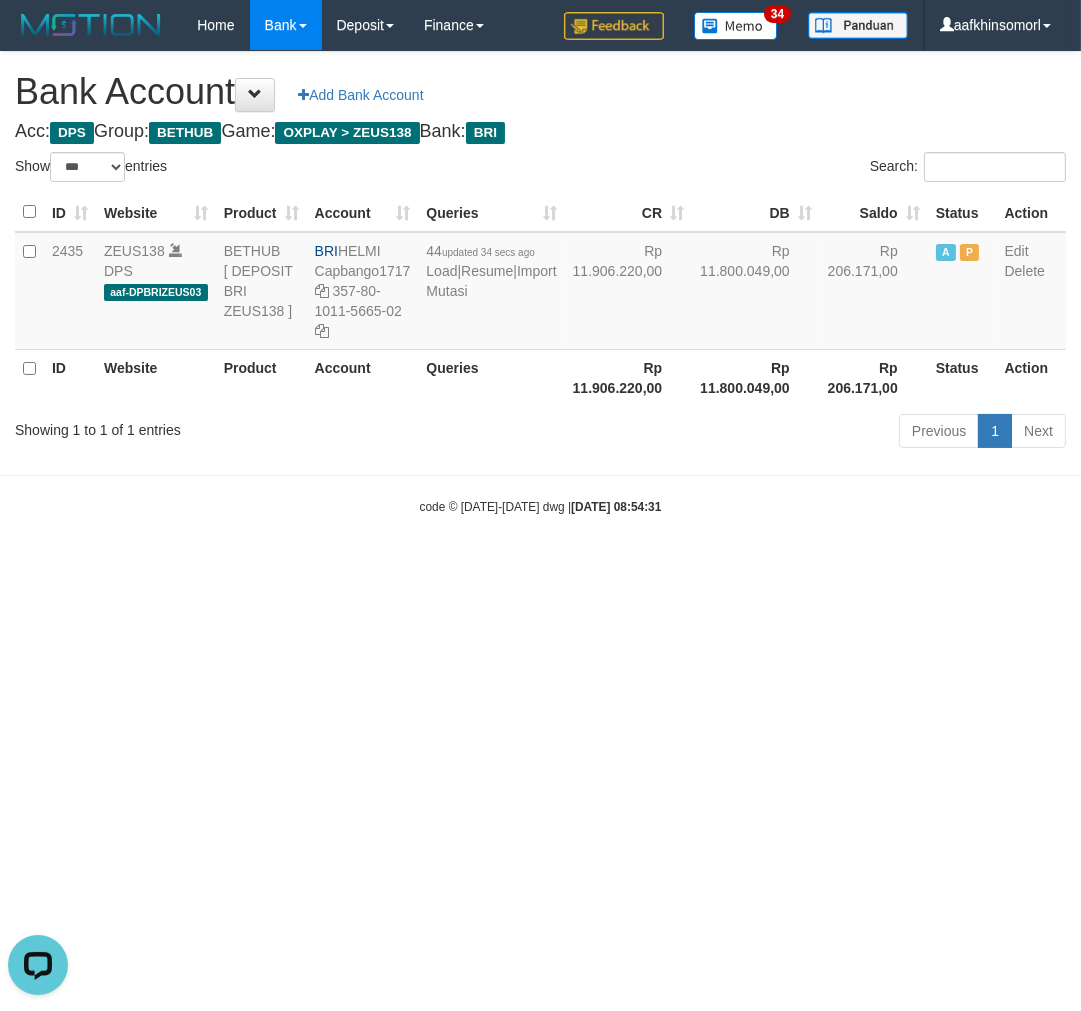 click on "Toggle navigation
Home
Bank
Account List
Load
By Website
Group
[OXPLAY]													ZEUS138
By Load Group (DPS)" at bounding box center (540, 283) 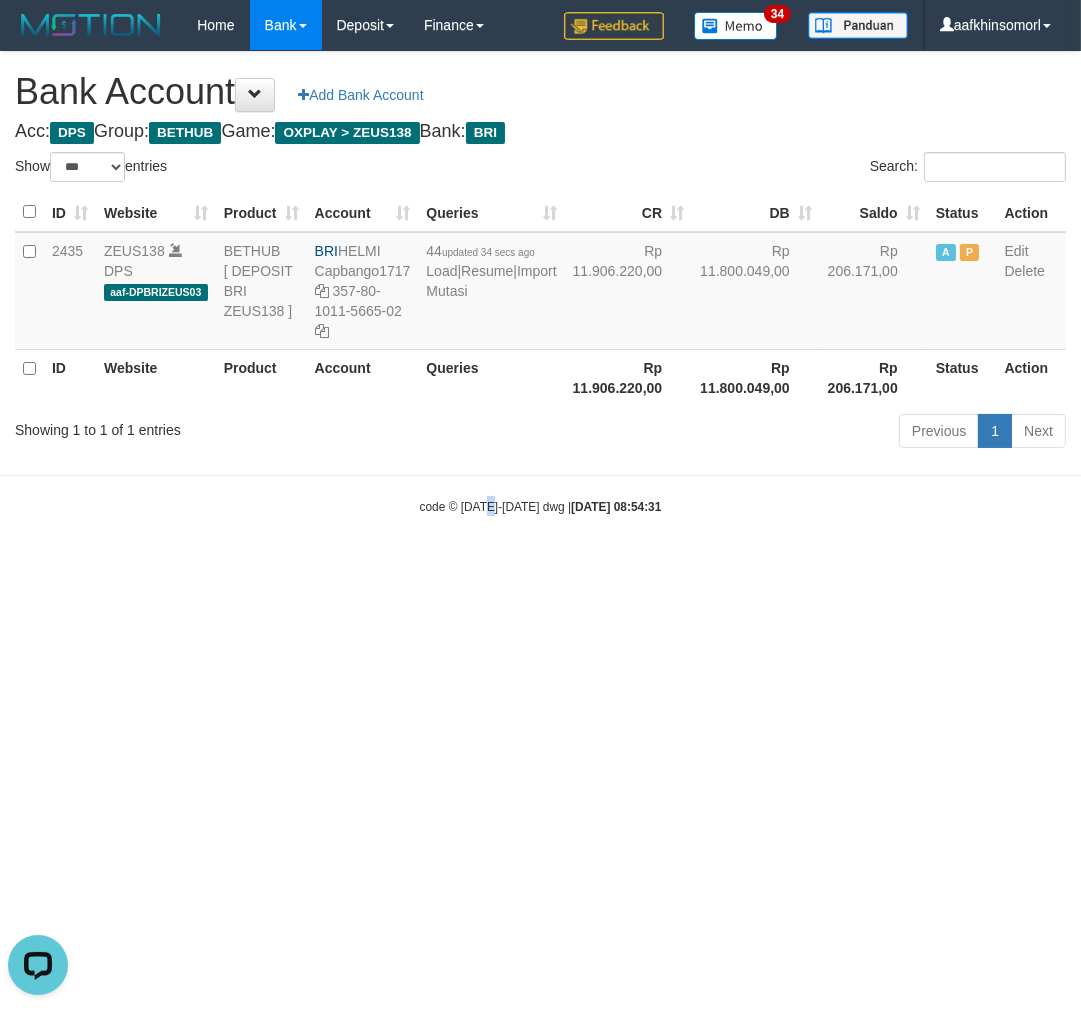 click on "Toggle navigation
Home
Bank
Account List
Load
By Website
Group
[OXPLAY]													ZEUS138
By Load Group (DPS)" at bounding box center (540, 283) 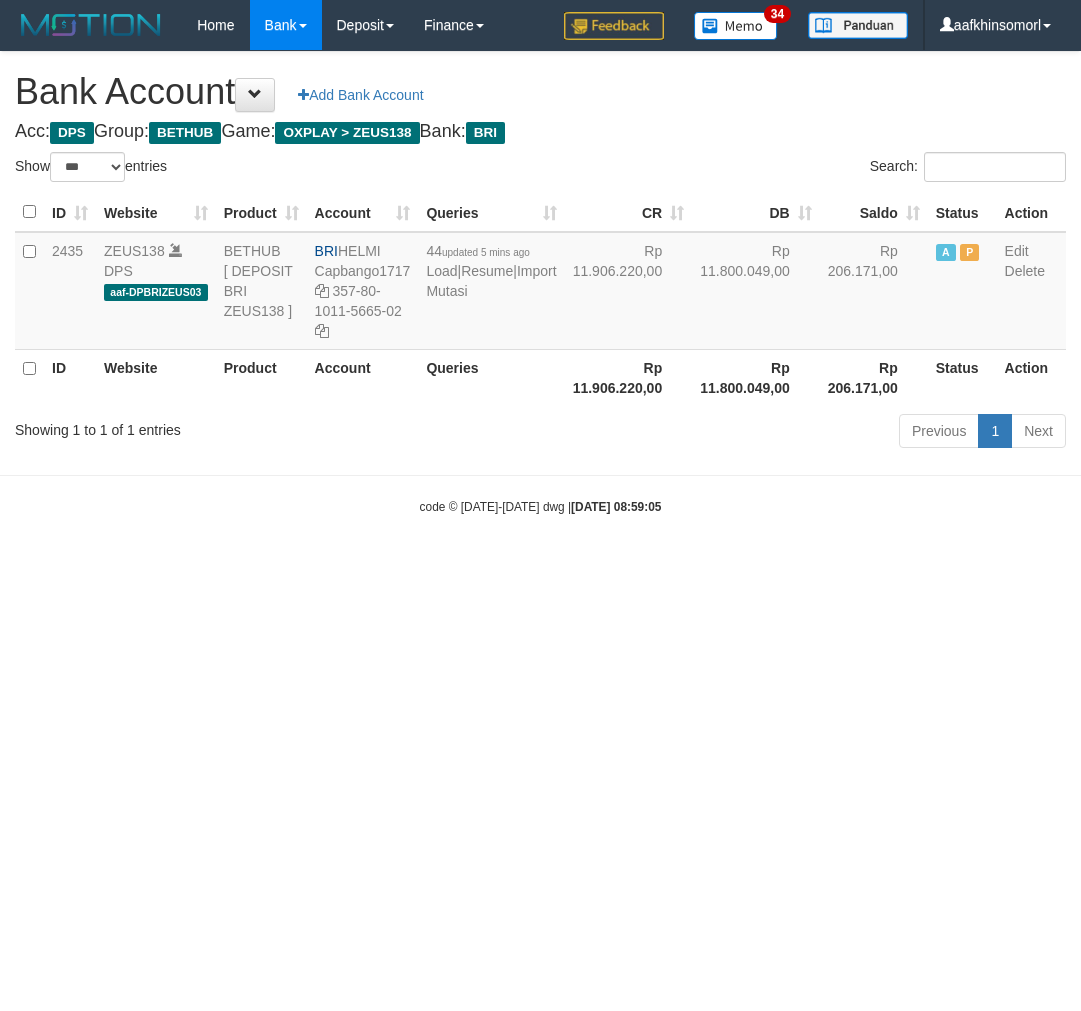 select on "***" 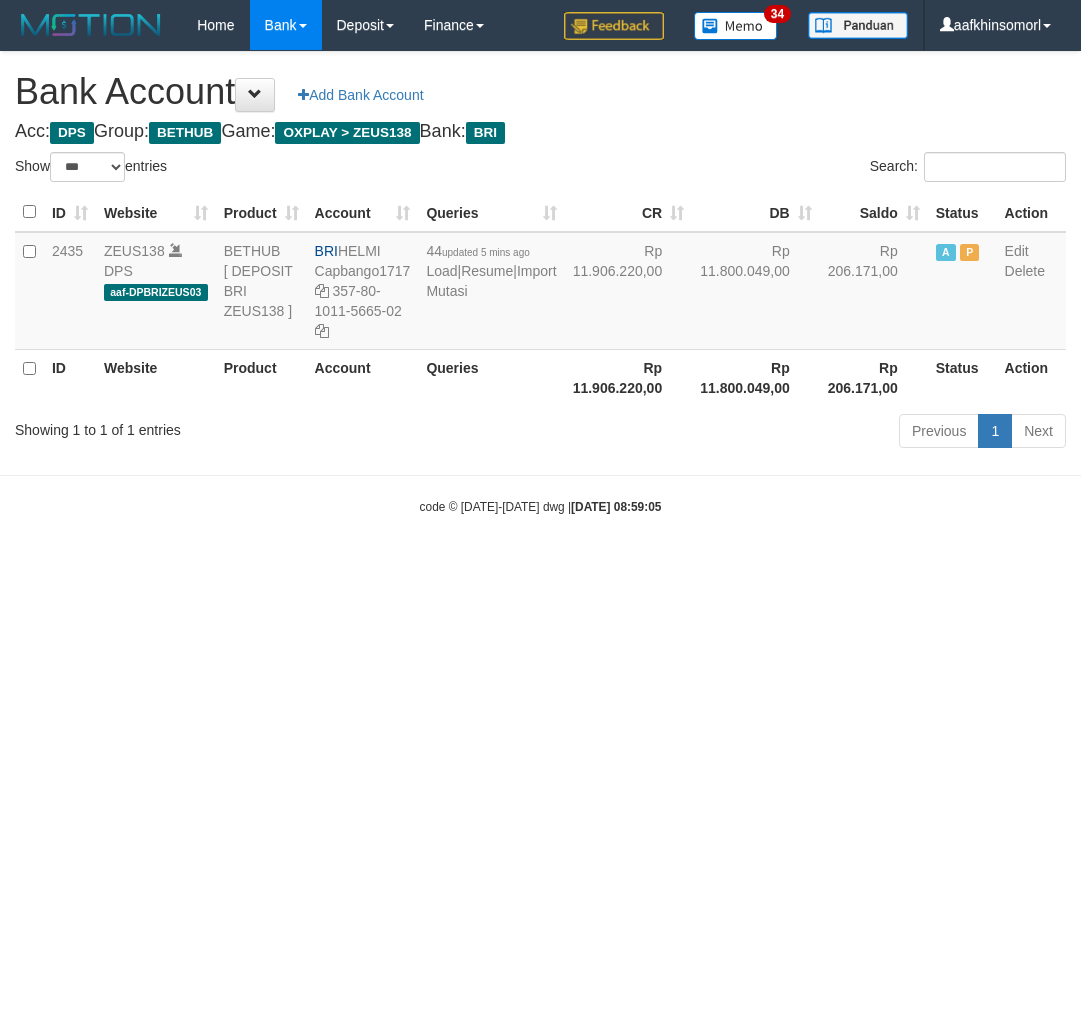 scroll, scrollTop: 0, scrollLeft: 0, axis: both 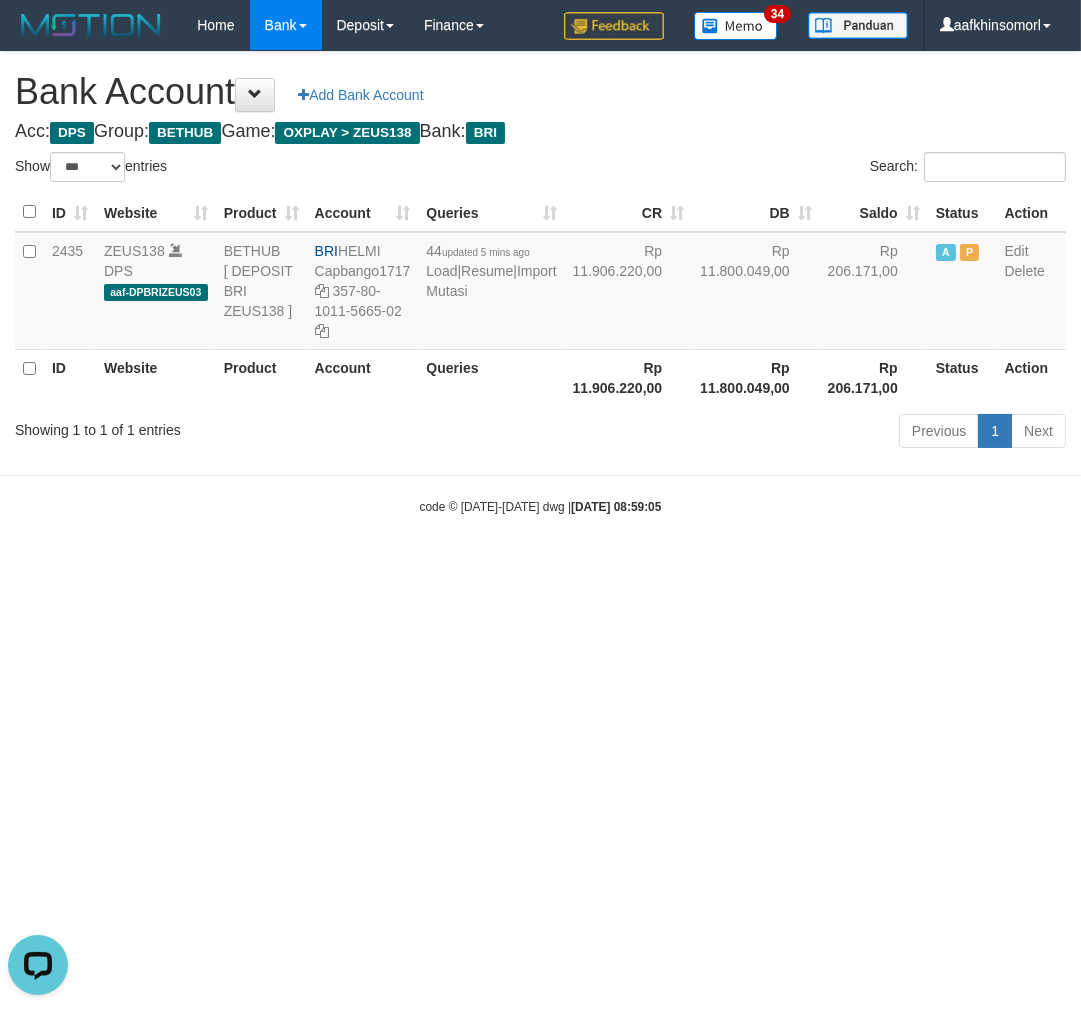 click on "Toggle navigation
Home
Bank
Account List
Load
By Website
Group
[OXPLAY]													ZEUS138
By Load Group (DPS)" at bounding box center (540, 283) 